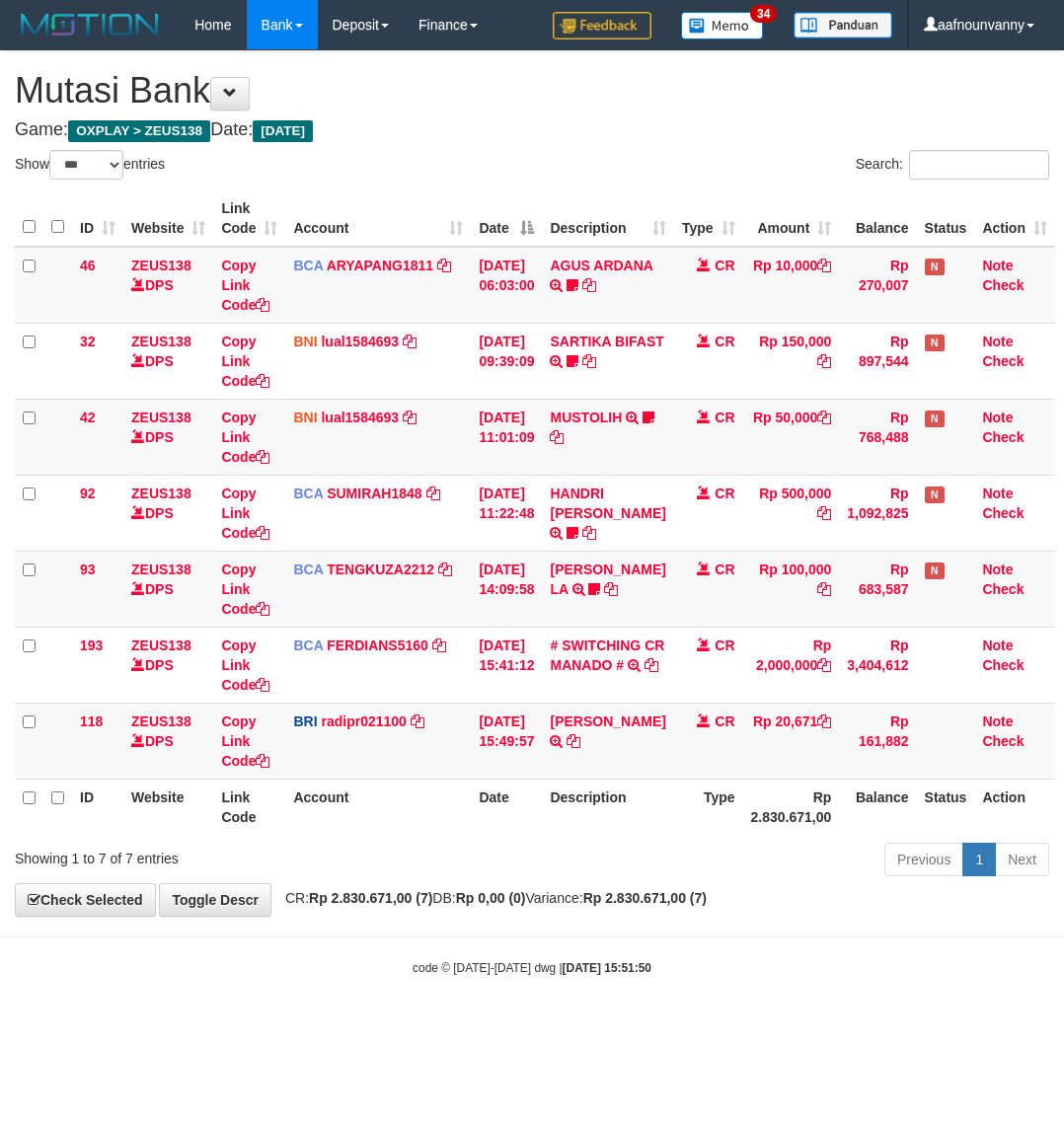 select on "***" 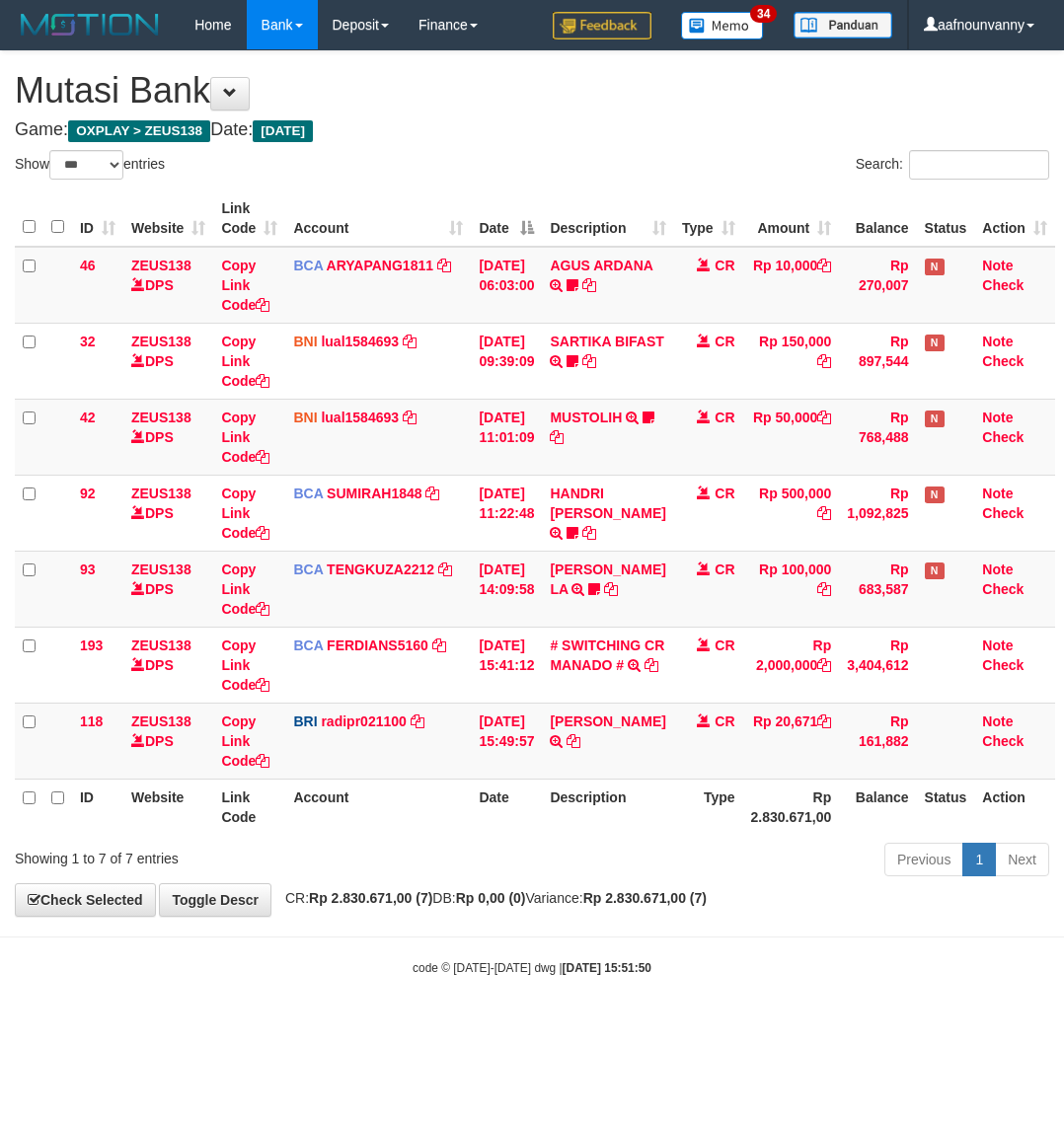 scroll, scrollTop: 0, scrollLeft: 0, axis: both 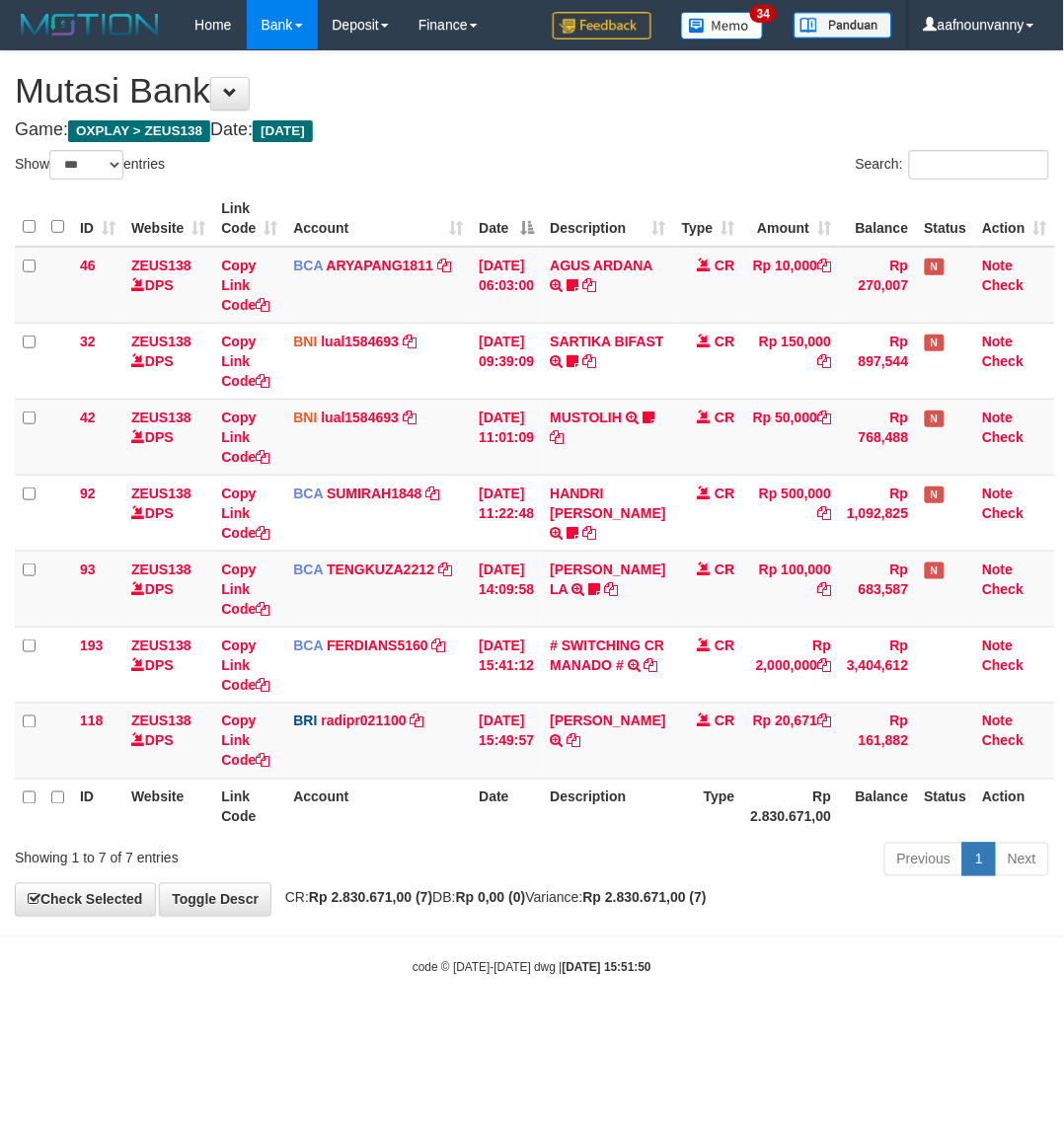 click on "Toggle navigation
Home
Bank
Account List
Load
By Website
Group
[OXPLAY]													ZEUS138
By Load Group (DPS)
Sync" at bounding box center (532, 513) 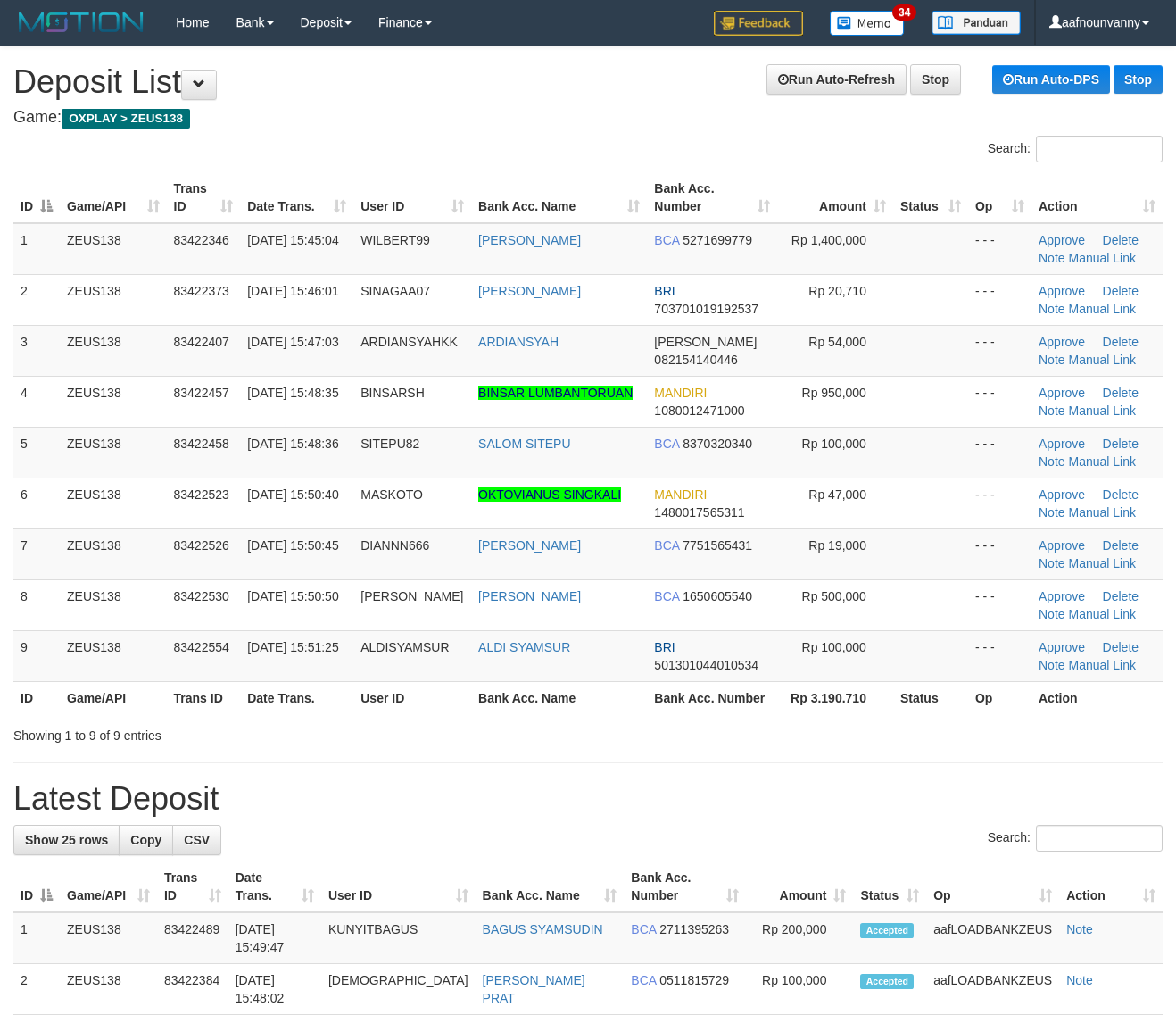 scroll, scrollTop: 0, scrollLeft: 0, axis: both 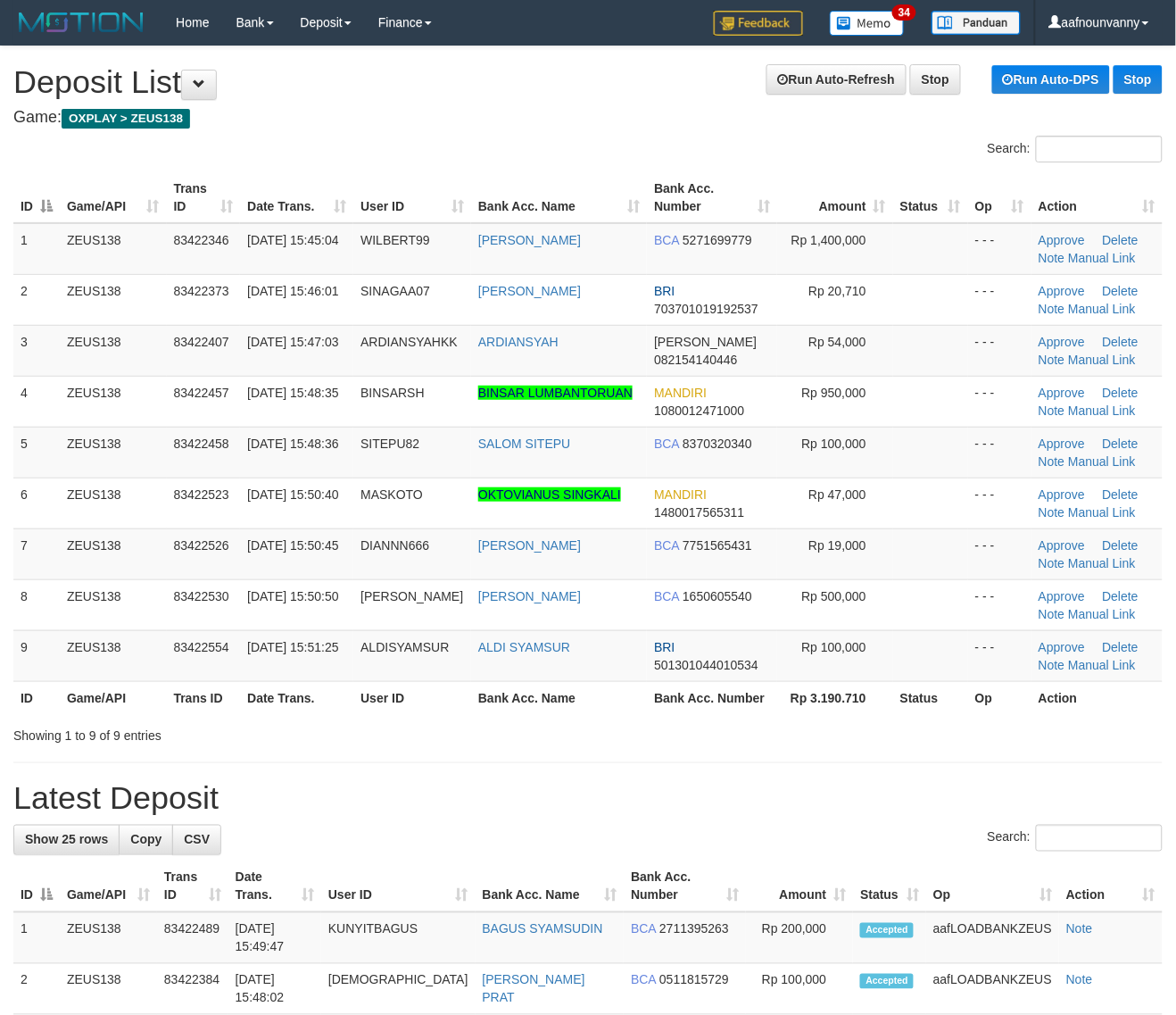drag, startPoint x: 689, startPoint y: 778, endPoint x: 1068, endPoint y: 898, distance: 397.544 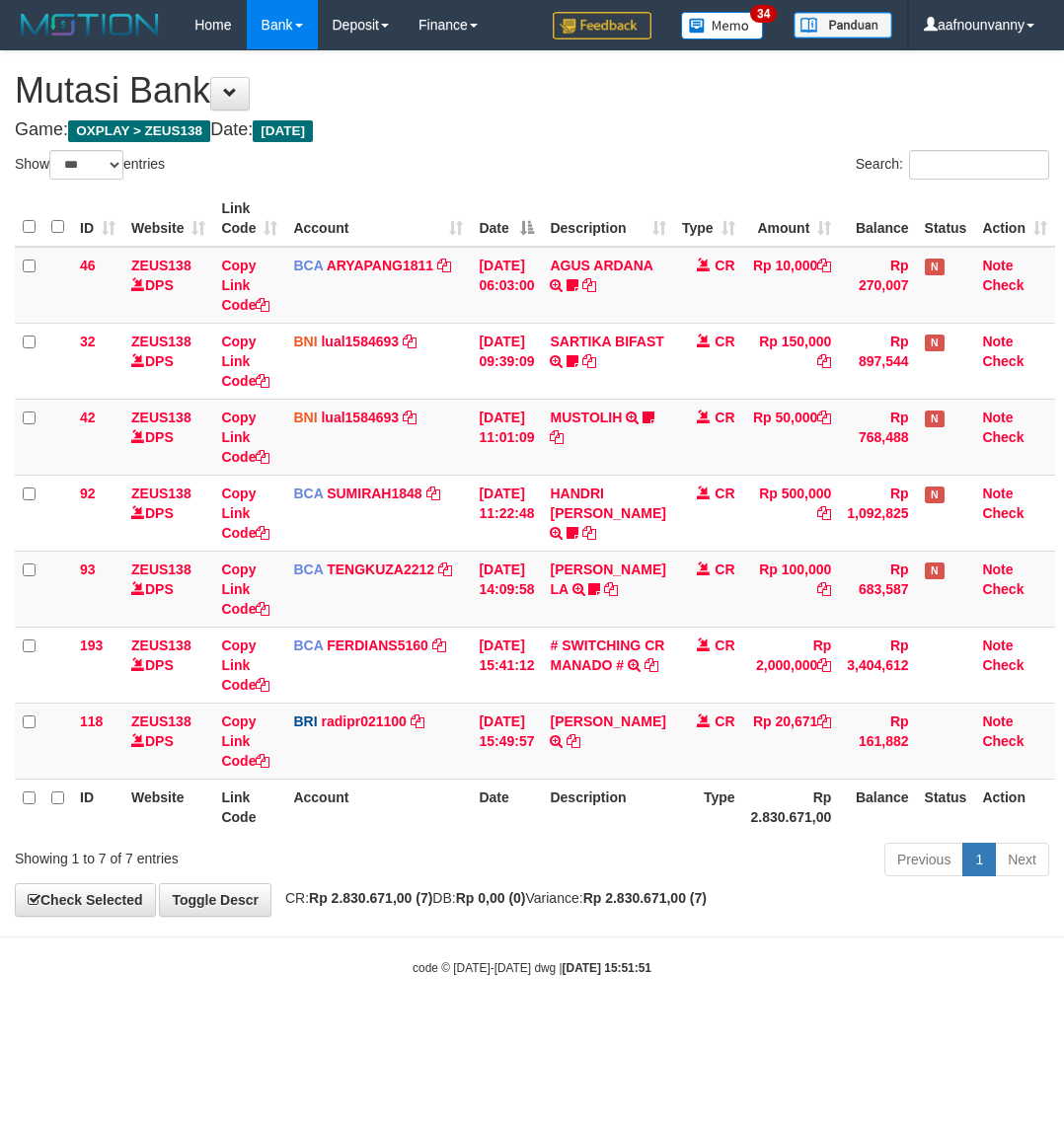 select on "***" 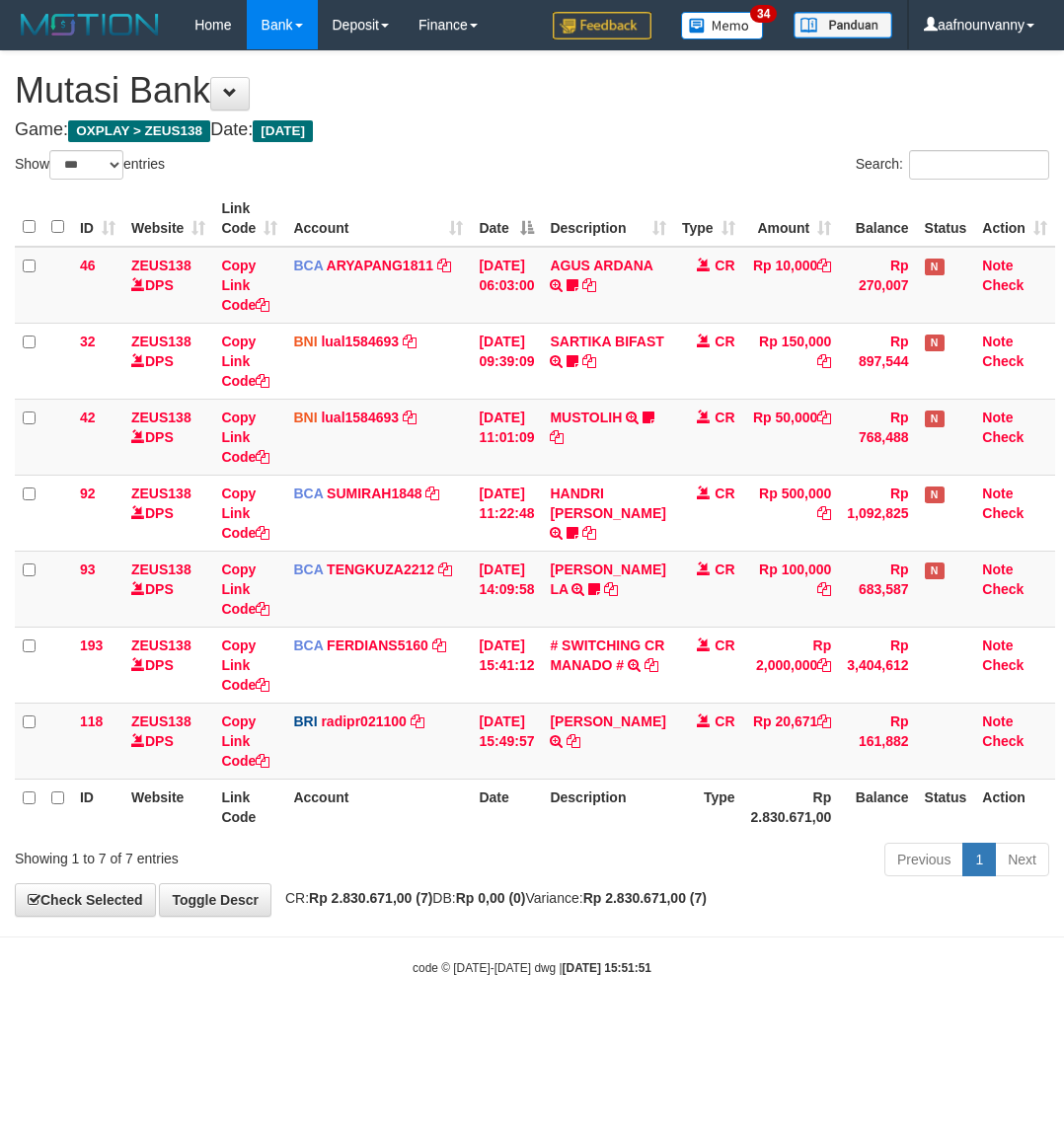 scroll, scrollTop: 0, scrollLeft: 0, axis: both 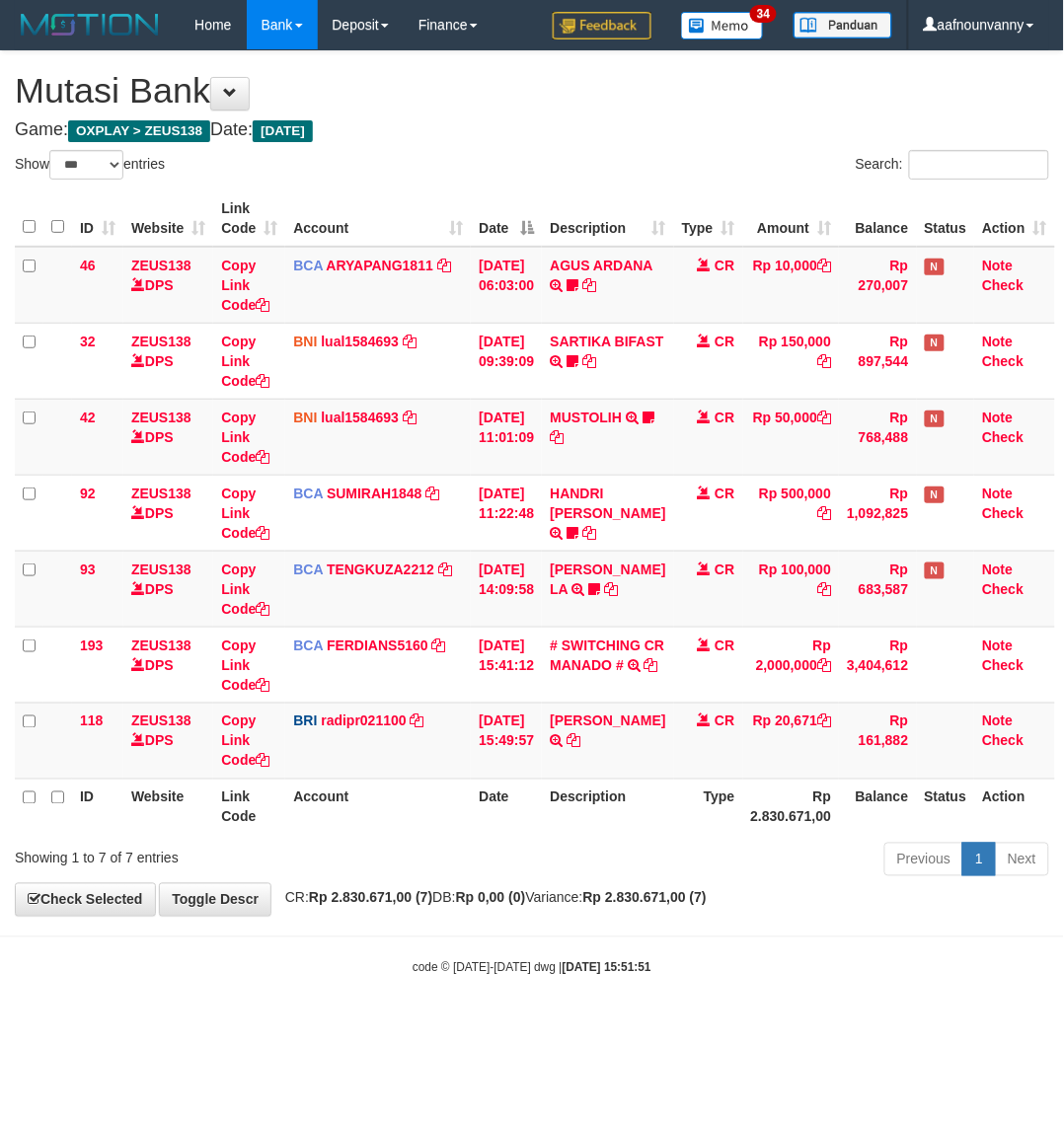 drag, startPoint x: 248, startPoint y: 1079, endPoint x: 5, endPoint y: 992, distance: 258.10463 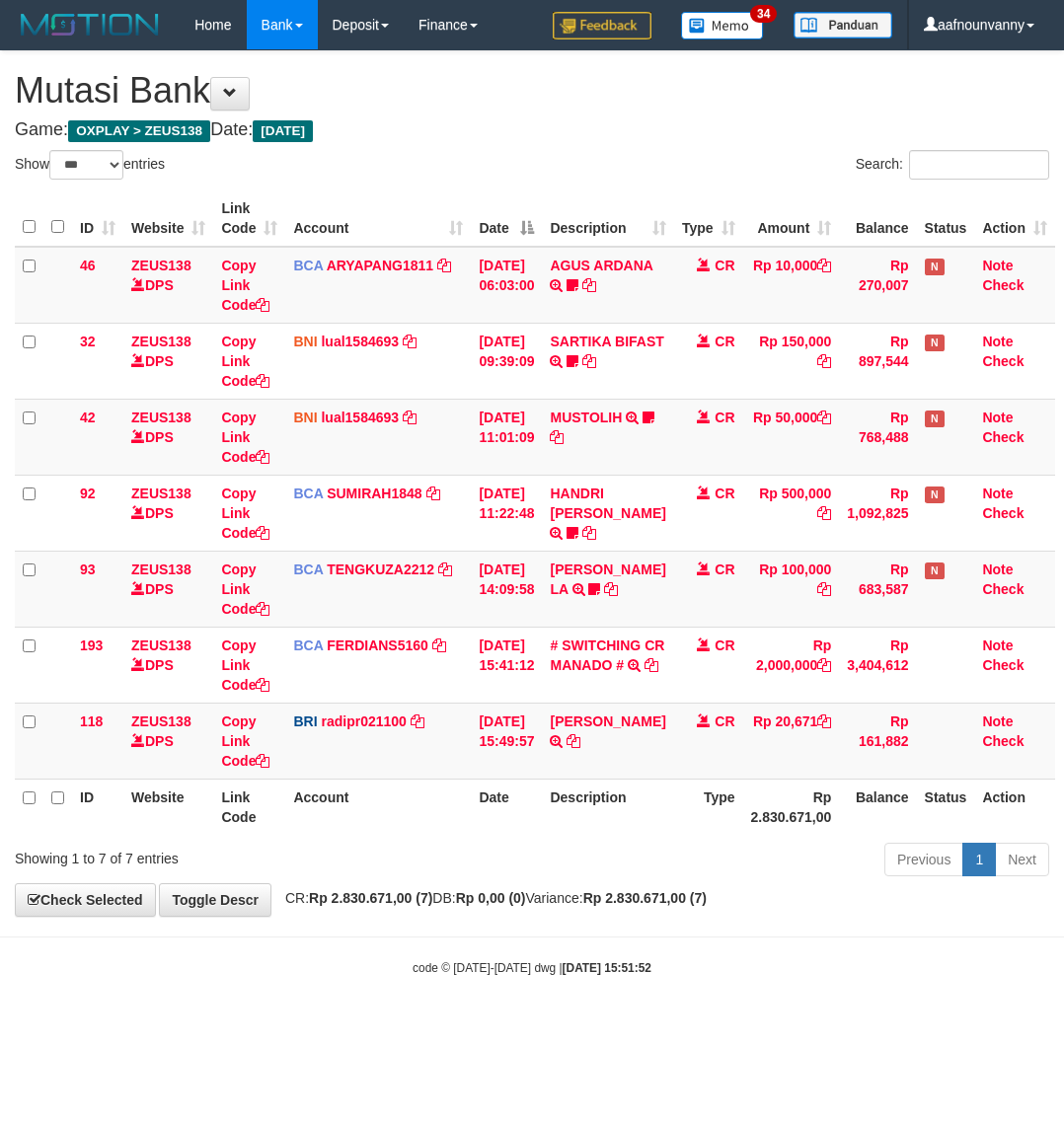 select on "***" 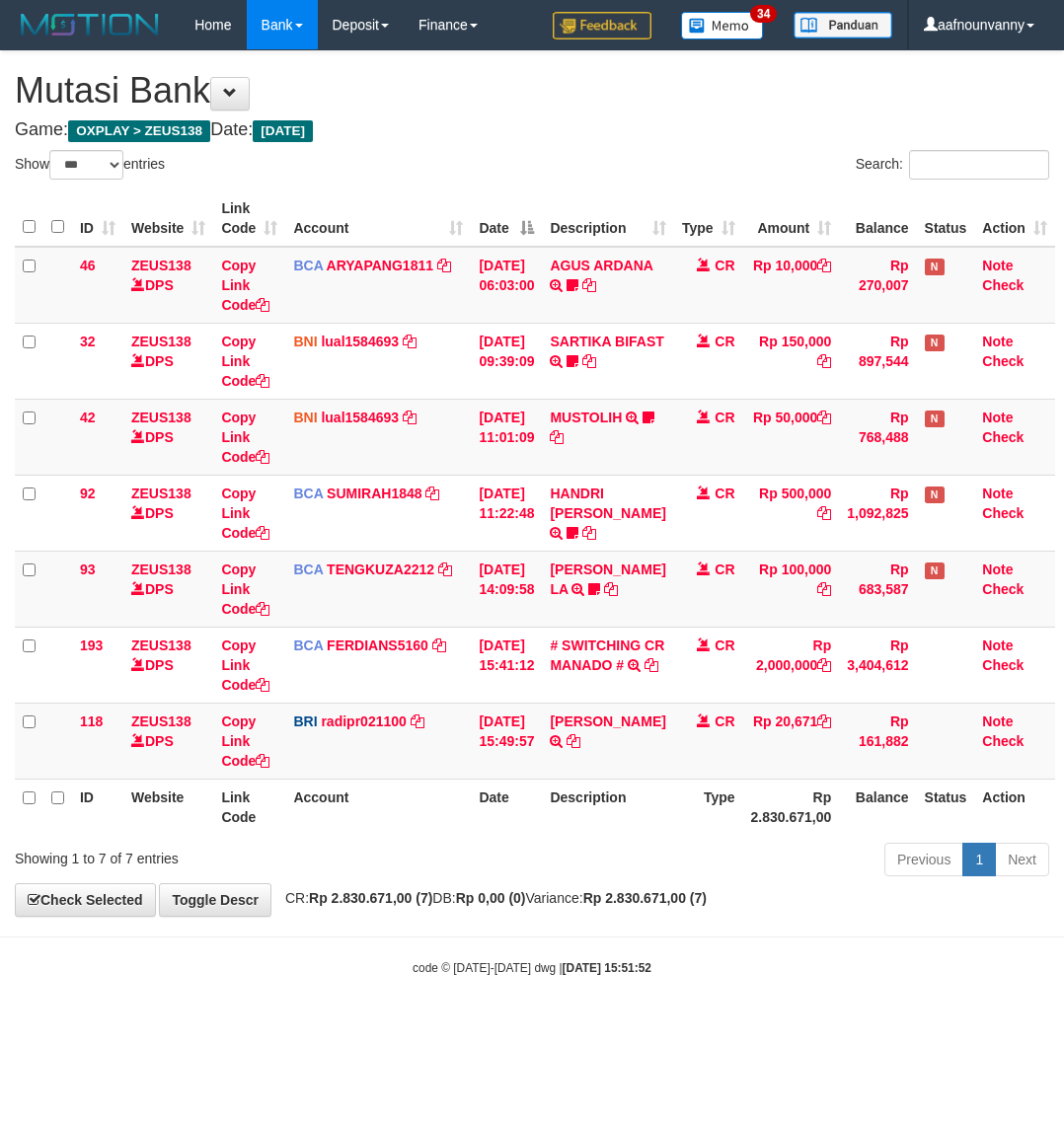 click on "Toggle navigation
Home
Bank
Account List
Load
By Website
Group
[OXPLAY]													ZEUS138
By Load Group (DPS)
Sync" at bounding box center (532, 513) 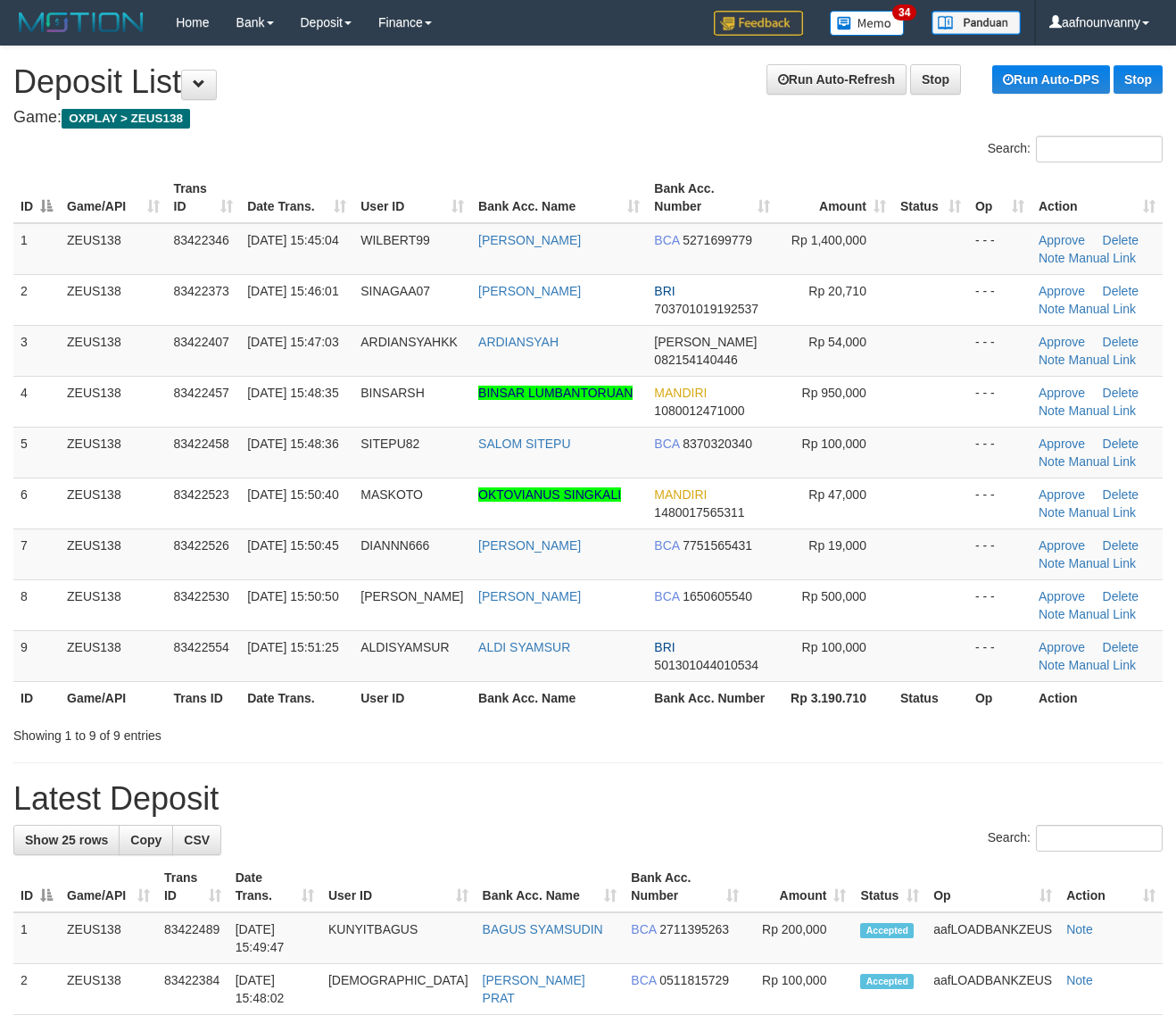 scroll, scrollTop: 0, scrollLeft: 0, axis: both 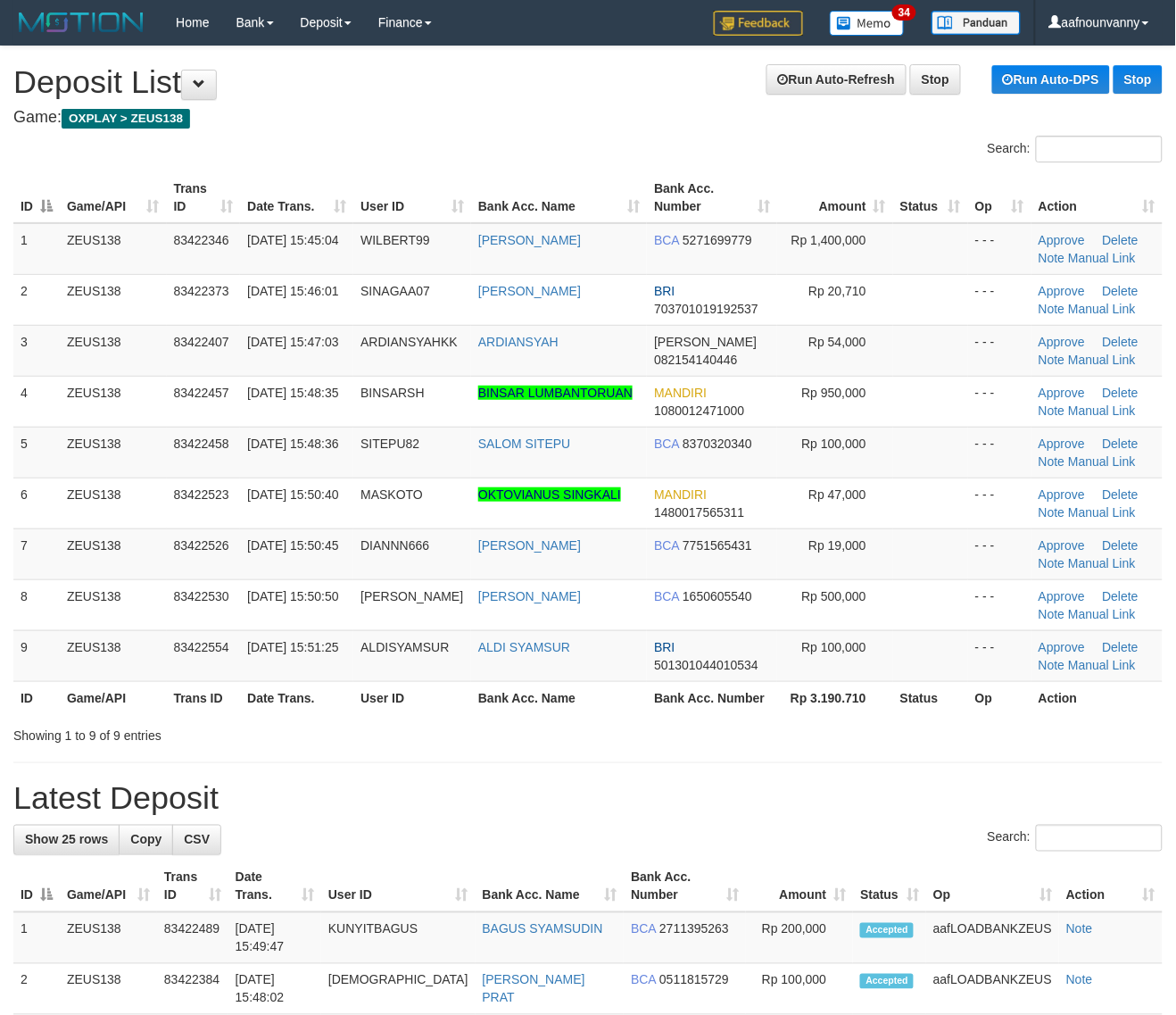 drag, startPoint x: 0, startPoint y: 0, endPoint x: 1184, endPoint y: 861, distance: 1463.9594 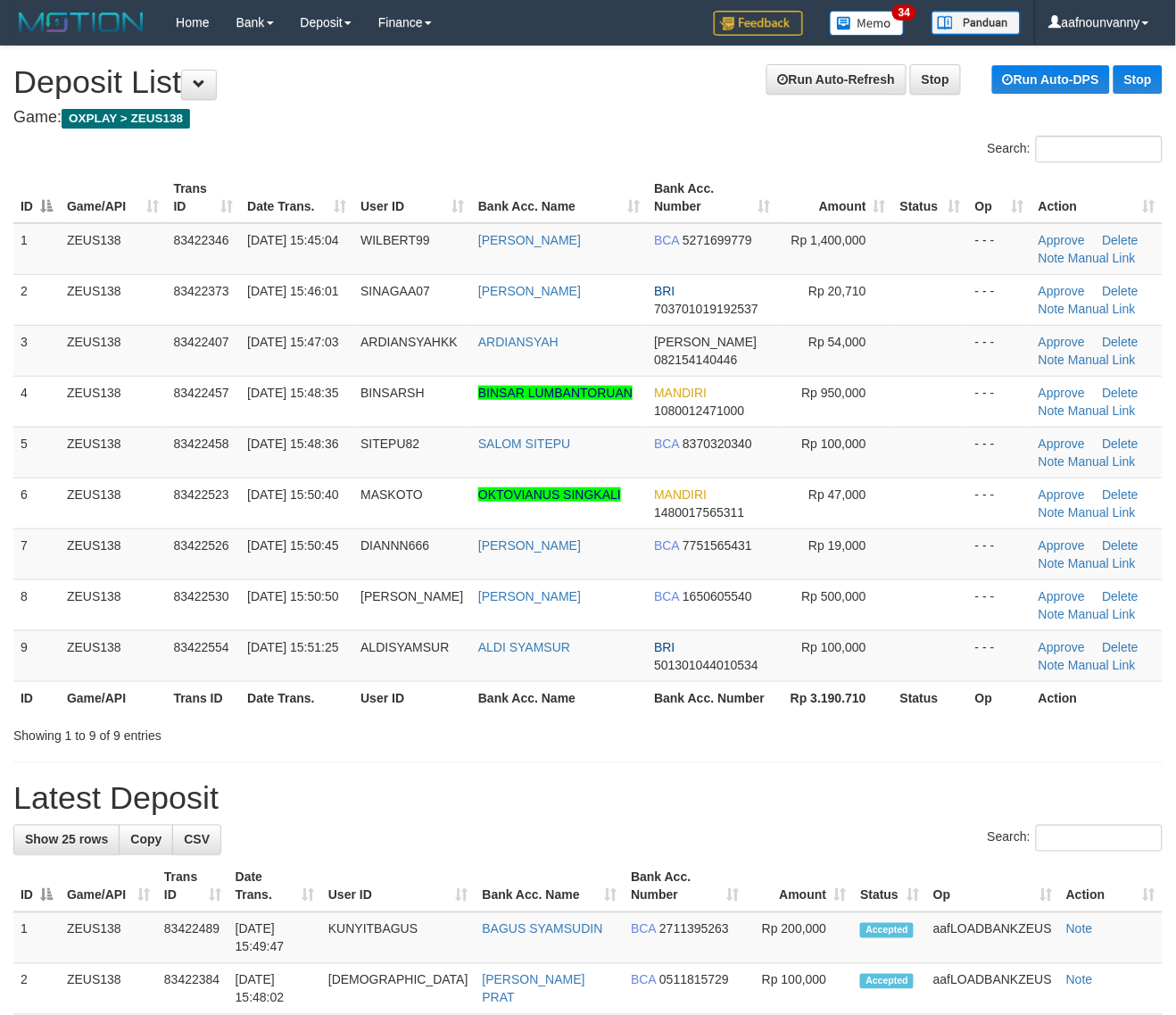 click on "**********" at bounding box center (588, 1175) 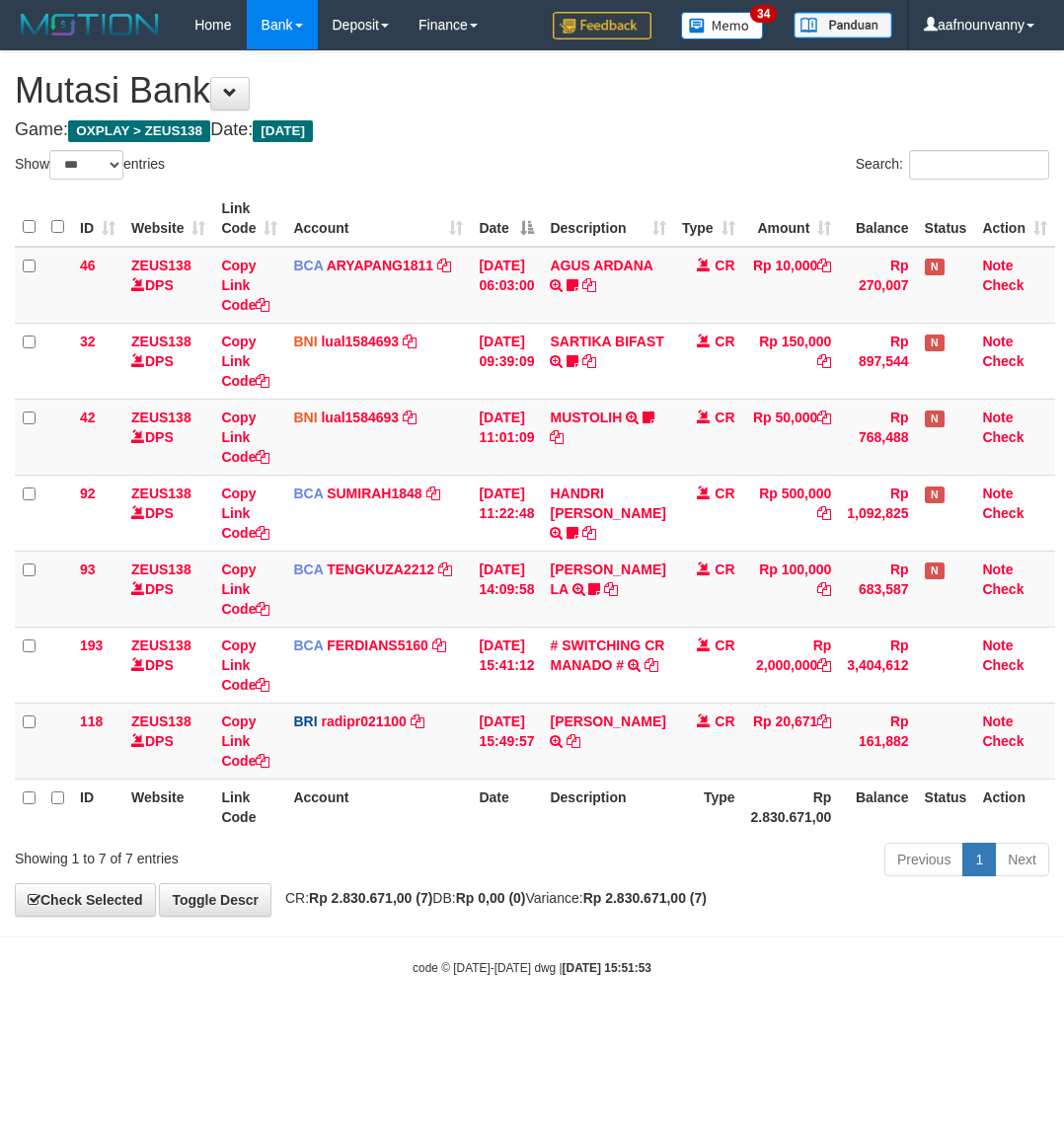 select on "***" 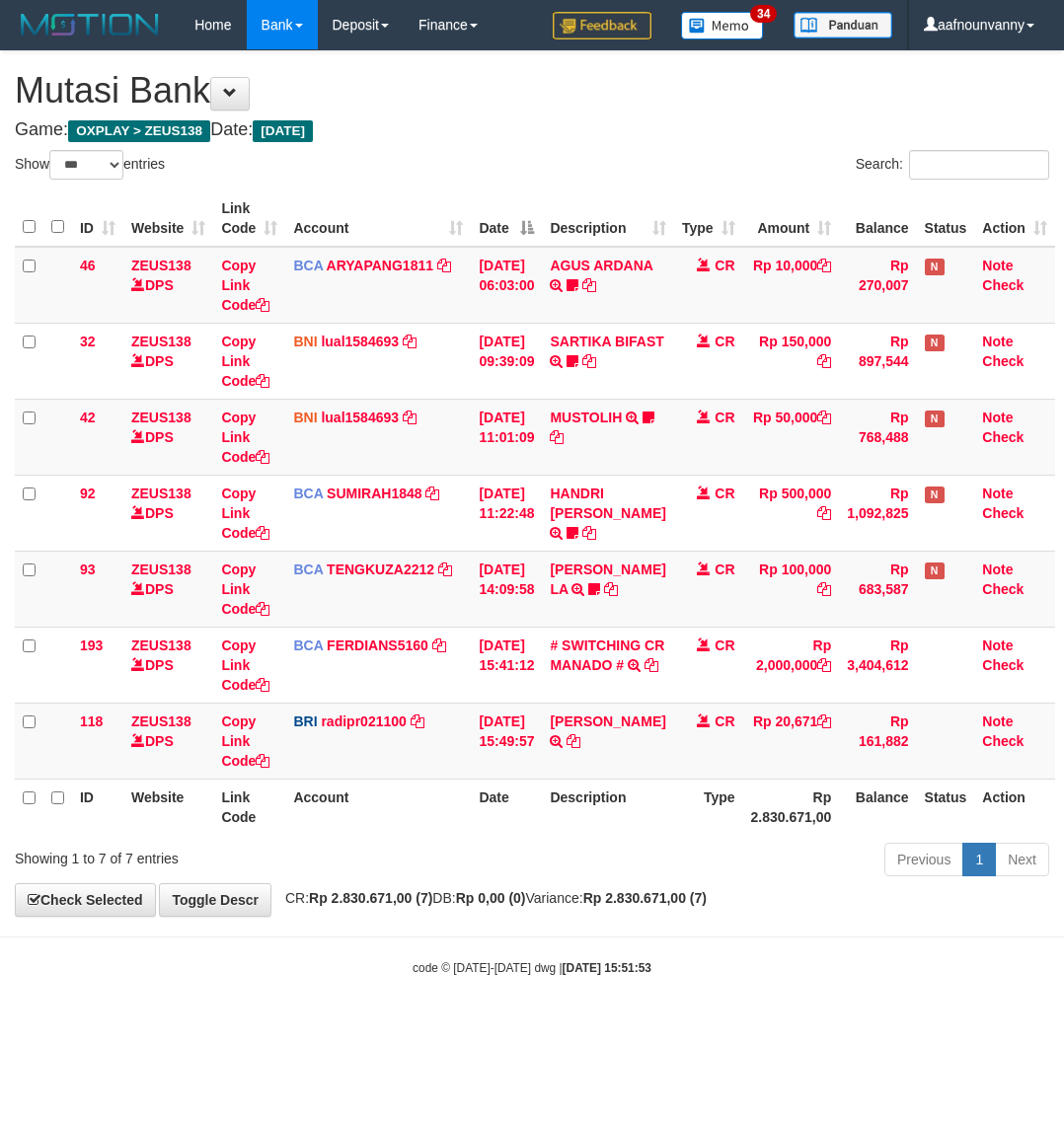 scroll, scrollTop: 0, scrollLeft: 0, axis: both 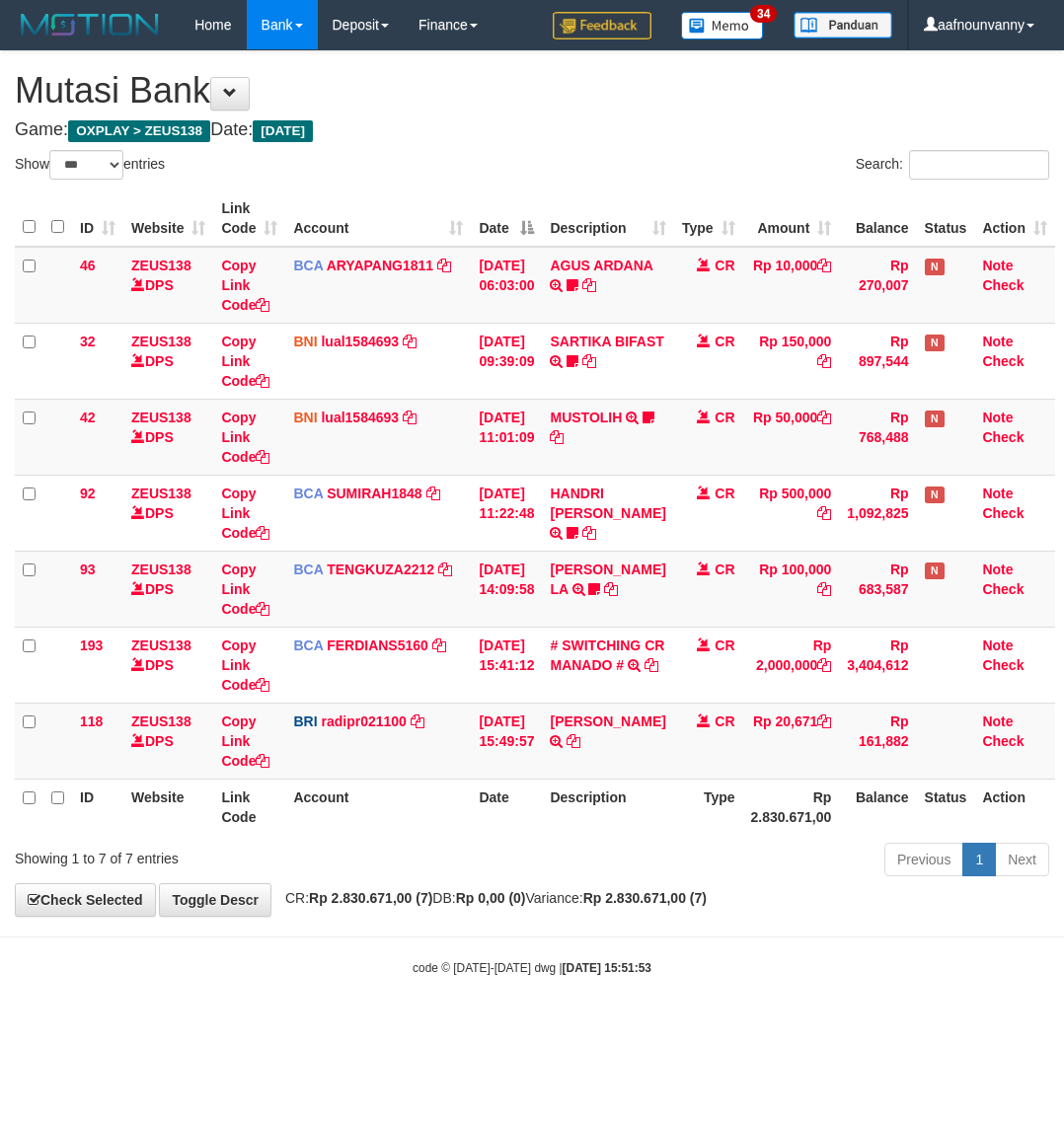 select on "***" 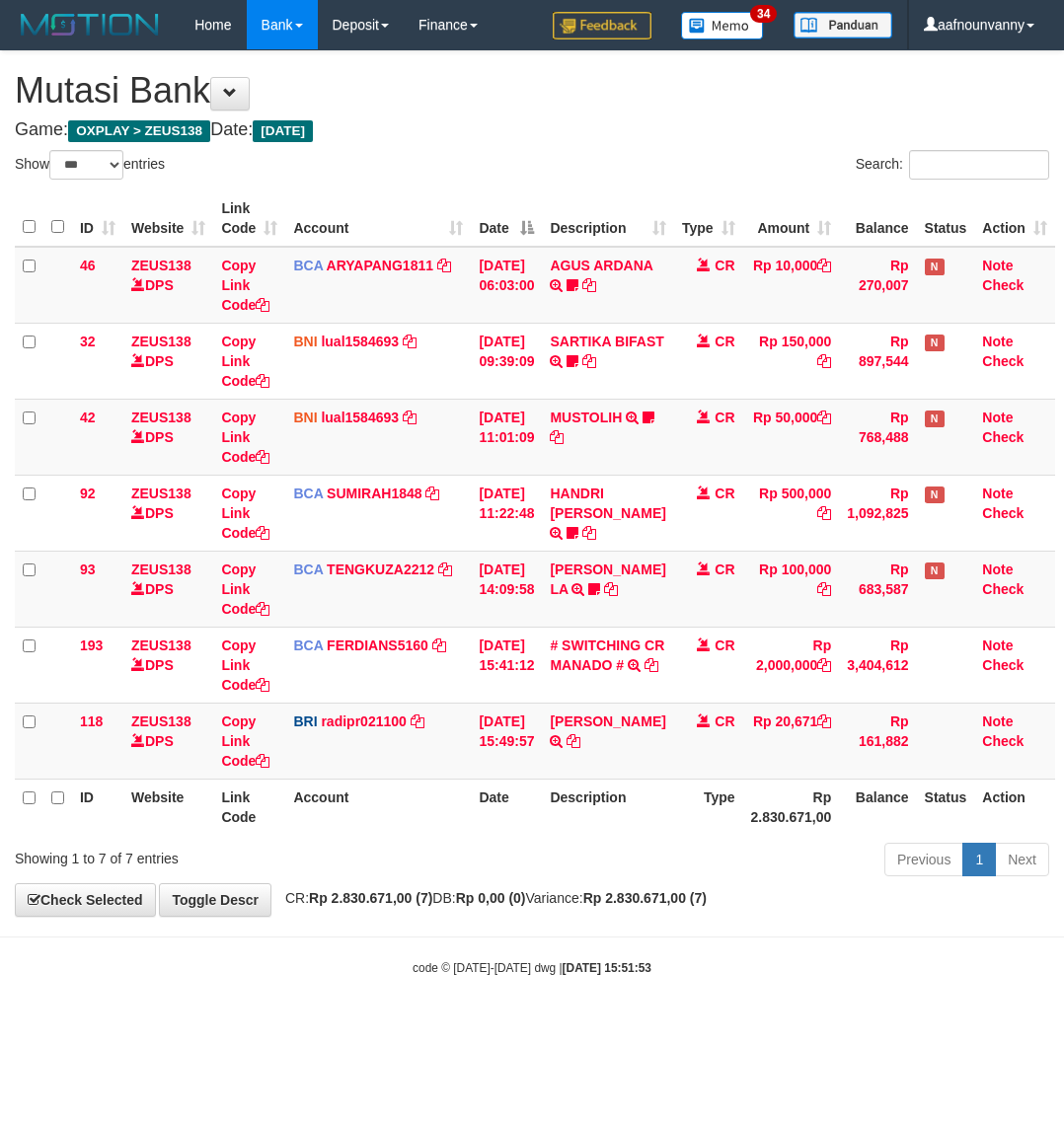 scroll, scrollTop: 0, scrollLeft: 0, axis: both 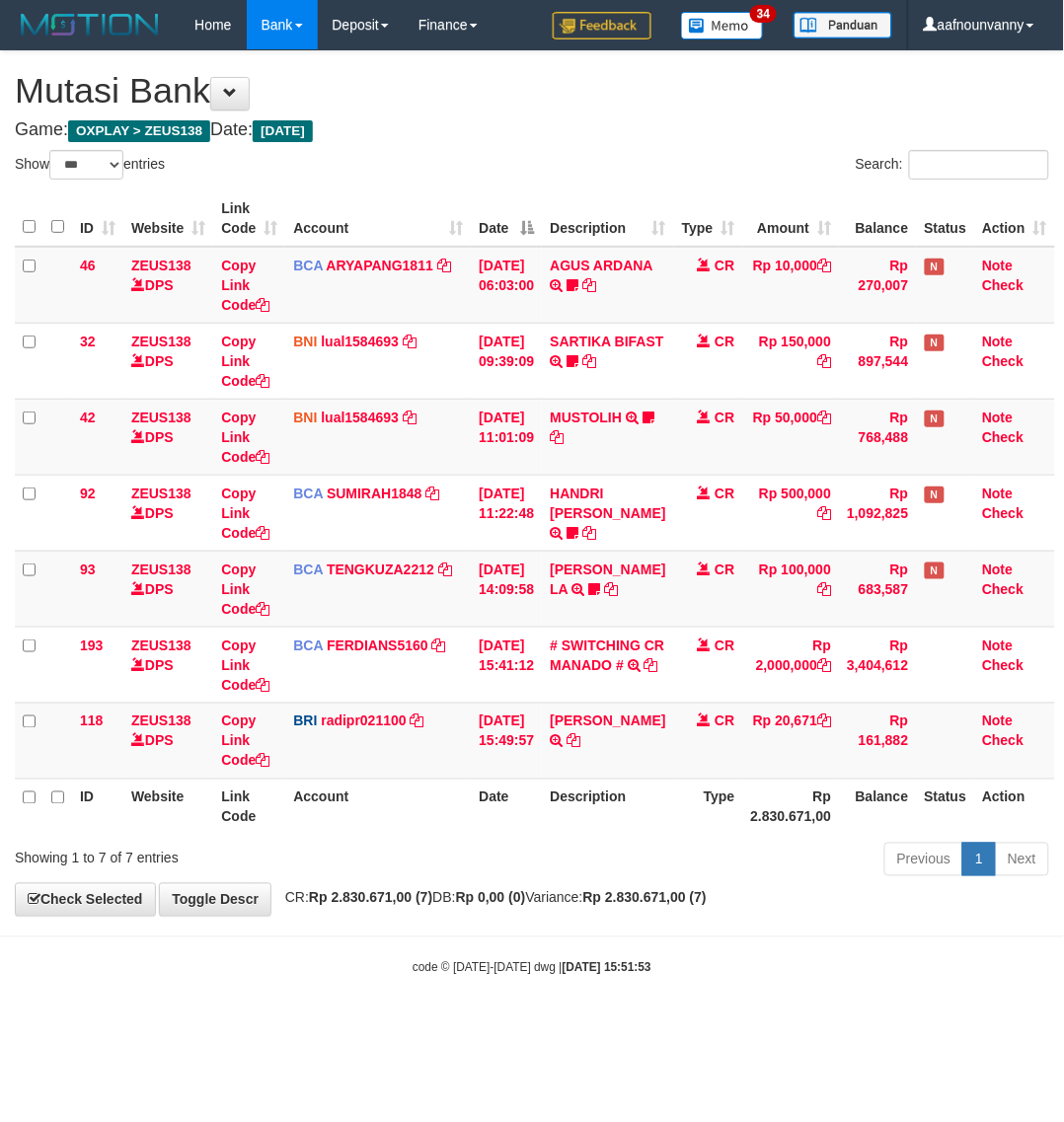 drag, startPoint x: 342, startPoint y: 999, endPoint x: 361, endPoint y: 1004, distance: 19.646883 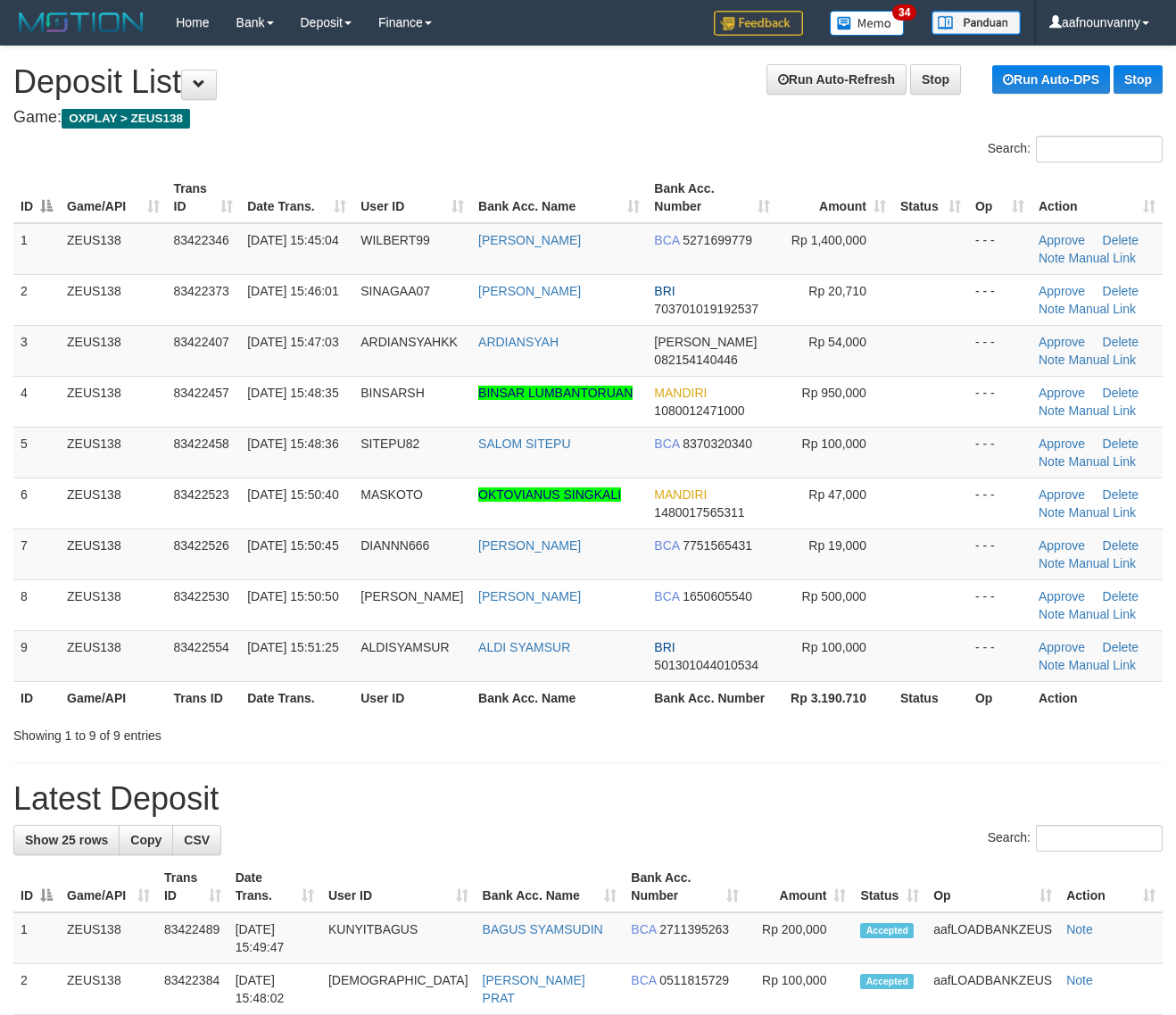 scroll, scrollTop: 0, scrollLeft: 0, axis: both 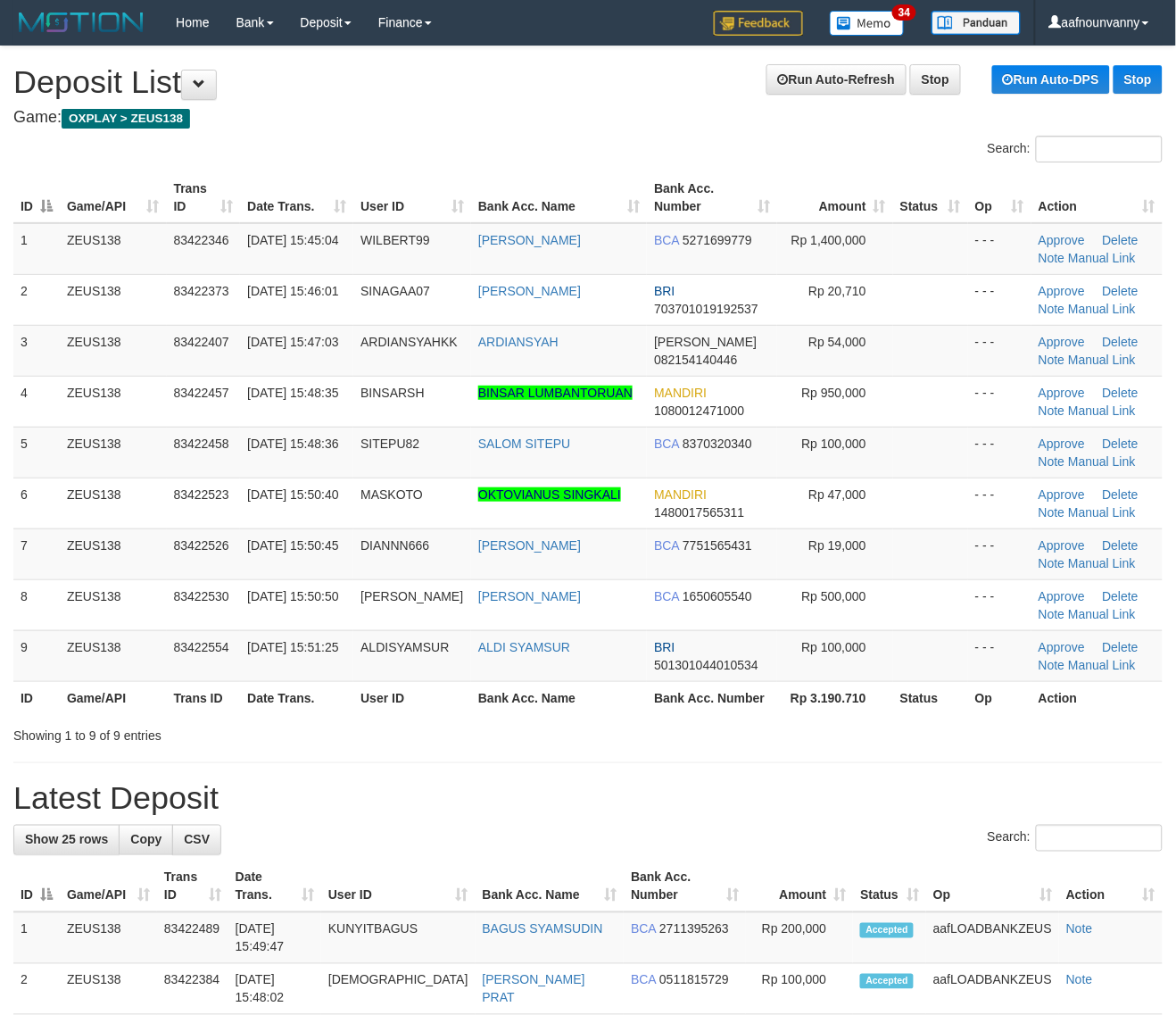 drag, startPoint x: 0, startPoint y: 0, endPoint x: 1153, endPoint y: 830, distance: 1420.672 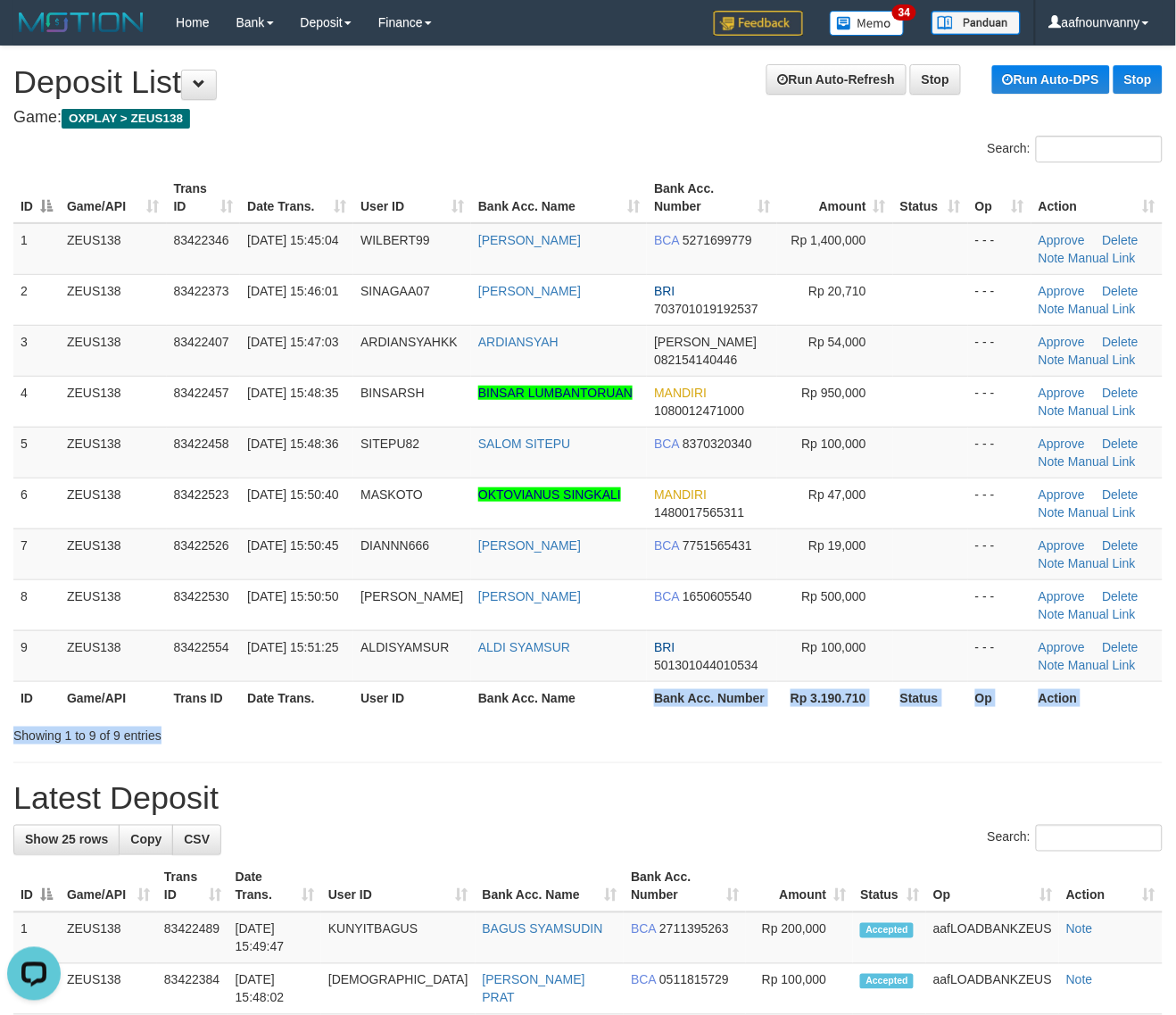 scroll, scrollTop: 0, scrollLeft: 0, axis: both 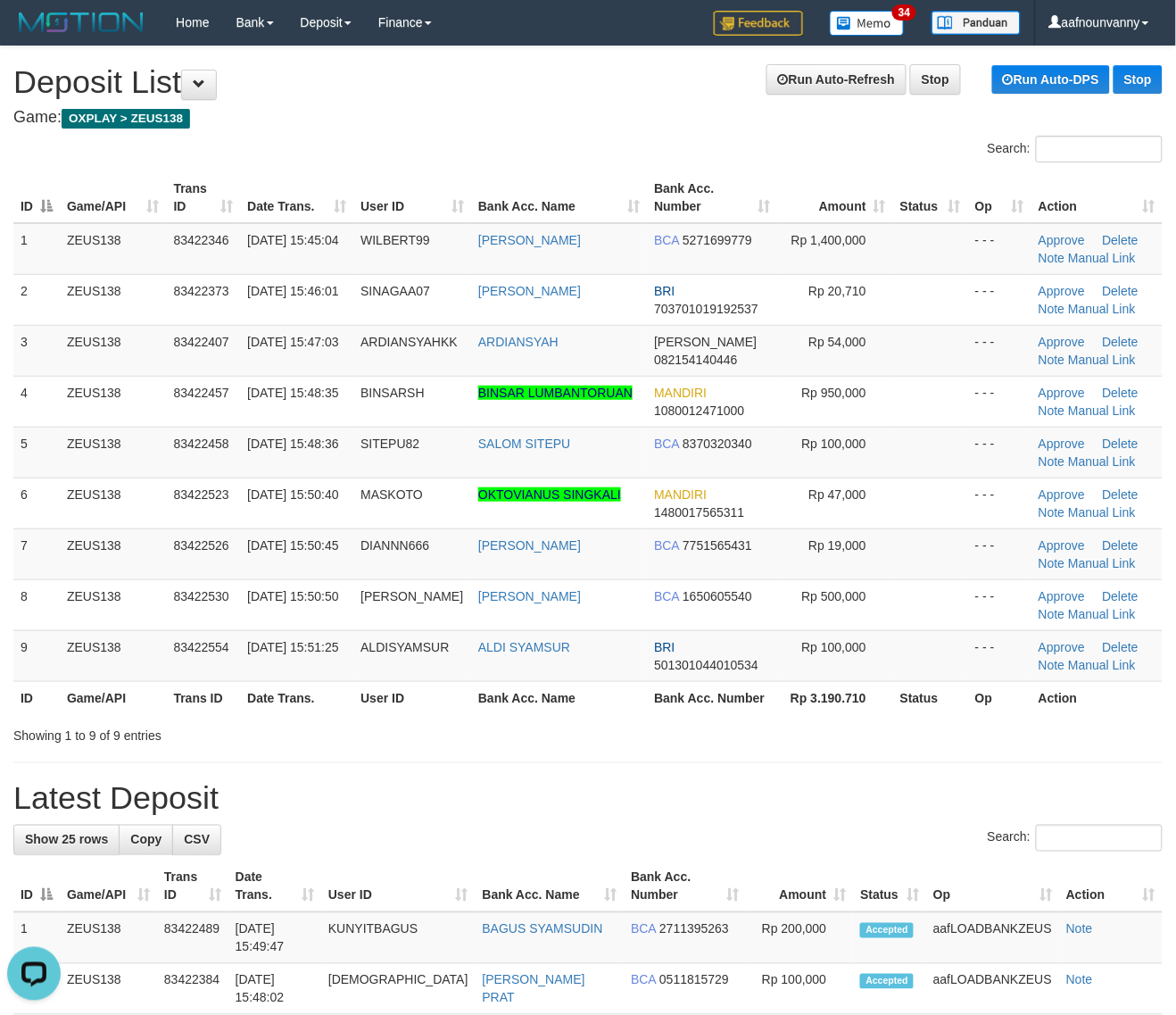 click on "**********" at bounding box center (588, 1175) 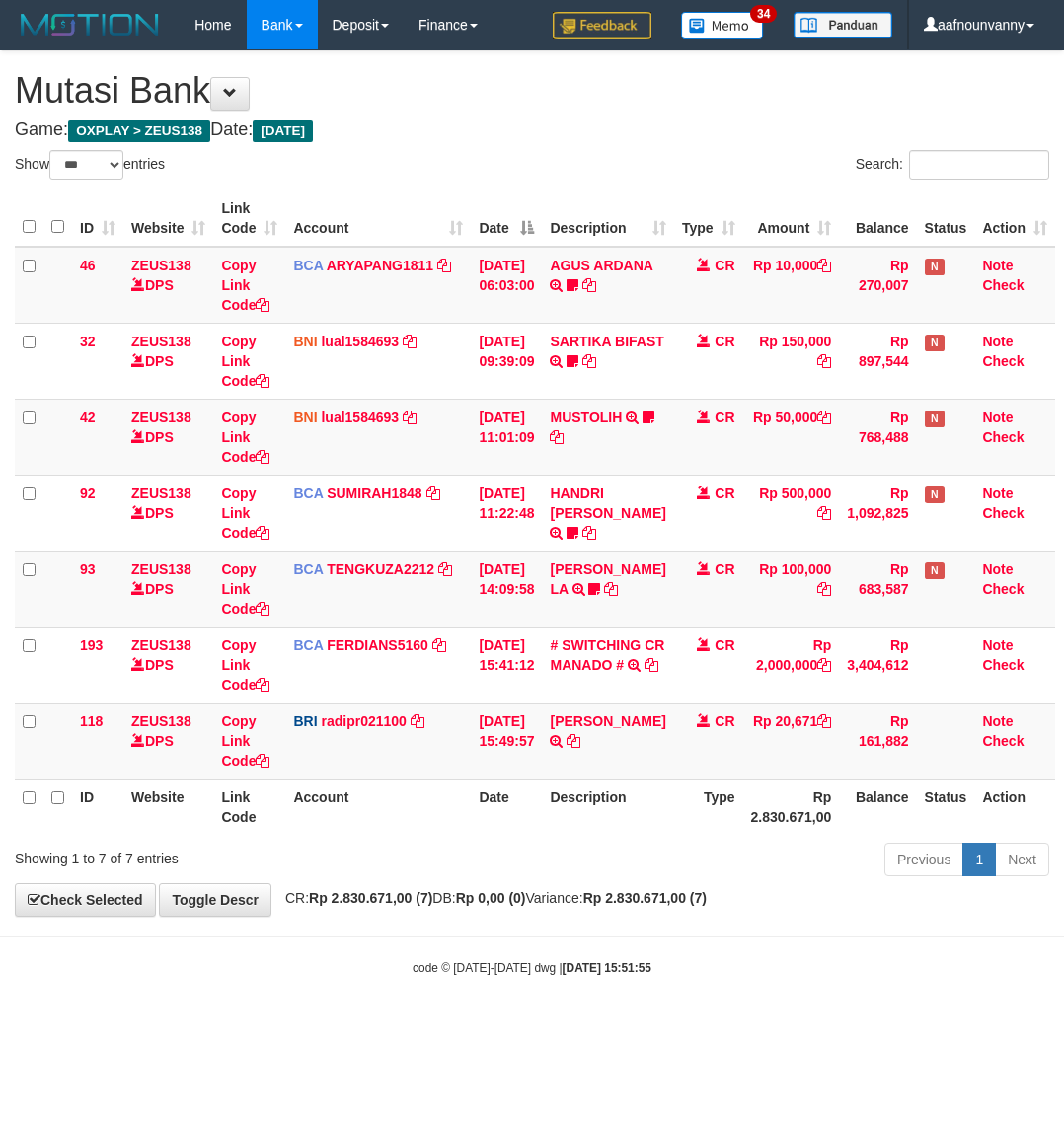select on "***" 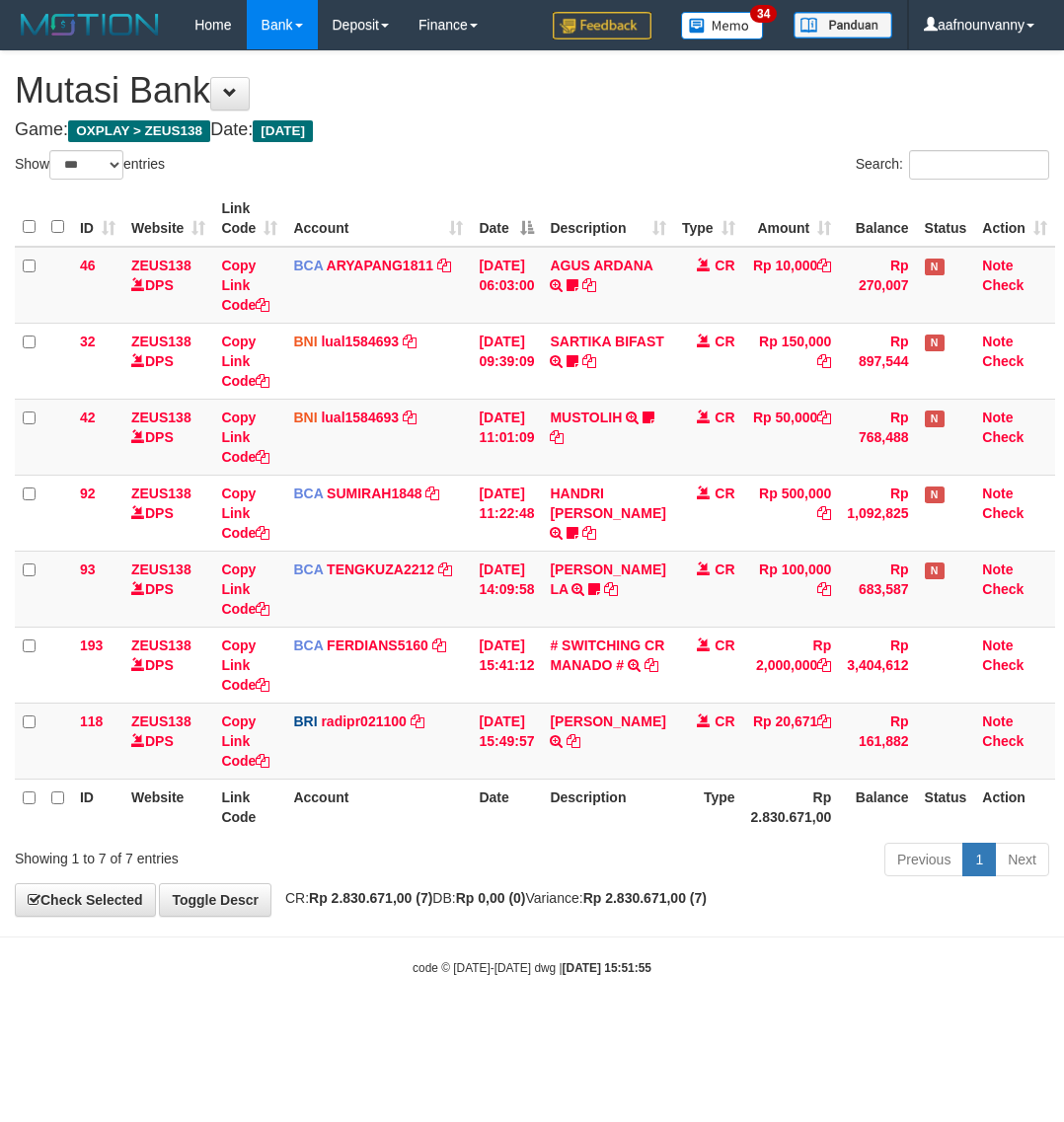 scroll, scrollTop: 0, scrollLeft: 0, axis: both 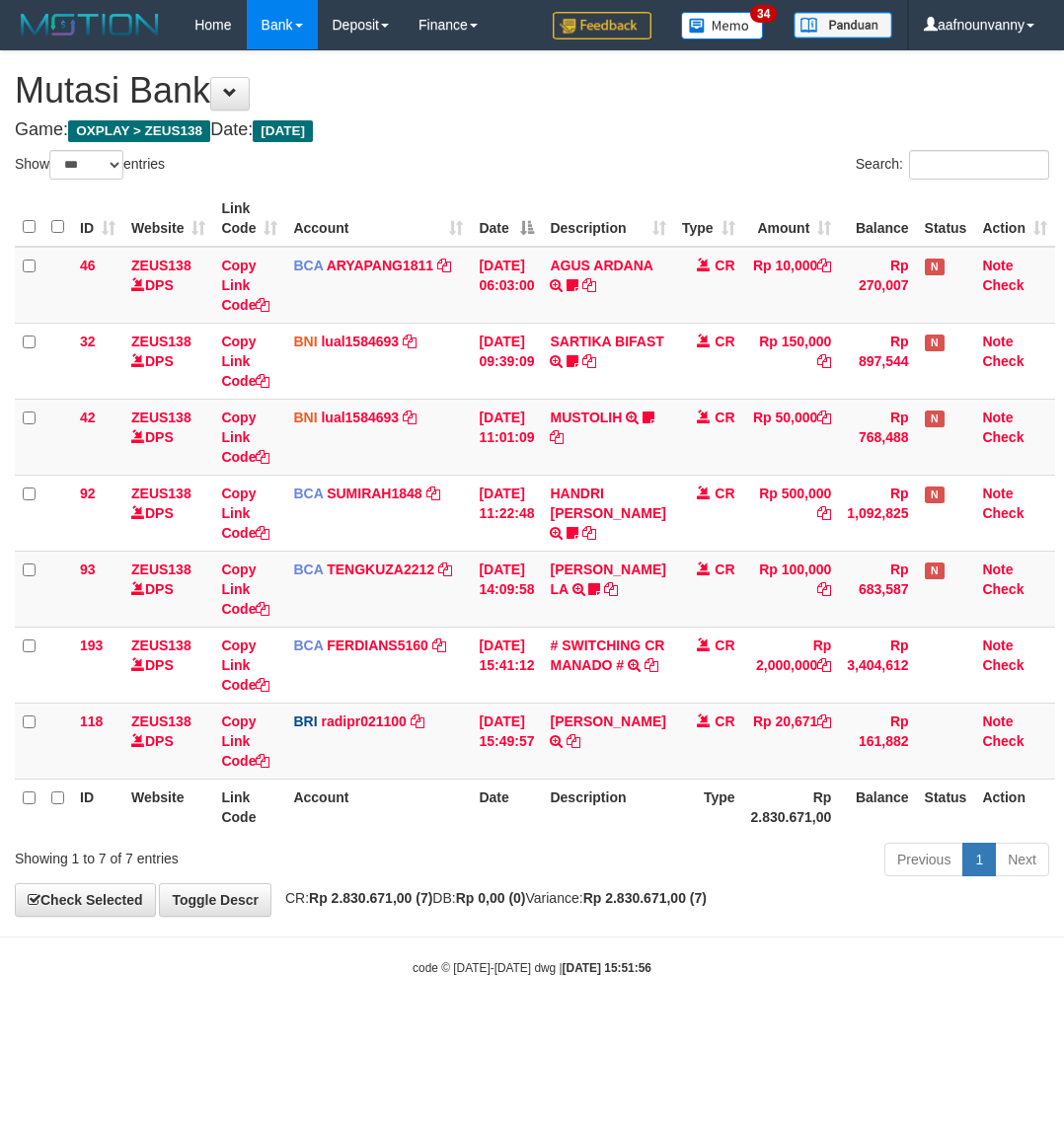 select on "***" 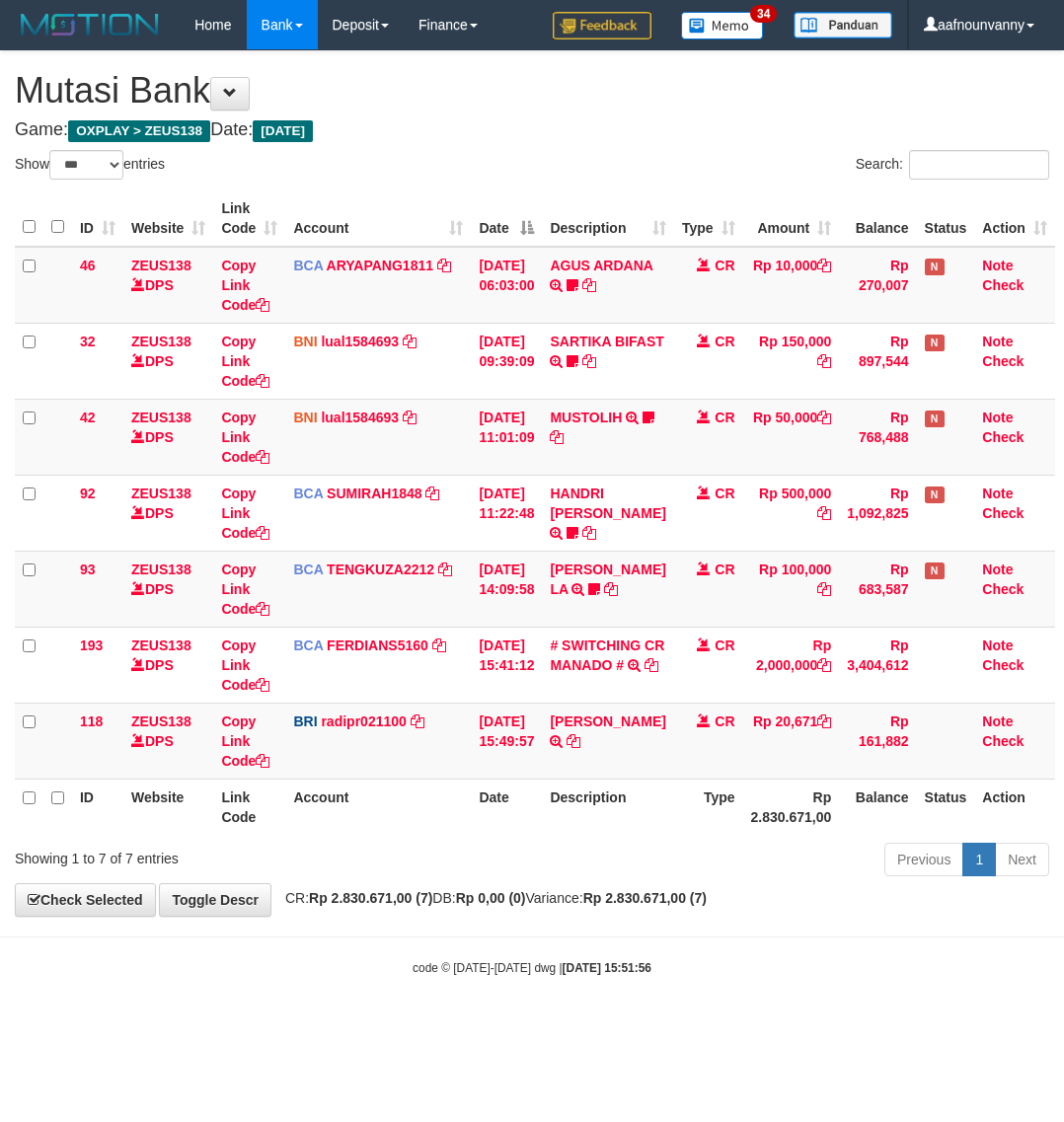 scroll, scrollTop: 0, scrollLeft: 0, axis: both 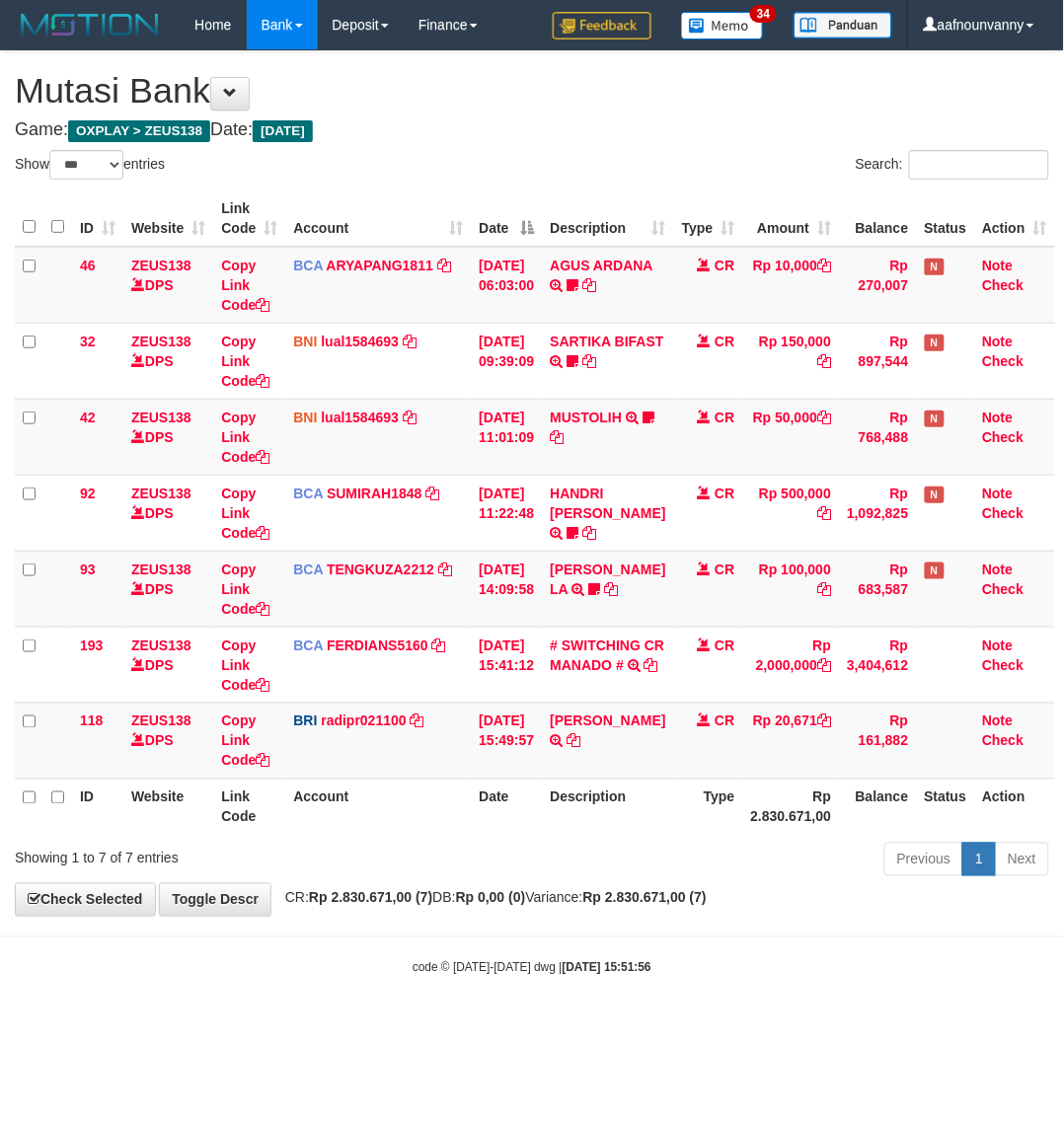drag, startPoint x: 282, startPoint y: 1111, endPoint x: 70, endPoint y: 968, distance: 255.72055 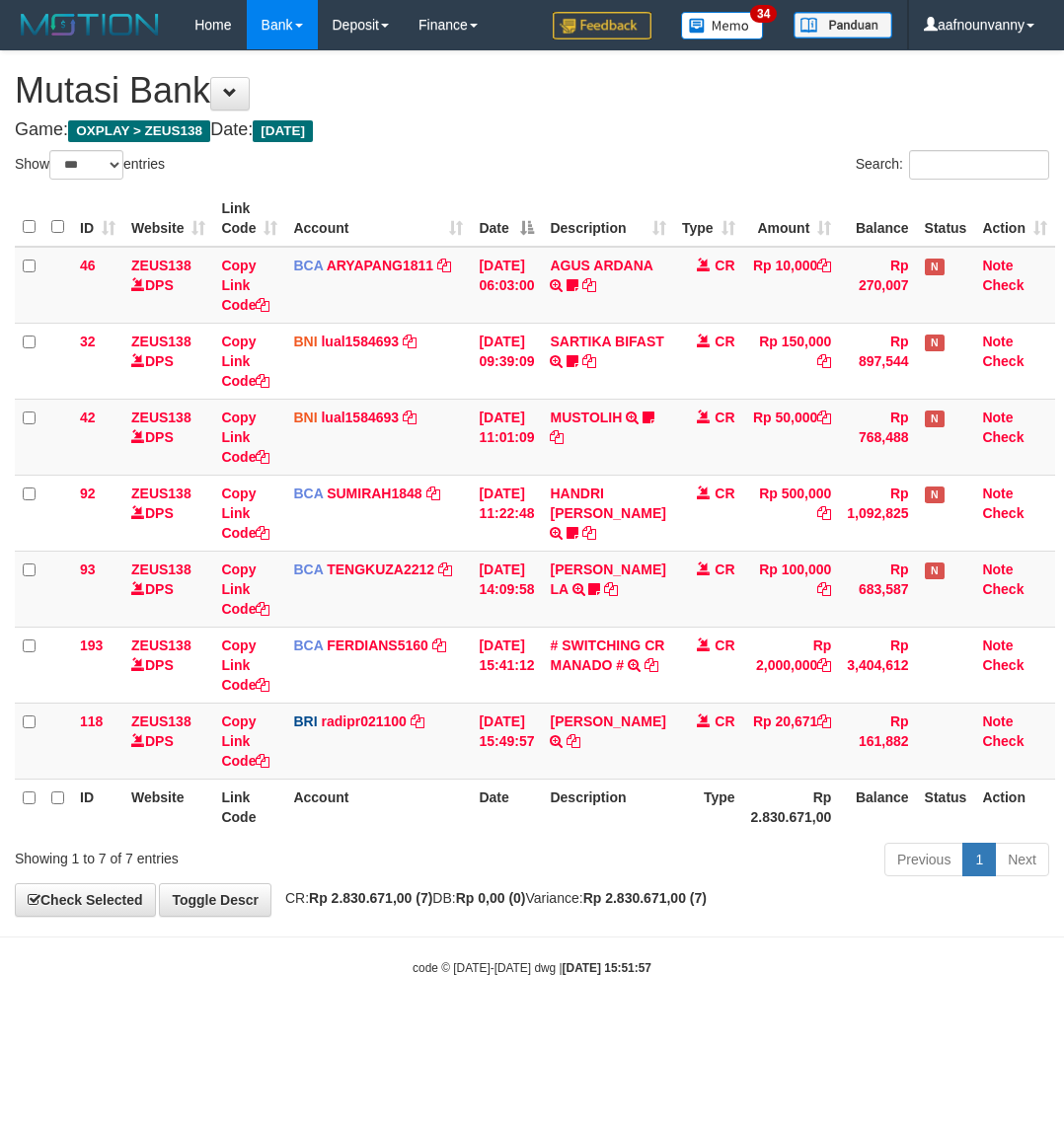 select on "***" 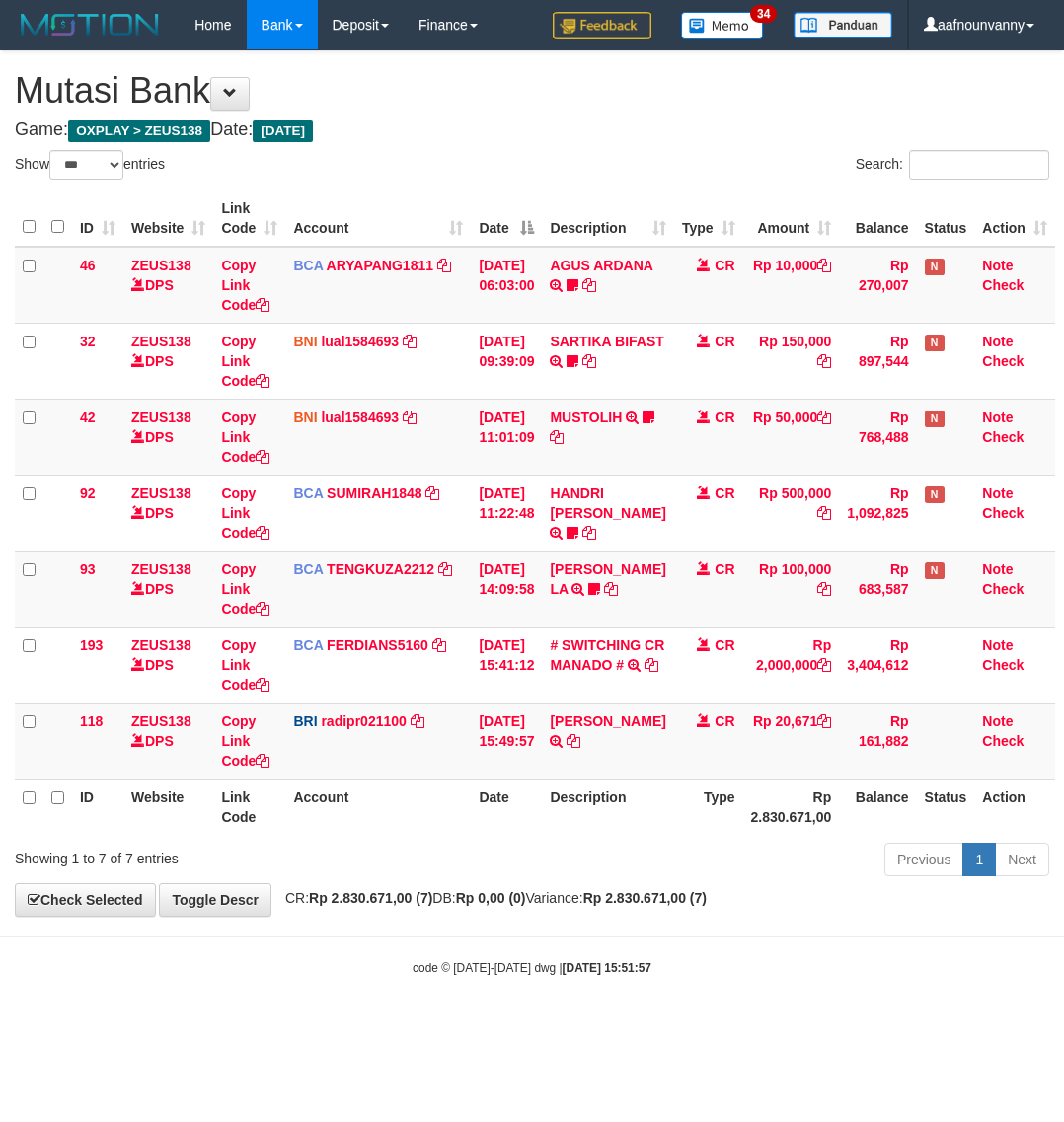 scroll, scrollTop: 0, scrollLeft: 0, axis: both 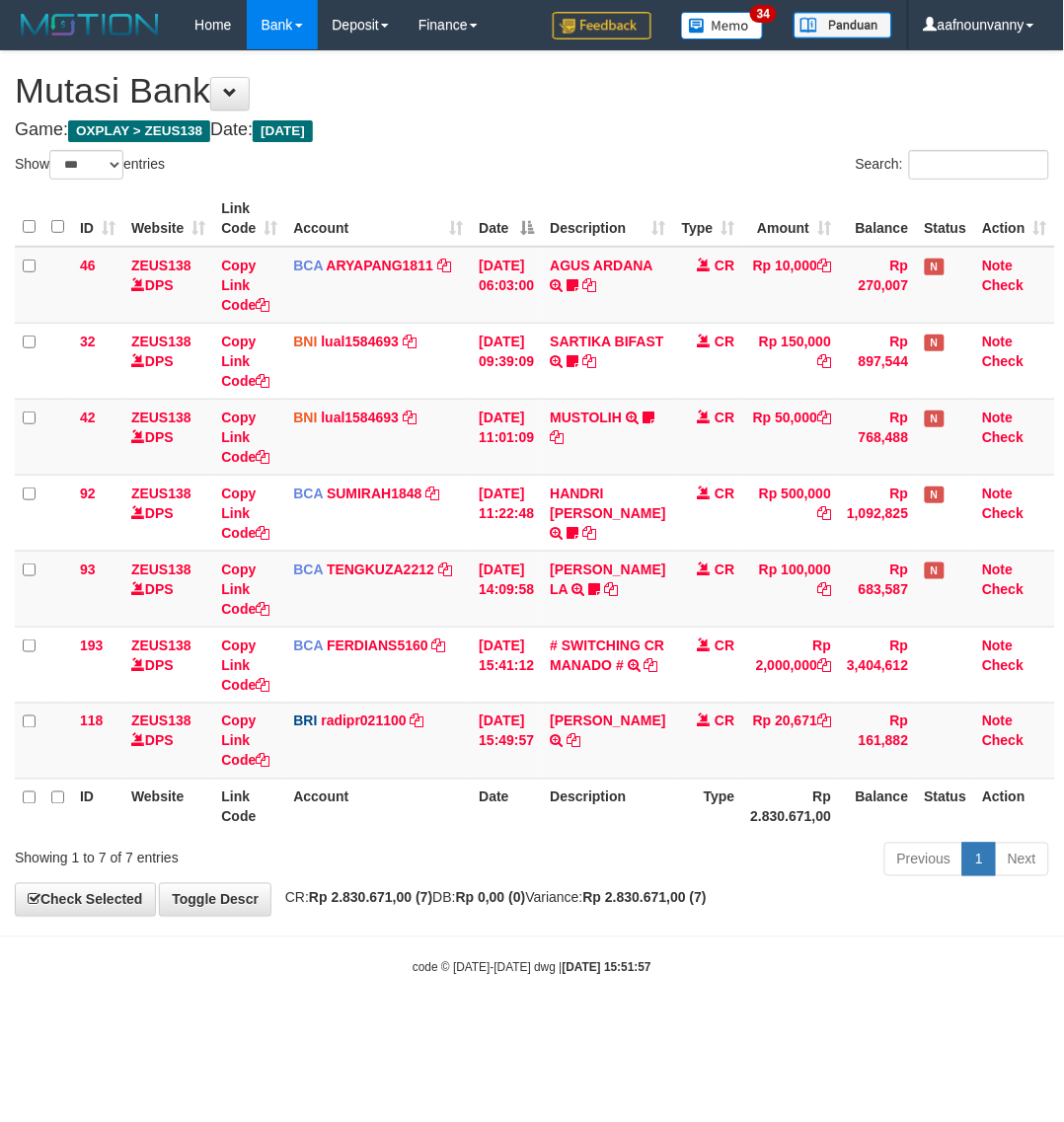 drag, startPoint x: 114, startPoint y: 997, endPoint x: 90, endPoint y: 985, distance: 26.832816 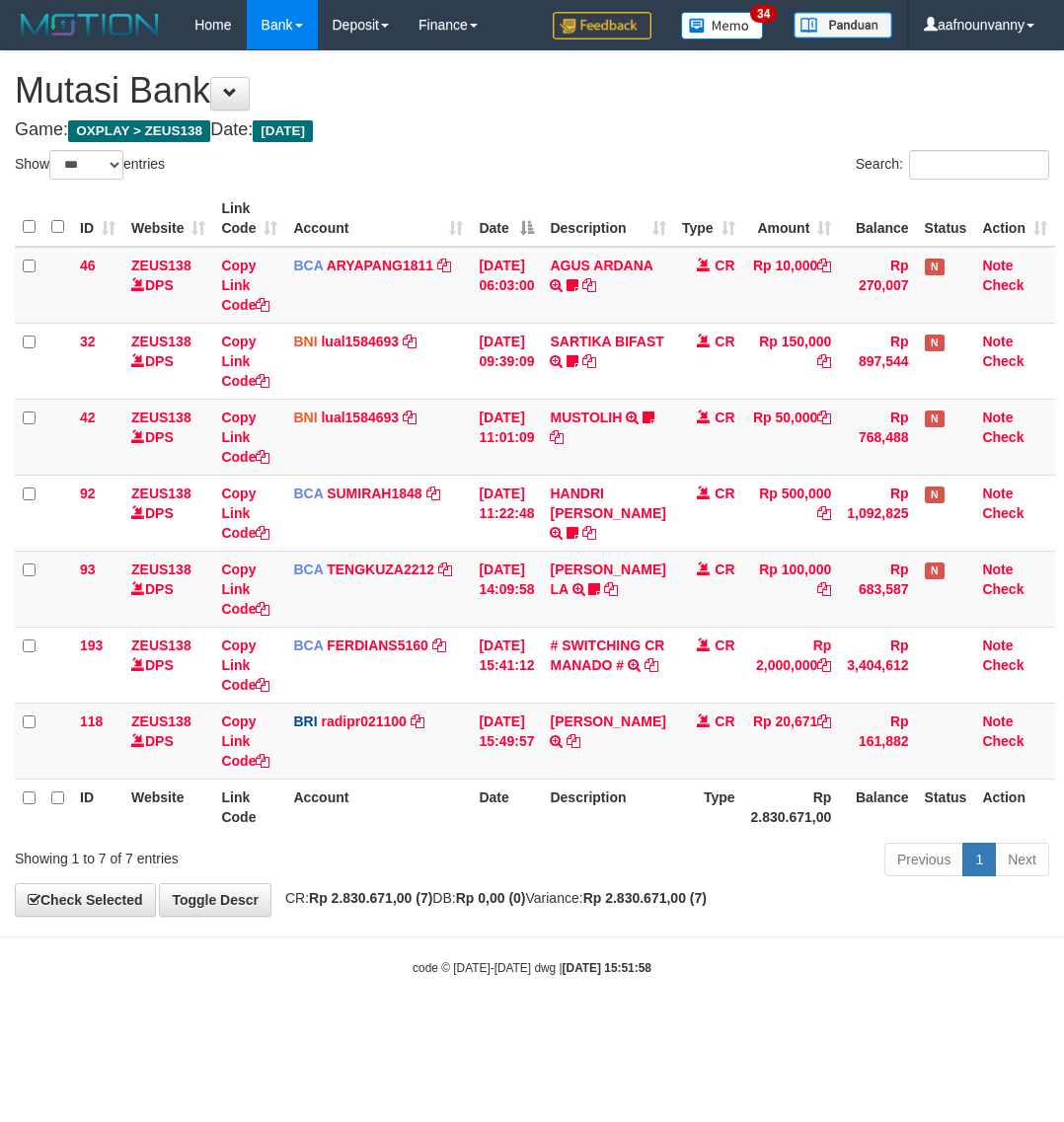 select on "***" 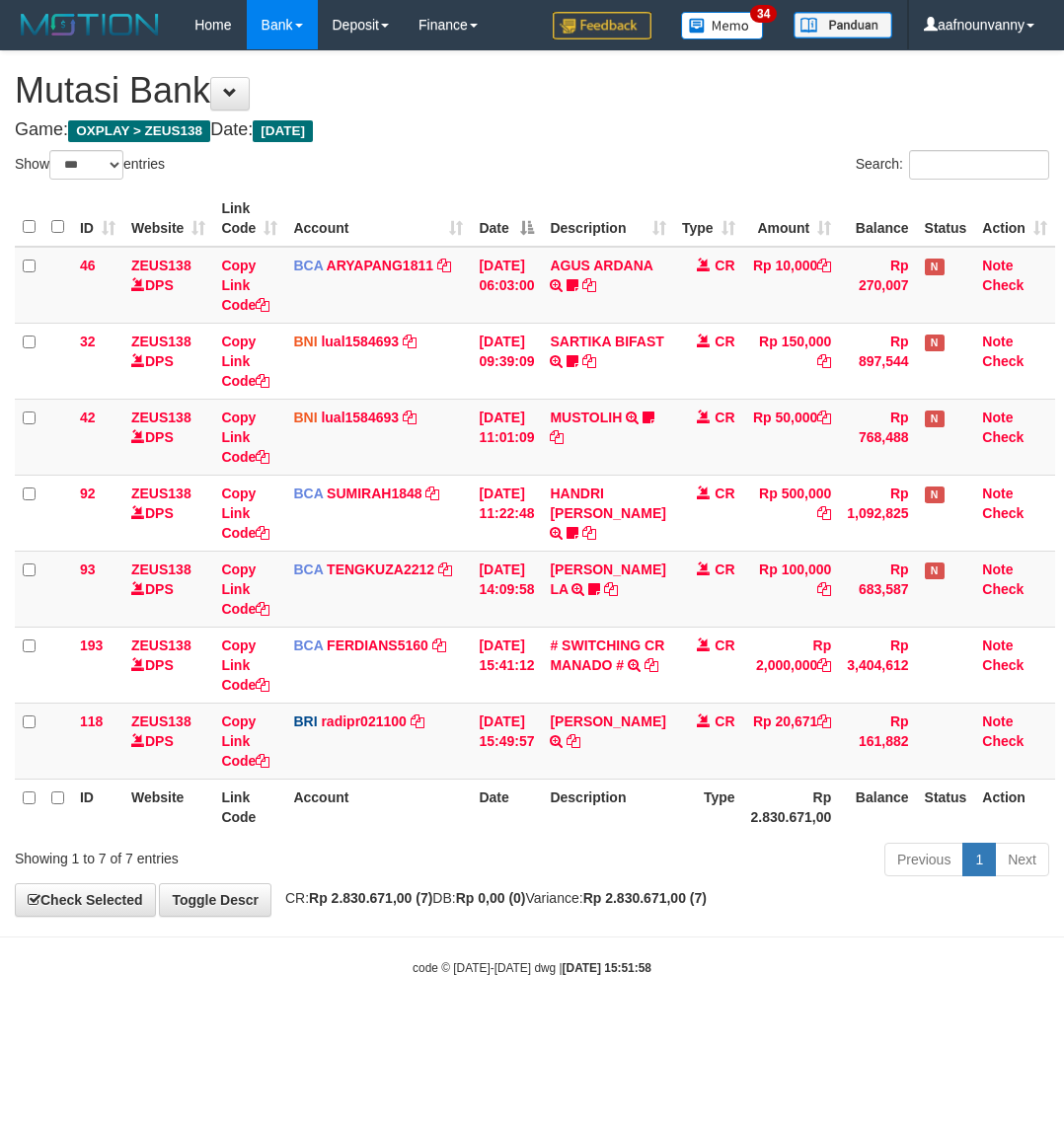 click on "Toggle navigation
Home
Bank
Account List
Load
By Website
Group
[OXPLAY]													ZEUS138
By Load Group (DPS)" at bounding box center [532, 513] 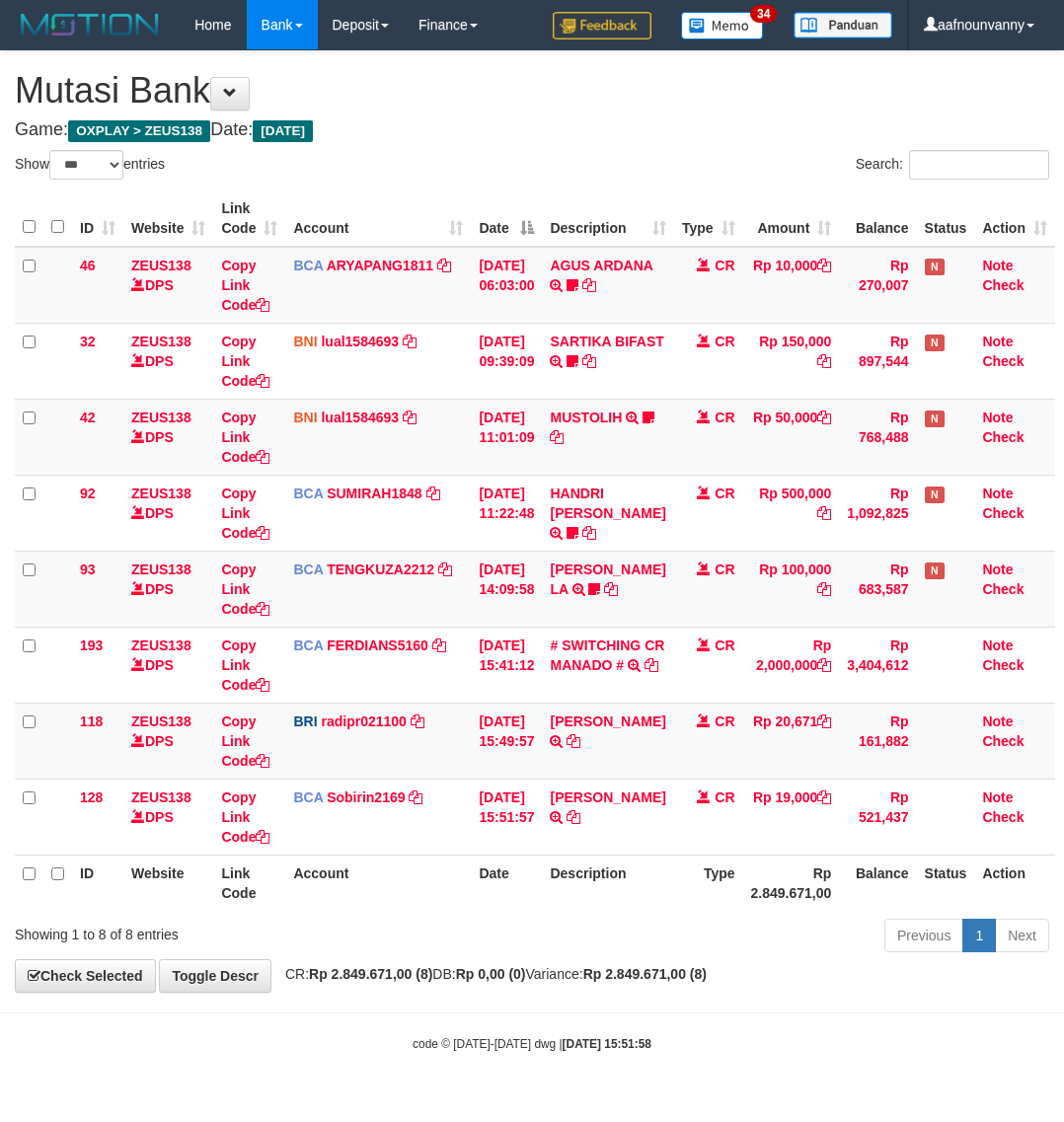 select on "***" 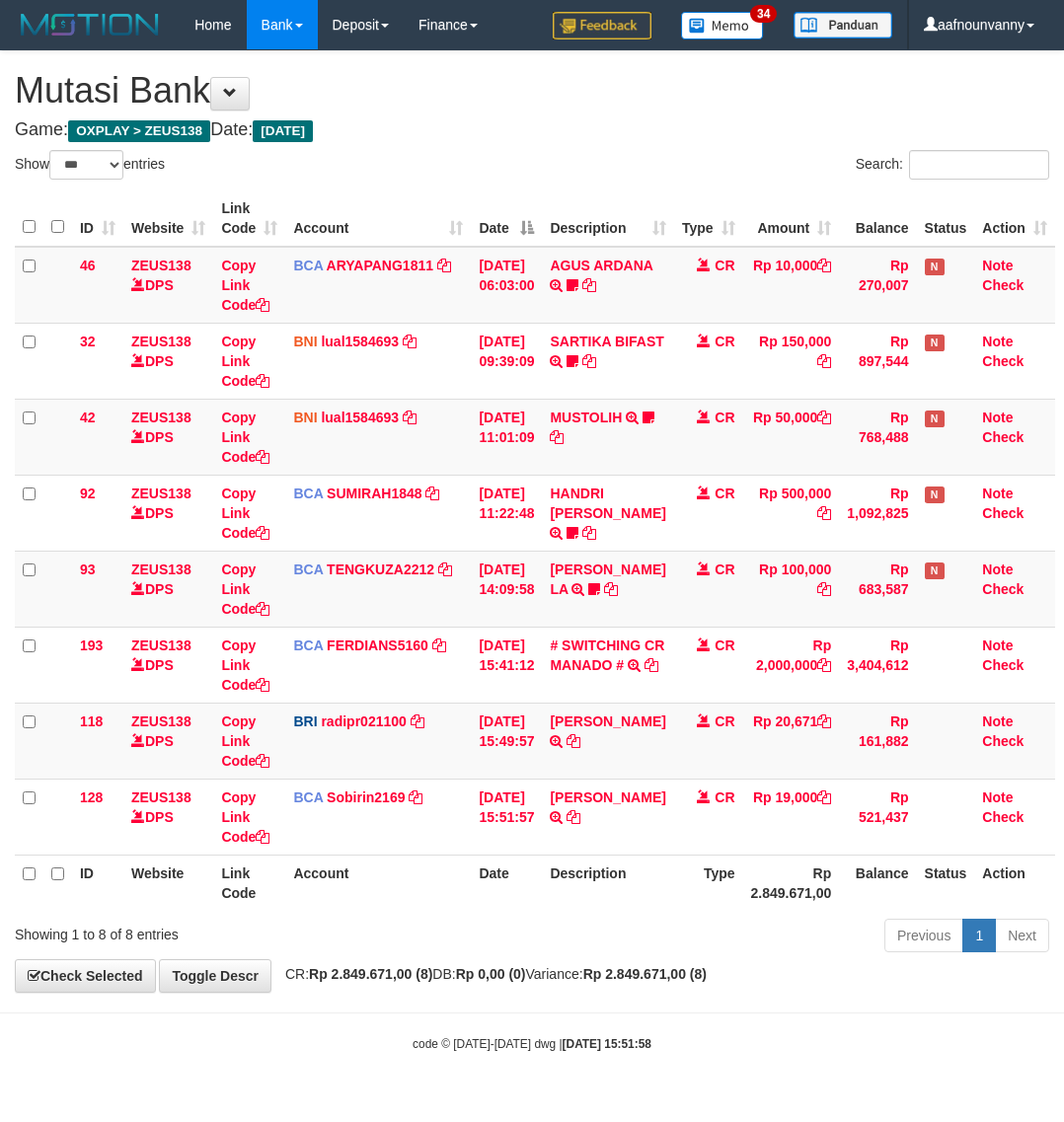 scroll, scrollTop: 0, scrollLeft: 0, axis: both 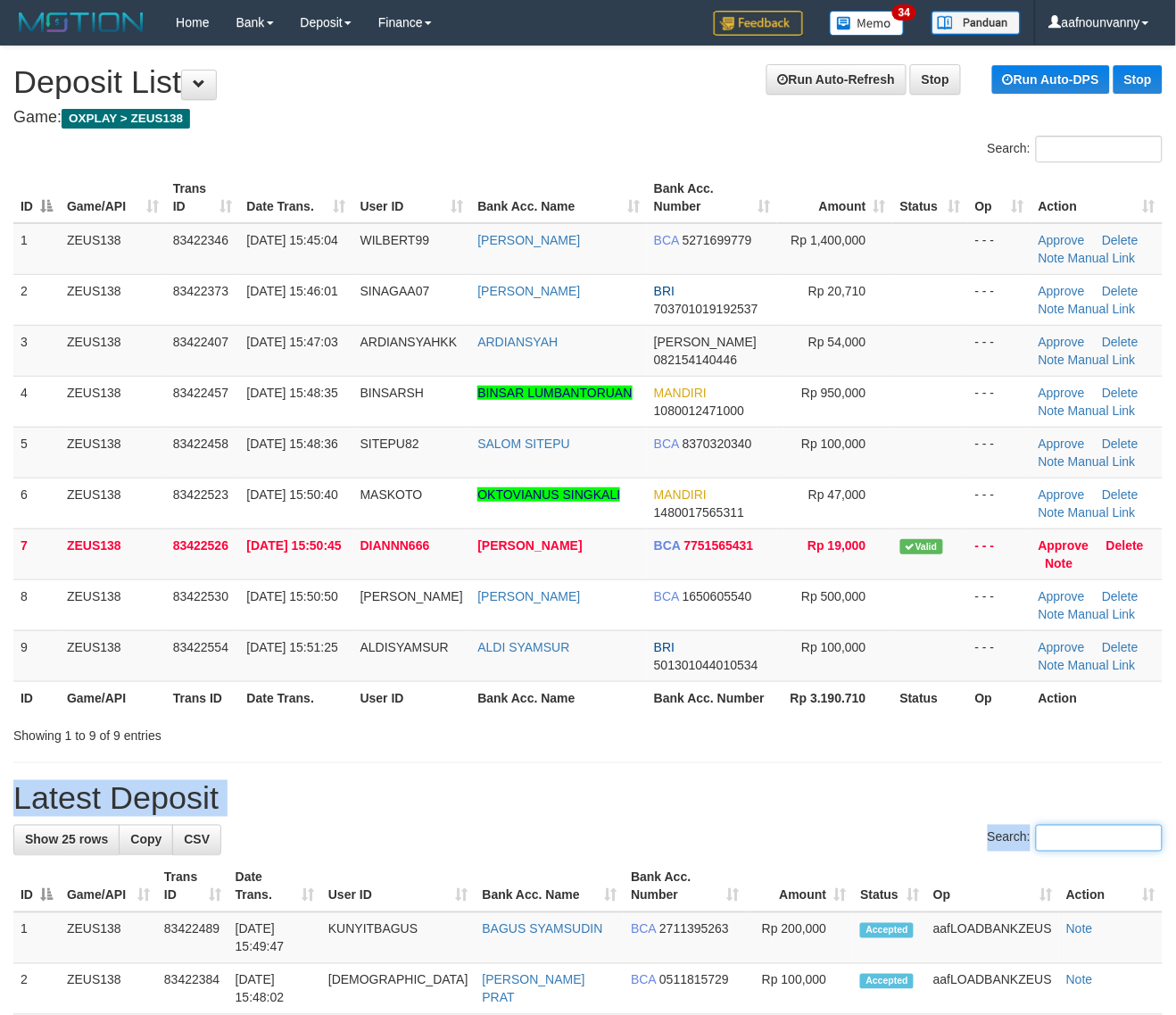 type on "**********" 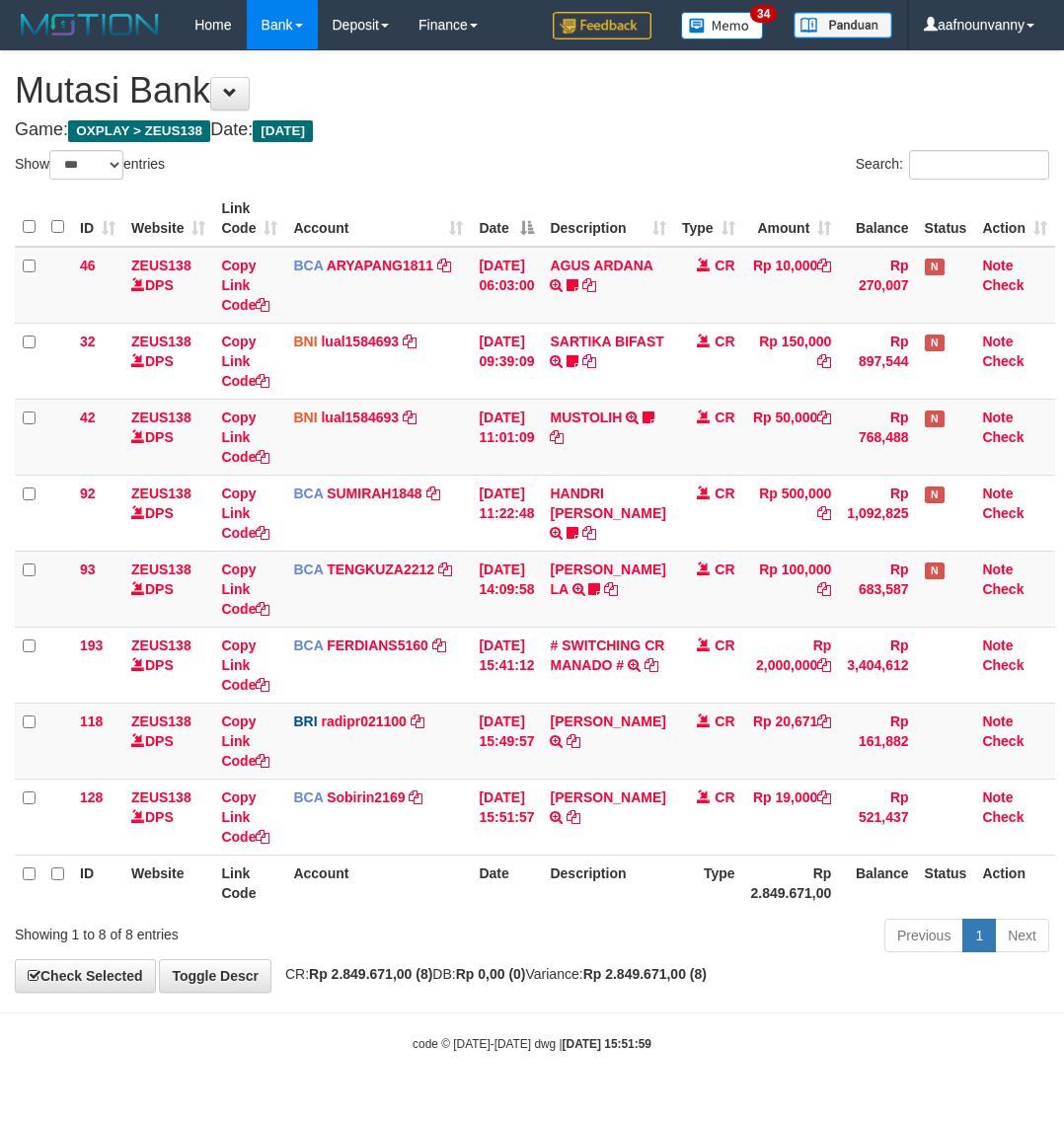 select on "***" 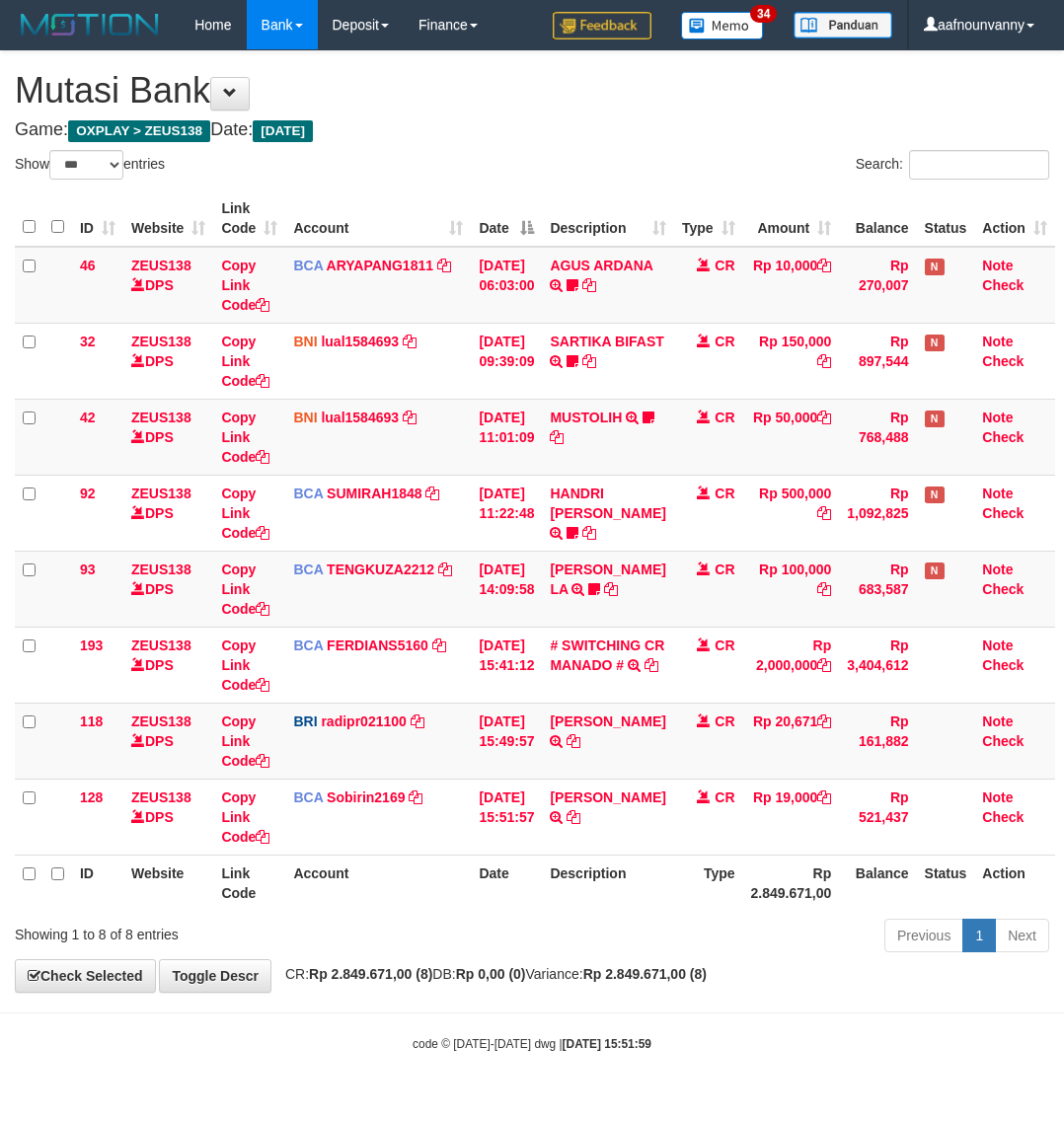 scroll, scrollTop: 0, scrollLeft: 0, axis: both 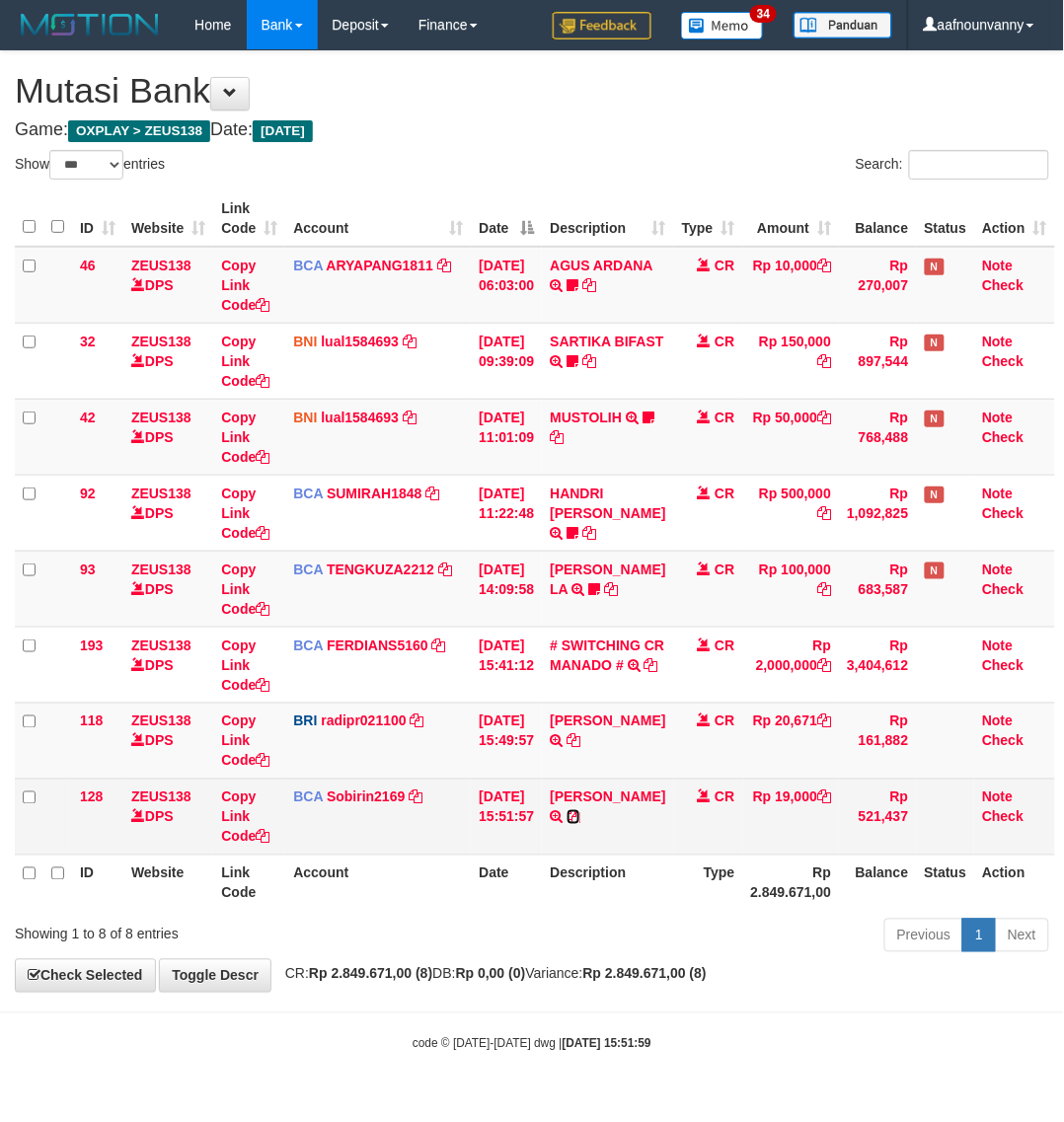 click at bounding box center [573, 817] 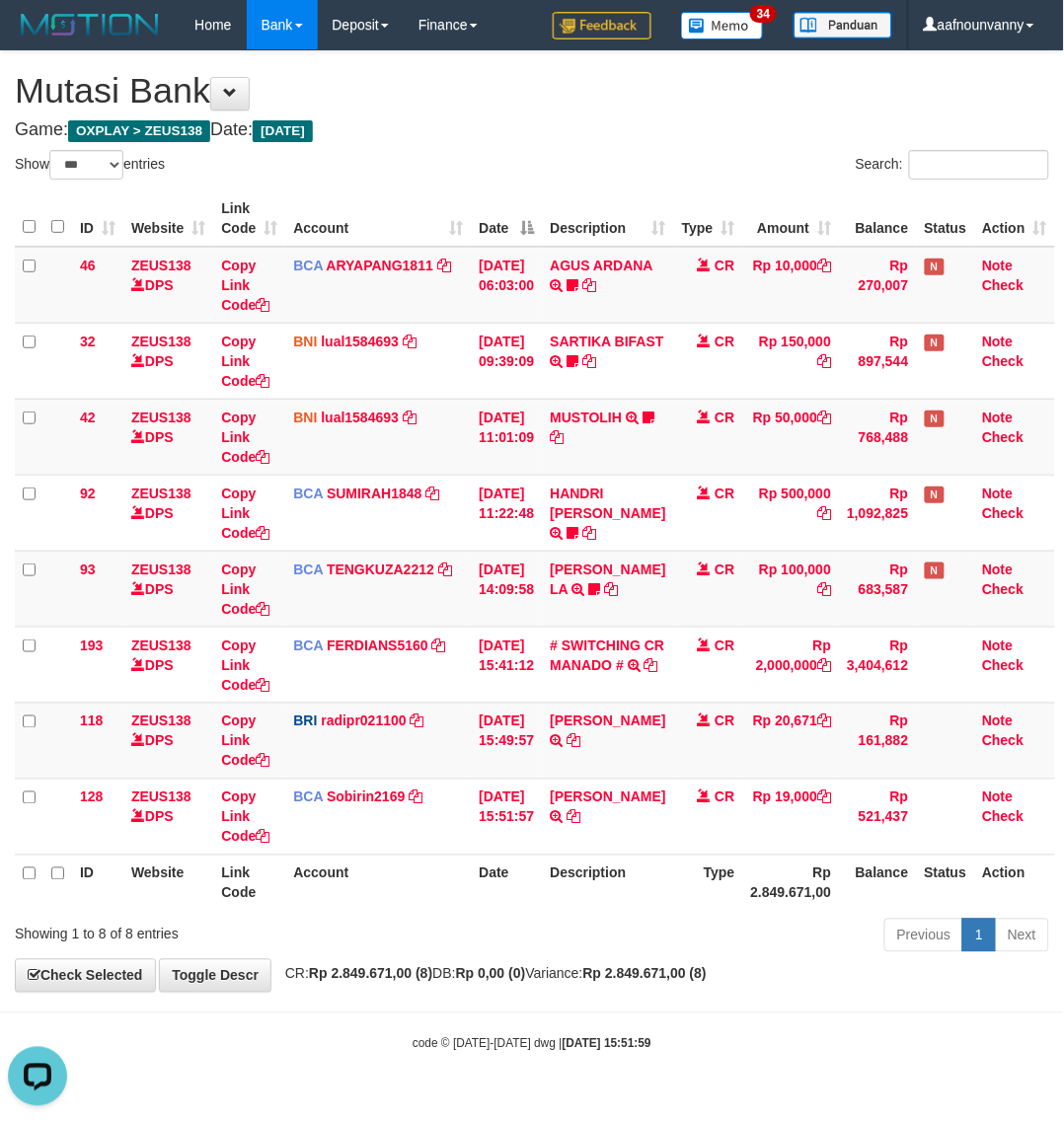 scroll, scrollTop: 0, scrollLeft: 0, axis: both 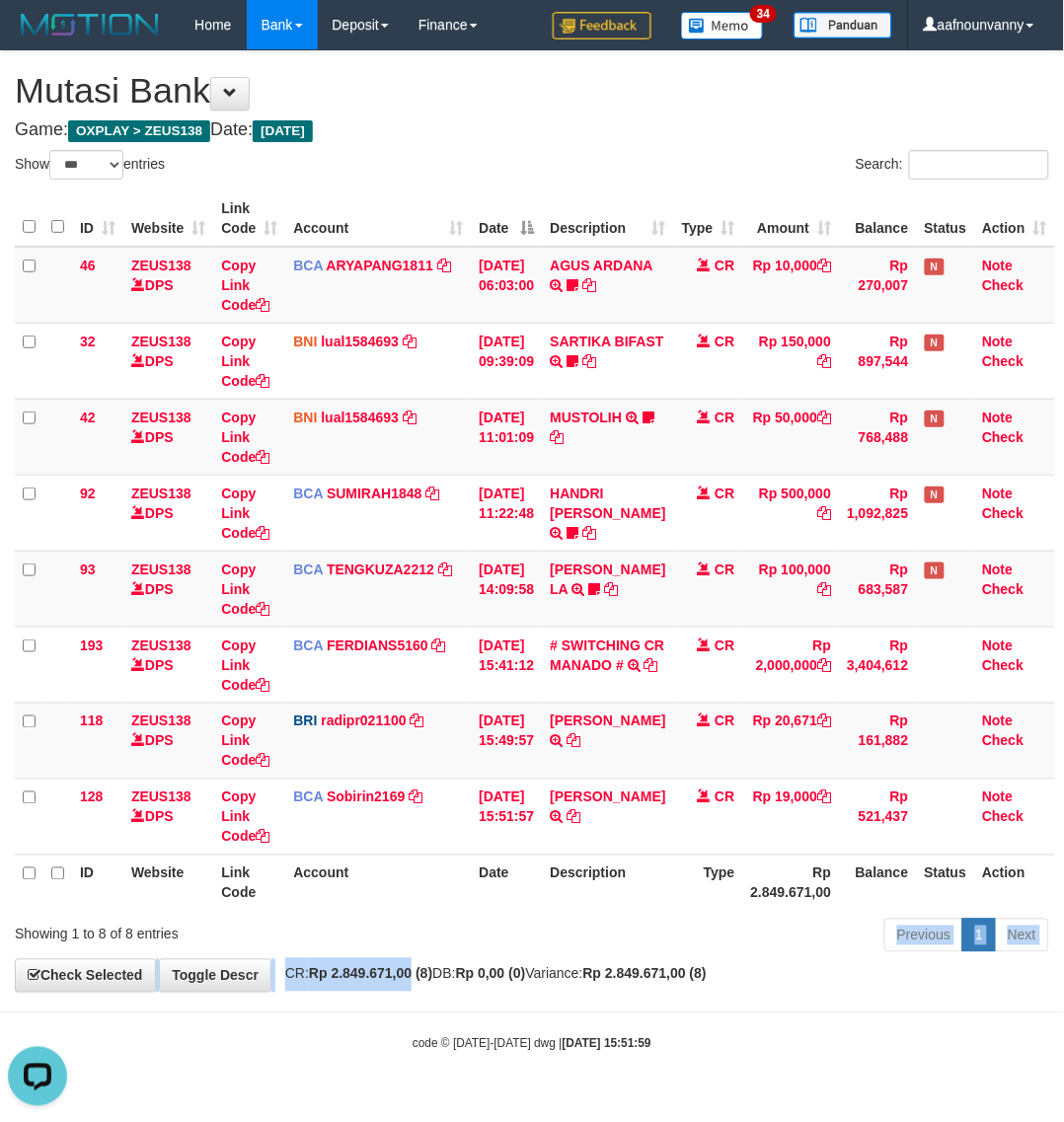drag, startPoint x: 420, startPoint y: 964, endPoint x: 5, endPoint y: 881, distance: 423.21862 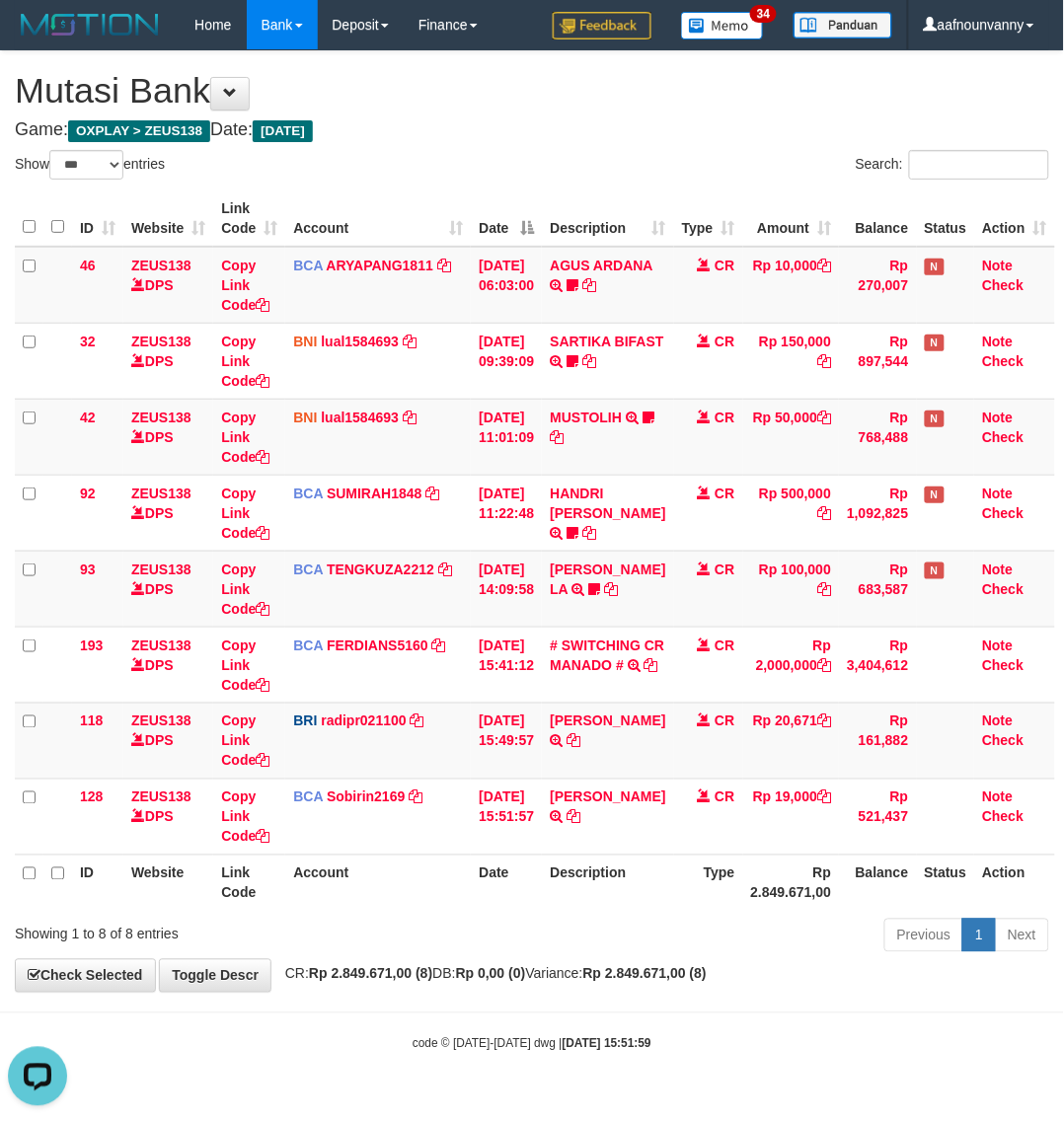 drag, startPoint x: 614, startPoint y: 998, endPoint x: 546, endPoint y: 978, distance: 70.8802 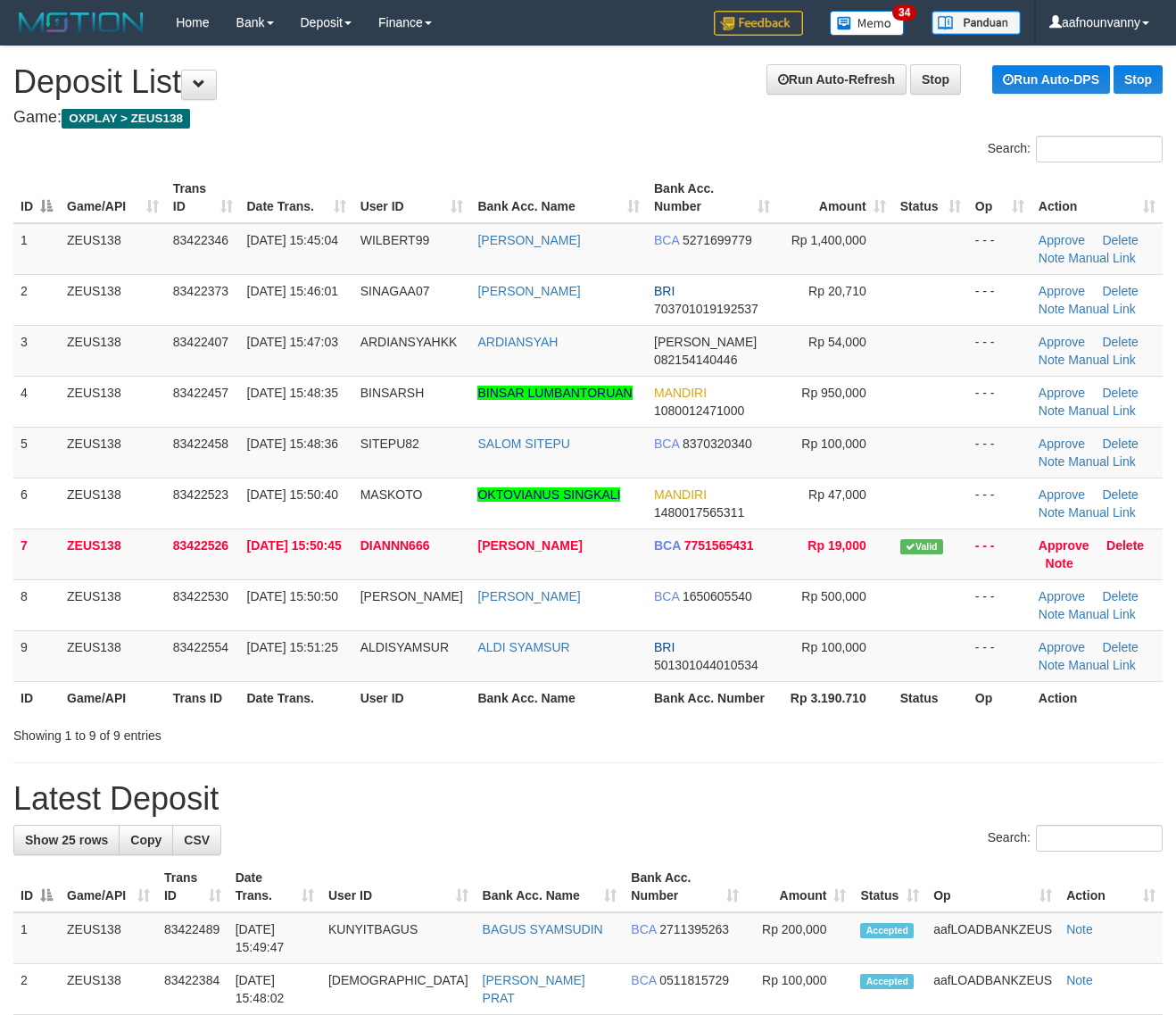 scroll, scrollTop: 0, scrollLeft: 0, axis: both 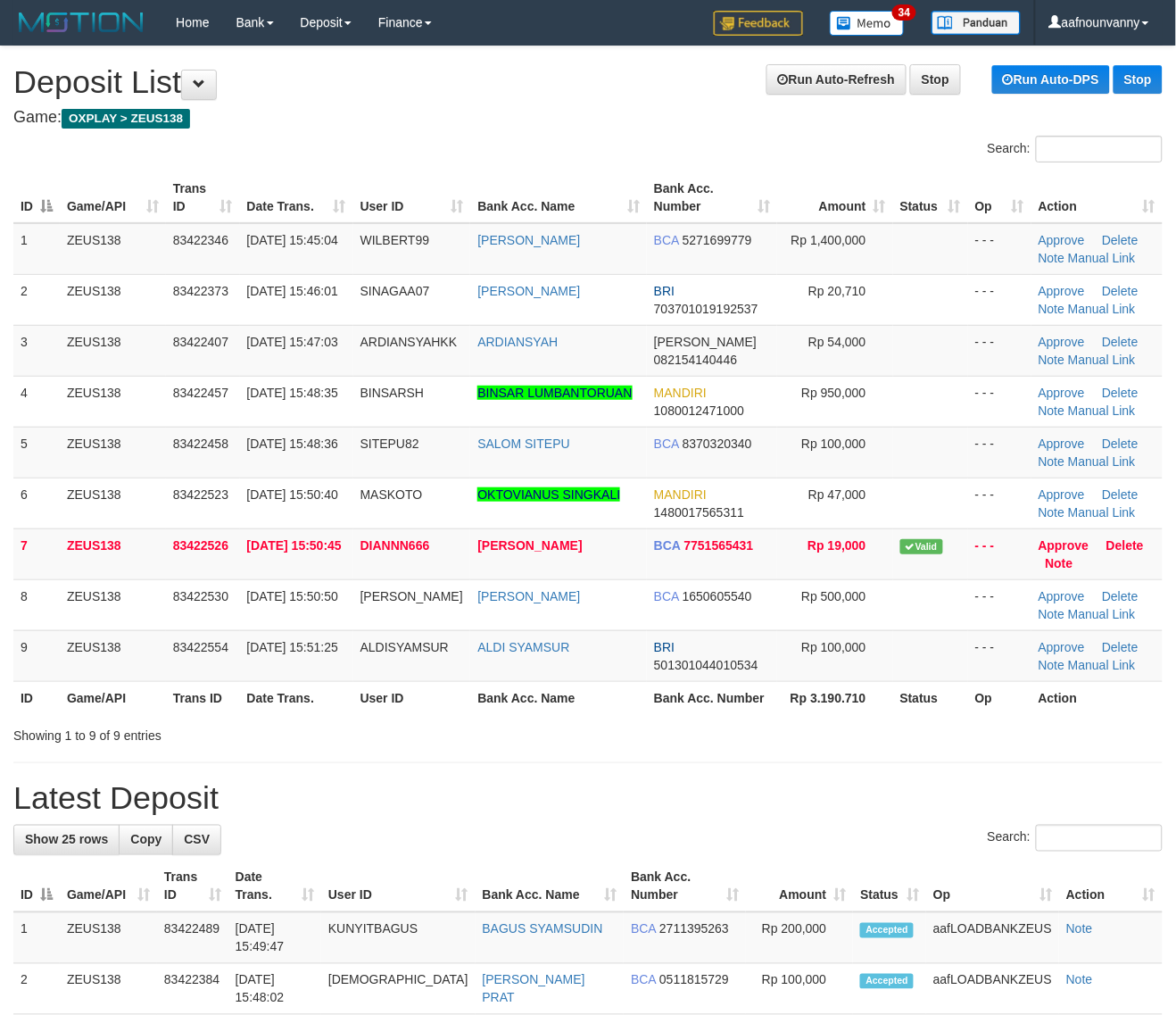 click on "ID Game/API Trans ID Date Trans. User ID Bank Acc. Name Bank Acc. Number Amount Status Op Action
1
ZEUS138
83422346
11/07/2025 15:45:04
WILBERT99
WILBERT
BCA
5271699779
Rp 1,400,000
- - -
Approve
Delete
Note
Manual Link
2
ZEUS138
83422373
11/07/2025 15:46:01
SINAGAA07
PAISAL HENDRA
BRI
703701019192537
Rp 20,710
Note" at bounding box center (588, 443) 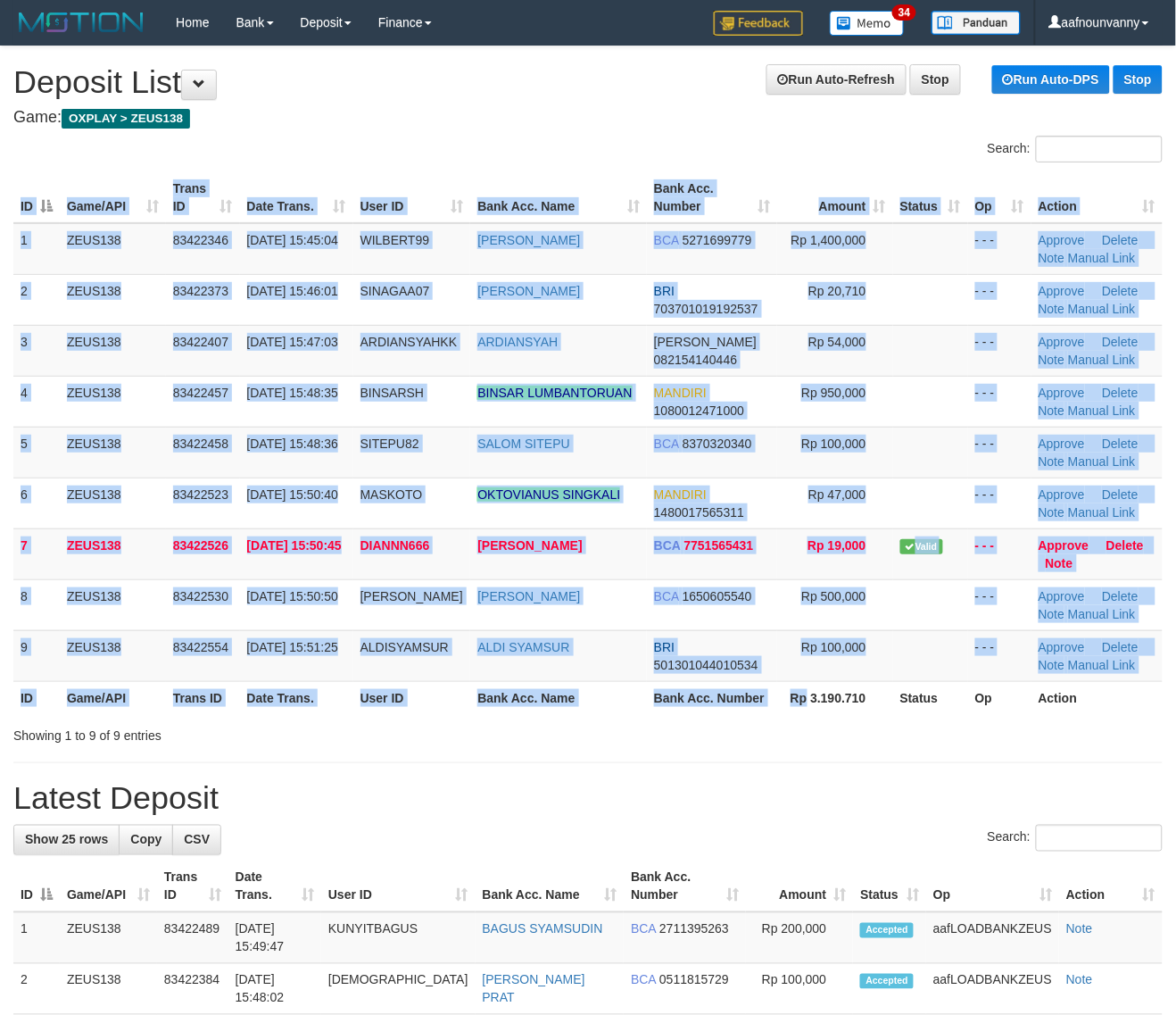 drag, startPoint x: 807, startPoint y: 716, endPoint x: 867, endPoint y: 733, distance: 62.361847 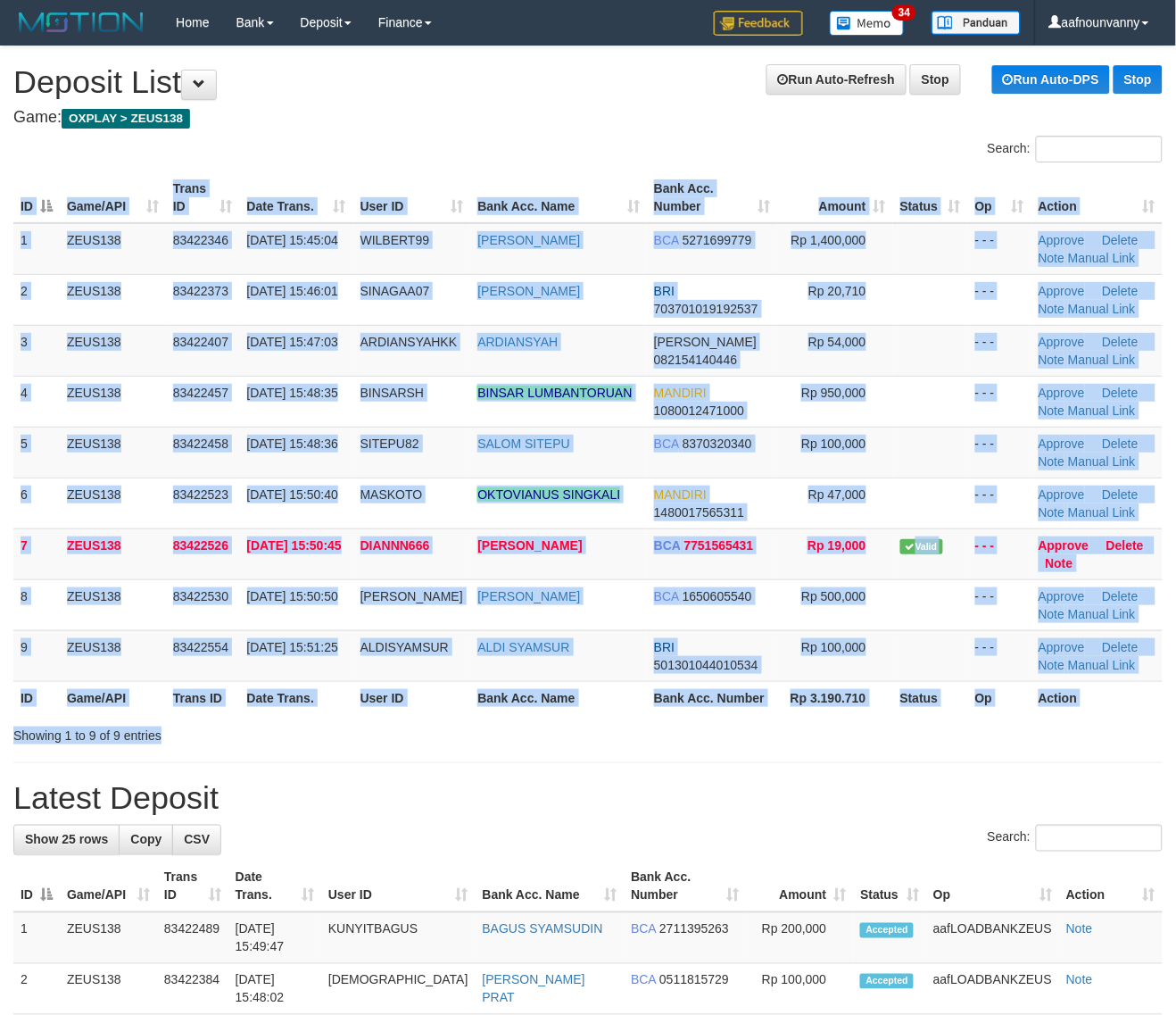 drag, startPoint x: 868, startPoint y: 753, endPoint x: 1184, endPoint y: 832, distance: 325.72534 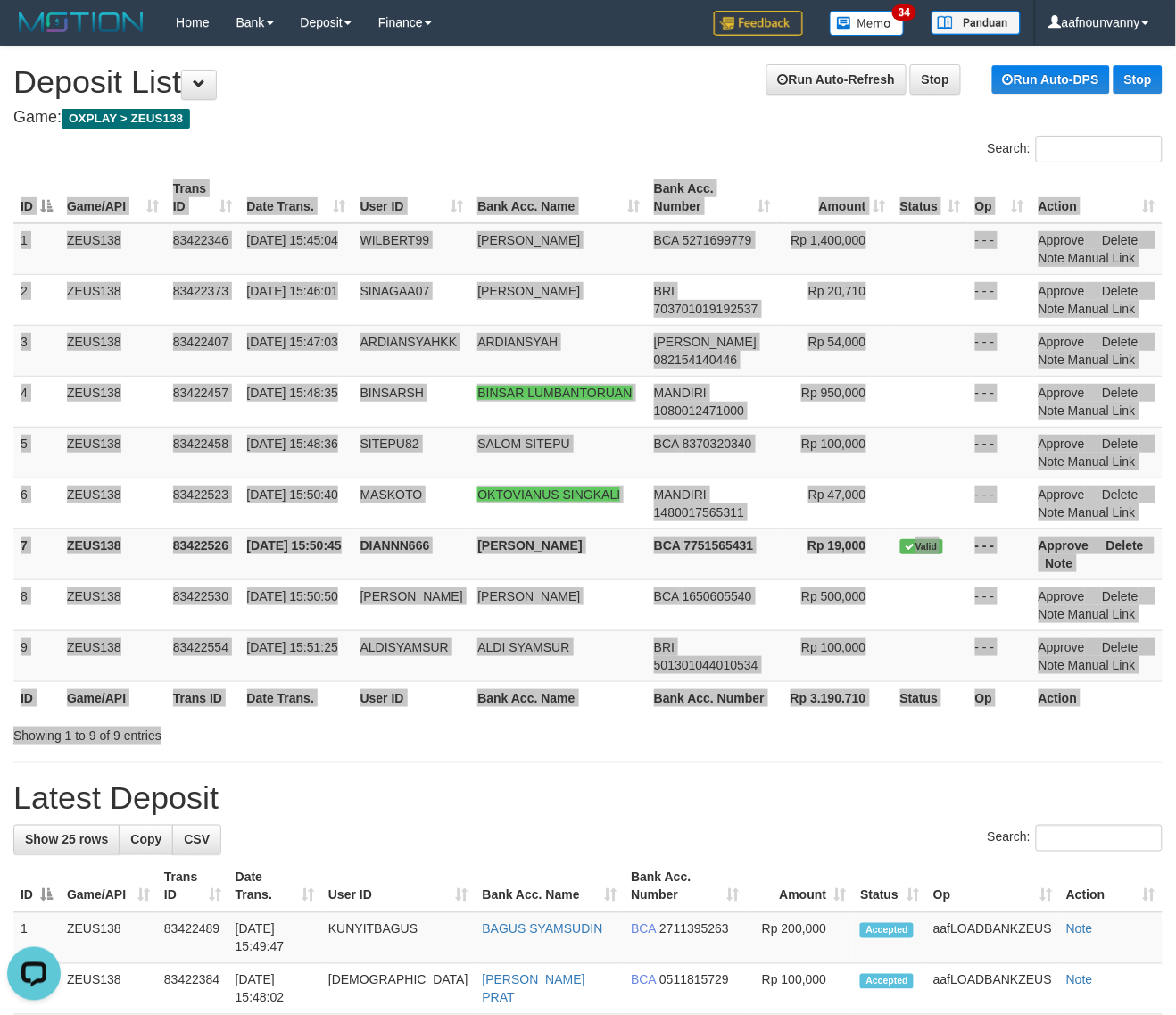 scroll, scrollTop: 0, scrollLeft: 0, axis: both 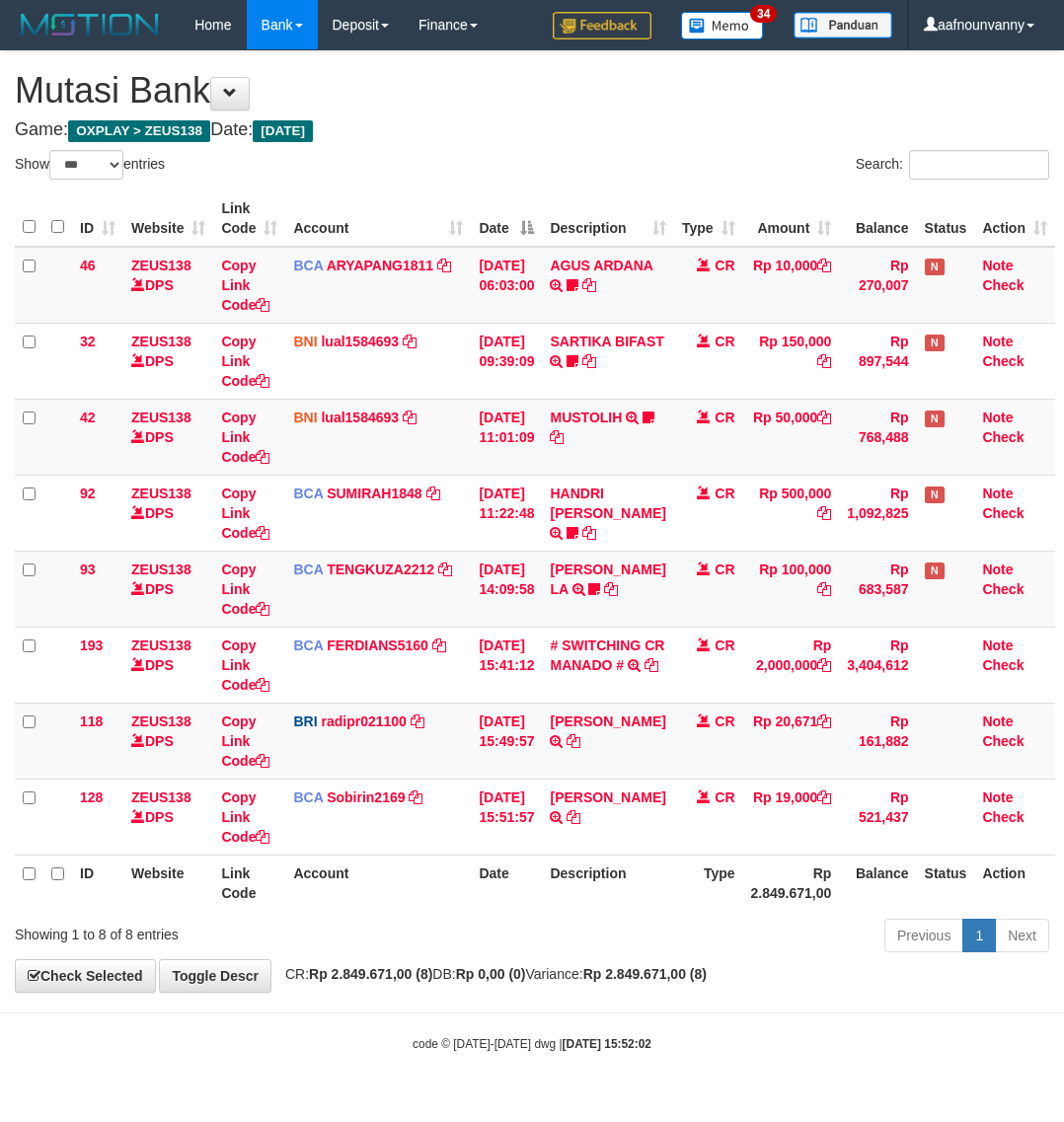 select on "***" 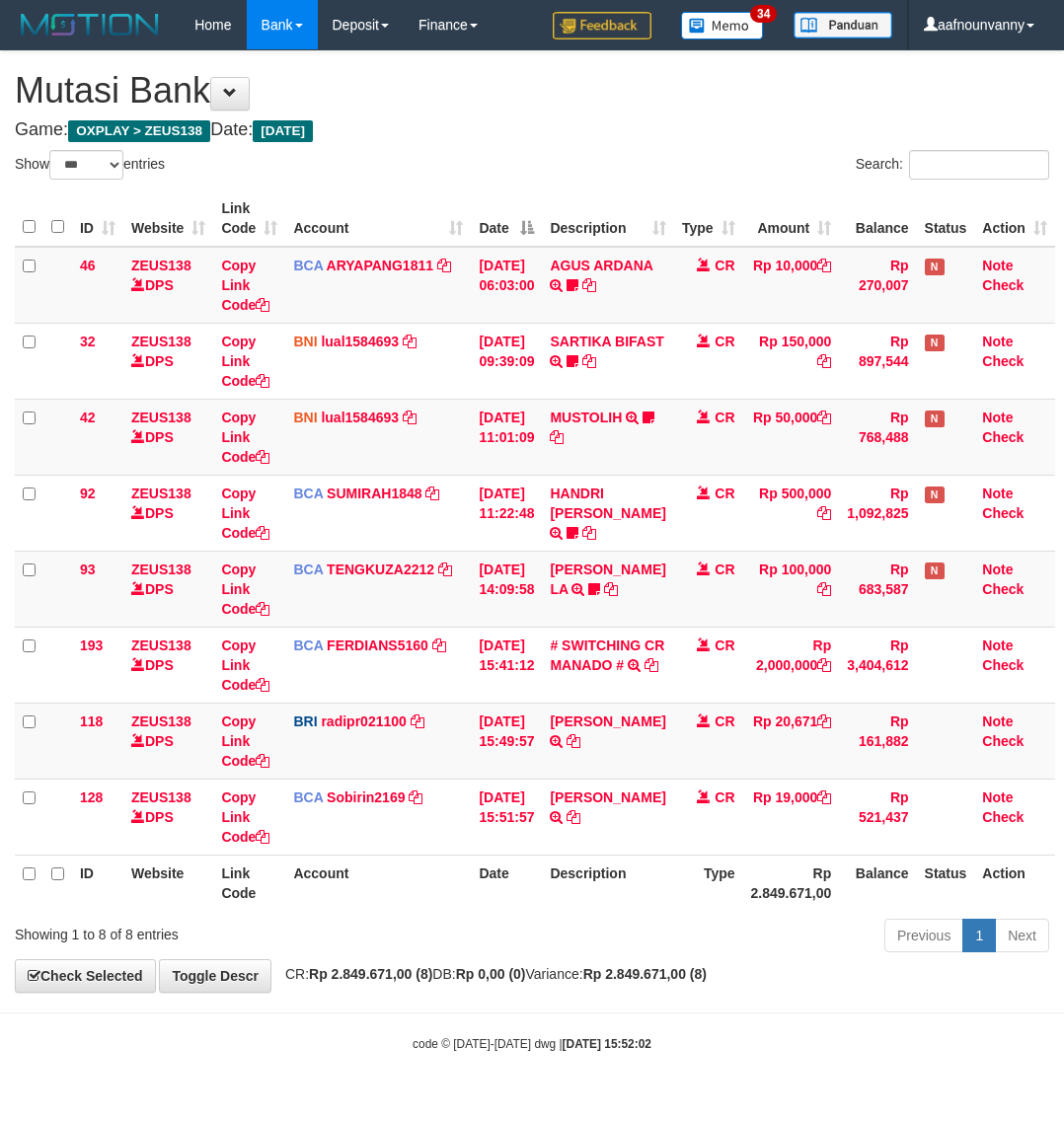 click on "Showing 1 to 8 of 8 entries" at bounding box center (221, 931) 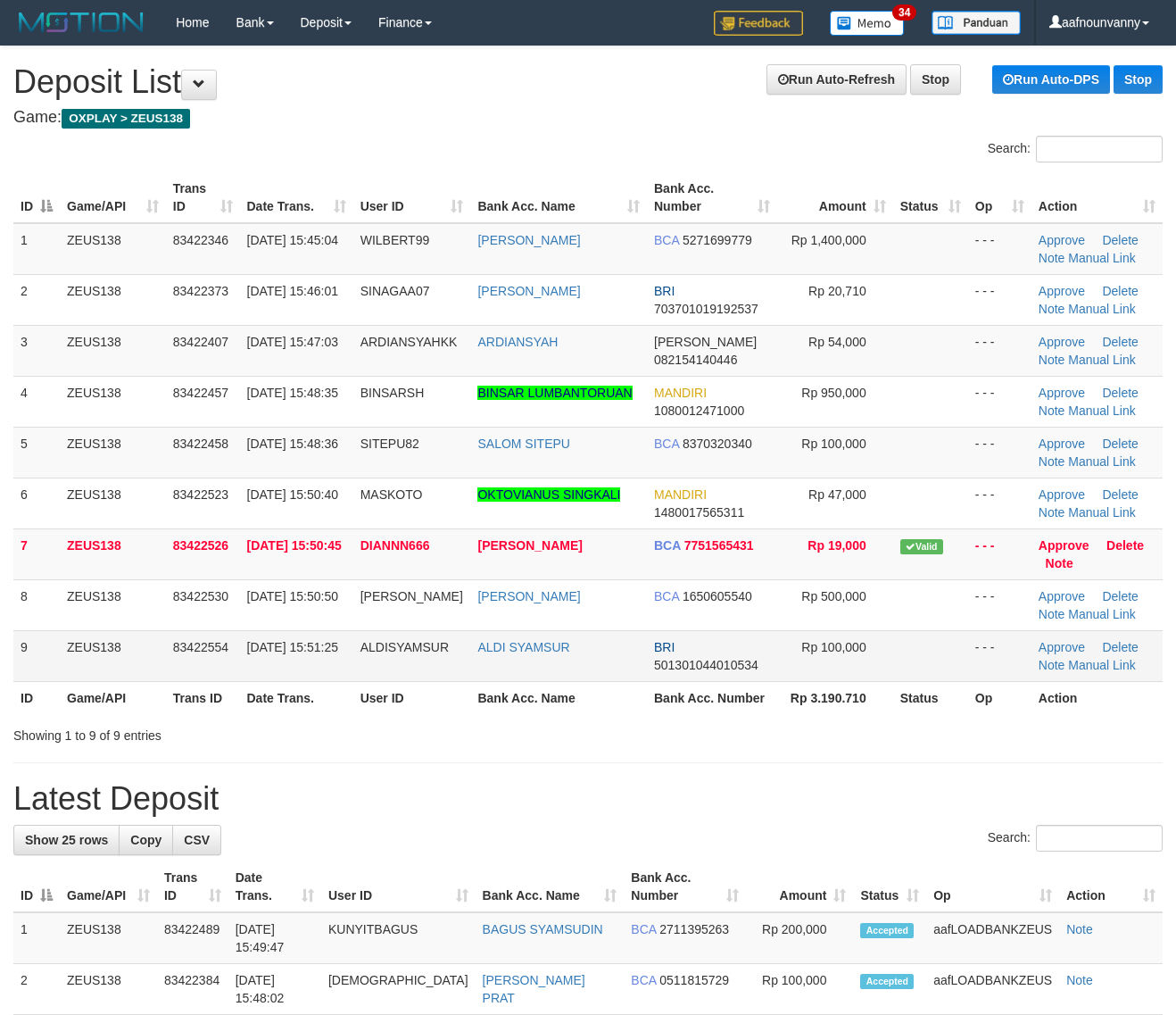 scroll, scrollTop: 0, scrollLeft: 0, axis: both 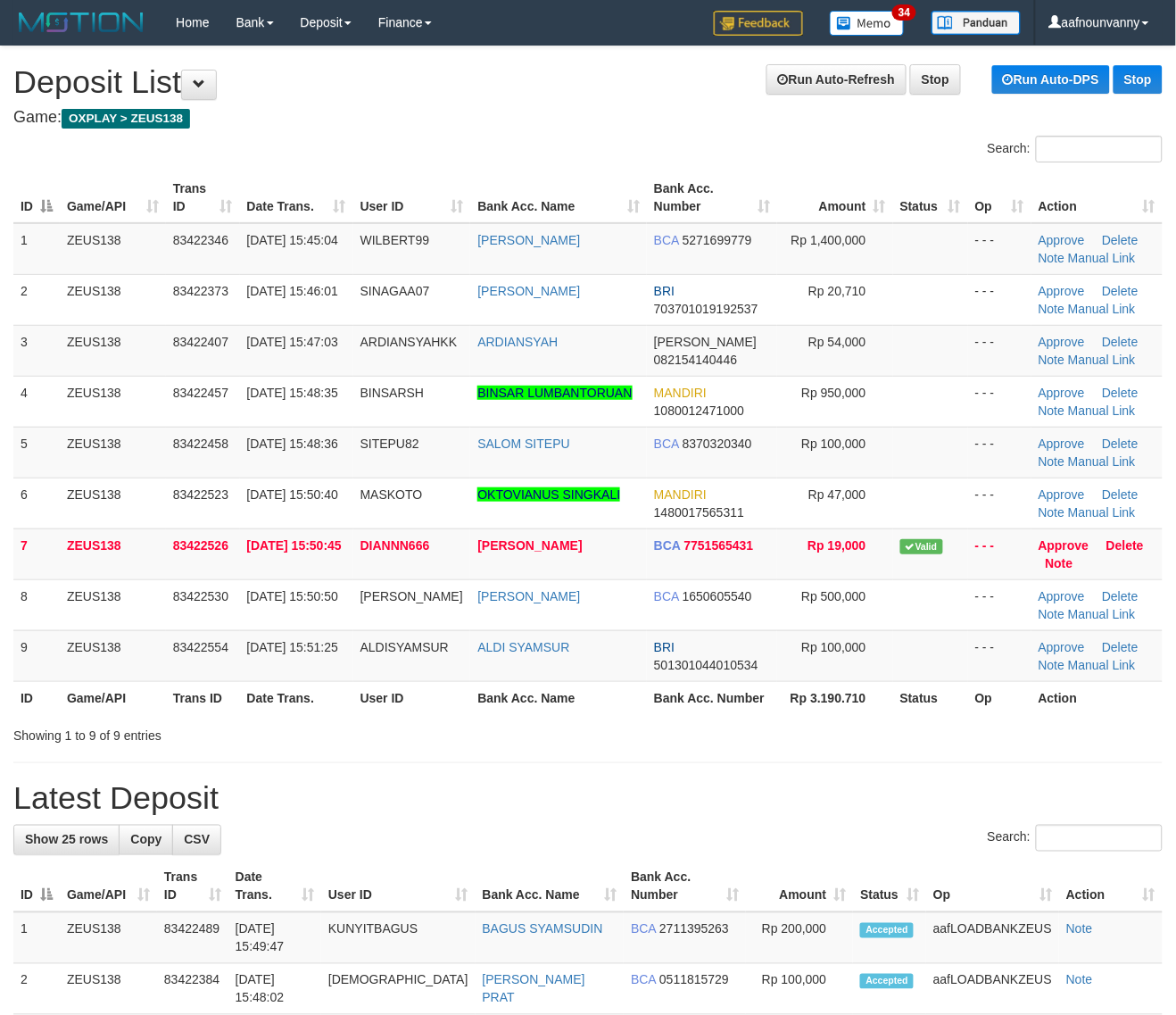 drag, startPoint x: 322, startPoint y: 661, endPoint x: 1166, endPoint y: 857, distance: 866.45946 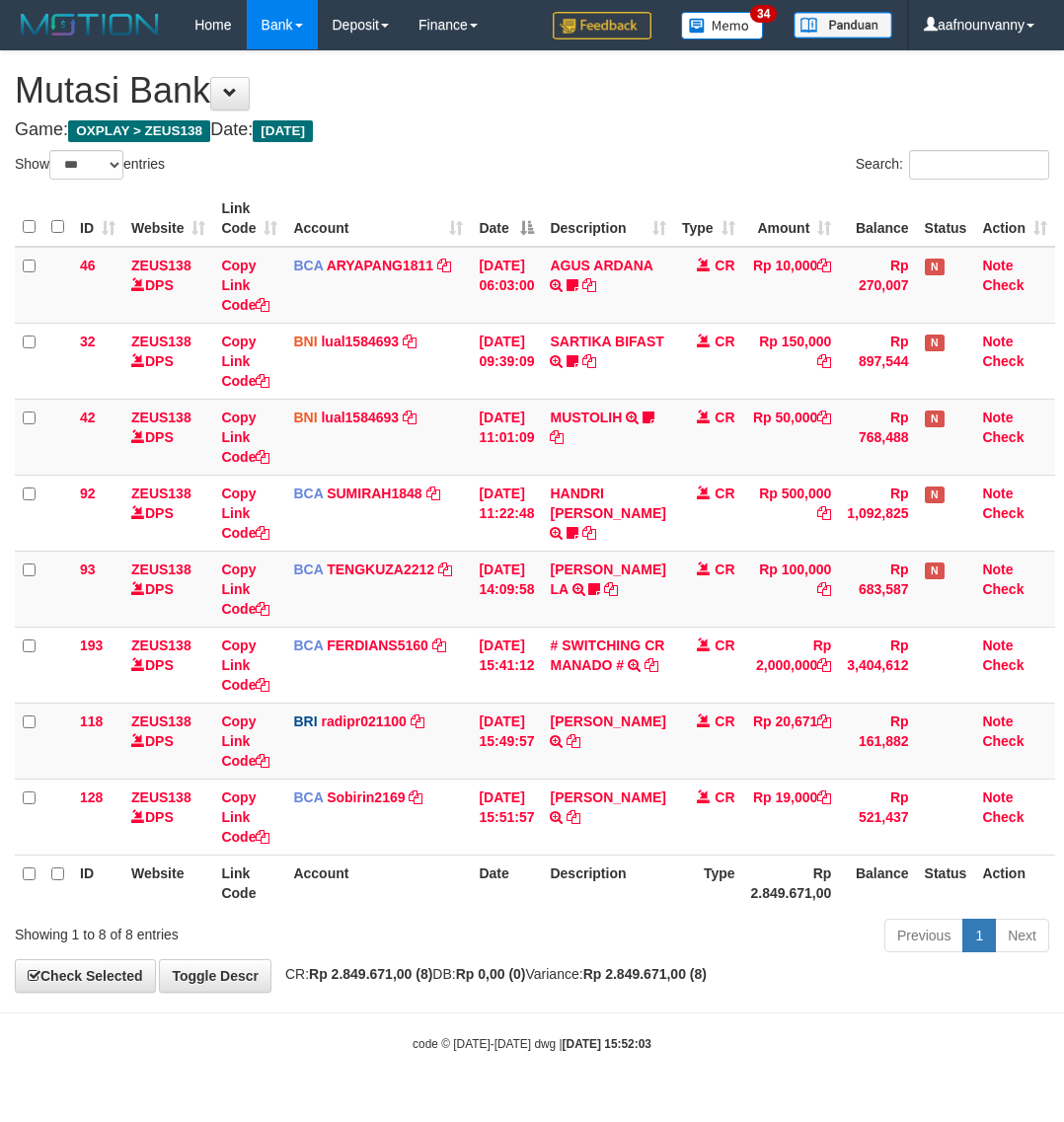 select on "***" 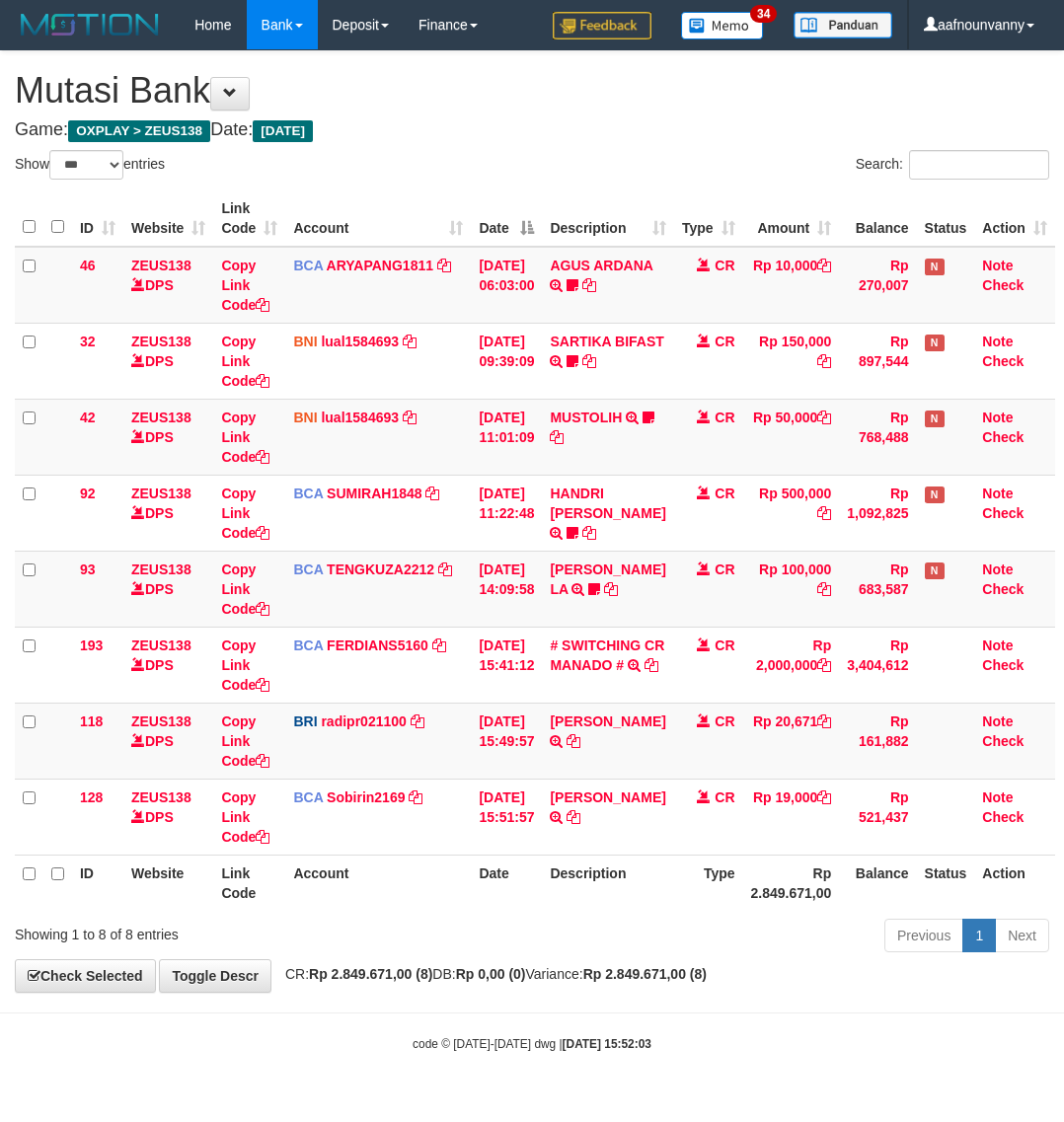 scroll, scrollTop: 0, scrollLeft: 0, axis: both 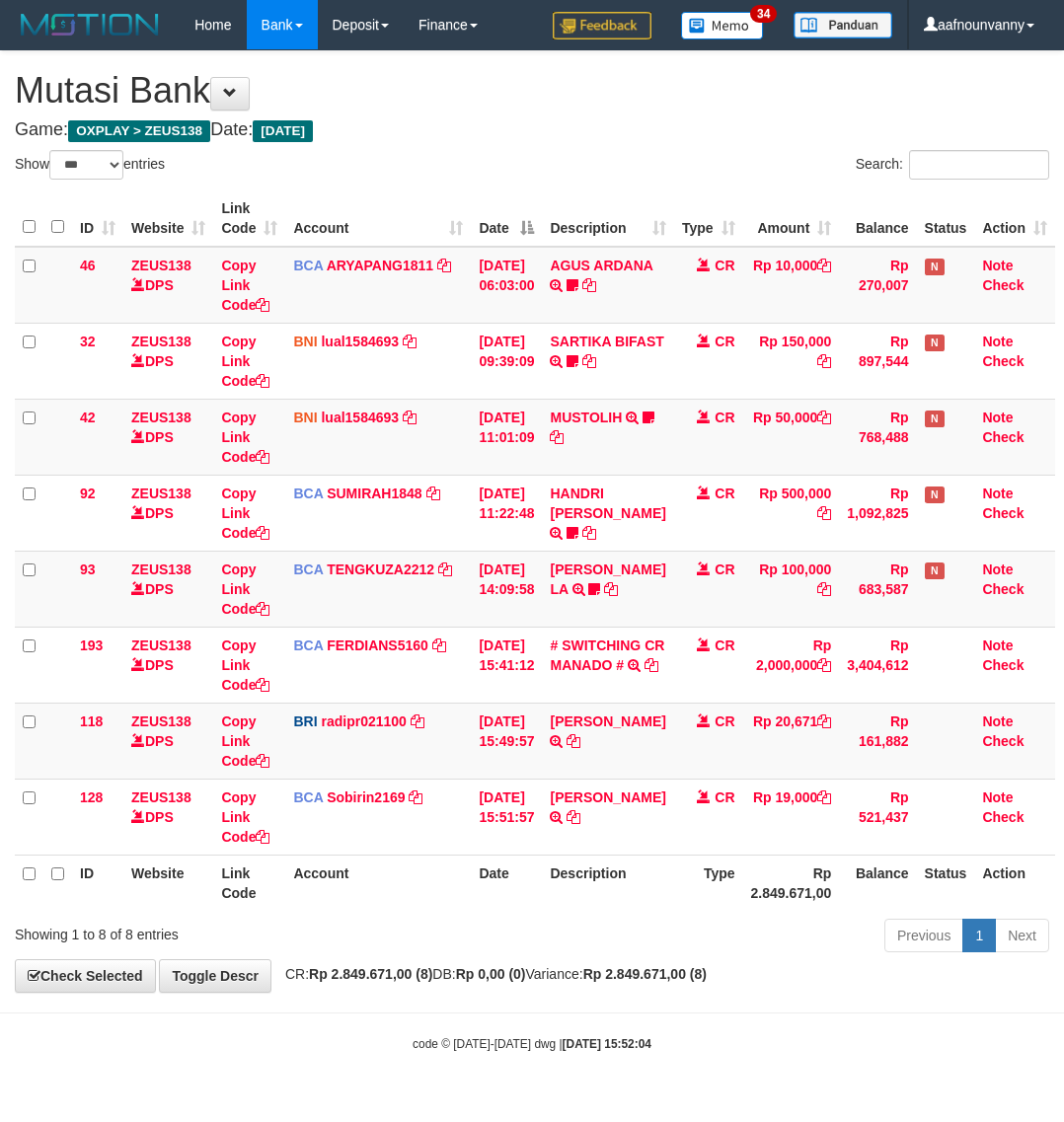 select on "***" 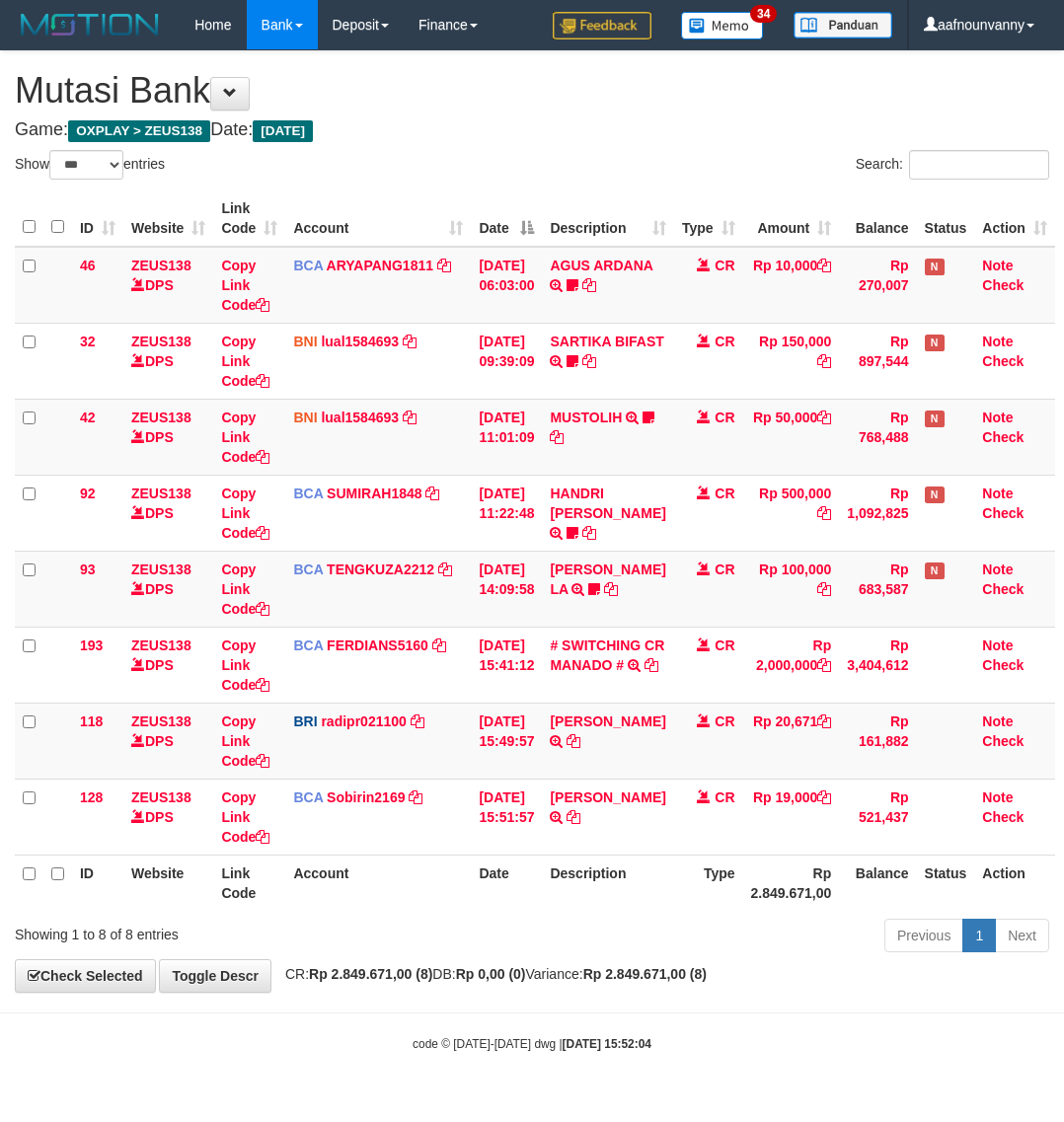 scroll, scrollTop: 0, scrollLeft: 0, axis: both 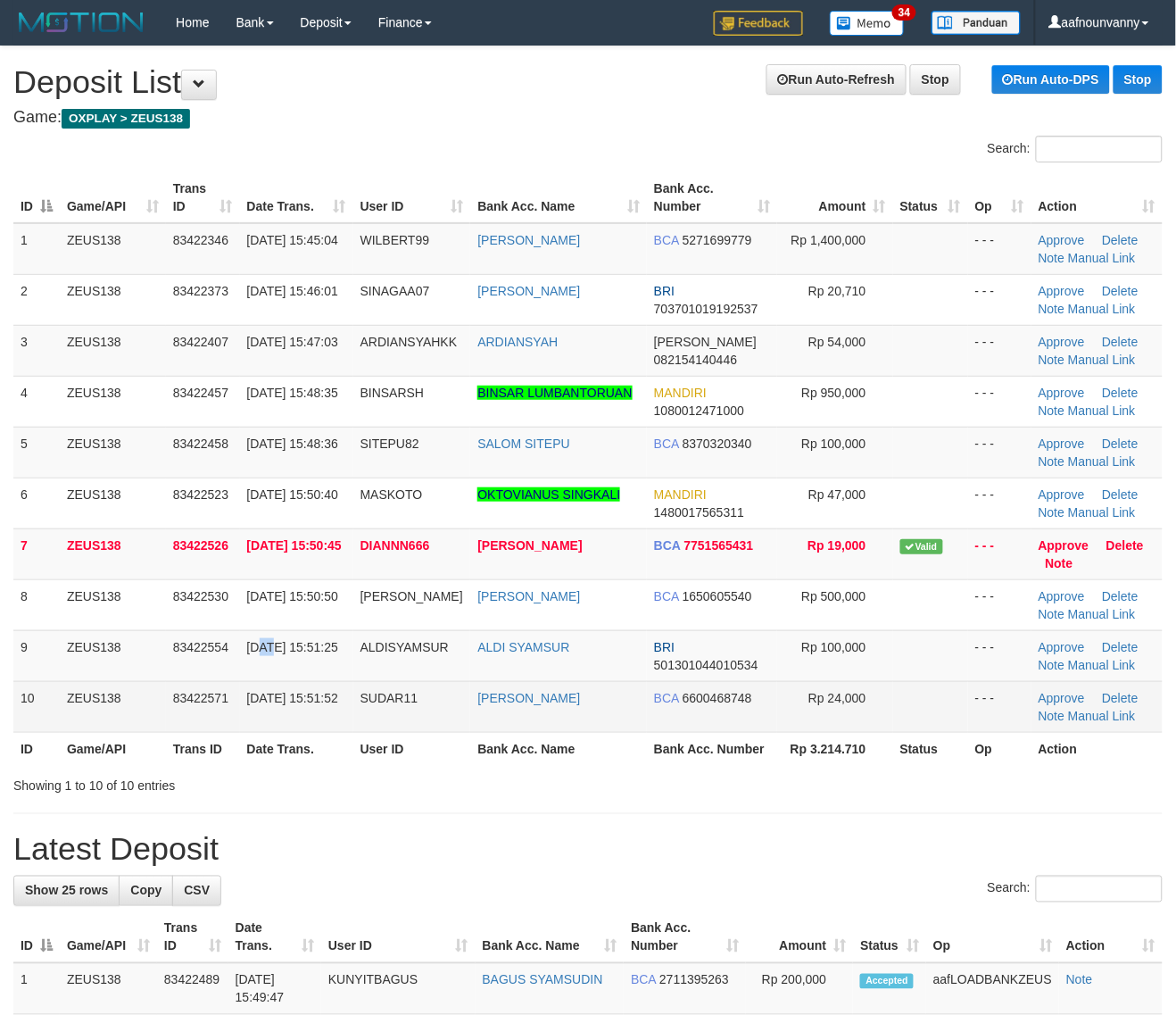 drag, startPoint x: 269, startPoint y: 643, endPoint x: 640, endPoint y: 729, distance: 380.8372 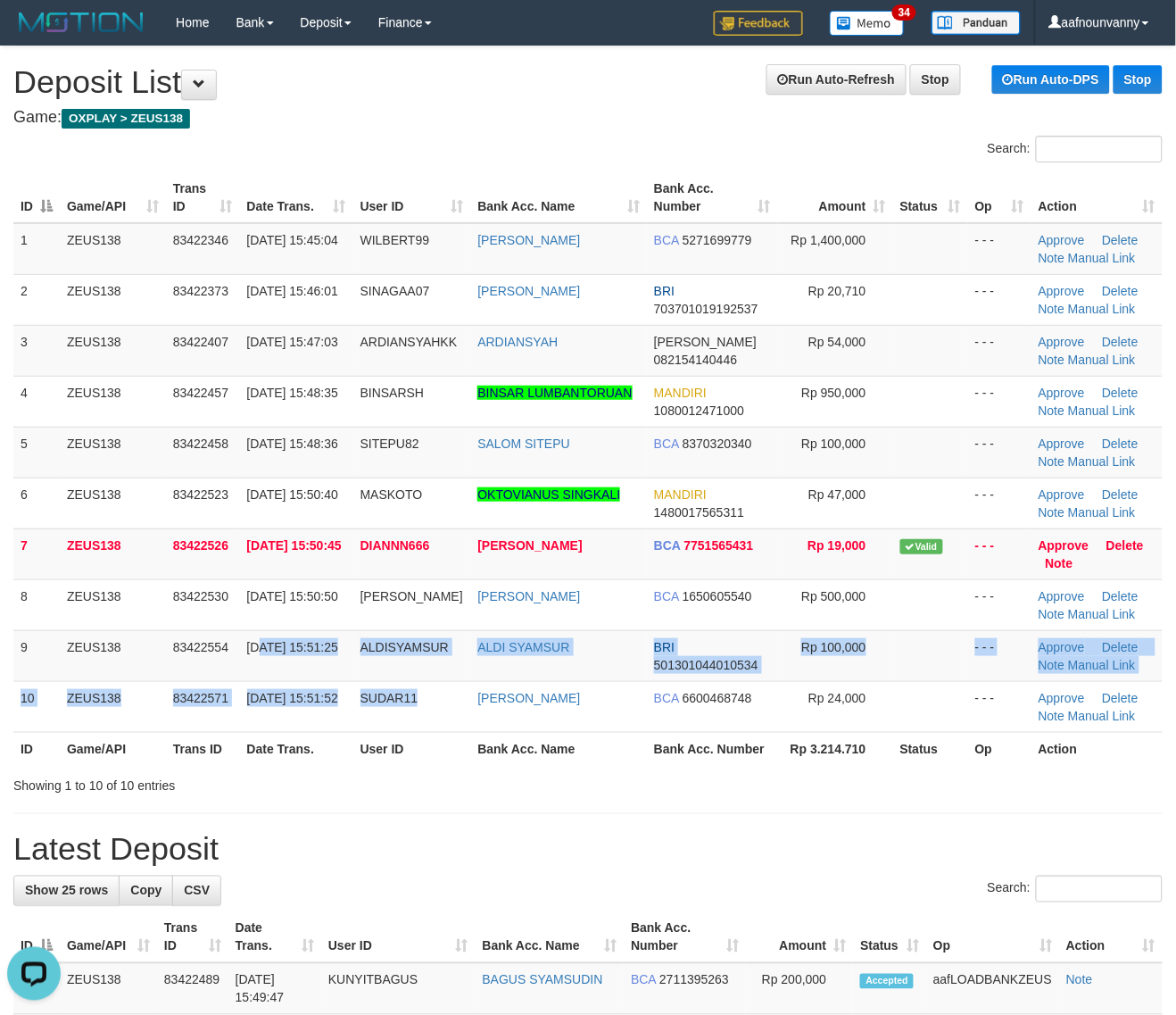 scroll, scrollTop: 0, scrollLeft: 0, axis: both 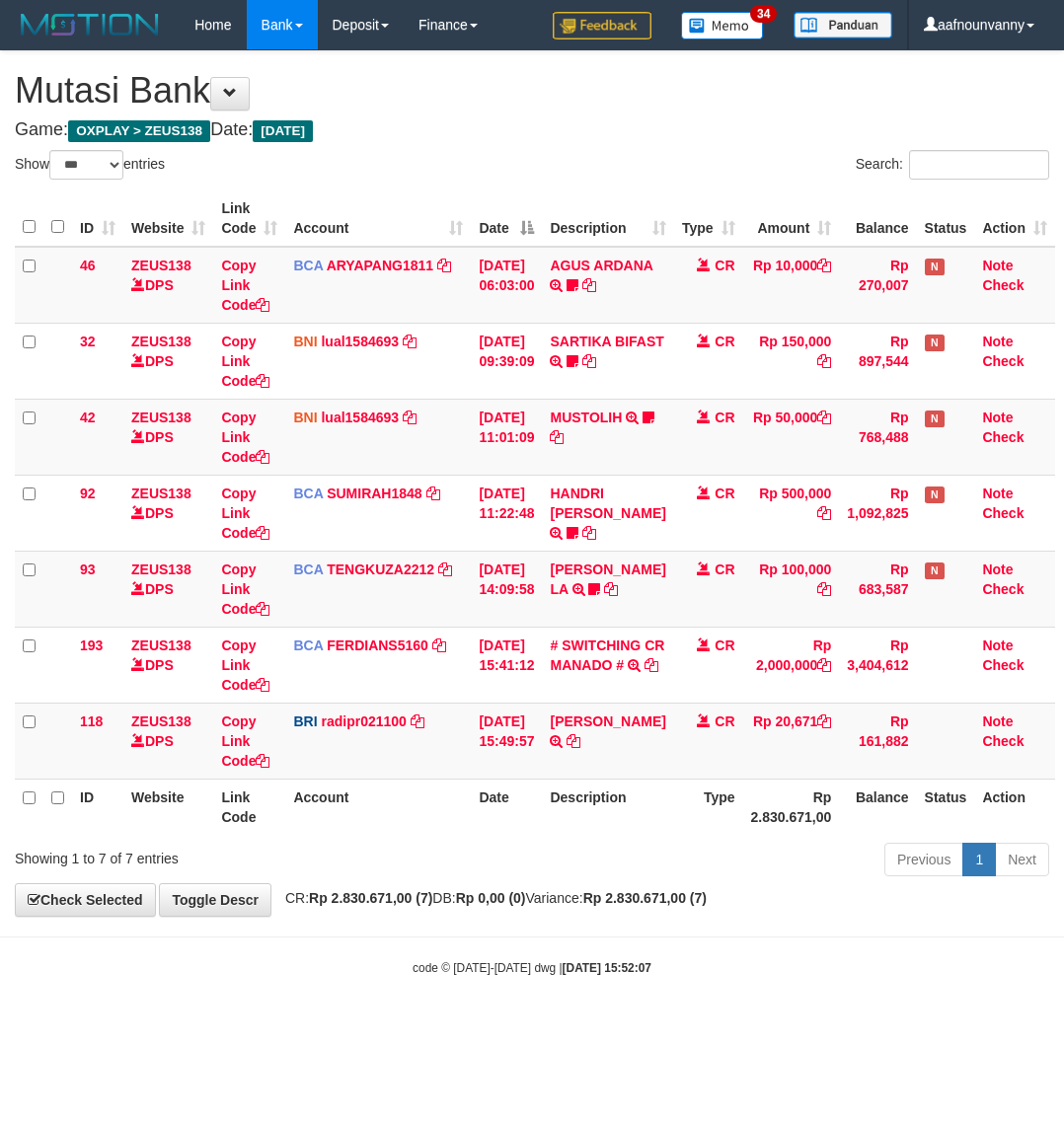select on "***" 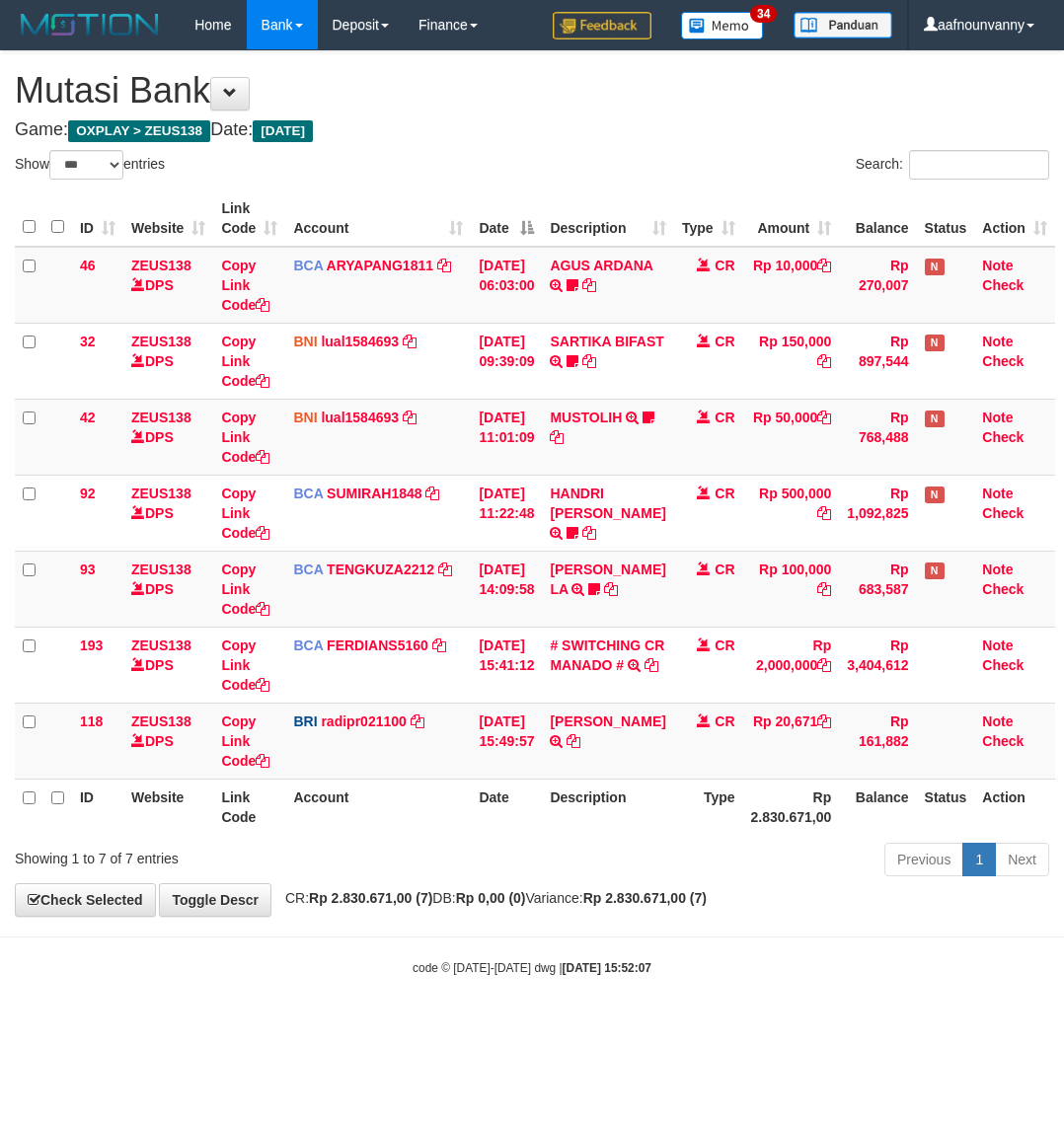 scroll, scrollTop: 0, scrollLeft: 0, axis: both 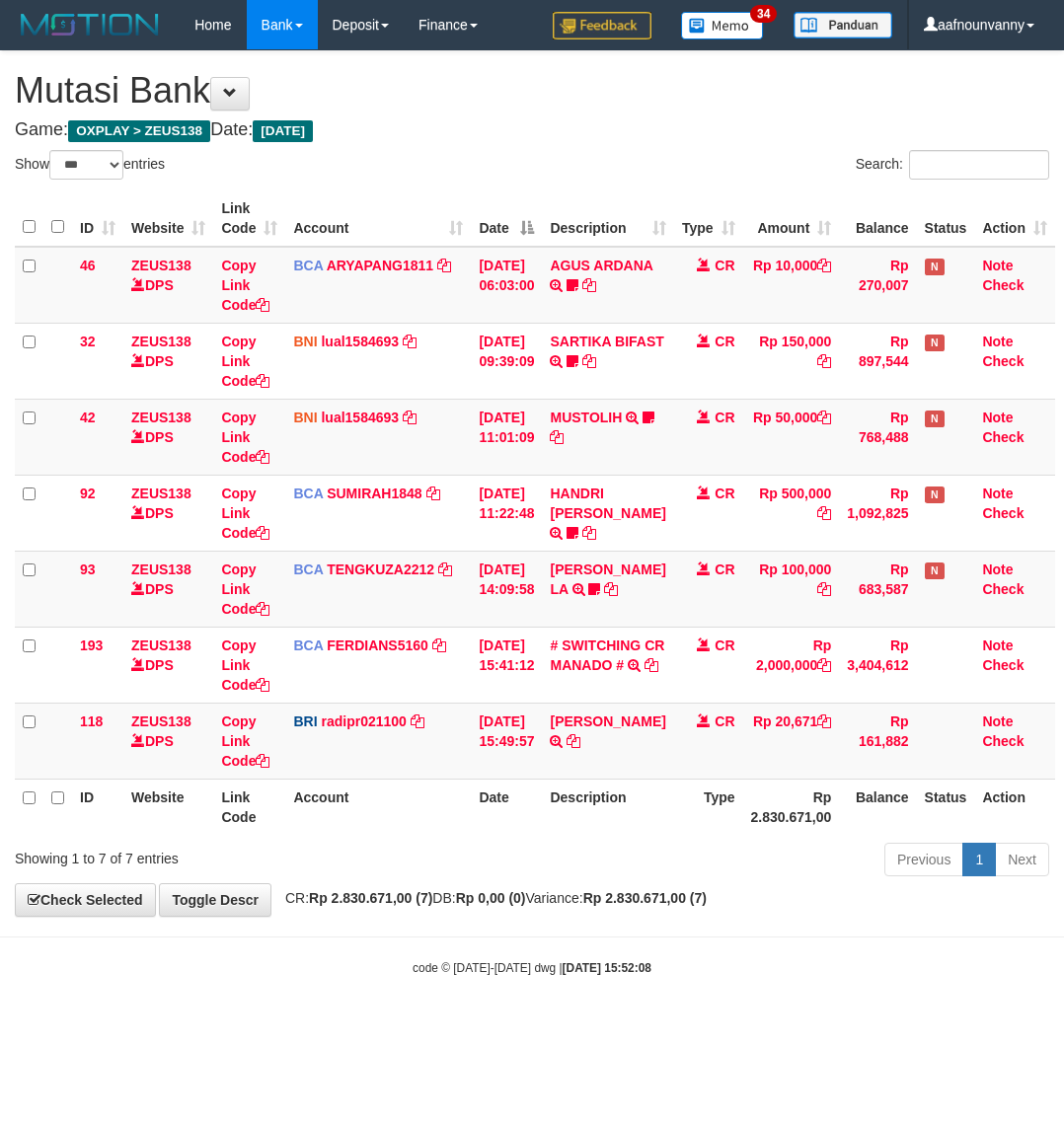 select on "***" 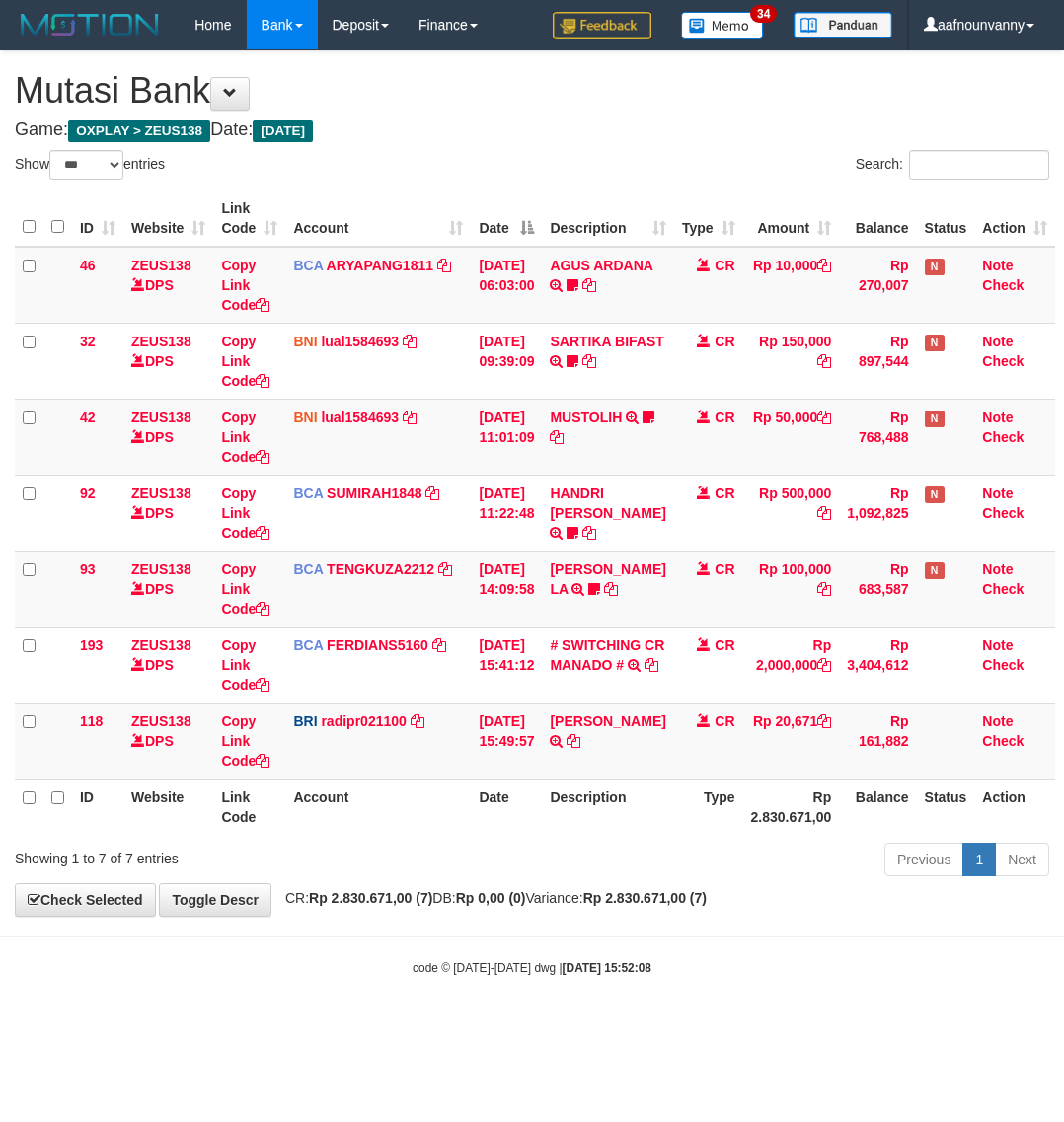 scroll, scrollTop: 0, scrollLeft: 0, axis: both 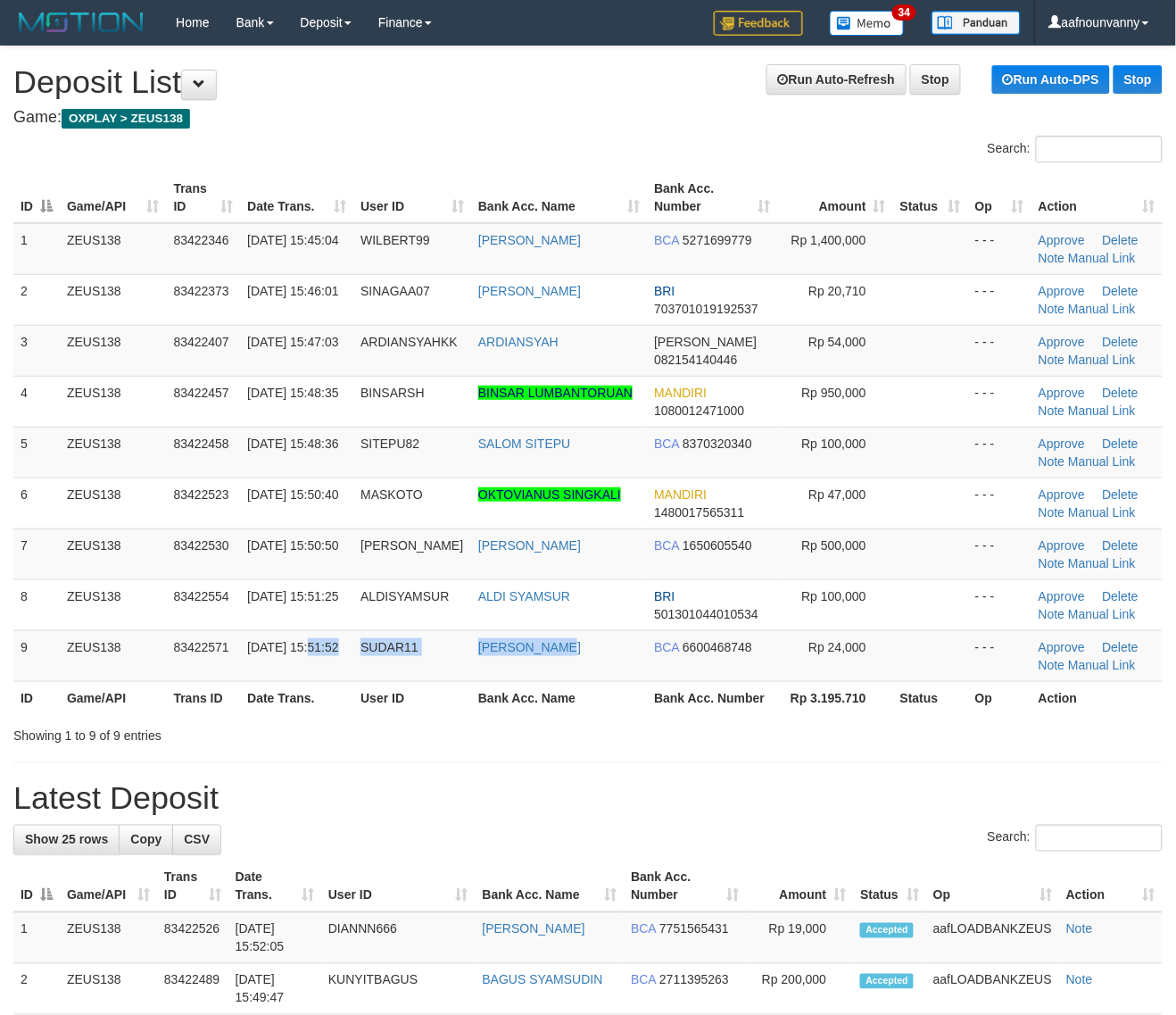 drag, startPoint x: 354, startPoint y: 645, endPoint x: 587, endPoint y: 711, distance: 242.1673 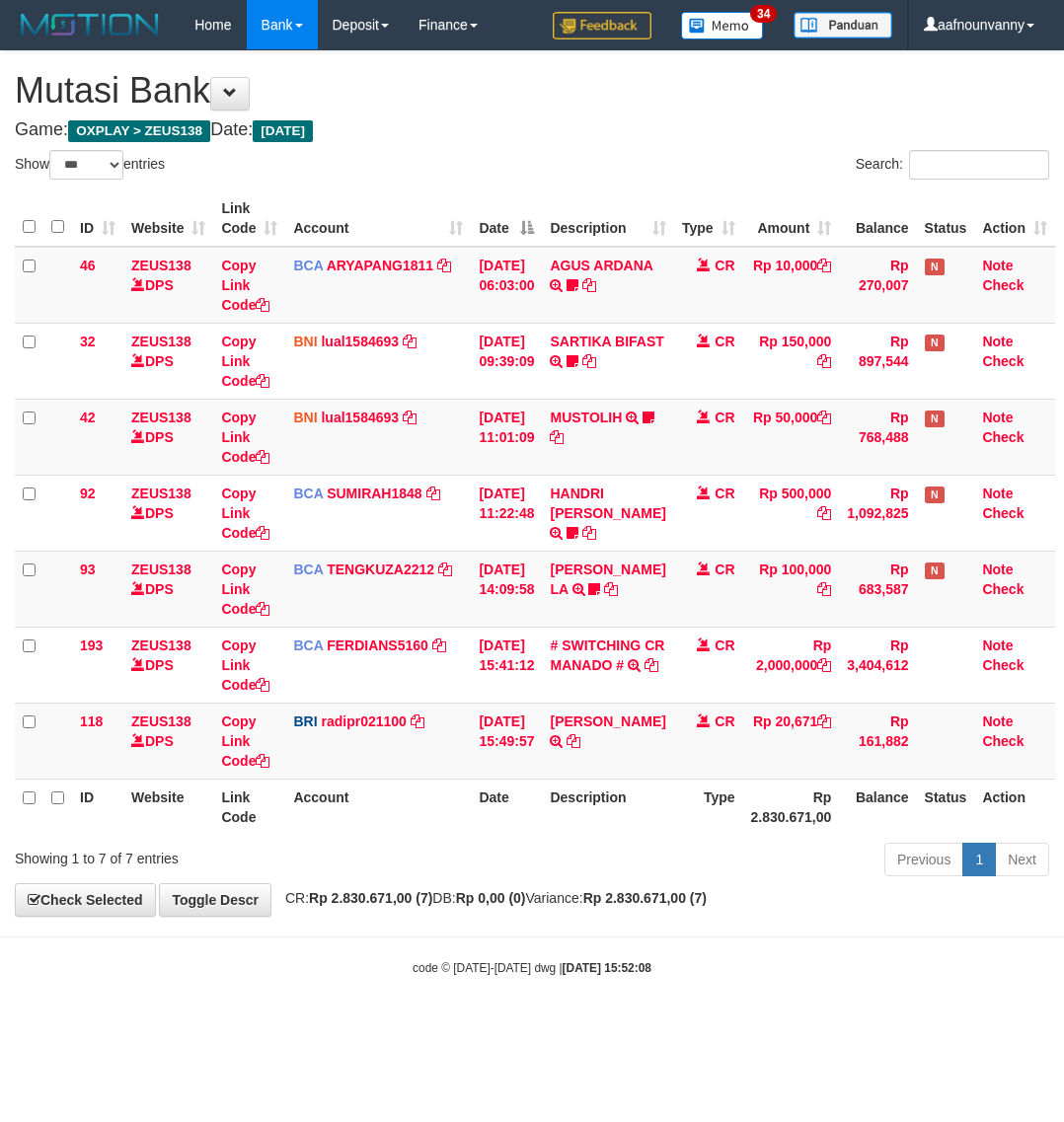 select on "***" 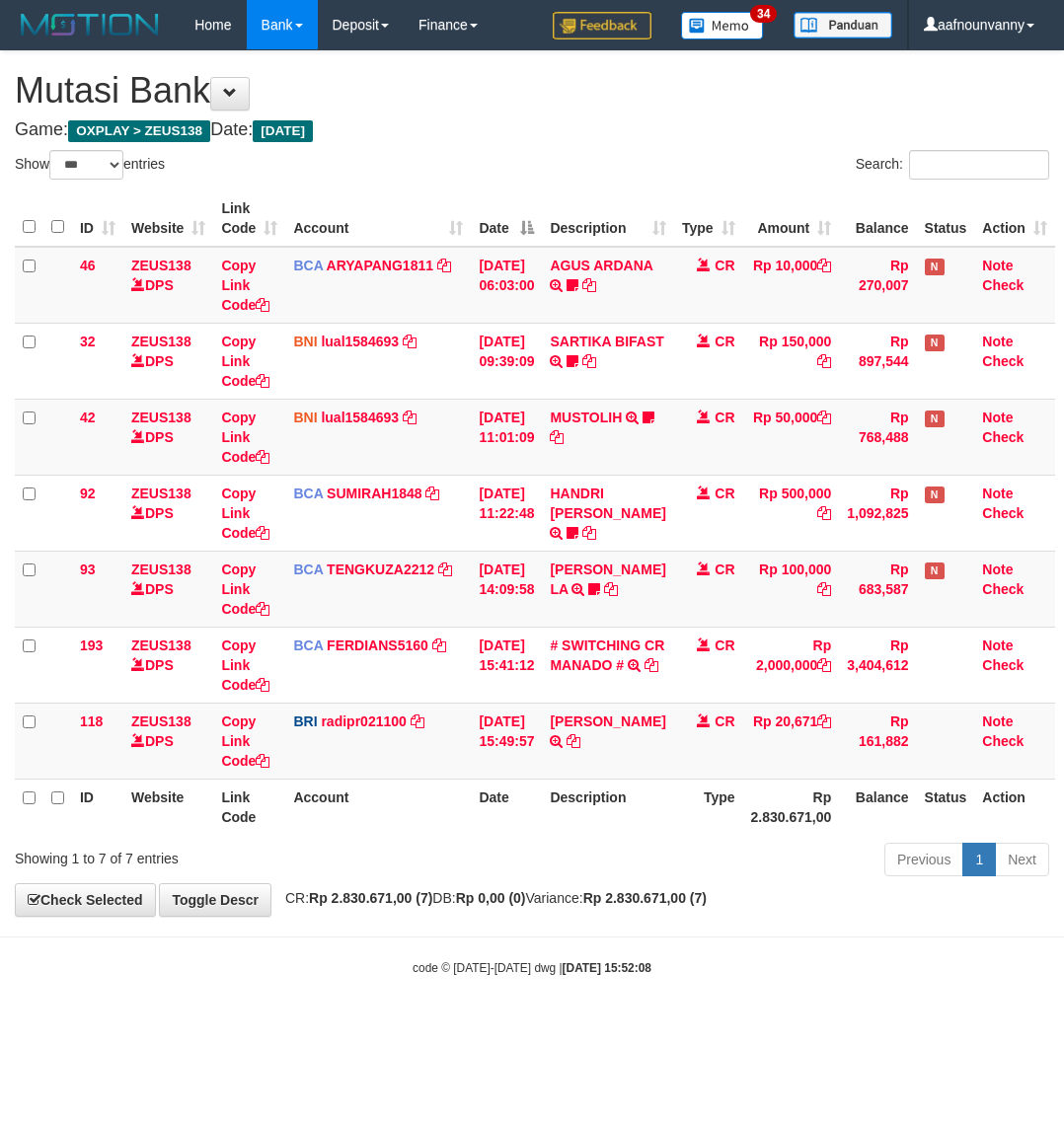 scroll, scrollTop: 0, scrollLeft: 0, axis: both 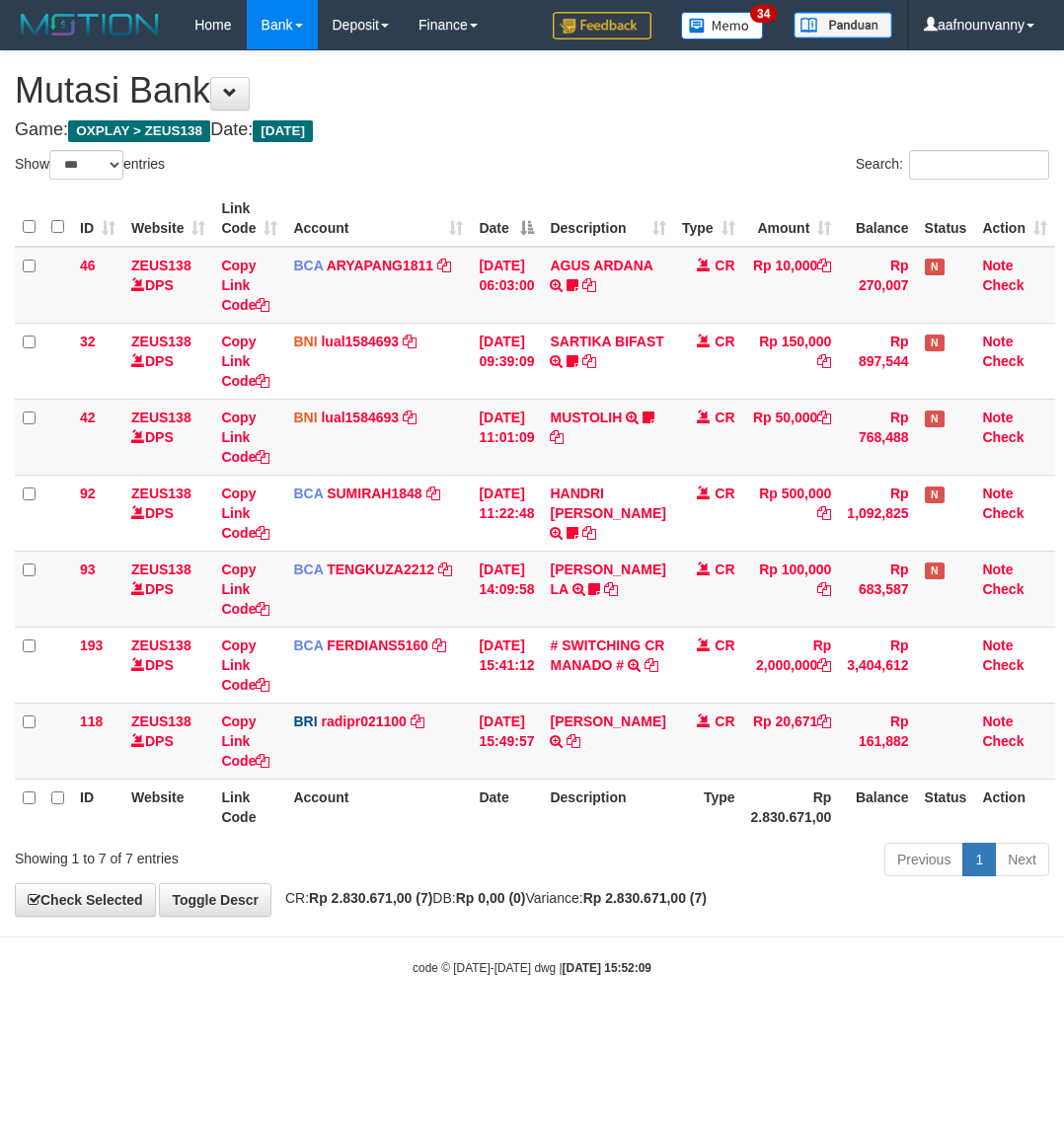 select on "***" 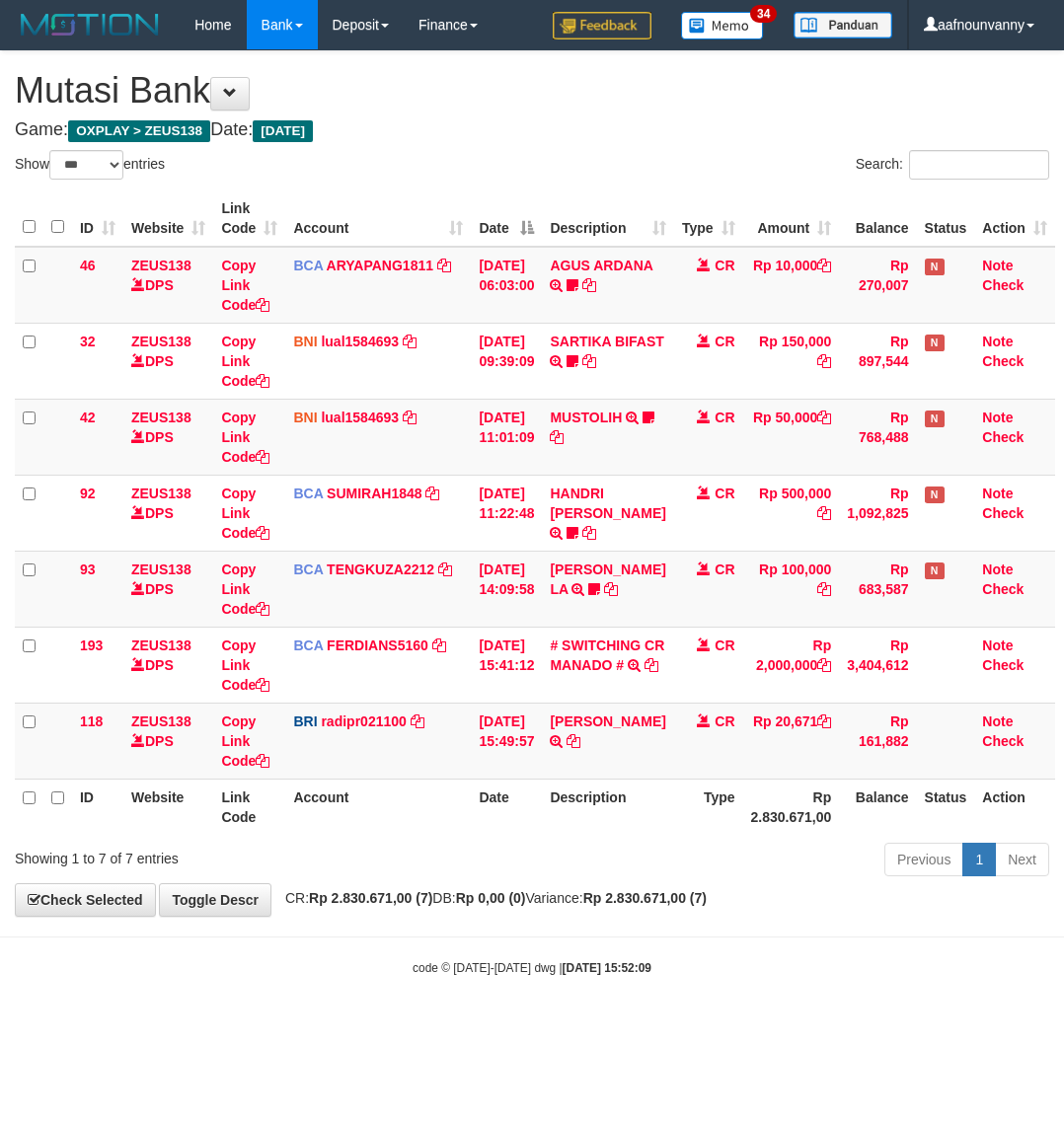 scroll, scrollTop: 0, scrollLeft: 0, axis: both 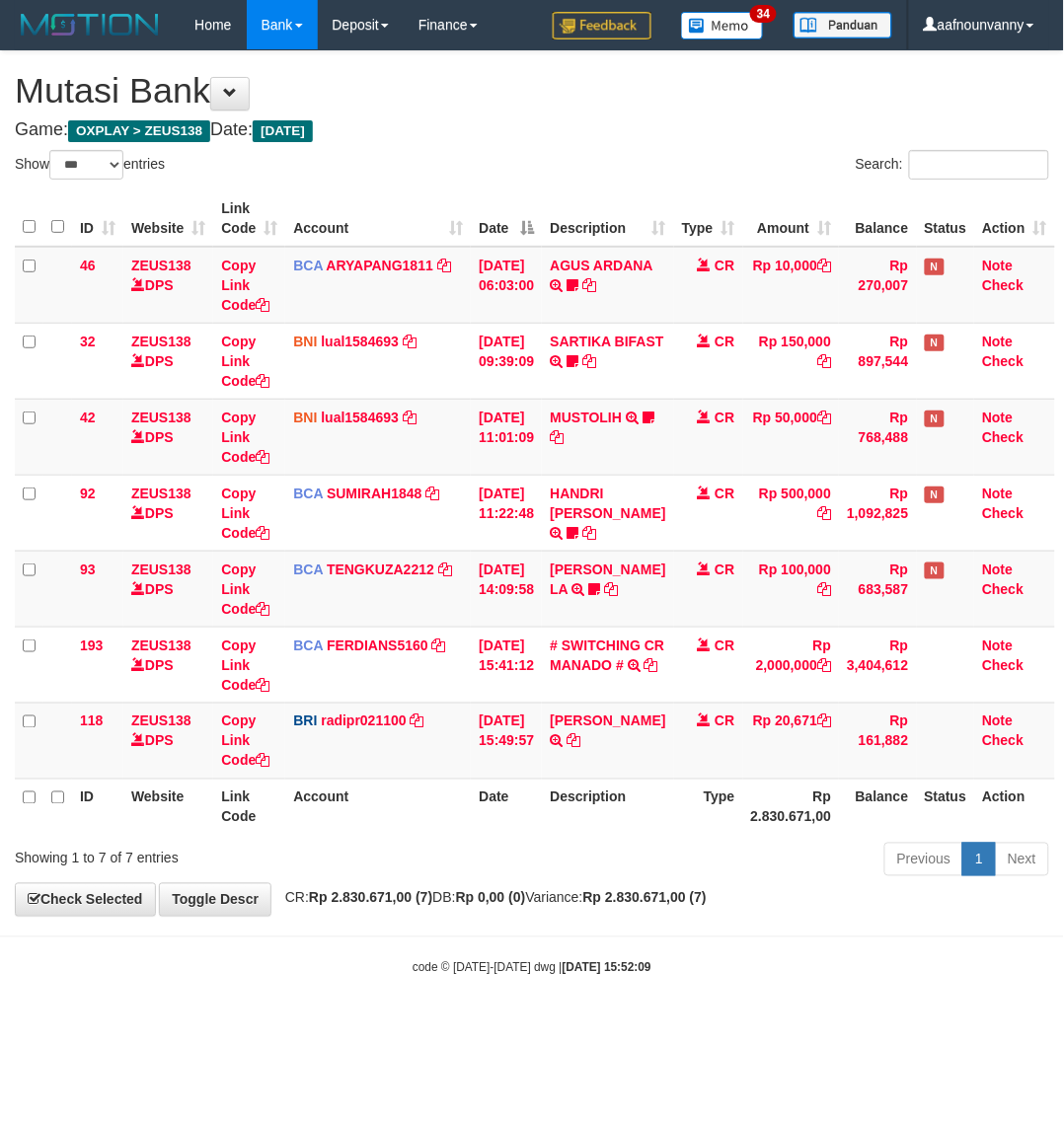drag, startPoint x: 508, startPoint y: 960, endPoint x: 422, endPoint y: 925, distance: 92.84934 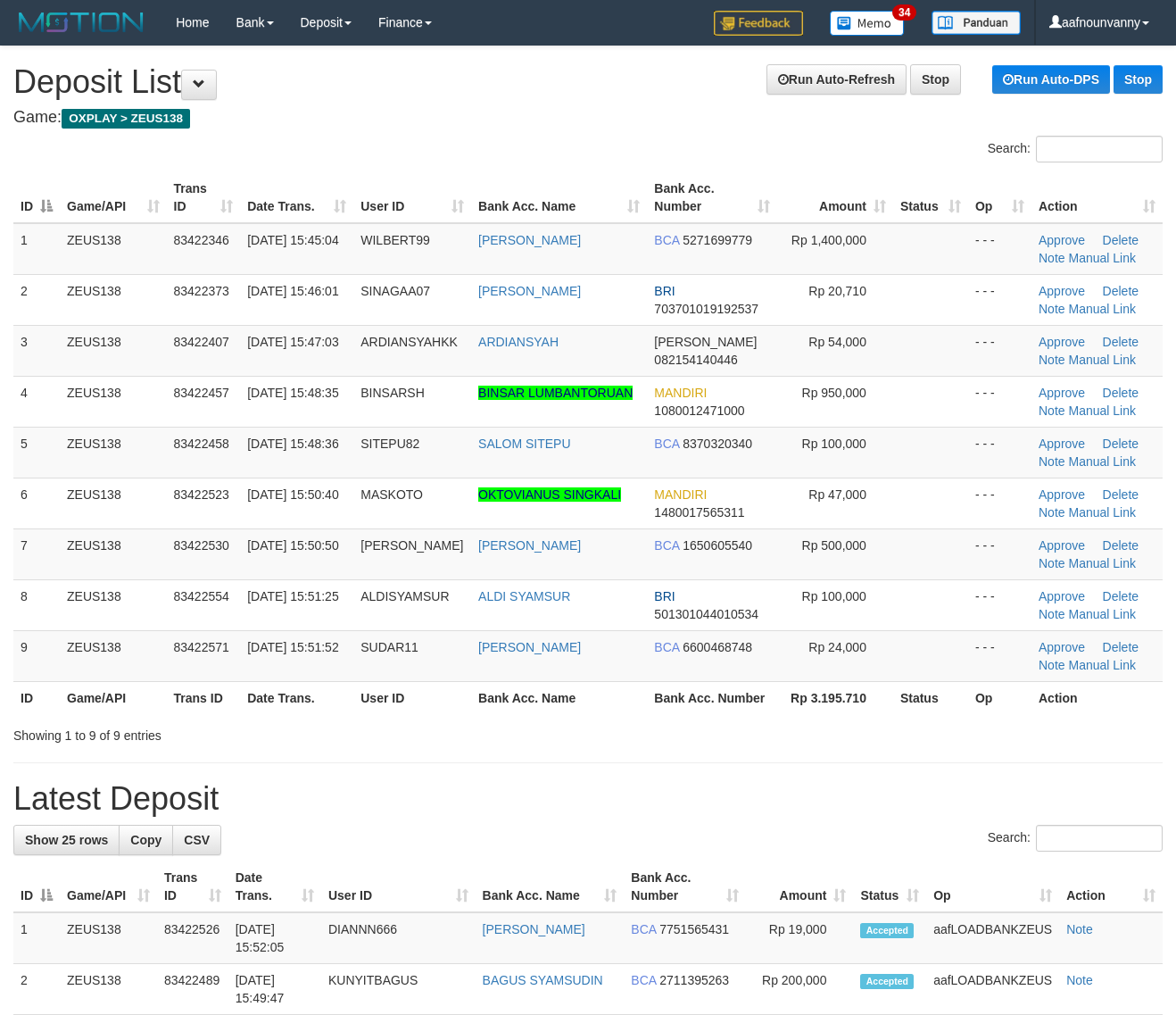 scroll, scrollTop: 0, scrollLeft: 0, axis: both 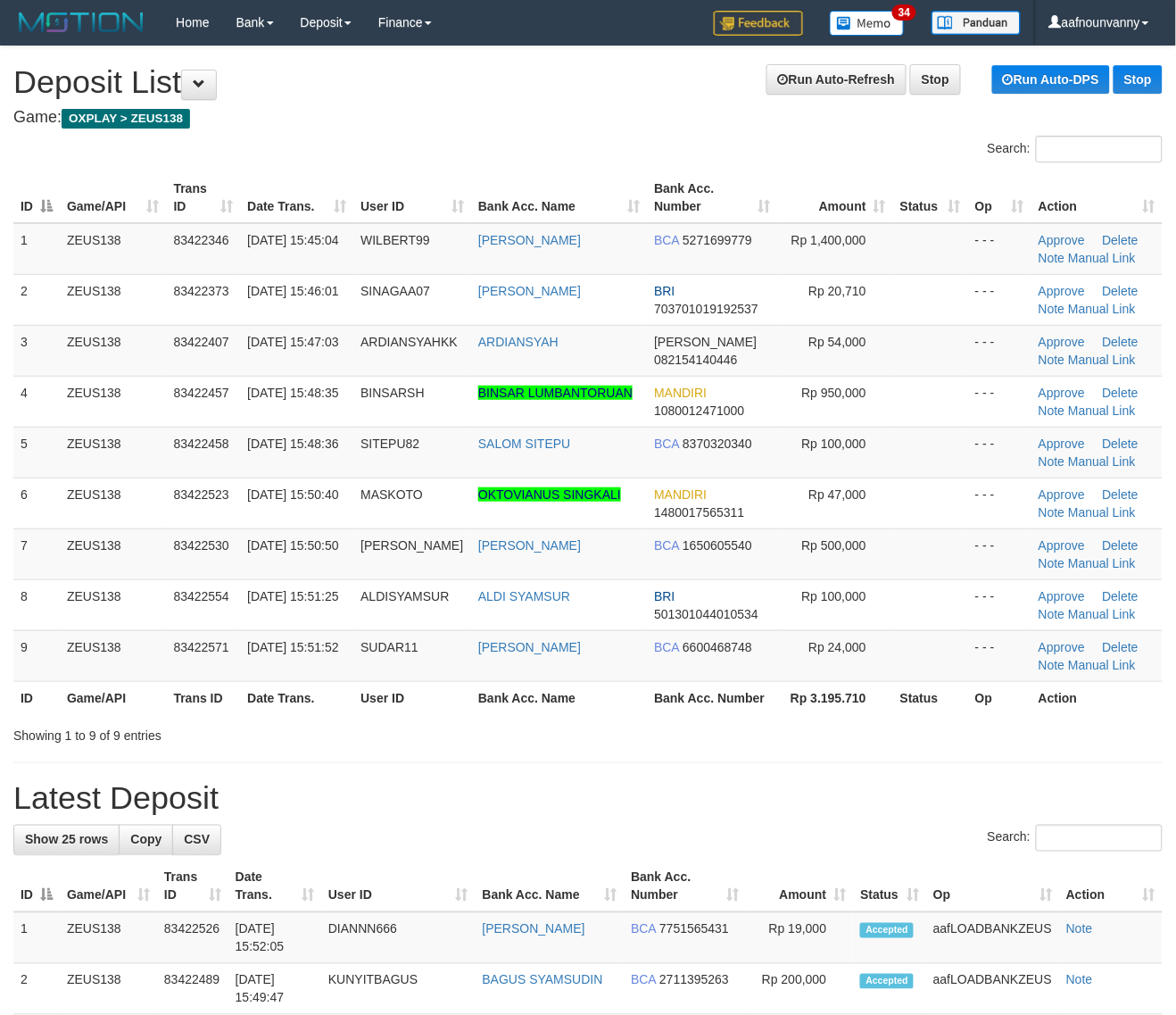 click on "Rp 3.195.710" at bounding box center [834, 697] 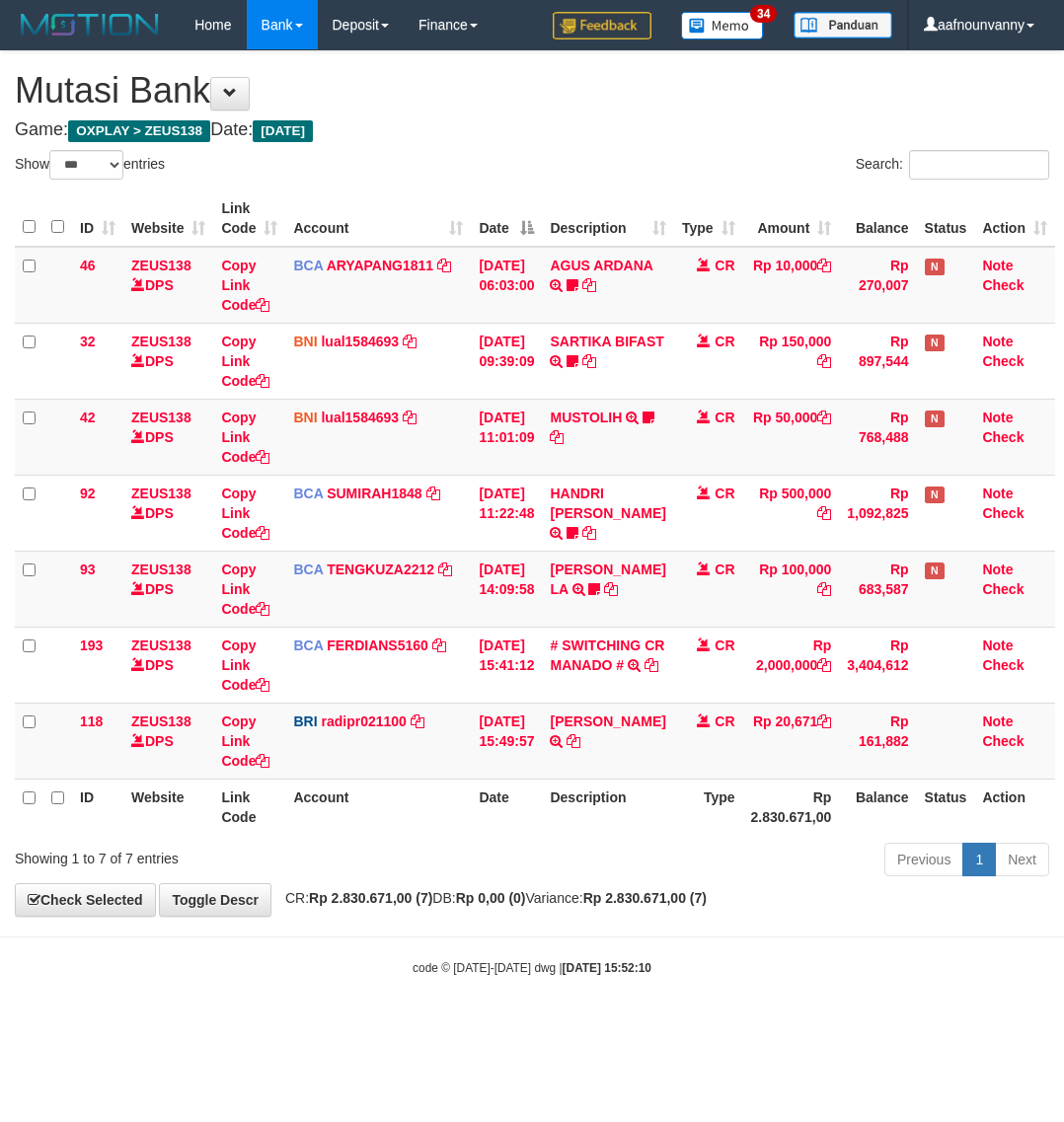select on "***" 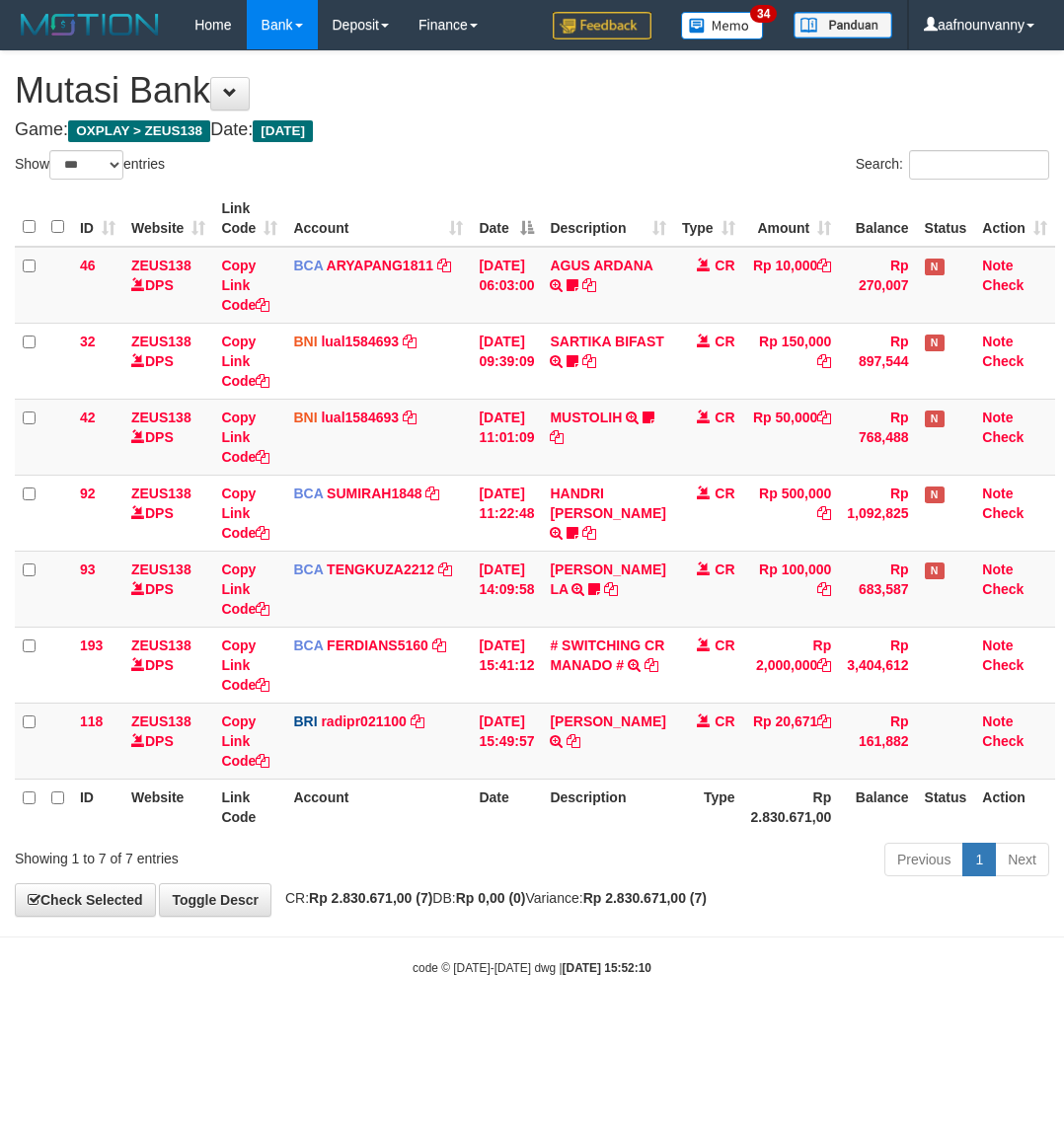 scroll, scrollTop: 0, scrollLeft: 0, axis: both 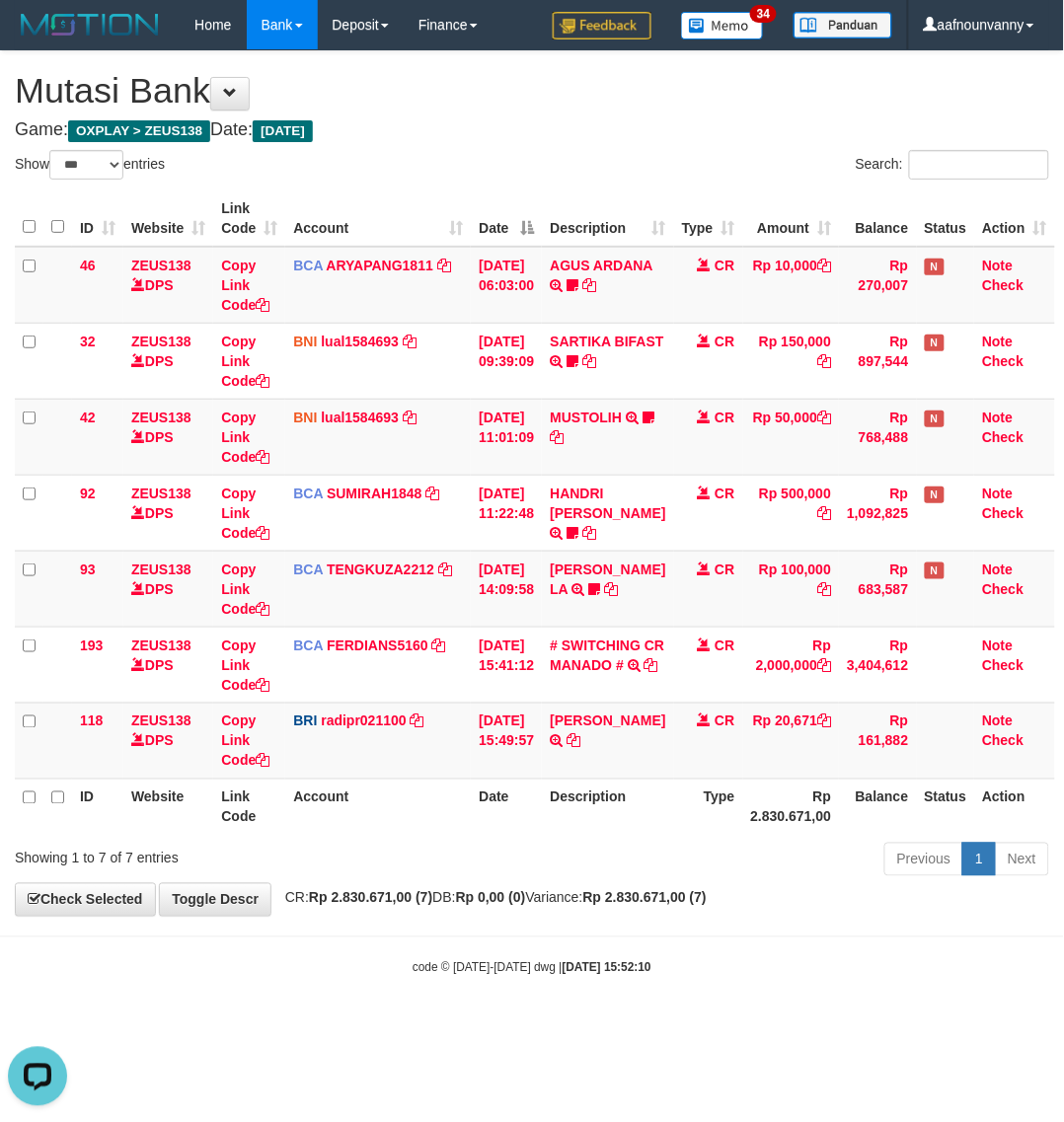 click on "**********" at bounding box center (532, 484) 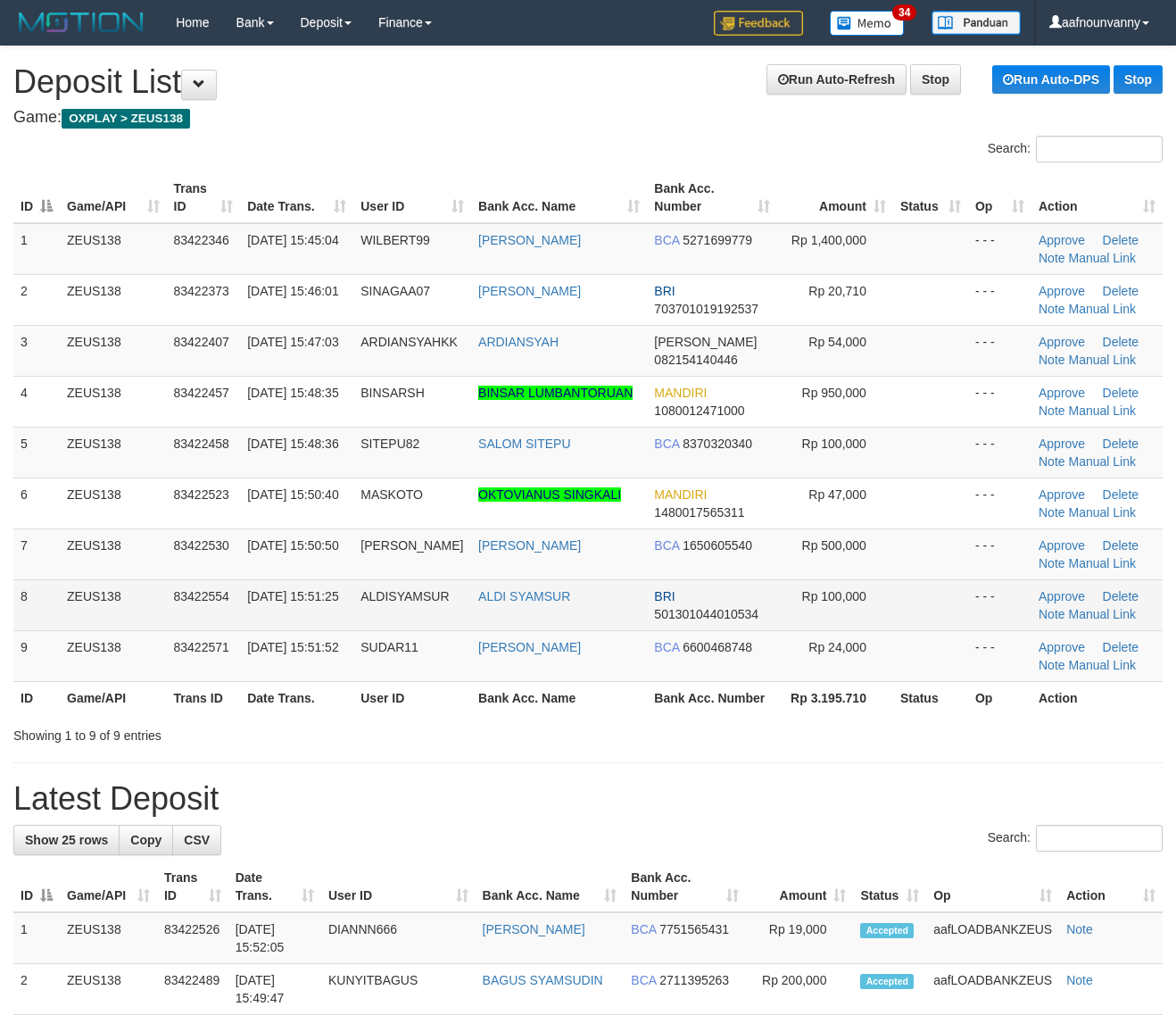 scroll, scrollTop: 0, scrollLeft: 0, axis: both 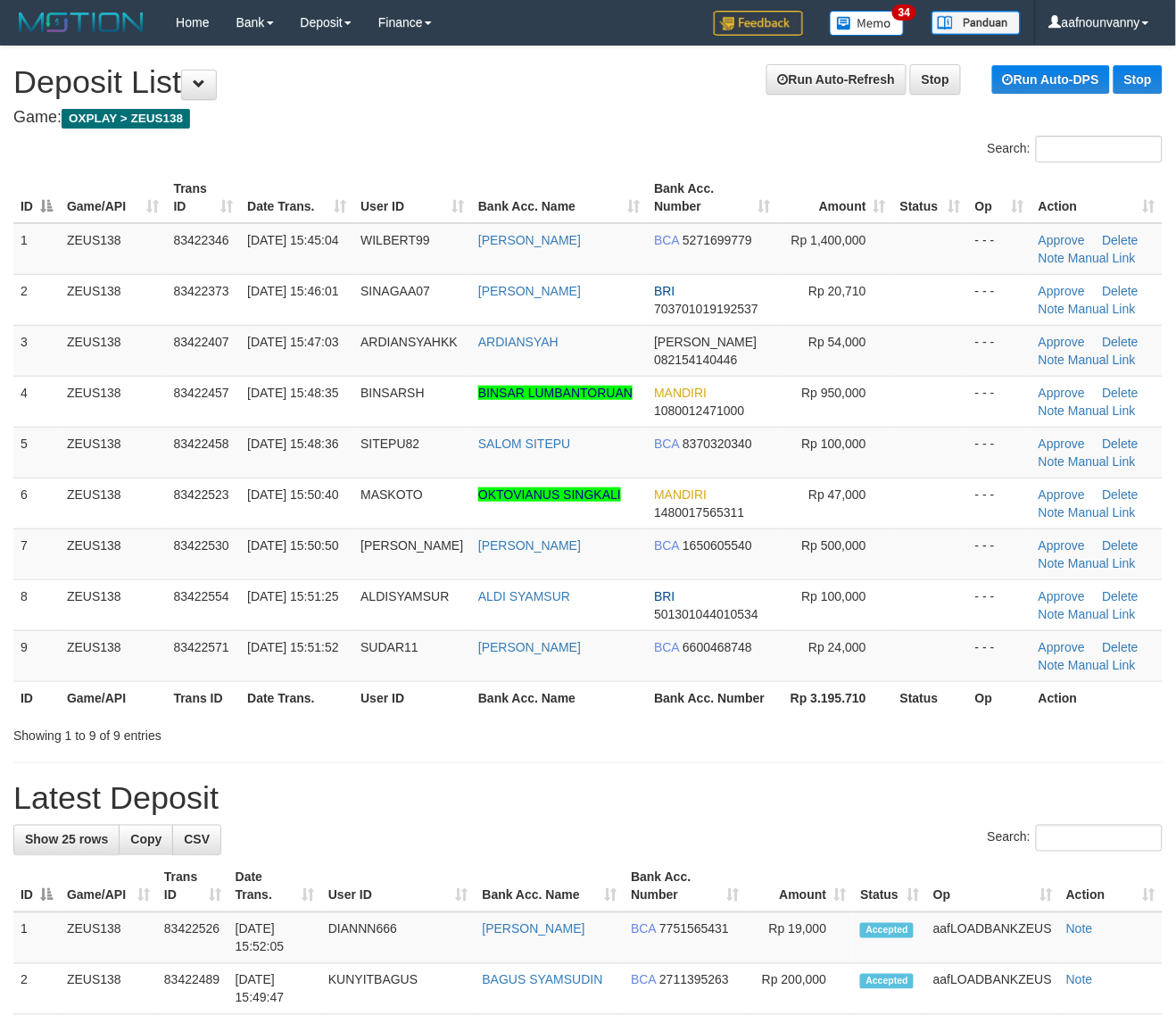 drag, startPoint x: 618, startPoint y: 667, endPoint x: 1183, endPoint y: 756, distance: 571.9668 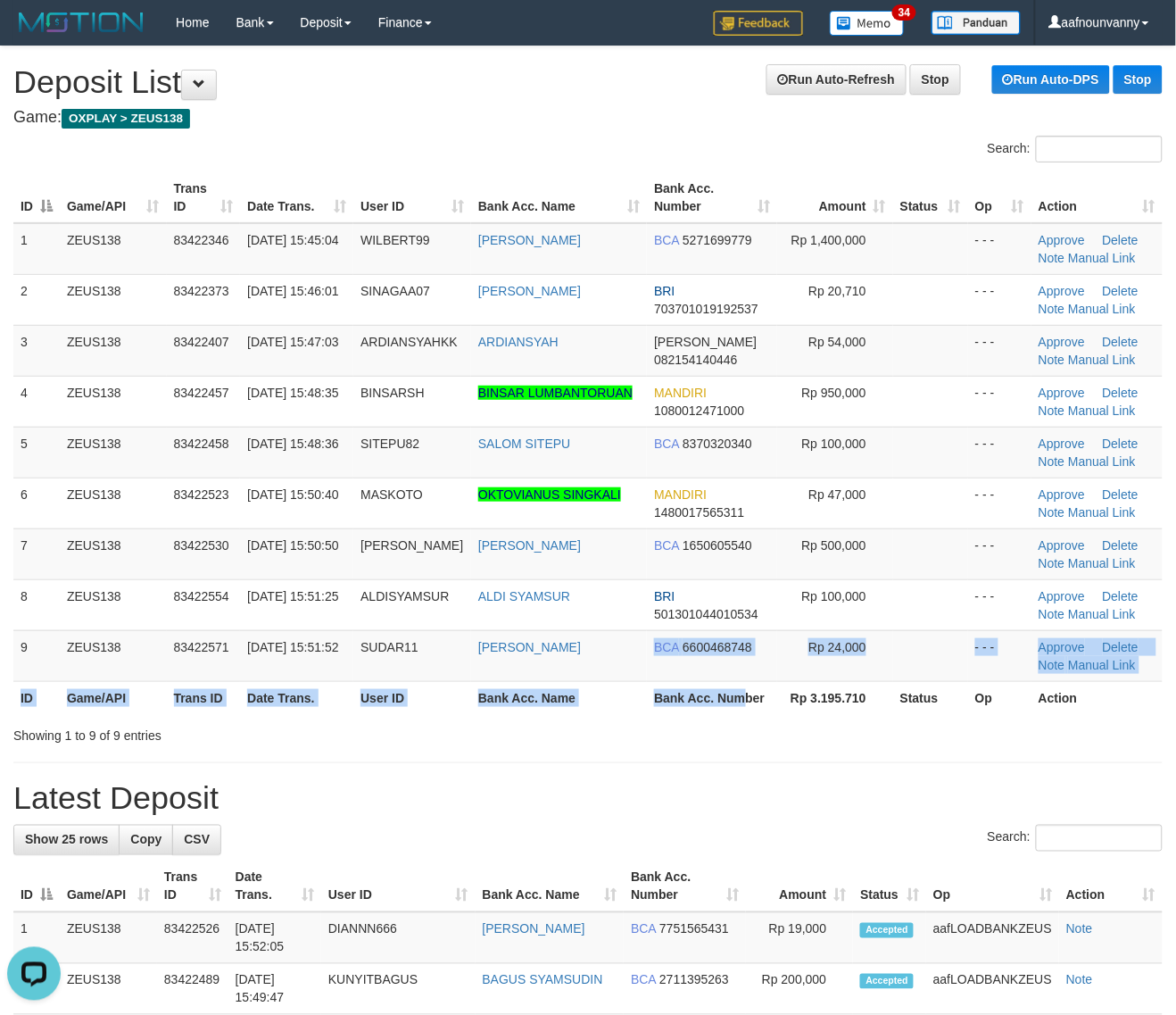 scroll, scrollTop: 0, scrollLeft: 0, axis: both 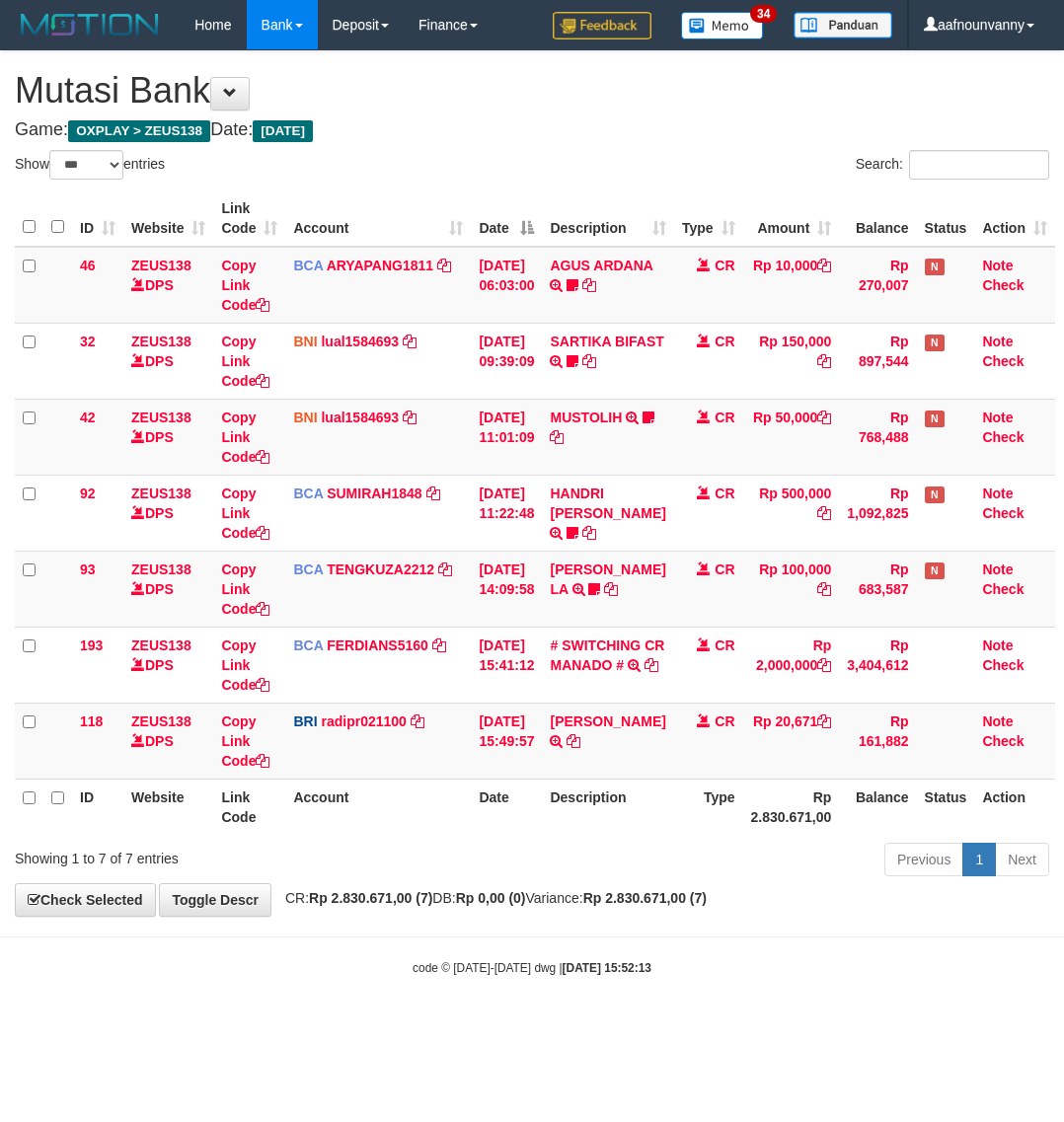 select on "***" 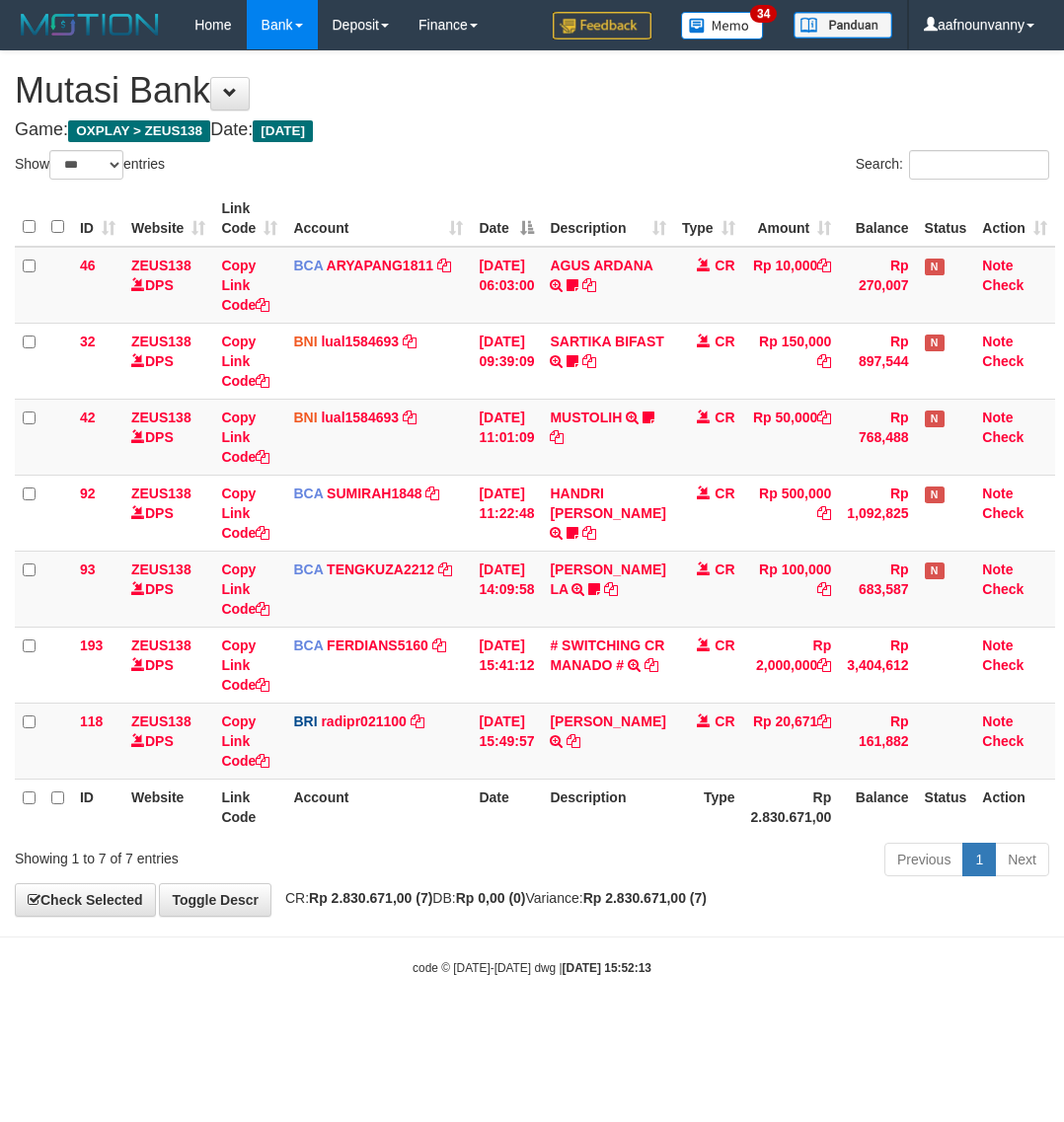 scroll, scrollTop: 0, scrollLeft: 0, axis: both 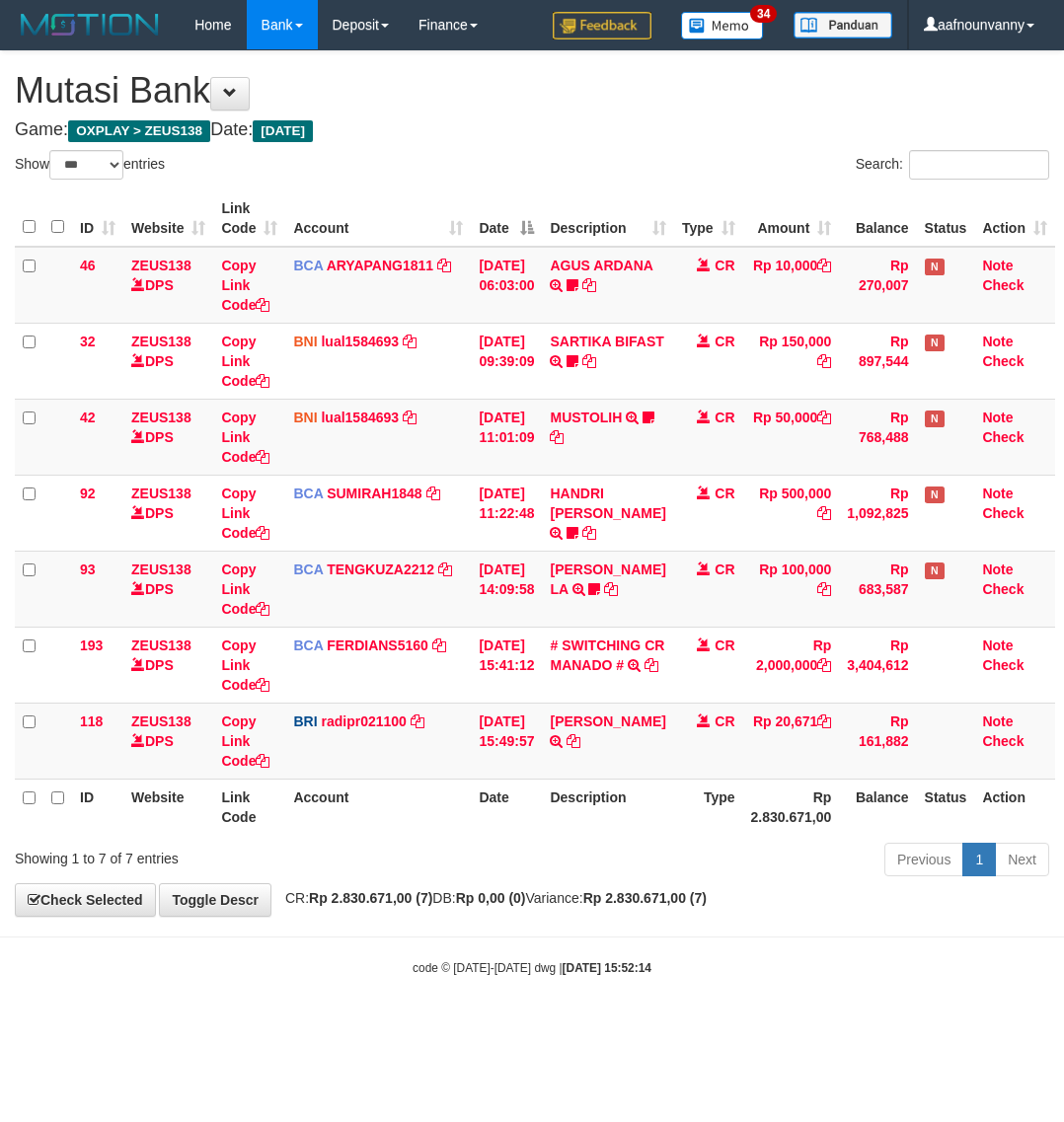 select on "***" 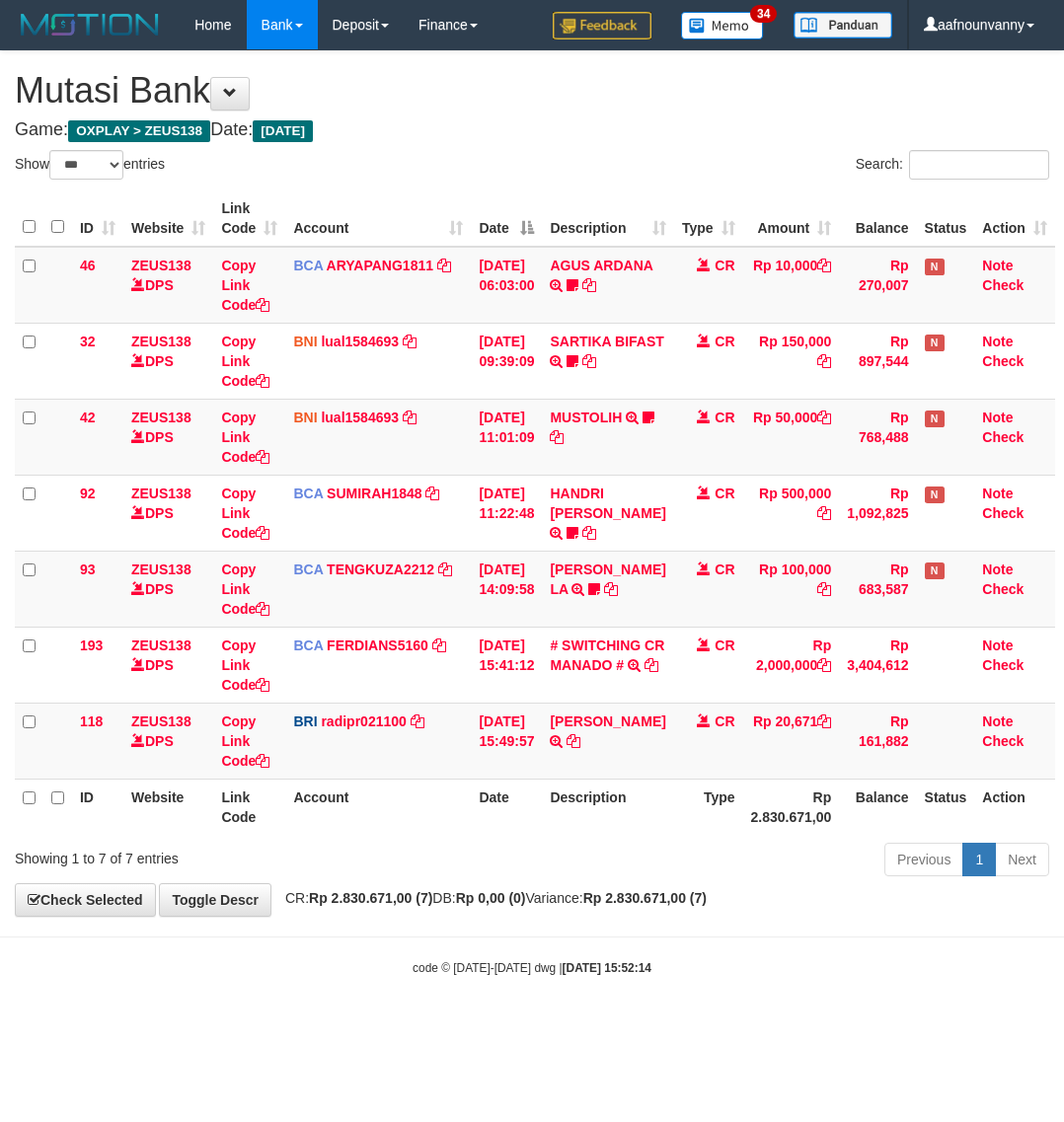 scroll, scrollTop: 0, scrollLeft: 0, axis: both 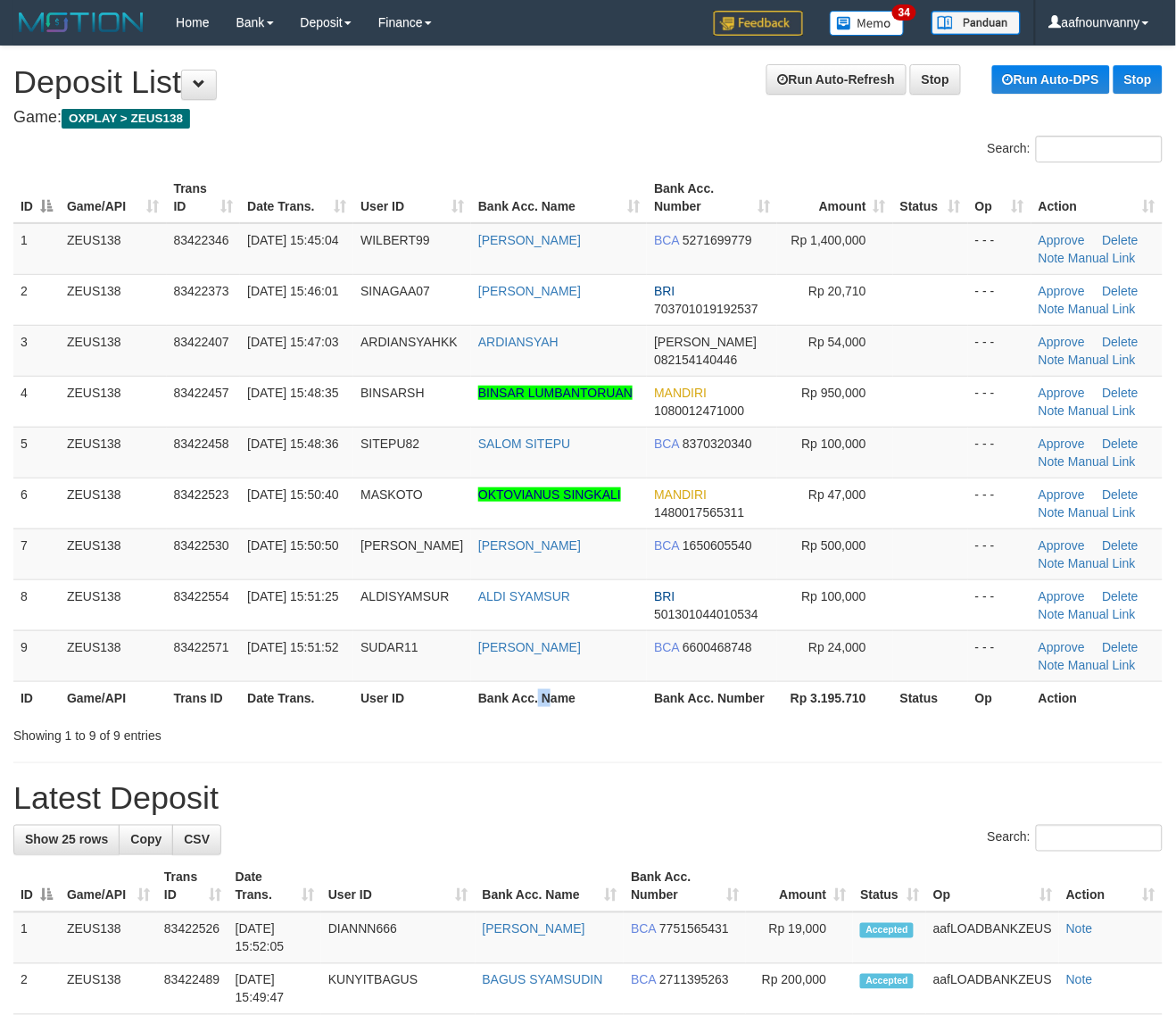 drag, startPoint x: 562, startPoint y: 693, endPoint x: 1188, endPoint y: 755, distance: 629.0628 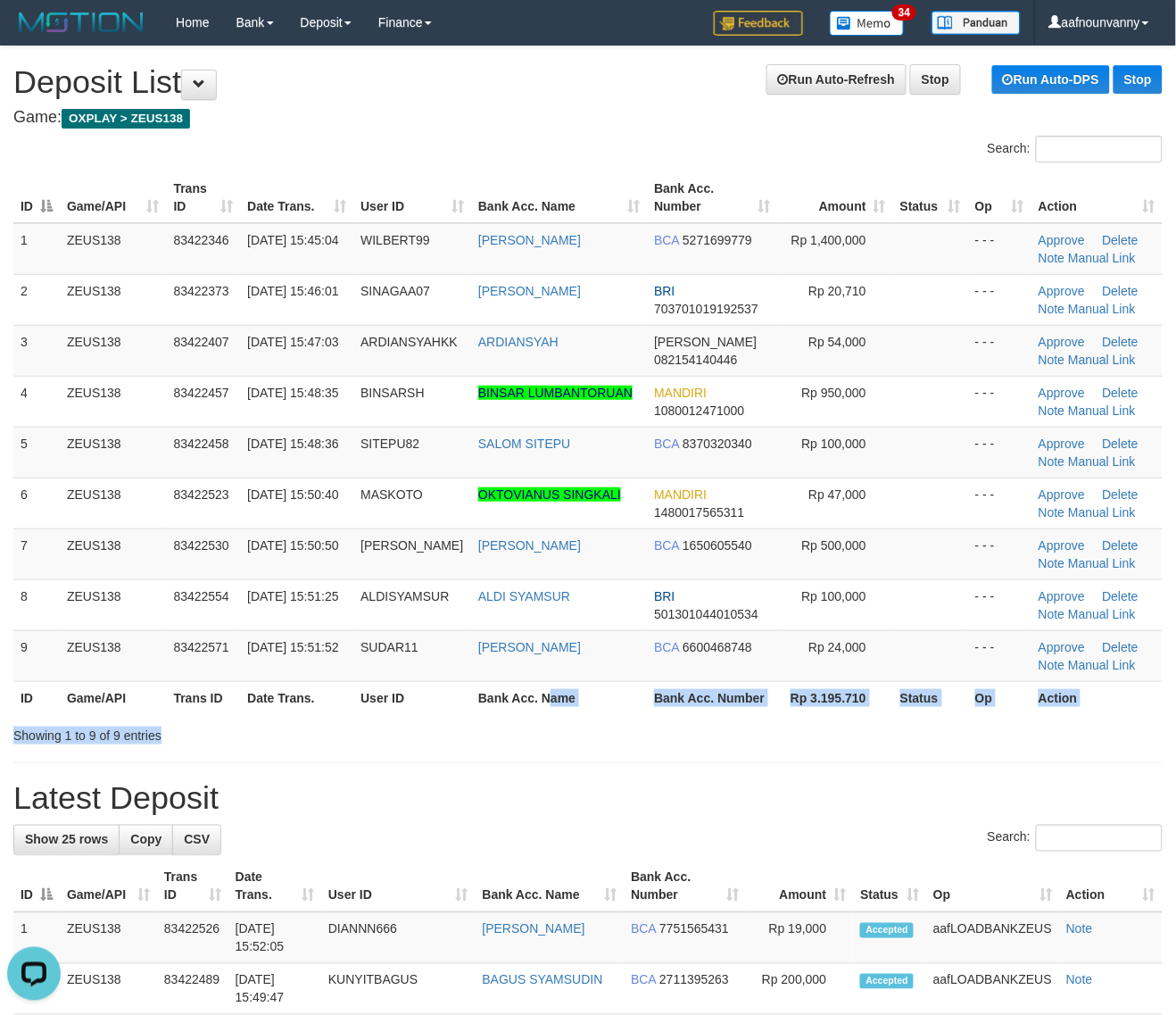 scroll, scrollTop: 0, scrollLeft: 0, axis: both 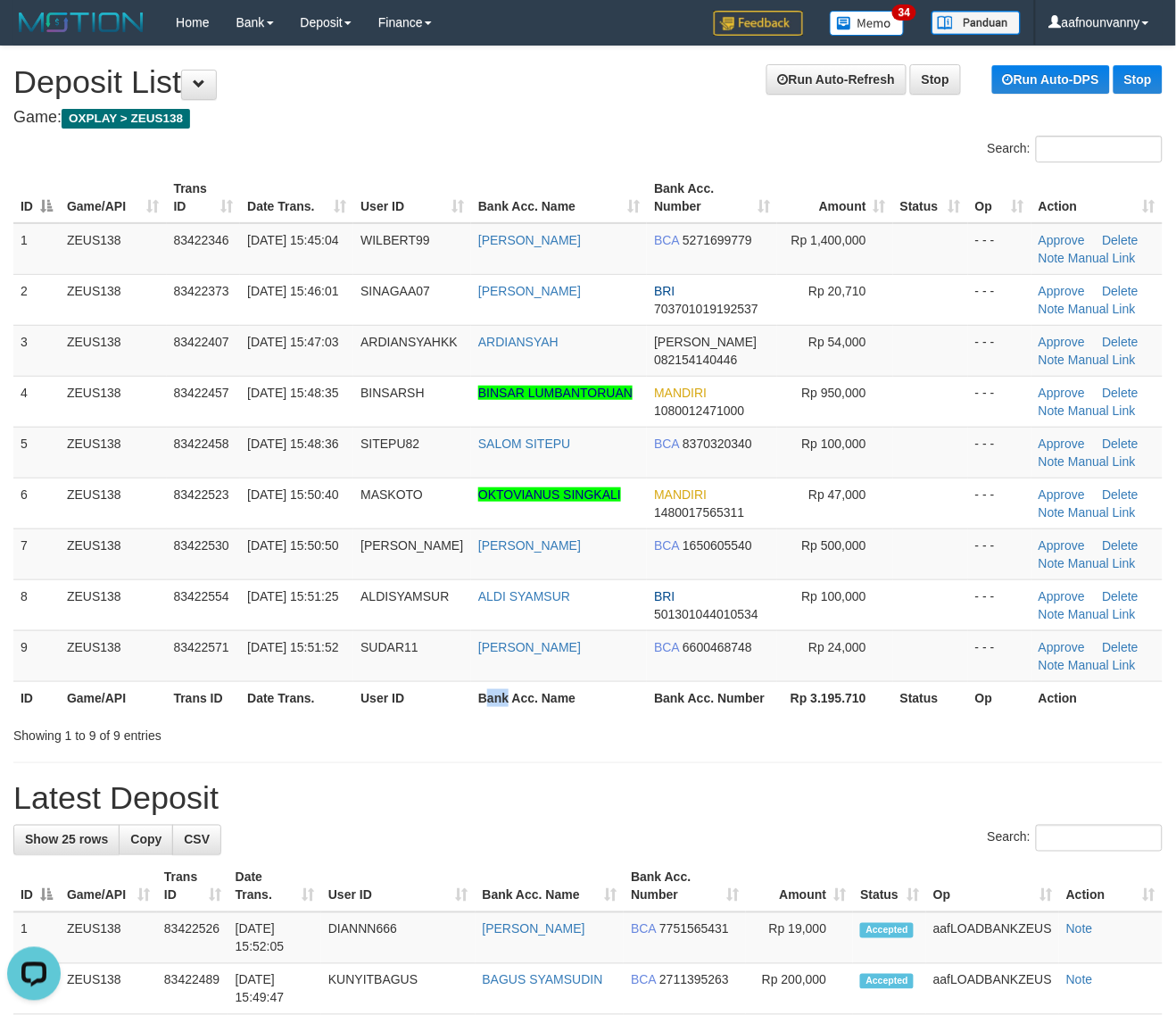 click on "Bank Acc. Name" at bounding box center (559, 697) 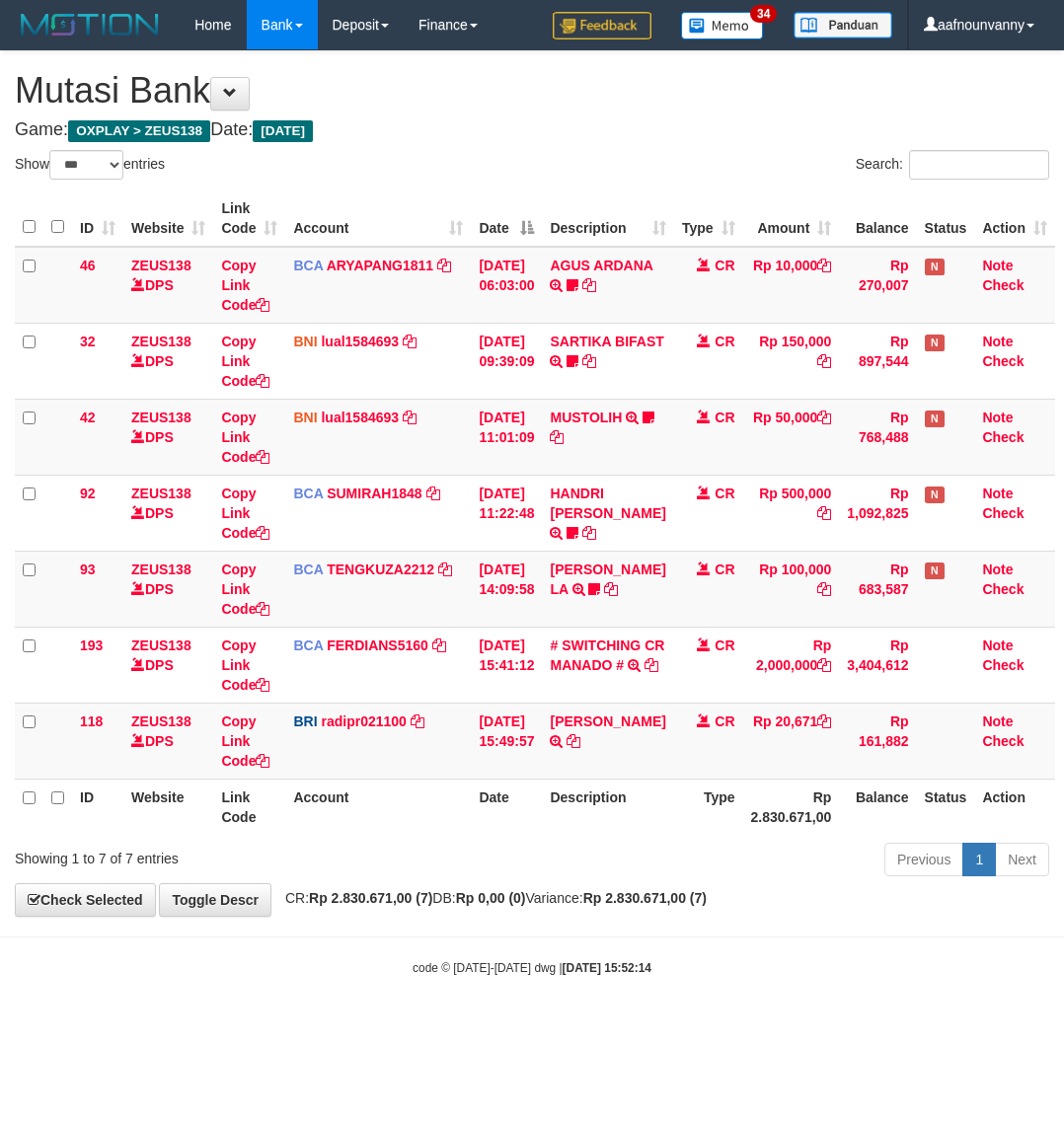 select on "***" 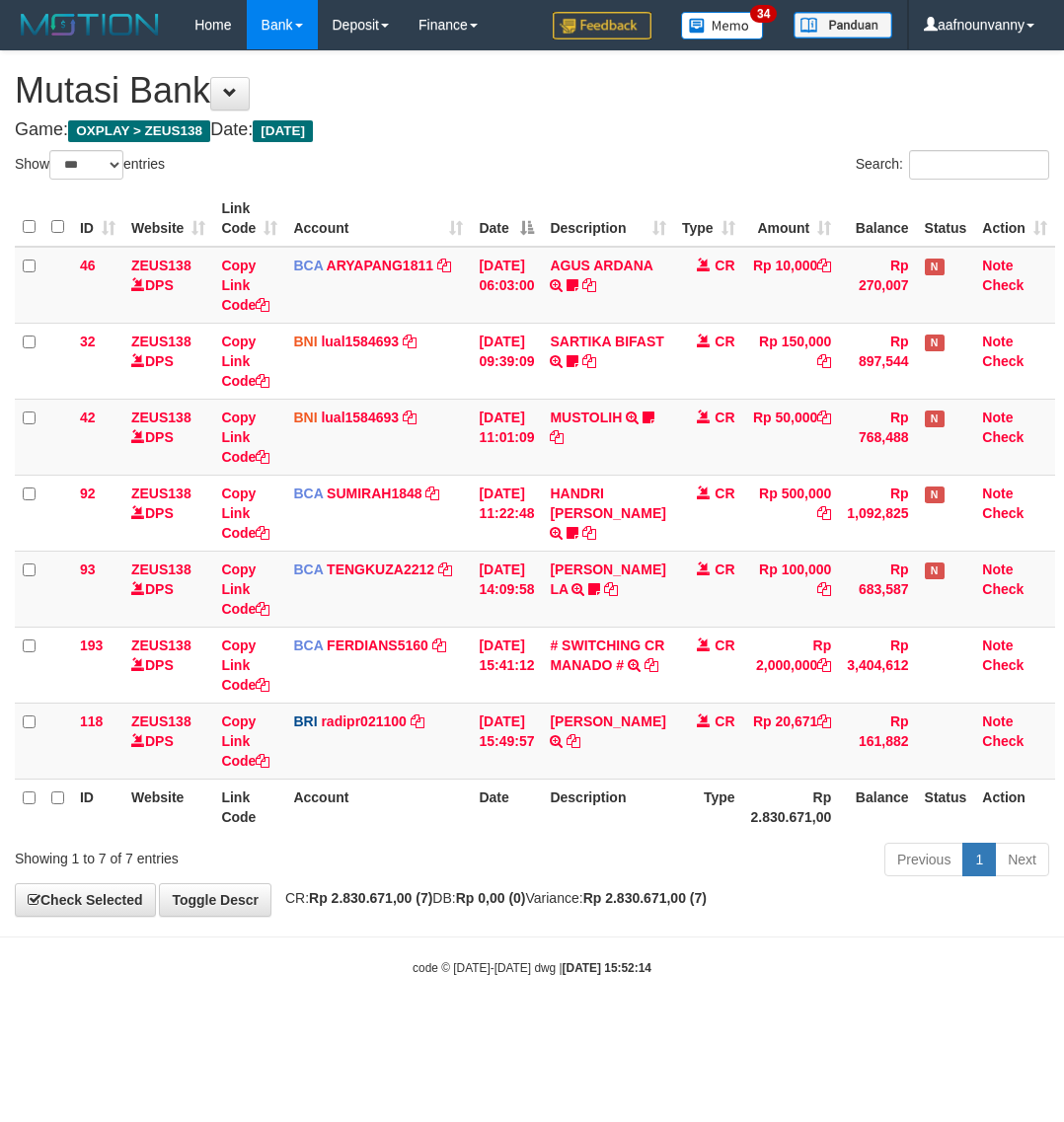 scroll, scrollTop: 0, scrollLeft: 0, axis: both 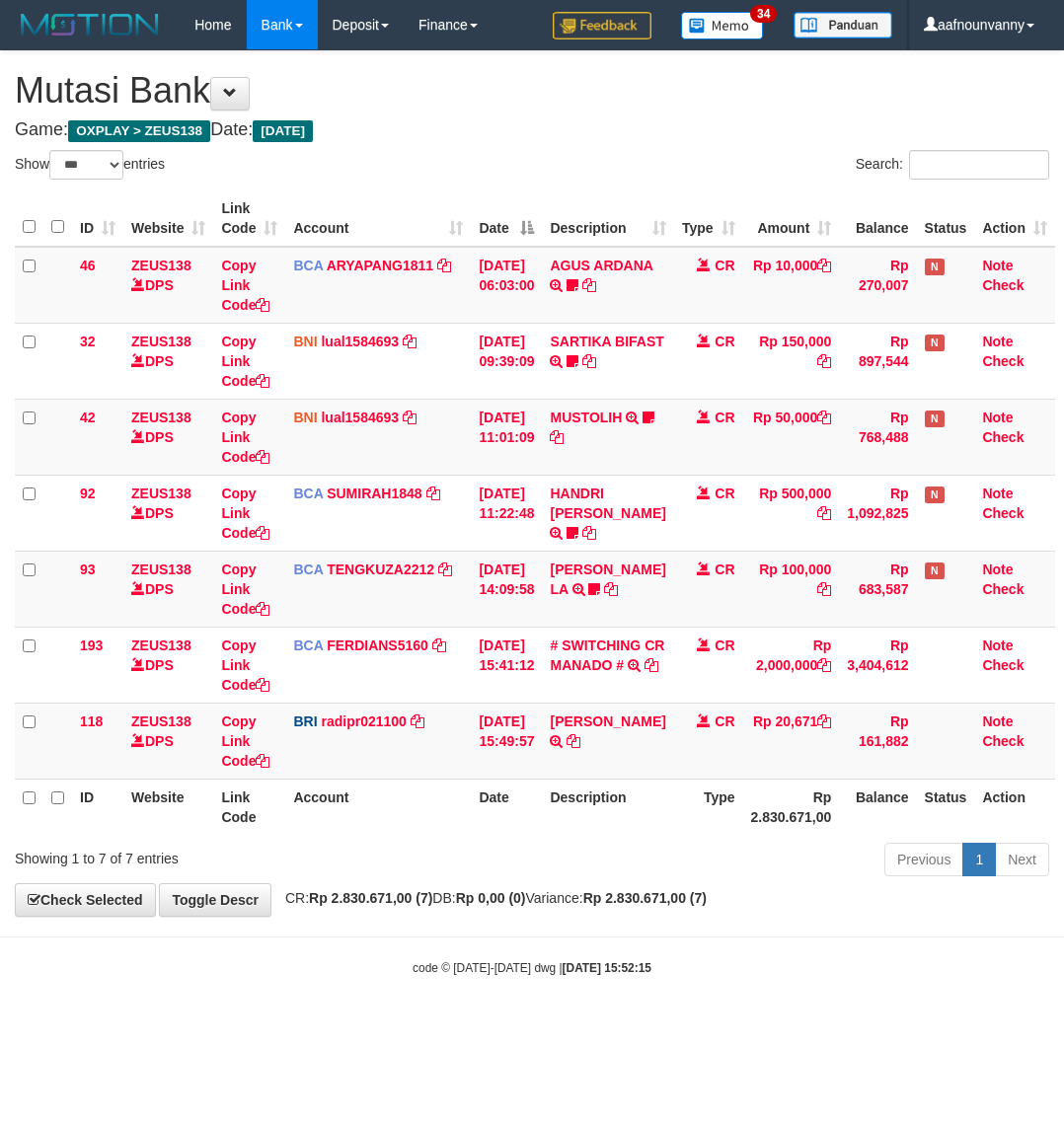 select on "***" 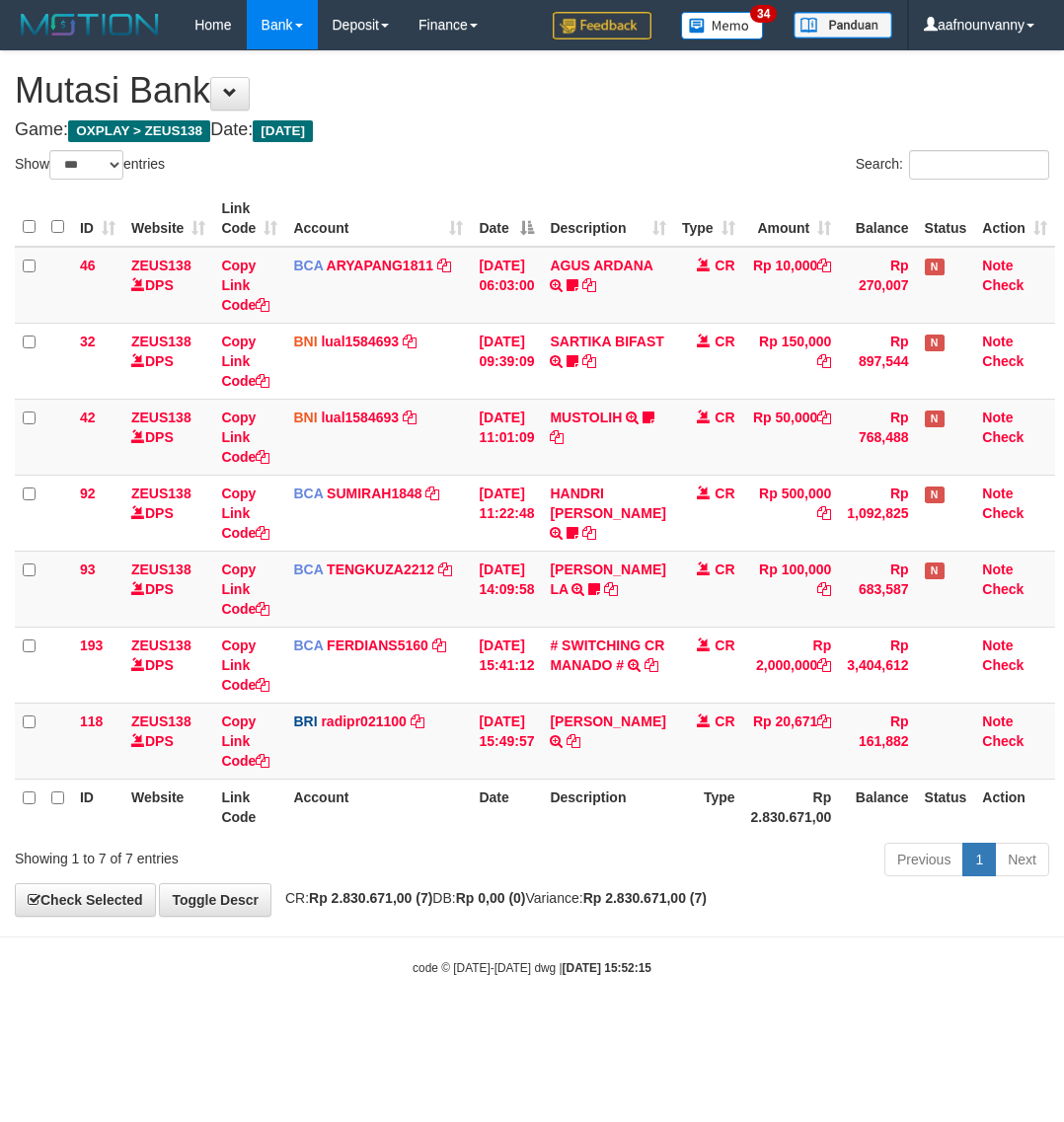 scroll, scrollTop: 0, scrollLeft: 0, axis: both 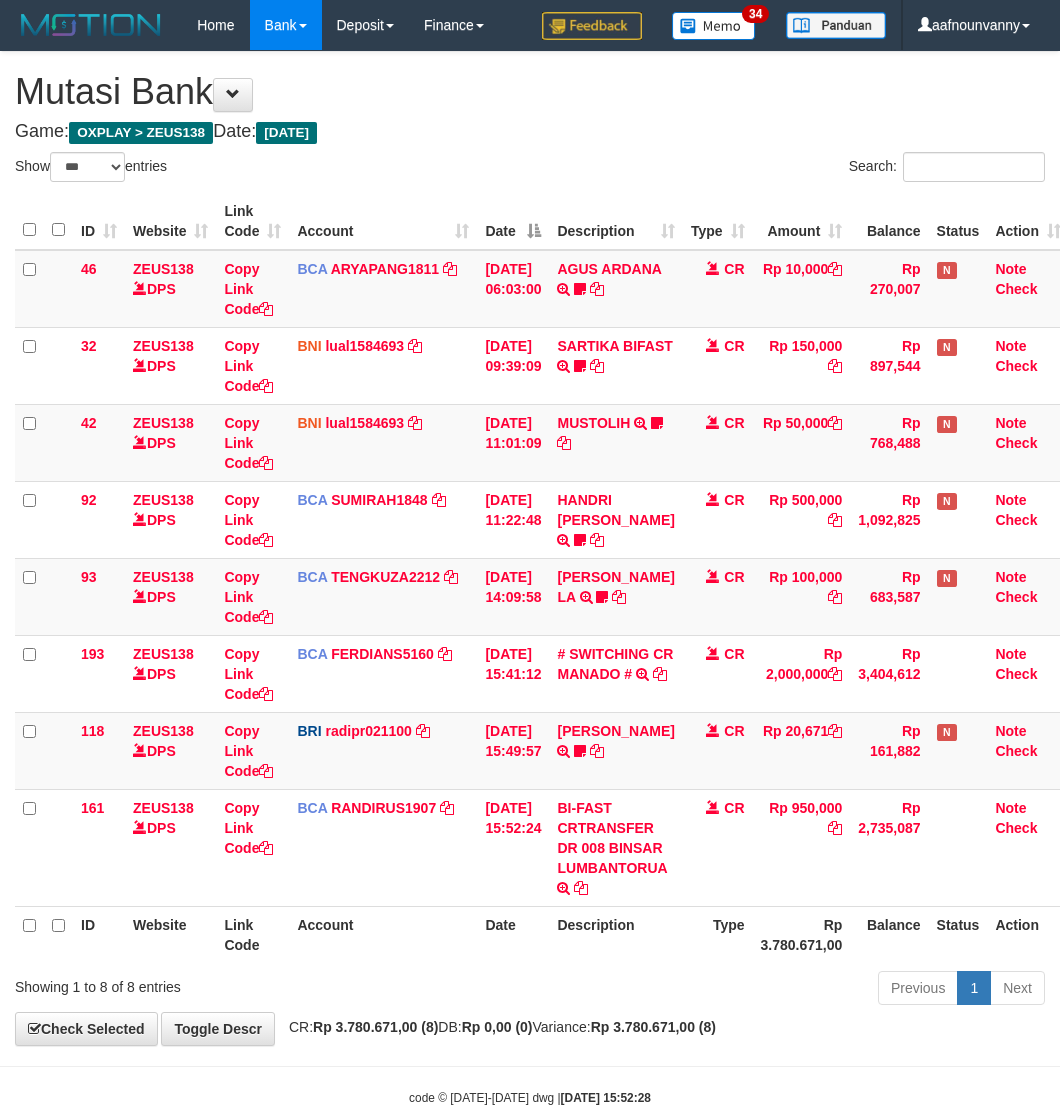 select on "***" 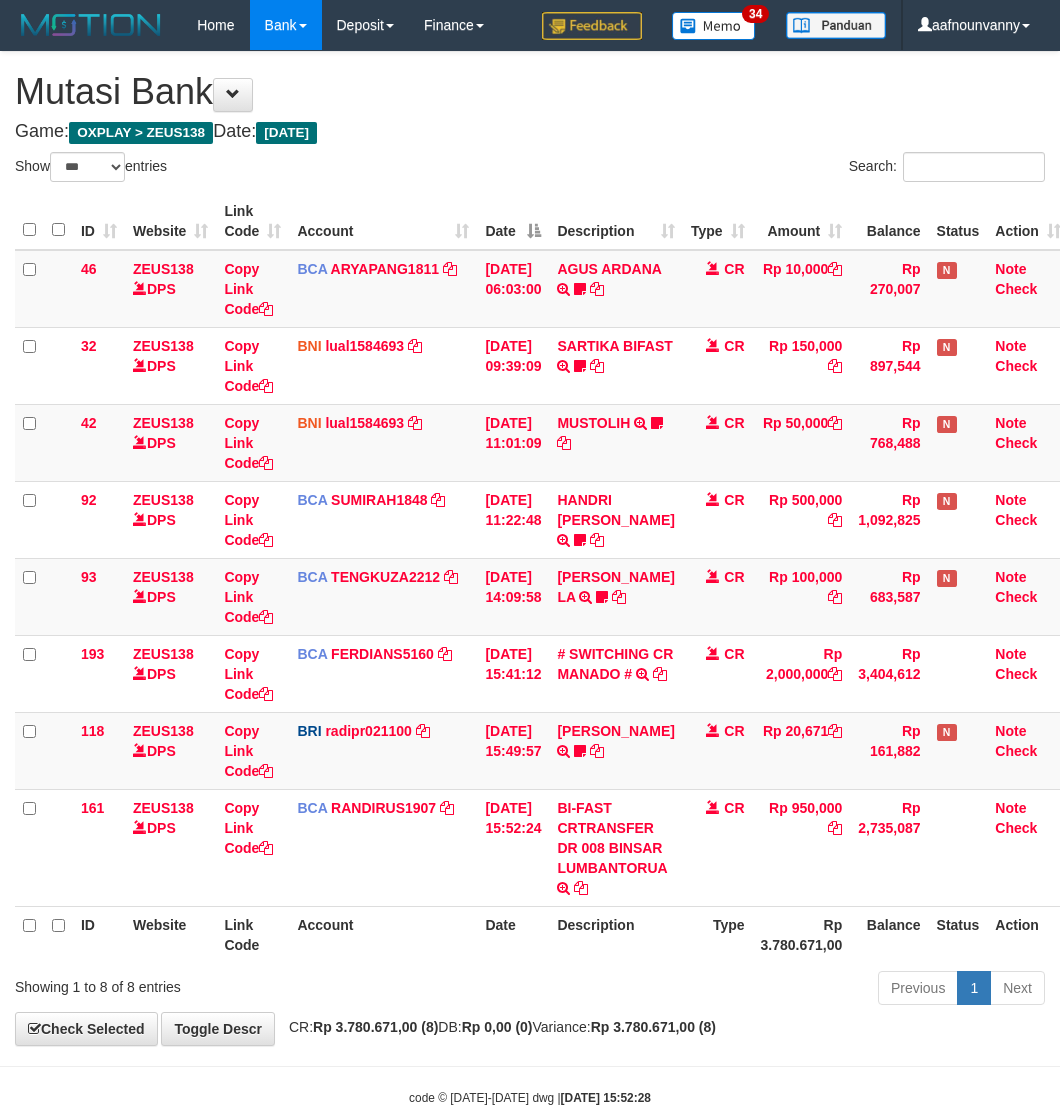 scroll, scrollTop: 0, scrollLeft: 0, axis: both 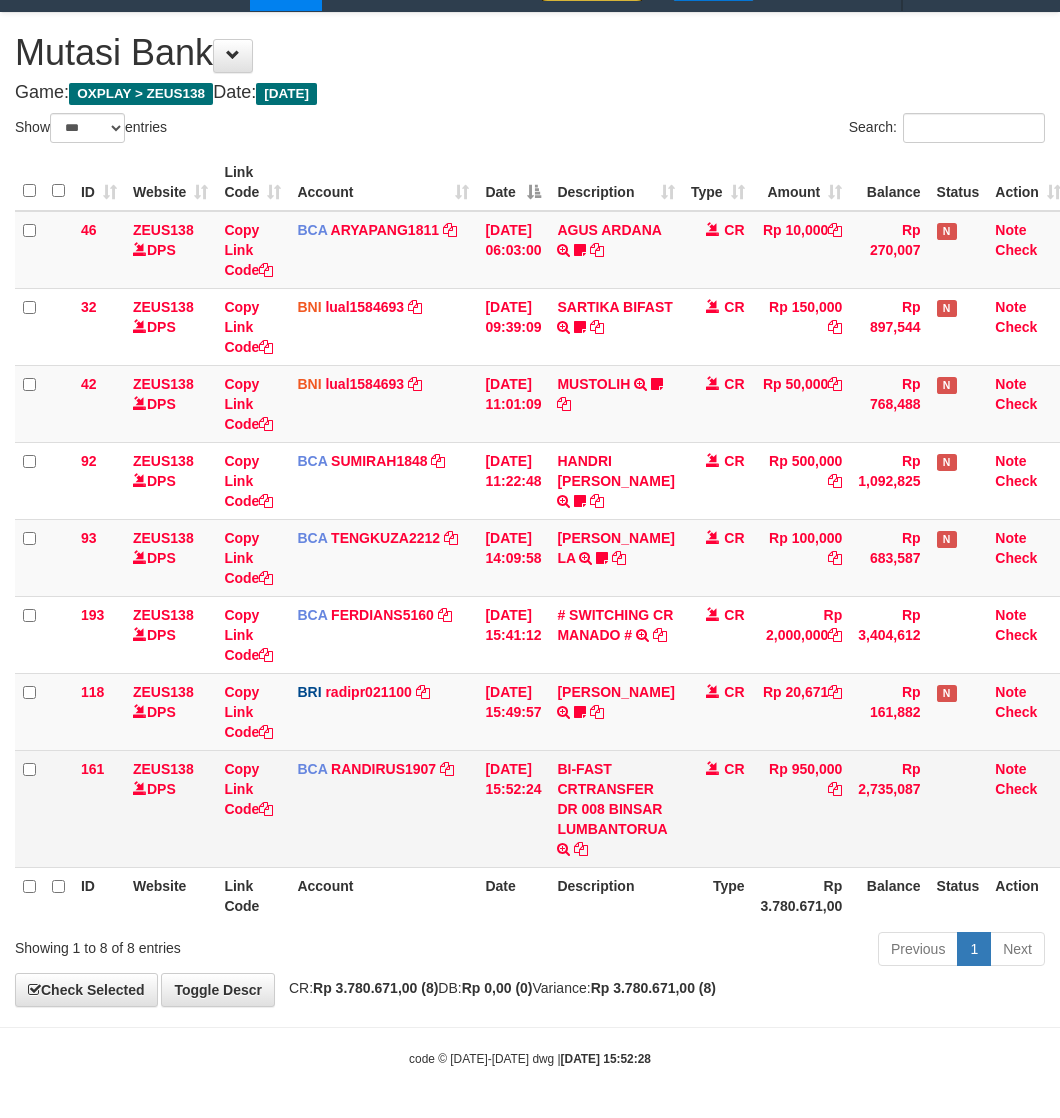 click on "BI-FAST CRTRANSFER DR 008 BINSAR LUMBANTORUA" at bounding box center [615, 808] 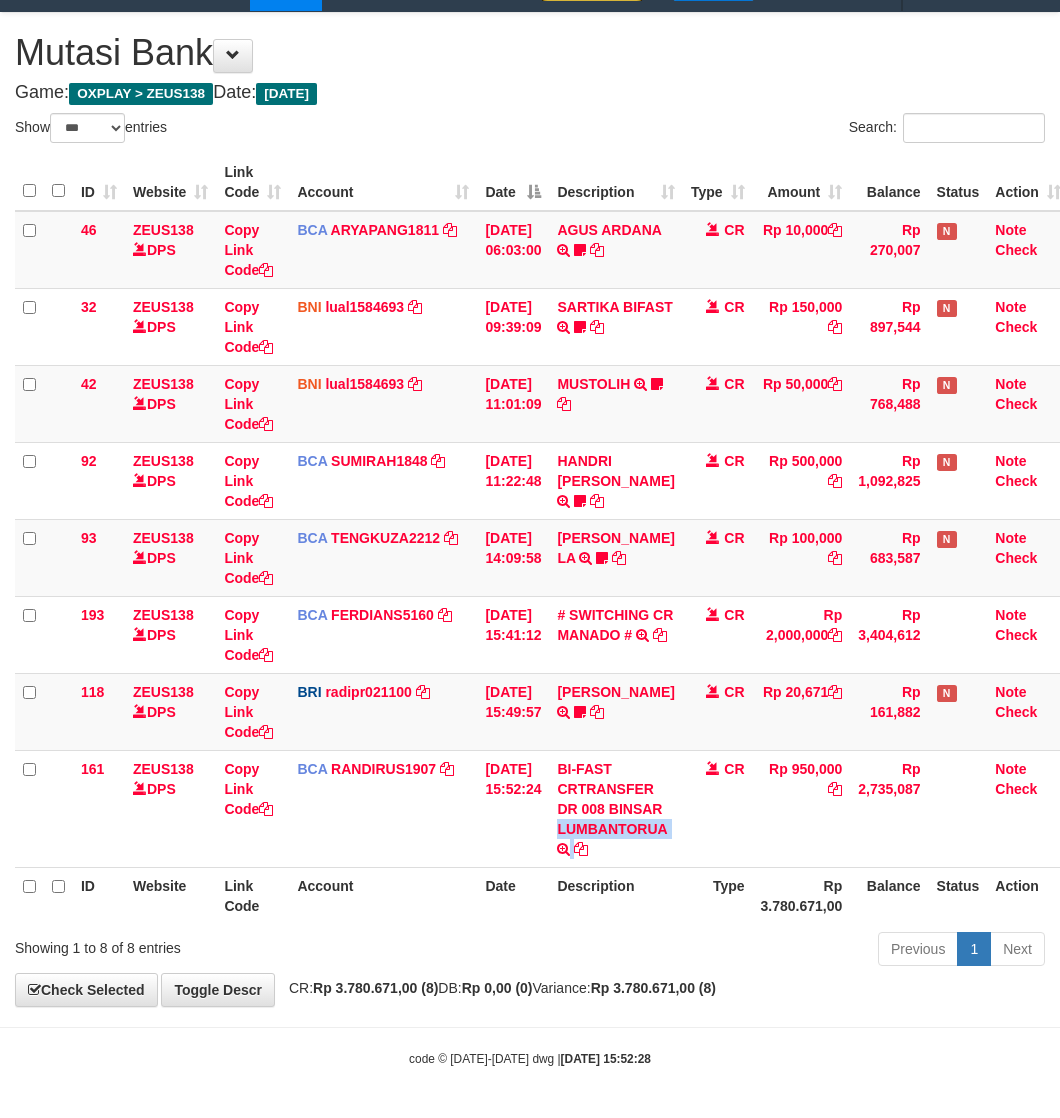drag, startPoint x: 643, startPoint y: 806, endPoint x: 1, endPoint y: 647, distance: 661.39624 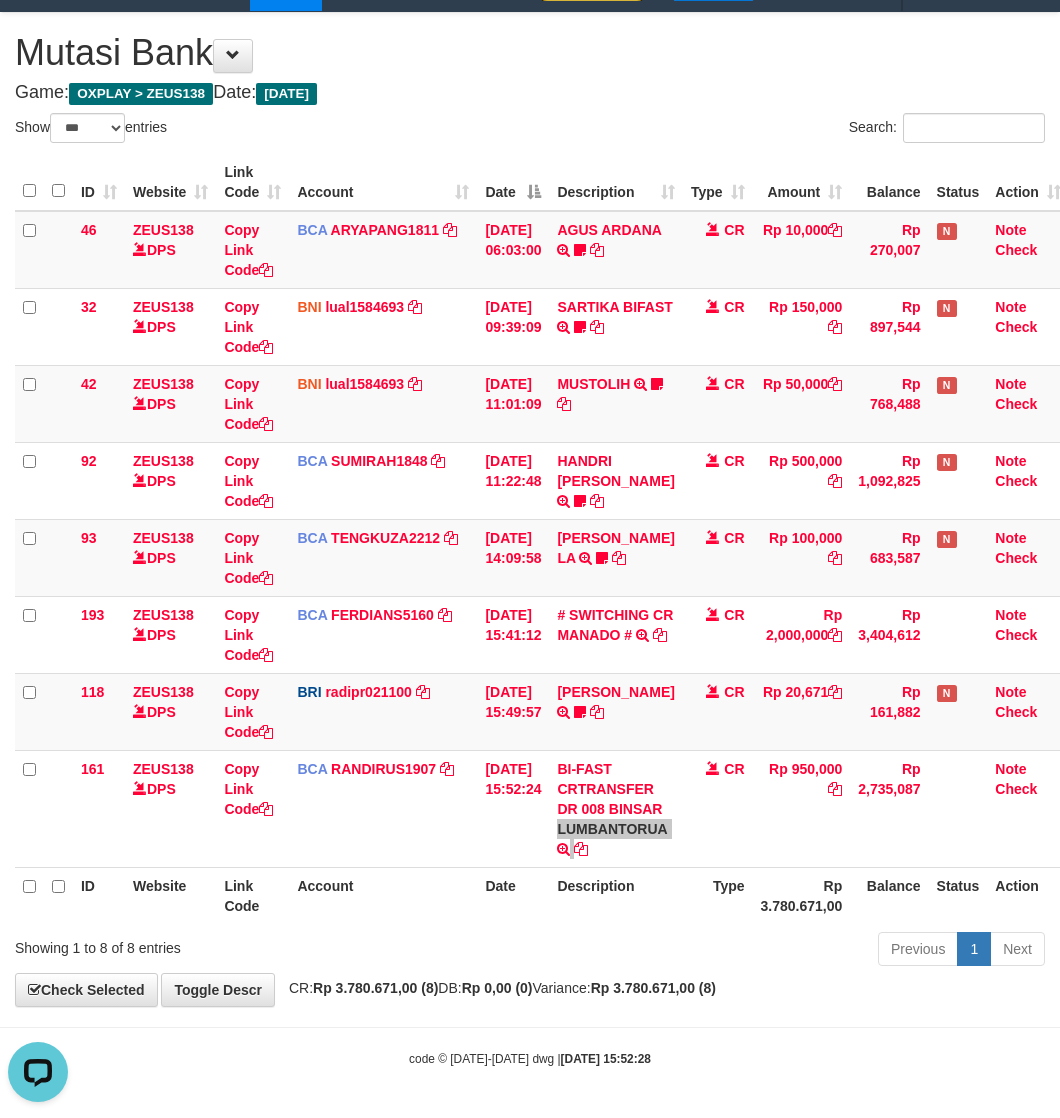 scroll, scrollTop: 0, scrollLeft: 0, axis: both 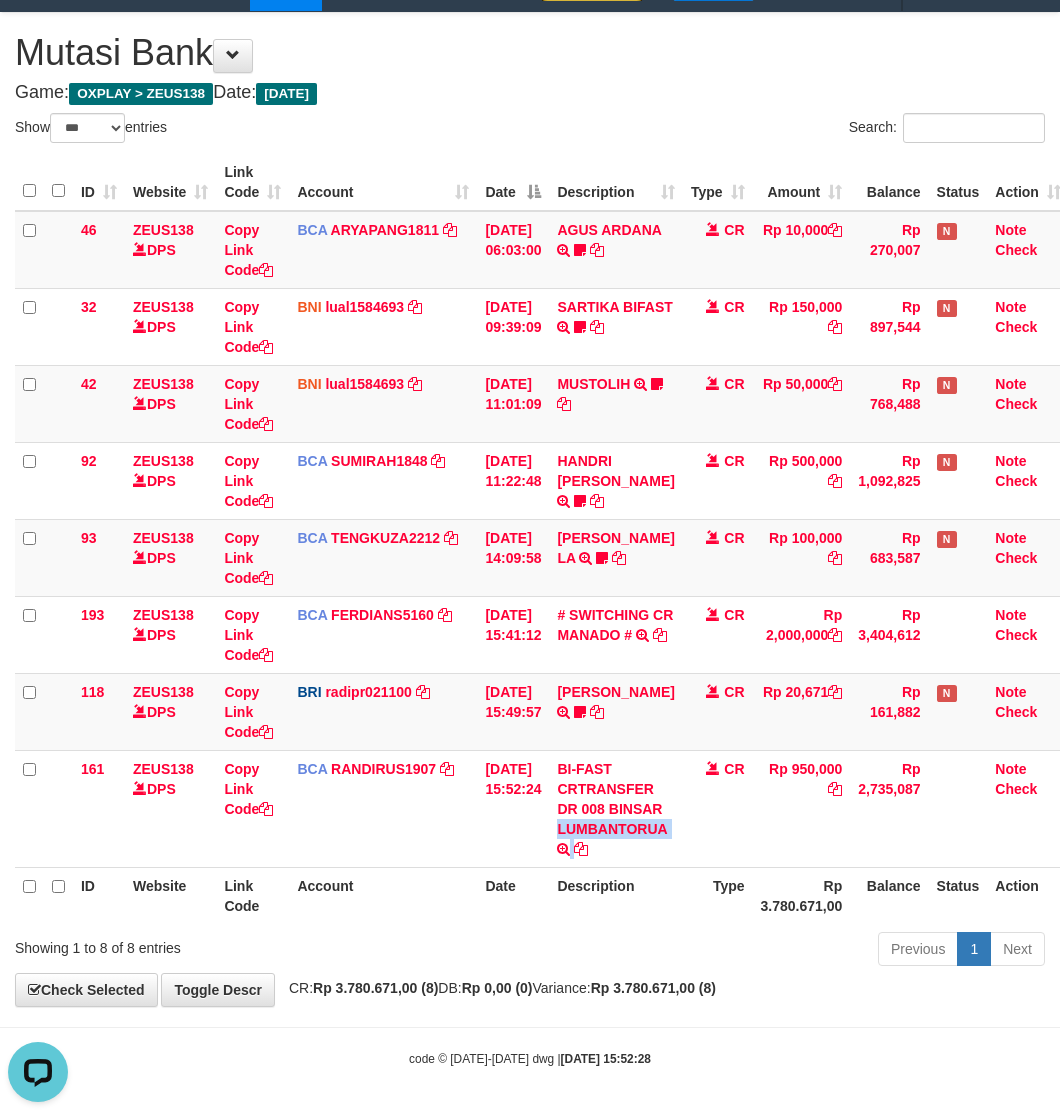 drag, startPoint x: 488, startPoint y: 1010, endPoint x: 425, endPoint y: 933, distance: 99.48869 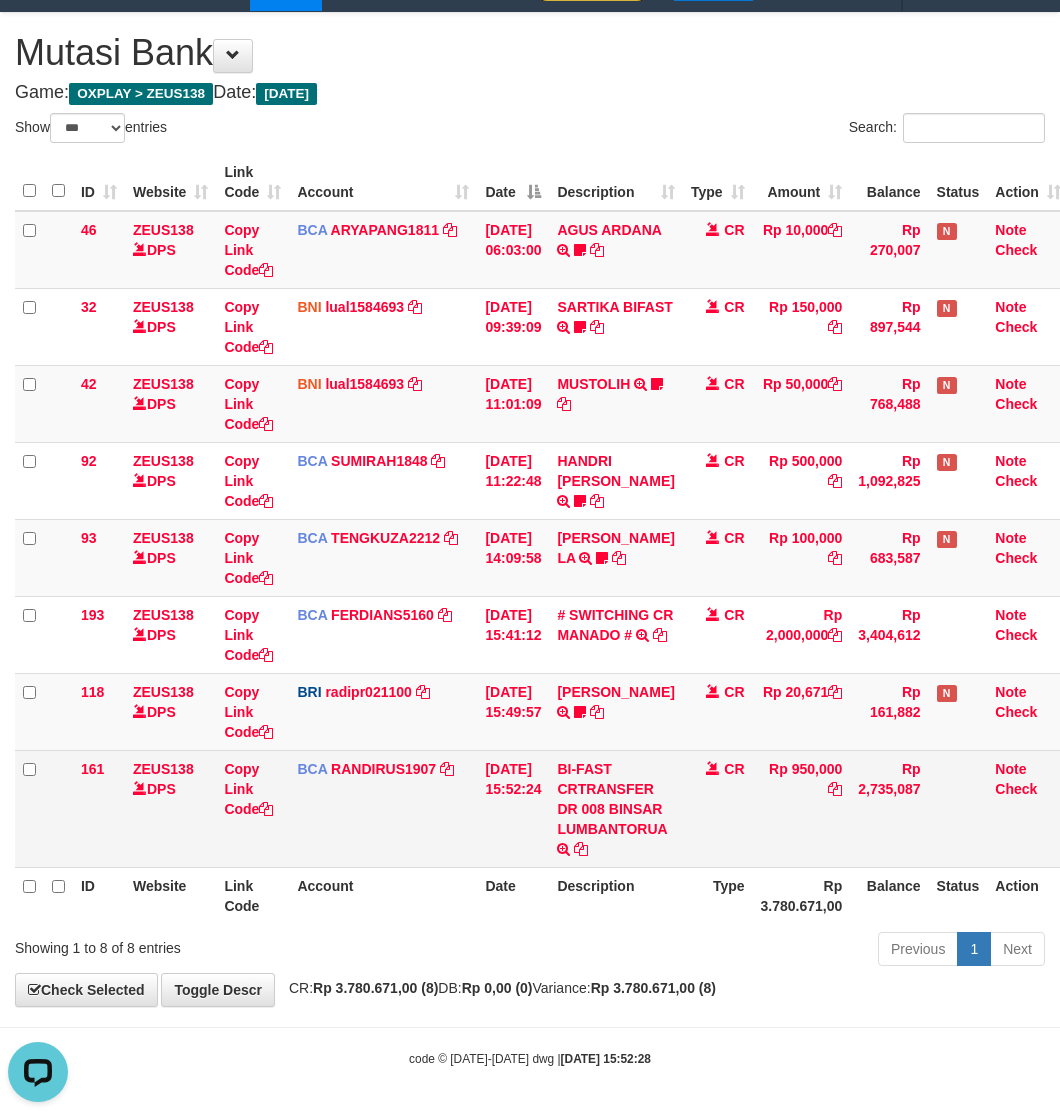 click on "161
ZEUS138    DPS
Copy Link Code
BCA
RANDIRUS1907
DPS
RANDI RUSTANDI
mutasi_20250711_4645 | 161
mutasi_20250711_4645 | 161
11/07/2025 15:52:24
BI-FAST CRTRANSFER DR 008 BINSAR LUMBANTORUA
CR
Rp 950,000
Rp 2,735,087
Note
Check" at bounding box center [542, 808] 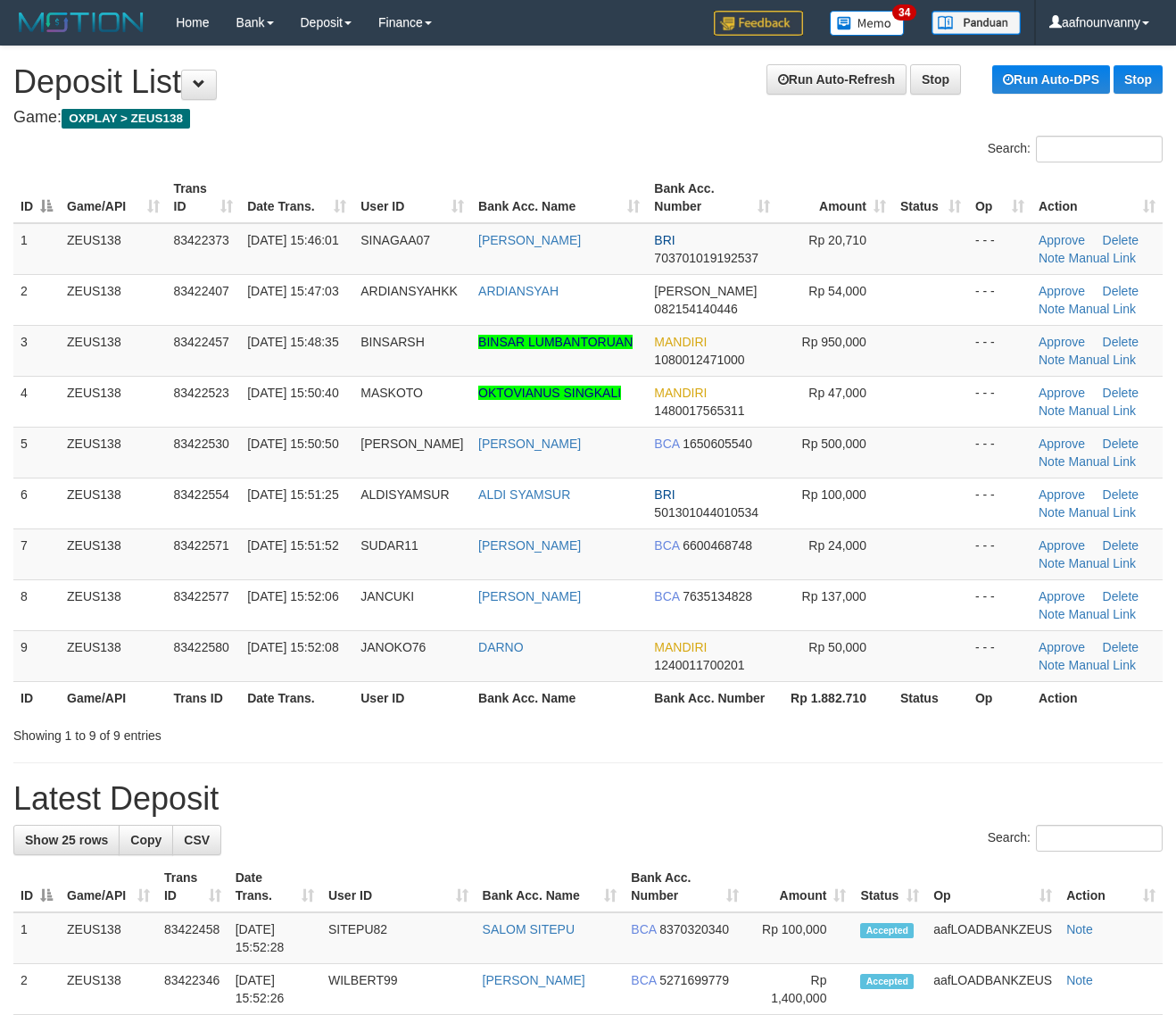 scroll, scrollTop: 0, scrollLeft: 0, axis: both 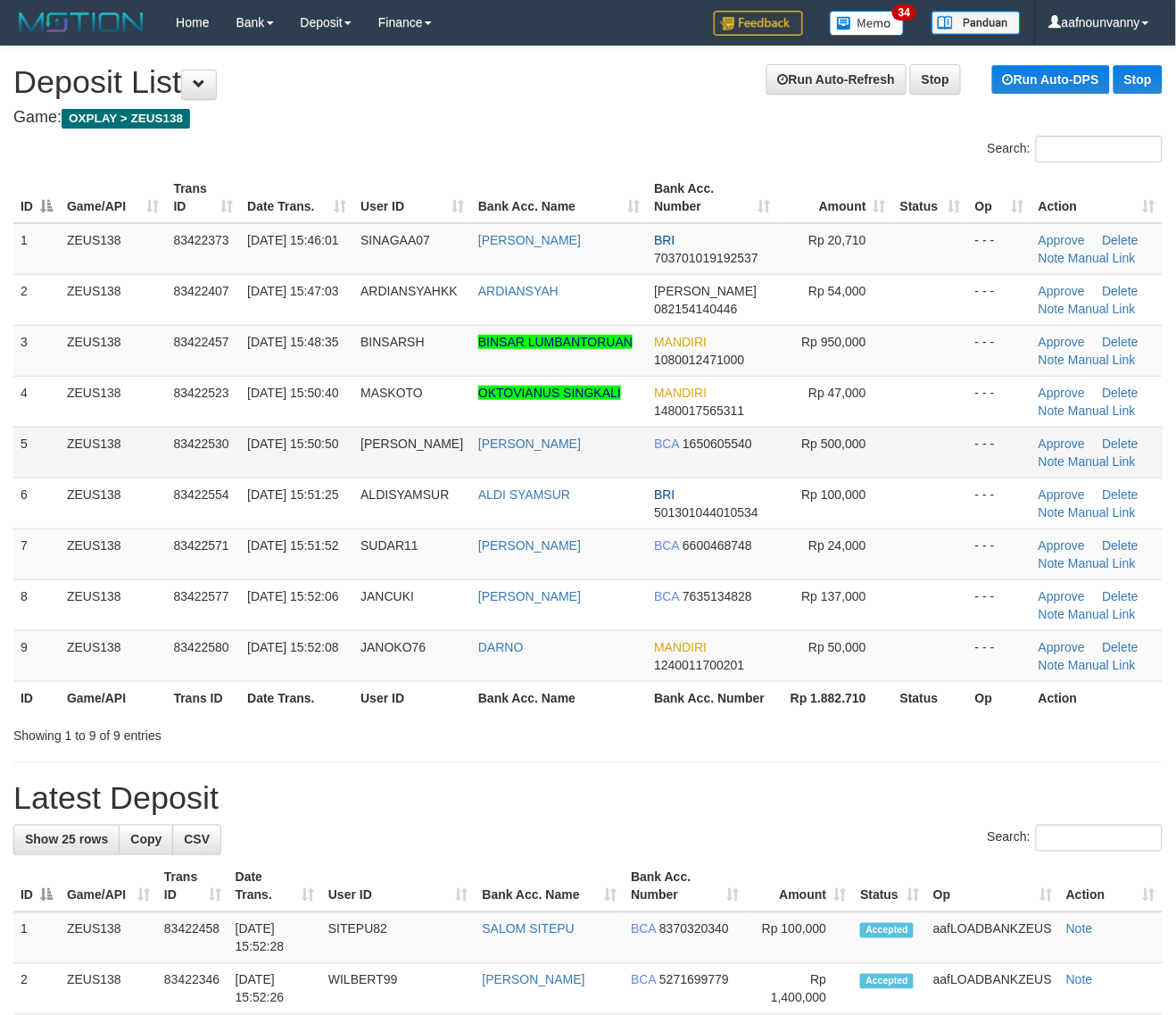 drag, startPoint x: 1009, startPoint y: 457, endPoint x: 1018, endPoint y: 431, distance: 27.513633 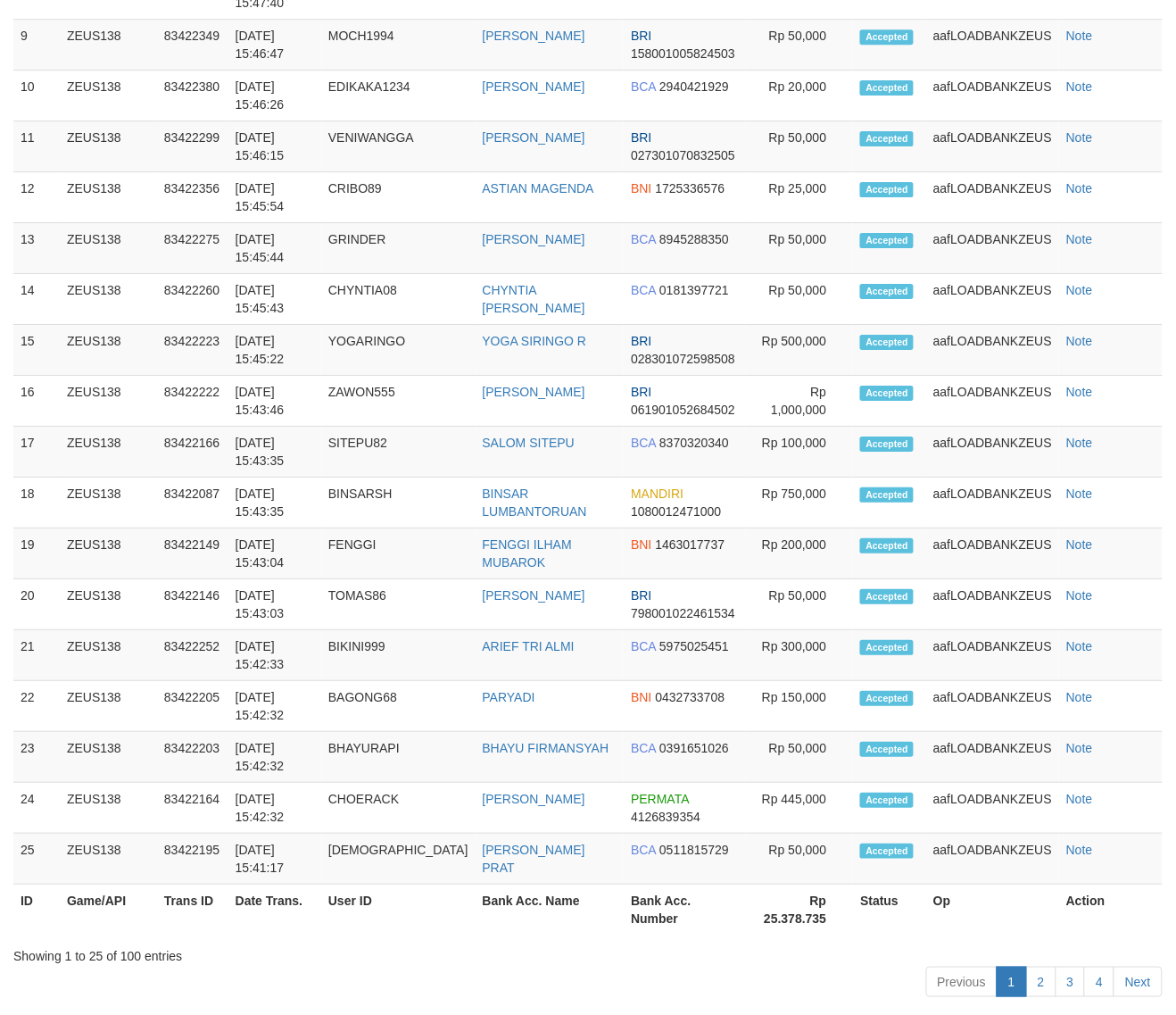 scroll, scrollTop: 0, scrollLeft: 0, axis: both 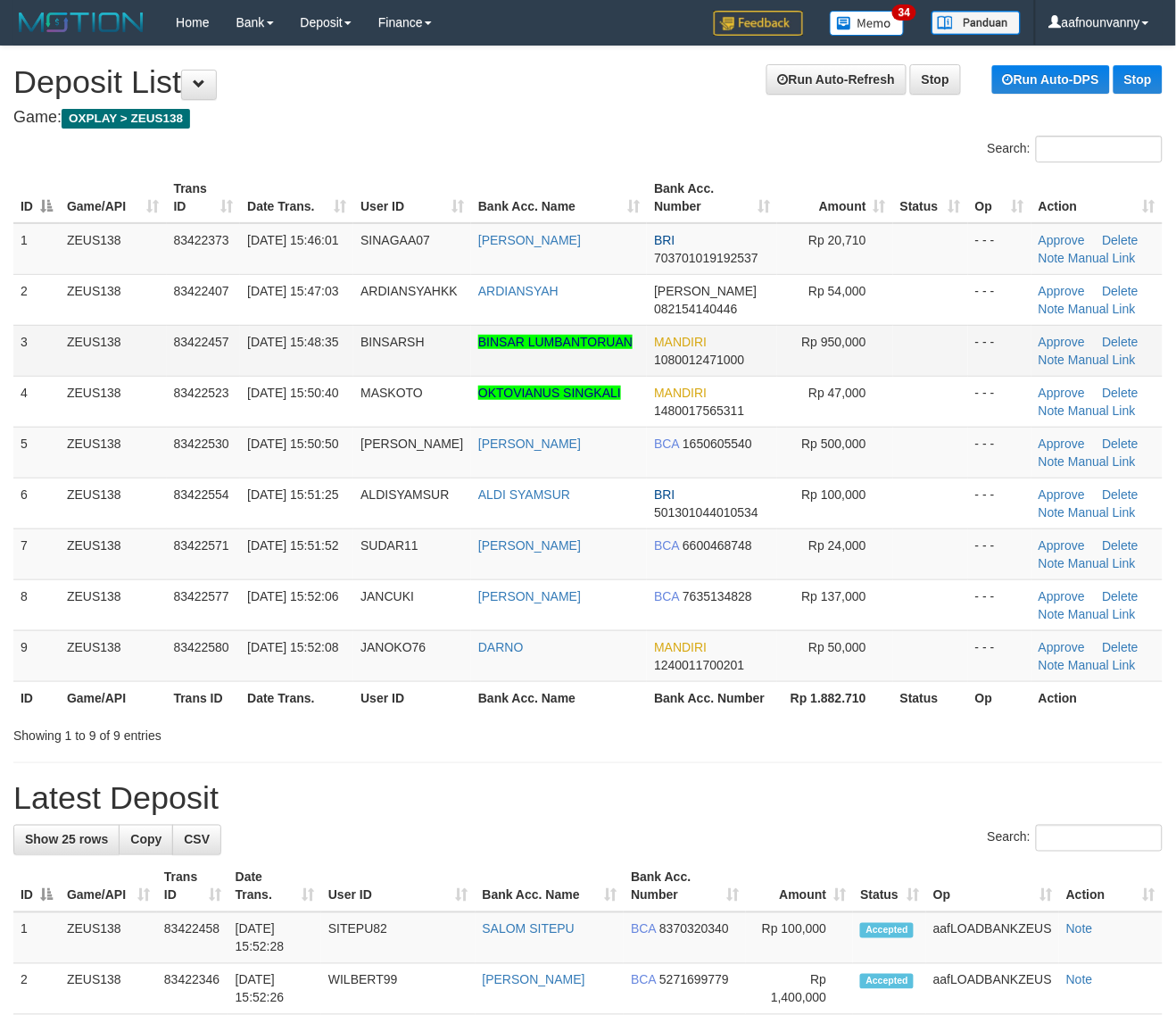 click on "Approve
Delete
Note
Manual Link" at bounding box center (1097, 350) 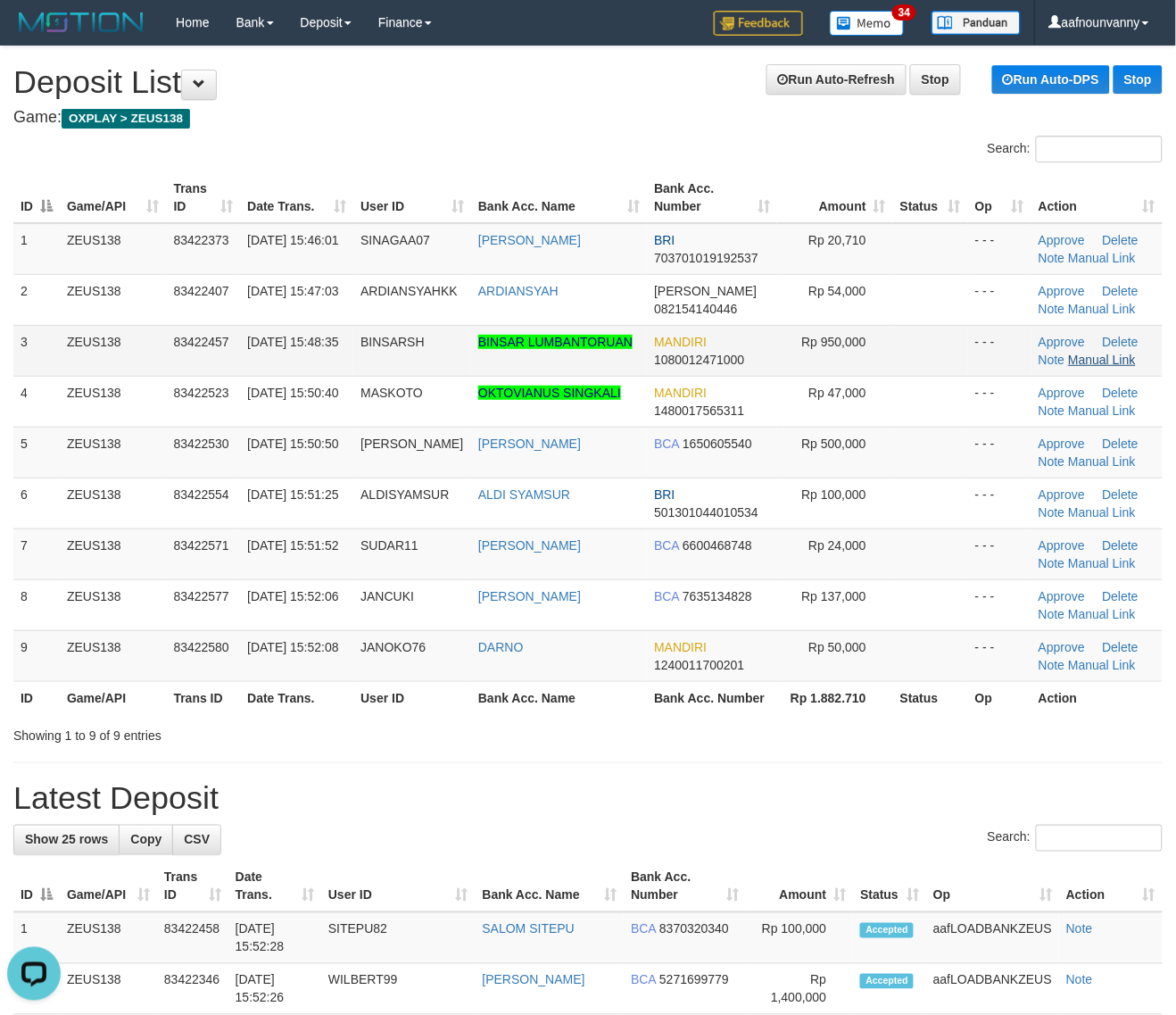 scroll, scrollTop: 0, scrollLeft: 0, axis: both 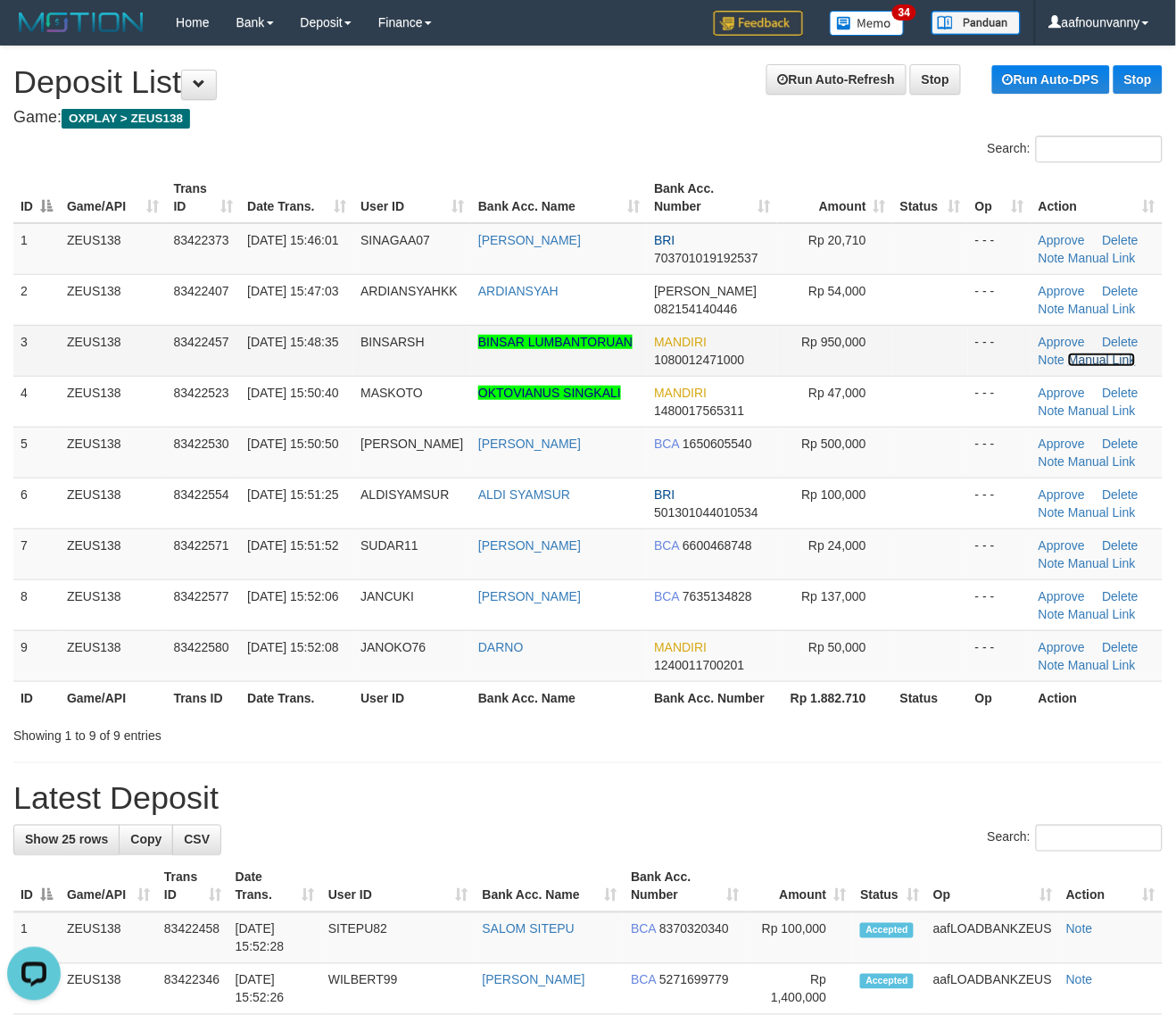 click on "Manual Link" at bounding box center [1102, 360] 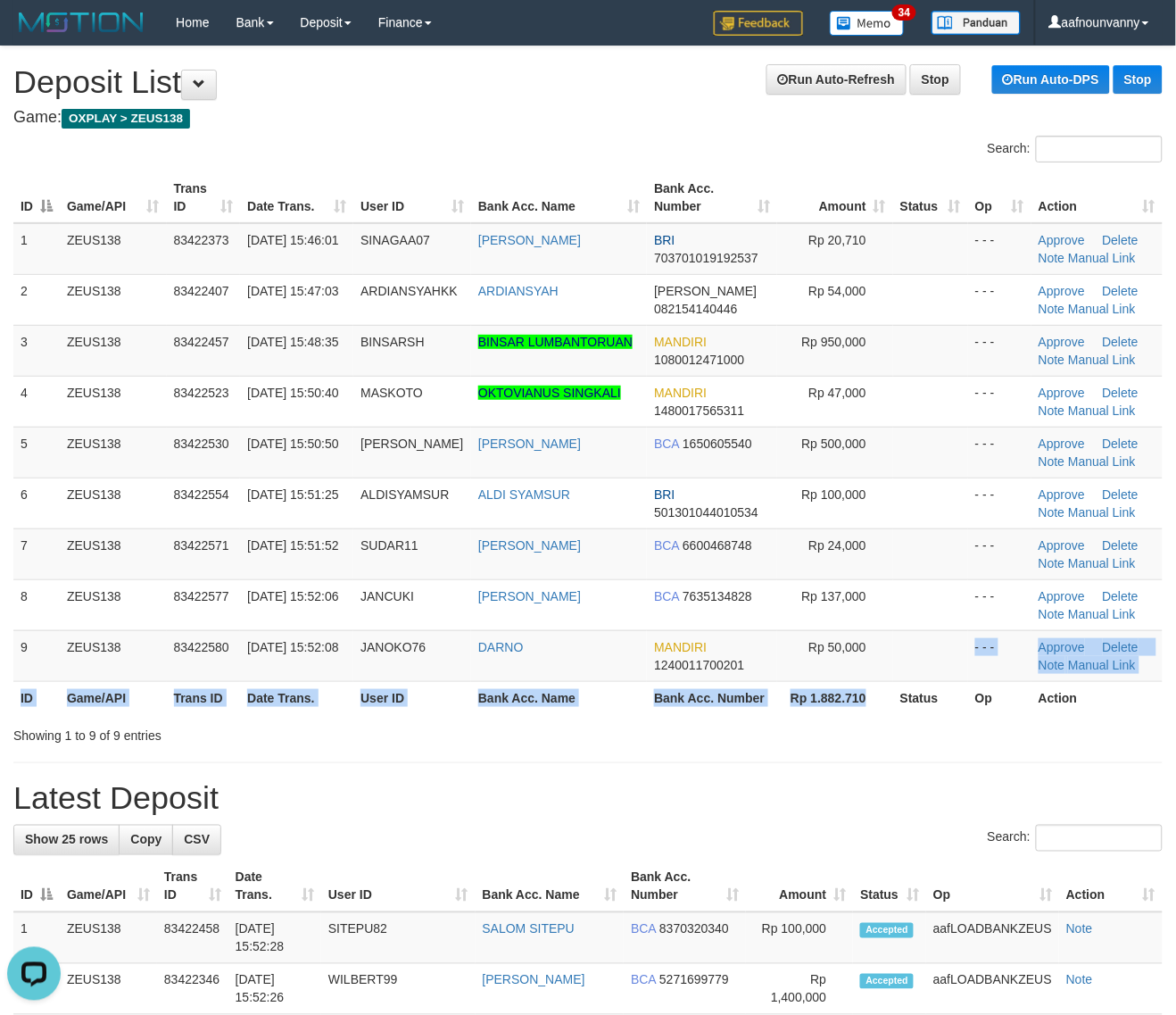 drag, startPoint x: 889, startPoint y: 675, endPoint x: 1165, endPoint y: 729, distance: 281.233 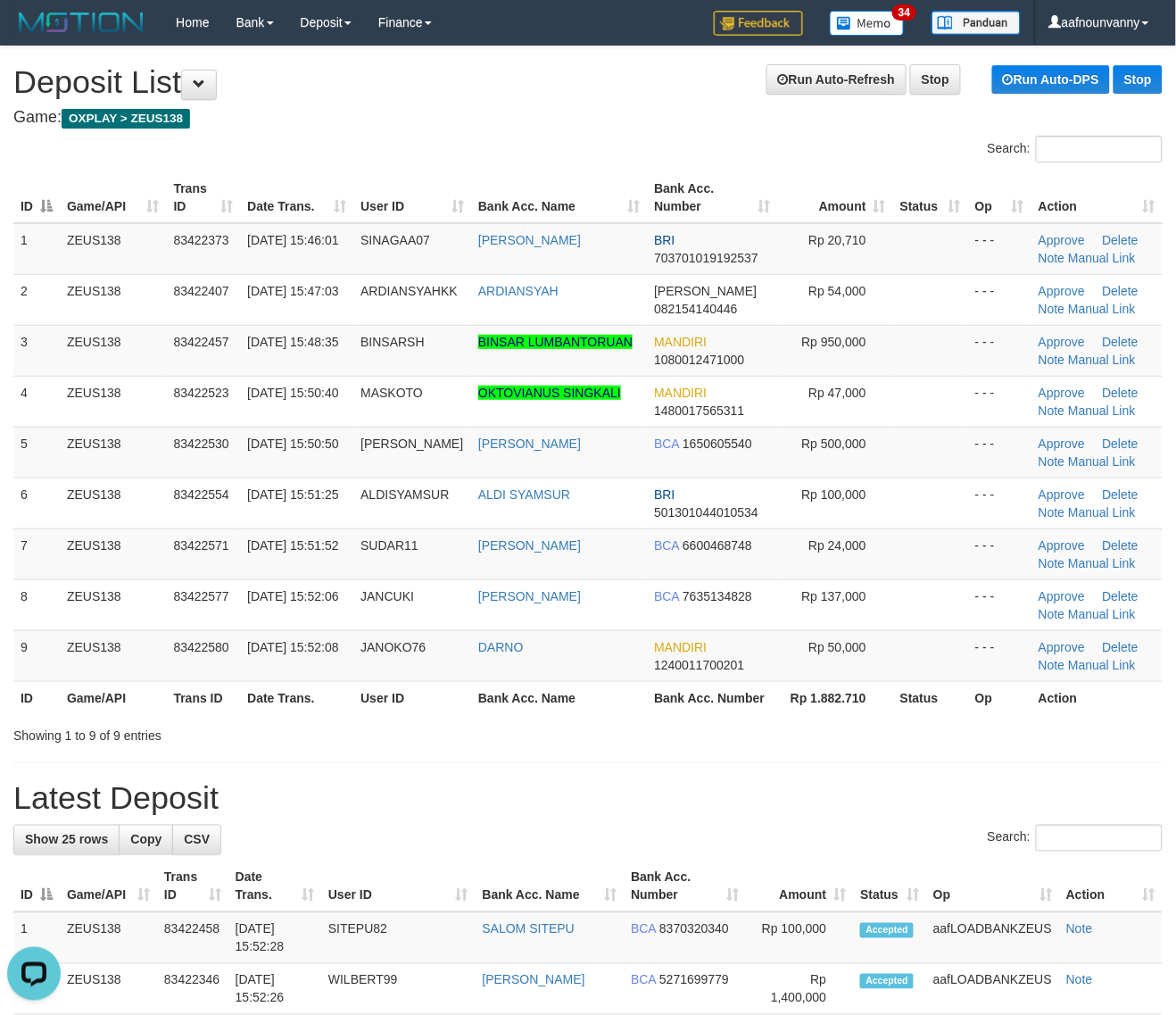 drag, startPoint x: 908, startPoint y: 644, endPoint x: 1192, endPoint y: 683, distance: 286.6653 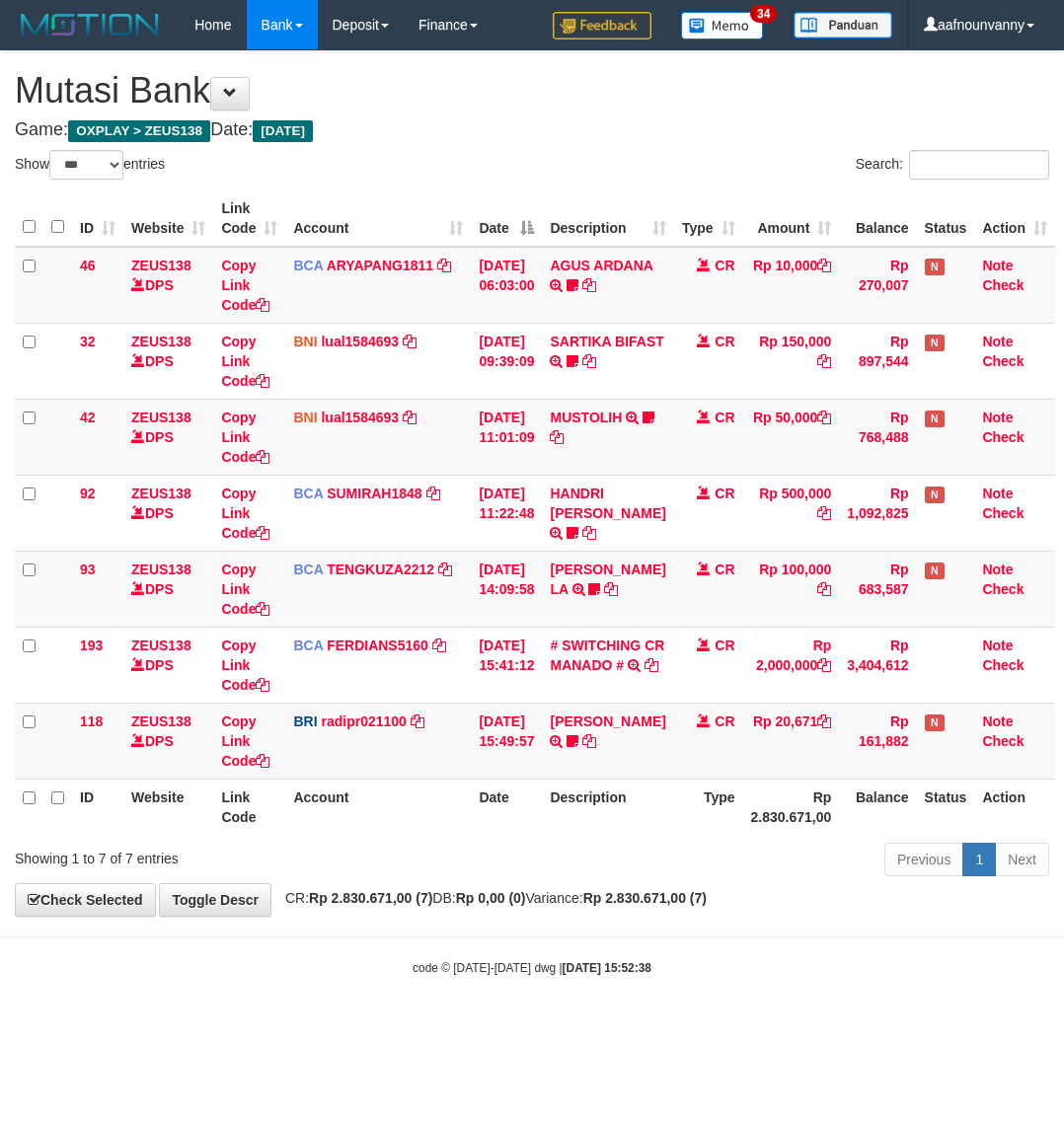 select on "***" 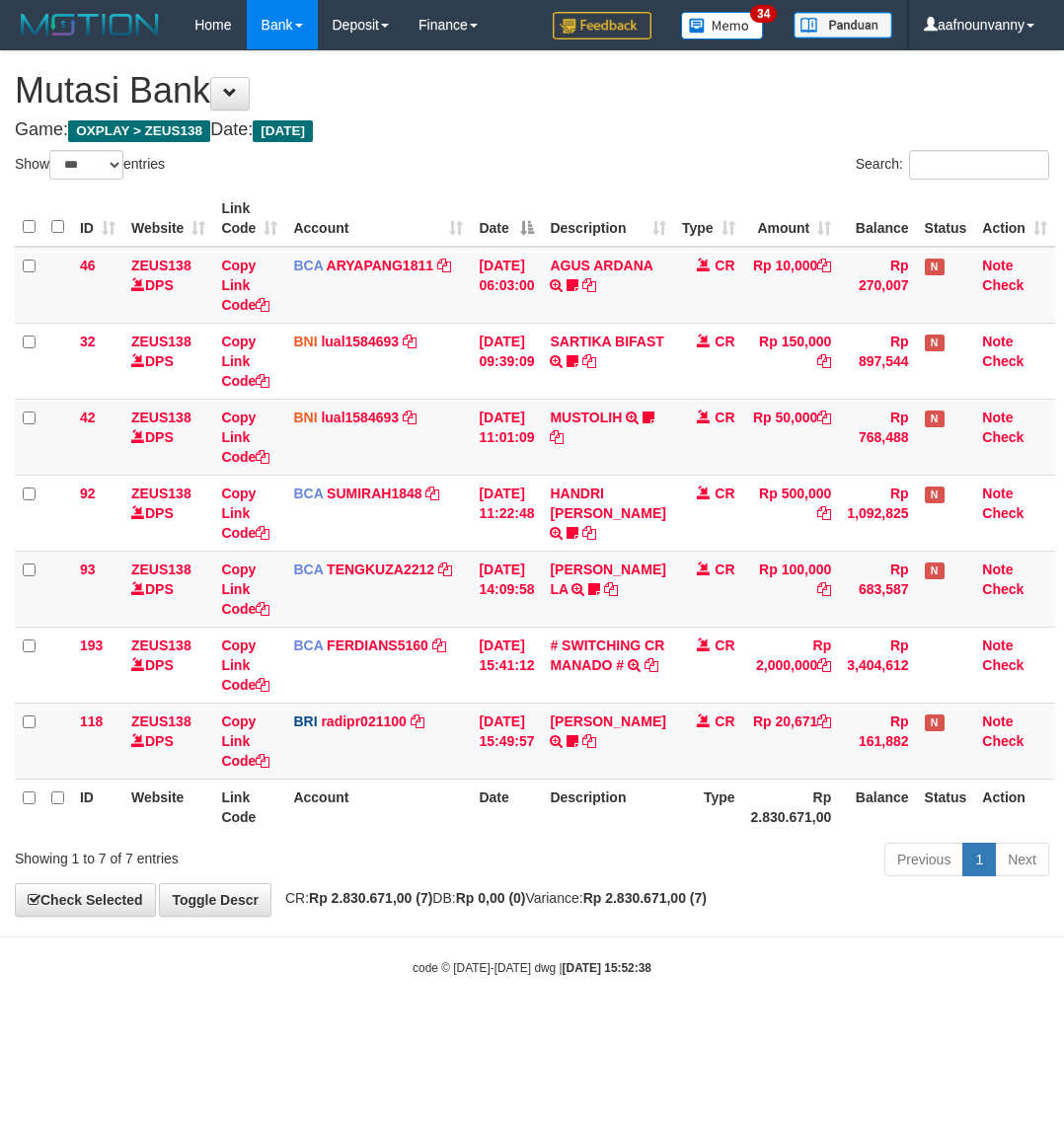 scroll, scrollTop: 0, scrollLeft: 0, axis: both 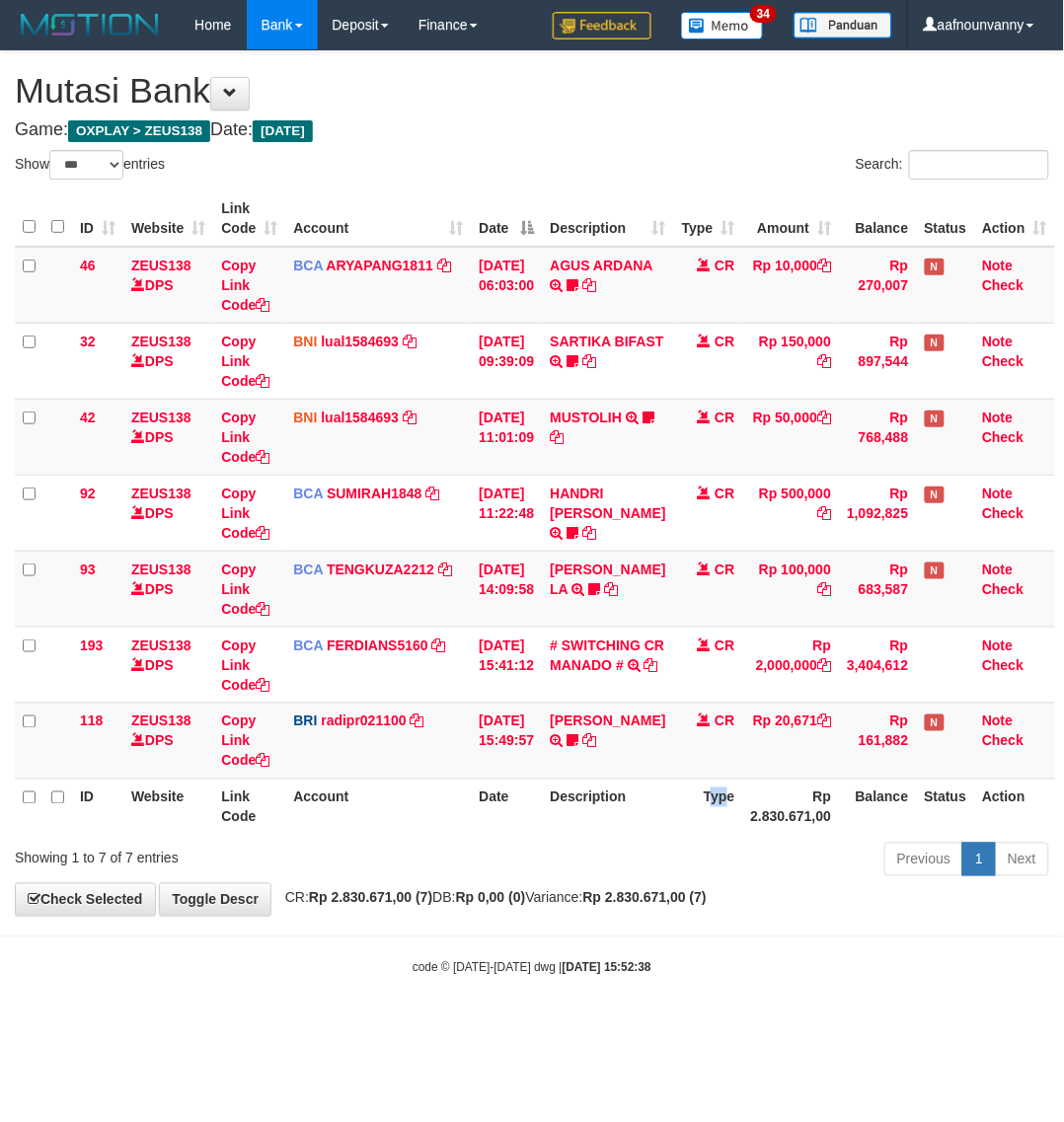 drag, startPoint x: 728, startPoint y: 834, endPoint x: 661, endPoint y: 825, distance: 67.602 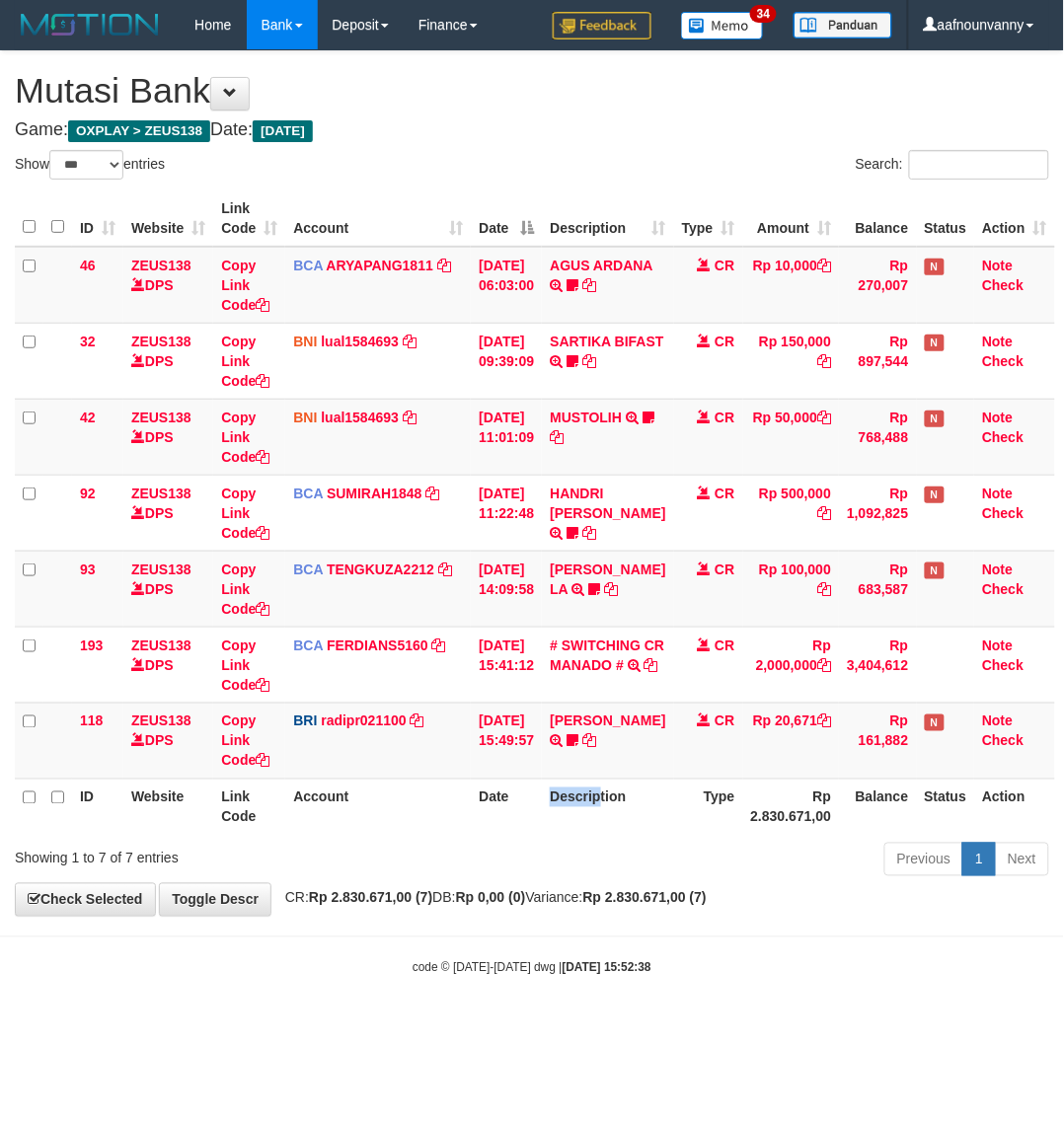 drag, startPoint x: 553, startPoint y: 802, endPoint x: 434, endPoint y: 775, distance: 122.02459 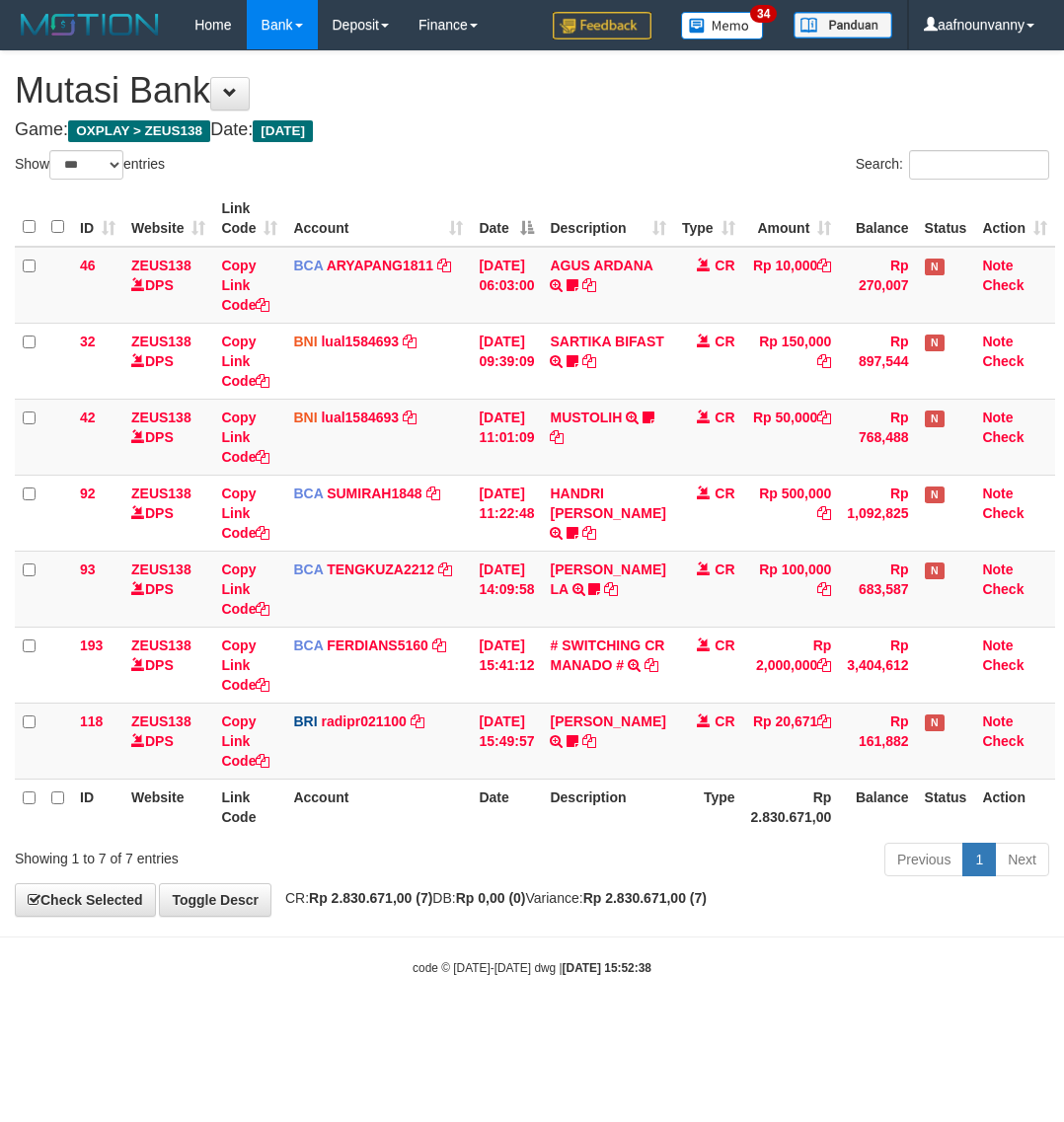 select on "***" 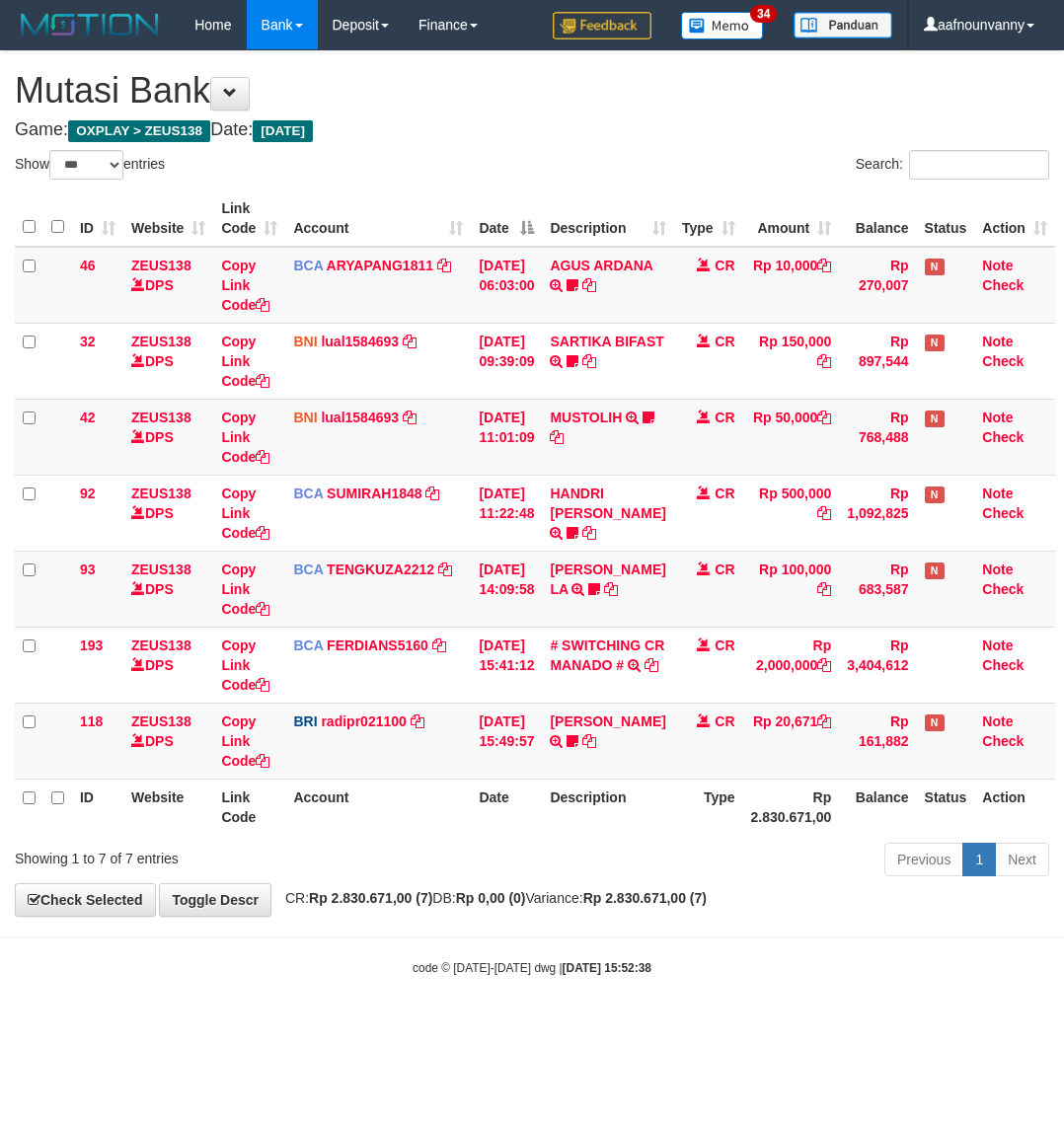 scroll, scrollTop: 0, scrollLeft: 0, axis: both 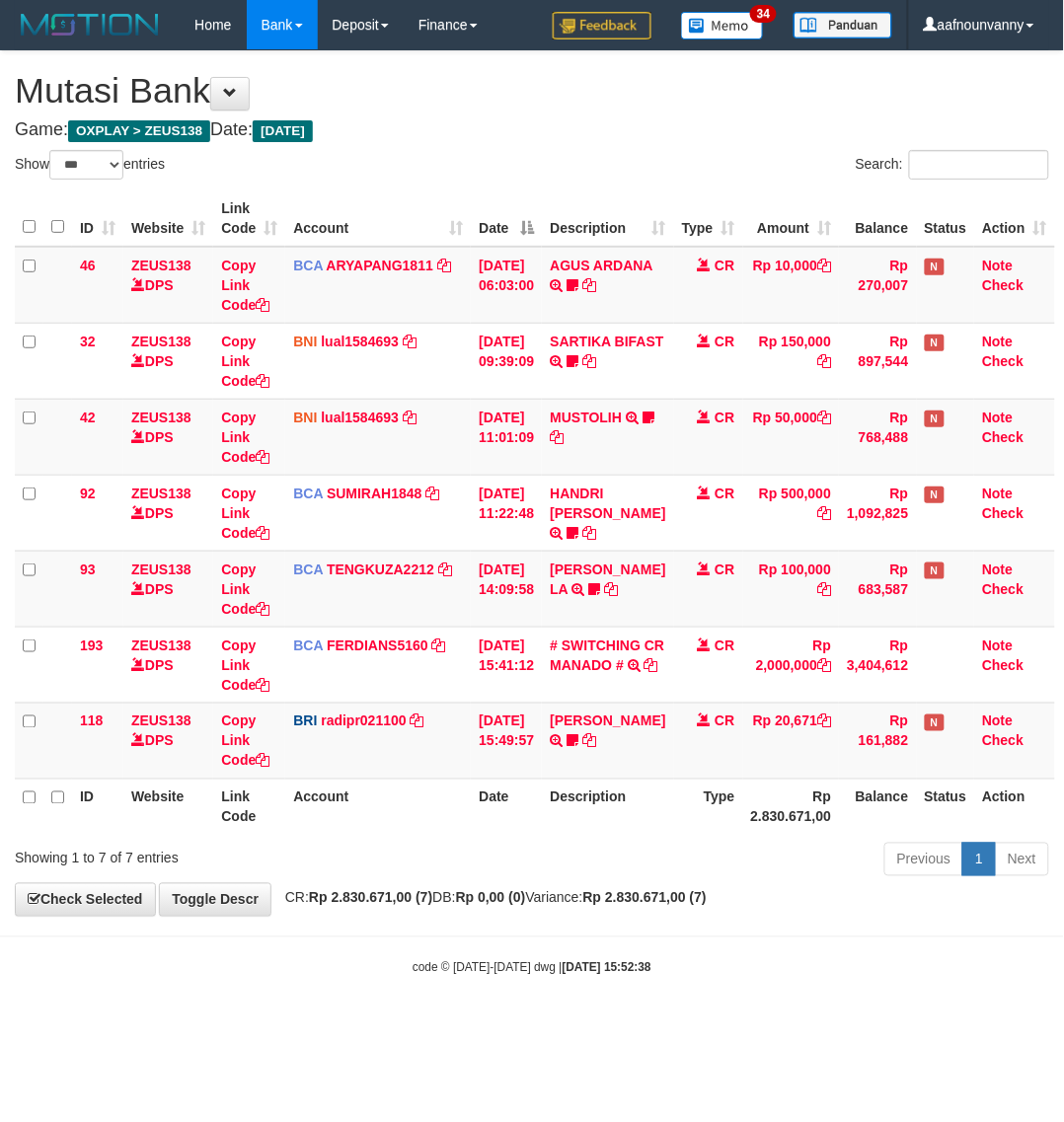 drag, startPoint x: 829, startPoint y: 880, endPoint x: 746, endPoint y: 870, distance: 83.60024 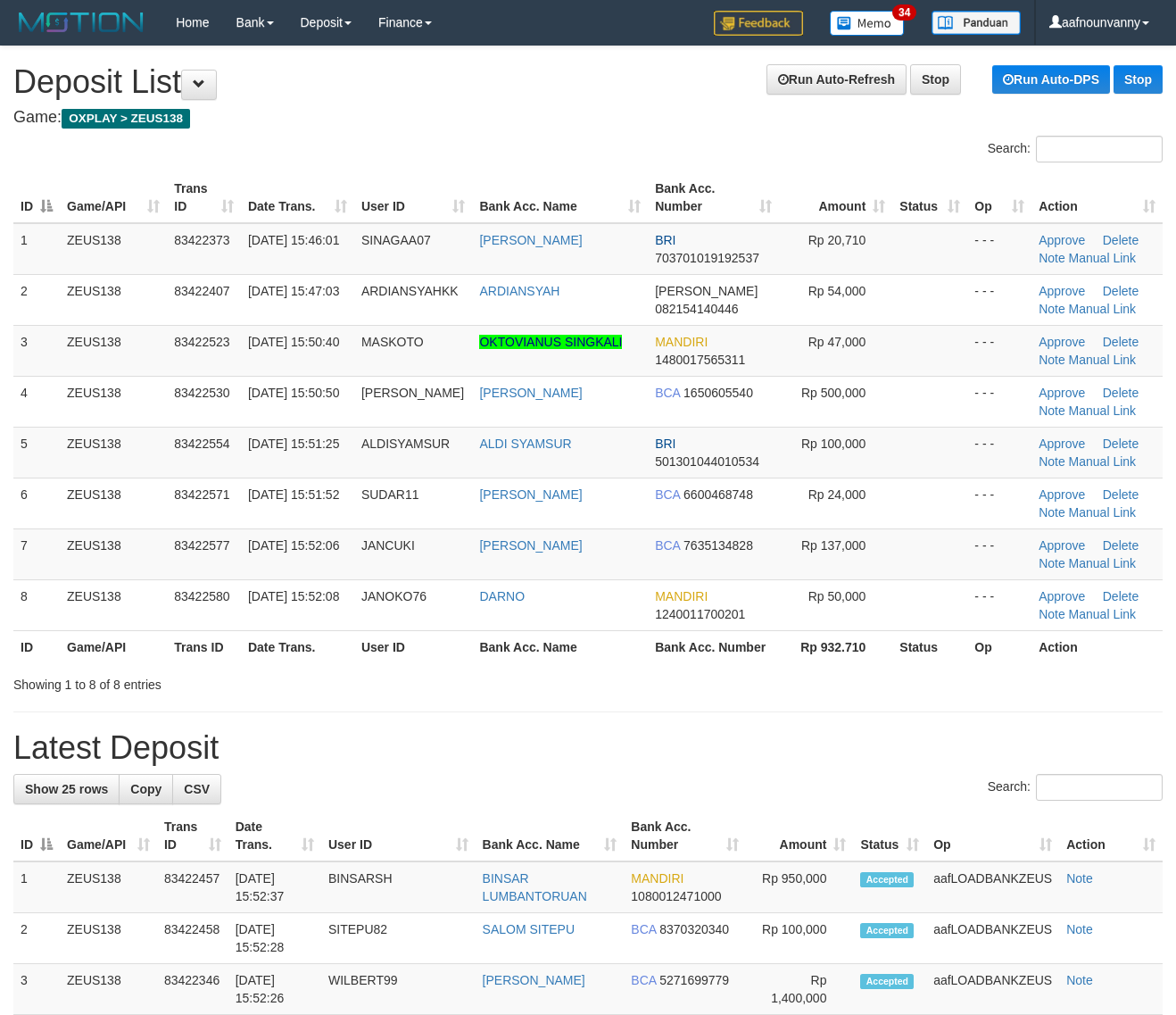 scroll, scrollTop: 0, scrollLeft: 0, axis: both 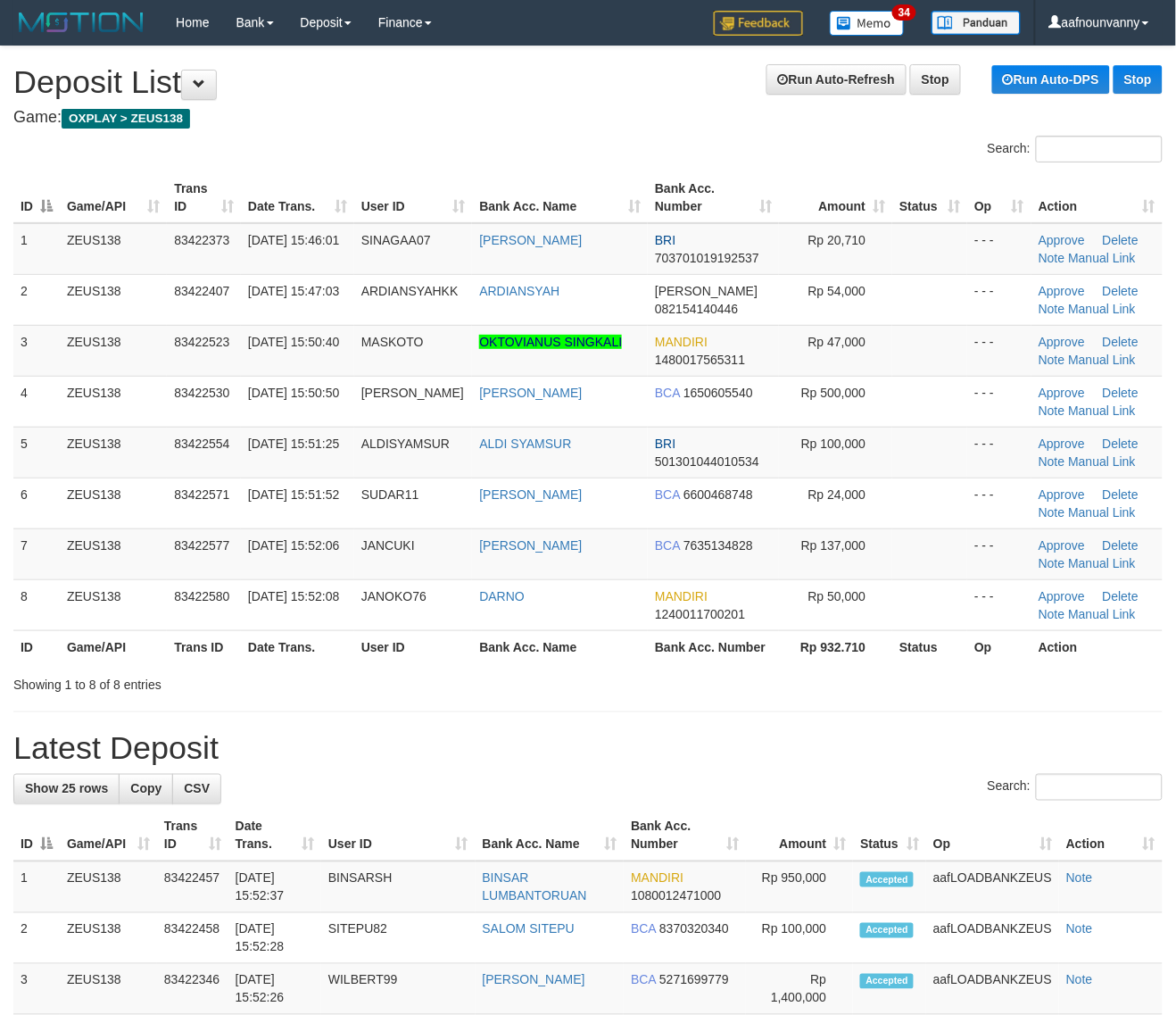 click on "**********" at bounding box center (588, 1150) 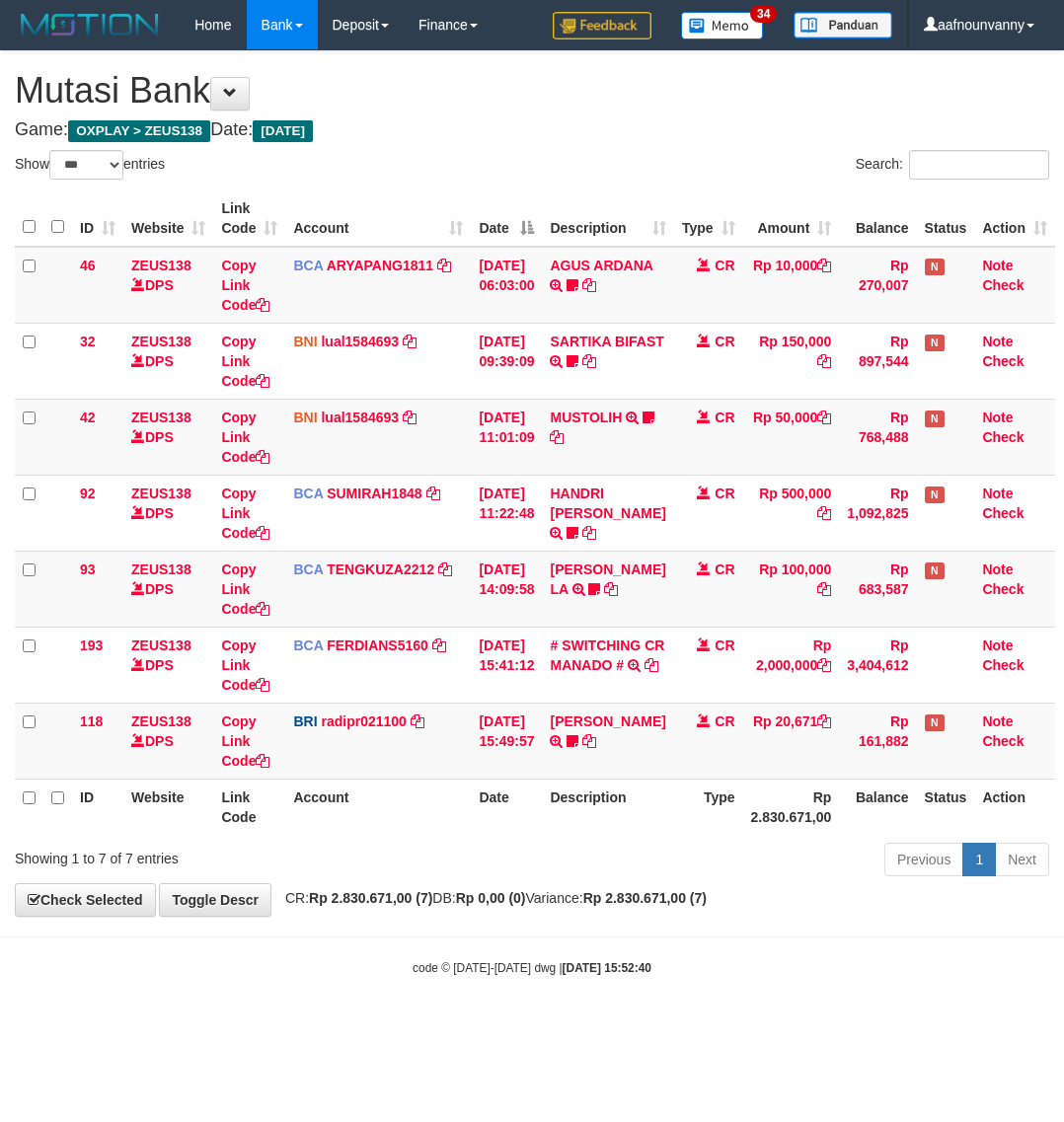 select on "***" 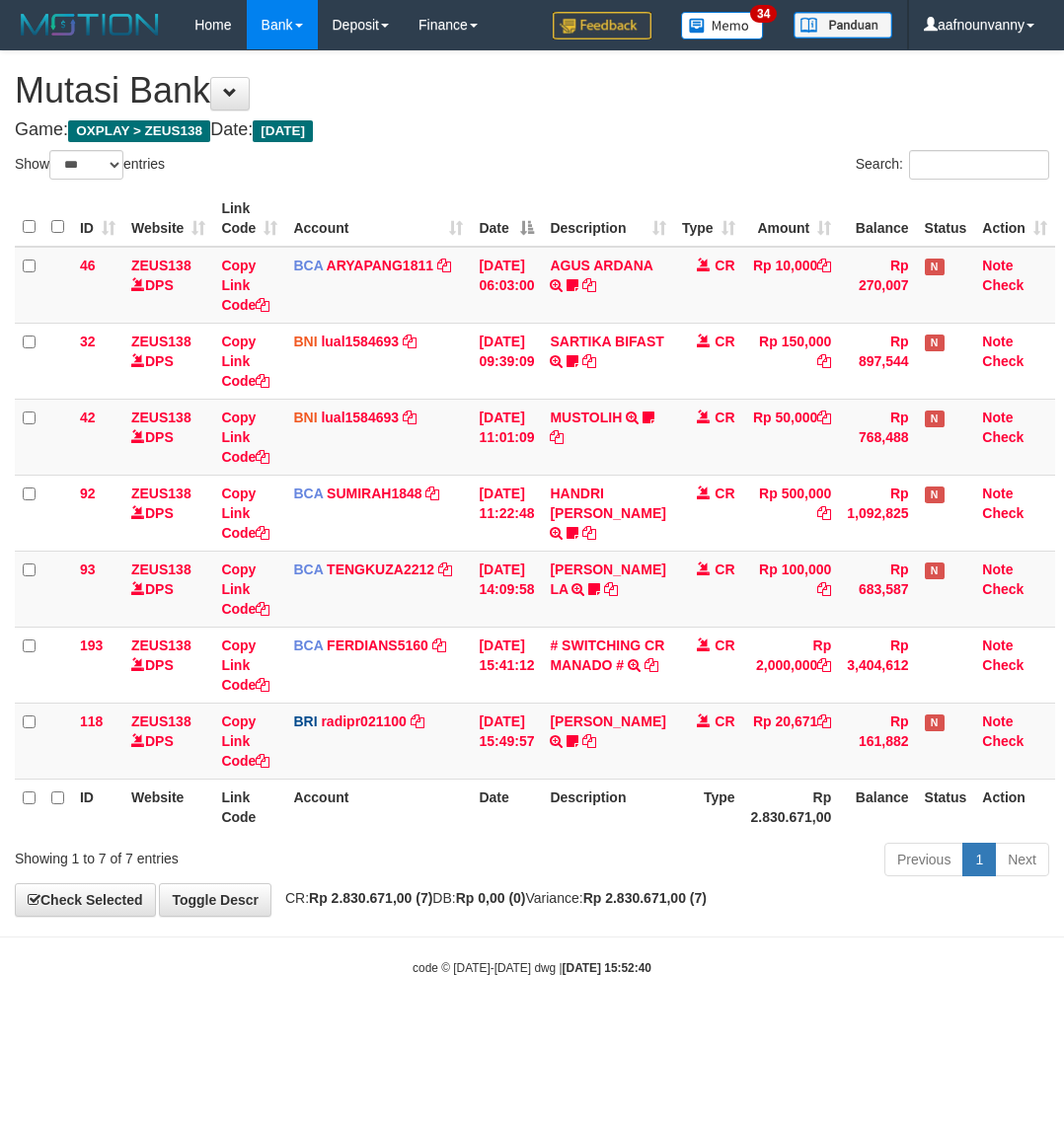 scroll, scrollTop: 0, scrollLeft: 0, axis: both 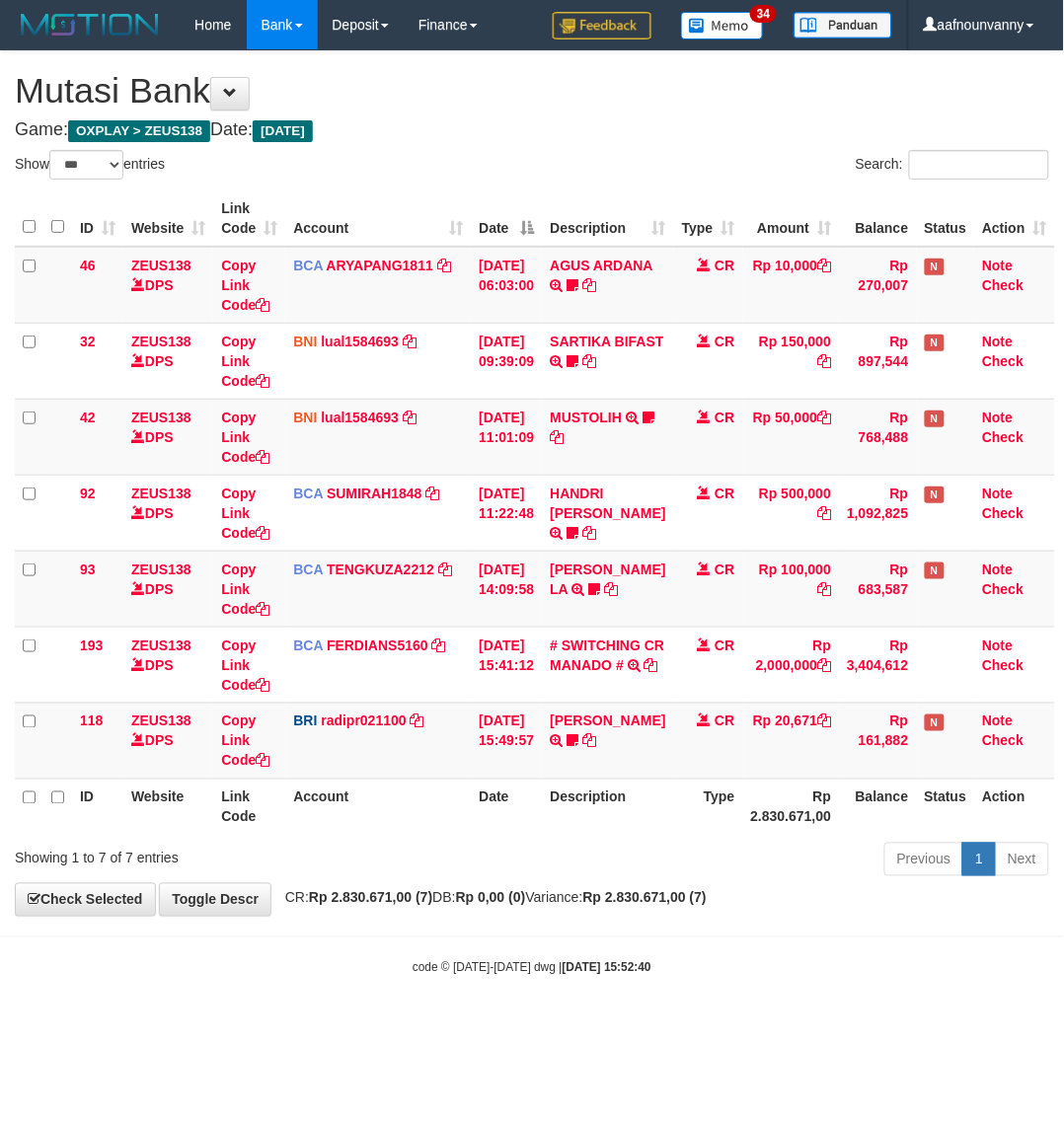 click on "Previous 1 Next" at bounding box center (753, 861) 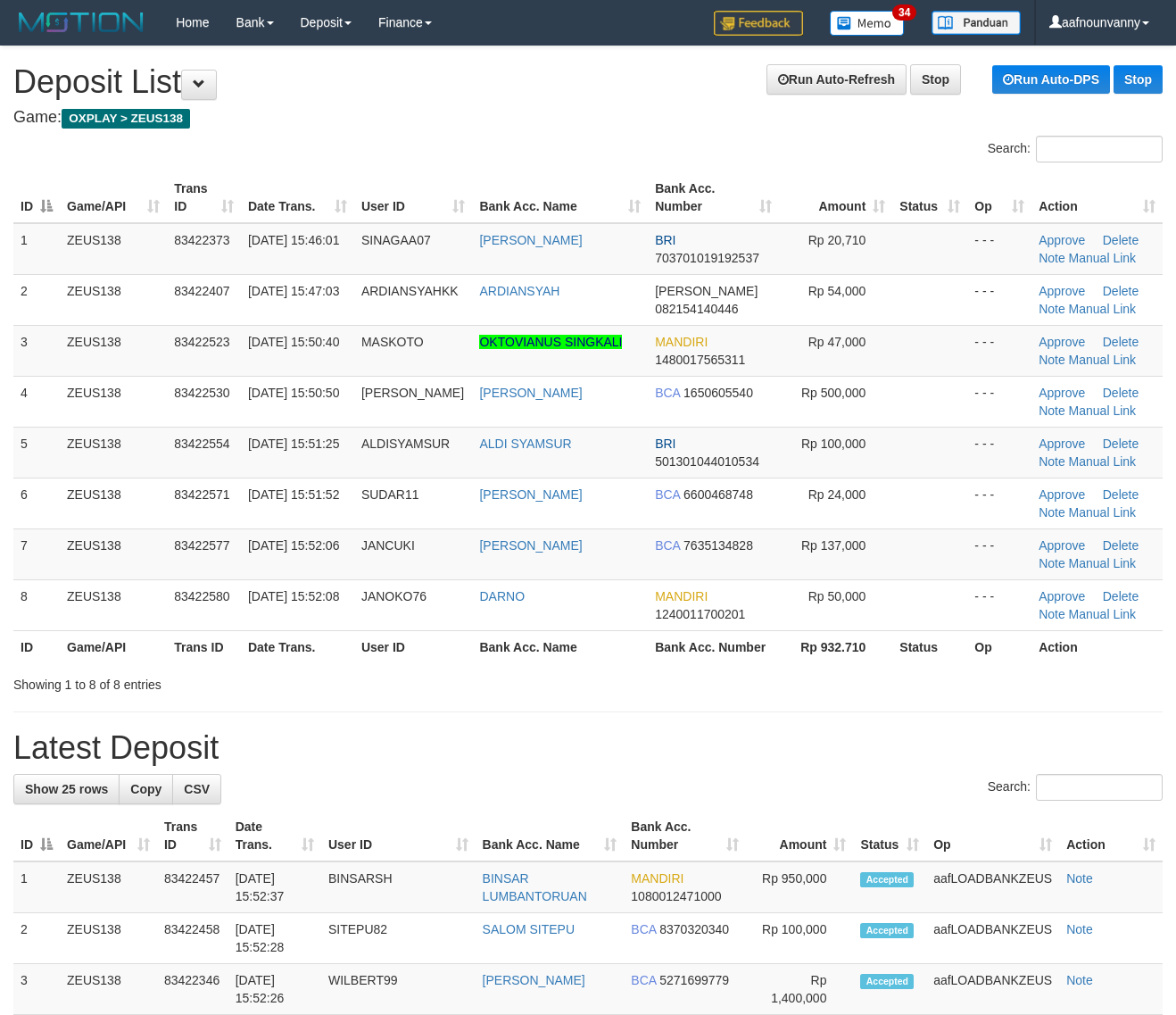 scroll, scrollTop: 0, scrollLeft: 0, axis: both 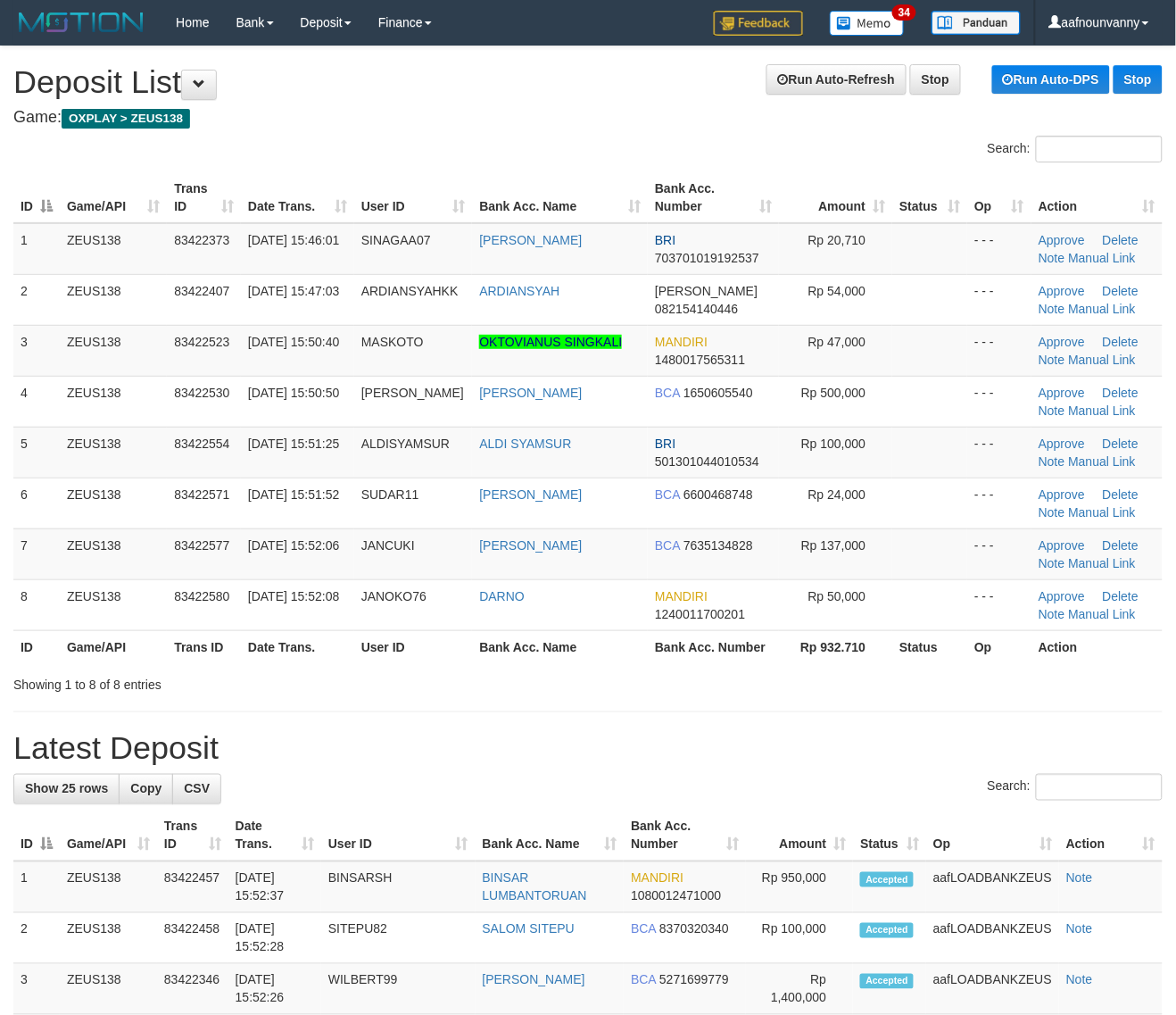 drag, startPoint x: 817, startPoint y: 689, endPoint x: 1192, endPoint y: 746, distance: 379.3073 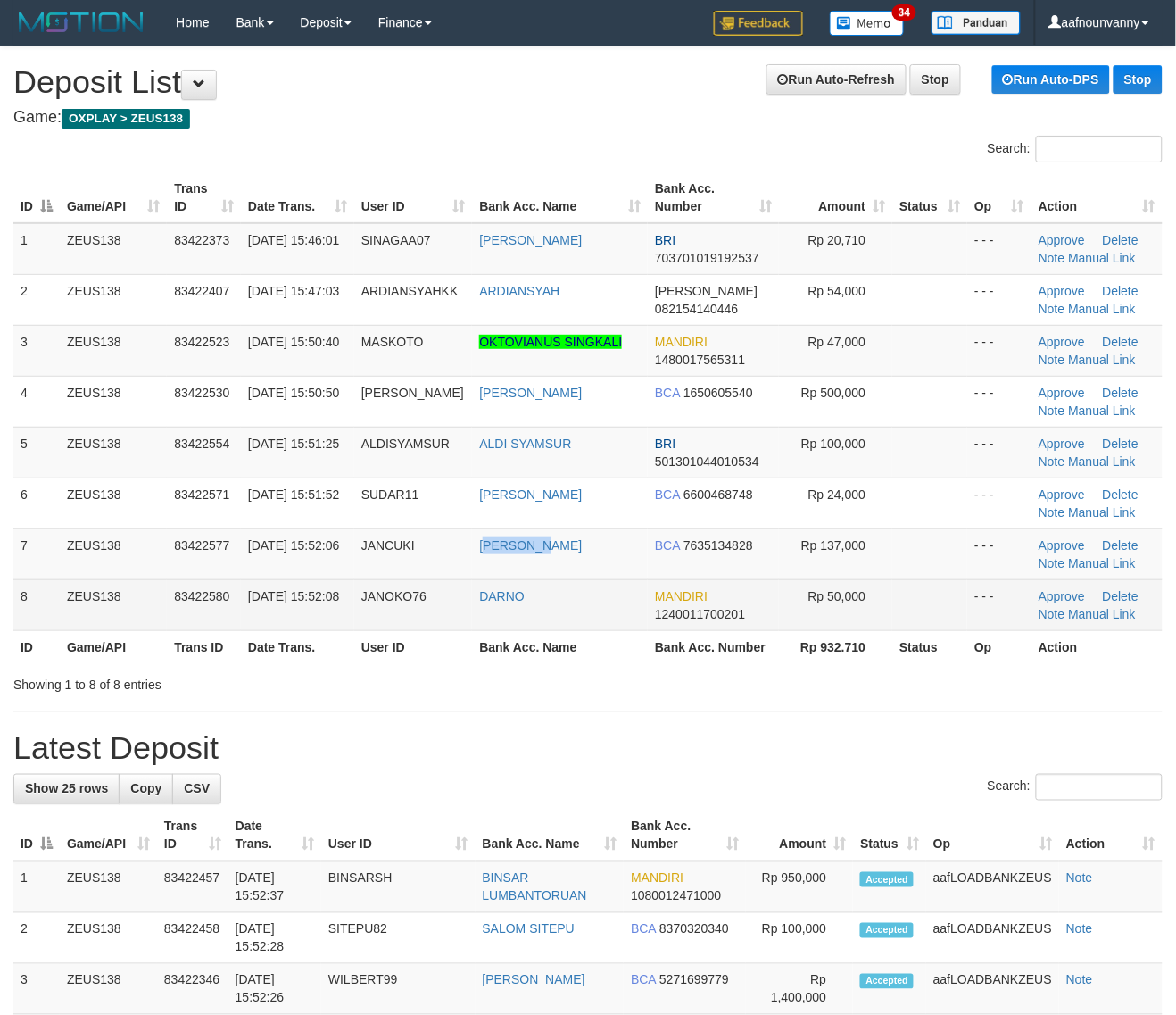 drag, startPoint x: 500, startPoint y: 553, endPoint x: 703, endPoint y: 600, distance: 208.36986 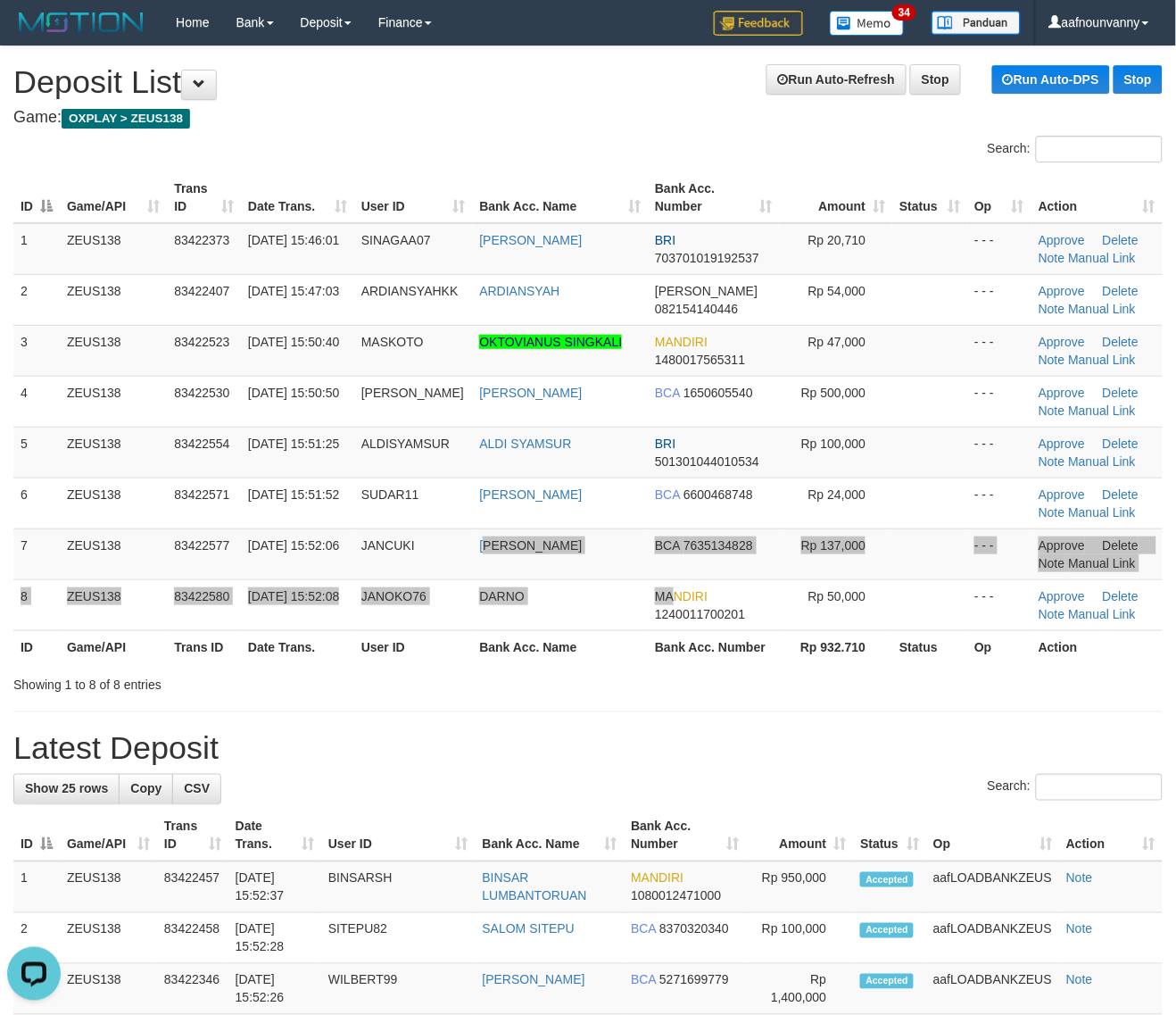 scroll, scrollTop: 0, scrollLeft: 0, axis: both 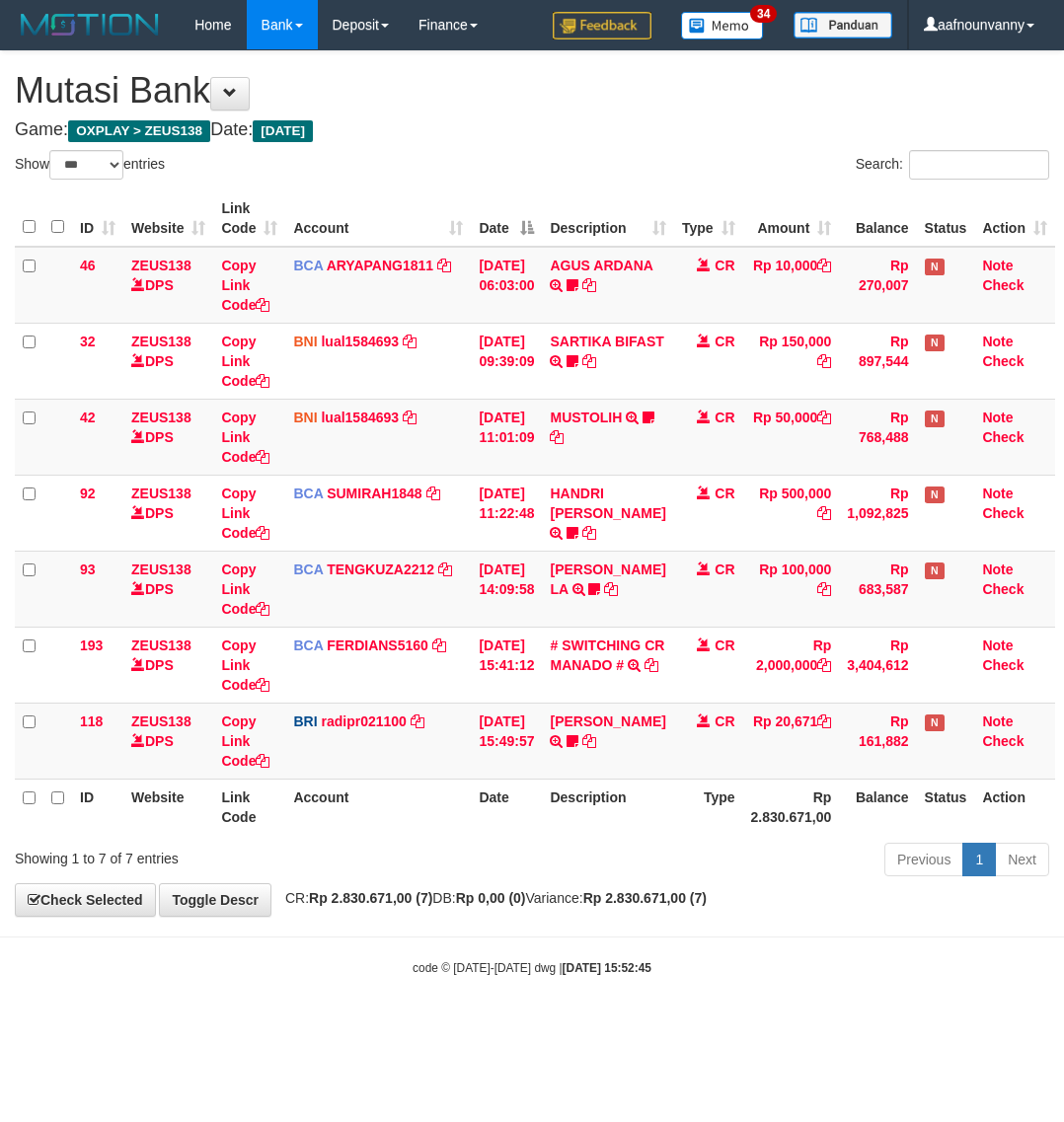select on "***" 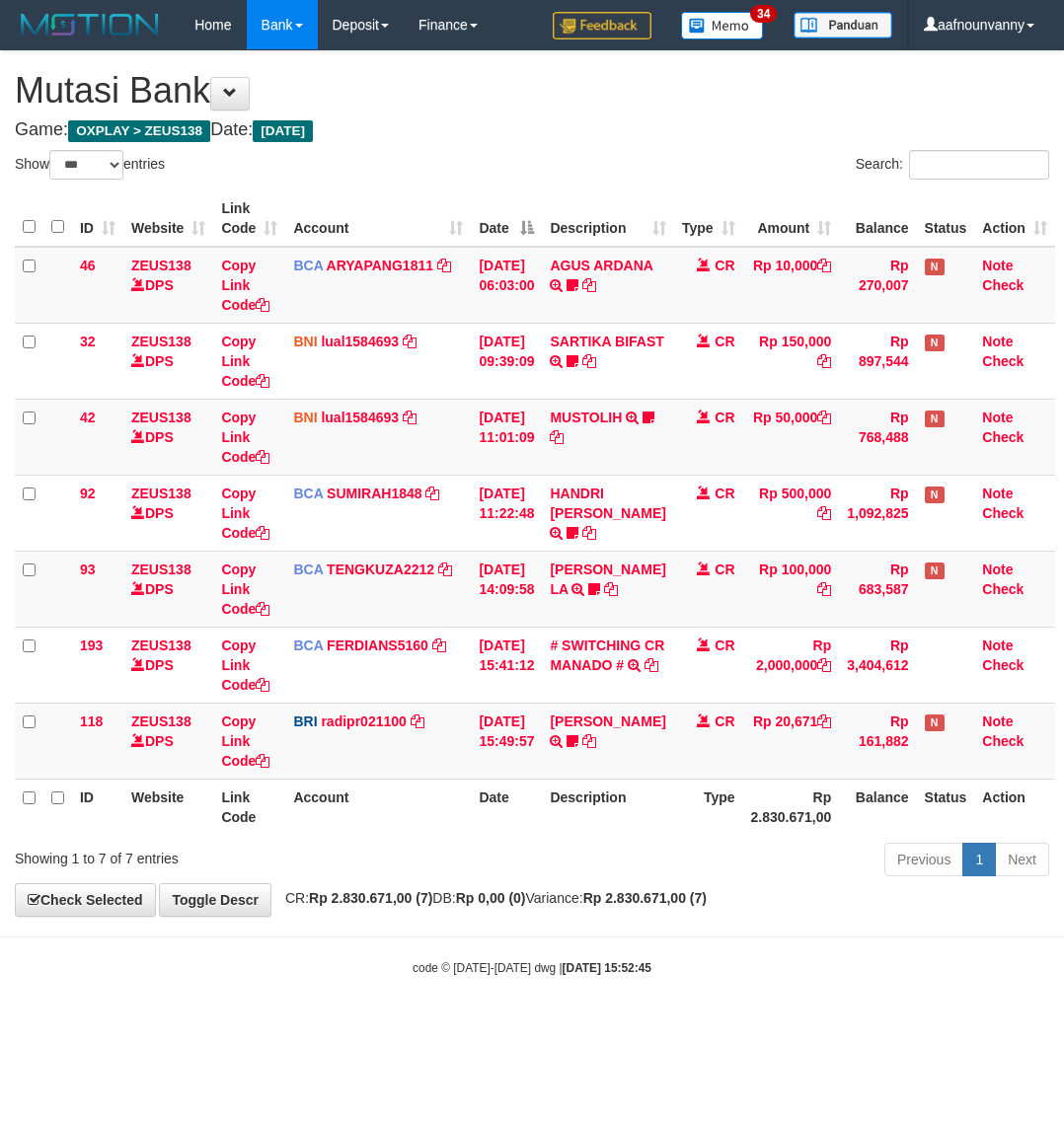 scroll, scrollTop: 0, scrollLeft: 0, axis: both 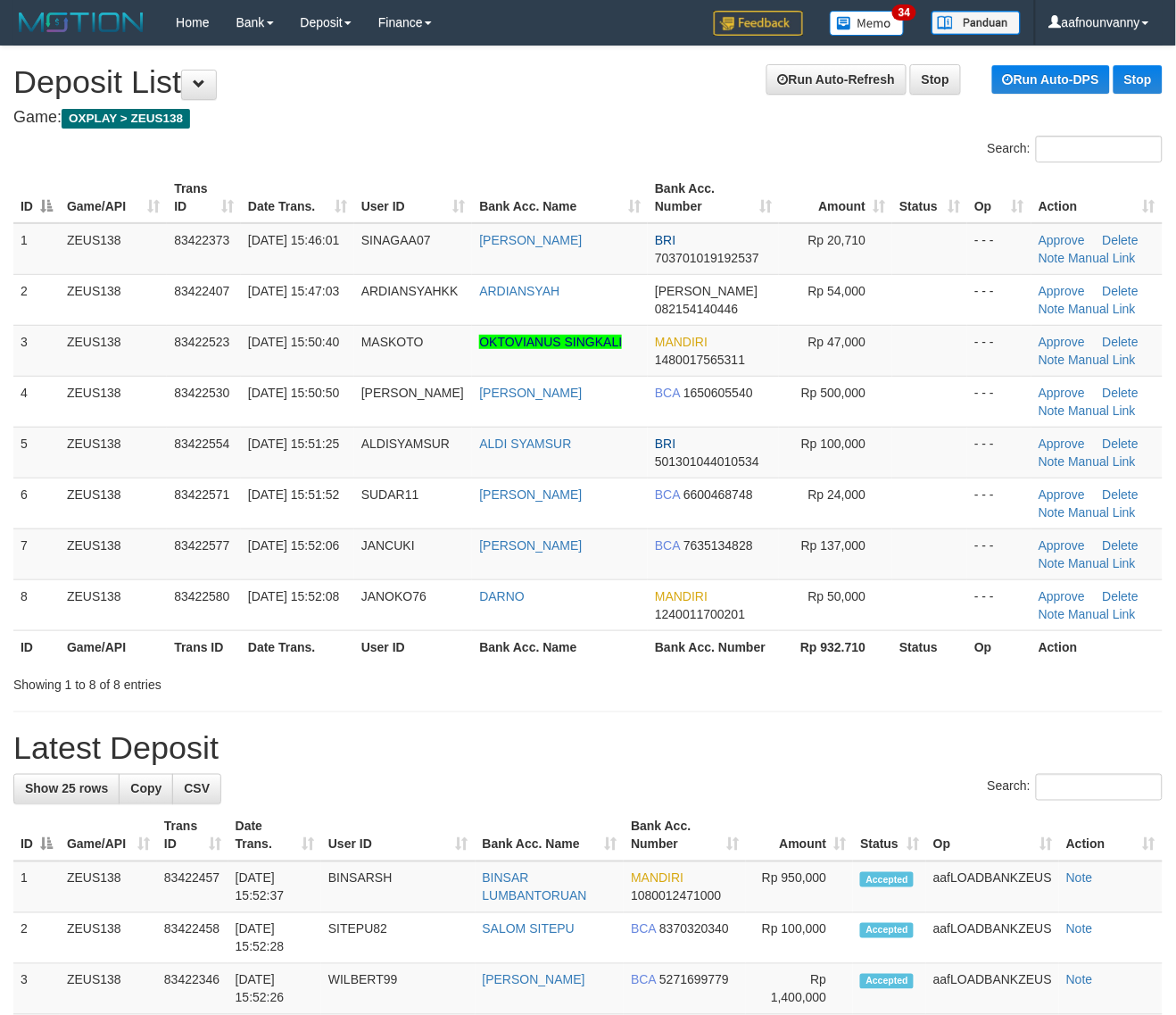 drag, startPoint x: 725, startPoint y: 670, endPoint x: 1155, endPoint y: 756, distance: 438.5157 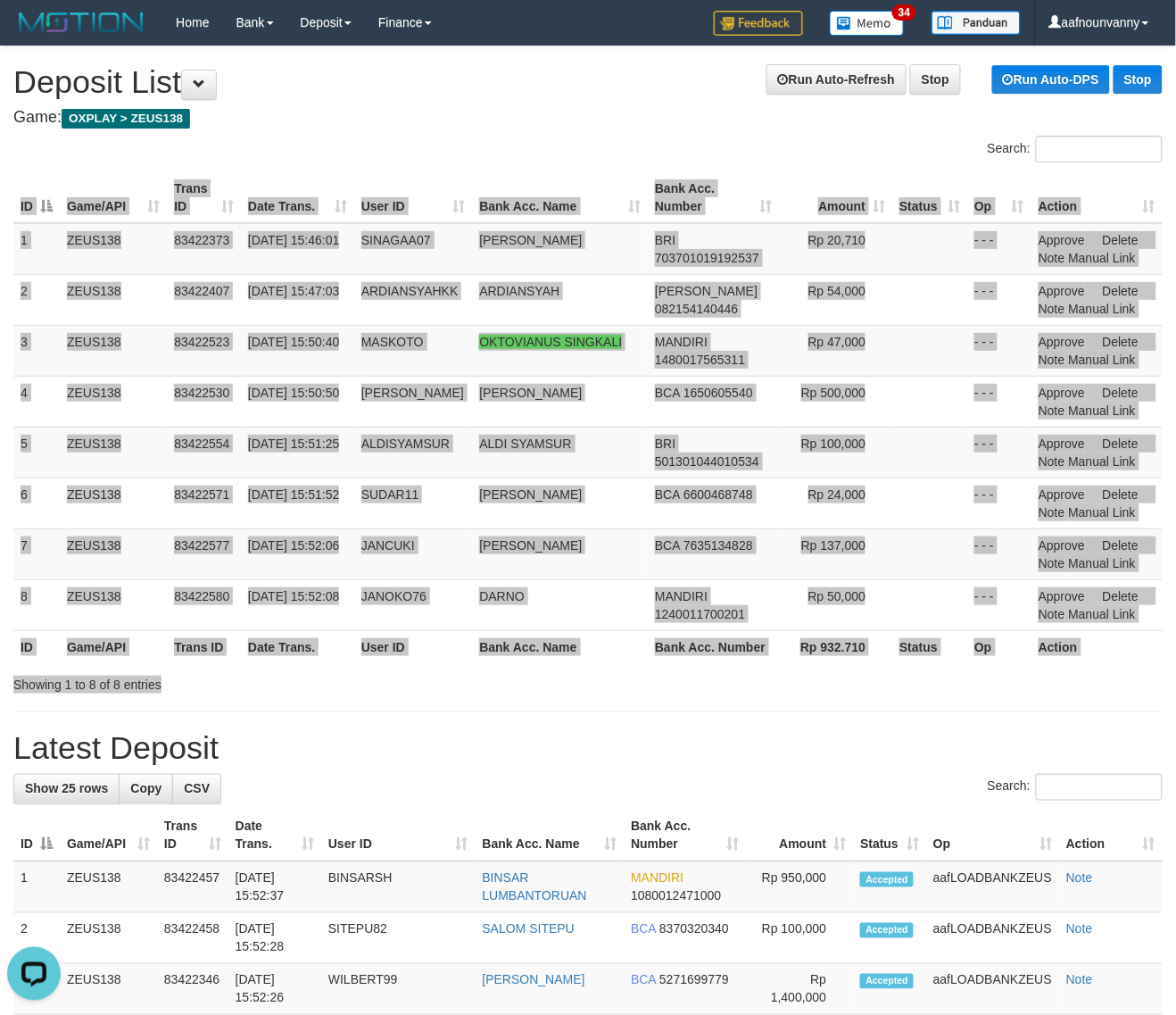 scroll, scrollTop: 0, scrollLeft: 0, axis: both 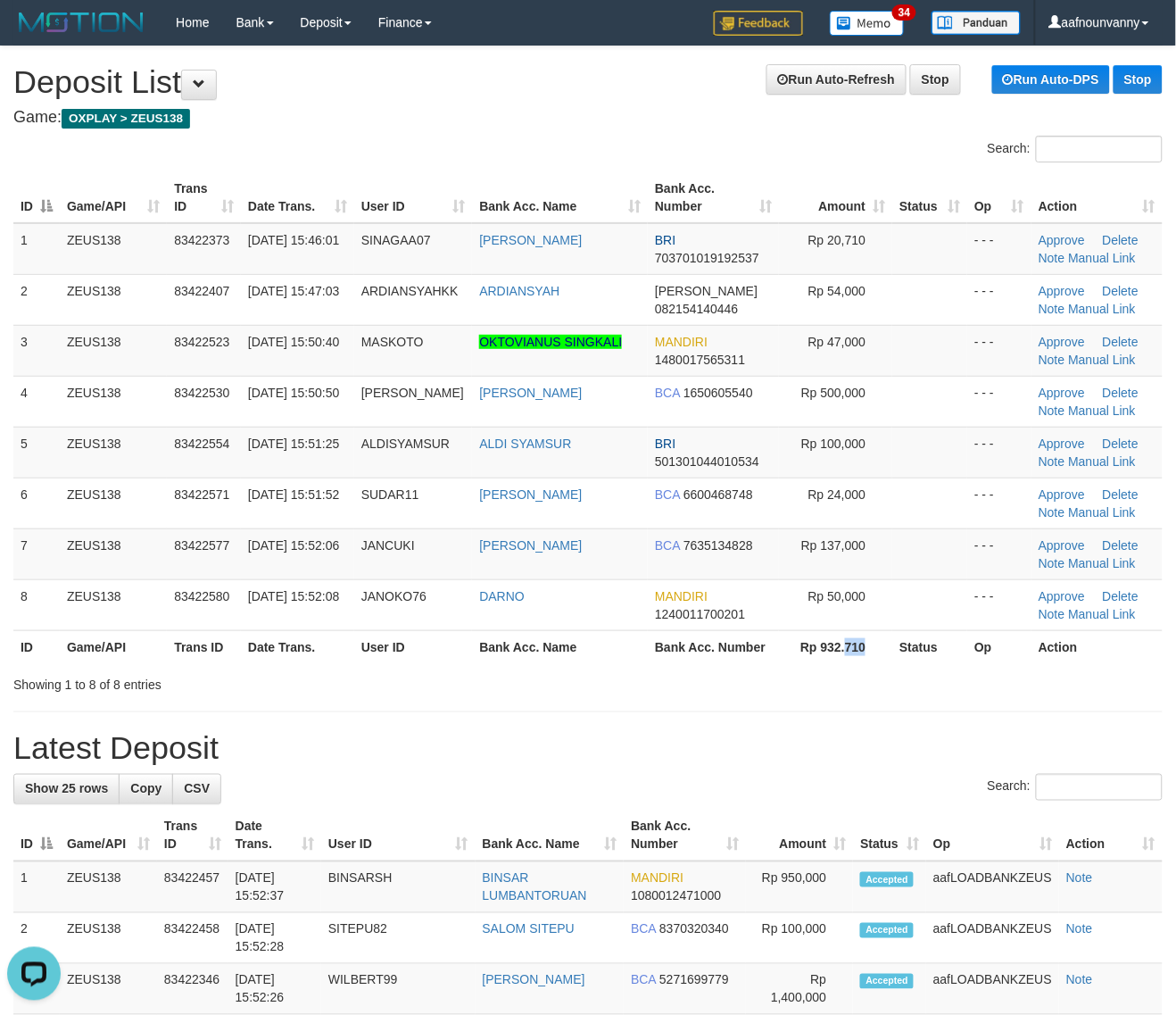 drag, startPoint x: 843, startPoint y: 638, endPoint x: 906, endPoint y: 653, distance: 64.7611 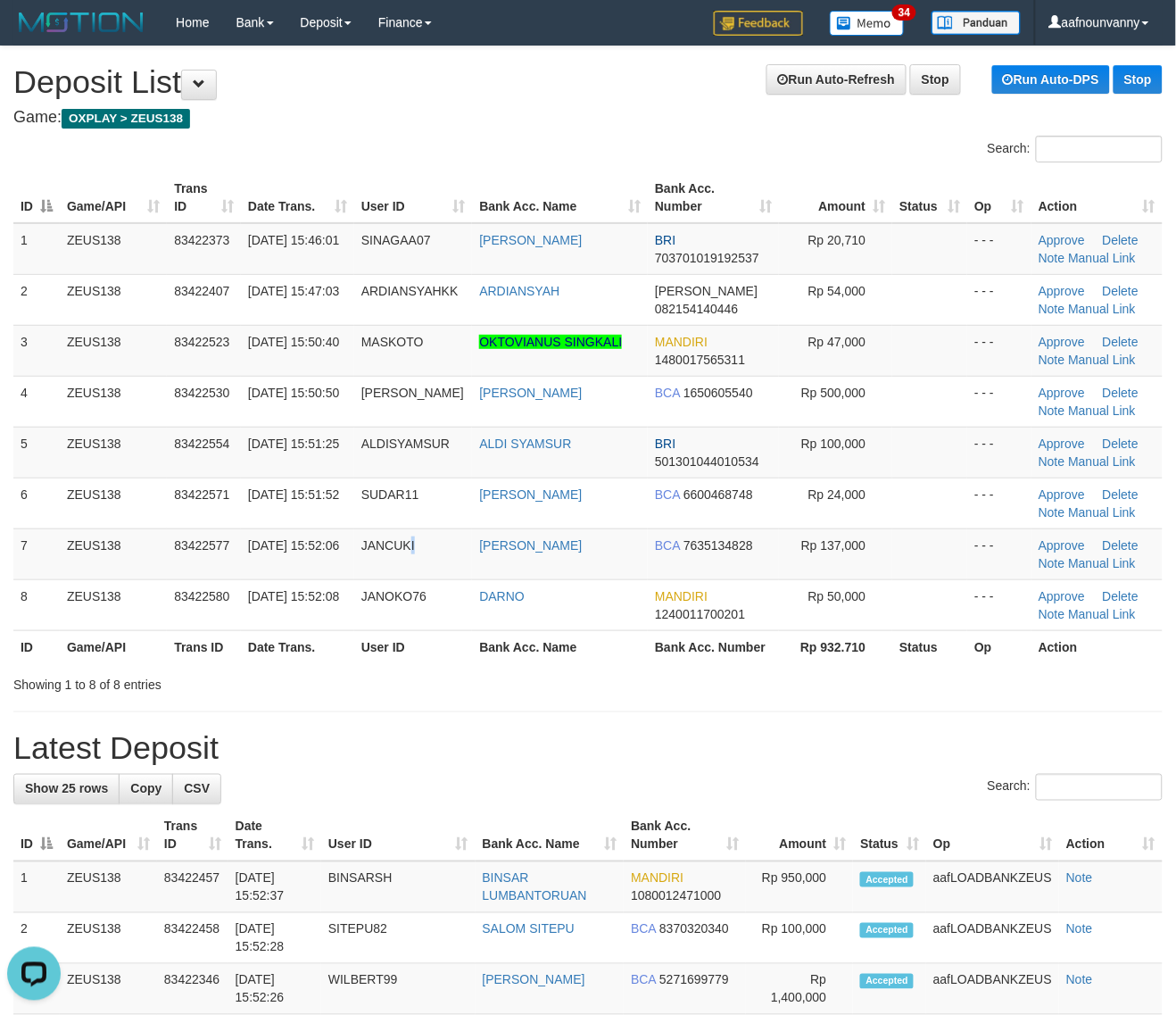 drag, startPoint x: 434, startPoint y: 573, endPoint x: 1180, endPoint y: 719, distance: 760.1526 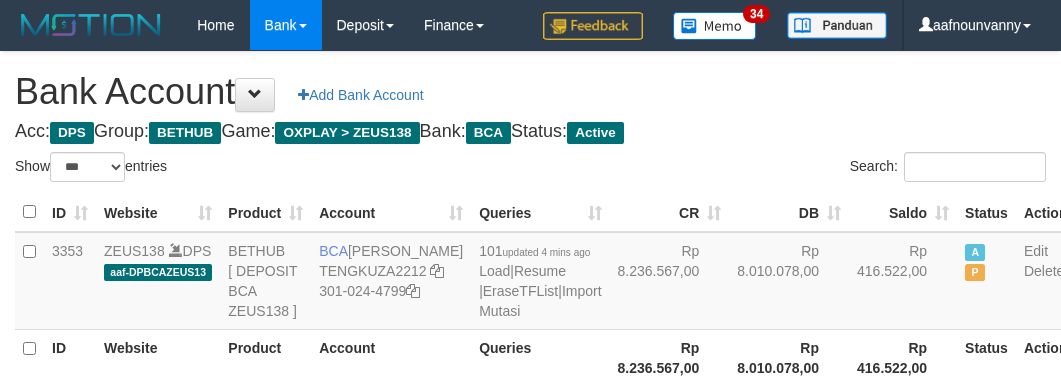 select on "***" 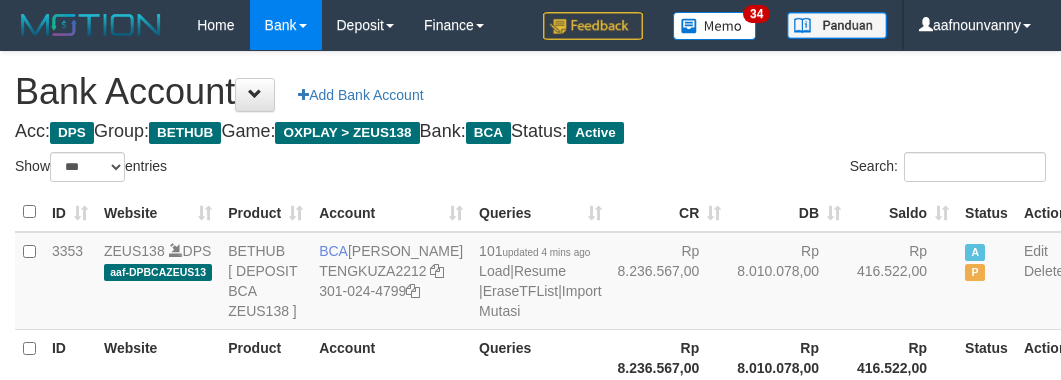 scroll, scrollTop: 226, scrollLeft: 0, axis: vertical 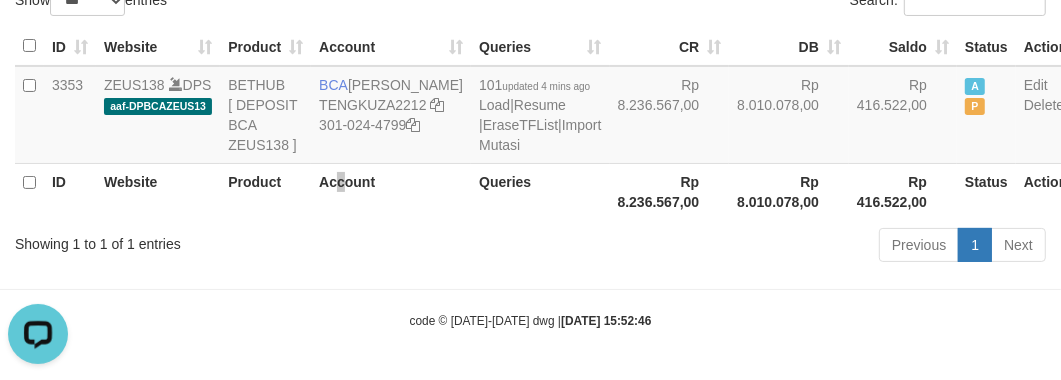 click on "Account" at bounding box center [391, 191] 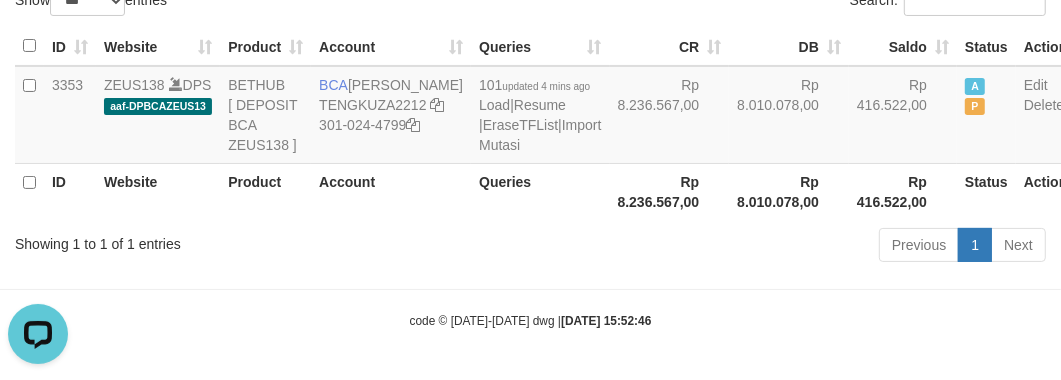 drag, startPoint x: 540, startPoint y: 247, endPoint x: 320, endPoint y: 375, distance: 254.52701 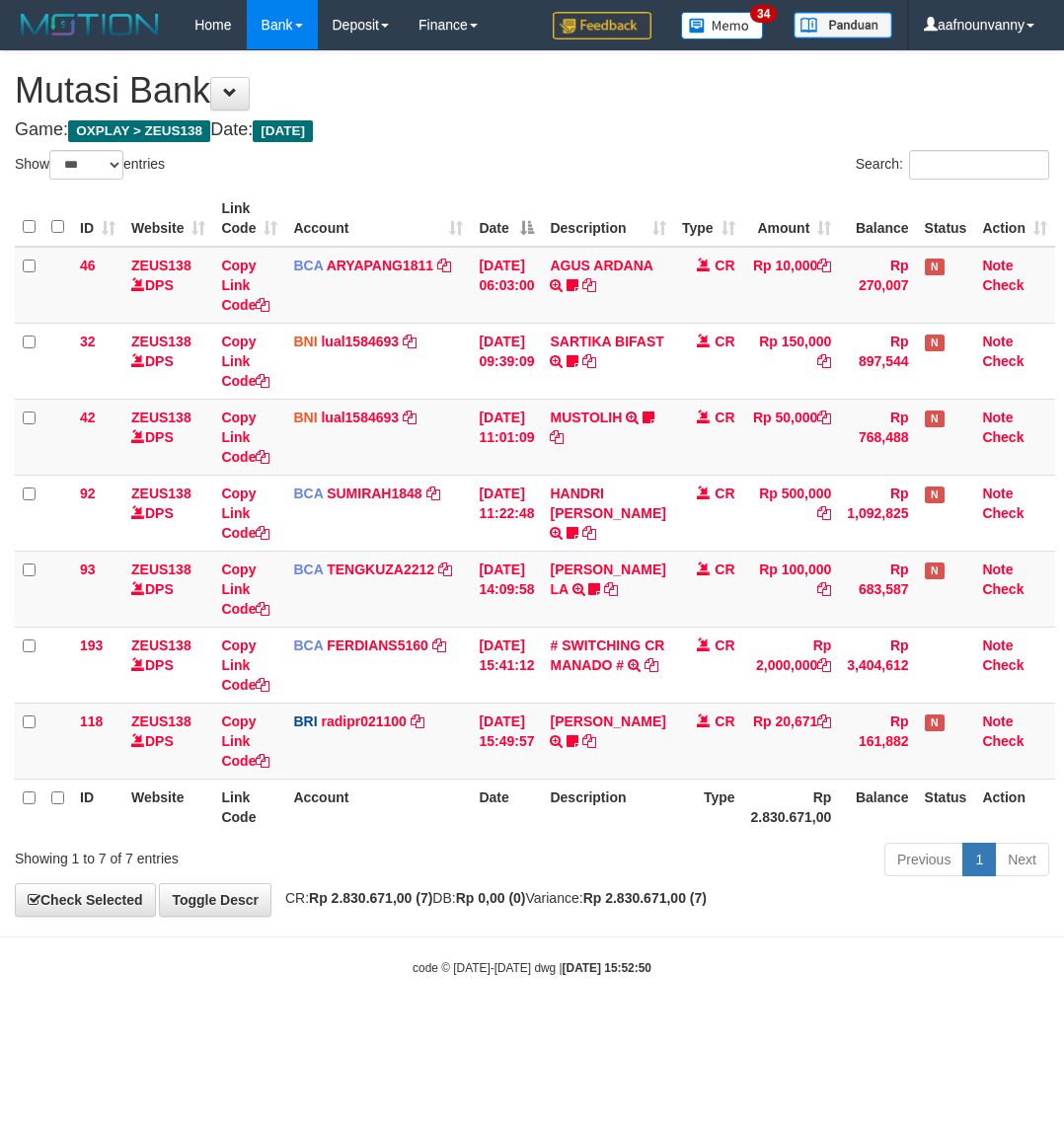 select on "***" 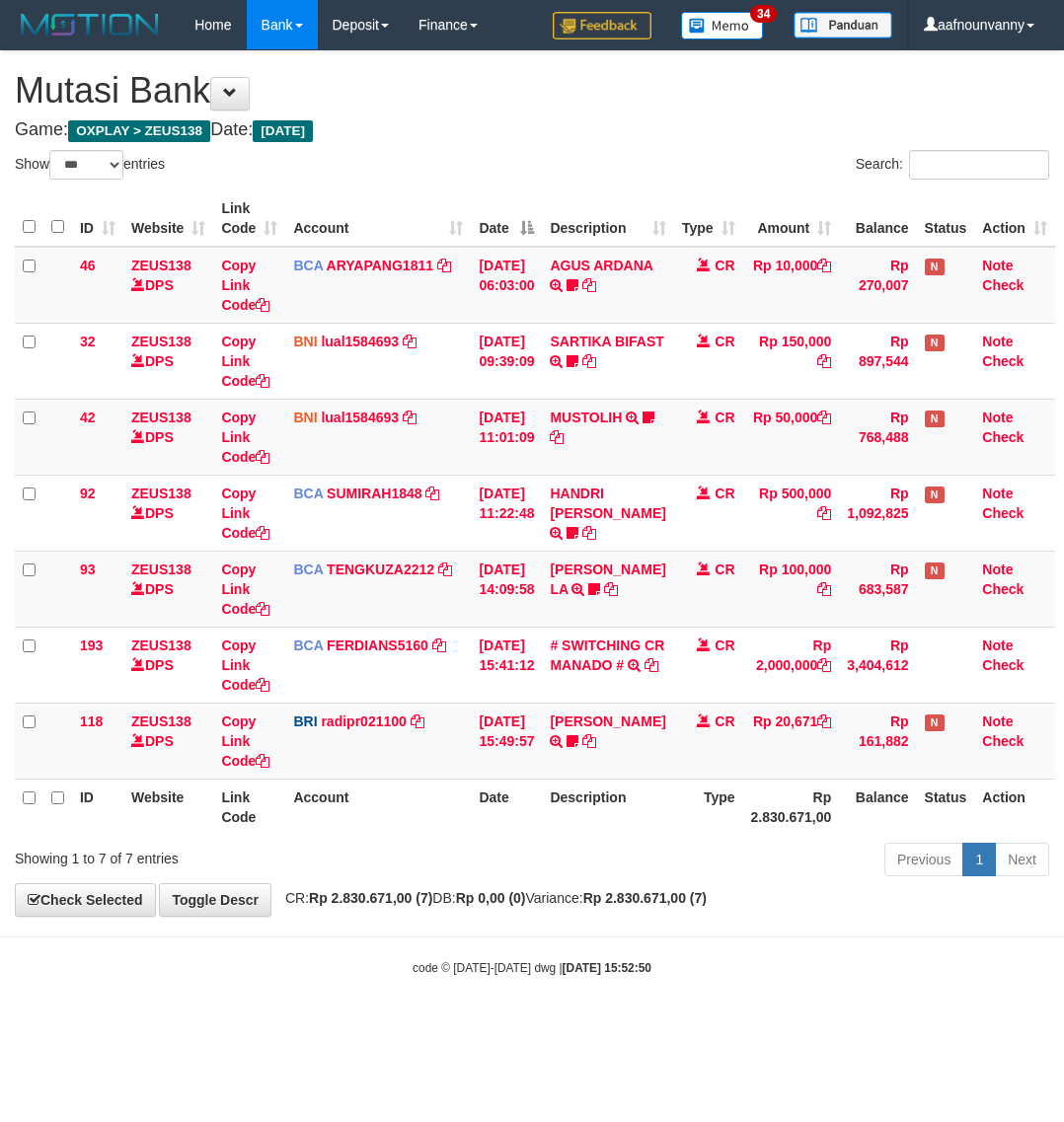scroll, scrollTop: 0, scrollLeft: 0, axis: both 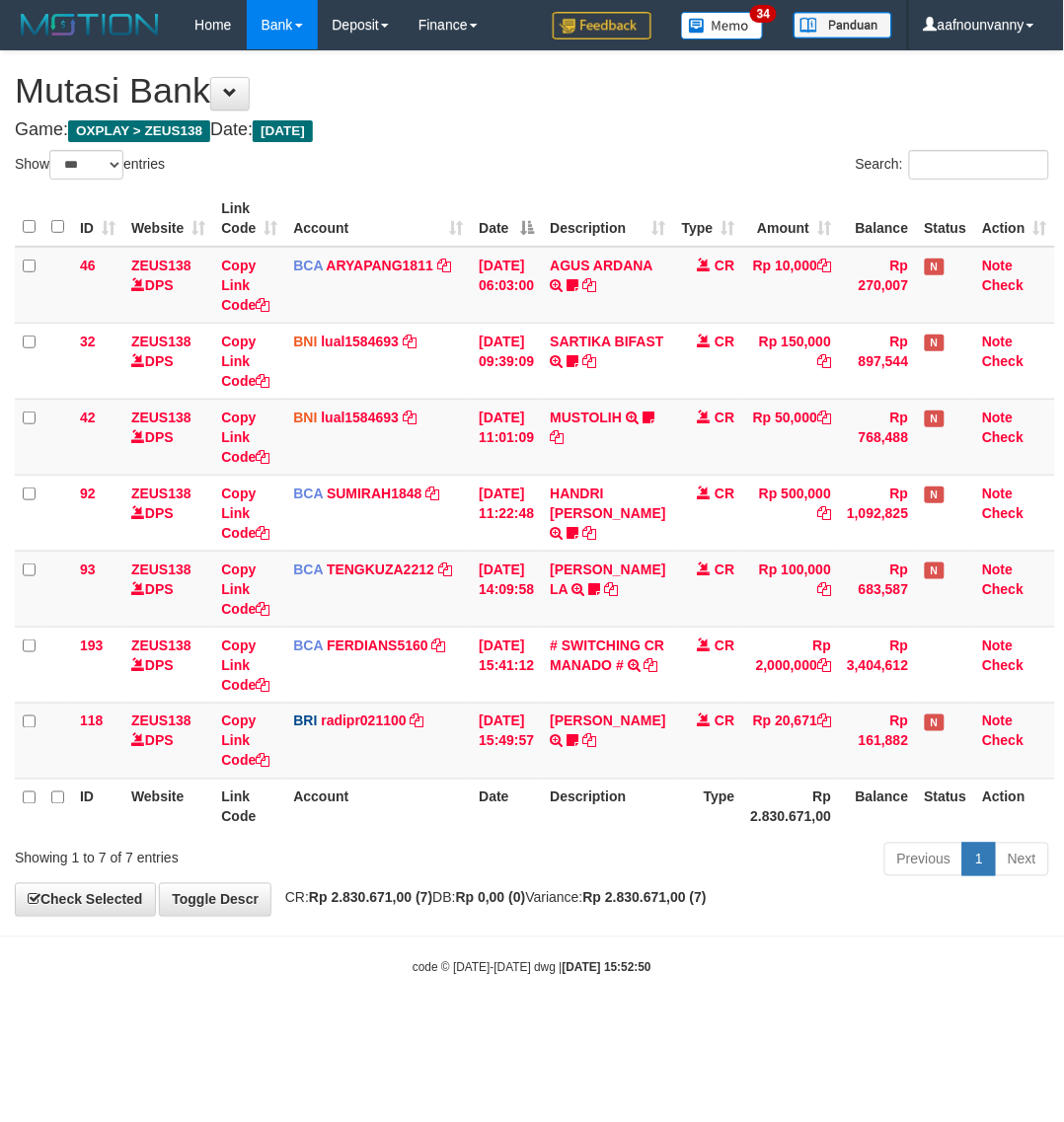 click on "Previous 1 Next" at bounding box center (753, 861) 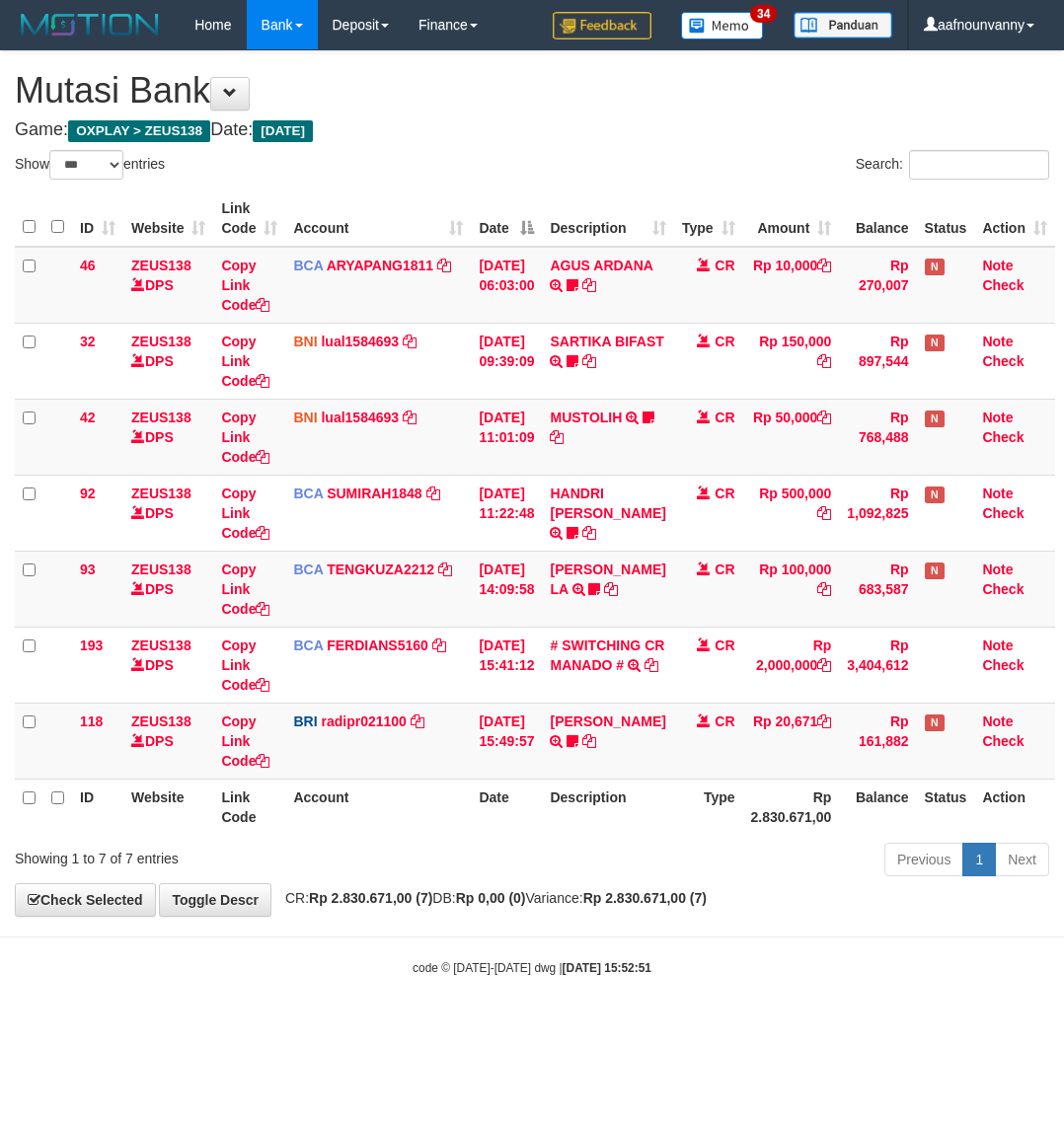 select on "***" 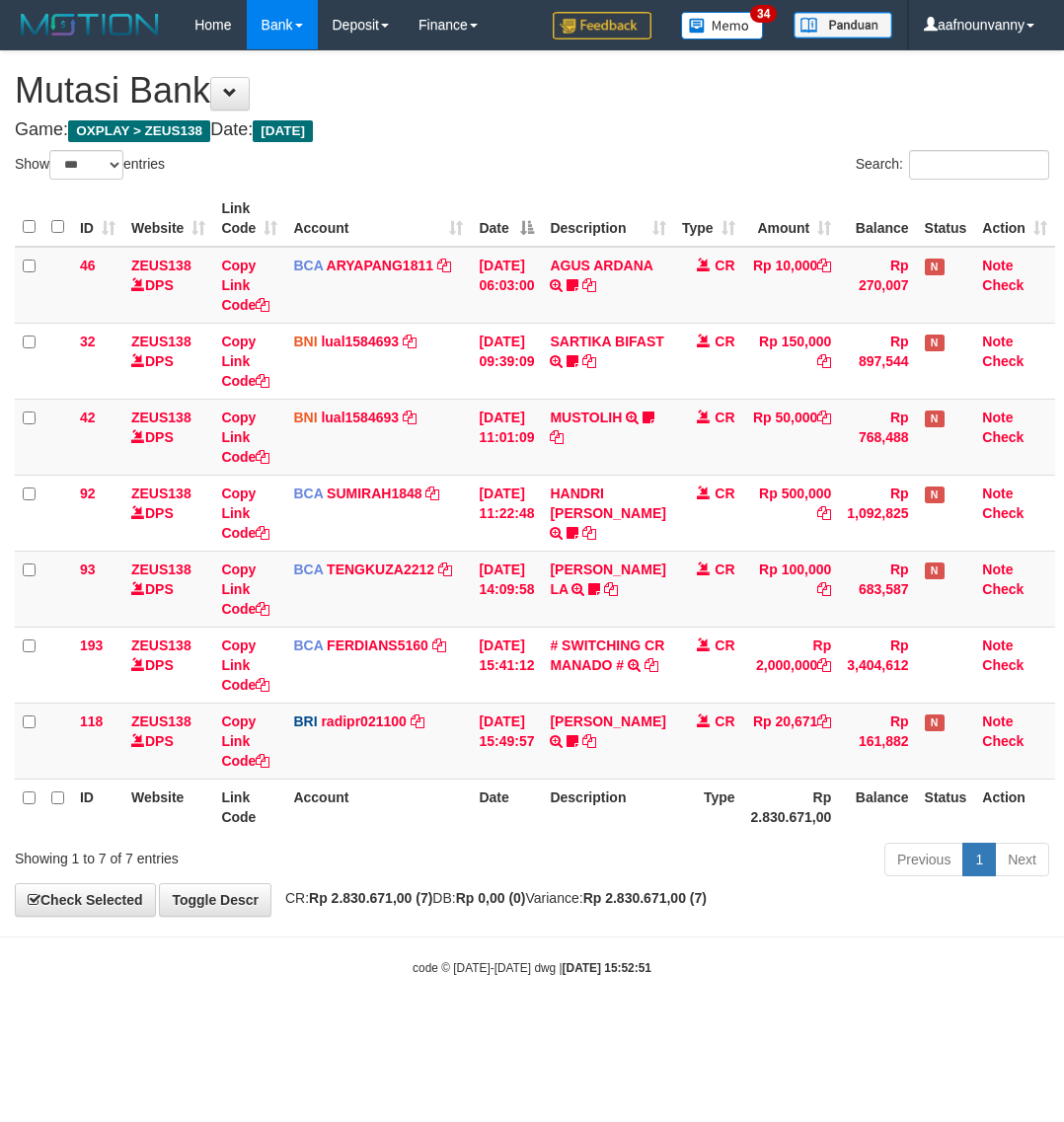 scroll, scrollTop: 0, scrollLeft: 0, axis: both 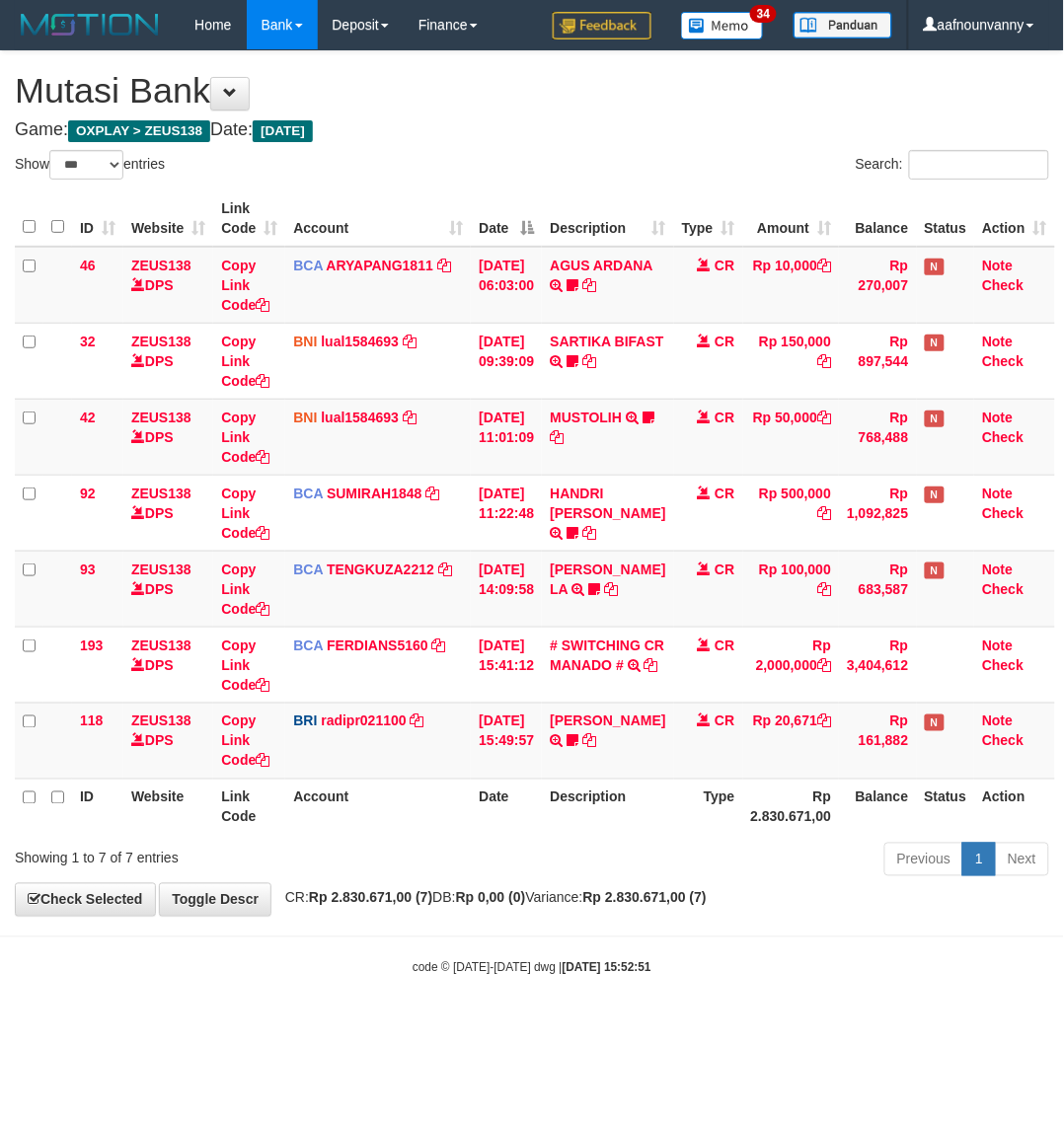 click on "Account" at bounding box center [378, 806] 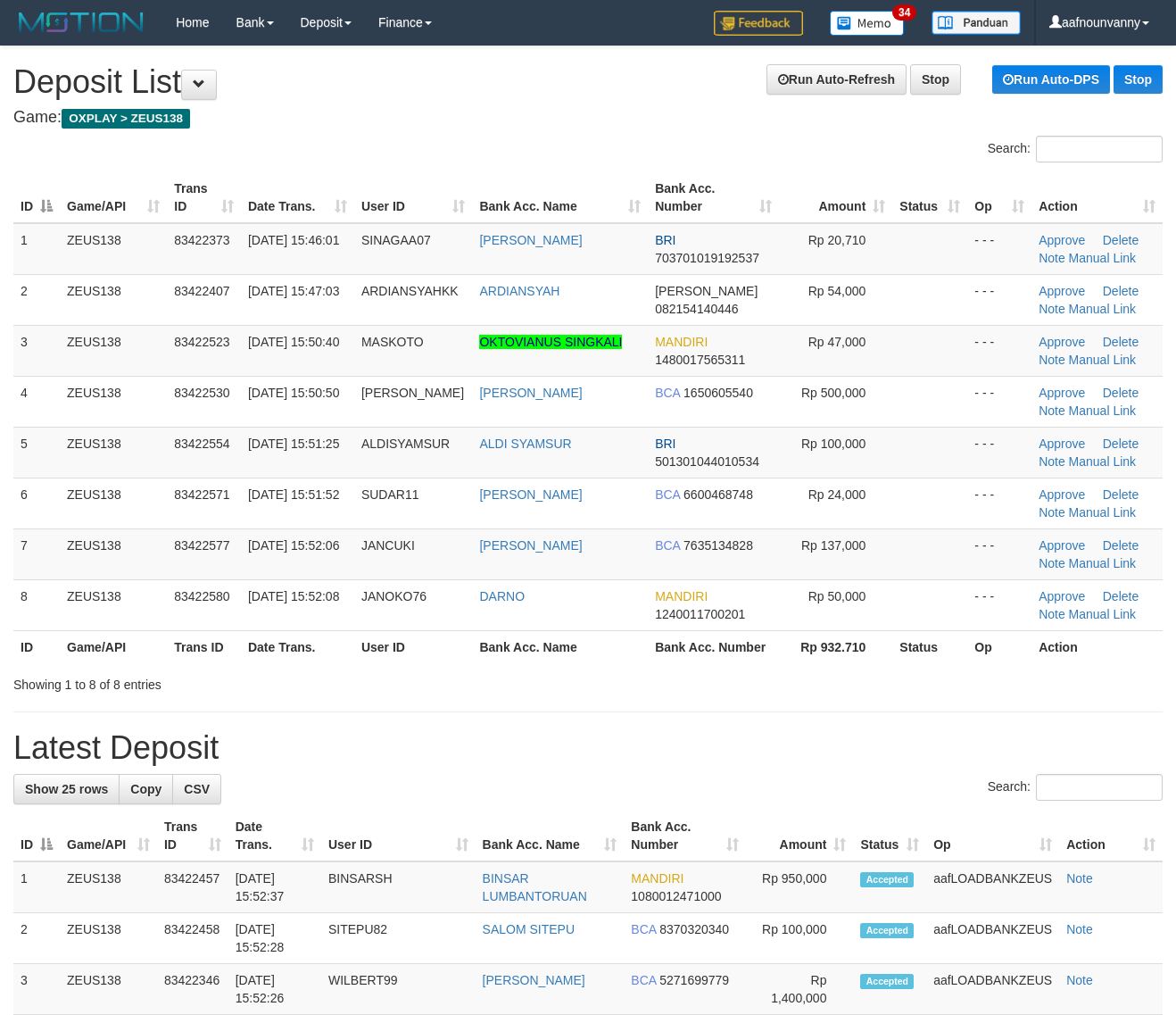 scroll, scrollTop: 0, scrollLeft: 0, axis: both 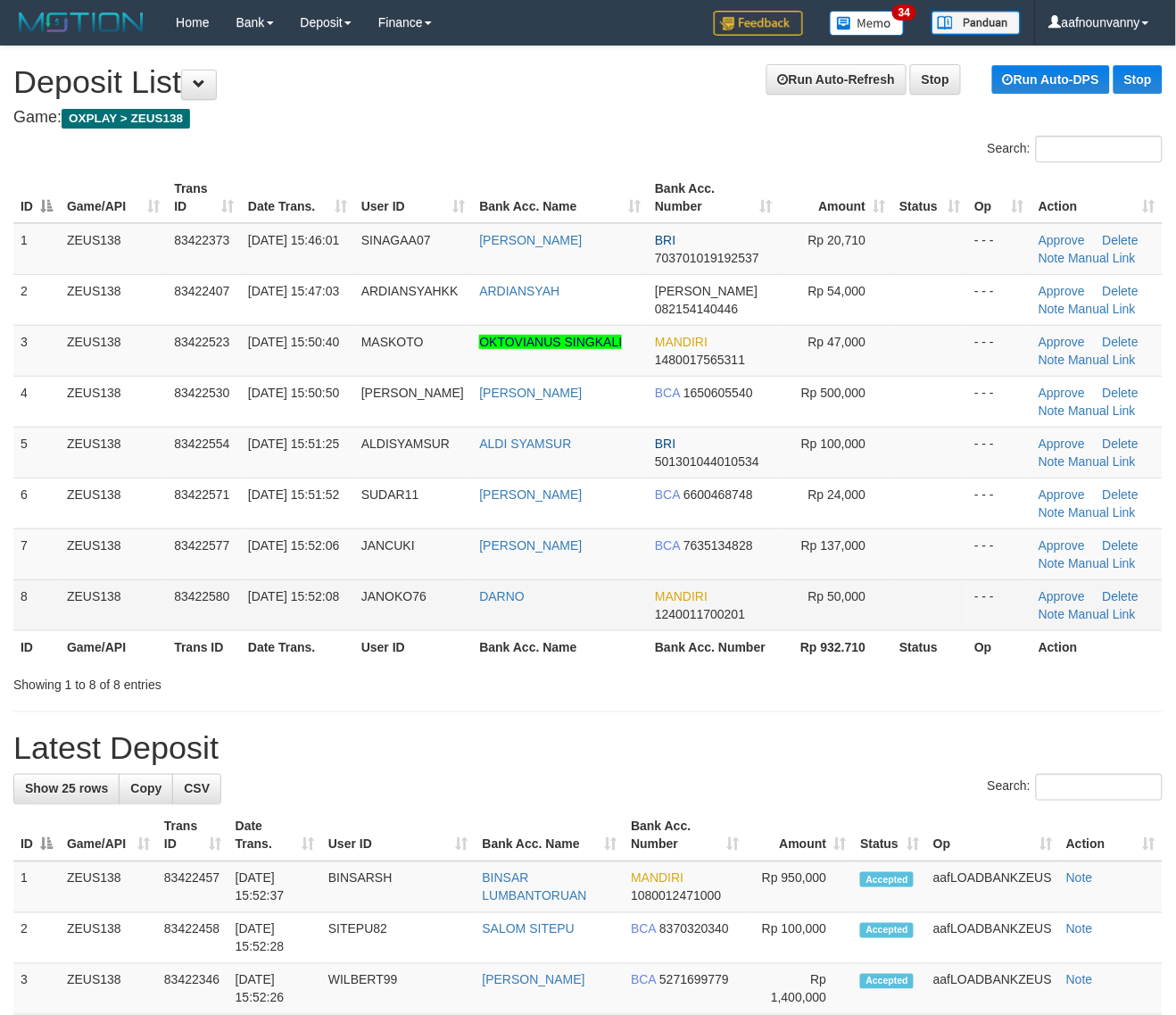 drag, startPoint x: 590, startPoint y: 581, endPoint x: 613, endPoint y: 586, distance: 23.537205 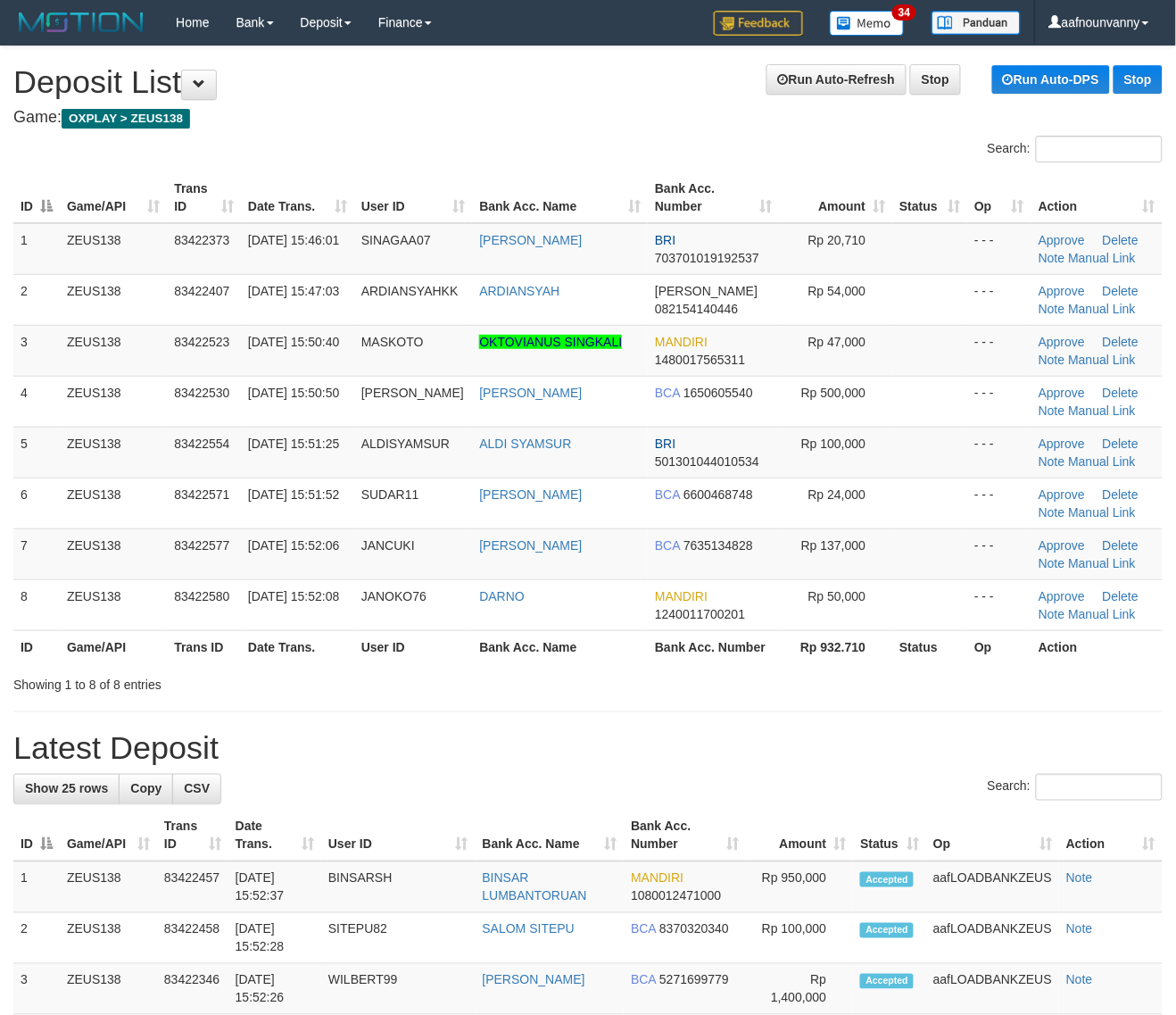 drag, startPoint x: 613, startPoint y: 586, endPoint x: 1015, endPoint y: 670, distance: 410.68236 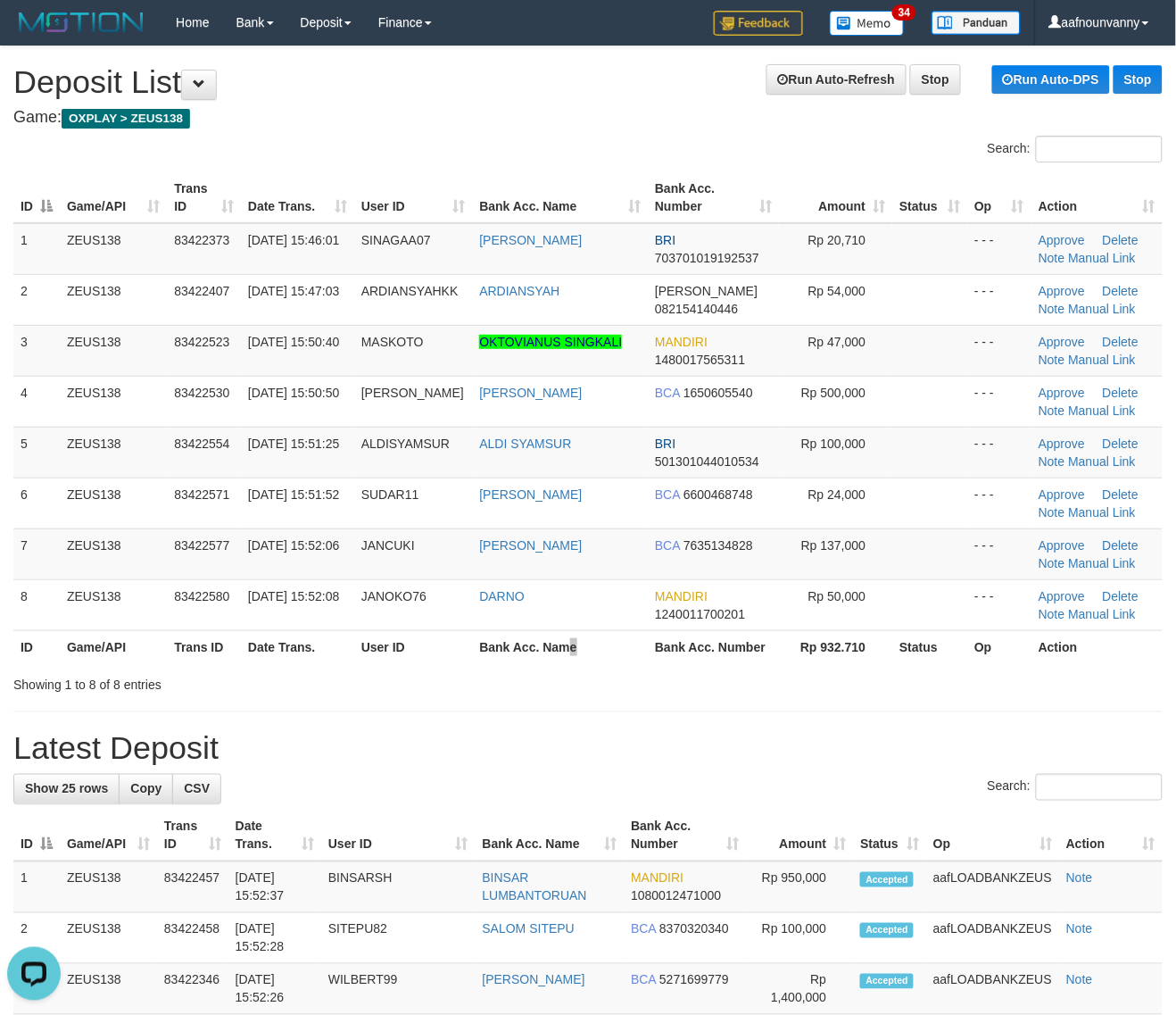 scroll, scrollTop: 0, scrollLeft: 0, axis: both 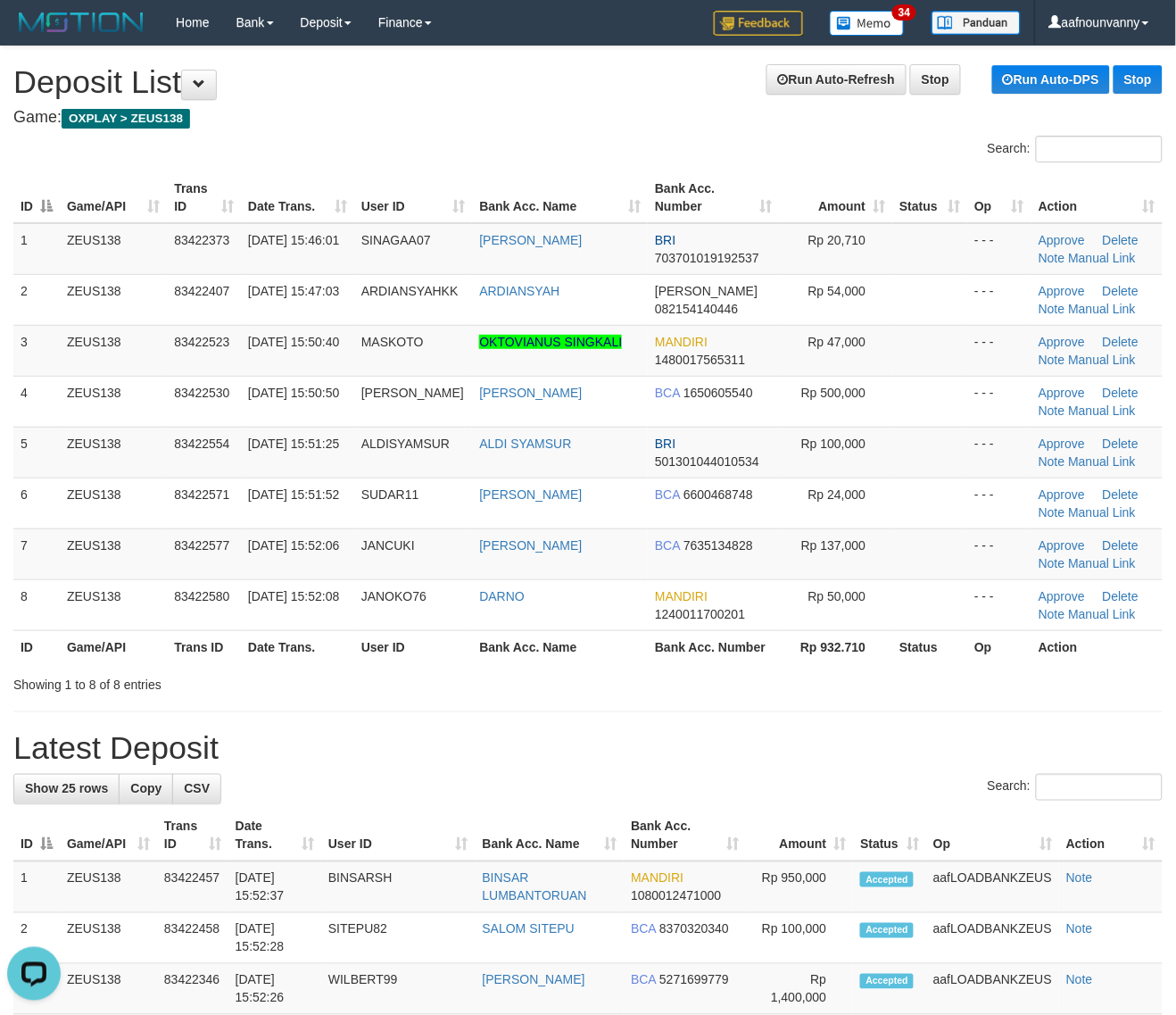 drag, startPoint x: 749, startPoint y: 663, endPoint x: 765, endPoint y: 662, distance: 16.03122 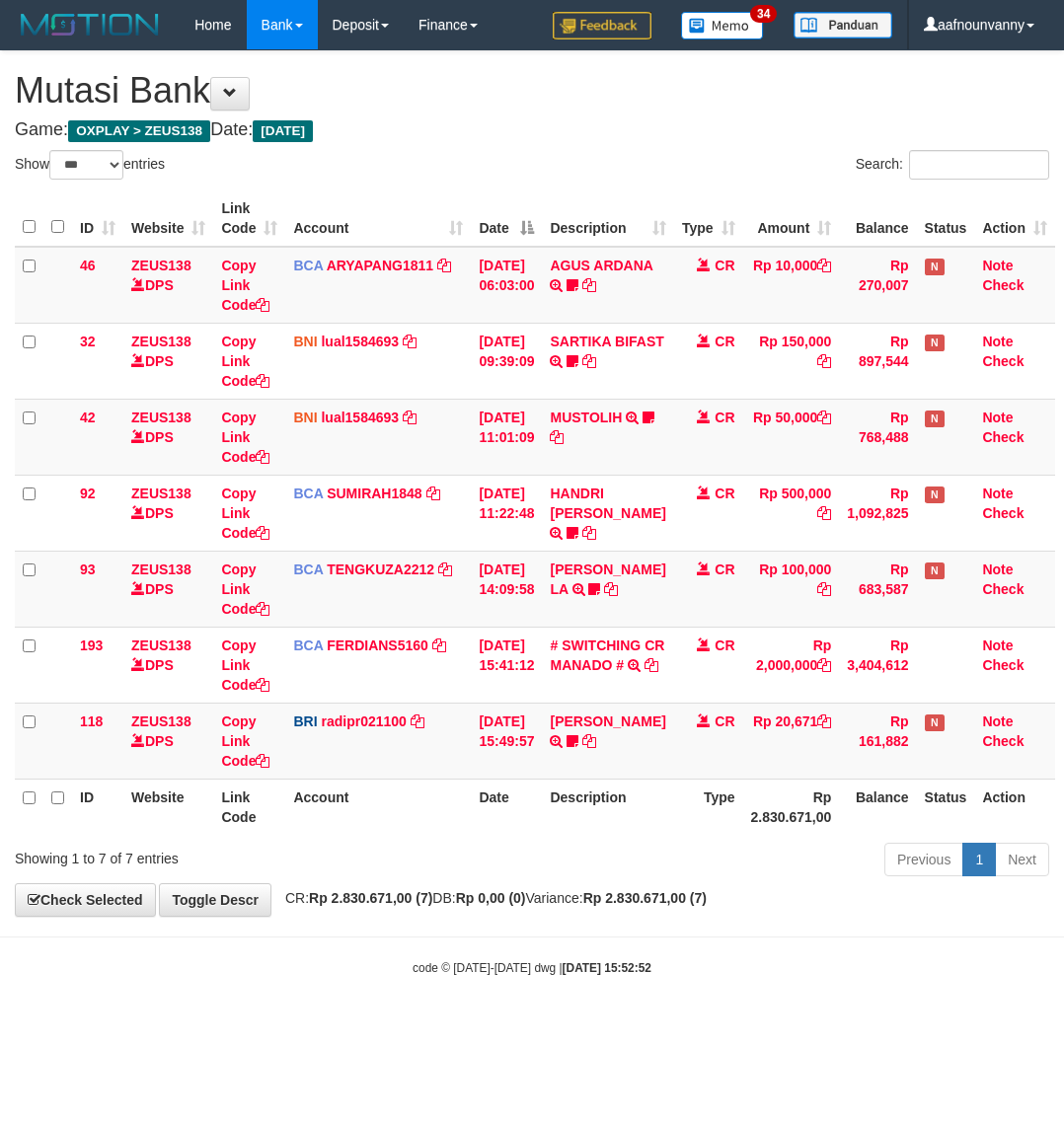 select on "***" 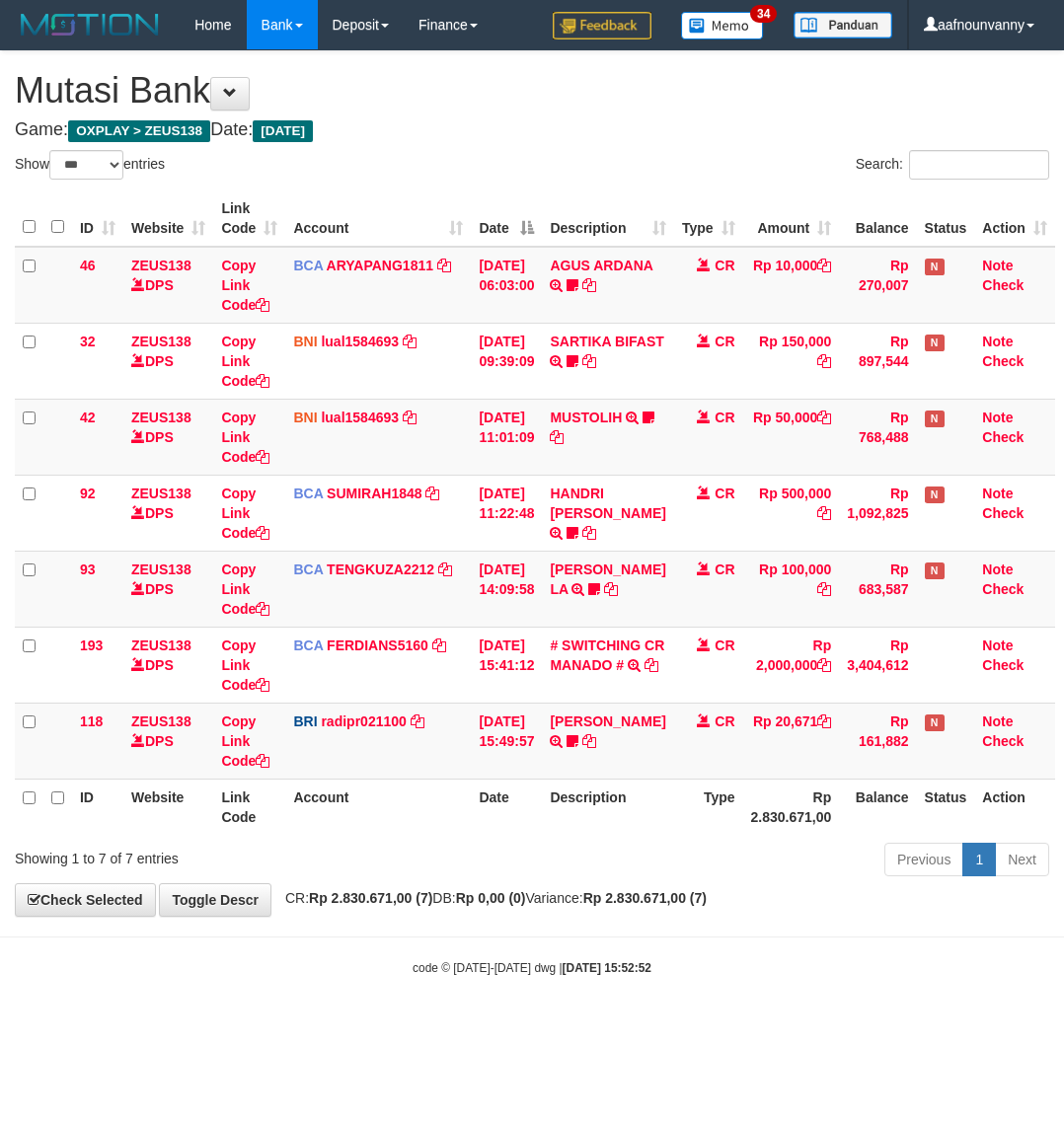 scroll, scrollTop: 0, scrollLeft: 0, axis: both 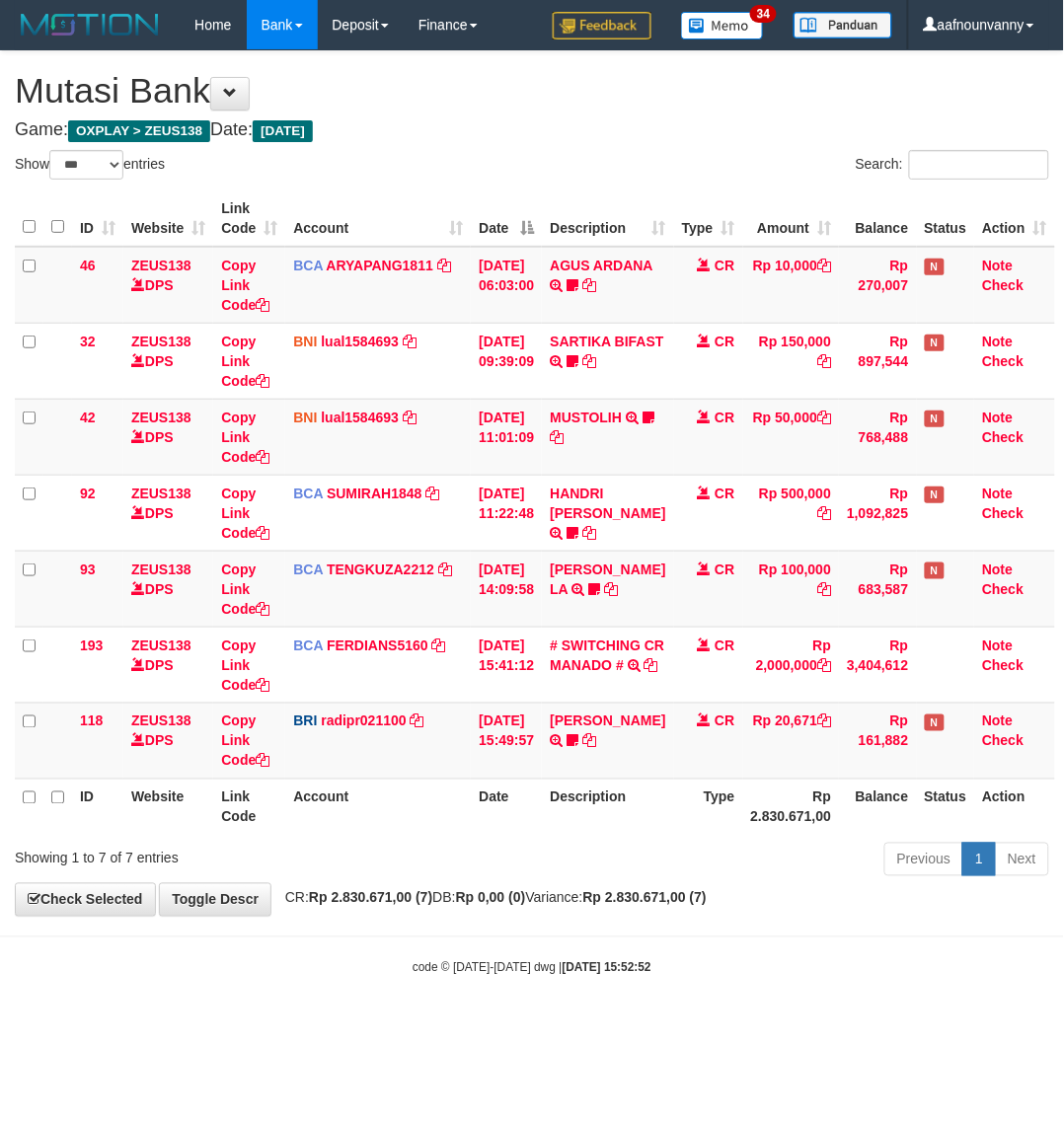 drag, startPoint x: 413, startPoint y: 849, endPoint x: 382, endPoint y: 840, distance: 32.280025 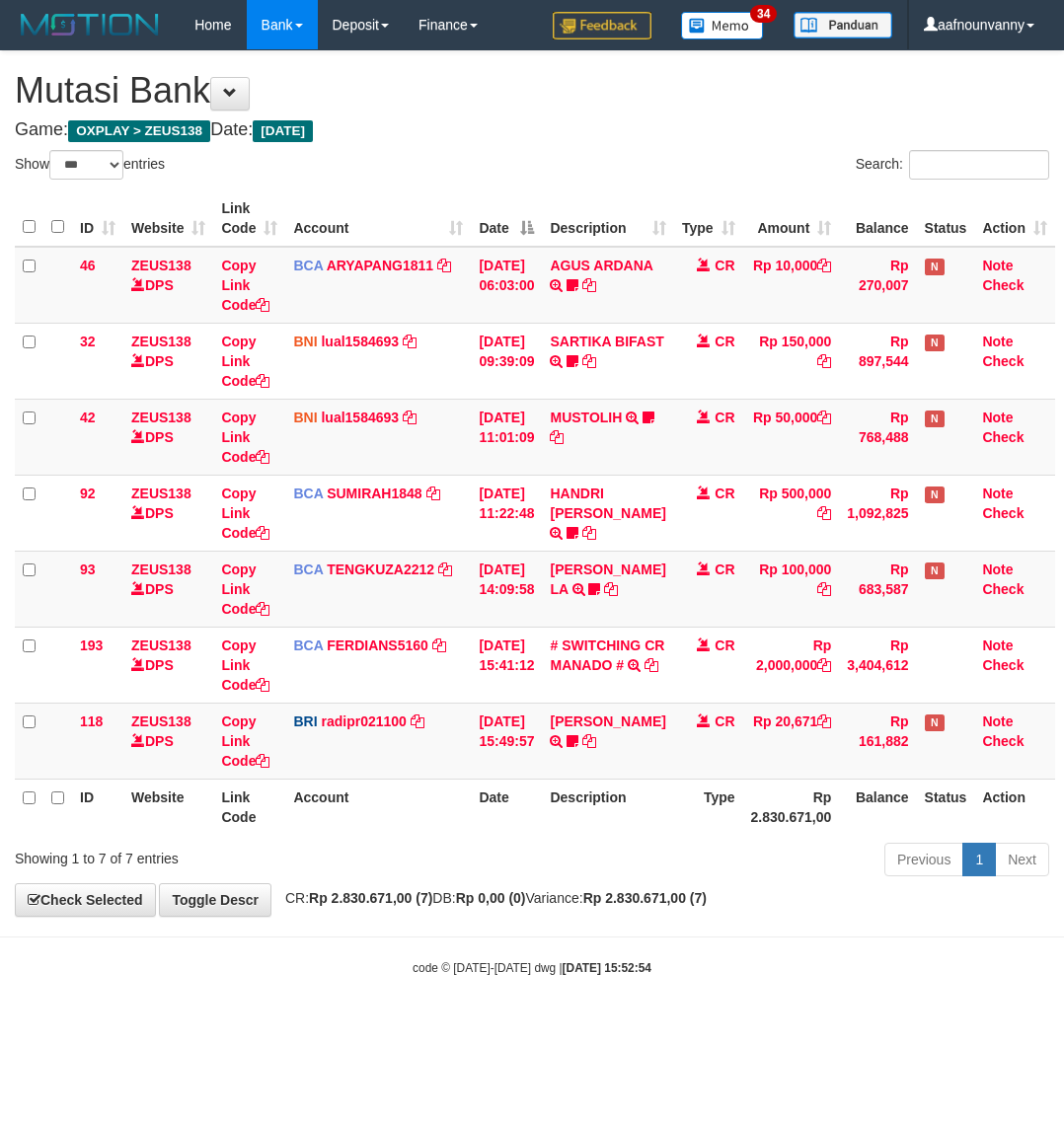select on "***" 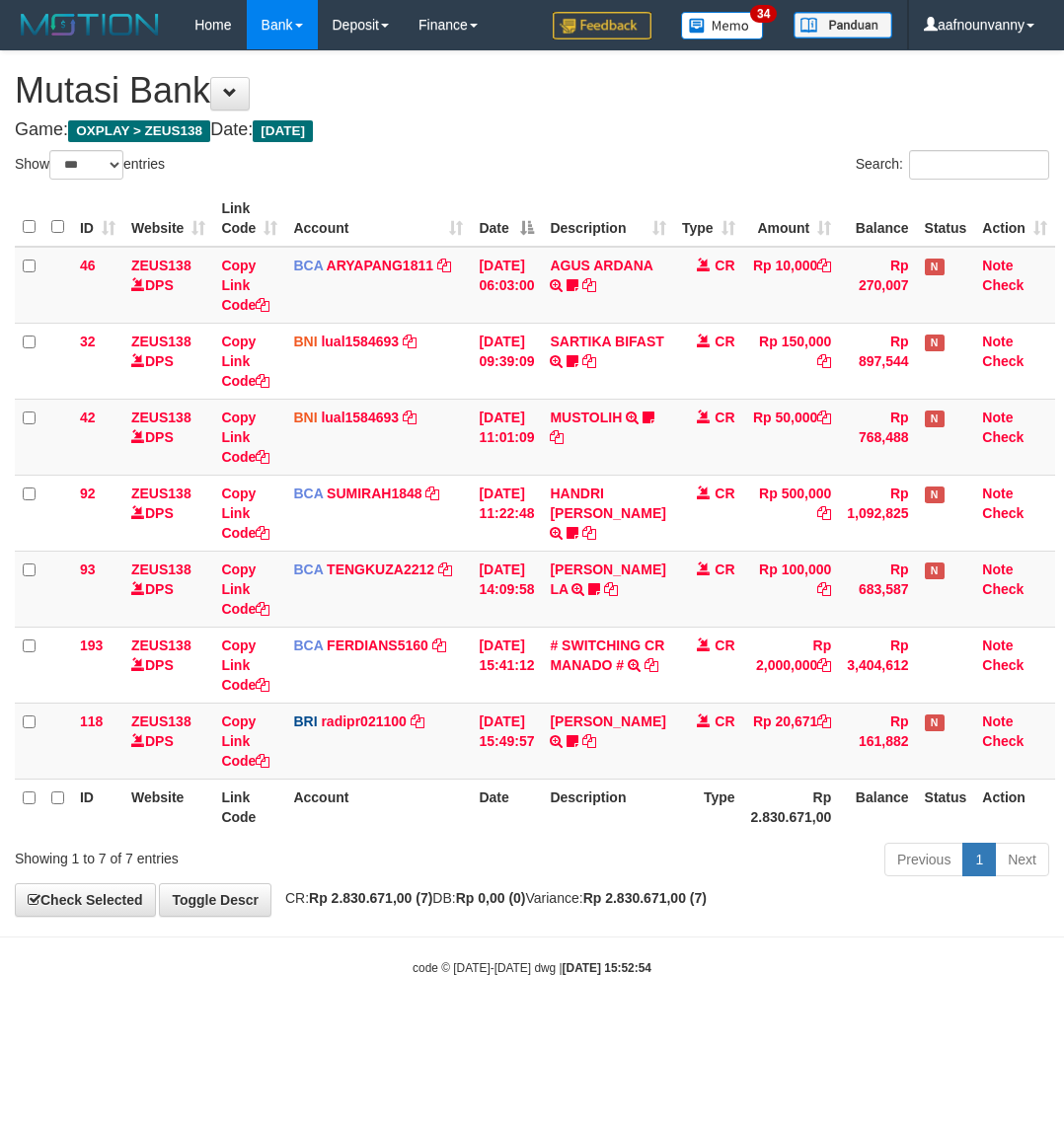 scroll, scrollTop: 0, scrollLeft: 0, axis: both 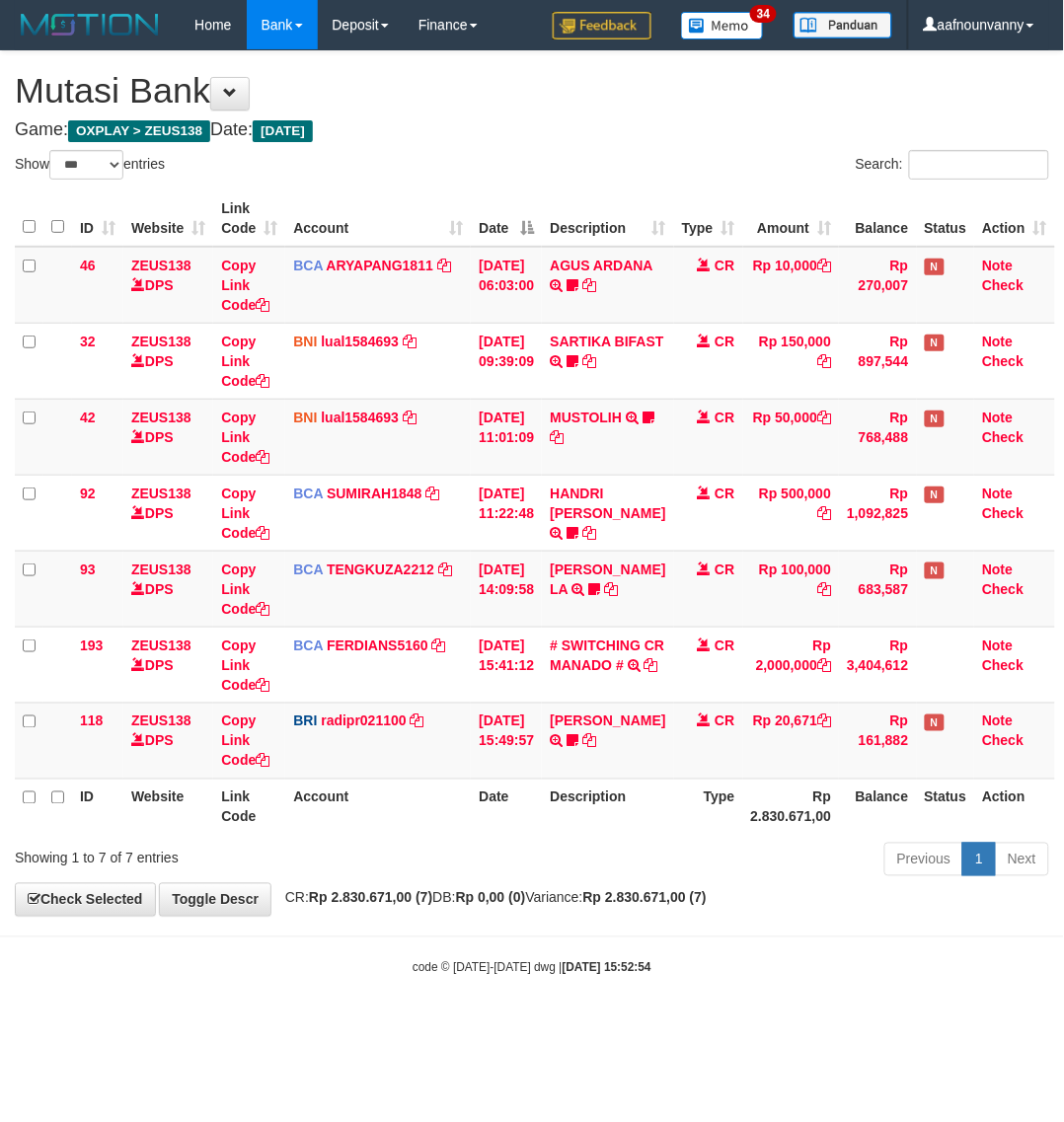 click on "Previous 1 Next" at bounding box center (753, 861) 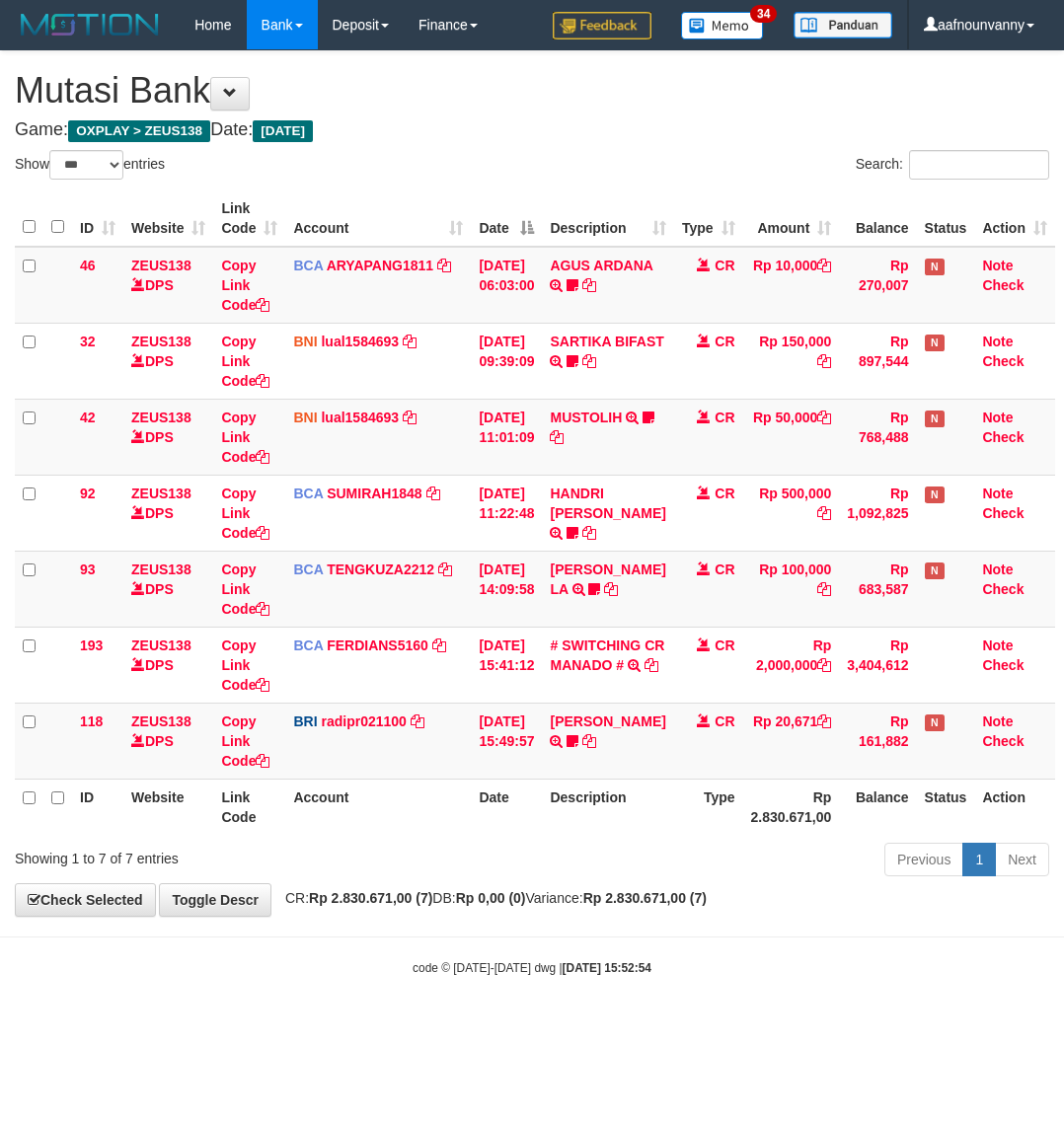 select on "***" 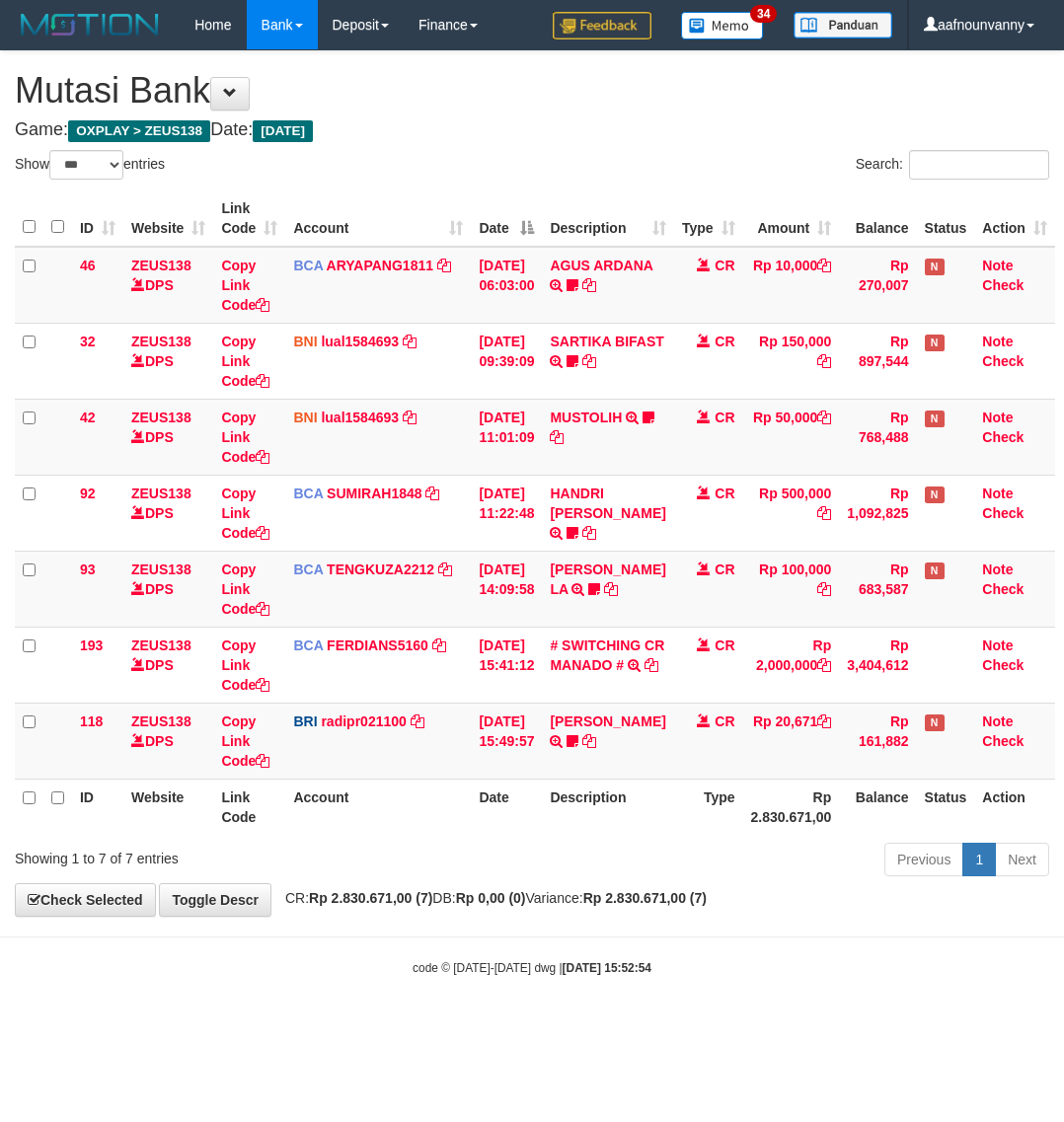 scroll, scrollTop: 0, scrollLeft: 0, axis: both 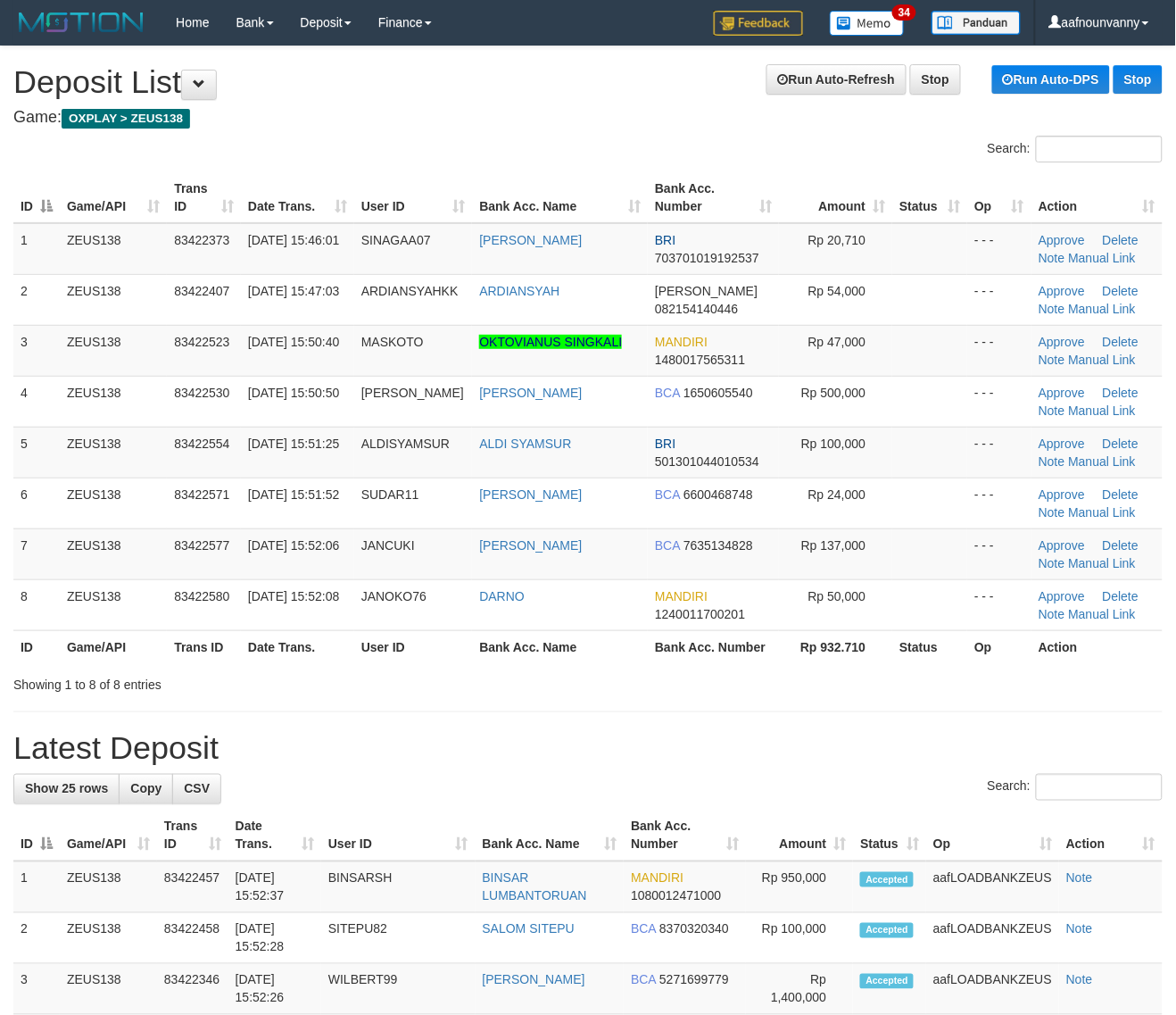 drag, startPoint x: 0, startPoint y: 0, endPoint x: 712, endPoint y: 659, distance: 970.1675 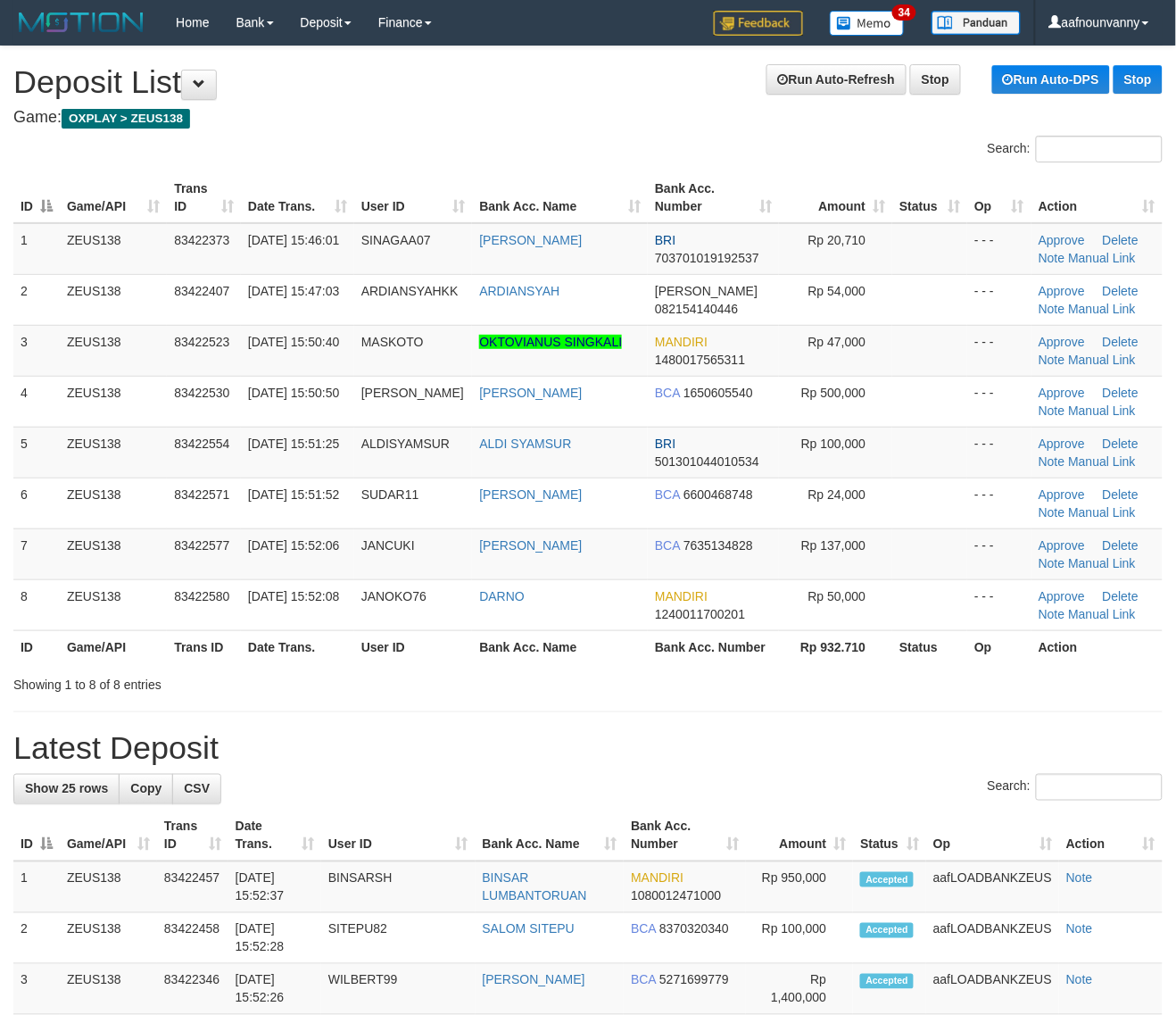 click on "Bank Acc. Number" at bounding box center [713, 646] 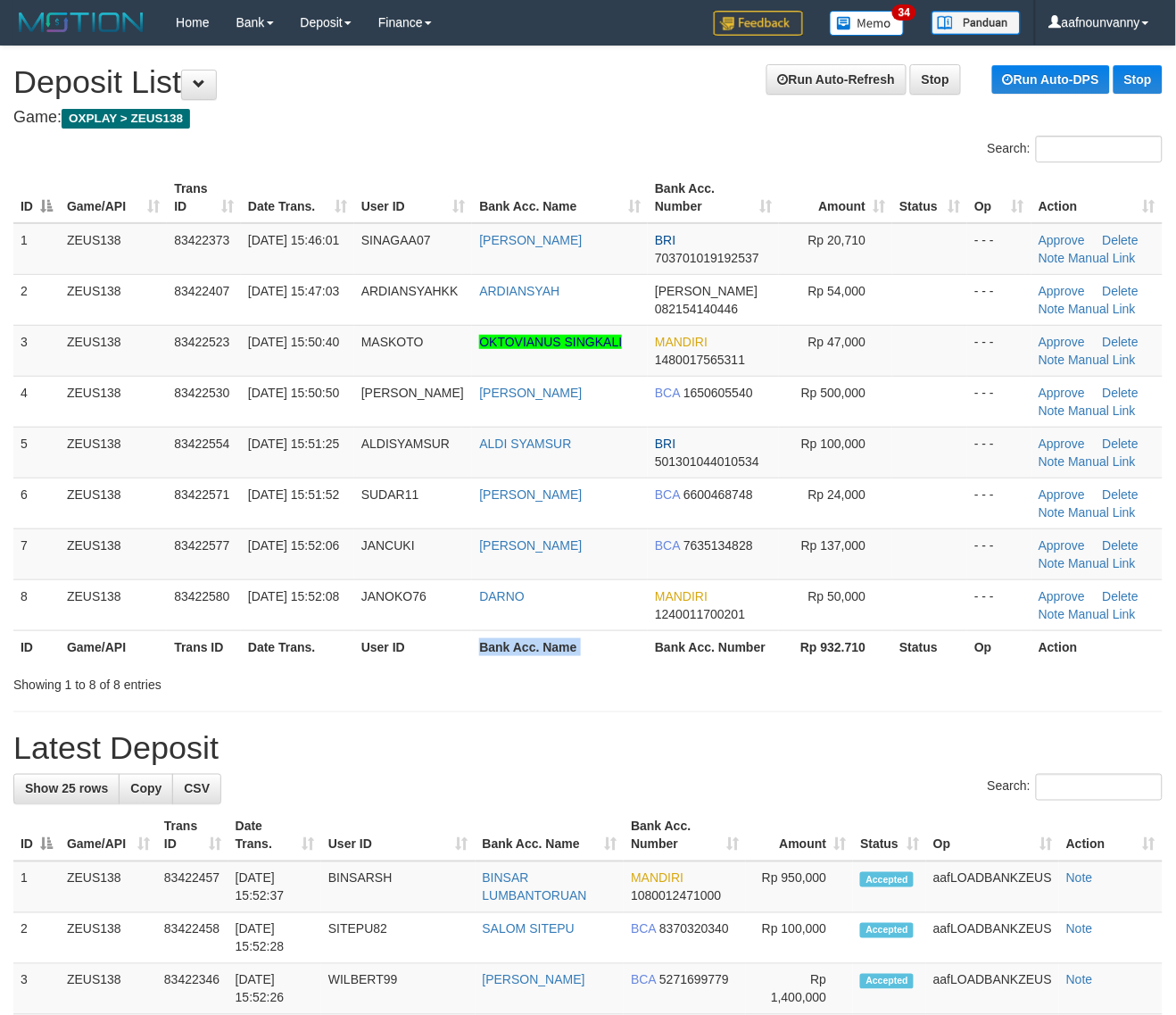 drag, startPoint x: 602, startPoint y: 659, endPoint x: 1183, endPoint y: 773, distance: 592.0785 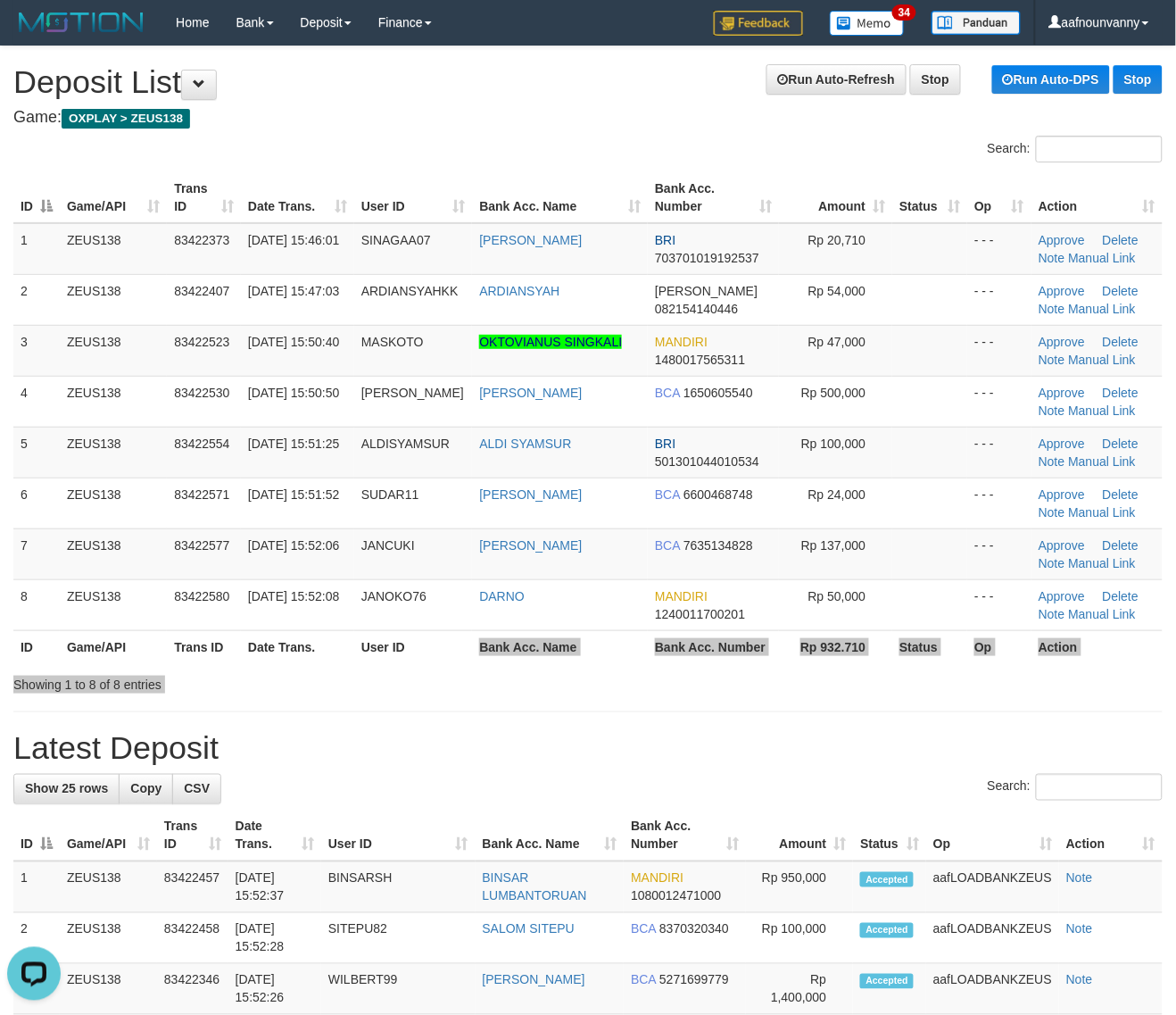 scroll, scrollTop: 0, scrollLeft: 0, axis: both 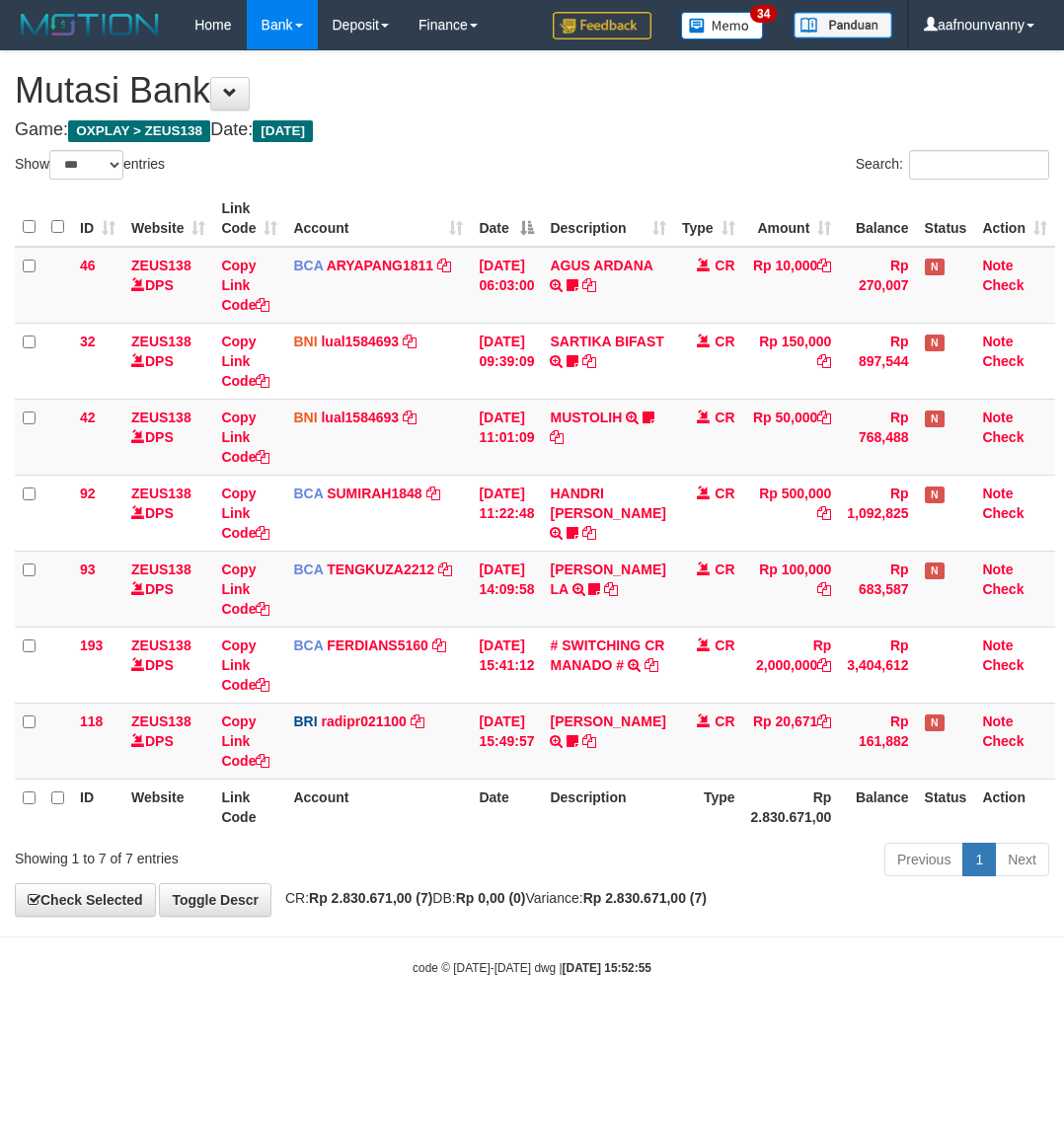 select on "***" 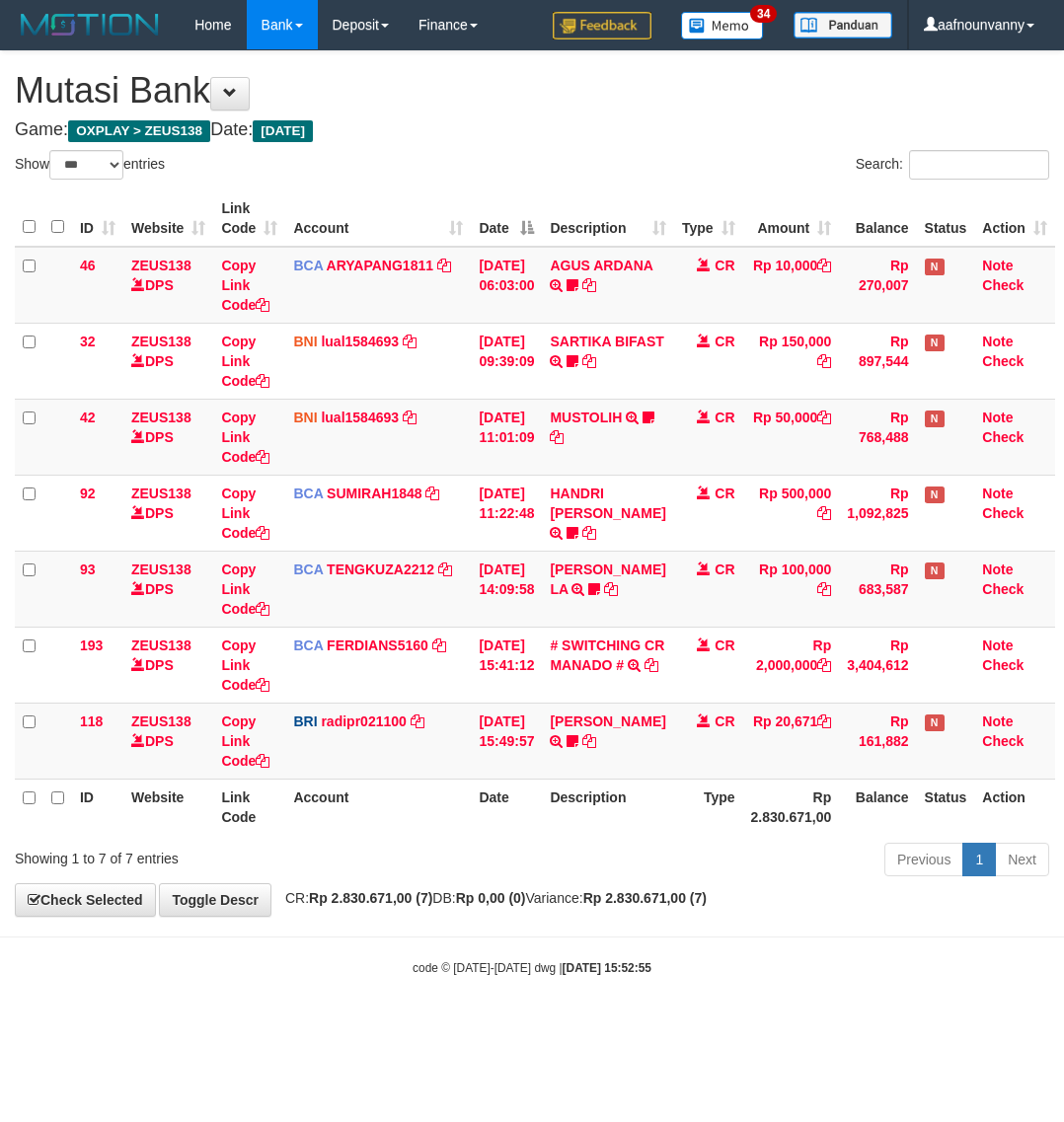 scroll, scrollTop: 0, scrollLeft: 0, axis: both 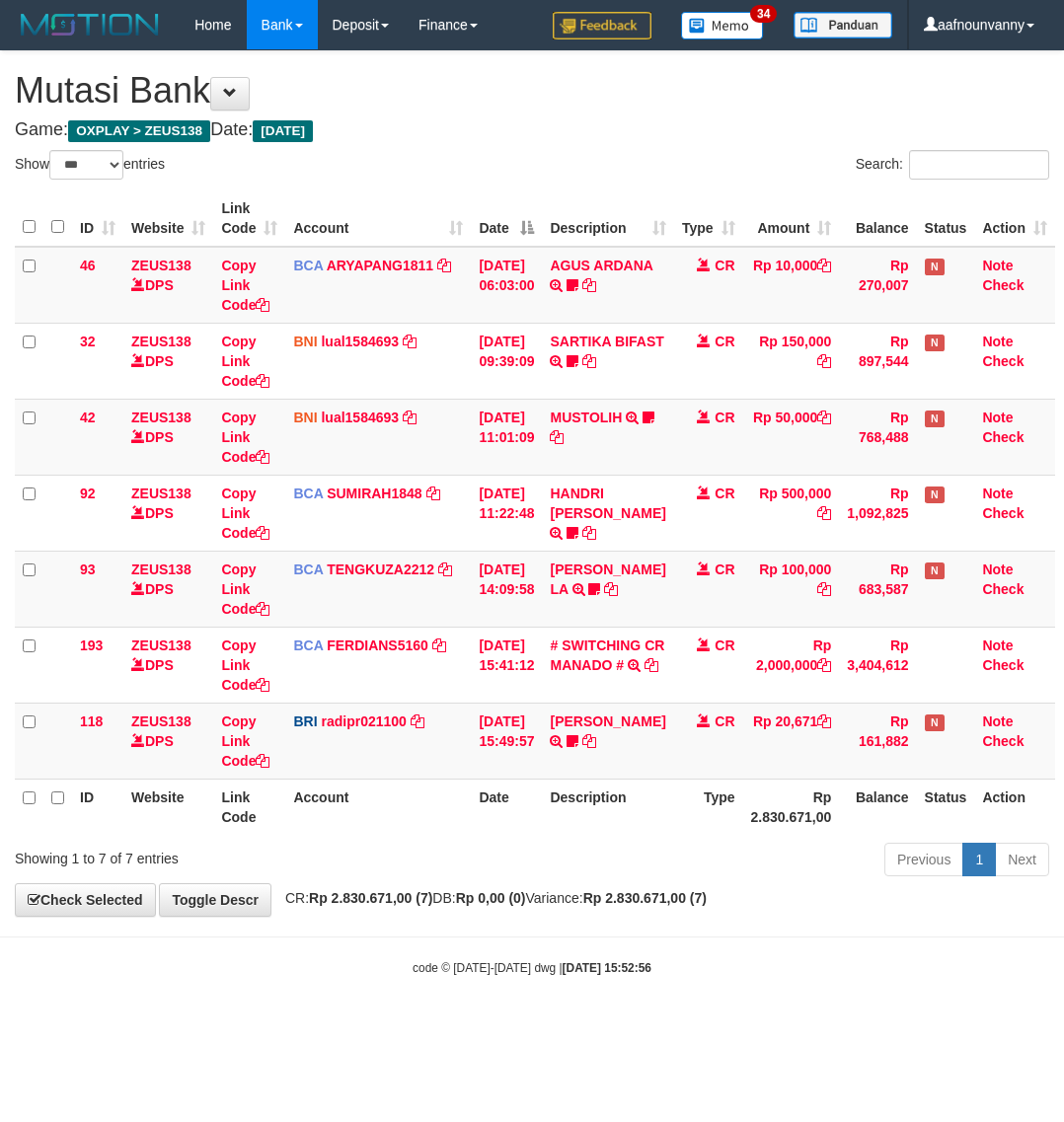 select on "***" 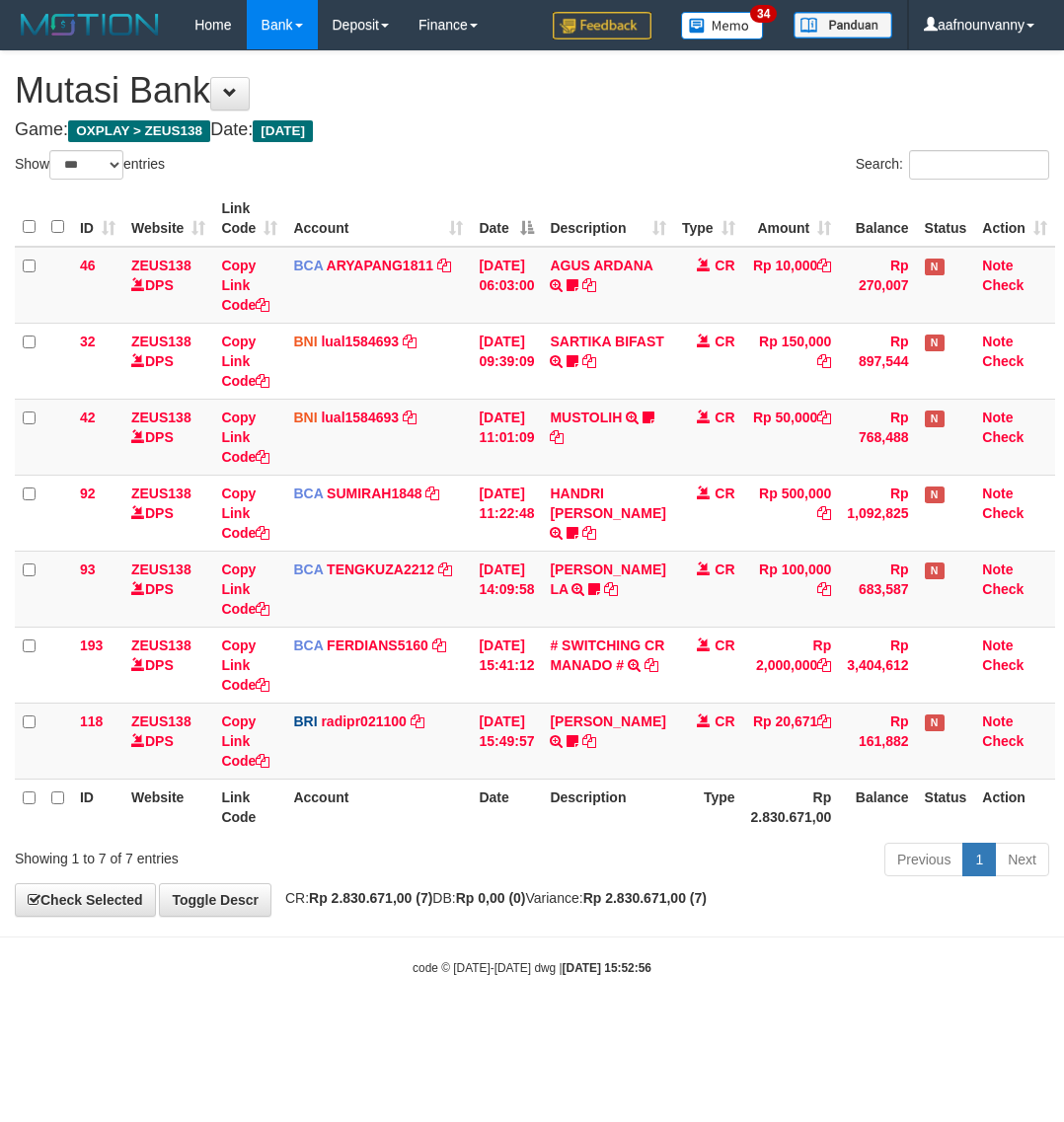 scroll, scrollTop: 0, scrollLeft: 0, axis: both 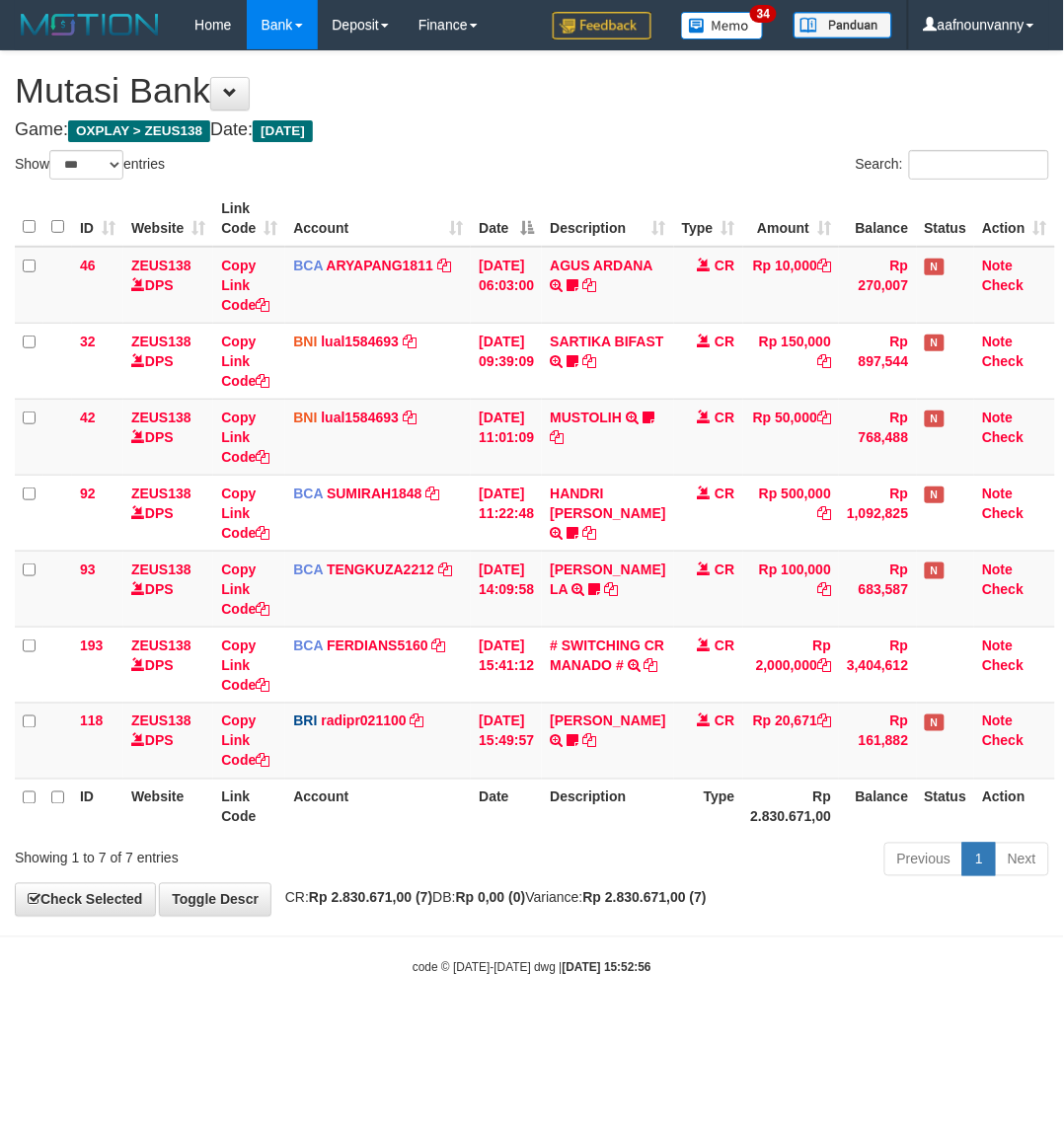 click on "**********" at bounding box center [532, 484] 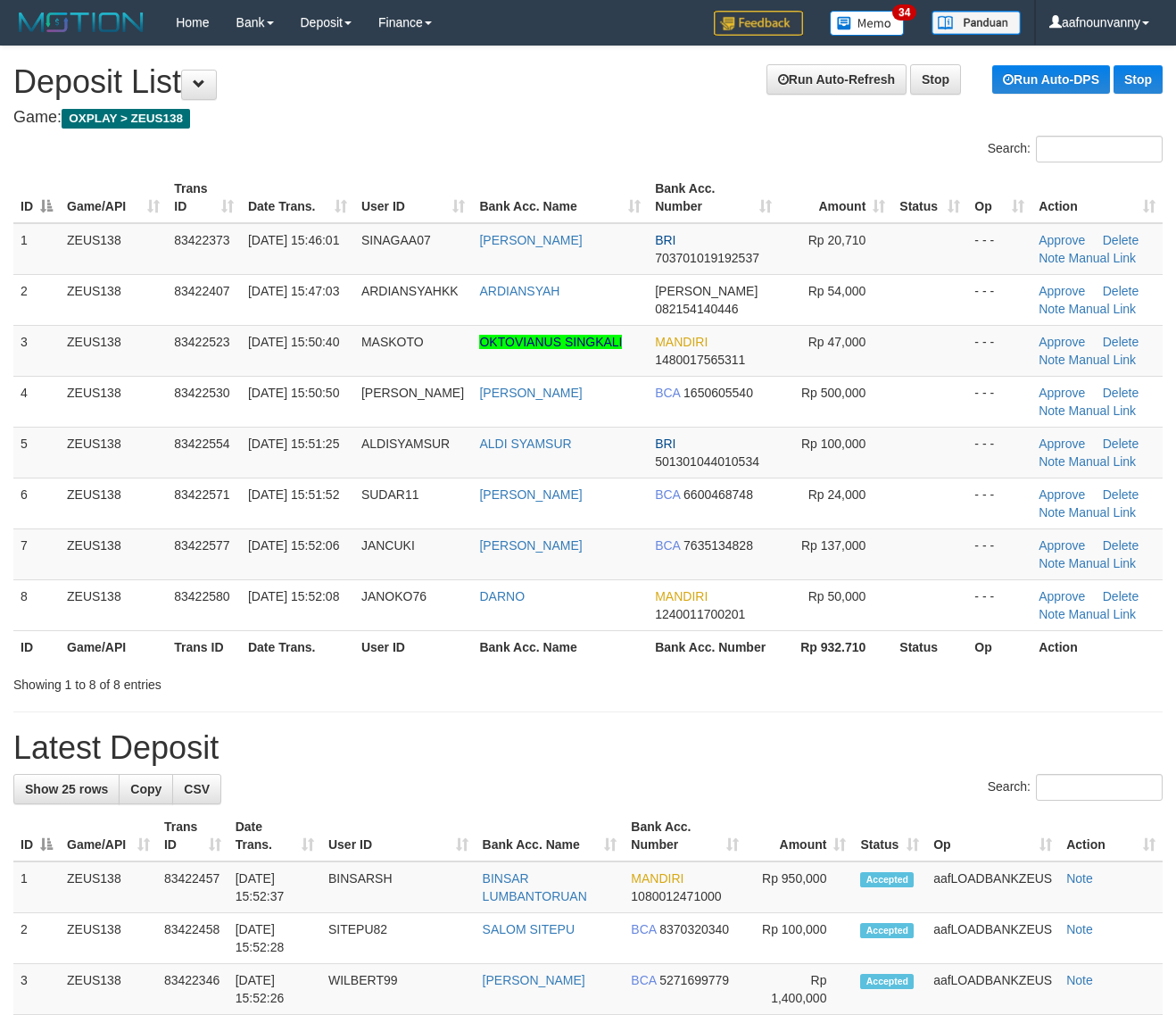 scroll, scrollTop: 0, scrollLeft: 0, axis: both 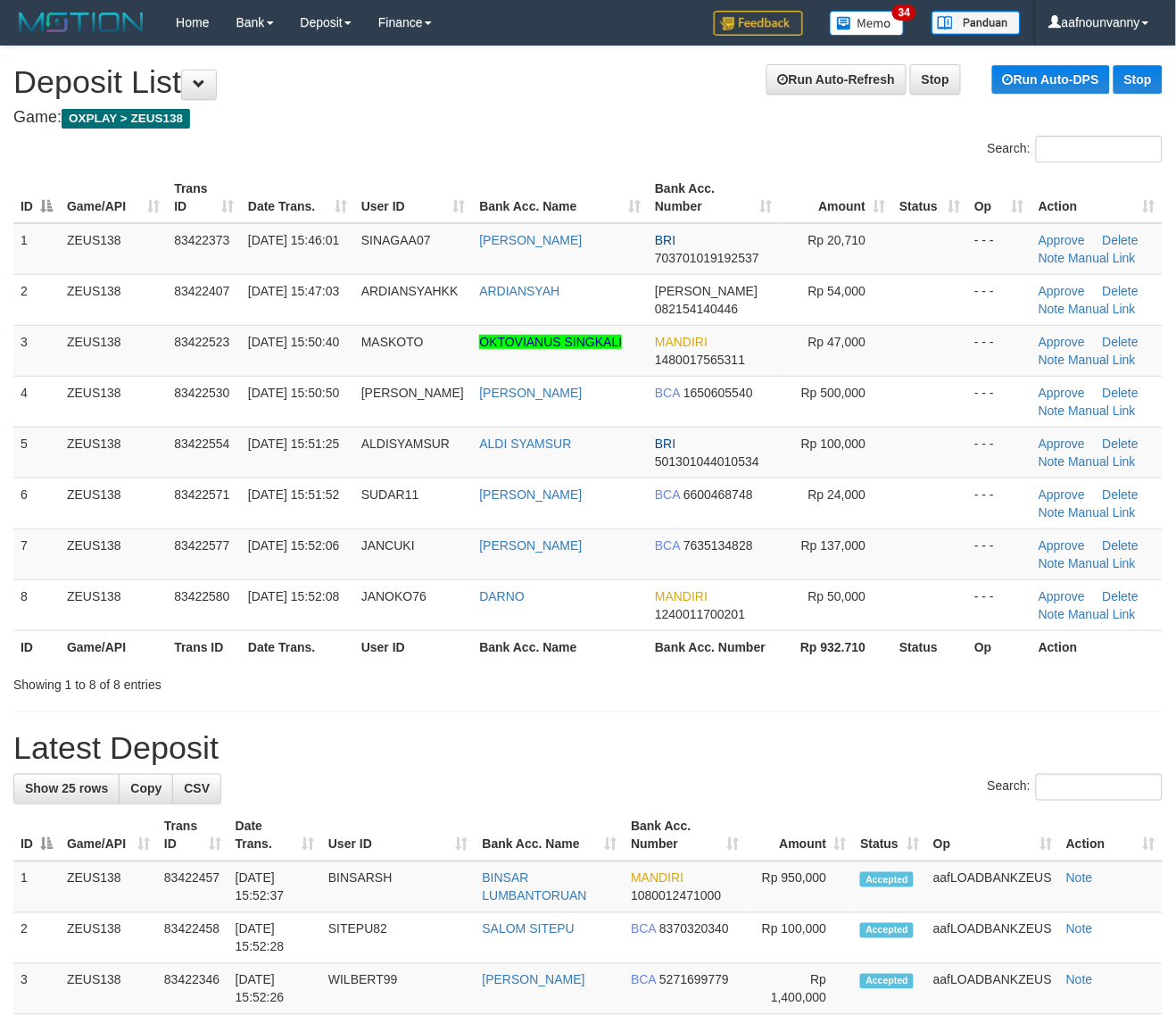 click on "**********" at bounding box center (588, 1150) 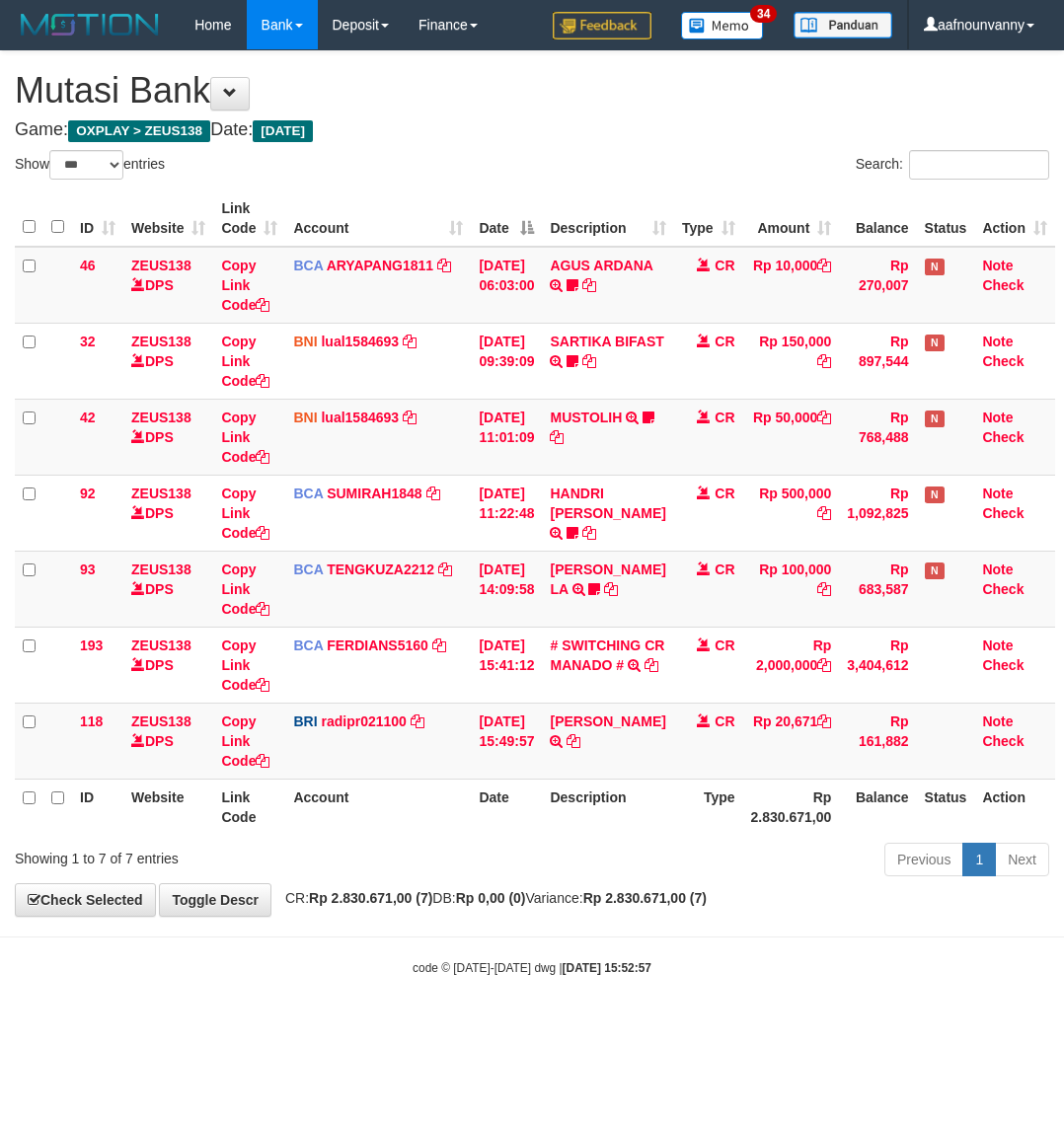 select on "***" 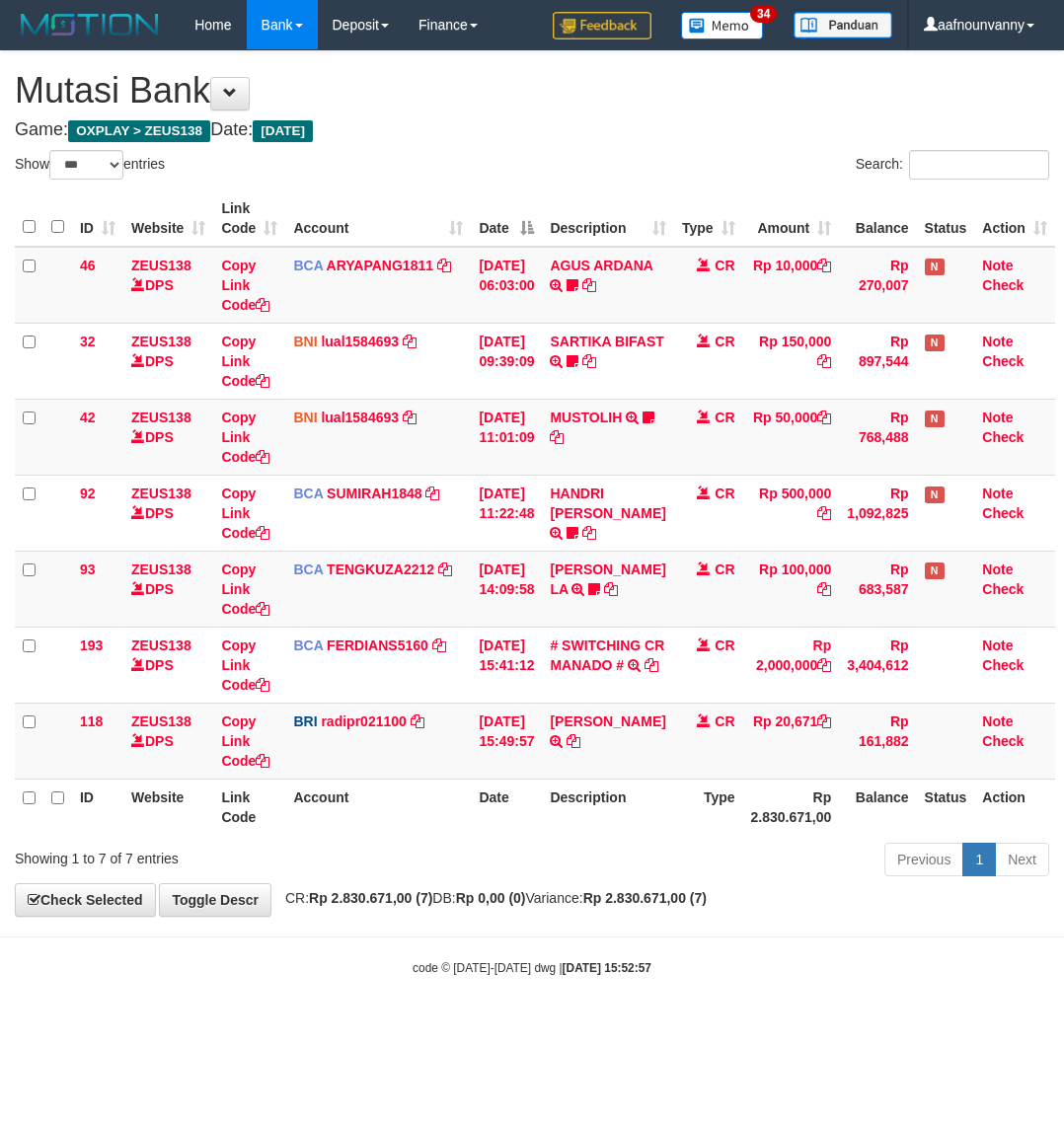 scroll, scrollTop: 0, scrollLeft: 0, axis: both 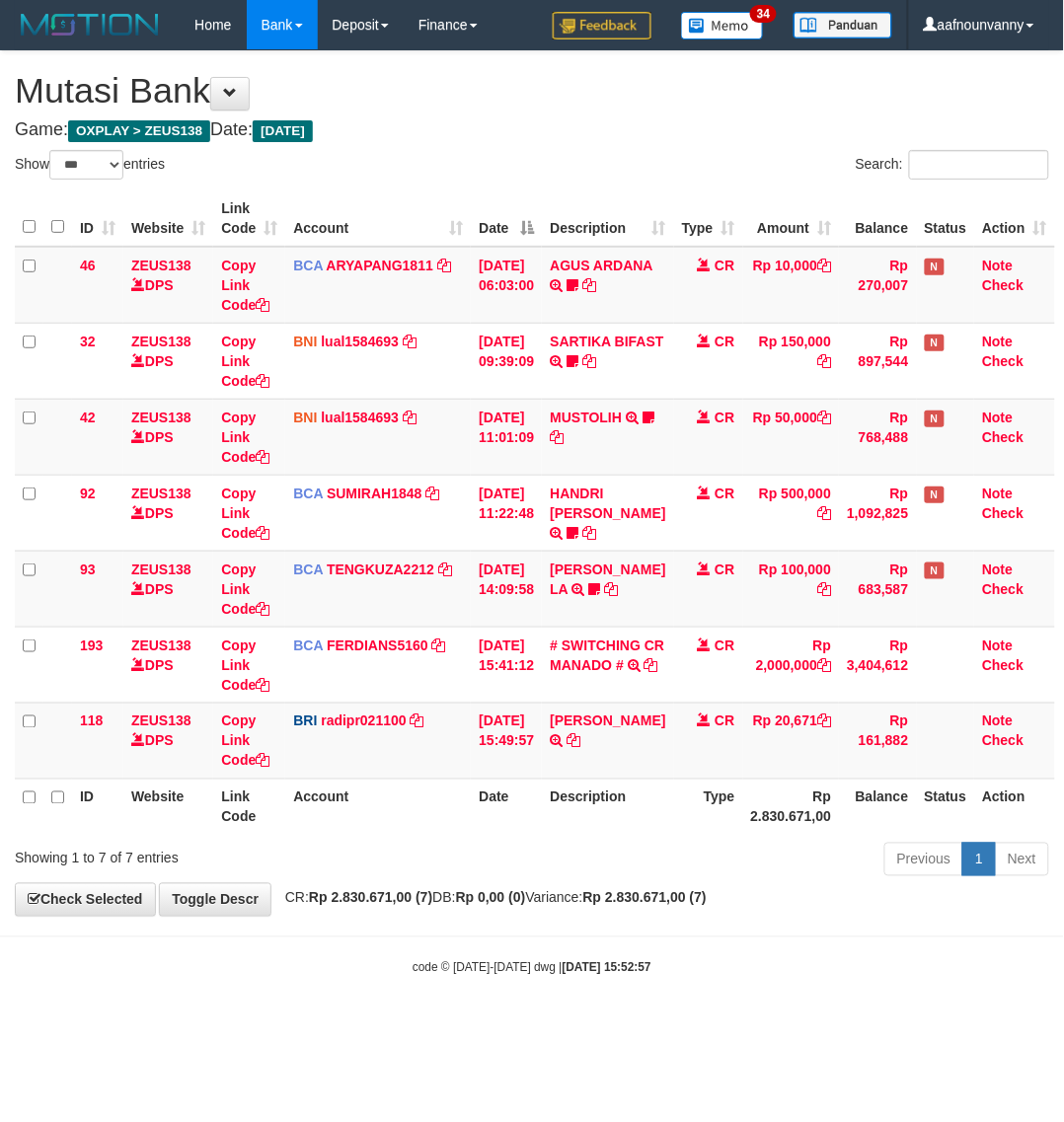 click on "Account" at bounding box center [378, 806] 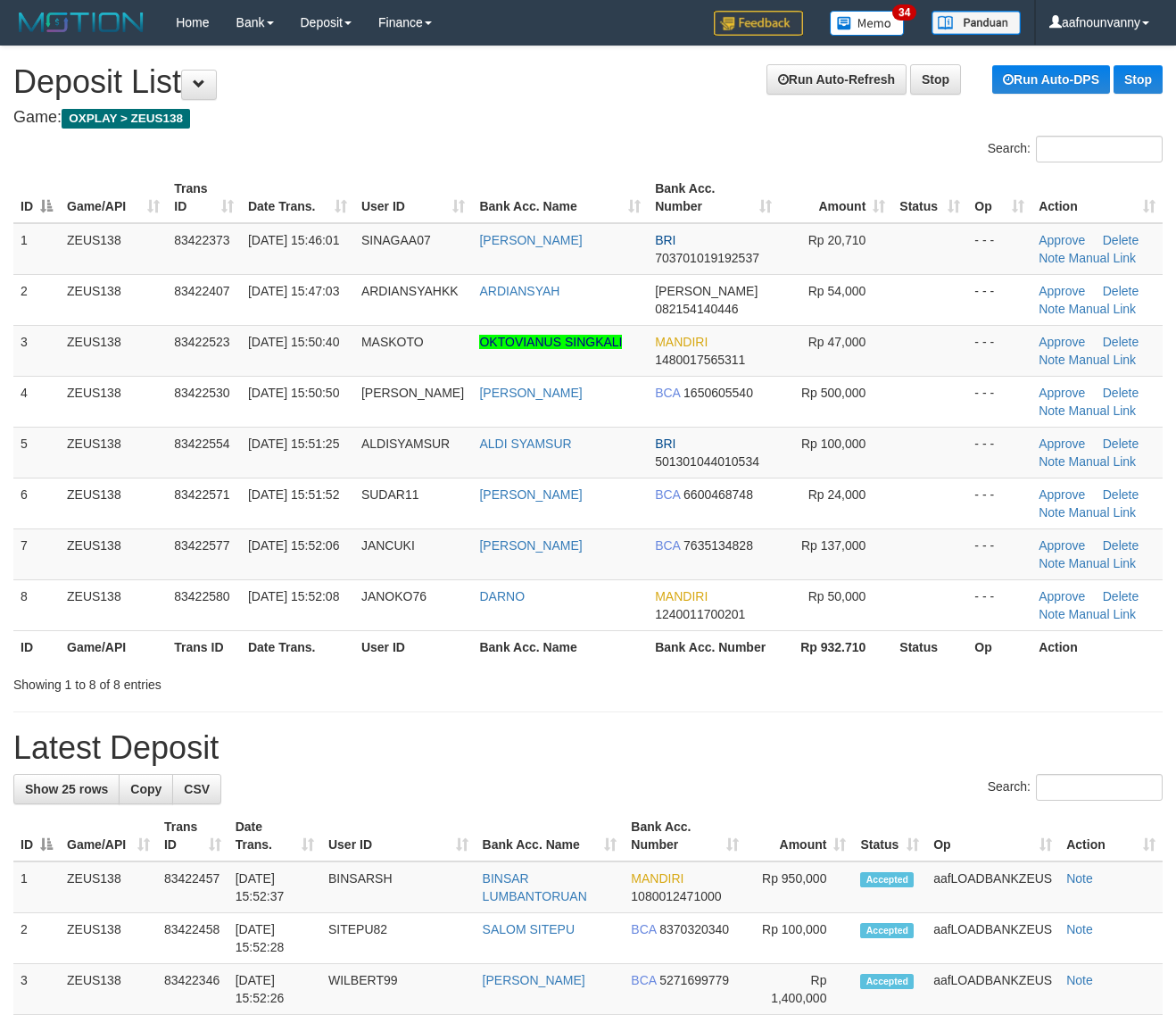 scroll, scrollTop: 0, scrollLeft: 0, axis: both 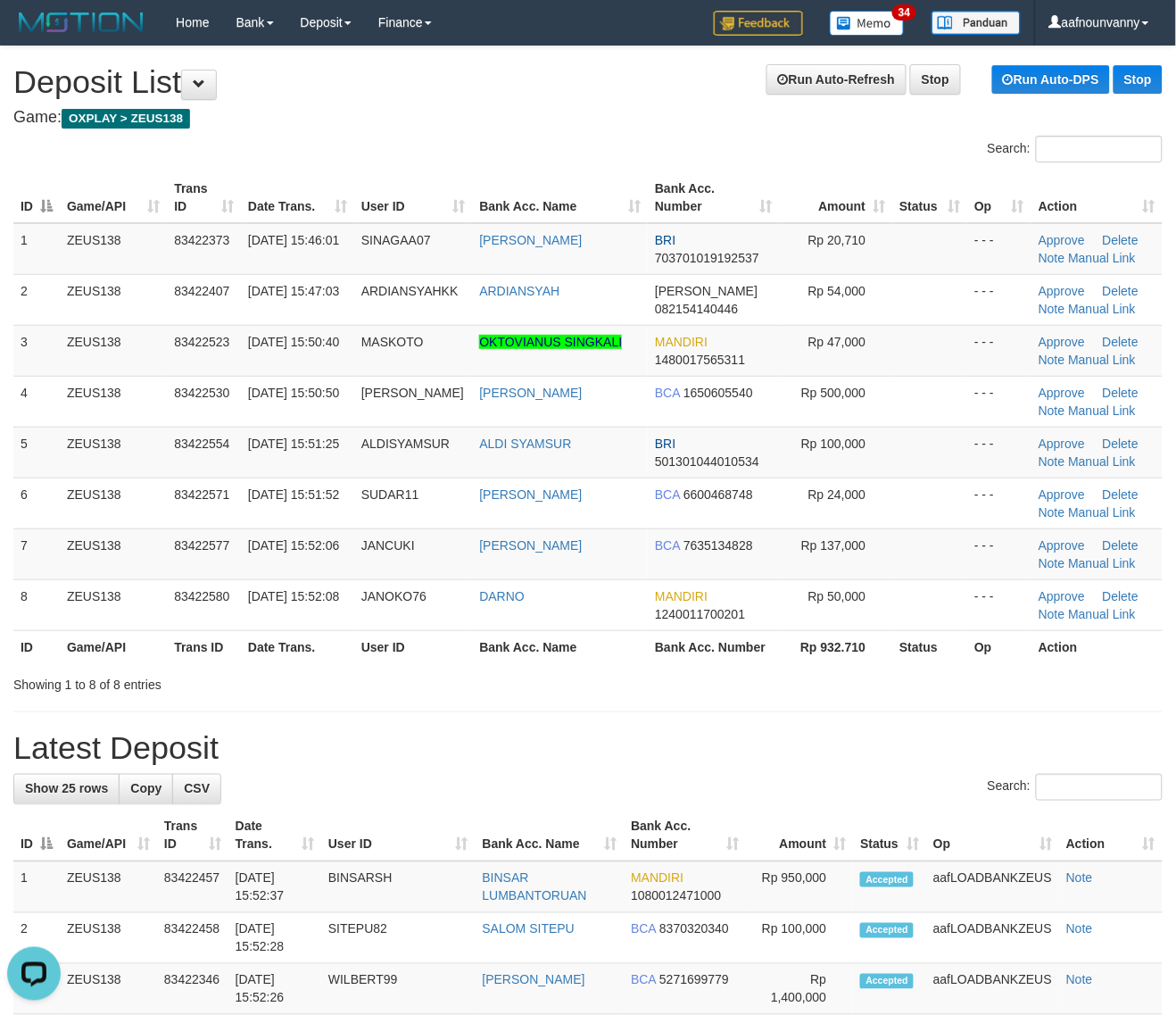 drag, startPoint x: 572, startPoint y: 661, endPoint x: 960, endPoint y: 778, distance: 405.25671 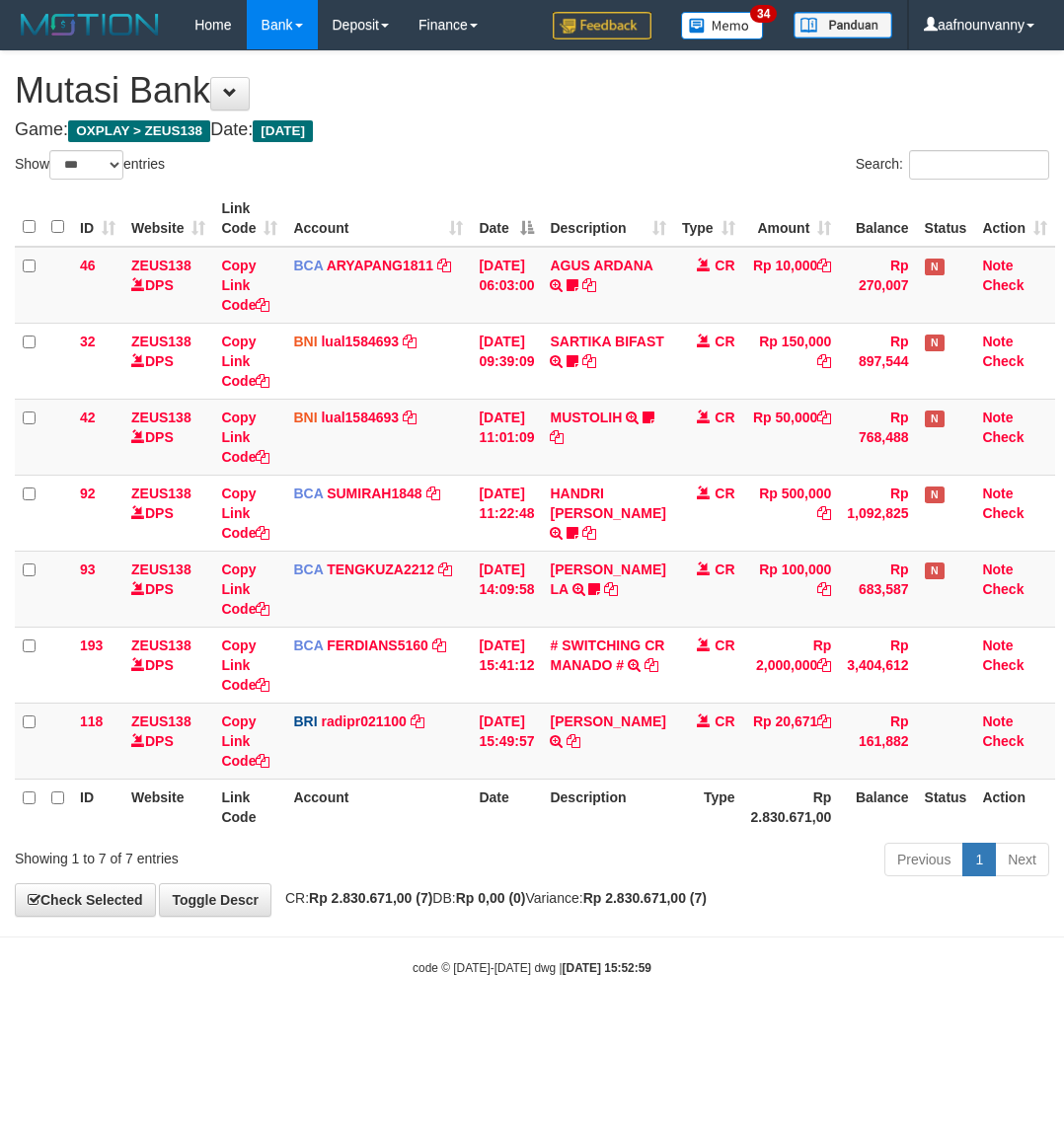 select on "***" 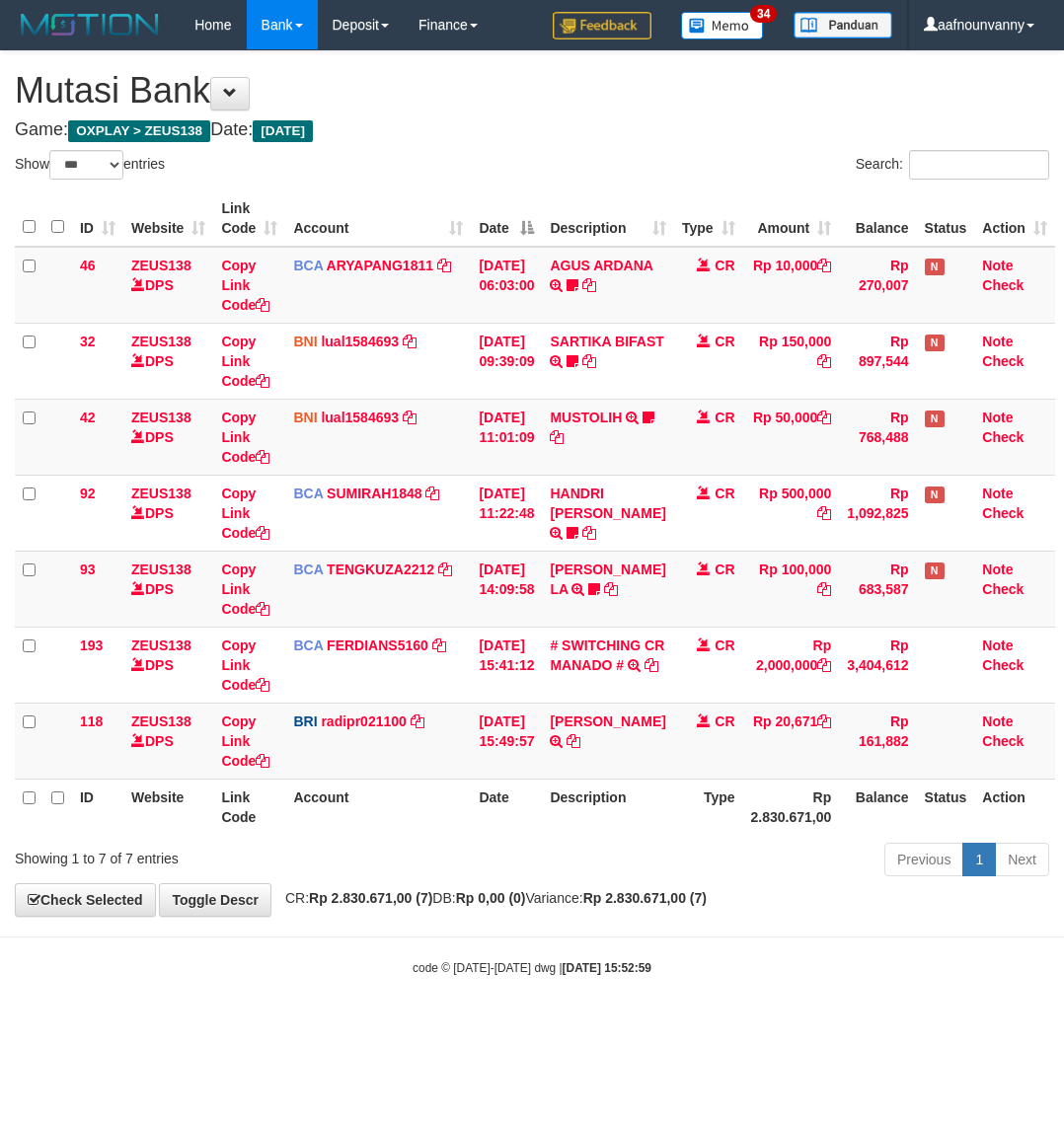 scroll, scrollTop: 0, scrollLeft: 0, axis: both 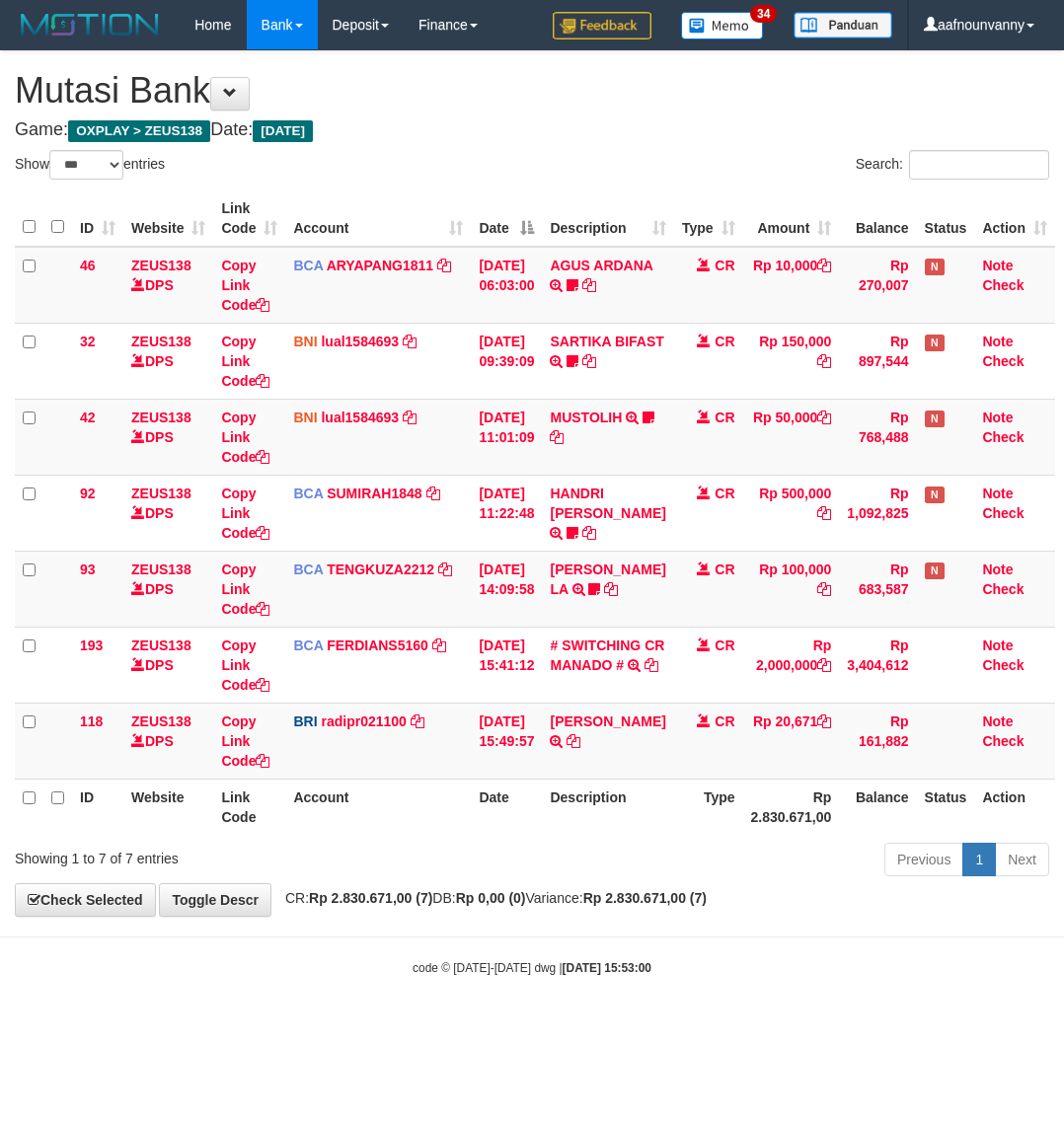 select on "***" 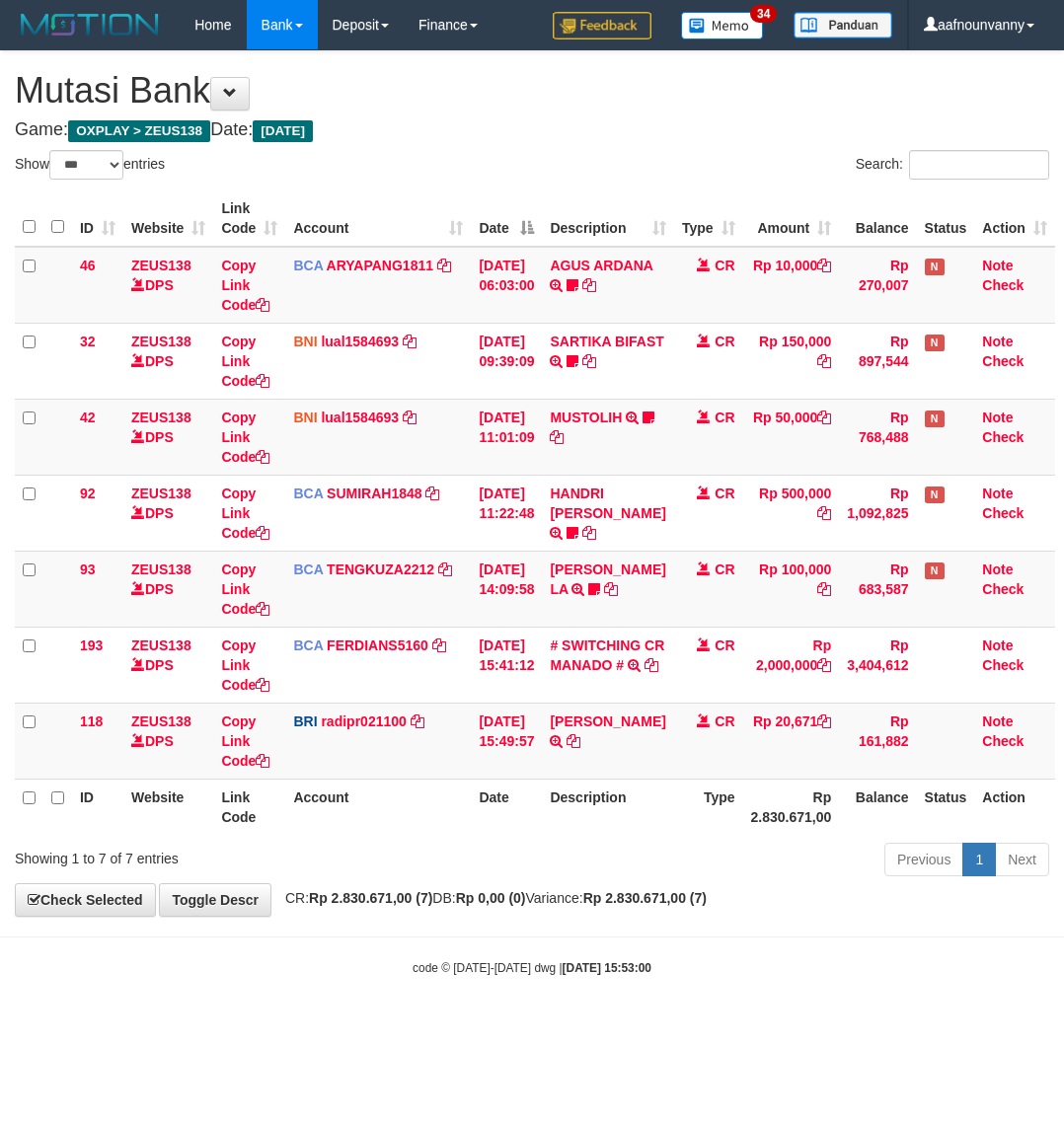 scroll, scrollTop: 0, scrollLeft: 0, axis: both 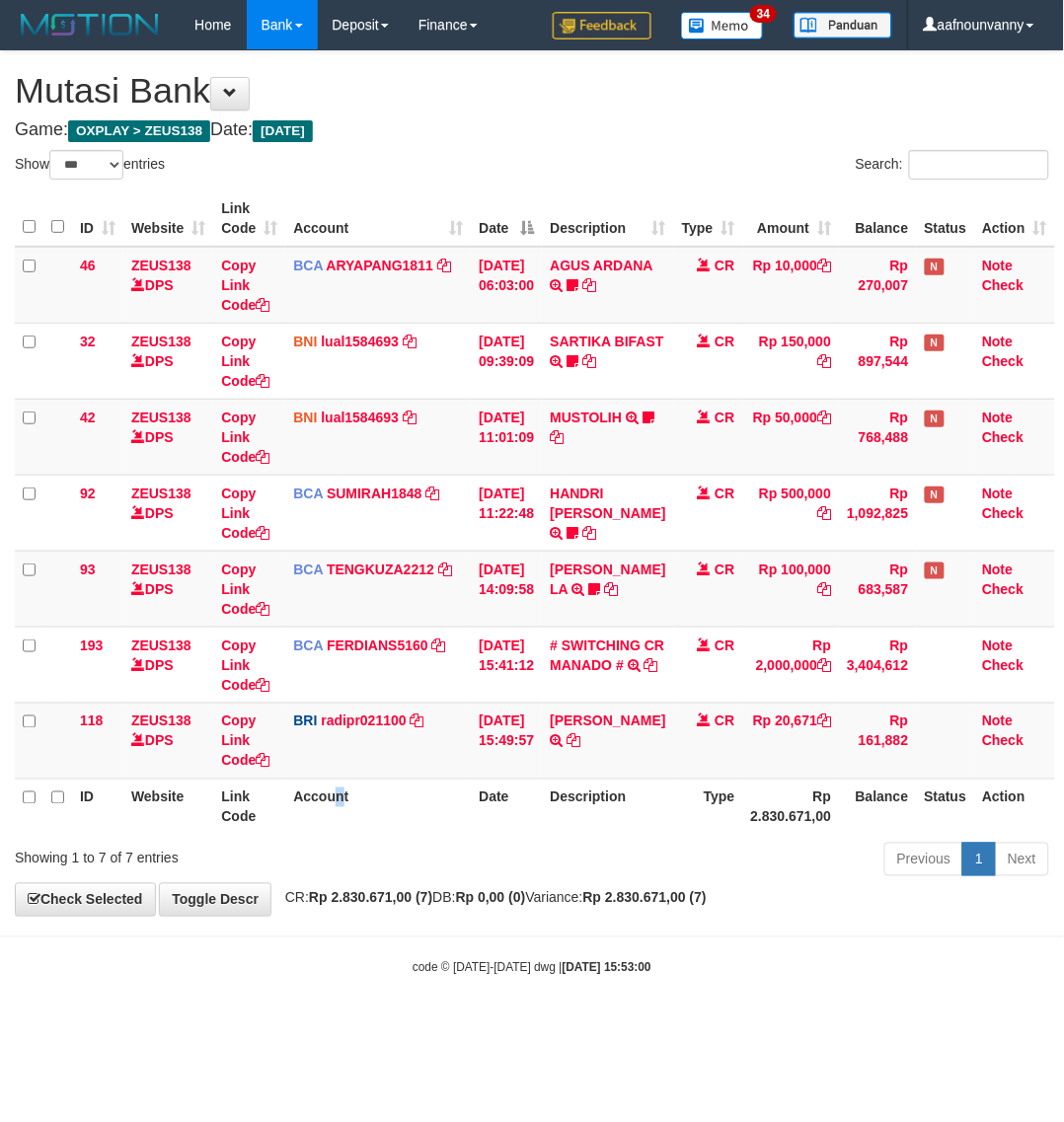 drag, startPoint x: 0, startPoint y: 0, endPoint x: 338, endPoint y: 822, distance: 888.77894 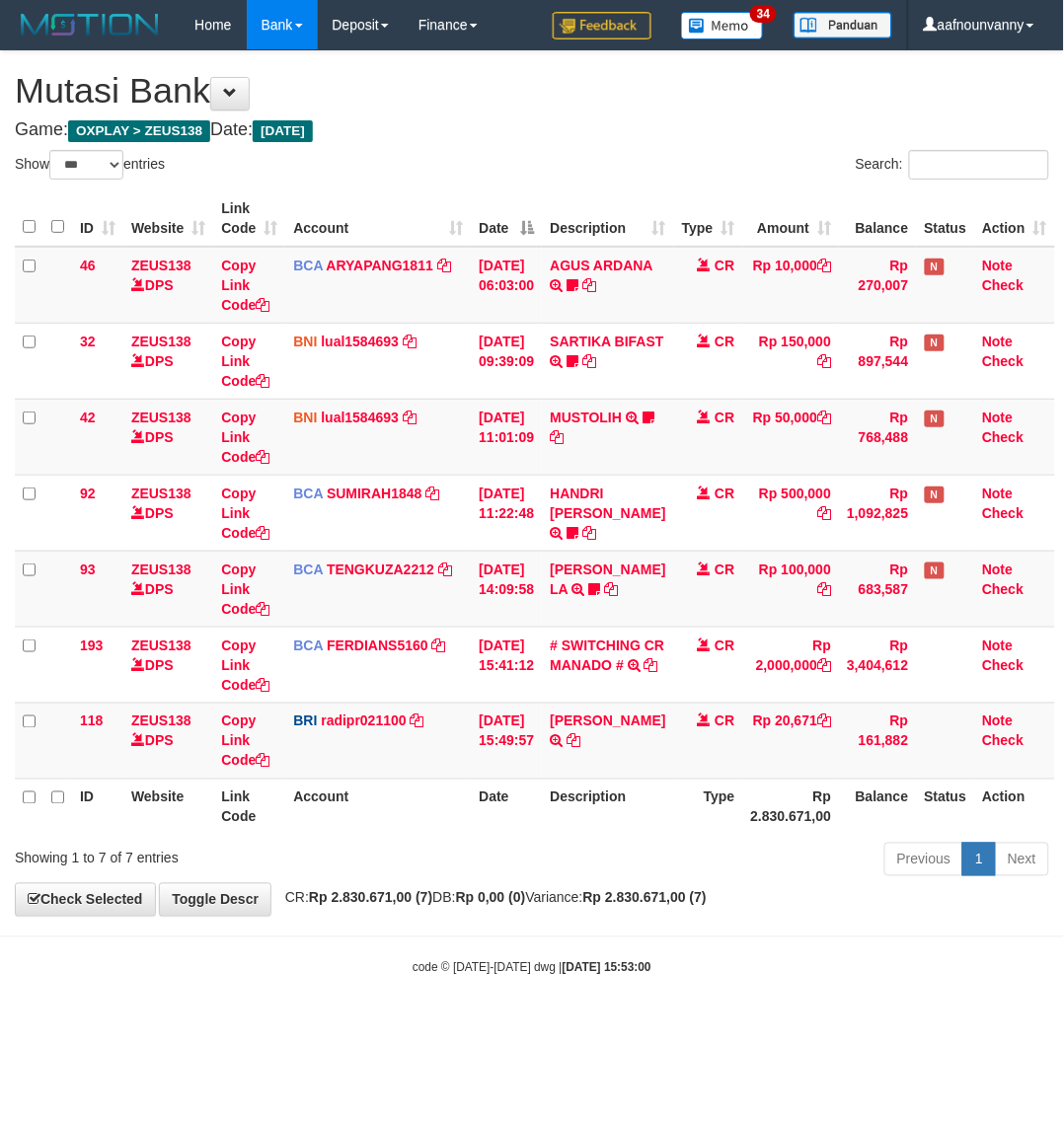 click on "Account" at bounding box center [378, 806] 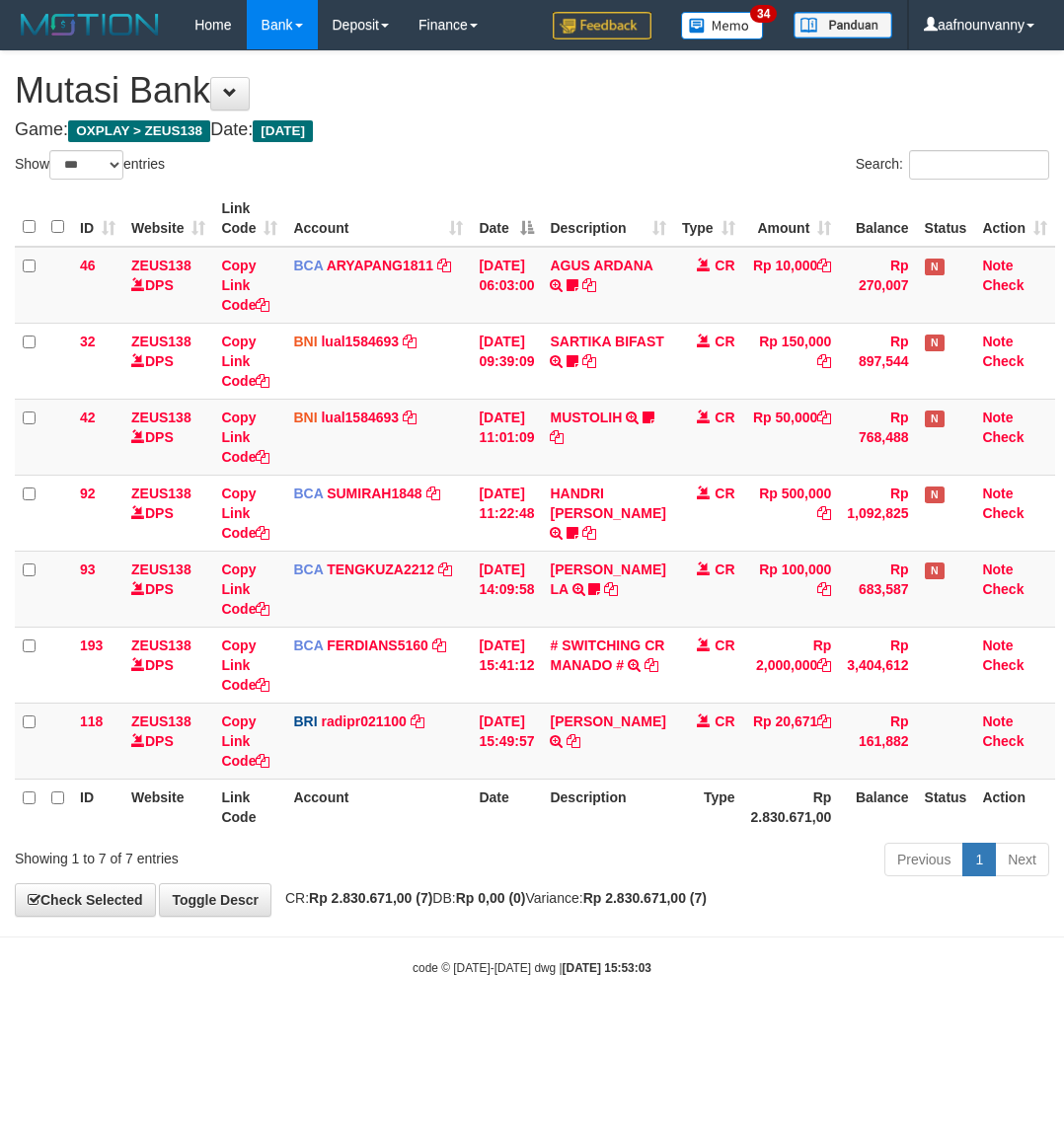 select on "***" 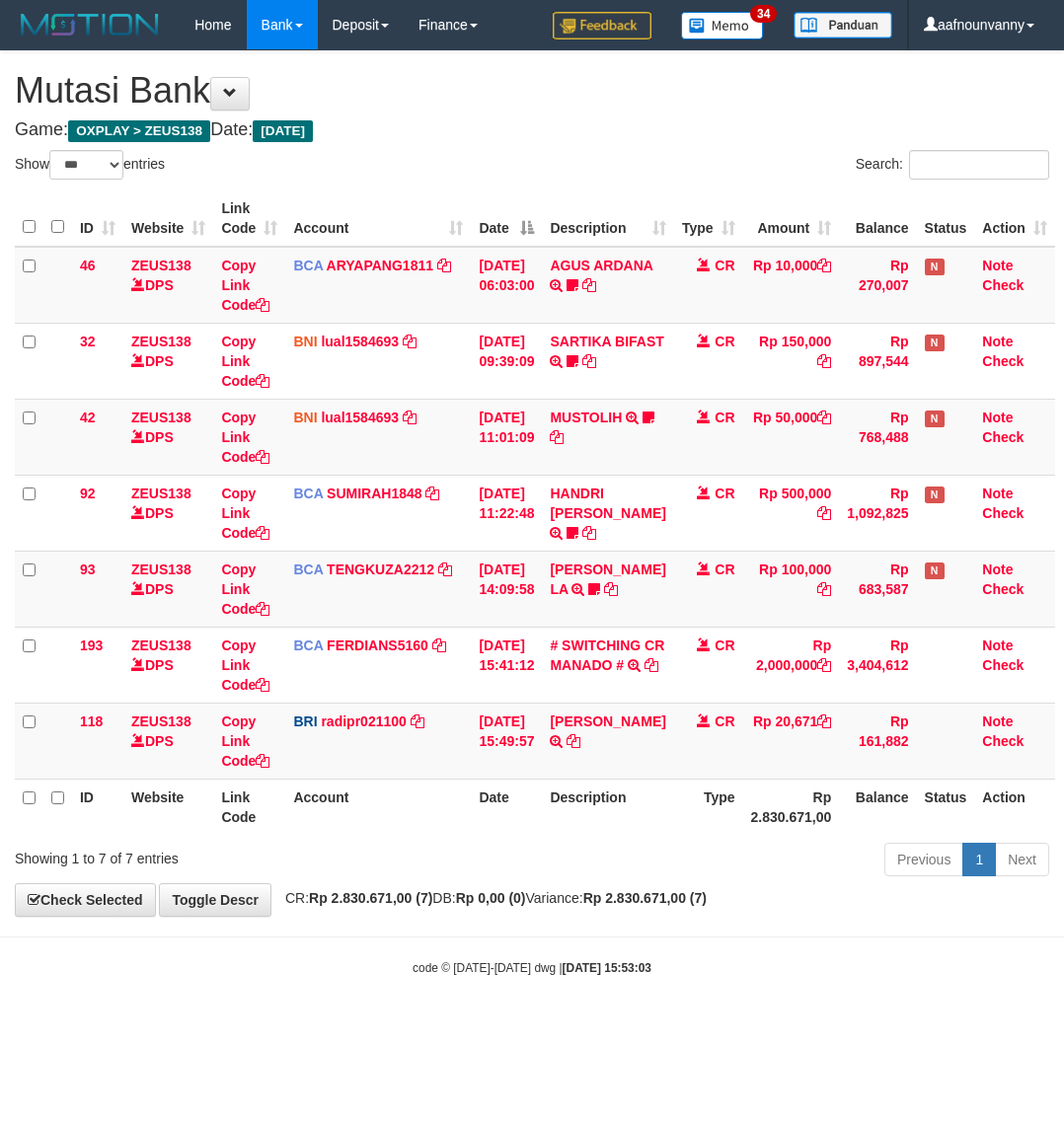 click on "Toggle navigation
Home
Bank
Account List
Load
By Website
Group
[OXPLAY]													ZEUS138
By Load Group (DPS)" at bounding box center (532, 513) 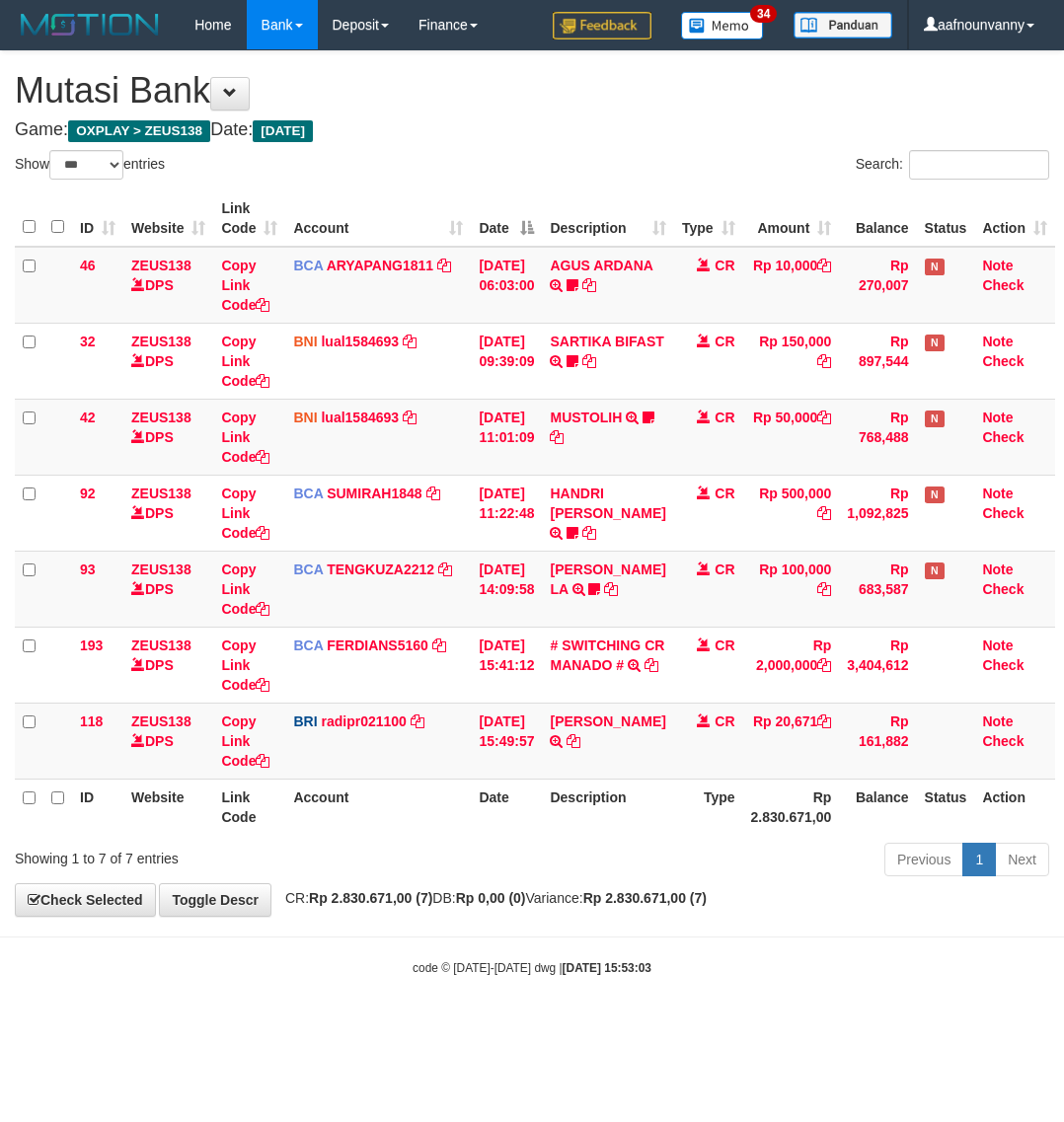 select on "***" 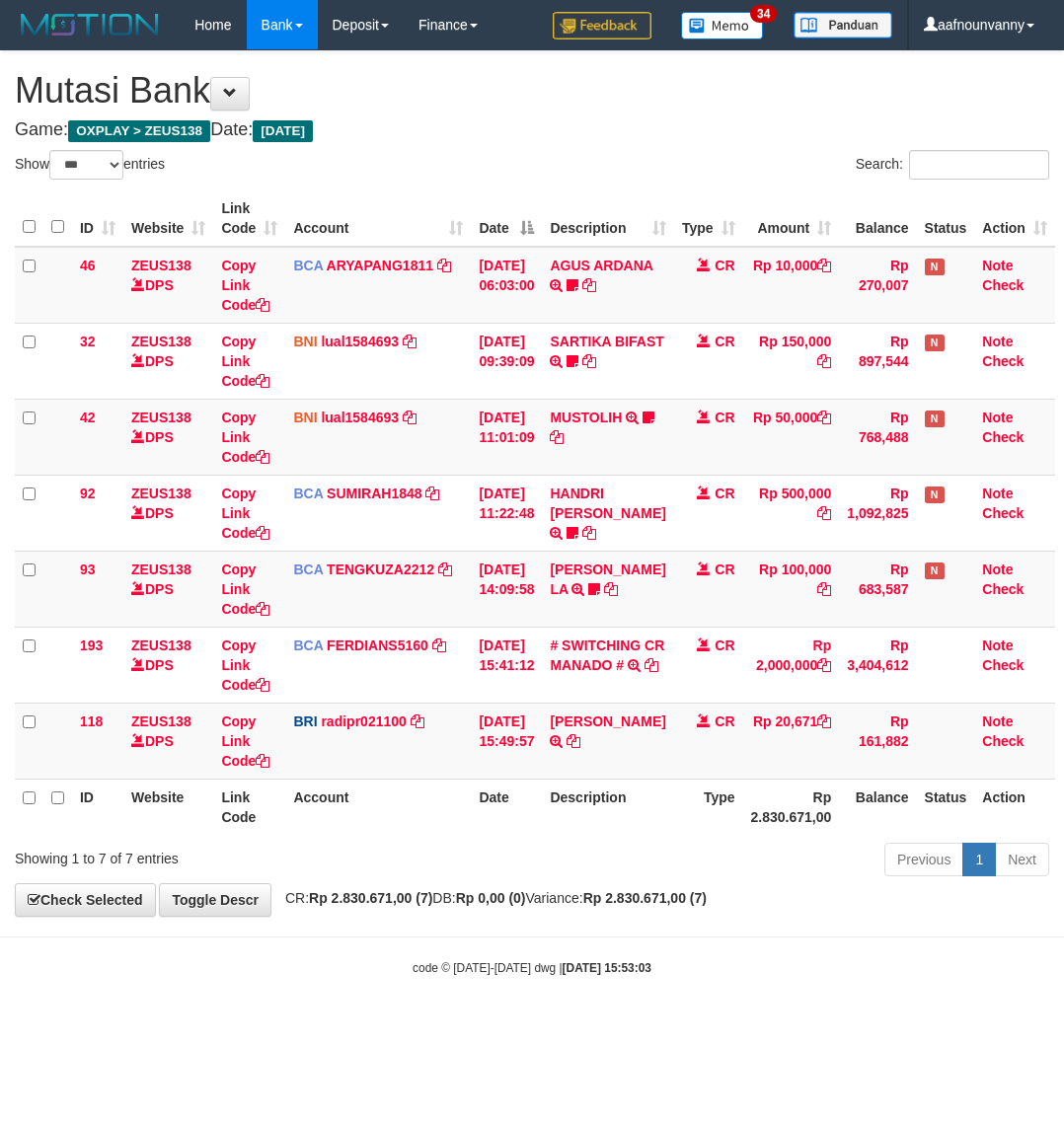 scroll, scrollTop: 0, scrollLeft: 0, axis: both 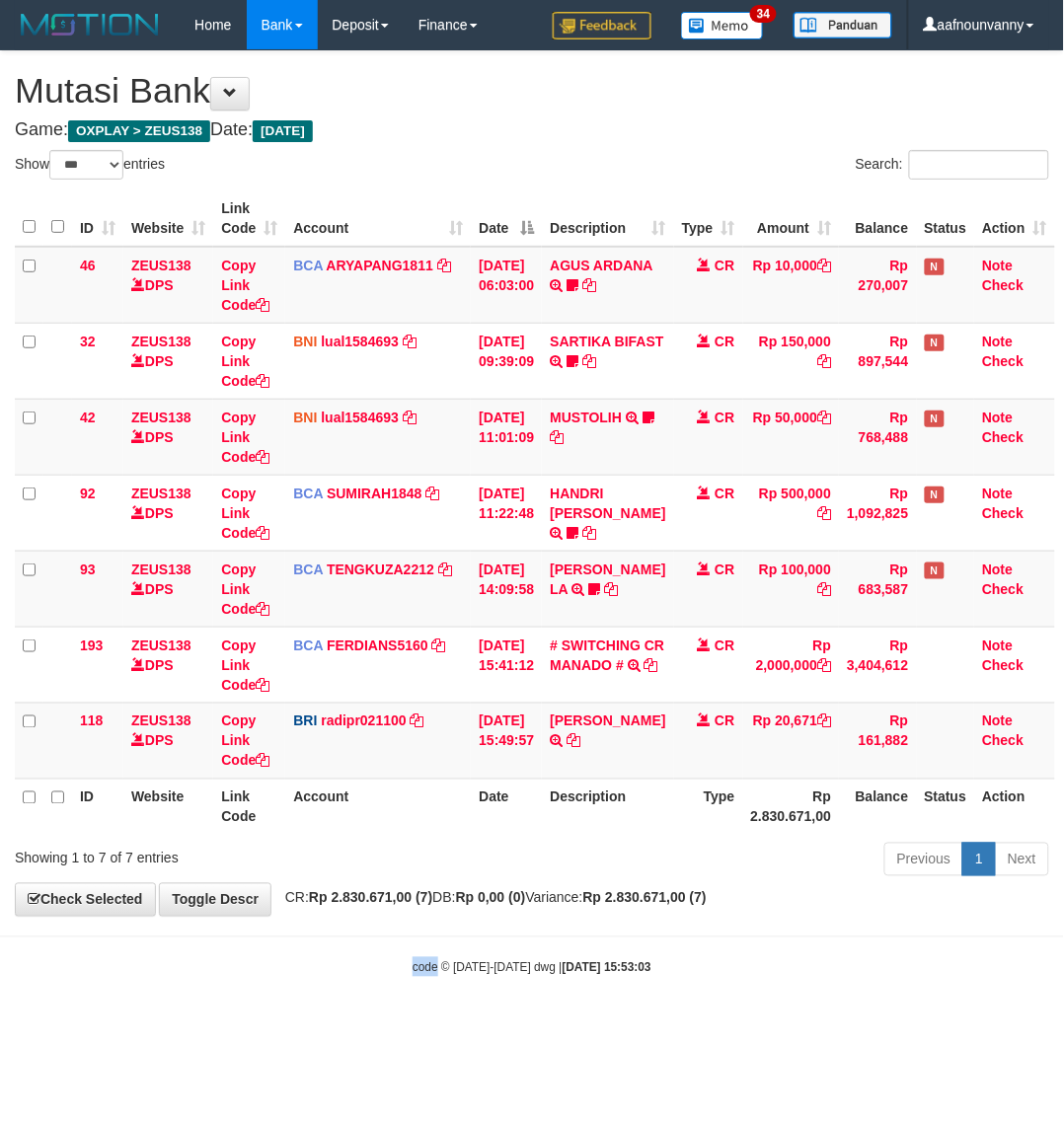 click on "Toggle navigation
Home
Bank
Account List
Load
By Website
Group
[OXPLAY]													ZEUS138
By Load Group (DPS)" at bounding box center (532, 513) 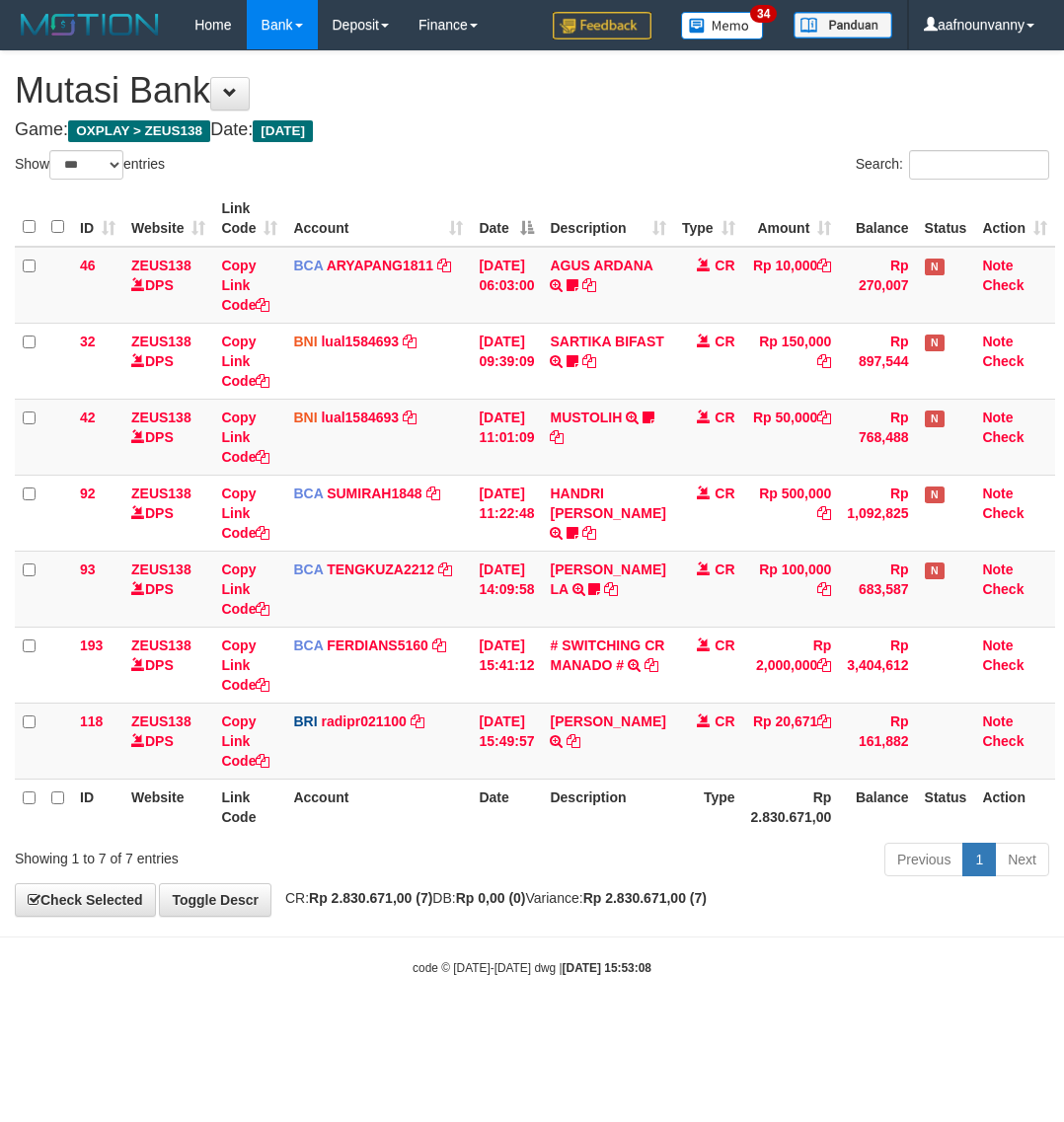 select on "***" 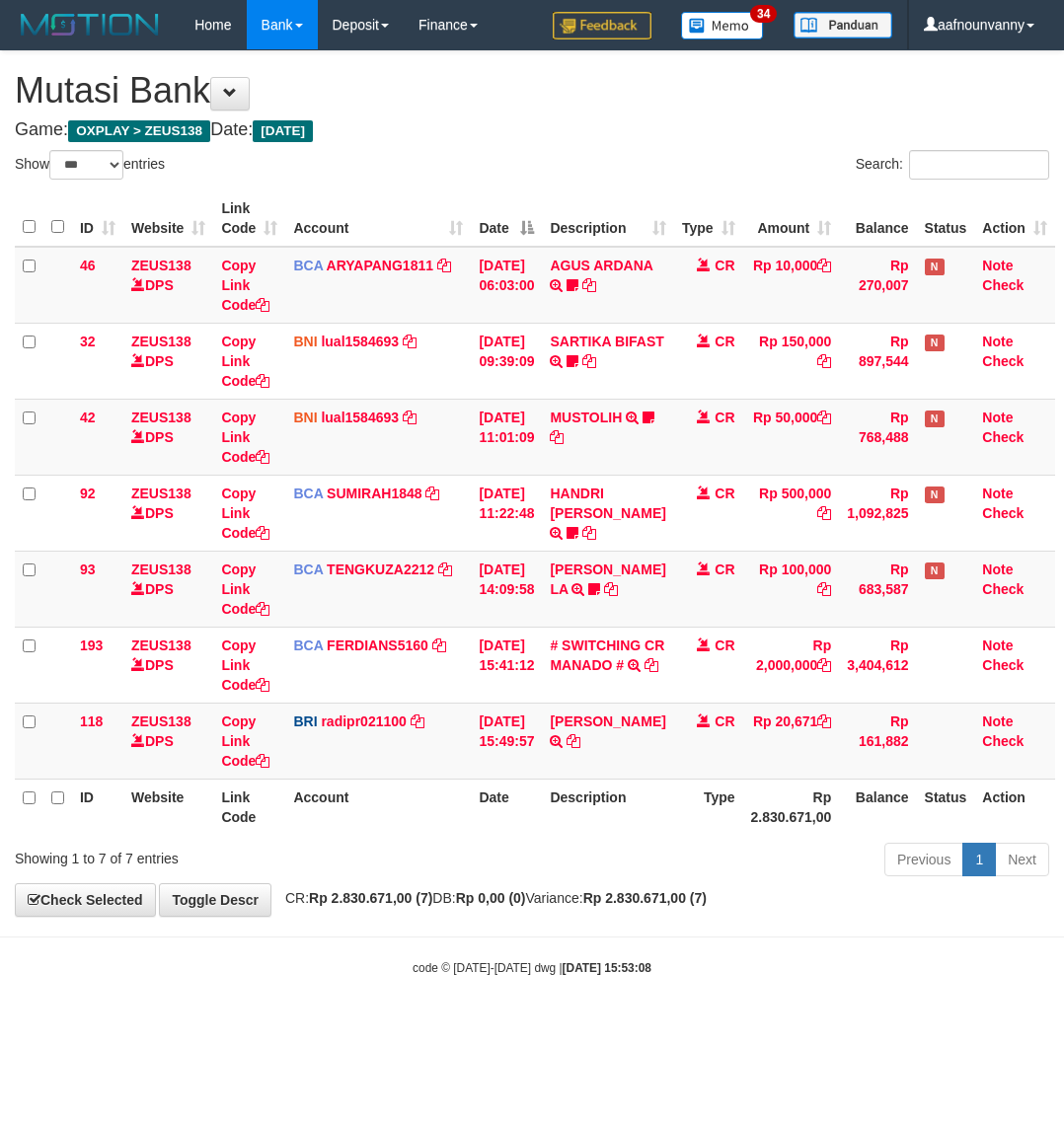 scroll, scrollTop: 0, scrollLeft: 0, axis: both 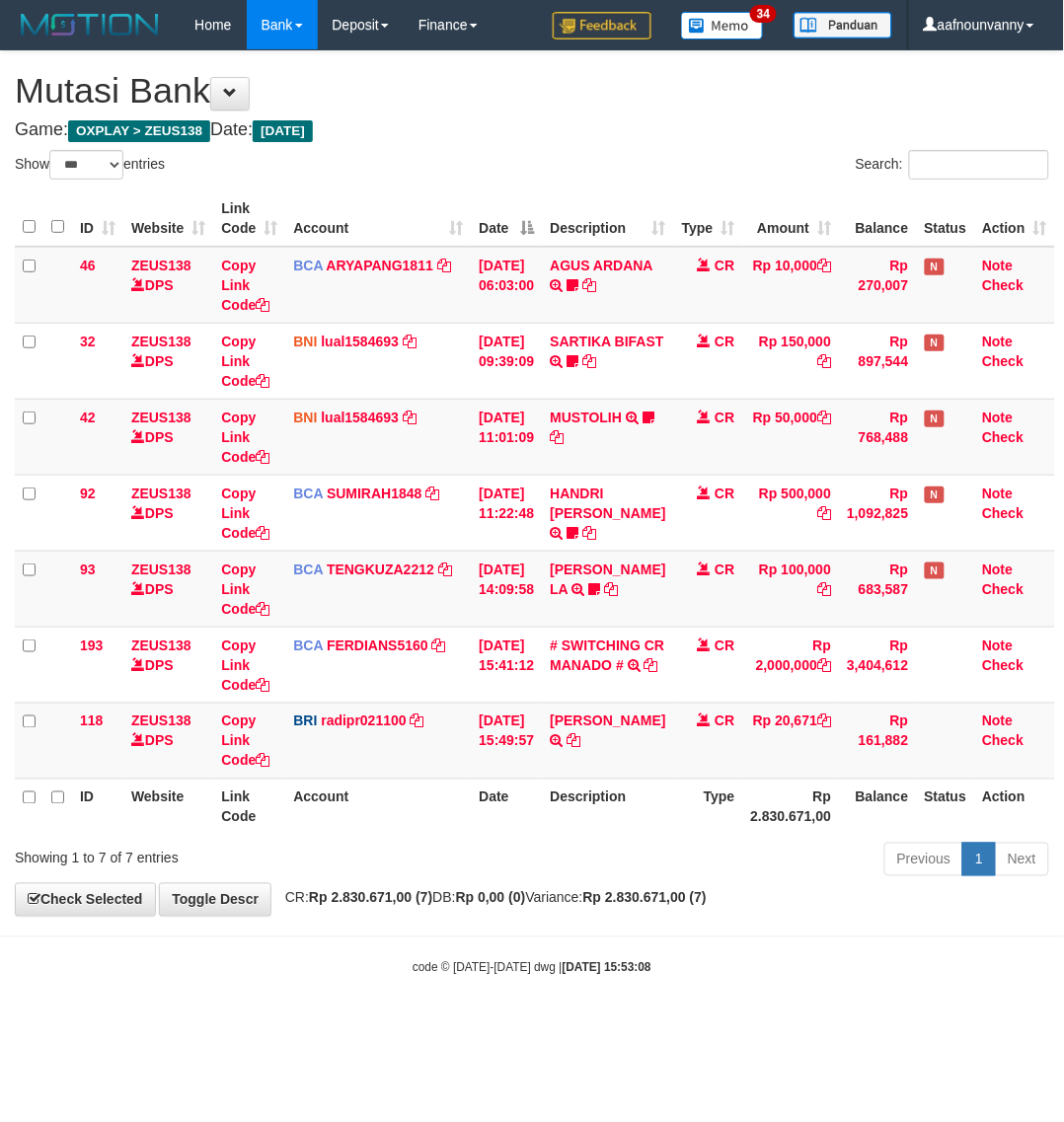 click on "Toggle navigation
Home
Bank
Account List
Load
By Website
Group
[OXPLAY]													ZEUS138
By Load Group (DPS)" at bounding box center (532, 513) 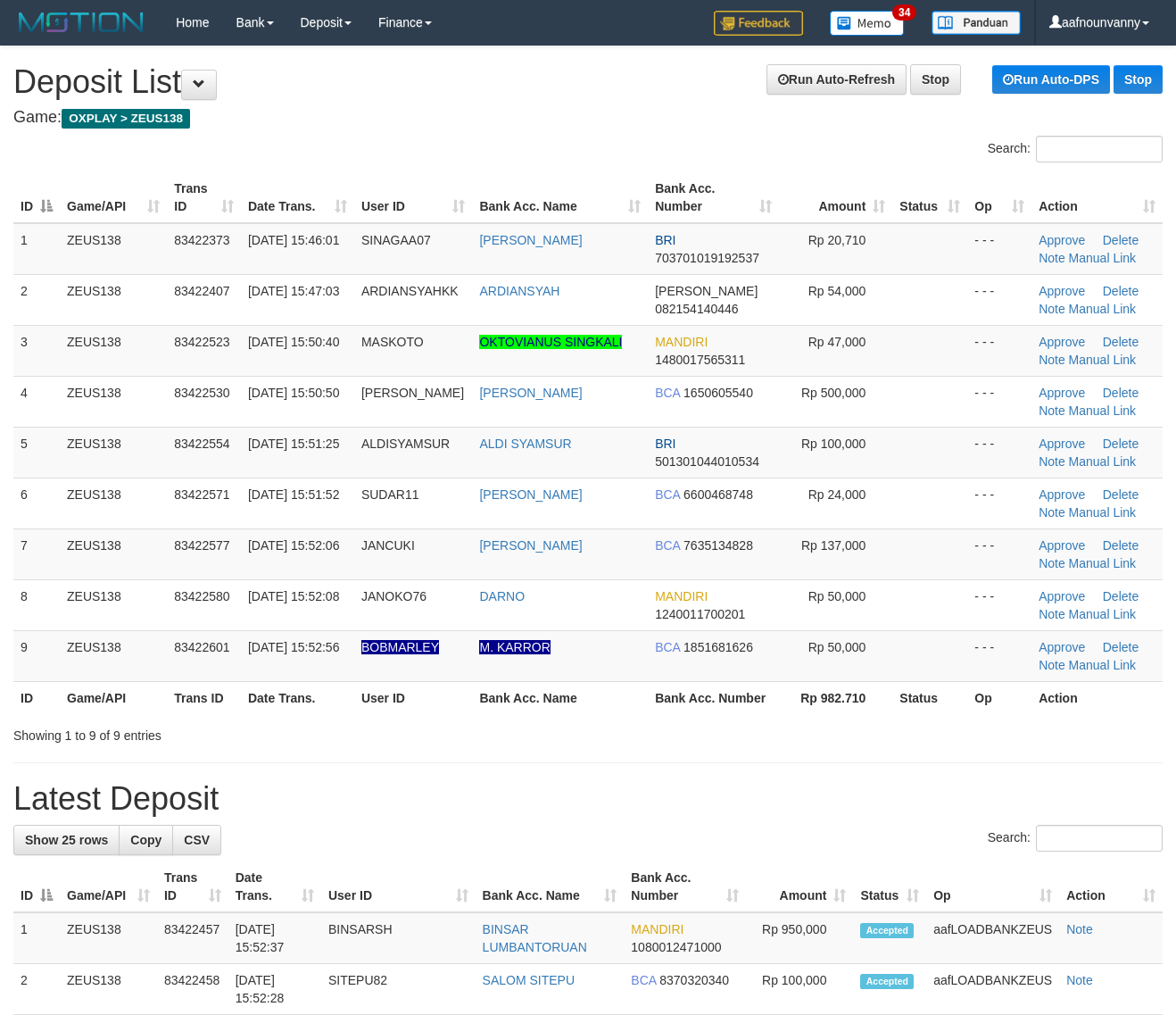 scroll, scrollTop: 0, scrollLeft: 0, axis: both 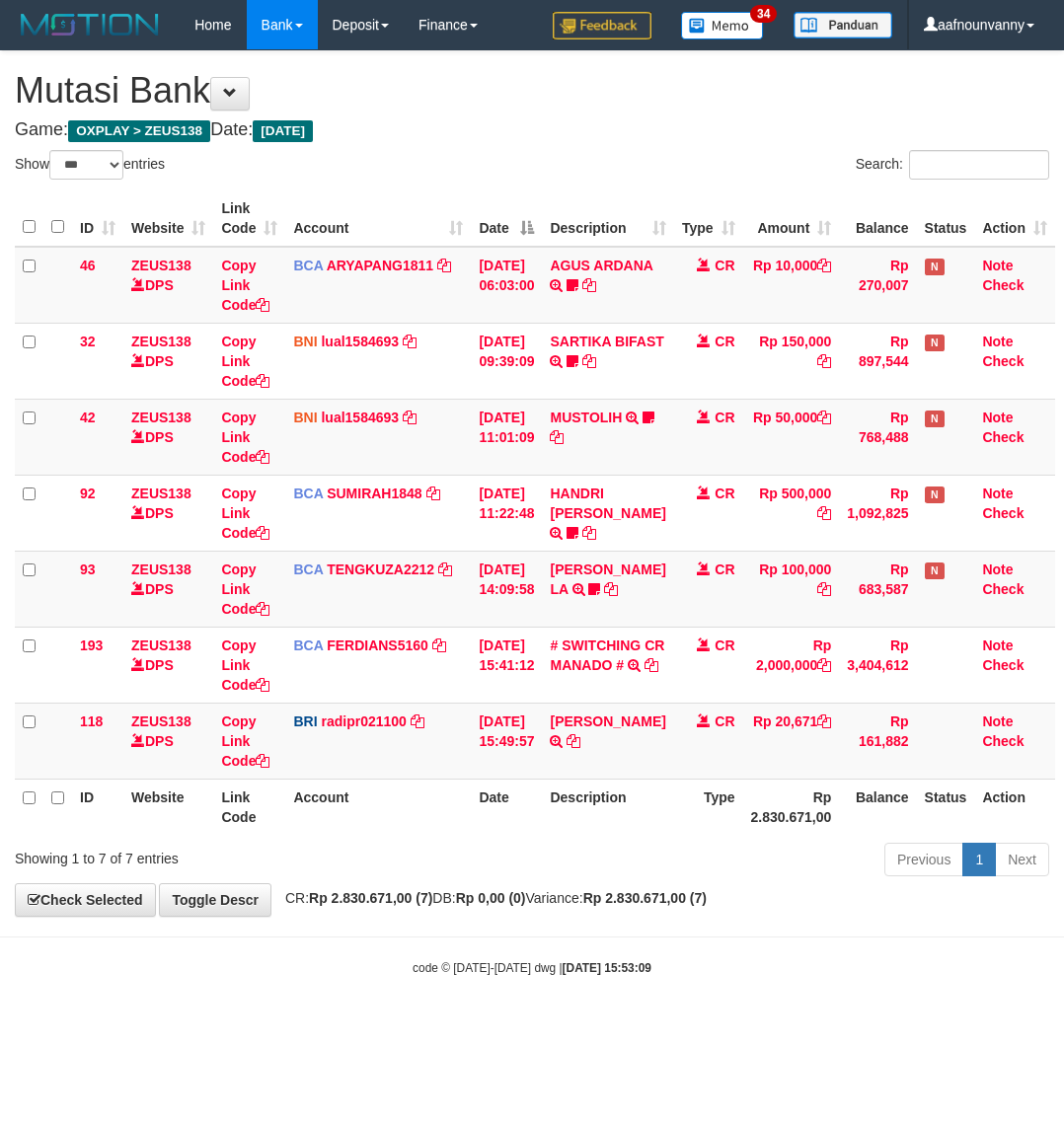 select on "***" 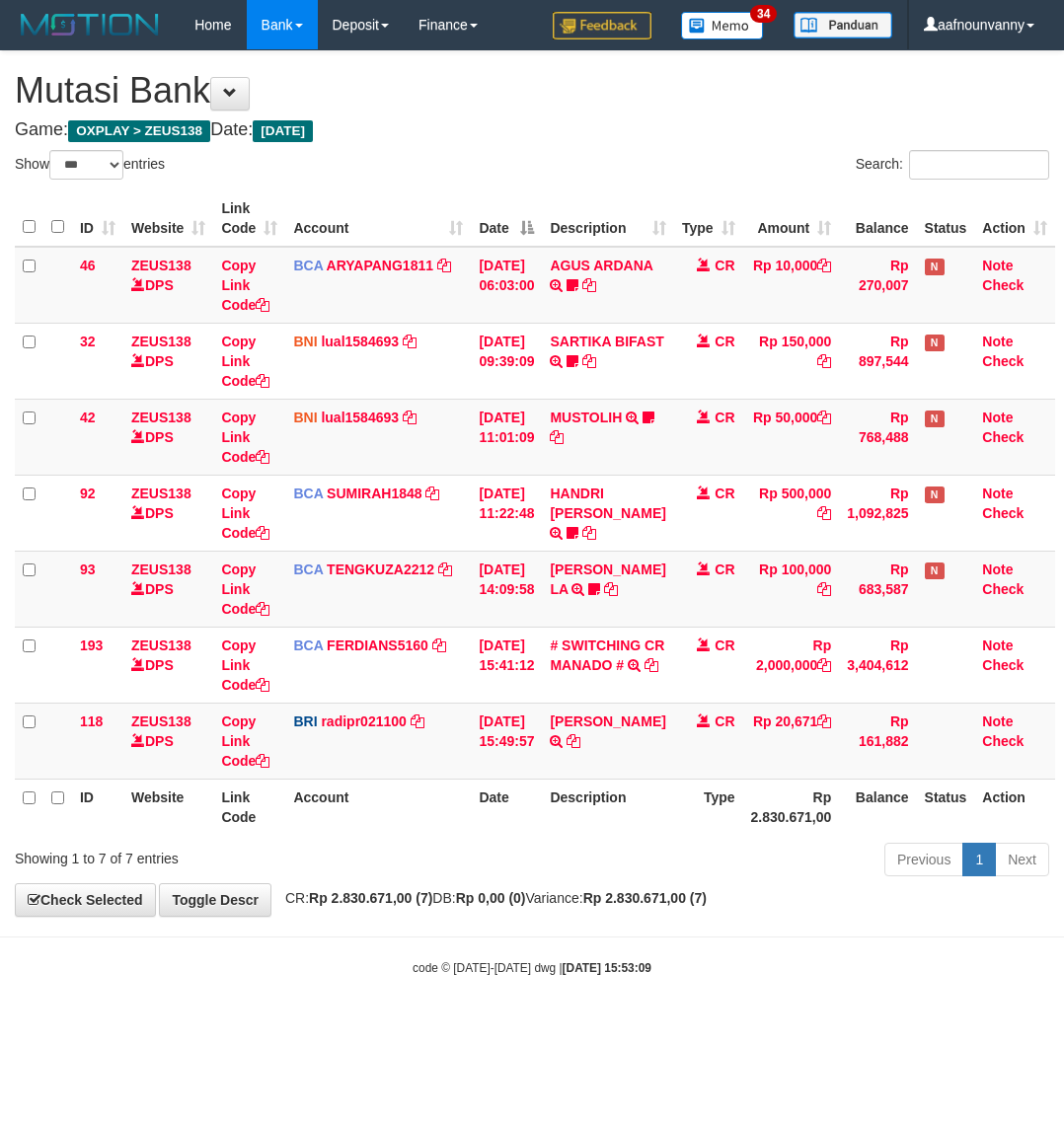 scroll, scrollTop: 0, scrollLeft: 0, axis: both 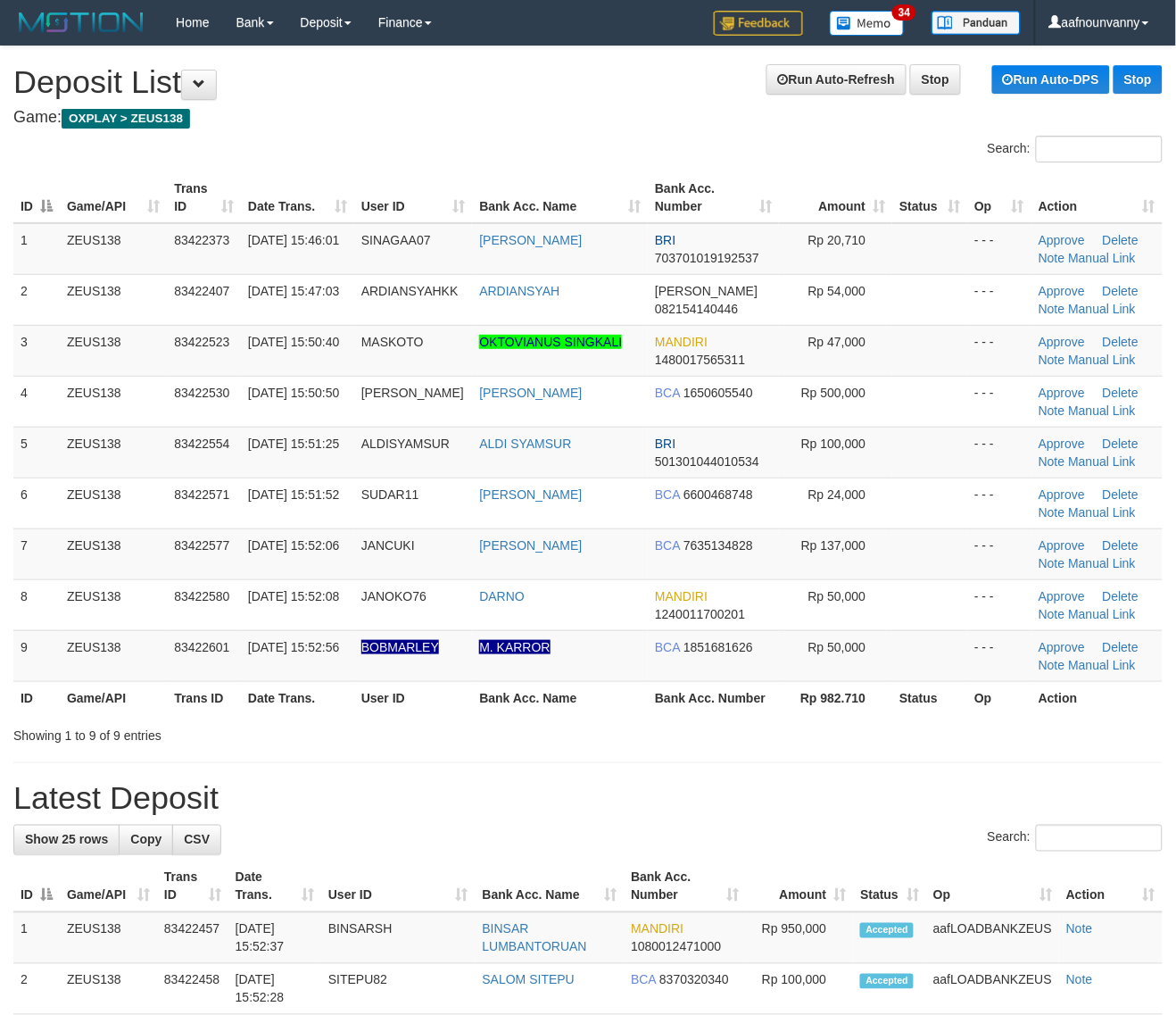 click on "**********" at bounding box center [588, 1175] 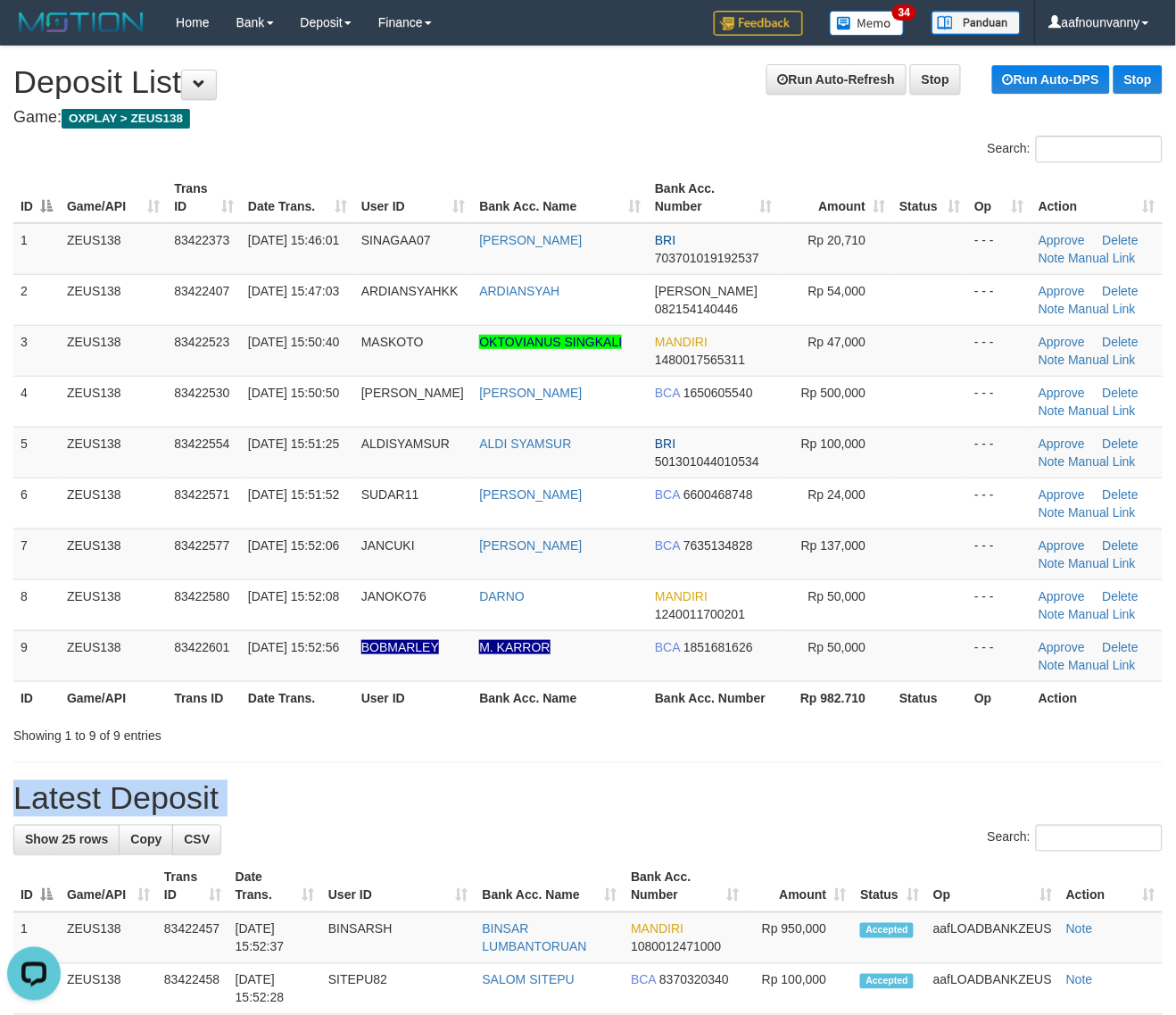 scroll, scrollTop: 0, scrollLeft: 0, axis: both 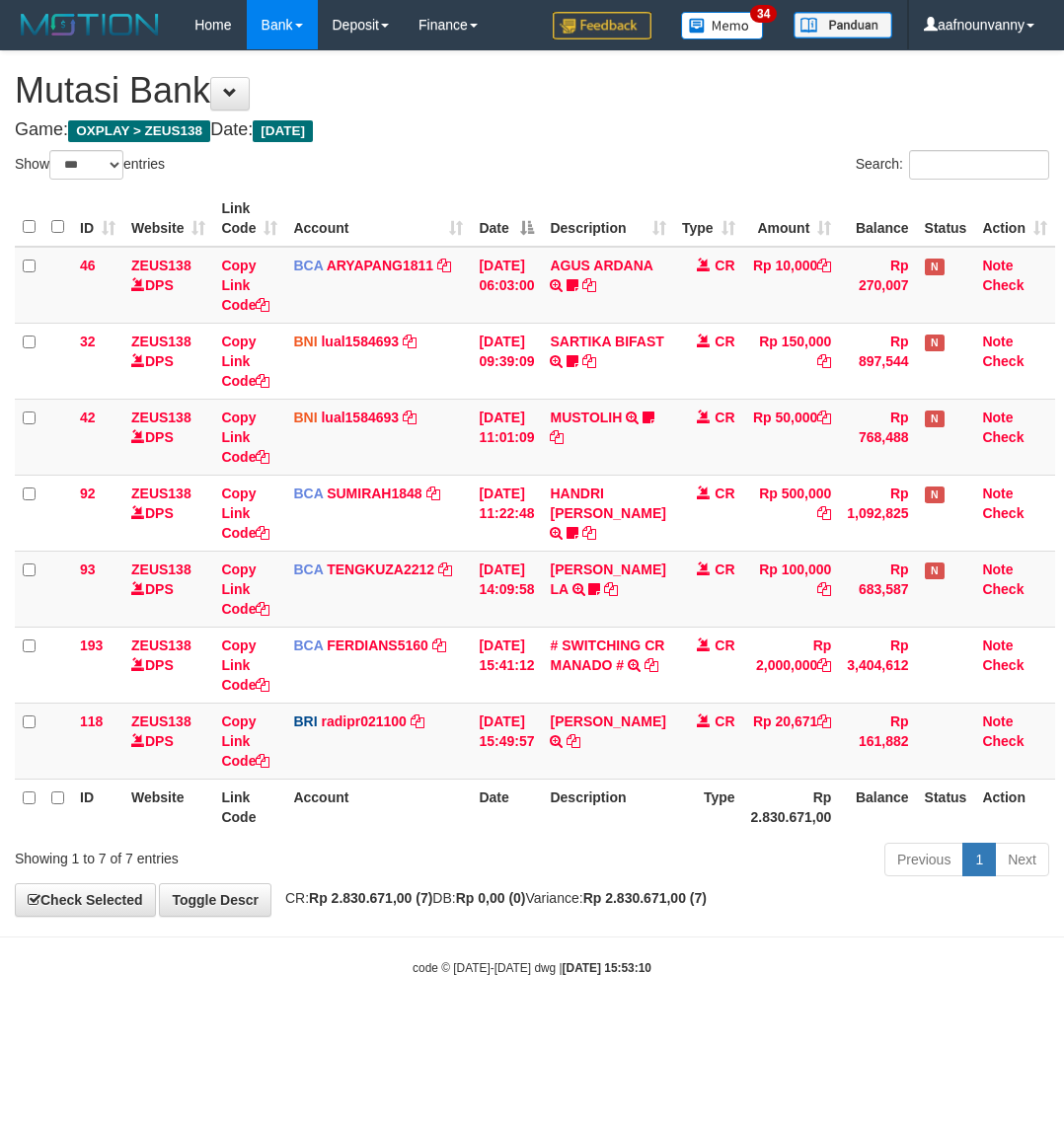 select on "***" 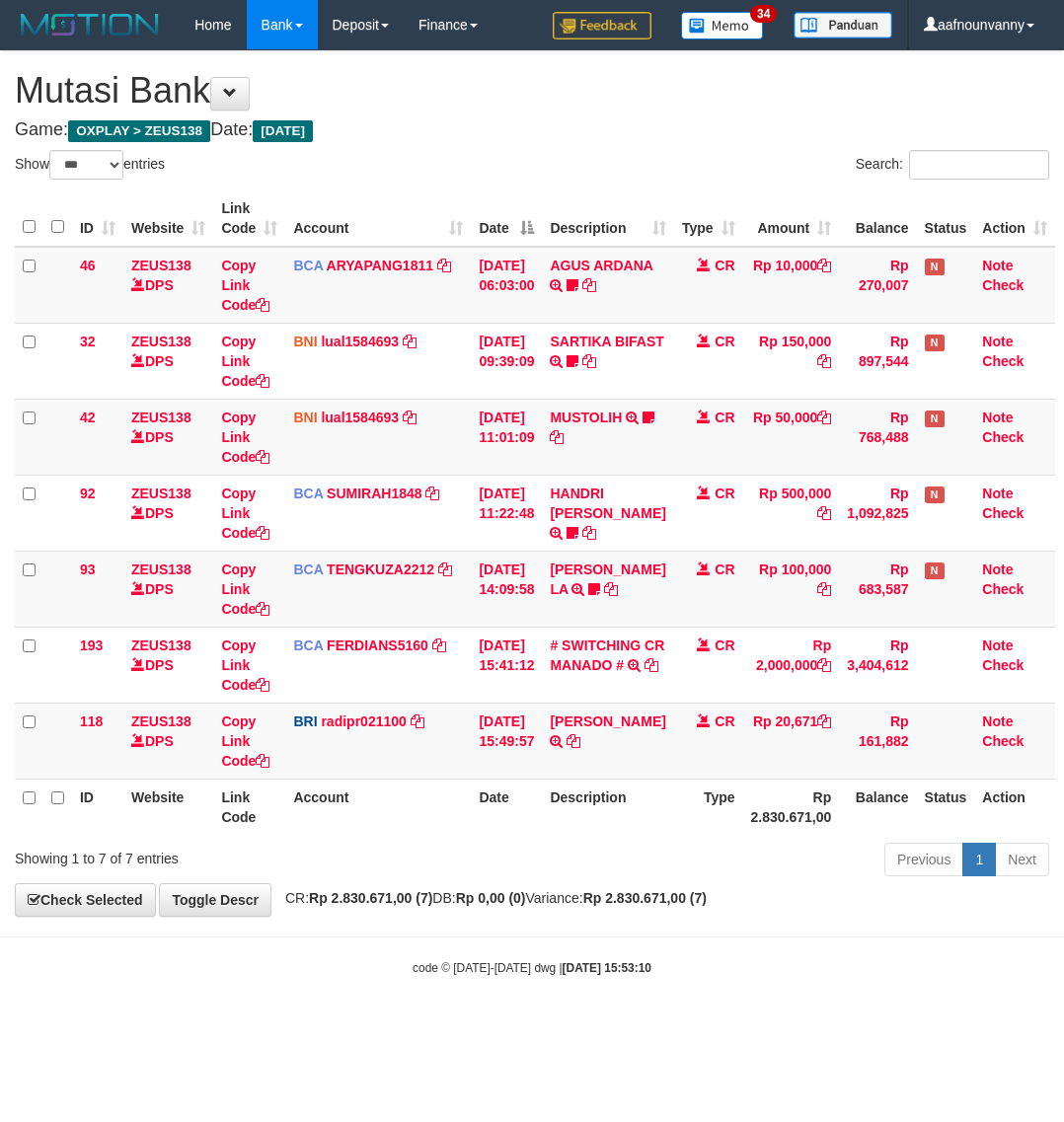 scroll, scrollTop: 0, scrollLeft: 0, axis: both 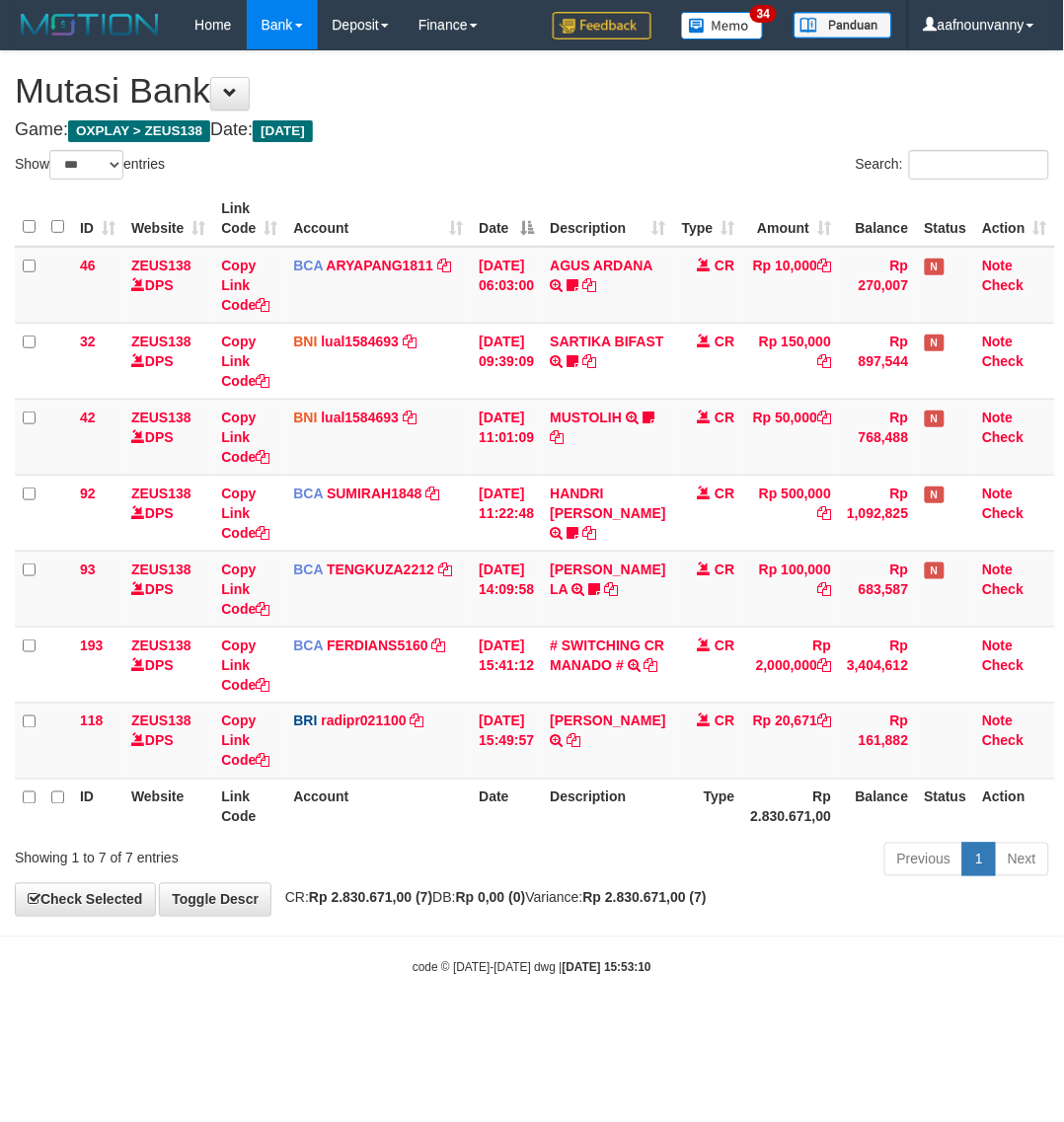 drag, startPoint x: 422, startPoint y: 1046, endPoint x: 148, endPoint y: 945, distance: 292.02226 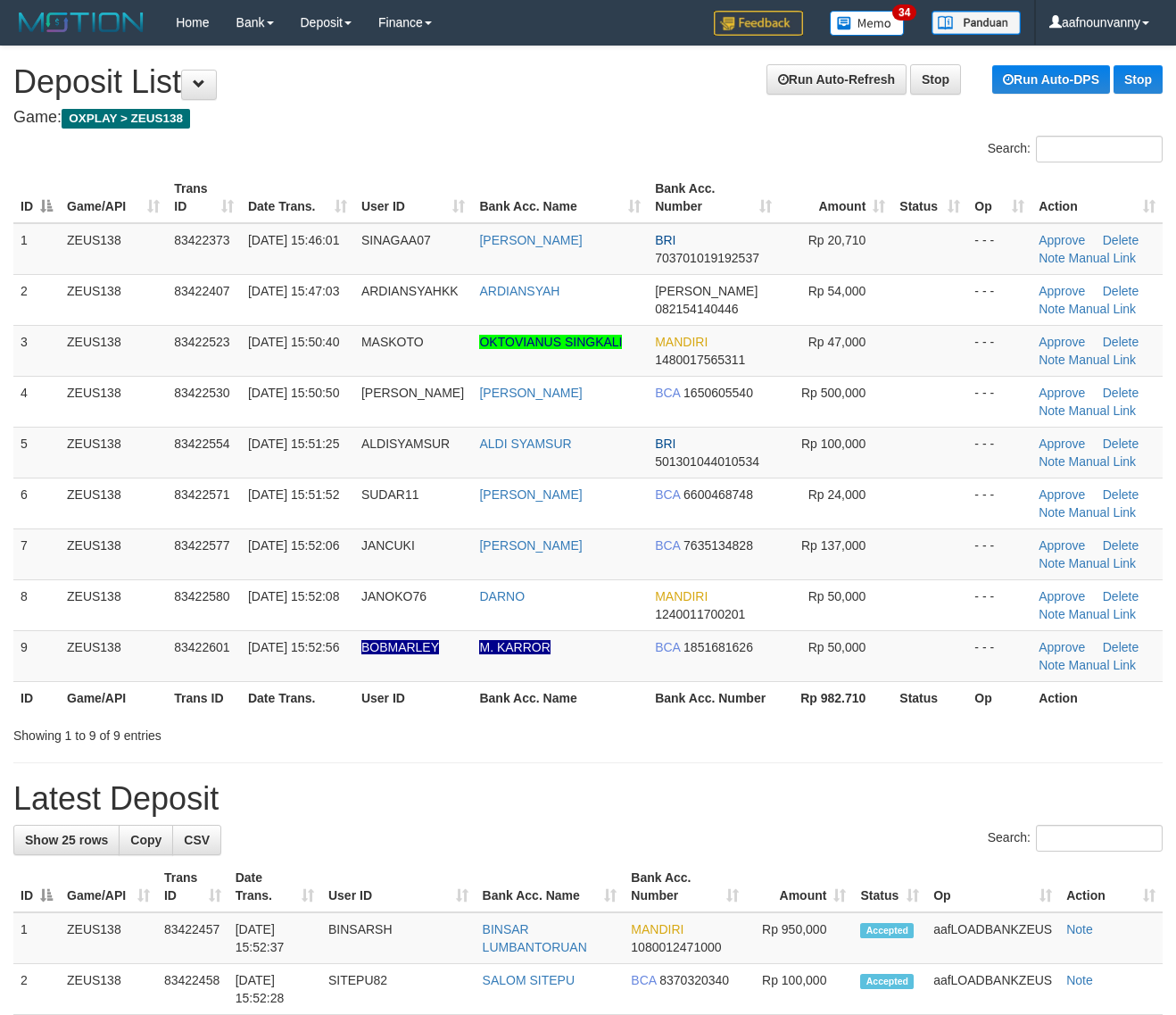 scroll, scrollTop: 0, scrollLeft: 0, axis: both 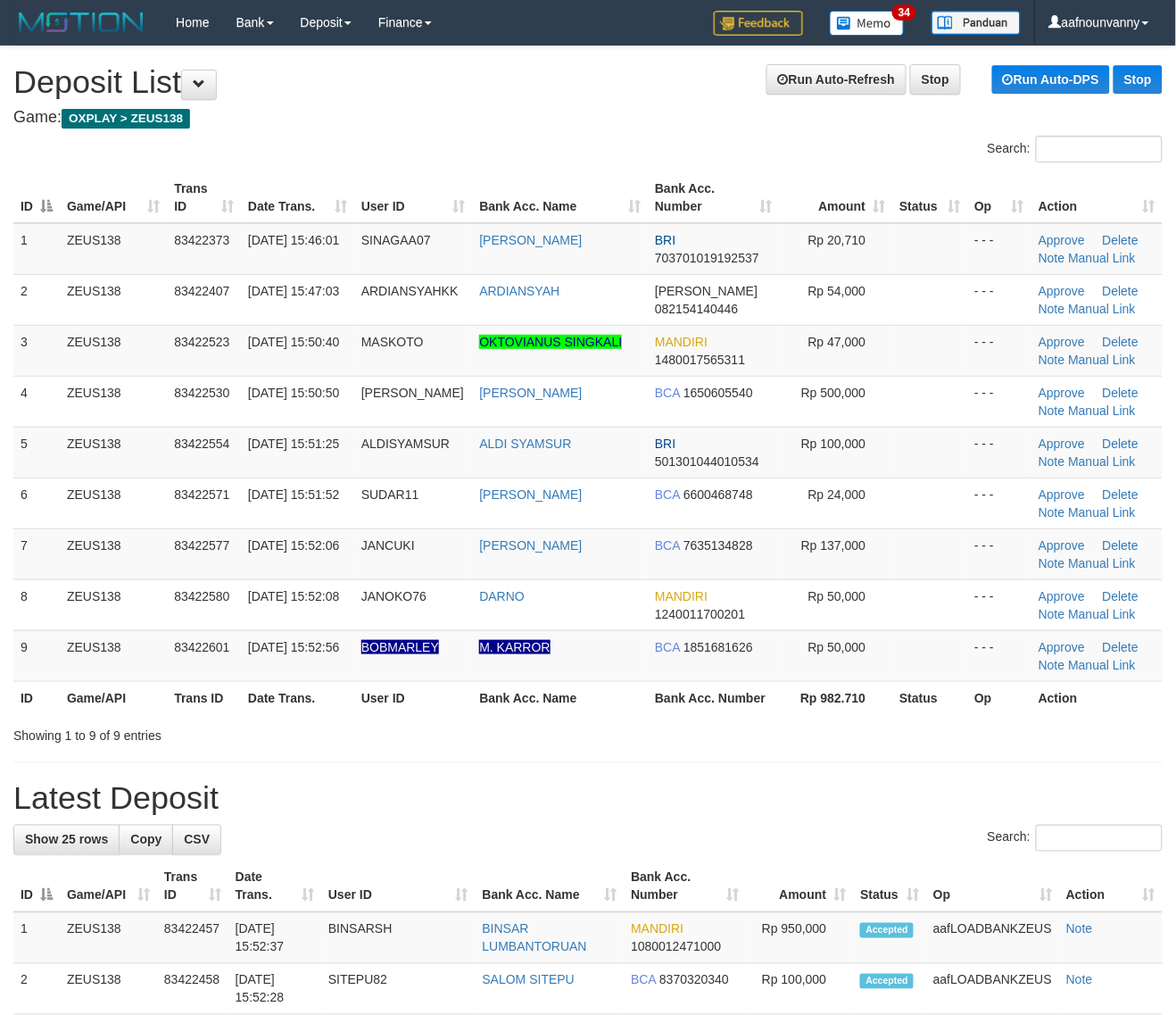 click on "Showing 1 to 9 of 9 entries" at bounding box center [588, 732] 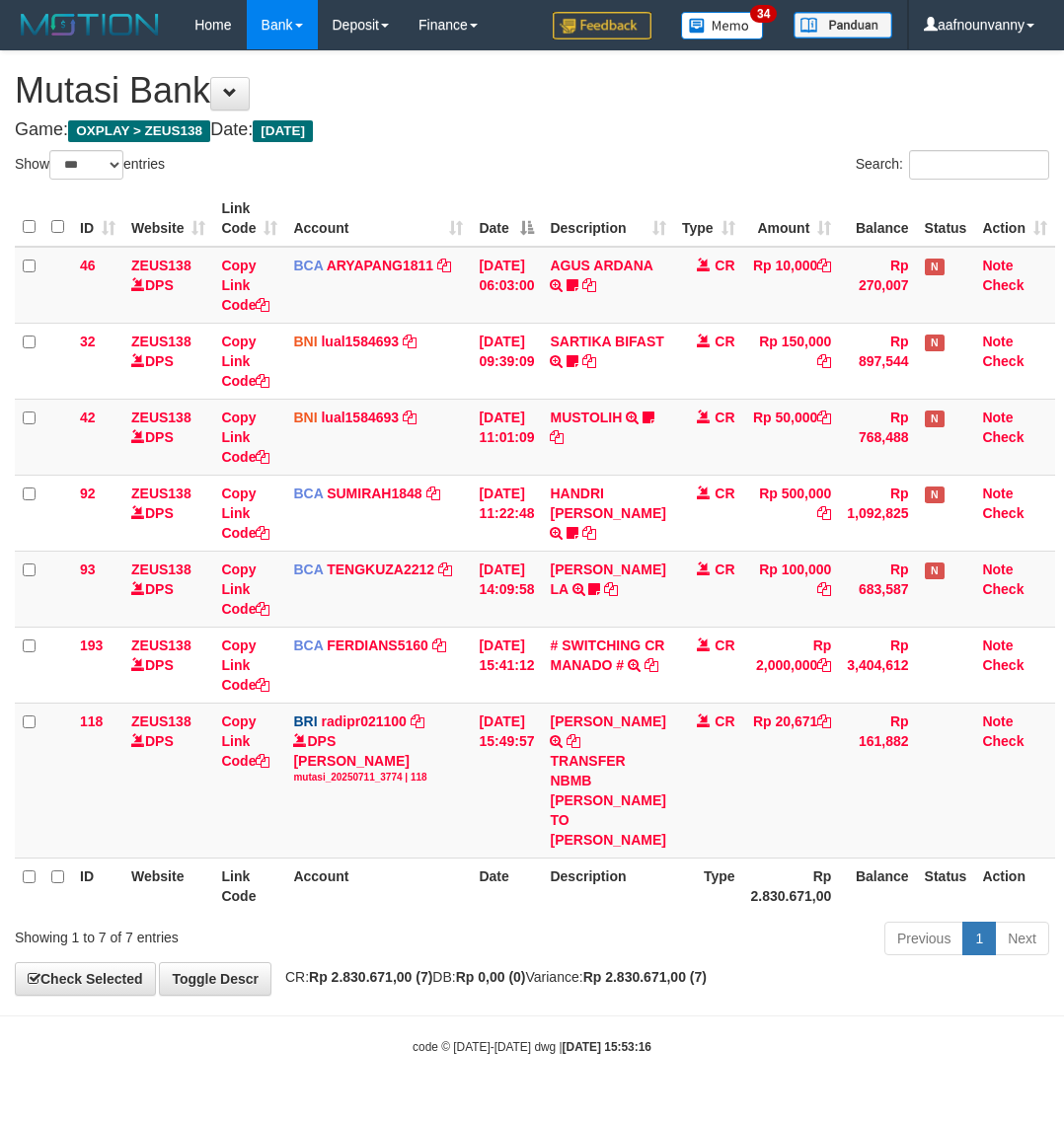 select on "***" 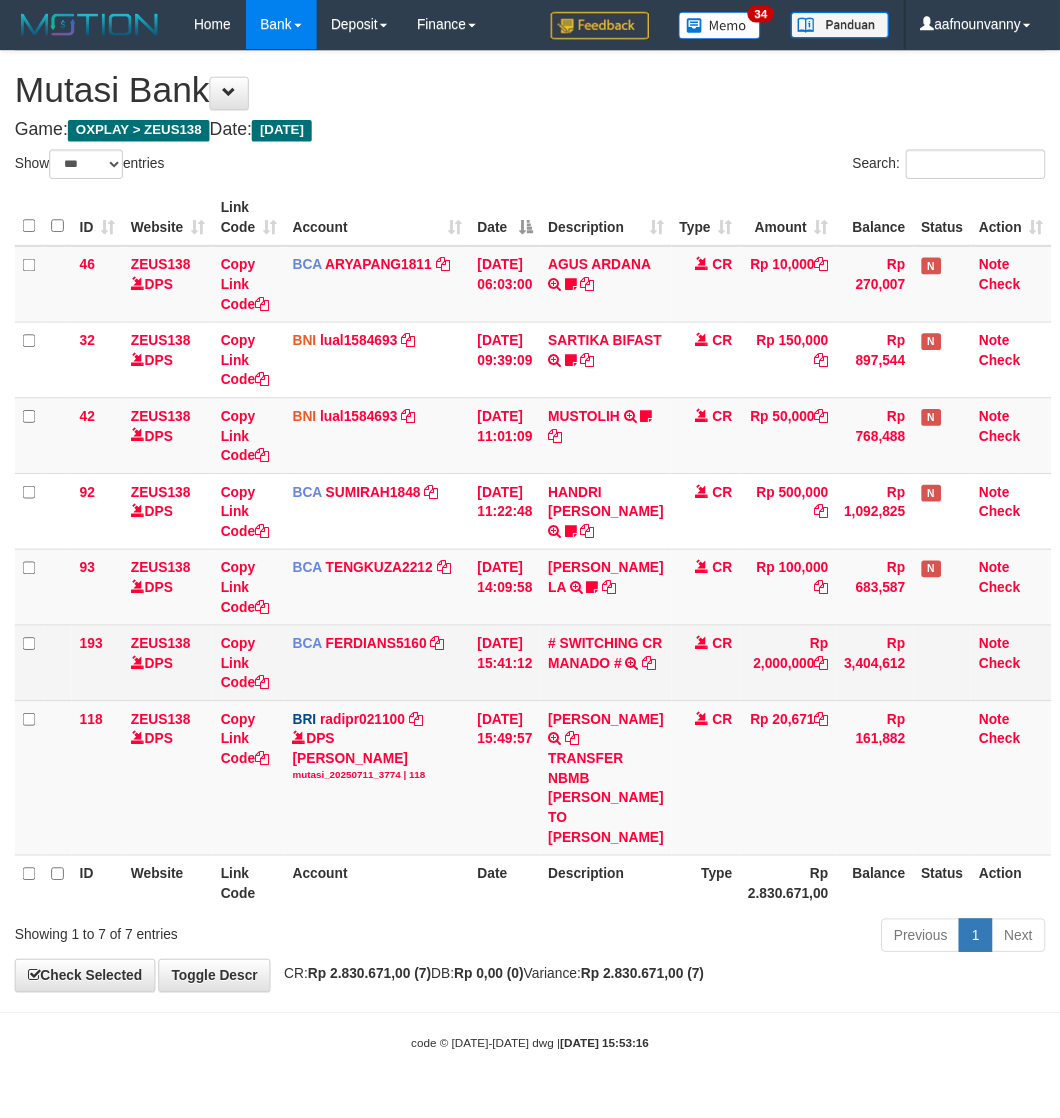 scroll, scrollTop: 0, scrollLeft: 0, axis: both 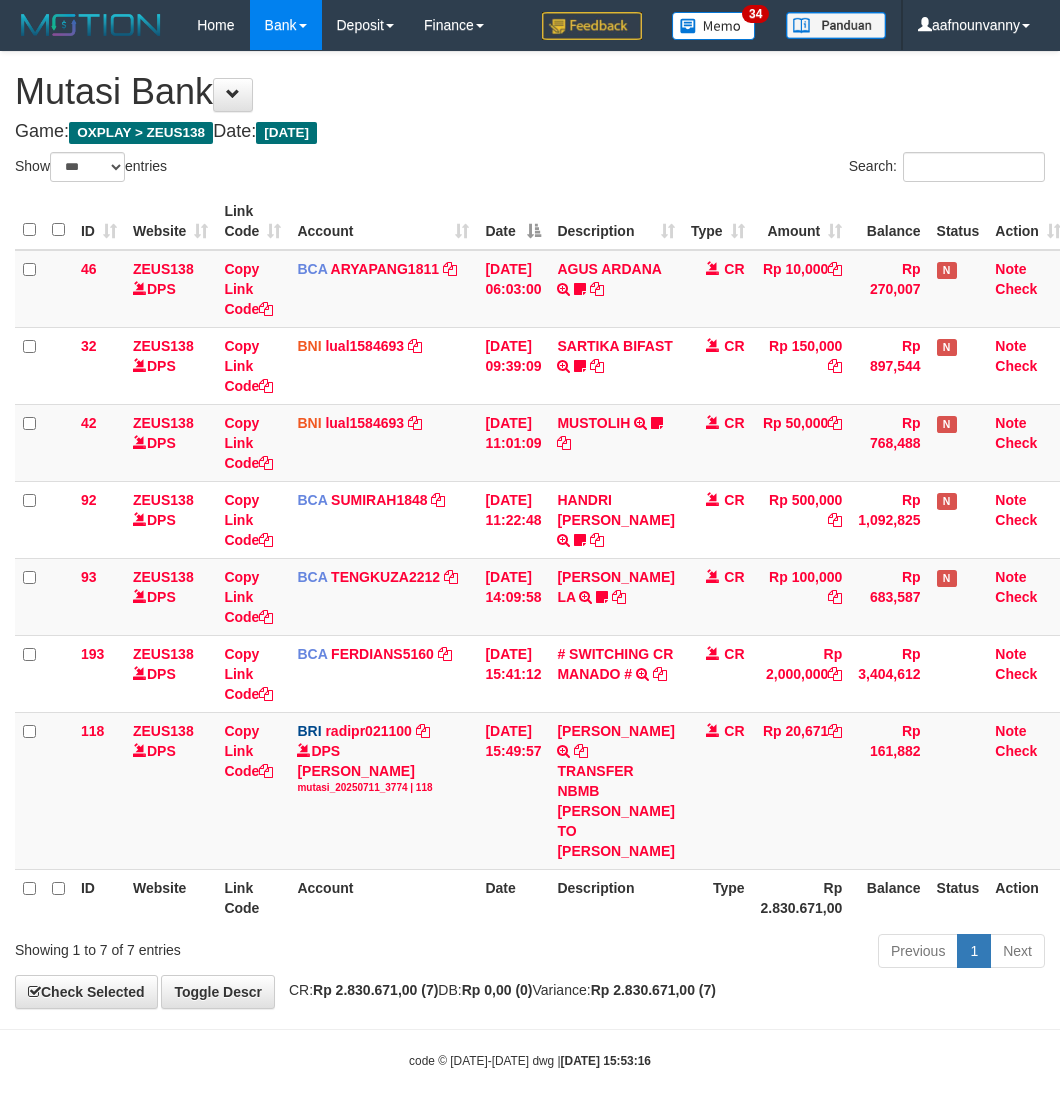 click on "Account" at bounding box center (383, 897) 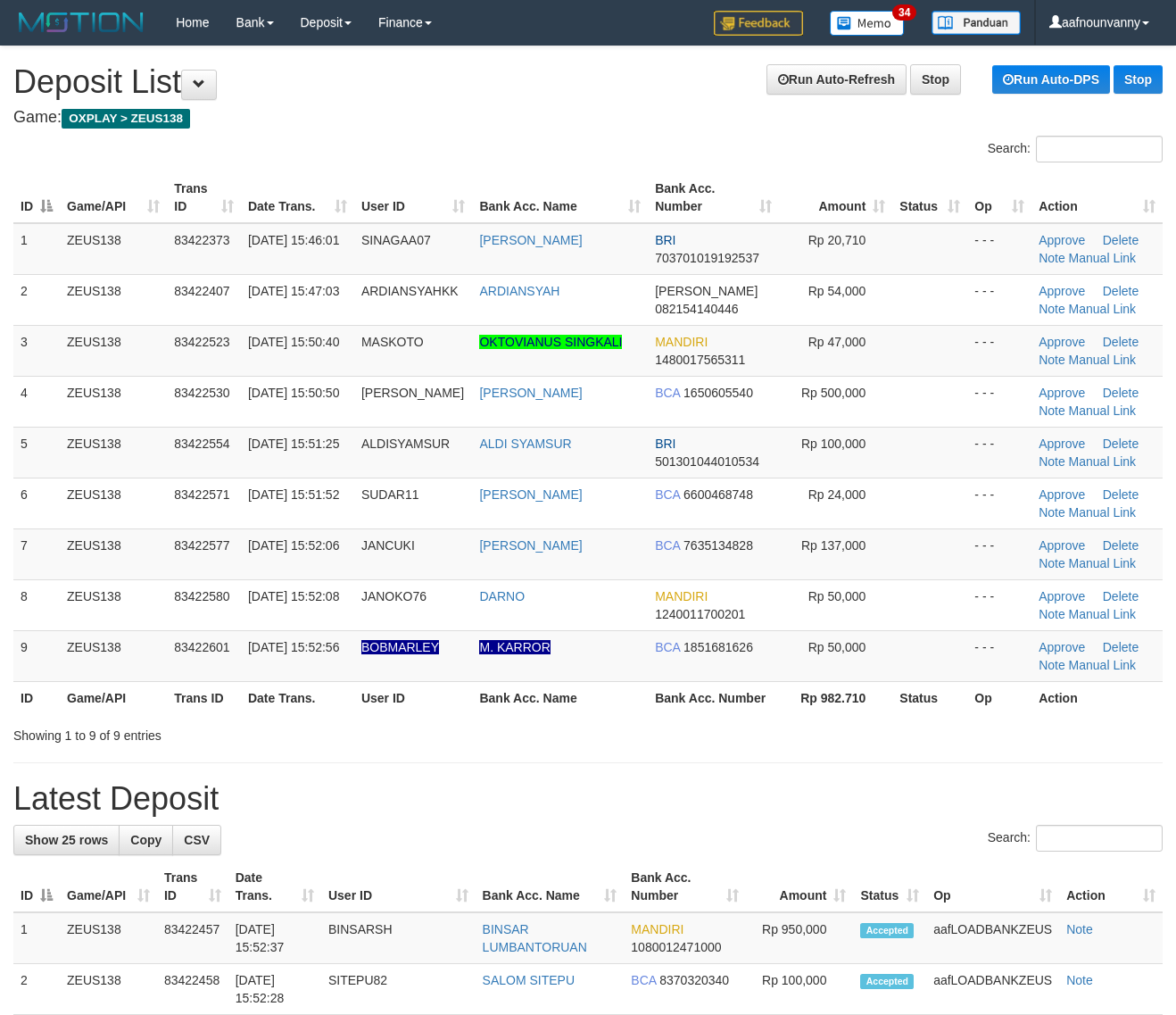 scroll, scrollTop: 0, scrollLeft: 0, axis: both 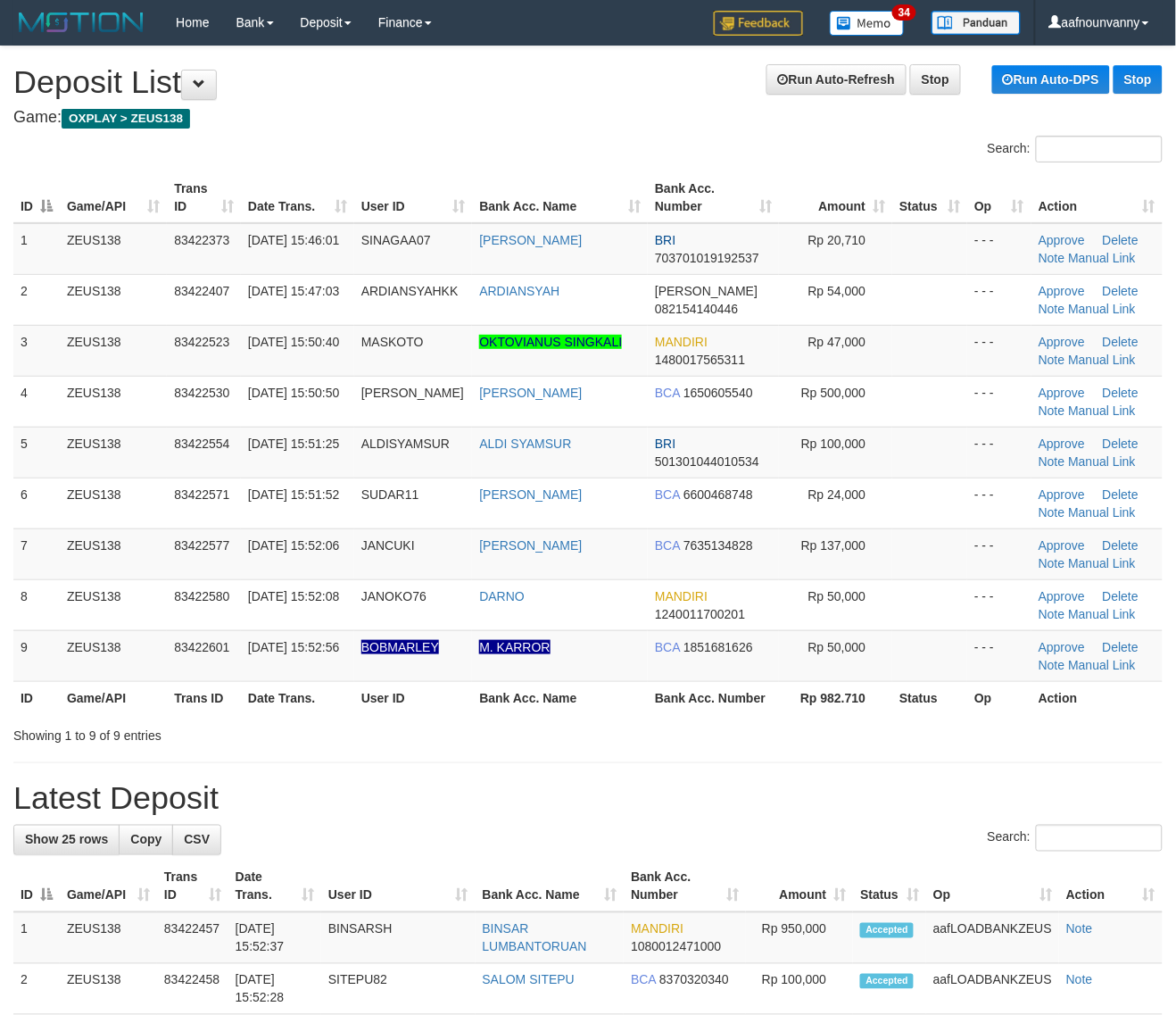 drag, startPoint x: 594, startPoint y: 618, endPoint x: 1180, endPoint y: 744, distance: 599.393 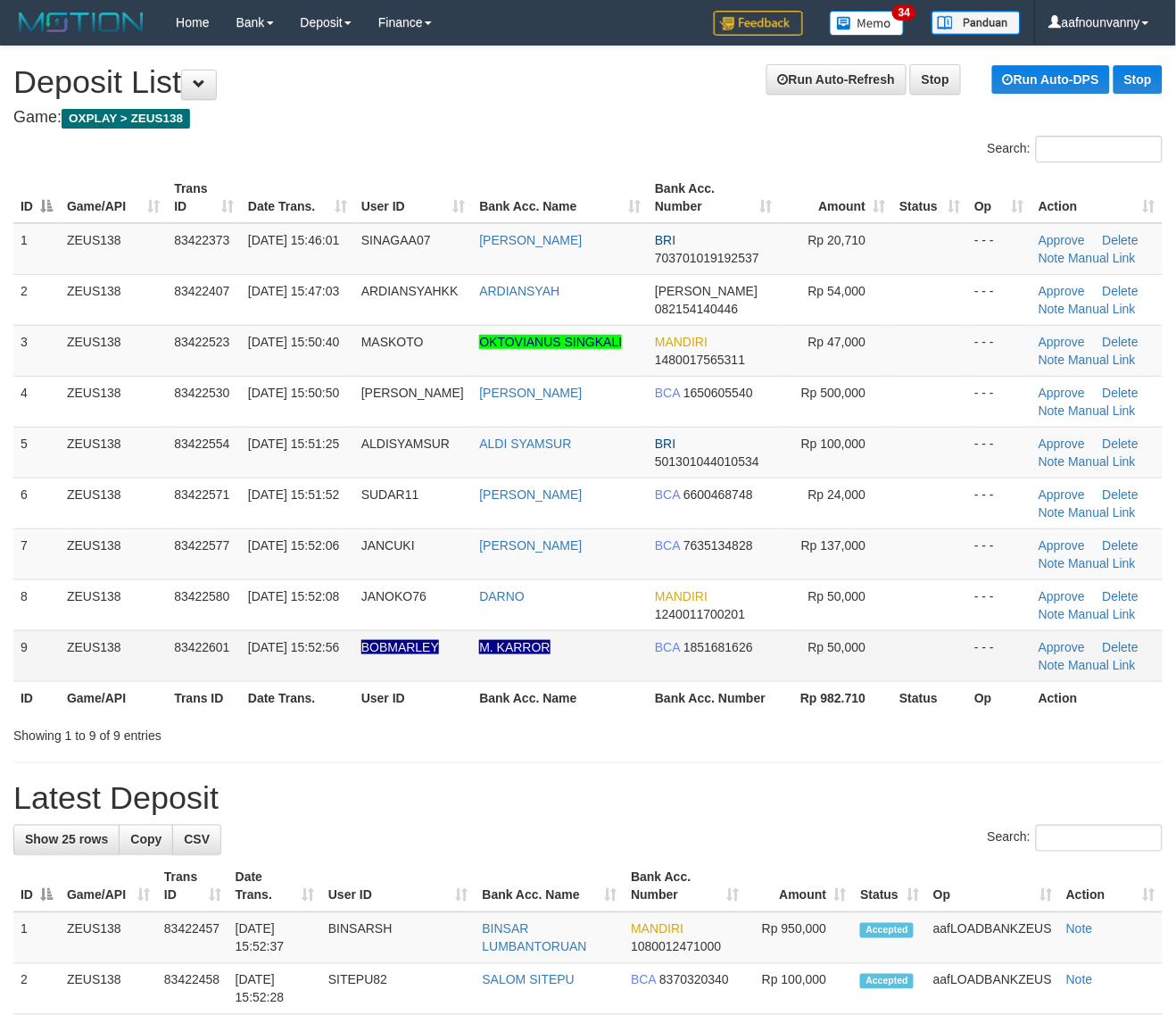drag, startPoint x: 462, startPoint y: 645, endPoint x: 542, endPoint y: 659, distance: 81.215762 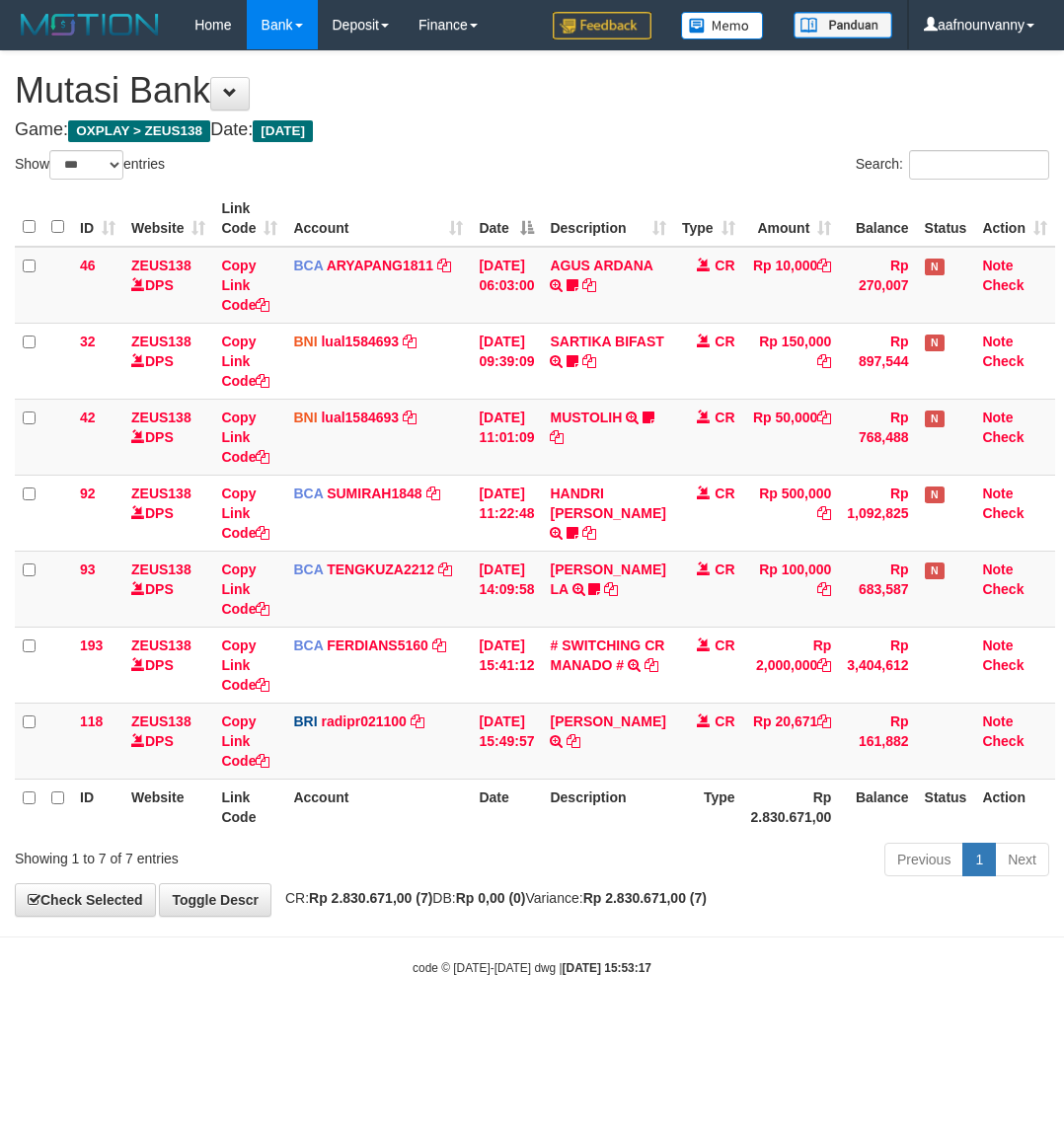 select on "***" 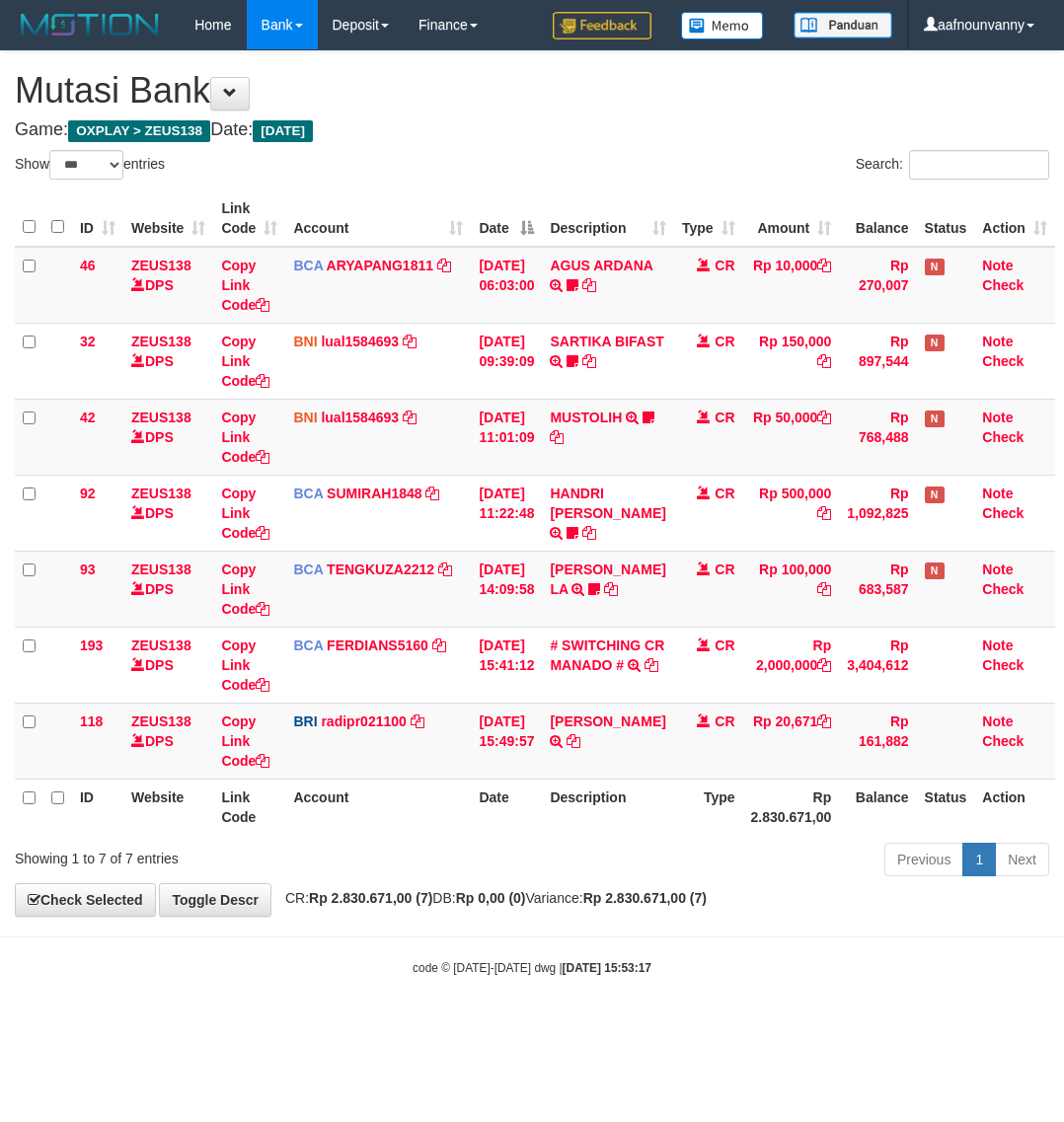 scroll, scrollTop: 0, scrollLeft: 0, axis: both 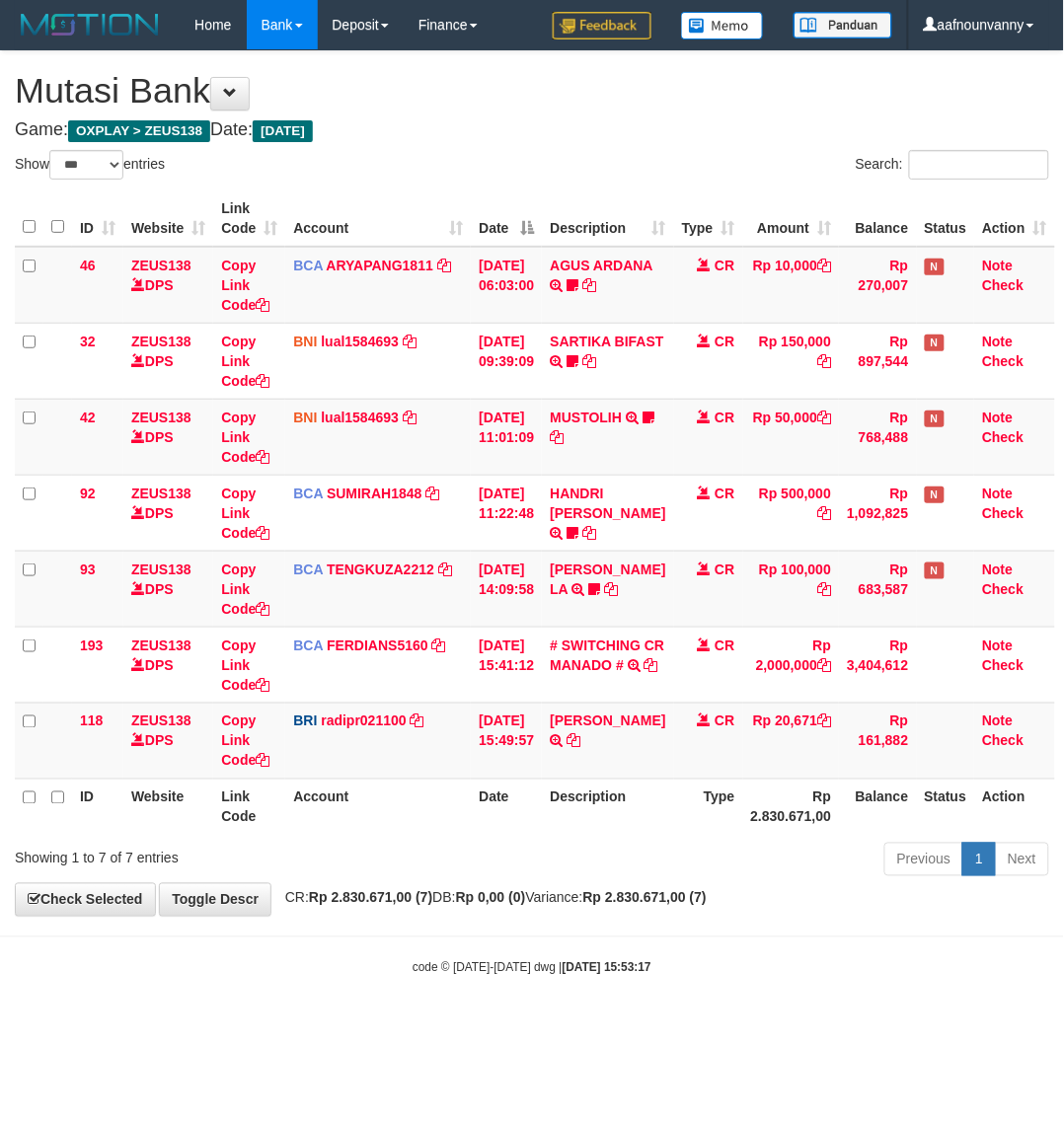 drag, startPoint x: 0, startPoint y: 0, endPoint x: 472, endPoint y: 905, distance: 1020.69 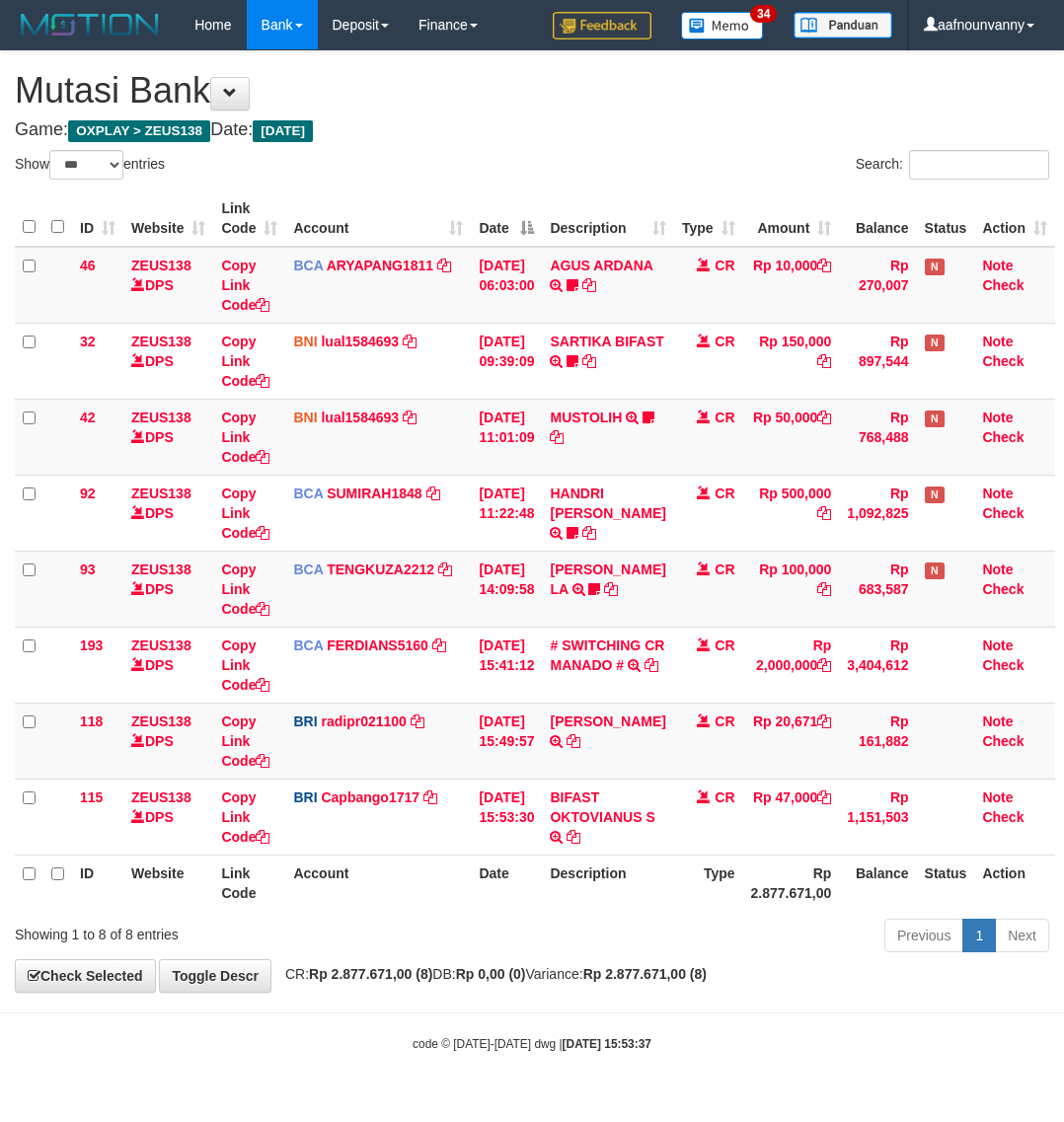 select on "***" 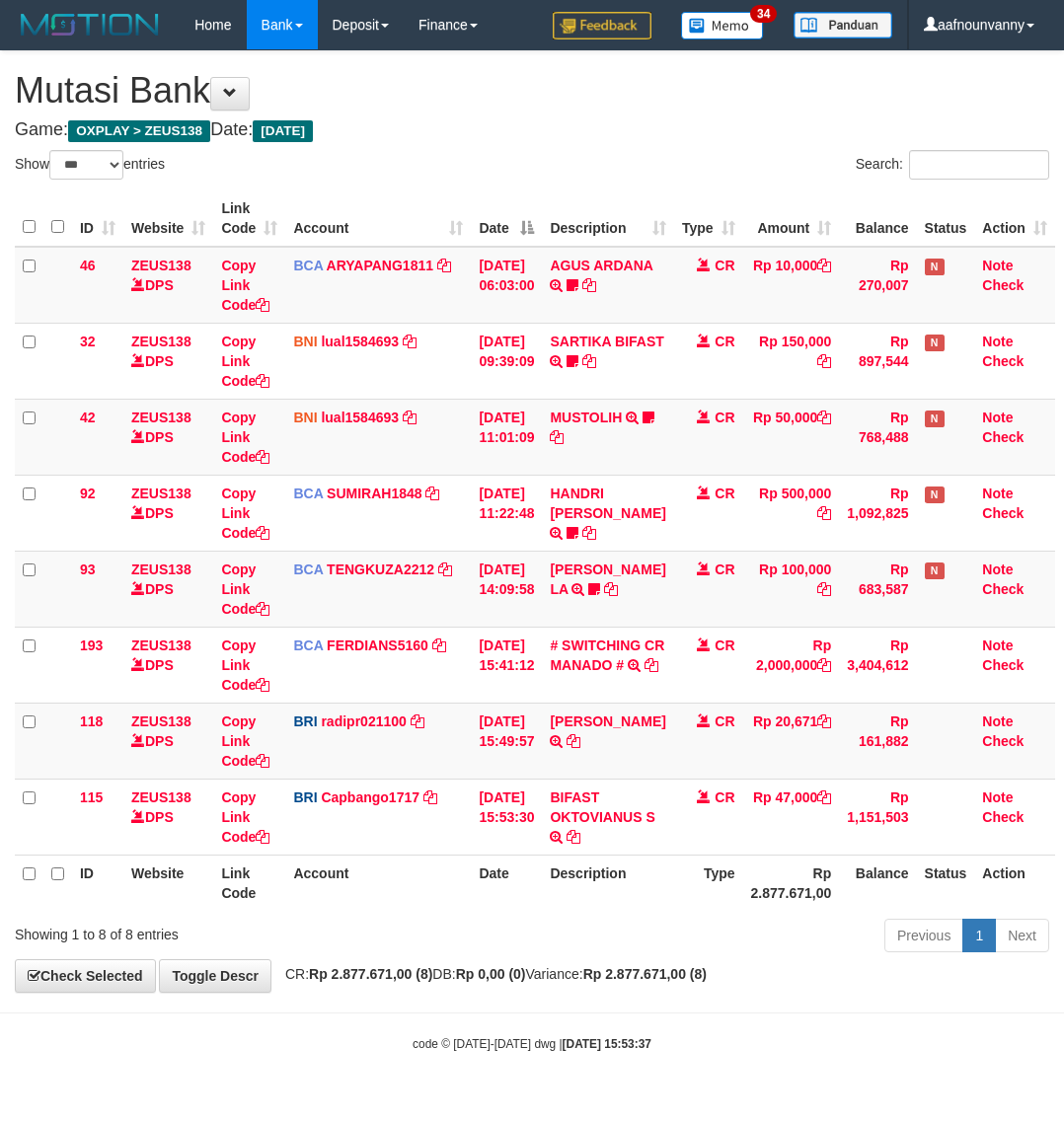 scroll, scrollTop: 0, scrollLeft: 0, axis: both 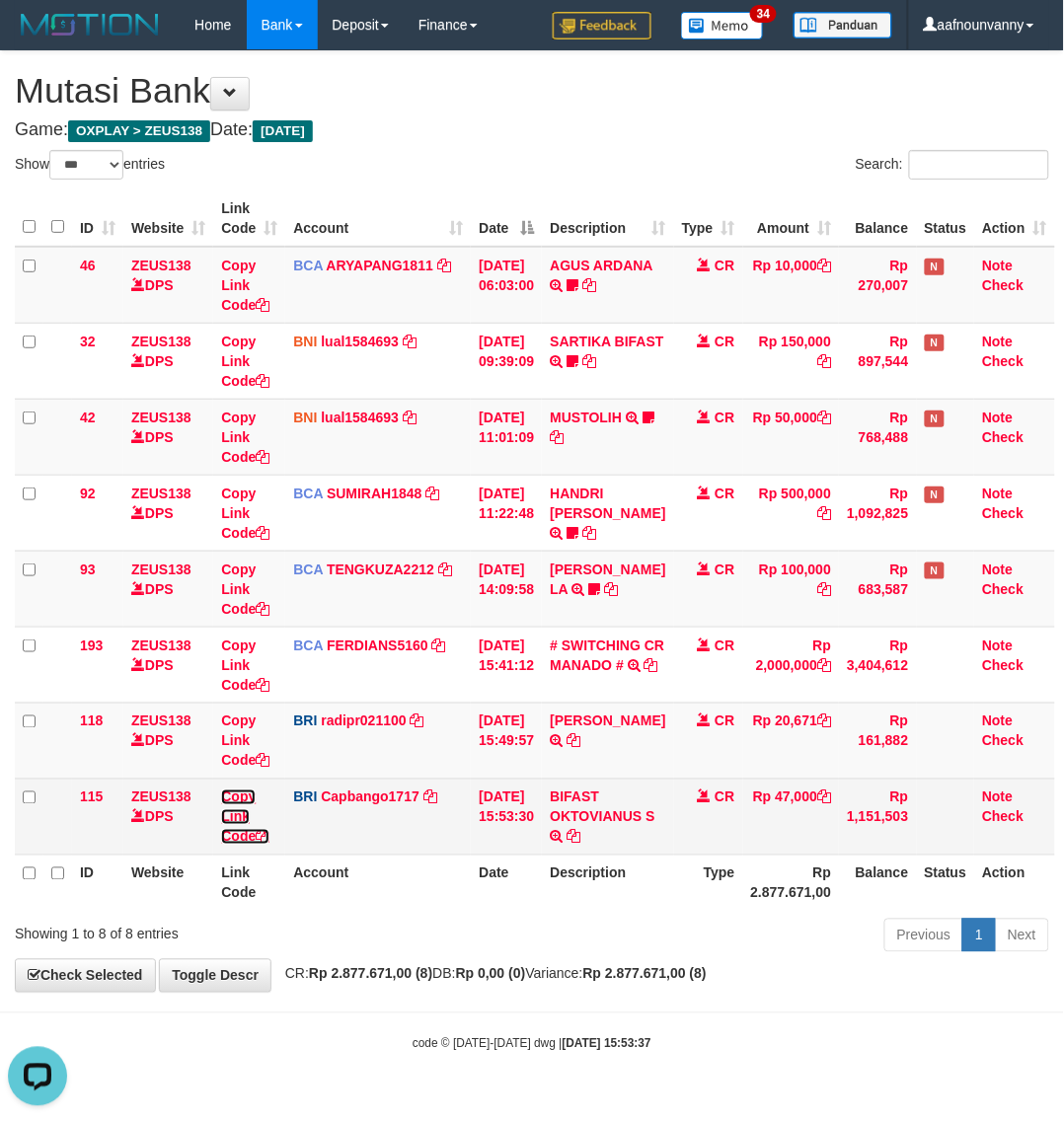 click at bounding box center (263, 837) 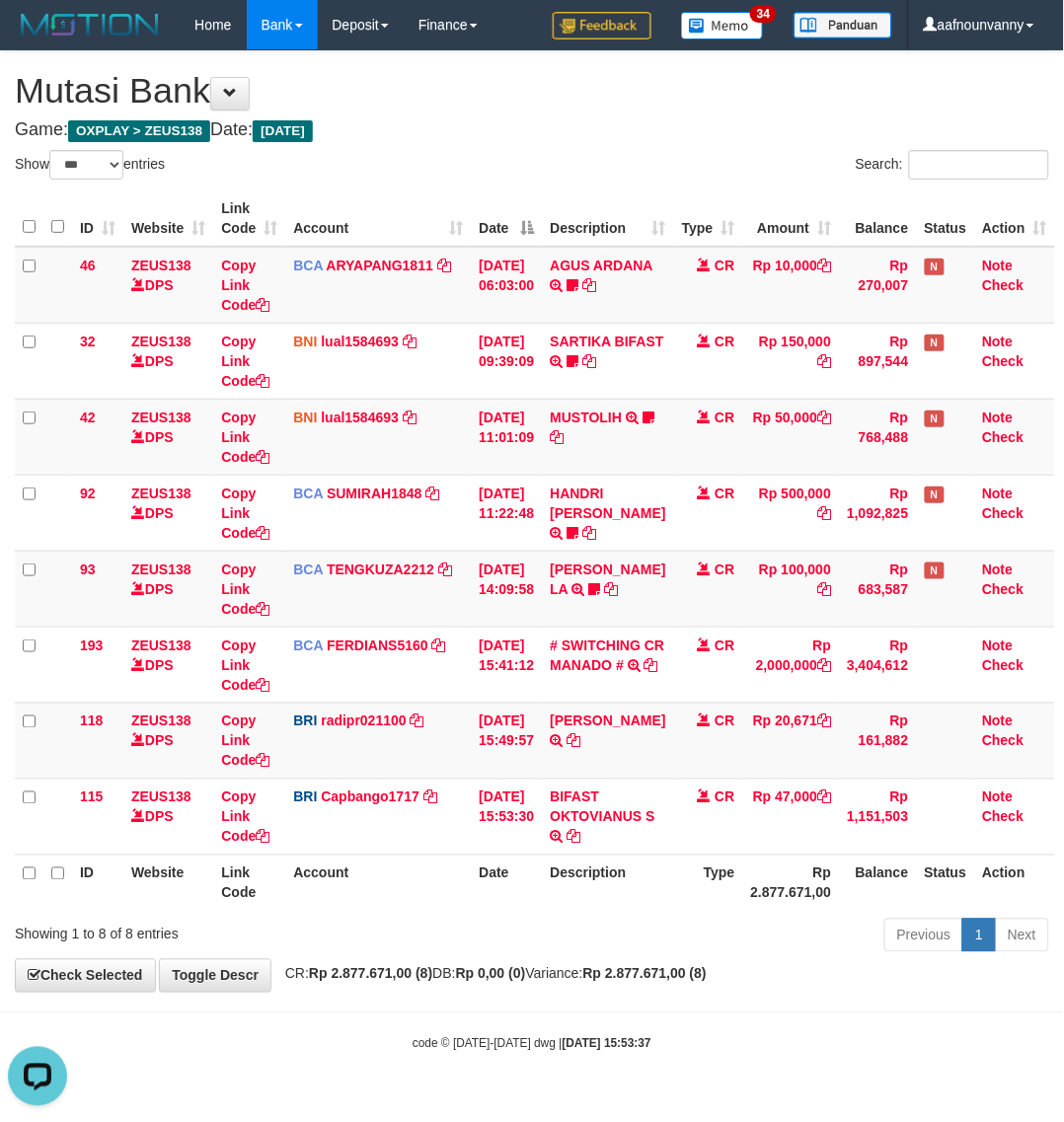 scroll, scrollTop: 292, scrollLeft: 0, axis: vertical 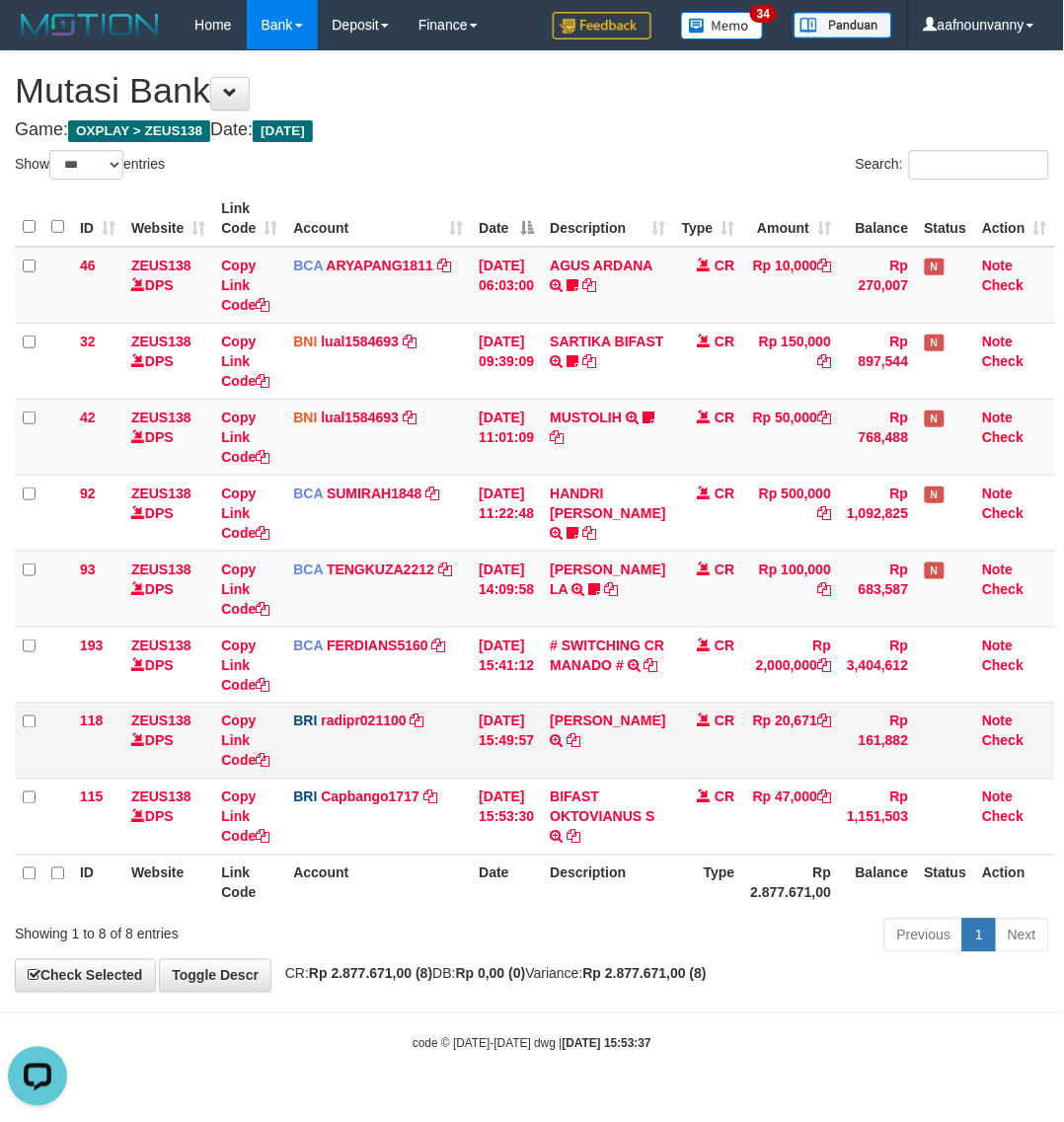click on "Show  ** ** ** ***  entries Search:
ID Website Link Code Account Date Description Type Amount Balance Status Action
46
ZEUS138    DPS
Copy Link Code
BCA
ARYAPANG1811
DPS
ARYA PANGESTU
mutasi_20250711_2620 | 46
mutasi_20250711_2620 | 46
11/07/2025 06:03:00
AGUS ARDANA            TRSF E-BANKING CR 1107/FTSCY/WS95051
10000.002025071158167087 TRFDN-AGUS ARDANA ESPAY DEBIT INDONE    Aguslike
tunggu bukti tranfer
CR
Rp 10,000
Rp 270,007
N
Note
Check
32
ZEUS138    DPS" at bounding box center (532, 555) 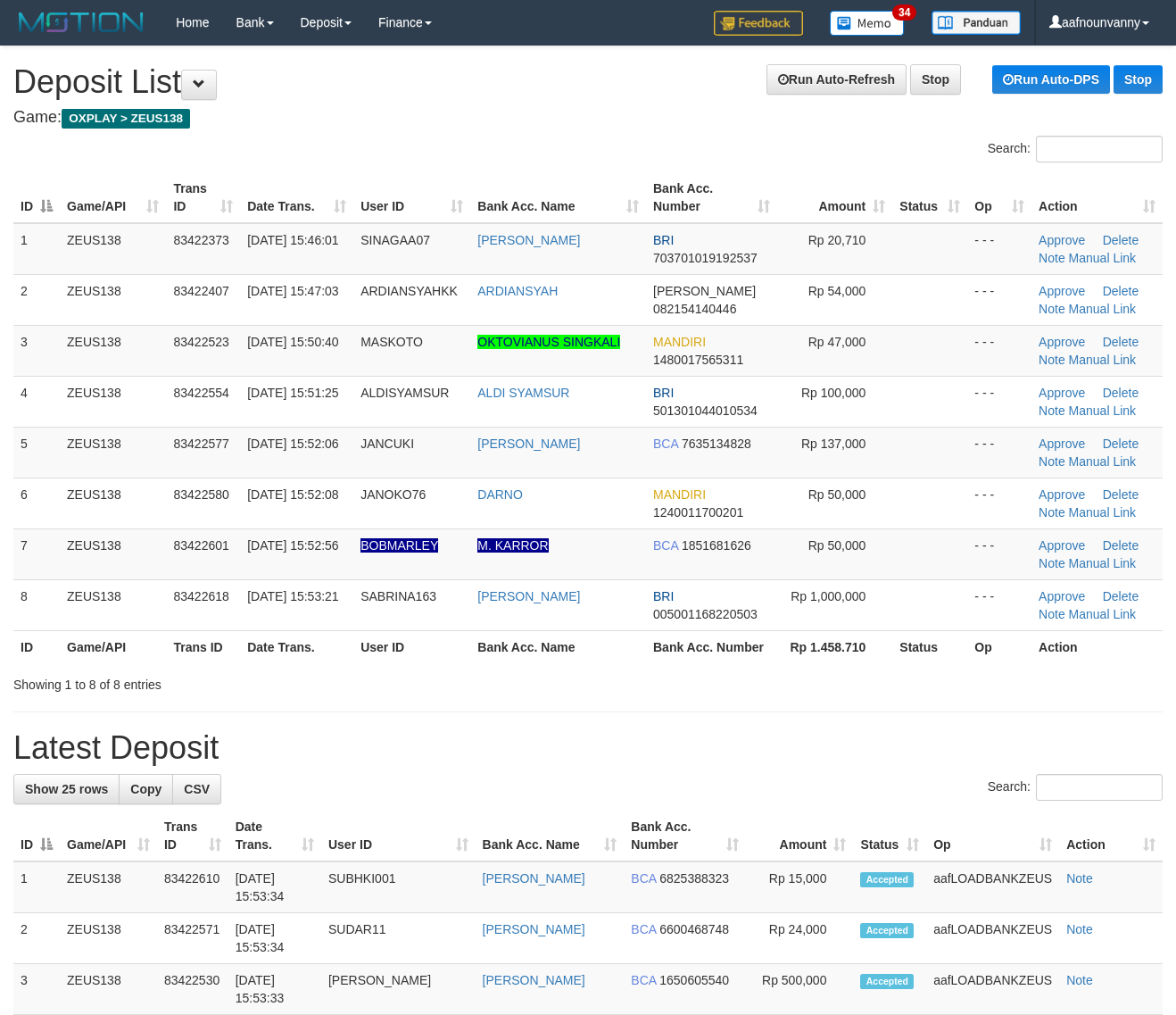 scroll, scrollTop: 0, scrollLeft: 0, axis: both 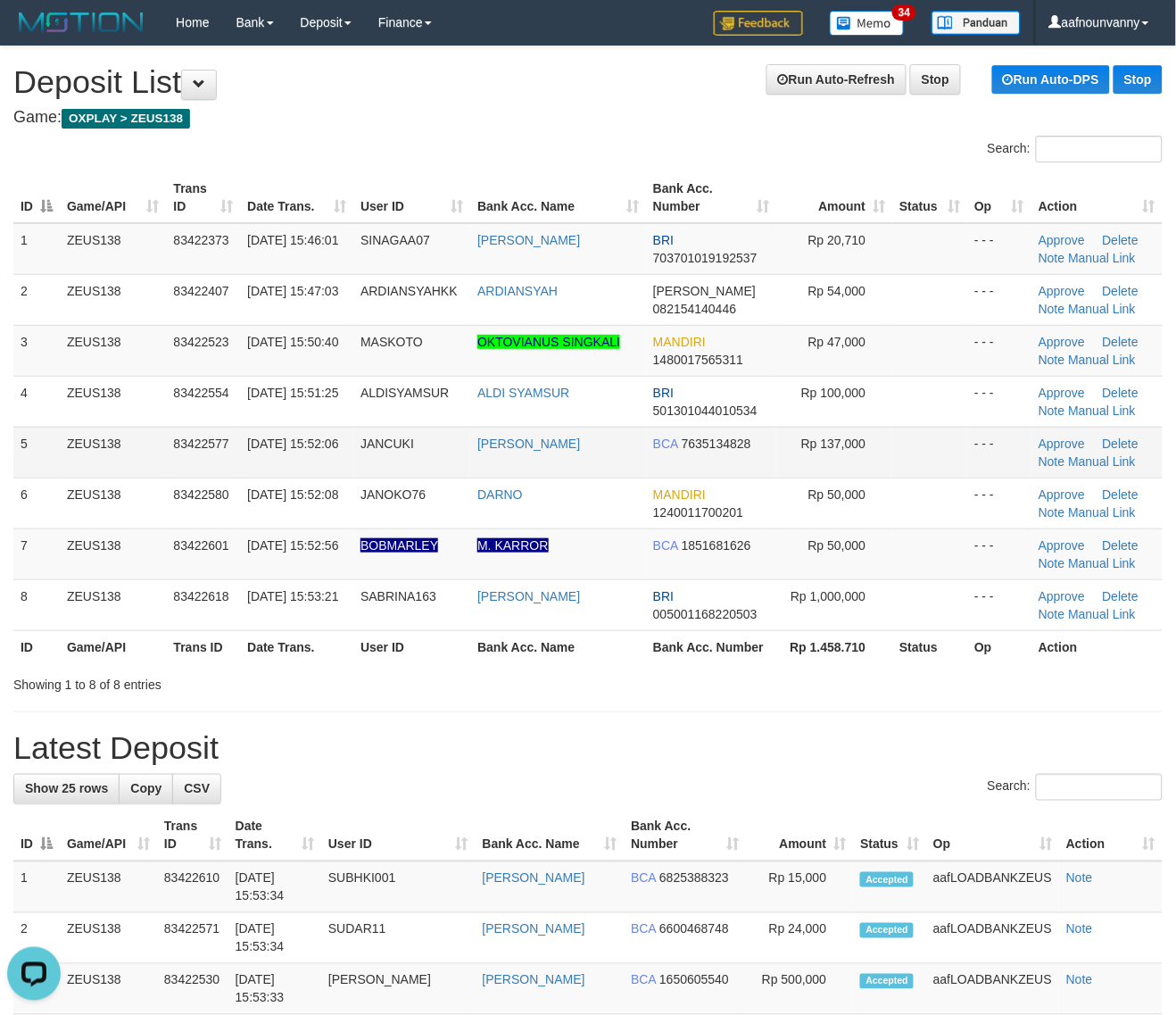 click on "- - -" at bounding box center [999, 452] 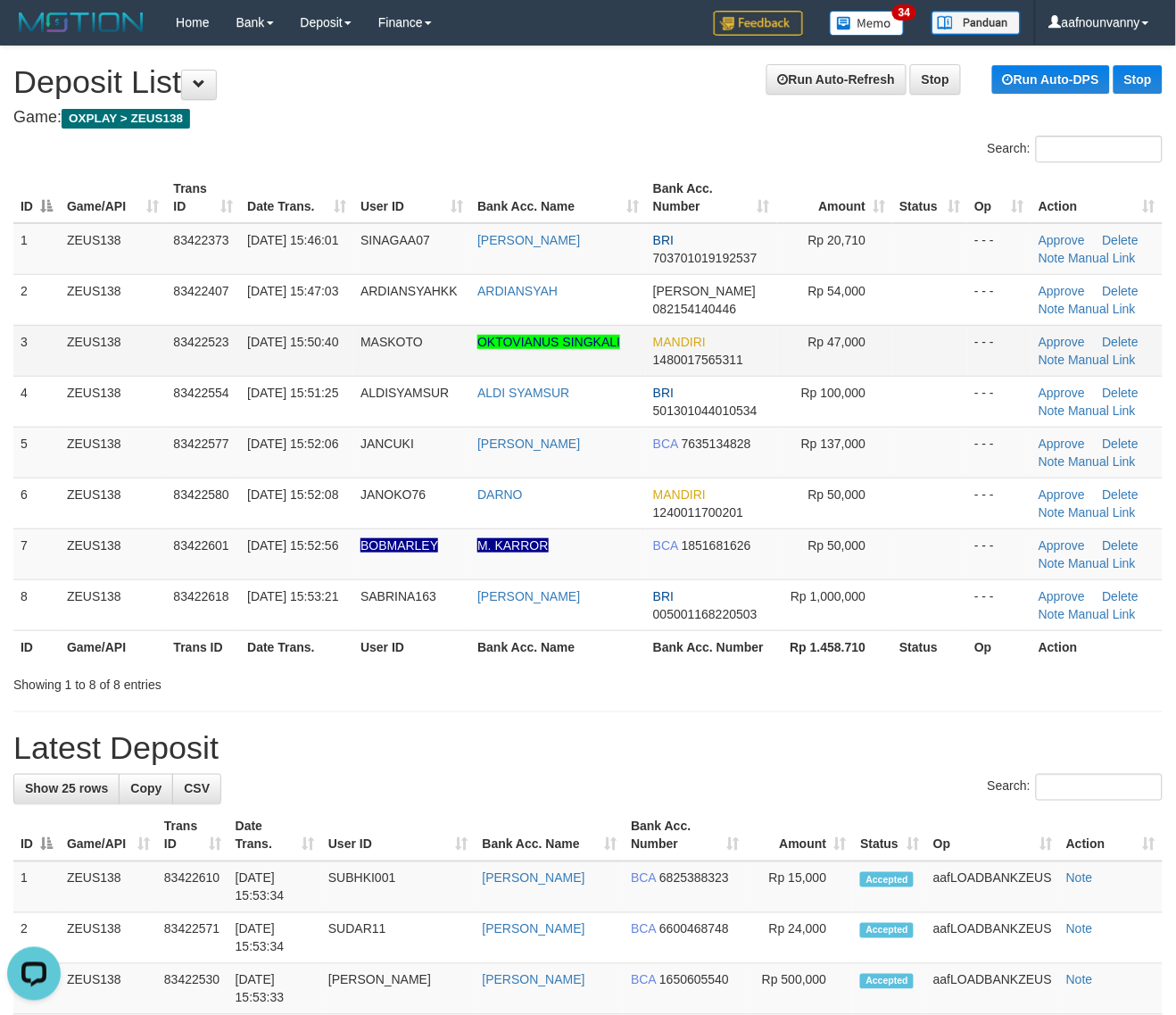 click on "Approve
Delete
Note
Manual Link" at bounding box center [1097, 350] 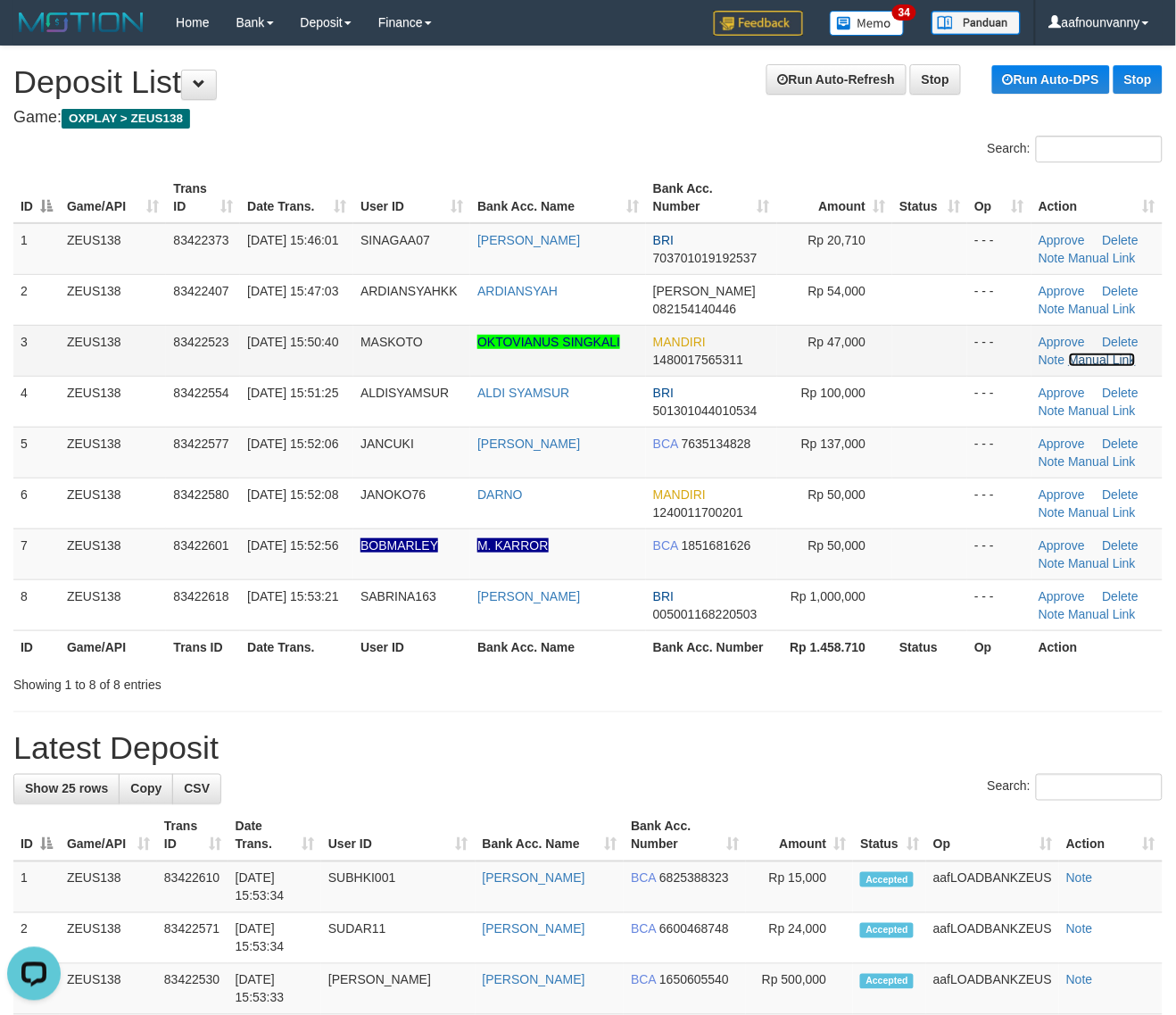 click on "Manual Link" at bounding box center [1103, 360] 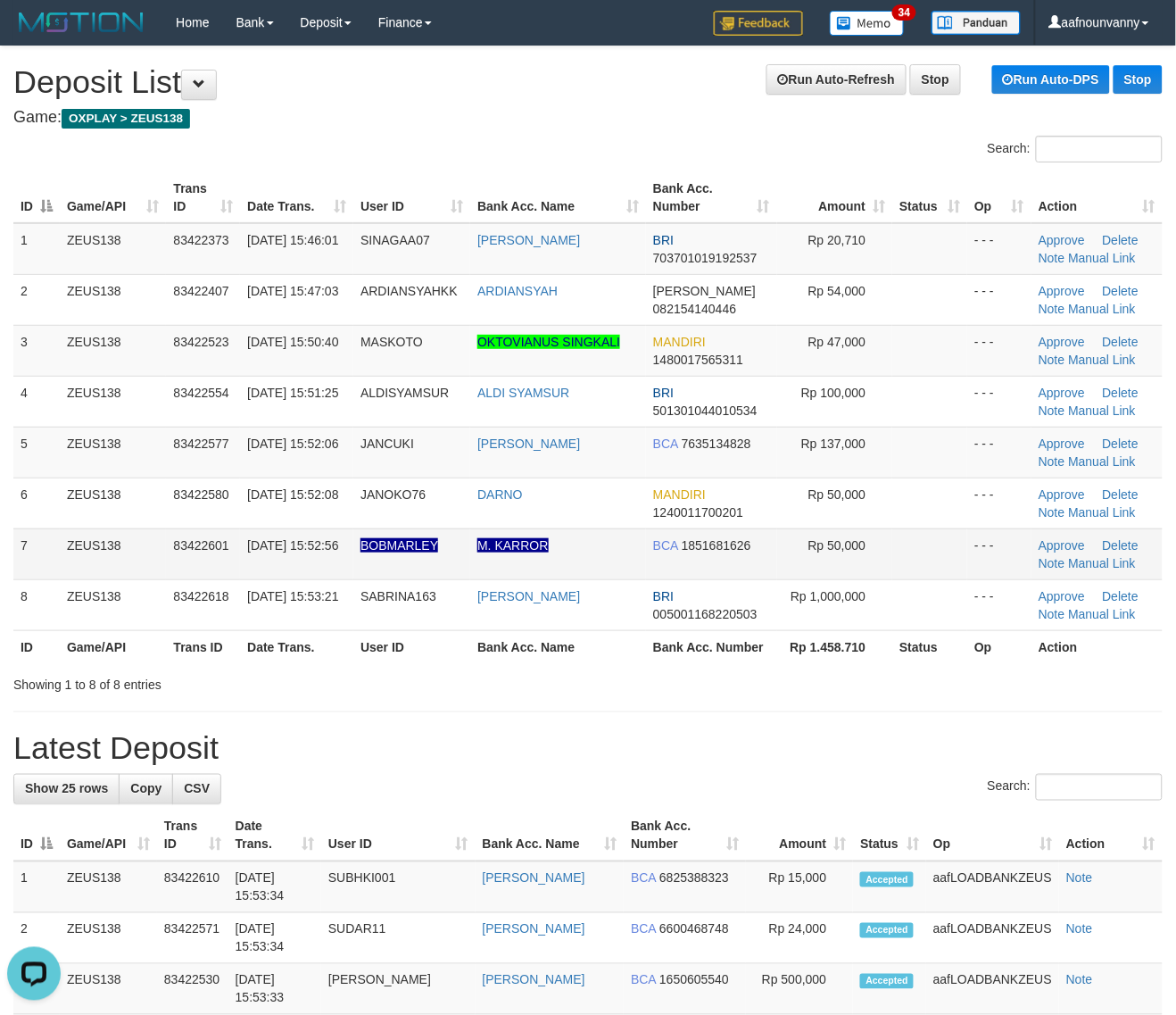 drag, startPoint x: 893, startPoint y: 532, endPoint x: 937, endPoint y: 554, distance: 49.1935 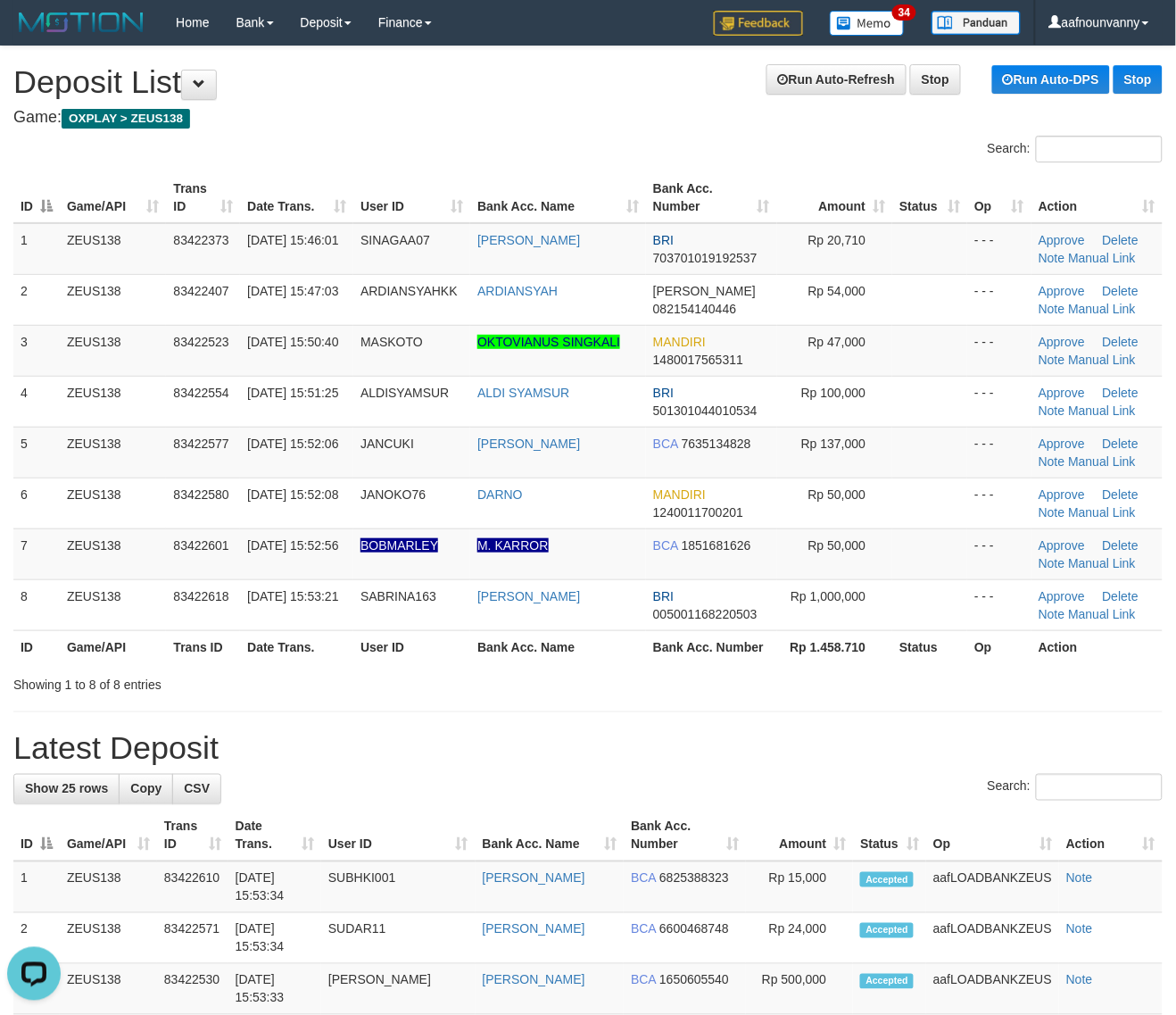 click on "1
ZEUS138
83422373
11/07/2025 15:46:01
SINAGAA07
PAISAL HENDRA
BRI
703701019192537
Rp 20,710
- - -
Approve
Delete
Note
Manual Link
2
ZEUS138
83422407
11/07/2025 15:47:03
ARDIANSYAHKK
ARDIANSYAH
DANA
082154140446
Rp 54,000
- - -
Approve
Note" at bounding box center [588, 427] 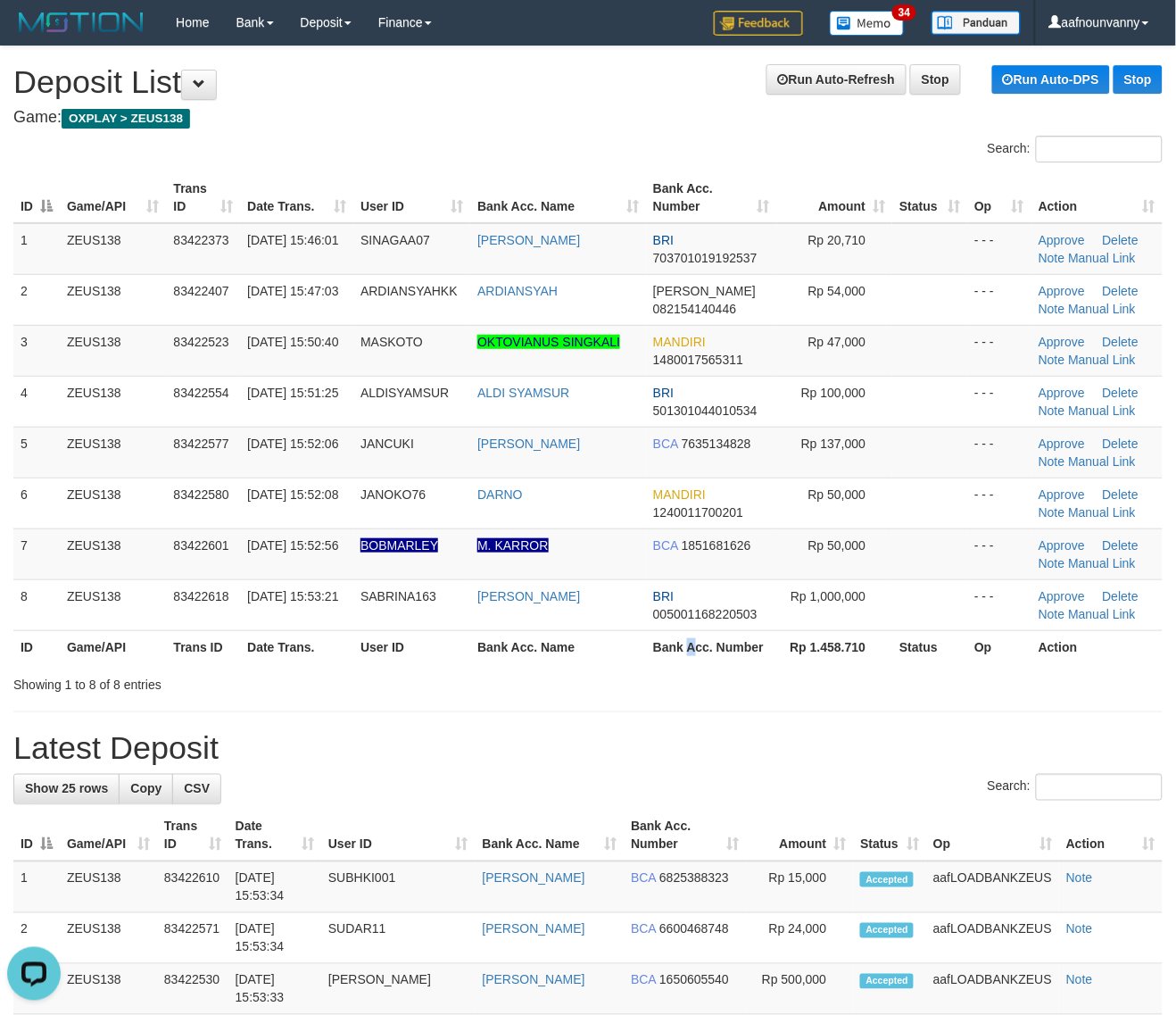 drag, startPoint x: 783, startPoint y: 676, endPoint x: 1180, endPoint y: 720, distance: 399.43085 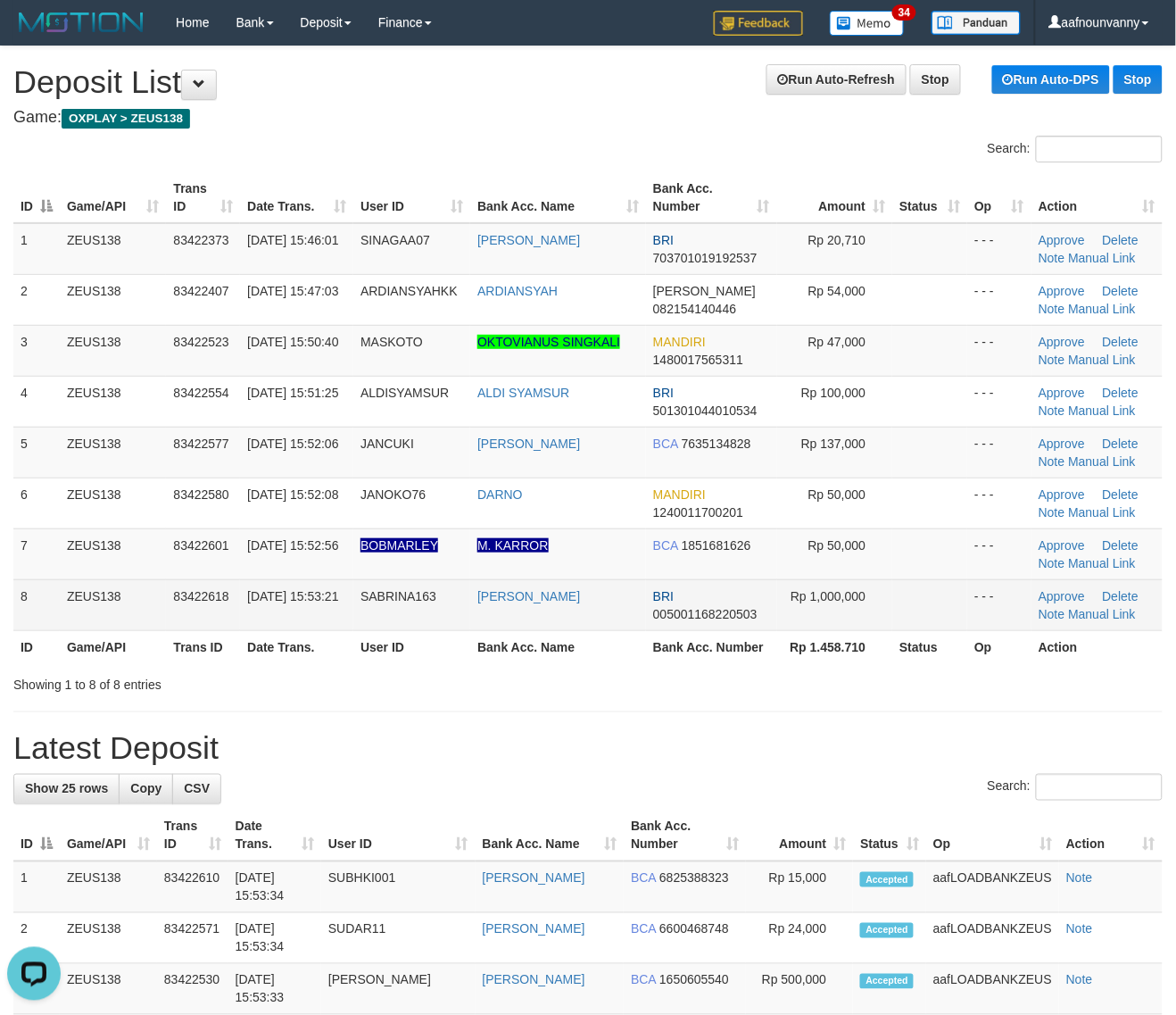 click on "NADILA KADIR" at bounding box center [558, 604] 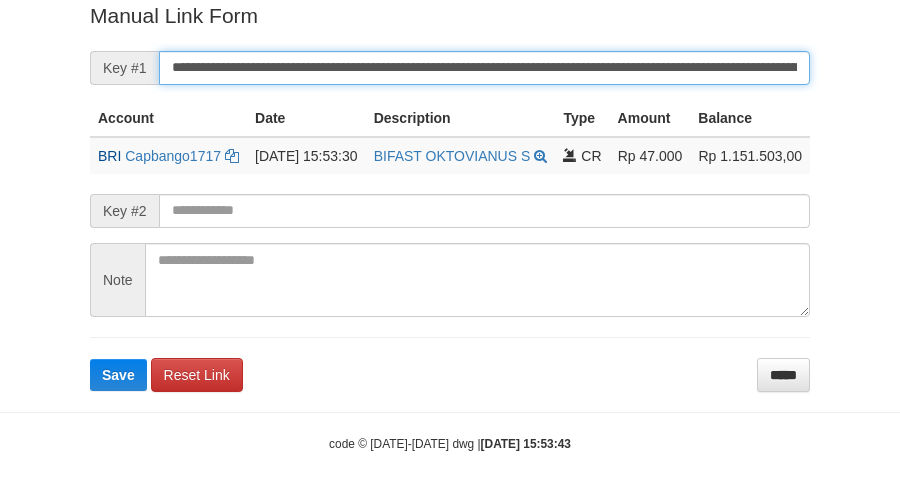 click on "**********" at bounding box center [484, 68] 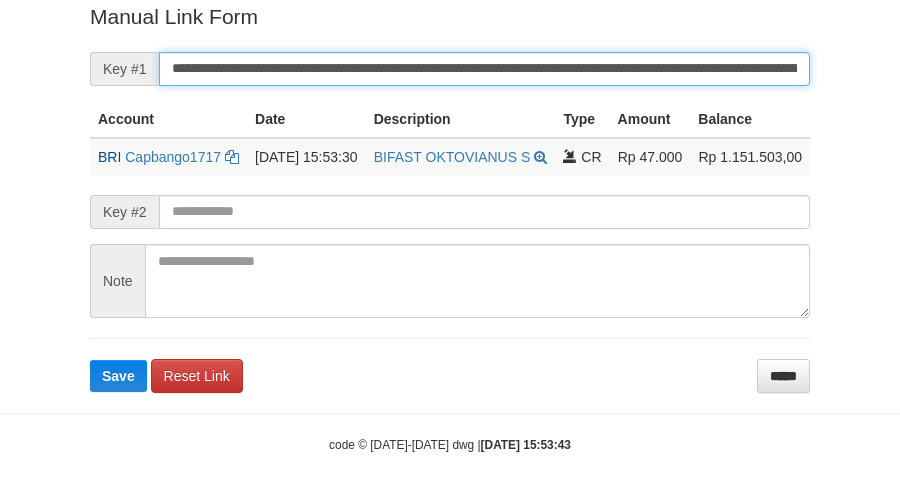 click on "**********" at bounding box center [484, 69] 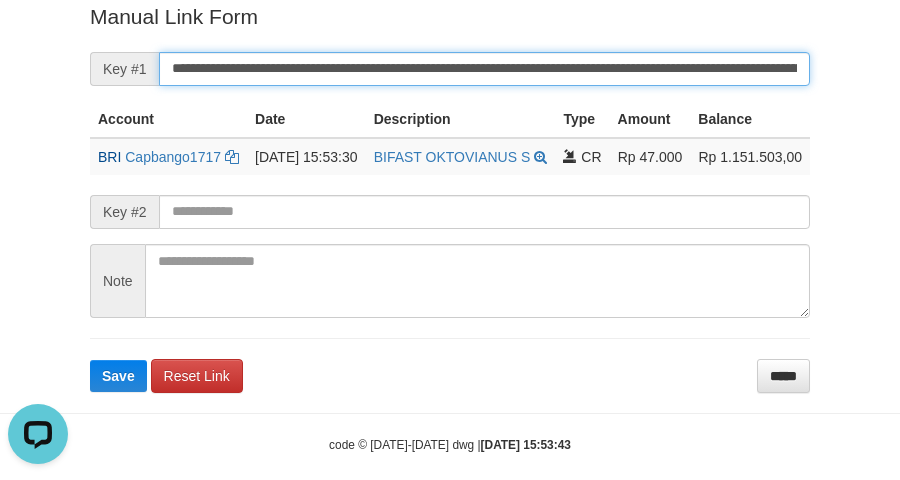 scroll, scrollTop: 0, scrollLeft: 0, axis: both 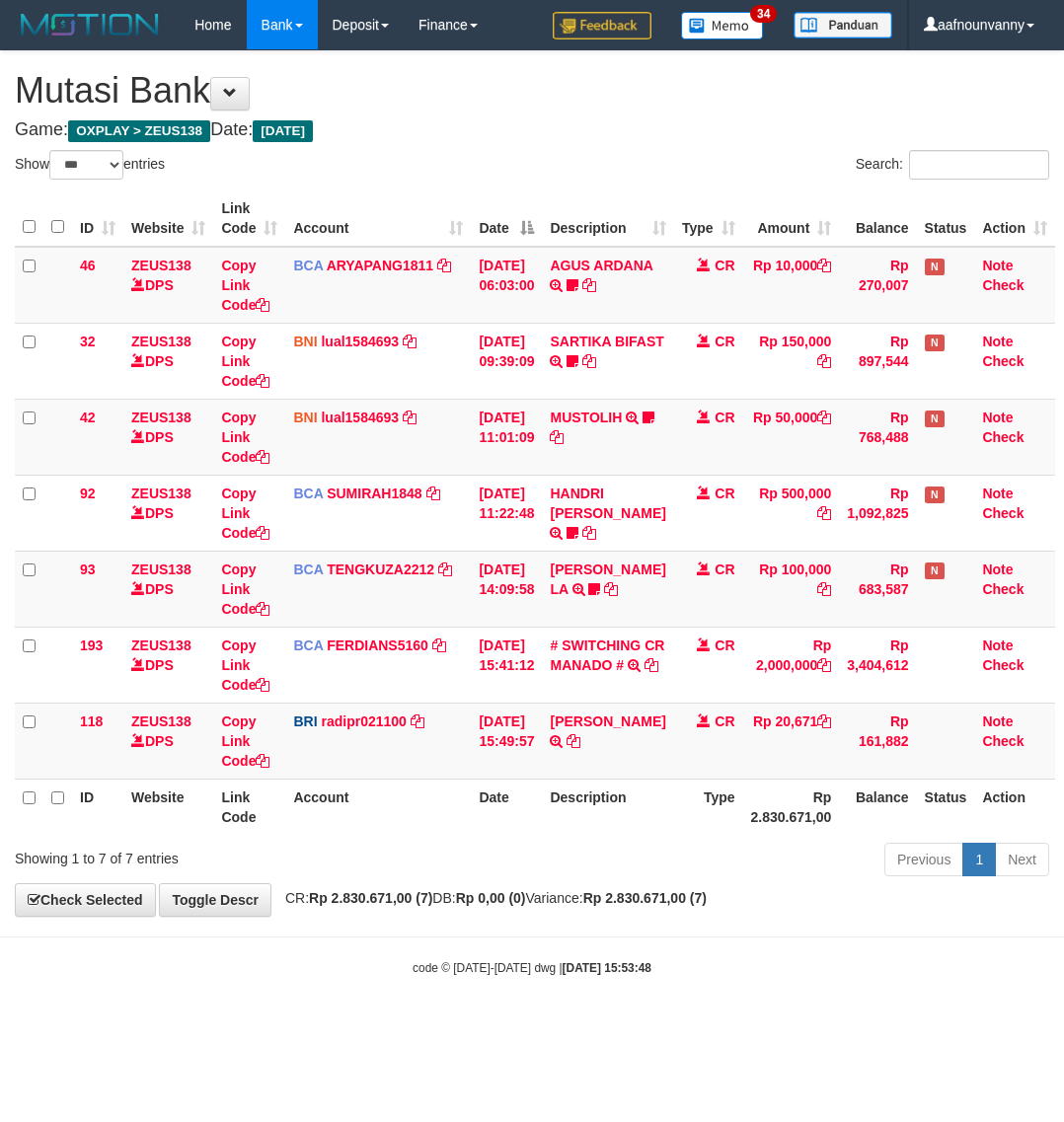 select on "***" 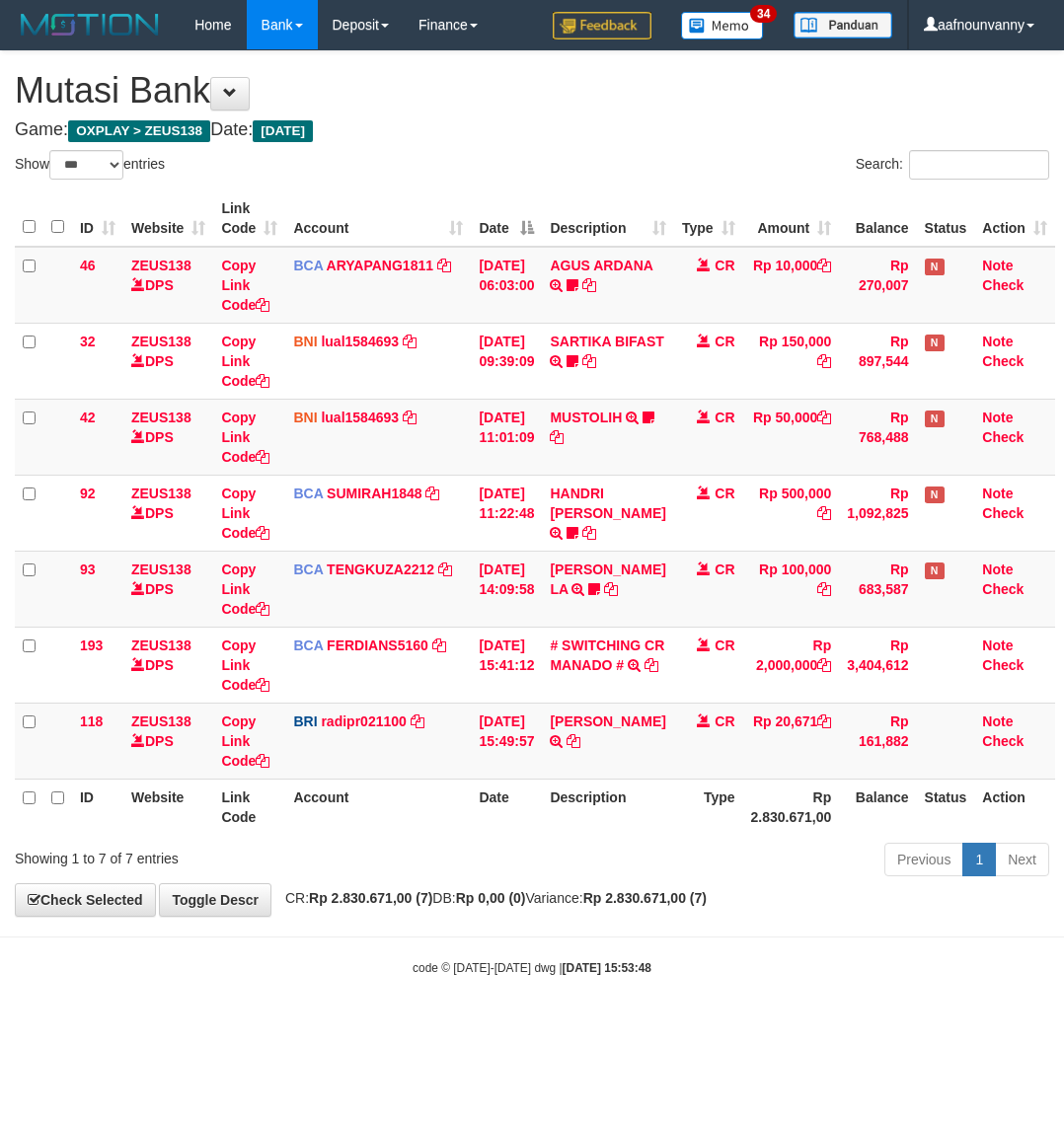 scroll, scrollTop: 0, scrollLeft: 0, axis: both 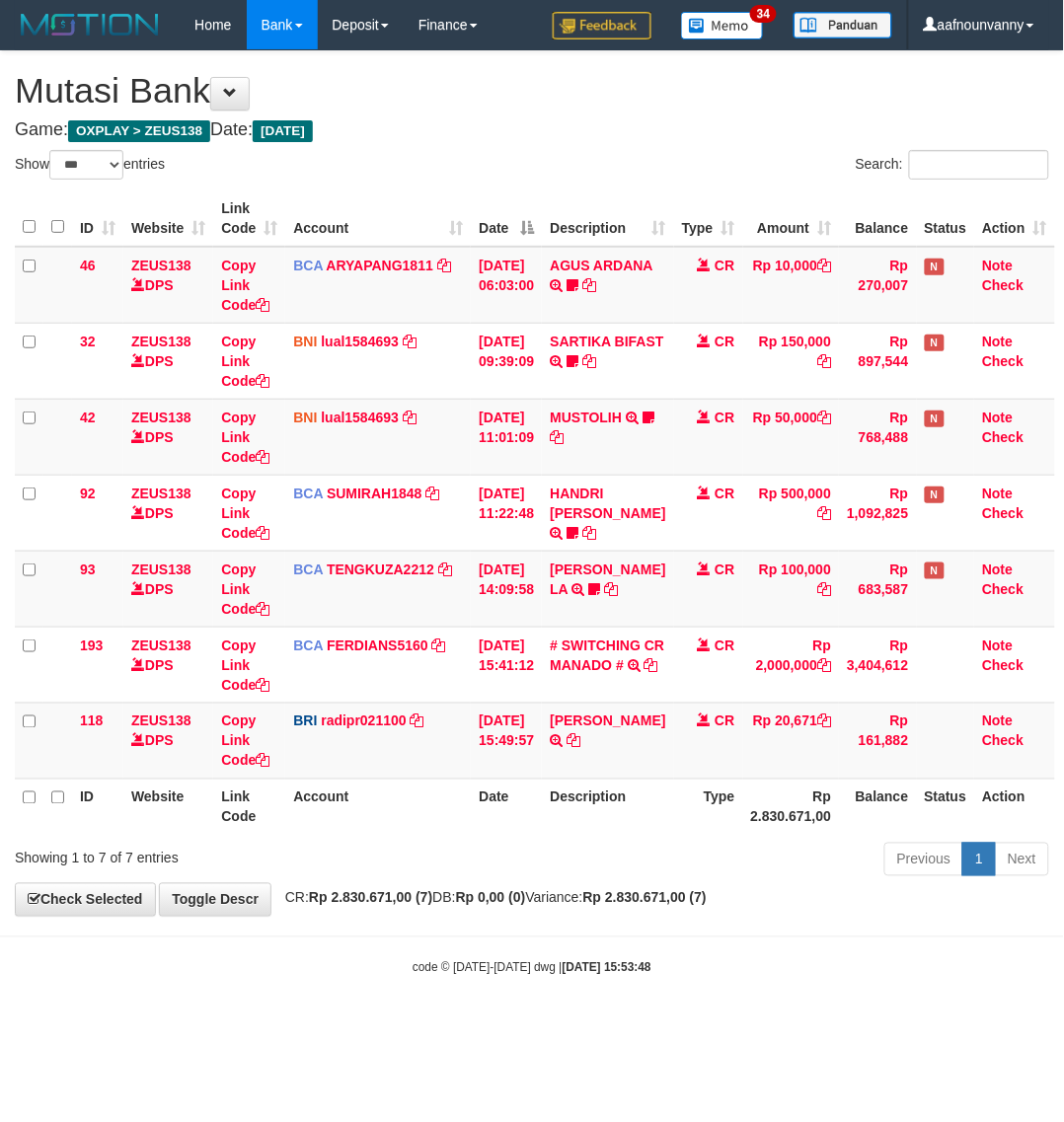 drag, startPoint x: 435, startPoint y: 857, endPoint x: 10, endPoint y: 738, distance: 441.34567 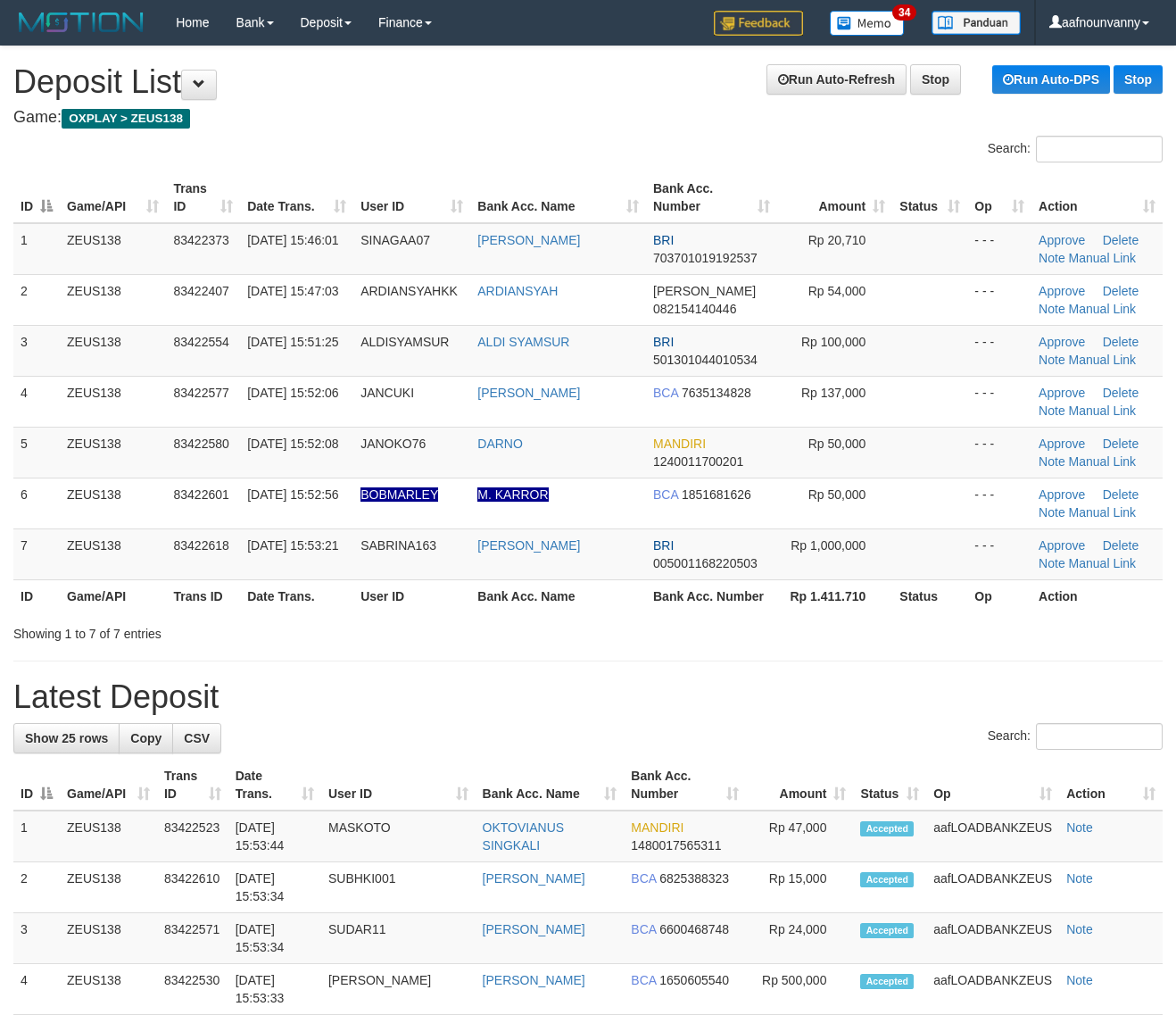 scroll, scrollTop: 0, scrollLeft: 0, axis: both 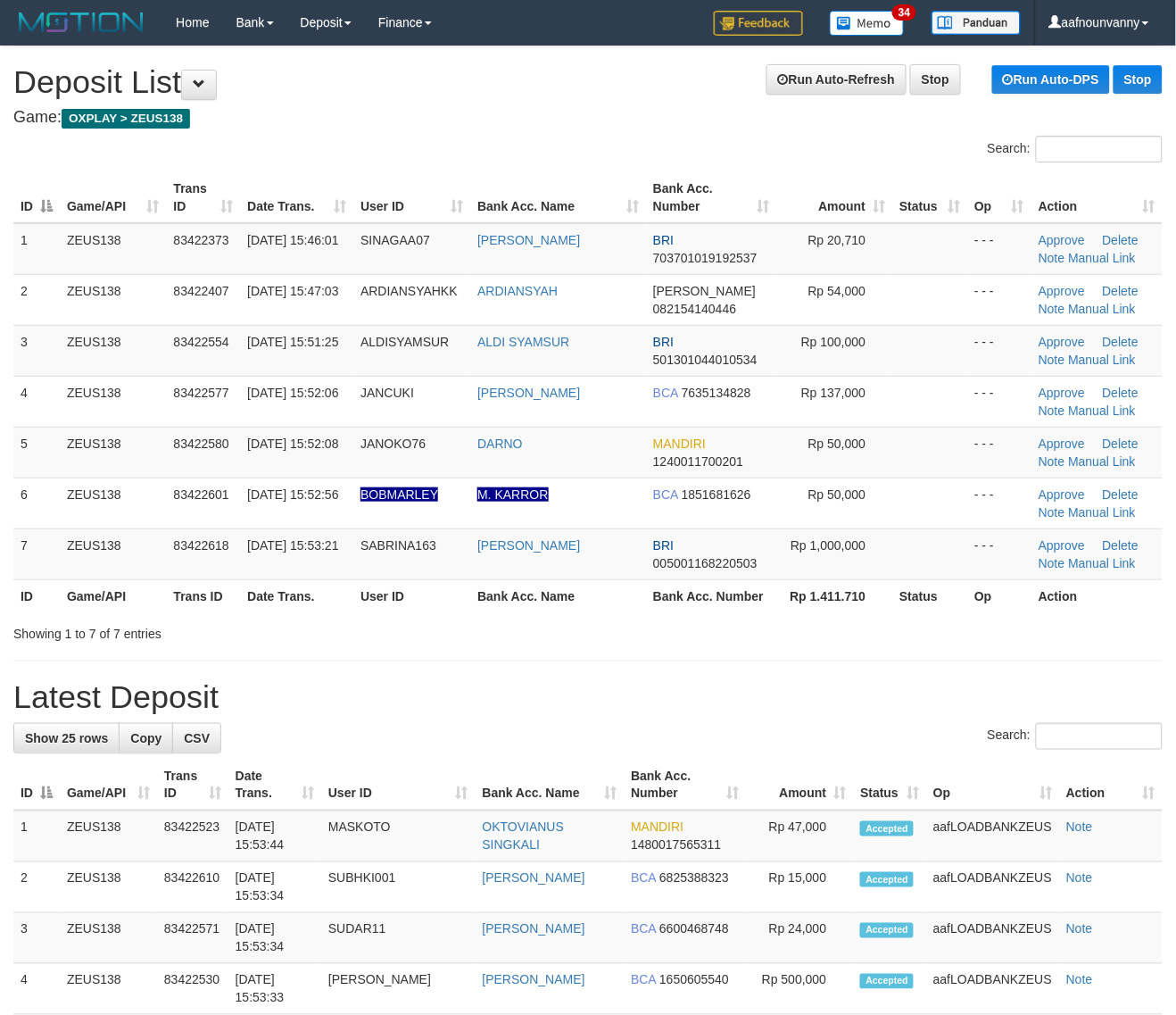 drag, startPoint x: 398, startPoint y: 586, endPoint x: 1184, endPoint y: 706, distance: 795.1075 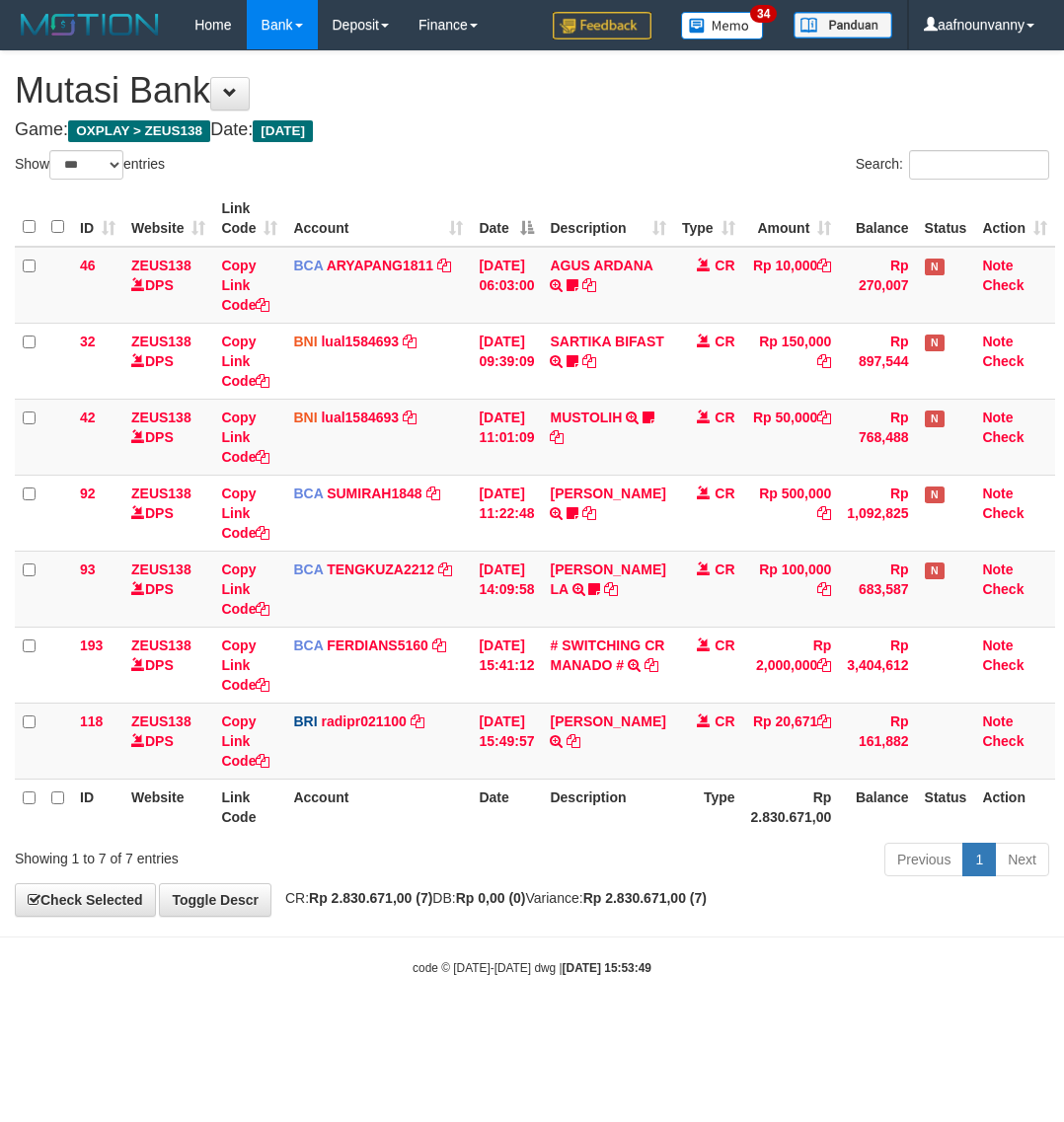select on "***" 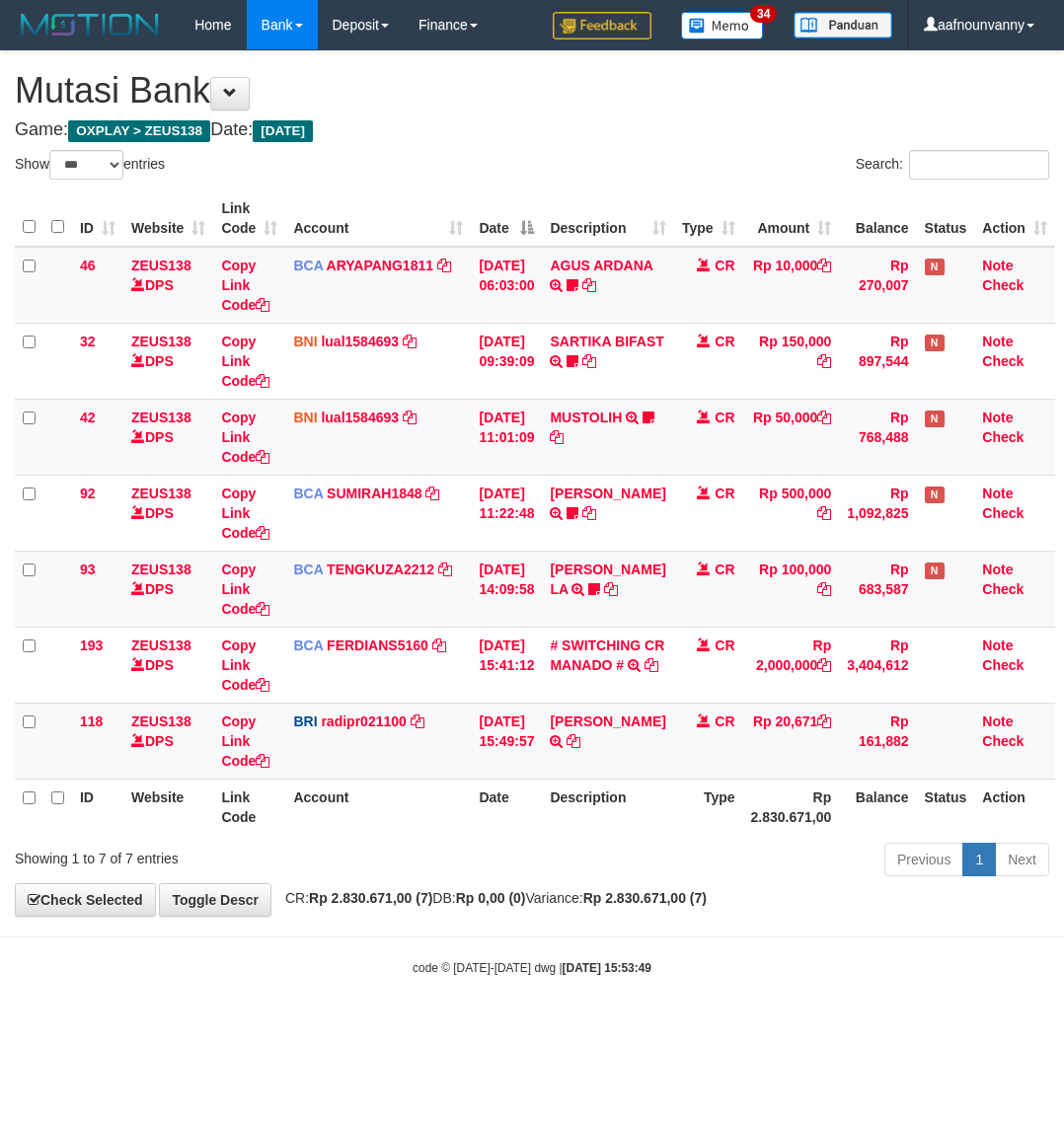 scroll, scrollTop: 0, scrollLeft: 0, axis: both 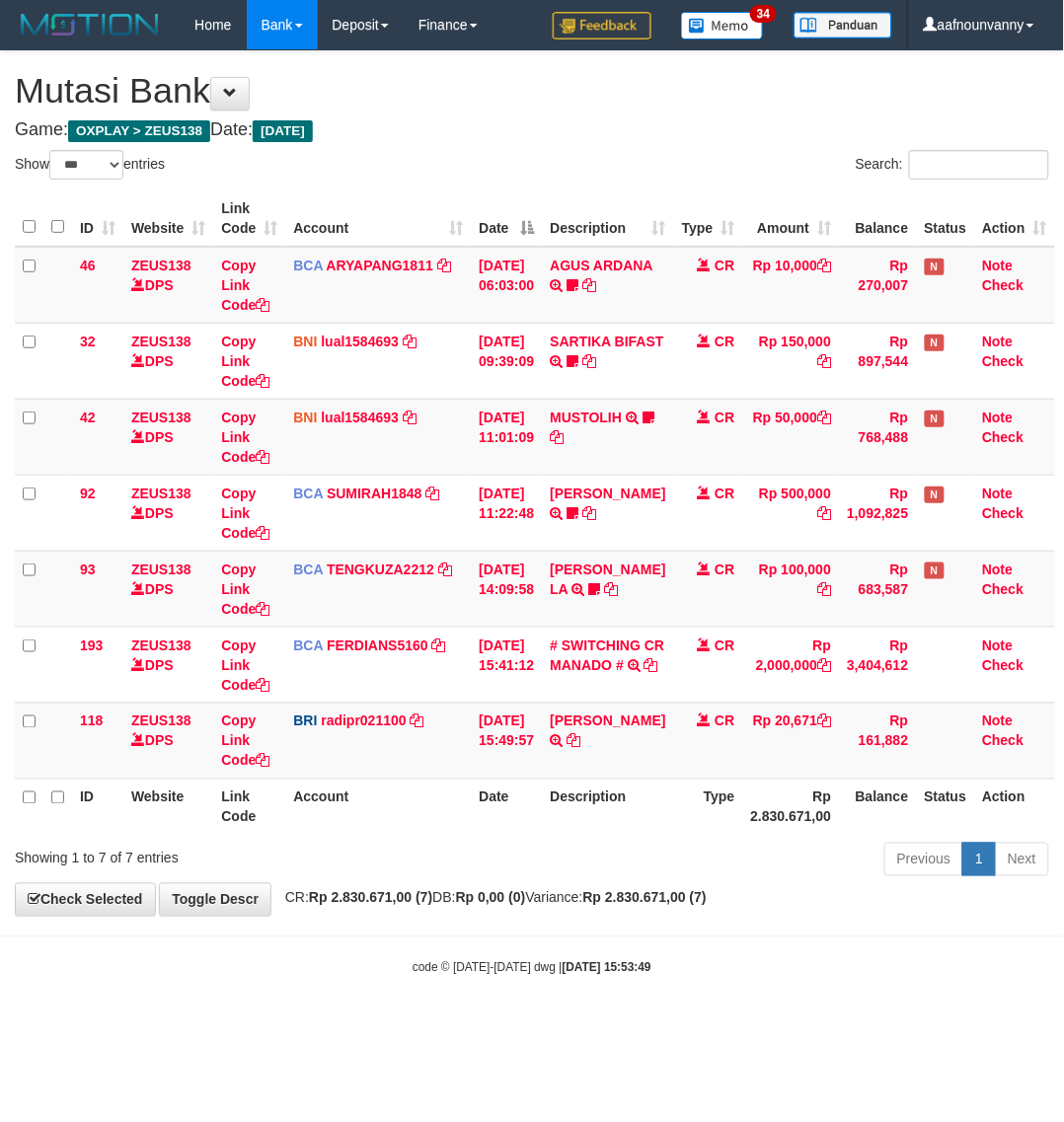 drag, startPoint x: 477, startPoint y: 839, endPoint x: 479, endPoint y: 825, distance: 14.142136 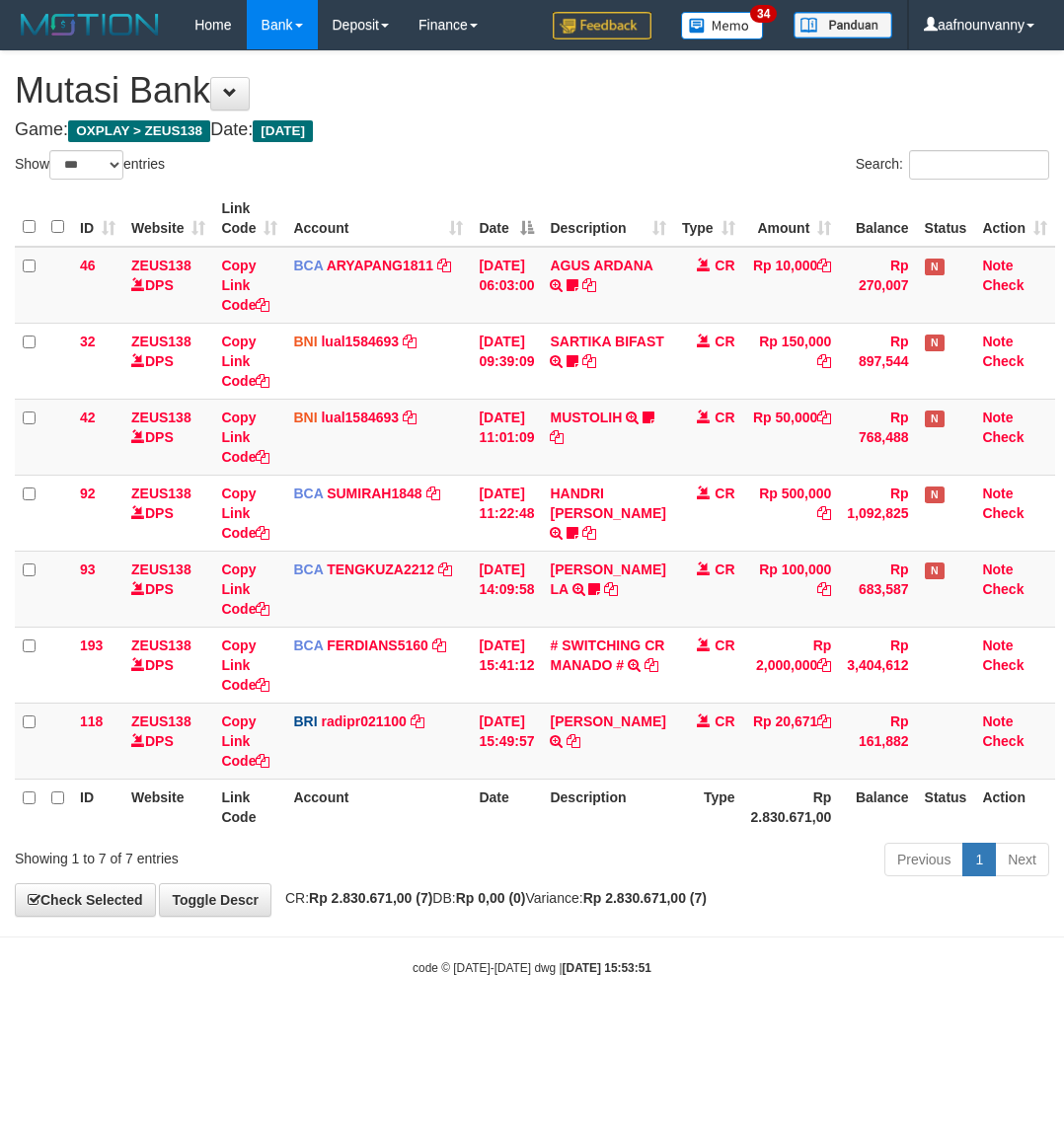 select on "***" 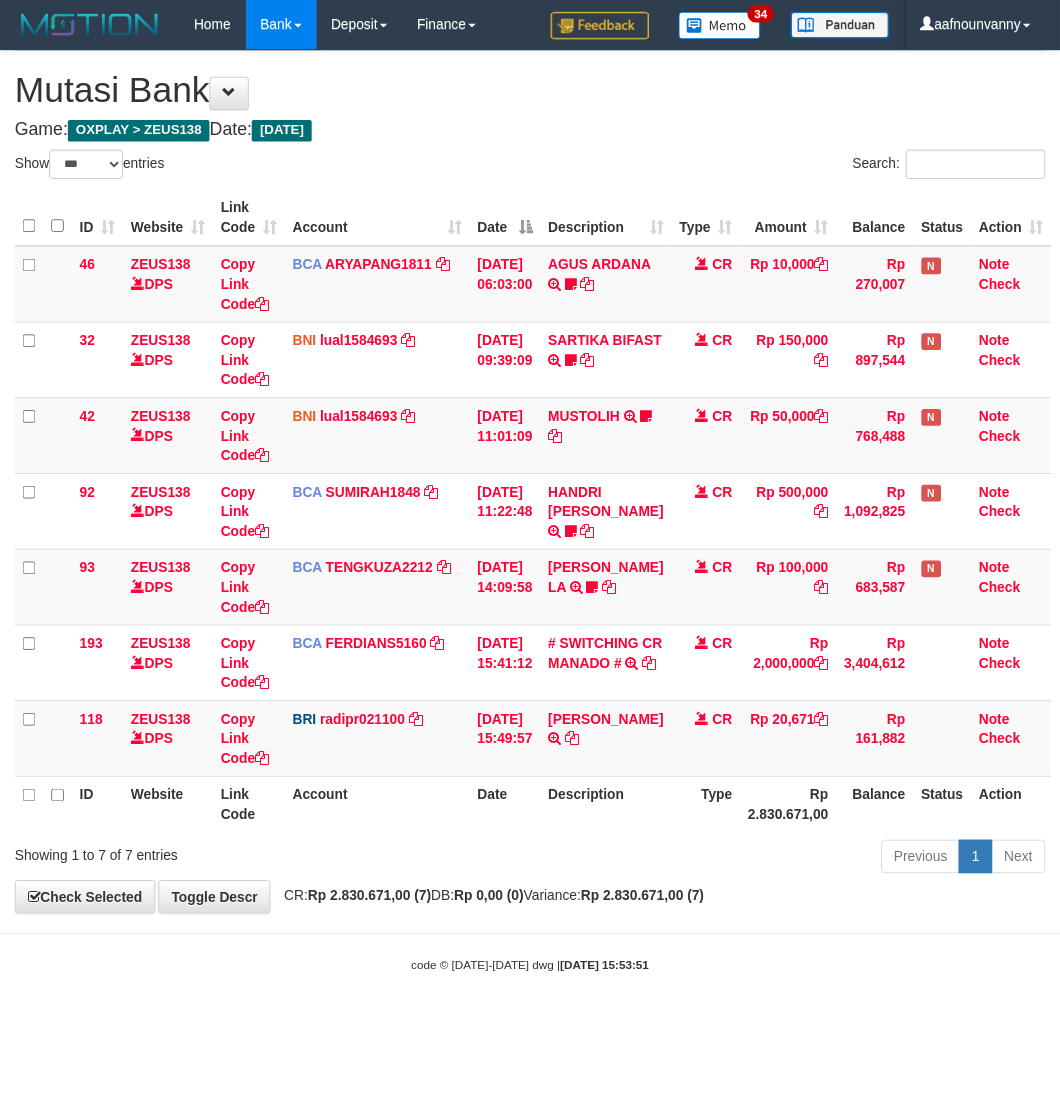 scroll, scrollTop: 0, scrollLeft: 0, axis: both 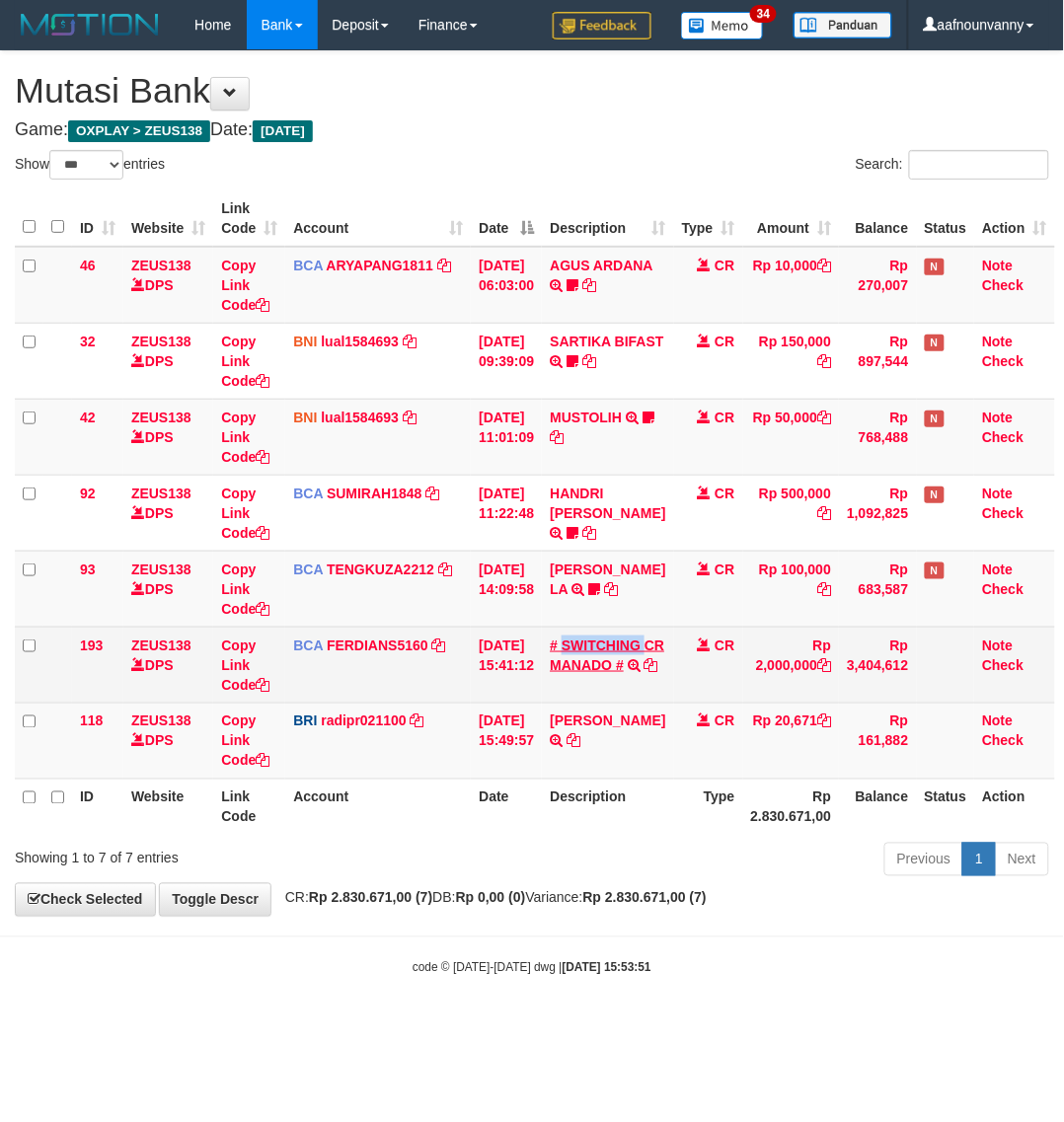 drag, startPoint x: 0, startPoint y: 0, endPoint x: 587, endPoint y: 639, distance: 867.69234 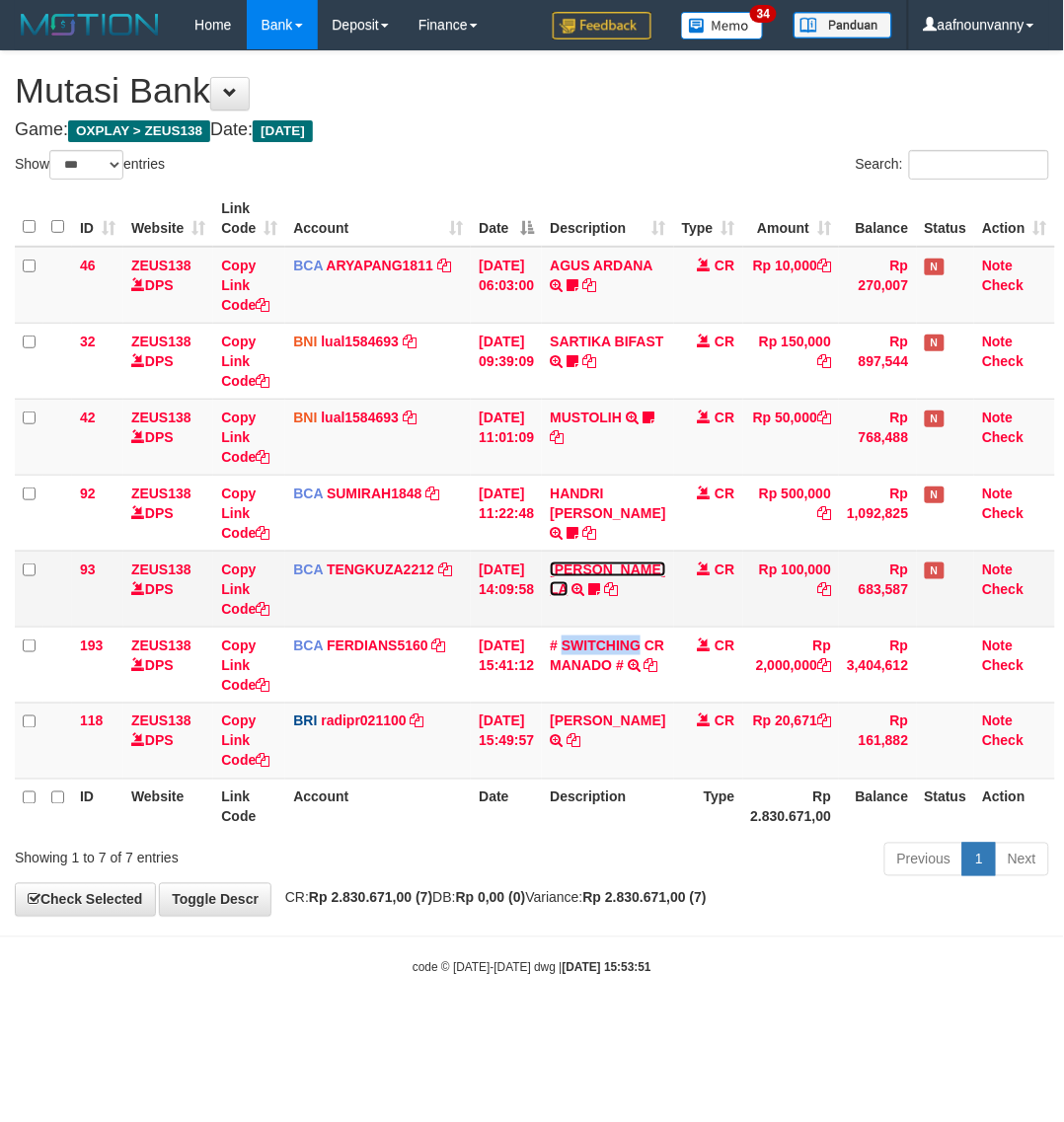 click on "[PERSON_NAME] LA" at bounding box center (607, 579) 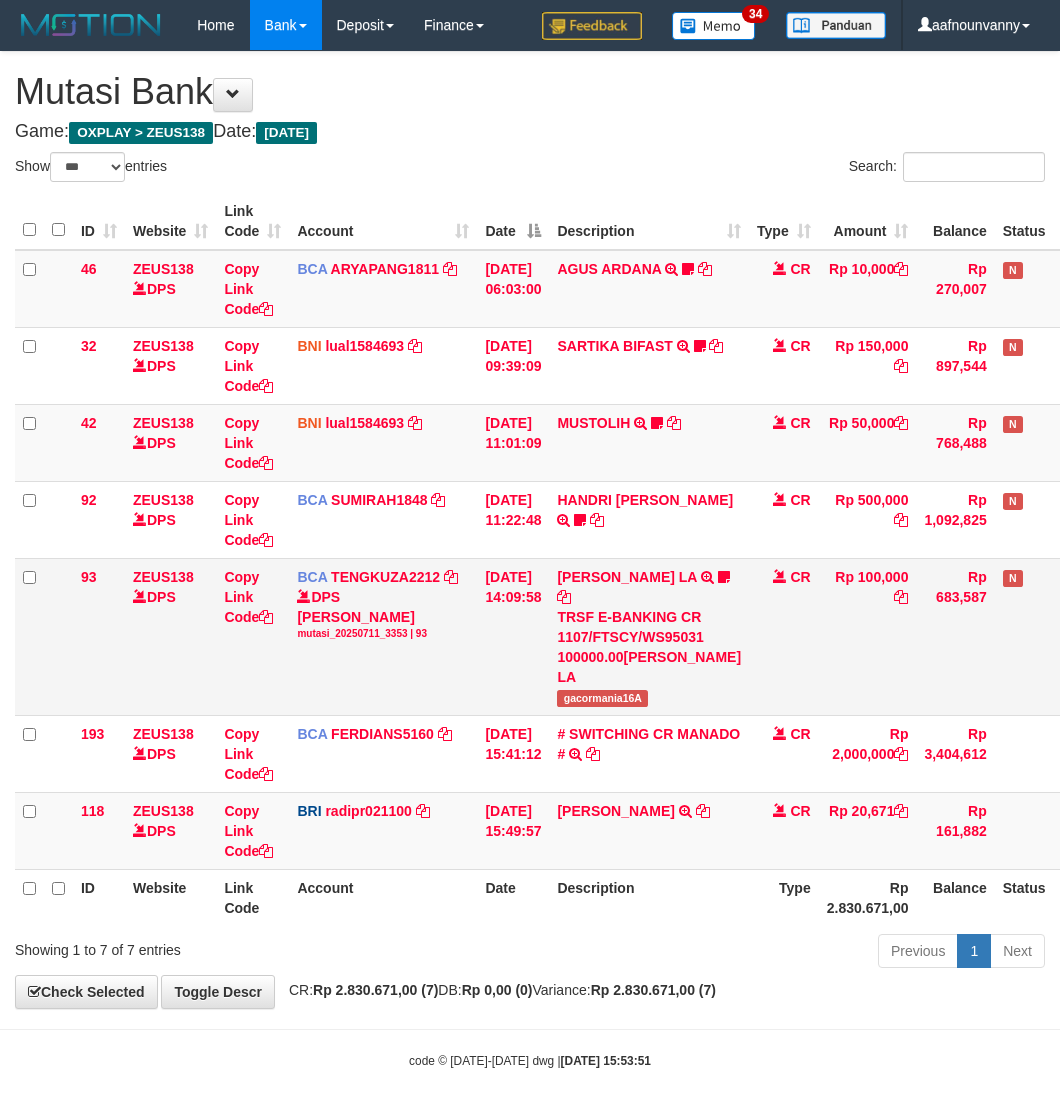 drag, startPoint x: 591, startPoint y: 598, endPoint x: 10, endPoint y: 708, distance: 591.3214 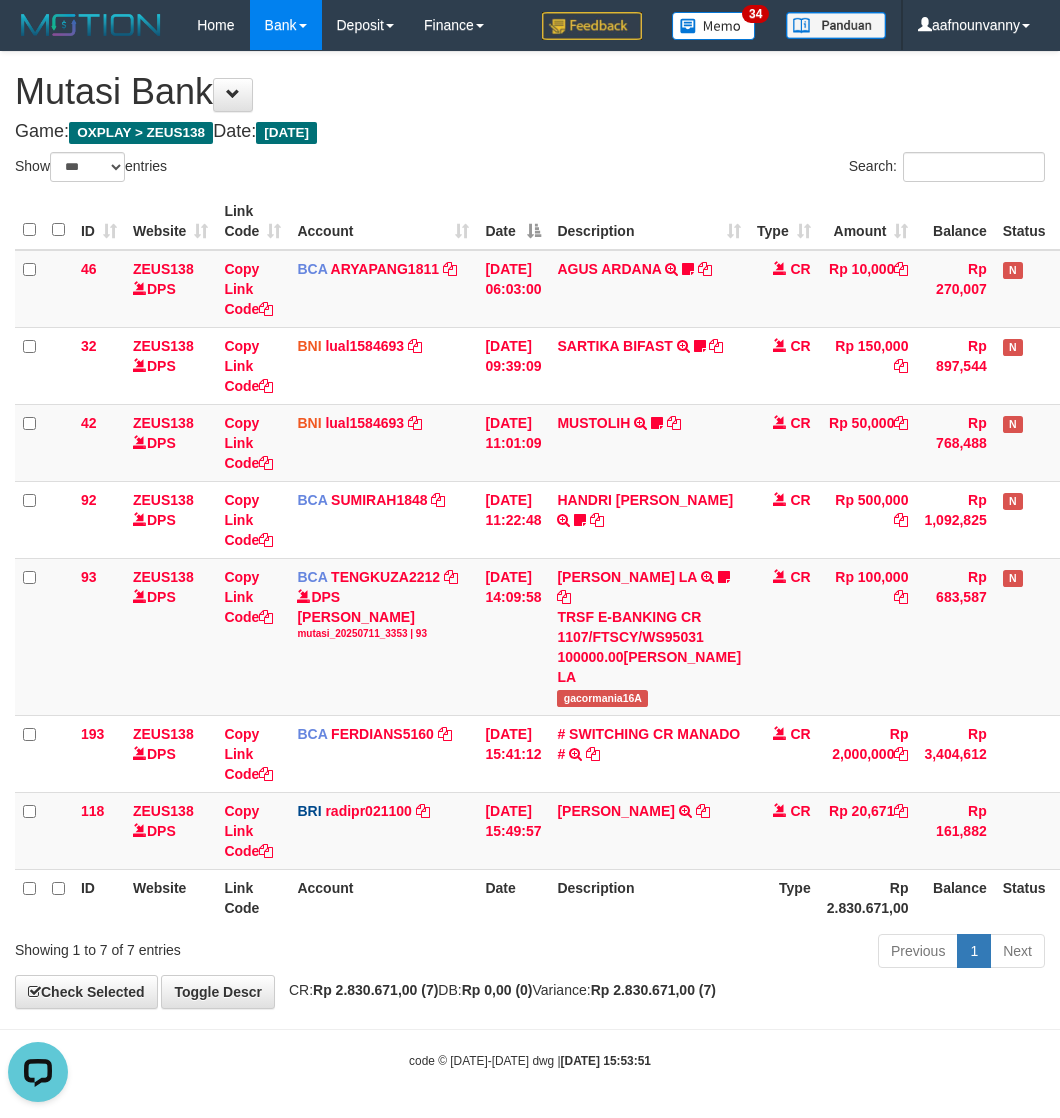 scroll, scrollTop: 0, scrollLeft: 0, axis: both 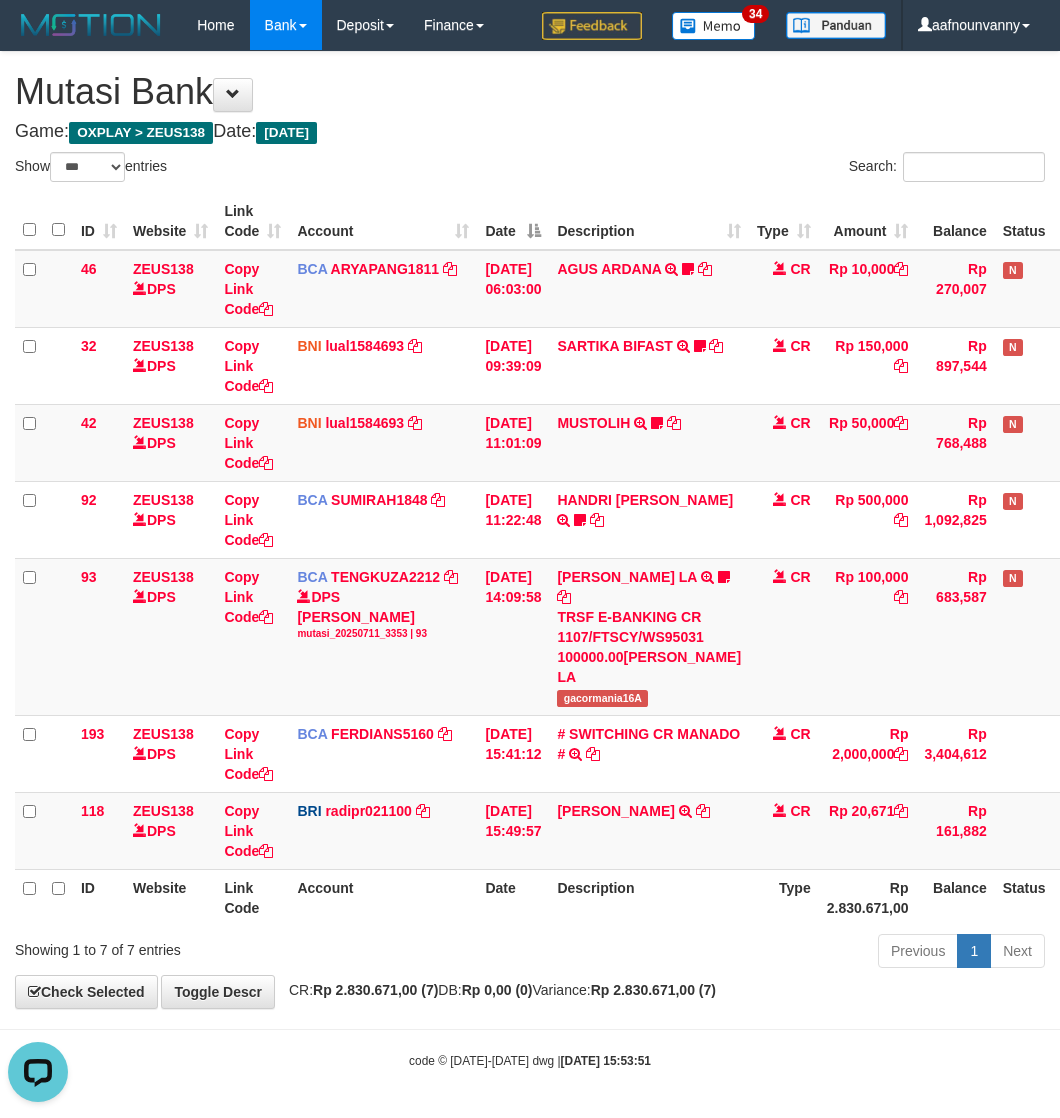 drag, startPoint x: 670, startPoint y: 923, endPoint x: 645, endPoint y: 915, distance: 26.24881 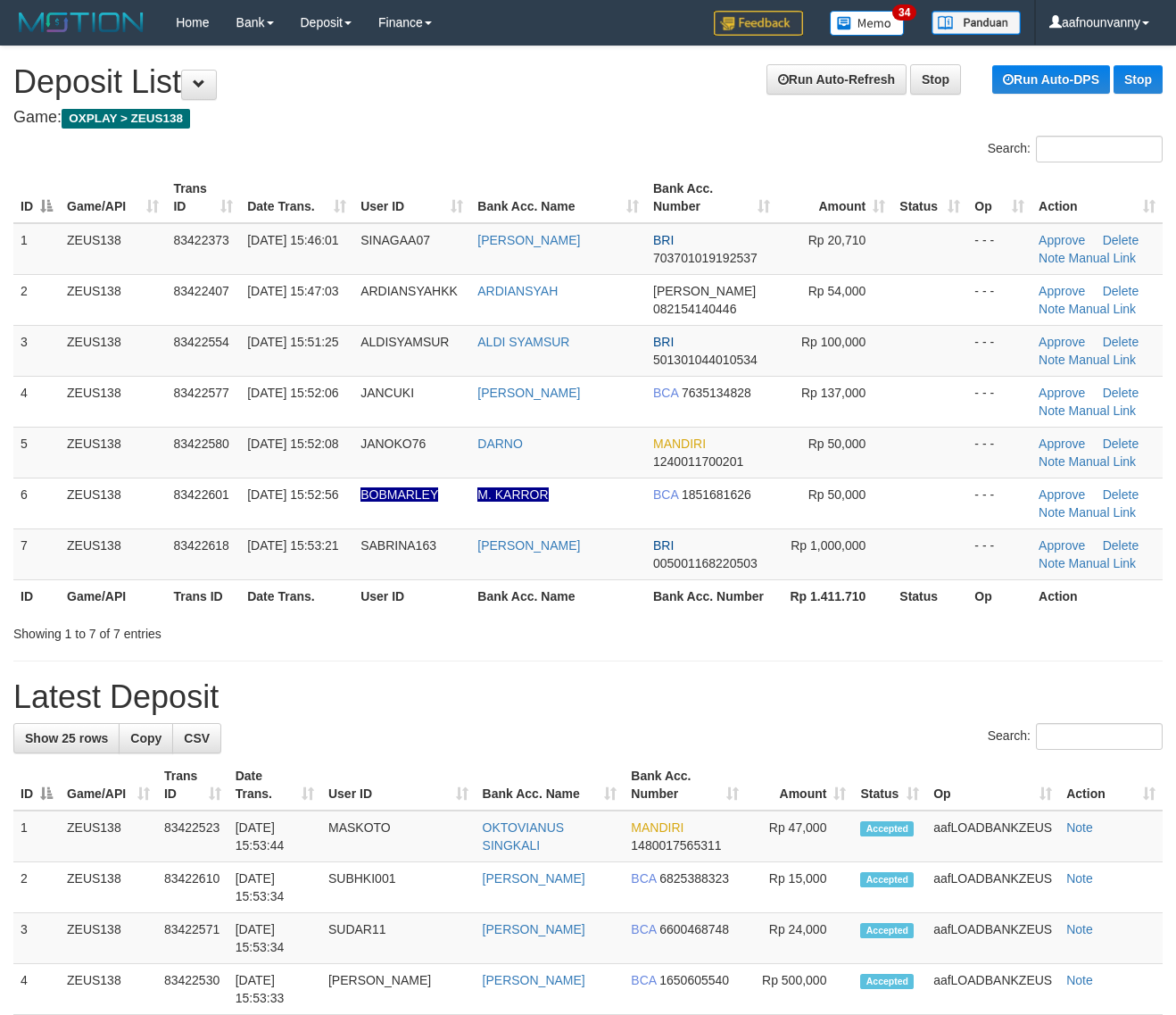scroll, scrollTop: 0, scrollLeft: 0, axis: both 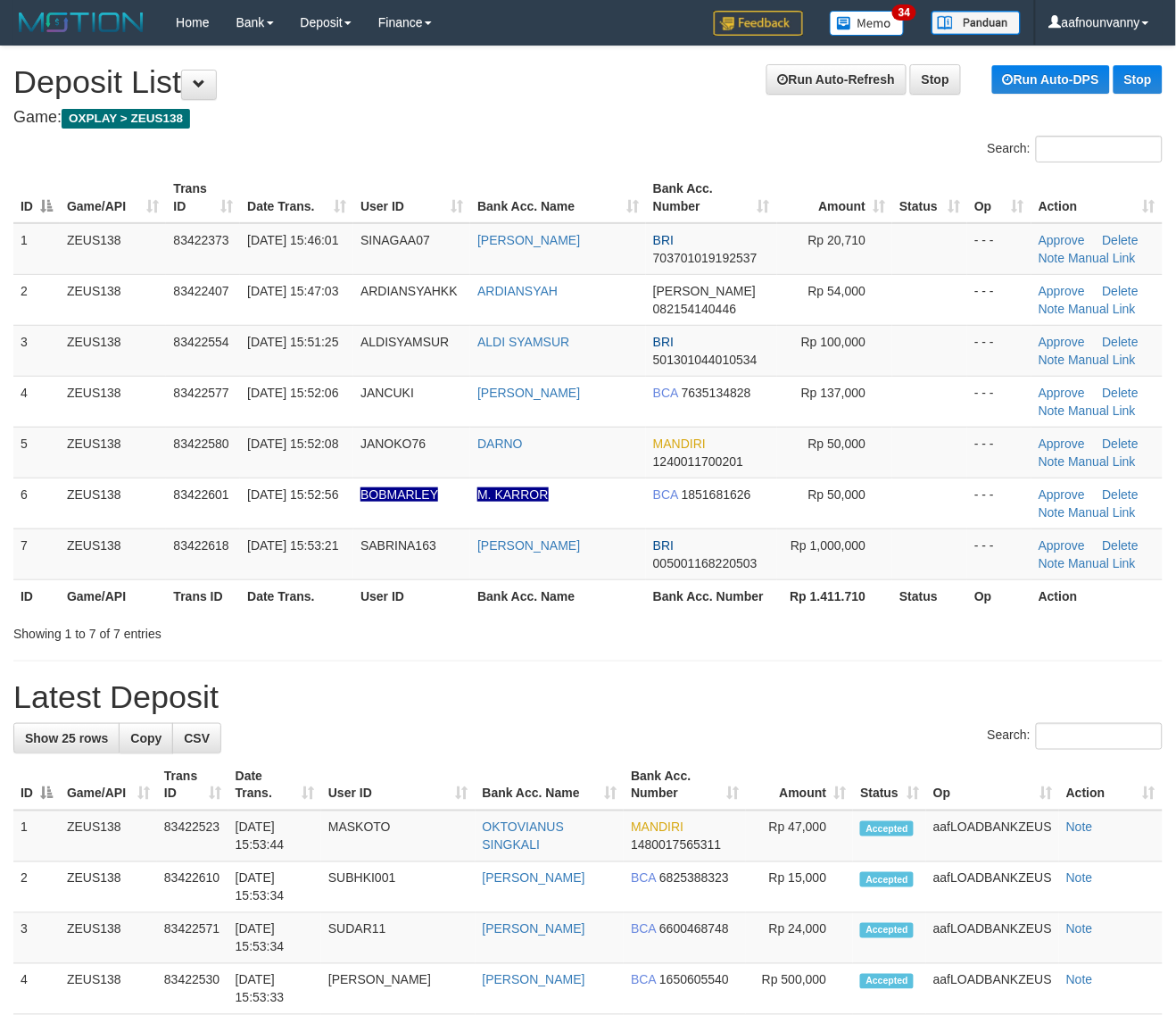 drag, startPoint x: 692, startPoint y: 684, endPoint x: 1188, endPoint y: 778, distance: 504.82868 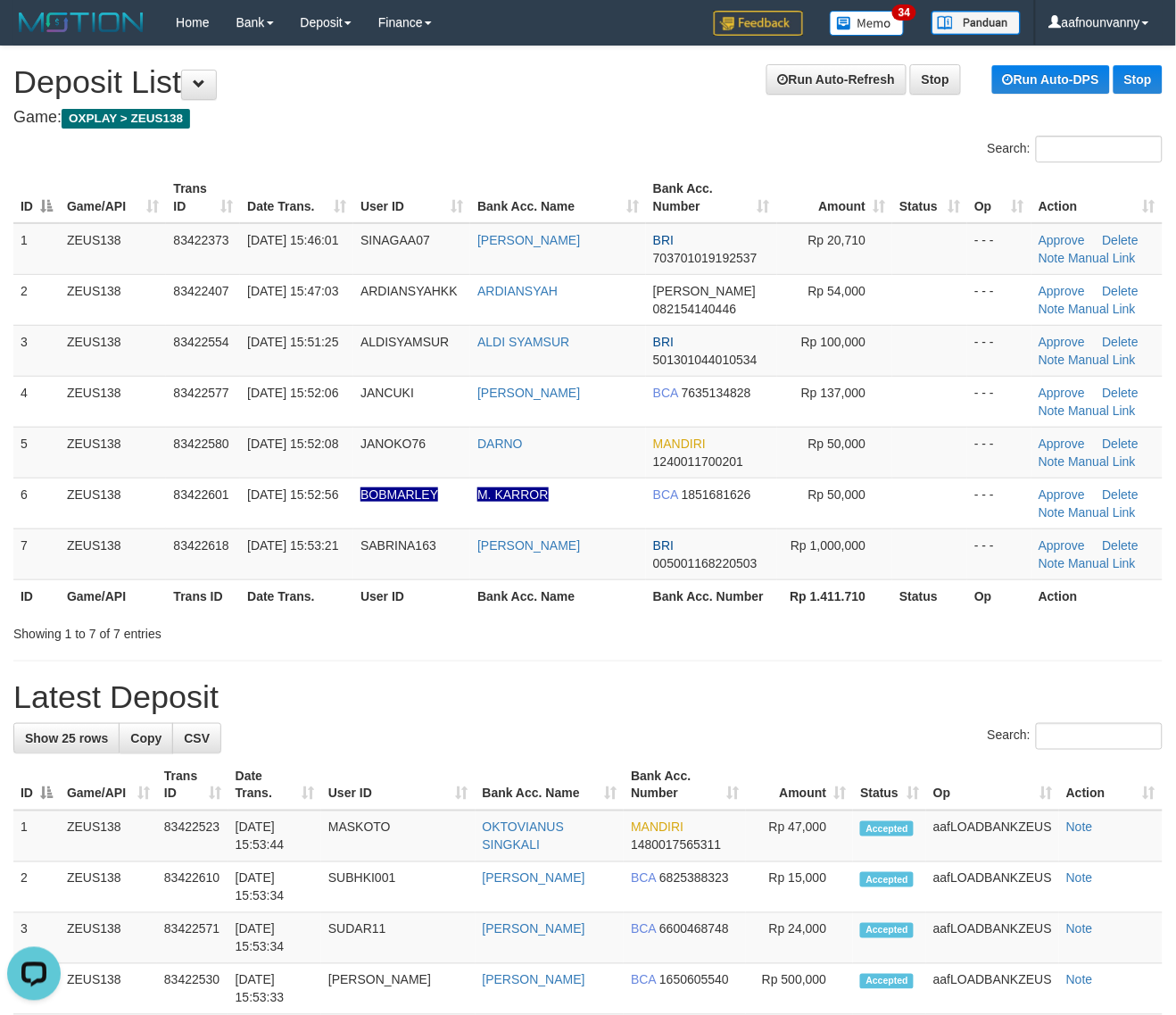 scroll, scrollTop: 0, scrollLeft: 0, axis: both 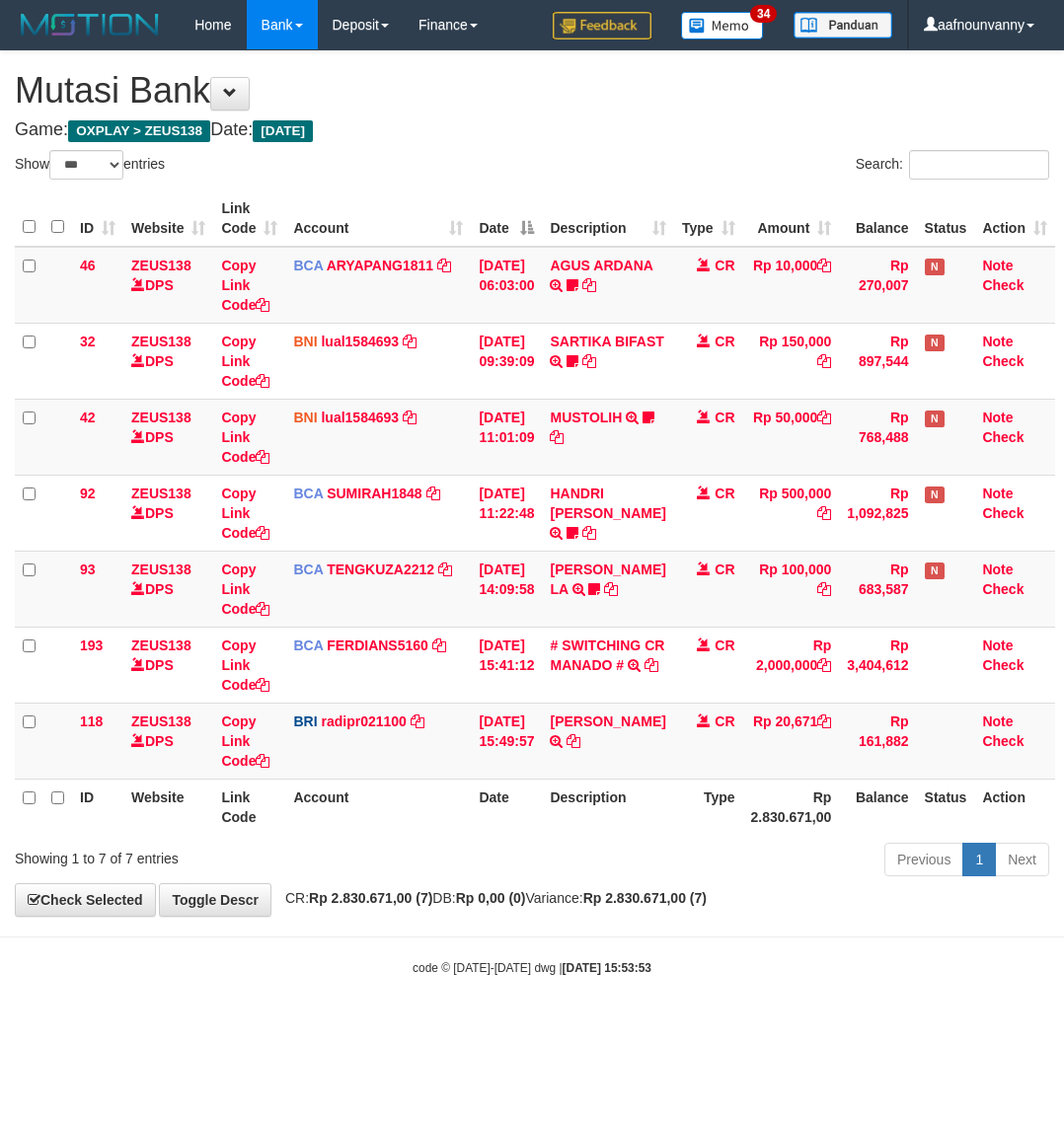 select on "***" 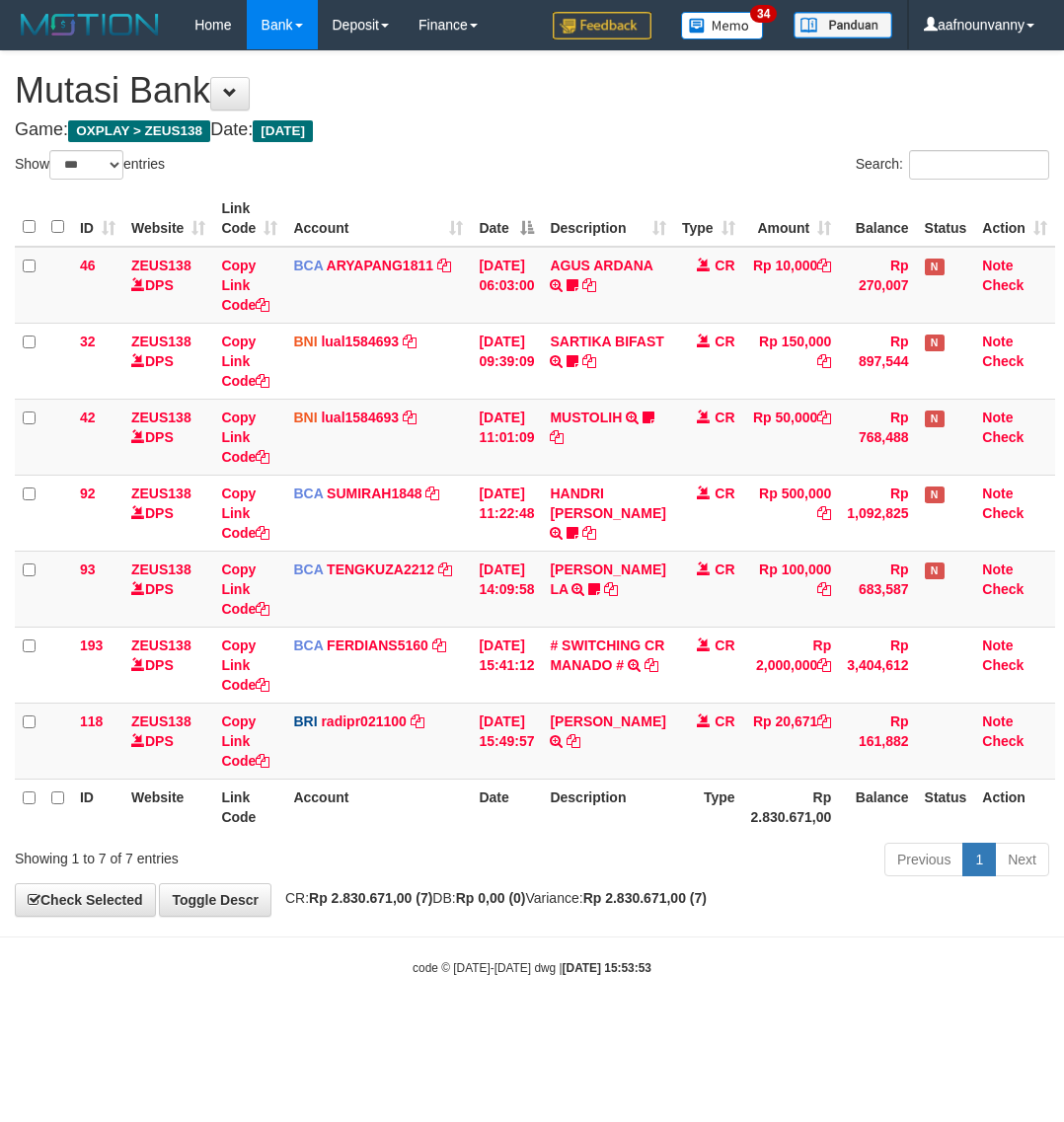 scroll, scrollTop: 0, scrollLeft: 0, axis: both 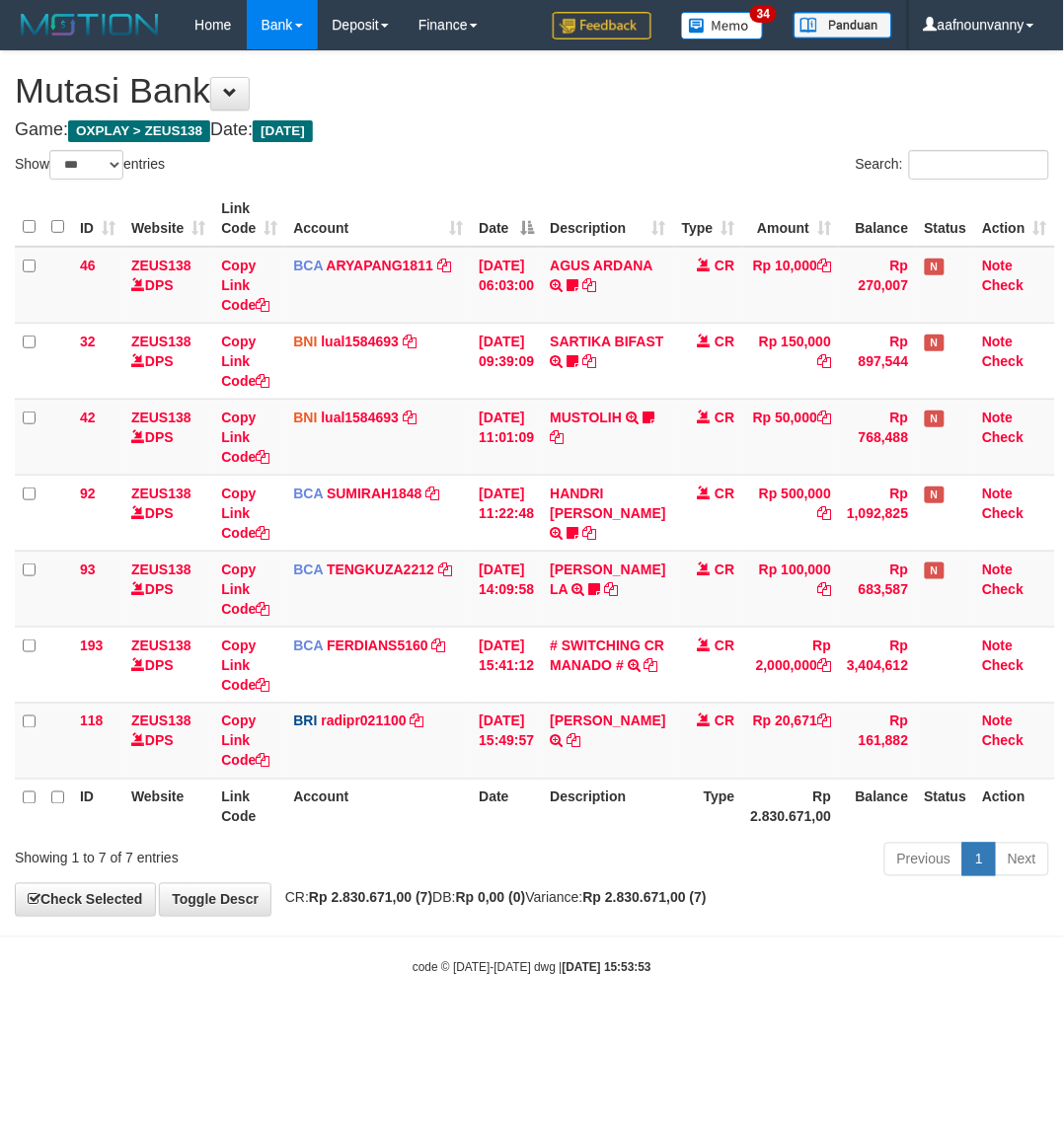 drag, startPoint x: 0, startPoint y: 0, endPoint x: 331, endPoint y: 835, distance: 898.21267 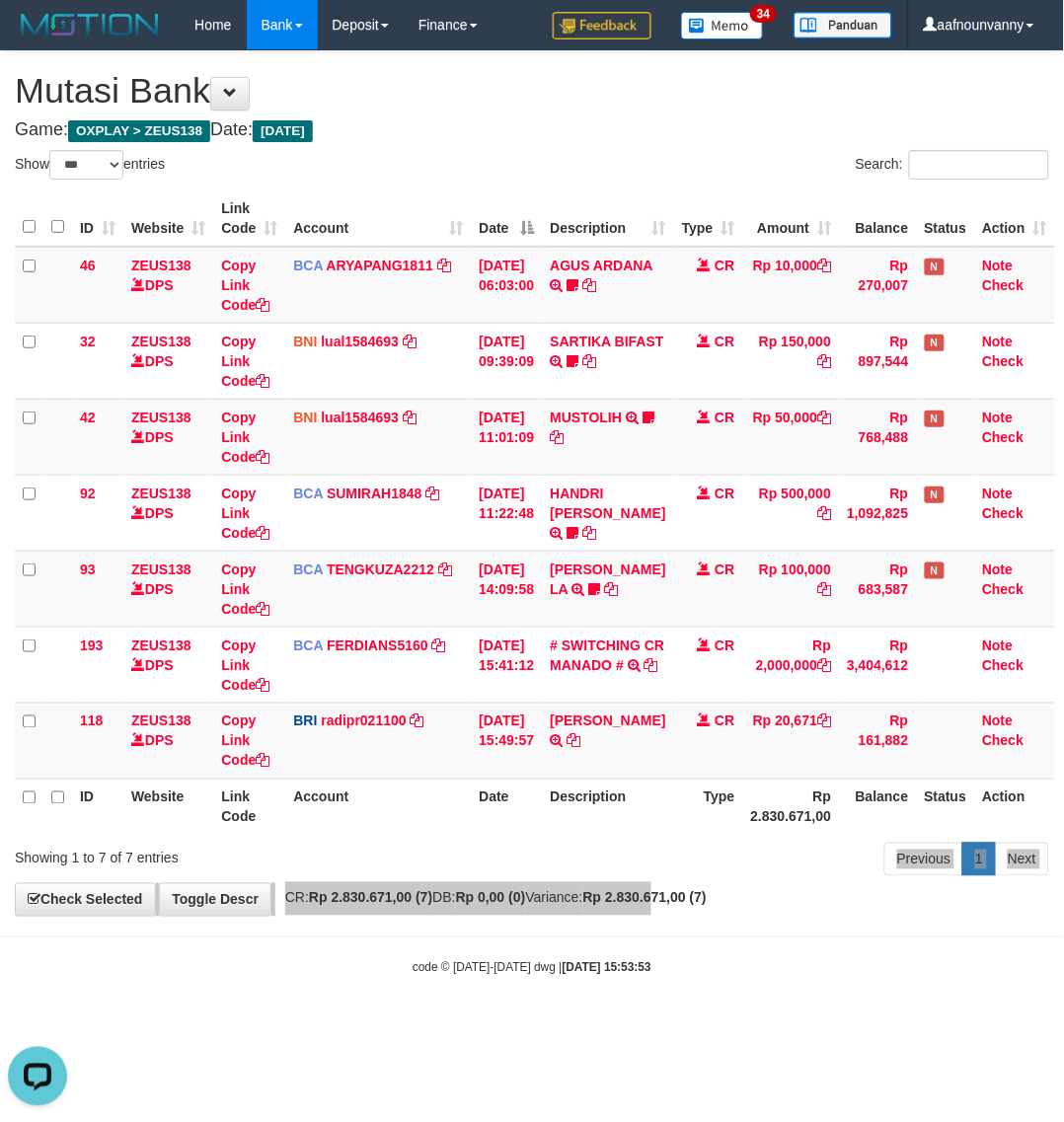 scroll, scrollTop: 0, scrollLeft: 0, axis: both 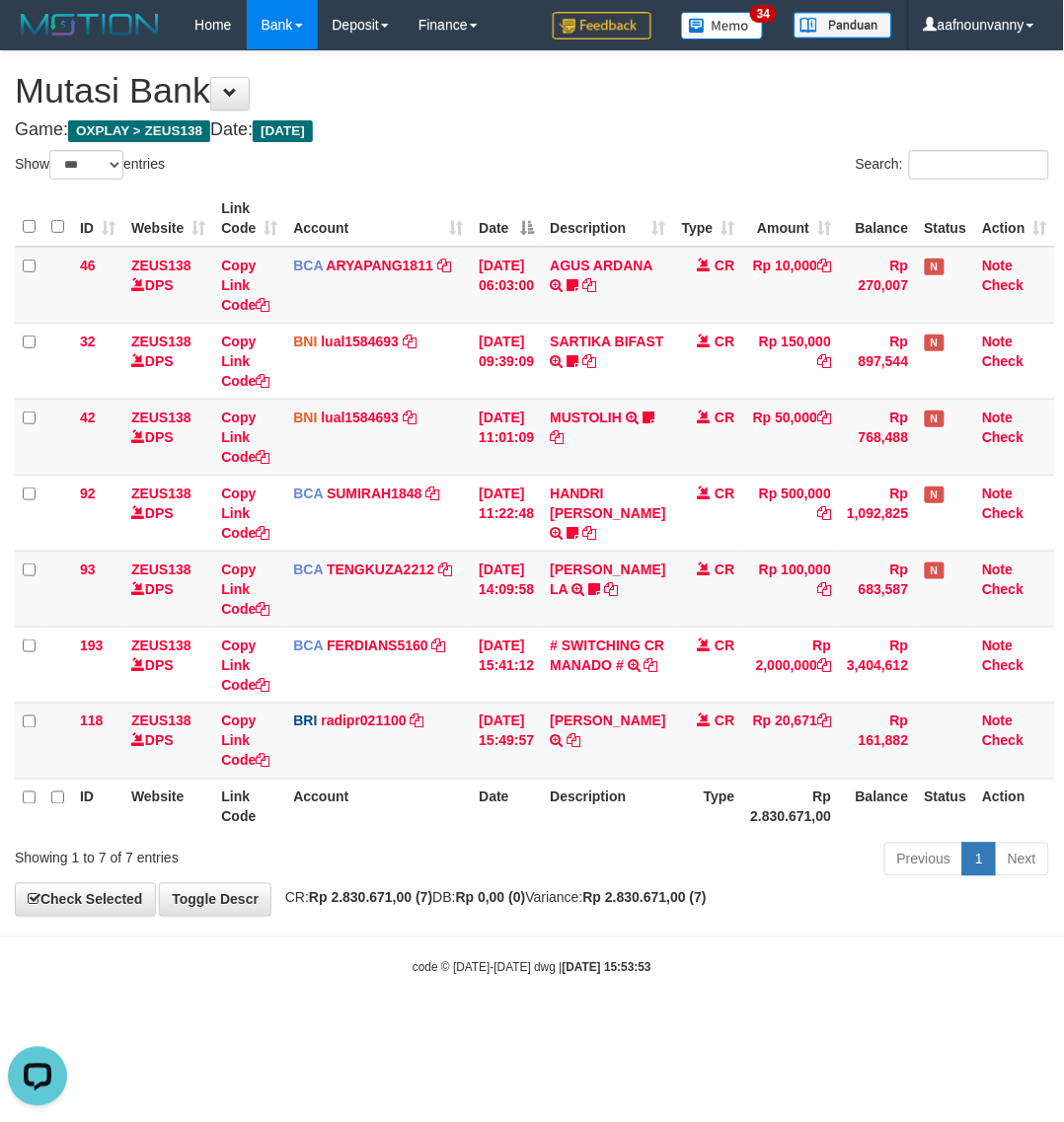 click on "Account" at bounding box center (378, 806) 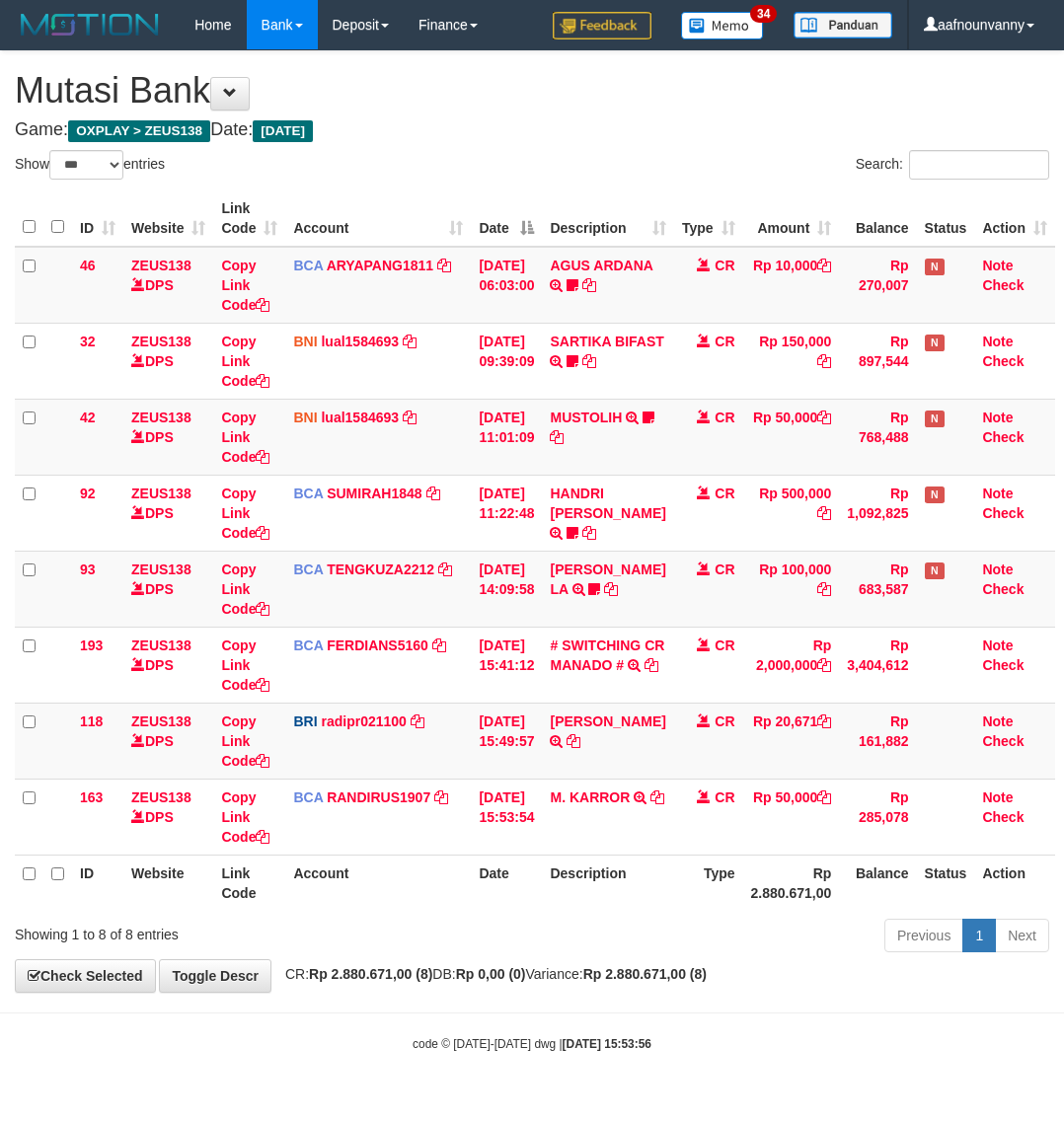 select on "***" 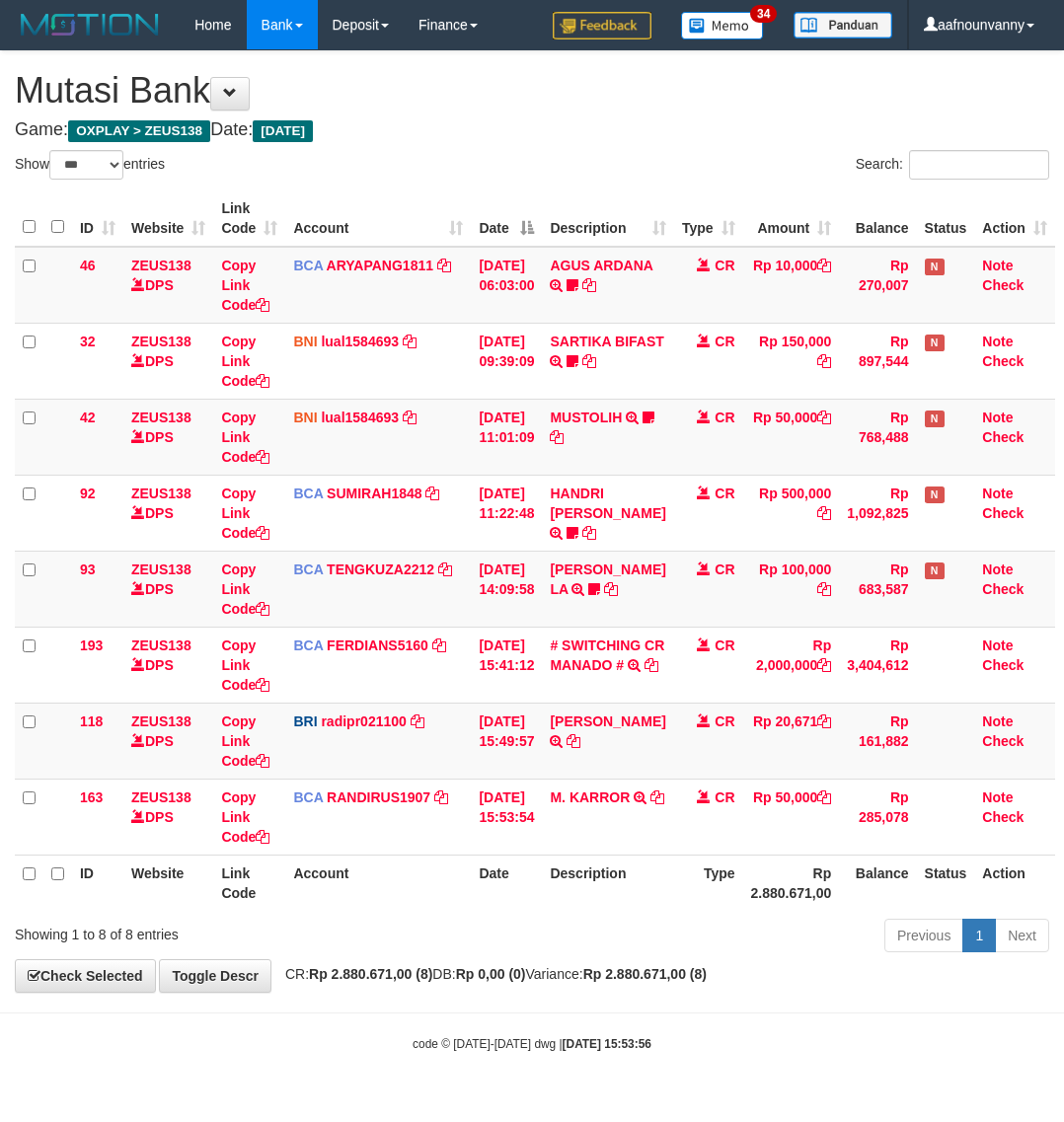 scroll, scrollTop: 0, scrollLeft: 0, axis: both 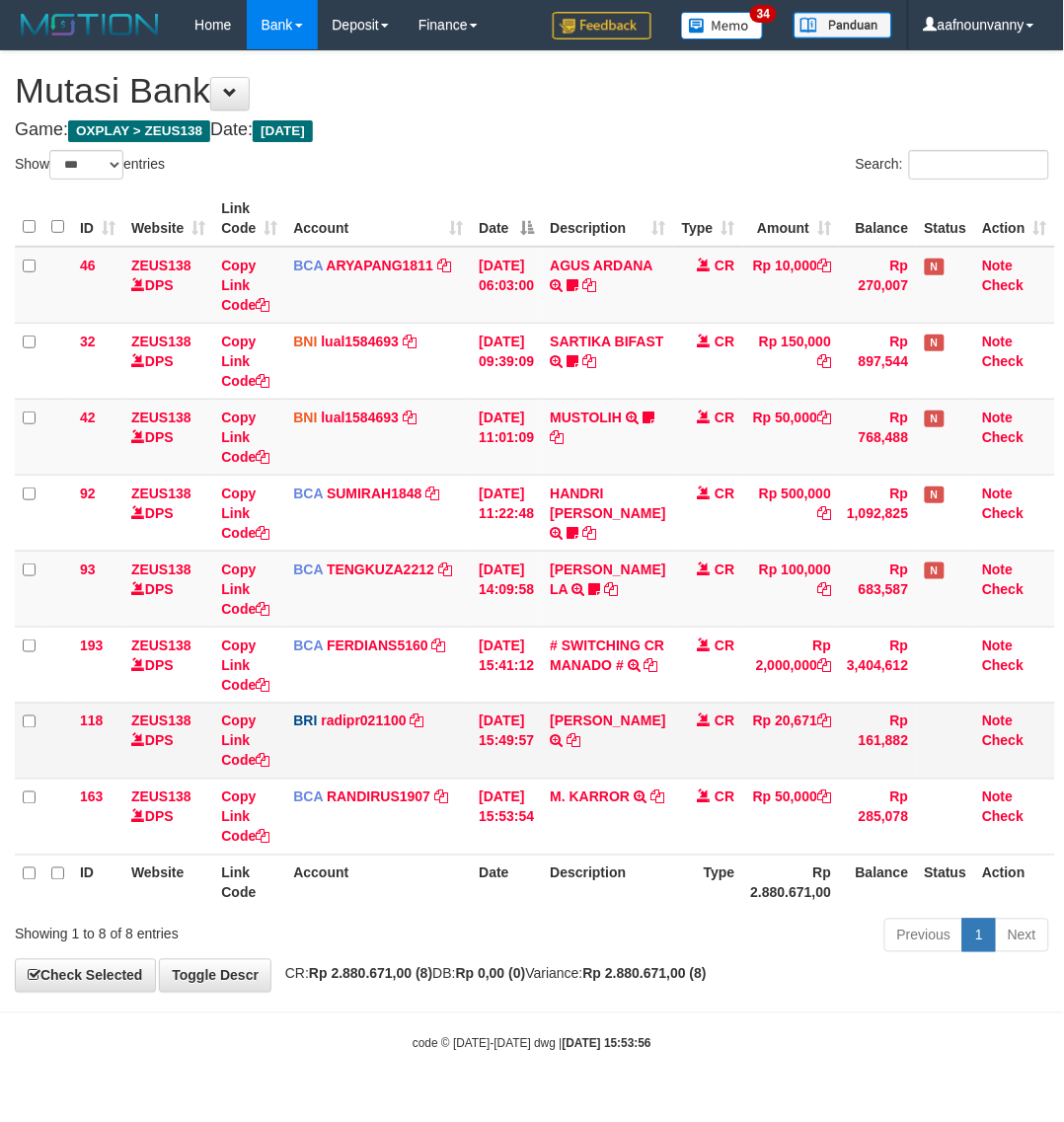 click on "M. KARROR         TRSF E-BANKING CR 1107/FTSCY/WS95031
50000.00M. KARROR" at bounding box center (607, 816) 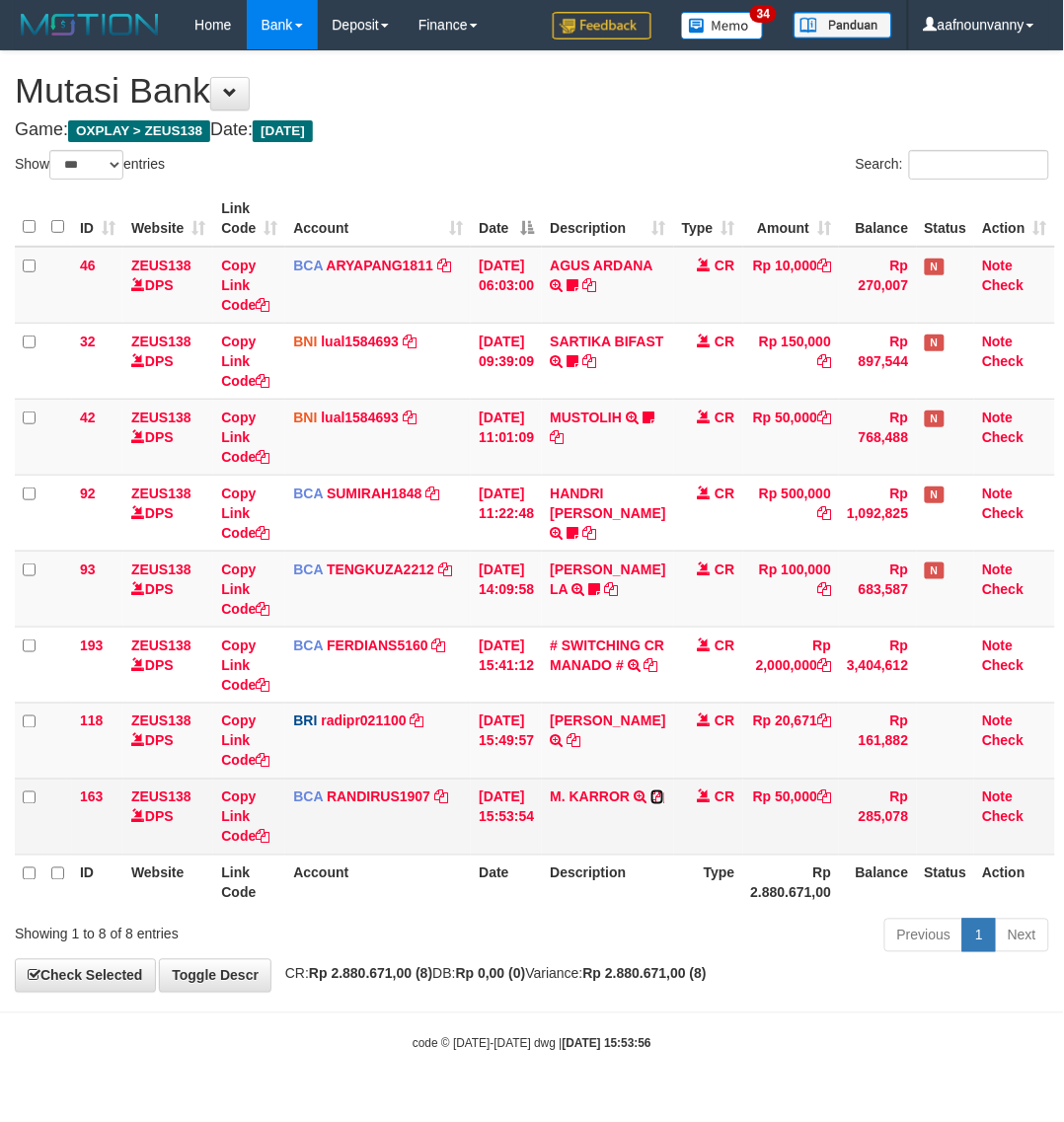click at bounding box center [657, 797] 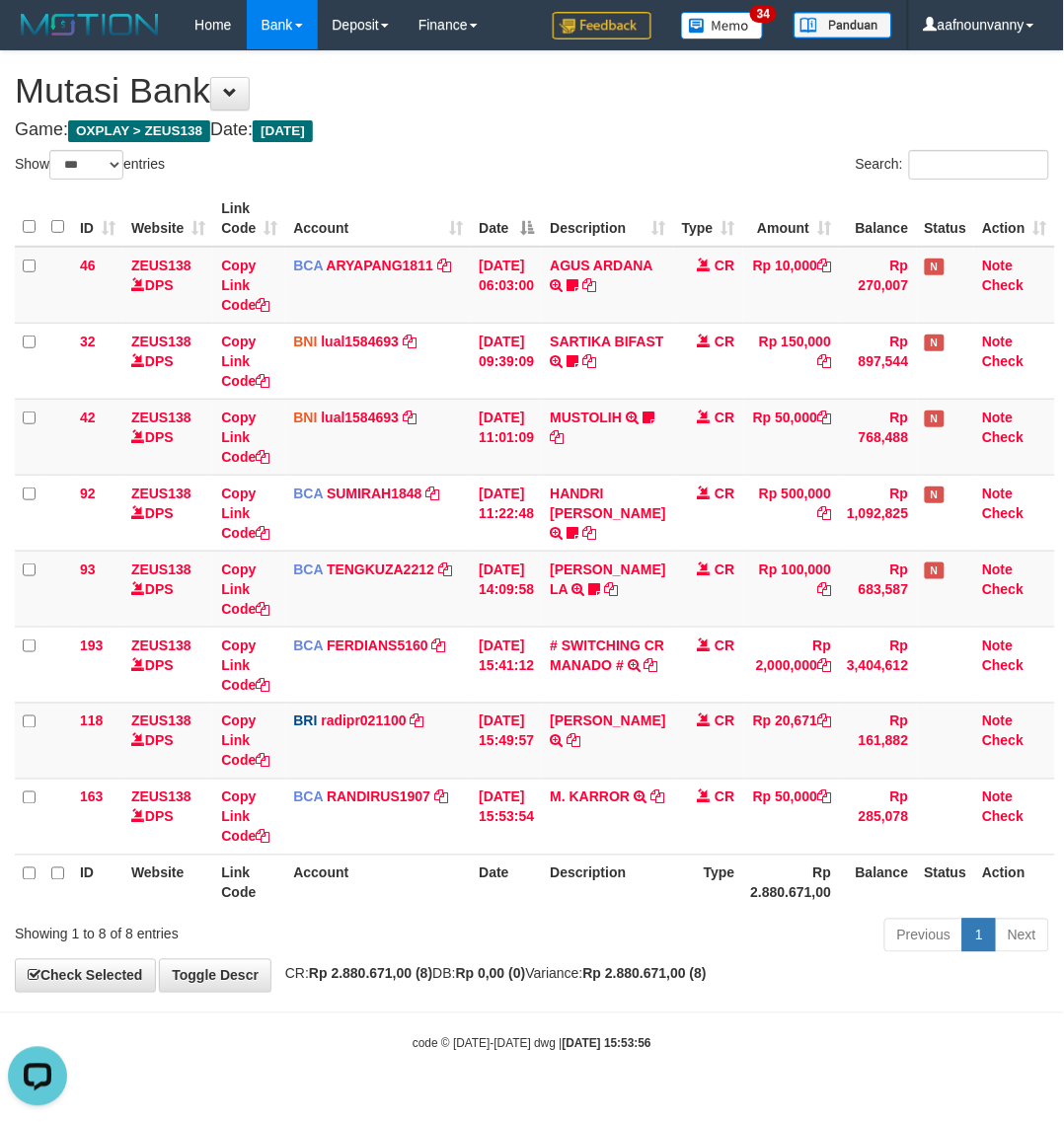 scroll, scrollTop: 0, scrollLeft: 0, axis: both 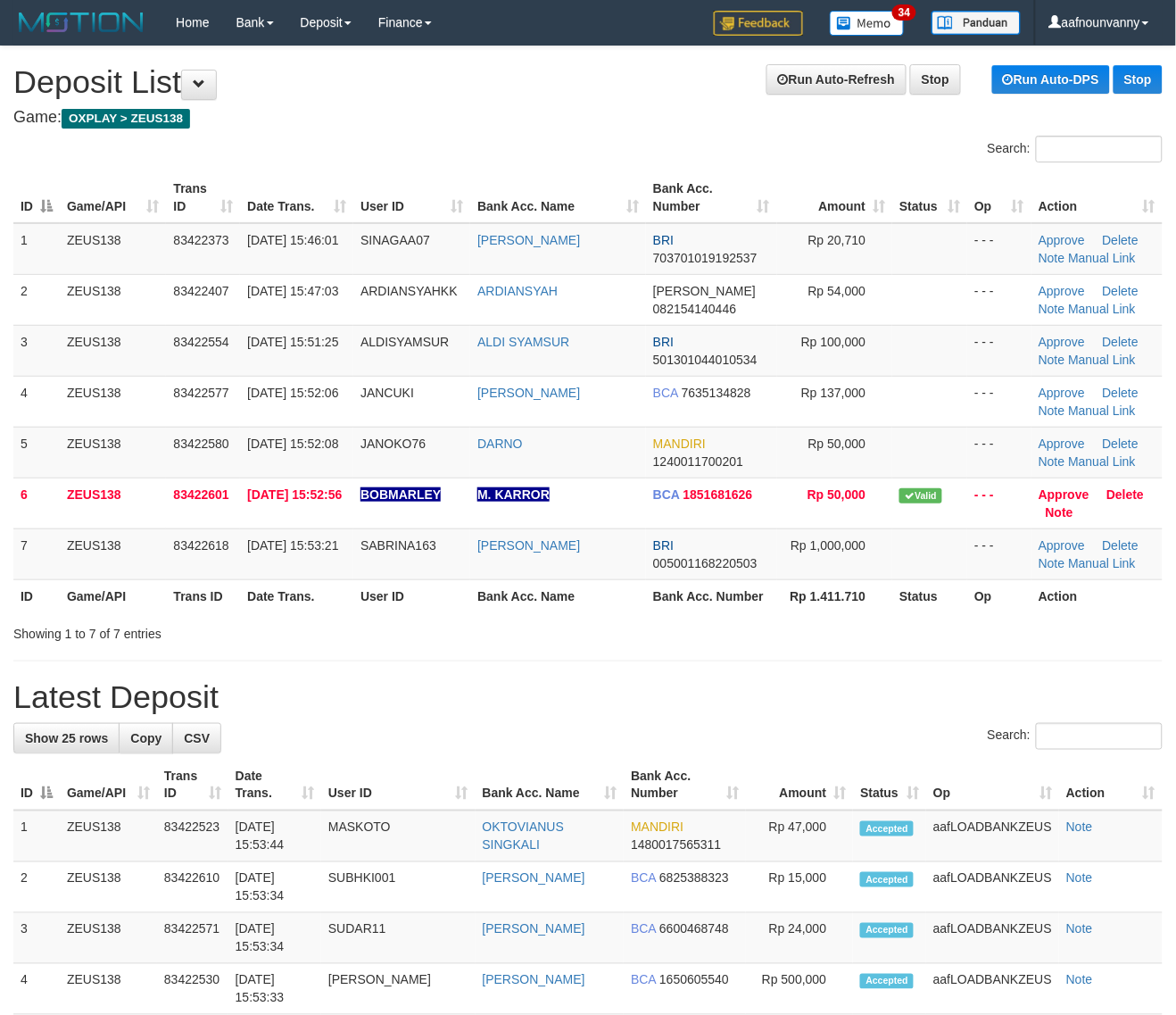 click on "Showing 1 to 7 of 7 entries" at bounding box center (588, 630) 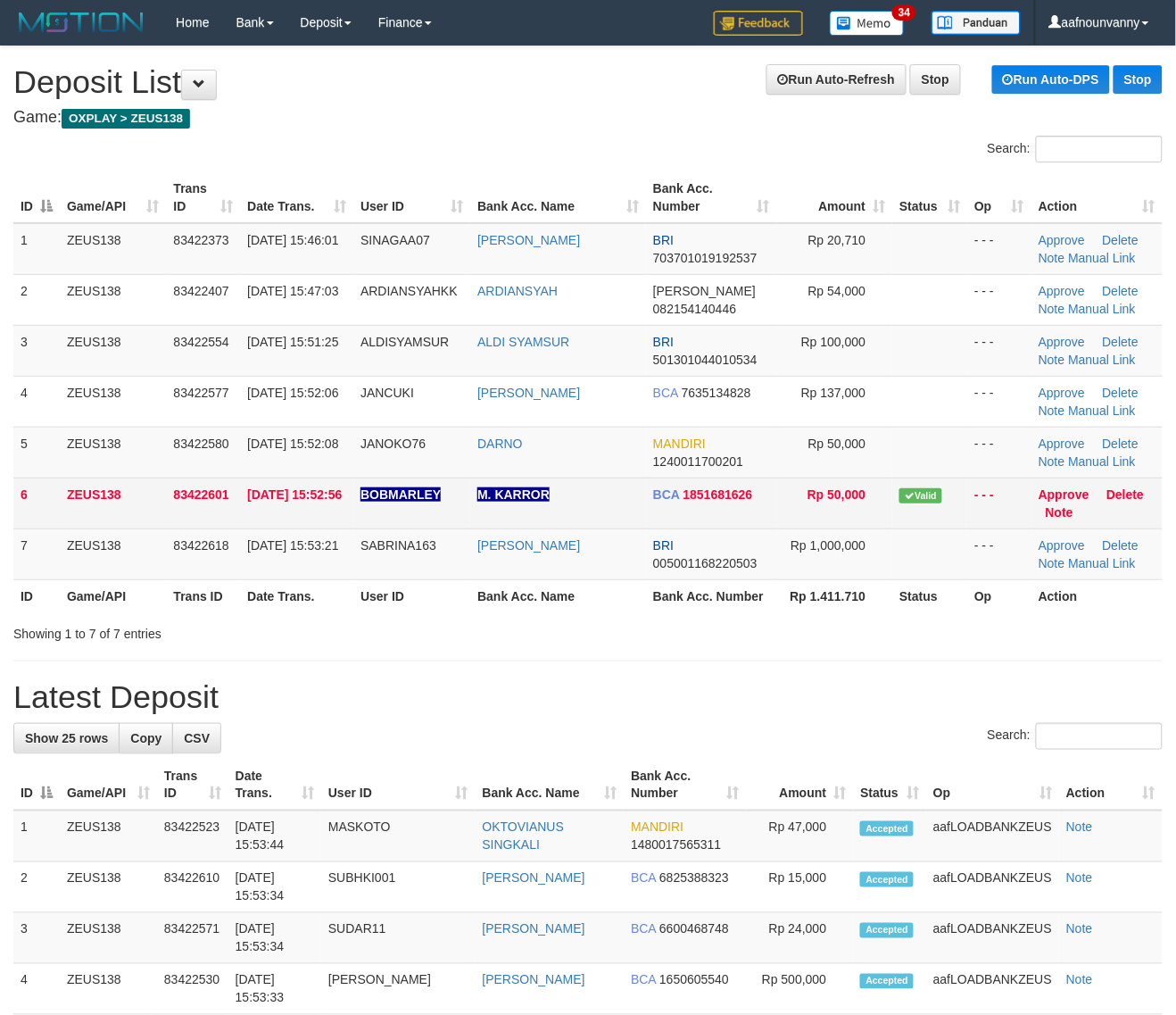drag, startPoint x: 456, startPoint y: 494, endPoint x: 581, endPoint y: 518, distance: 127.2831 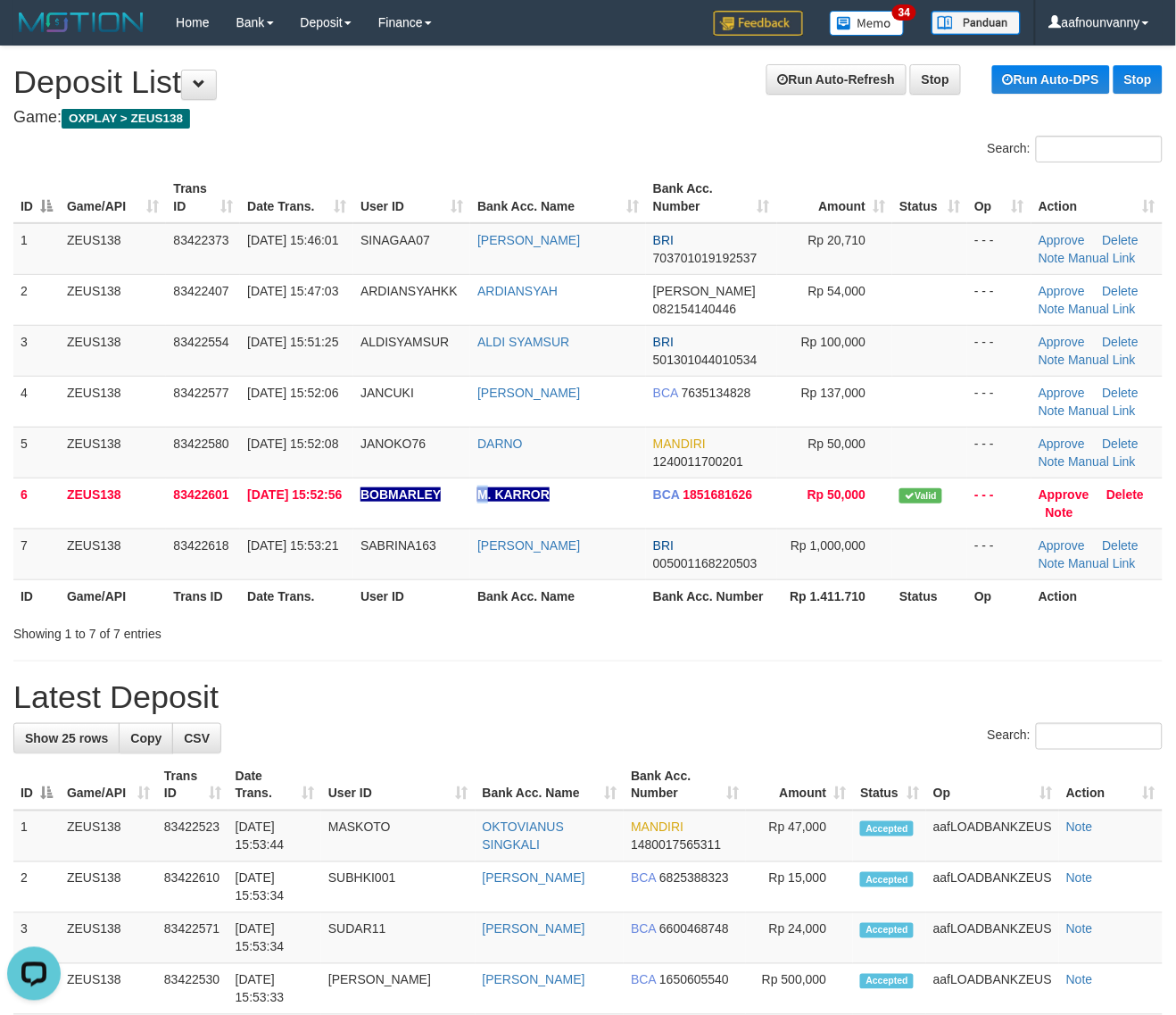 scroll, scrollTop: 0, scrollLeft: 0, axis: both 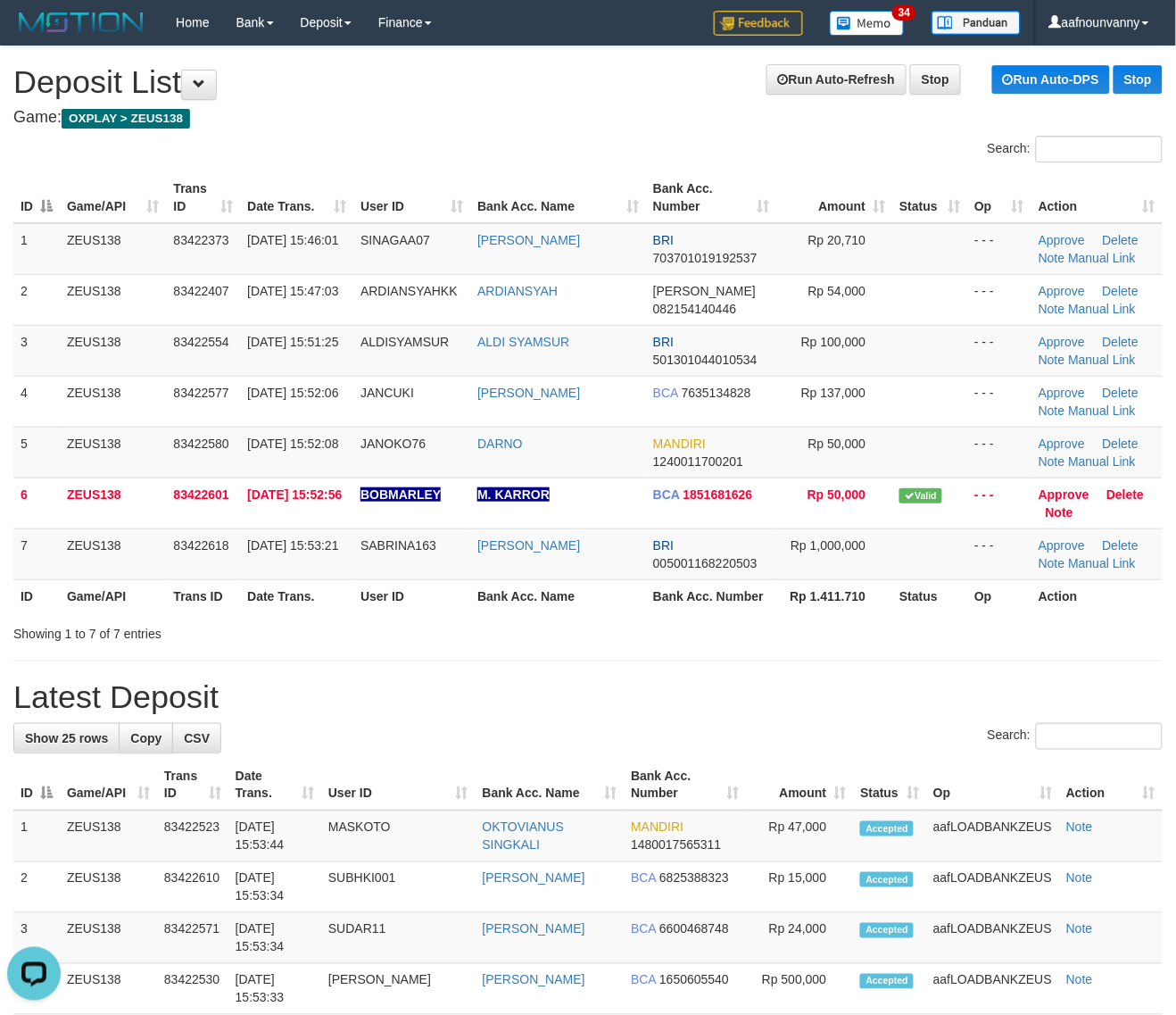 drag, startPoint x: 456, startPoint y: 543, endPoint x: 1091, endPoint y: 672, distance: 647.97068 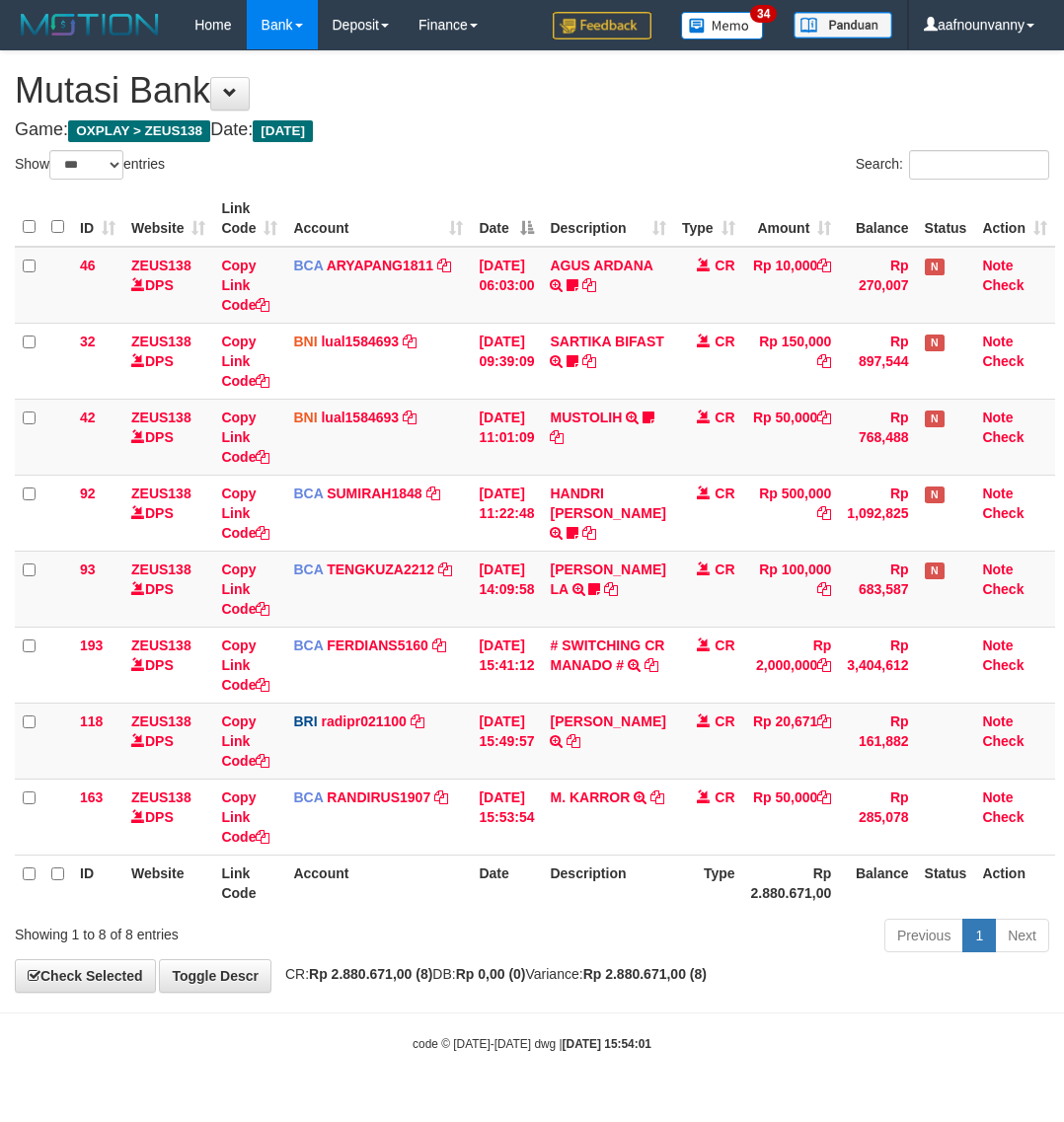 select on "***" 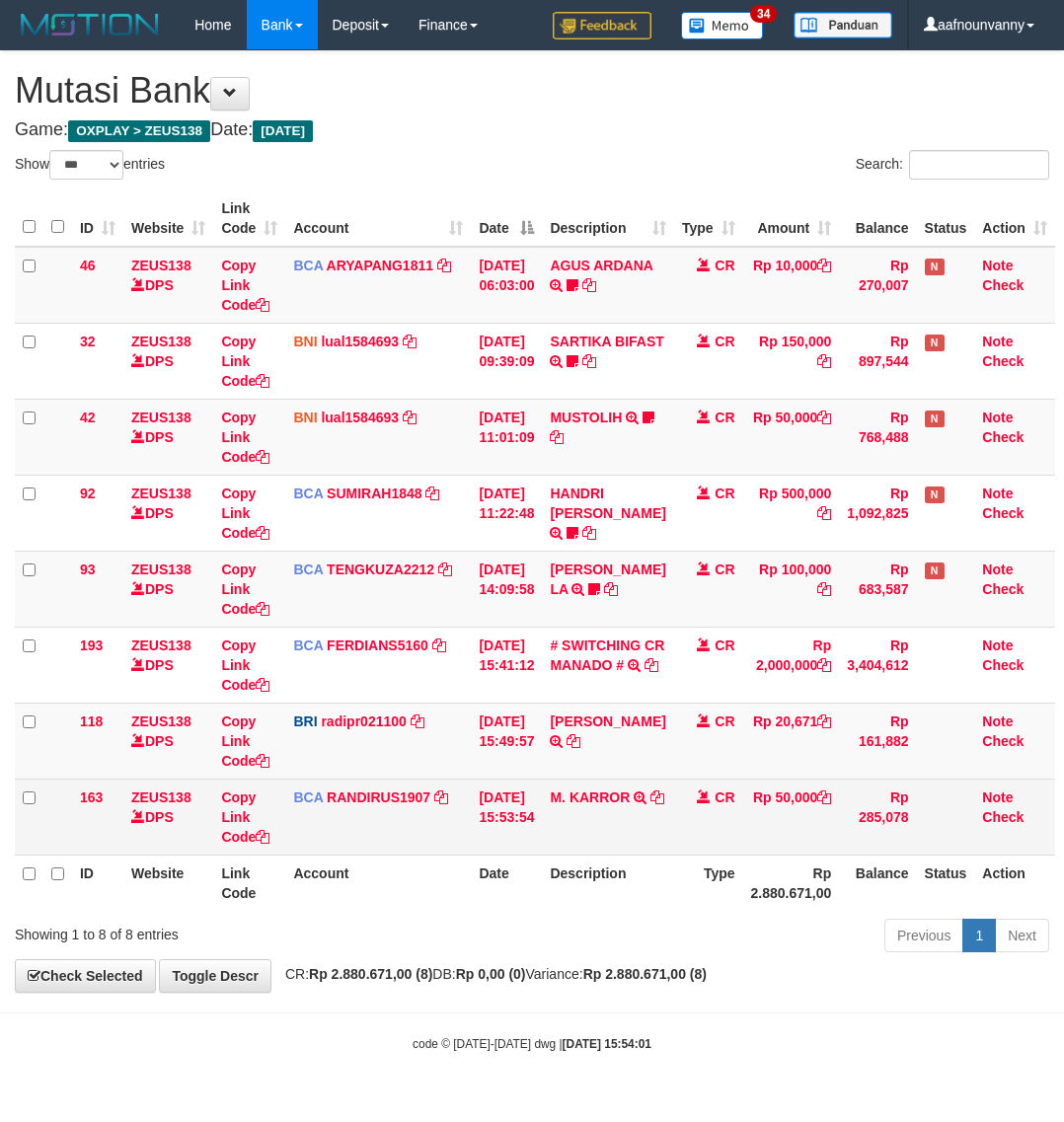 scroll, scrollTop: 0, scrollLeft: 0, axis: both 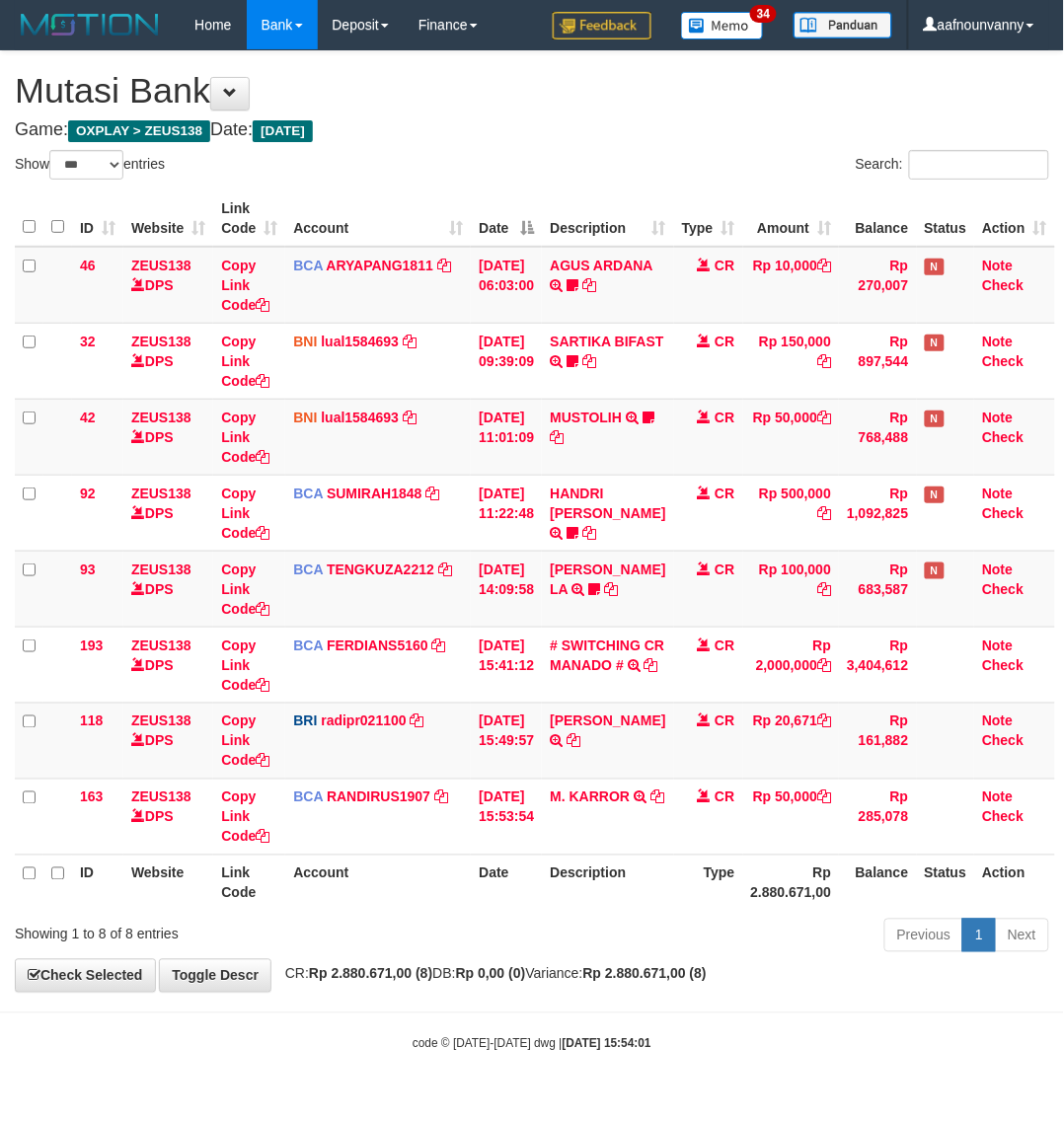 drag, startPoint x: 252, startPoint y: 957, endPoint x: 2, endPoint y: 856, distance: 269.63123 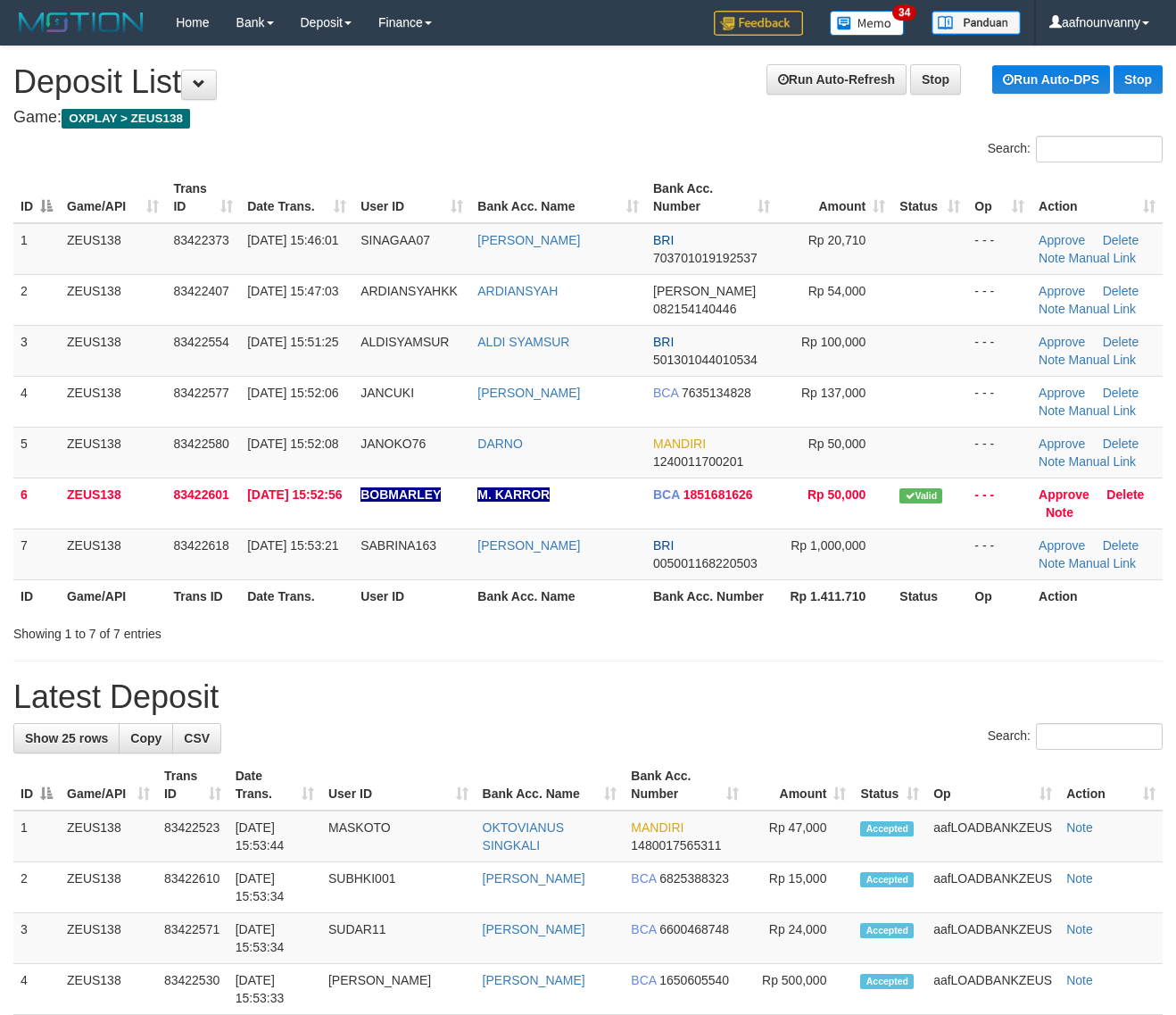 scroll, scrollTop: 0, scrollLeft: 0, axis: both 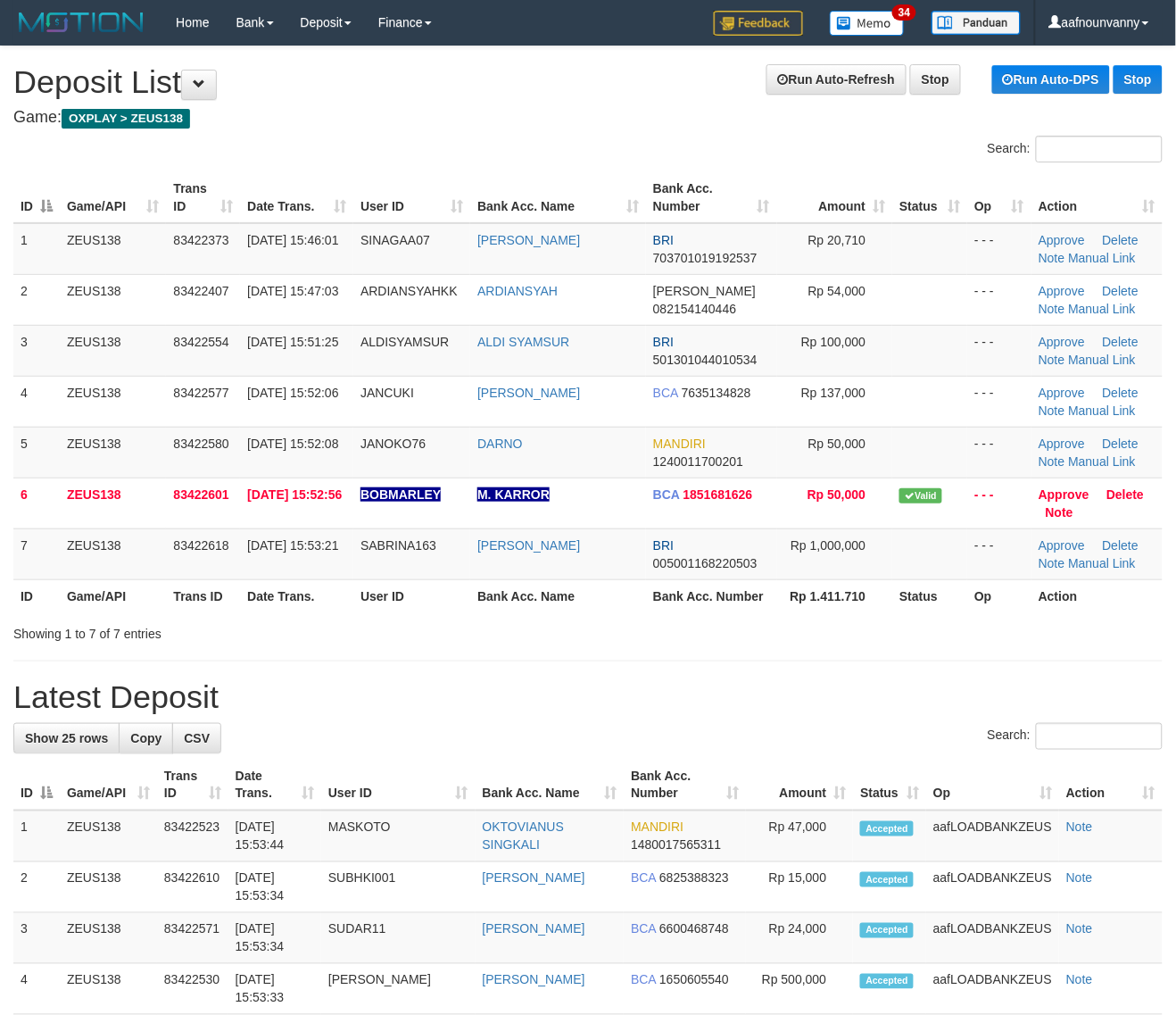click on "Showing 1 to 7 of 7 entries" at bounding box center [588, 630] 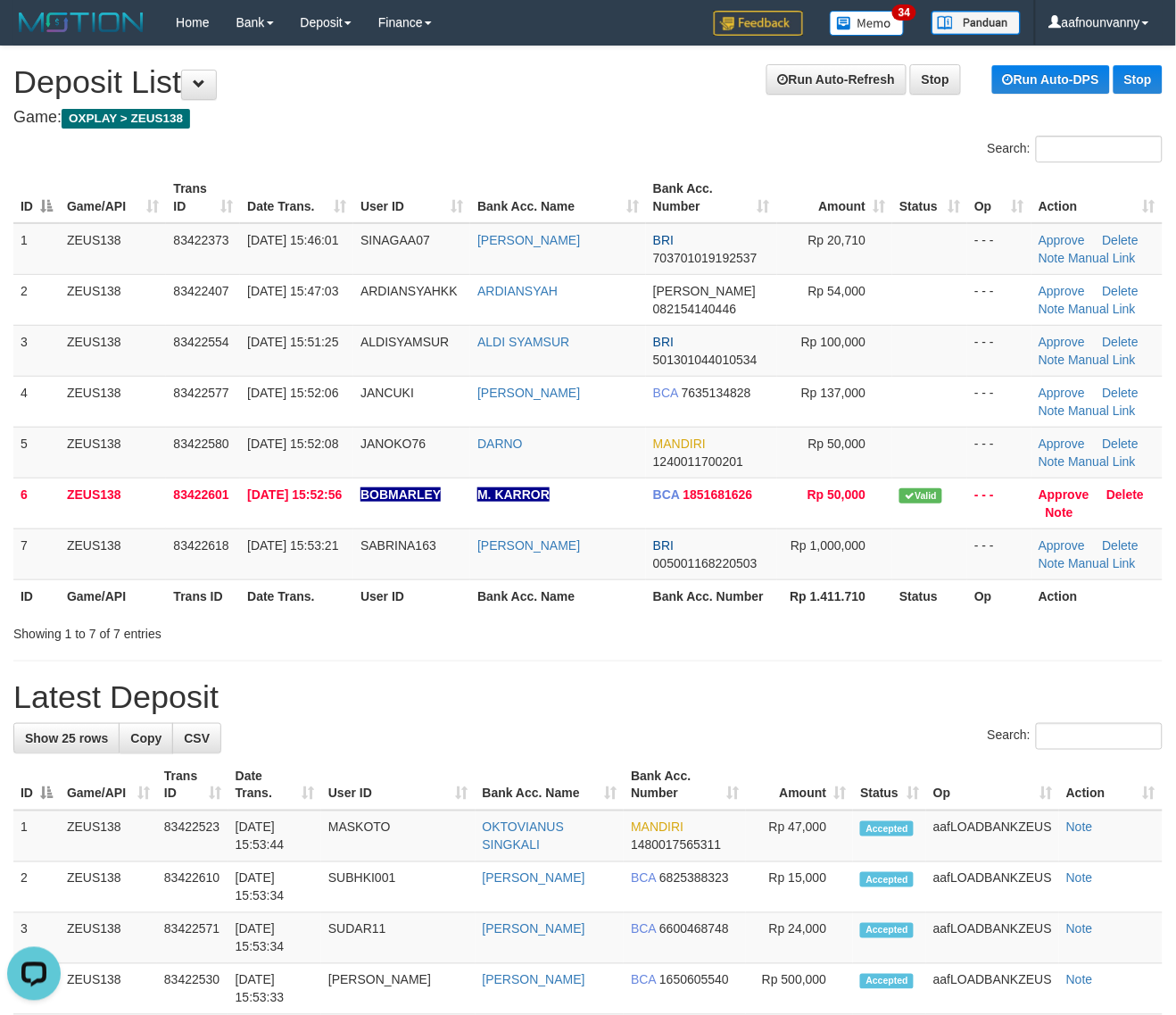scroll, scrollTop: 0, scrollLeft: 0, axis: both 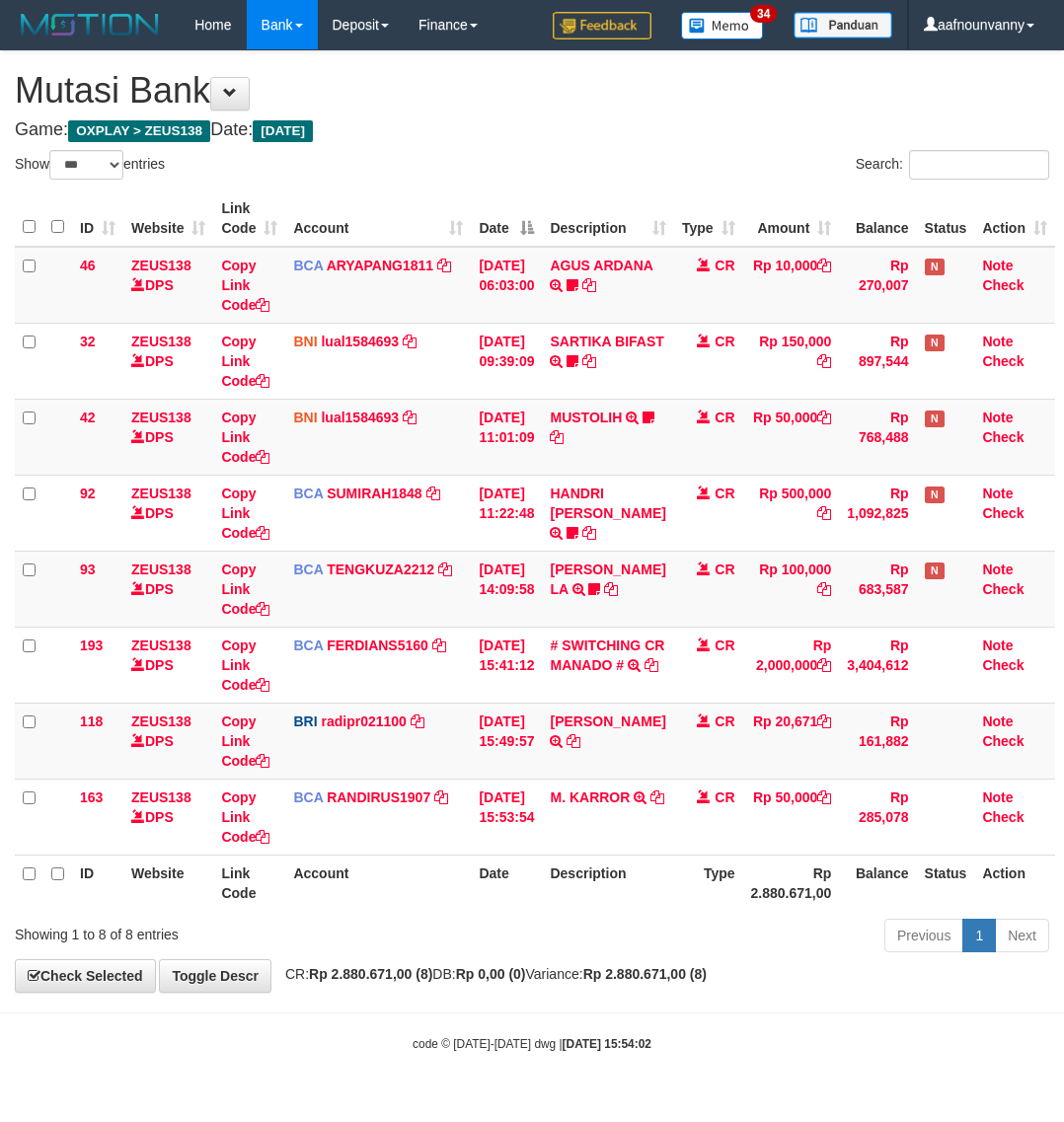 select on "***" 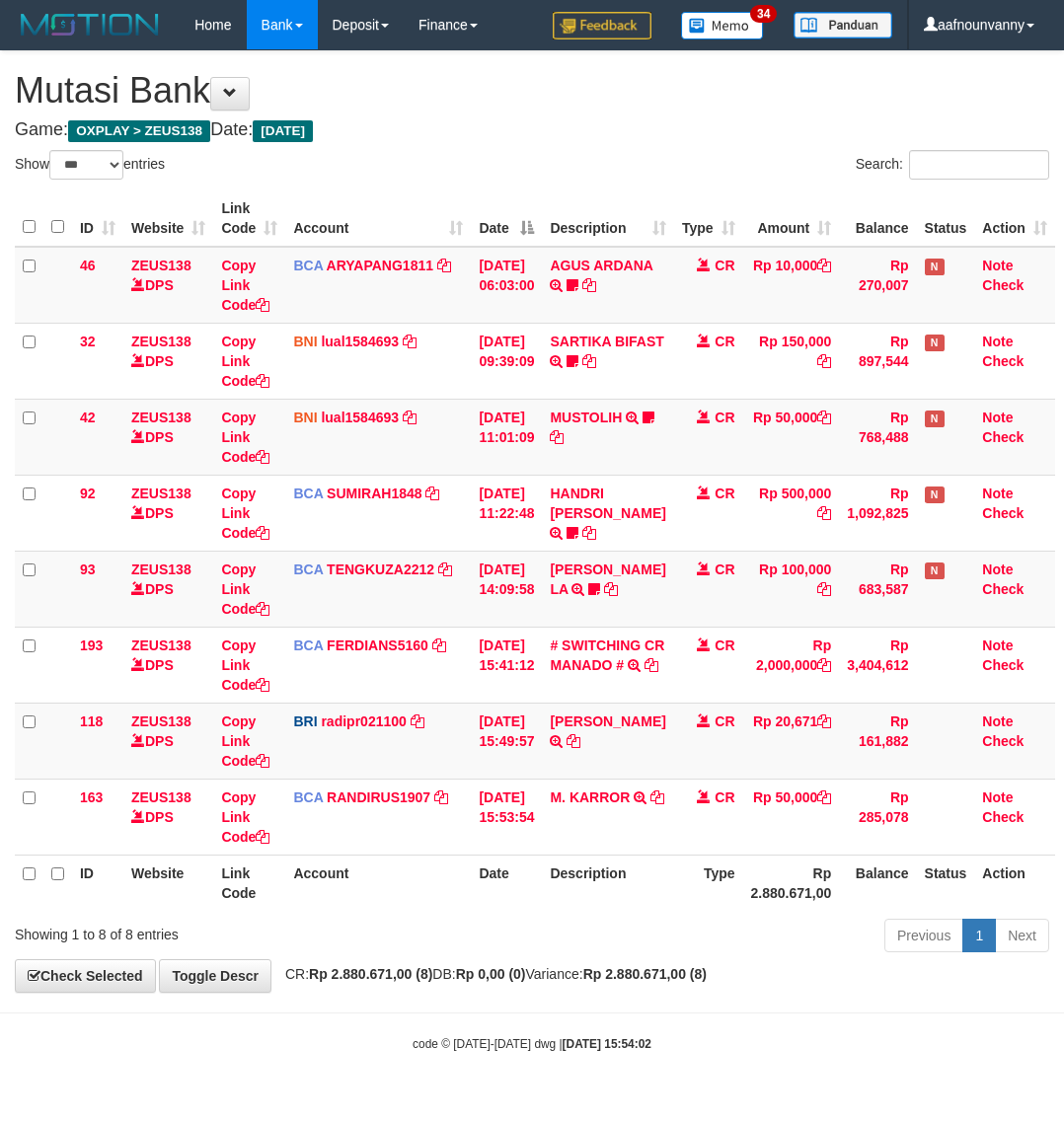 scroll, scrollTop: 0, scrollLeft: 0, axis: both 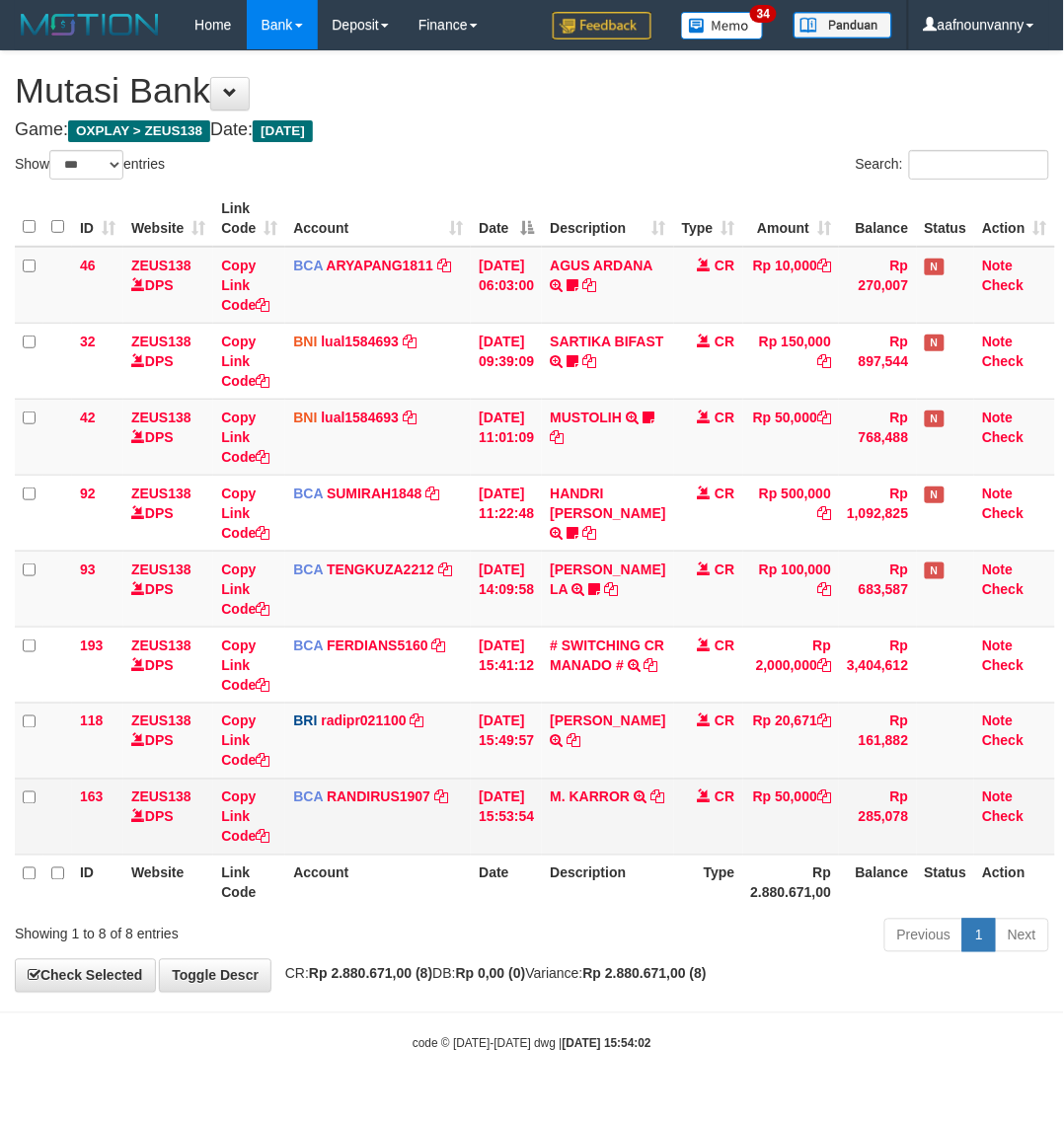 drag, startPoint x: 444, startPoint y: 901, endPoint x: 173, endPoint y: 815, distance: 284.31848 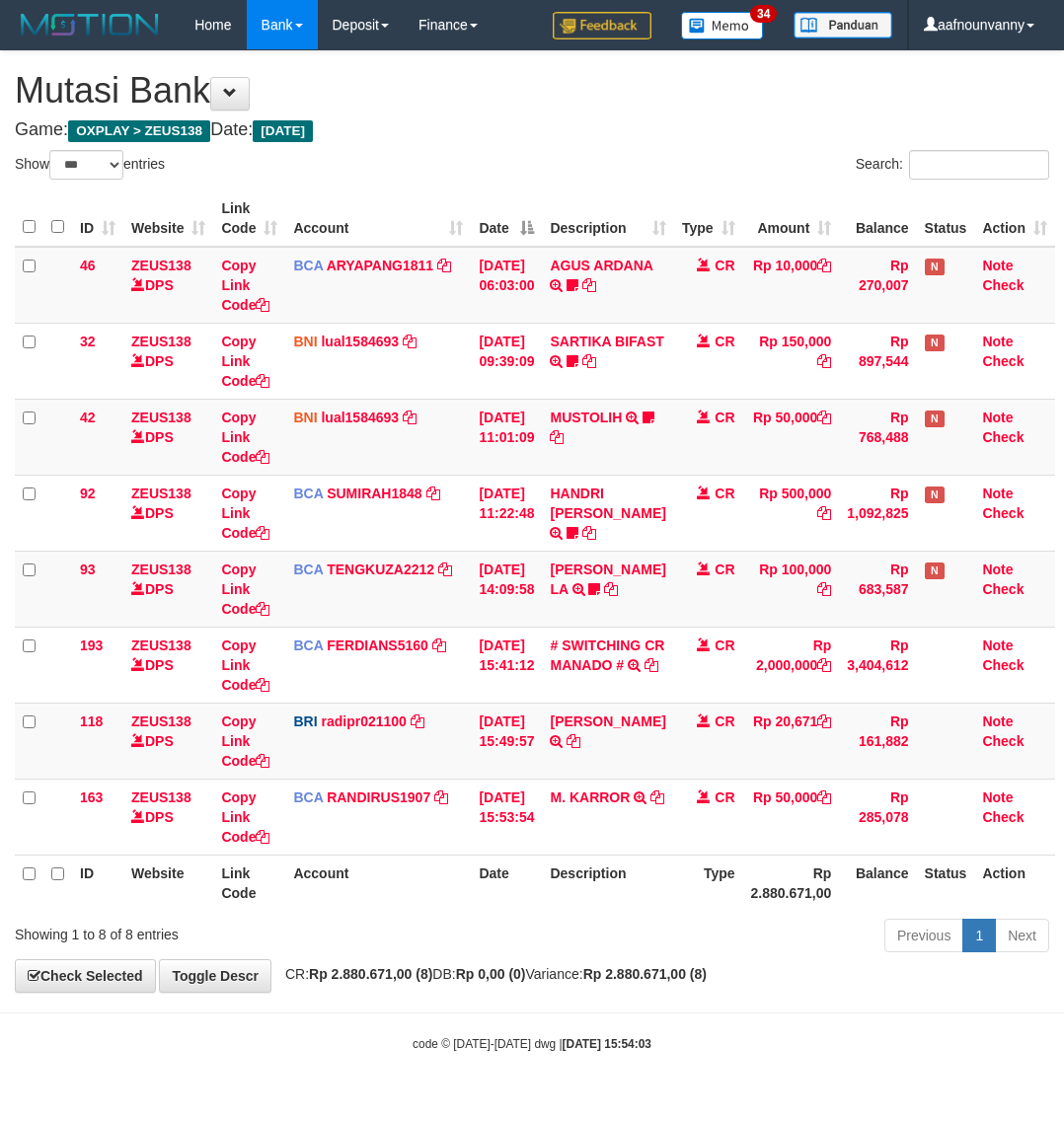 select on "***" 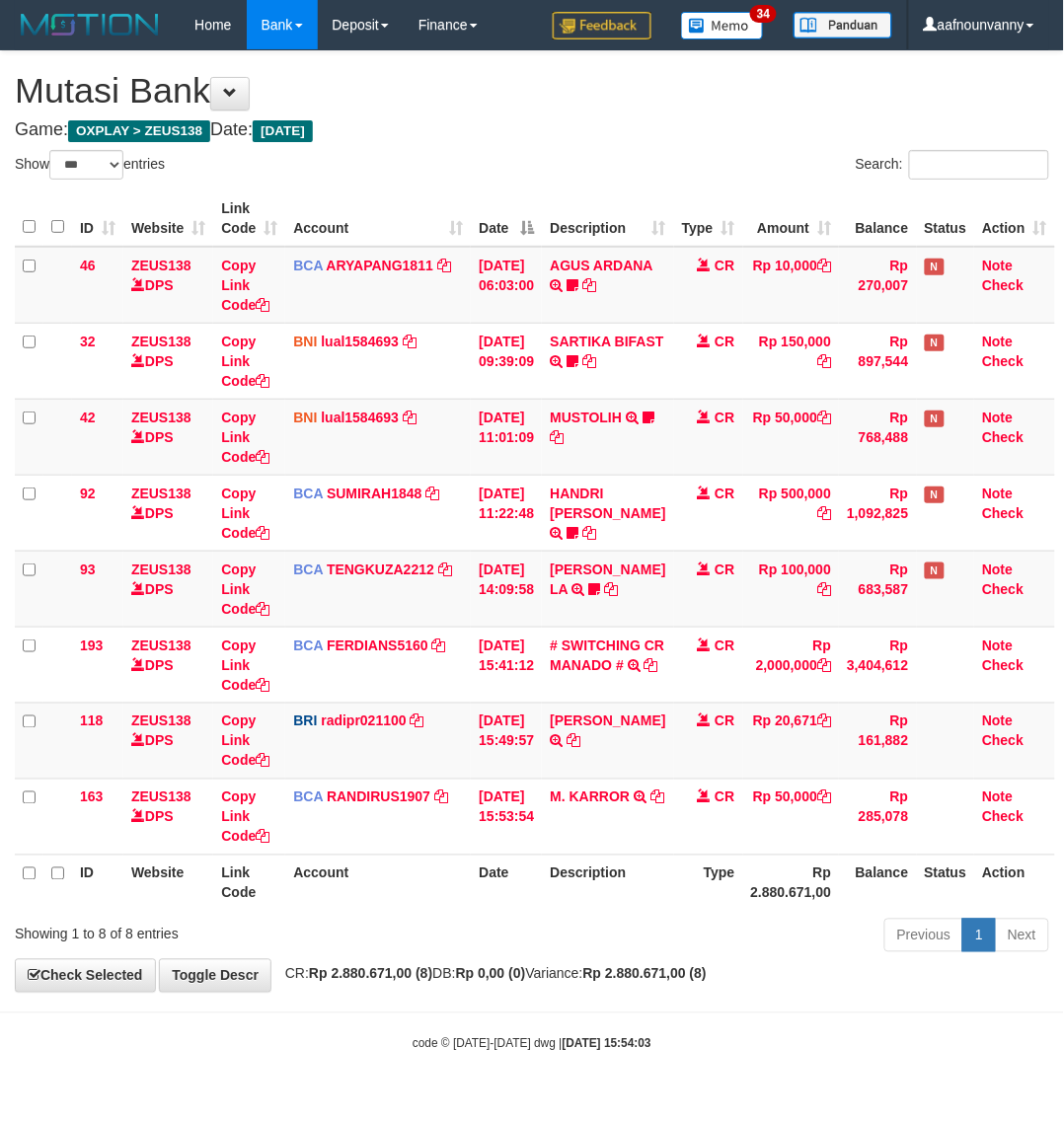 click on "Account" at bounding box center [378, 882] 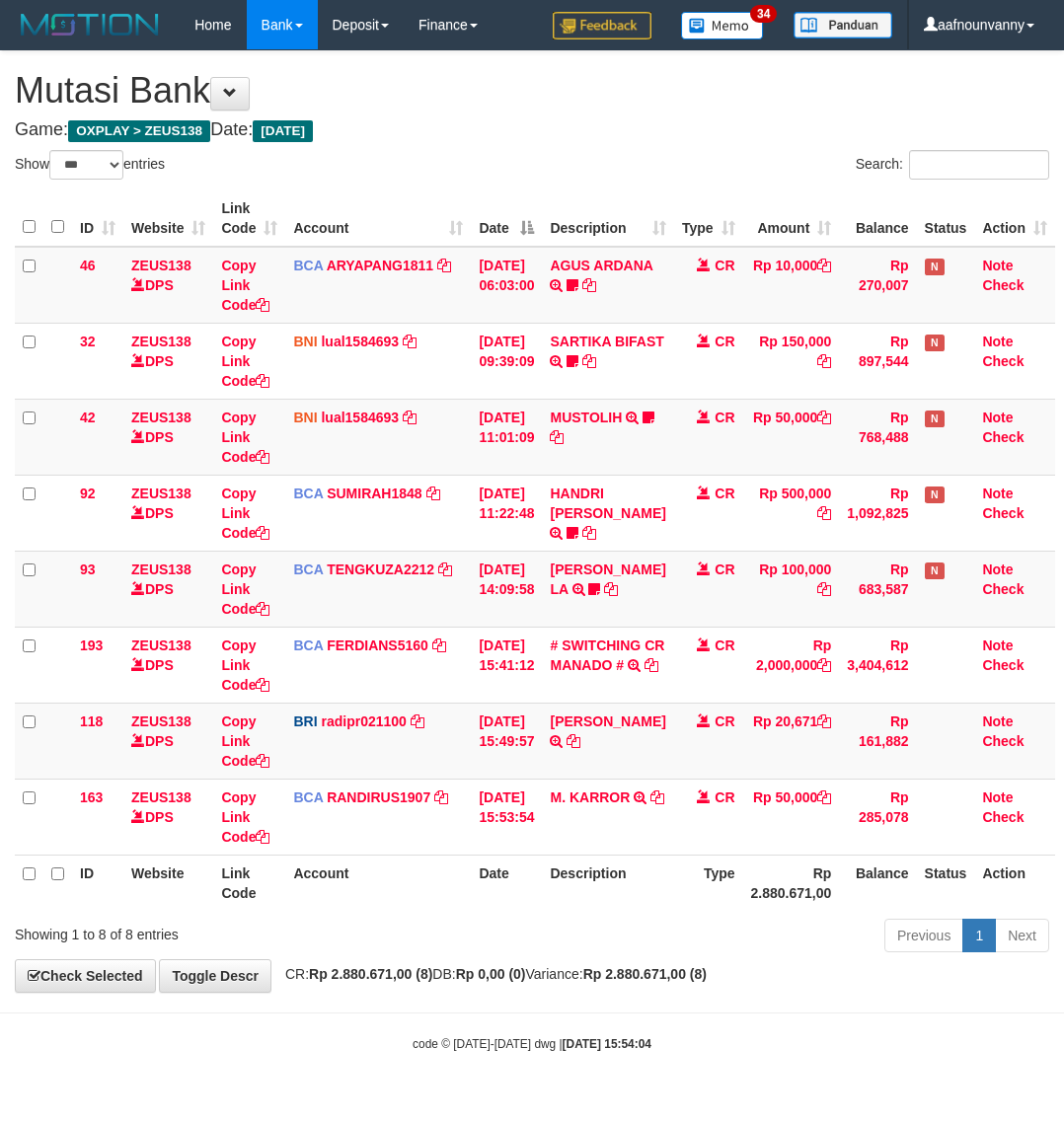 select on "***" 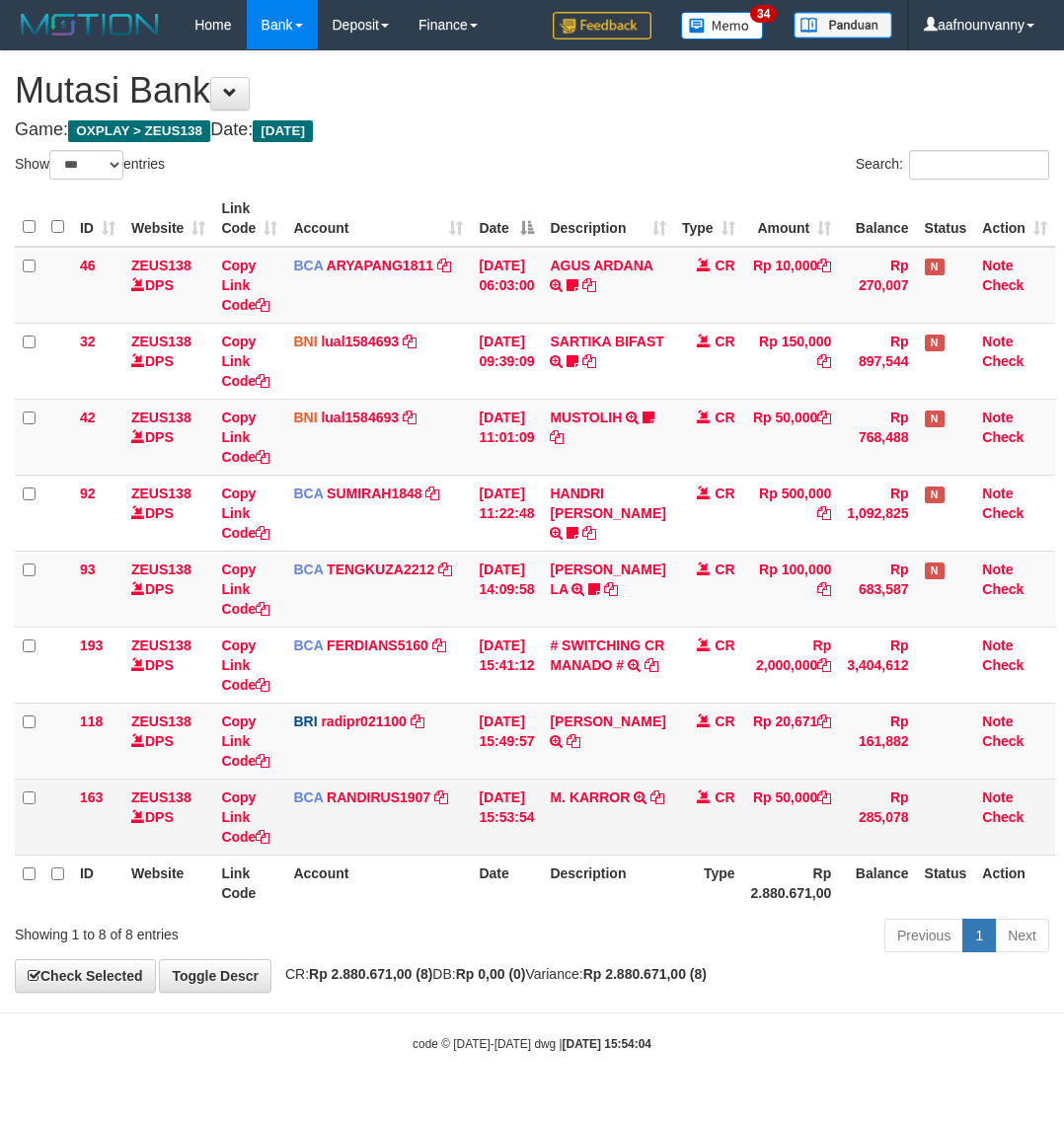 scroll, scrollTop: 0, scrollLeft: 0, axis: both 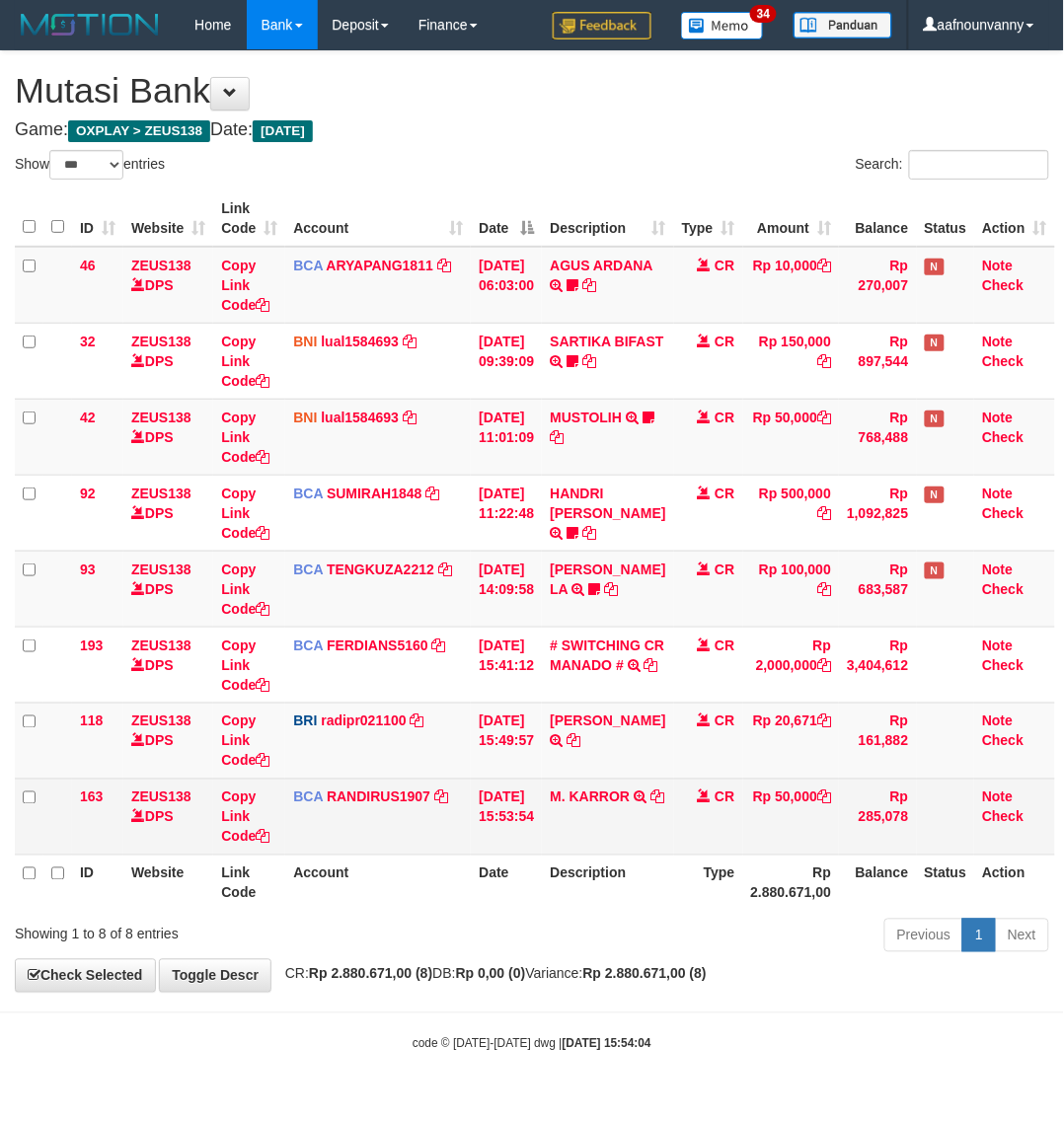 drag, startPoint x: 0, startPoint y: 0, endPoint x: 566, endPoint y: 847, distance: 1018.7075 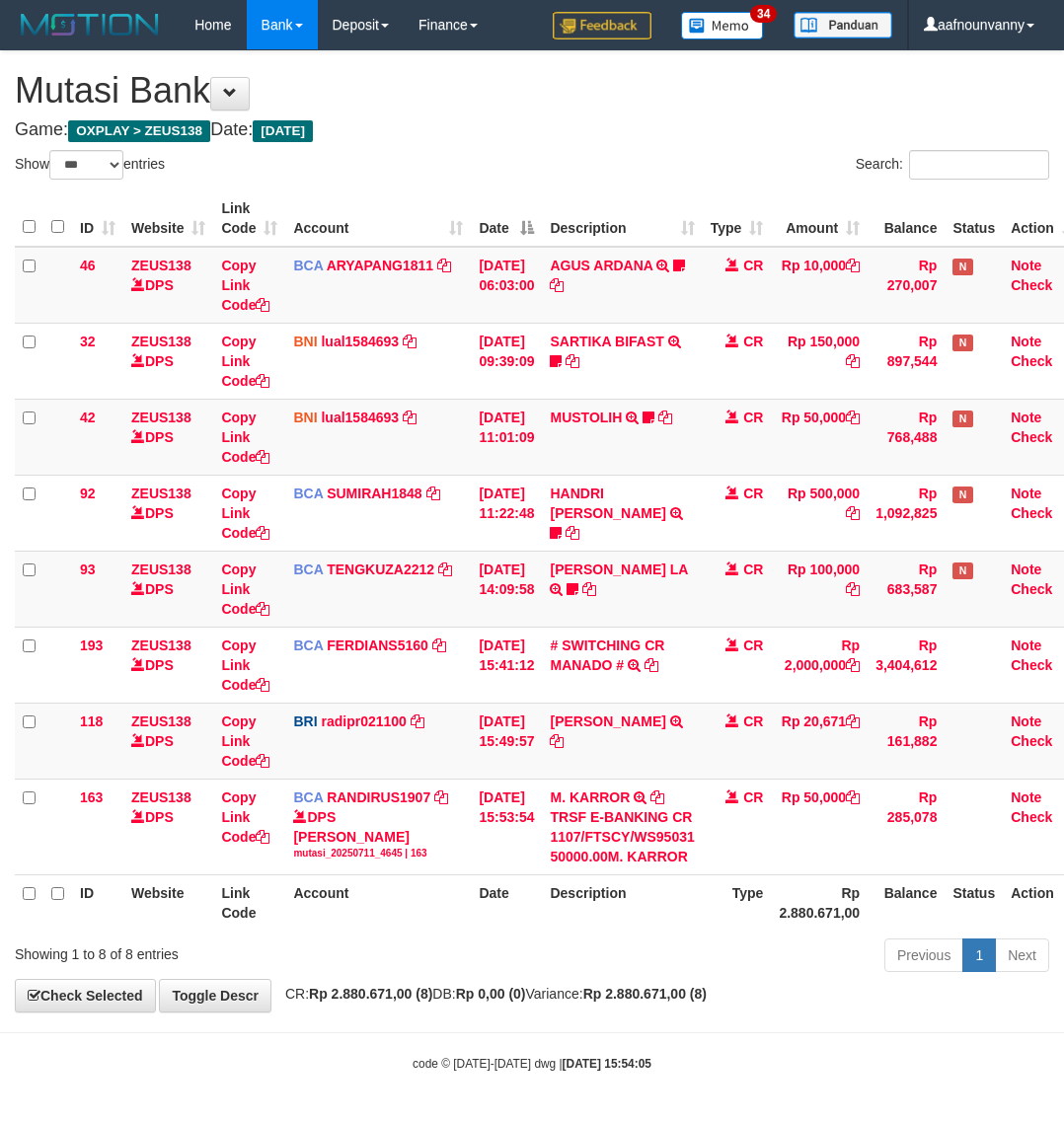 select on "***" 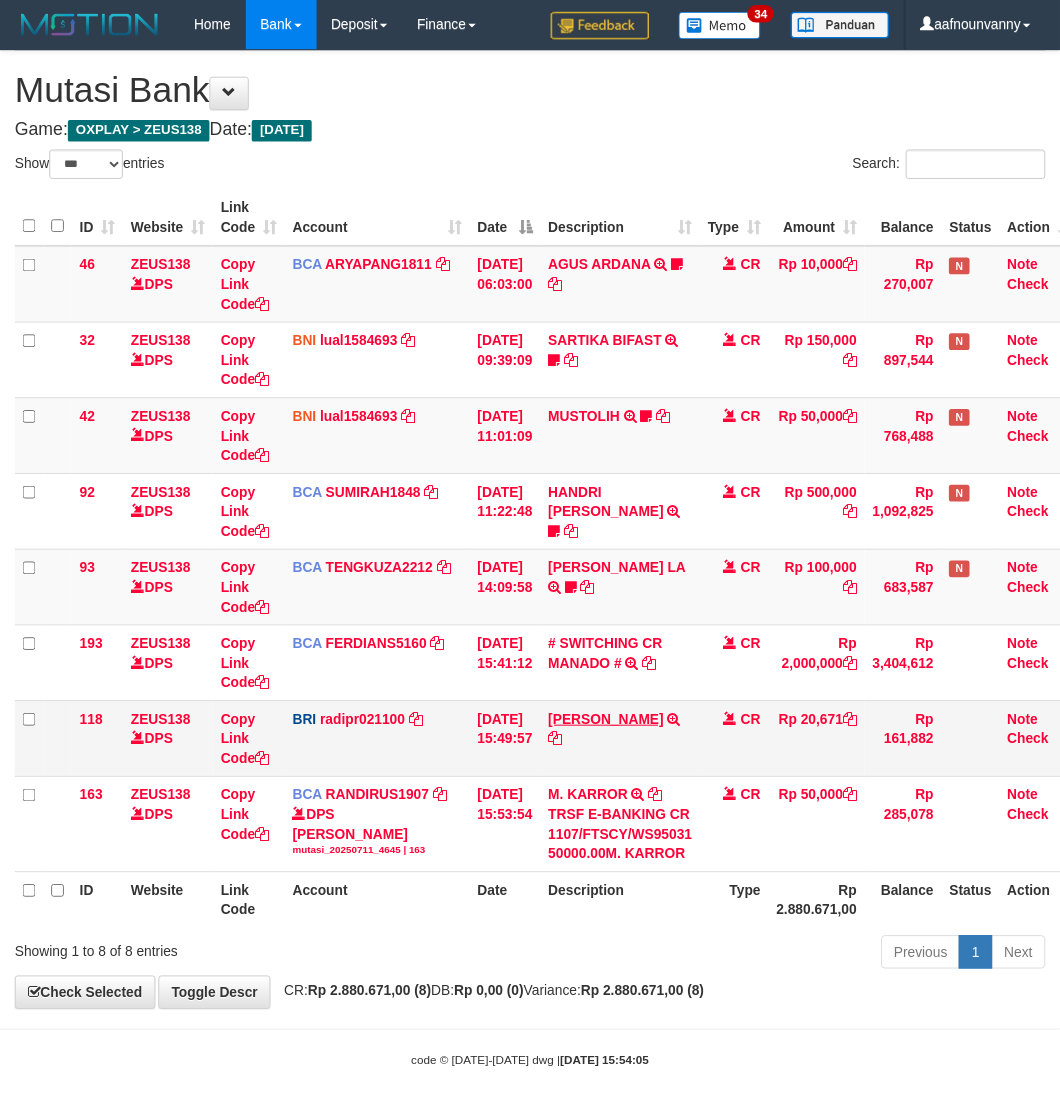scroll, scrollTop: 0, scrollLeft: 0, axis: both 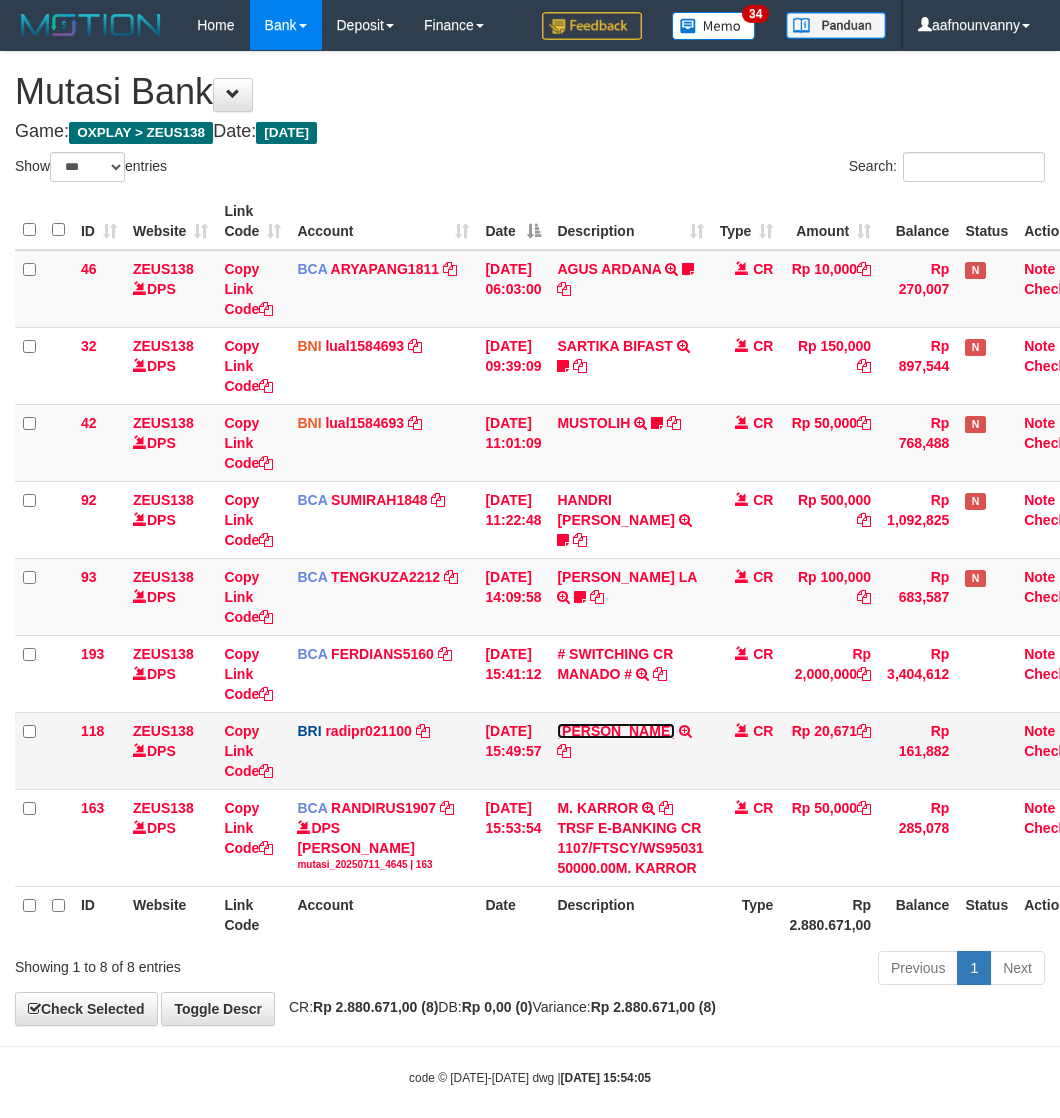 click on "[PERSON_NAME]" at bounding box center [615, 731] 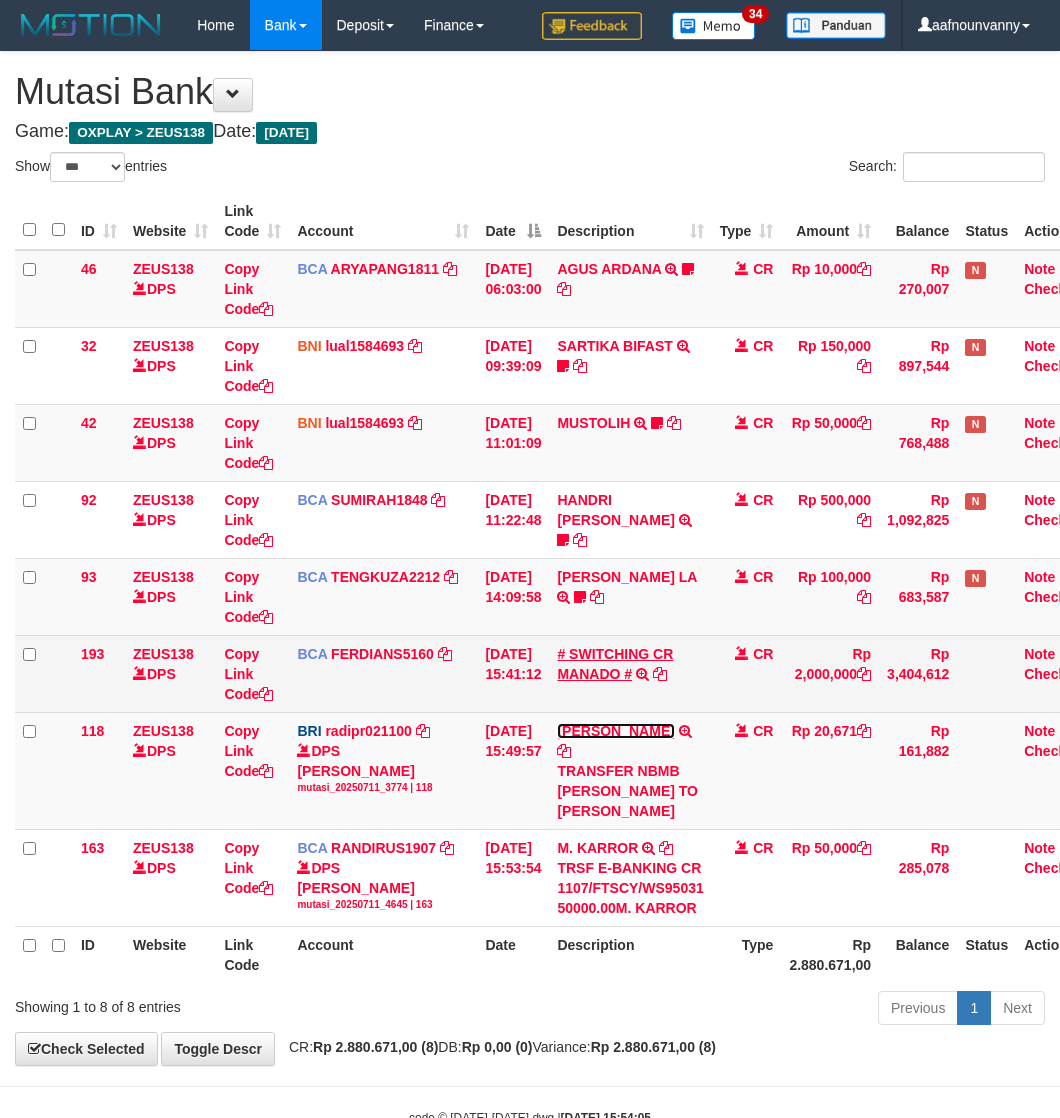 drag, startPoint x: 603, startPoint y: 746, endPoint x: 601, endPoint y: 658, distance: 88.02273 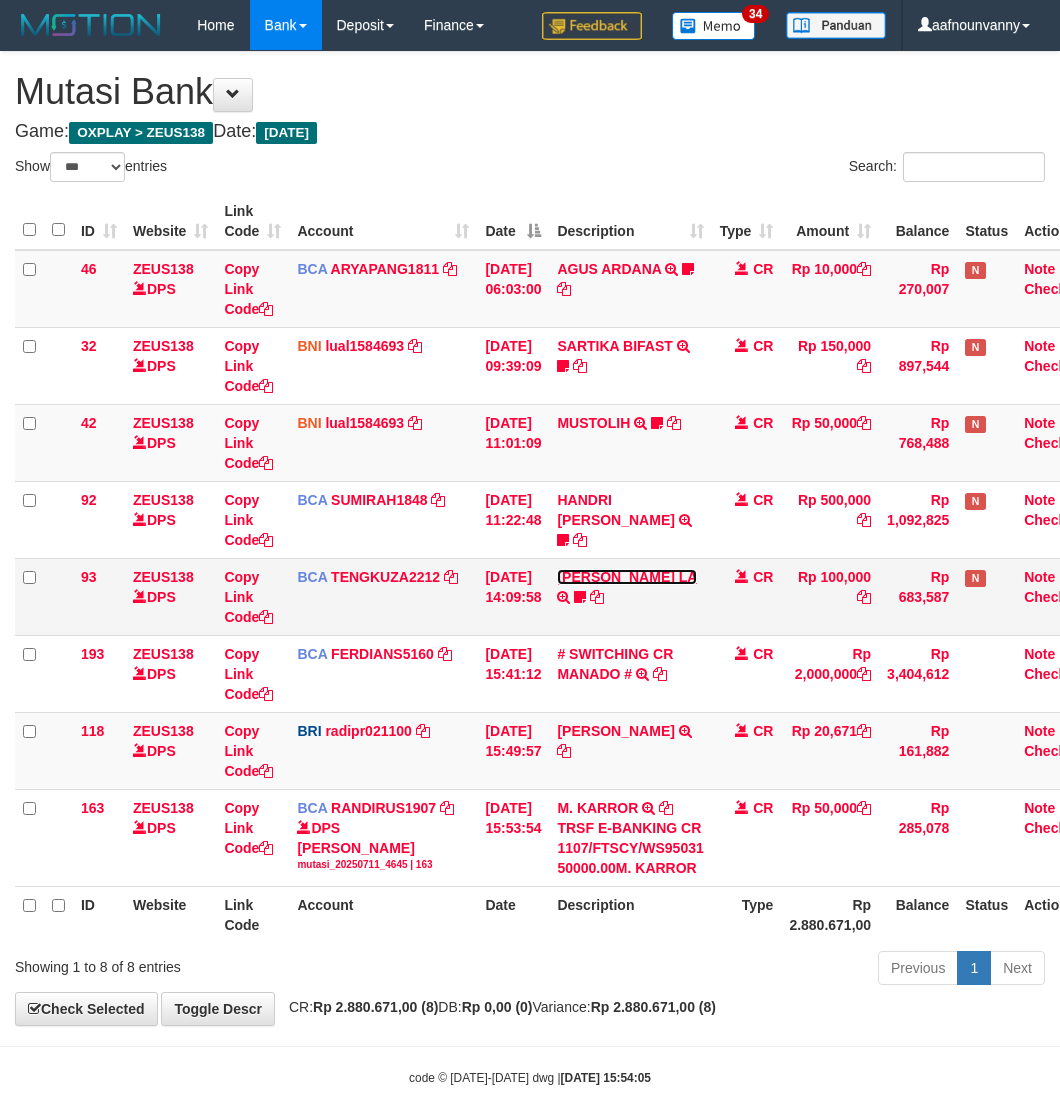 click on "[PERSON_NAME] LA" at bounding box center [627, 577] 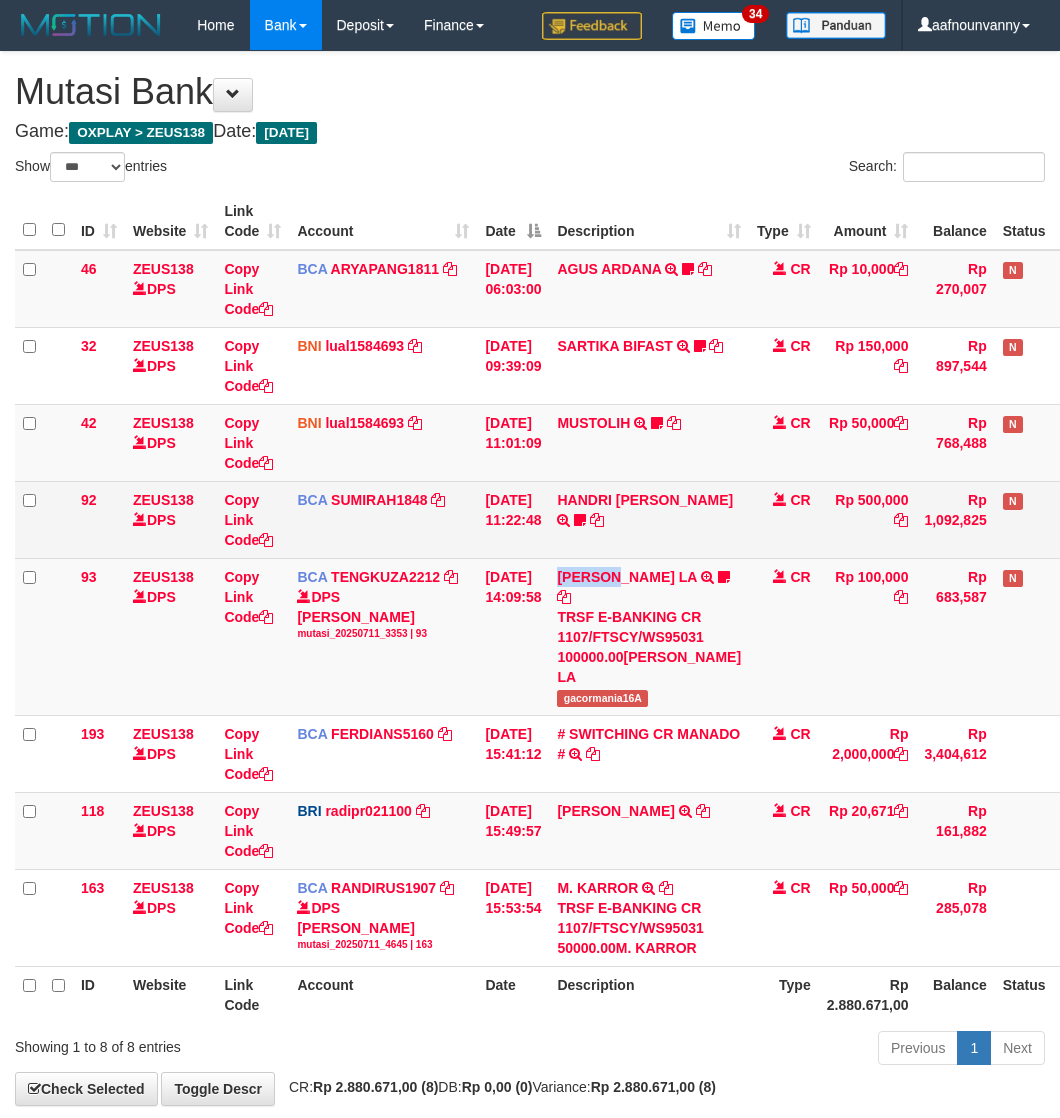 drag, startPoint x: 598, startPoint y: 567, endPoint x: 598, endPoint y: 541, distance: 26 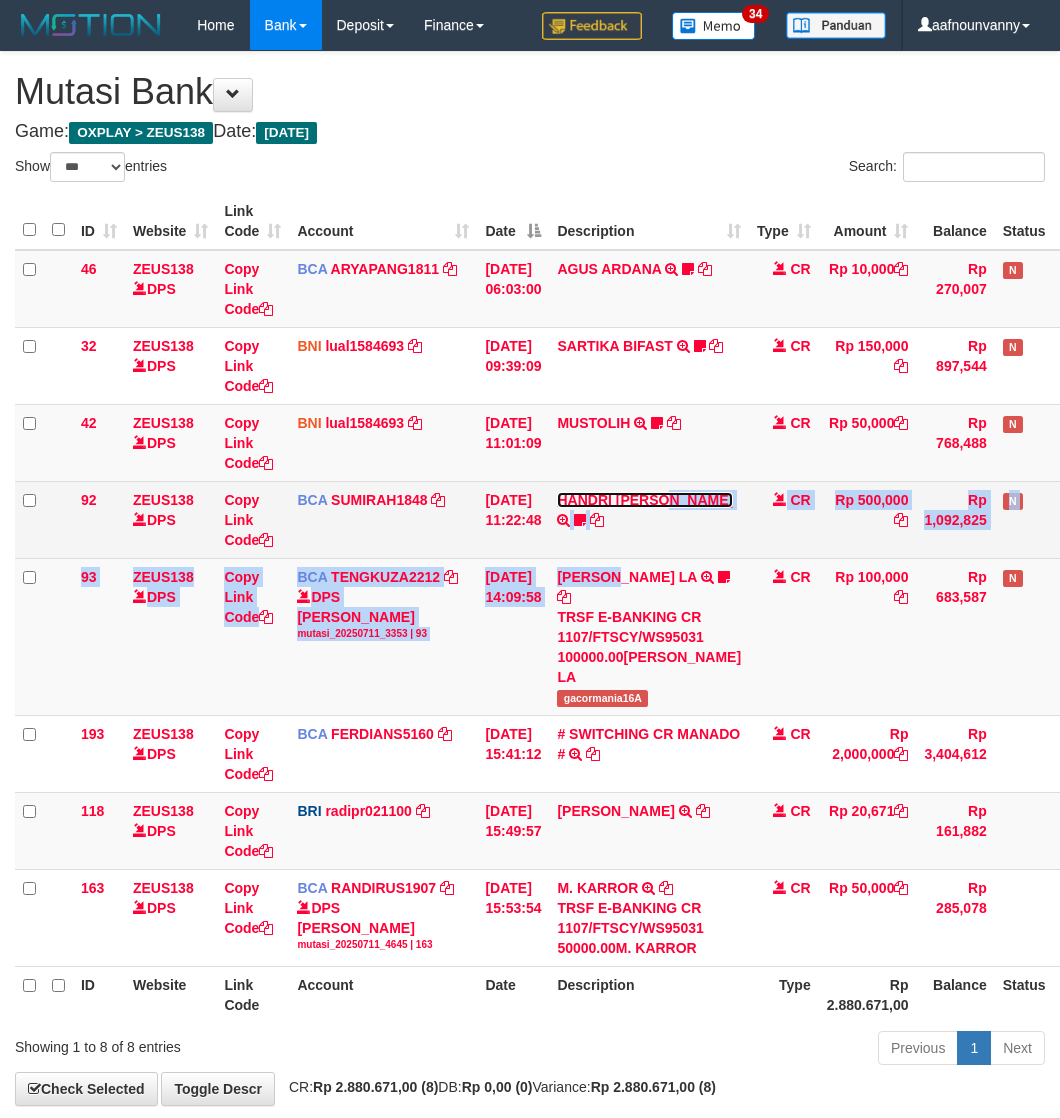 drag, startPoint x: 596, startPoint y: 497, endPoint x: 596, endPoint y: 448, distance: 49 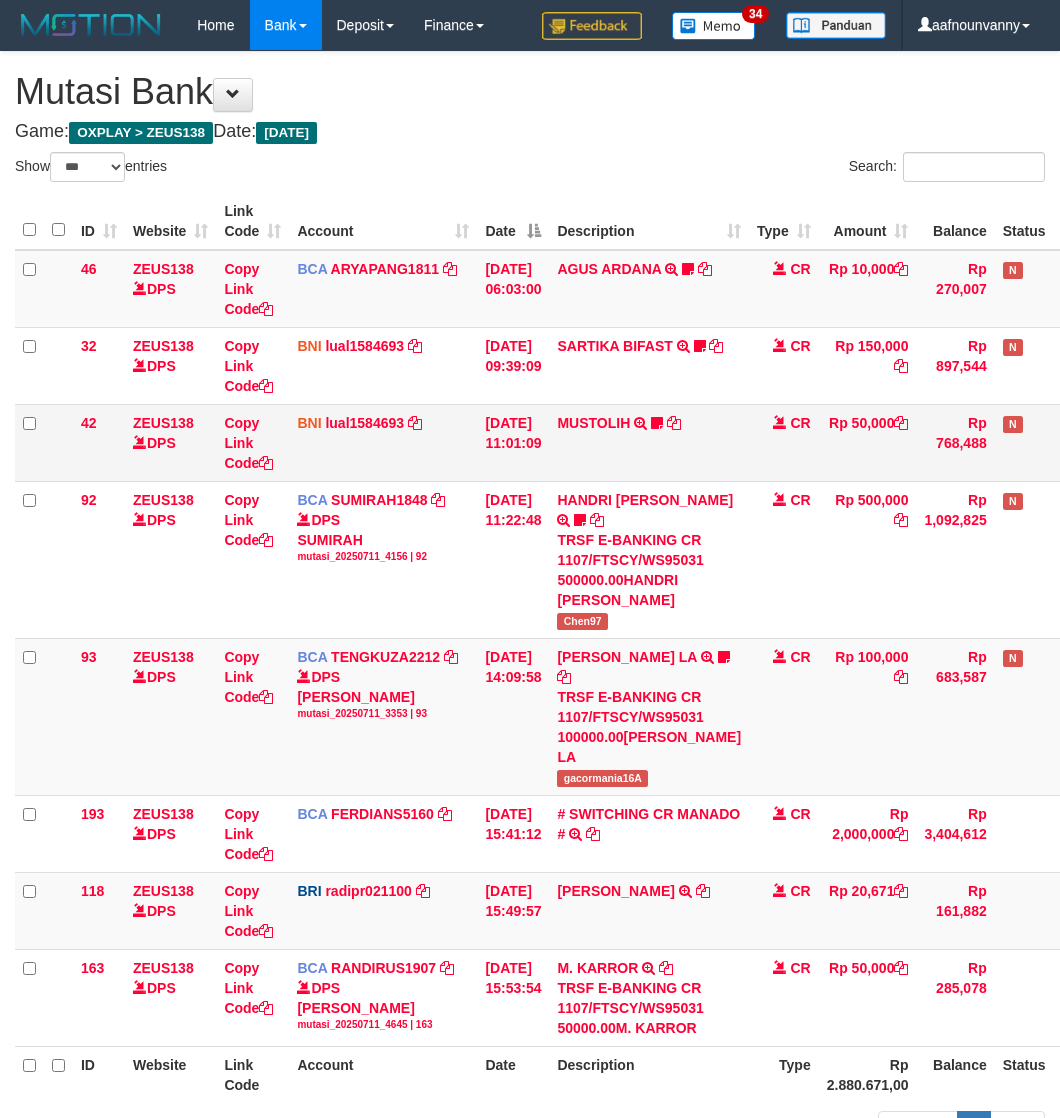 click on "MUSTOLIH            TRF/PAY/TOP-UP ECHANNEL BPK MUSTOLIH    TOLIH88EDC1X24JAM
https://prnt.sc/Q5txbB_MrIBa" at bounding box center (649, 442) 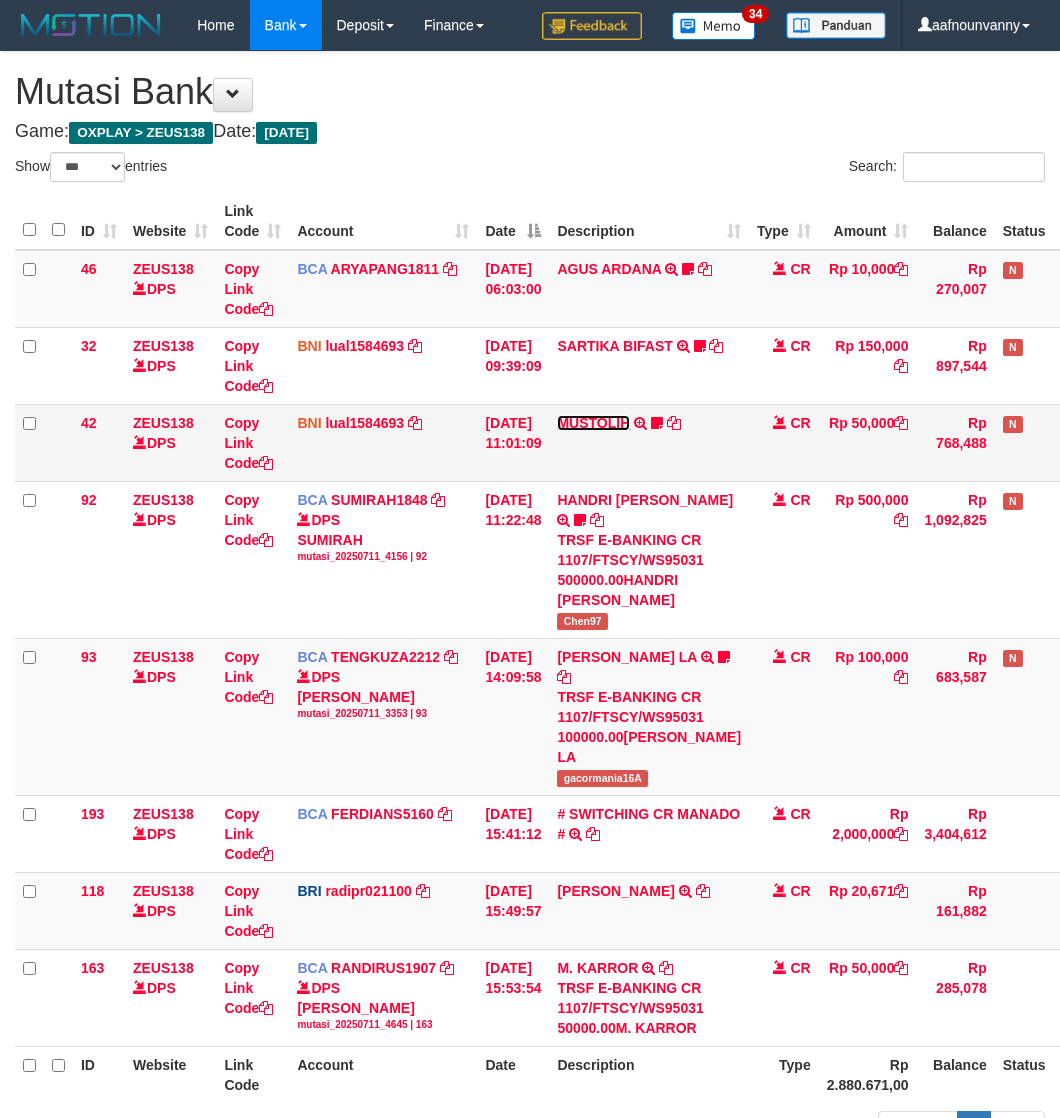 click on "MUSTOLIH" at bounding box center (593, 423) 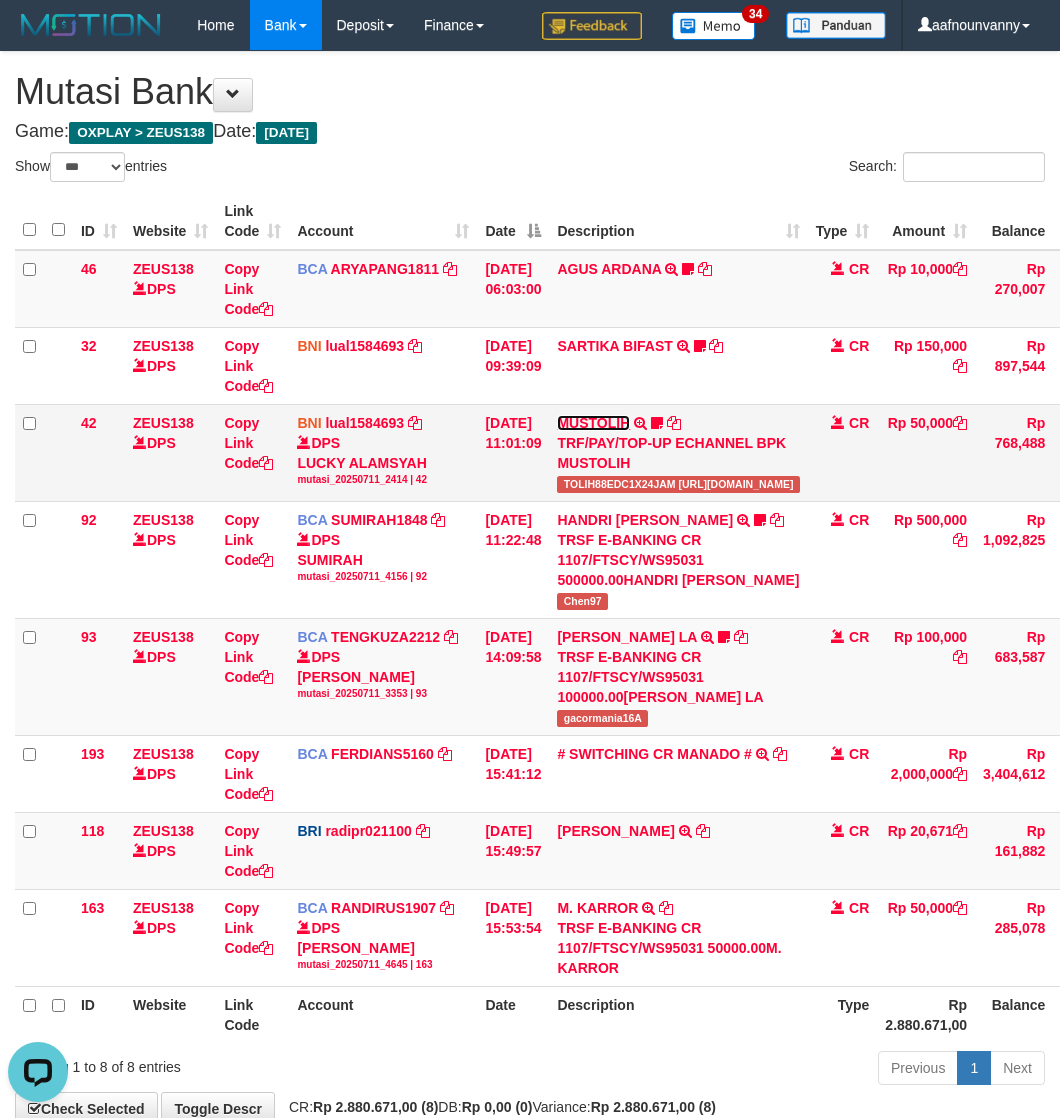 scroll, scrollTop: 0, scrollLeft: 0, axis: both 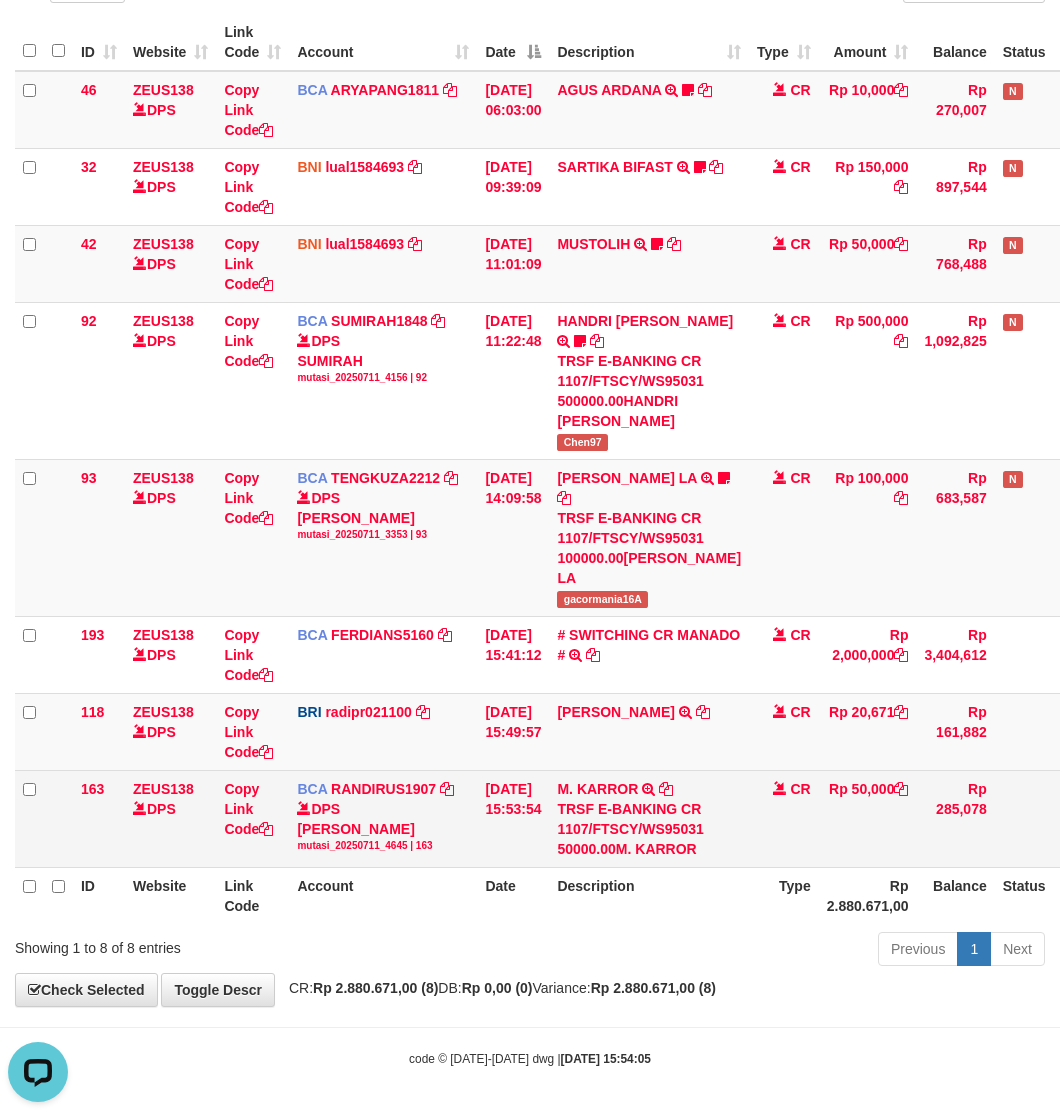 drag, startPoint x: 431, startPoint y: 983, endPoint x: 126, endPoint y: 846, distance: 334.3561 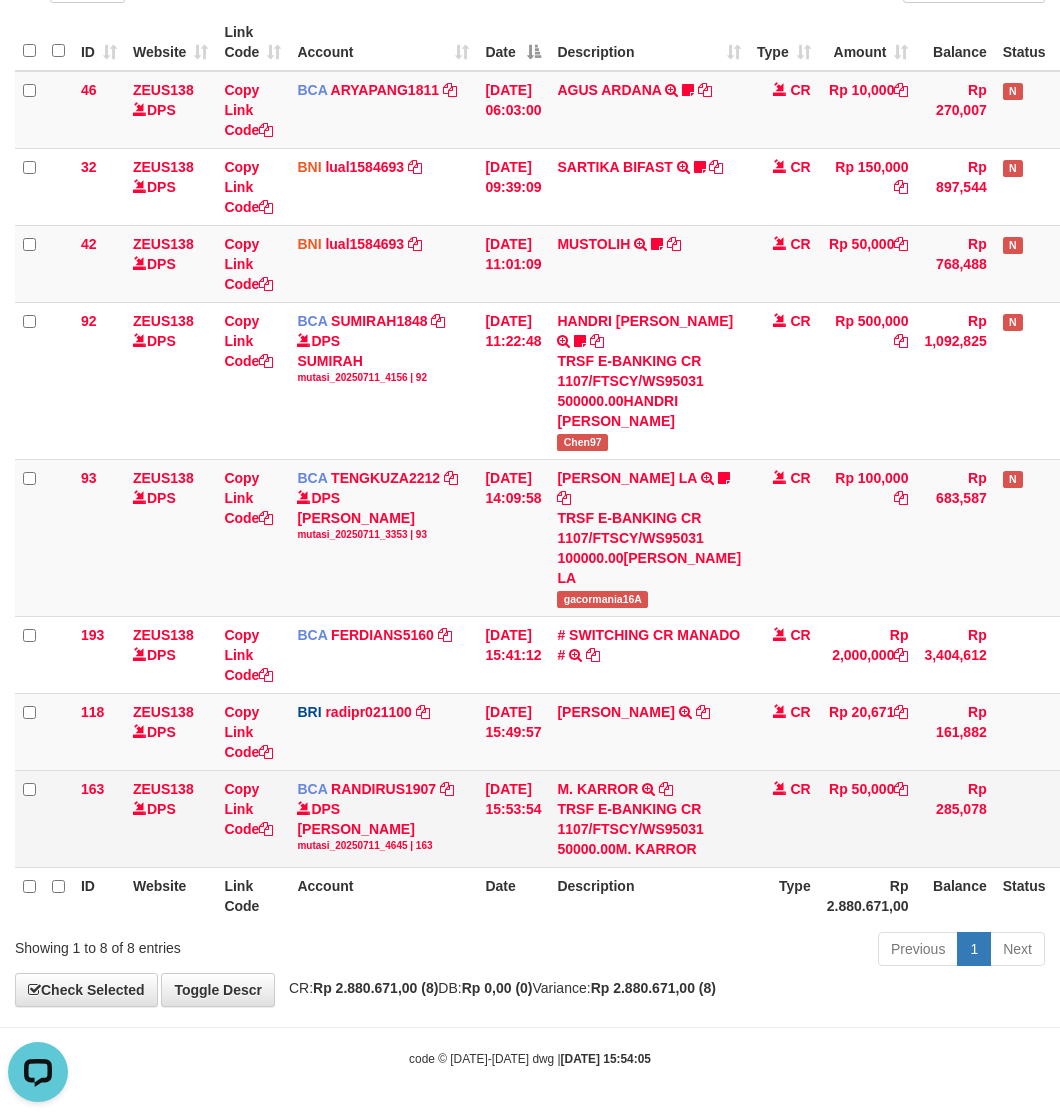drag, startPoint x: 526, startPoint y: 882, endPoint x: 335, endPoint y: 831, distance: 197.69168 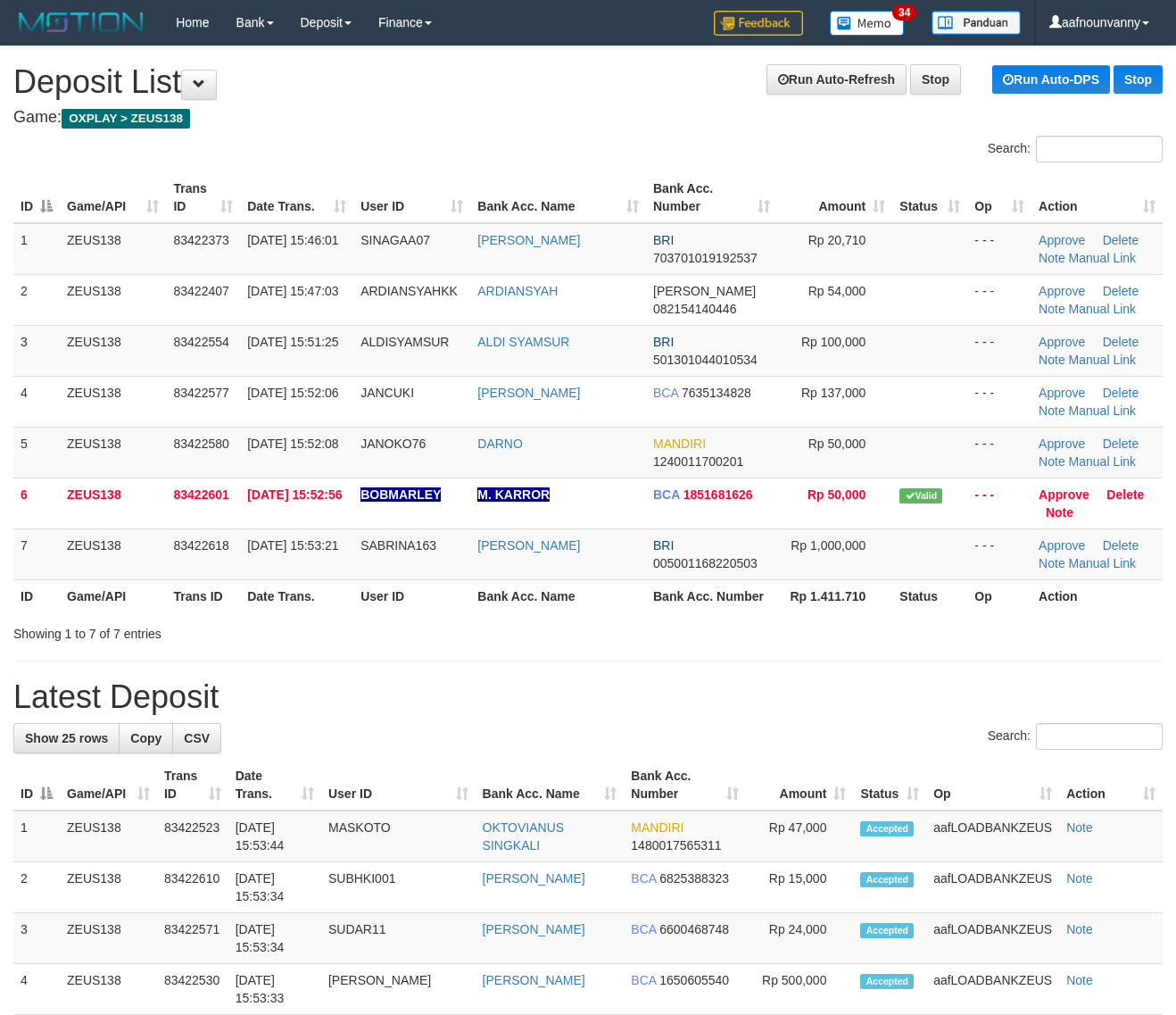 scroll, scrollTop: 0, scrollLeft: 0, axis: both 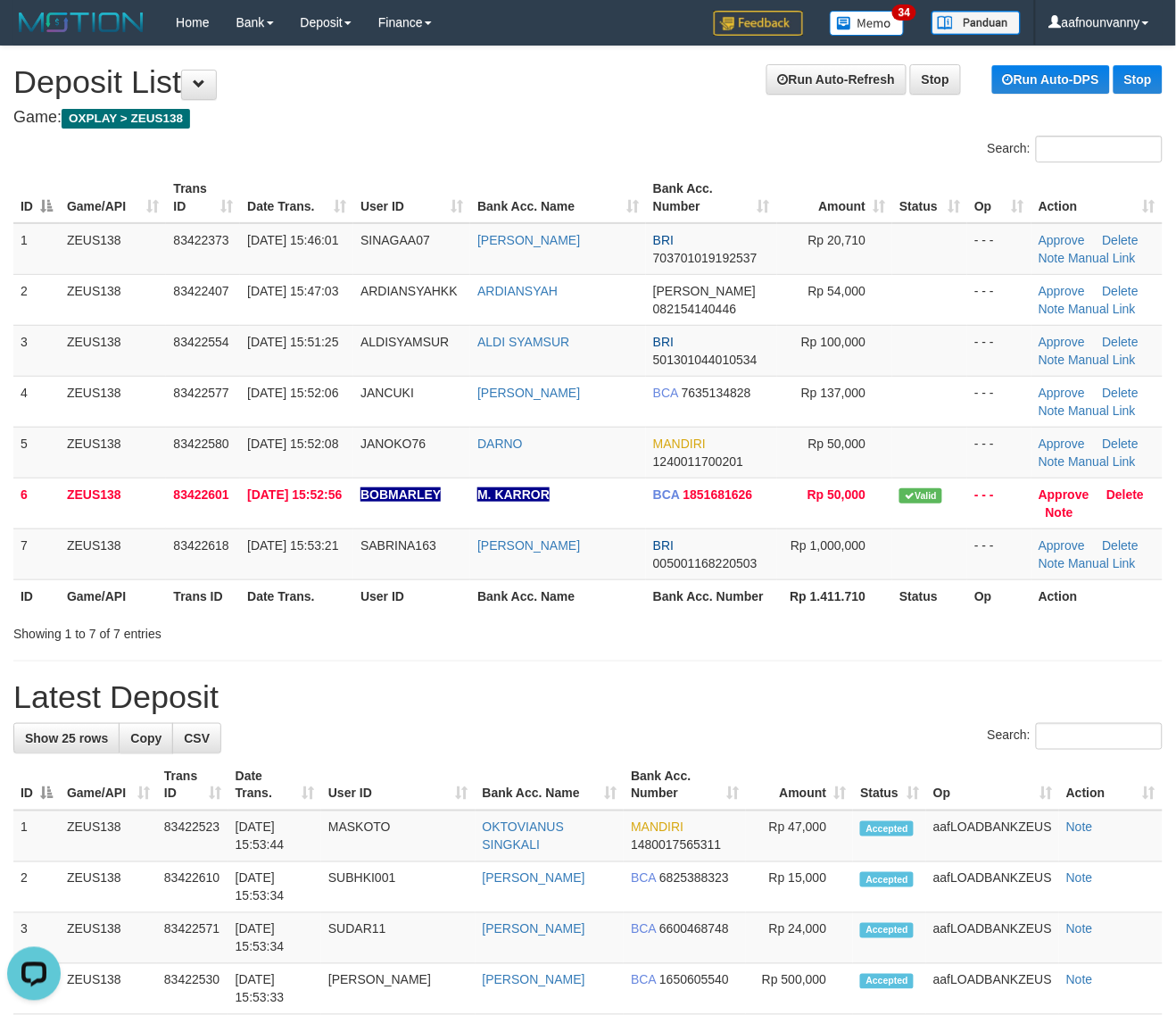drag, startPoint x: 652, startPoint y: 577, endPoint x: 1192, endPoint y: 723, distance: 559.389 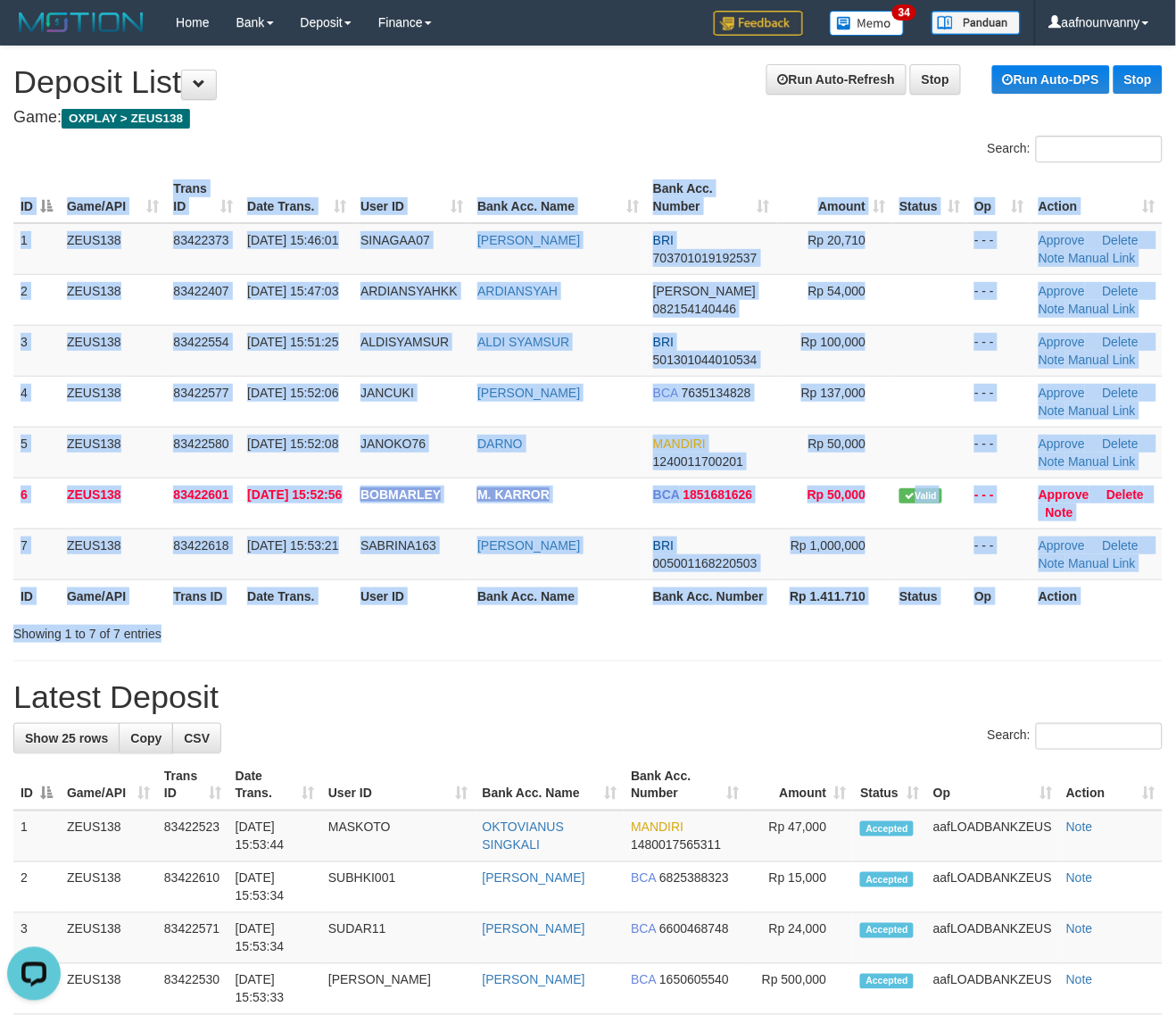 drag, startPoint x: 848, startPoint y: 629, endPoint x: 1185, endPoint y: 678, distance: 340.54368 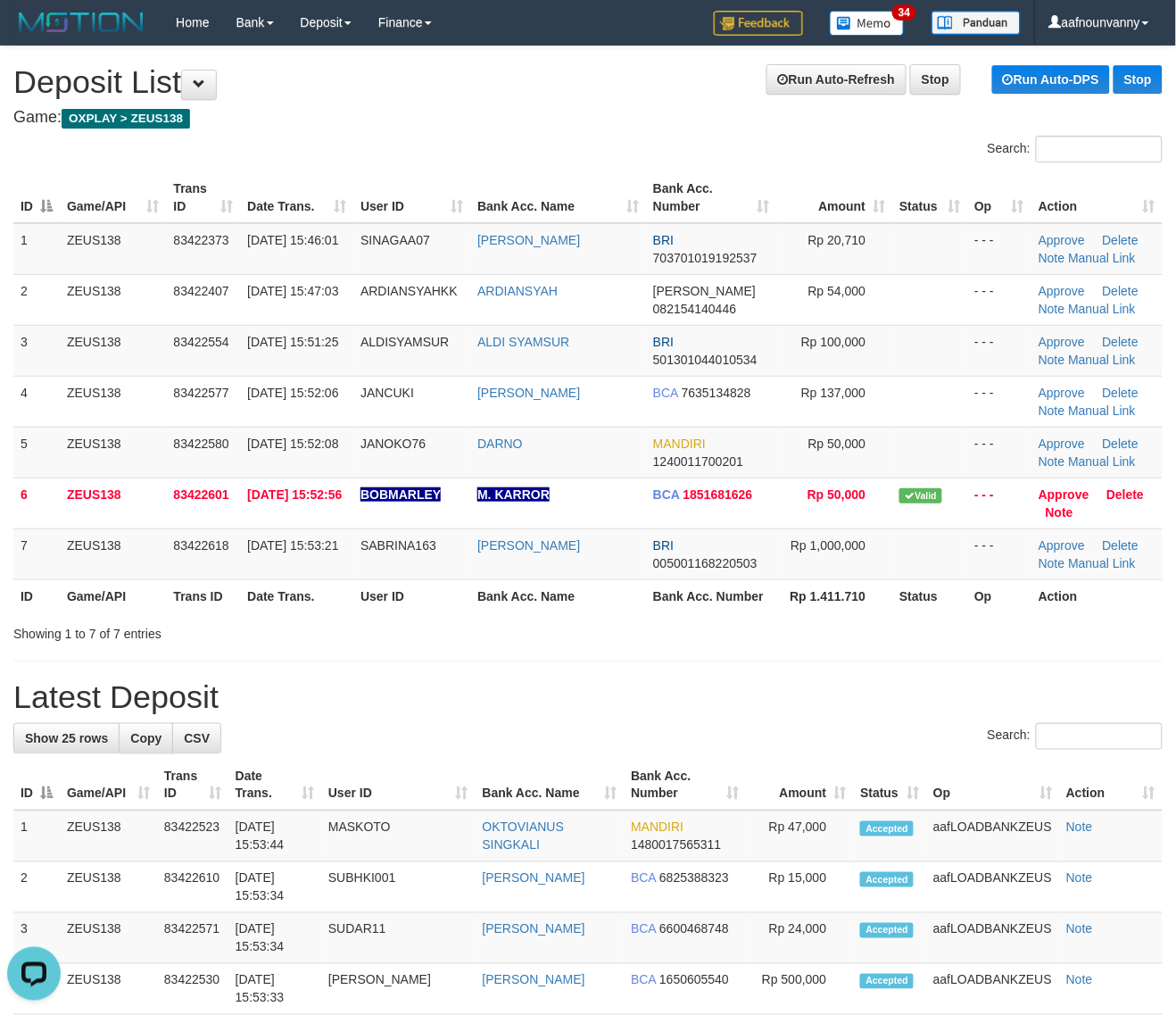 drag, startPoint x: 393, startPoint y: 632, endPoint x: 810, endPoint y: 695, distance: 421.7321 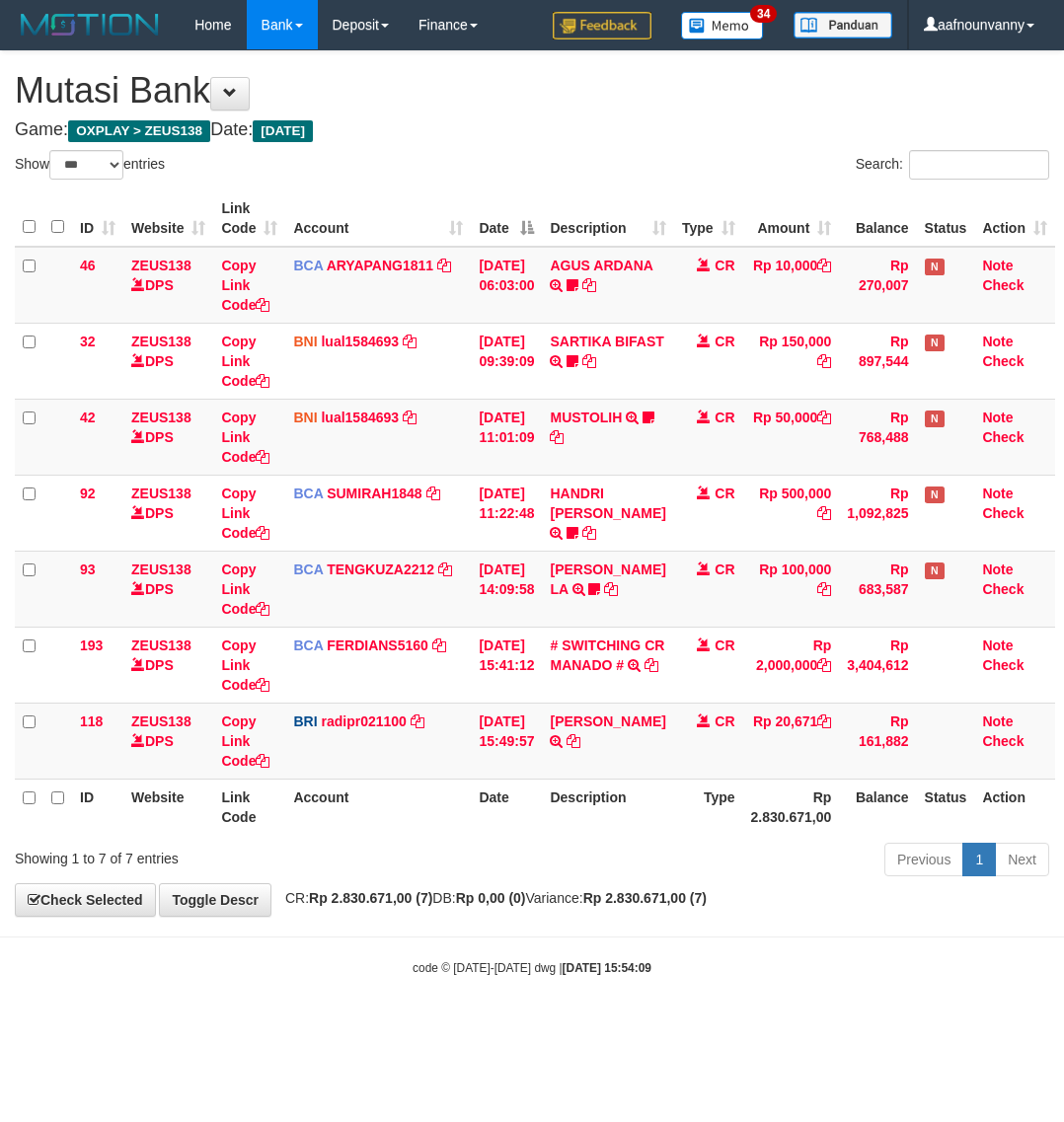 select on "***" 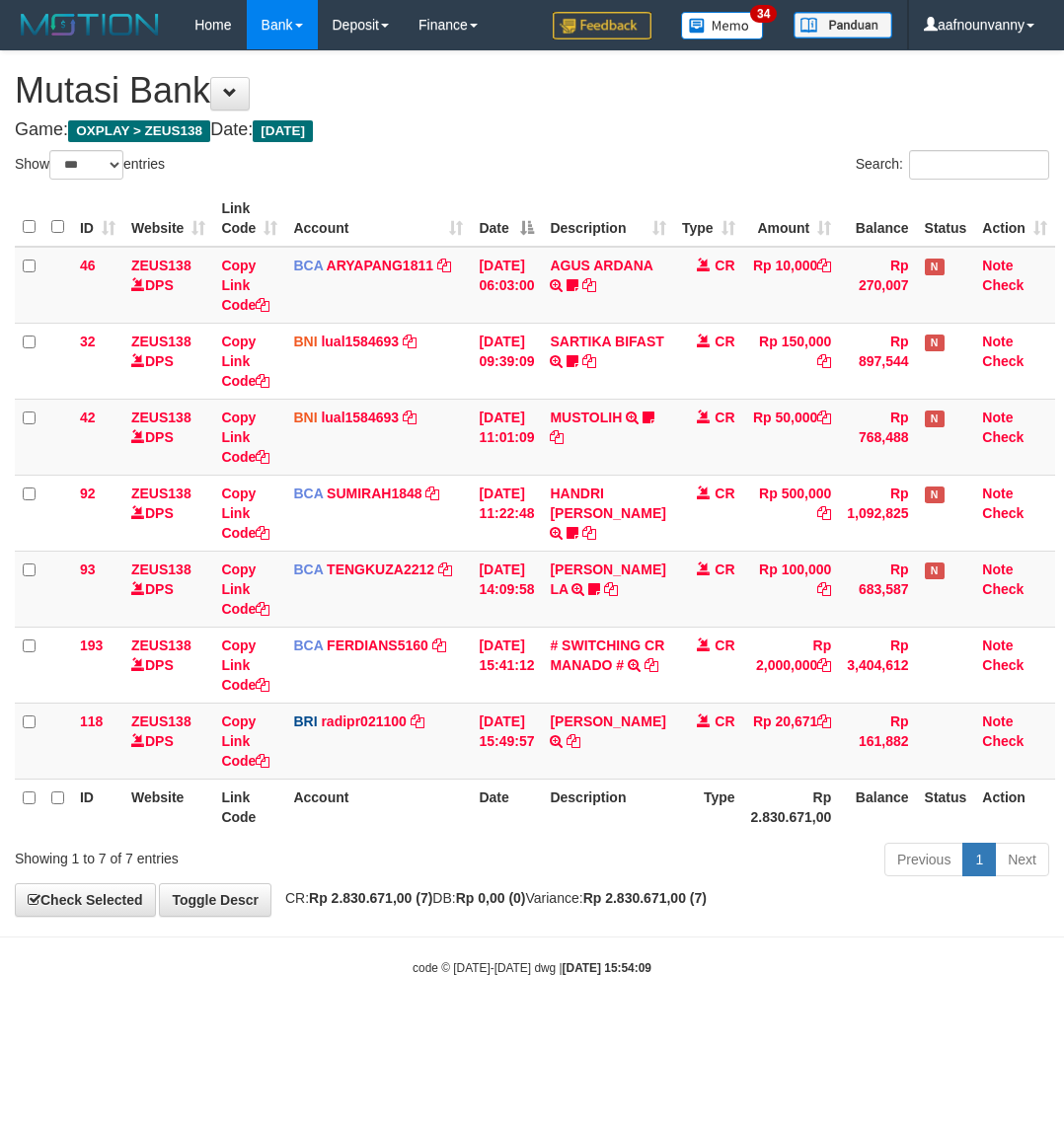 scroll, scrollTop: 0, scrollLeft: 0, axis: both 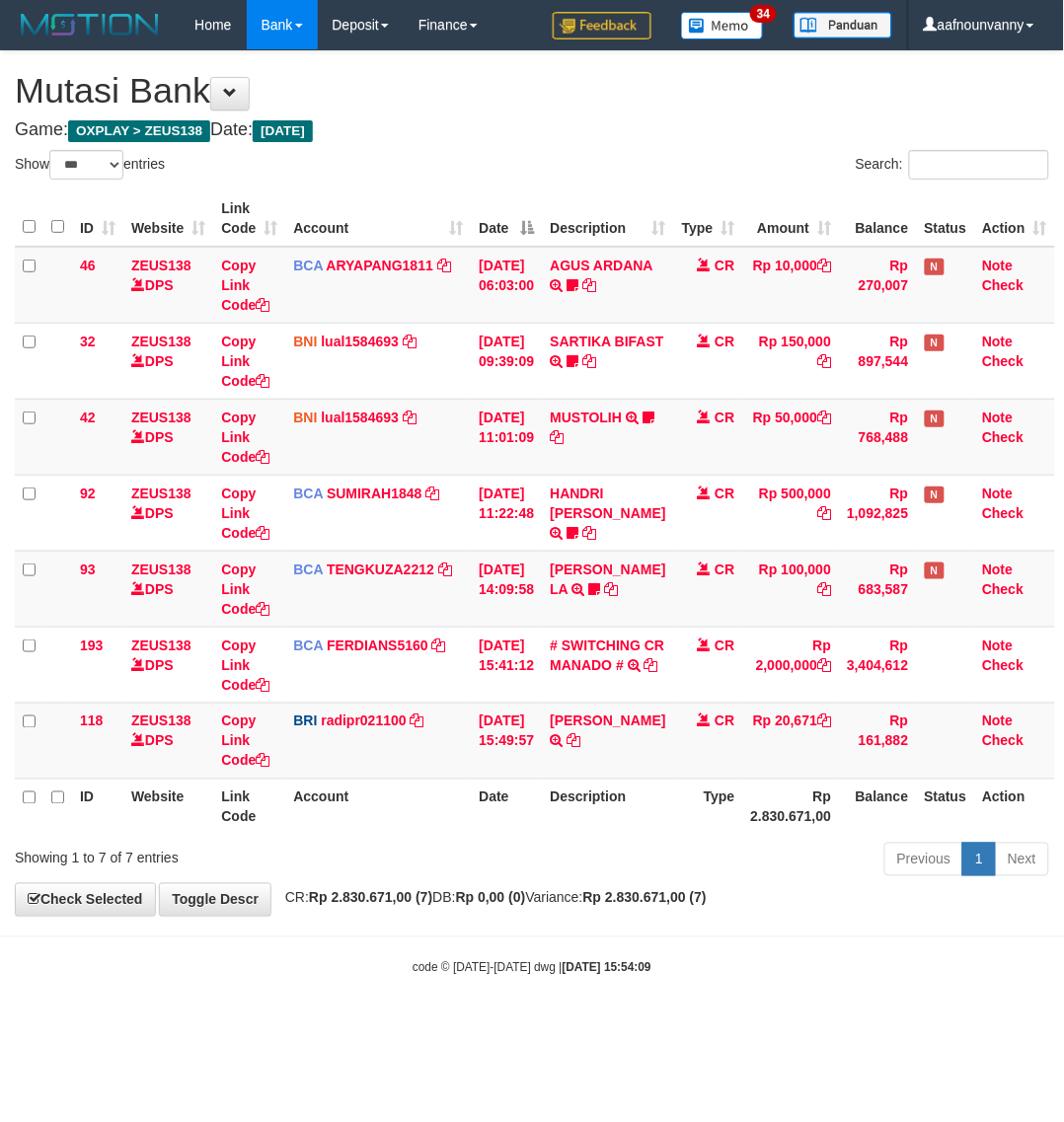 click on "CR:  Rp 2.830.671,00 (7)      DB:  Rp 0,00 (0)      Variance:  Rp 2.830.671,00 (7)" at bounding box center [491, 898] 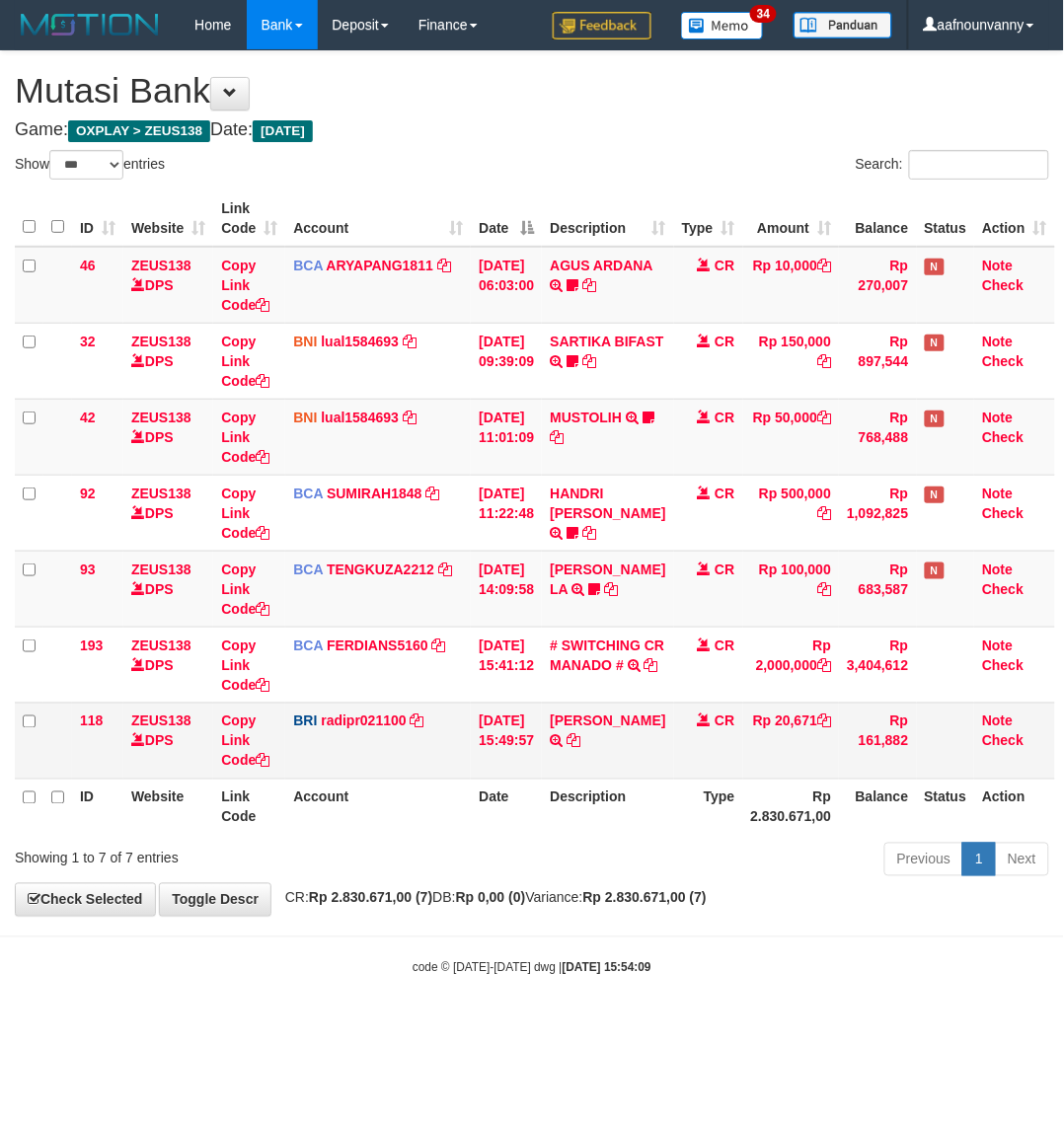 drag, startPoint x: 551, startPoint y: 851, endPoint x: 16, endPoint y: 756, distance: 543.3691 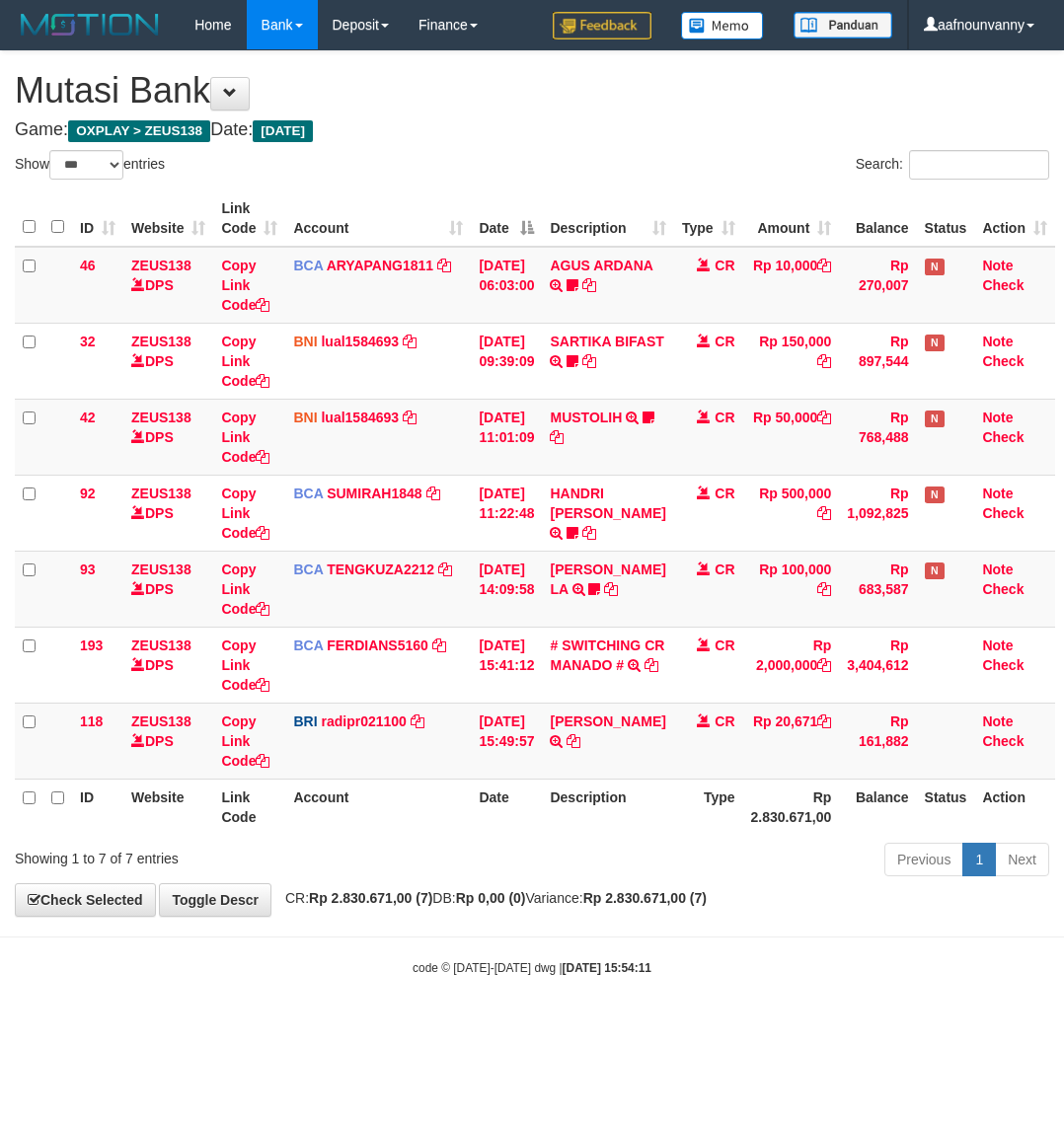 select on "***" 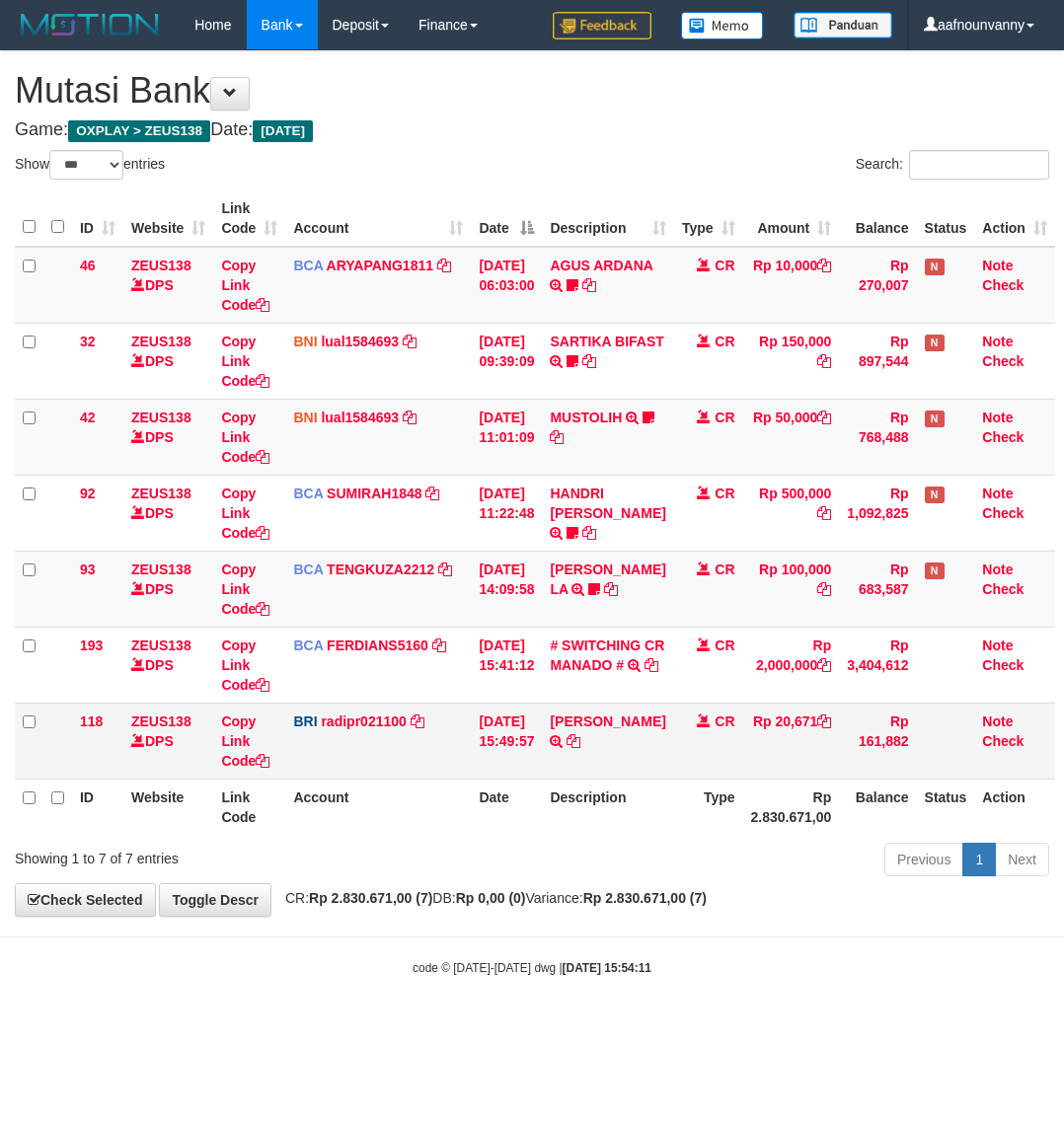 scroll, scrollTop: 0, scrollLeft: 0, axis: both 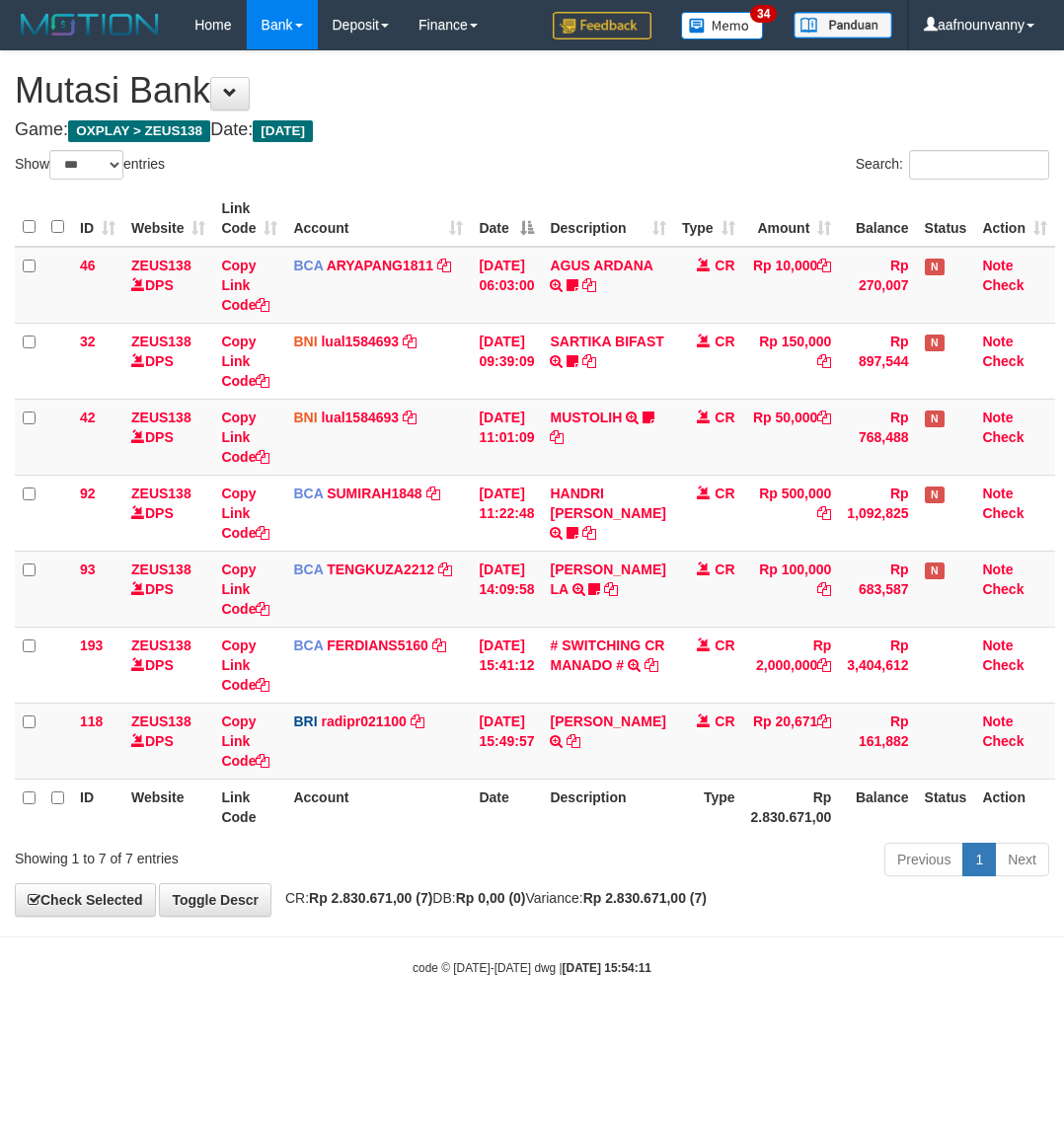 select on "***" 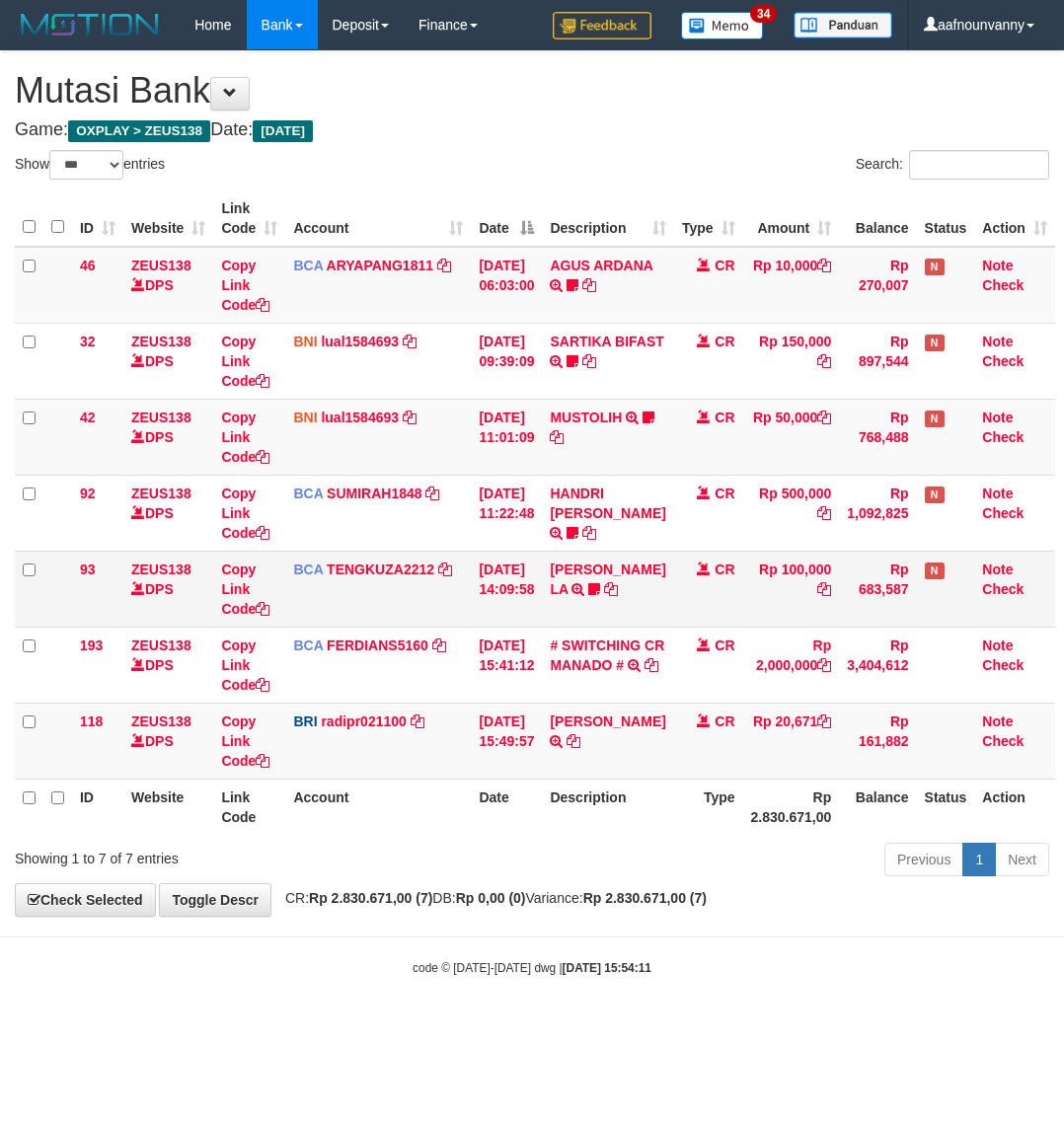 click on "# SWITCHING CR MANADO #" at bounding box center [607, 655] 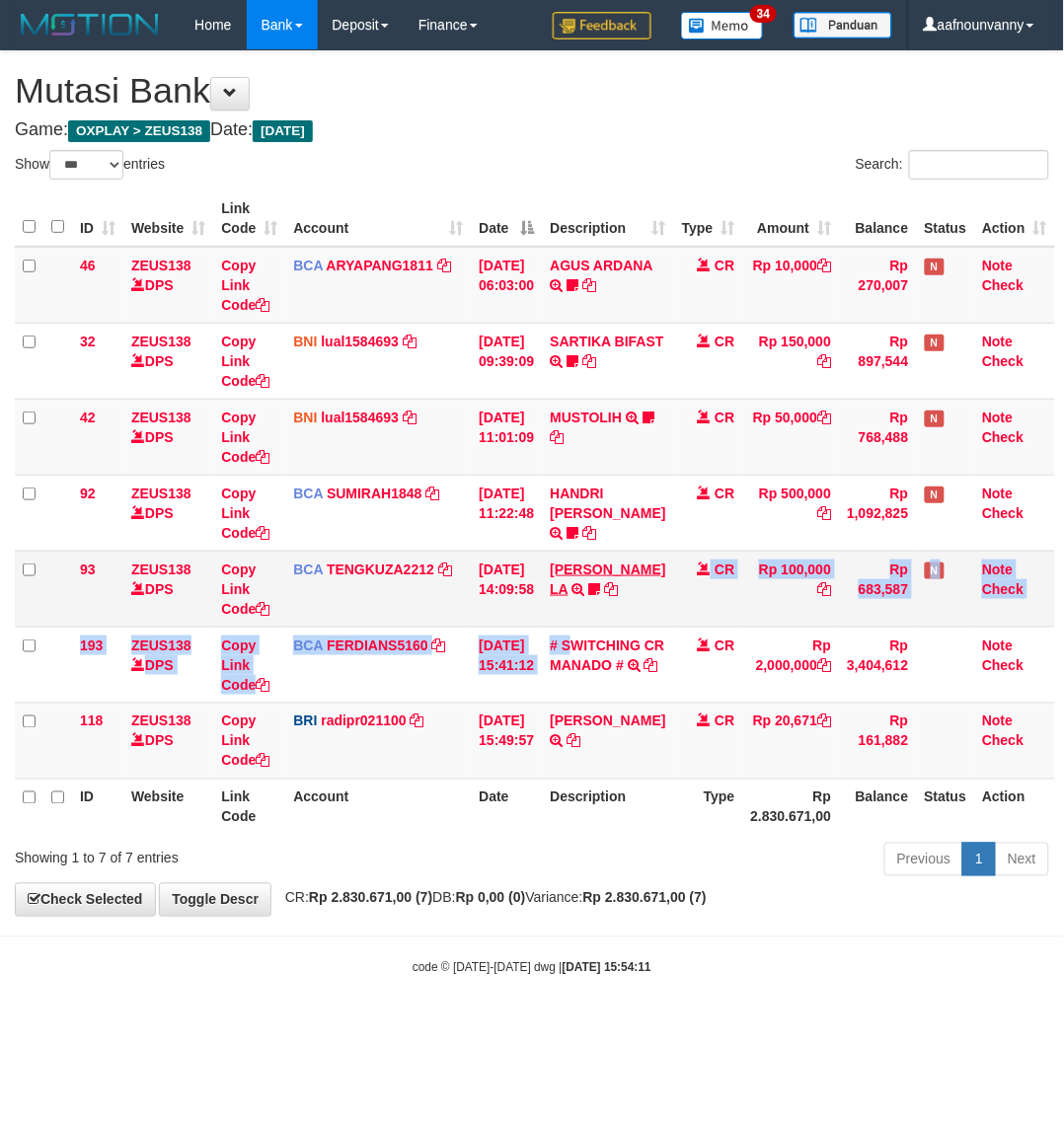 drag, startPoint x: 580, startPoint y: 613, endPoint x: 584, endPoint y: 561, distance: 52.15362 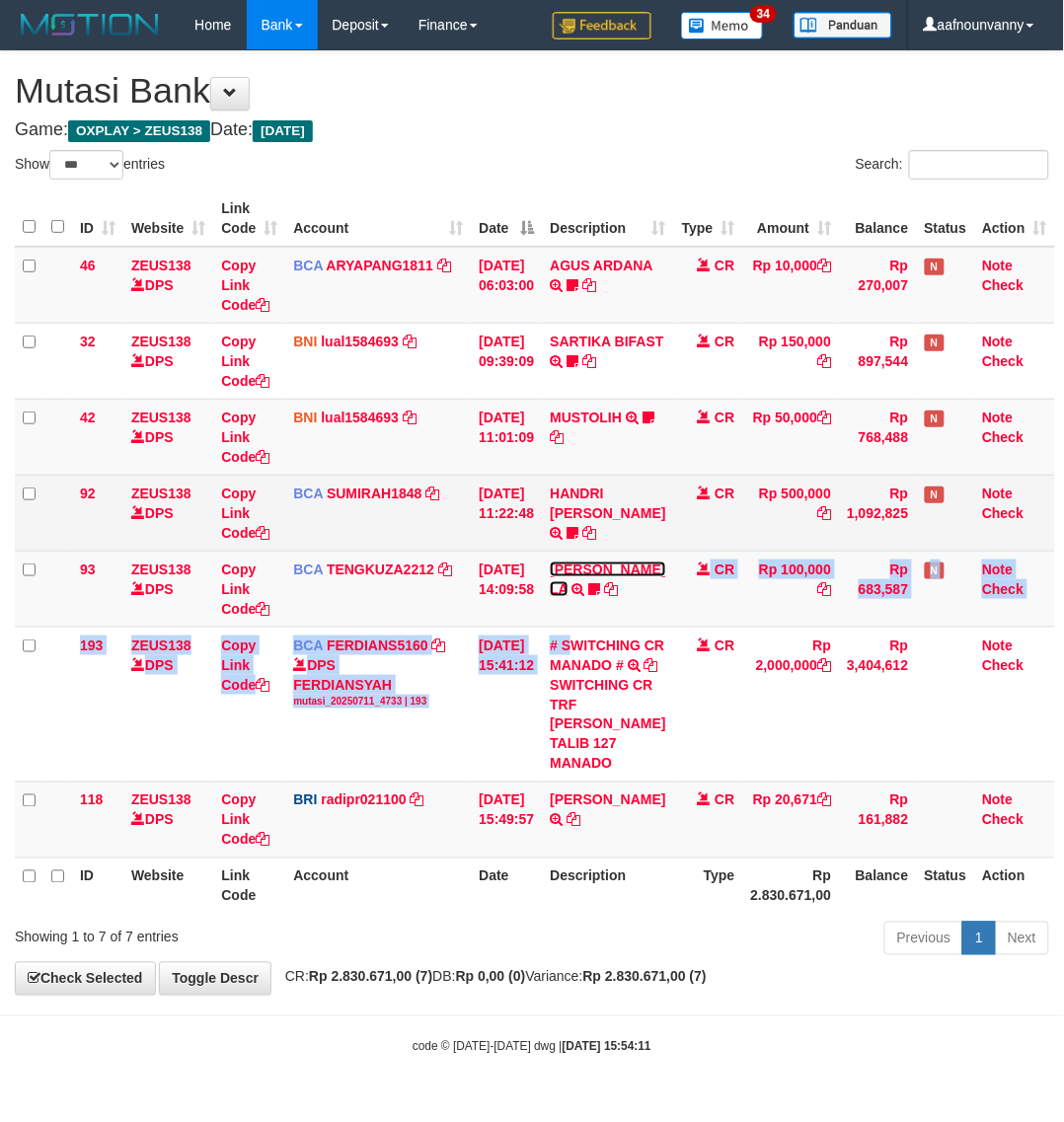 drag, startPoint x: 584, startPoint y: 561, endPoint x: 585, endPoint y: 540, distance: 21.023796 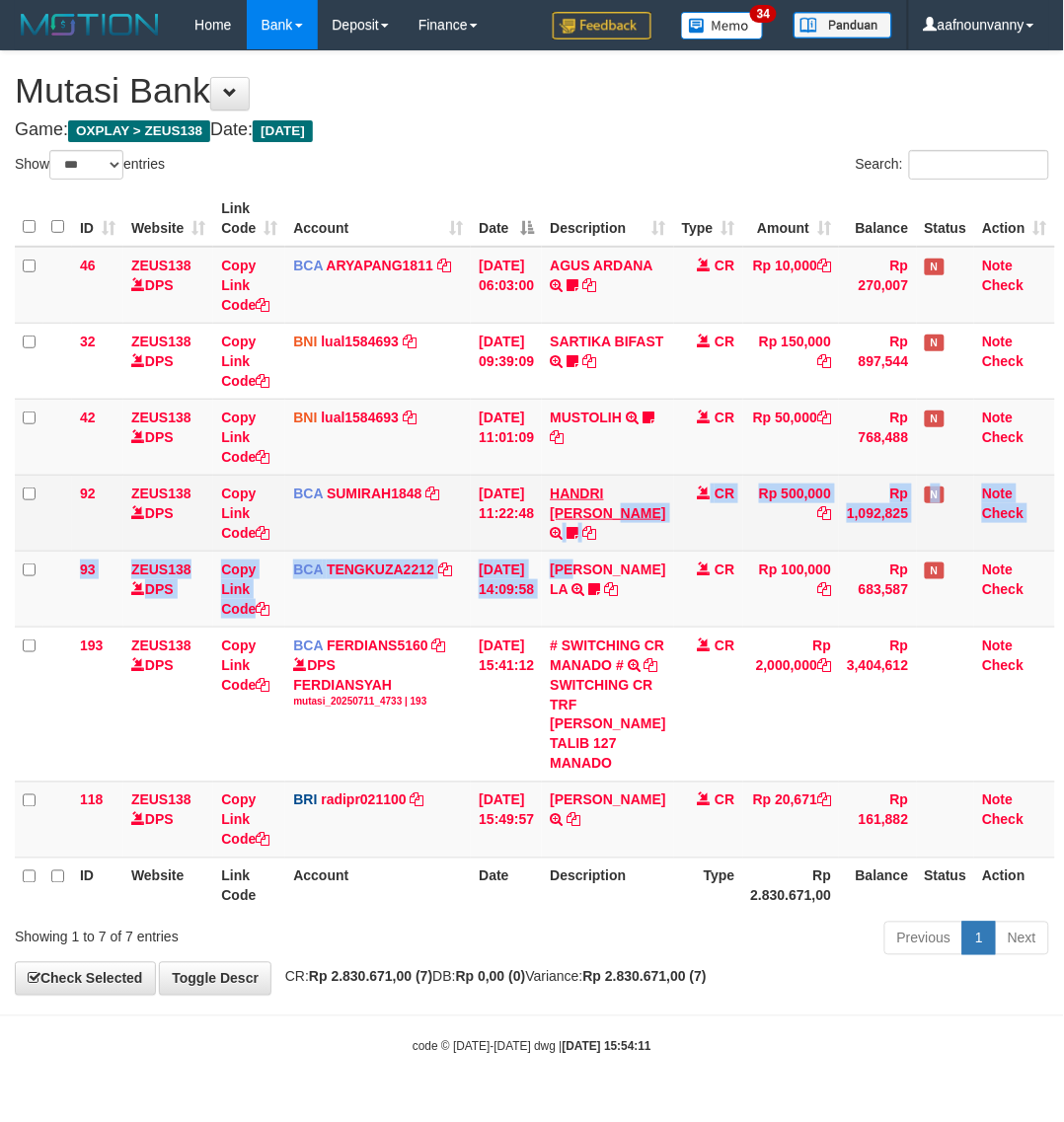 drag, startPoint x: 585, startPoint y: 540, endPoint x: 578, endPoint y: 491, distance: 49.497475 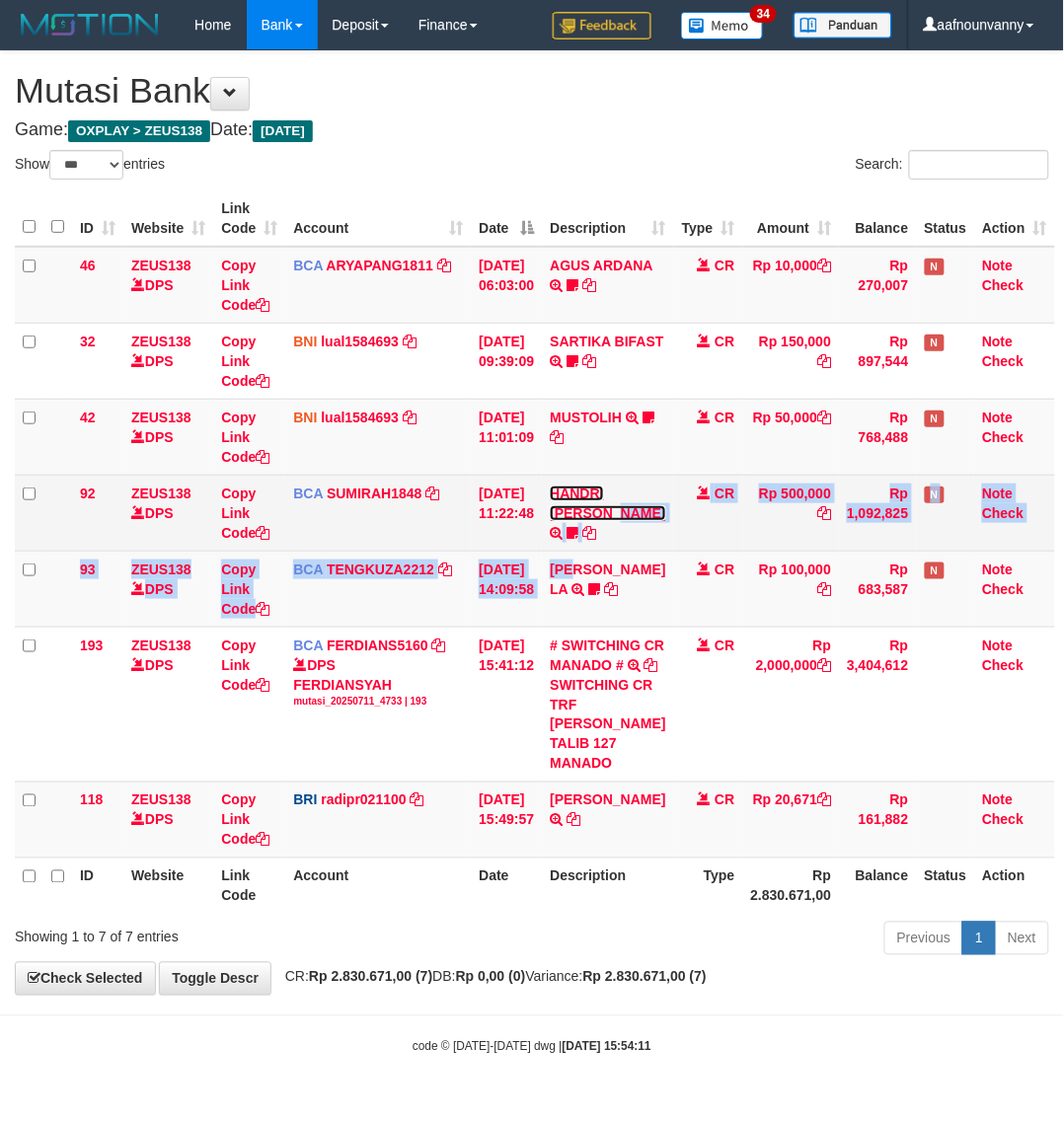 click on "HANDRI YANTO SALIM" at bounding box center [607, 503] 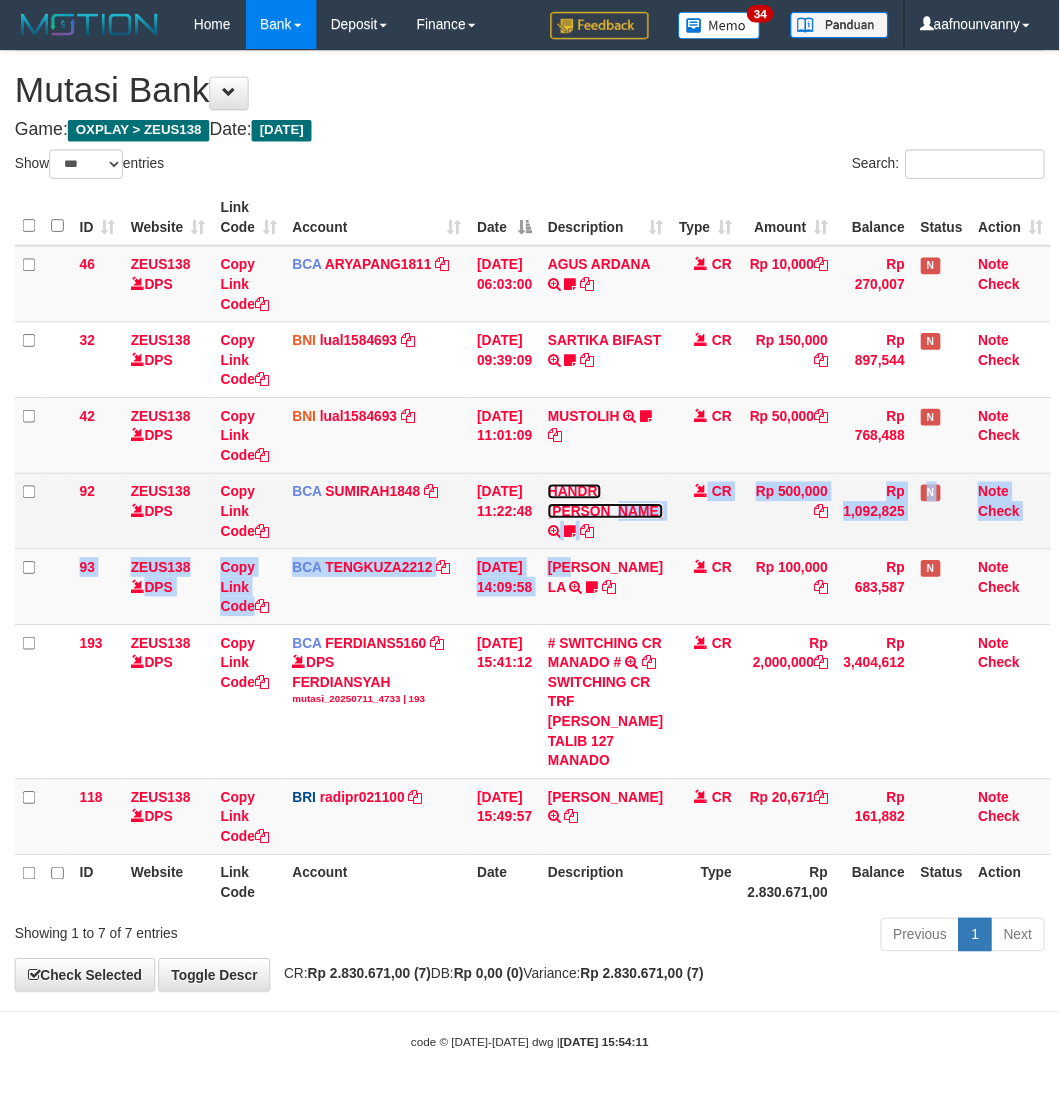 scroll, scrollTop: 43, scrollLeft: 50, axis: both 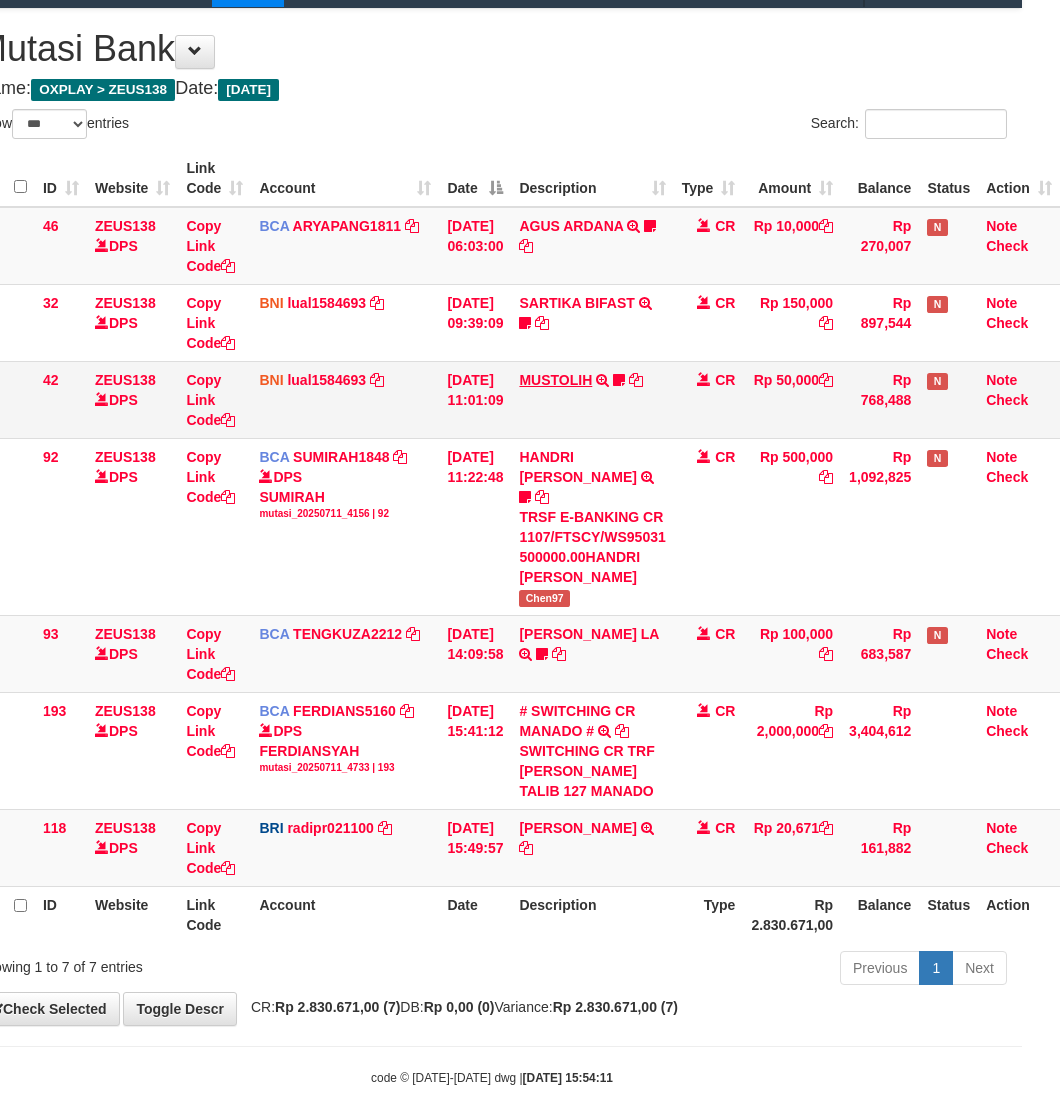 drag, startPoint x: 592, startPoint y: 416, endPoint x: 583, endPoint y: 383, distance: 34.20526 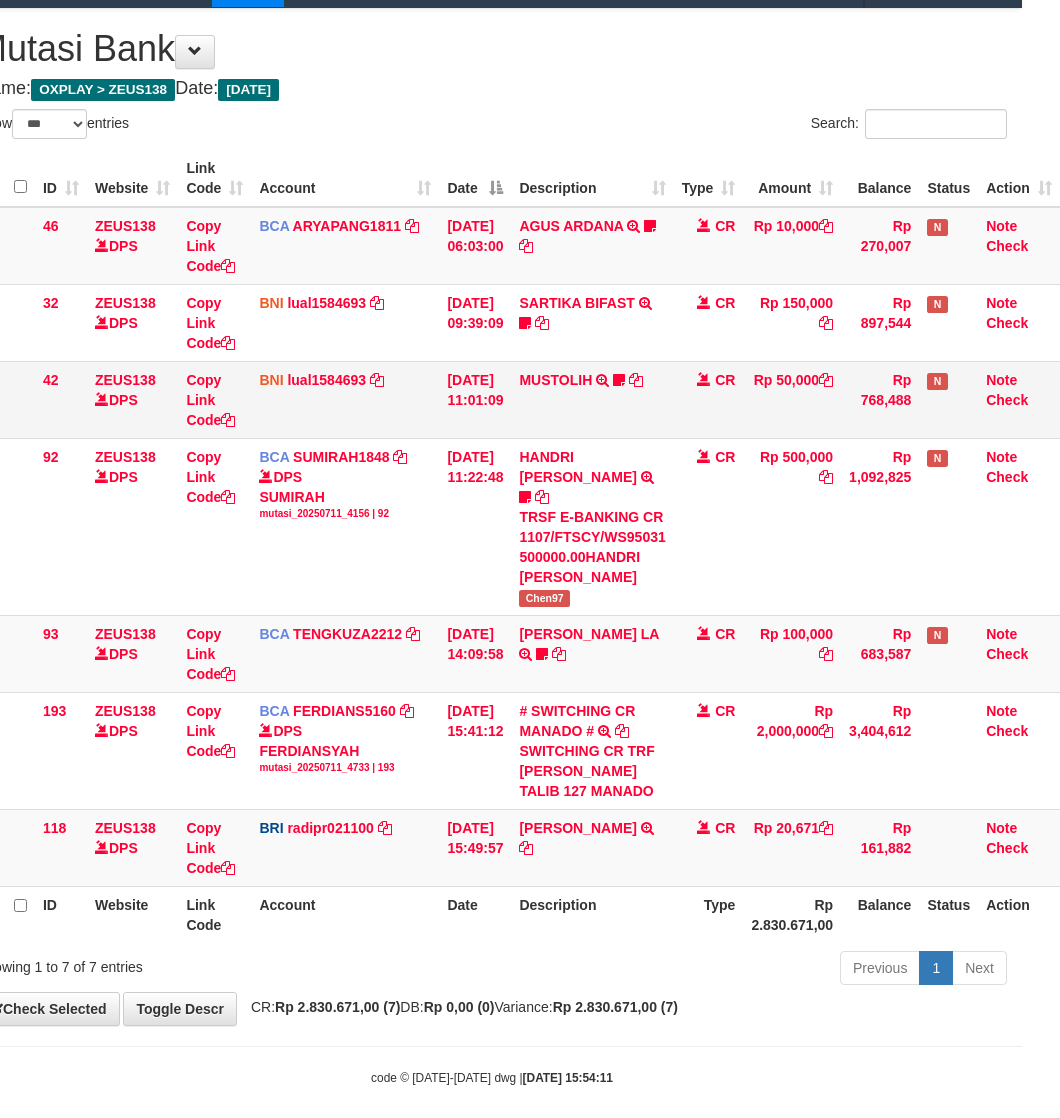 click on "MUSTOLIH            TRF/PAY/TOP-UP ECHANNEL BPK MUSTOLIH    TOLIH88EDC1X24JAM
https://prnt.sc/Q5txbB_MrIBa" at bounding box center [592, 399] 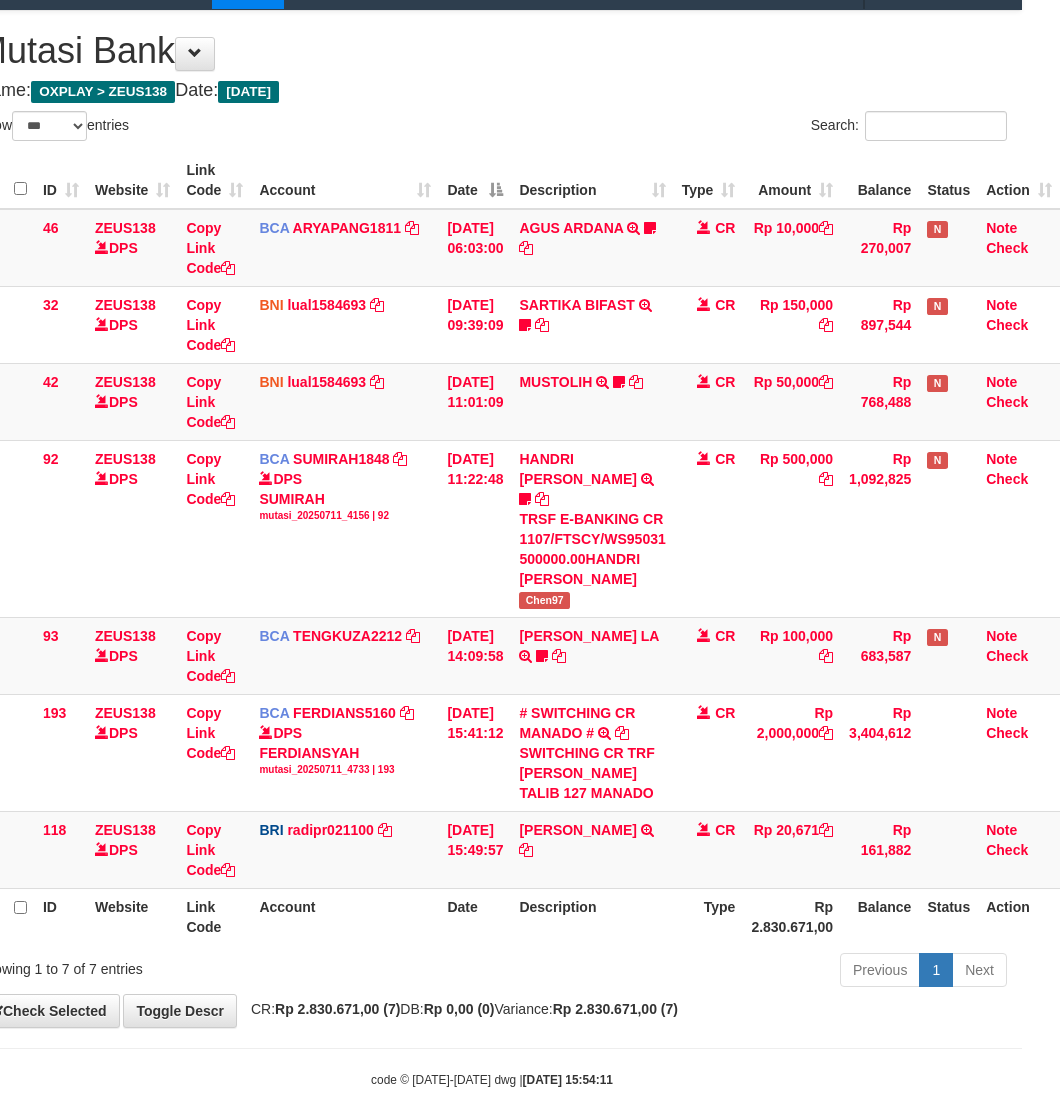 scroll, scrollTop: 43, scrollLeft: 50, axis: both 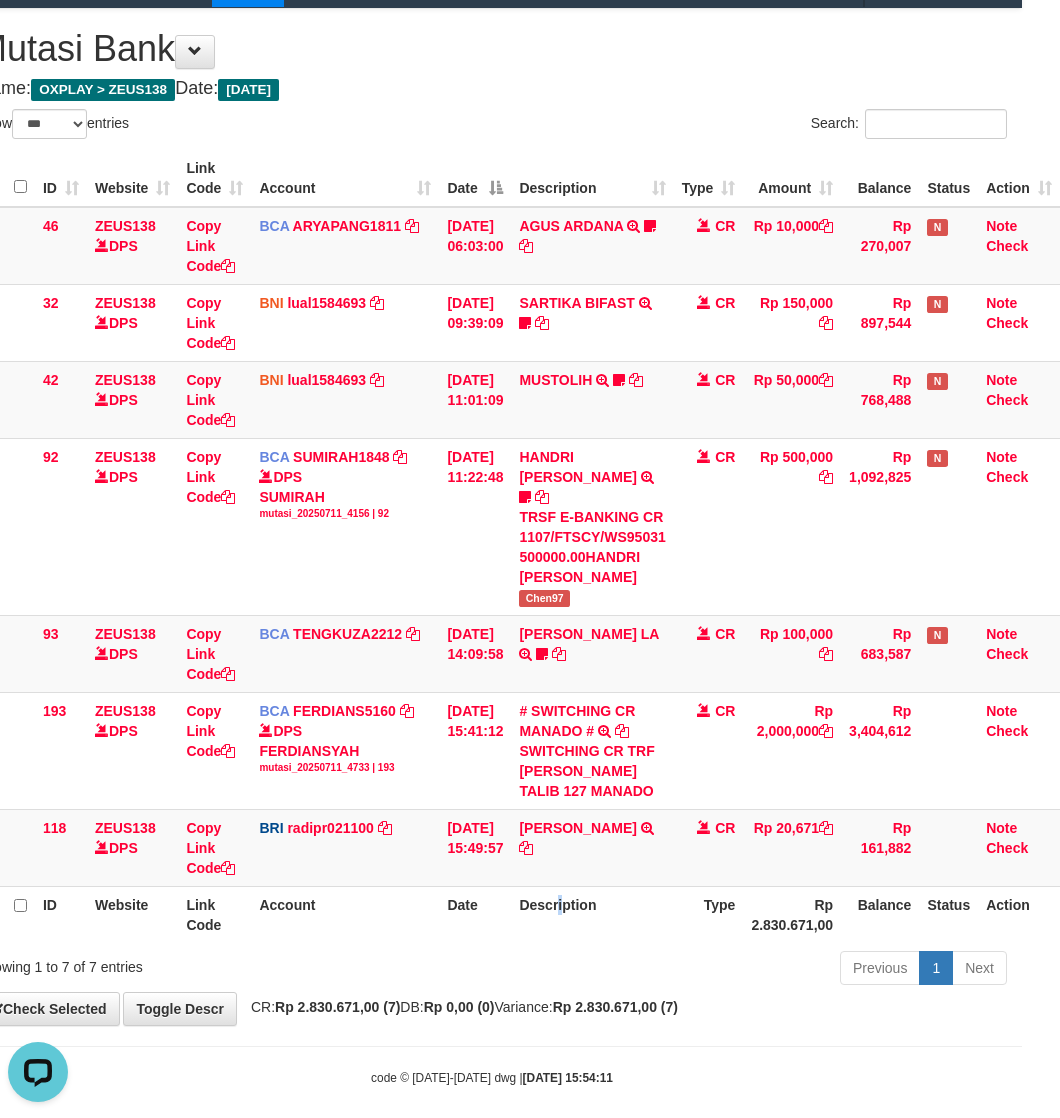 drag, startPoint x: 561, startPoint y: 900, endPoint x: 558, endPoint y: 910, distance: 10.440307 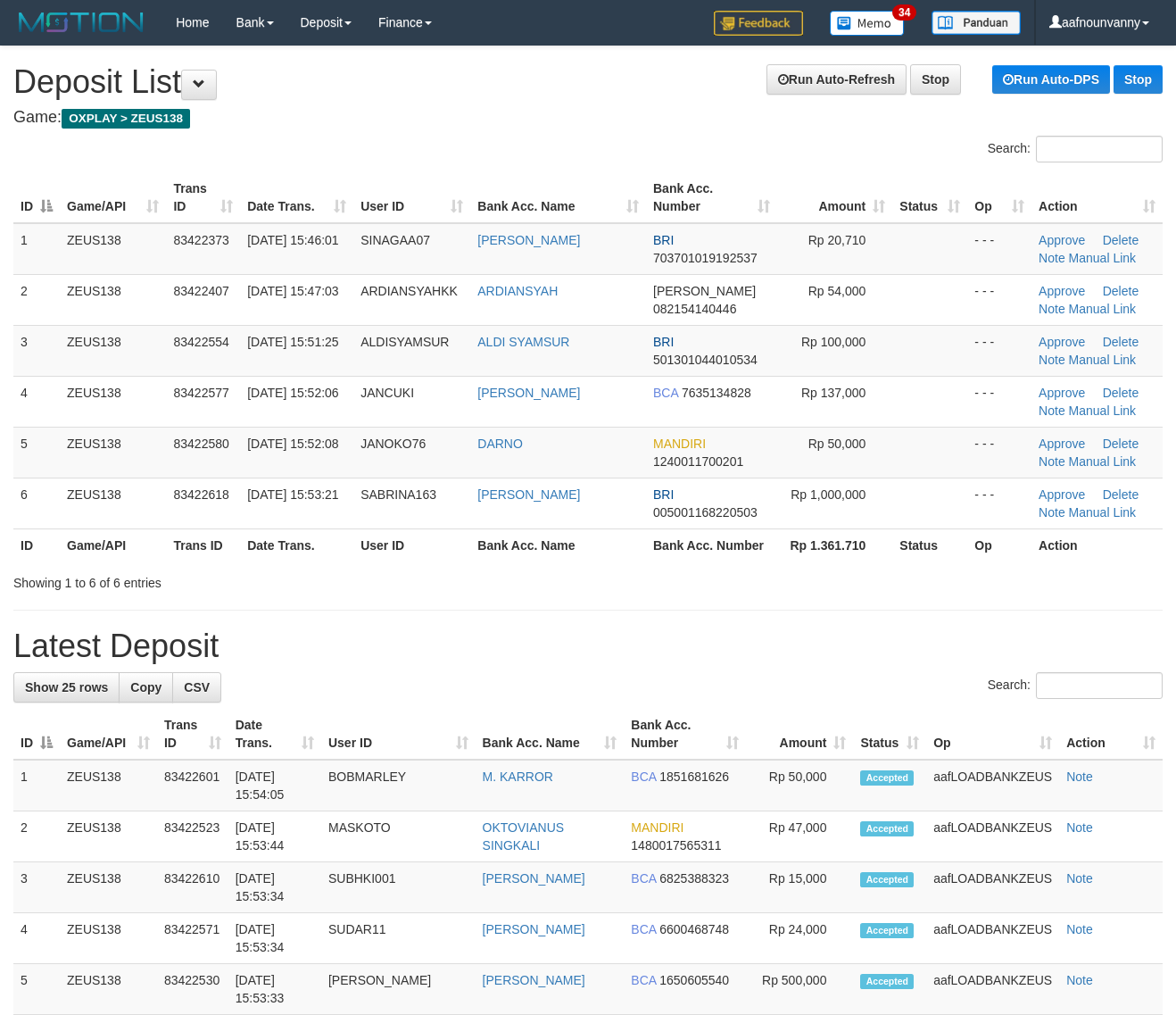 scroll, scrollTop: 0, scrollLeft: 0, axis: both 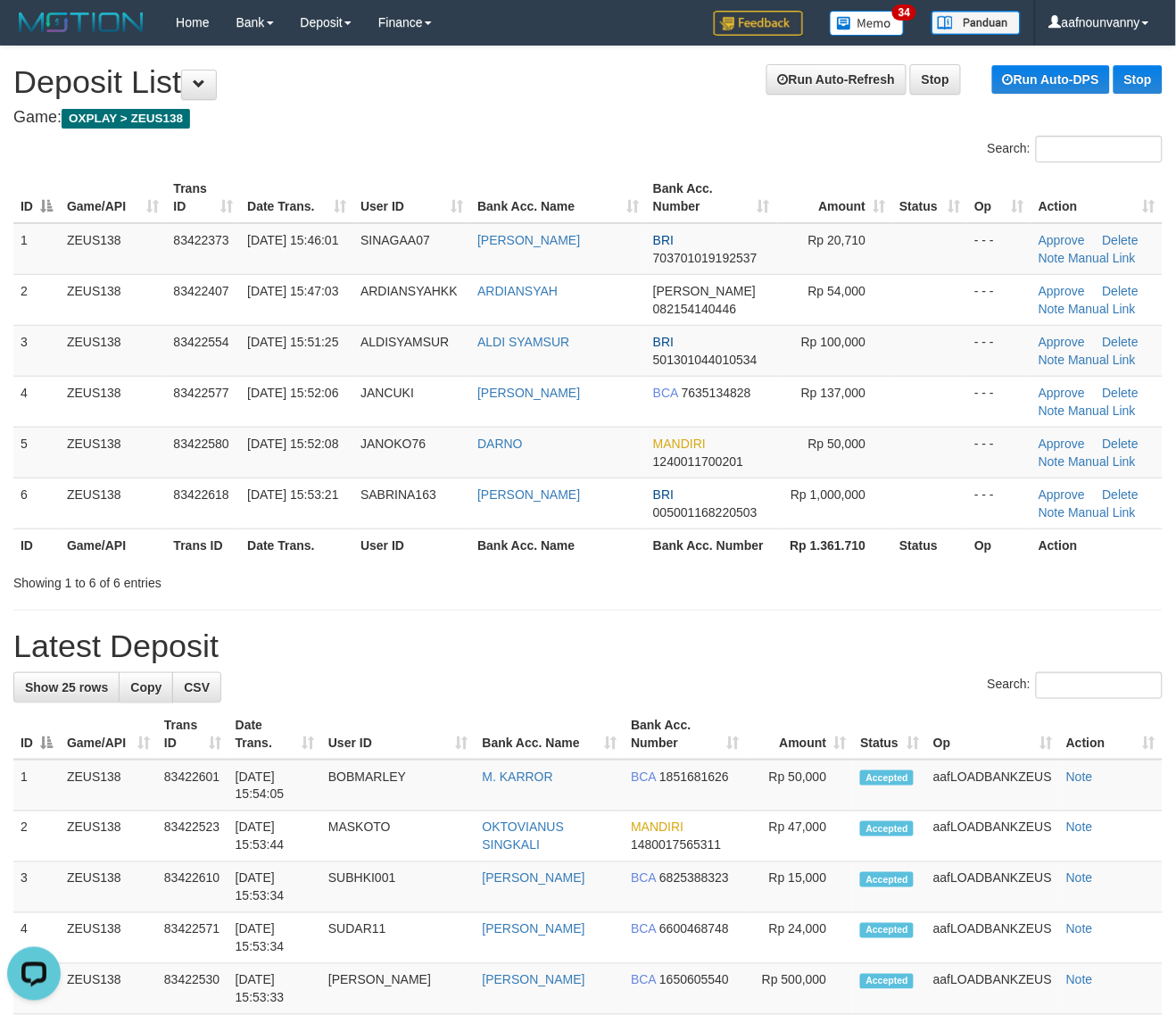 drag, startPoint x: 675, startPoint y: 506, endPoint x: 796, endPoint y: 533, distance: 123.9758 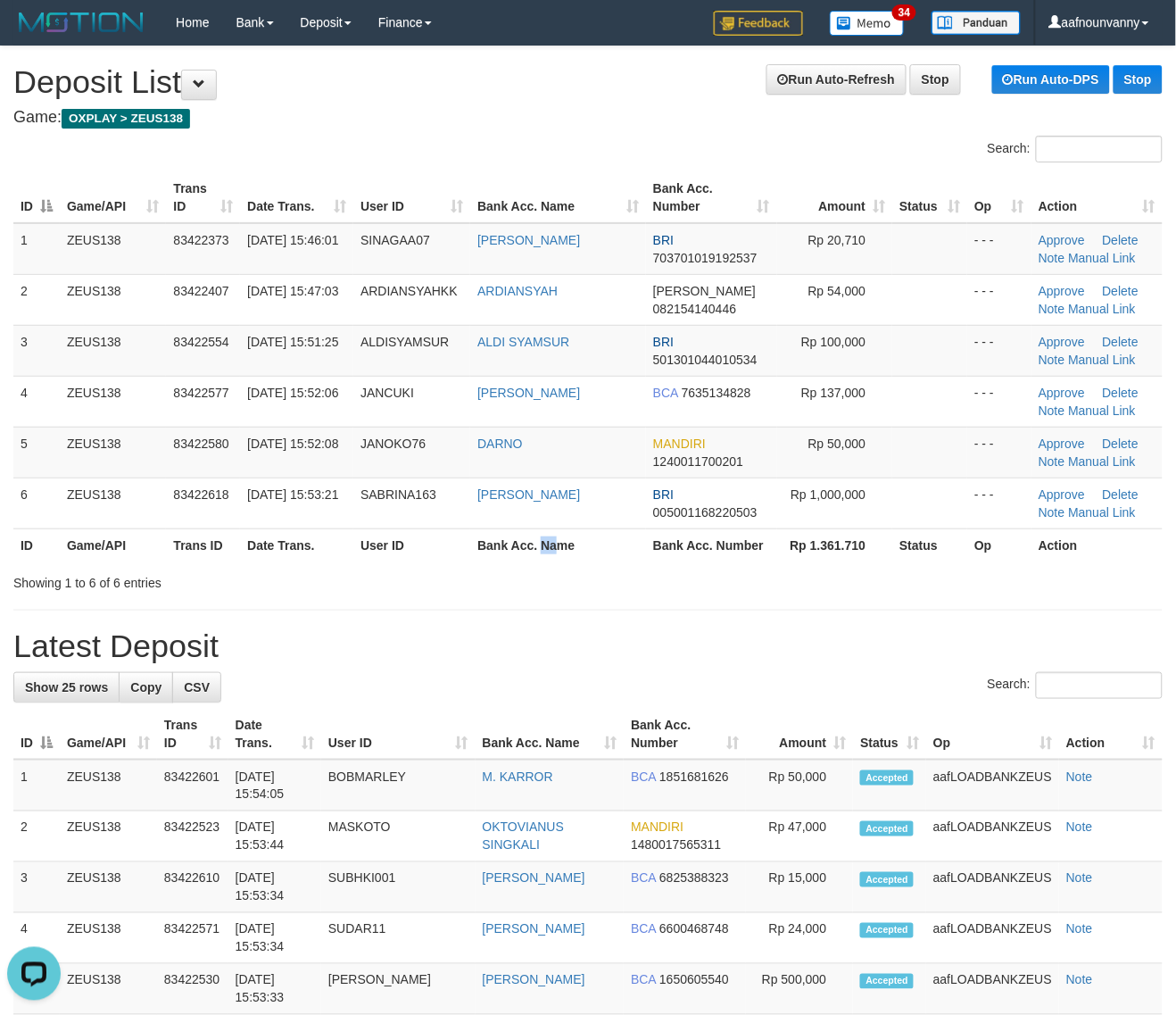 drag, startPoint x: 556, startPoint y: 559, endPoint x: 736, endPoint y: 595, distance: 183.5647 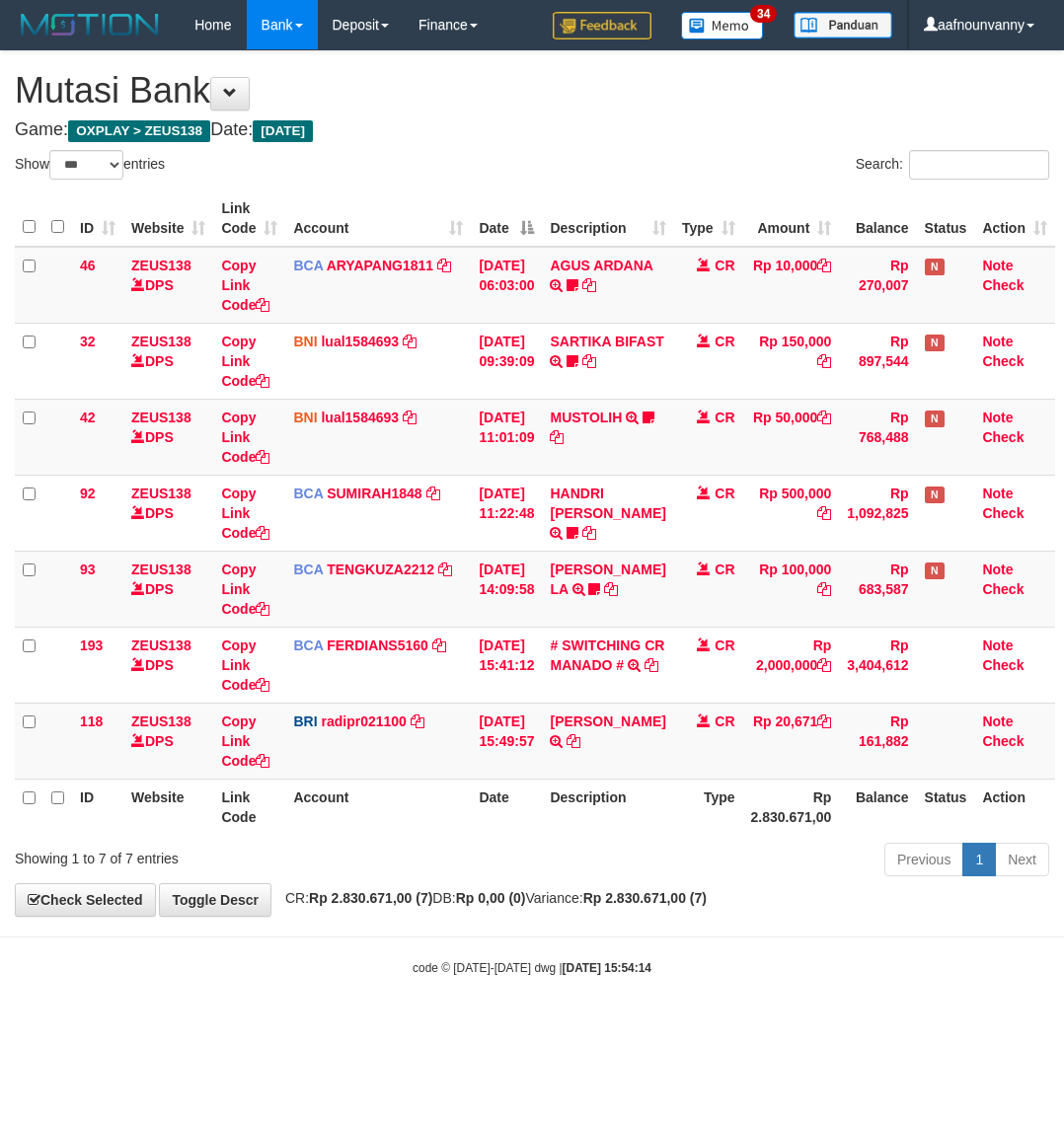 select on "***" 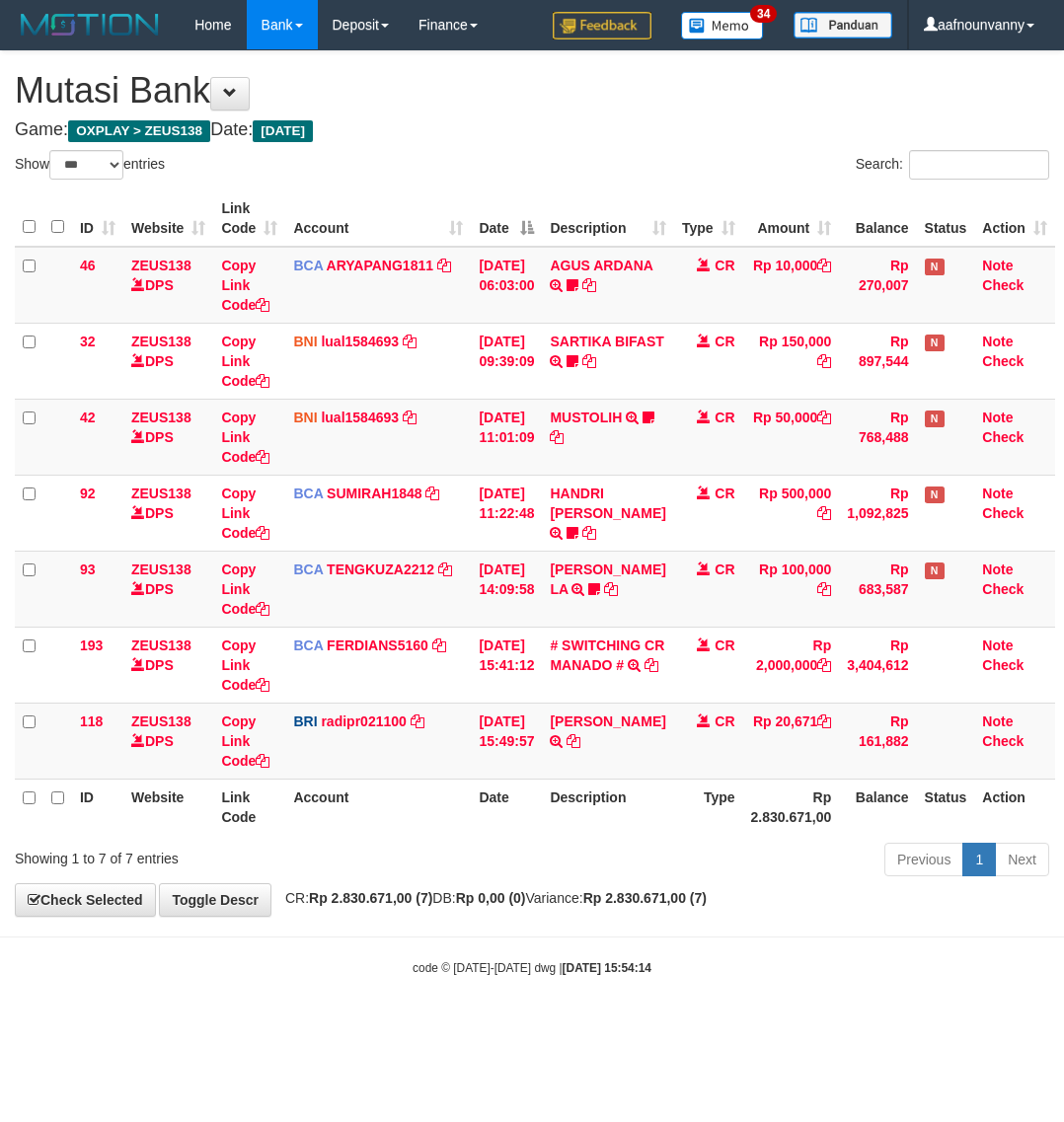 scroll, scrollTop: 0, scrollLeft: 0, axis: both 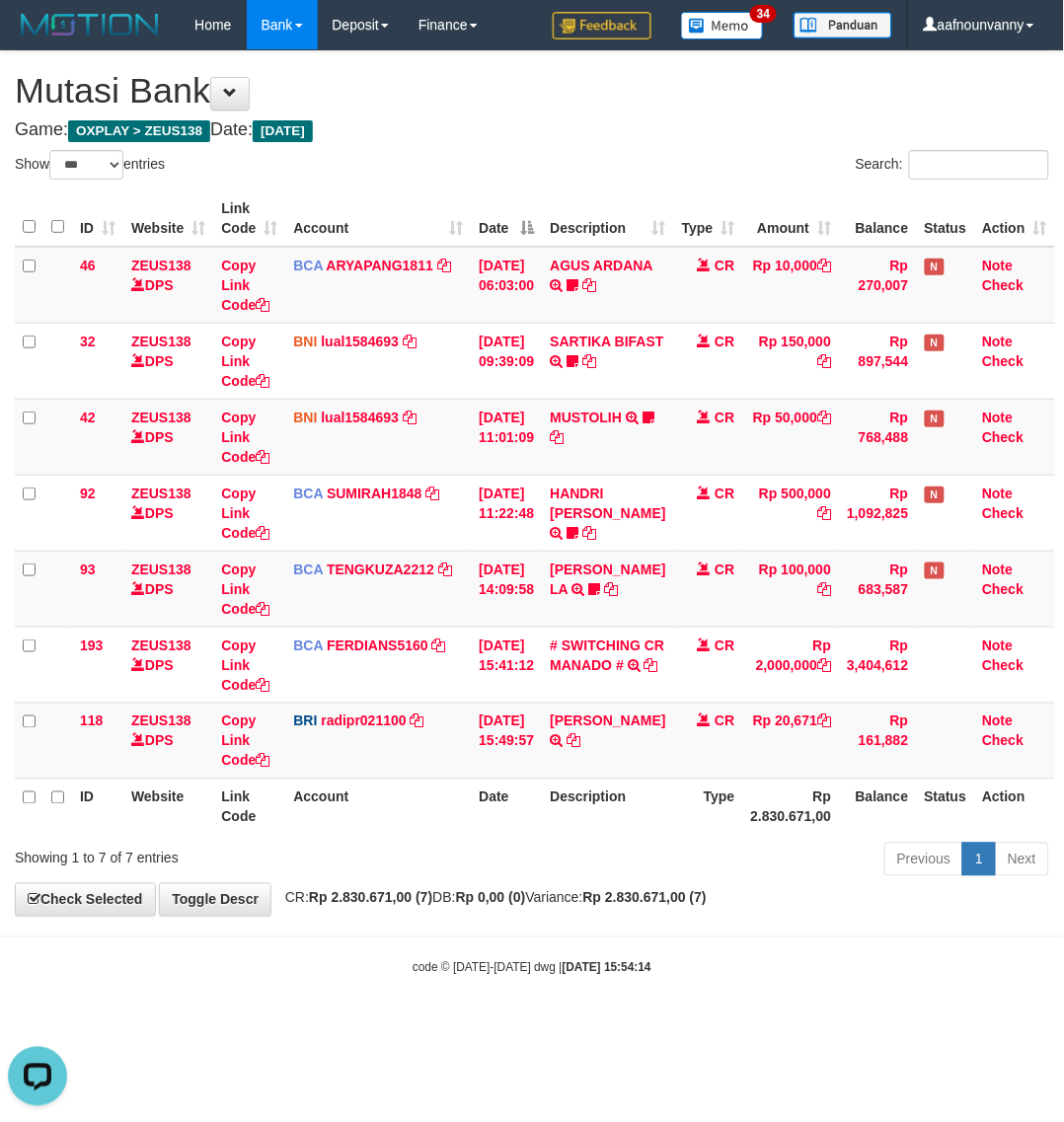 drag, startPoint x: 421, startPoint y: 834, endPoint x: 11, endPoint y: 697, distance: 432.28347 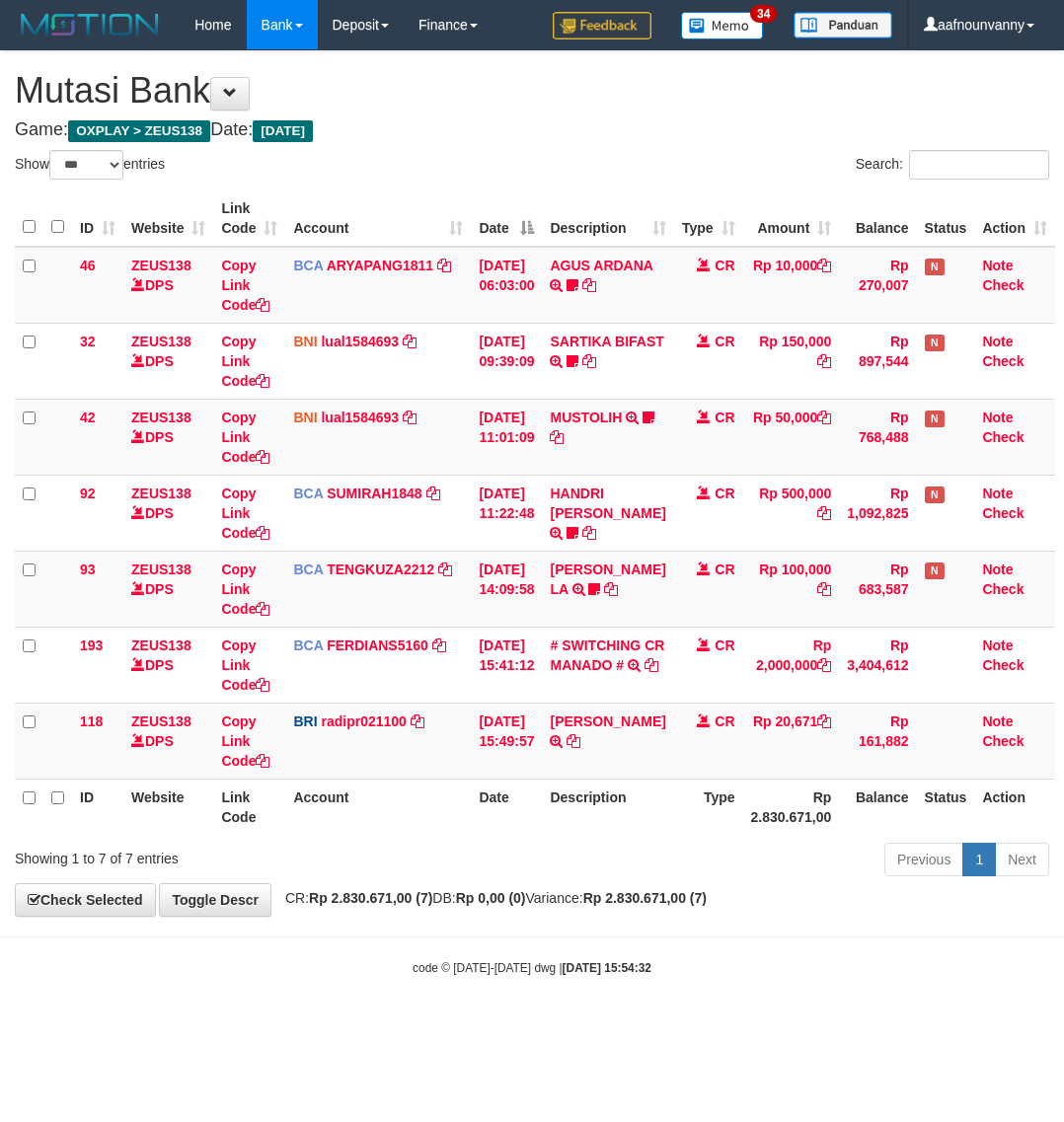select on "***" 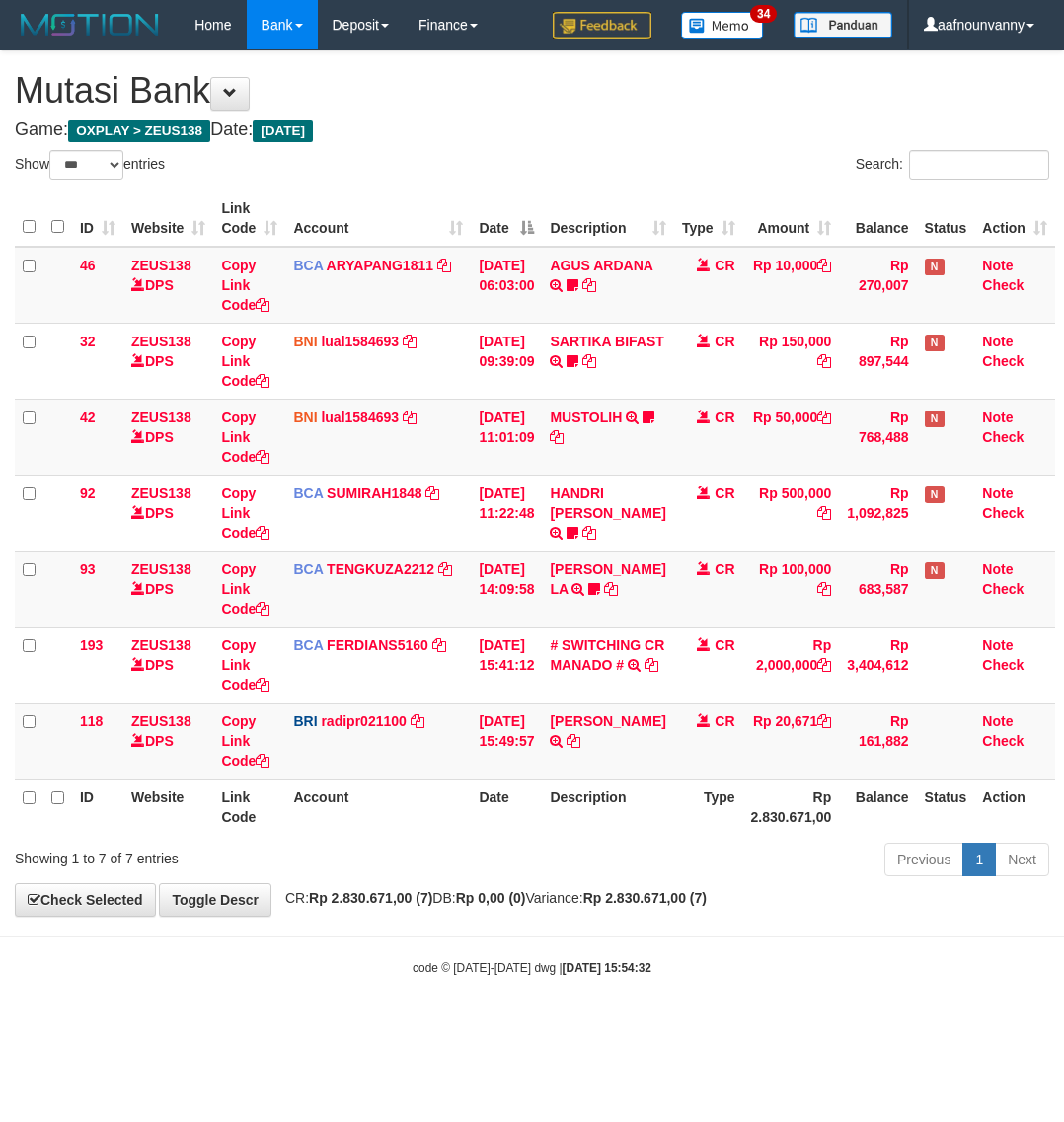 scroll, scrollTop: 0, scrollLeft: 0, axis: both 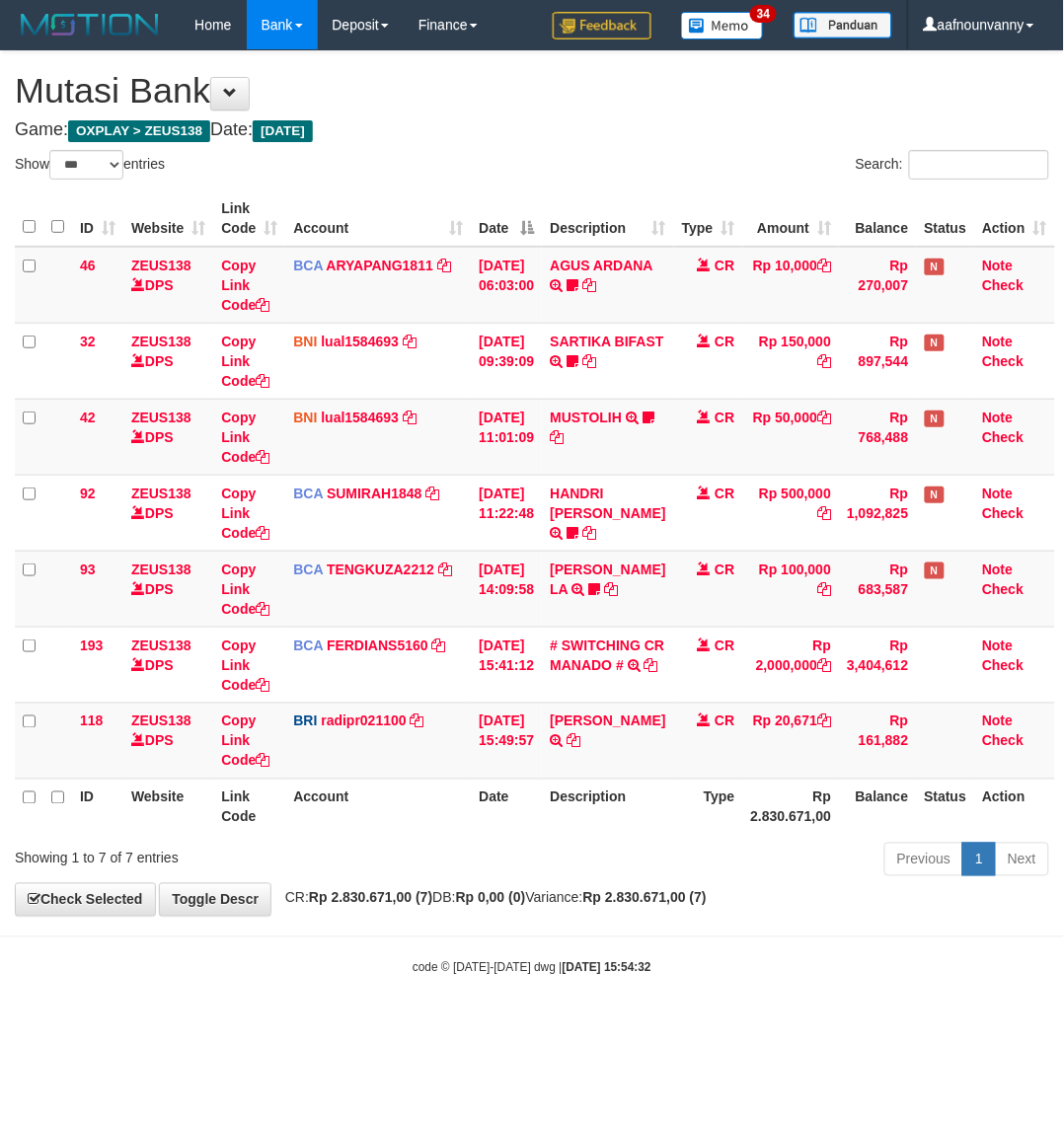 click on "Previous 1 Next" at bounding box center (753, 861) 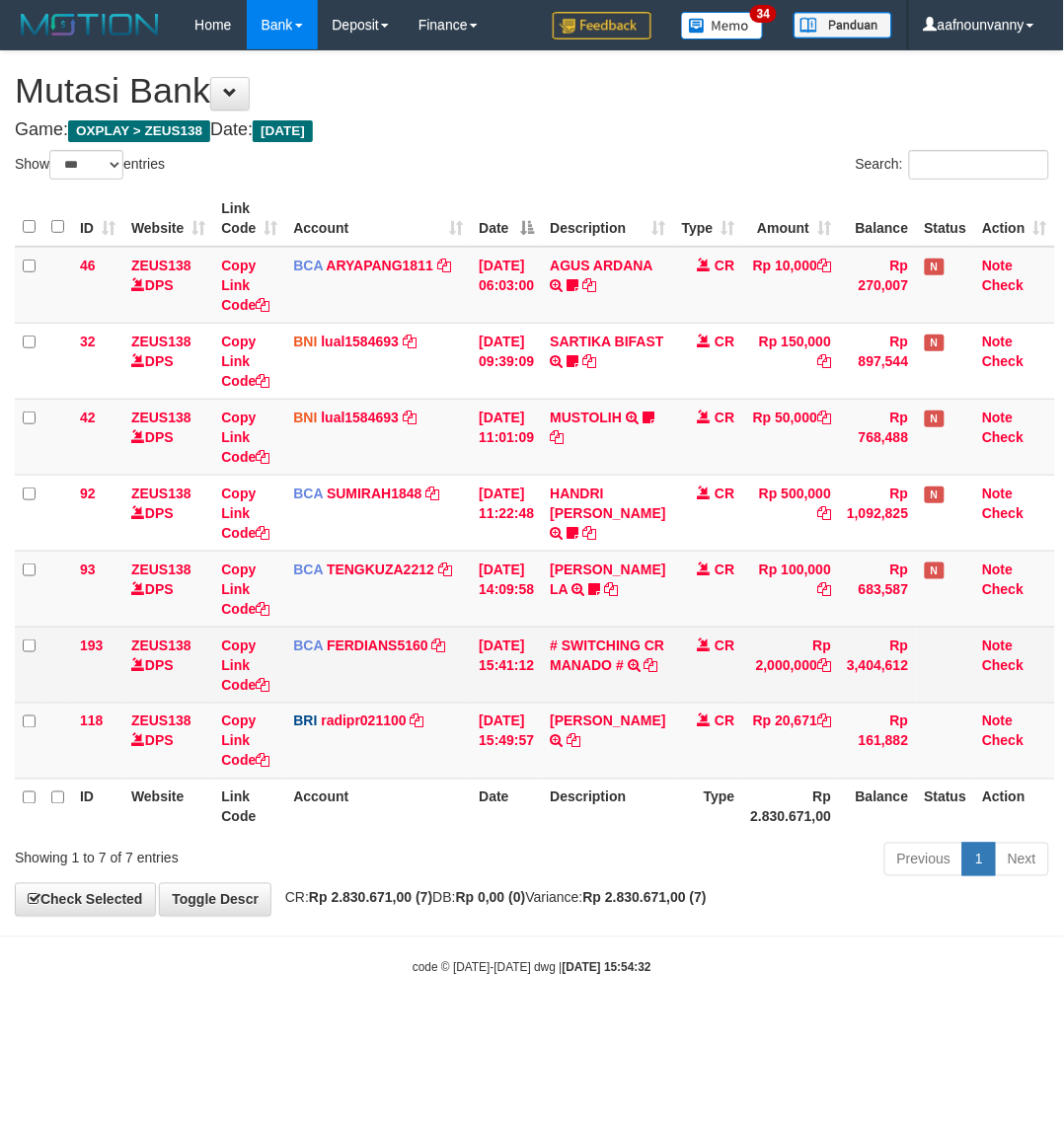drag, startPoint x: 554, startPoint y: 834, endPoint x: 1053, endPoint y: 641, distance: 535.0234 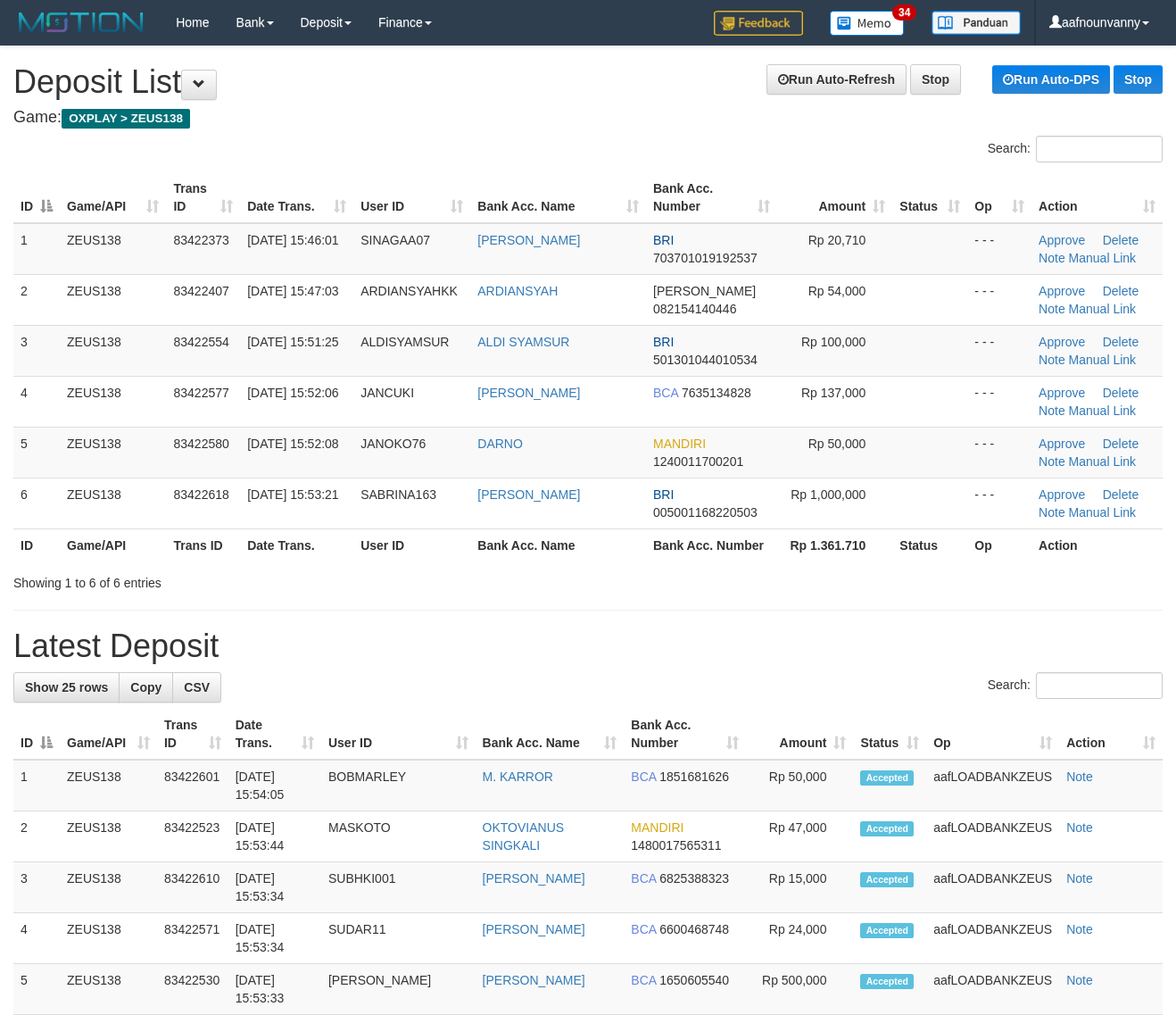 scroll, scrollTop: 0, scrollLeft: 0, axis: both 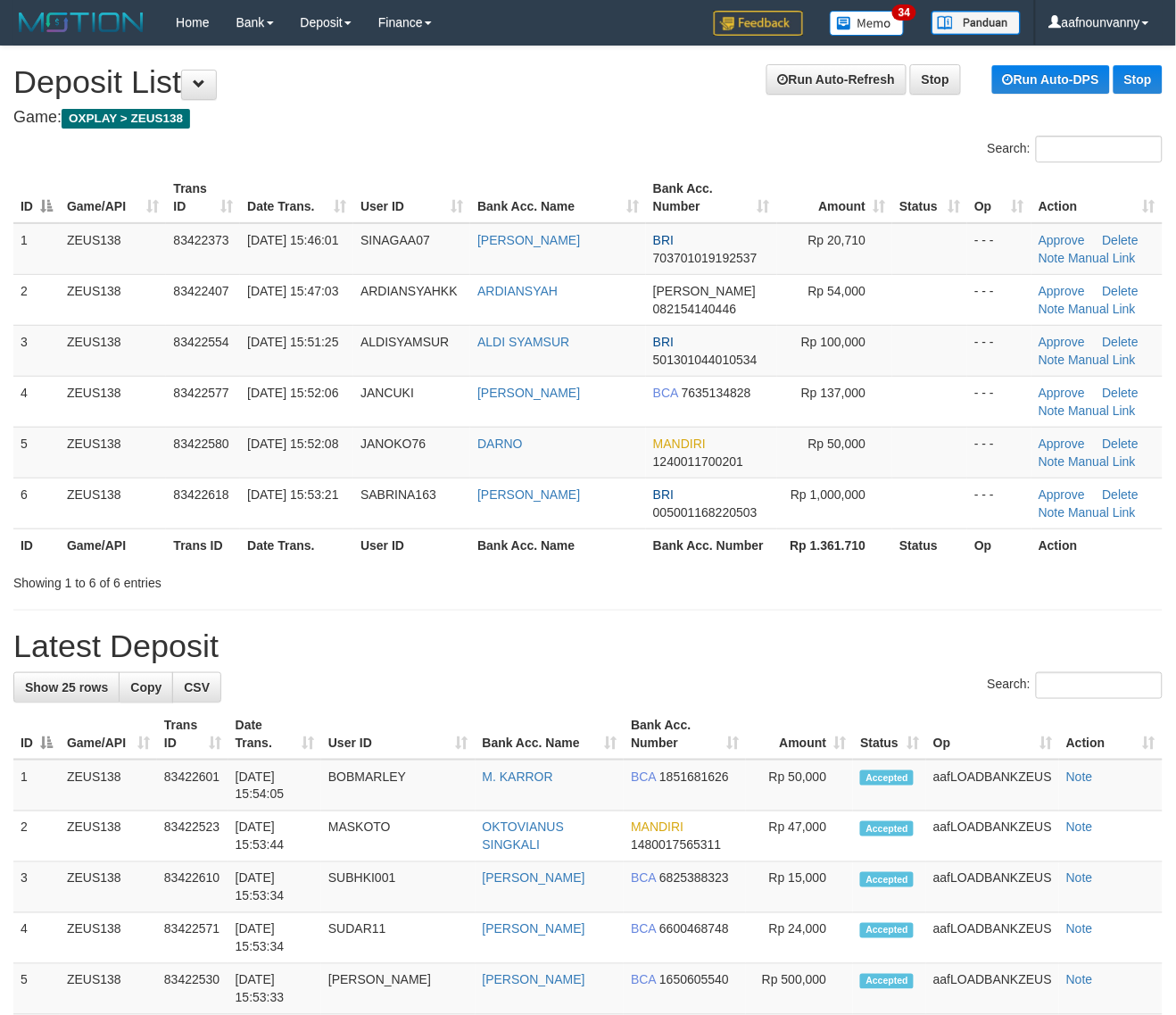 click on "**********" at bounding box center (588, 1099) 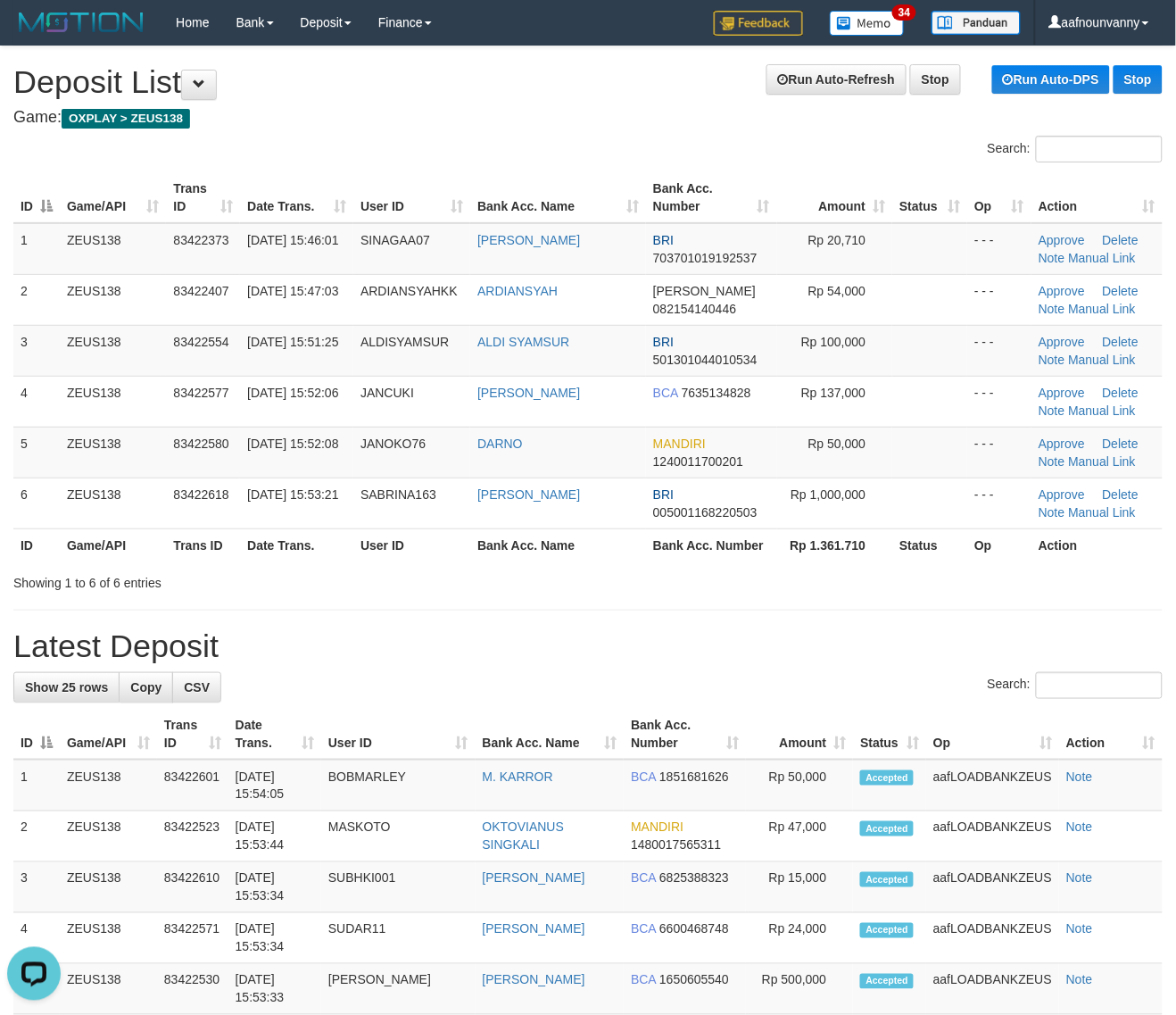 scroll, scrollTop: 0, scrollLeft: 0, axis: both 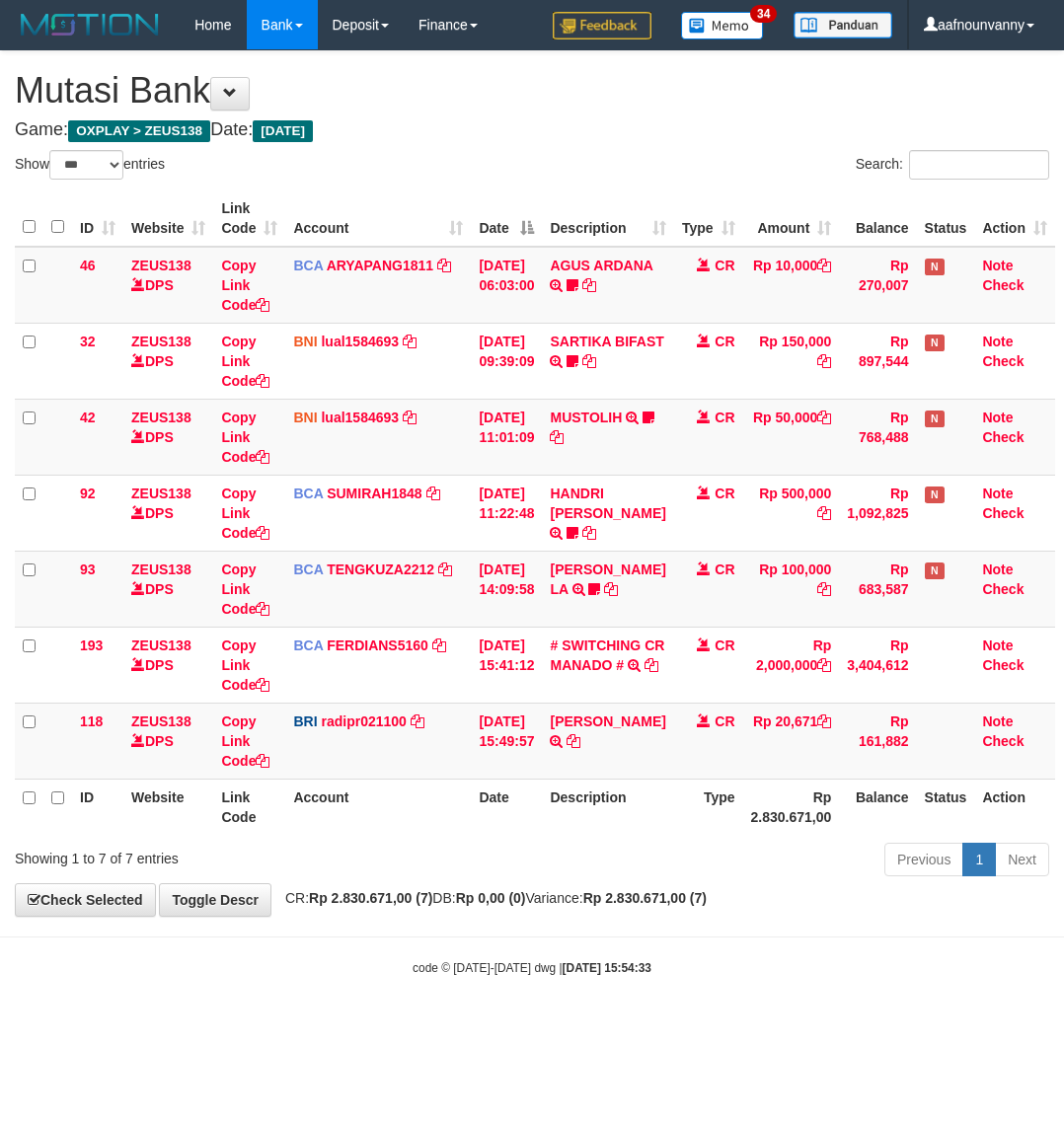 select on "***" 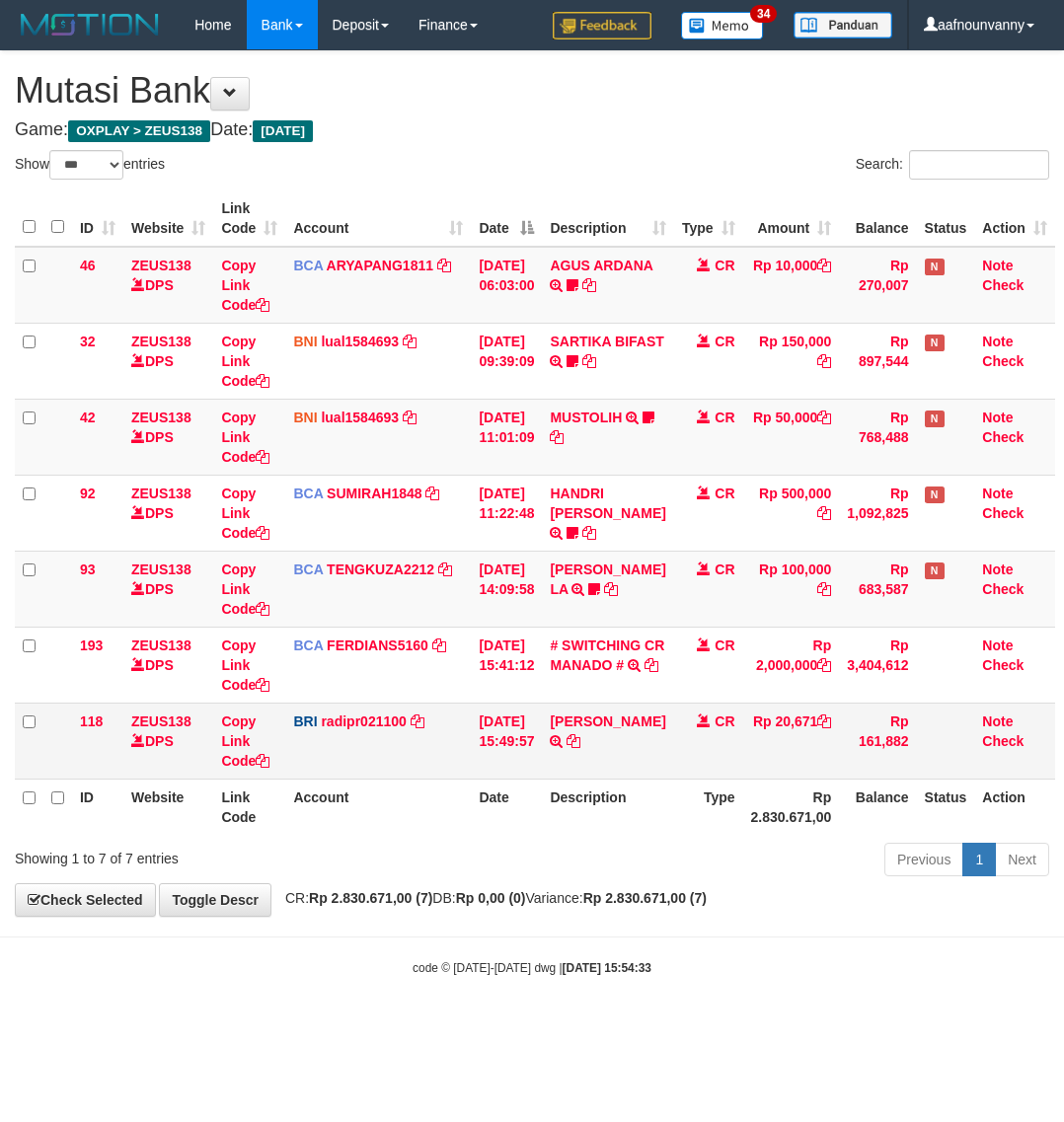 scroll, scrollTop: 0, scrollLeft: 0, axis: both 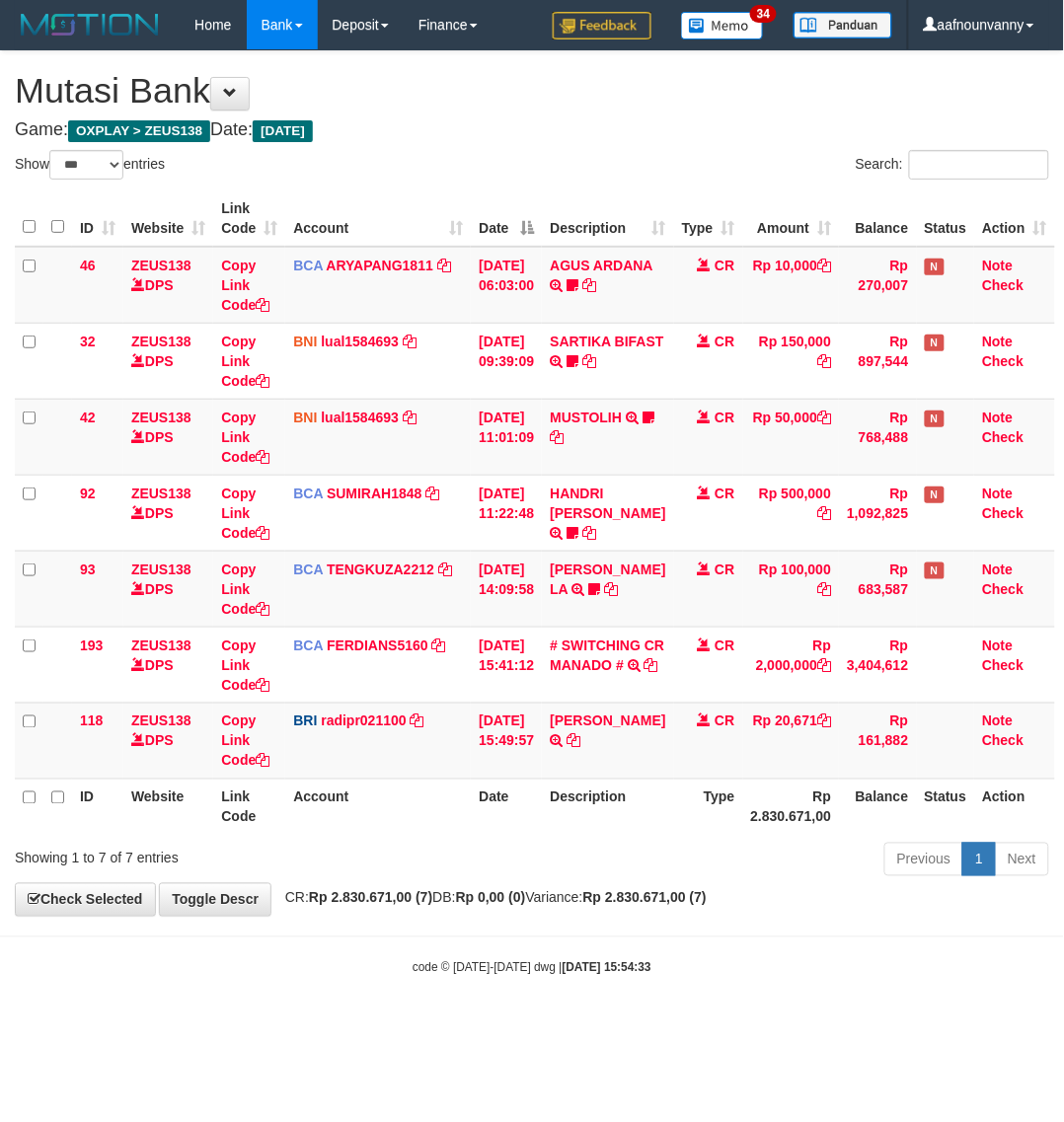 drag, startPoint x: 555, startPoint y: 868, endPoint x: 415, endPoint y: 819, distance: 148.32734 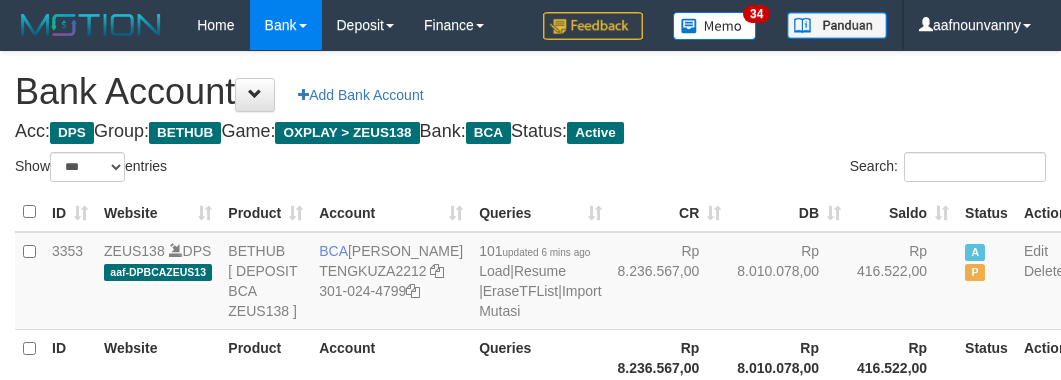 select on "***" 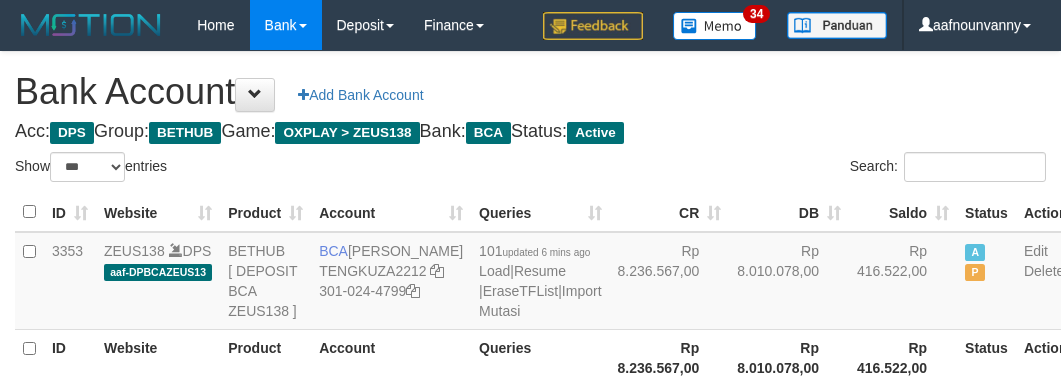 scroll, scrollTop: 226, scrollLeft: 0, axis: vertical 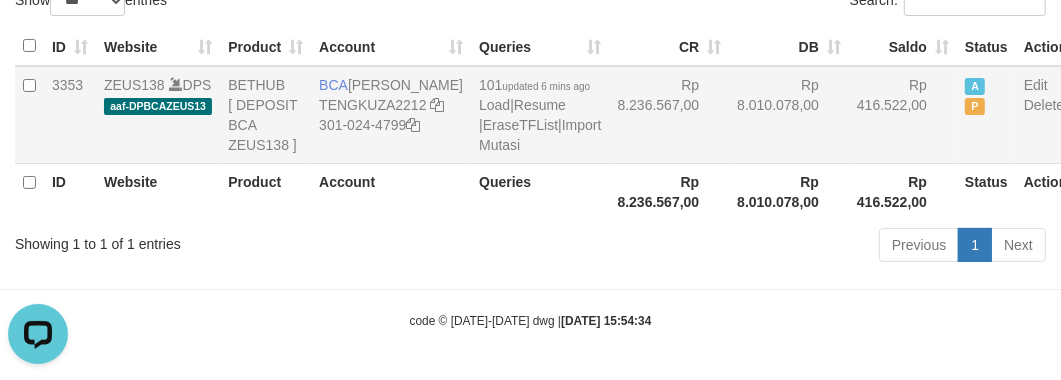 drag, startPoint x: 753, startPoint y: 120, endPoint x: 733, endPoint y: 123, distance: 20.22375 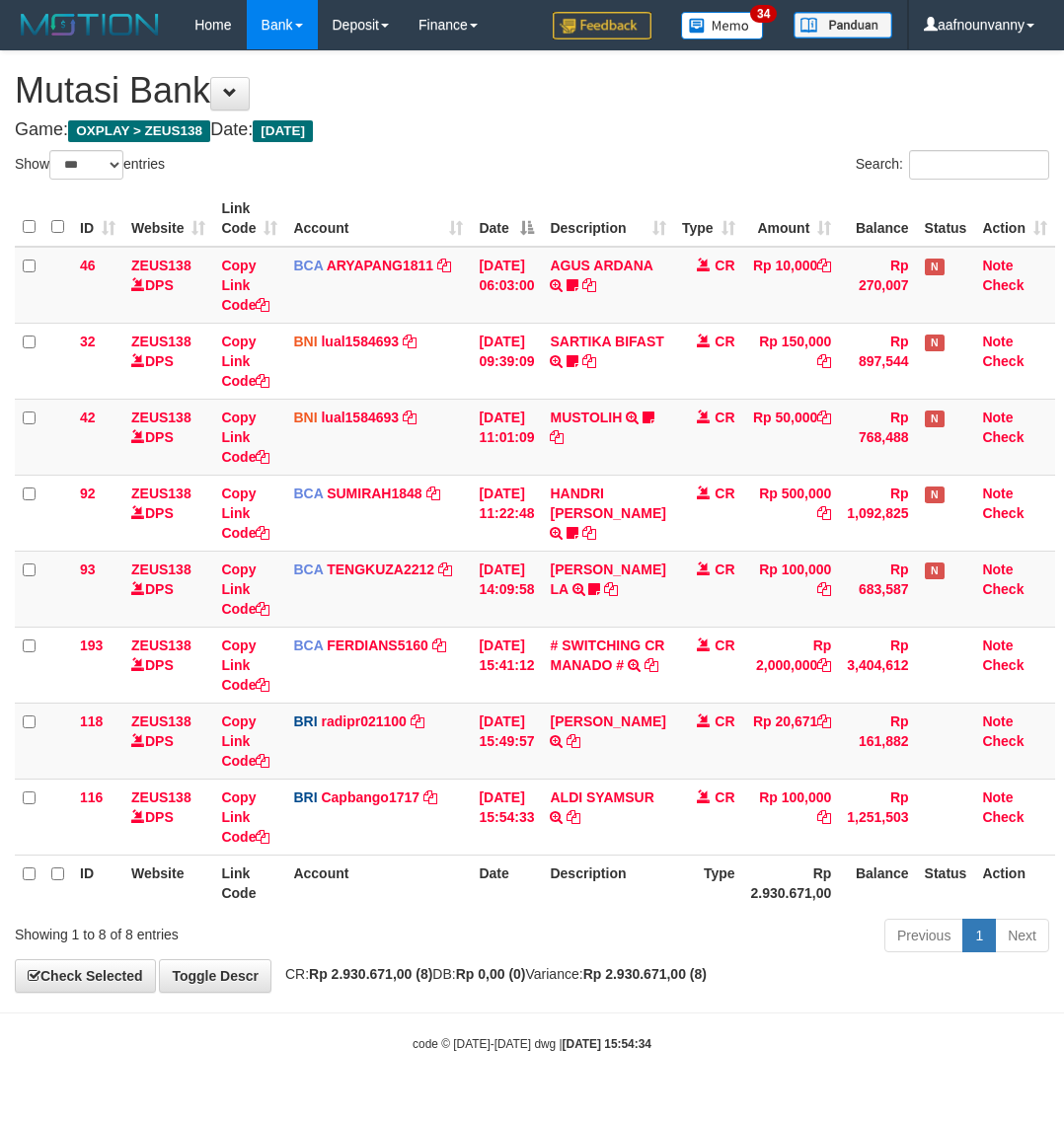 select on "***" 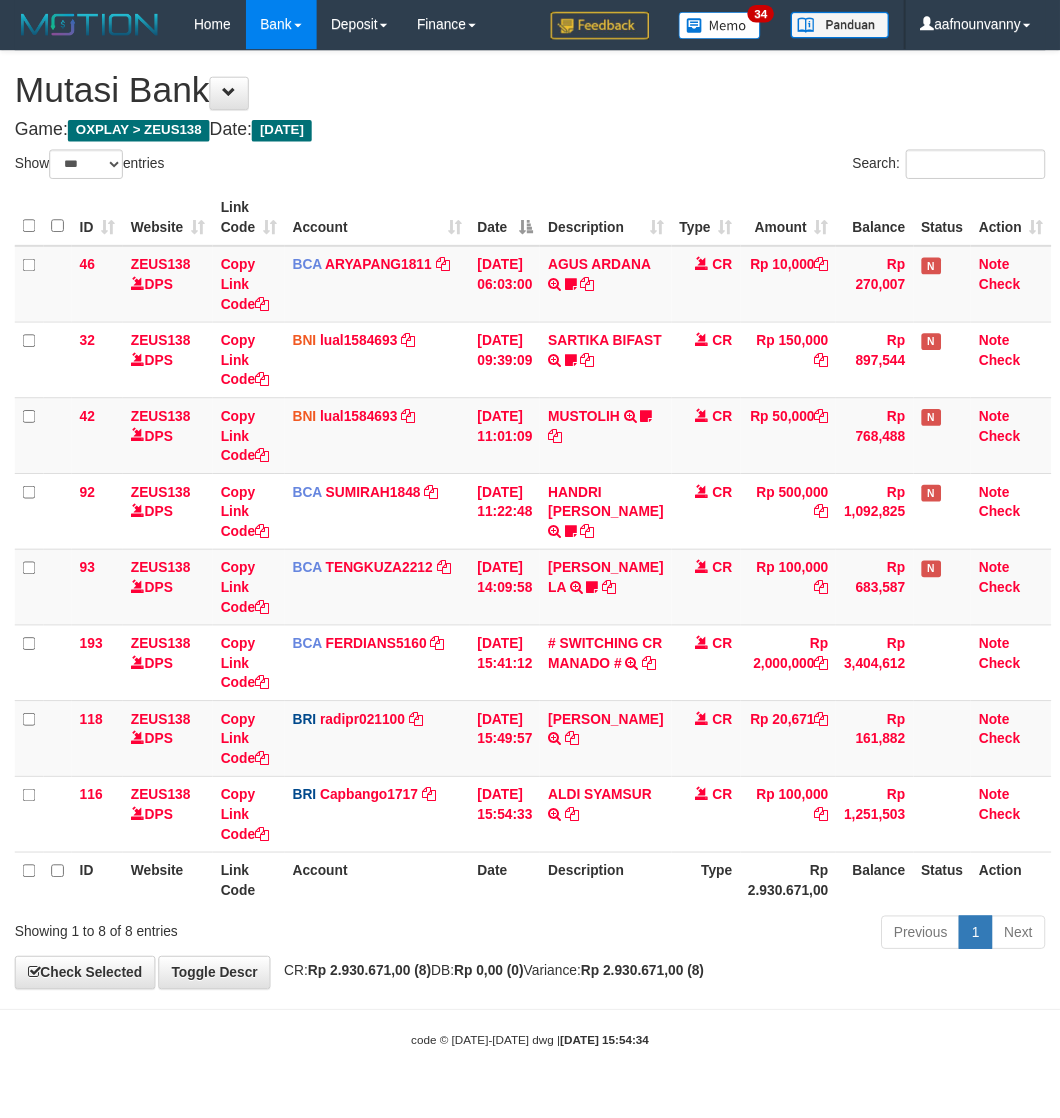 scroll, scrollTop: 0, scrollLeft: 0, axis: both 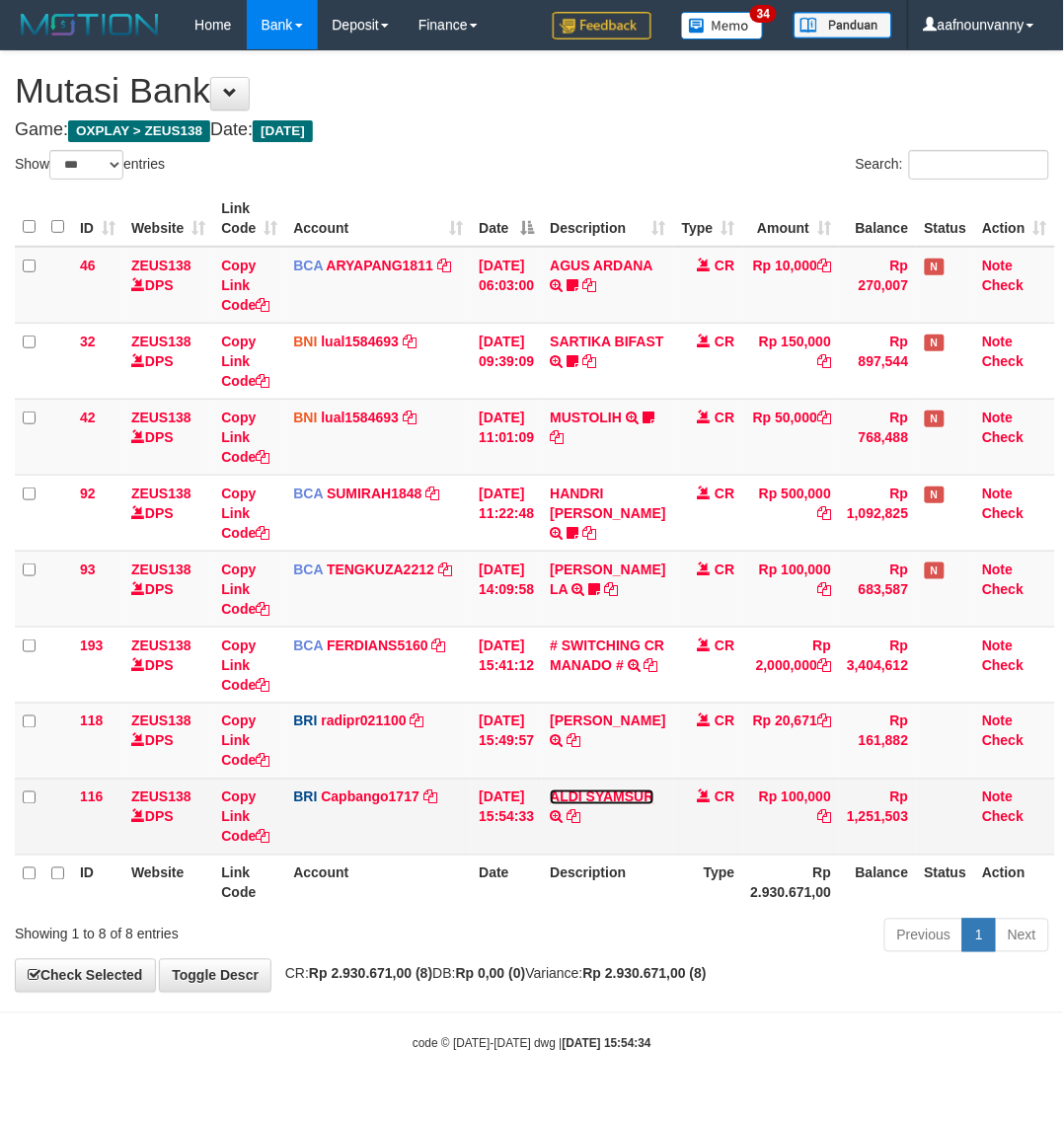 click on "ALDI SYAMSUR" at bounding box center [601, 797] 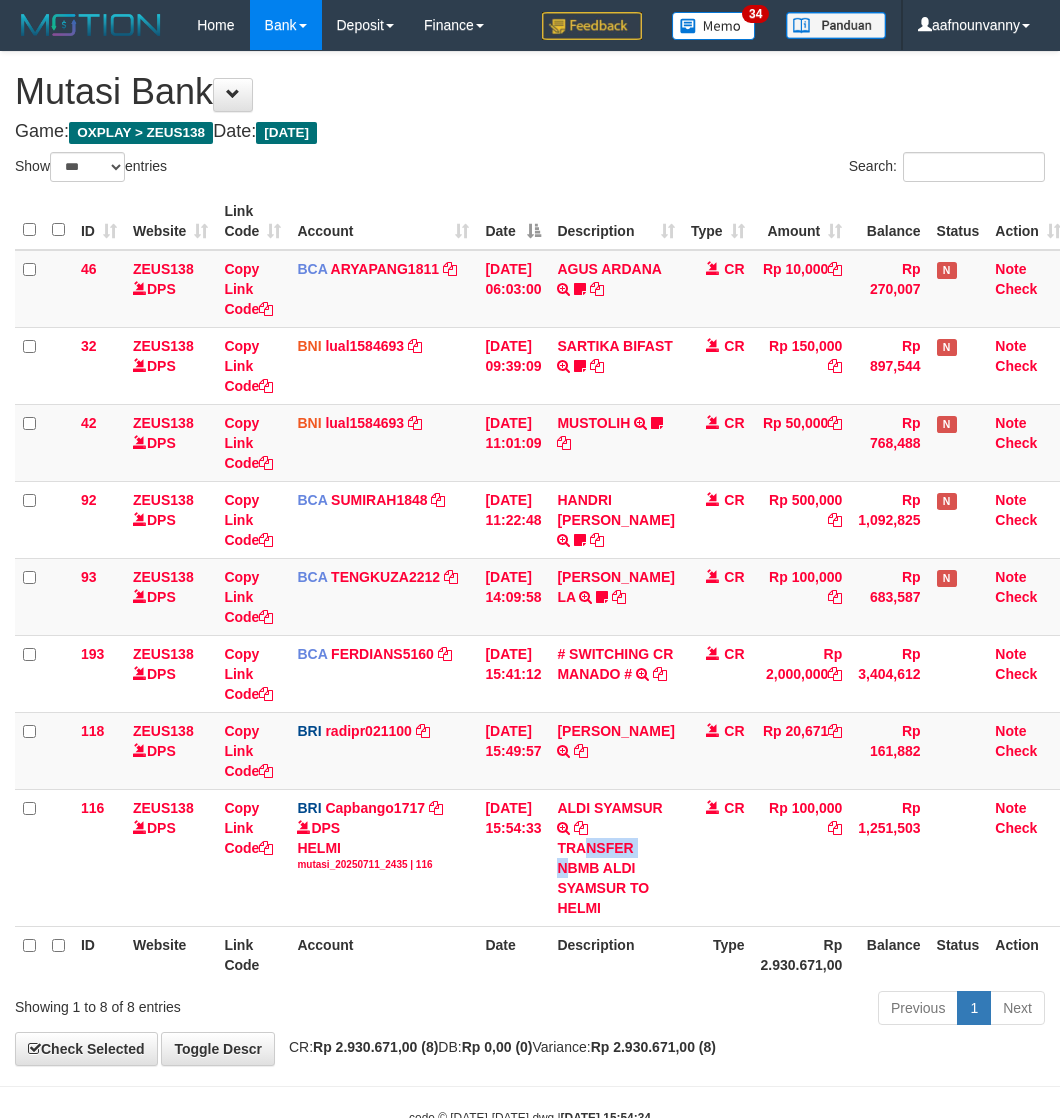 drag, startPoint x: 602, startPoint y: 857, endPoint x: 3, endPoint y: 790, distance: 602.7354 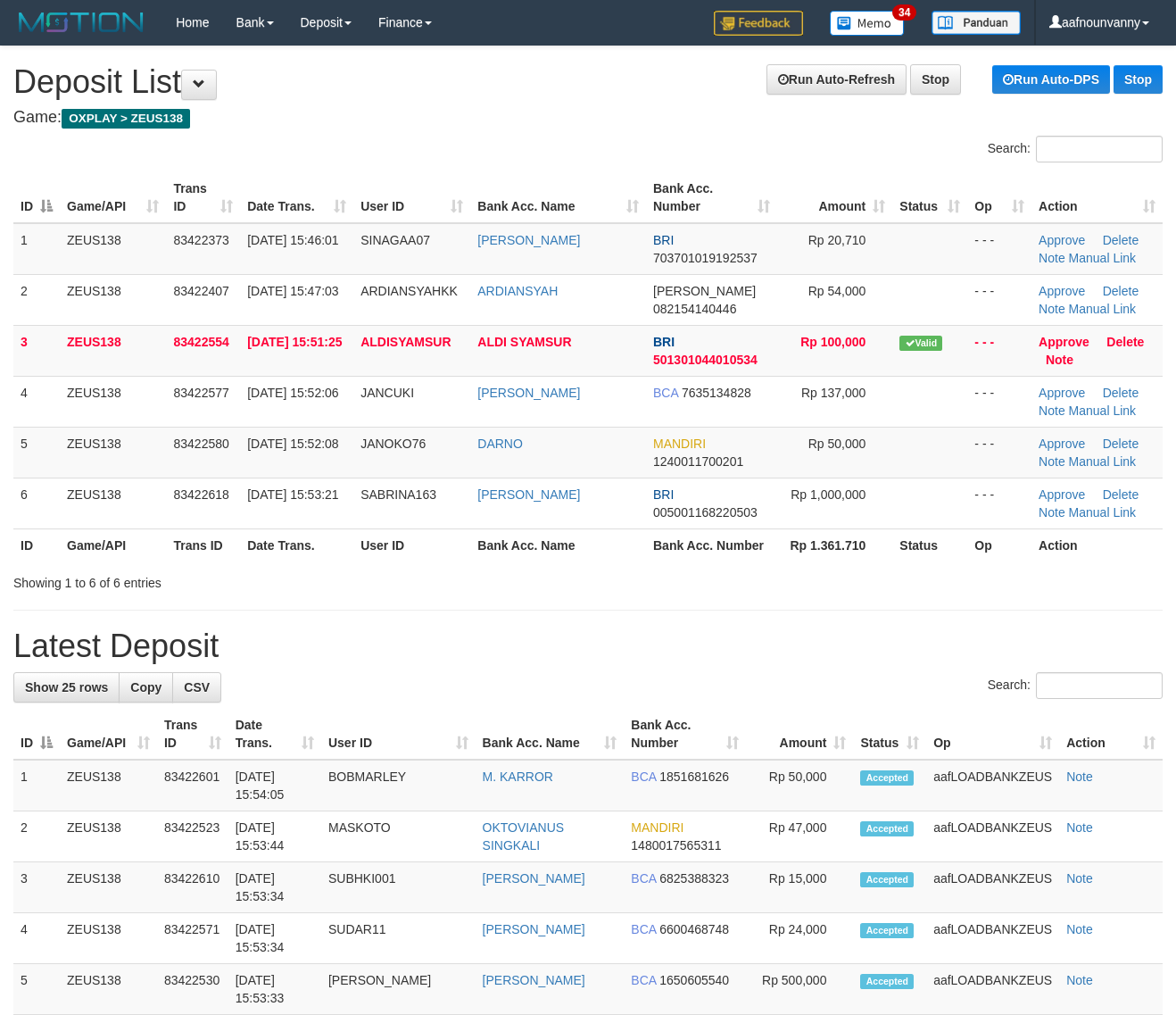 scroll, scrollTop: 0, scrollLeft: 0, axis: both 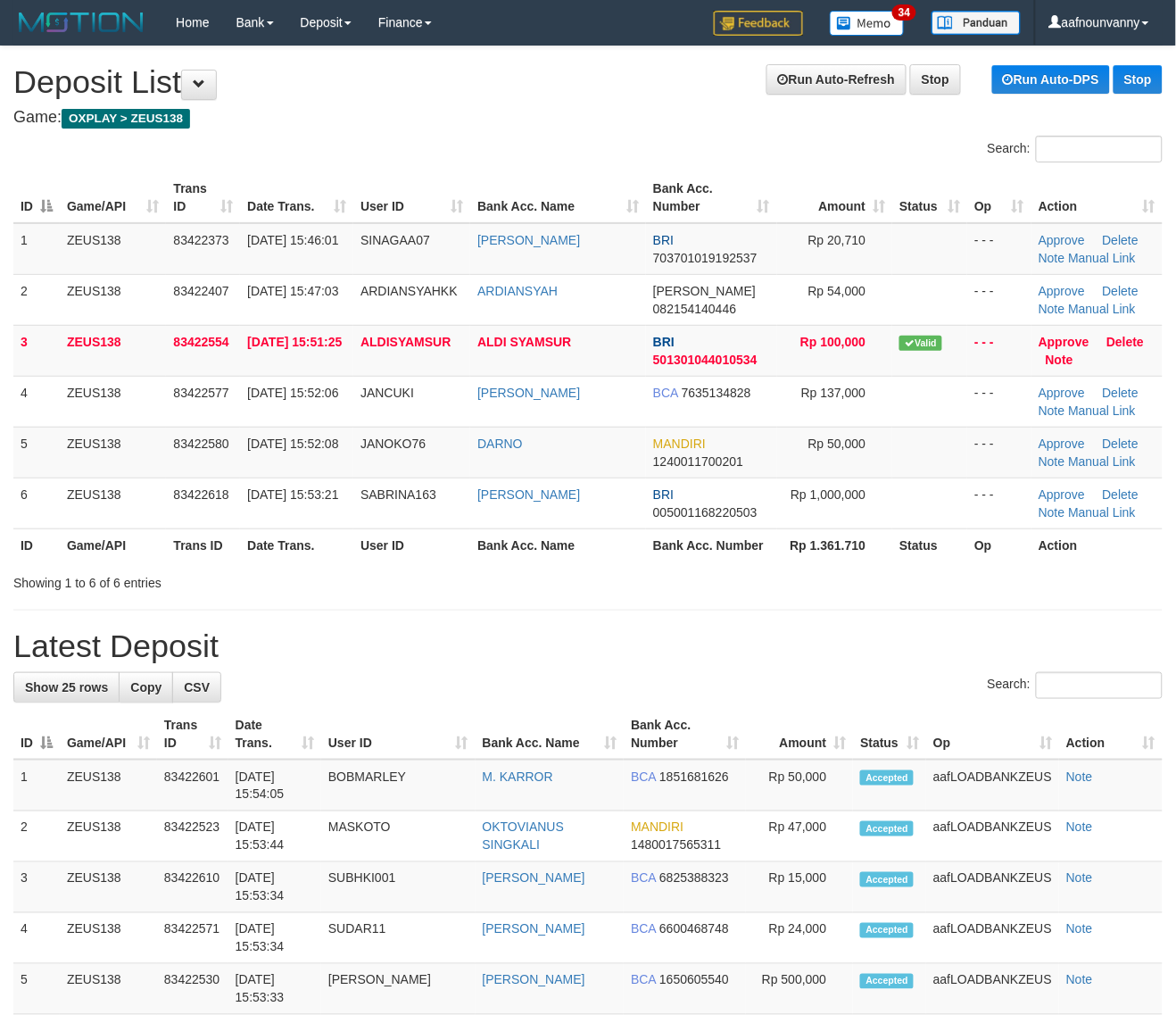 click on "Latest Deposit" at bounding box center (588, 646) 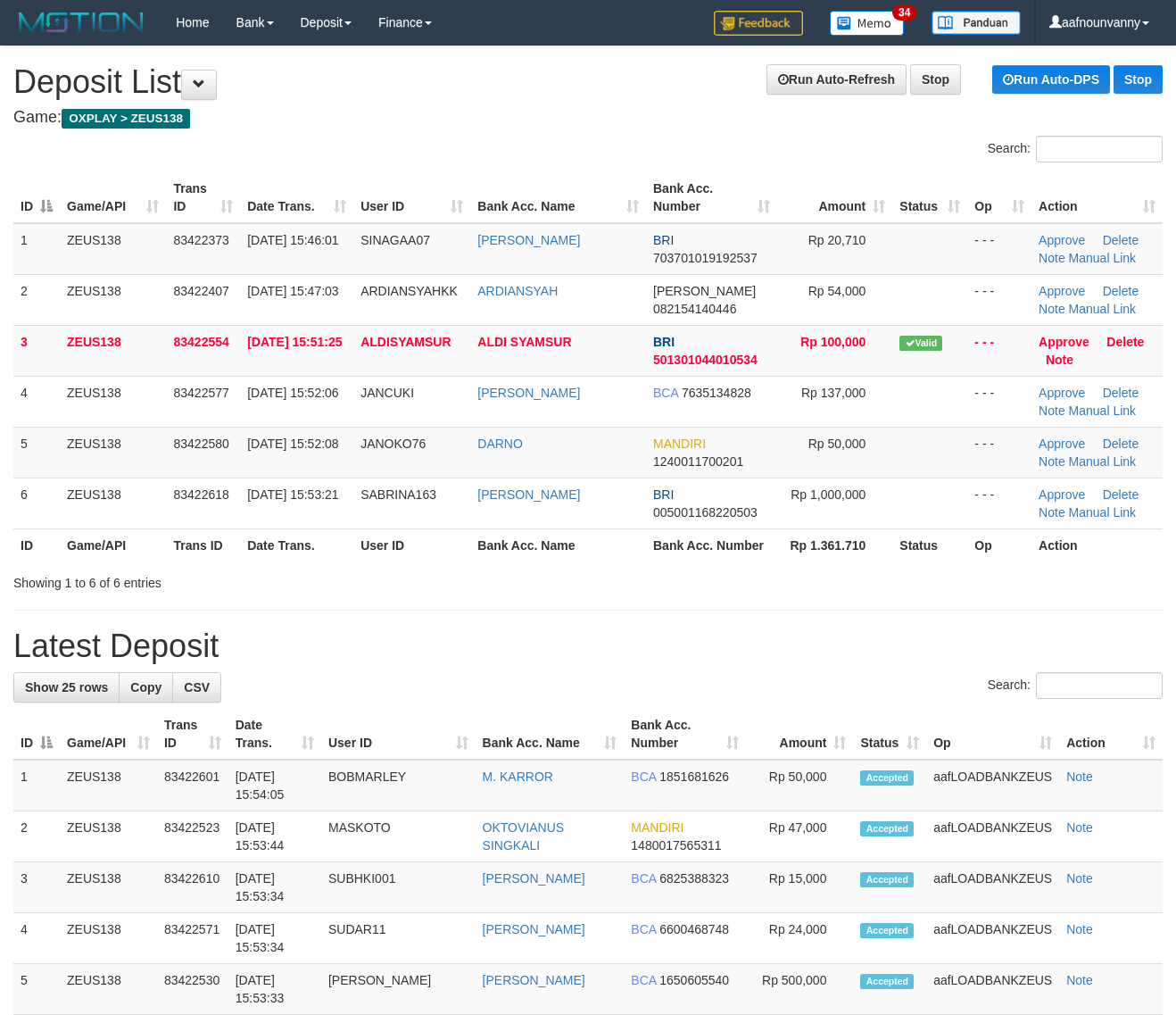 scroll, scrollTop: 0, scrollLeft: 0, axis: both 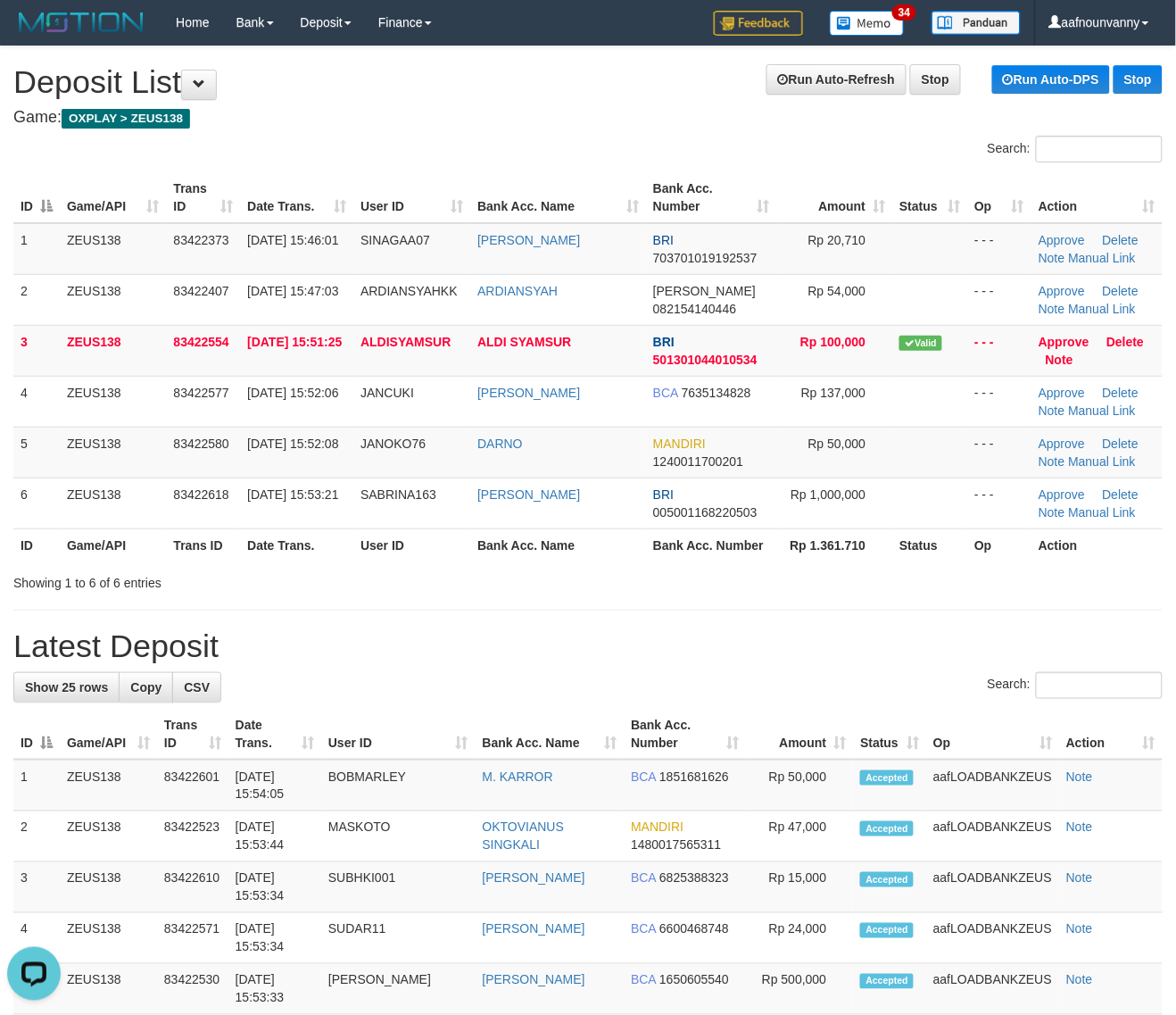drag, startPoint x: 585, startPoint y: 574, endPoint x: 745, endPoint y: 589, distance: 160.70159 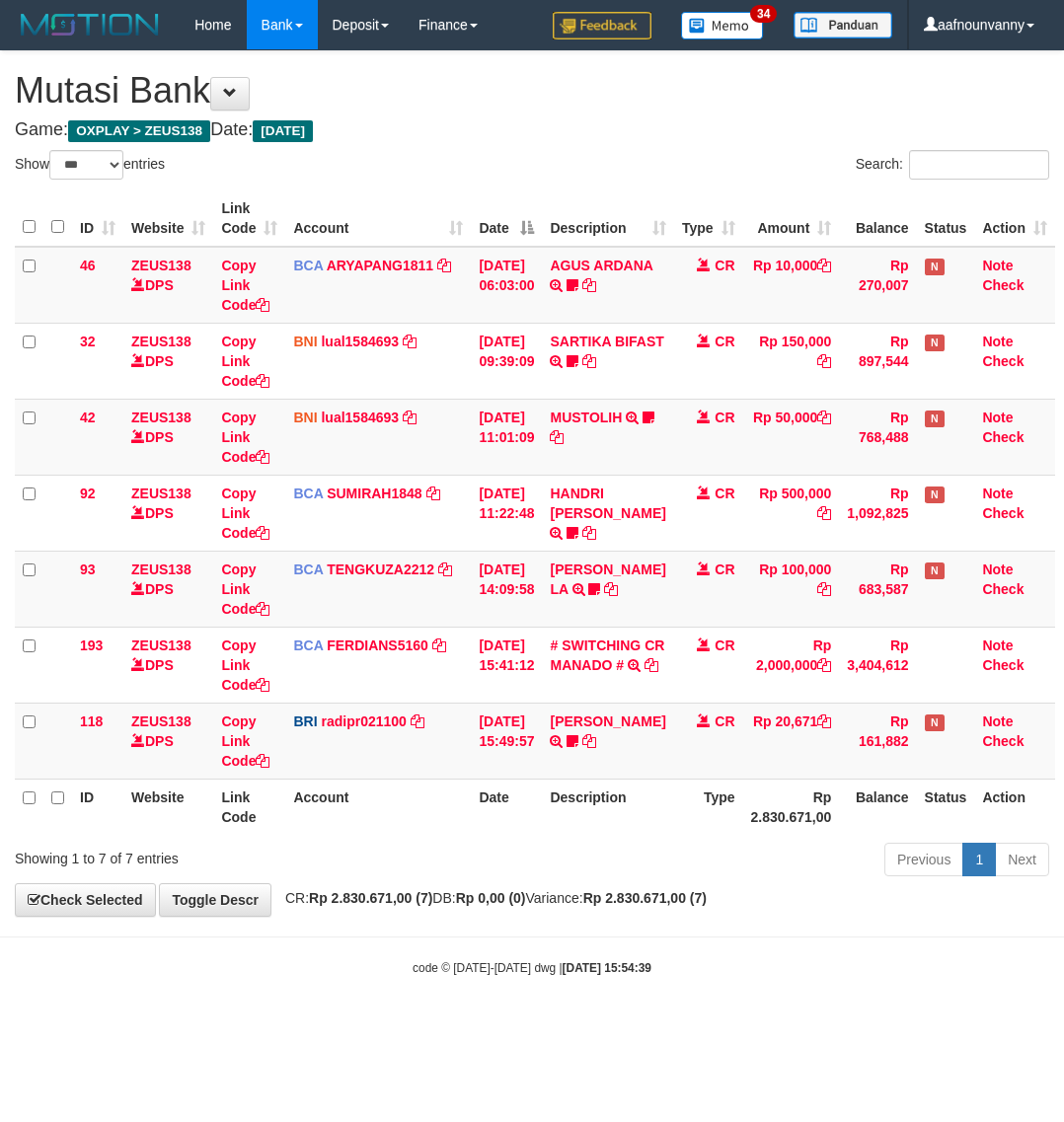 select on "***" 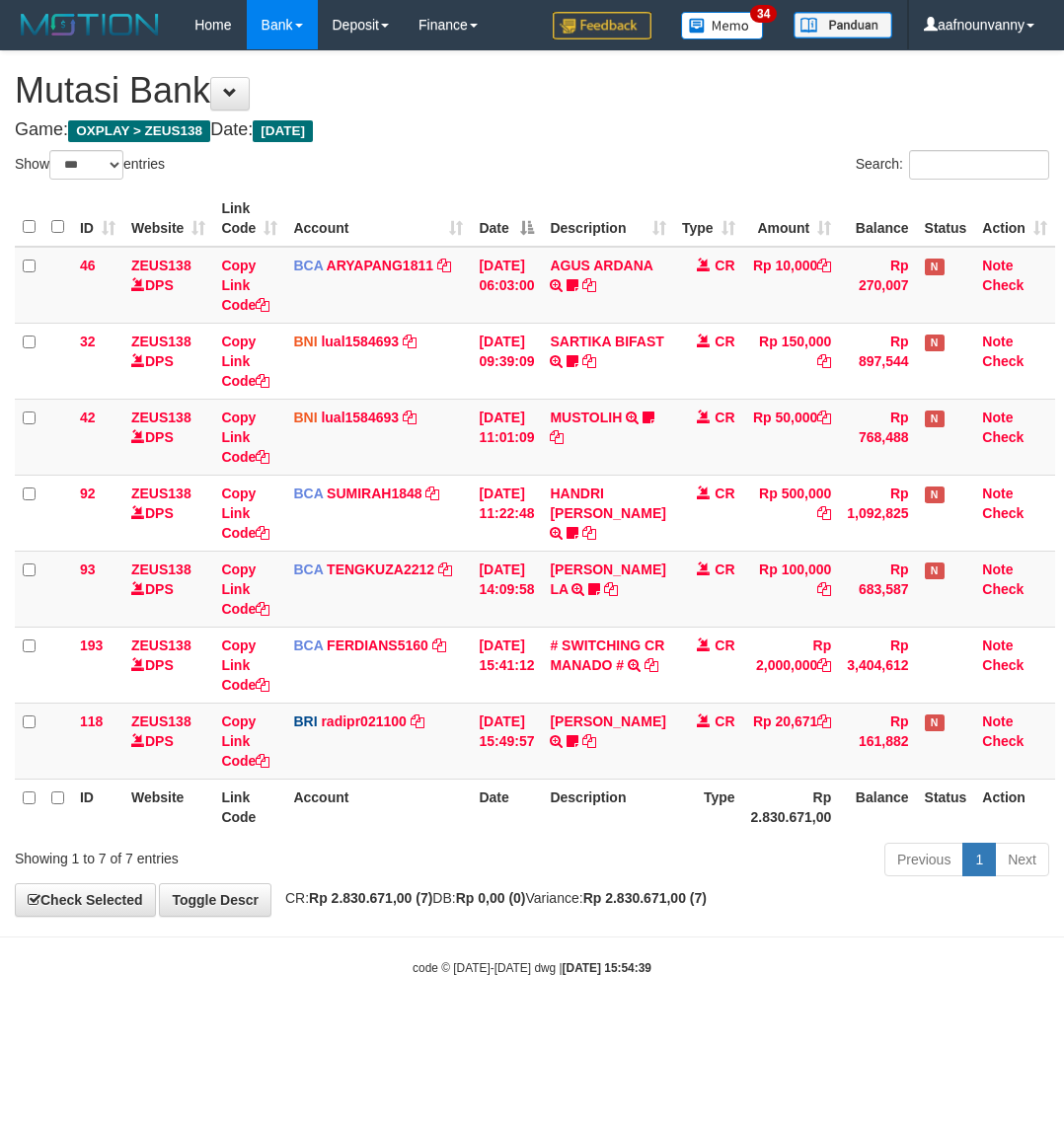 scroll, scrollTop: 0, scrollLeft: 0, axis: both 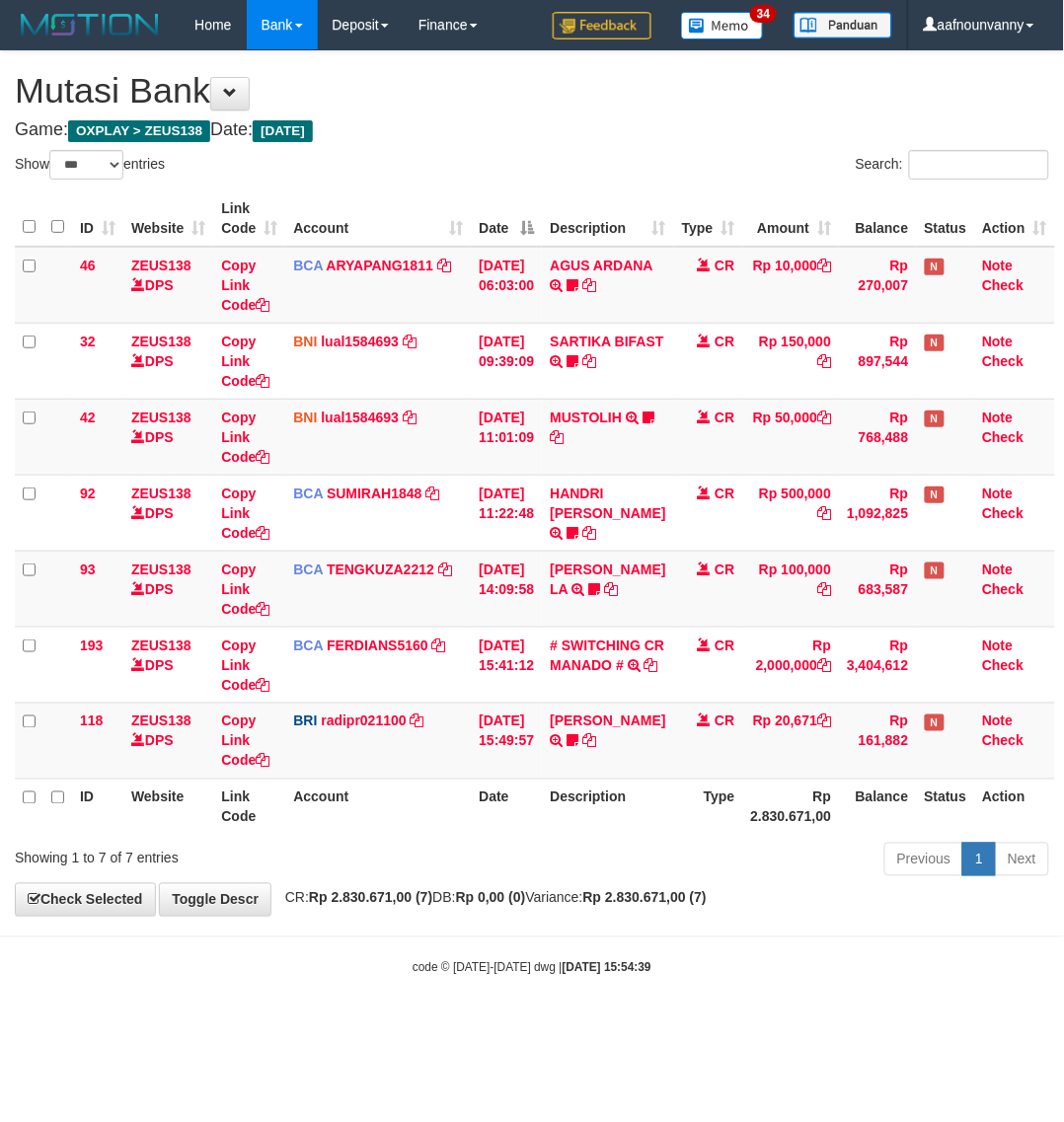 click on "**********" at bounding box center (532, 484) 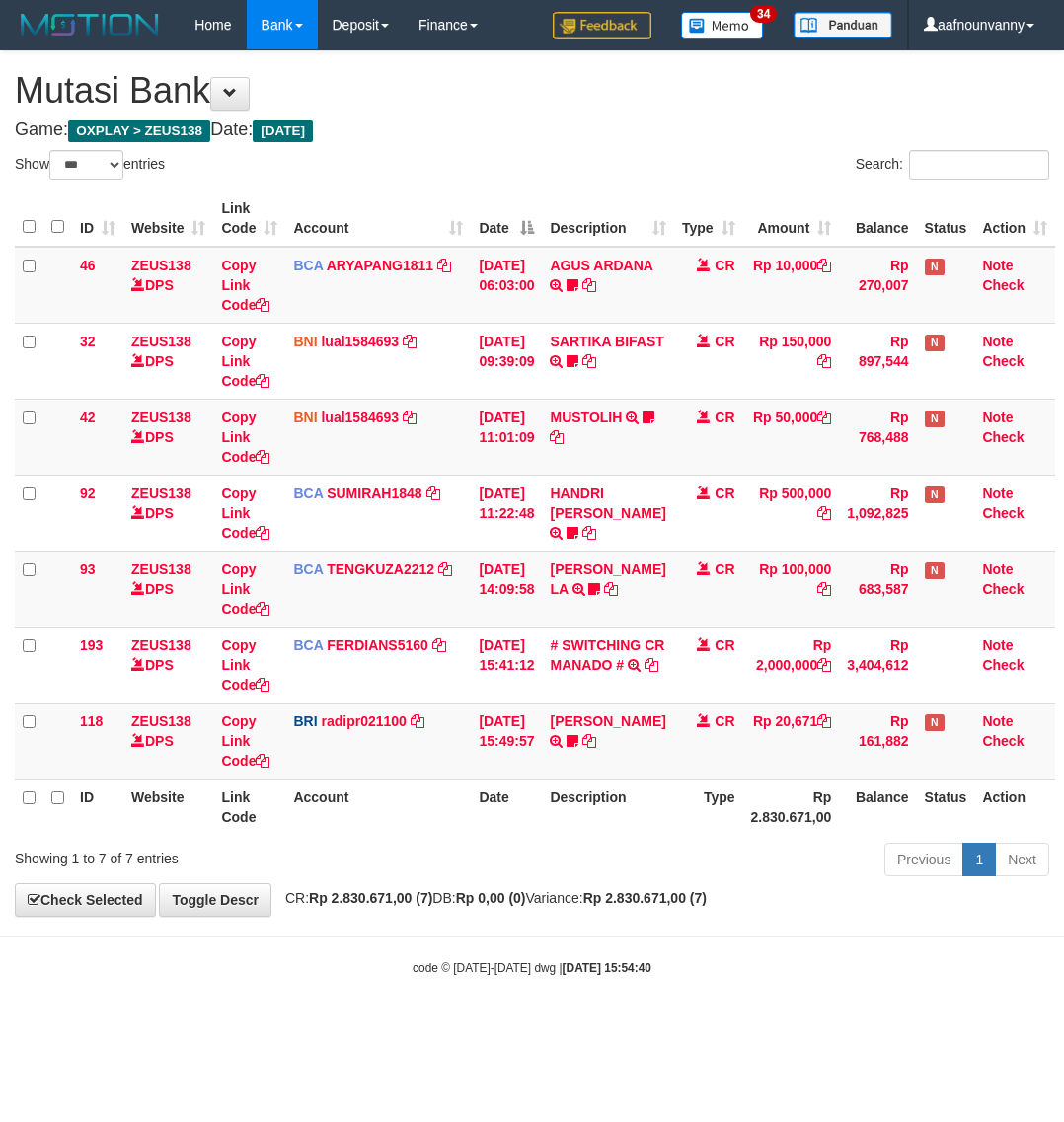 select on "***" 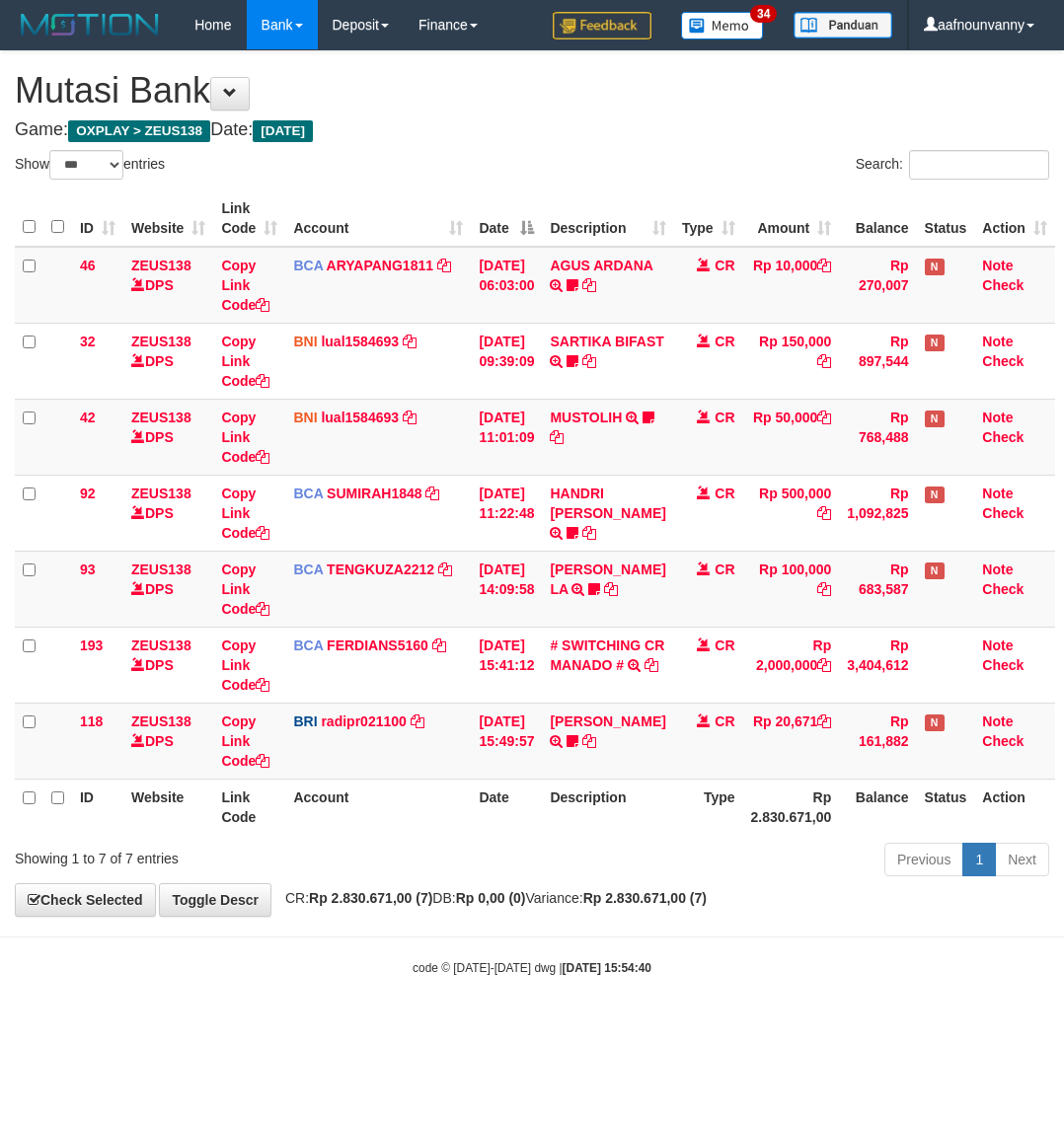 scroll, scrollTop: 0, scrollLeft: 0, axis: both 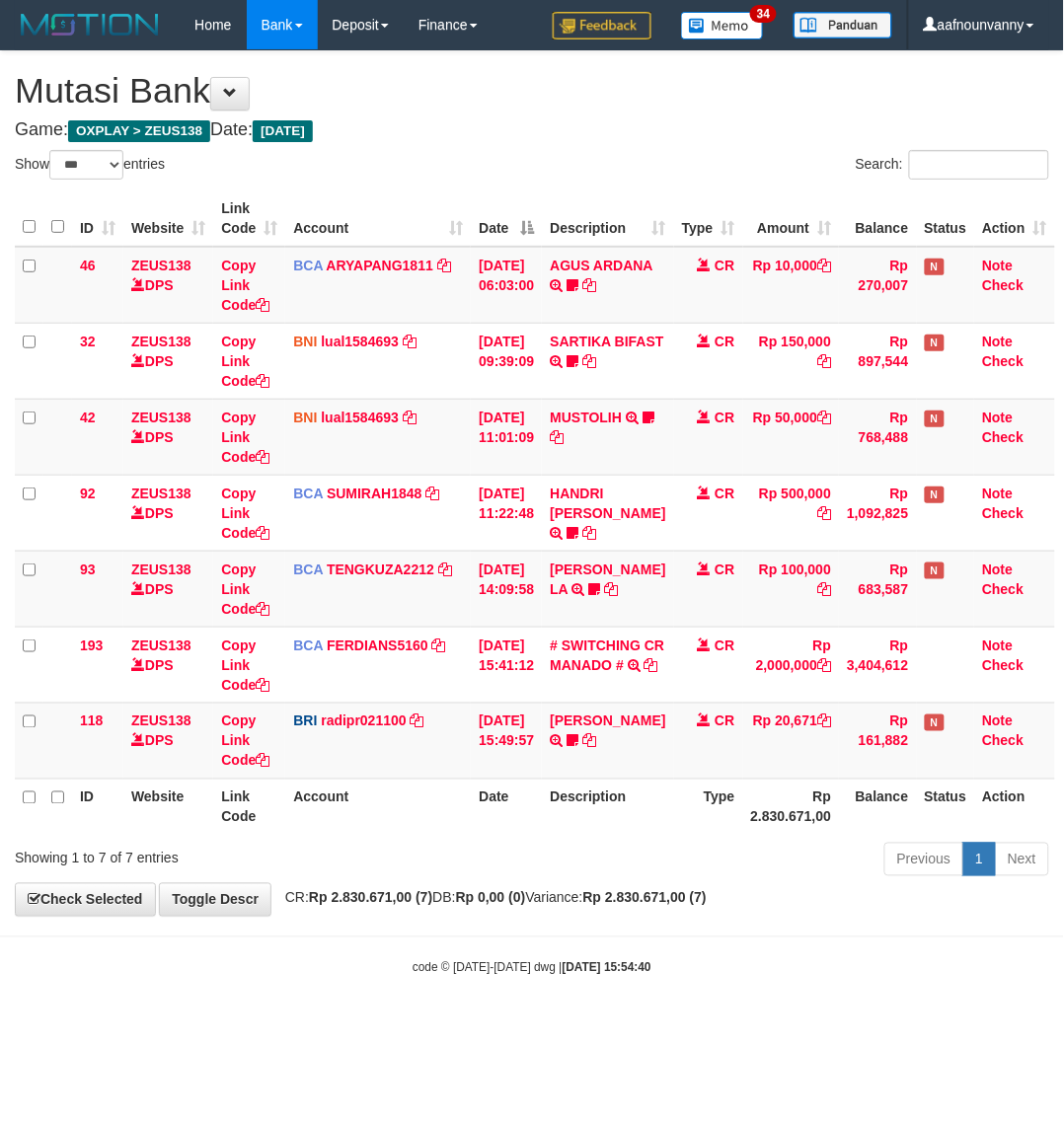drag, startPoint x: 566, startPoint y: 800, endPoint x: 894, endPoint y: 864, distance: 334.18558 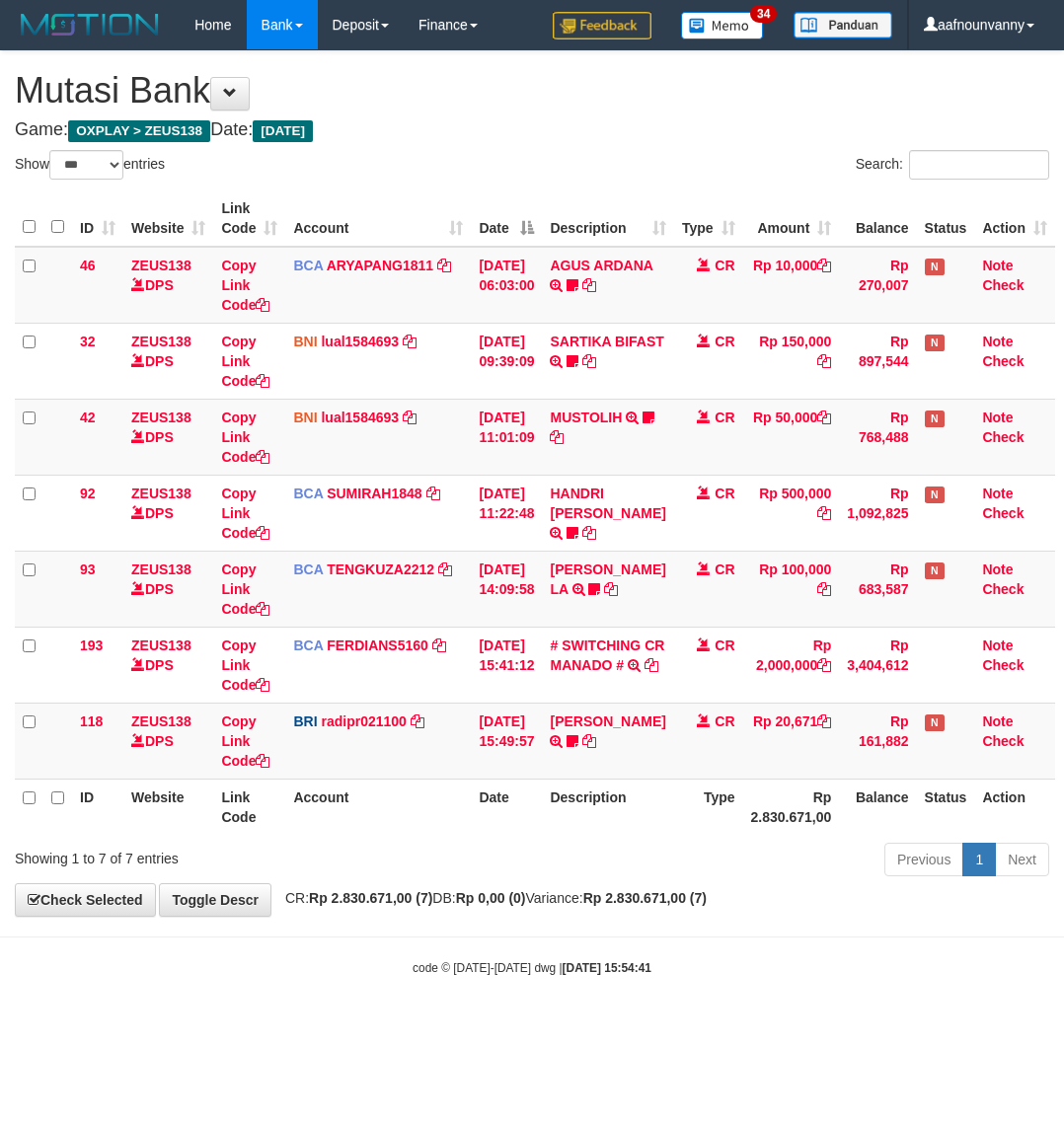 select on "***" 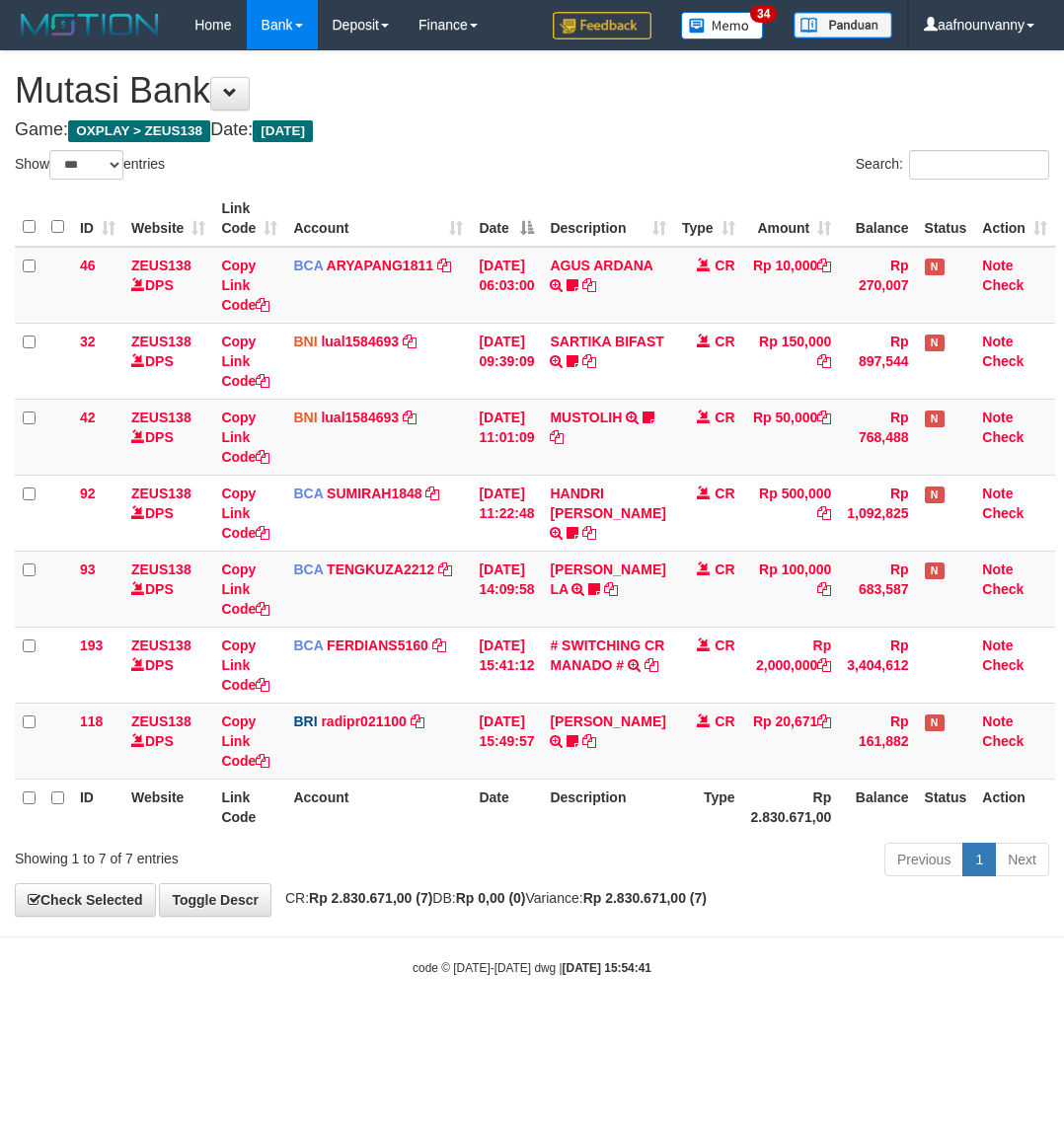 scroll, scrollTop: 0, scrollLeft: 0, axis: both 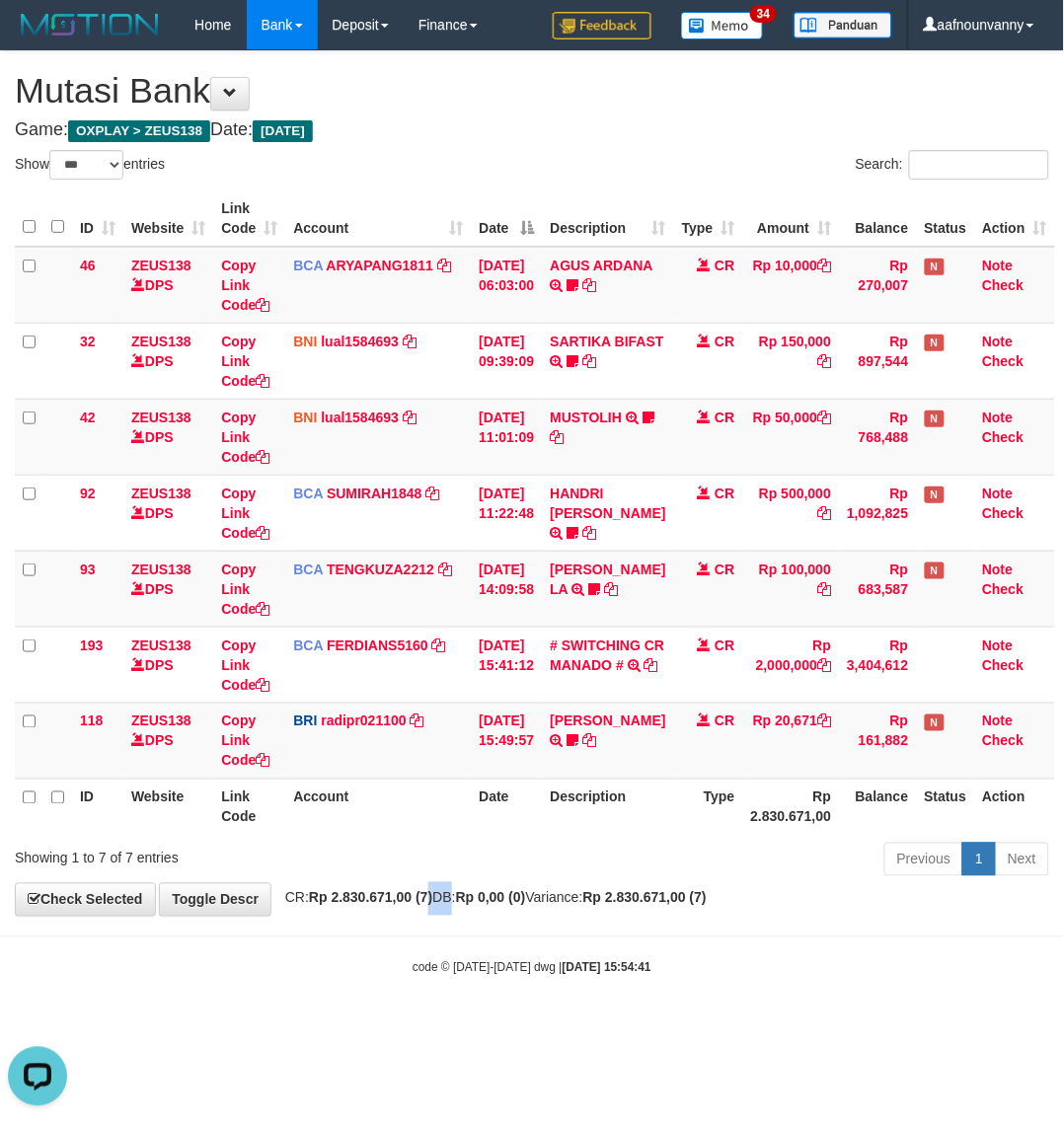 drag, startPoint x: 451, startPoint y: 909, endPoint x: 400, endPoint y: 883, distance: 57.245087 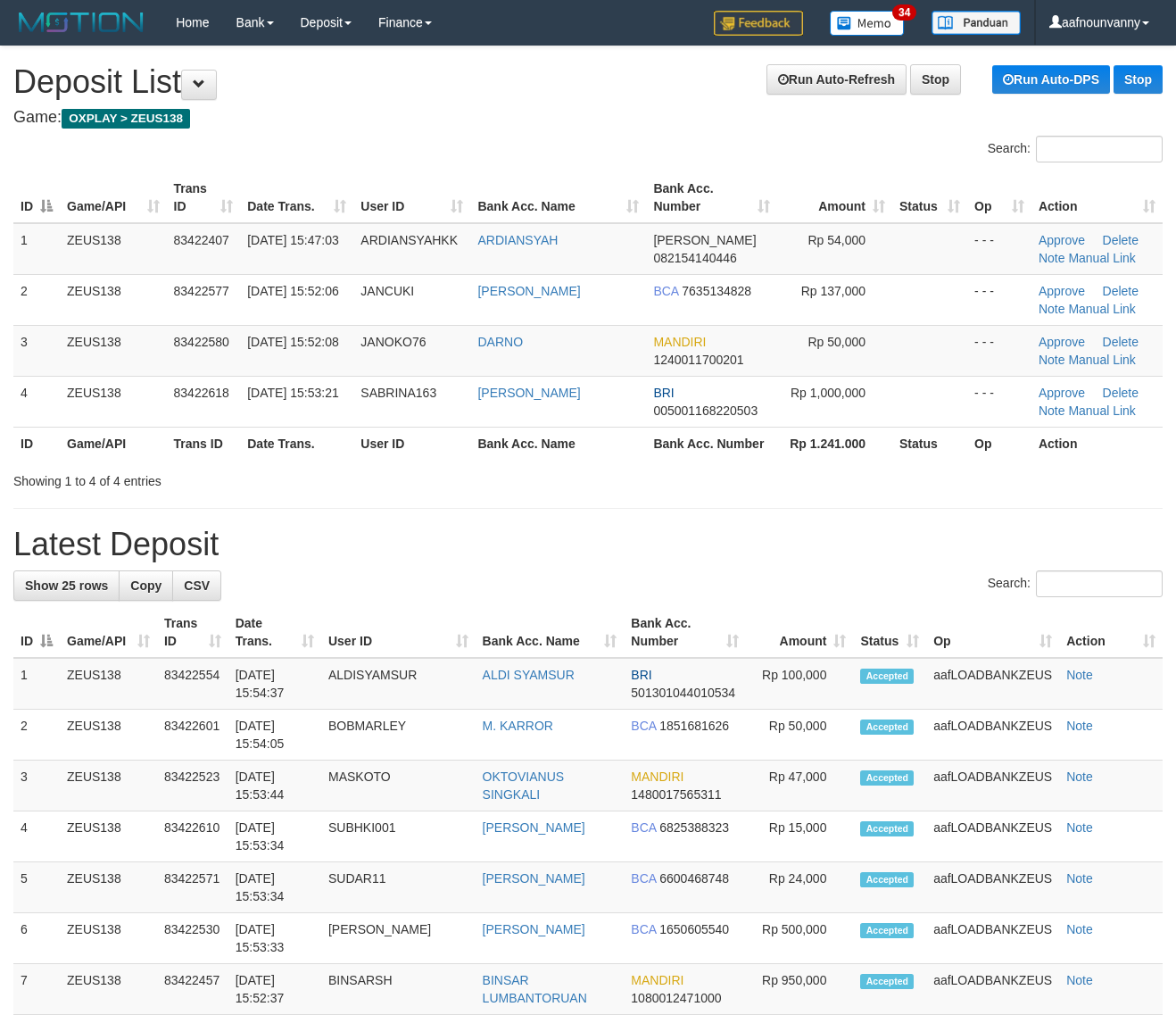 scroll, scrollTop: 0, scrollLeft: 0, axis: both 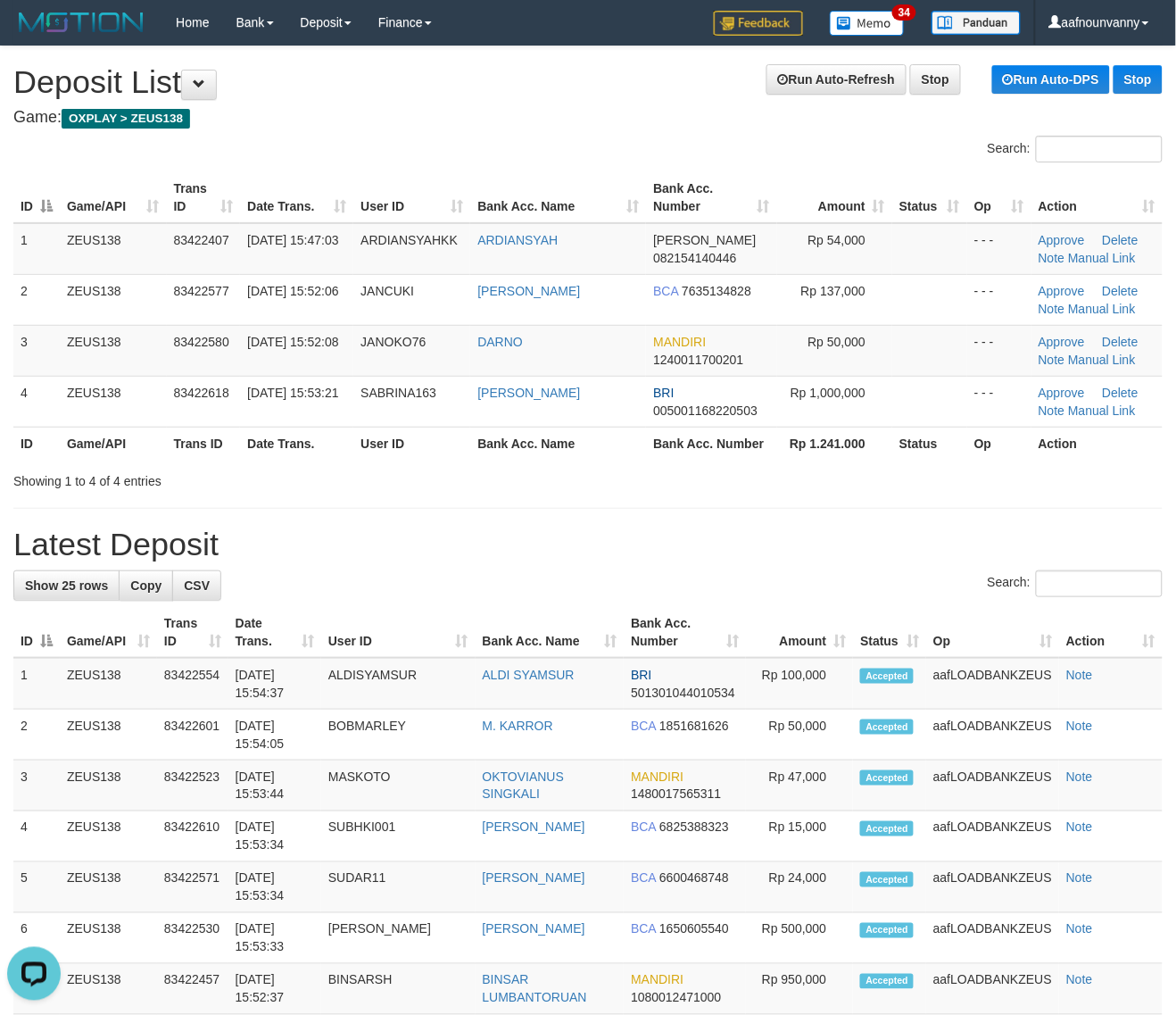 drag, startPoint x: 327, startPoint y: 476, endPoint x: 1188, endPoint y: 631, distance: 874.8406 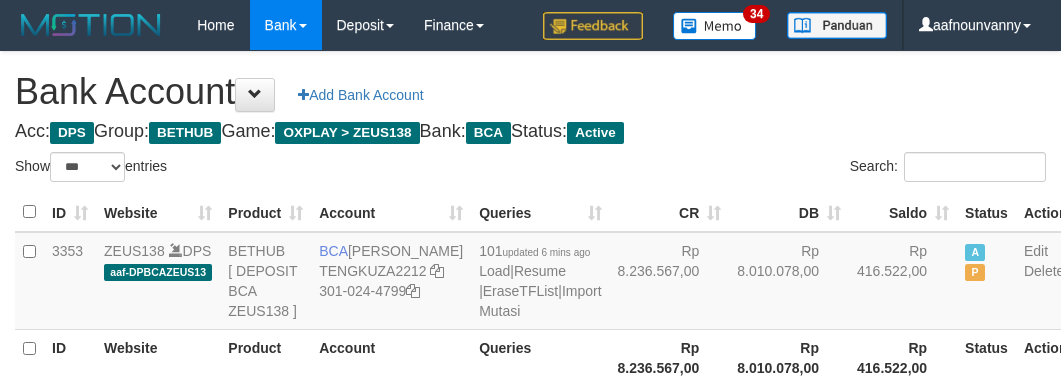 select on "***" 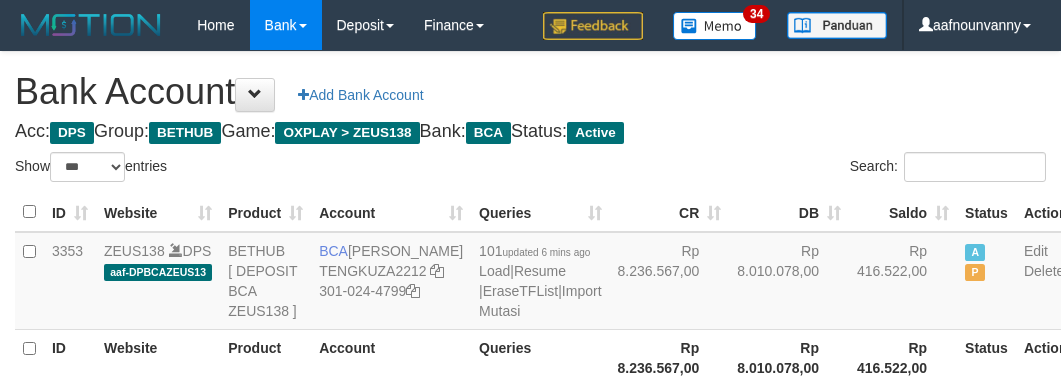 scroll, scrollTop: 226, scrollLeft: 0, axis: vertical 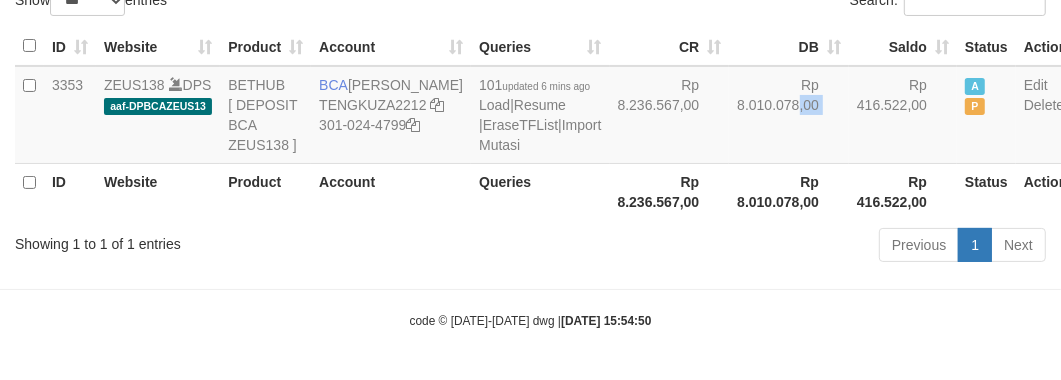 drag, startPoint x: 0, startPoint y: 0, endPoint x: 736, endPoint y: 126, distance: 746.70746 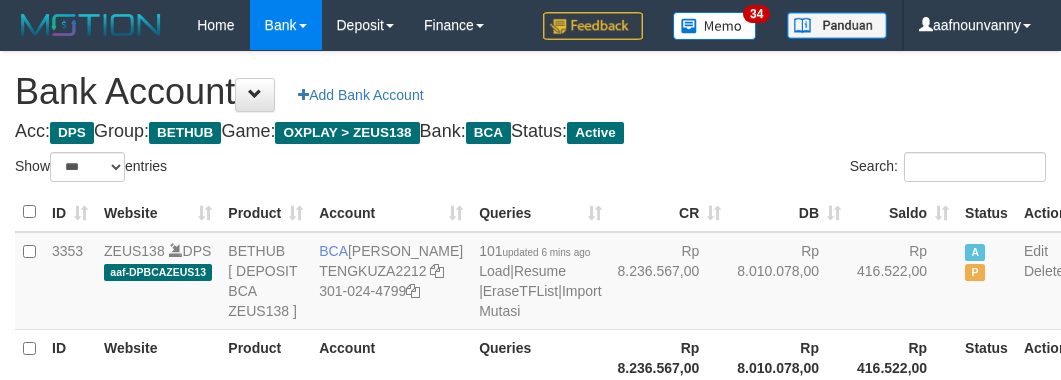 select on "***" 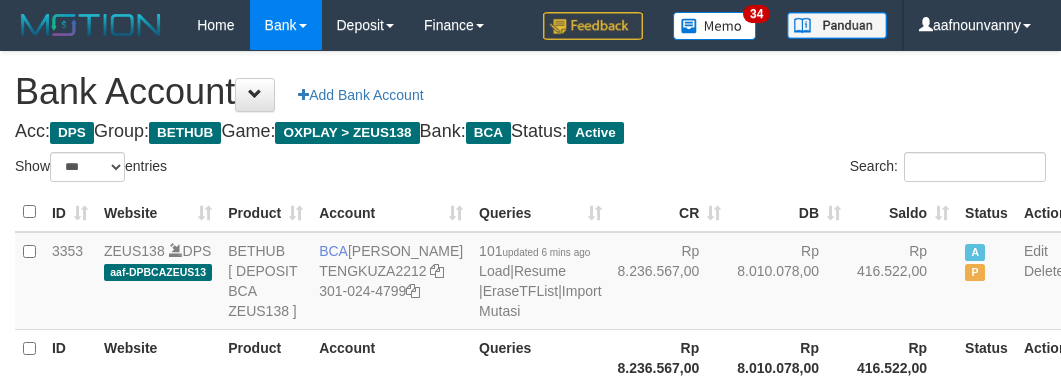scroll, scrollTop: 226, scrollLeft: 0, axis: vertical 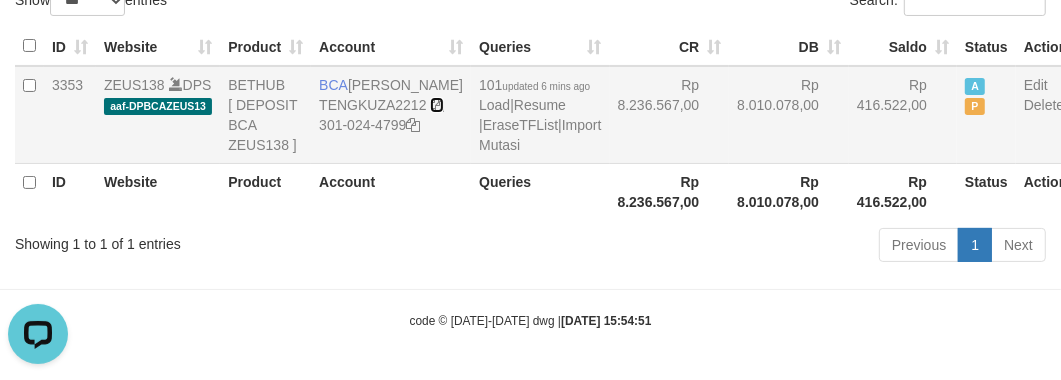 click at bounding box center (437, 105) 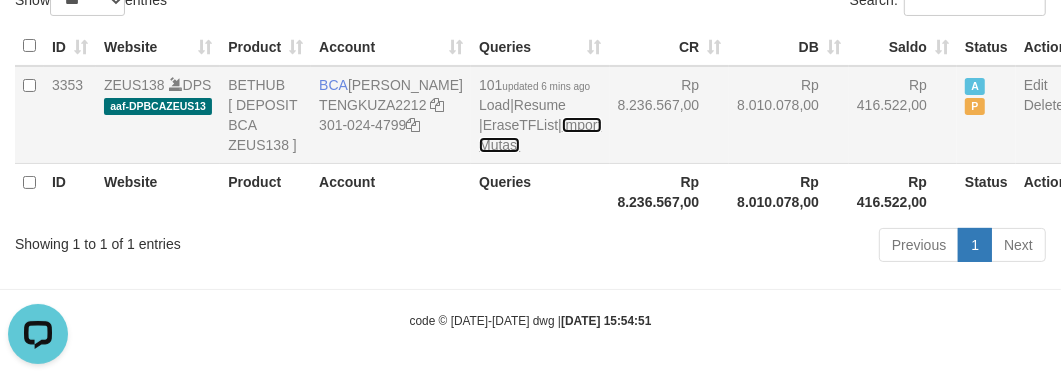 click on "Import Mutasi" at bounding box center [540, 135] 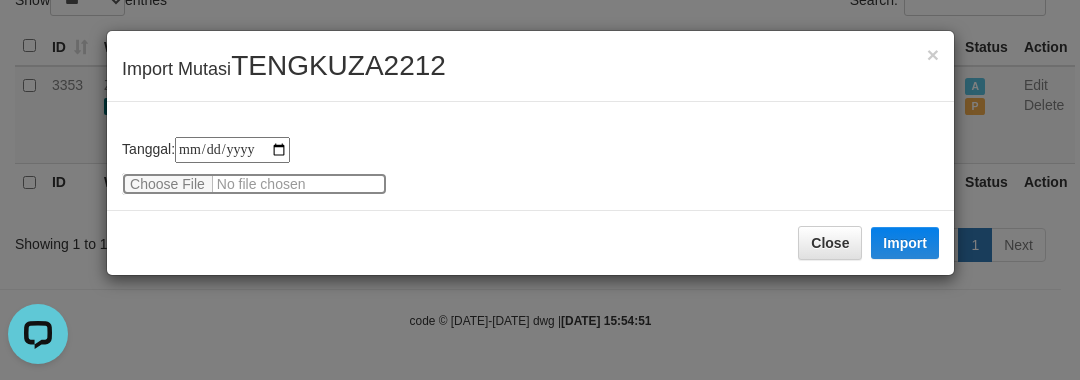 click at bounding box center [254, 184] 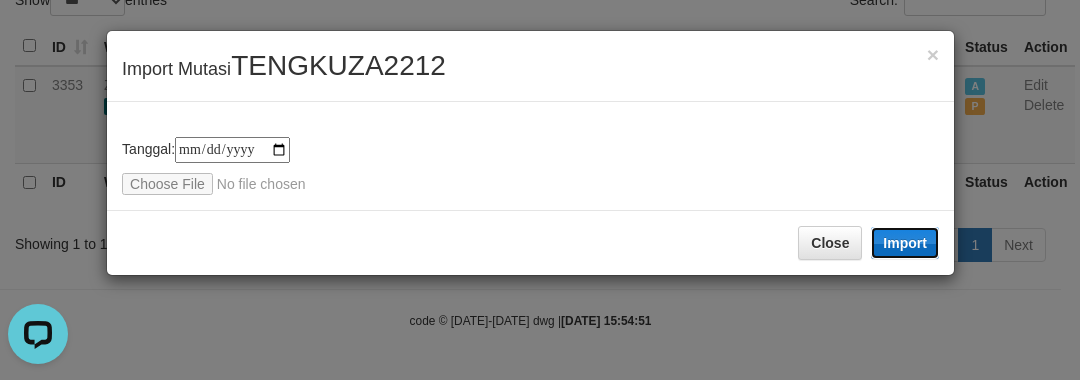type 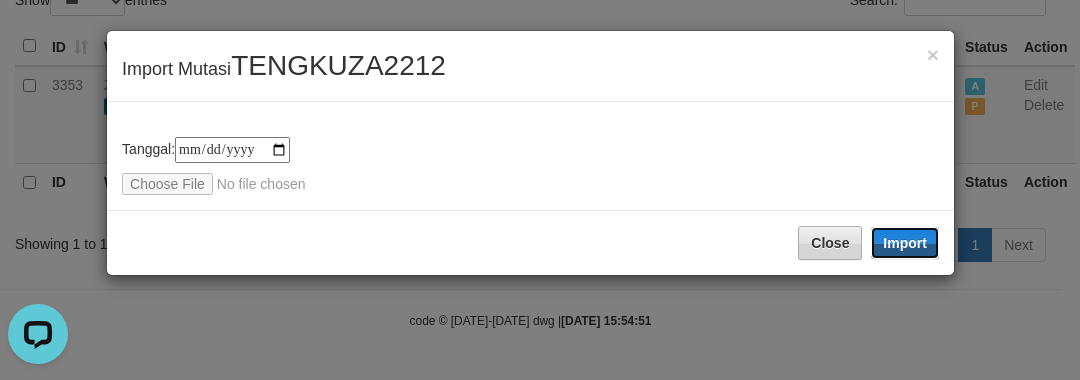 drag, startPoint x: 902, startPoint y: 250, endPoint x: 832, endPoint y: 326, distance: 103.32473 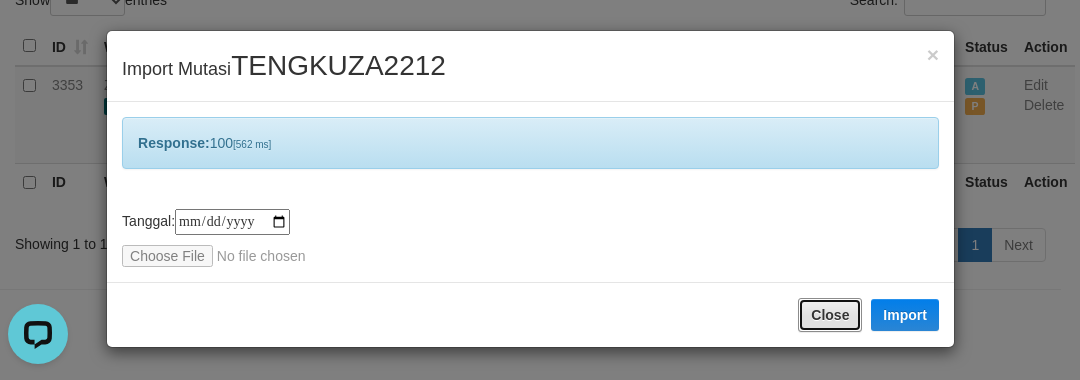 drag, startPoint x: 832, startPoint y: 326, endPoint x: 785, endPoint y: 323, distance: 47.095646 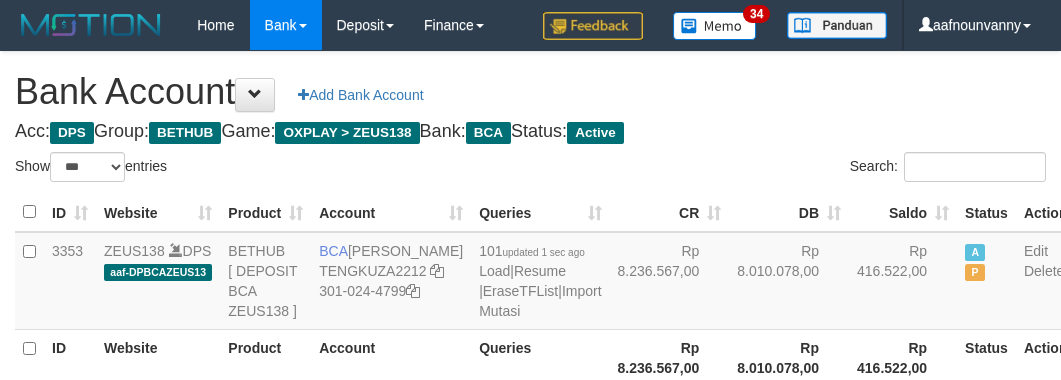 select on "***" 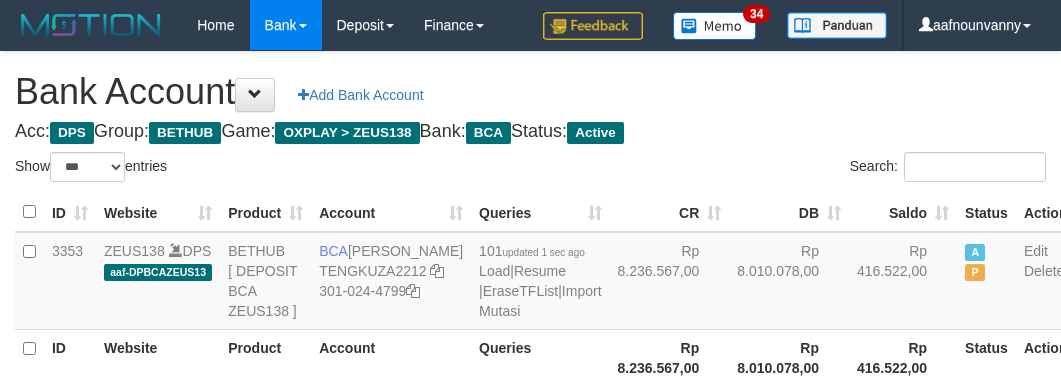 scroll, scrollTop: 226, scrollLeft: 0, axis: vertical 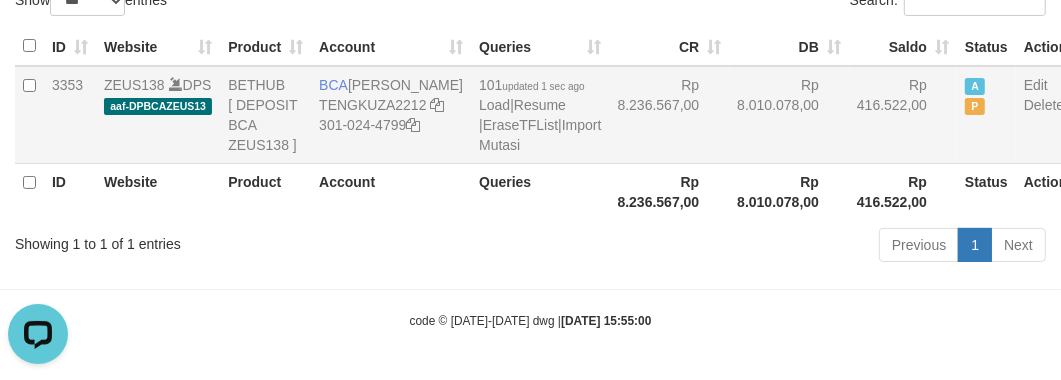 click on "Rp 8.236.567,00" at bounding box center (670, 115) 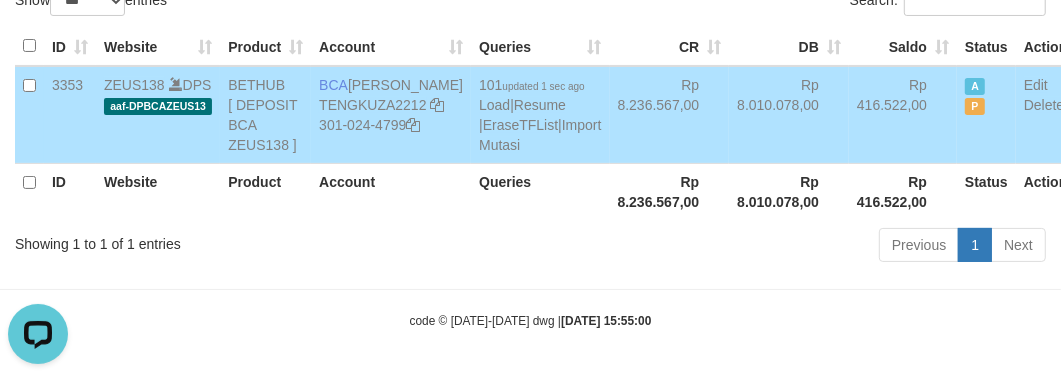 click on "Rp 8.236.567,00" at bounding box center [670, 115] 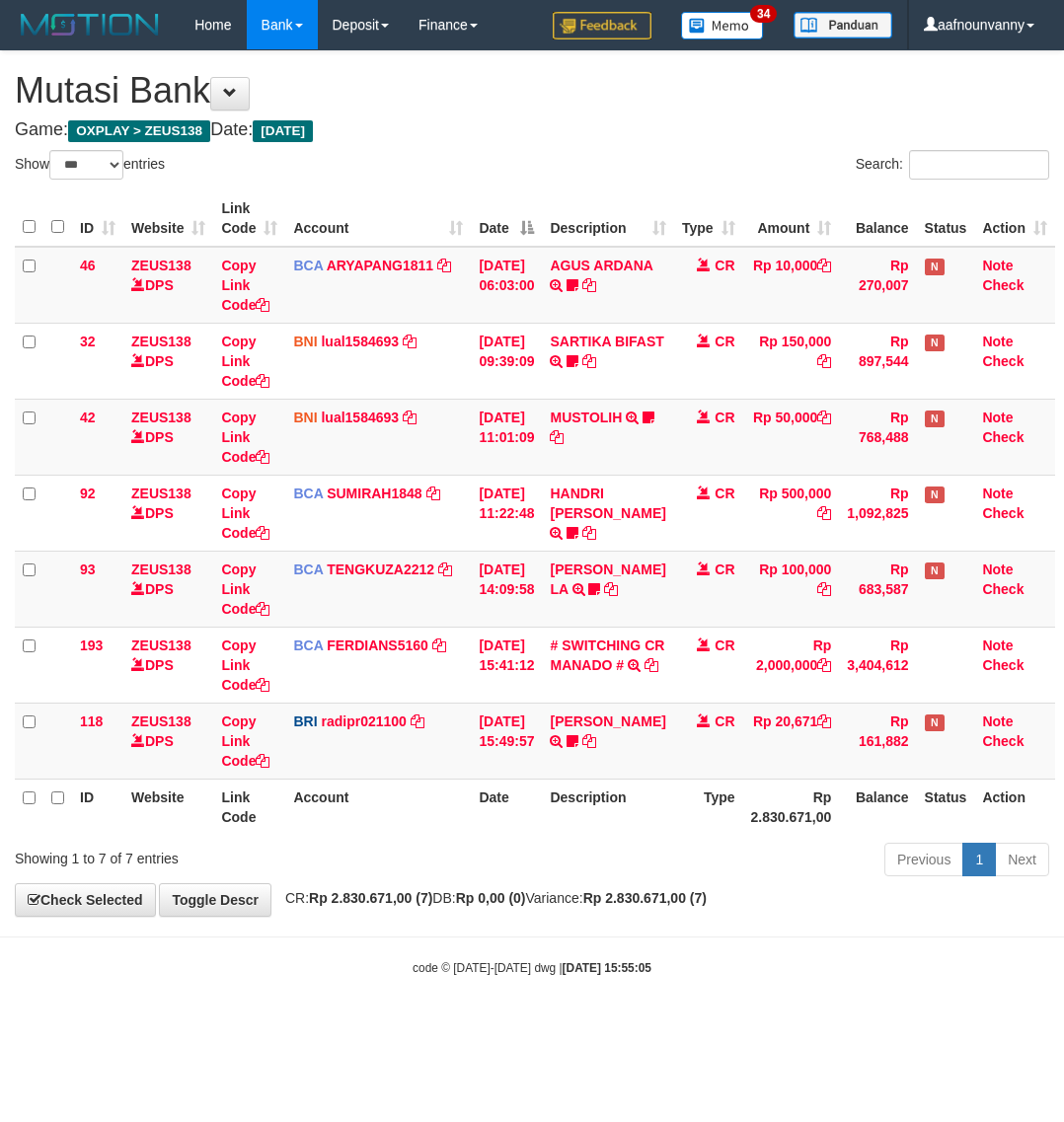 select on "***" 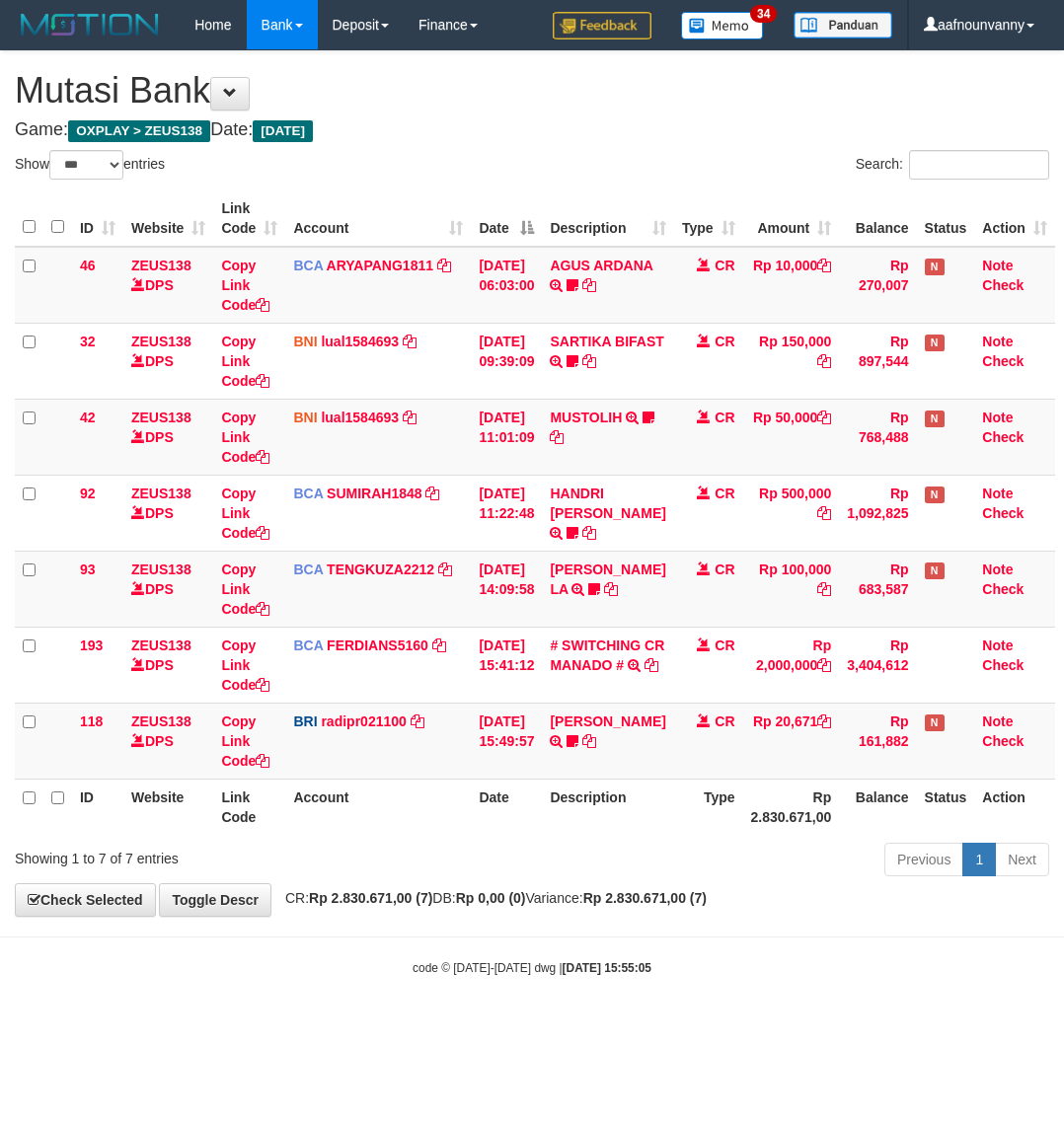 scroll, scrollTop: 0, scrollLeft: 0, axis: both 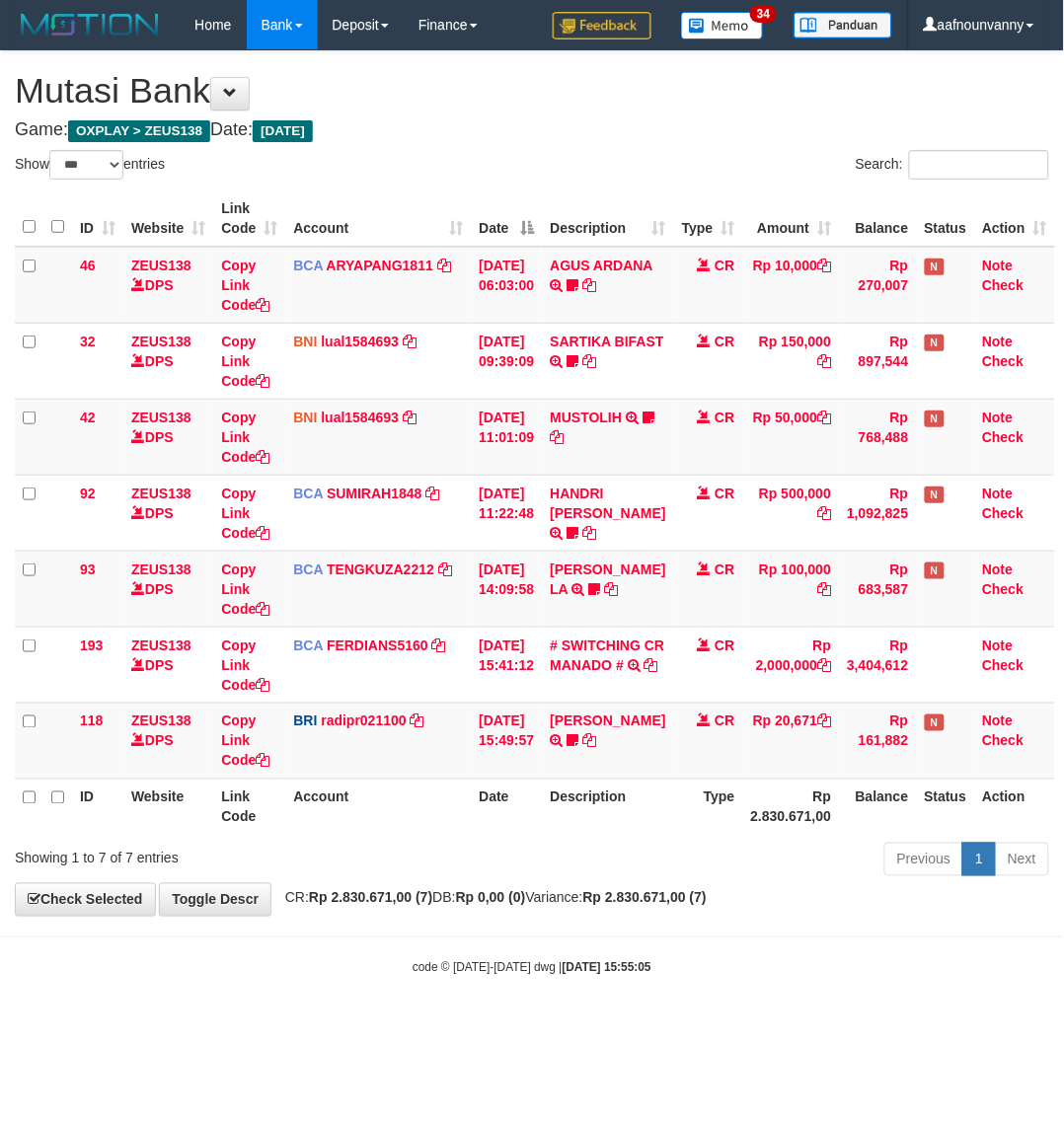 click on "Previous 1 Next" at bounding box center (753, 861) 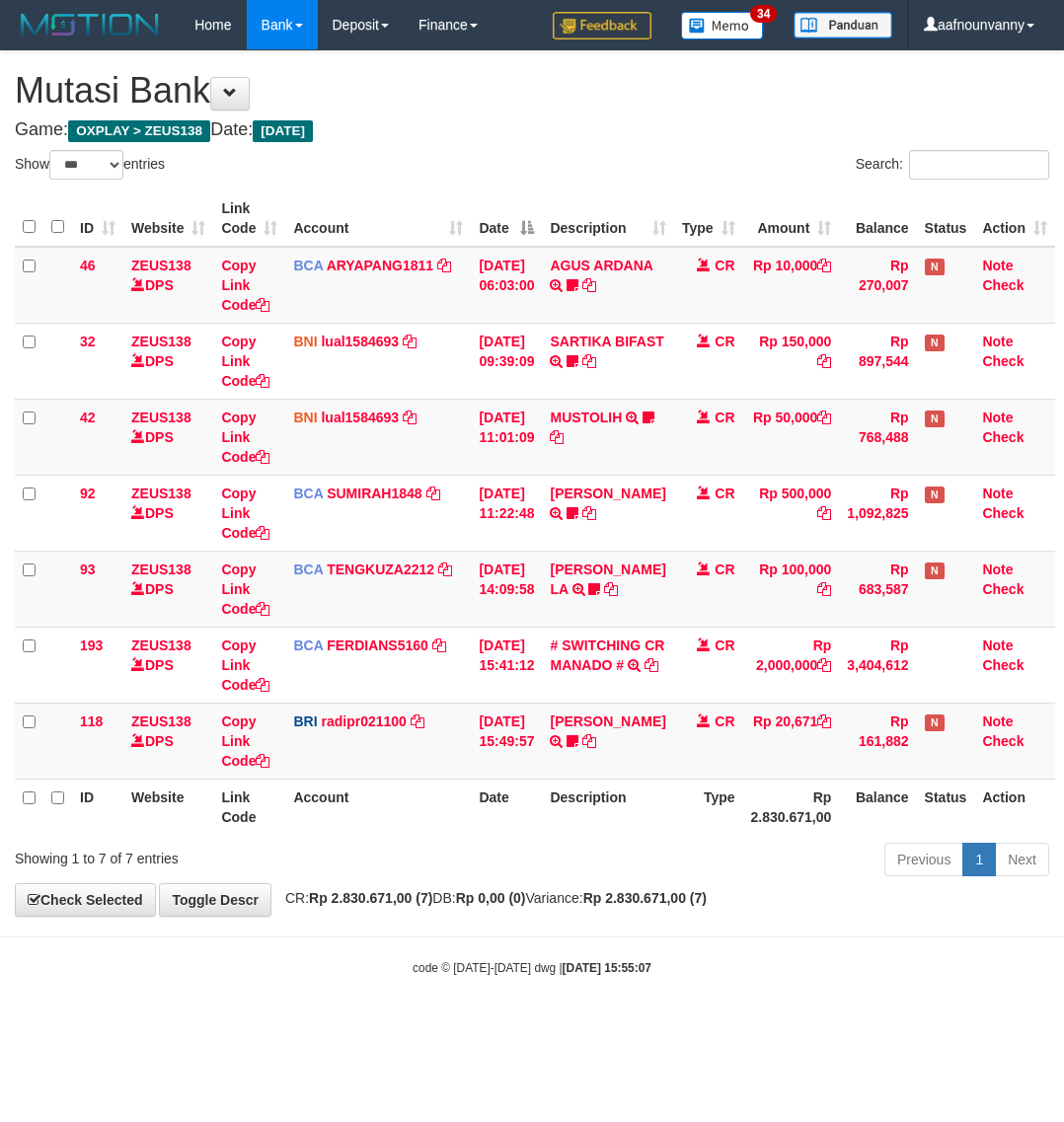 select on "***" 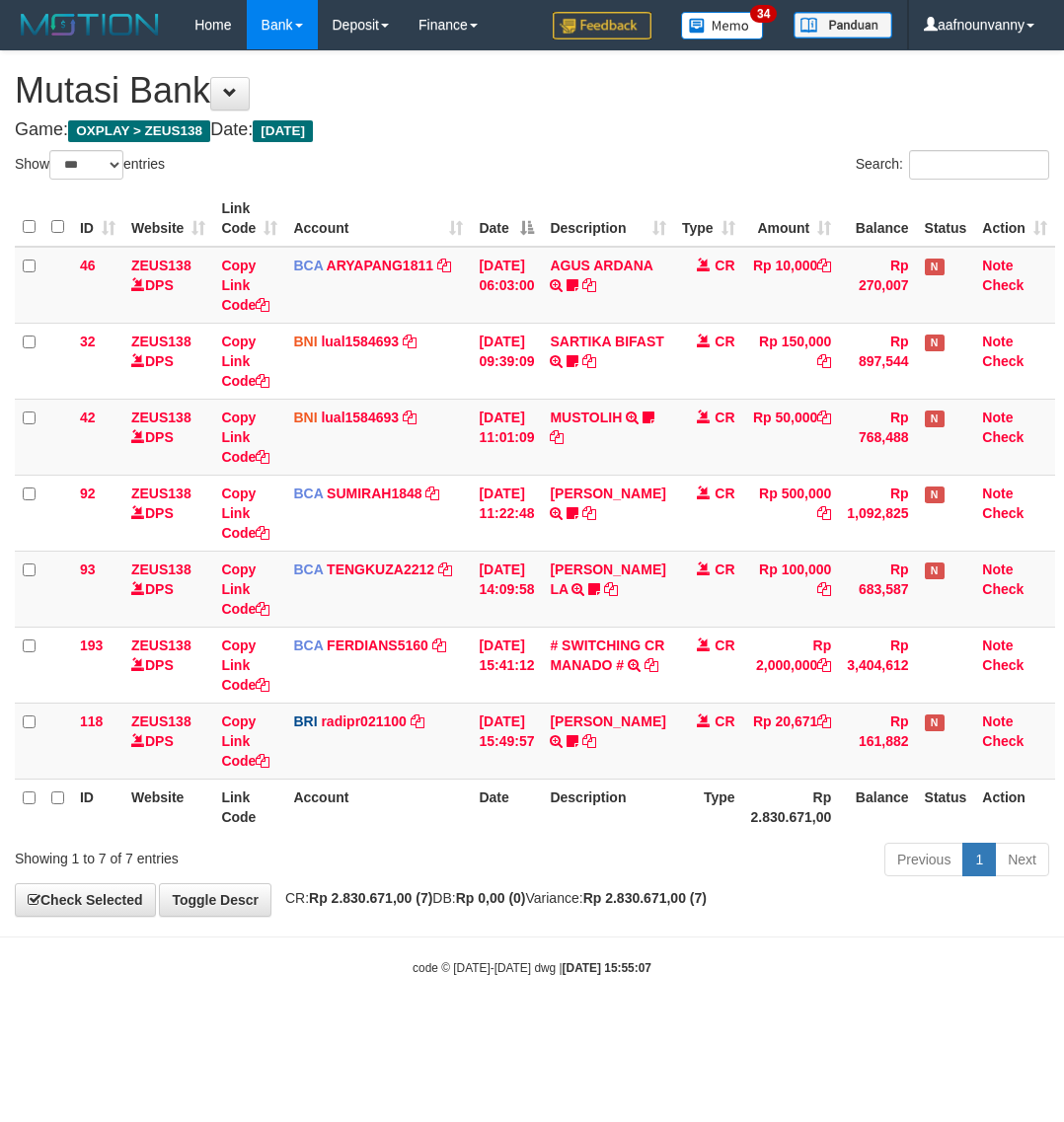 scroll, scrollTop: 0, scrollLeft: 0, axis: both 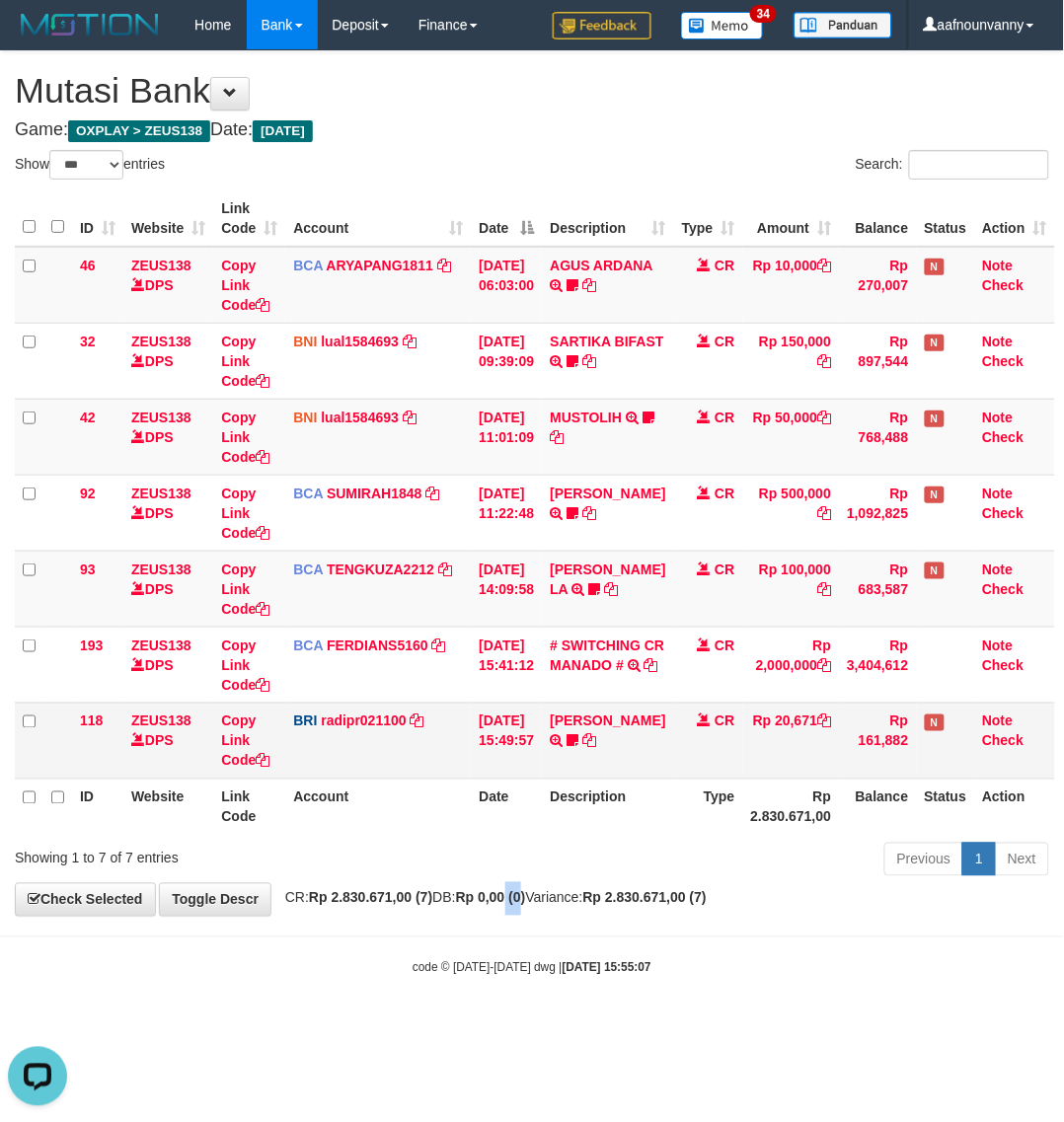 click on "**********" at bounding box center (532, 484) 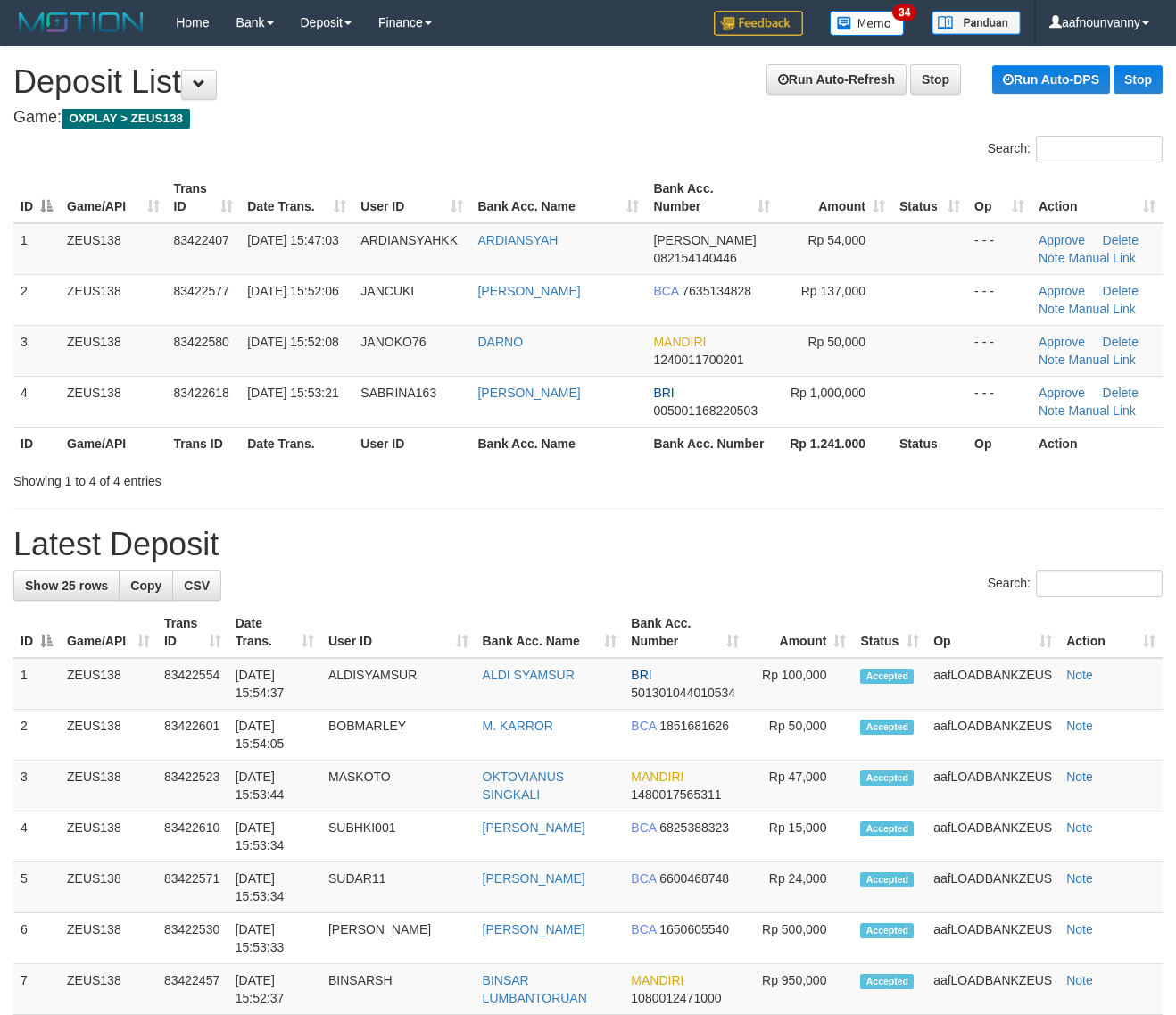 scroll, scrollTop: 0, scrollLeft: 0, axis: both 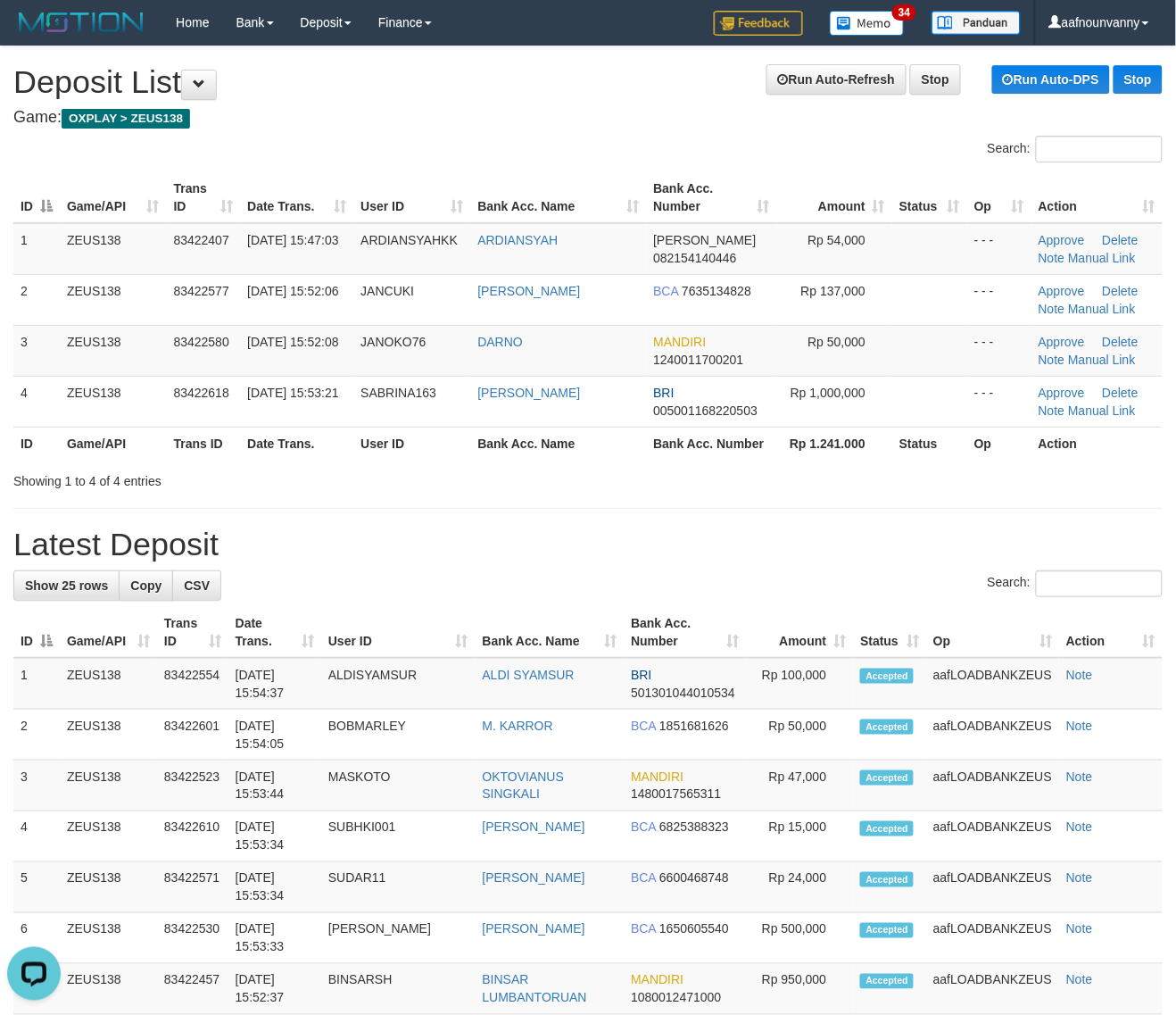 click on "**********" at bounding box center (588, 1048) 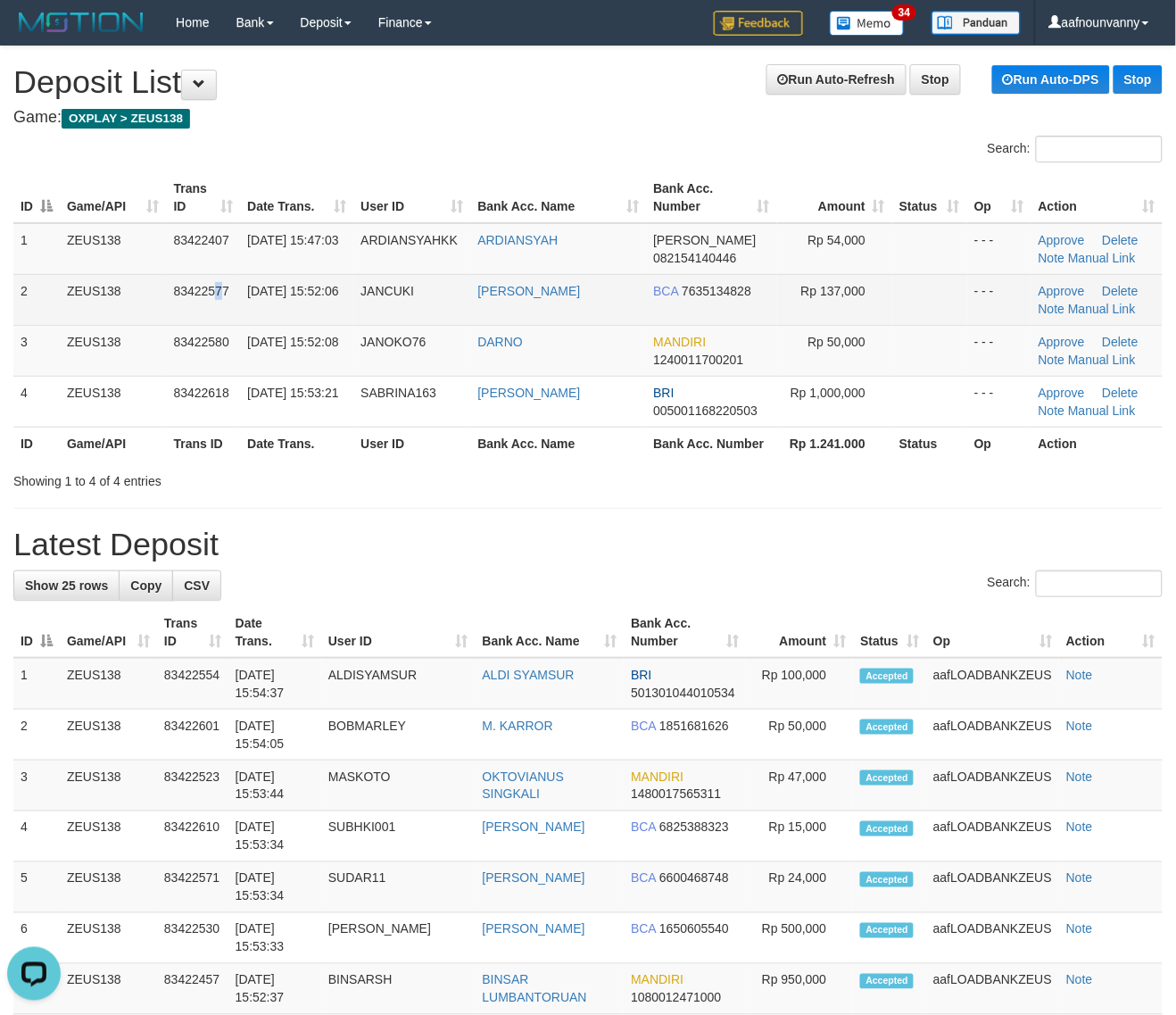 click on "83422577" at bounding box center [203, 299] 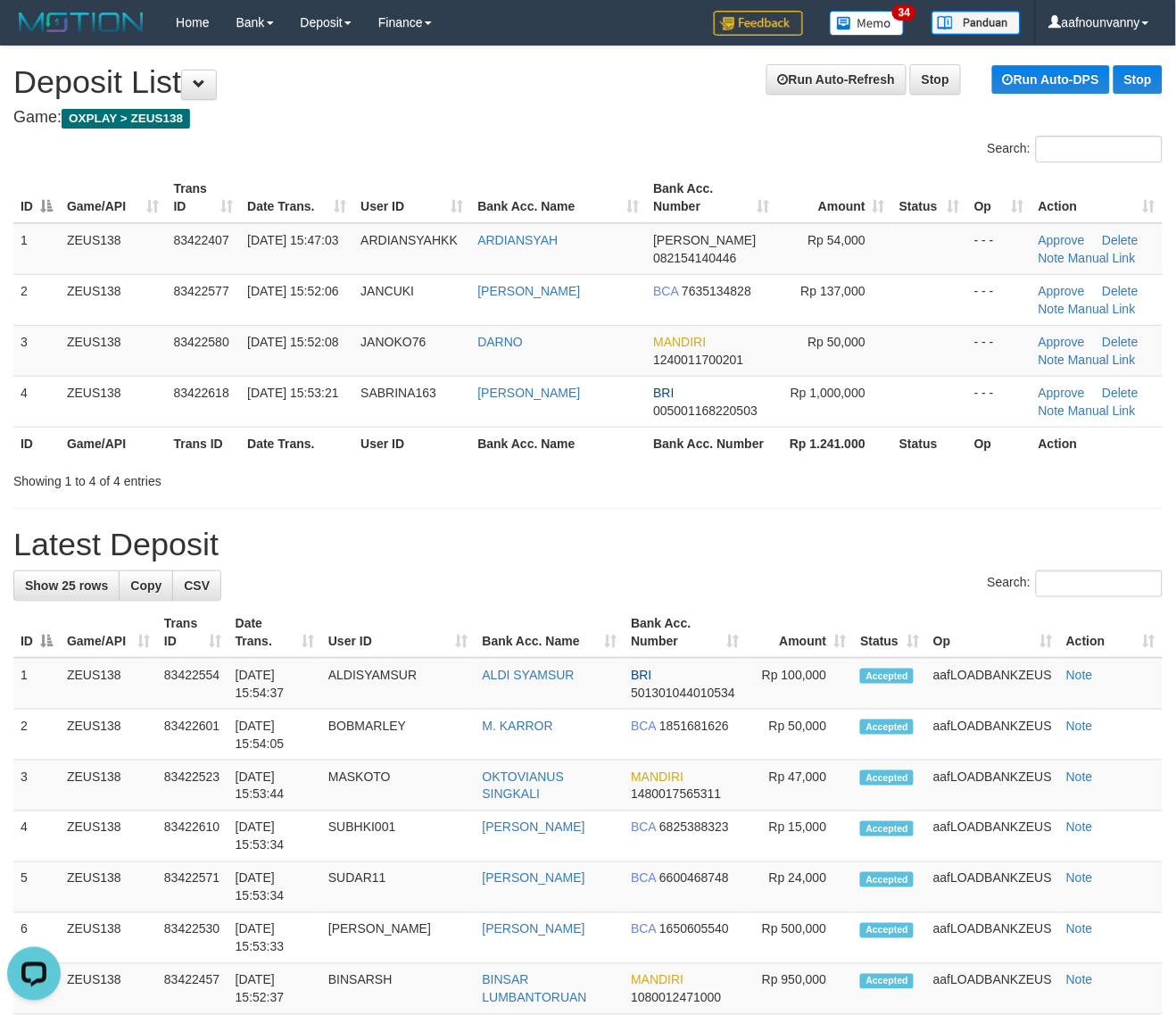 drag, startPoint x: 403, startPoint y: 467, endPoint x: 1188, endPoint y: 590, distance: 794.57788 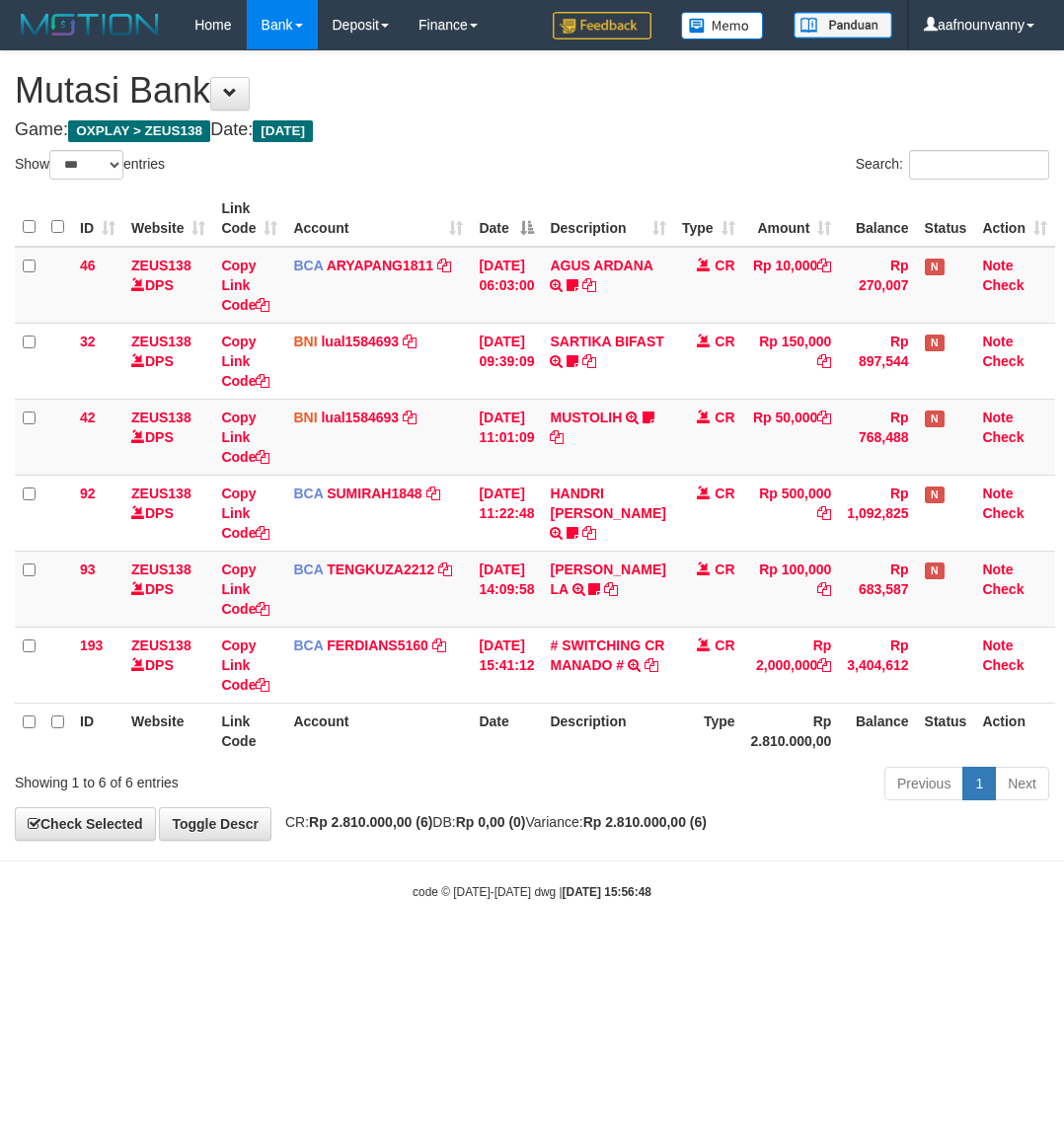 select on "***" 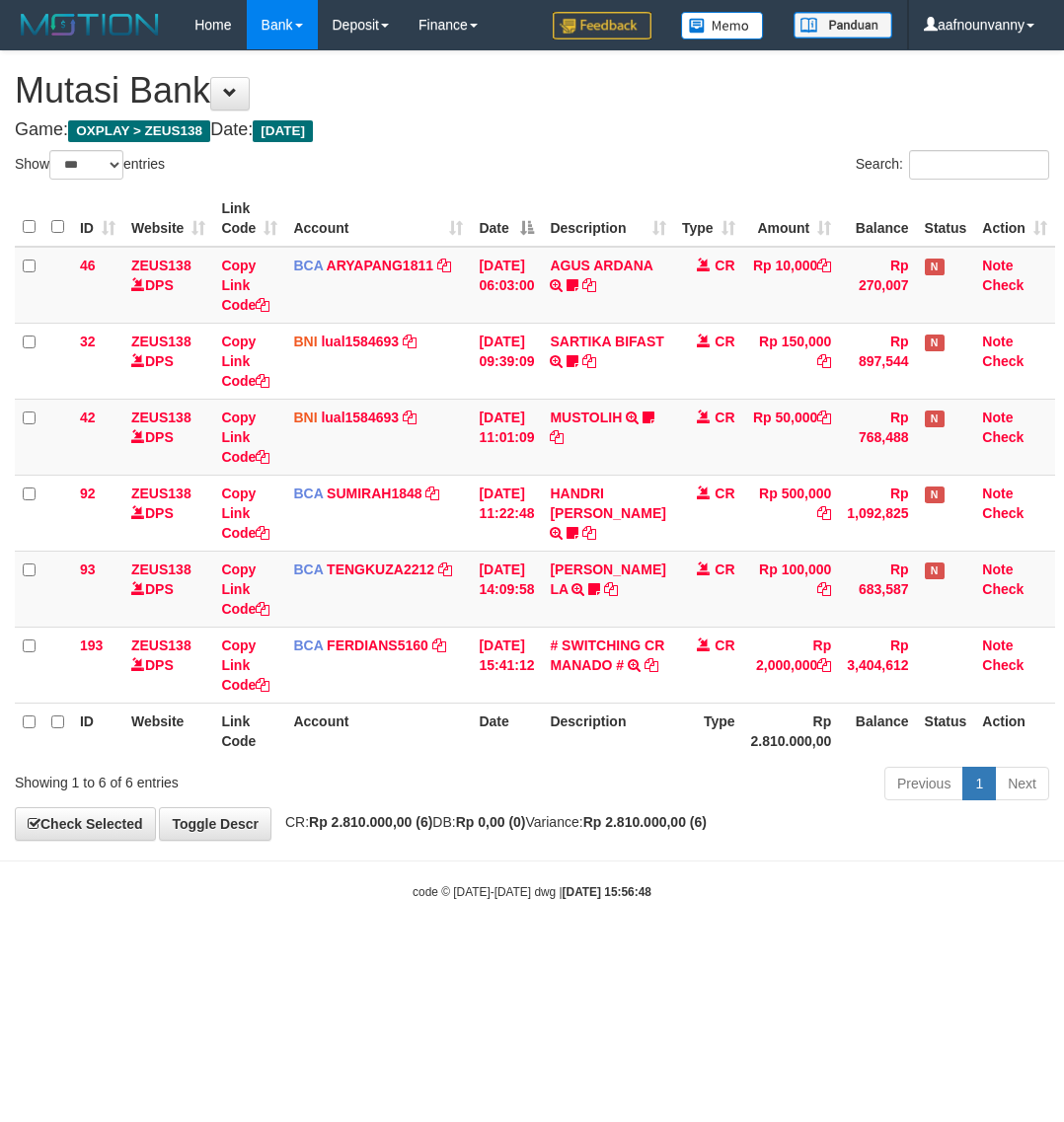 scroll, scrollTop: 0, scrollLeft: 0, axis: both 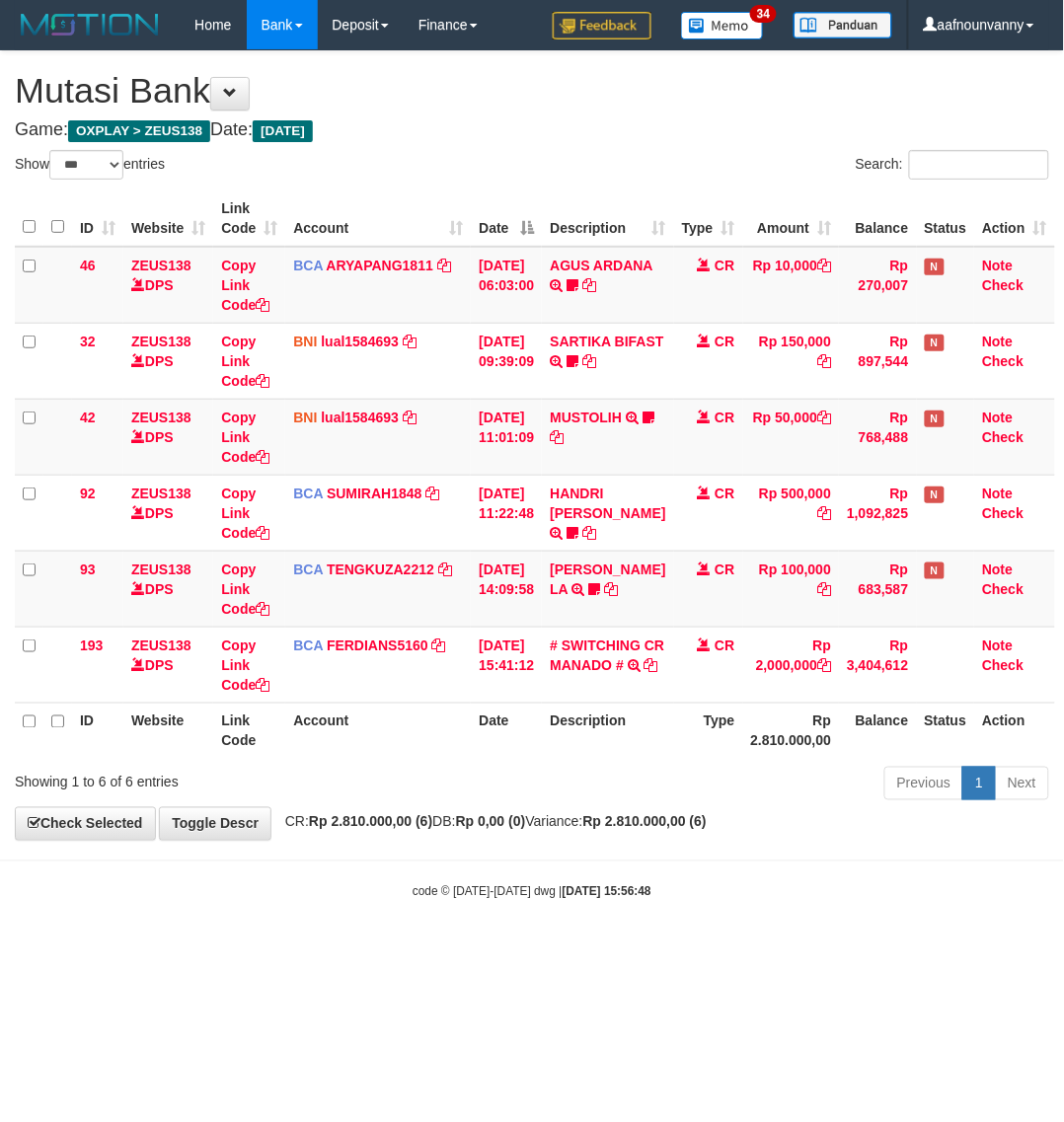 drag, startPoint x: 365, startPoint y: 776, endPoint x: 242, endPoint y: 738, distance: 128.73616 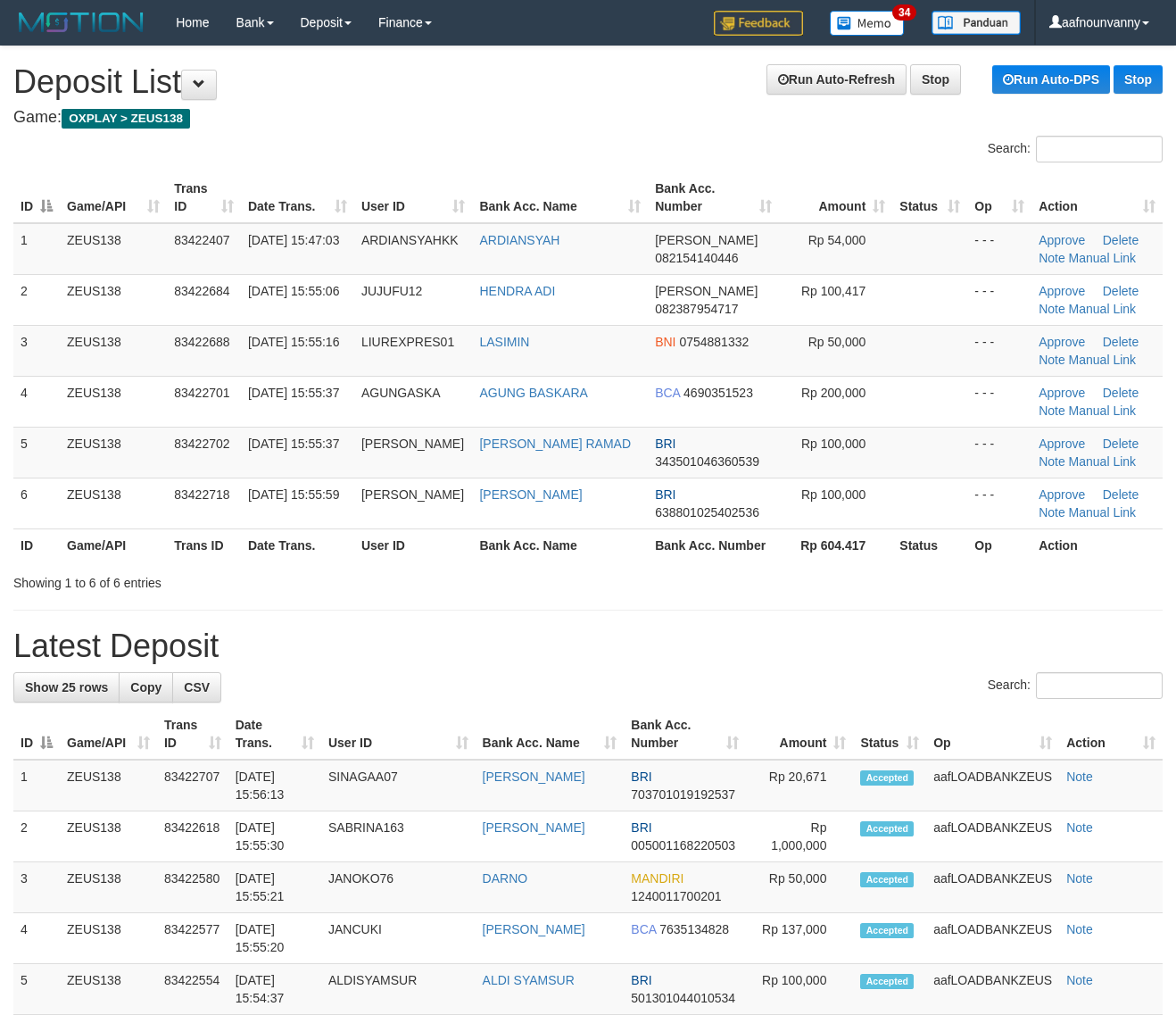 scroll, scrollTop: 0, scrollLeft: 0, axis: both 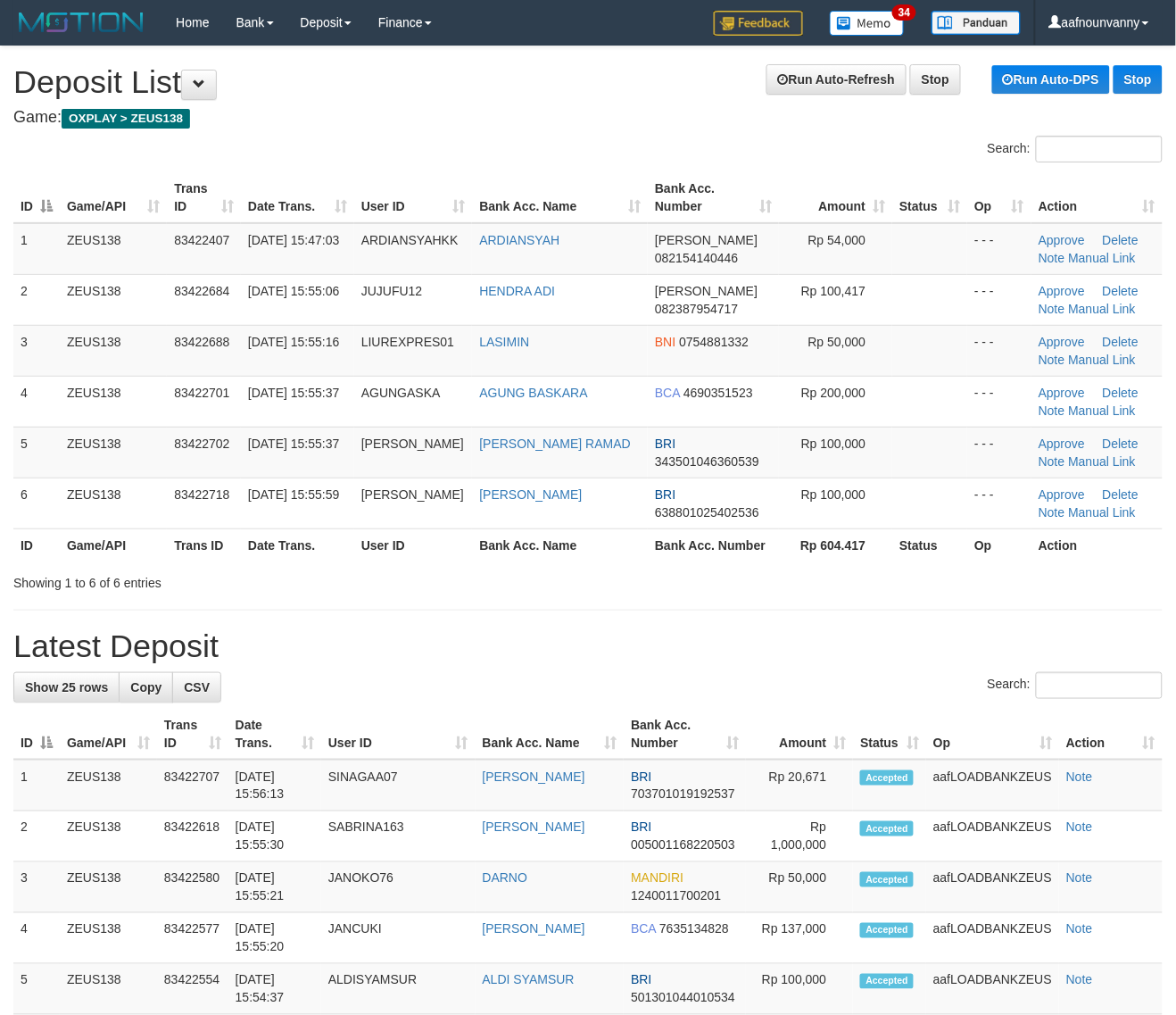 click on "Showing 1 to 6 of 6 entries" at bounding box center (588, 579) 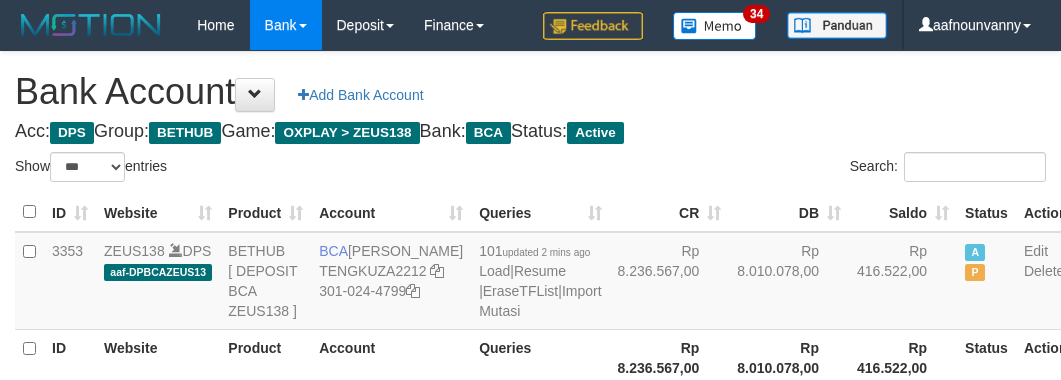 select on "***" 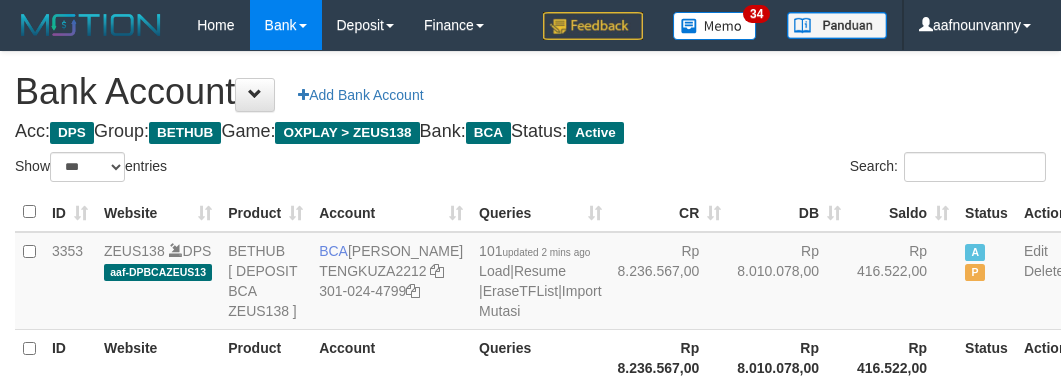 scroll, scrollTop: 226, scrollLeft: 0, axis: vertical 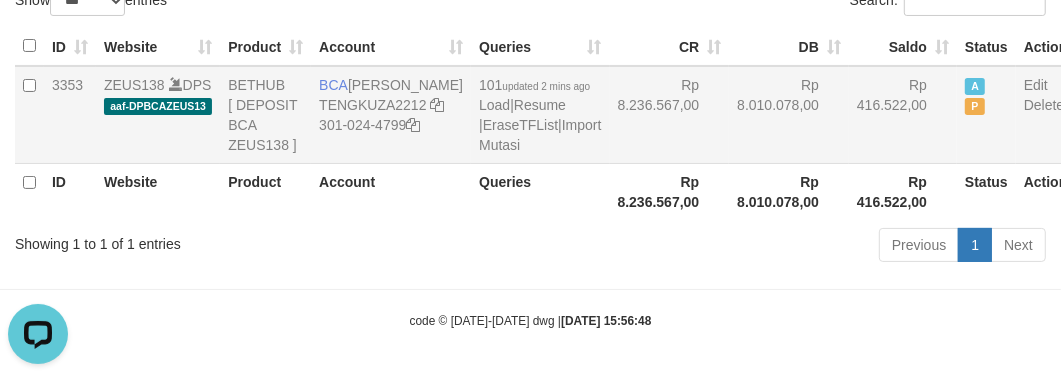 click on "Rp 8.010.078,00" at bounding box center (789, 115) 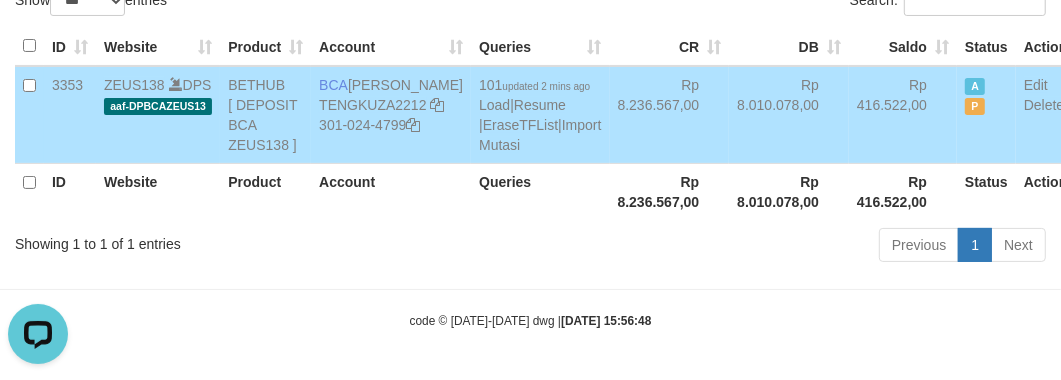 drag, startPoint x: 701, startPoint y: 110, endPoint x: 282, endPoint y: 276, distance: 450.68503 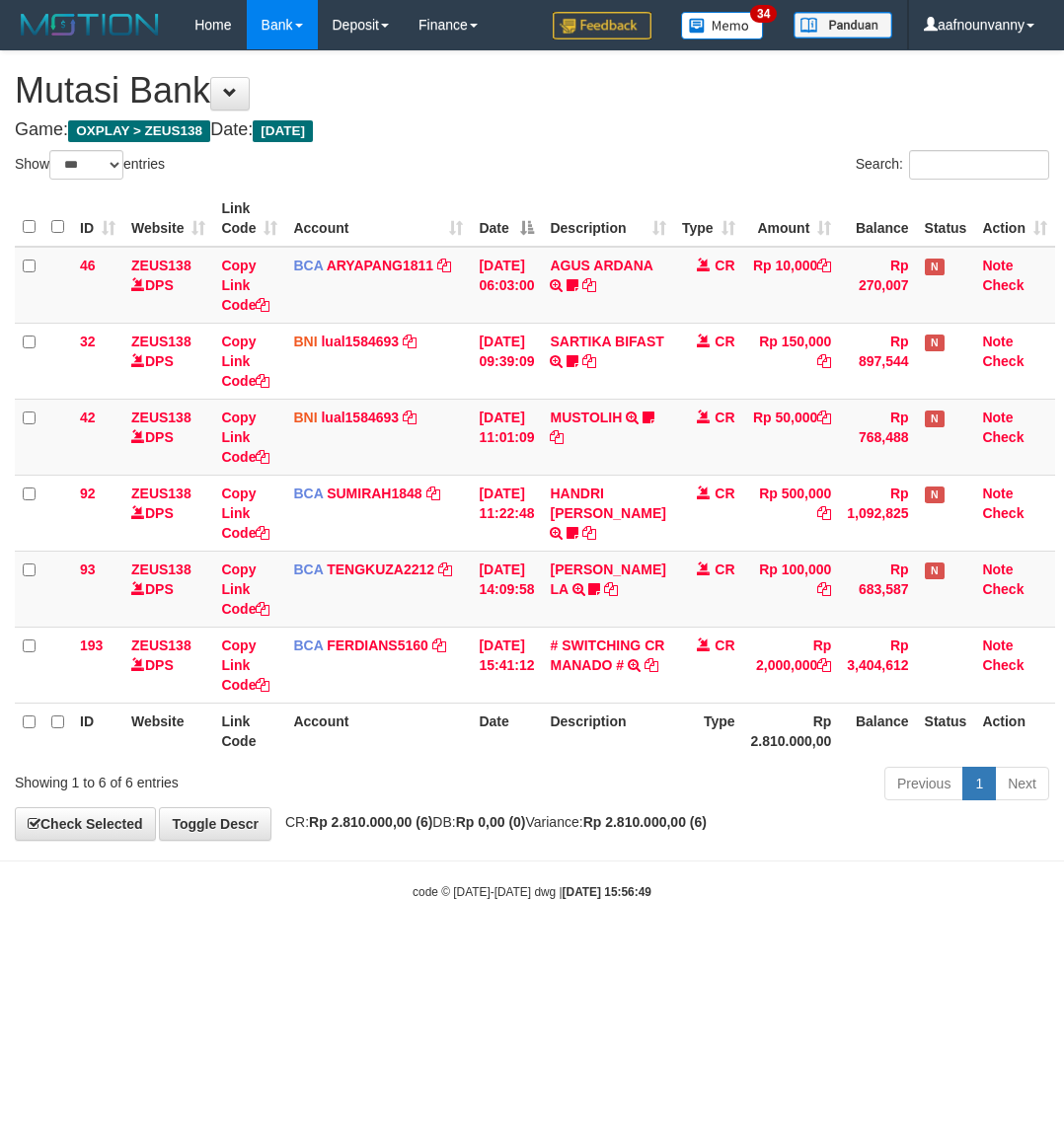 select on "***" 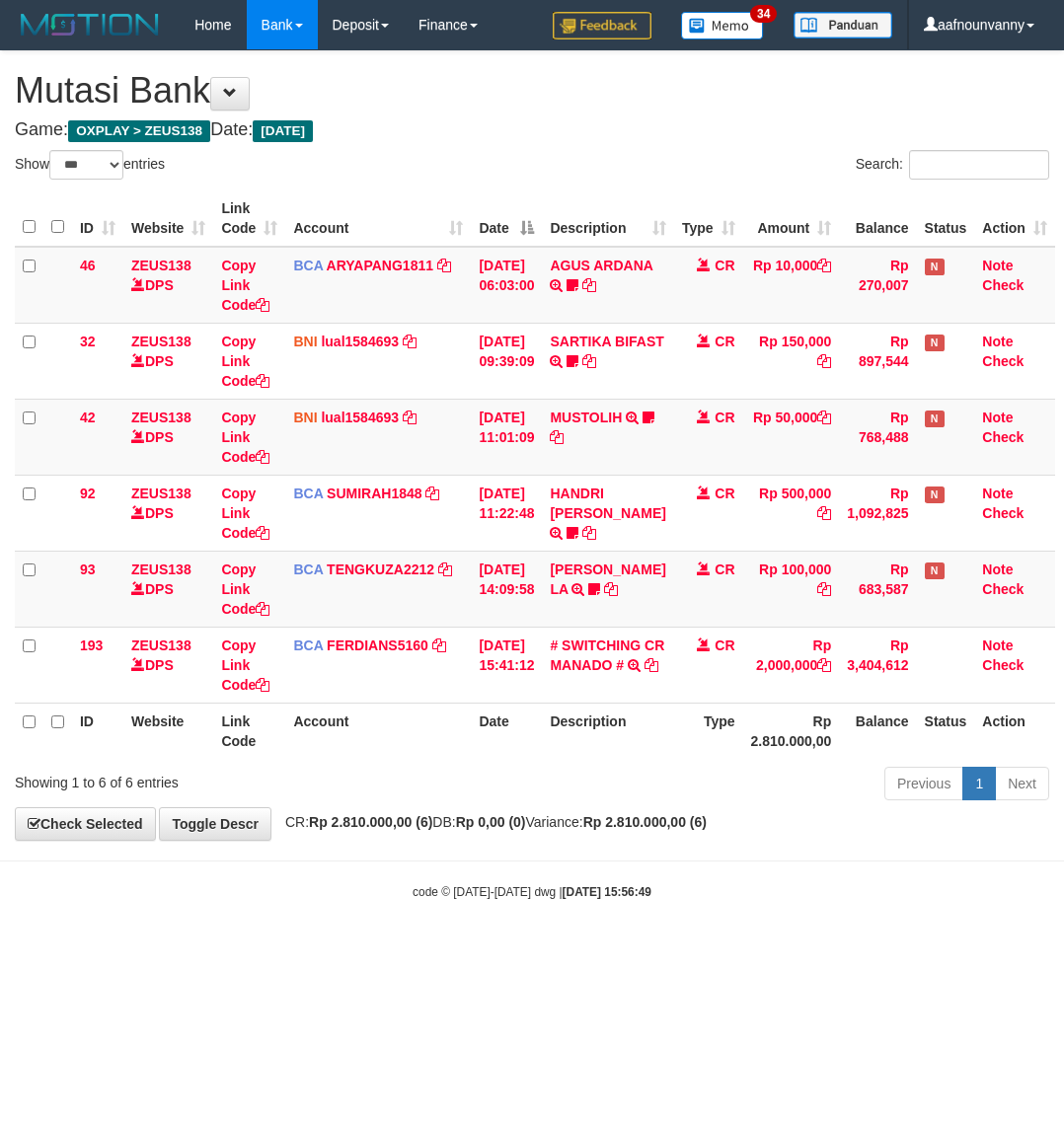 scroll, scrollTop: 0, scrollLeft: 0, axis: both 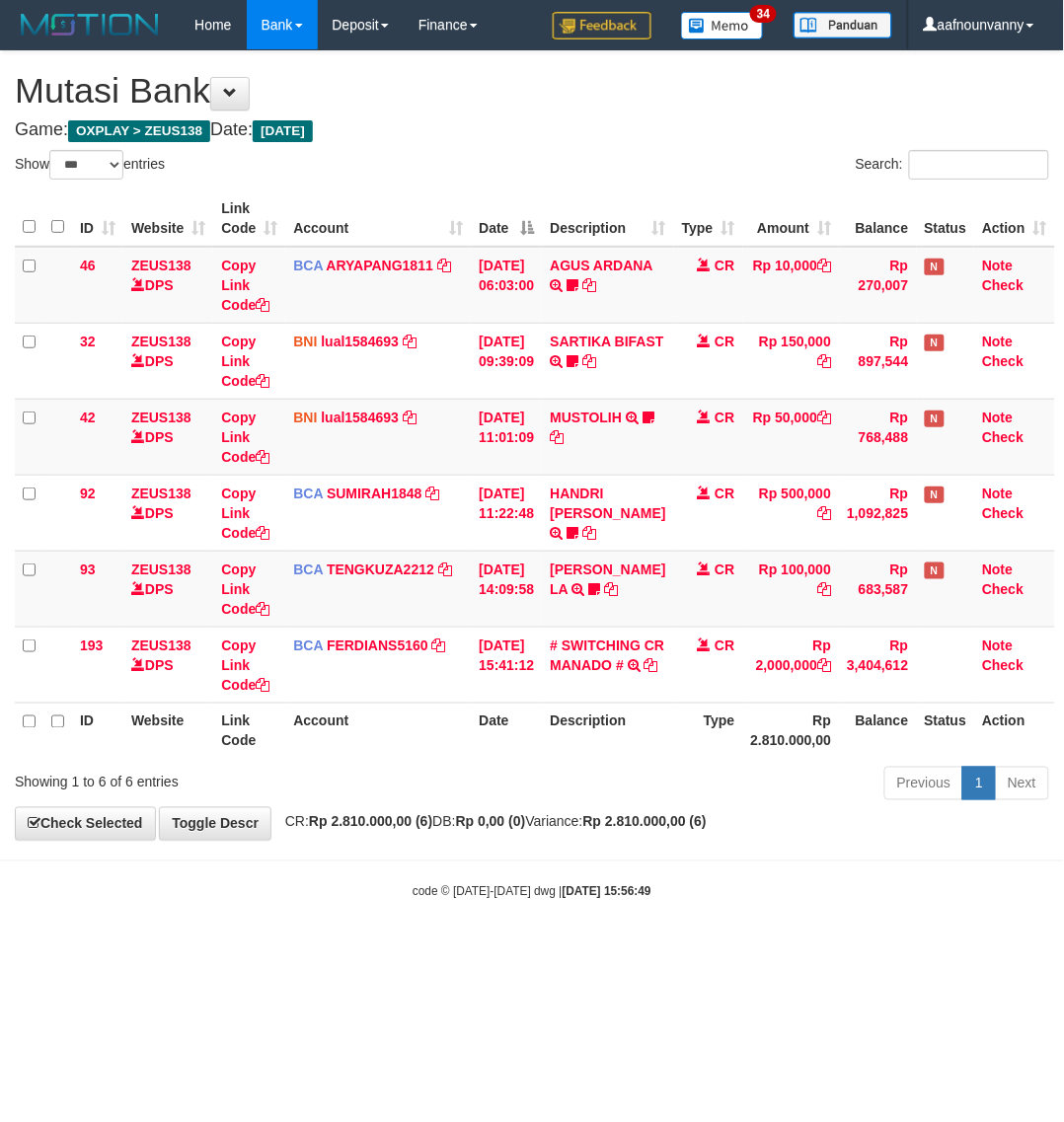 click on "Toggle navigation
Home
Bank
Account List
Load
By Website
Group
[OXPLAY]													ZEUS138
By Load Group (DPS)" at bounding box center [532, 475] 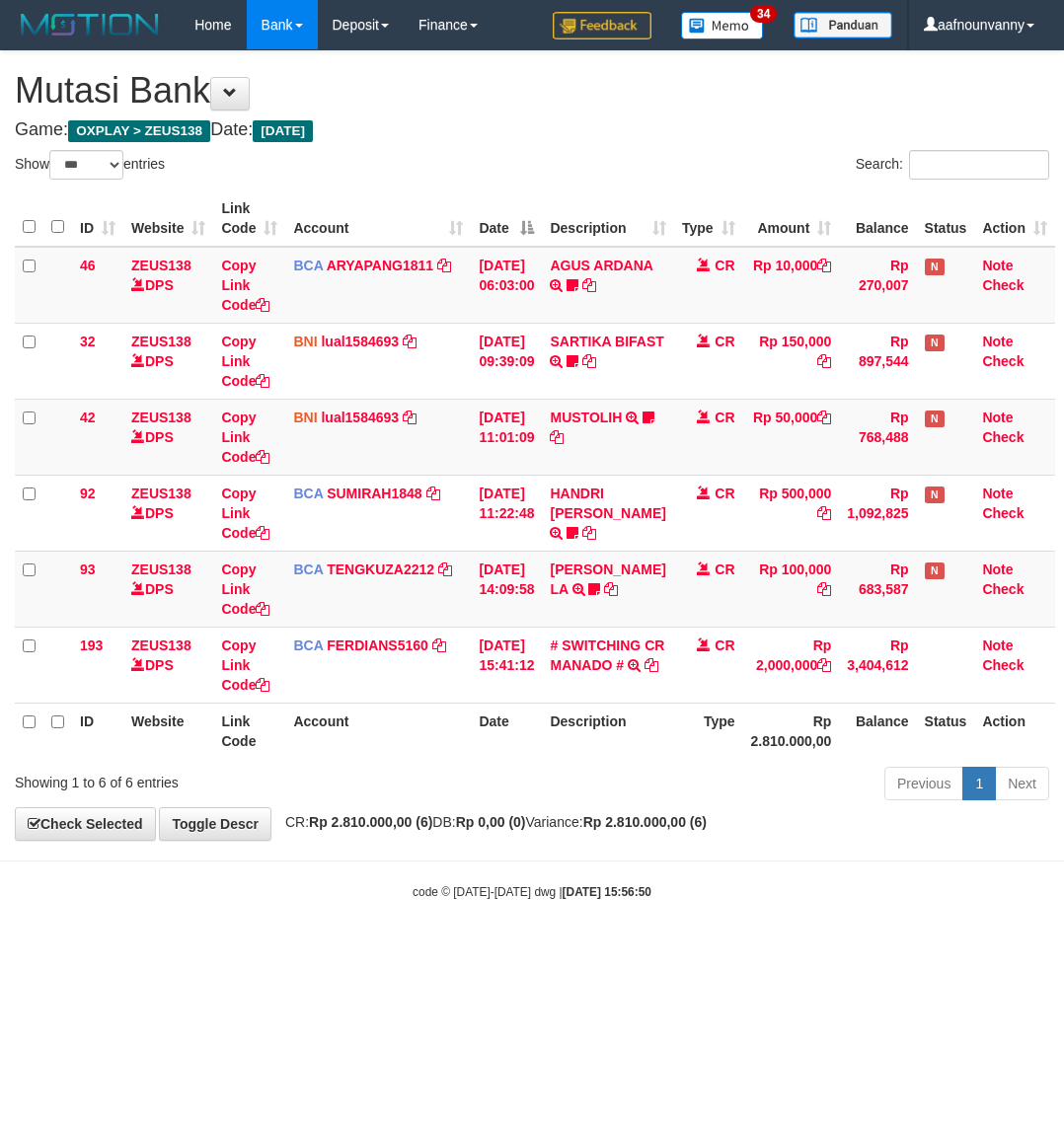 select on "***" 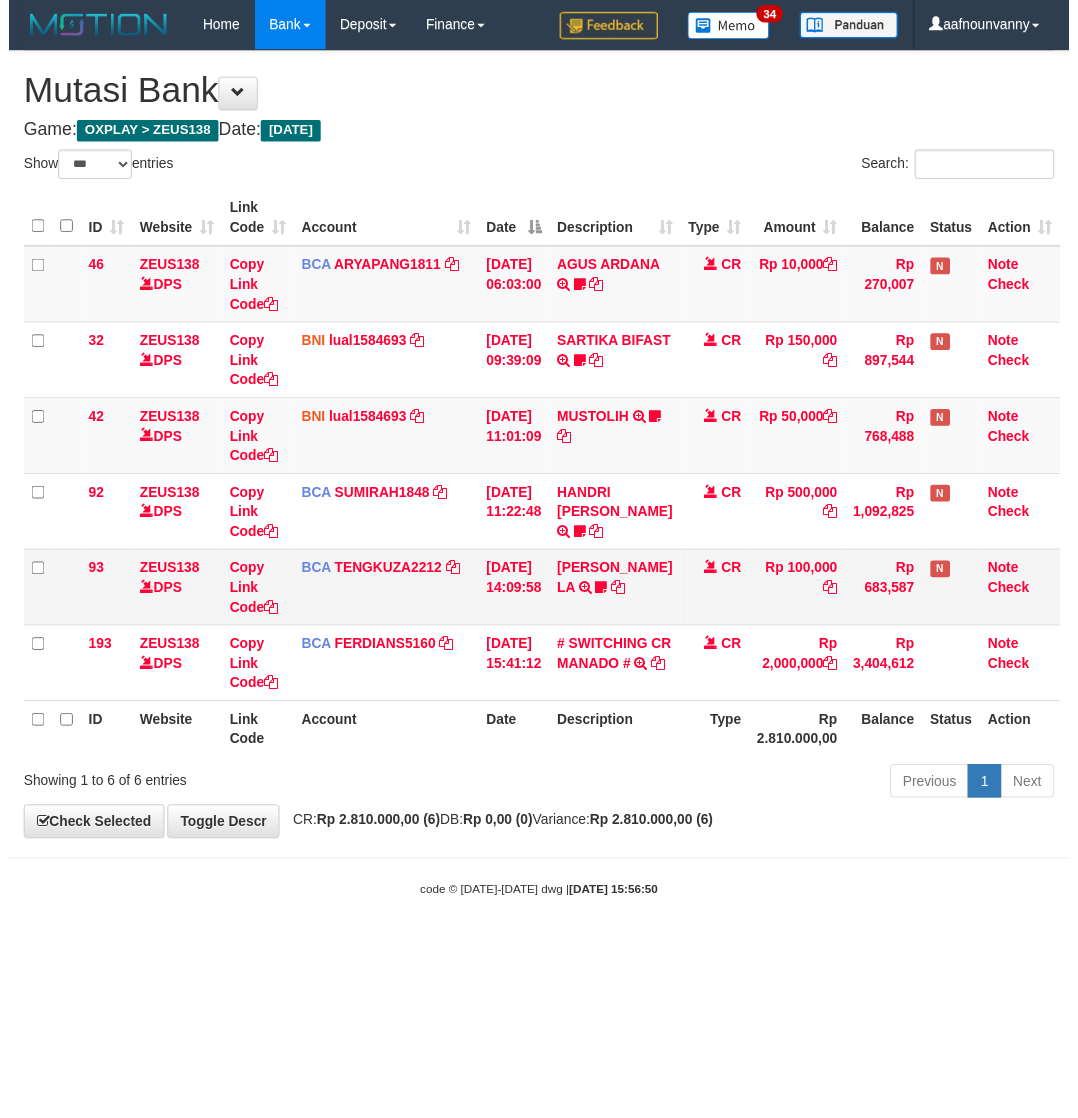 scroll, scrollTop: 0, scrollLeft: 0, axis: both 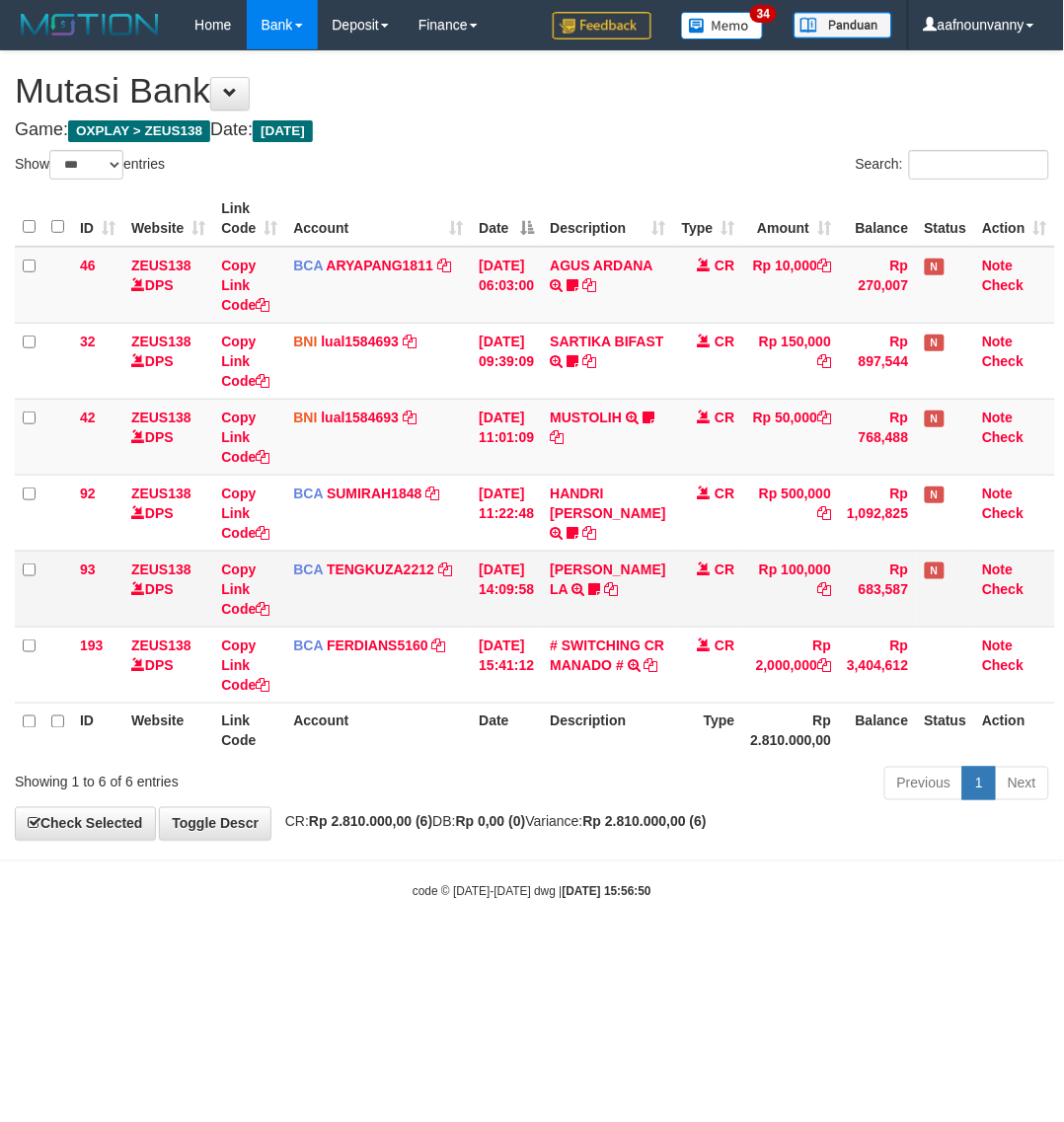 click on "DICKSON JOURDAN LA            TRSF E-BANKING CR 1107/FTSCY/WS95031
100000.00DICKSON JOURDAN LA    gacormania16A" at bounding box center (607, 588) 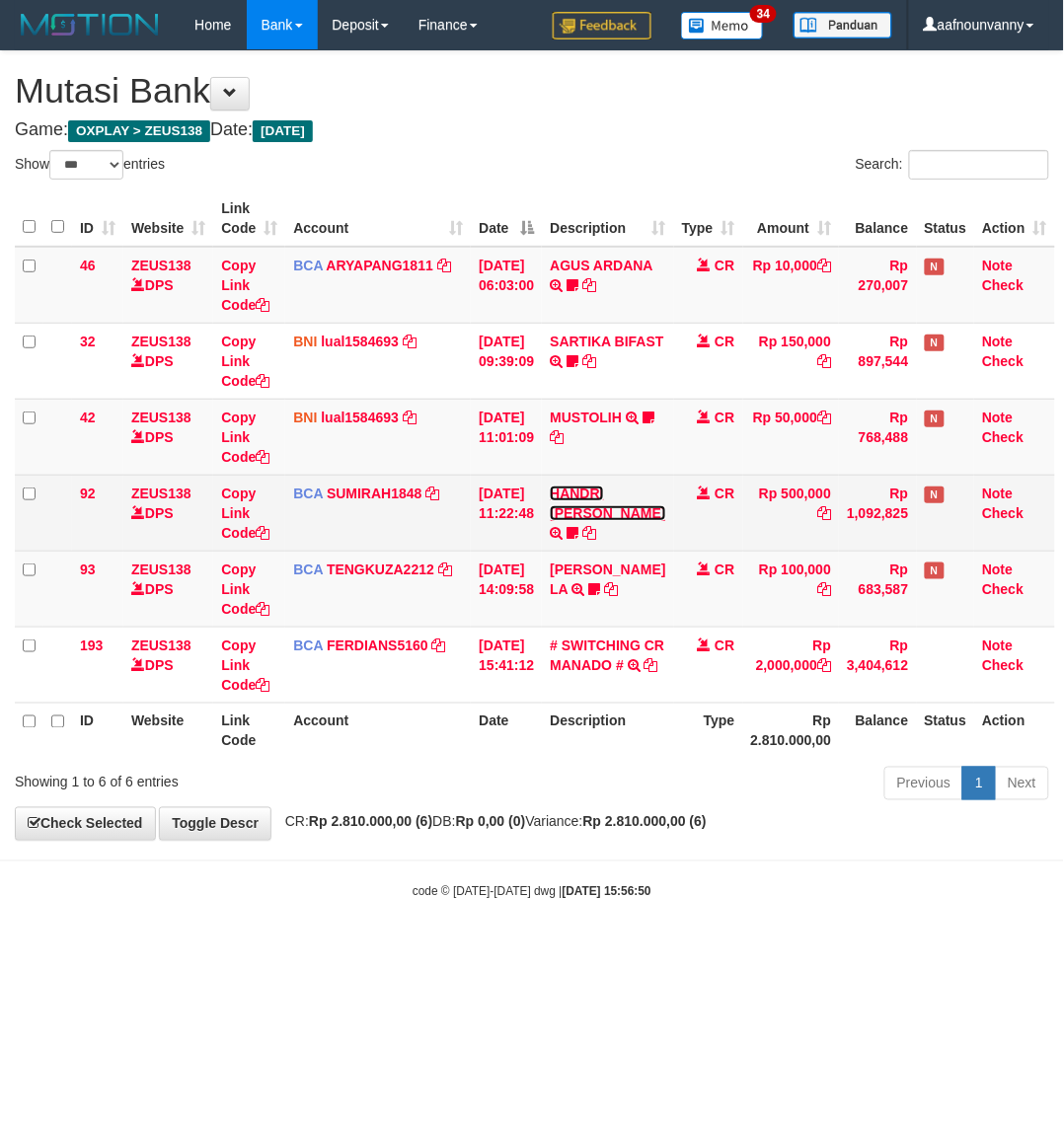 click on "HANDRI YANTO SALIM" at bounding box center [607, 503] 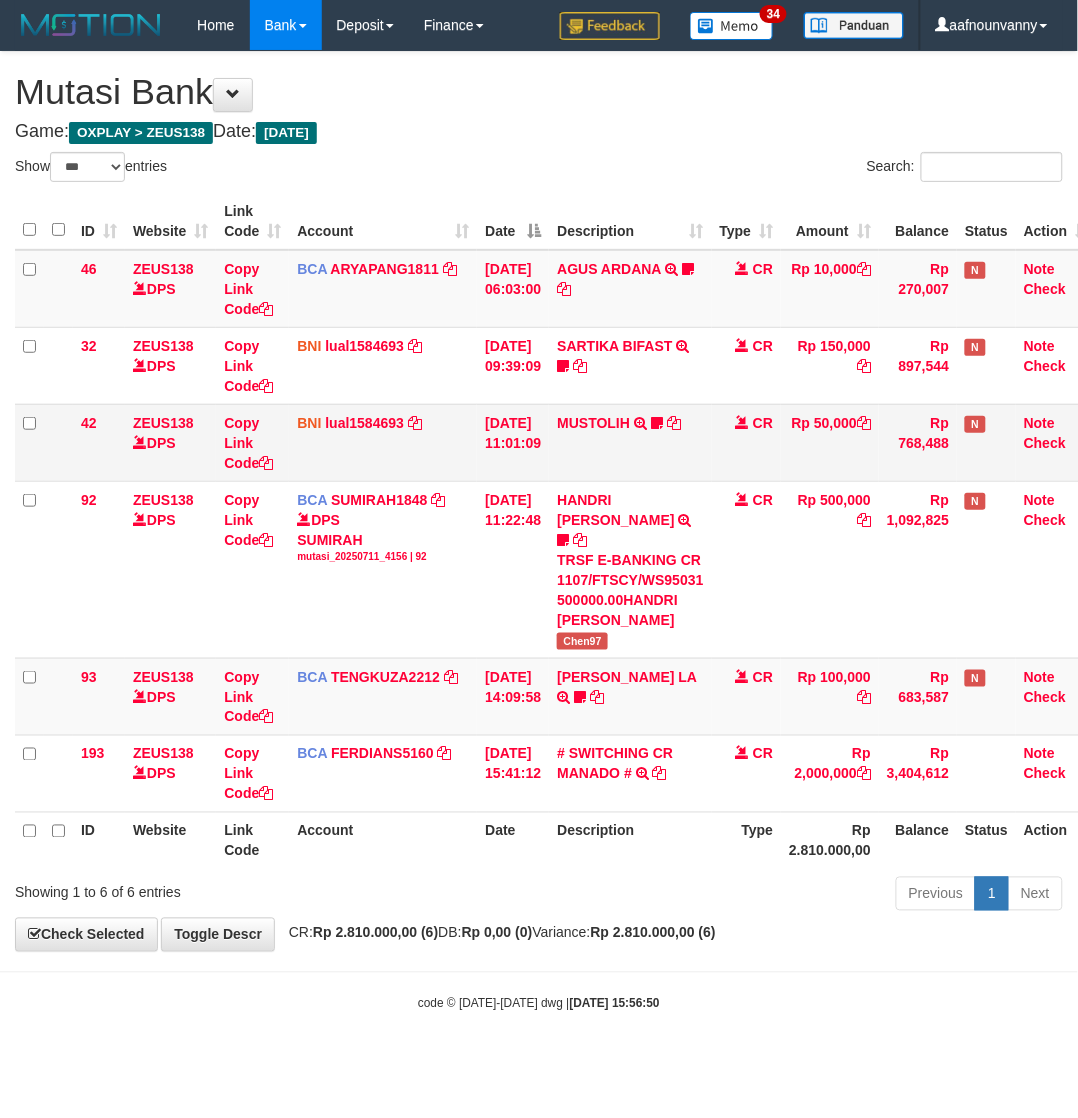 drag, startPoint x: 600, startPoint y: 480, endPoint x: 591, endPoint y: 405, distance: 75.53807 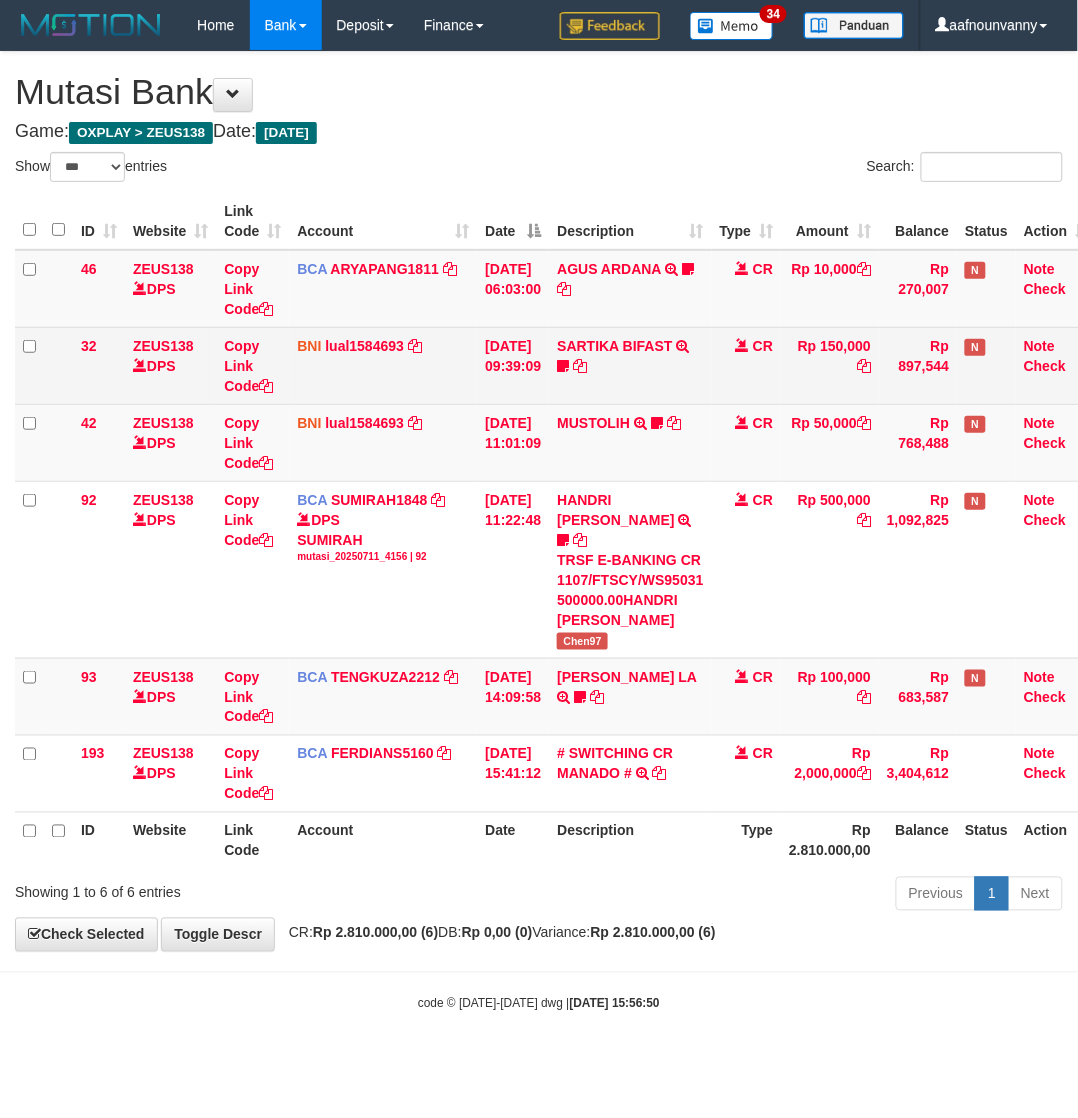 click on "SARTIKA BIFAST            TRF/PAY/TOP-UP ECHANNEL SARTIKA BIFAST 49764882    0022285351
https://prnt.sc/y776R2nDkBDe" at bounding box center [630, 365] 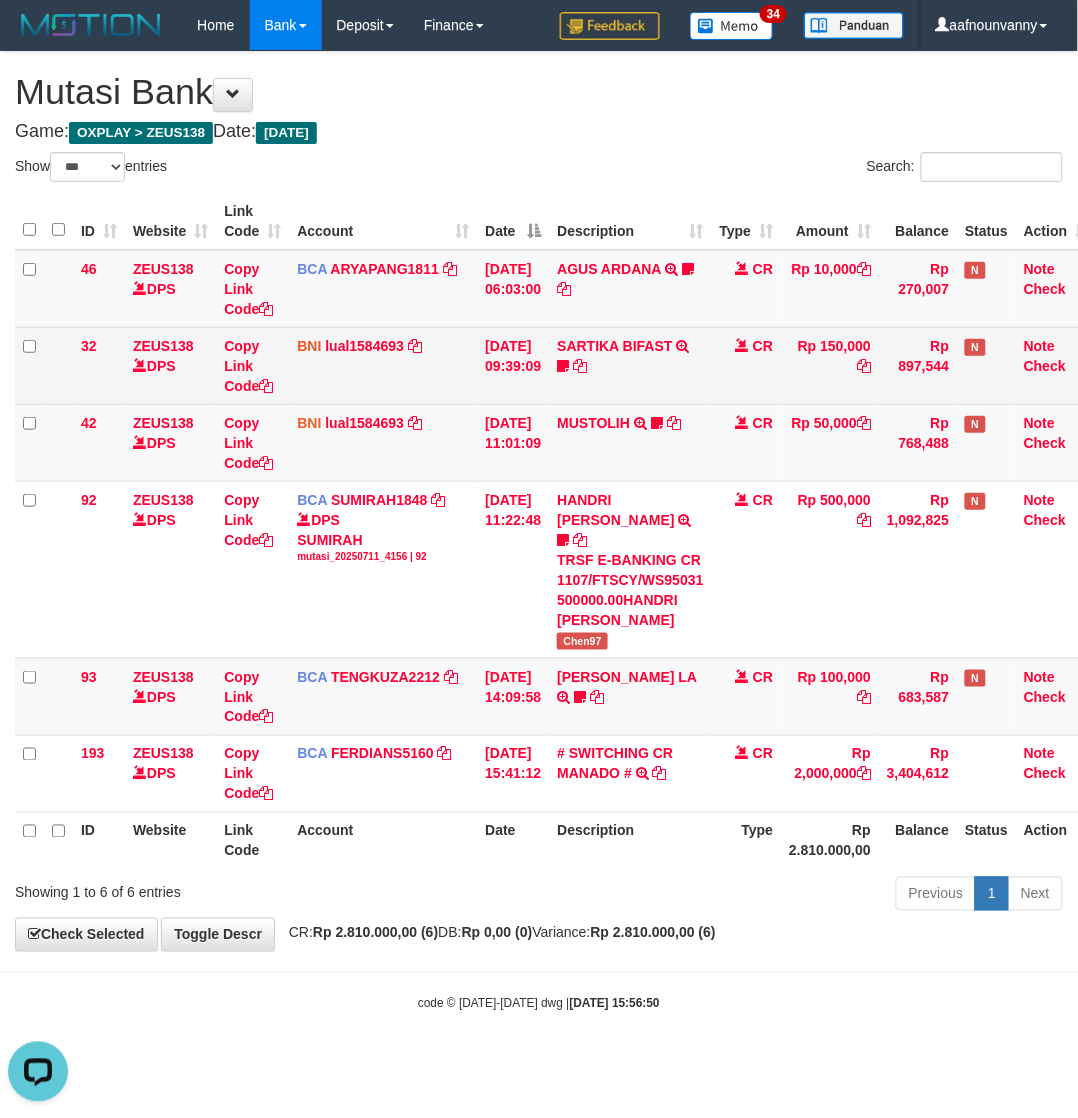 scroll, scrollTop: 0, scrollLeft: 0, axis: both 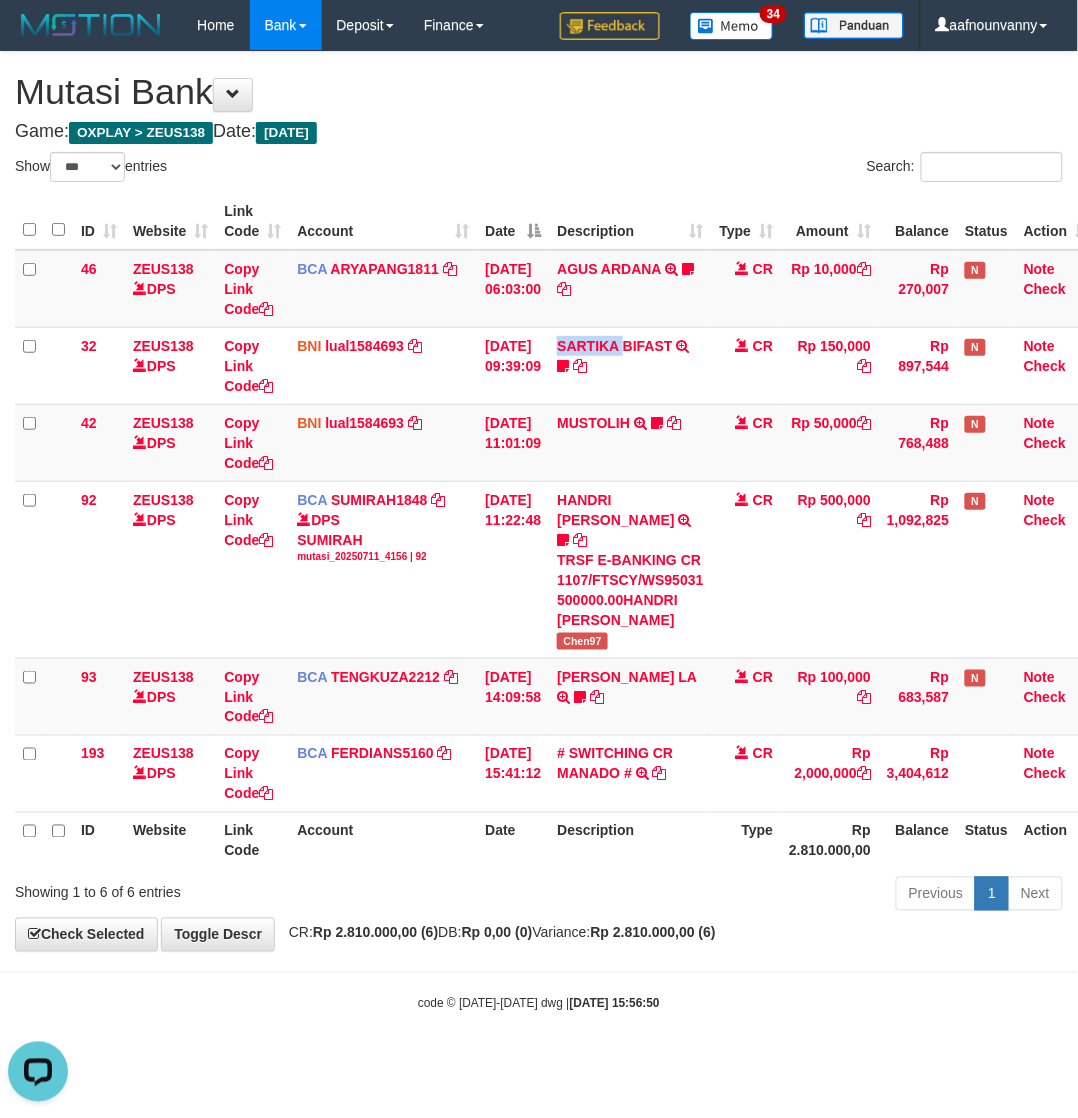 drag, startPoint x: 588, startPoint y: 331, endPoint x: 0, endPoint y: 545, distance: 625.73157 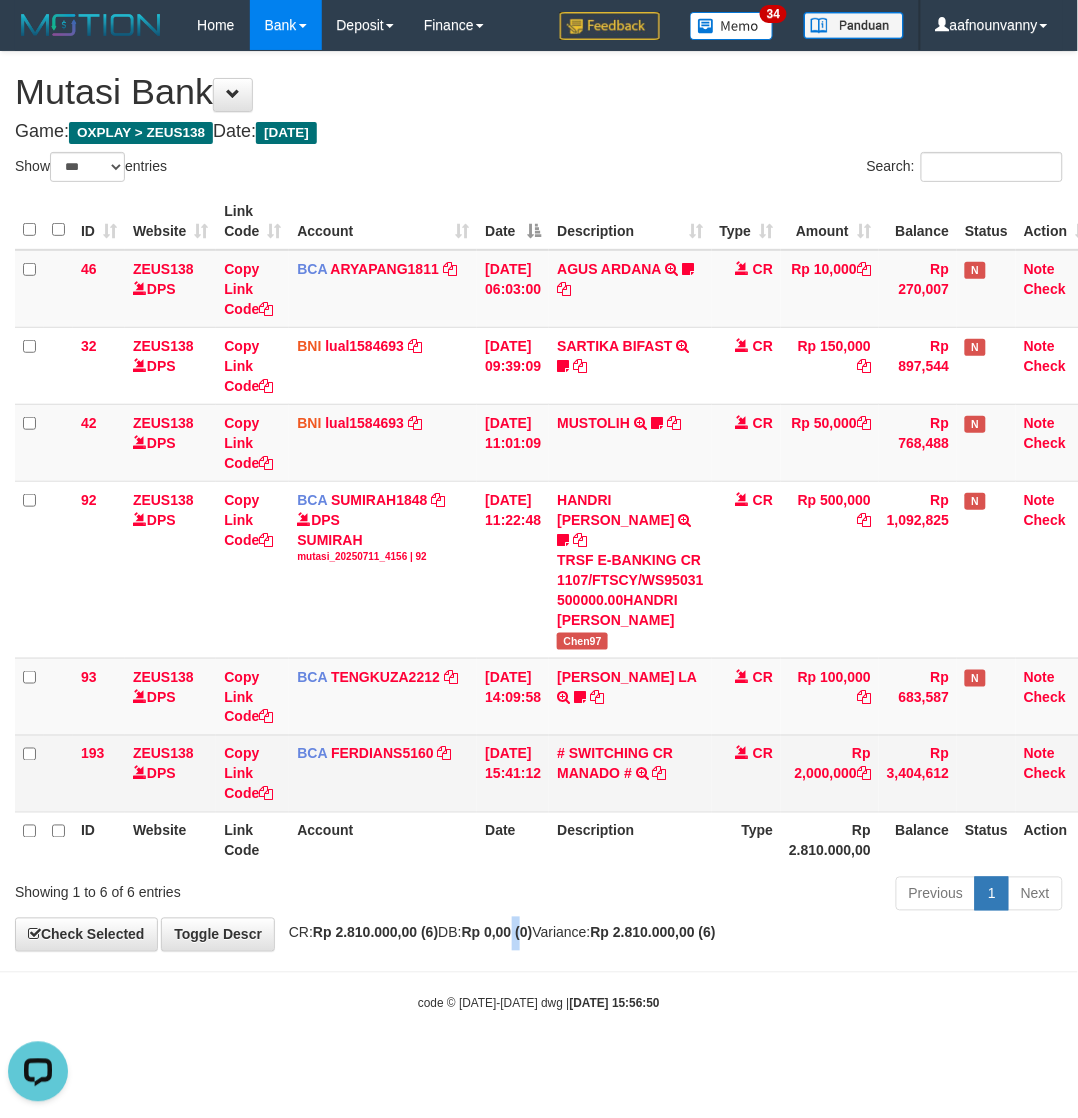 click on "**********" at bounding box center [539, 501] 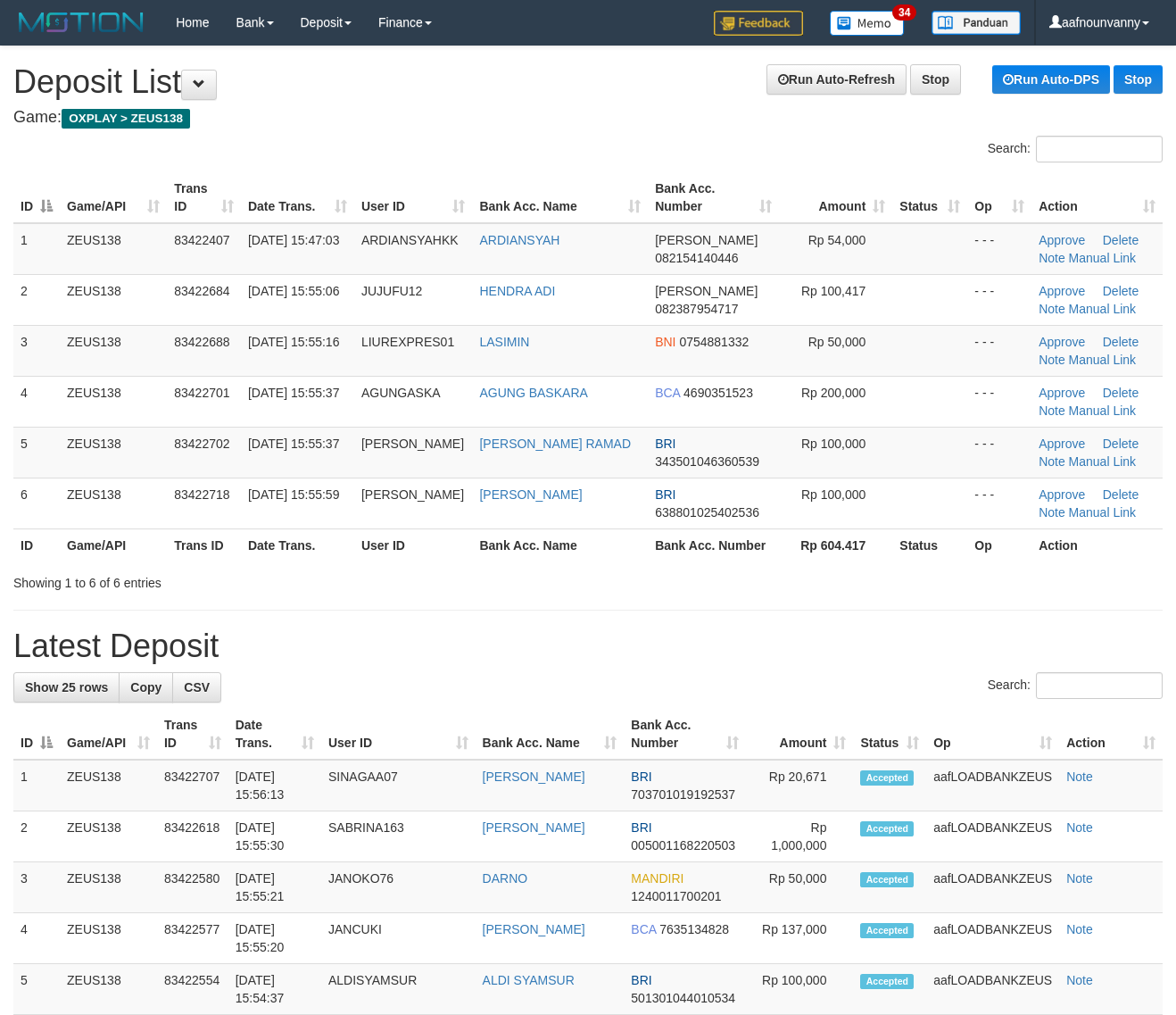 scroll, scrollTop: 0, scrollLeft: 0, axis: both 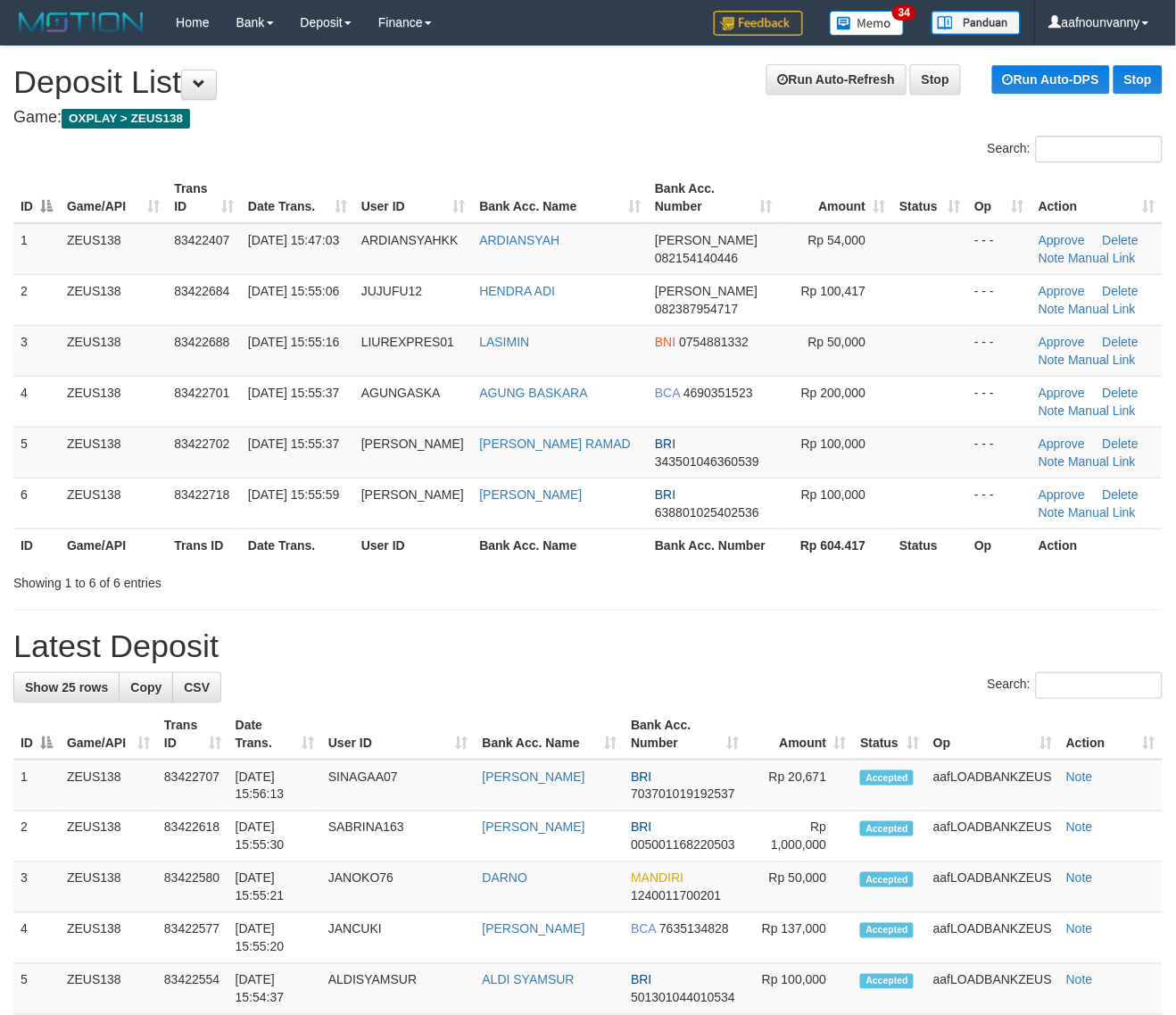 click on "Status" at bounding box center [930, 545] 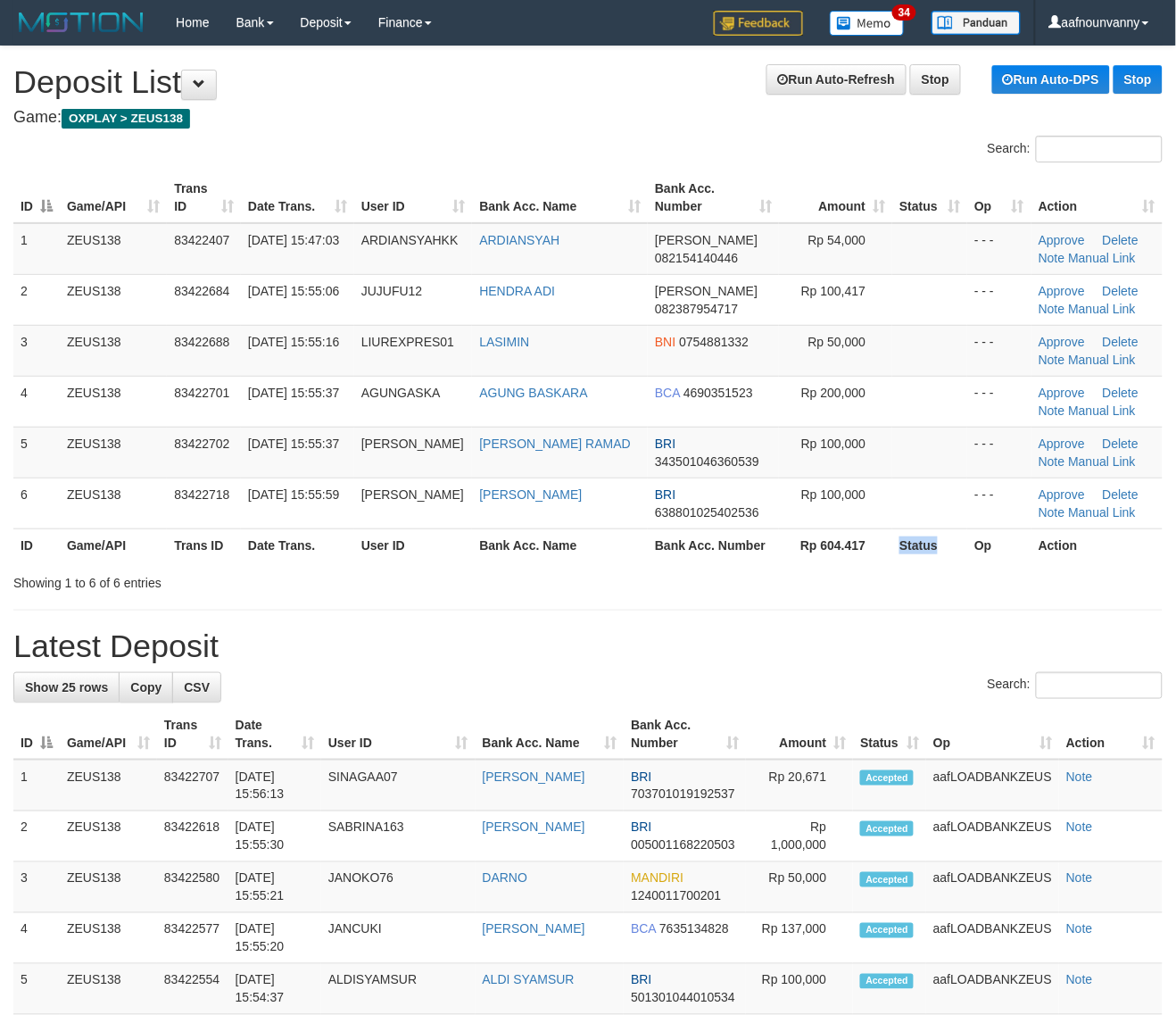 drag, startPoint x: 906, startPoint y: 561, endPoint x: 1085, endPoint y: 603, distance: 183.8614 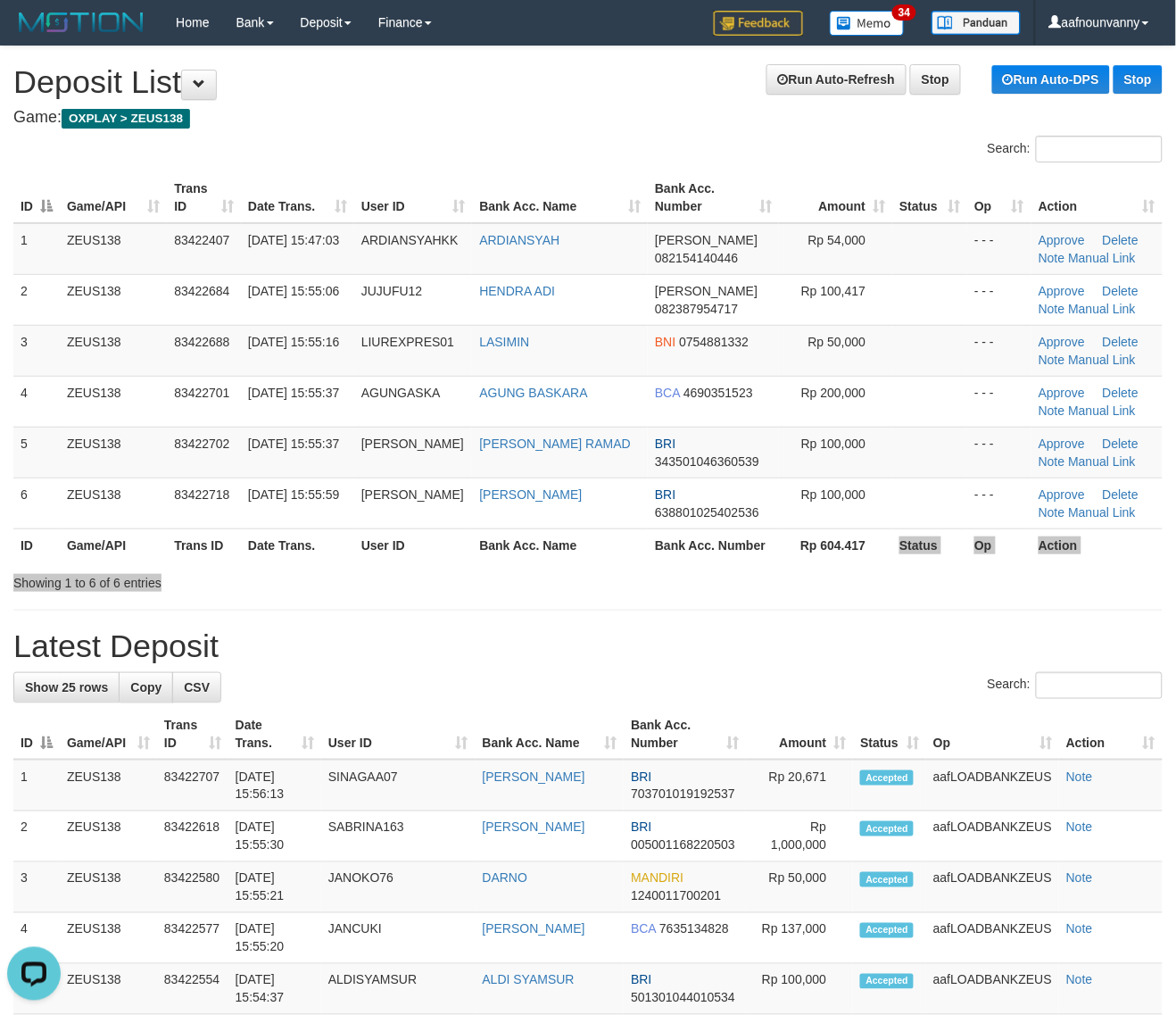 scroll, scrollTop: 0, scrollLeft: 0, axis: both 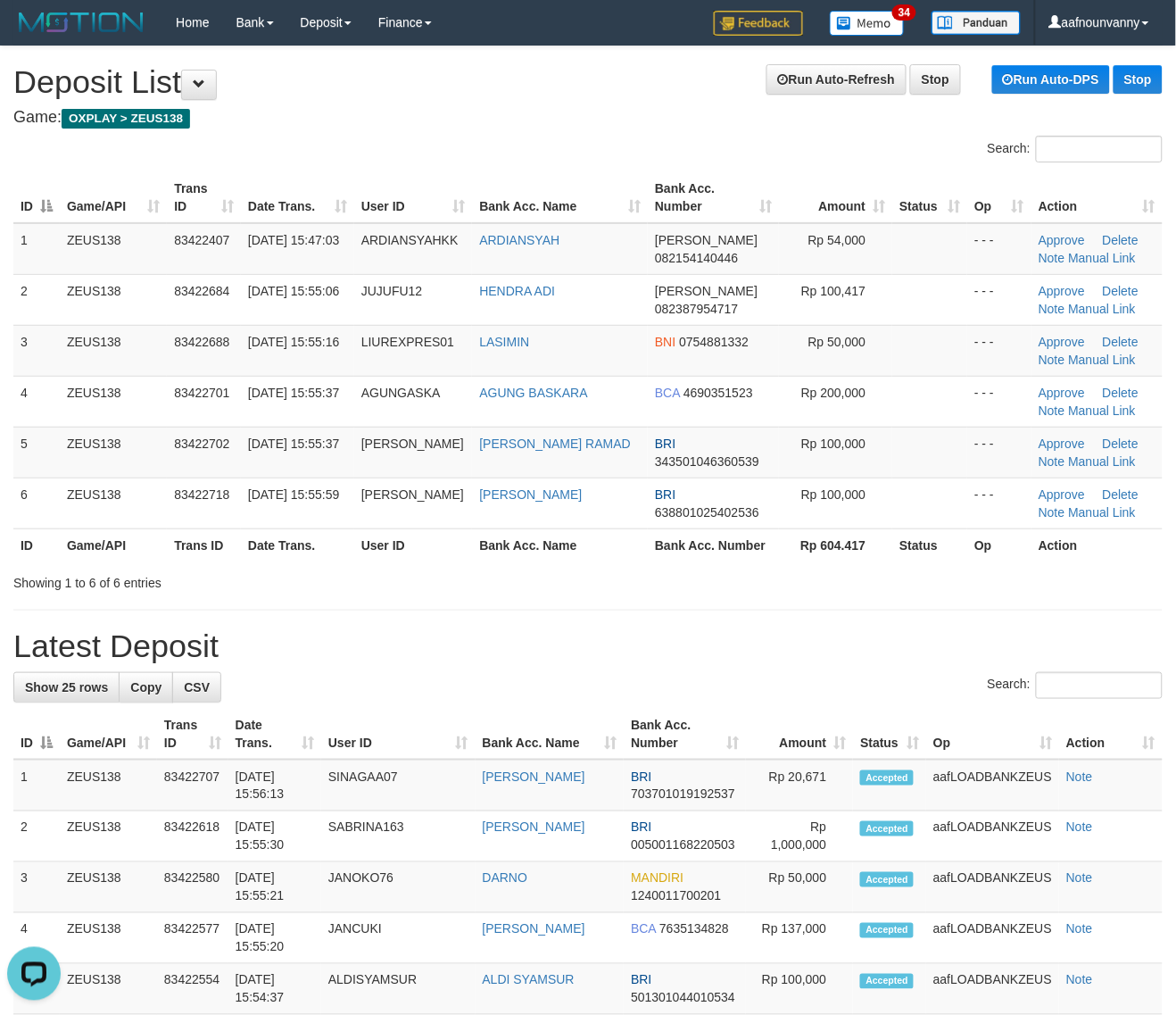 click on "Latest Deposit" at bounding box center [588, 646] 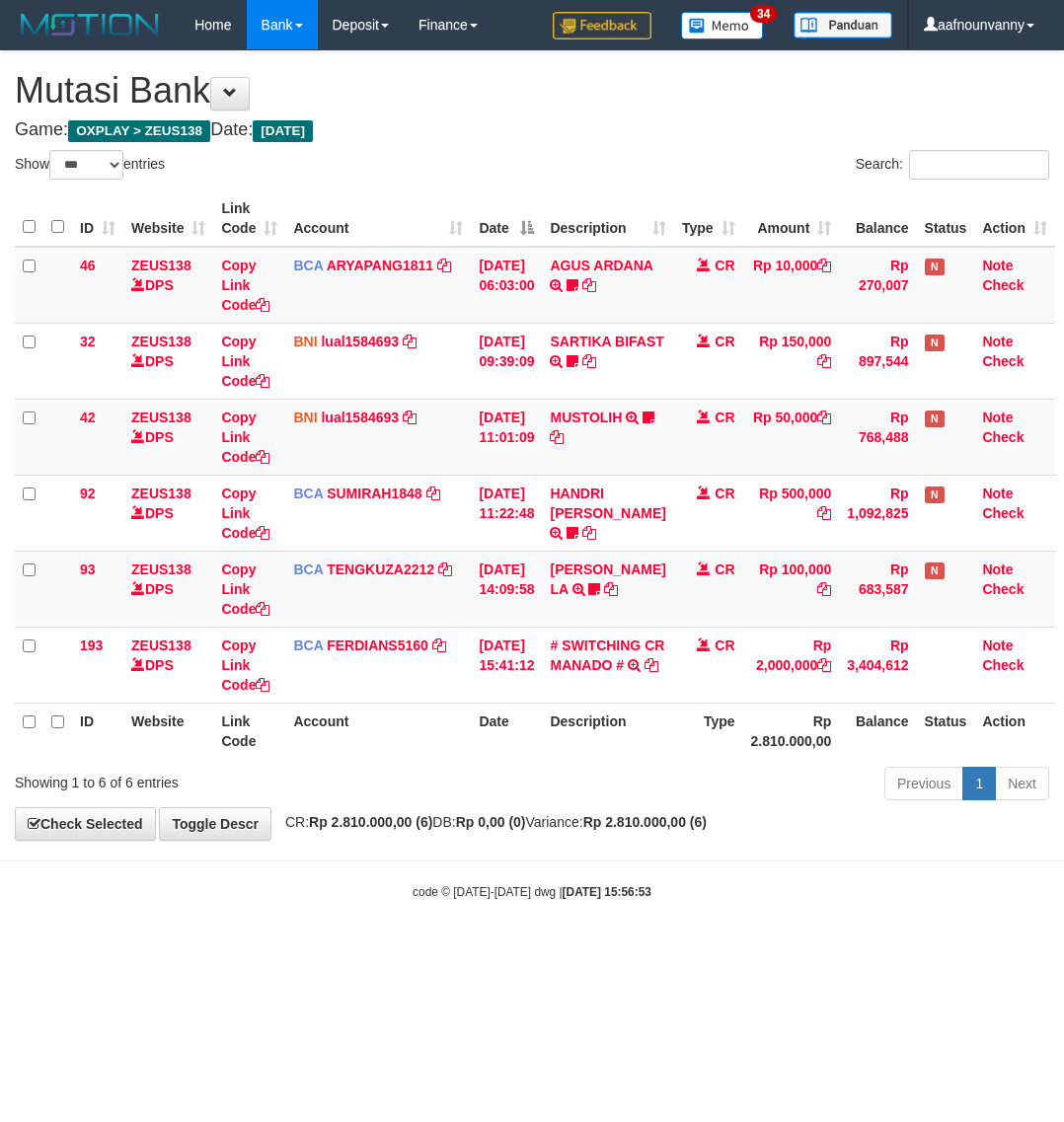 select on "***" 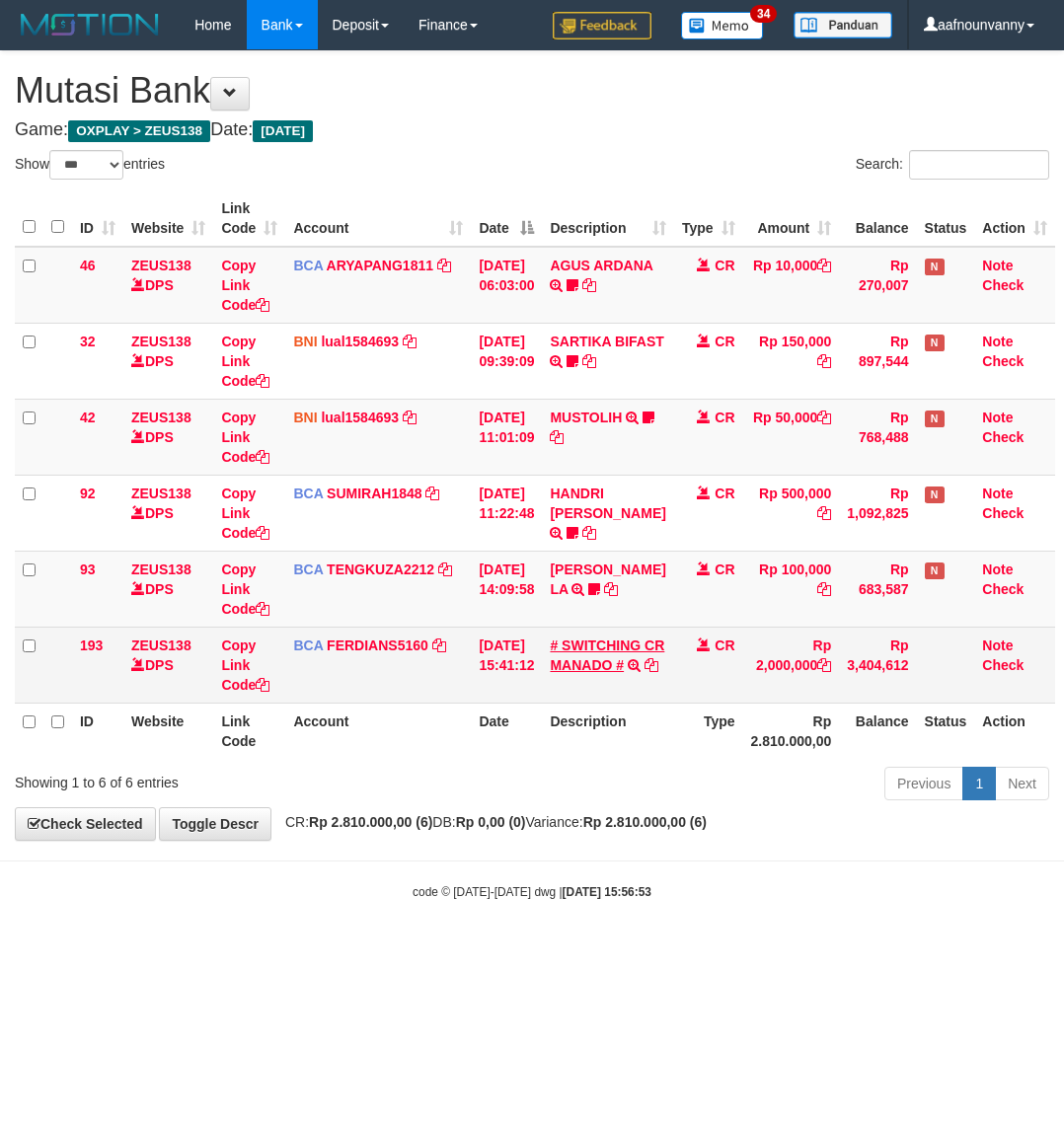 scroll, scrollTop: 0, scrollLeft: 0, axis: both 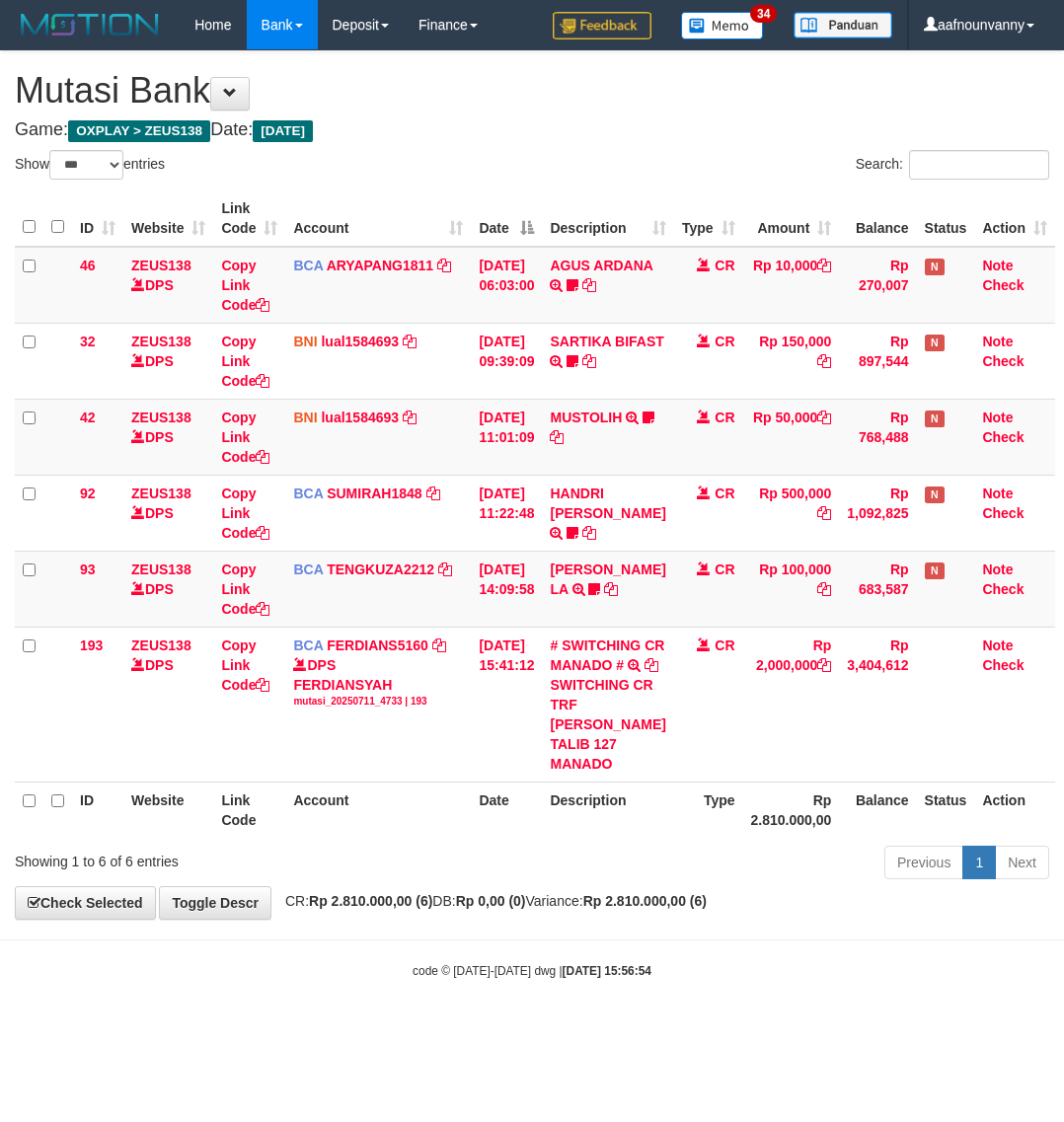 select on "***" 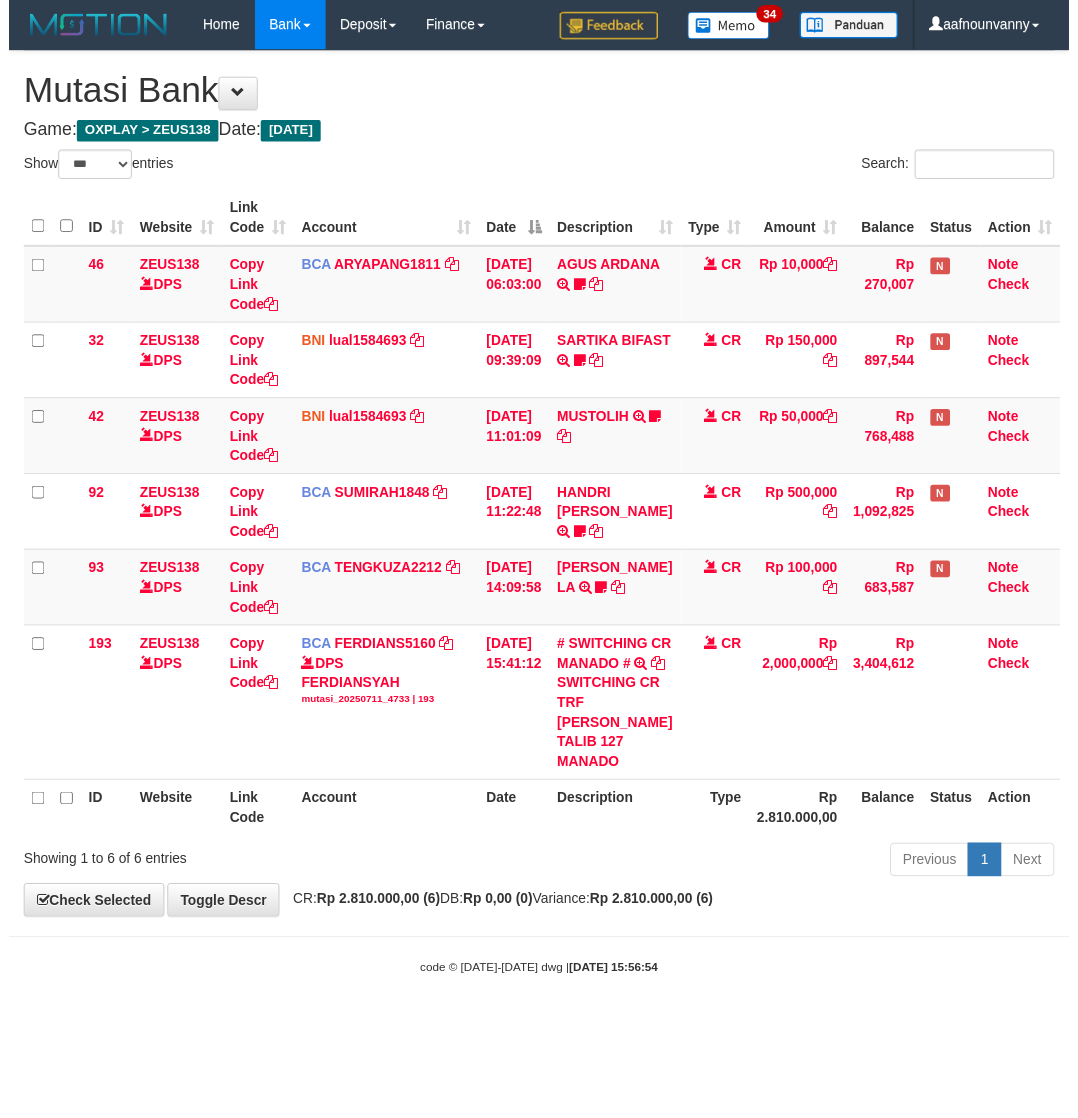 scroll, scrollTop: 0, scrollLeft: 0, axis: both 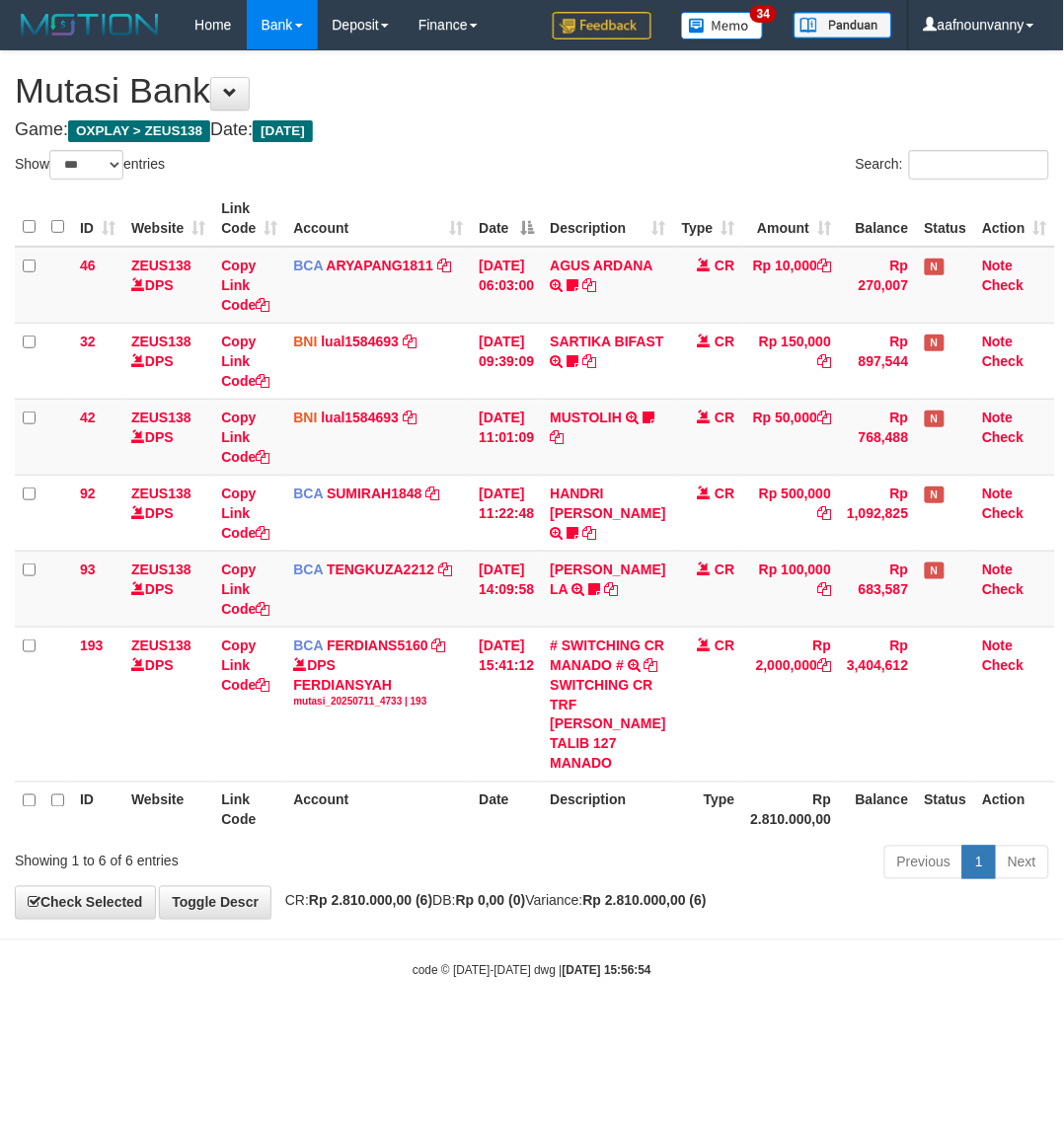 click on "# SWITCHING CR MANADO #" at bounding box center [607, 655] 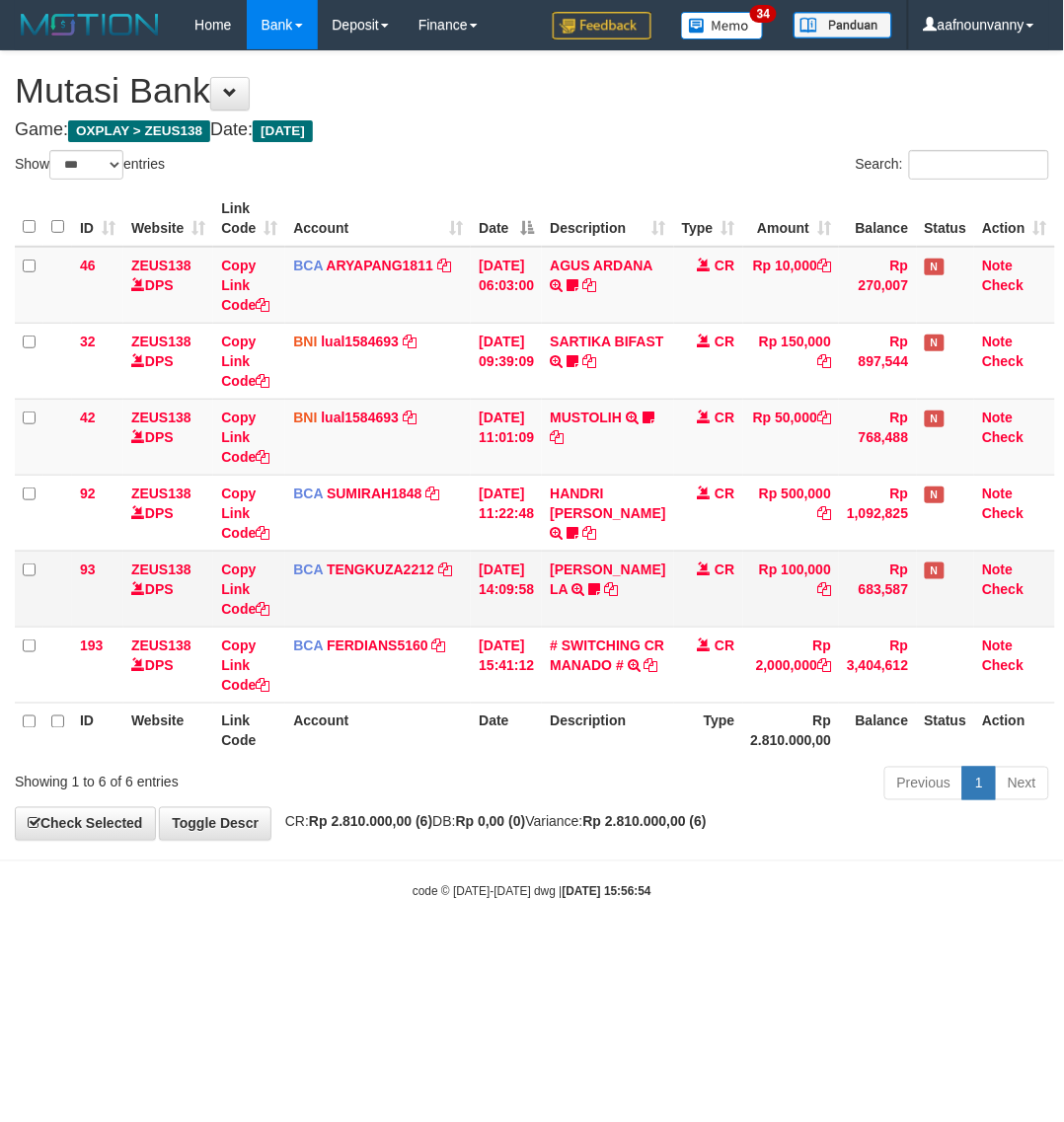 click on "DICKSON JOURDAN LA            TRSF E-BANKING CR 1107/FTSCY/WS95031
100000.00DICKSON JOURDAN LA    gacormania16A" at bounding box center [607, 588] 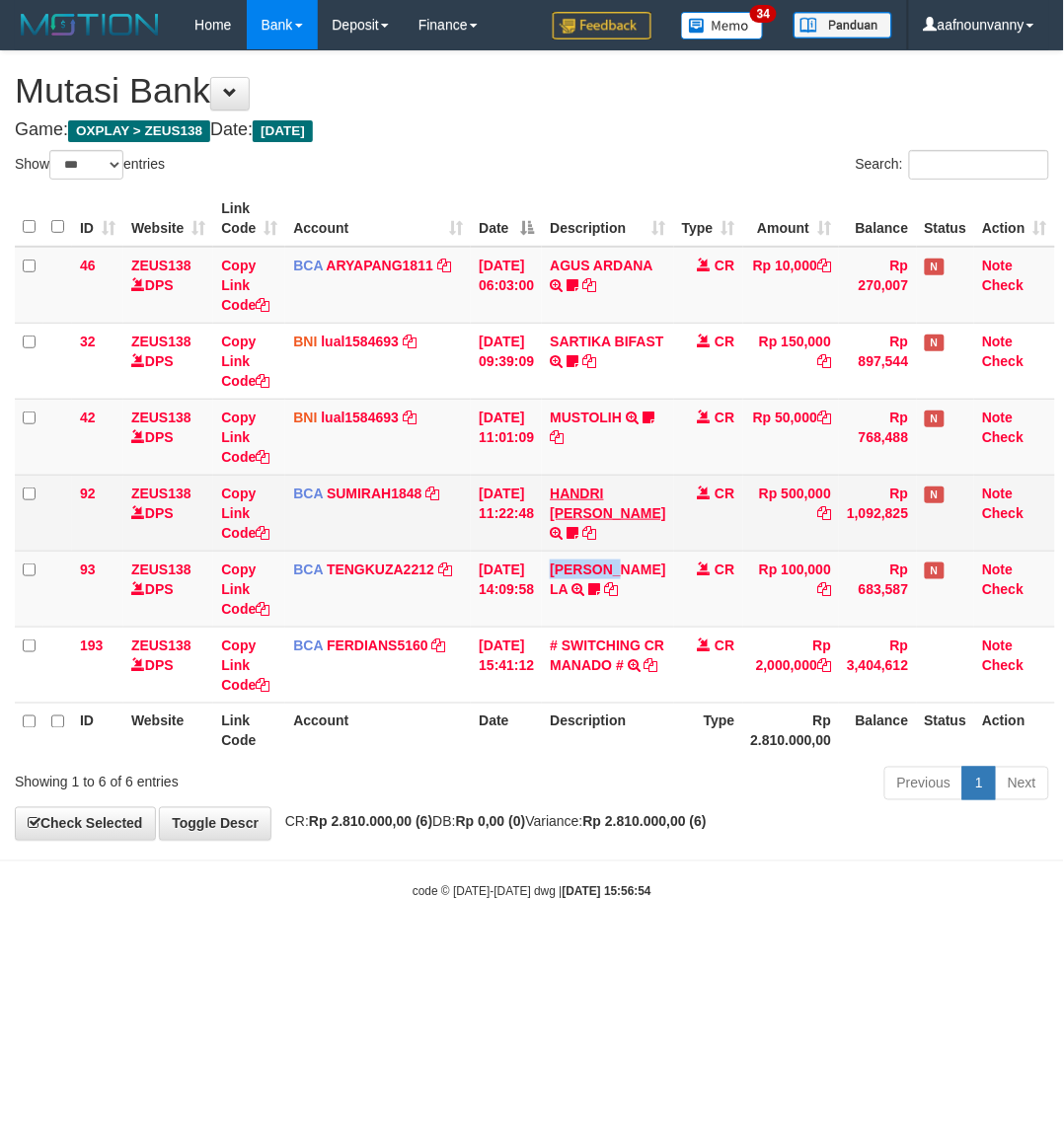 drag, startPoint x: 597, startPoint y: 577, endPoint x: 585, endPoint y: 494, distance: 83.86298 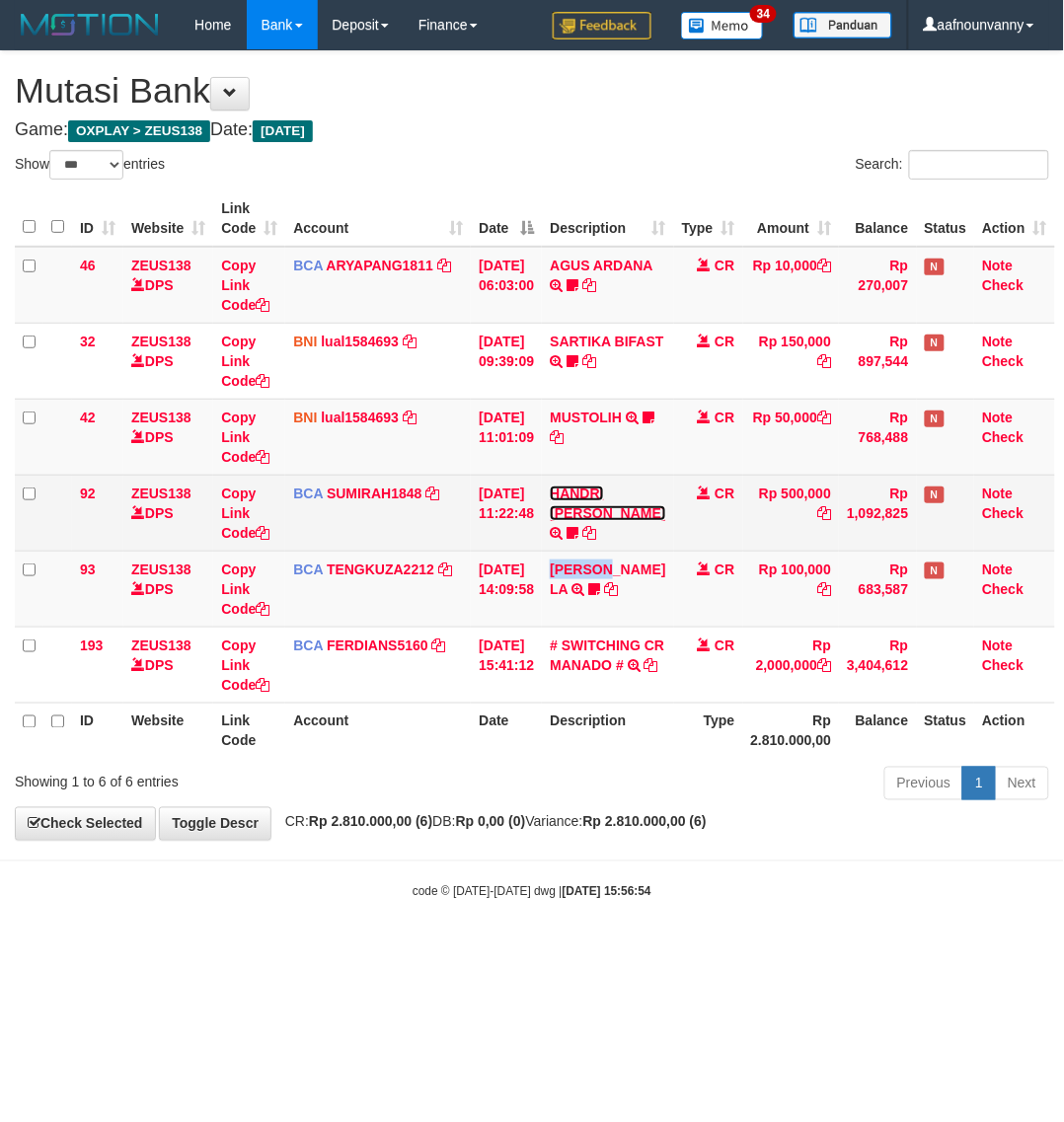 click on "HANDRI YANTO SALIM" at bounding box center (607, 503) 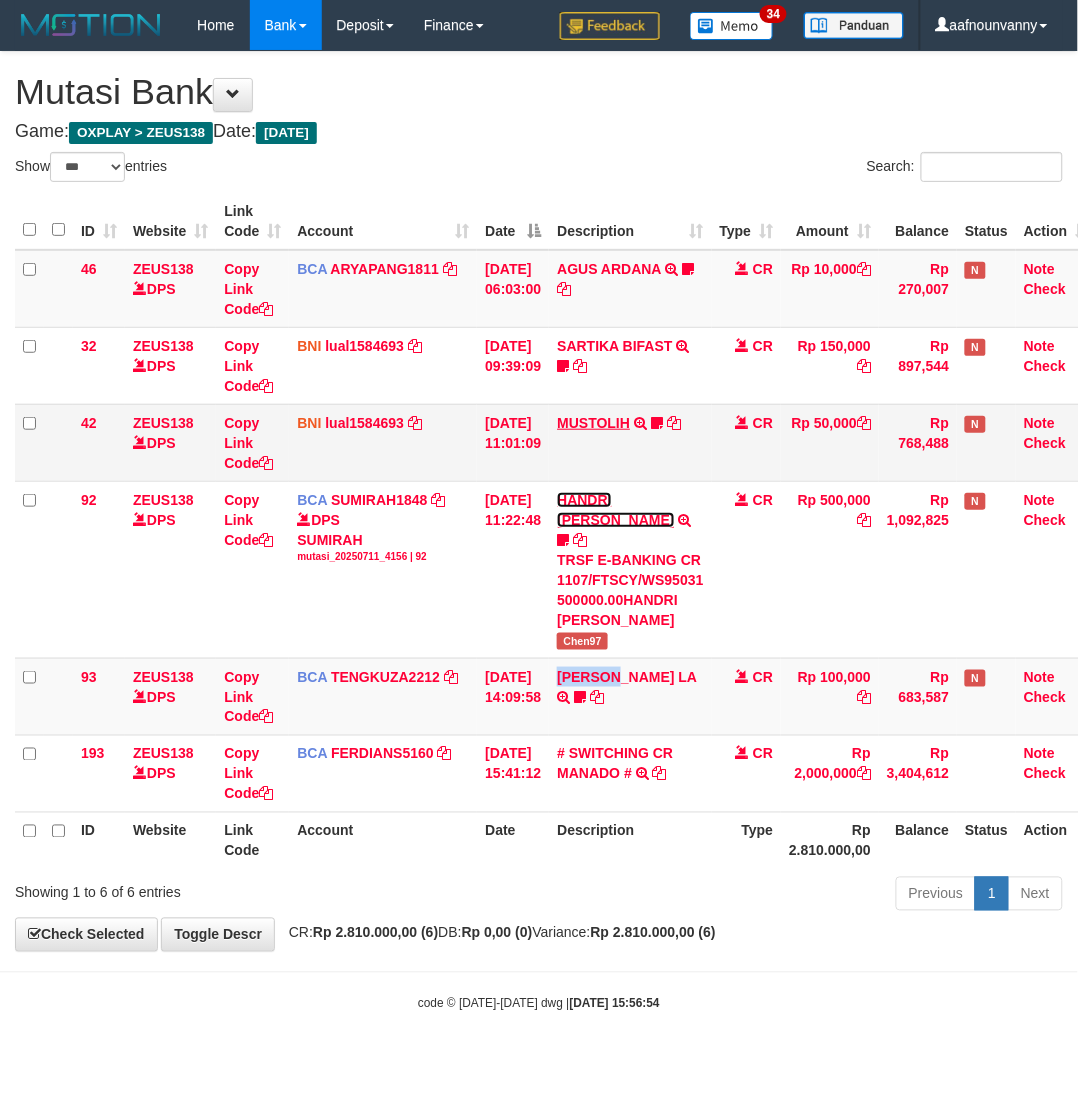 drag, startPoint x: 592, startPoint y: 501, endPoint x: 590, endPoint y: 427, distance: 74.02702 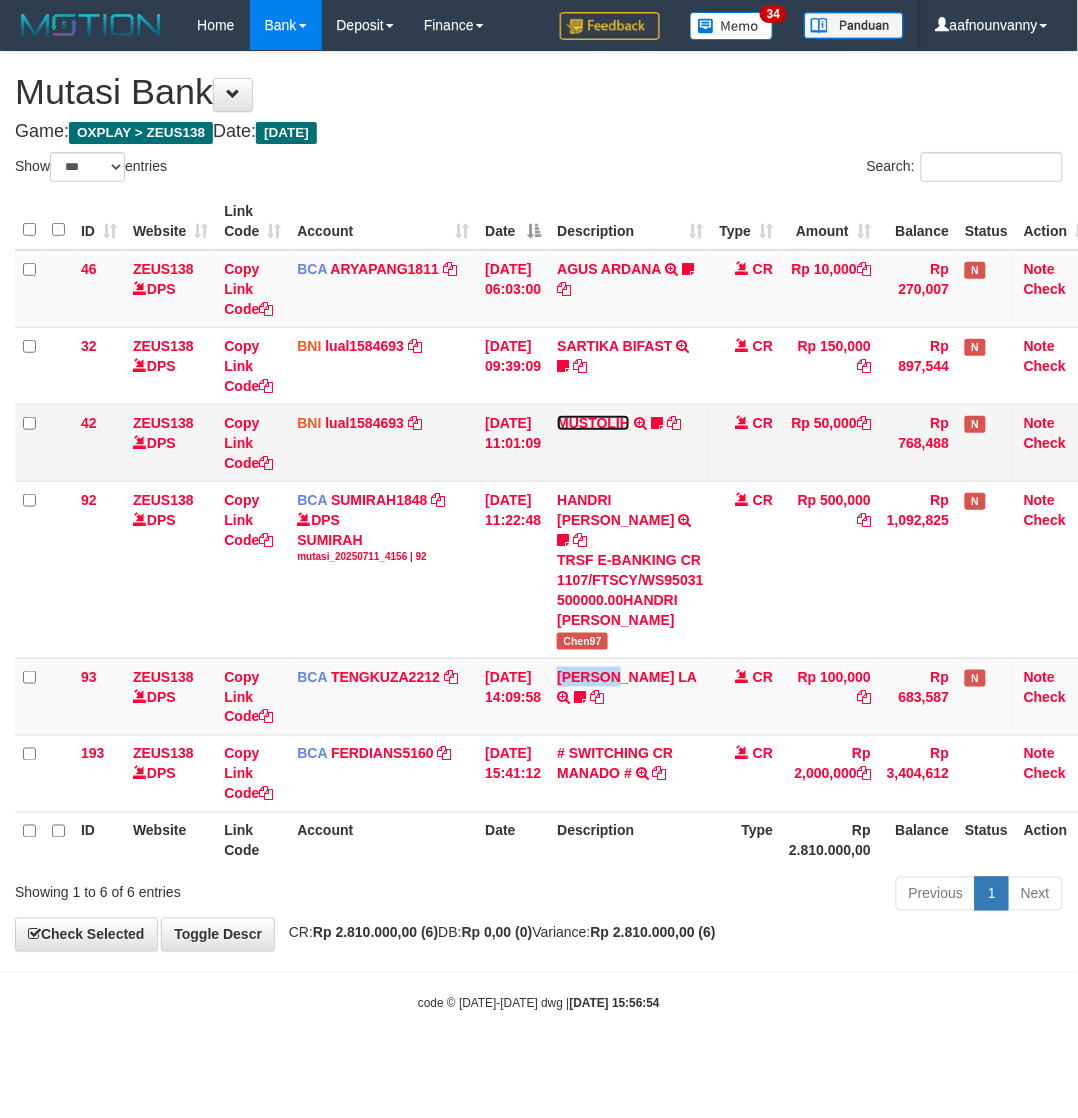 click on "MUSTOLIH" at bounding box center (593, 423) 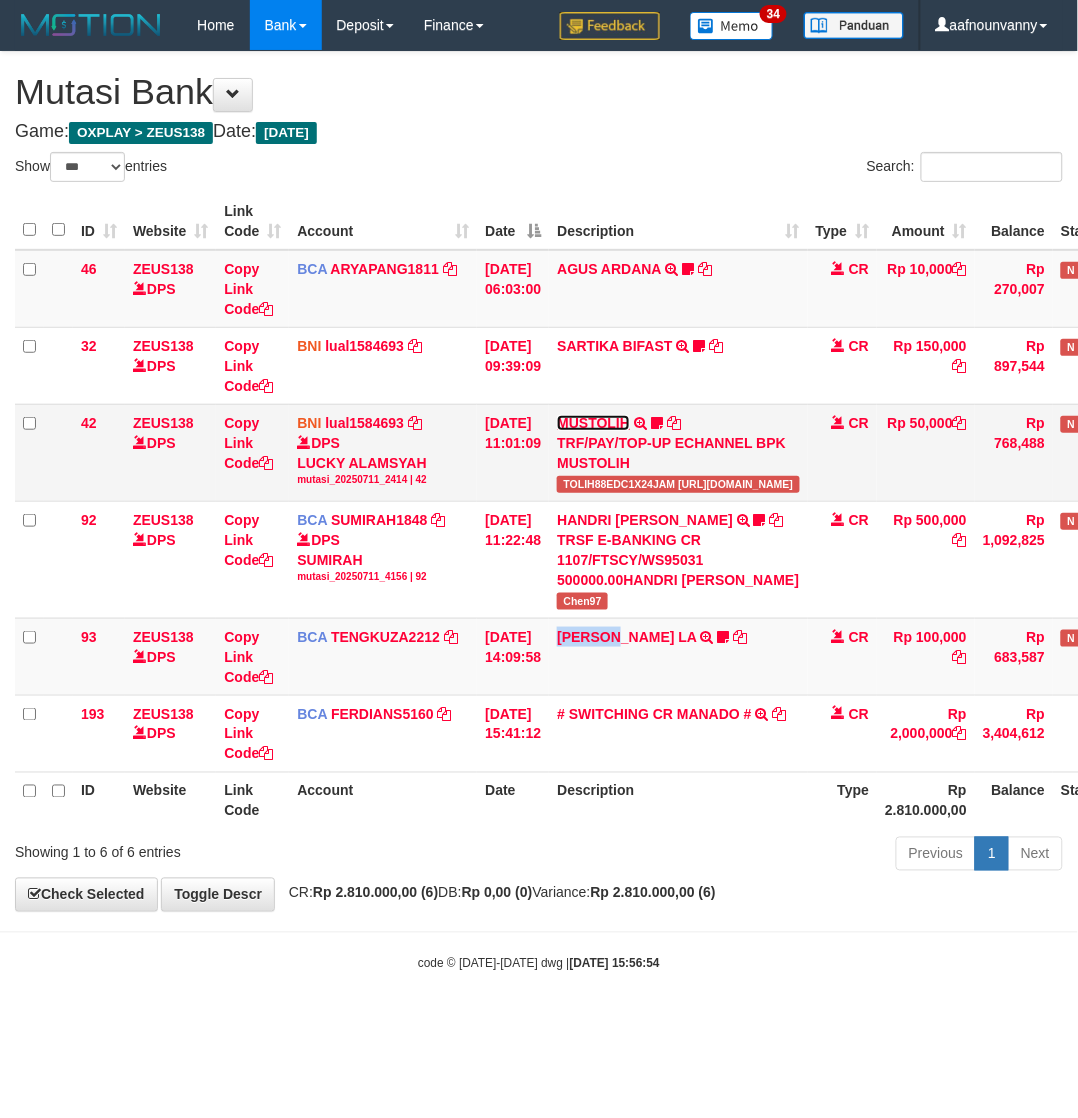 click on "MUSTOLIH" at bounding box center [593, 423] 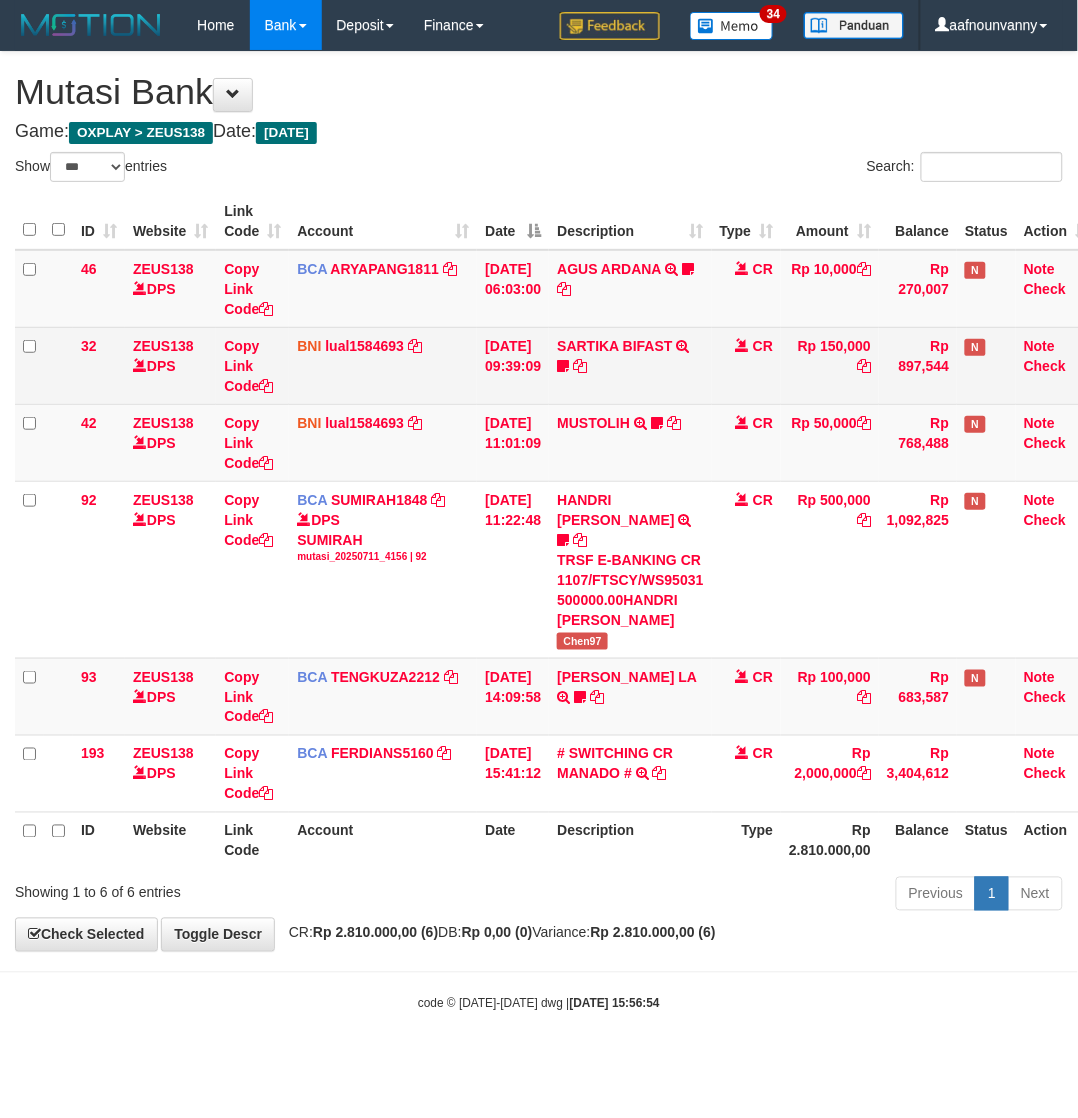 click on "SARTIKA BIFAST            TRF/PAY/TOP-UP ECHANNEL SARTIKA BIFAST 49764882    0022285351
https://prnt.sc/y776R2nDkBDe" at bounding box center [630, 365] 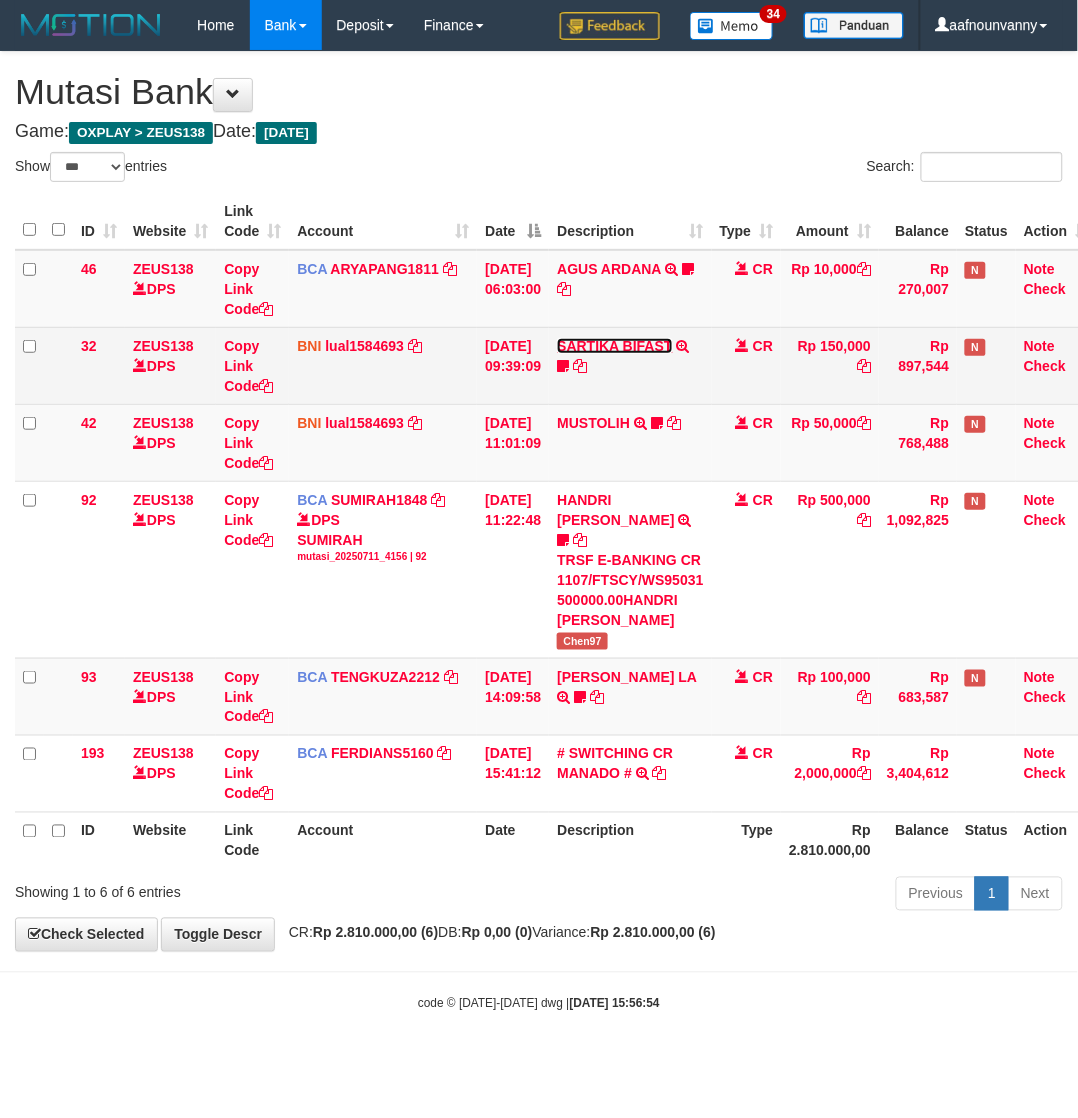 click on "SARTIKA BIFAST" at bounding box center (614, 346) 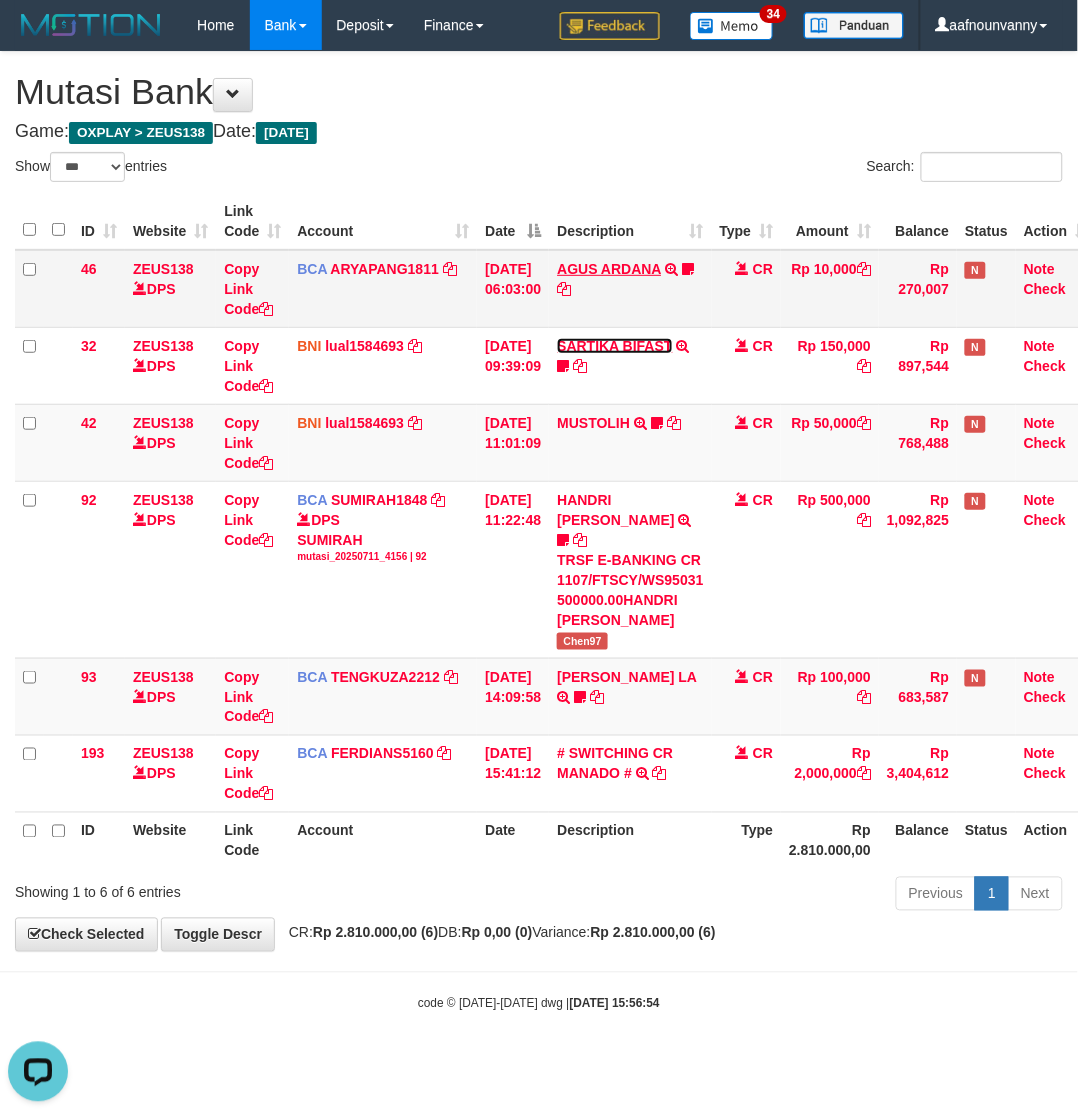 scroll, scrollTop: 0, scrollLeft: 0, axis: both 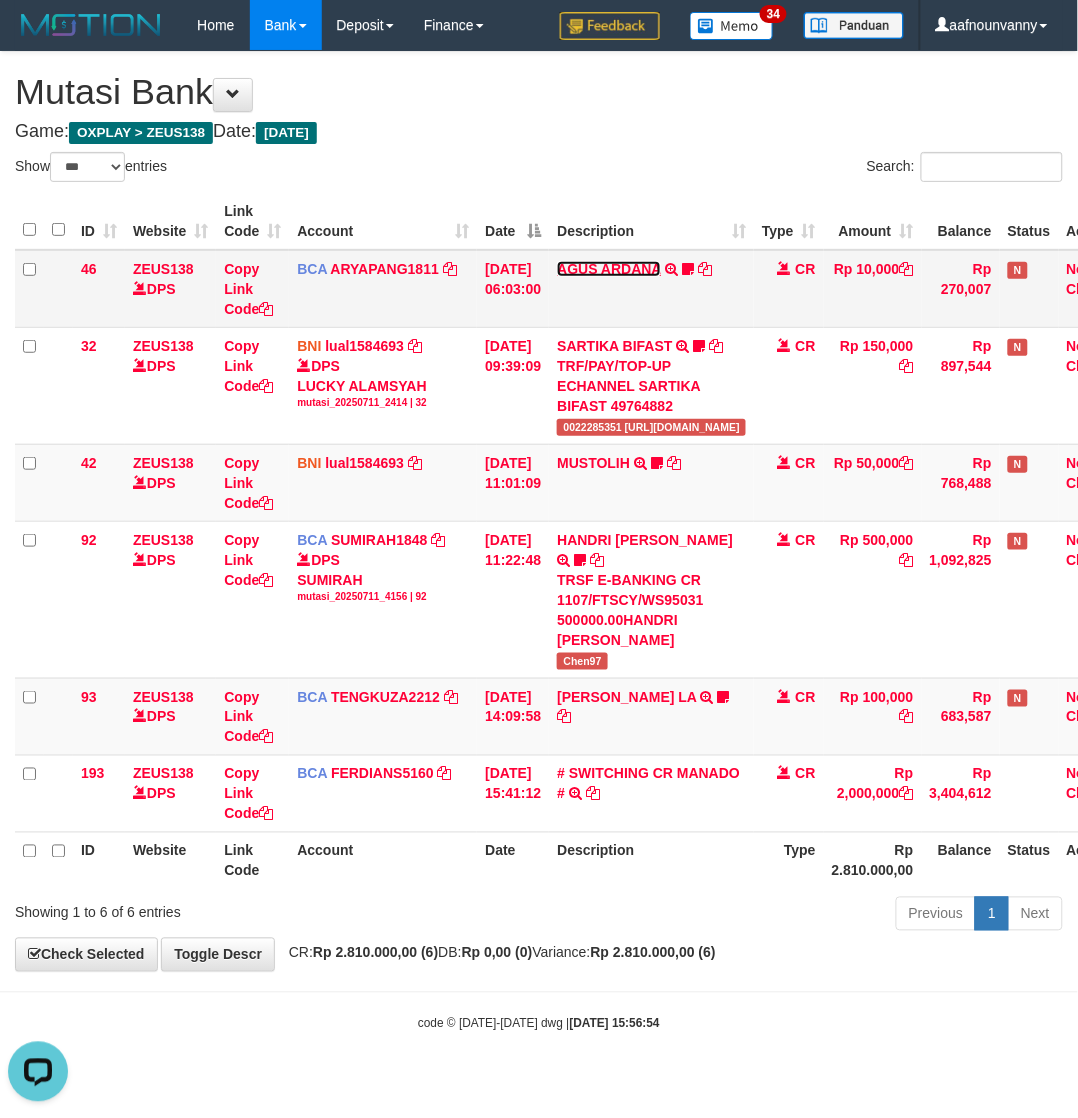click on "AGUS ARDANA" at bounding box center [609, 269] 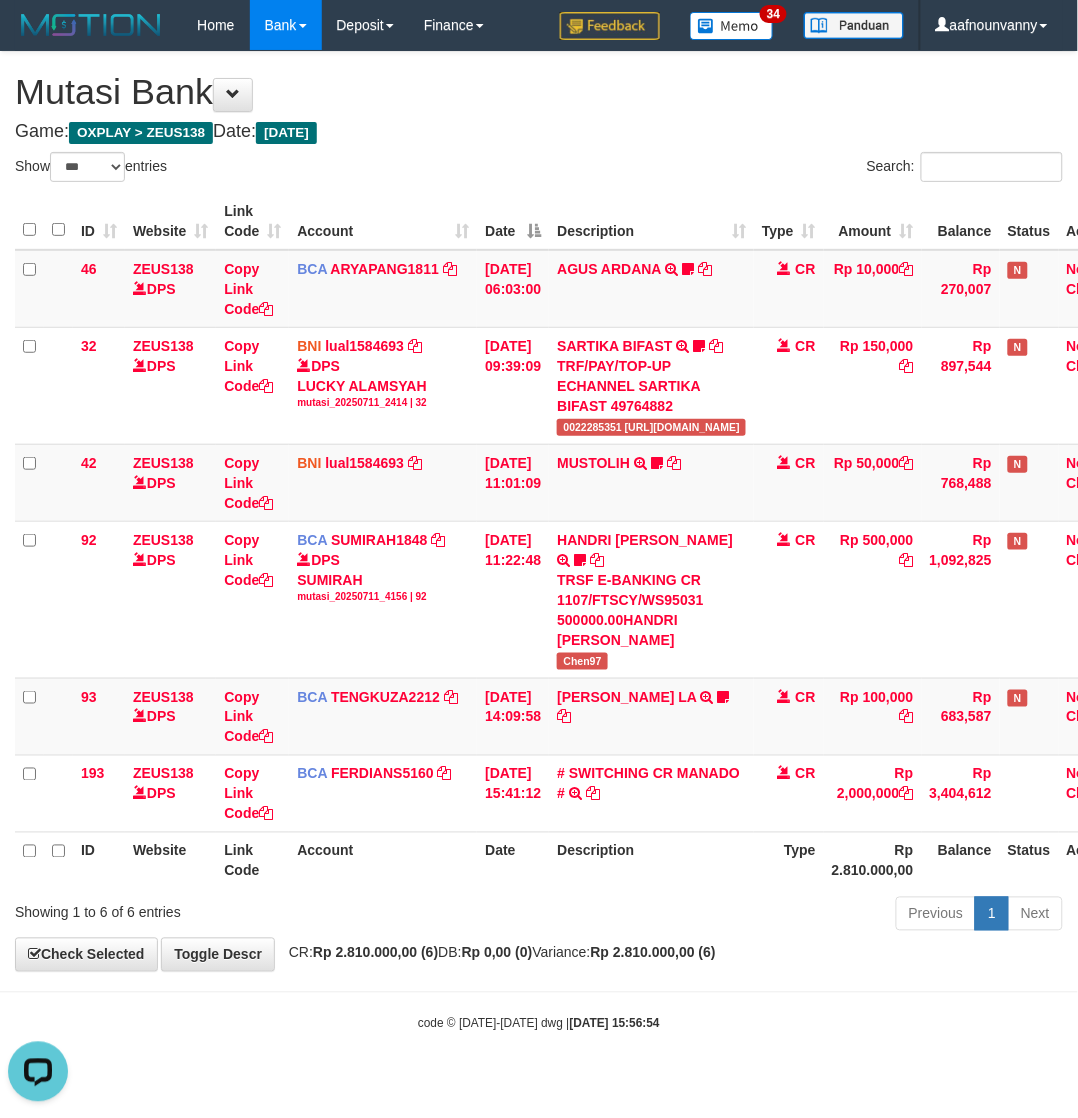 drag, startPoint x: 591, startPoint y: 845, endPoint x: 537, endPoint y: 832, distance: 55.542778 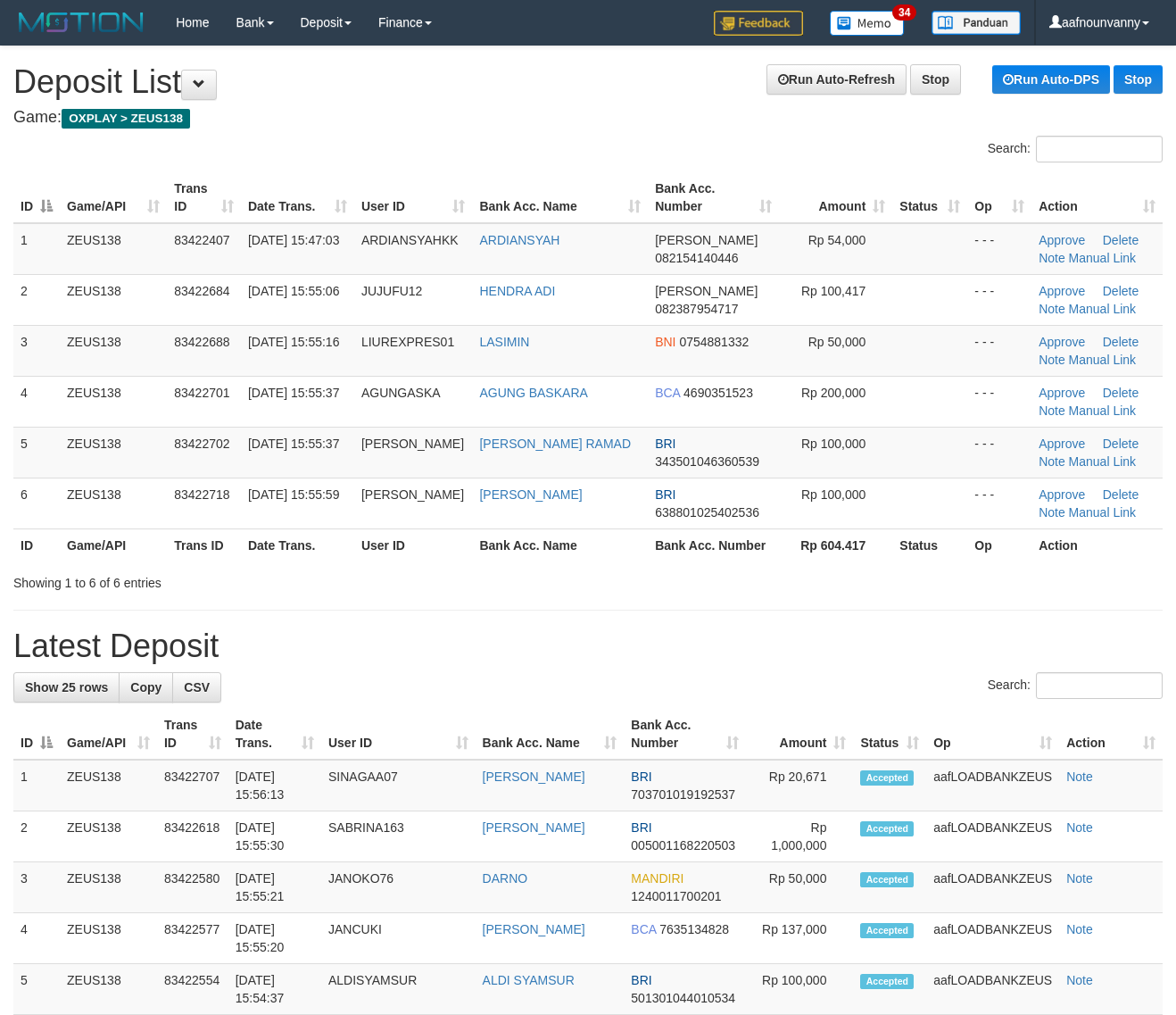scroll, scrollTop: 0, scrollLeft: 0, axis: both 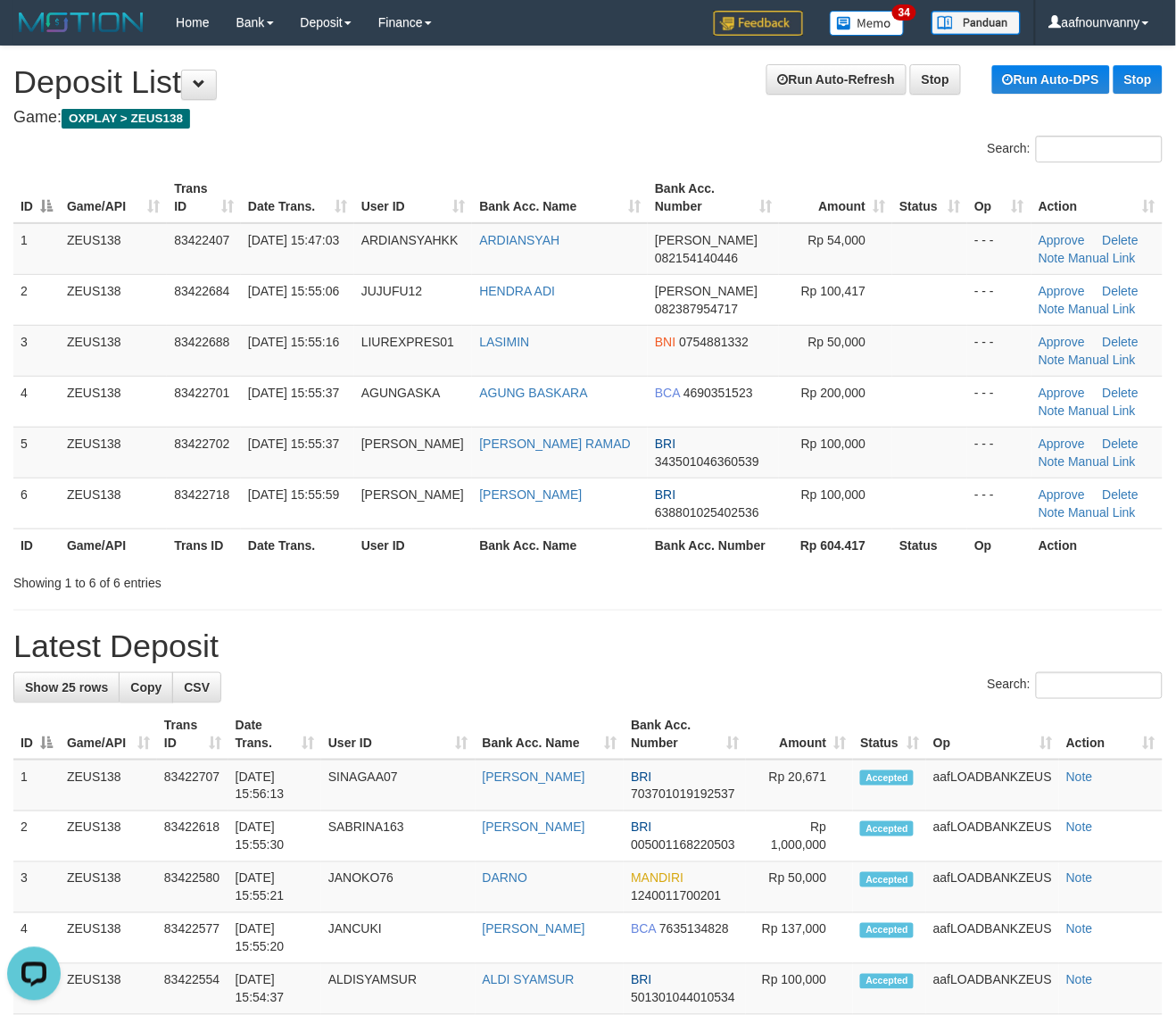 click on "**********" at bounding box center (588, 1099) 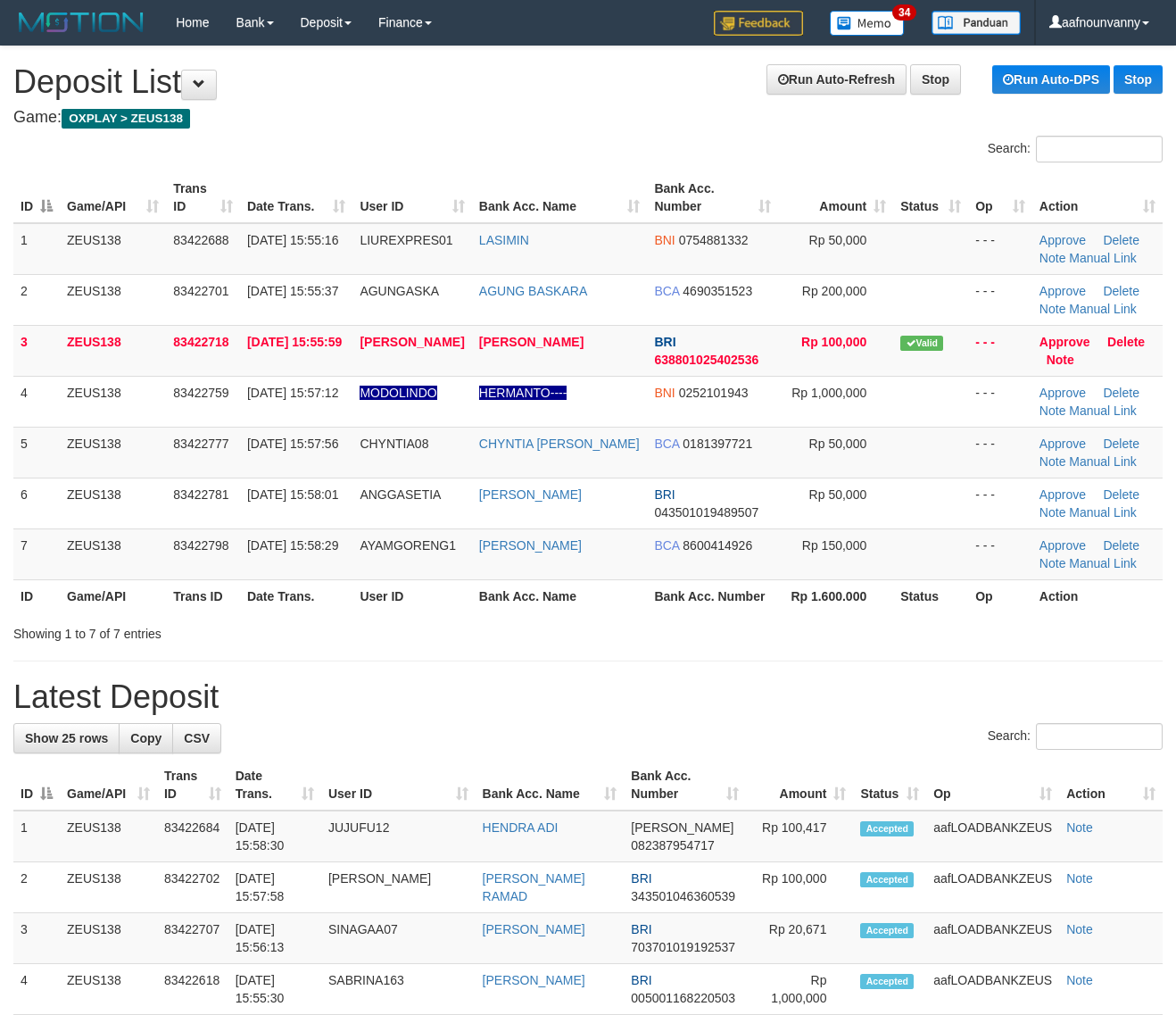 scroll, scrollTop: 0, scrollLeft: 0, axis: both 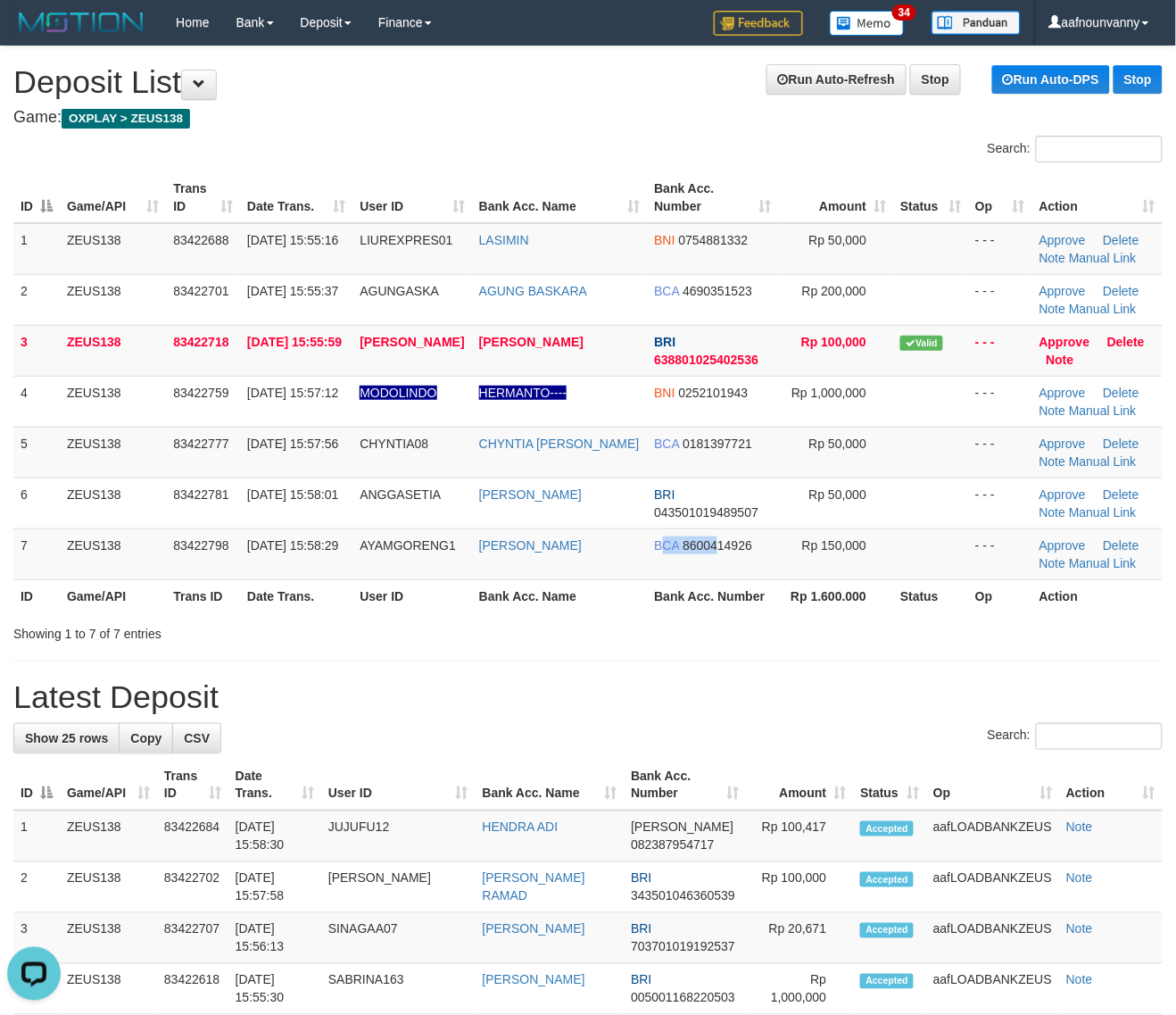 drag, startPoint x: 631, startPoint y: 522, endPoint x: 1170, endPoint y: 640, distance: 551.7653 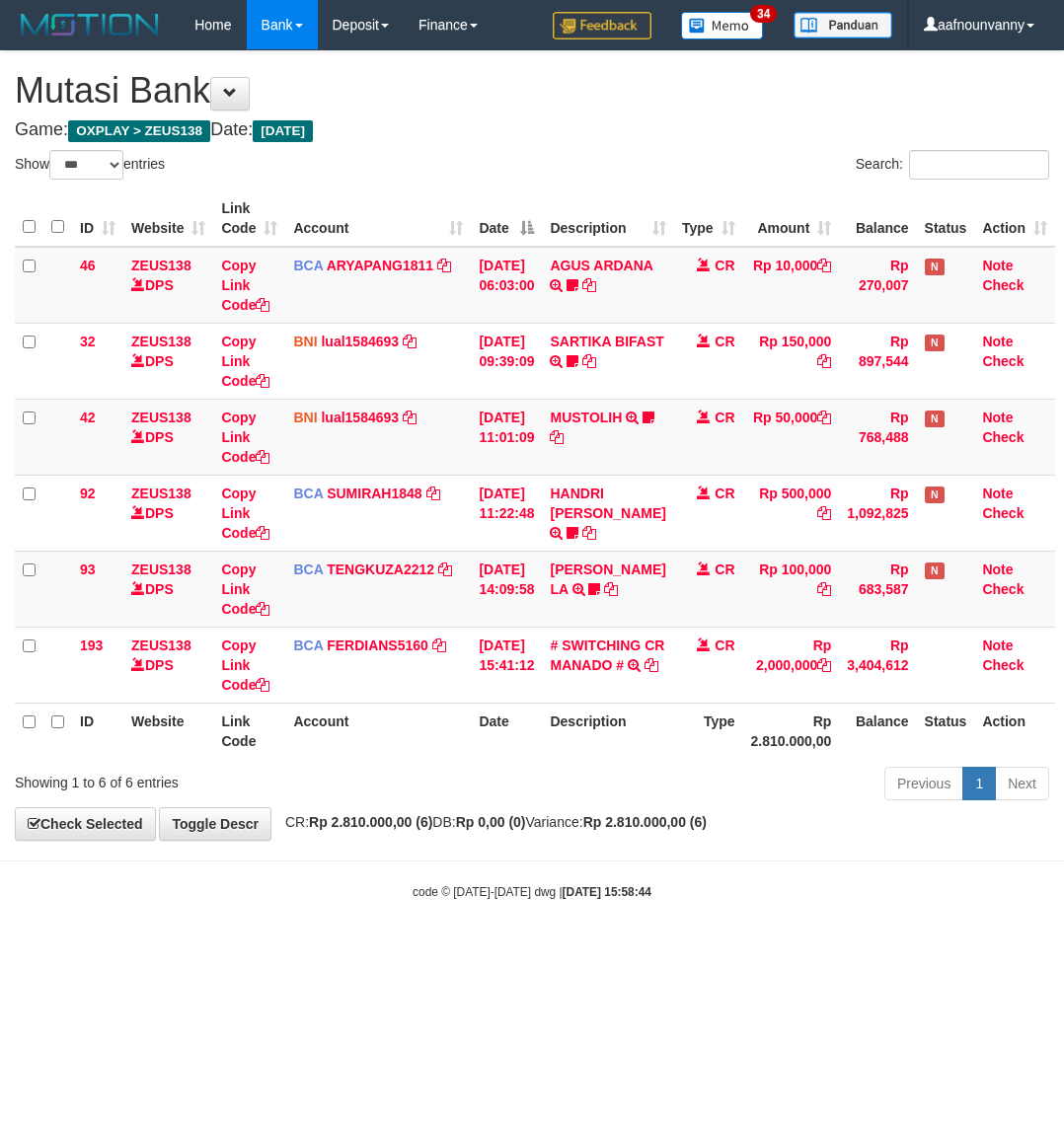 select on "***" 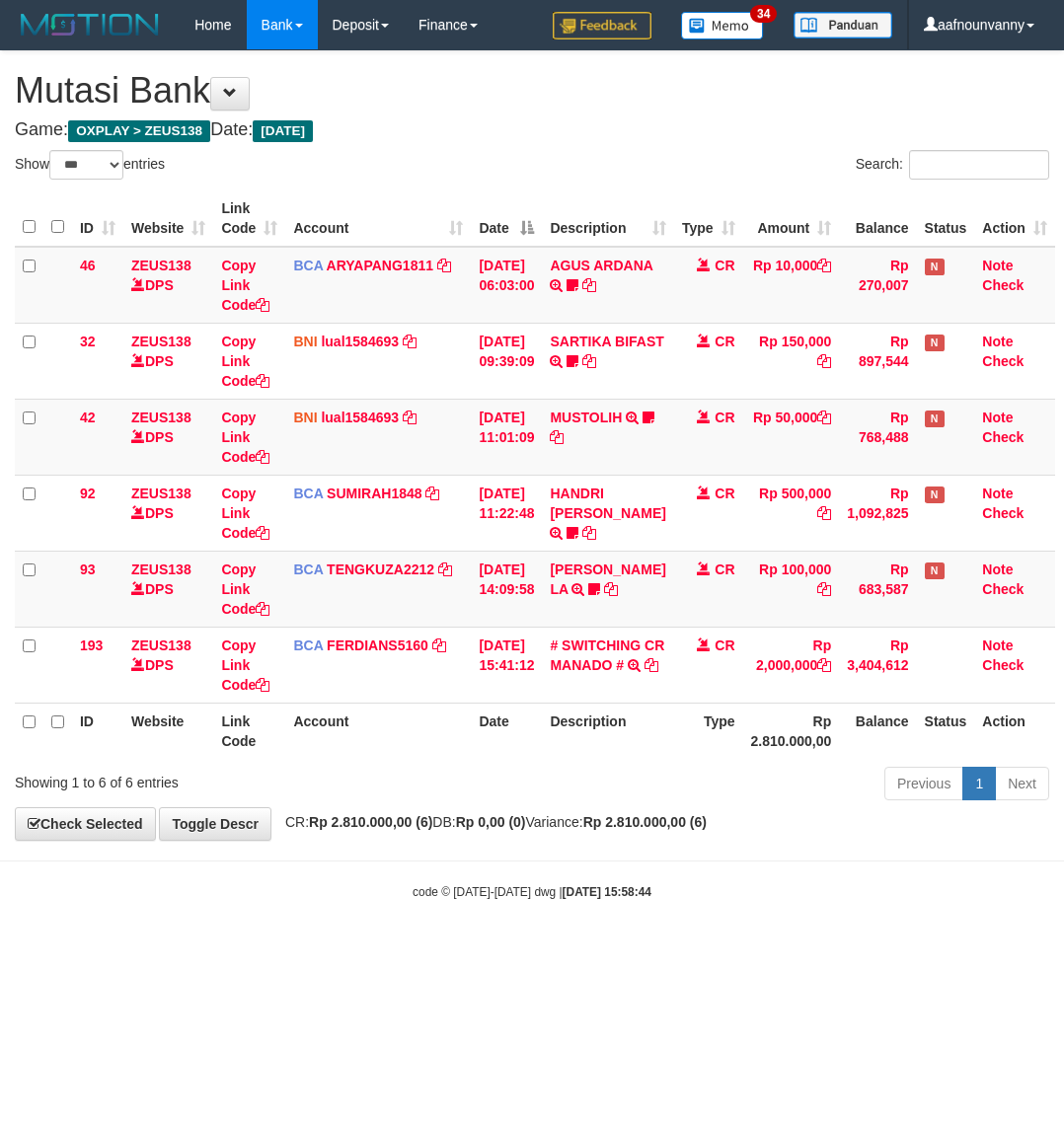 scroll, scrollTop: 0, scrollLeft: 0, axis: both 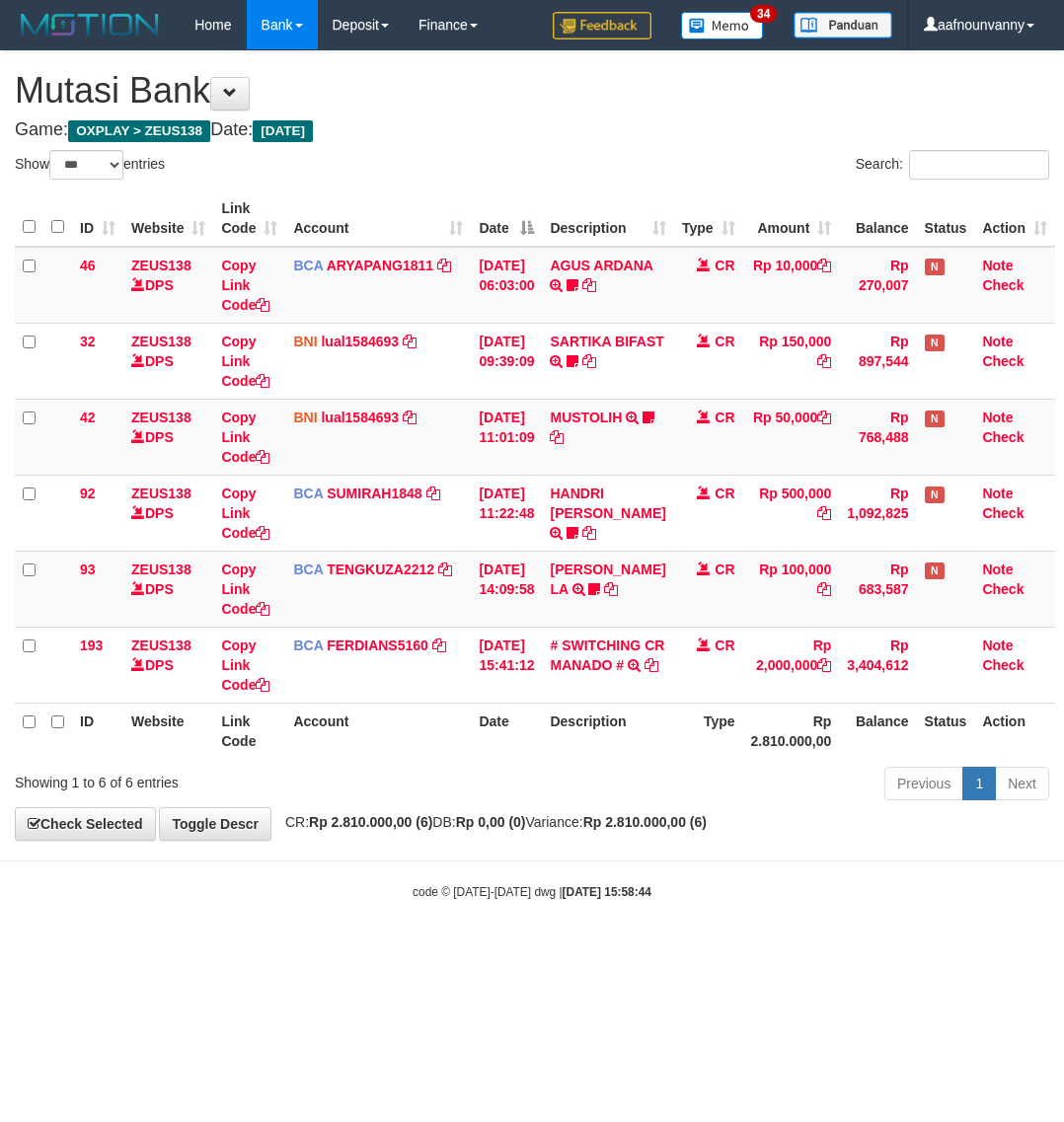 select on "***" 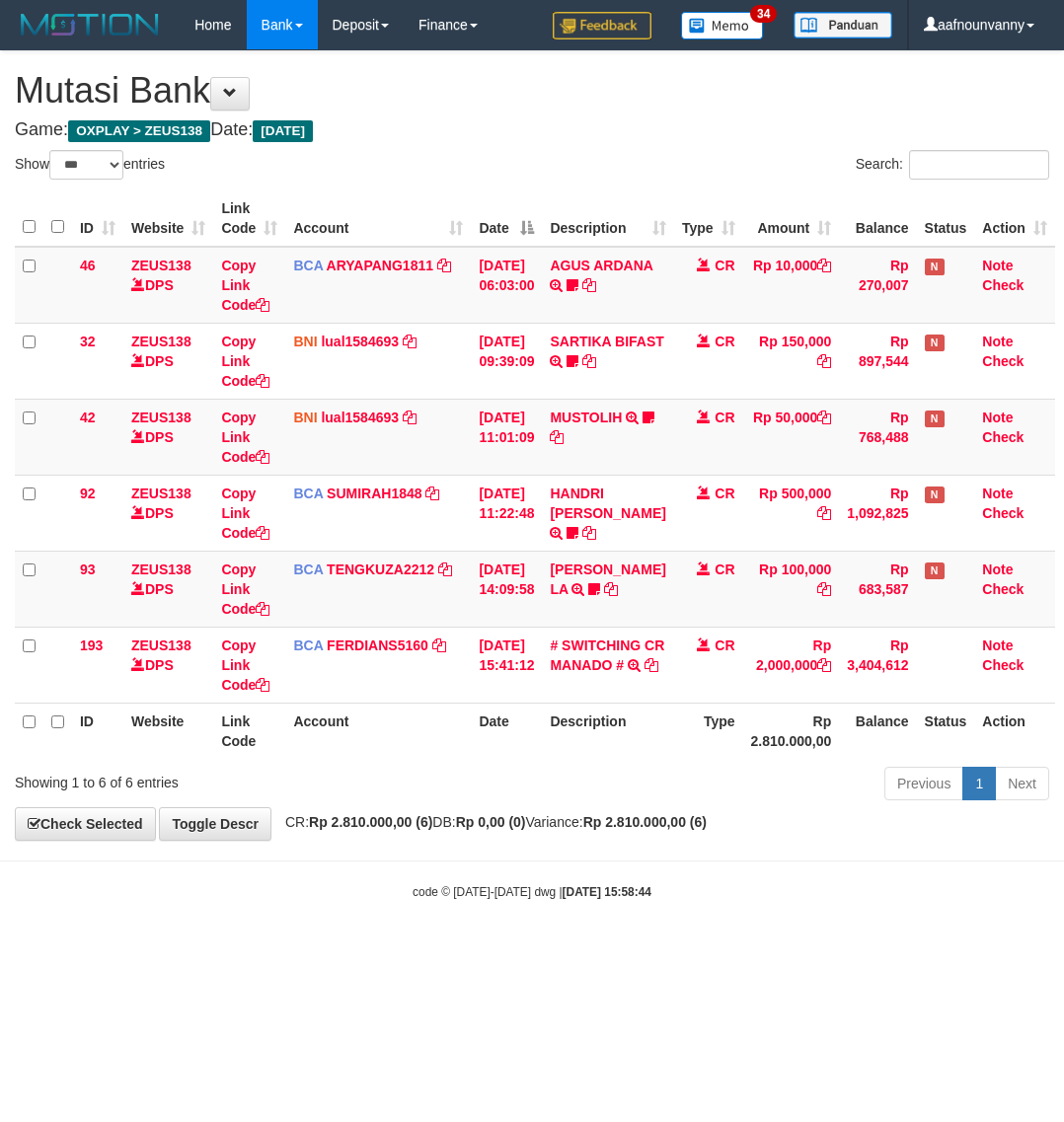 scroll, scrollTop: 0, scrollLeft: 0, axis: both 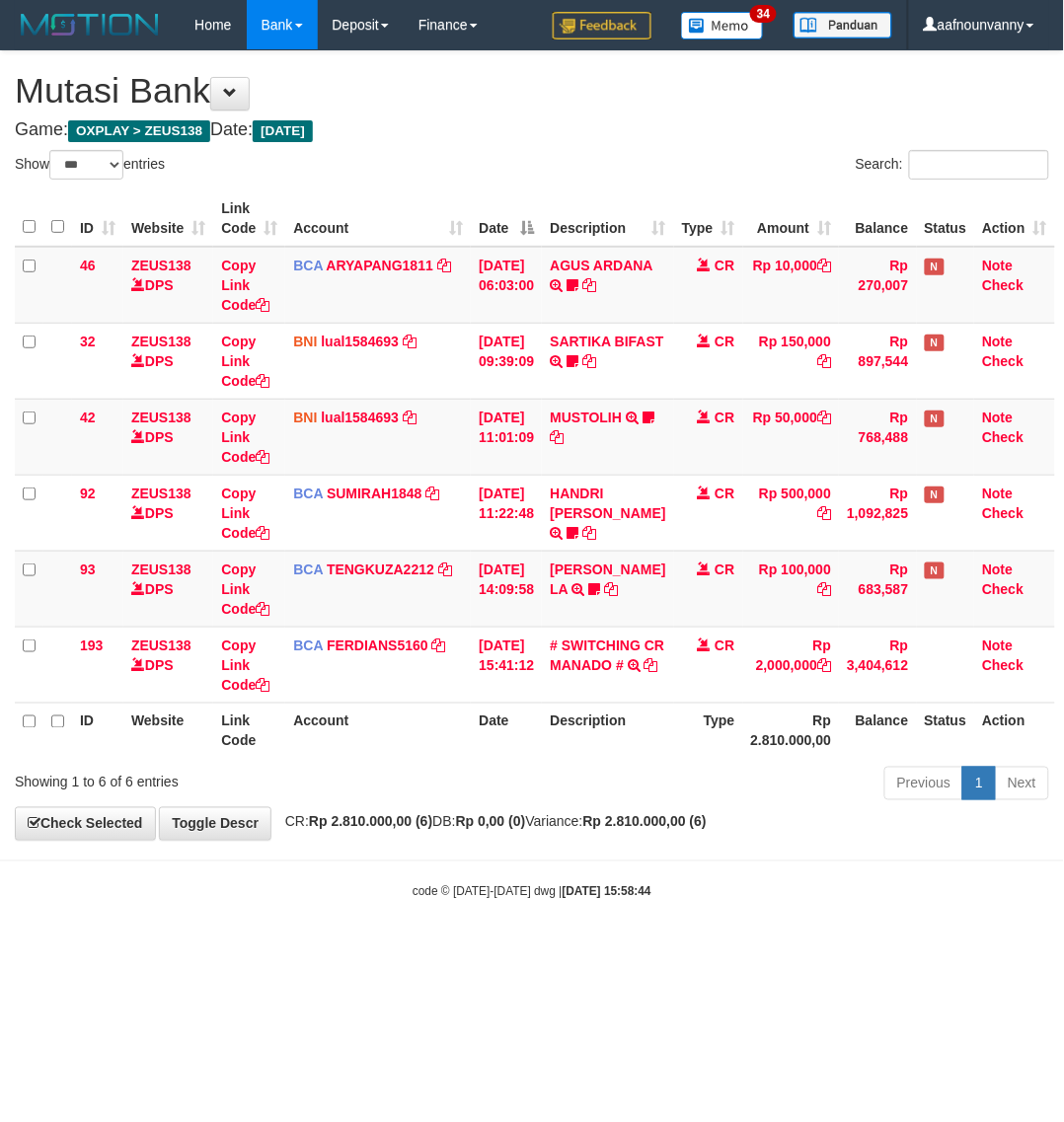 click on "Previous 1 Next" at bounding box center [753, 785] 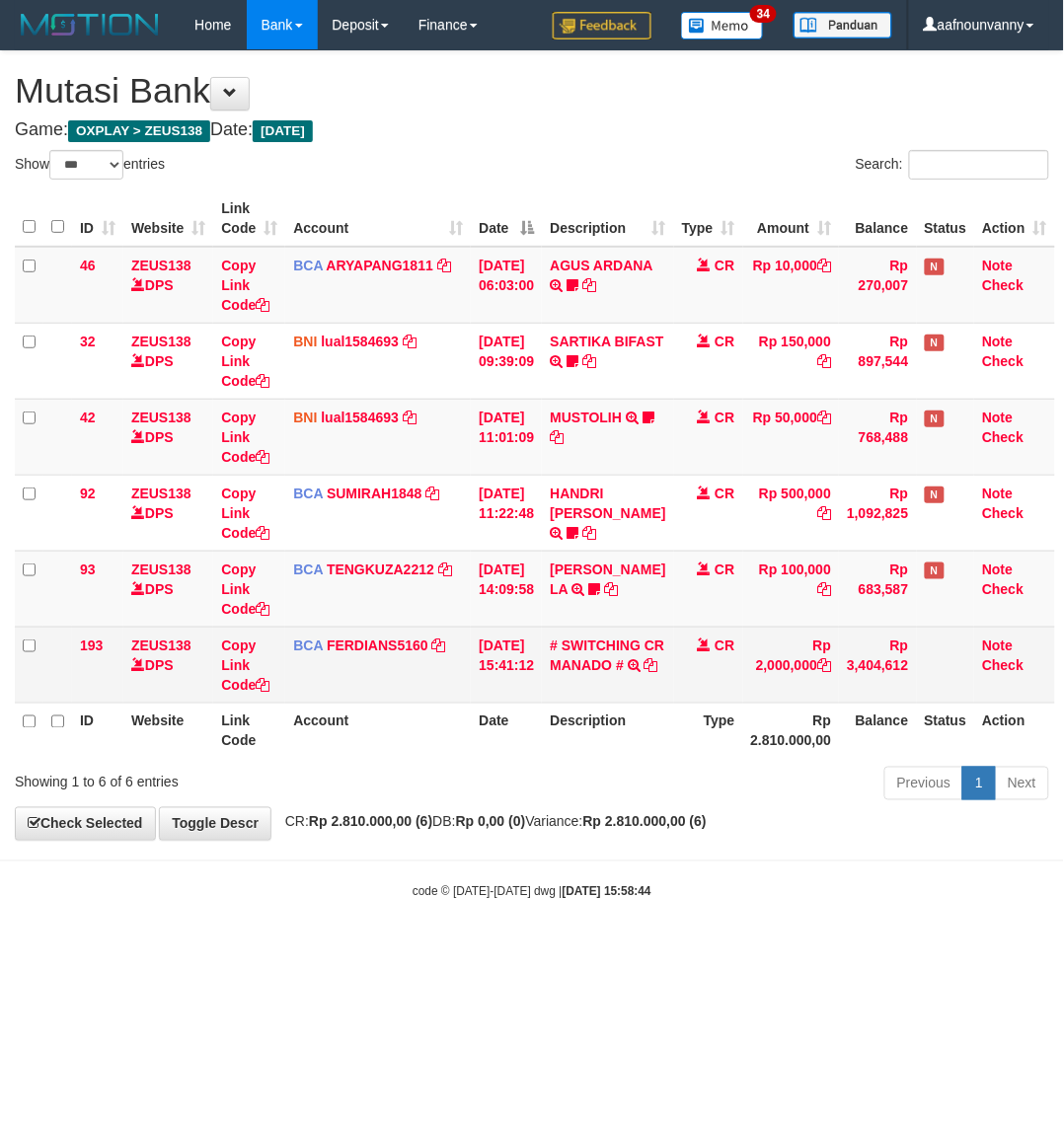 drag, startPoint x: 503, startPoint y: 761, endPoint x: 17, endPoint y: 696, distance: 490.32744 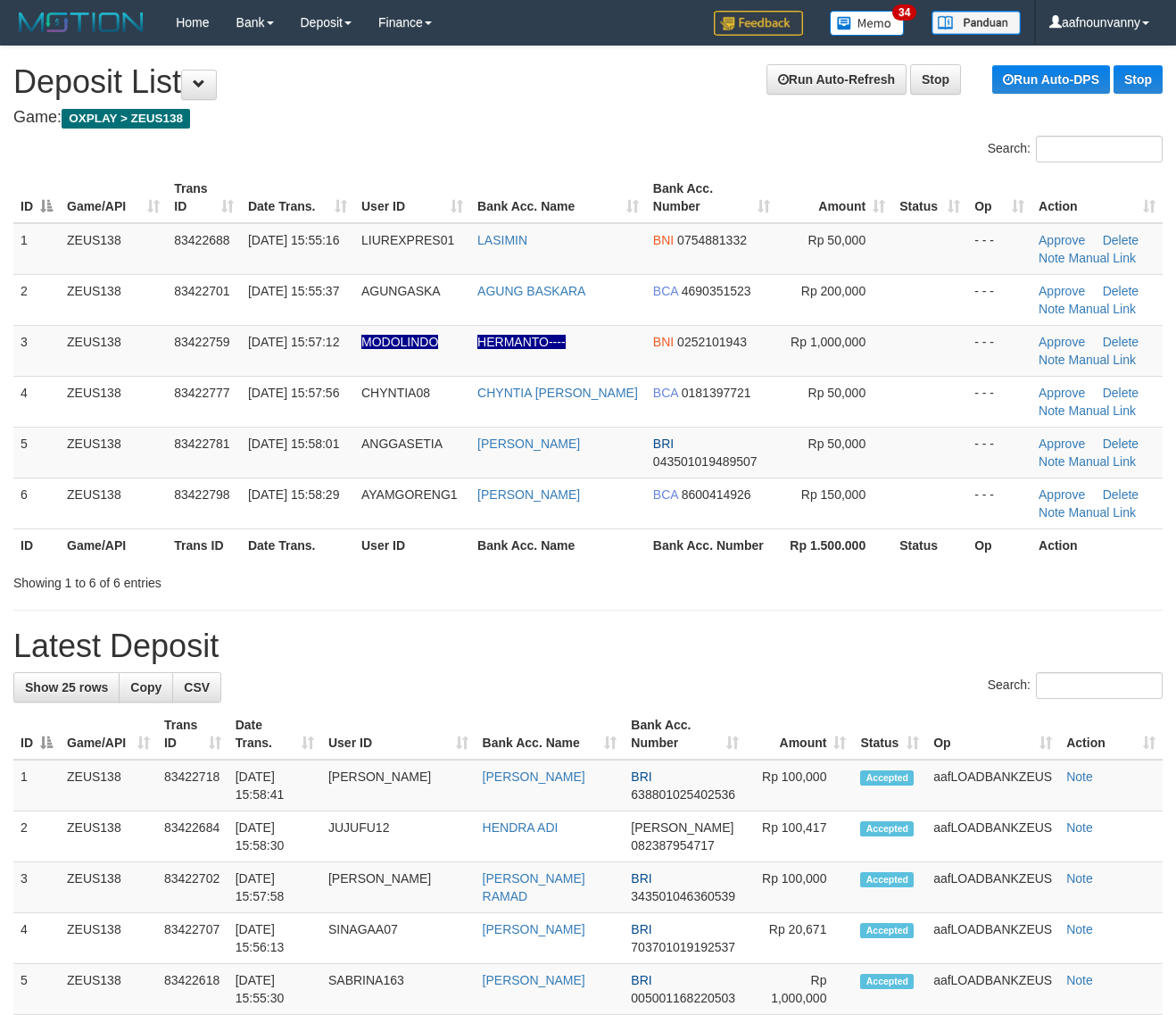 scroll, scrollTop: 0, scrollLeft: 0, axis: both 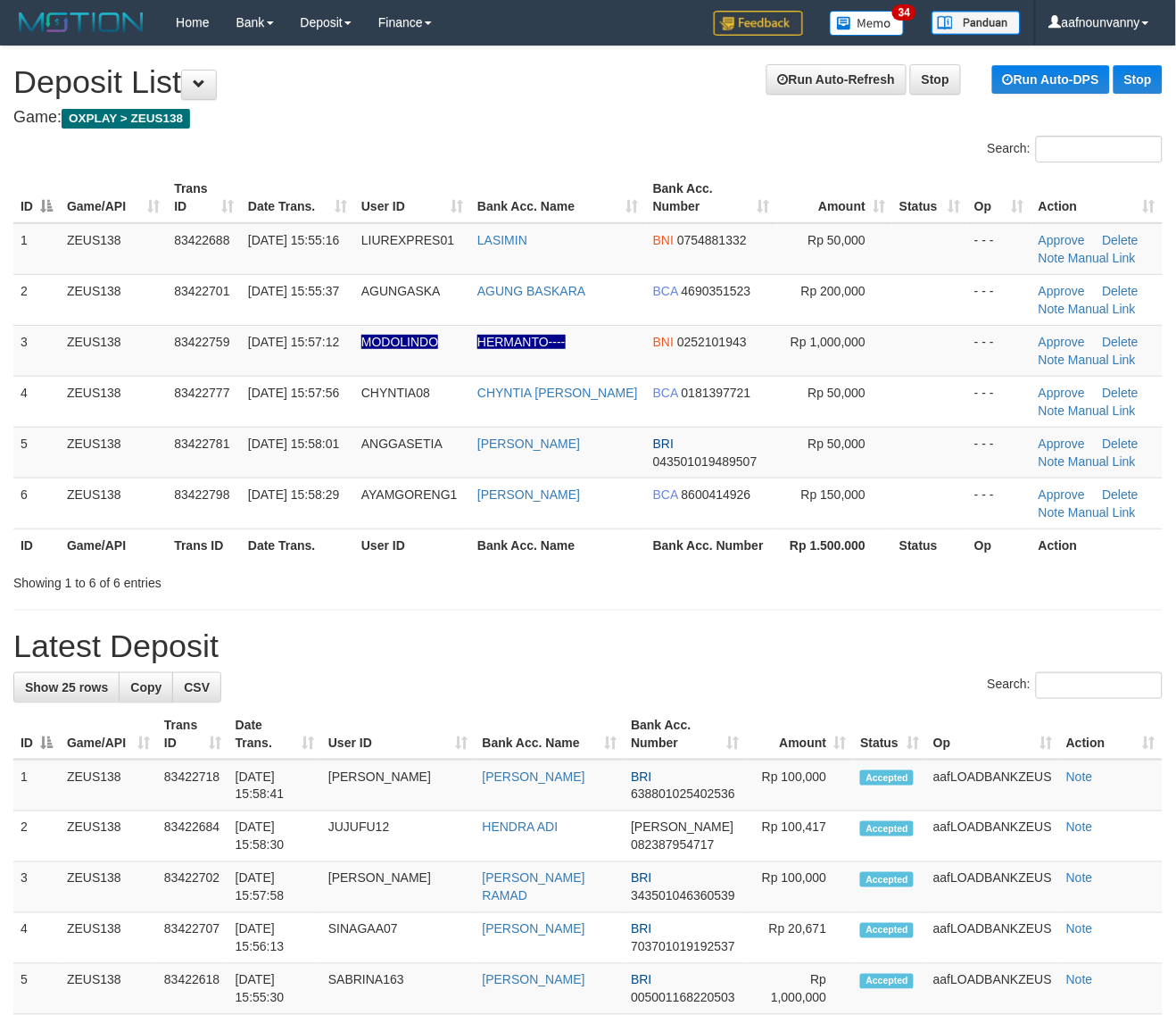 drag, startPoint x: 438, startPoint y: 541, endPoint x: 1183, endPoint y: 661, distance: 754.6025 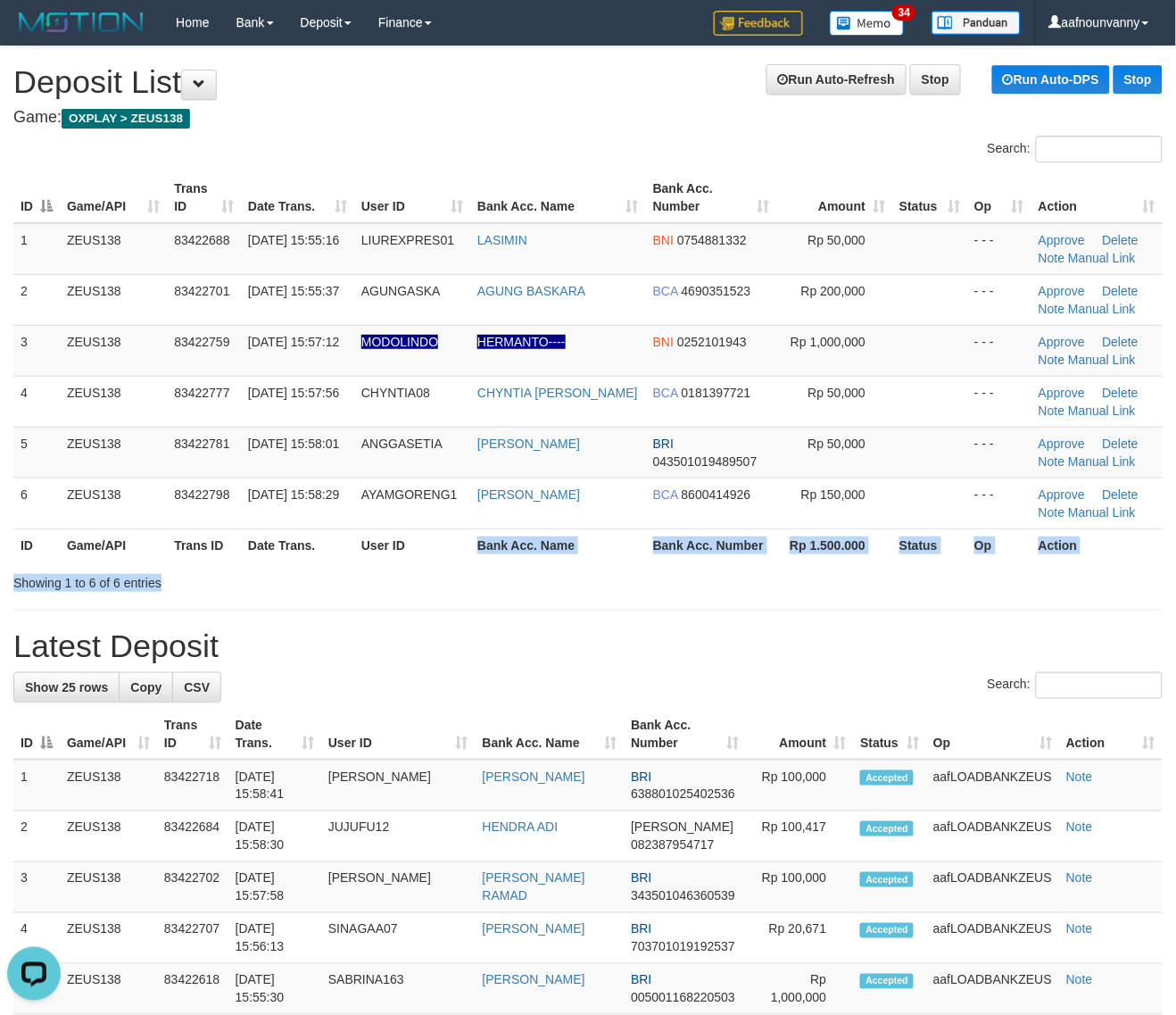 scroll, scrollTop: 0, scrollLeft: 0, axis: both 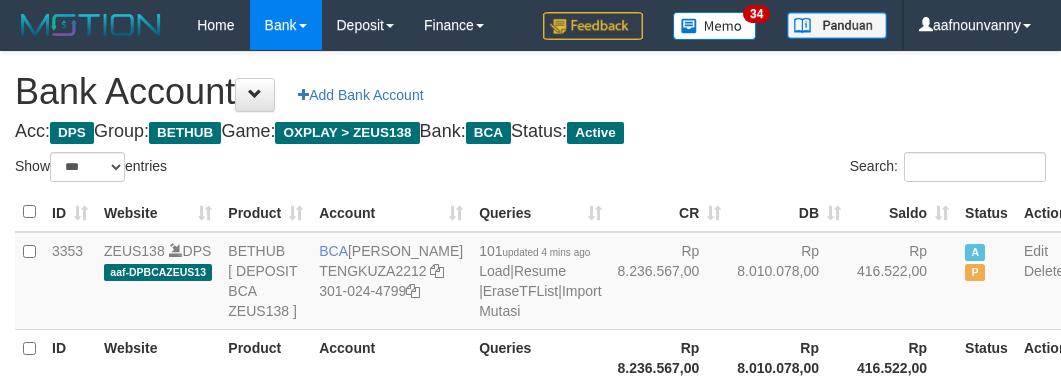 select on "***" 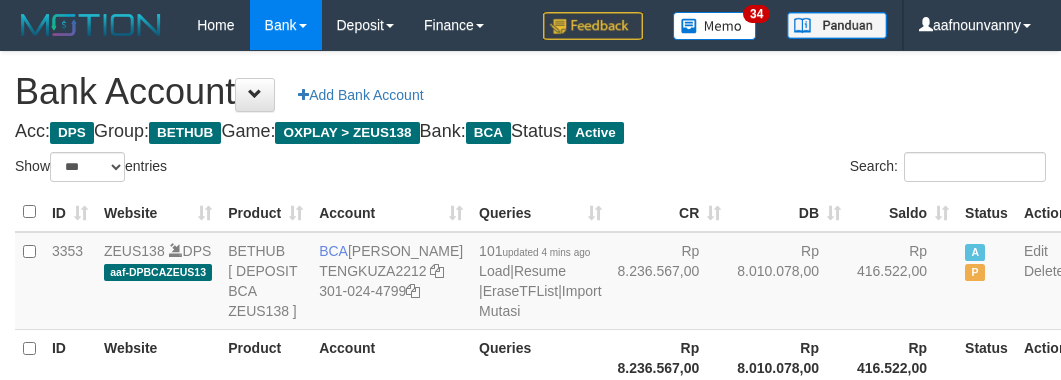 scroll, scrollTop: 226, scrollLeft: 0, axis: vertical 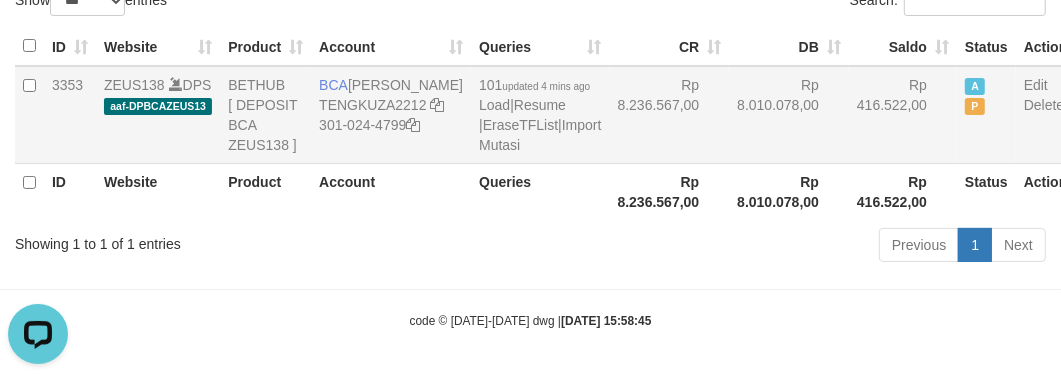 click on "Rp 8.236.567,00" at bounding box center (670, 115) 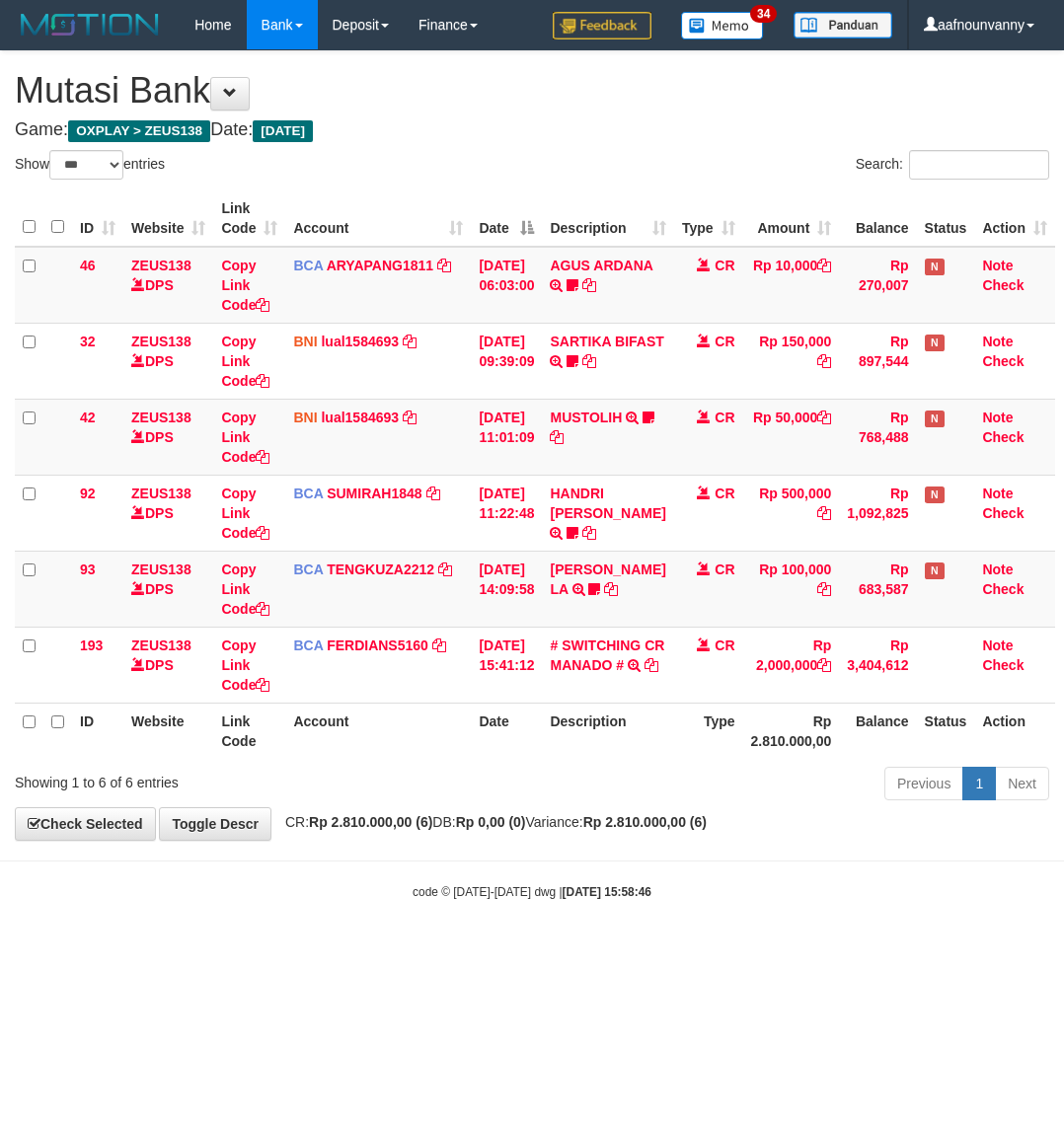select on "***" 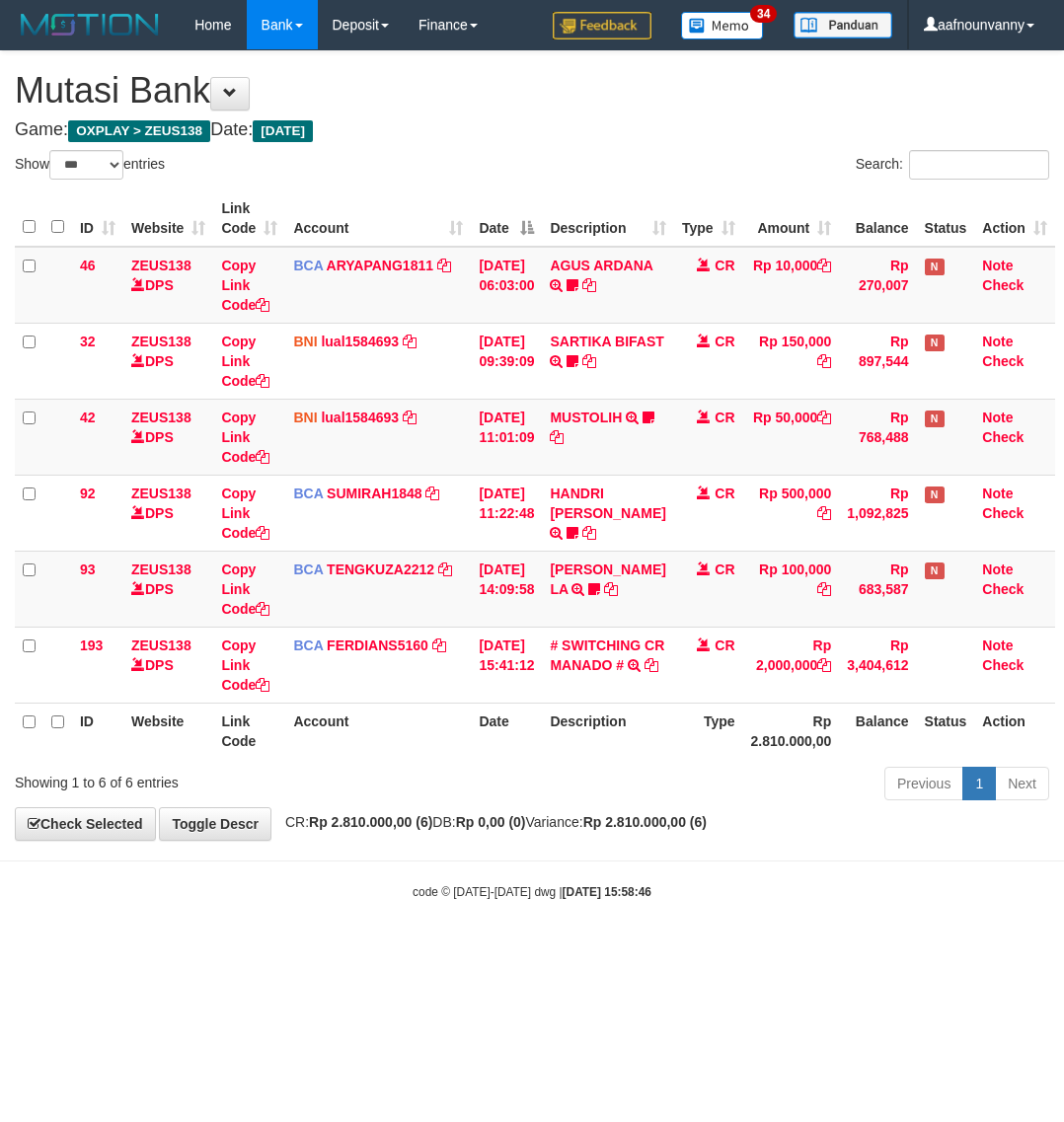 scroll, scrollTop: 0, scrollLeft: 0, axis: both 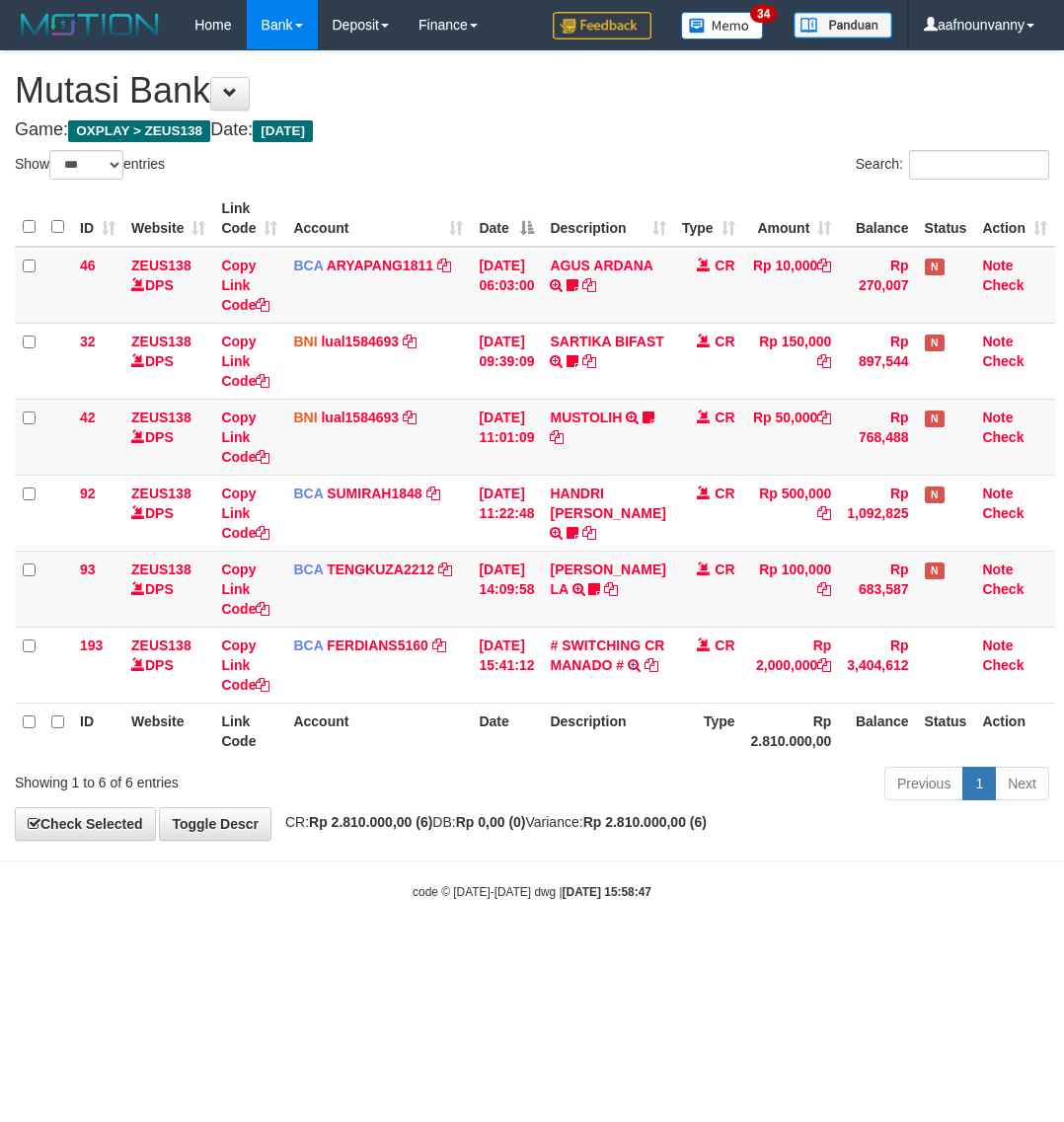 select on "***" 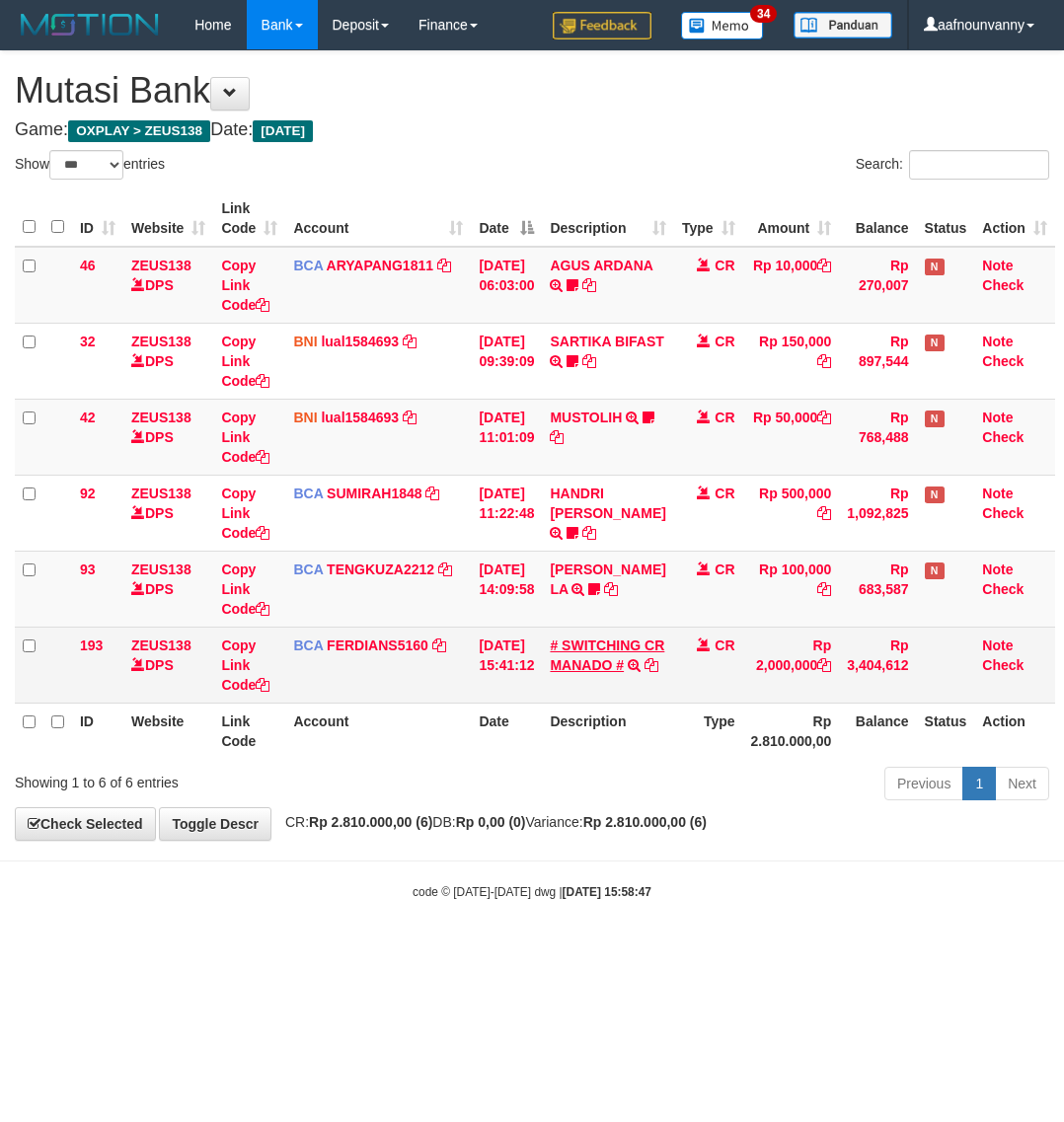 scroll, scrollTop: 0, scrollLeft: 0, axis: both 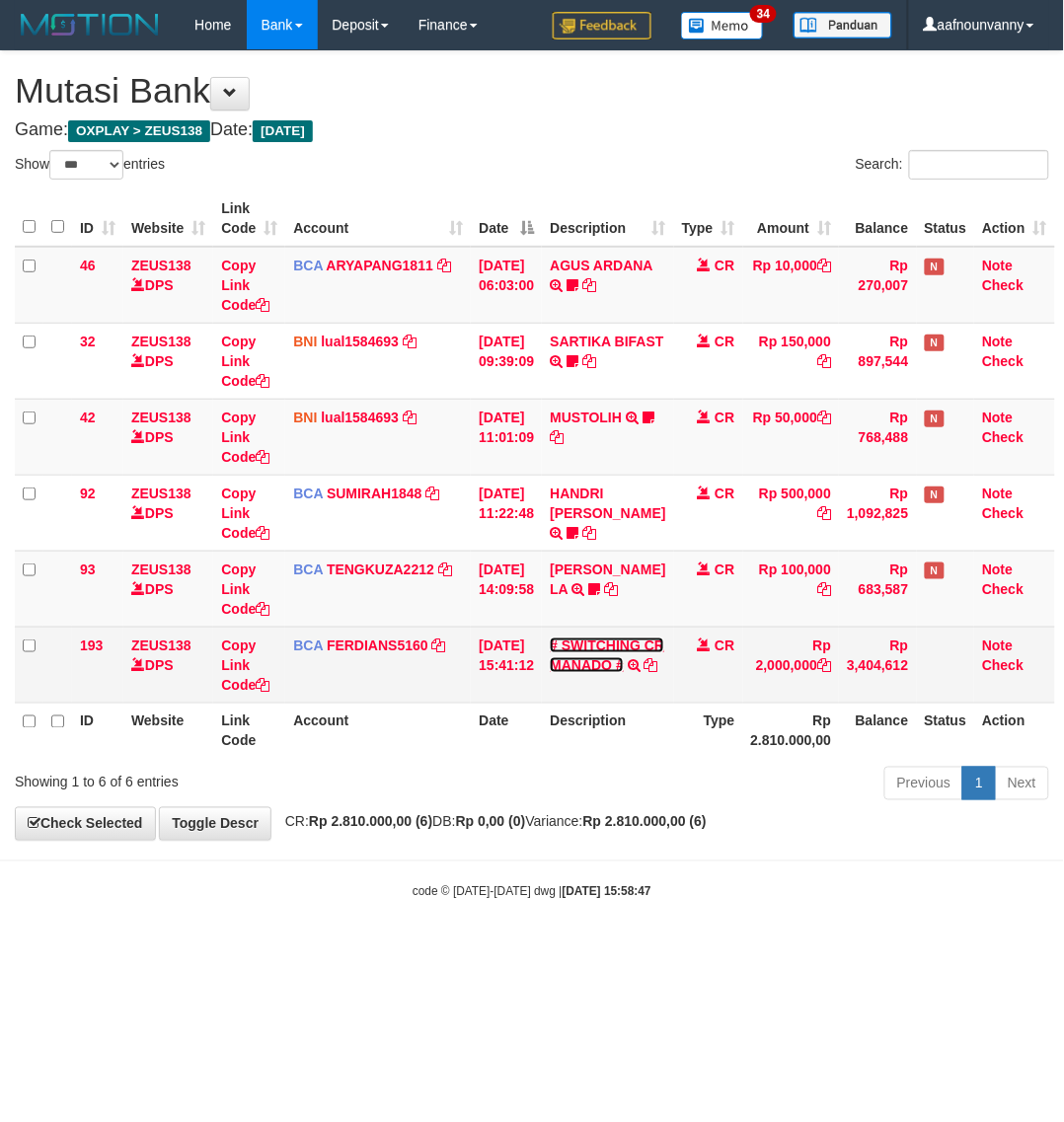 click on "# SWITCHING CR MANADO #" at bounding box center (607, 655) 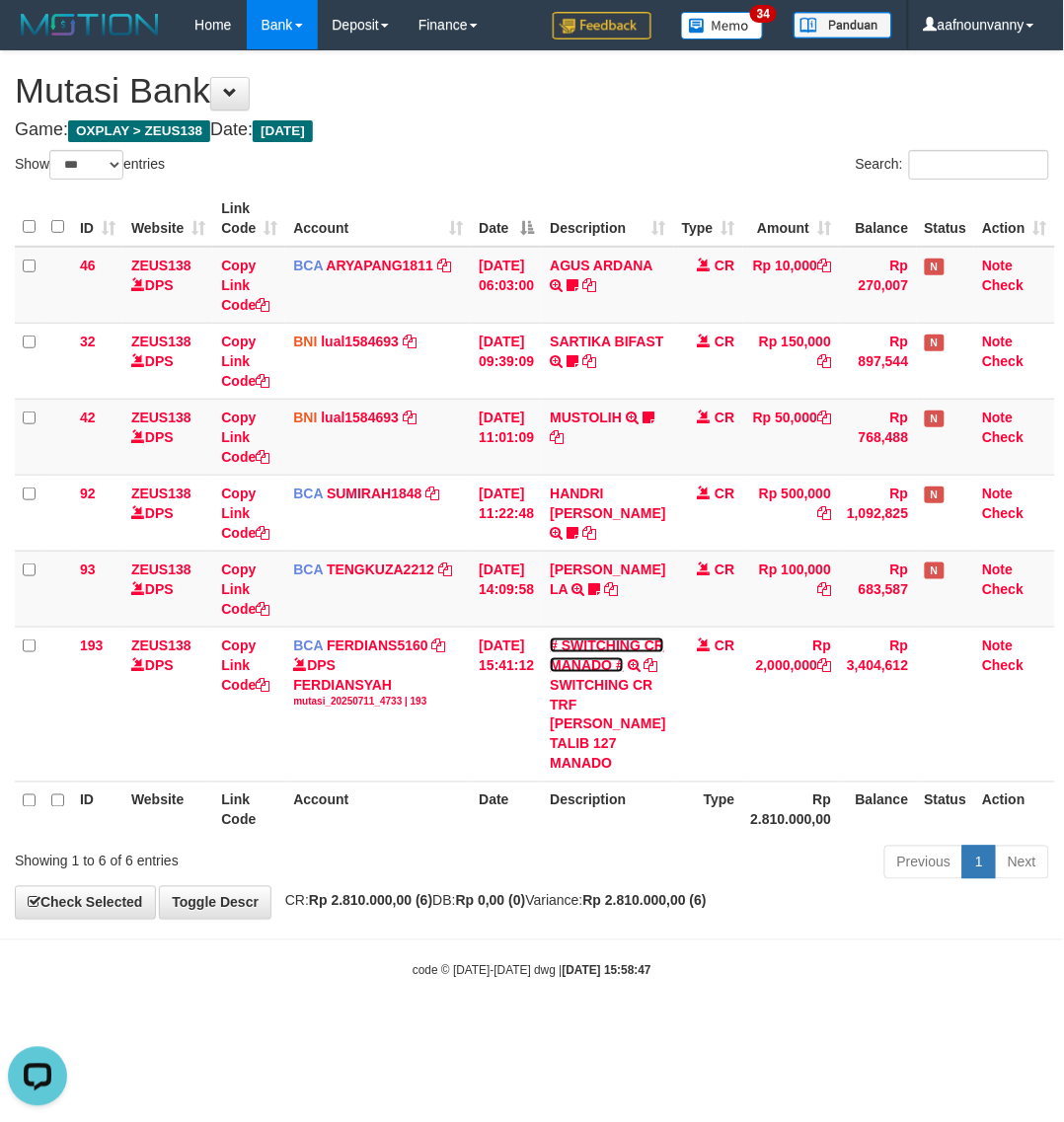 scroll, scrollTop: 0, scrollLeft: 0, axis: both 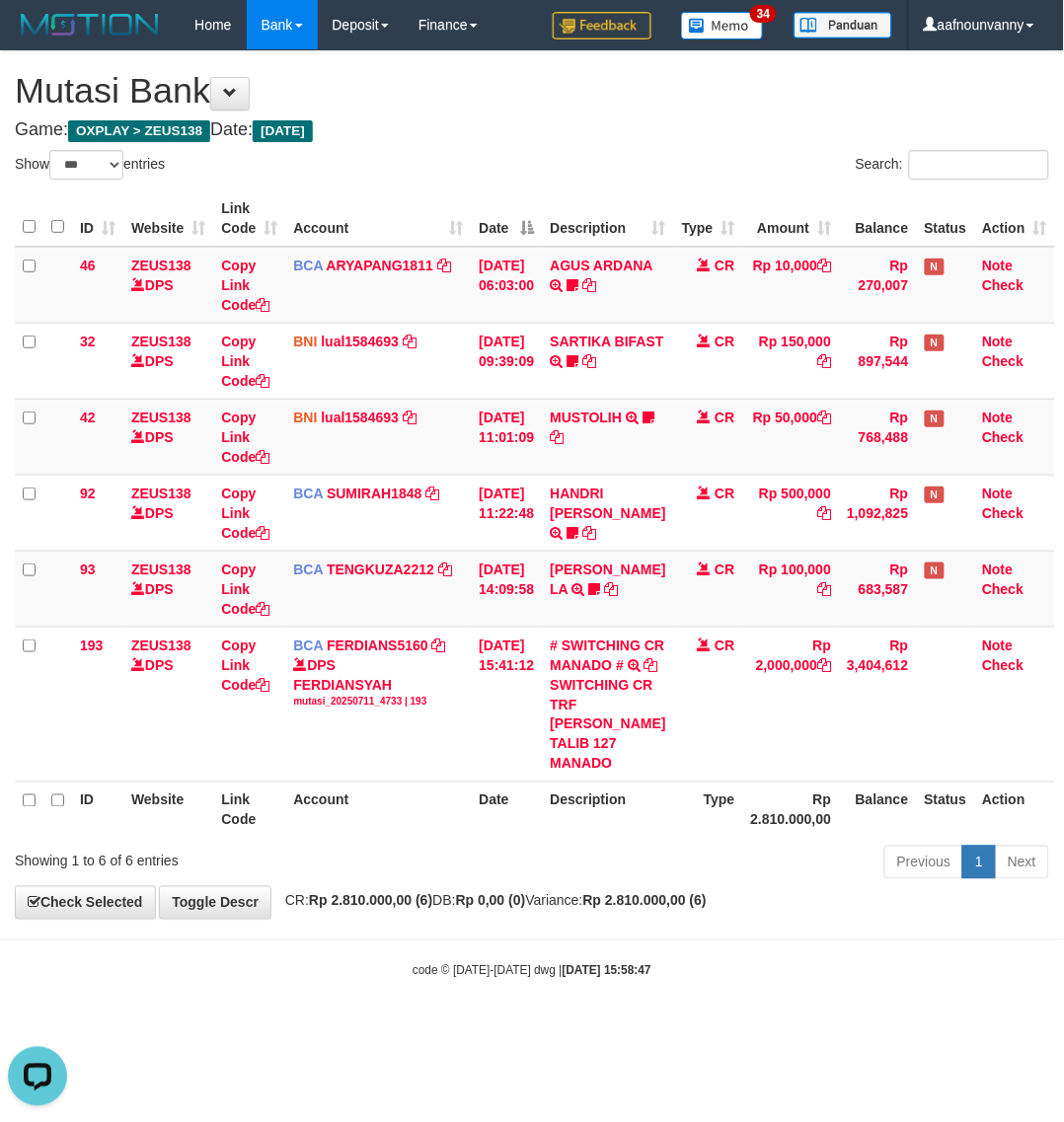 click on "Date" at bounding box center [506, 809] 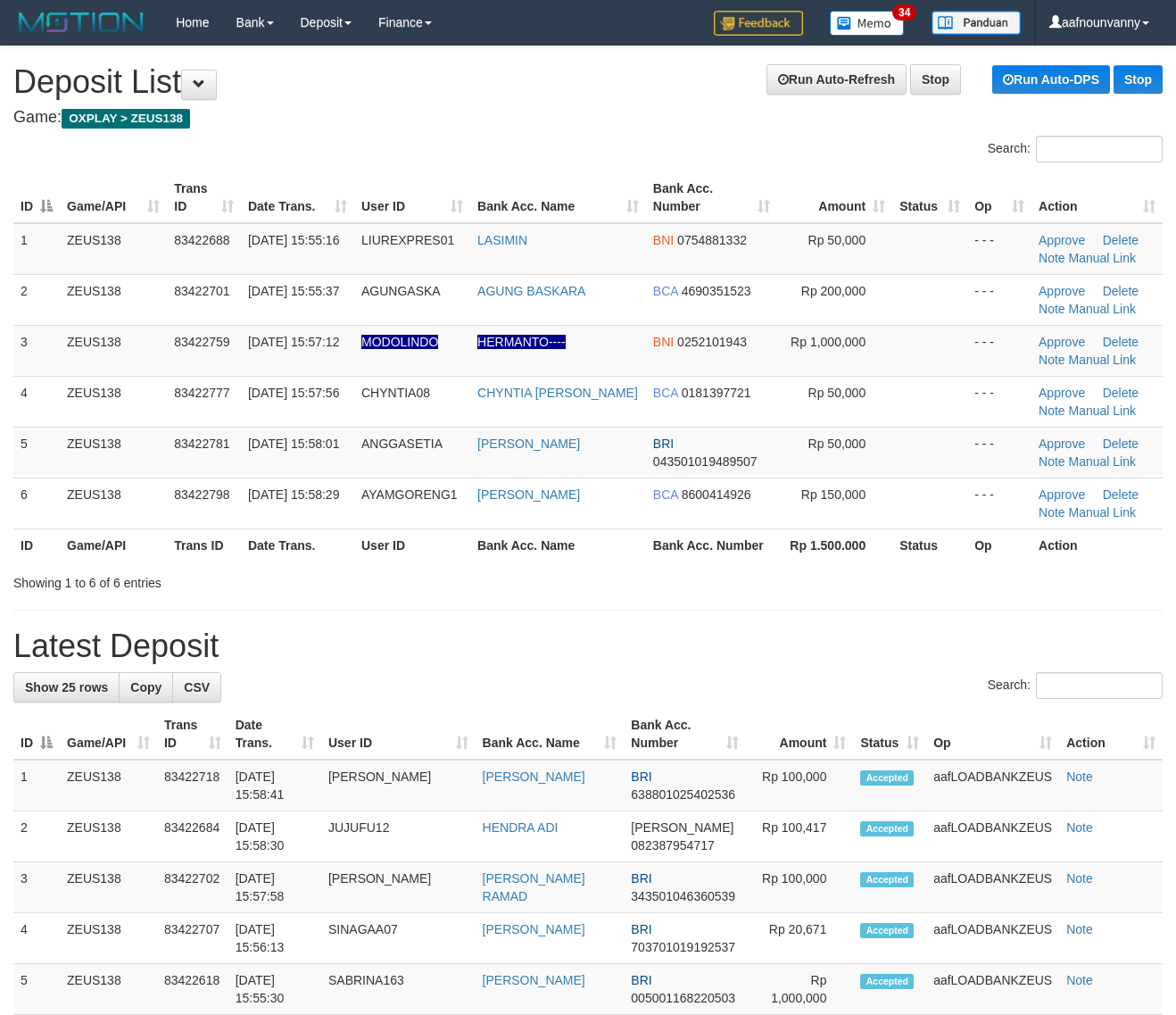 scroll, scrollTop: 0, scrollLeft: 0, axis: both 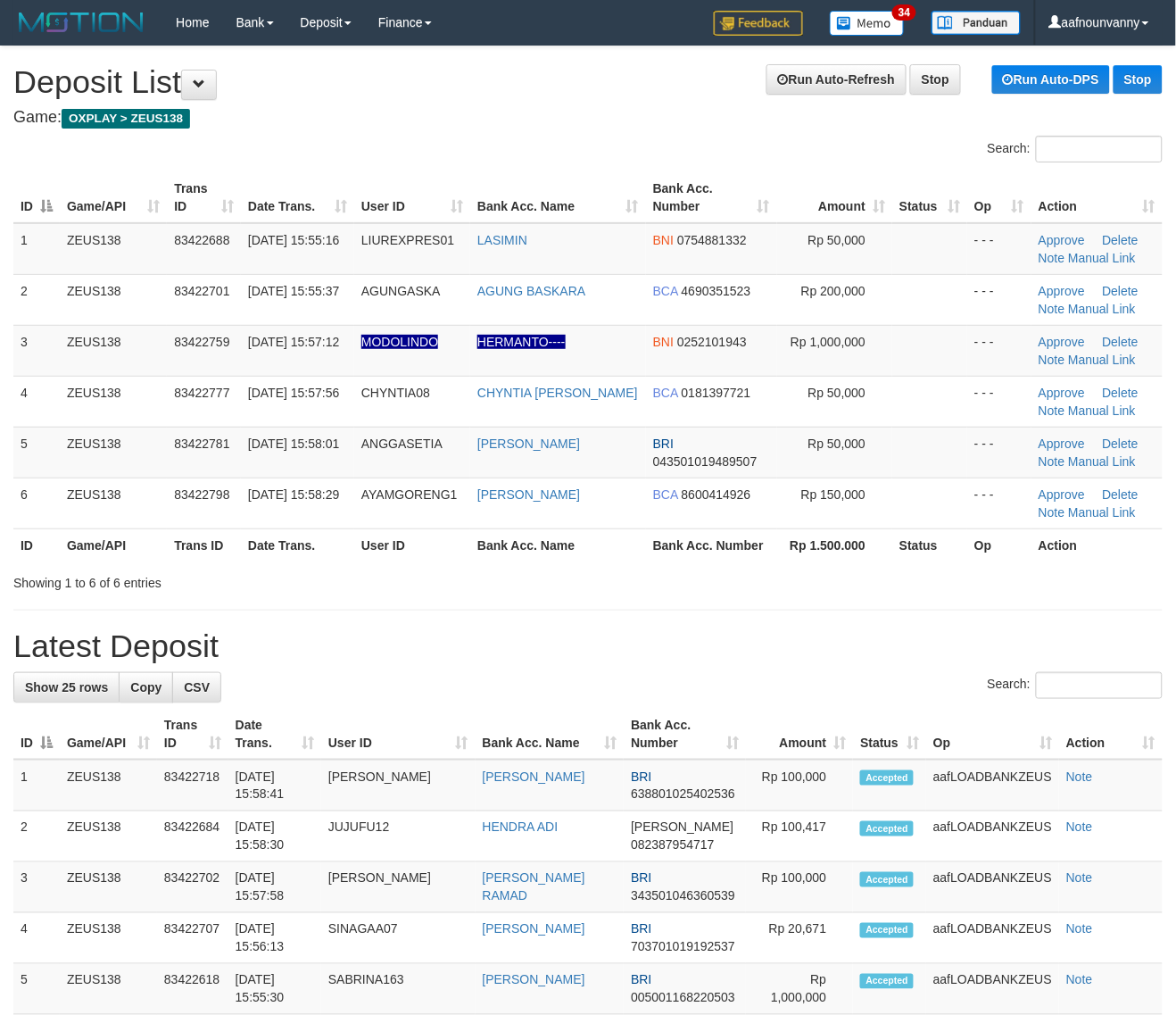 click on "Showing 1 to 6 of 6 entries" at bounding box center (588, 579) 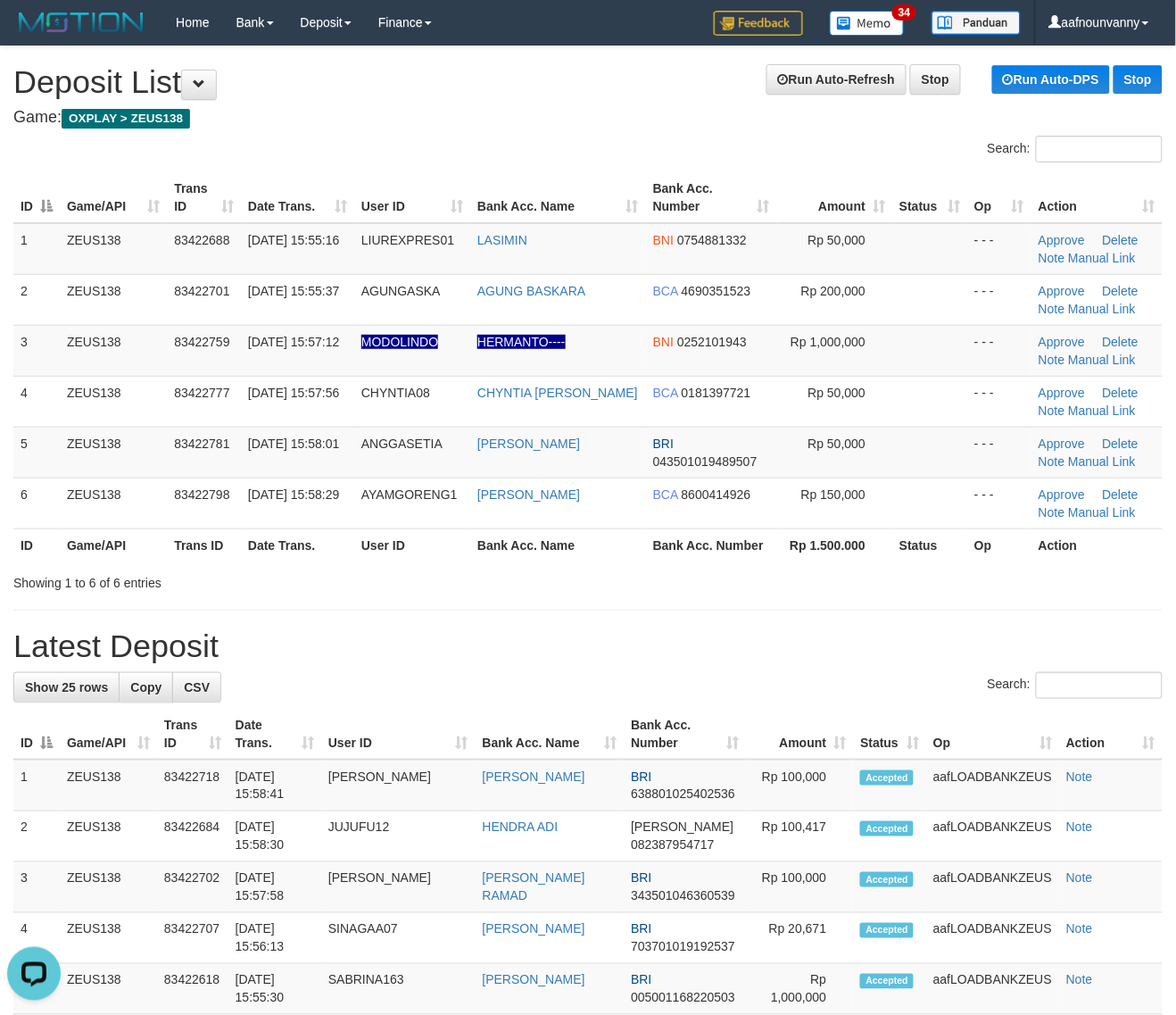 scroll, scrollTop: 0, scrollLeft: 0, axis: both 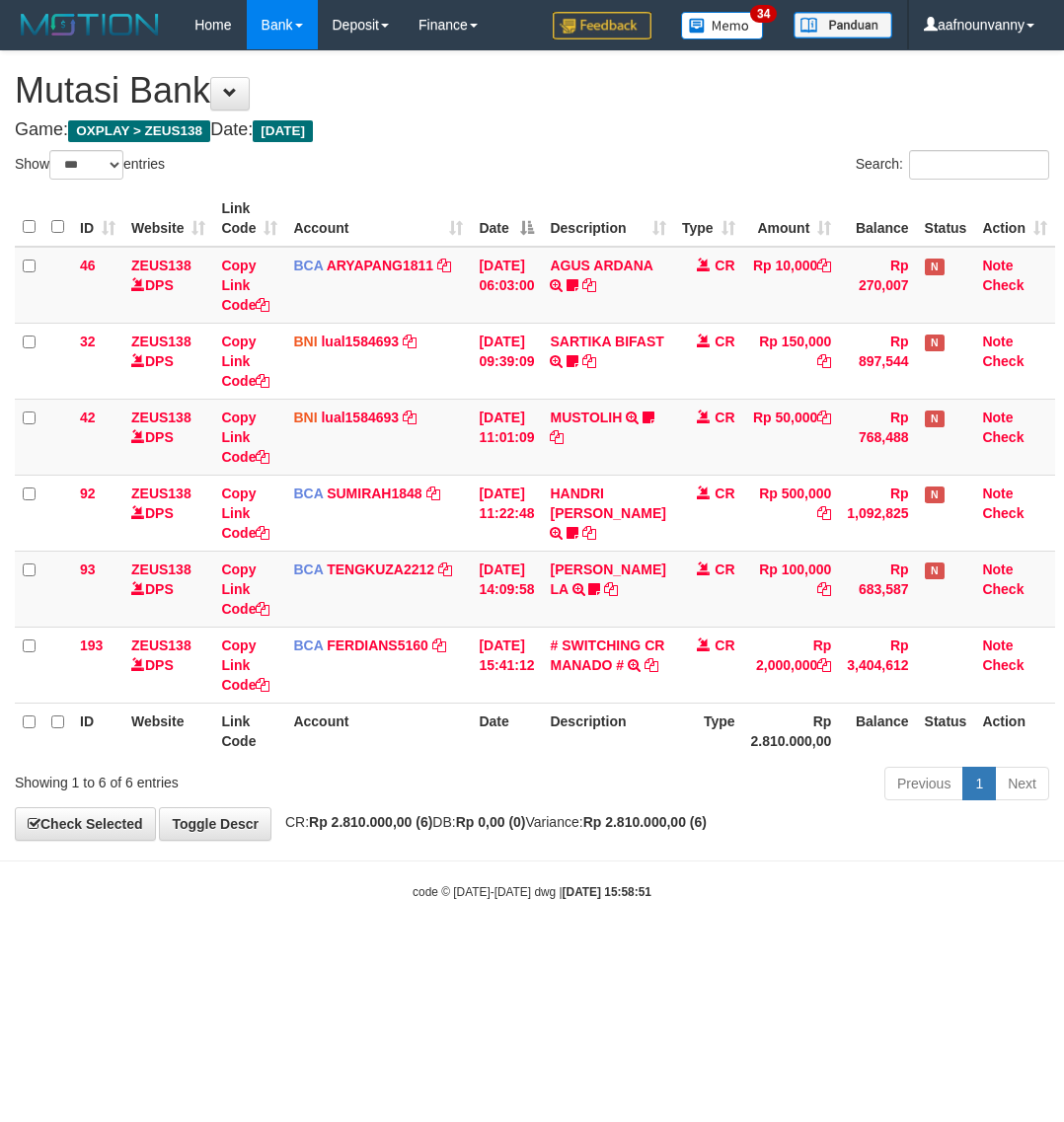 select on "***" 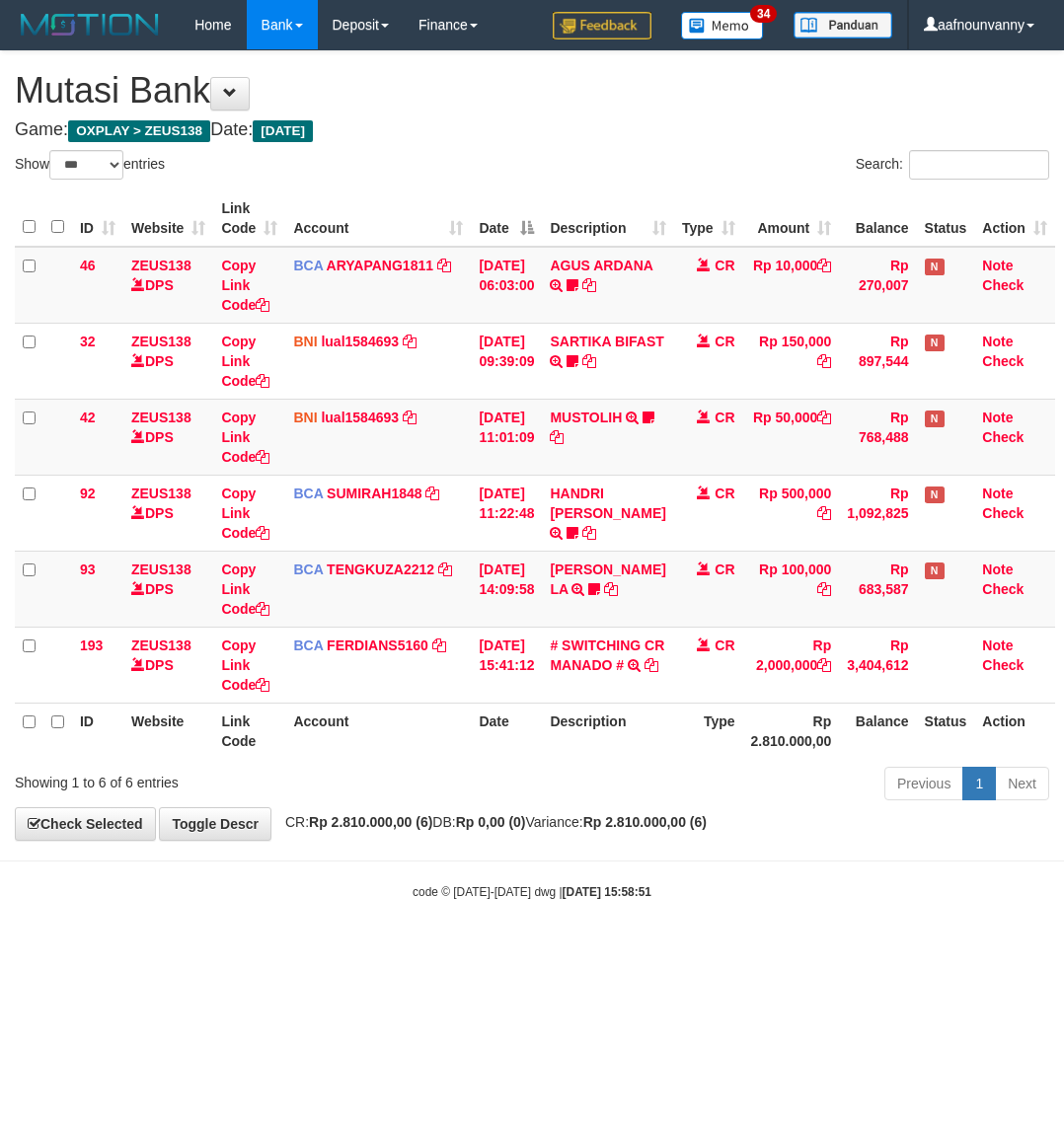scroll, scrollTop: 0, scrollLeft: 0, axis: both 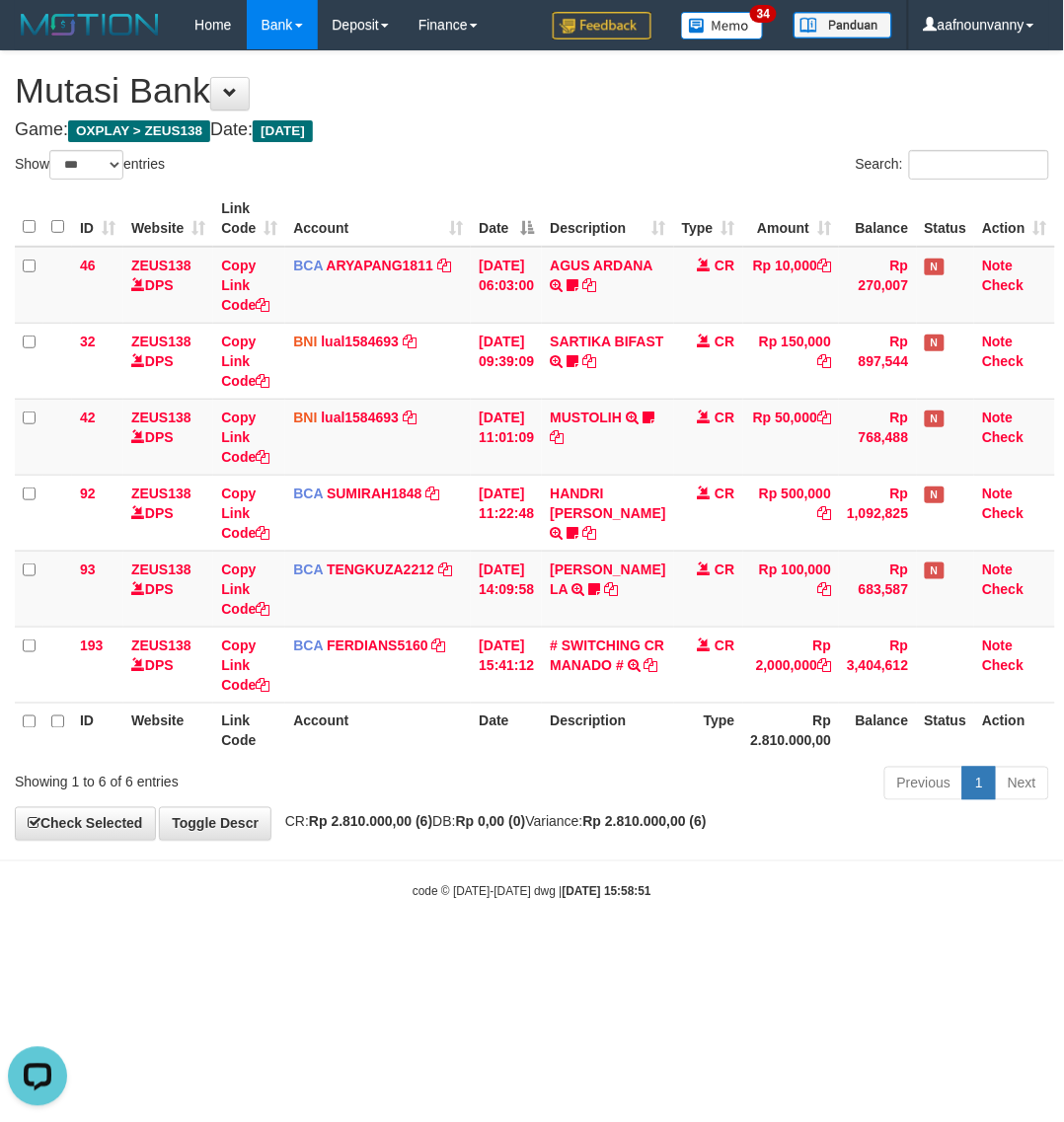 drag, startPoint x: 348, startPoint y: 854, endPoint x: 8, endPoint y: 742, distance: 357.97207 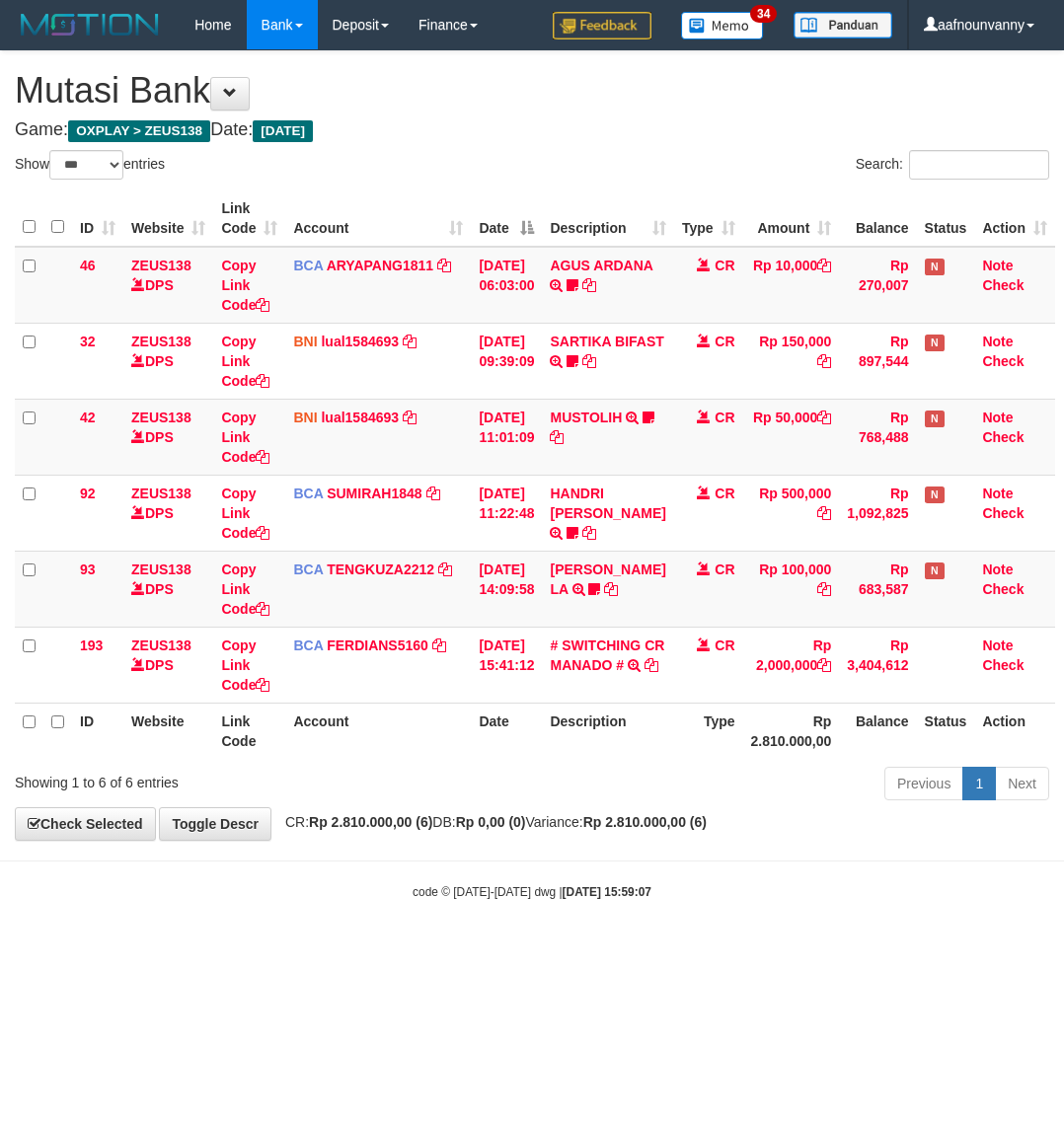 select on "***" 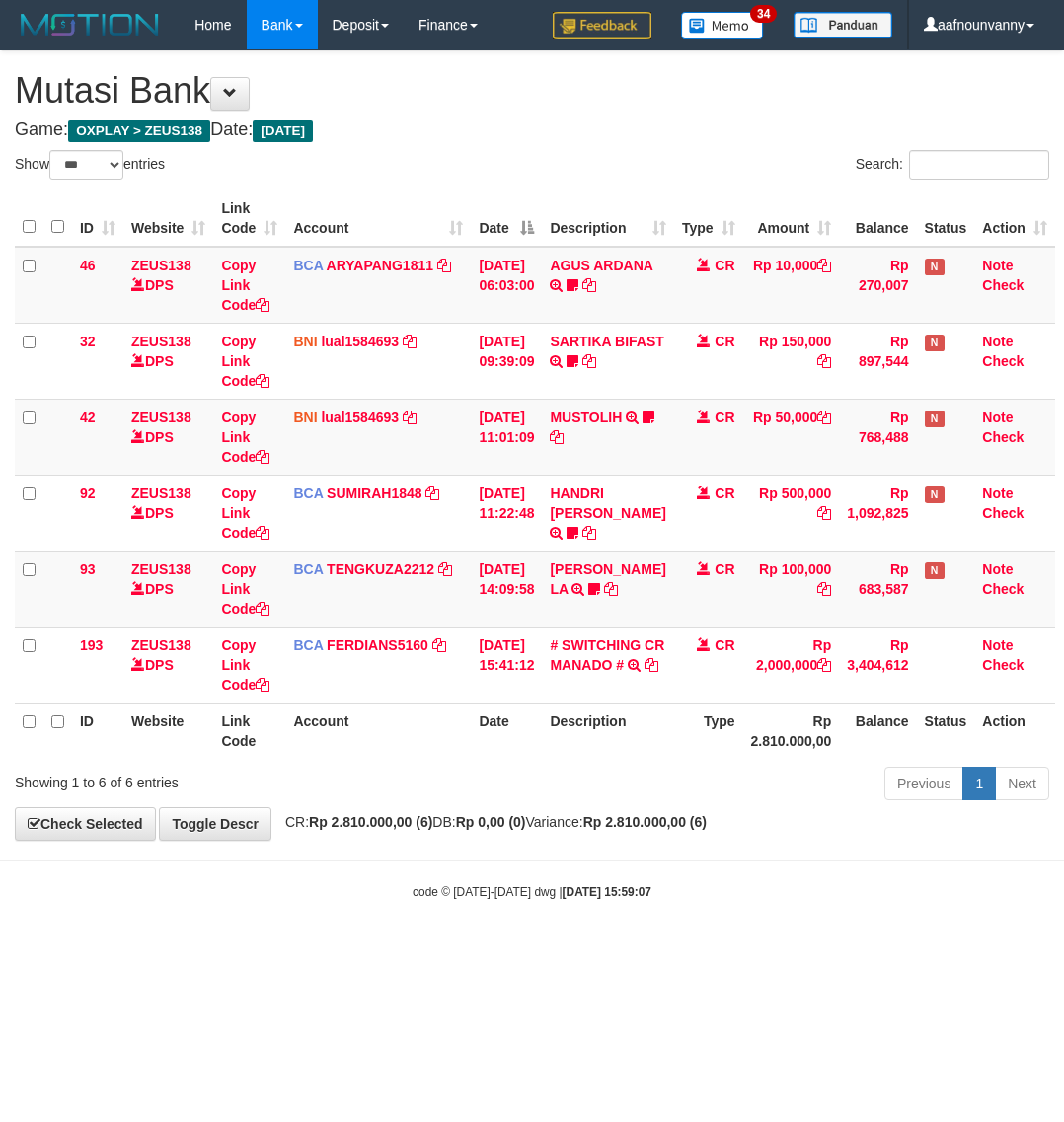 scroll, scrollTop: 0, scrollLeft: 0, axis: both 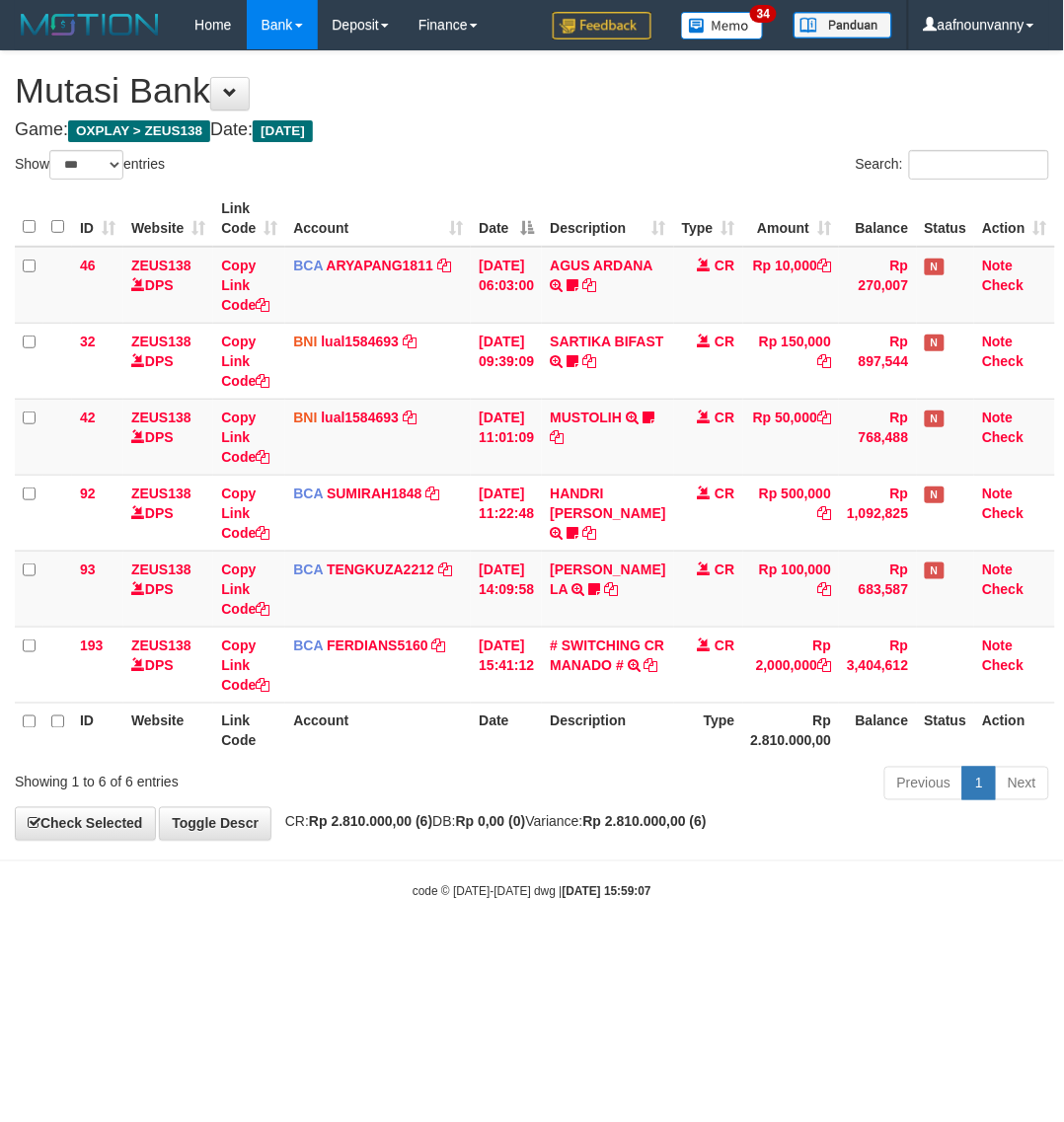 drag, startPoint x: 0, startPoint y: 0, endPoint x: 492, endPoint y: 740, distance: 888.63041 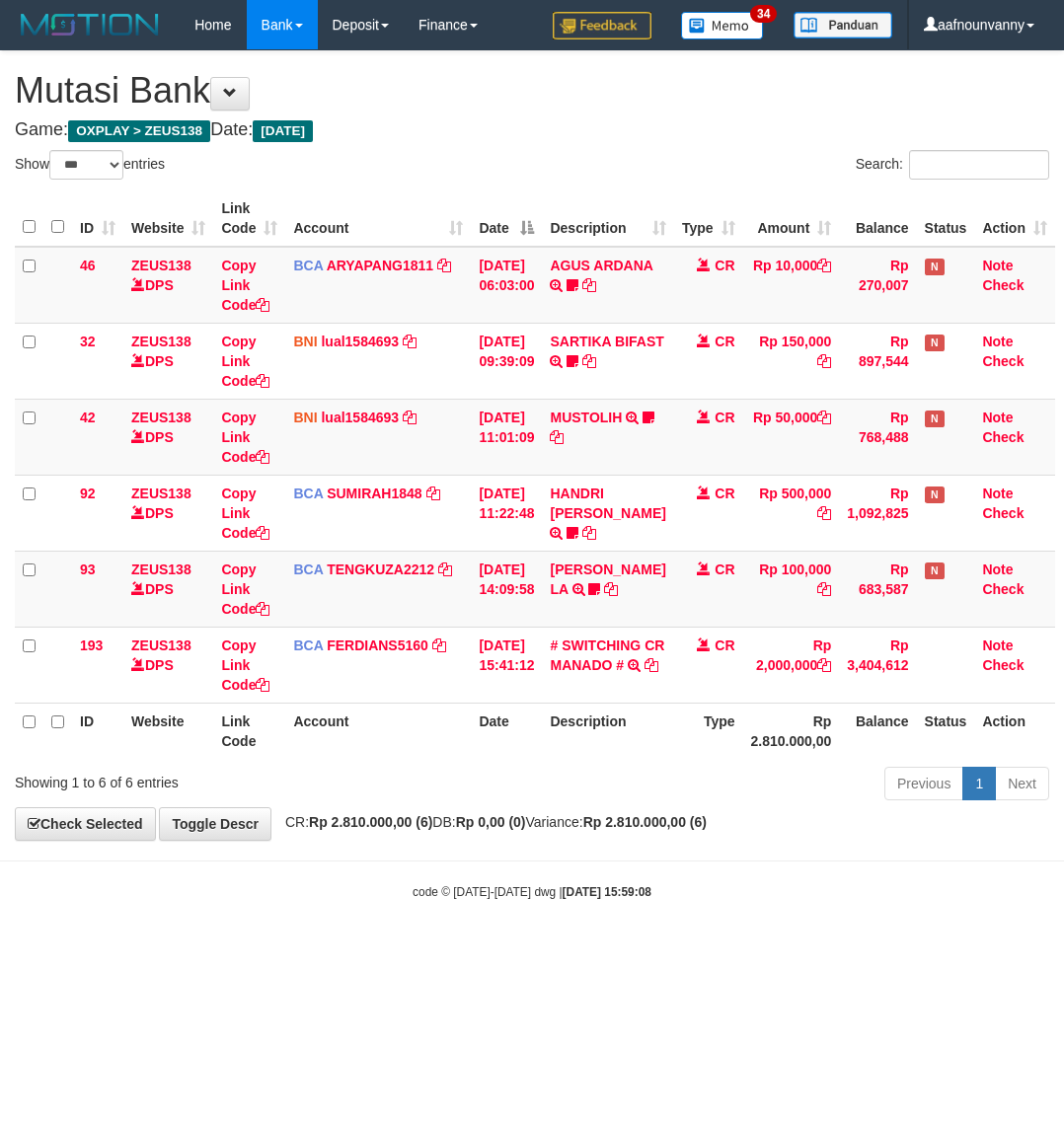 select on "***" 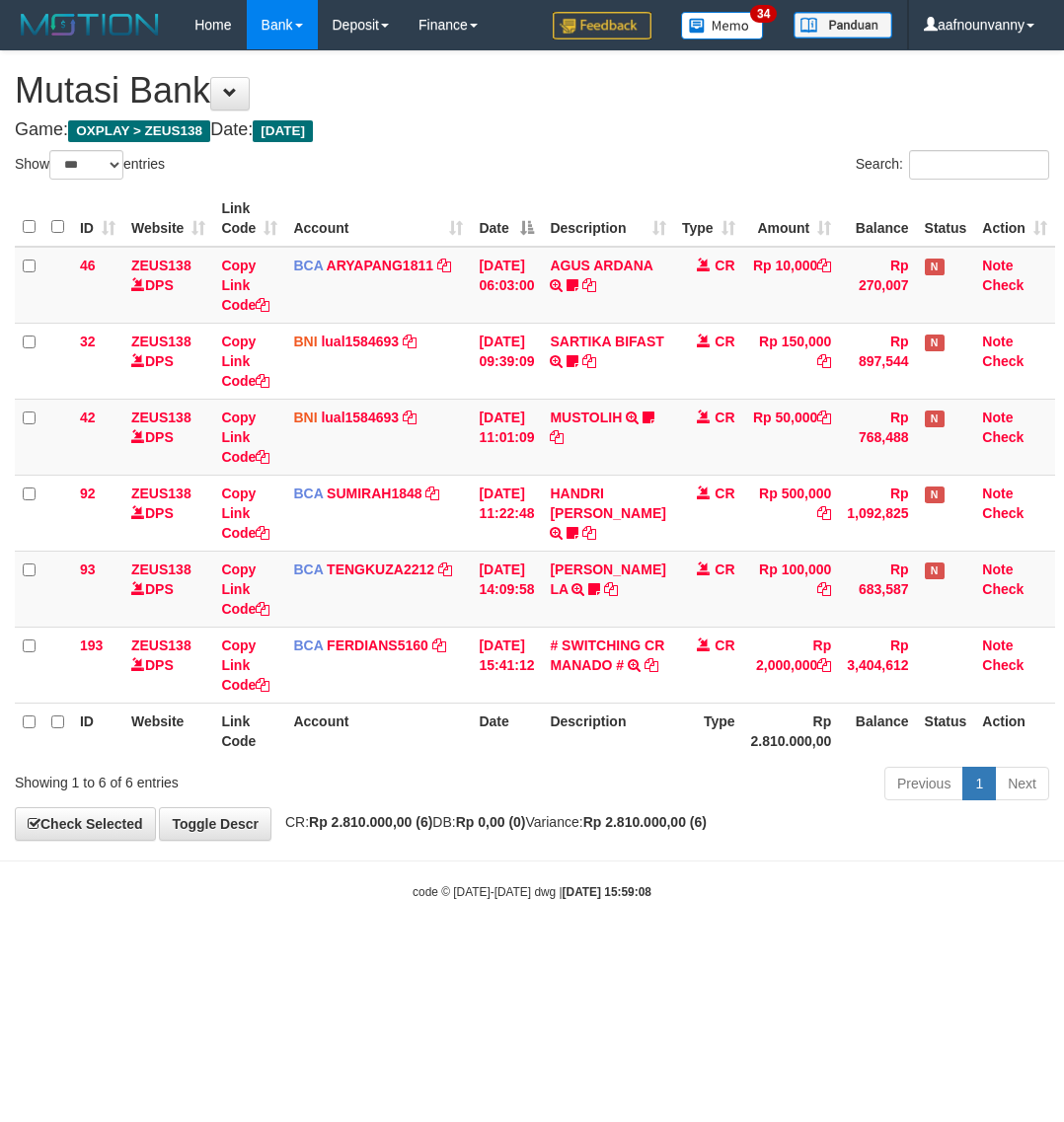 scroll, scrollTop: 0, scrollLeft: 0, axis: both 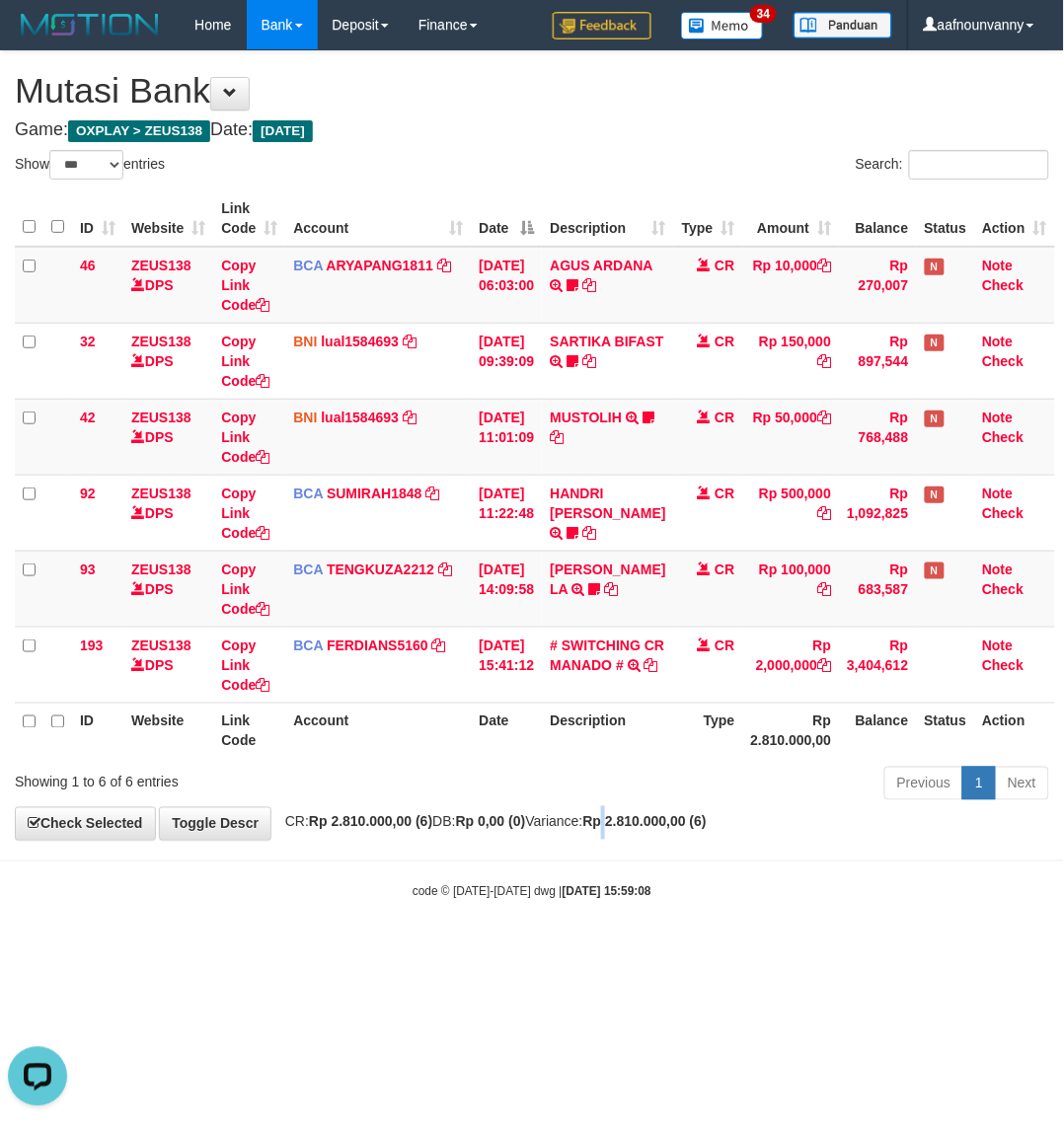 drag, startPoint x: 663, startPoint y: 825, endPoint x: 657, endPoint y: 840, distance: 16.155494 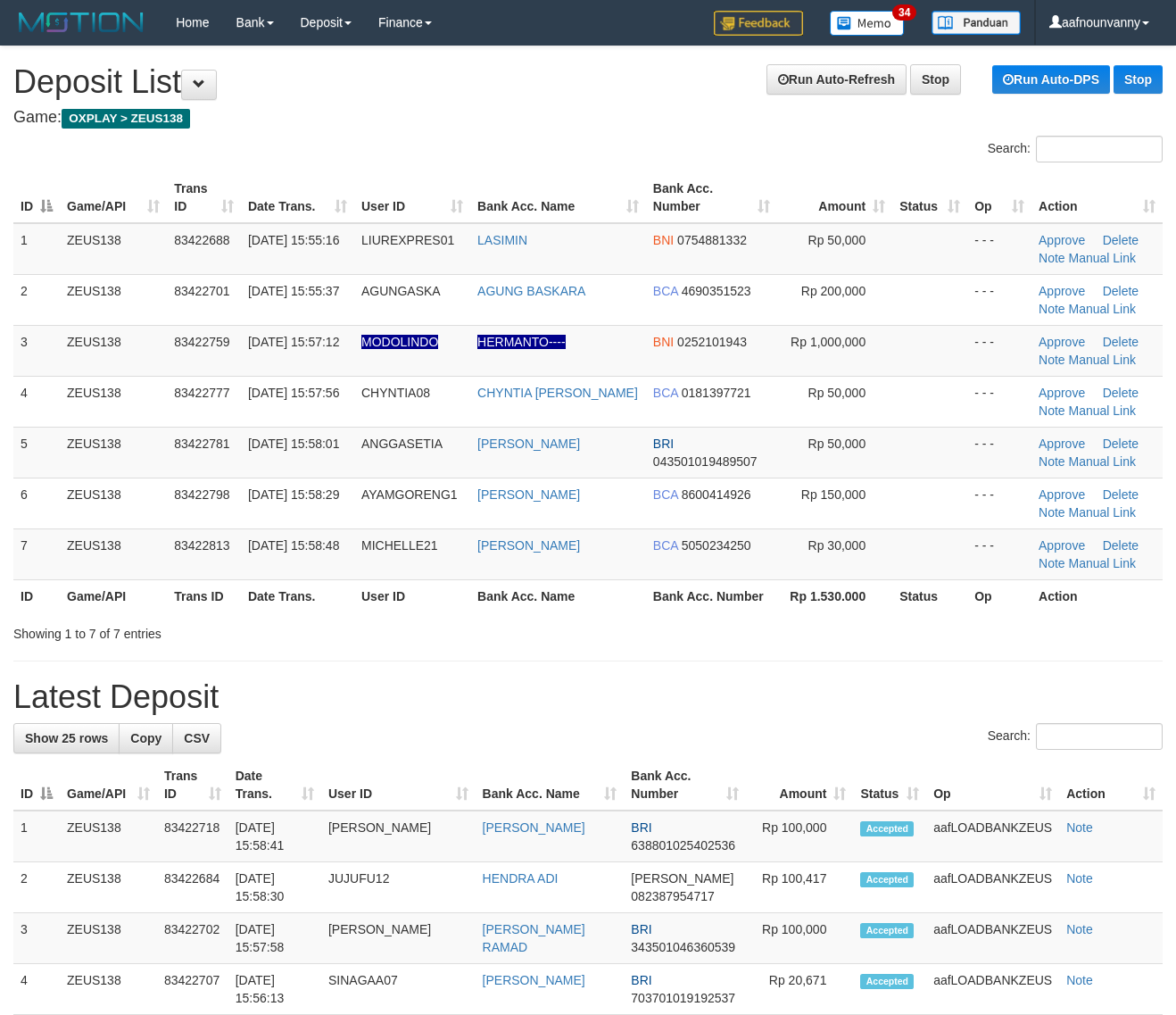scroll, scrollTop: 0, scrollLeft: 0, axis: both 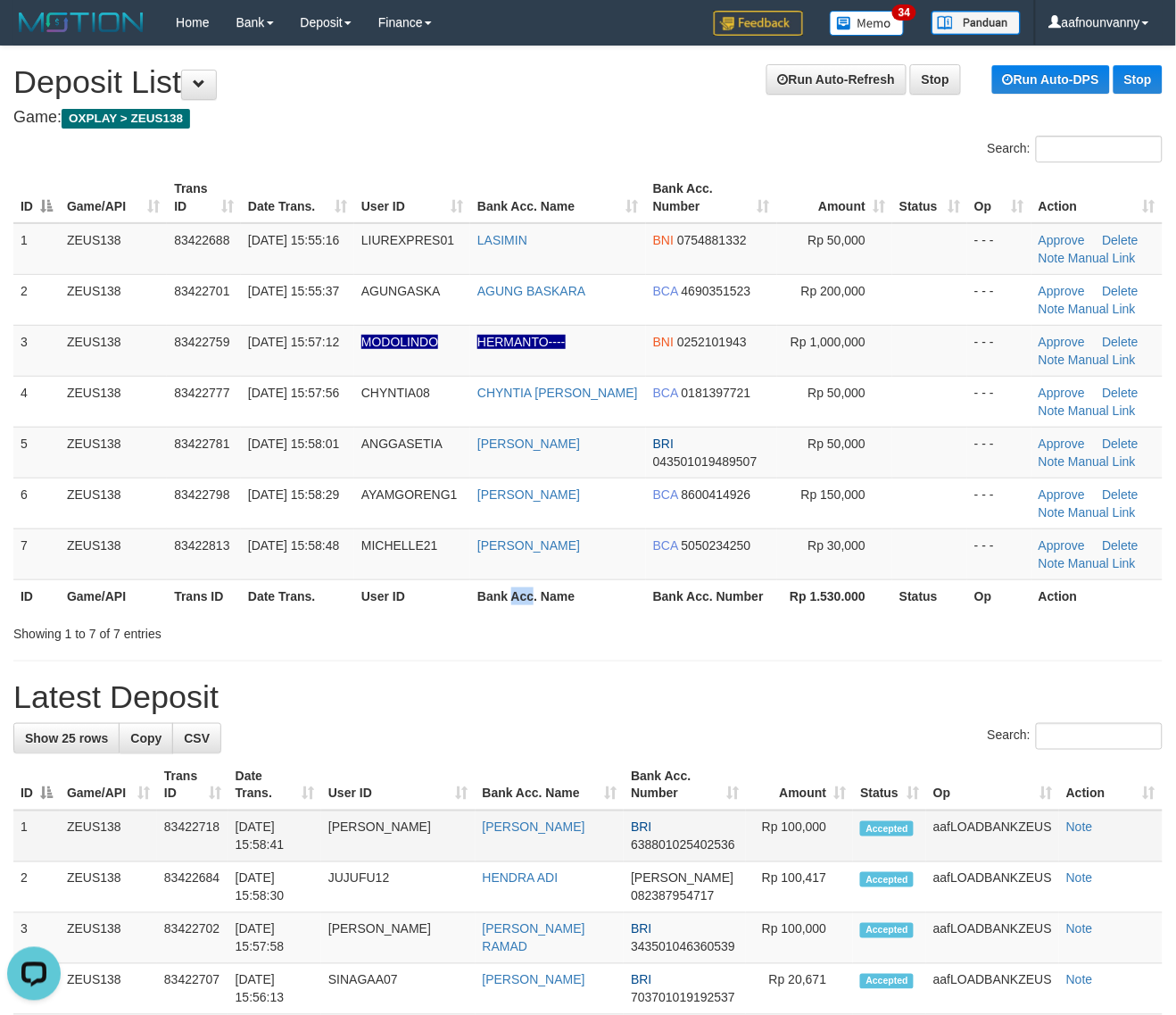 drag, startPoint x: 519, startPoint y: 587, endPoint x: 1116, endPoint y: 827, distance: 643.4353 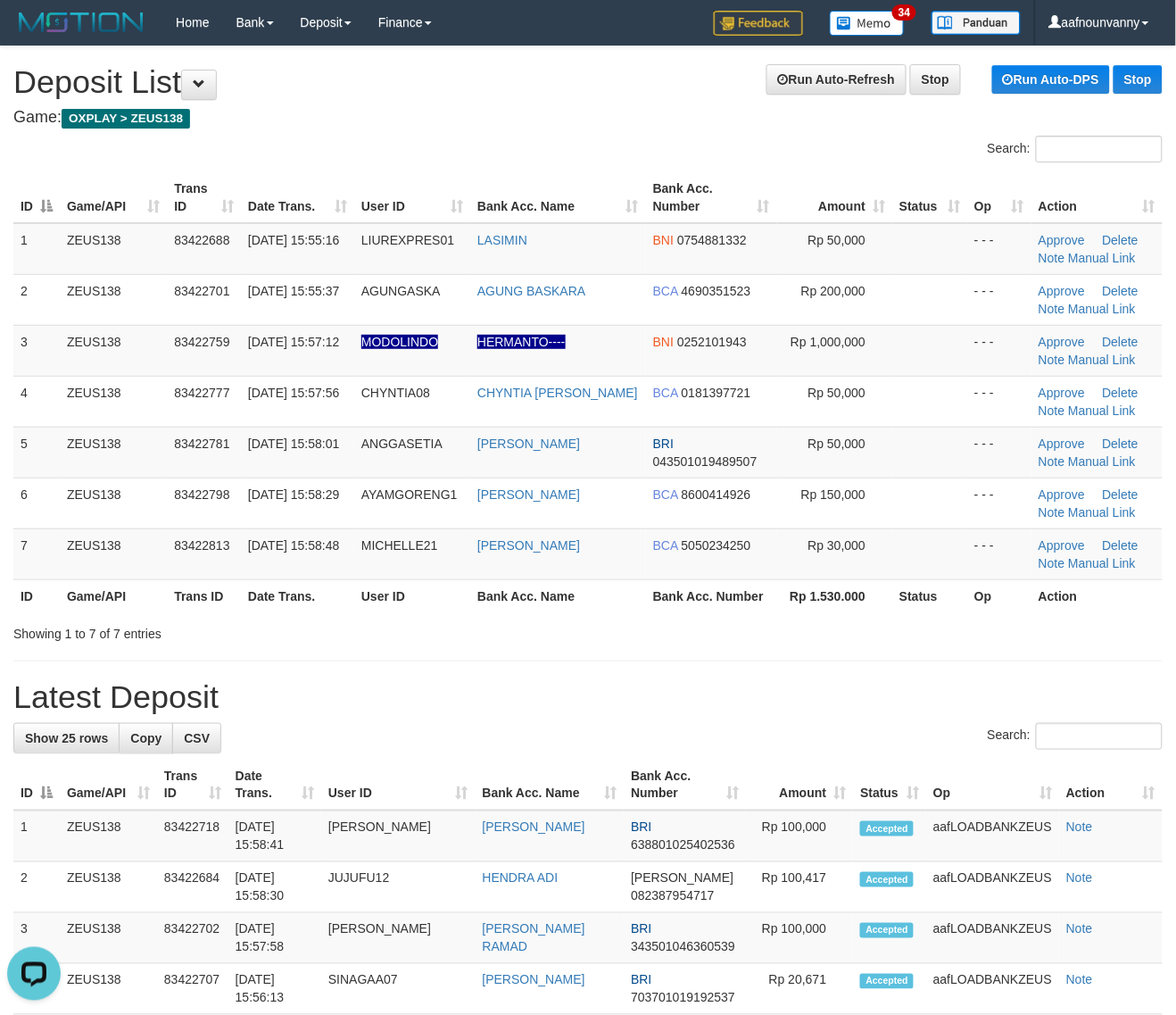drag, startPoint x: 764, startPoint y: 636, endPoint x: 1188, endPoint y: 778, distance: 447.14651 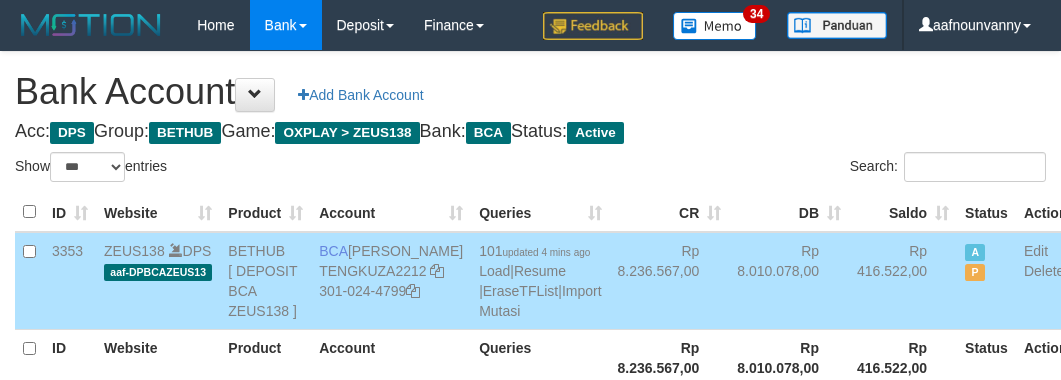 select on "***" 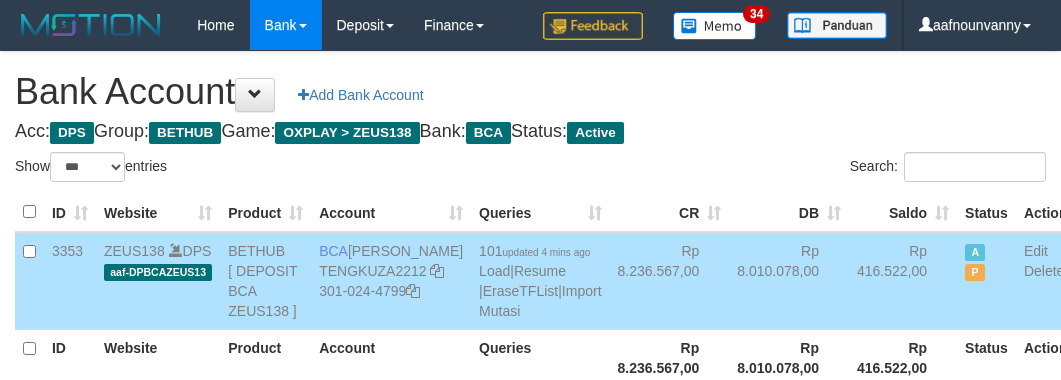 scroll, scrollTop: 226, scrollLeft: 0, axis: vertical 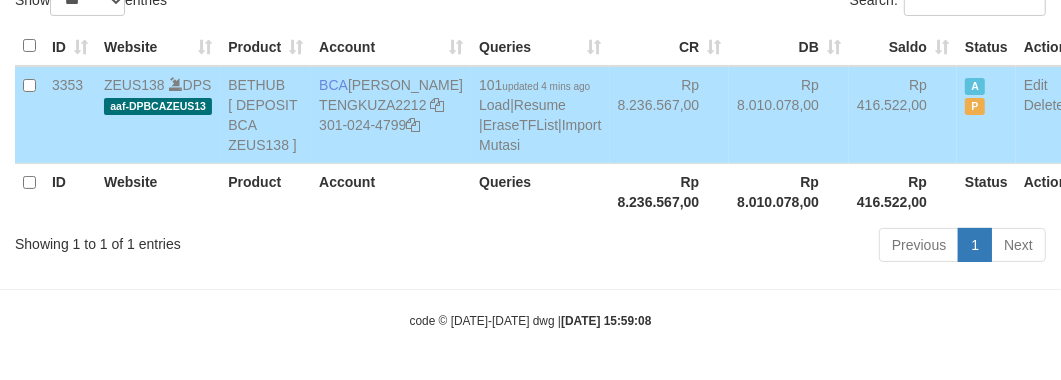 click on "Rp 8.236.567,00" at bounding box center (670, 115) 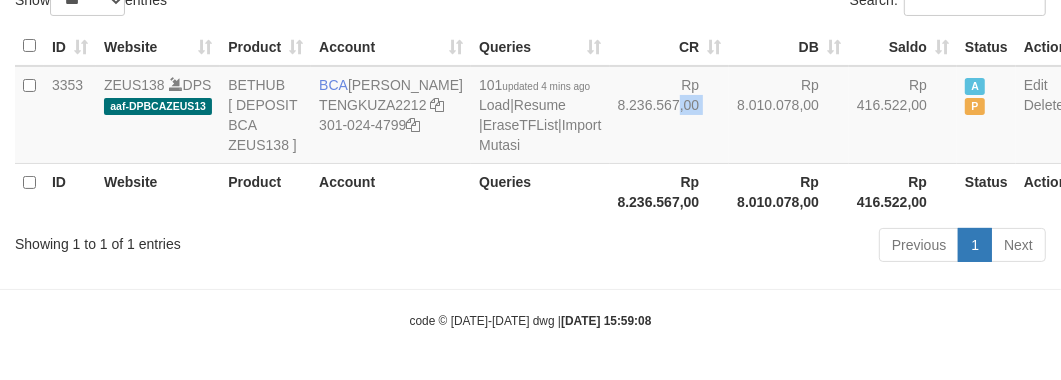 click on "Rp 8.236.567,00" at bounding box center [670, 115] 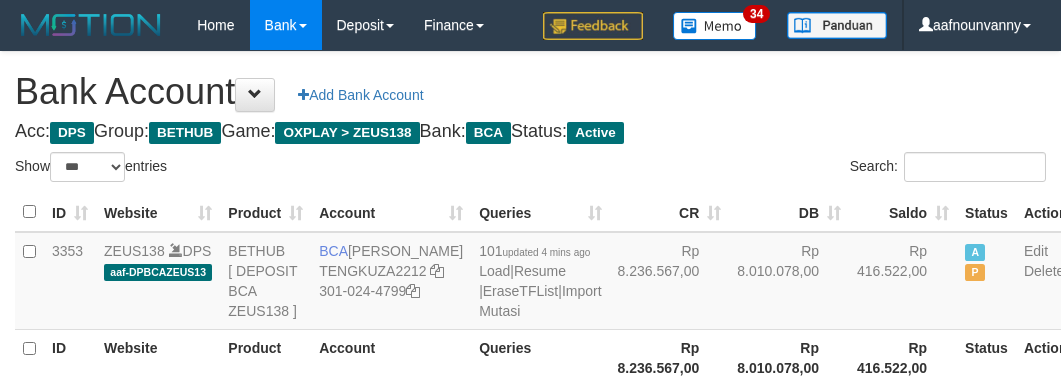 select on "***" 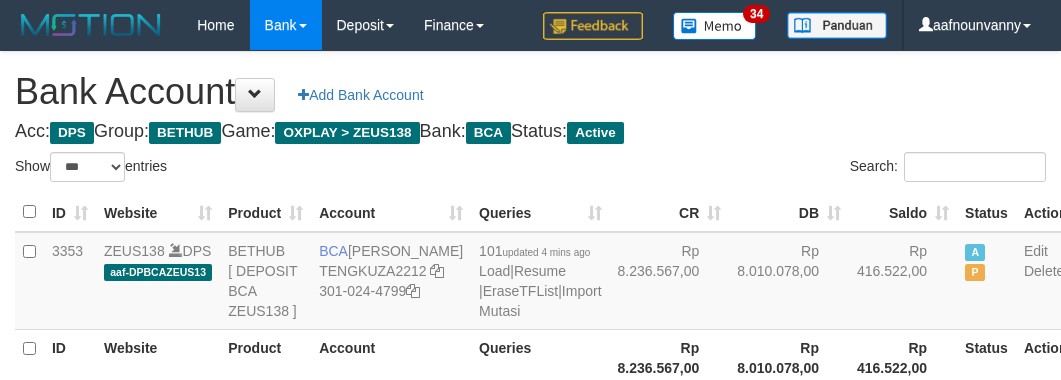 scroll, scrollTop: 226, scrollLeft: 0, axis: vertical 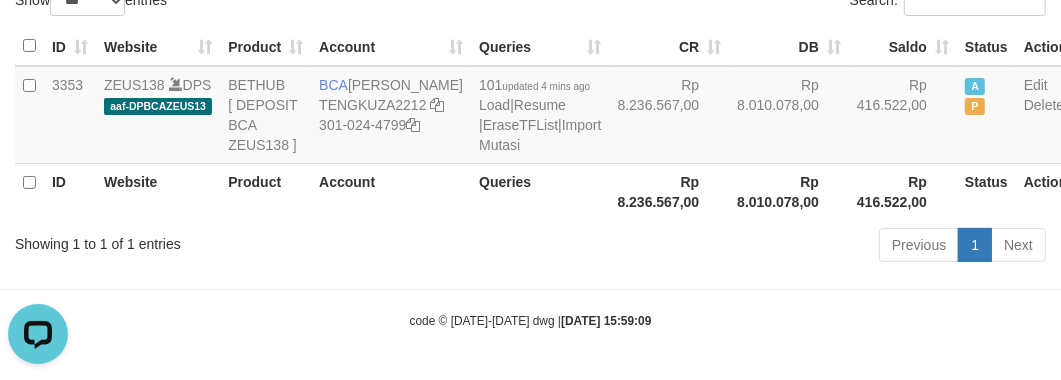 click on "Previous 1 Next" at bounding box center [751, 247] 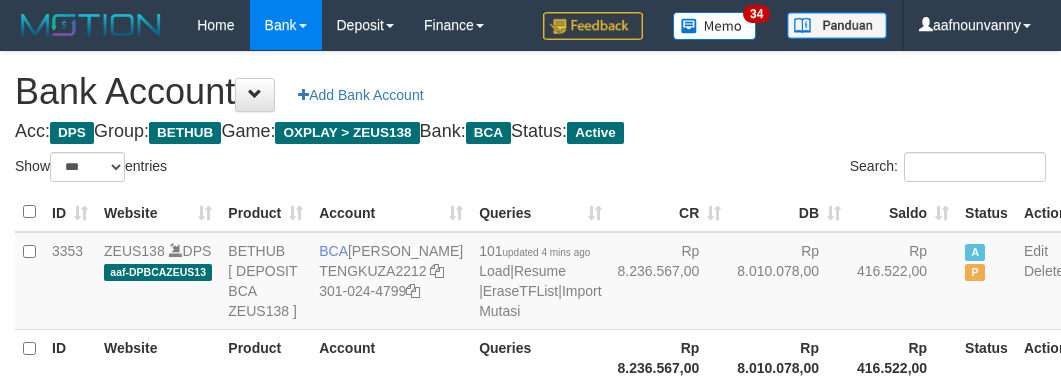 select on "***" 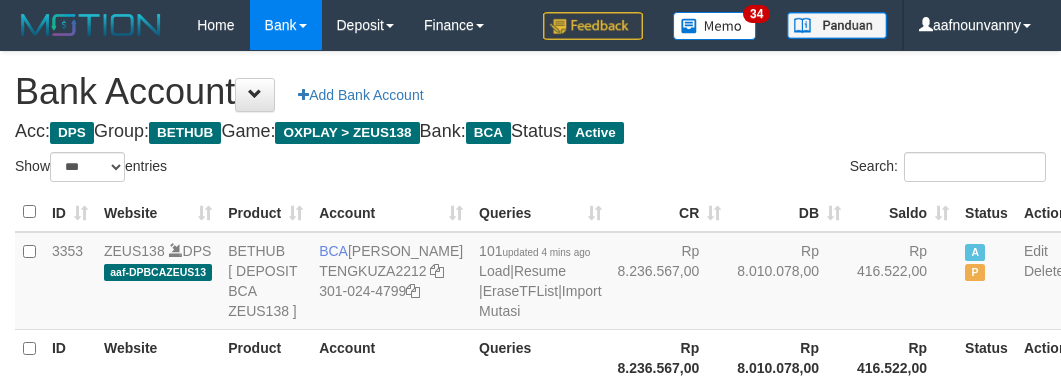 scroll, scrollTop: 226, scrollLeft: 0, axis: vertical 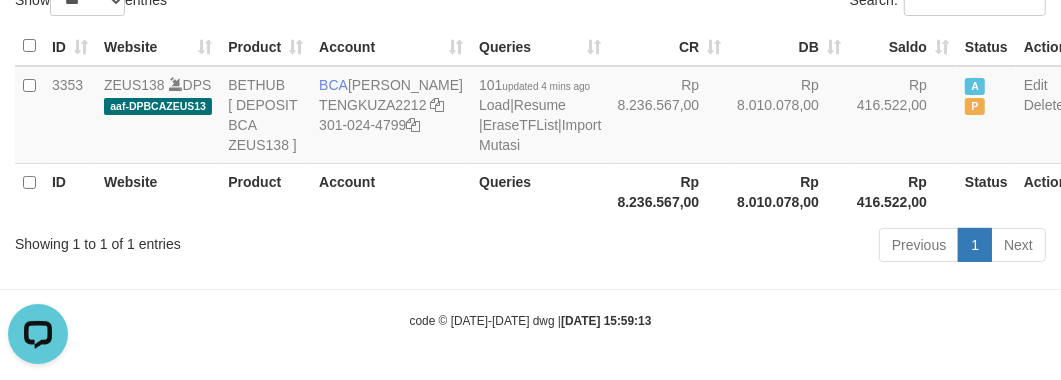 click on "Previous 1 Next" at bounding box center [751, 247] 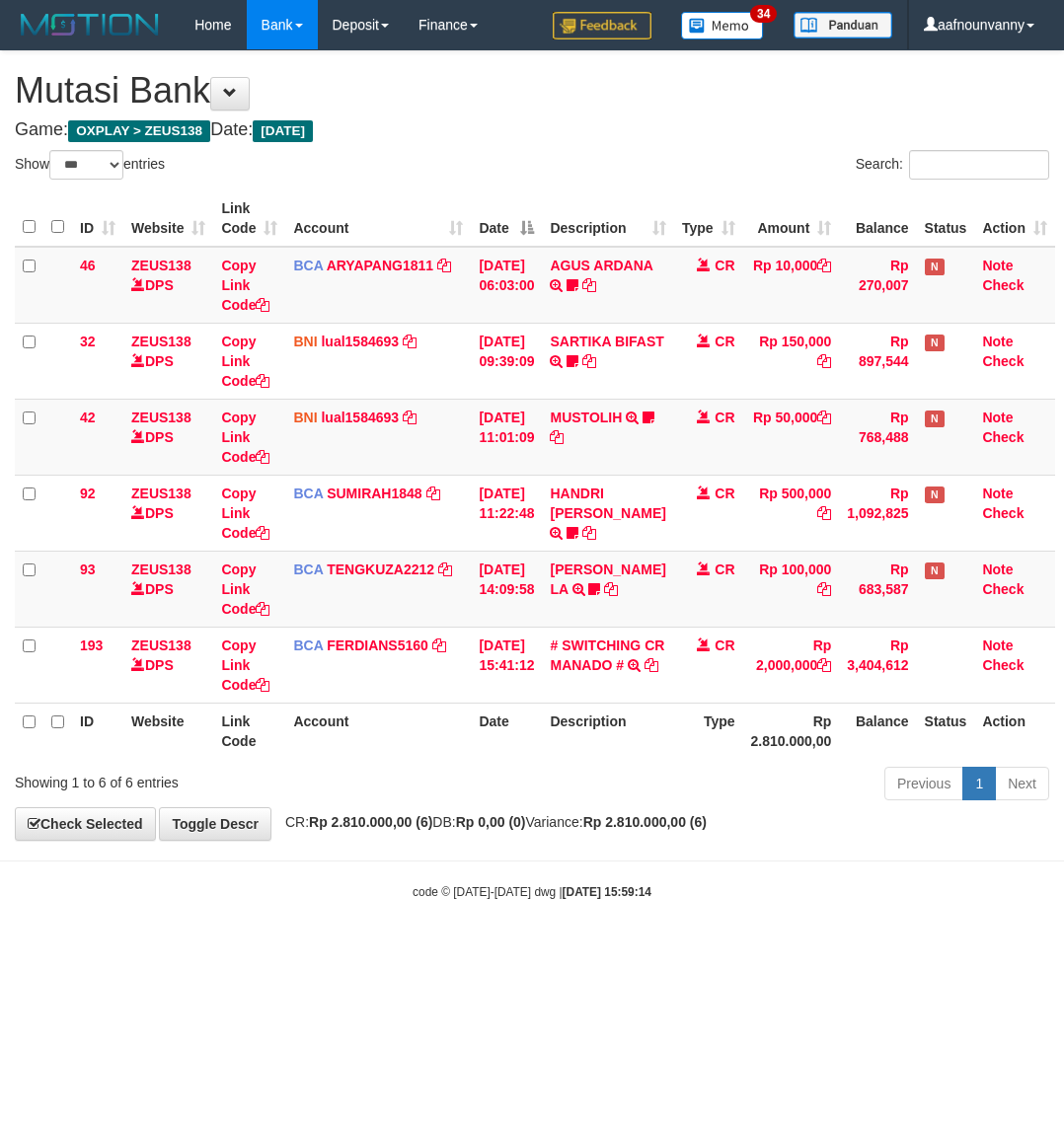 select on "***" 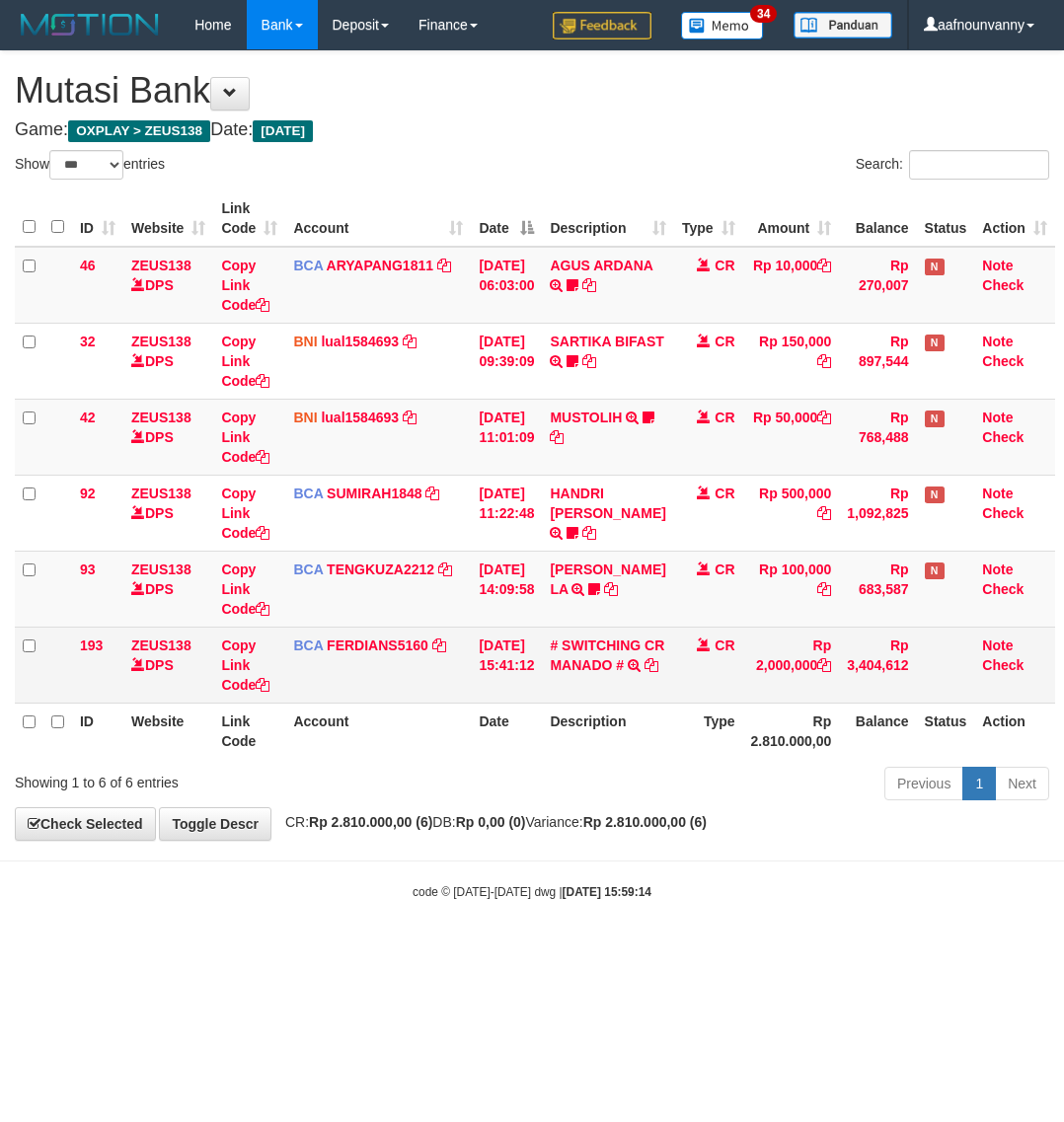 scroll, scrollTop: 0, scrollLeft: 0, axis: both 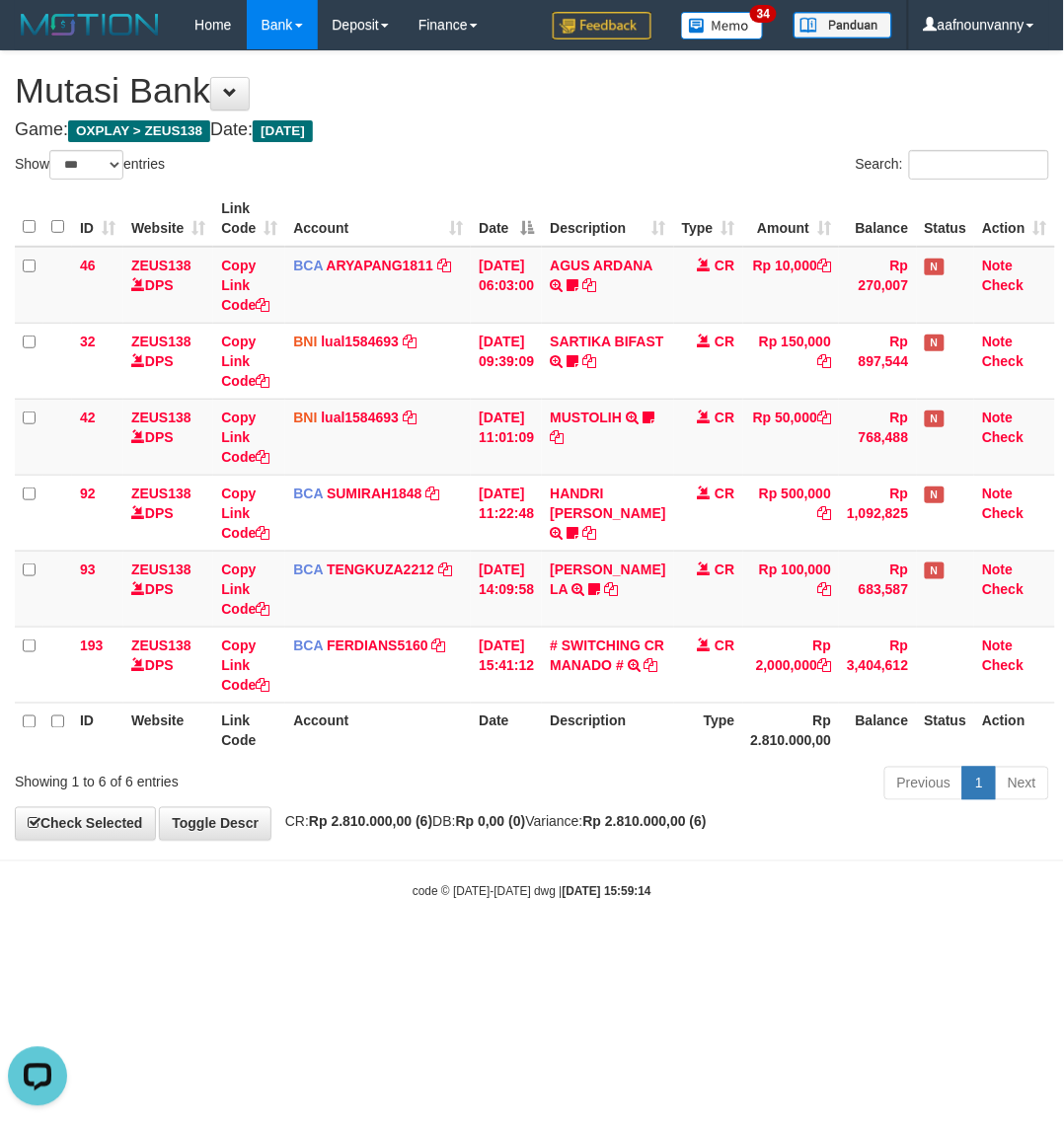 drag, startPoint x: 363, startPoint y: 978, endPoint x: 257, endPoint y: 930, distance: 116.361506 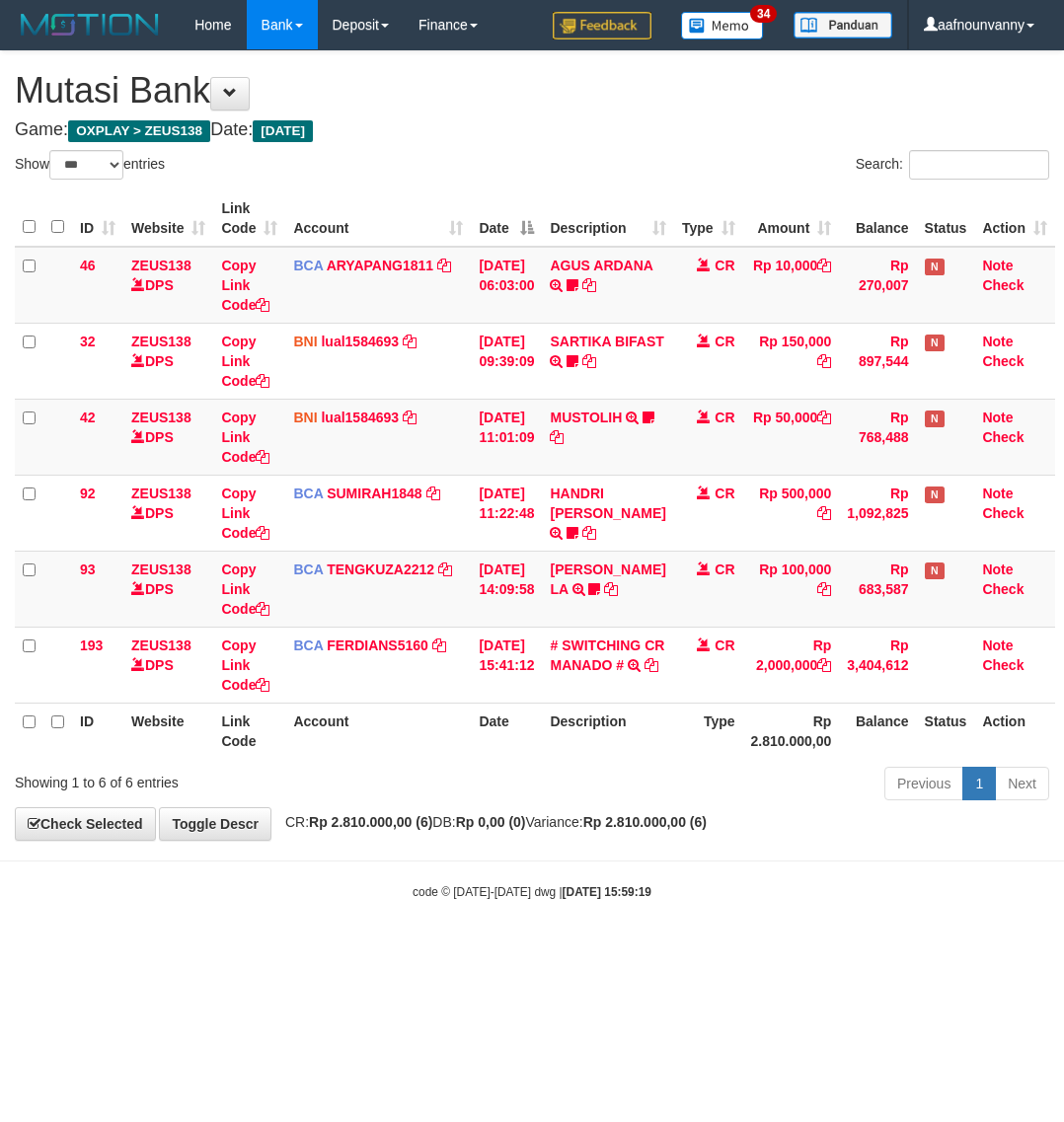 select on "***" 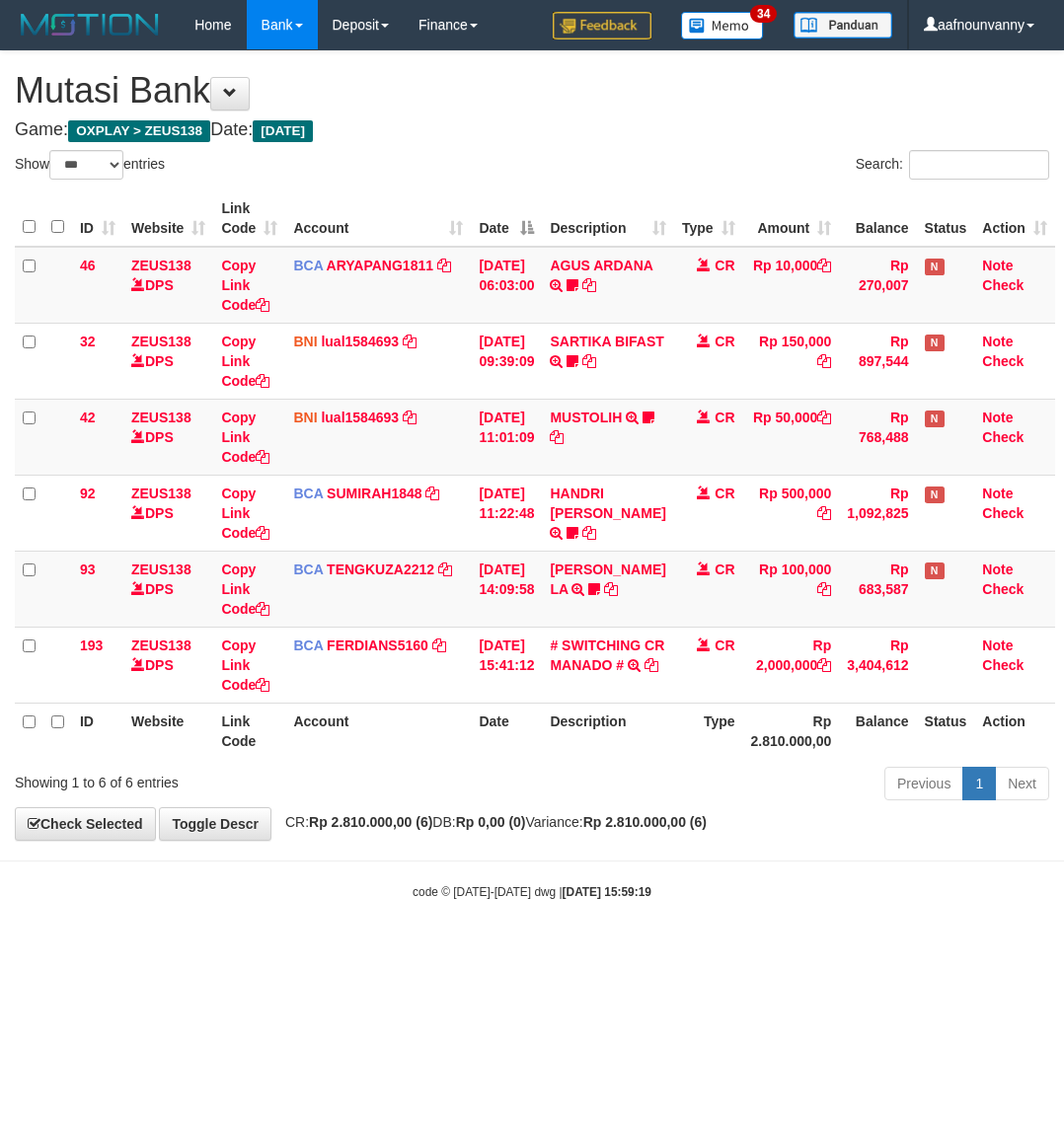 scroll, scrollTop: 0, scrollLeft: 0, axis: both 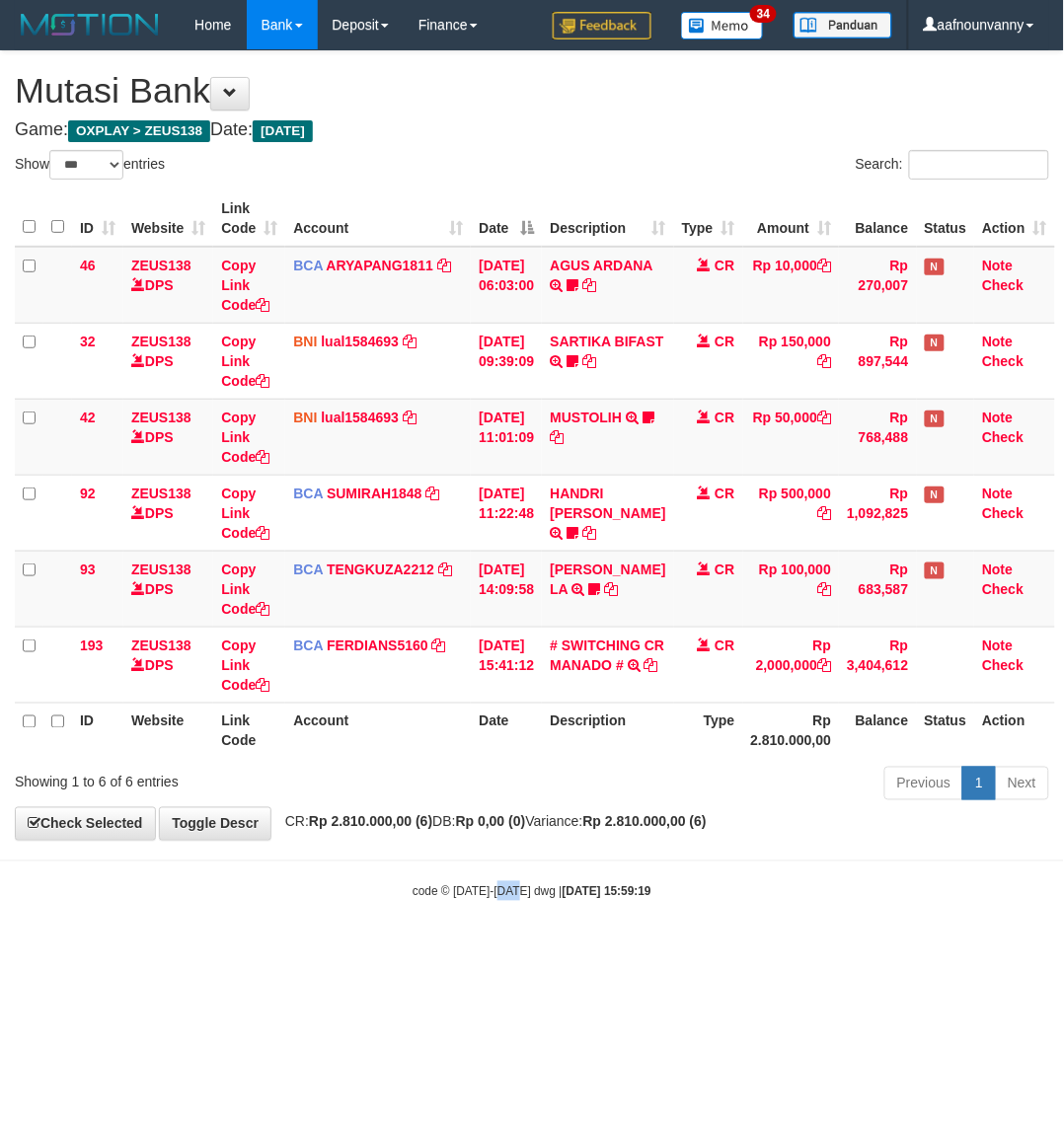 click on "Toggle navigation
Home
Bank
Account List
Load
By Website
Group
[OXPLAY]													ZEUS138
By Load Group (DPS)
Sync" at bounding box center (532, 475) 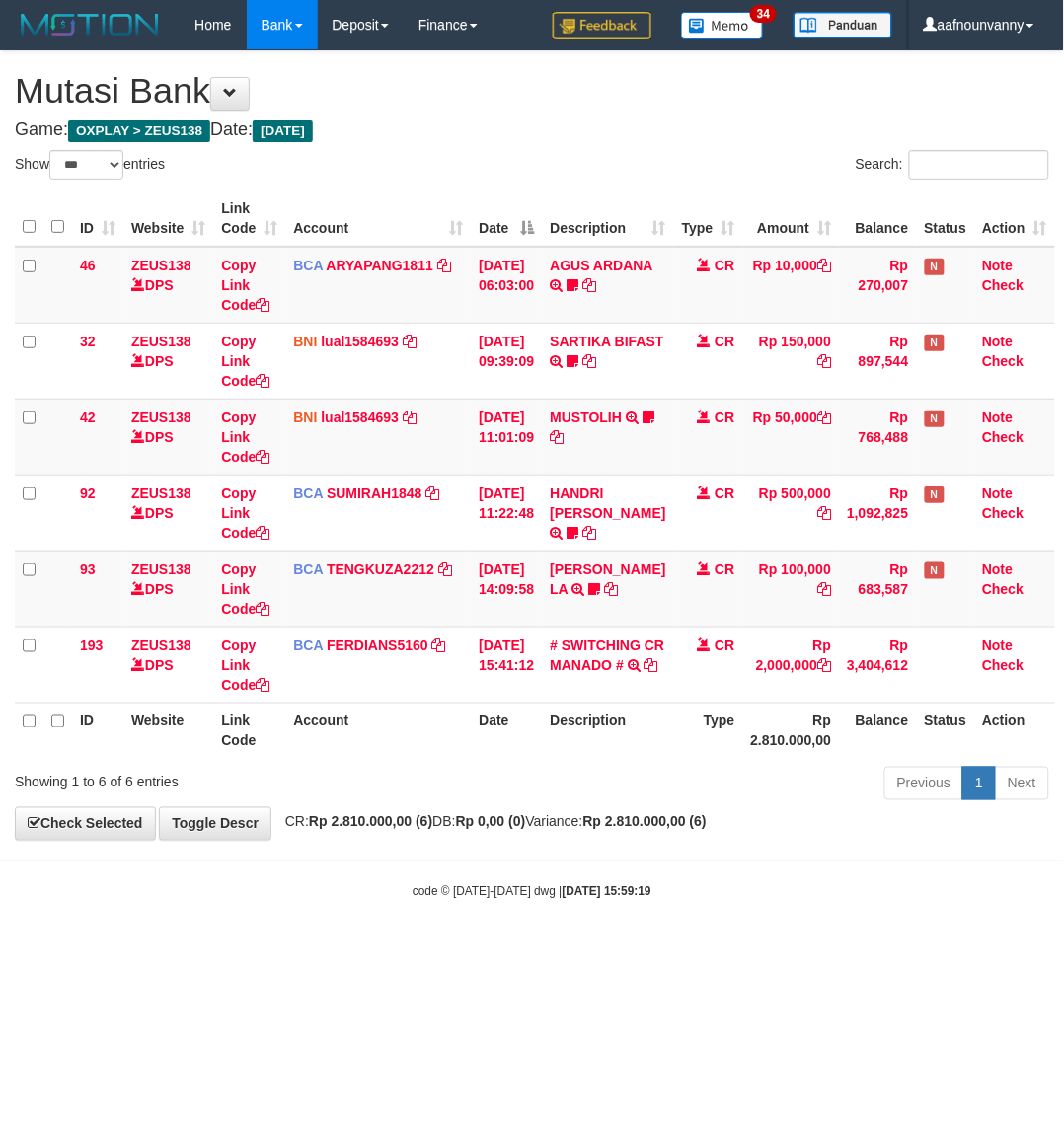 click on "Toggle navigation
Home
Bank
Account List
Load
By Website
Group
[OXPLAY]													ZEUS138
By Load Group (DPS)
Sync" at bounding box center (532, 475) 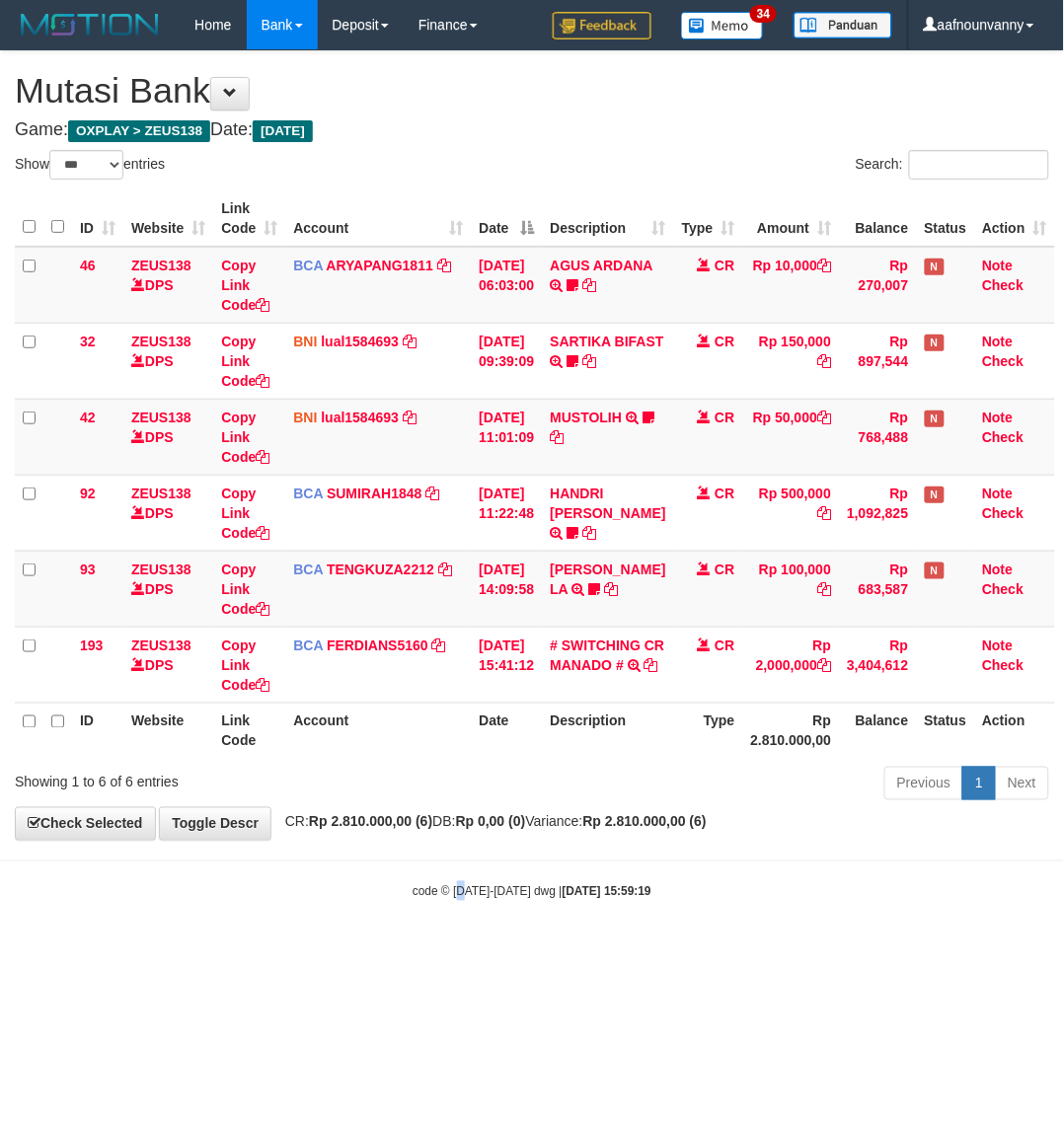 click on "Toggle navigation
Home
Bank
Account List
Load
By Website
Group
[OXPLAY]													ZEUS138
By Load Group (DPS)
Sync" at bounding box center [532, 475] 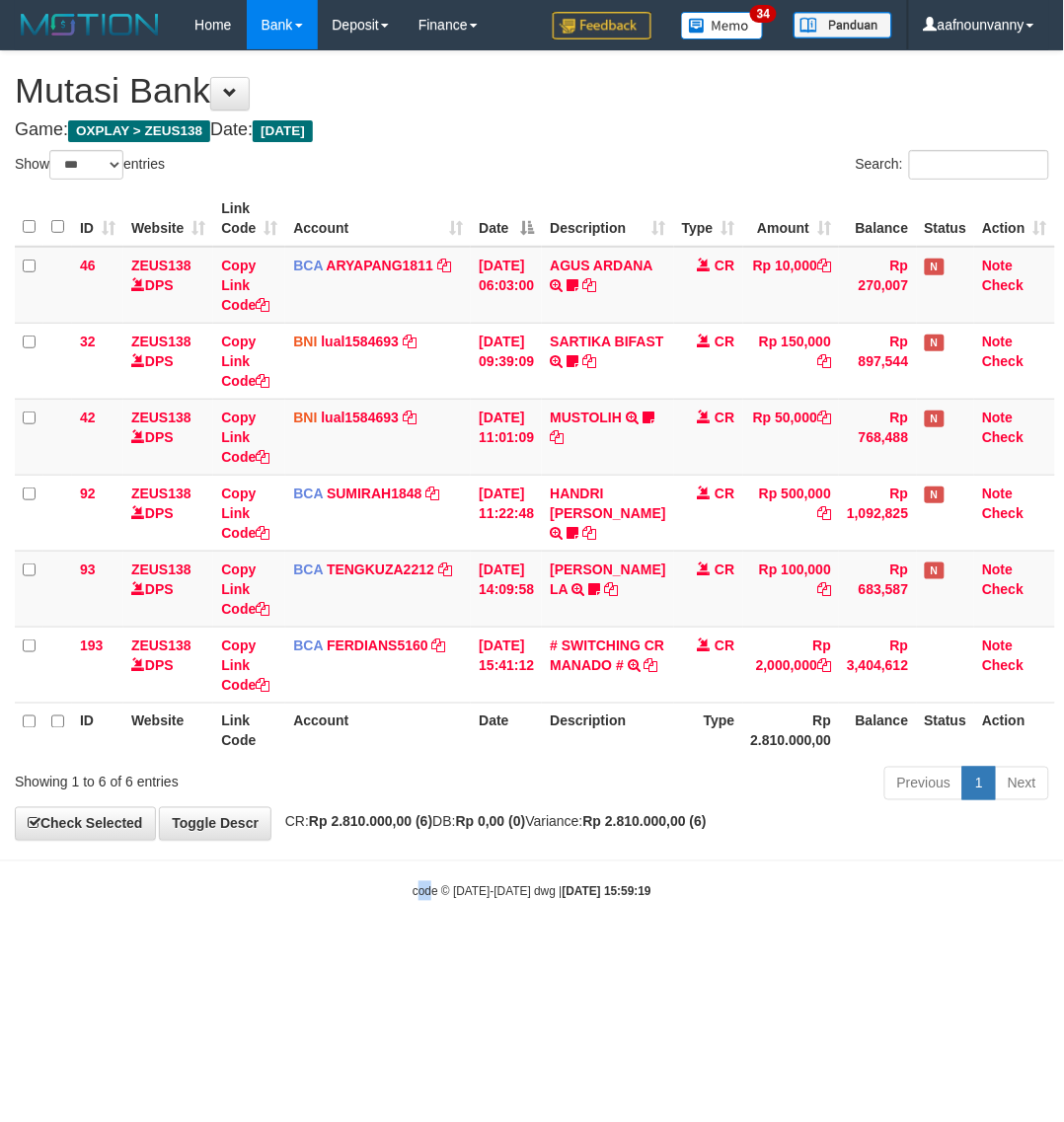 click on "Toggle navigation
Home
Bank
Account List
Load
By Website
Group
[OXPLAY]													ZEUS138
By Load Group (DPS)
Sync" at bounding box center (532, 475) 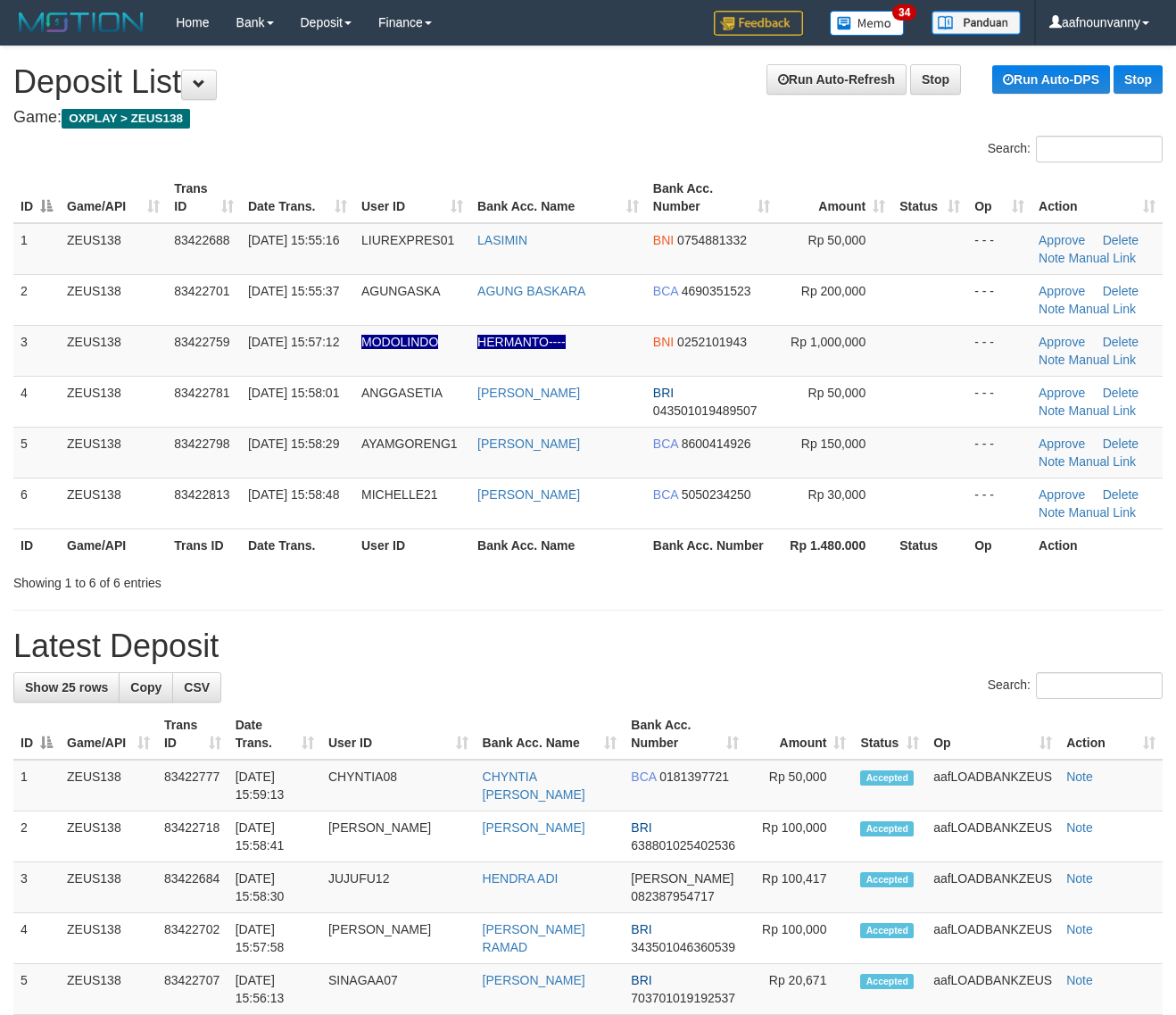 scroll, scrollTop: 0, scrollLeft: 0, axis: both 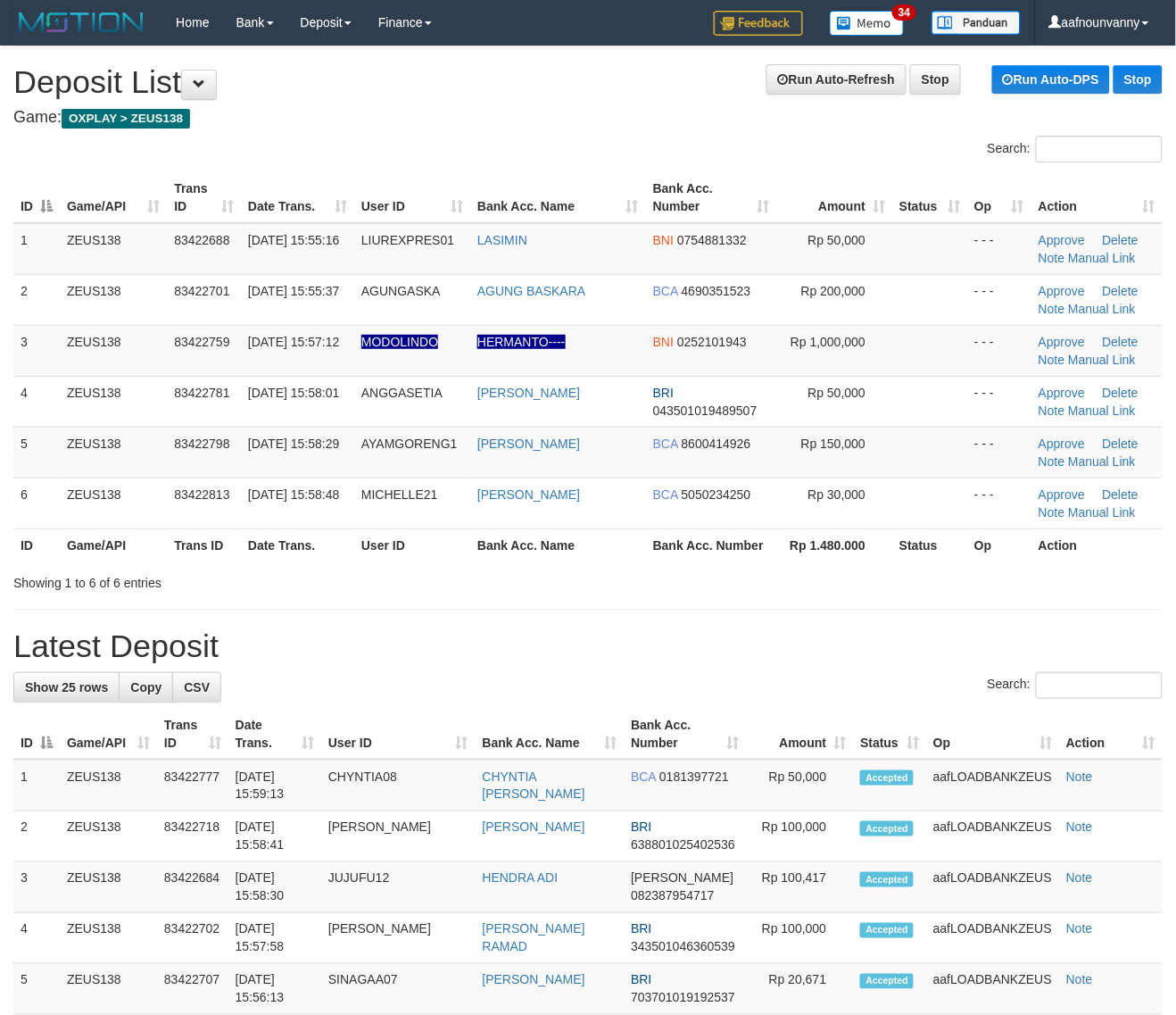 drag, startPoint x: 607, startPoint y: 505, endPoint x: 1187, endPoint y: 659, distance: 600.09666 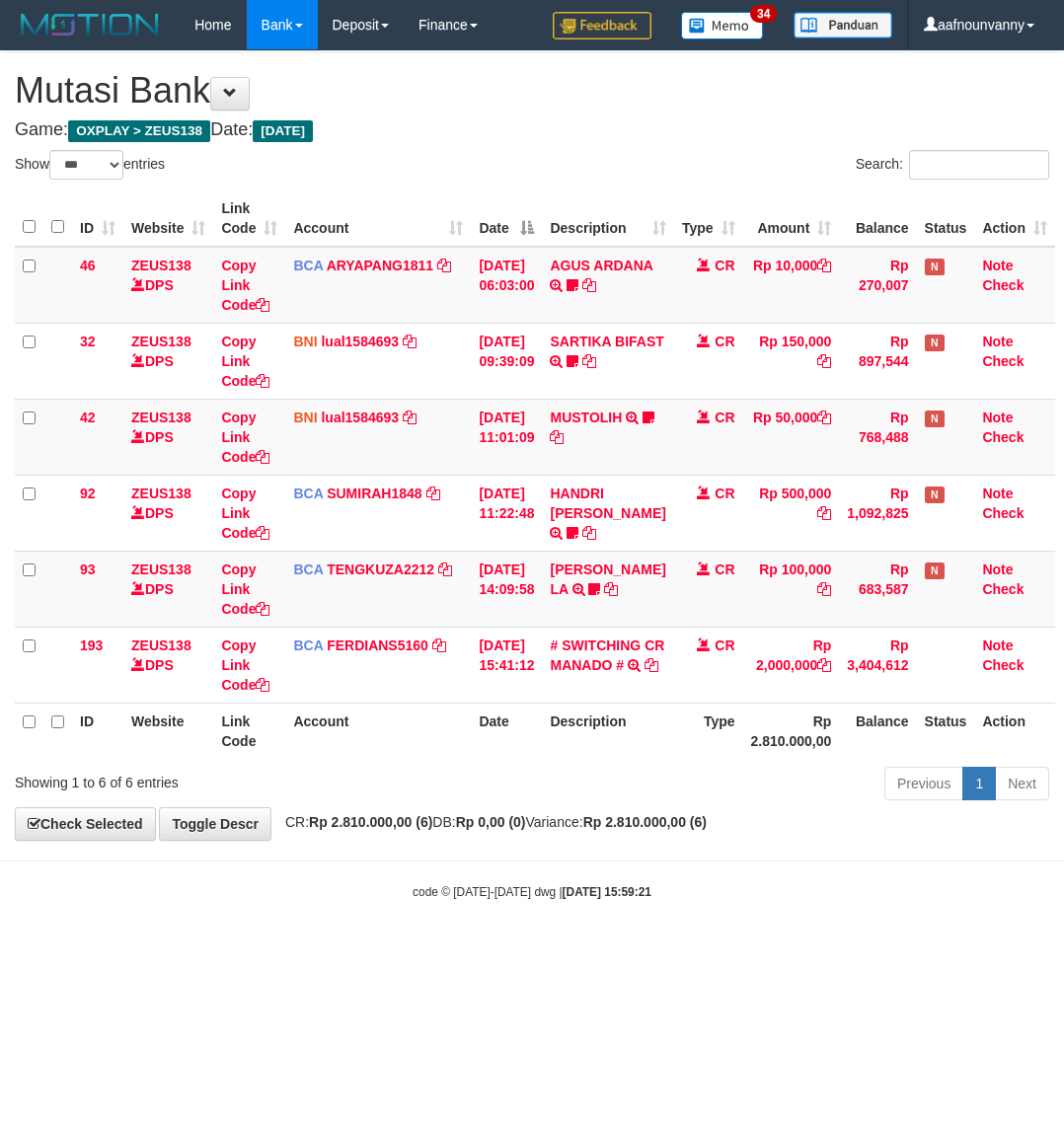 select on "***" 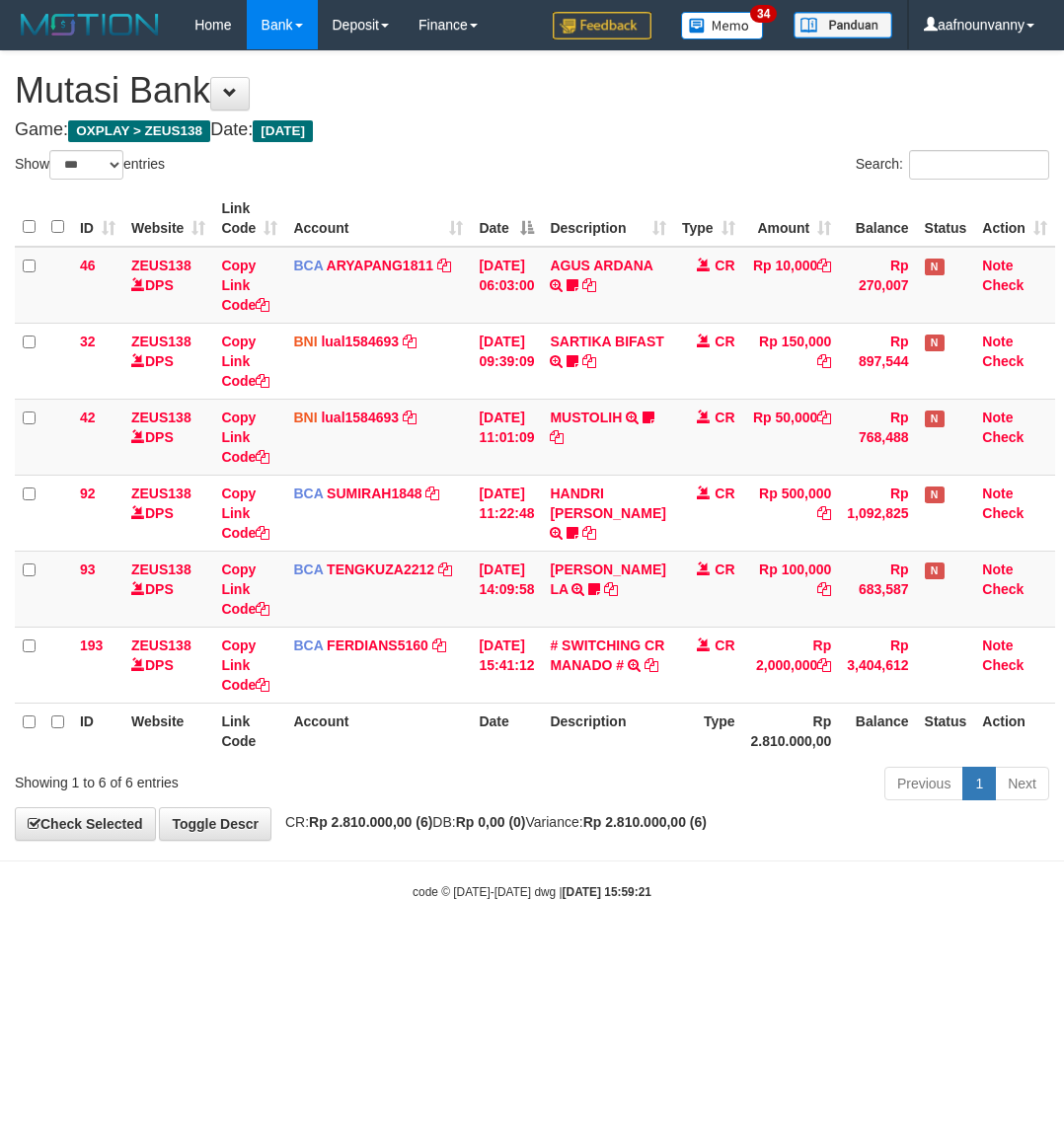 scroll, scrollTop: 0, scrollLeft: 0, axis: both 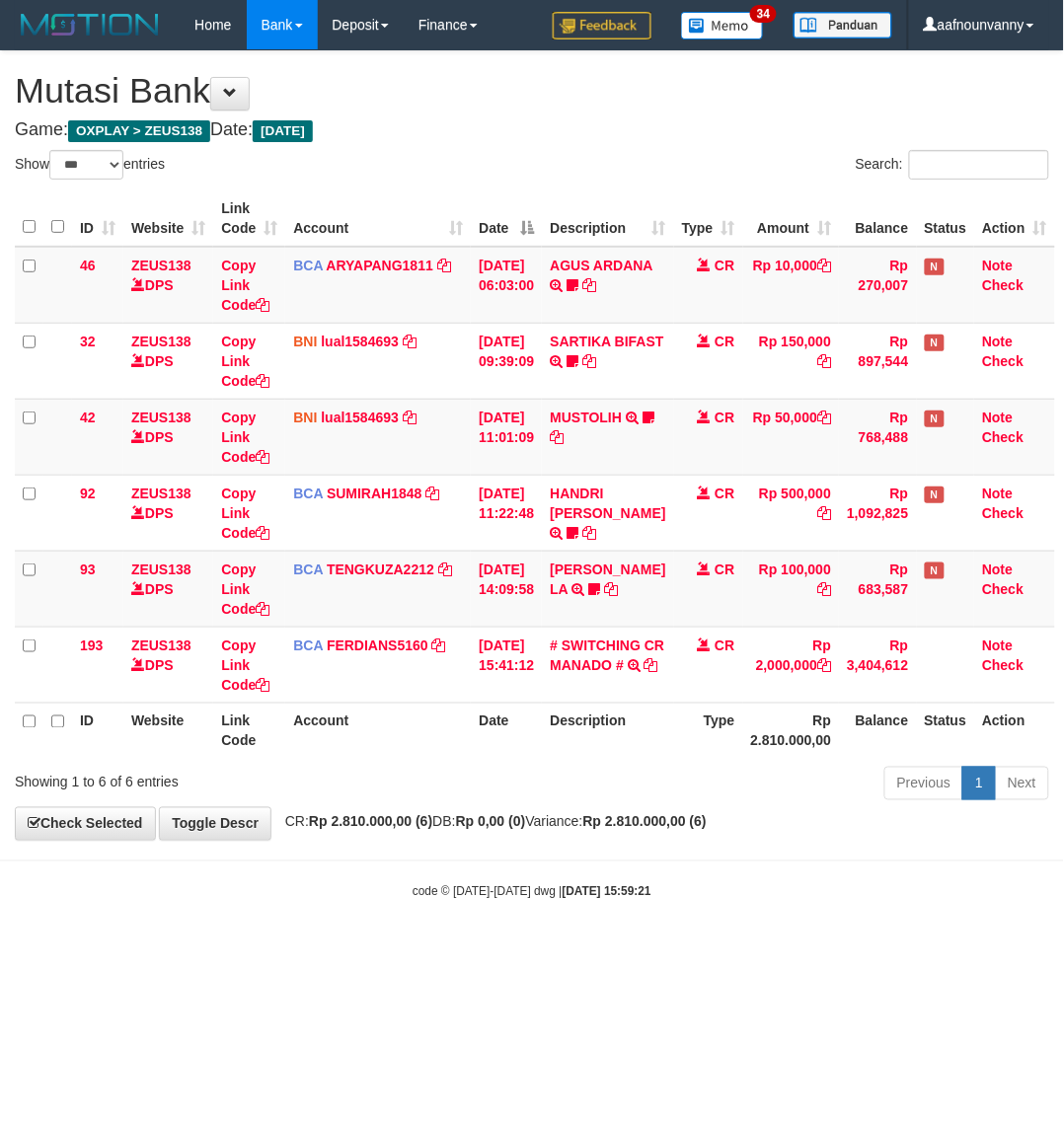 drag, startPoint x: 0, startPoint y: 0, endPoint x: 474, endPoint y: 888, distance: 1007 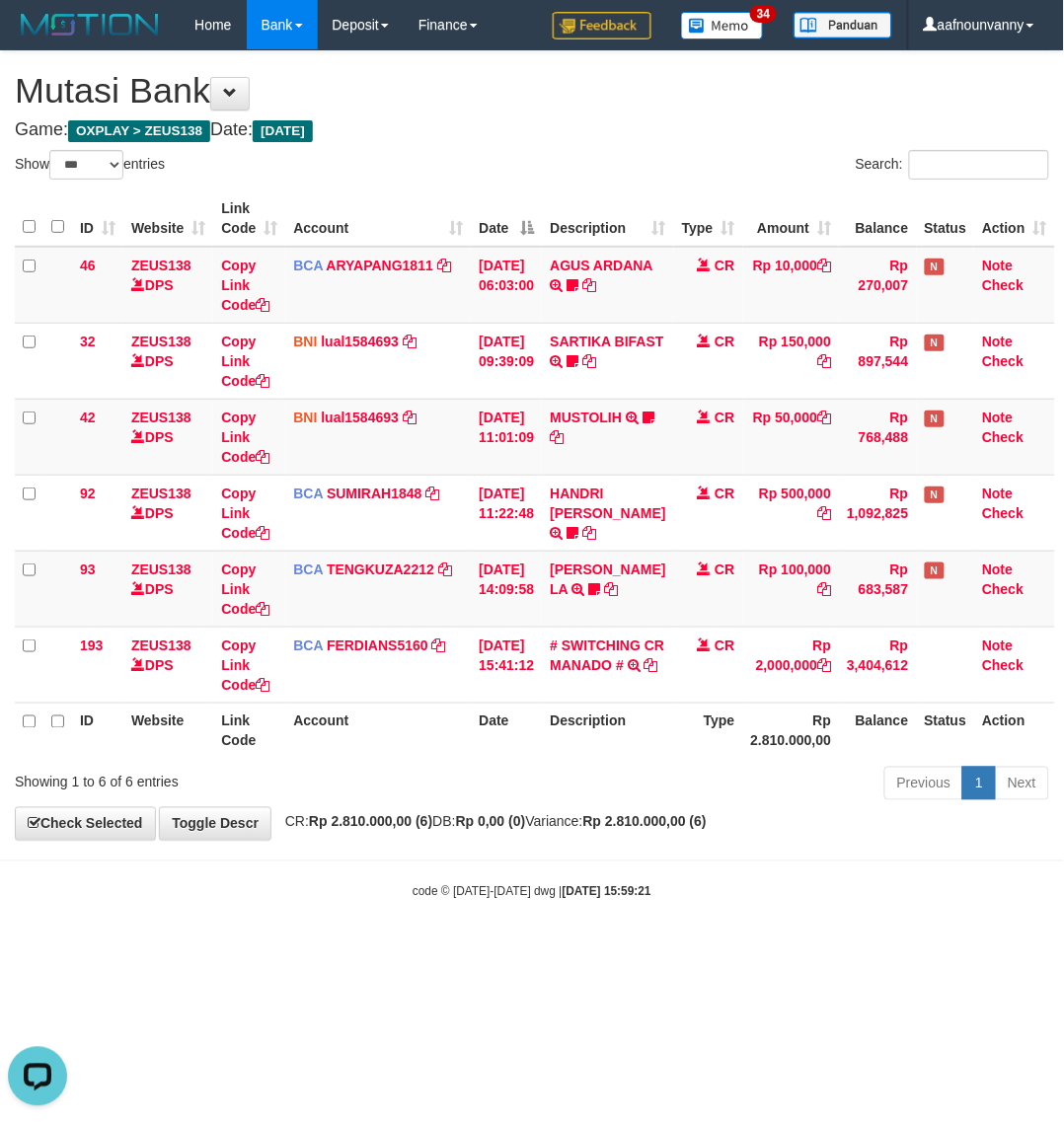 scroll, scrollTop: 0, scrollLeft: 0, axis: both 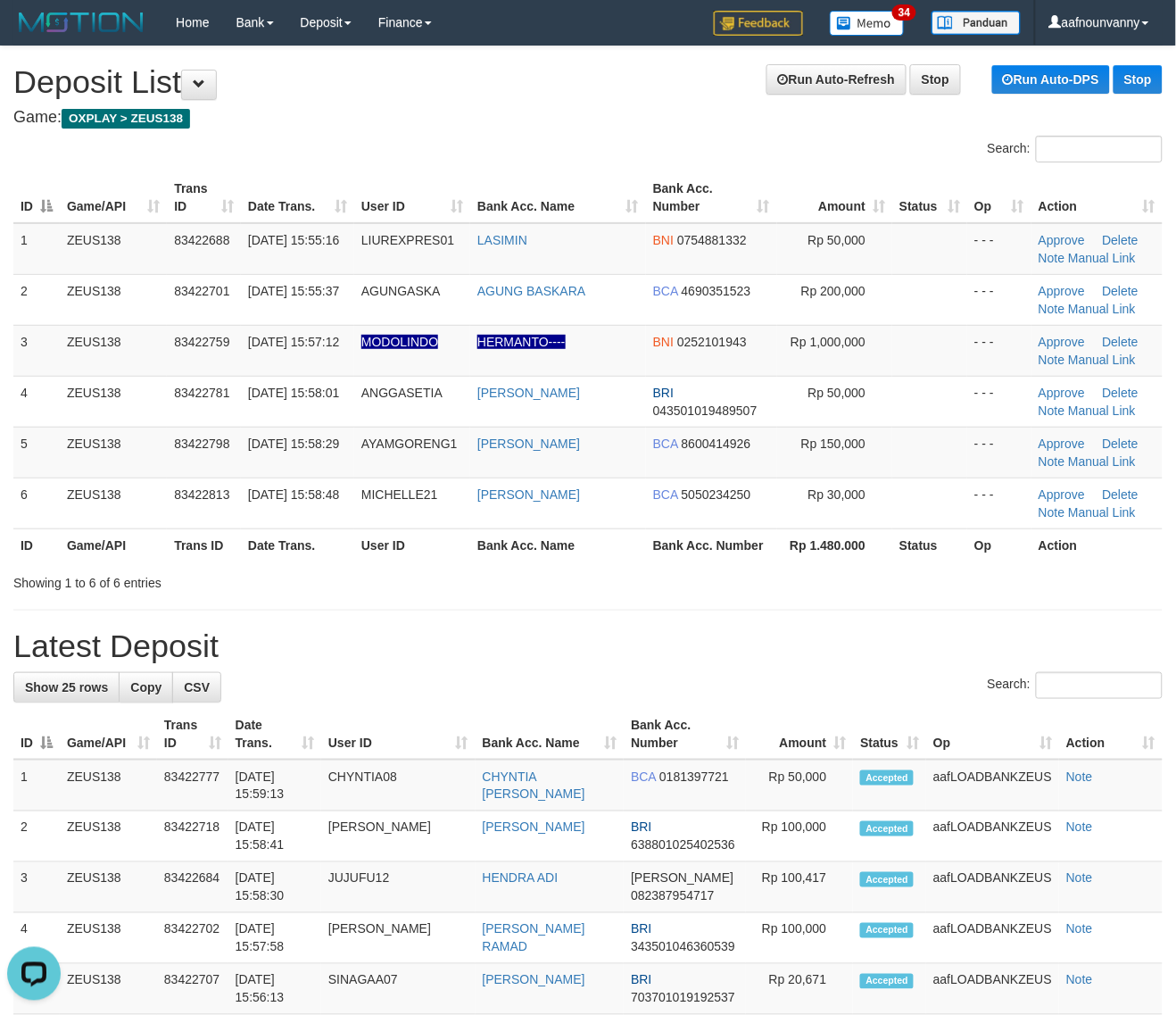 drag, startPoint x: 729, startPoint y: 619, endPoint x: 1022, endPoint y: 677, distance: 298.68545 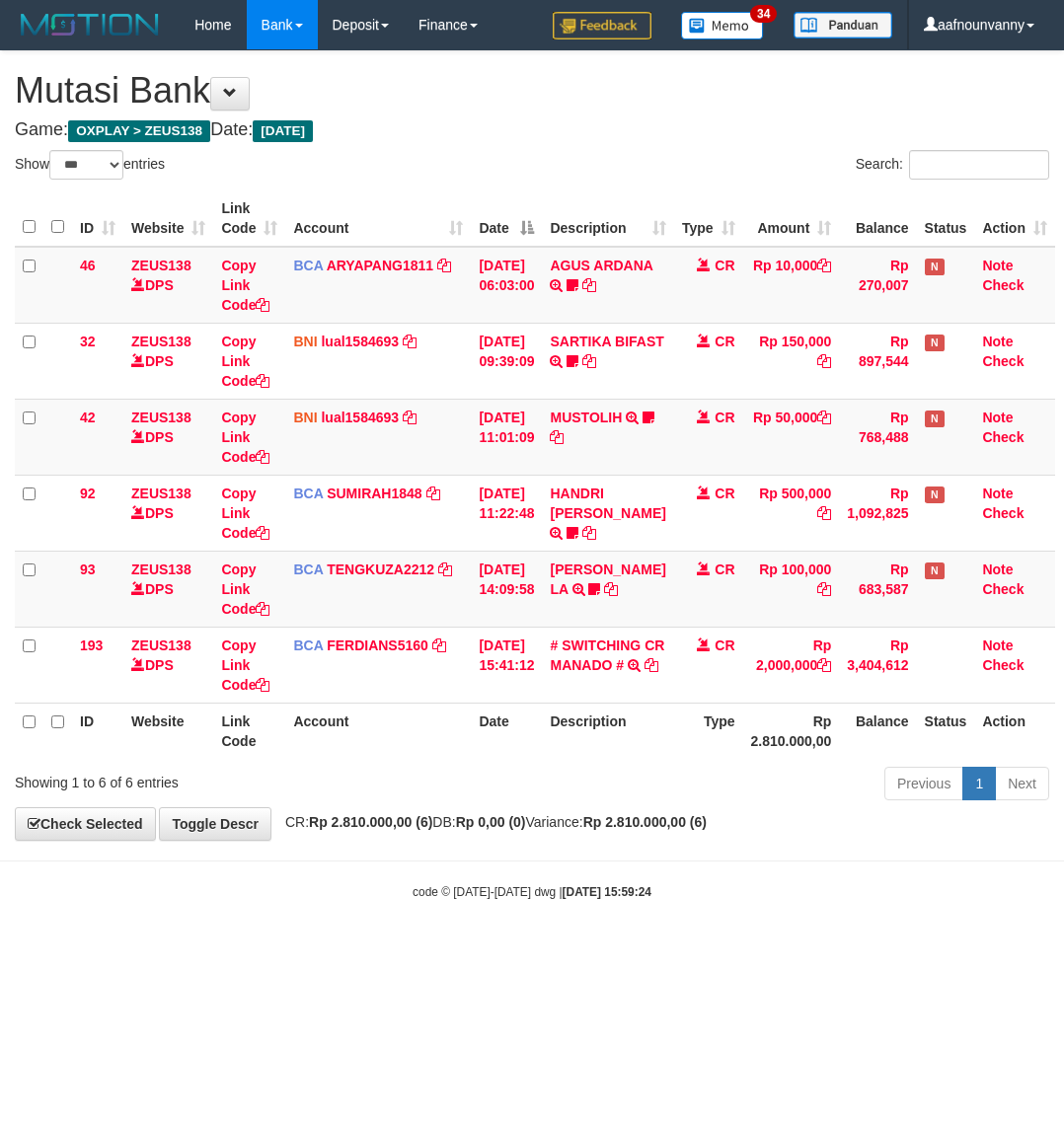 select on "***" 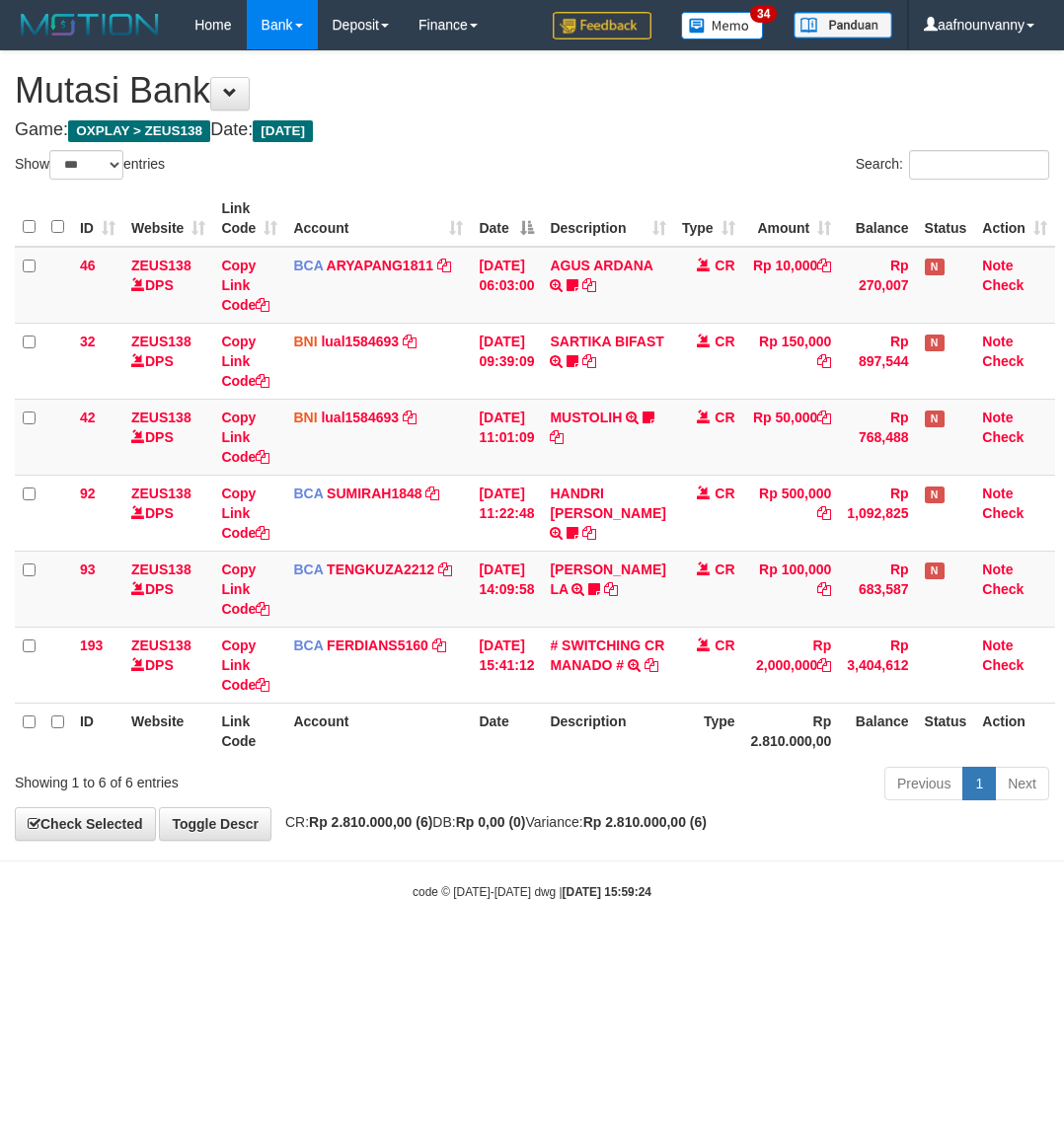 scroll, scrollTop: 0, scrollLeft: 0, axis: both 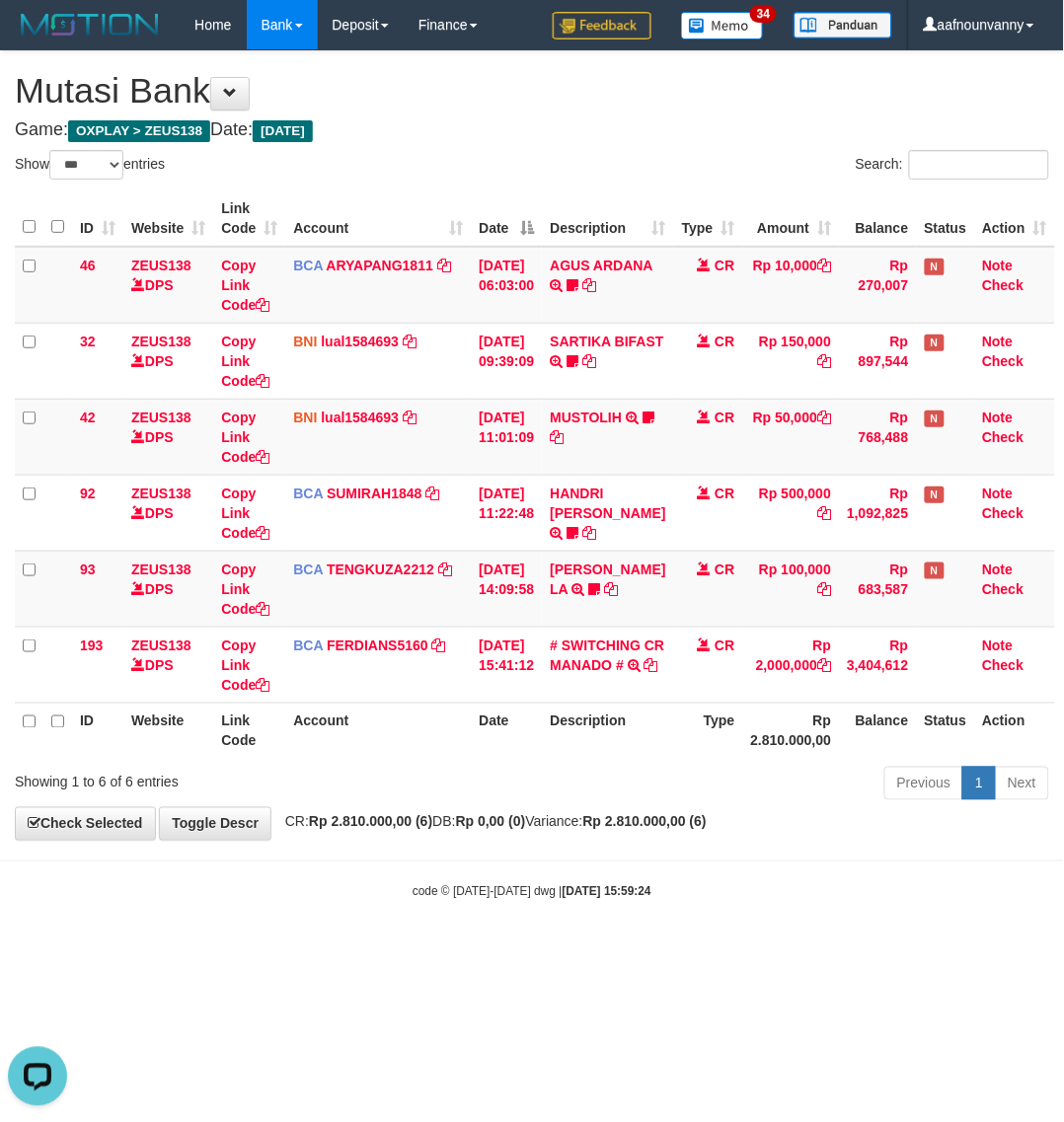 drag, startPoint x: 159, startPoint y: 963, endPoint x: 0, endPoint y: 857, distance: 191.09422 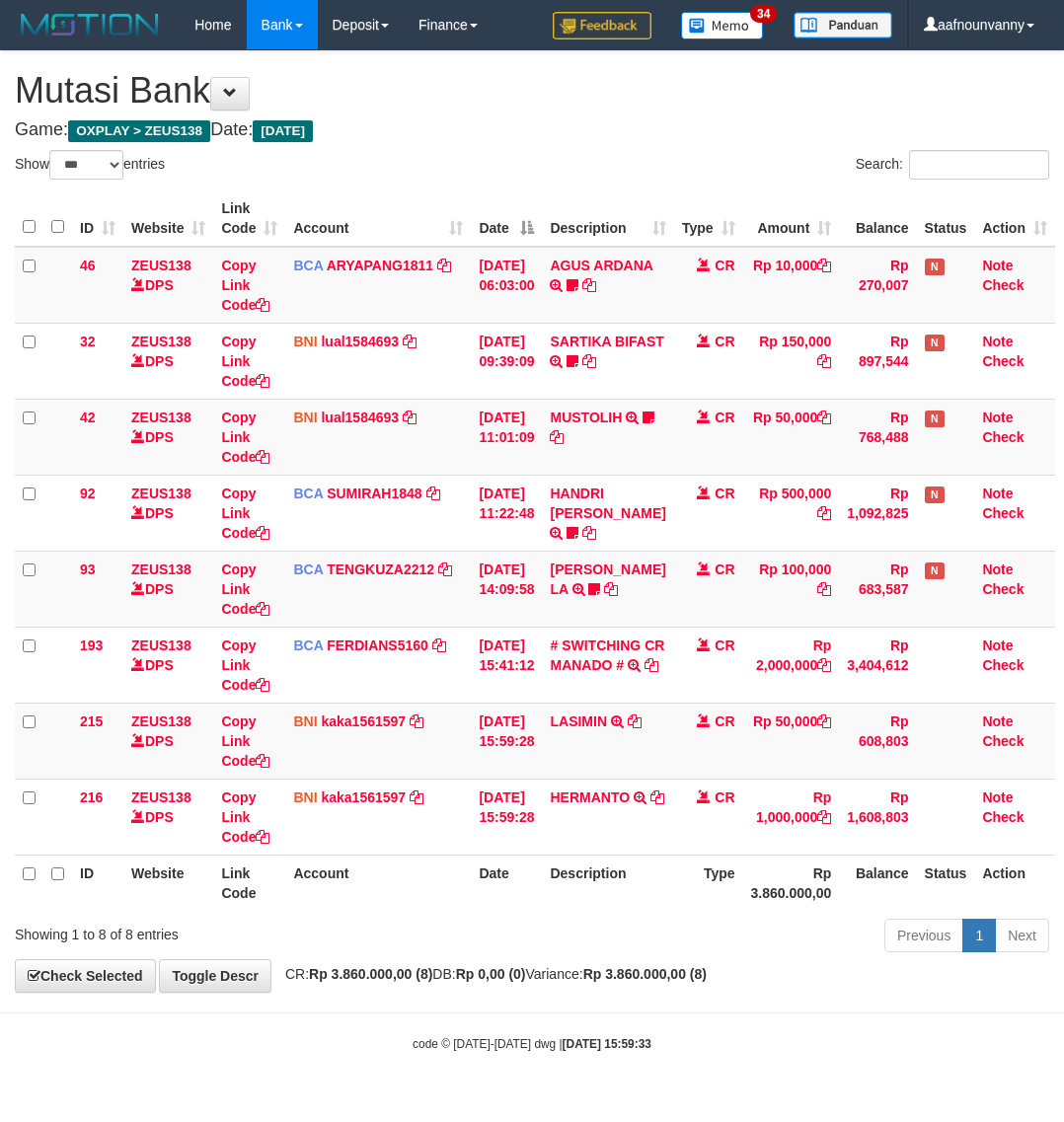 select on "***" 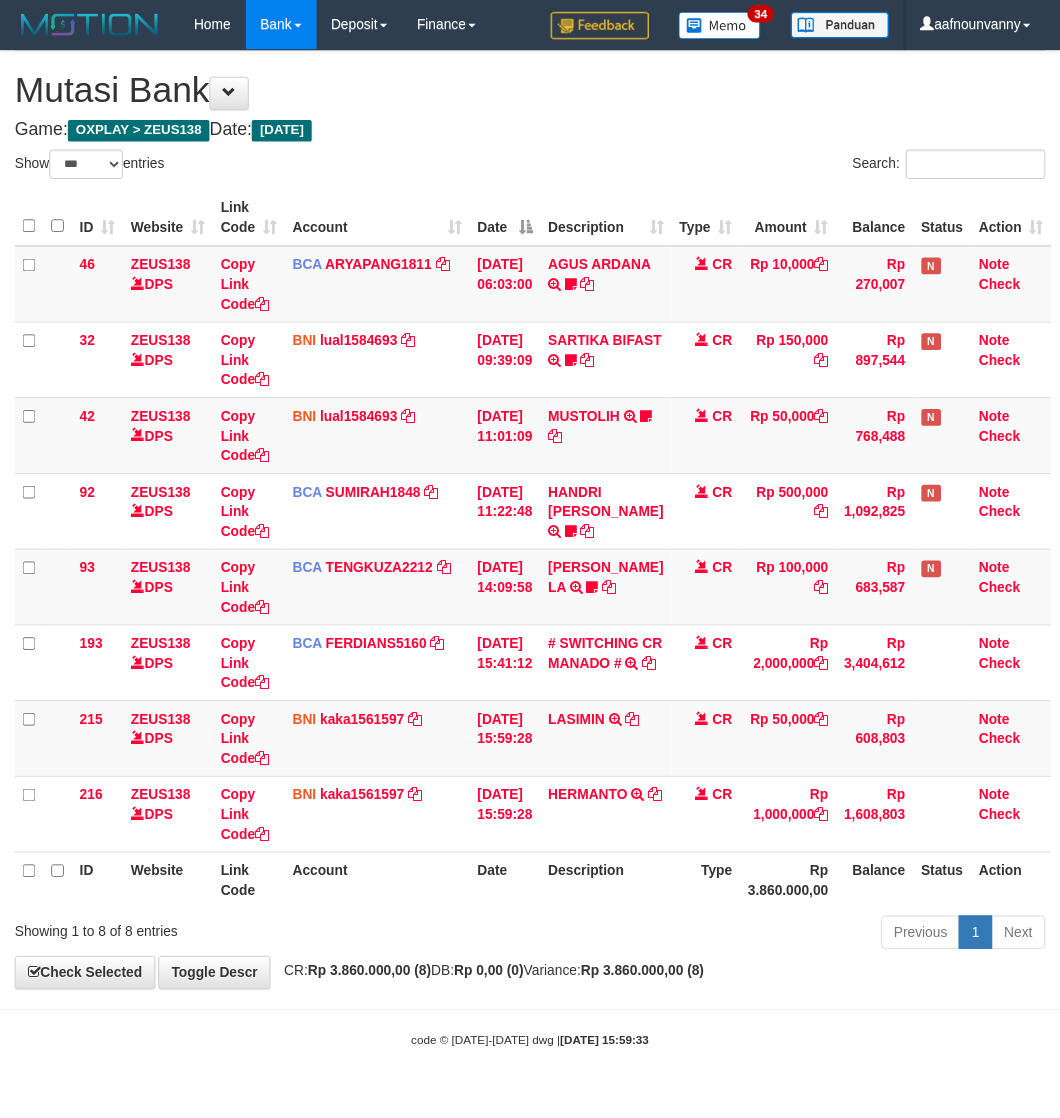 scroll, scrollTop: 0, scrollLeft: 0, axis: both 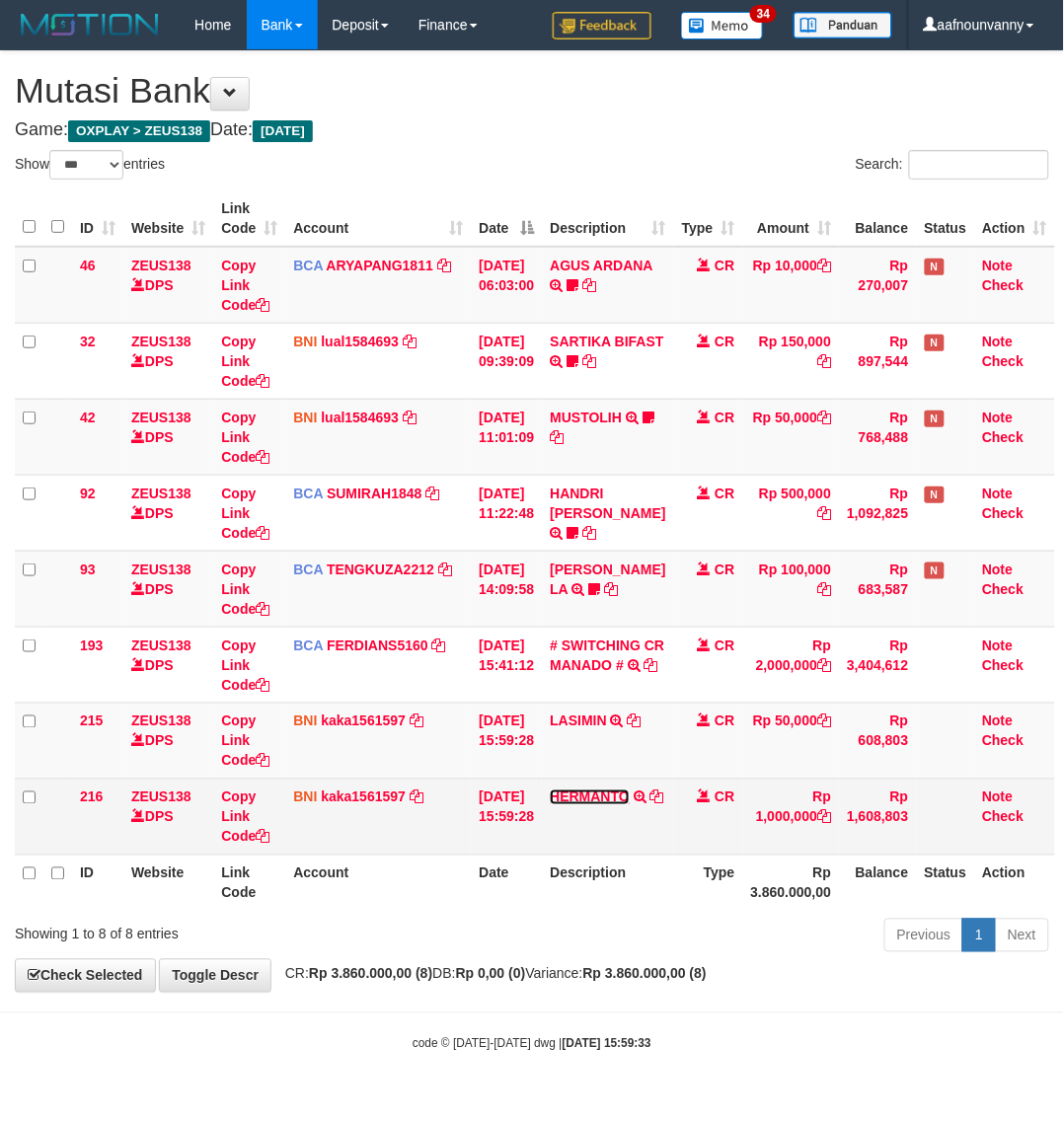 click on "HERMANTO" at bounding box center [589, 797] 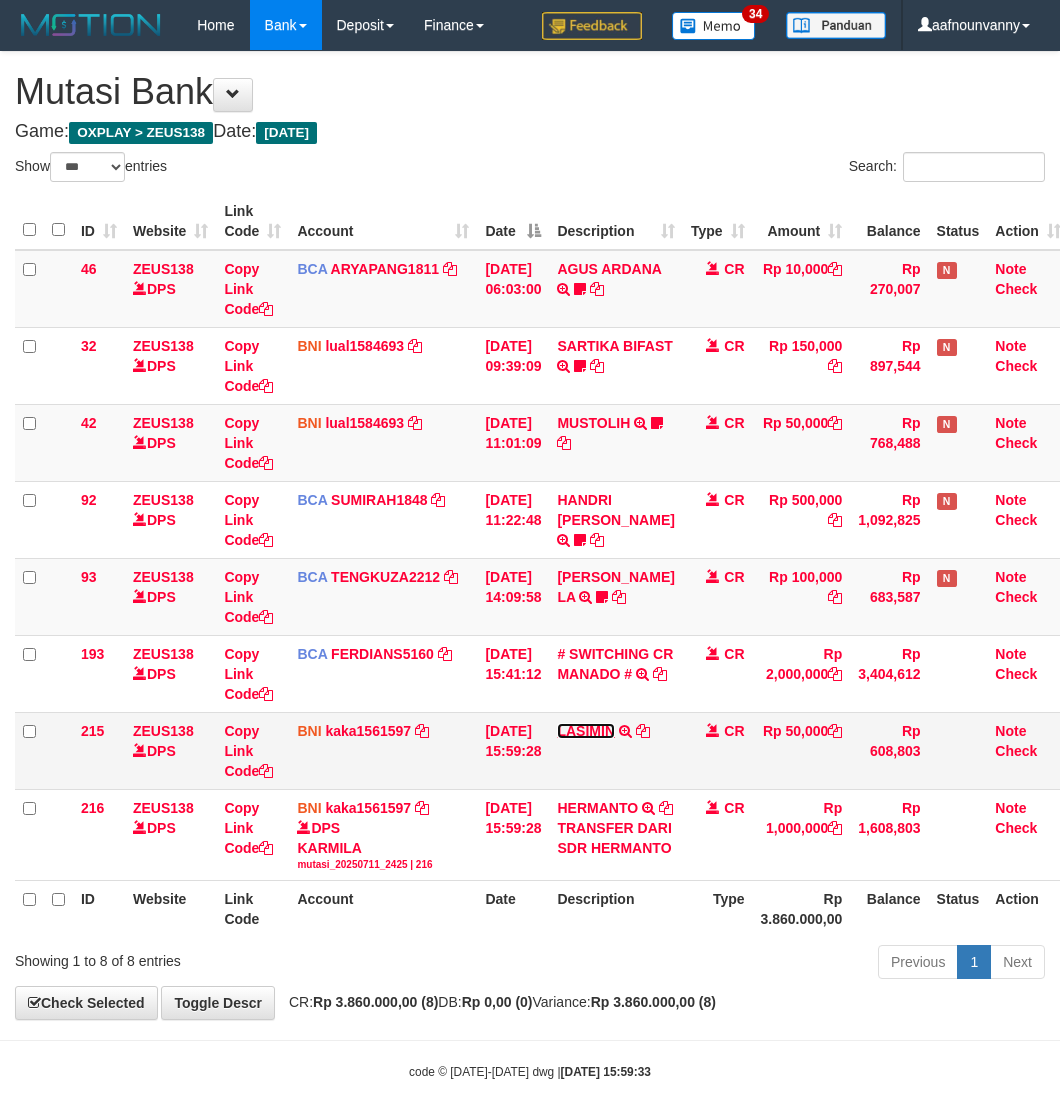 click on "LASIMIN" at bounding box center (586, 731) 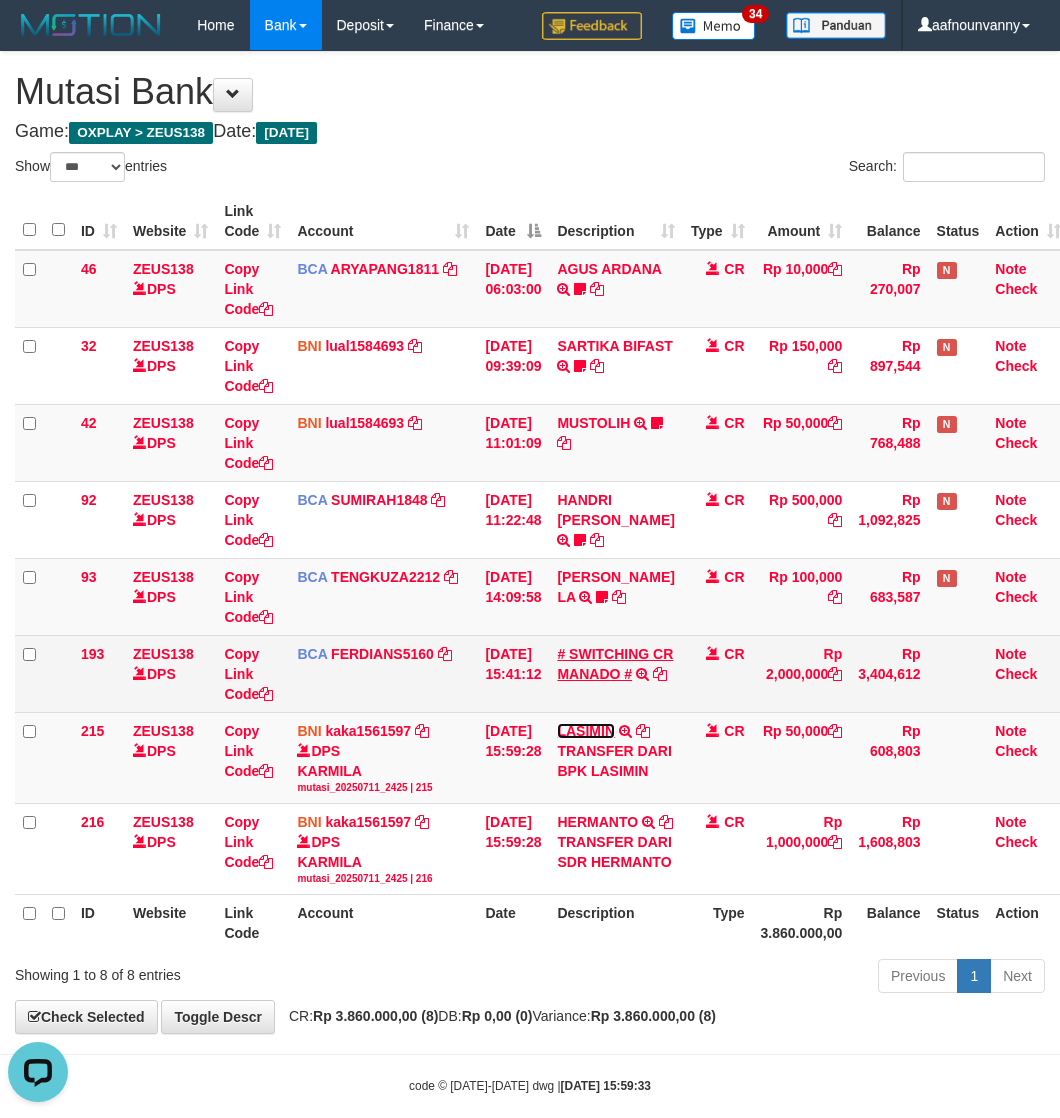scroll, scrollTop: 0, scrollLeft: 0, axis: both 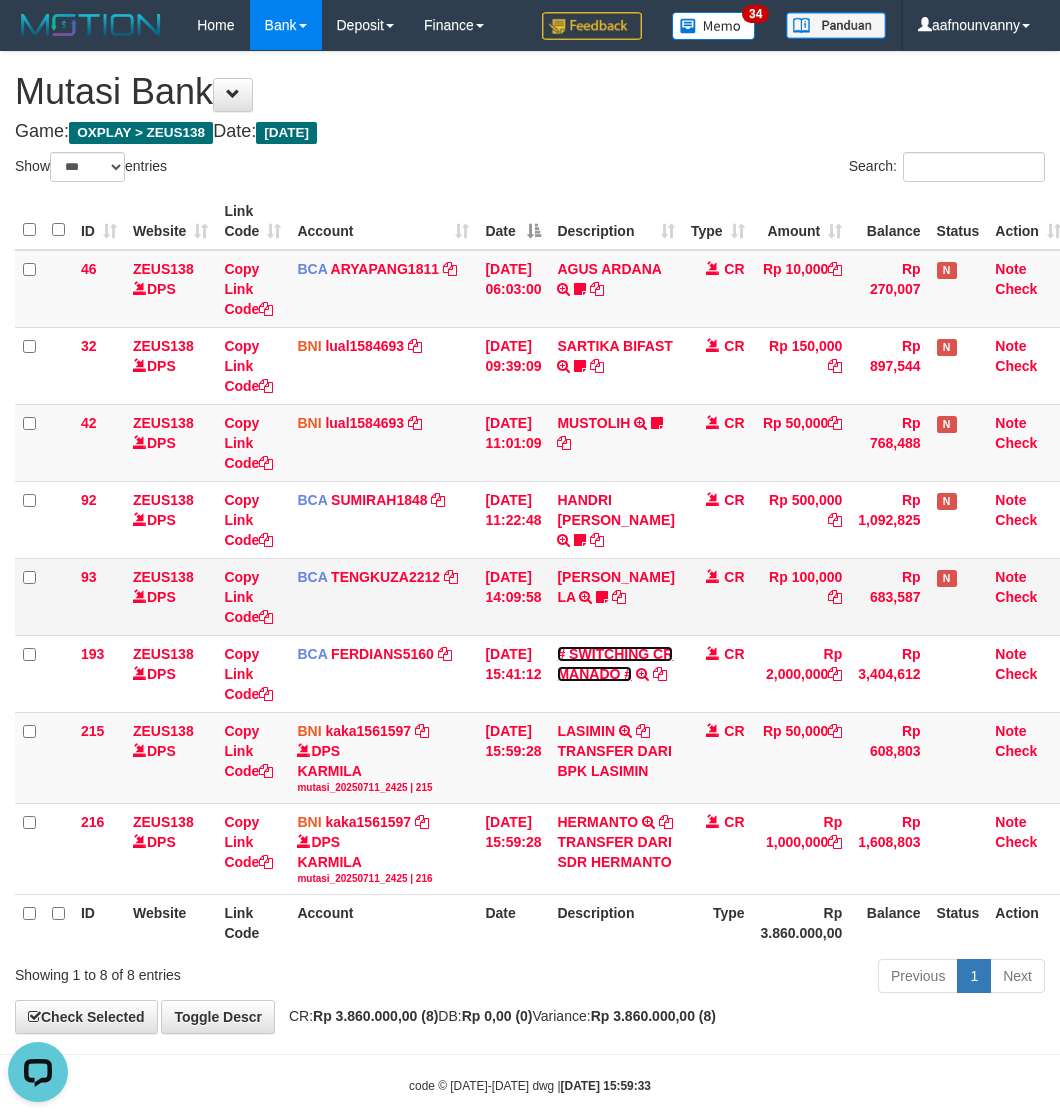 drag, startPoint x: 613, startPoint y: 667, endPoint x: 626, endPoint y: 585, distance: 83.02409 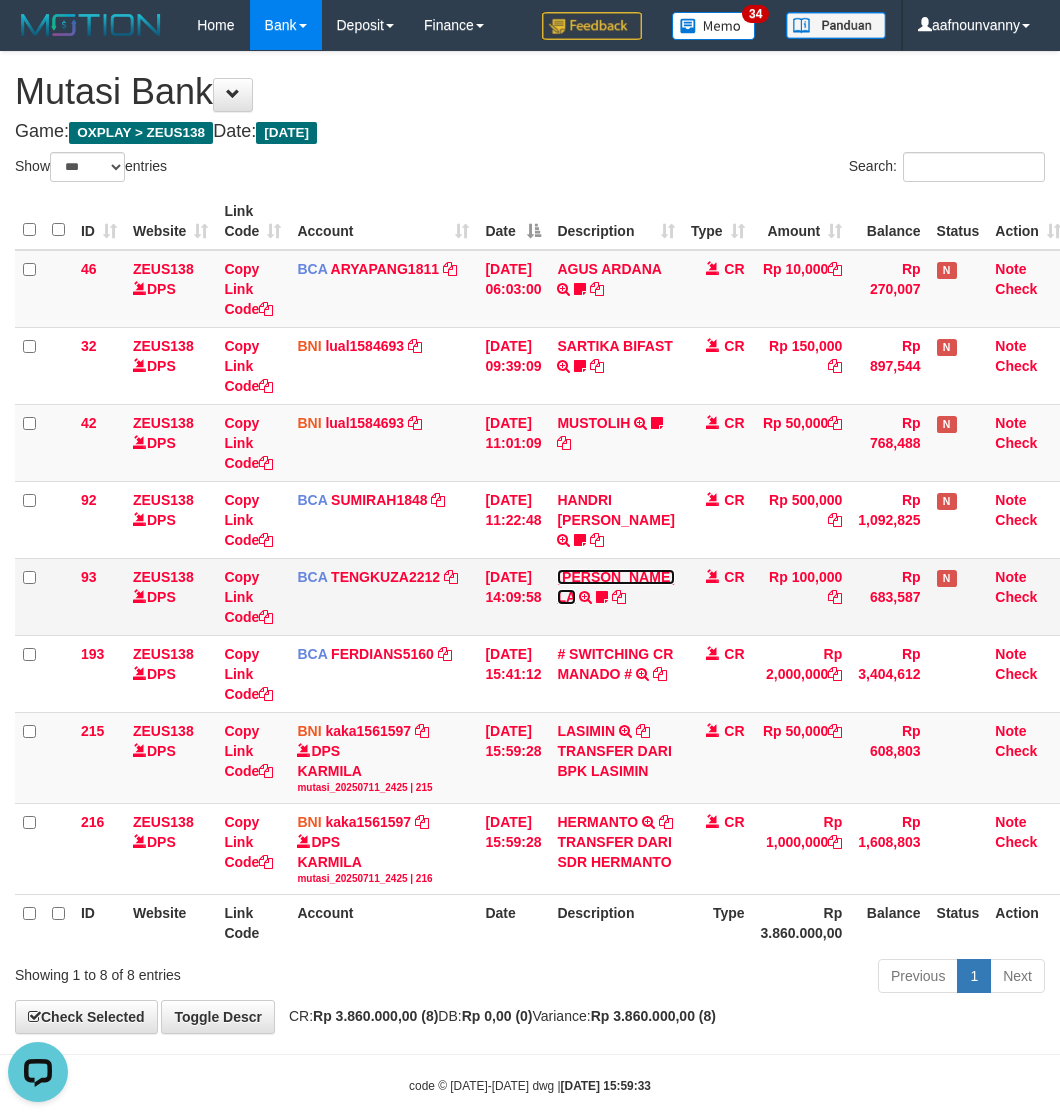 click on "DICKSON JOURDAN LA" at bounding box center (615, 587) 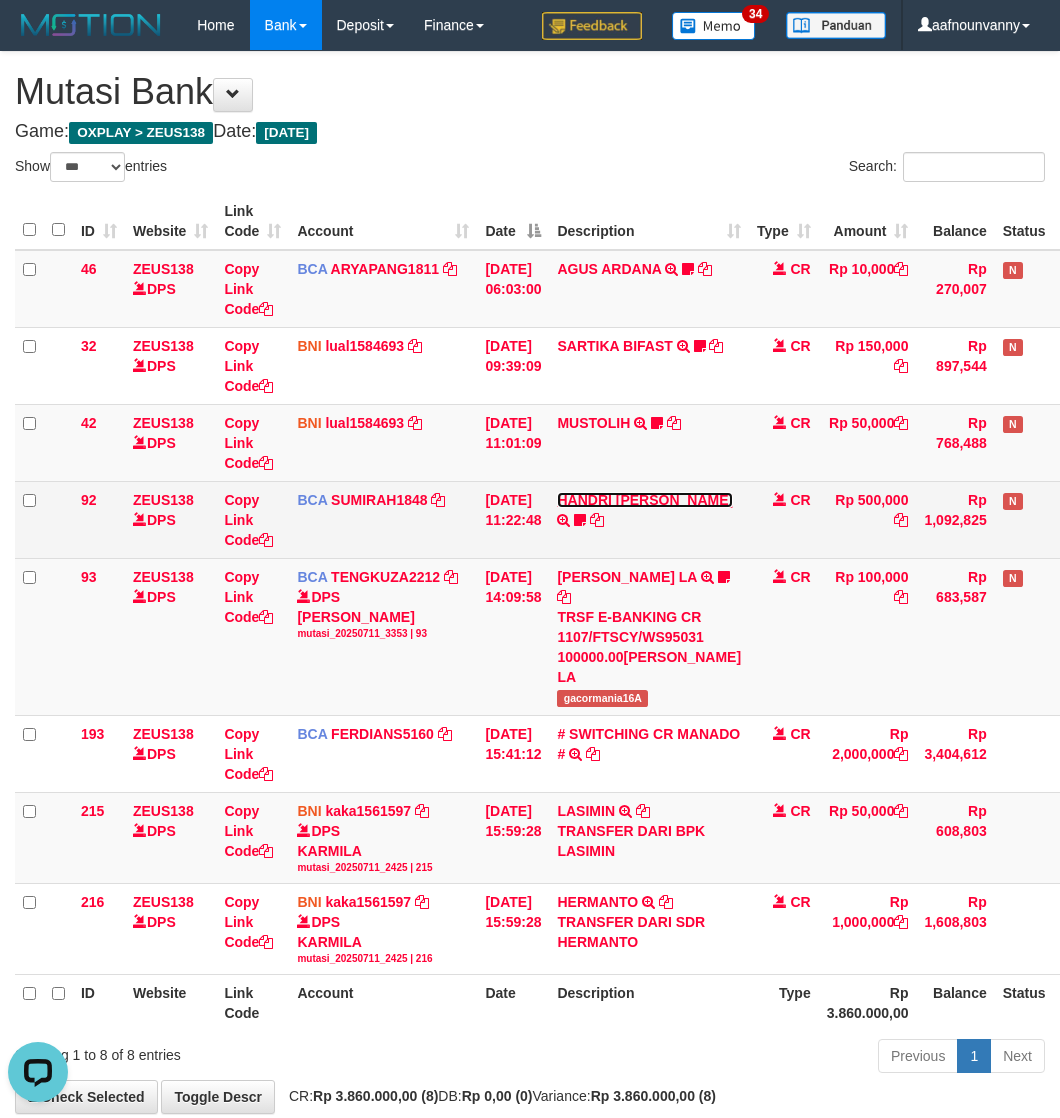click on "HANDRI [PERSON_NAME]" at bounding box center (645, 500) 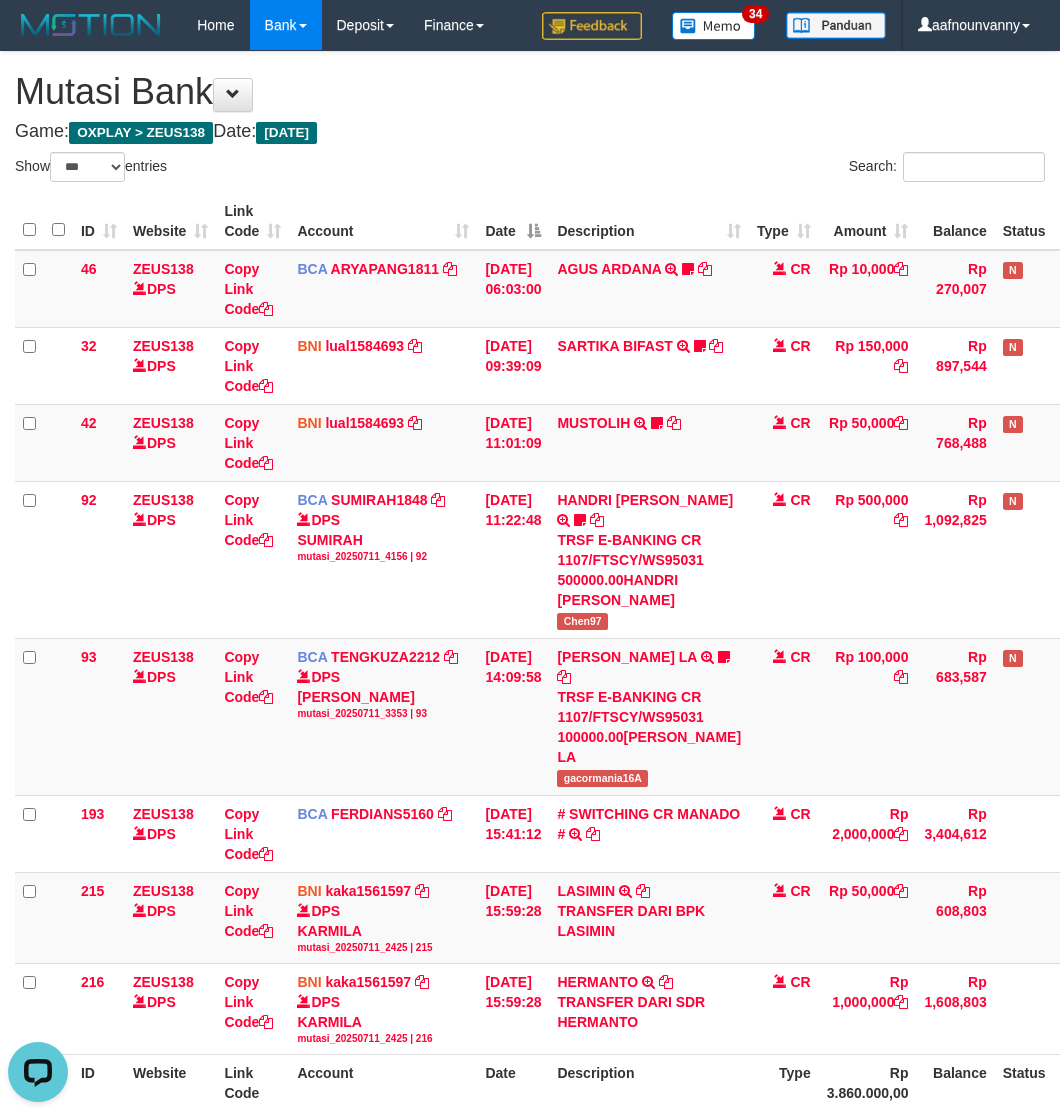 scroll, scrollTop: 188, scrollLeft: 0, axis: vertical 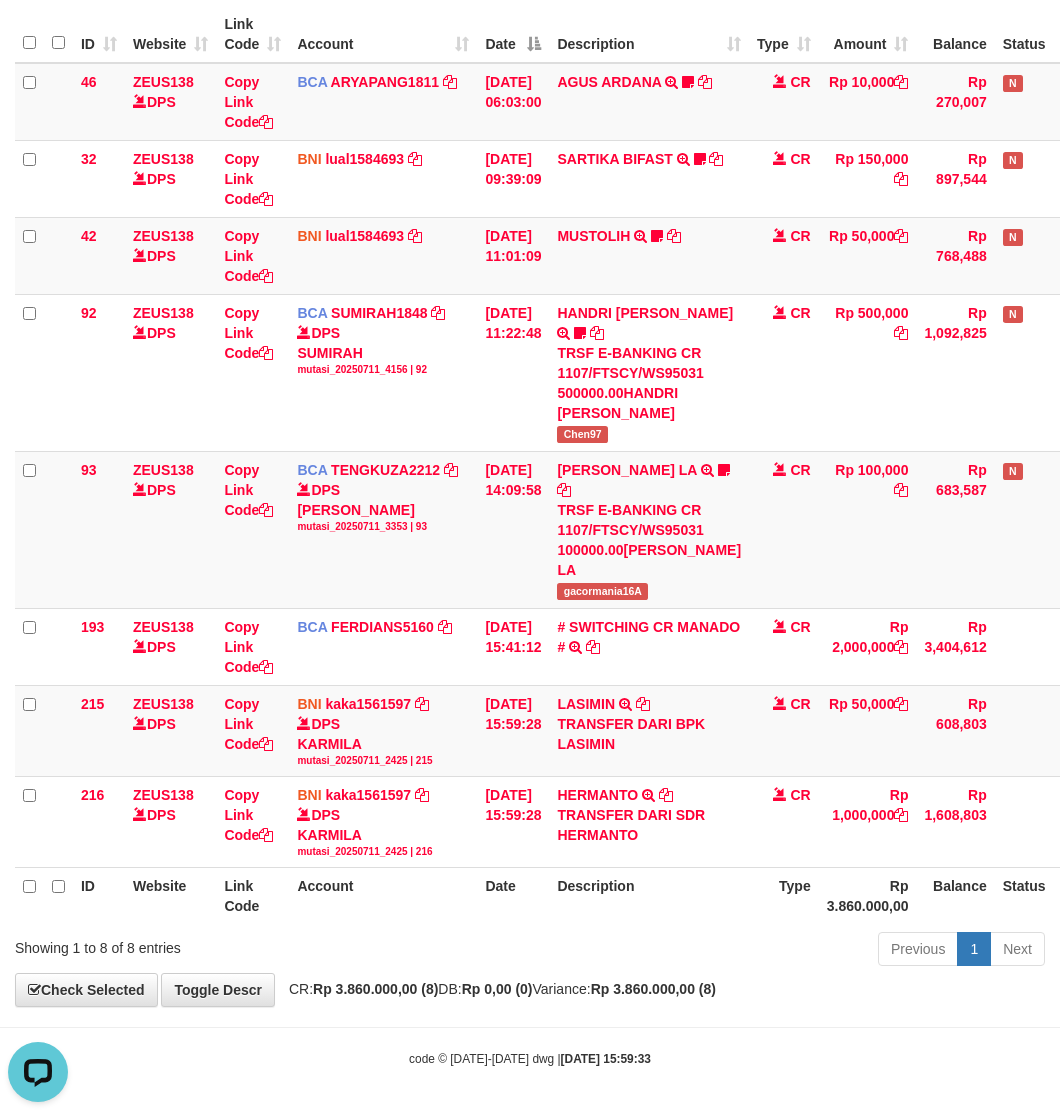 drag, startPoint x: 638, startPoint y: 1035, endPoint x: 268, endPoint y: 838, distance: 419.17657 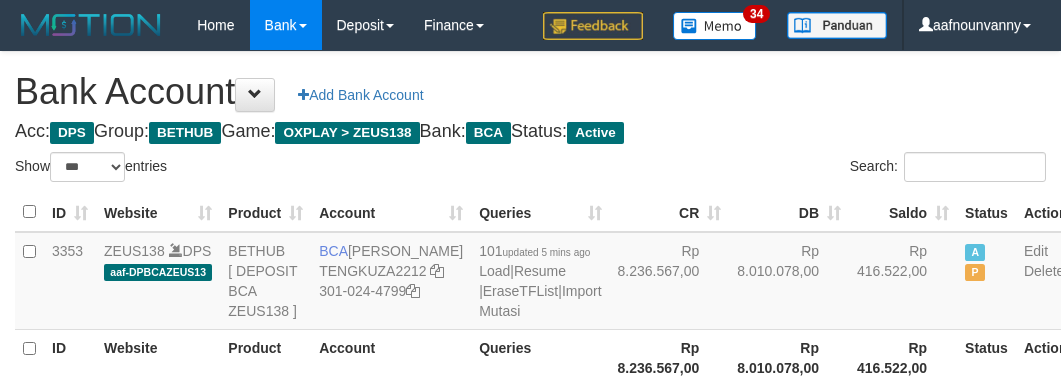 select on "***" 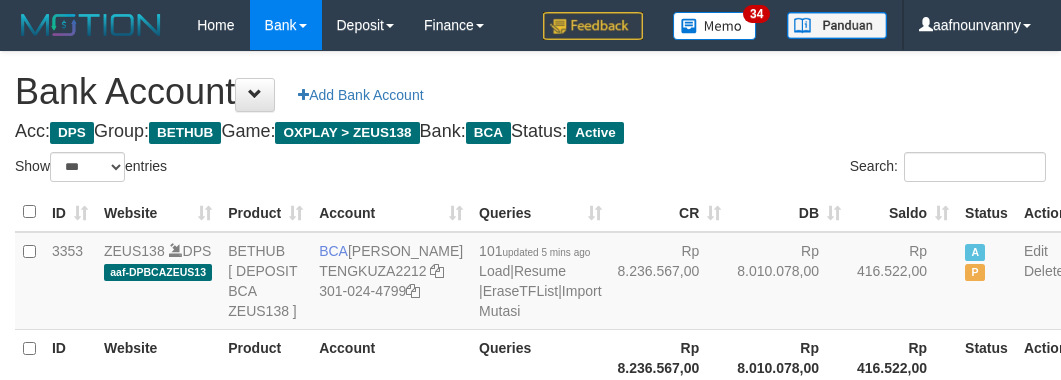scroll, scrollTop: 226, scrollLeft: 0, axis: vertical 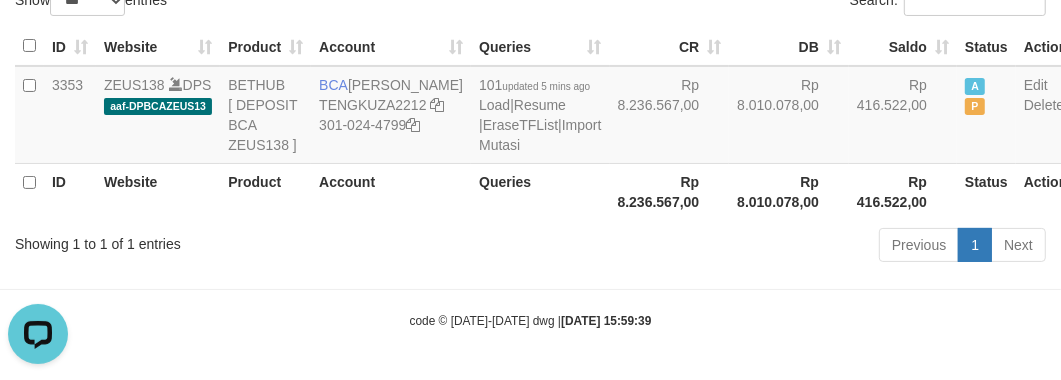 click on "Previous 1 Next" at bounding box center (751, 247) 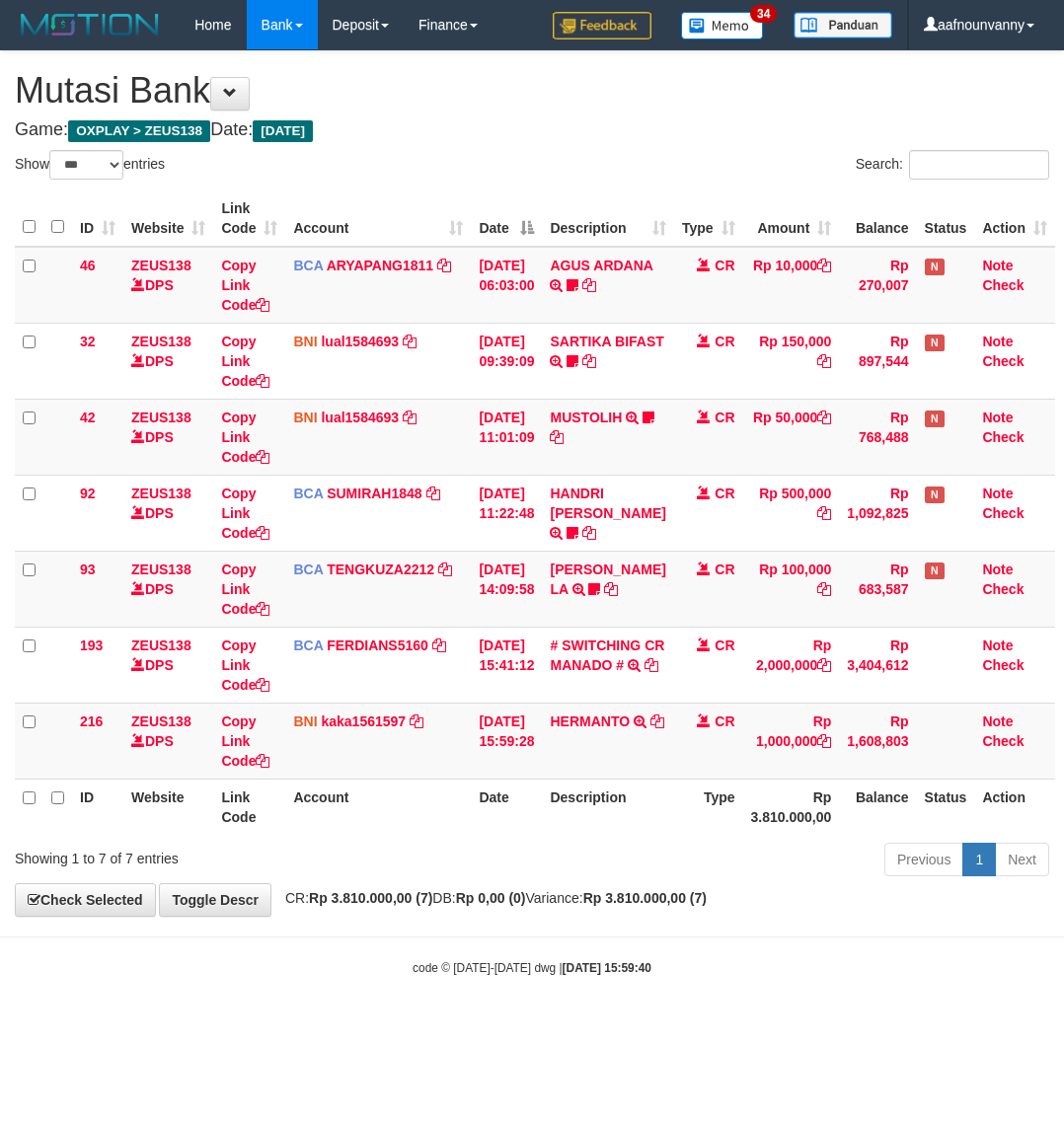 select on "***" 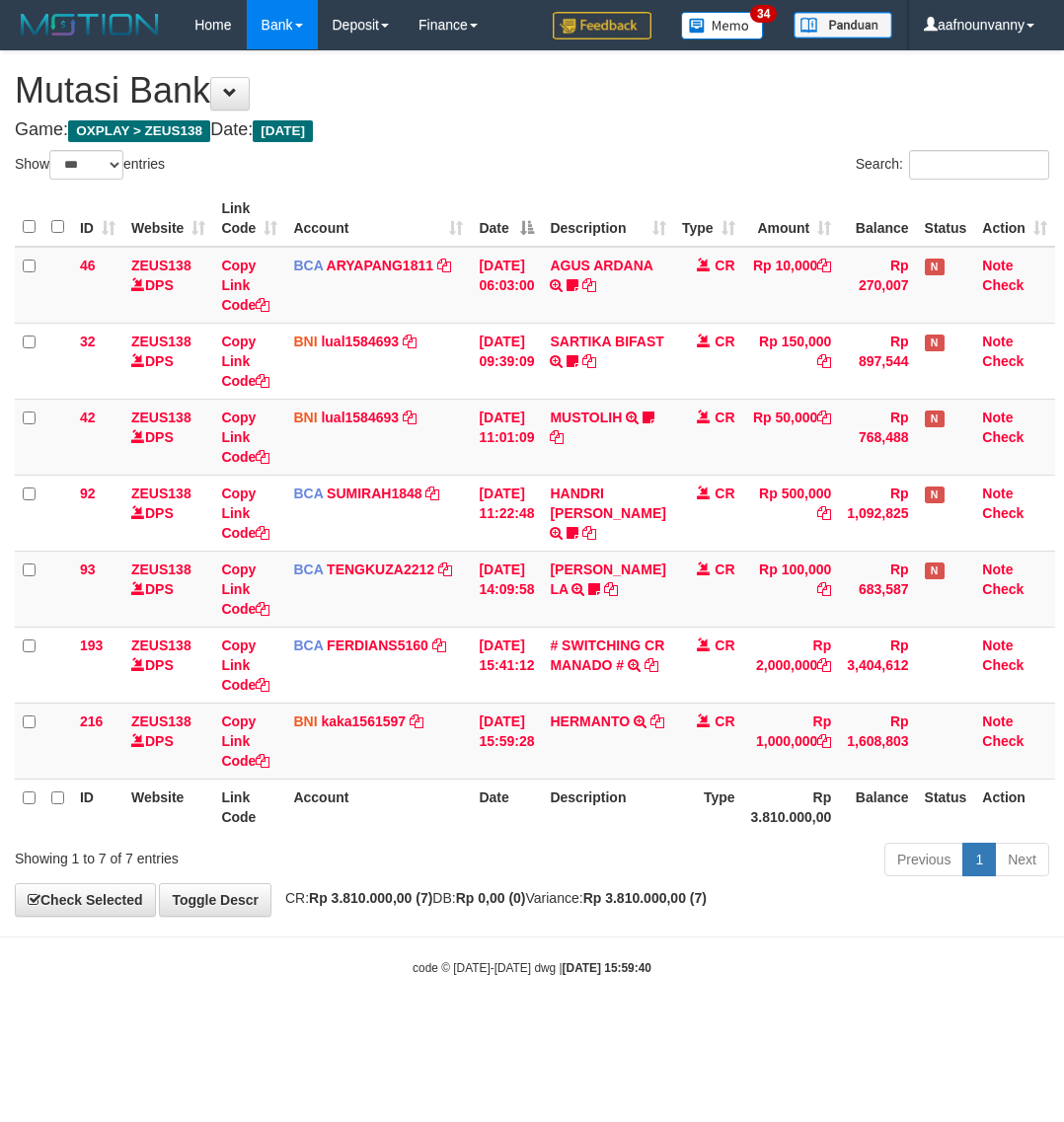 scroll, scrollTop: 0, scrollLeft: 0, axis: both 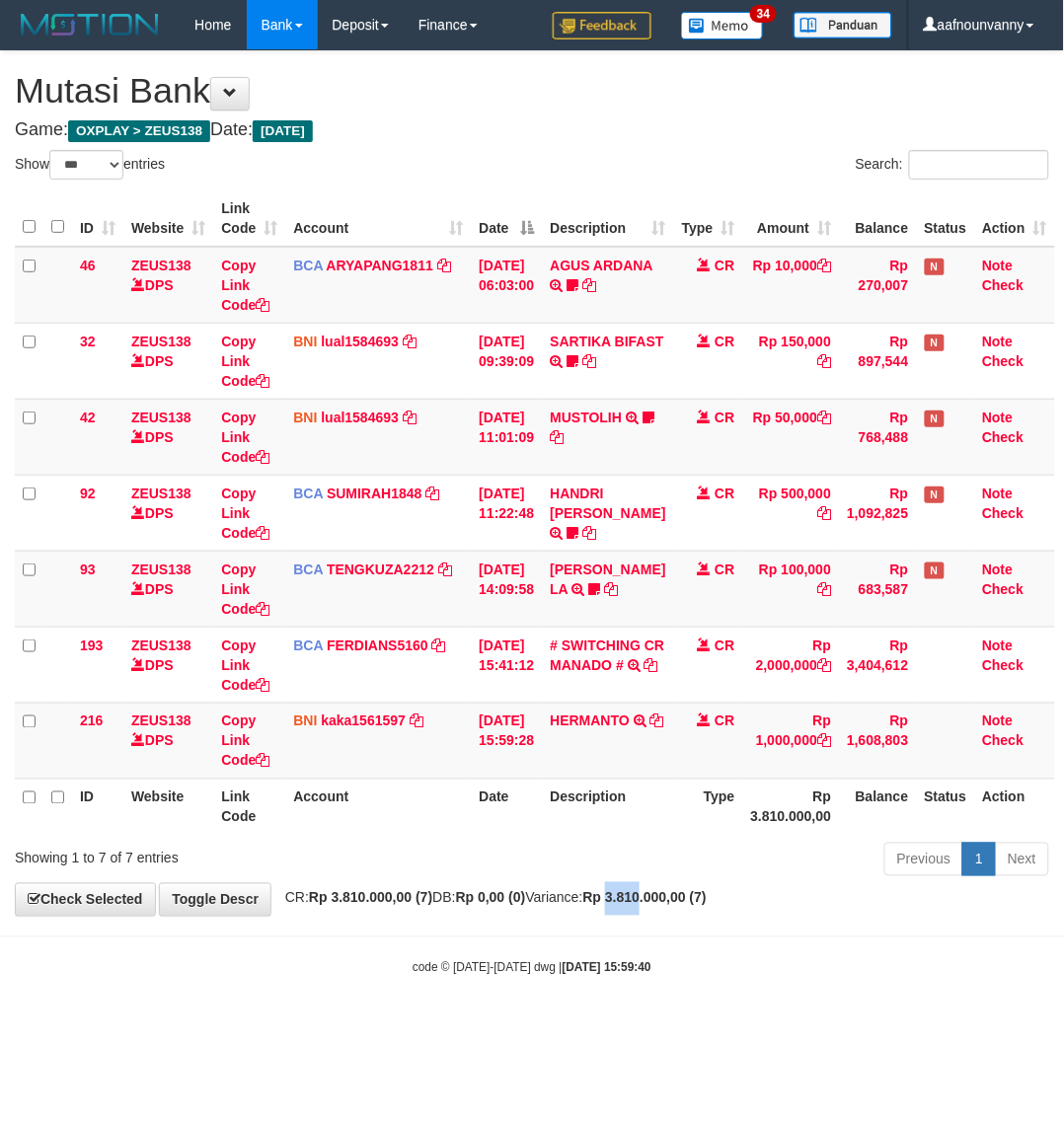drag, startPoint x: 693, startPoint y: 894, endPoint x: 661, endPoint y: 881, distance: 34.539832 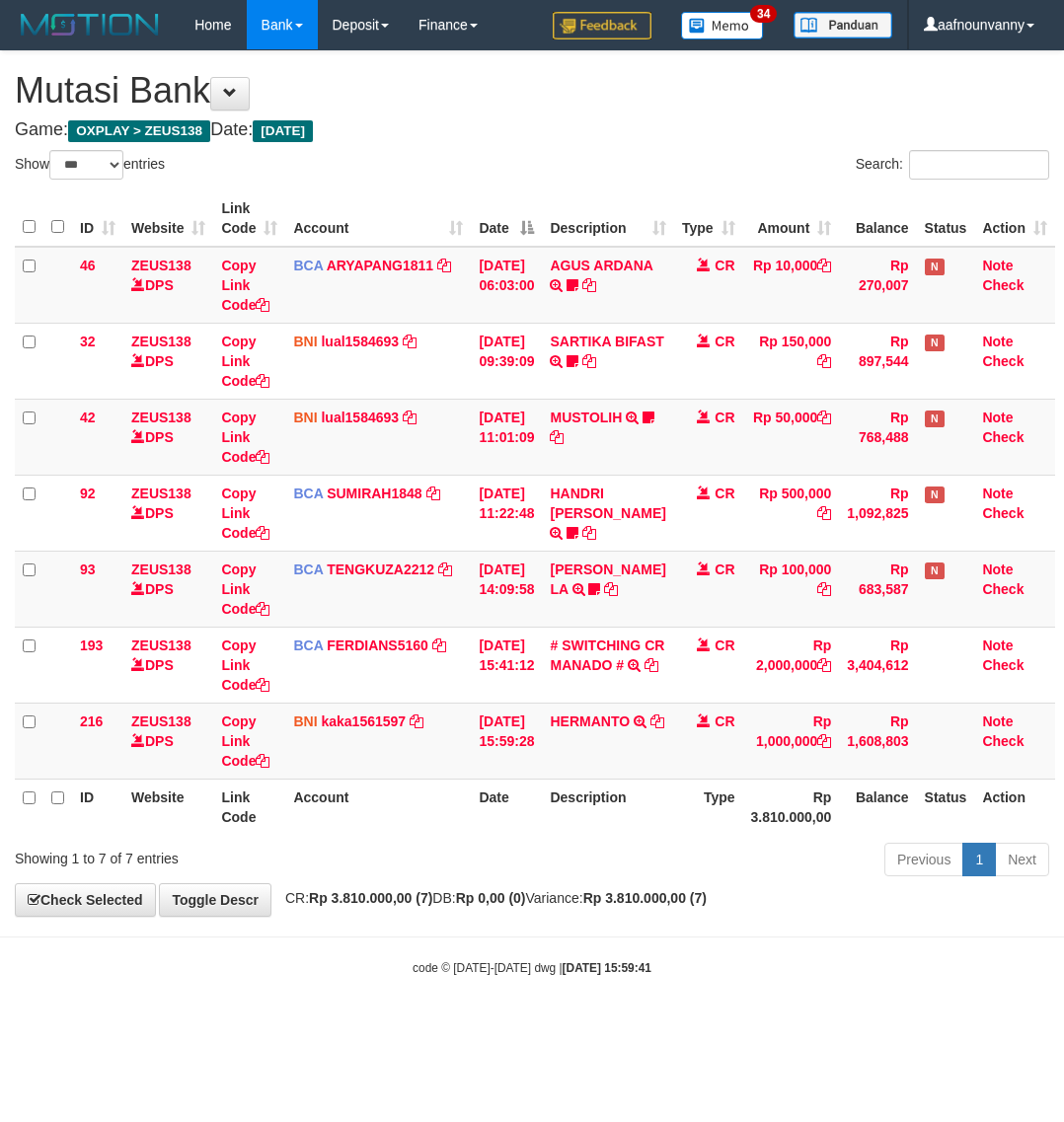 select on "***" 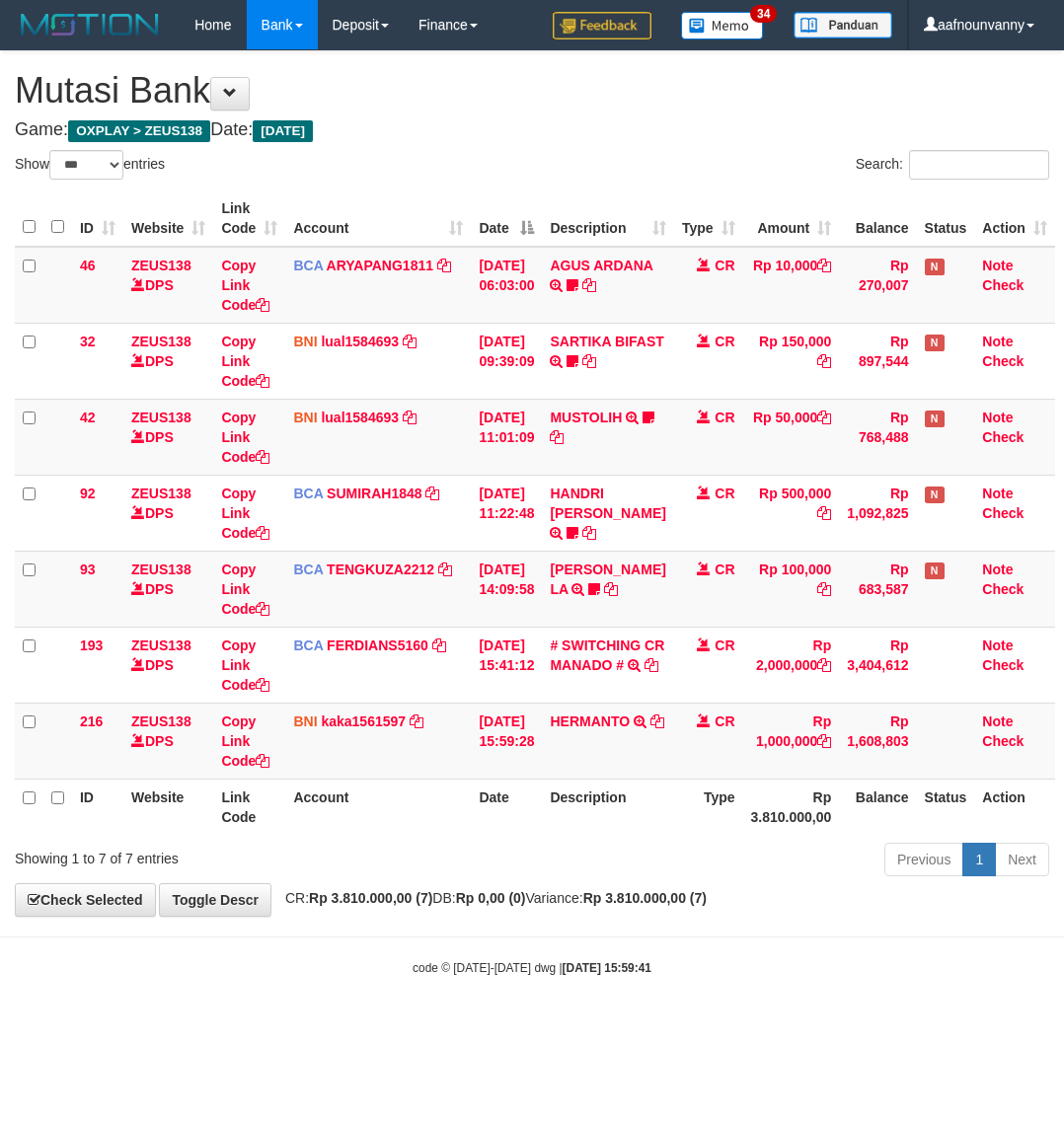 scroll, scrollTop: 0, scrollLeft: 0, axis: both 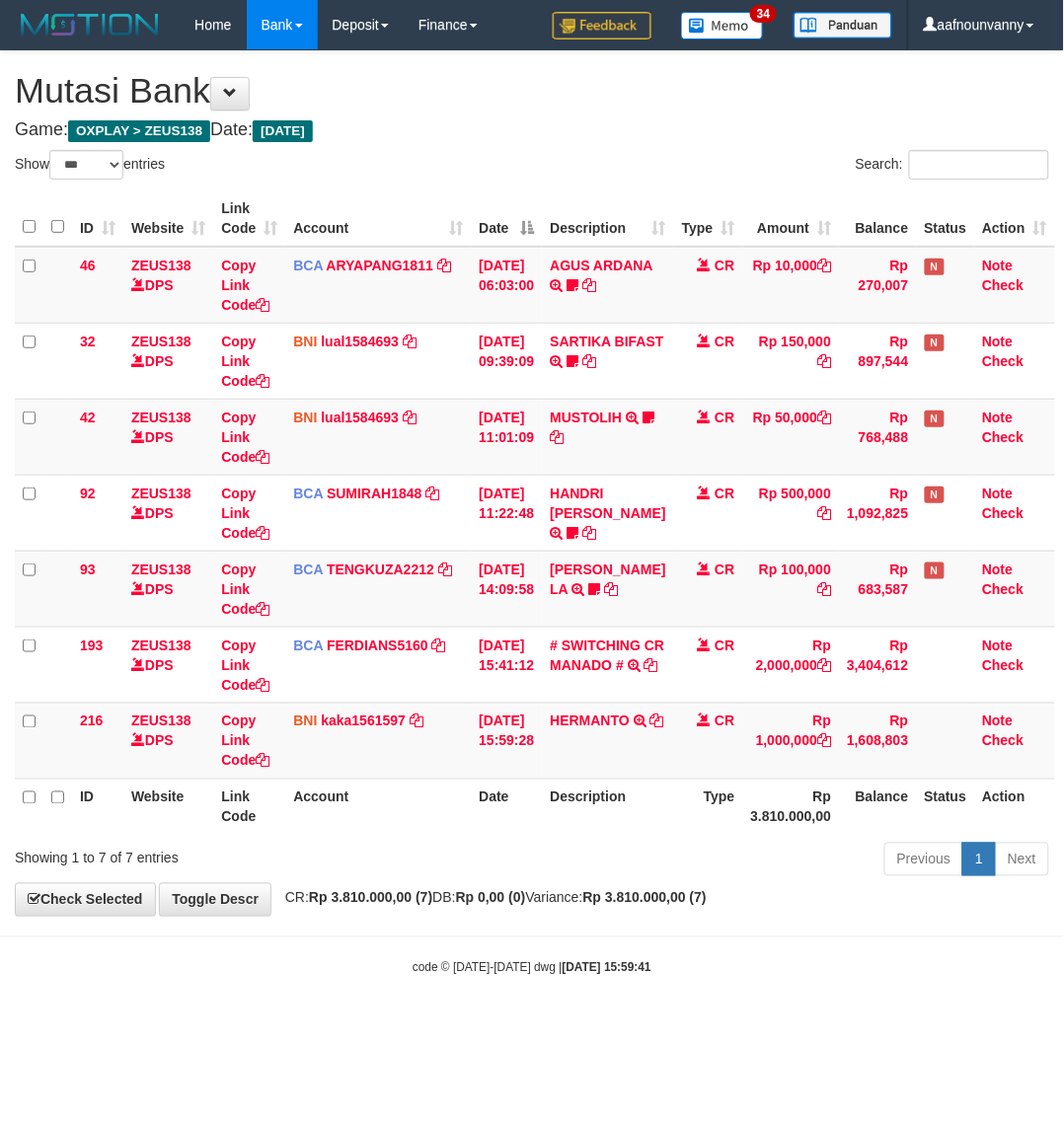 click on "Date" at bounding box center [506, 806] 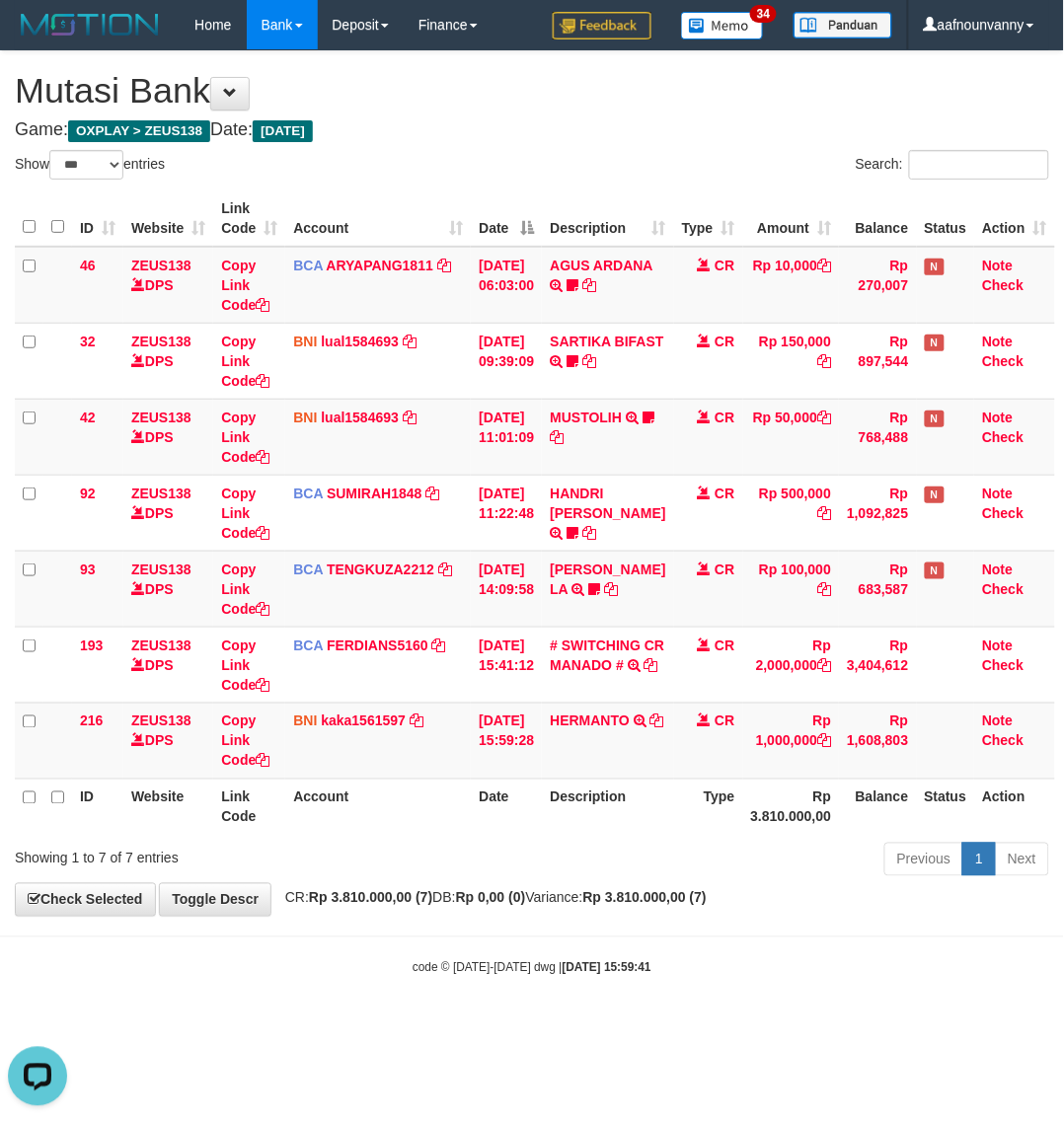 scroll, scrollTop: 0, scrollLeft: 0, axis: both 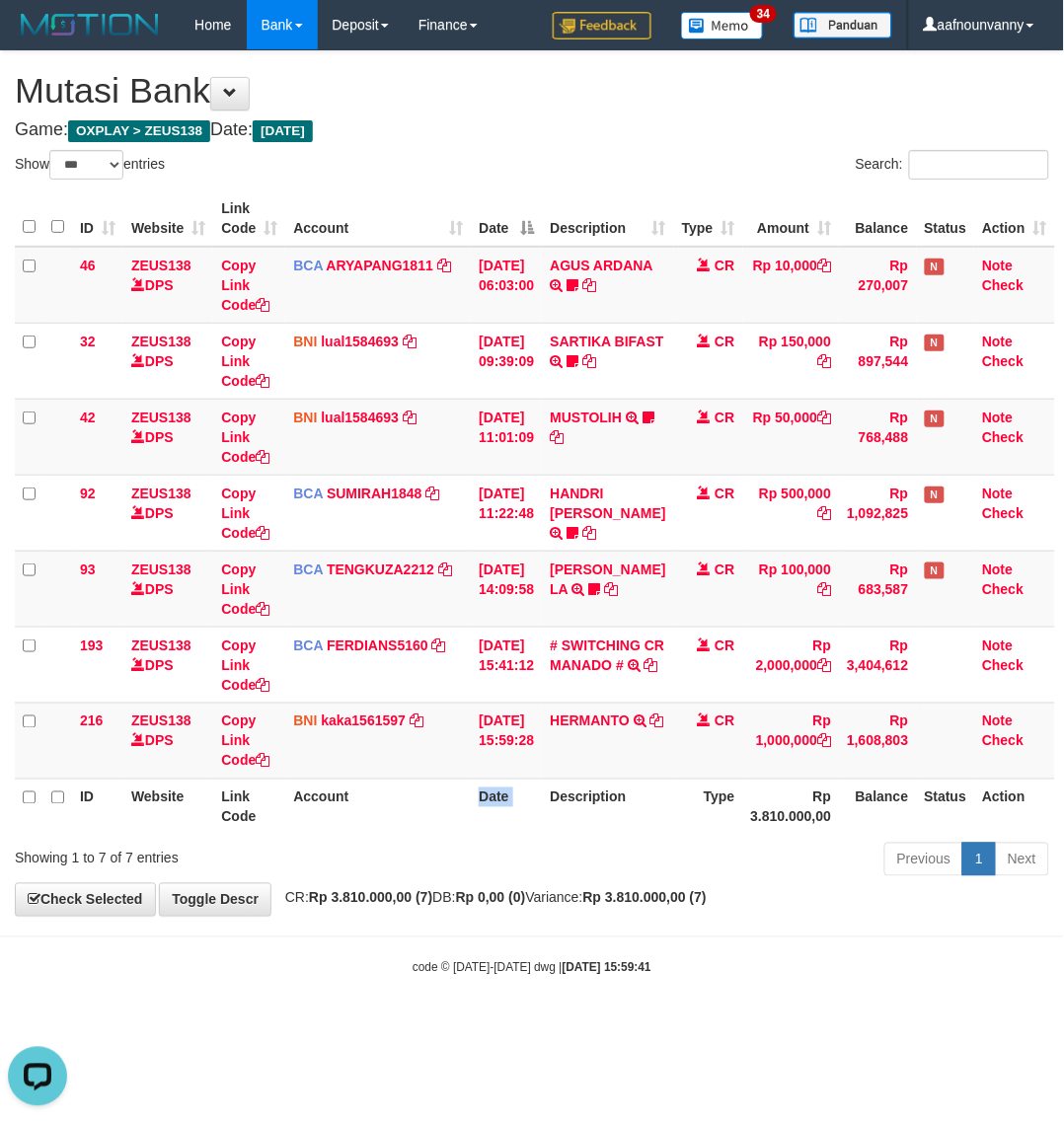 click on "Date" at bounding box center (506, 806) 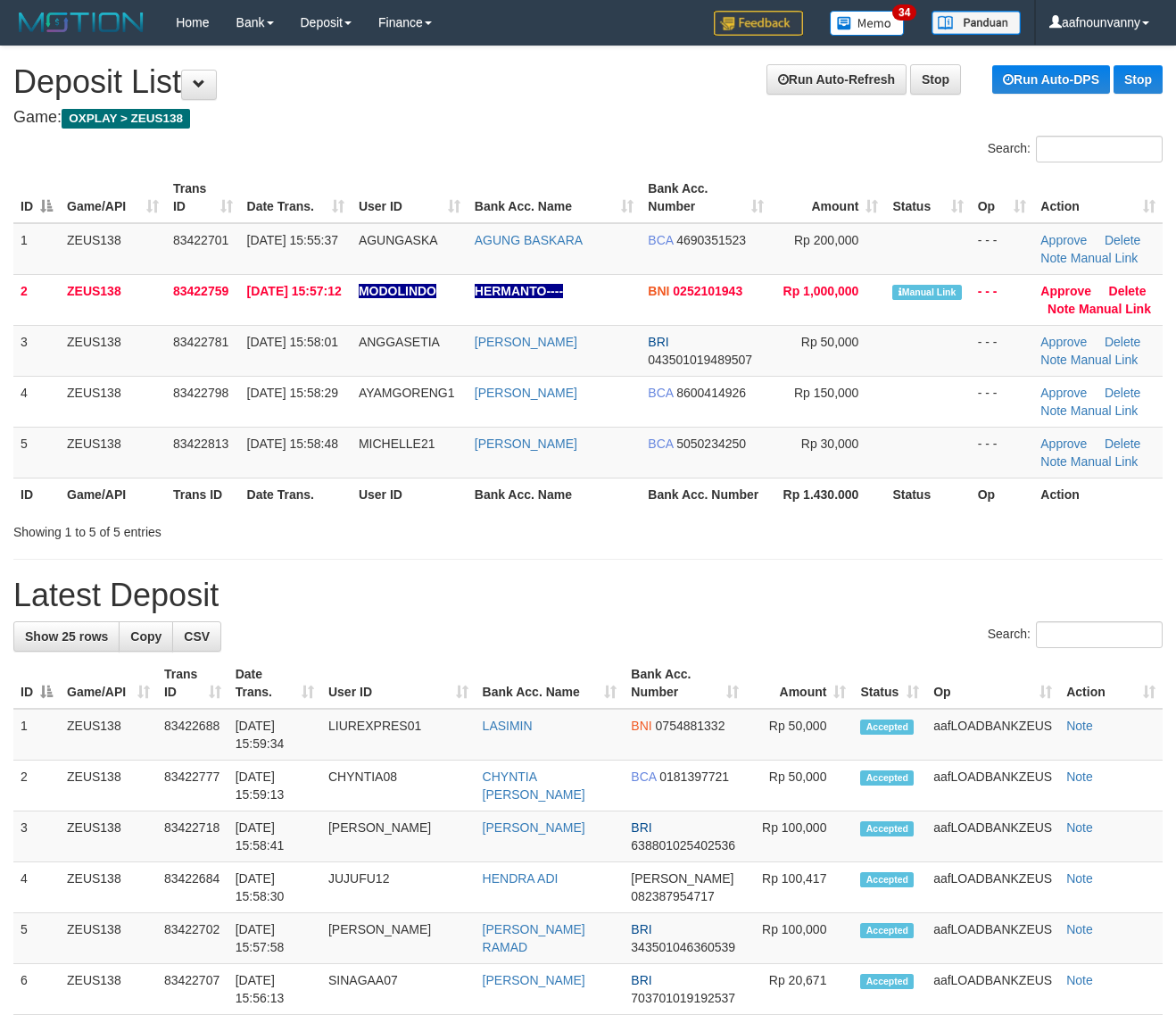 scroll, scrollTop: 0, scrollLeft: 0, axis: both 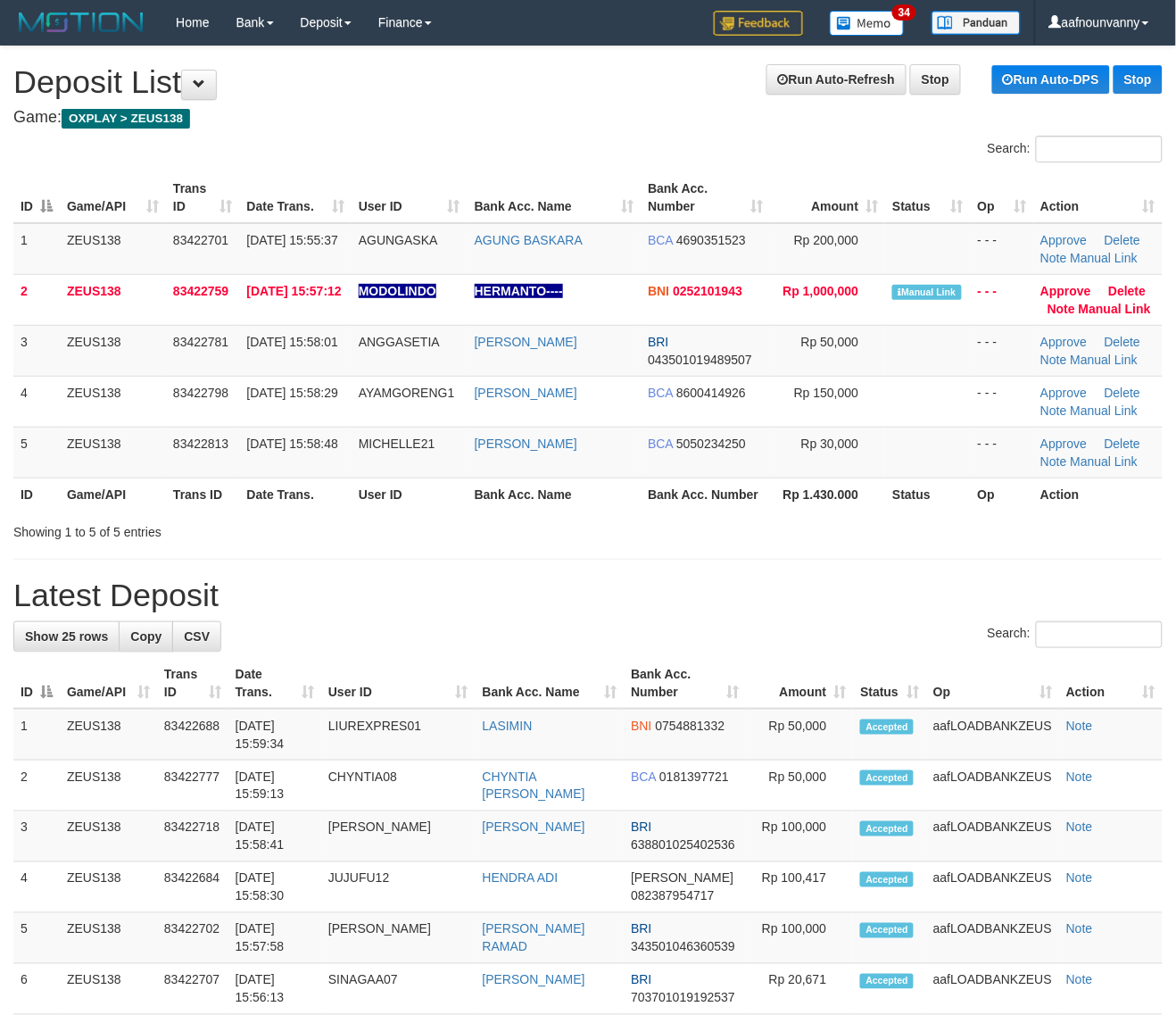 click on "**********" at bounding box center [588, 1073] 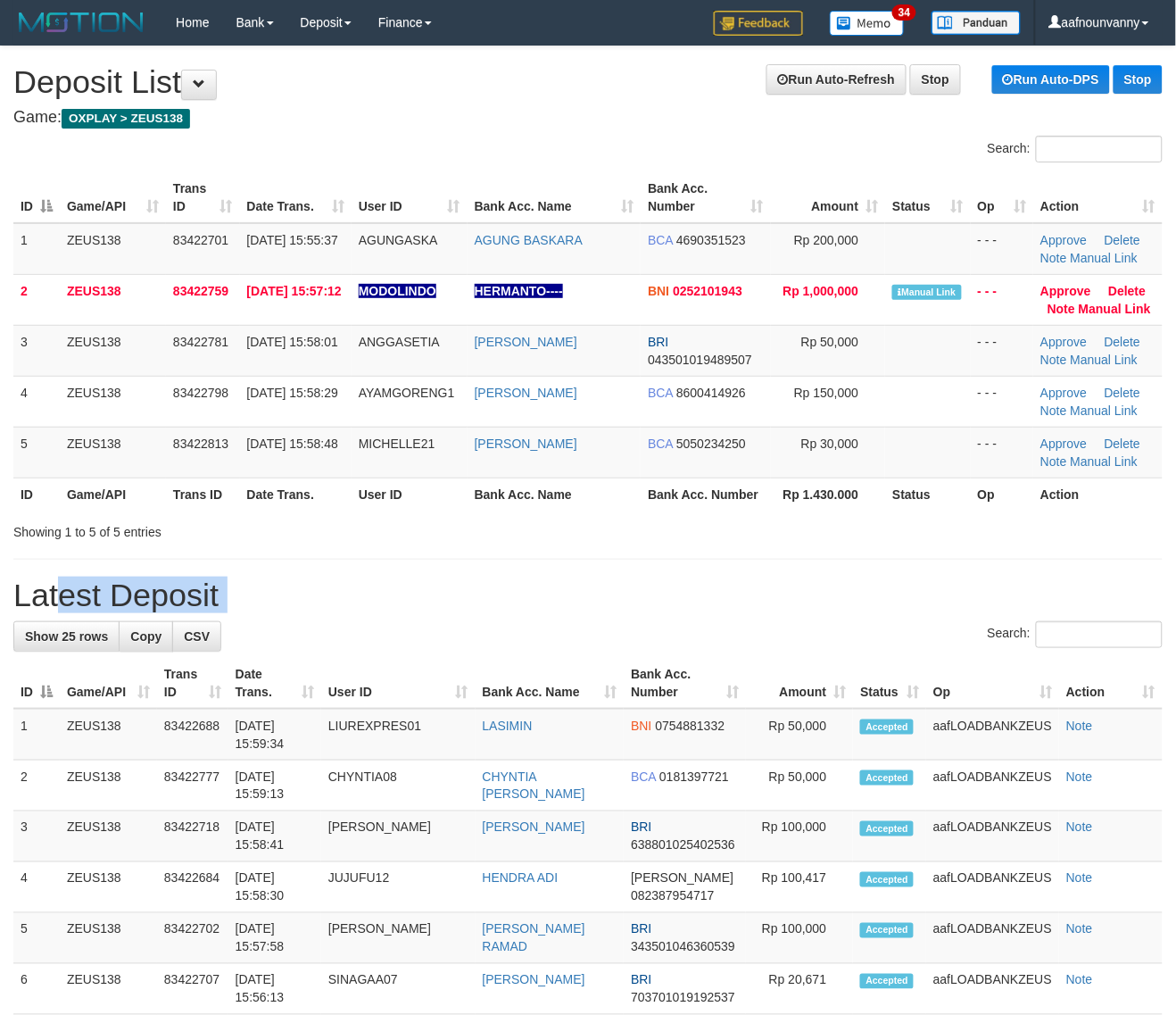 click on "**********" at bounding box center [588, 1073] 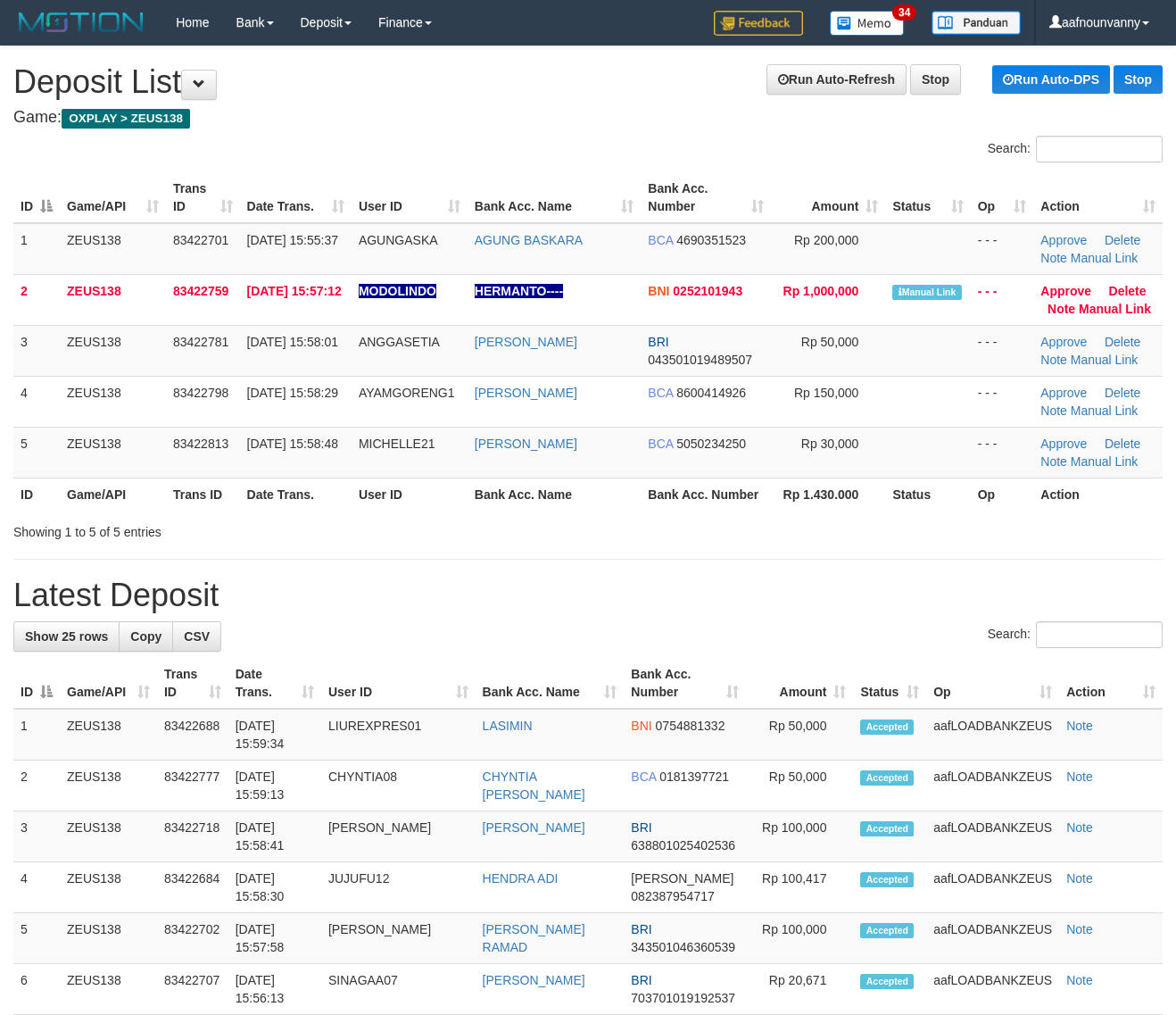 scroll, scrollTop: 0, scrollLeft: 0, axis: both 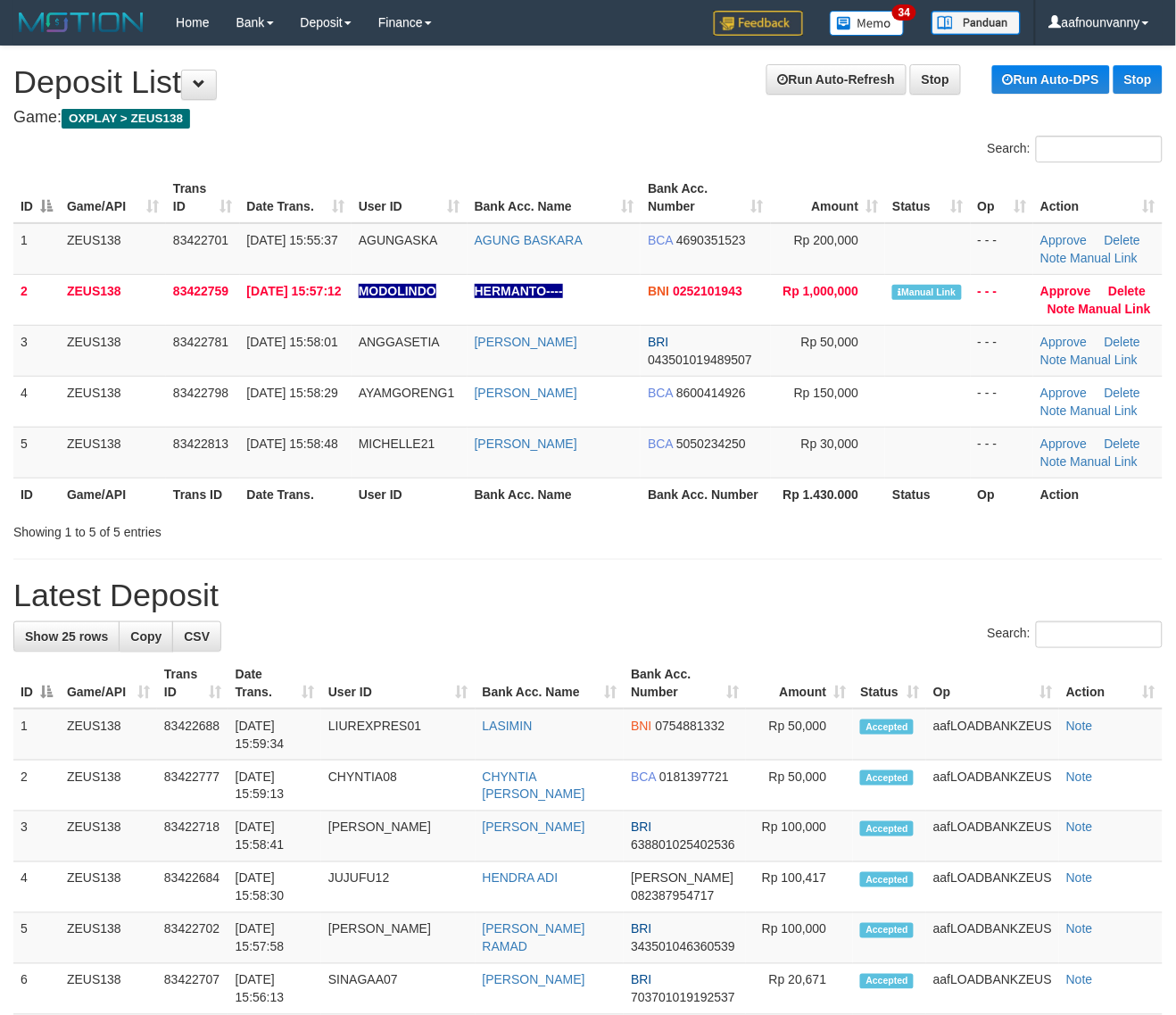 drag, startPoint x: 671, startPoint y: 524, endPoint x: 844, endPoint y: 573, distance: 179.80545 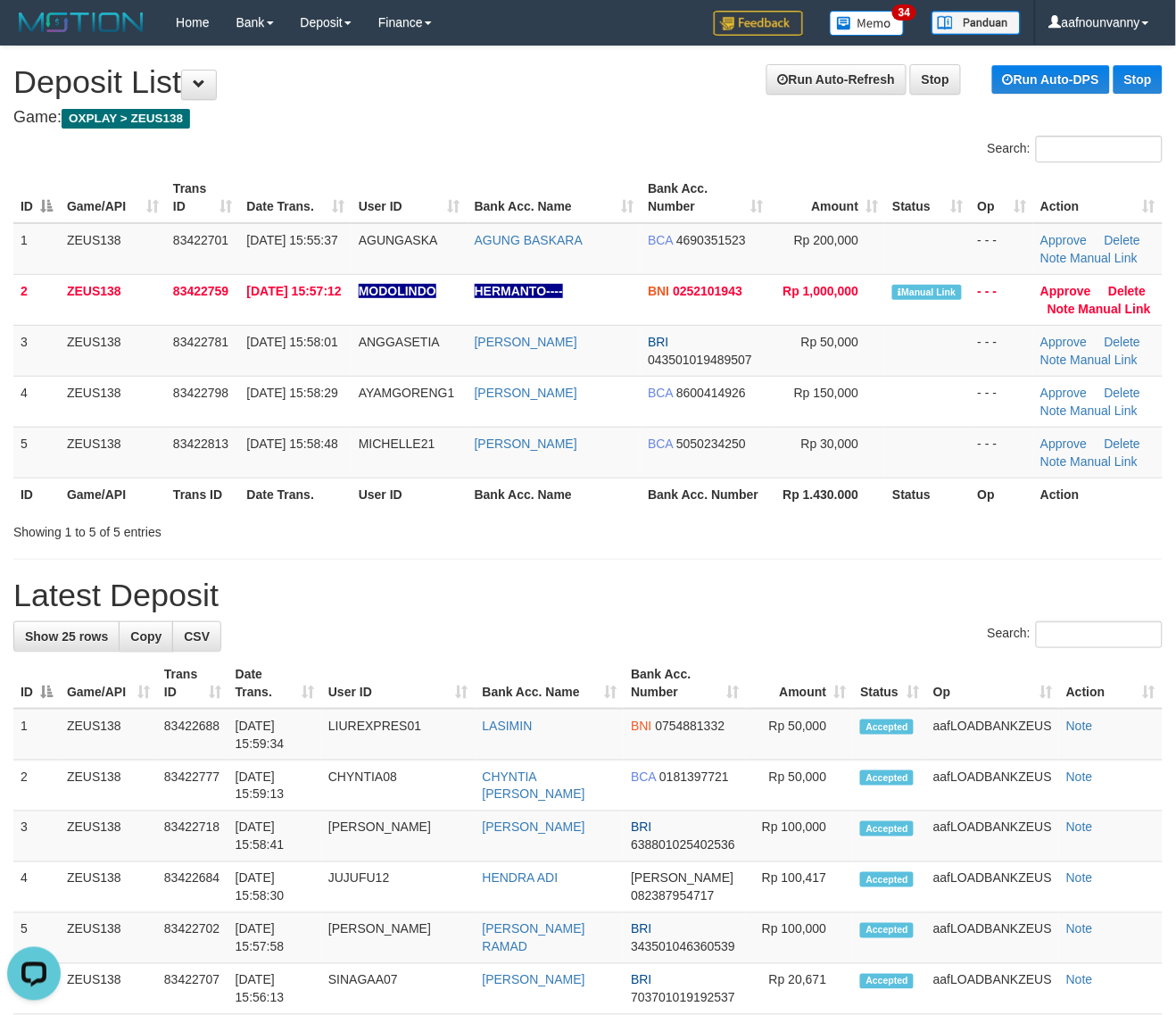 scroll, scrollTop: 0, scrollLeft: 0, axis: both 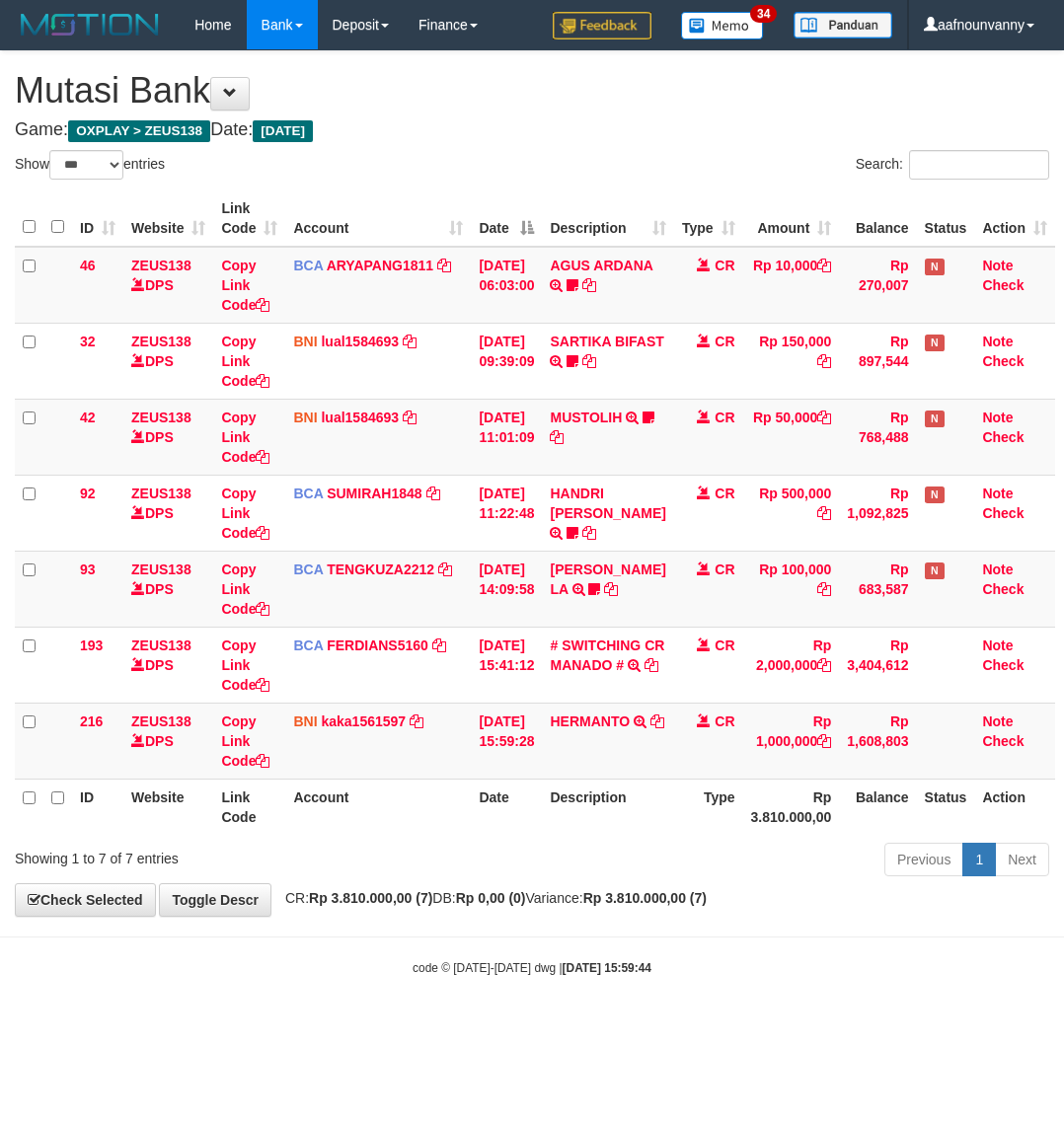 select on "***" 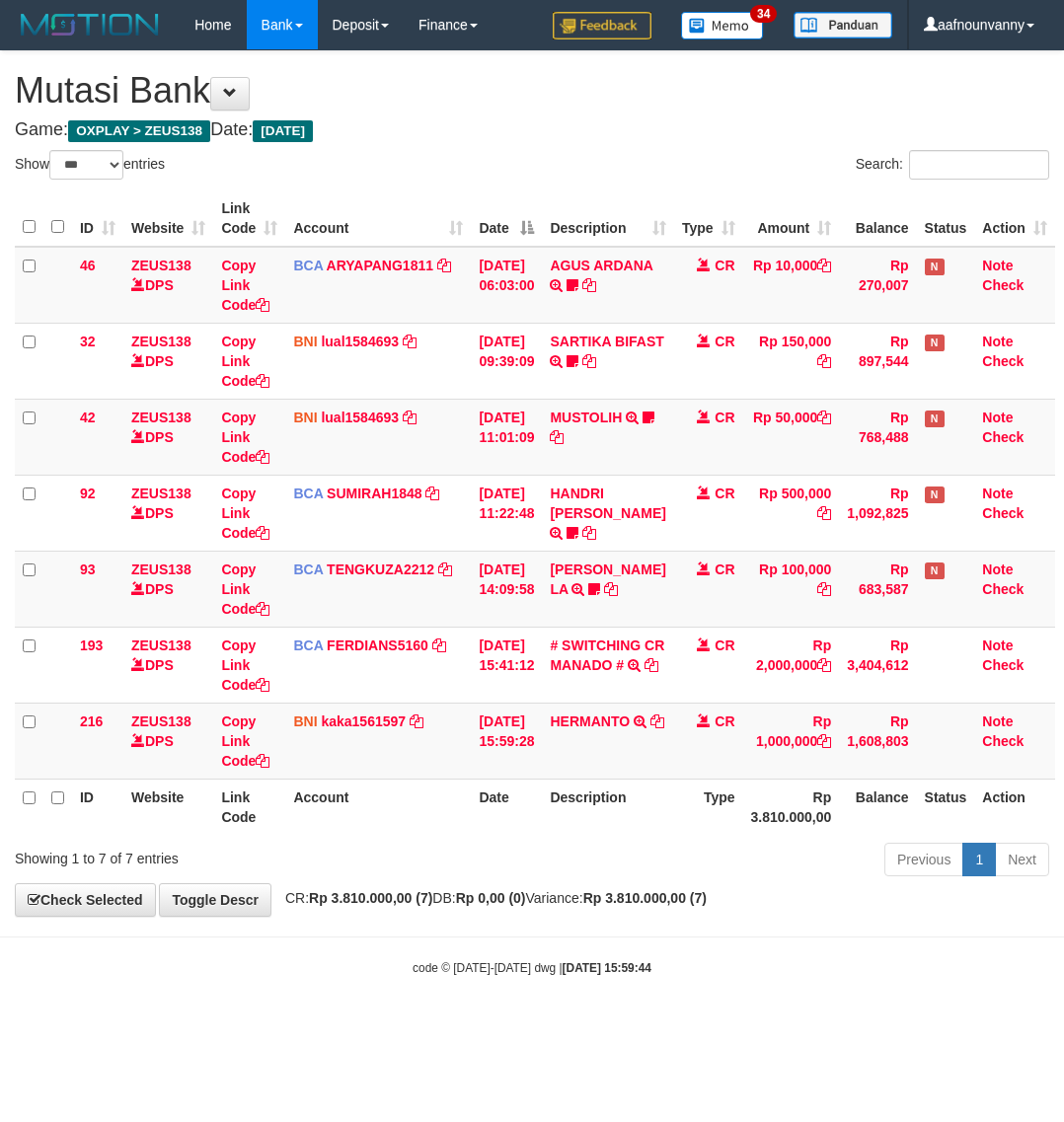 scroll, scrollTop: 0, scrollLeft: 0, axis: both 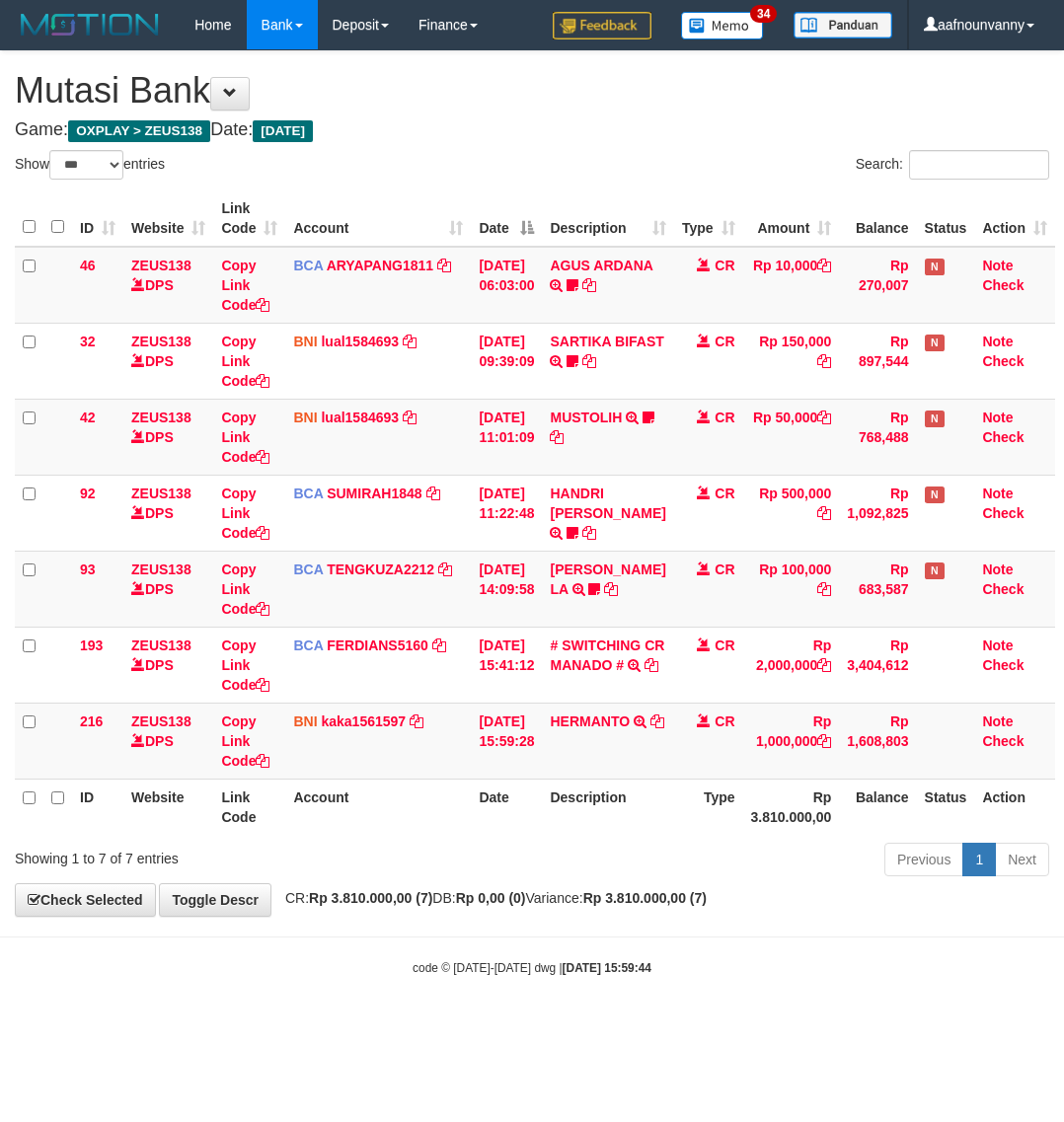 select on "***" 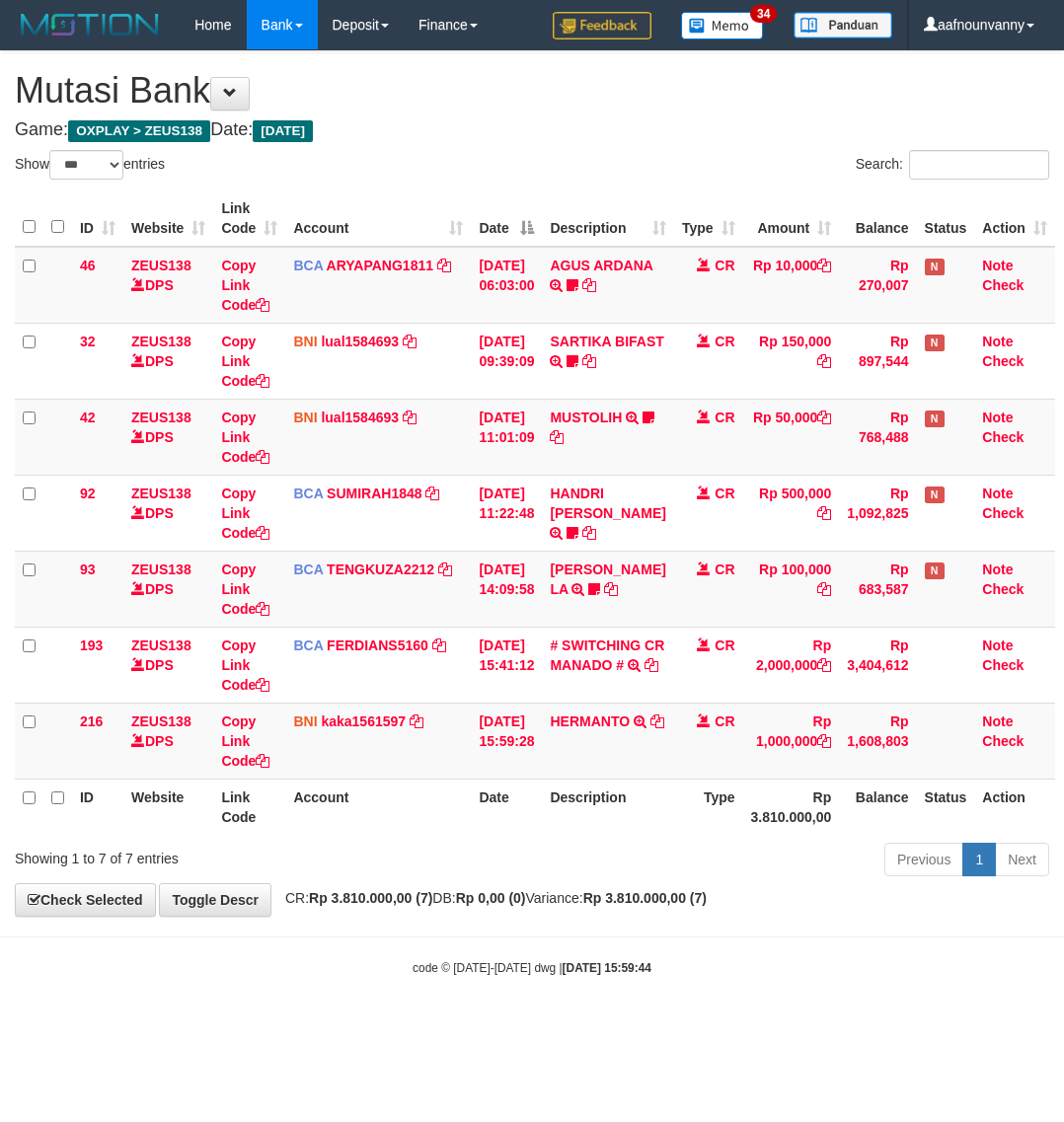 scroll, scrollTop: 0, scrollLeft: 0, axis: both 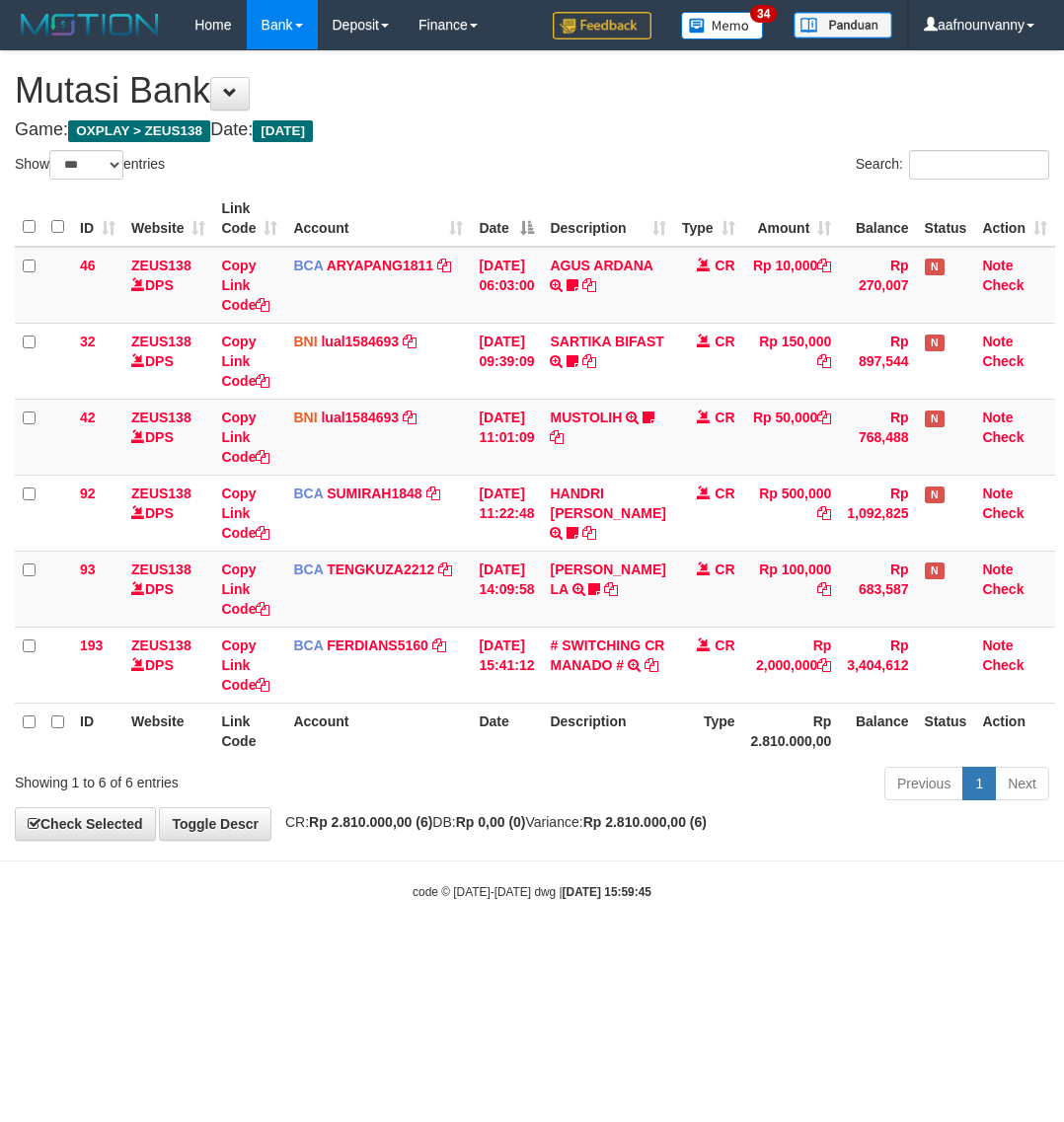 select on "***" 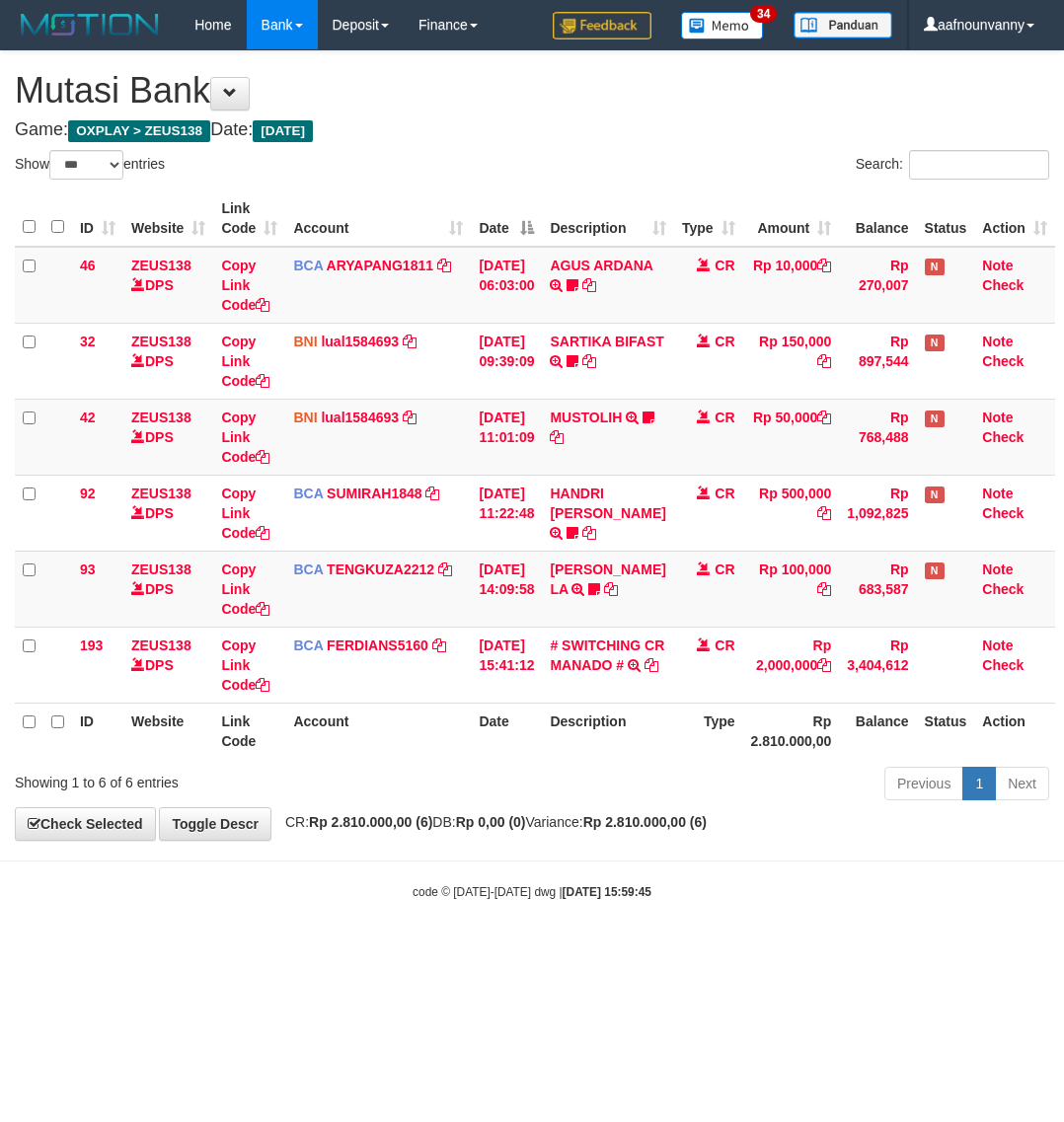 scroll, scrollTop: 0, scrollLeft: 0, axis: both 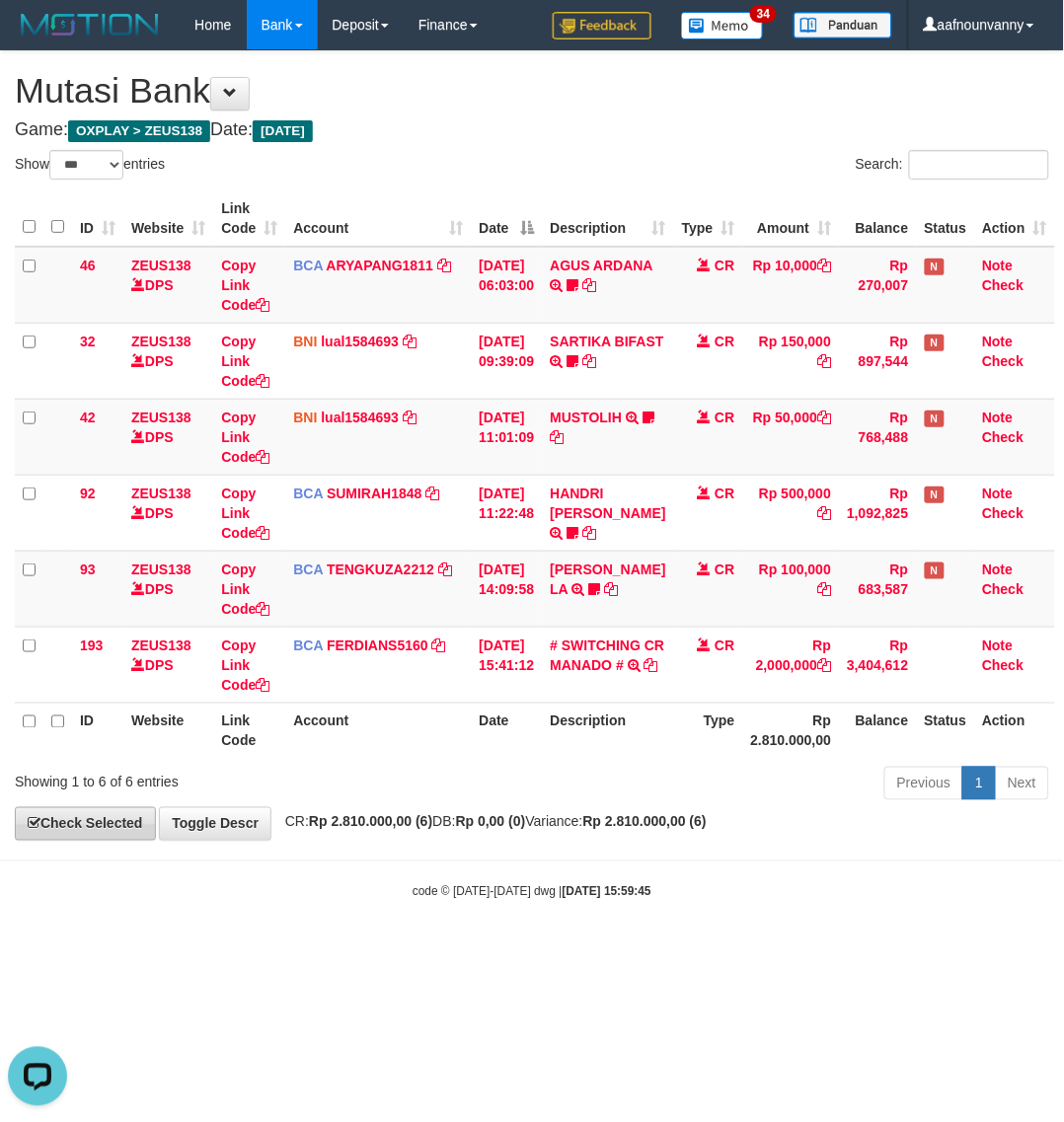 drag, startPoint x: 318, startPoint y: 921, endPoint x: 49, endPoint y: 824, distance: 285.9545 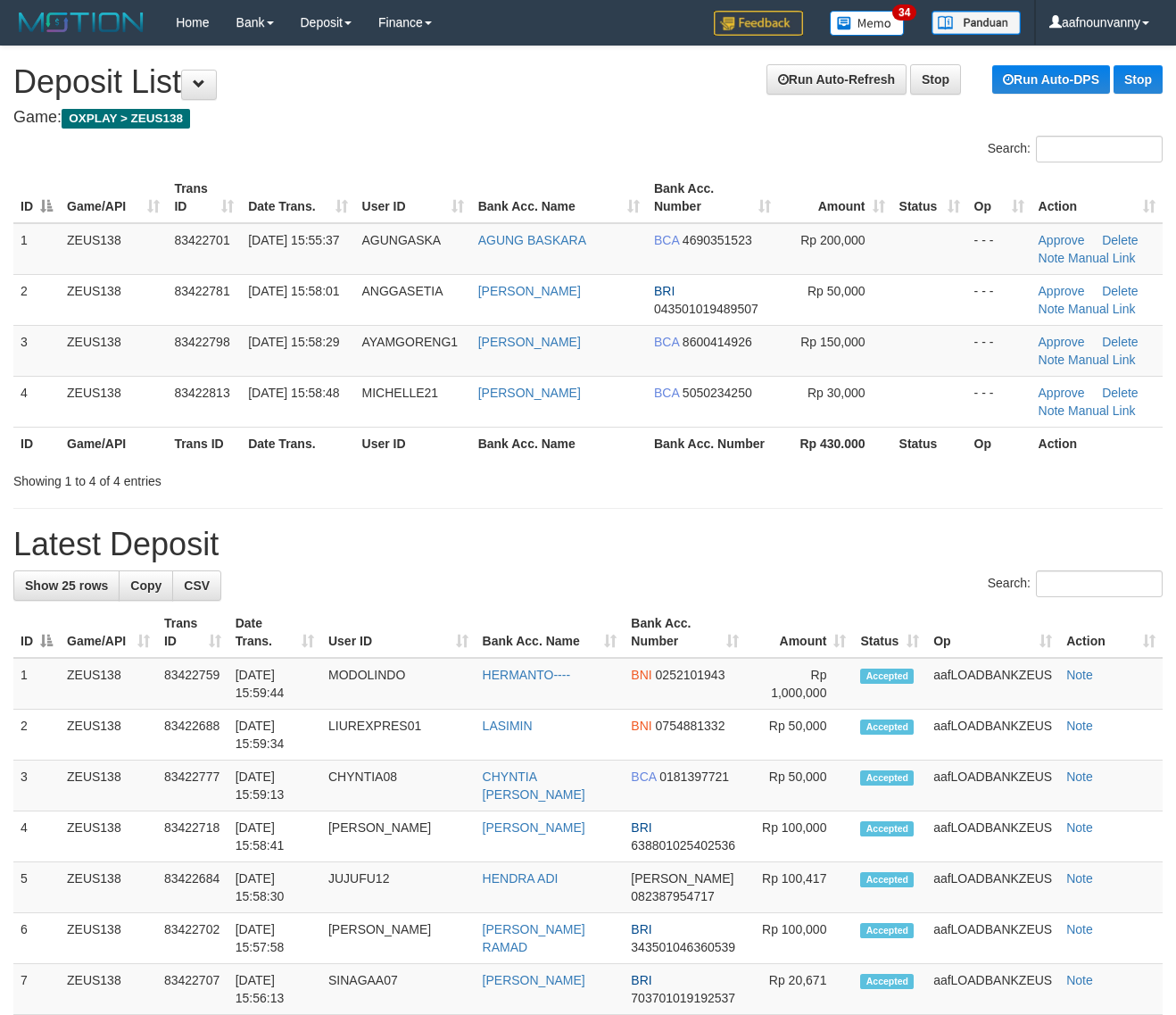 scroll, scrollTop: 0, scrollLeft: 0, axis: both 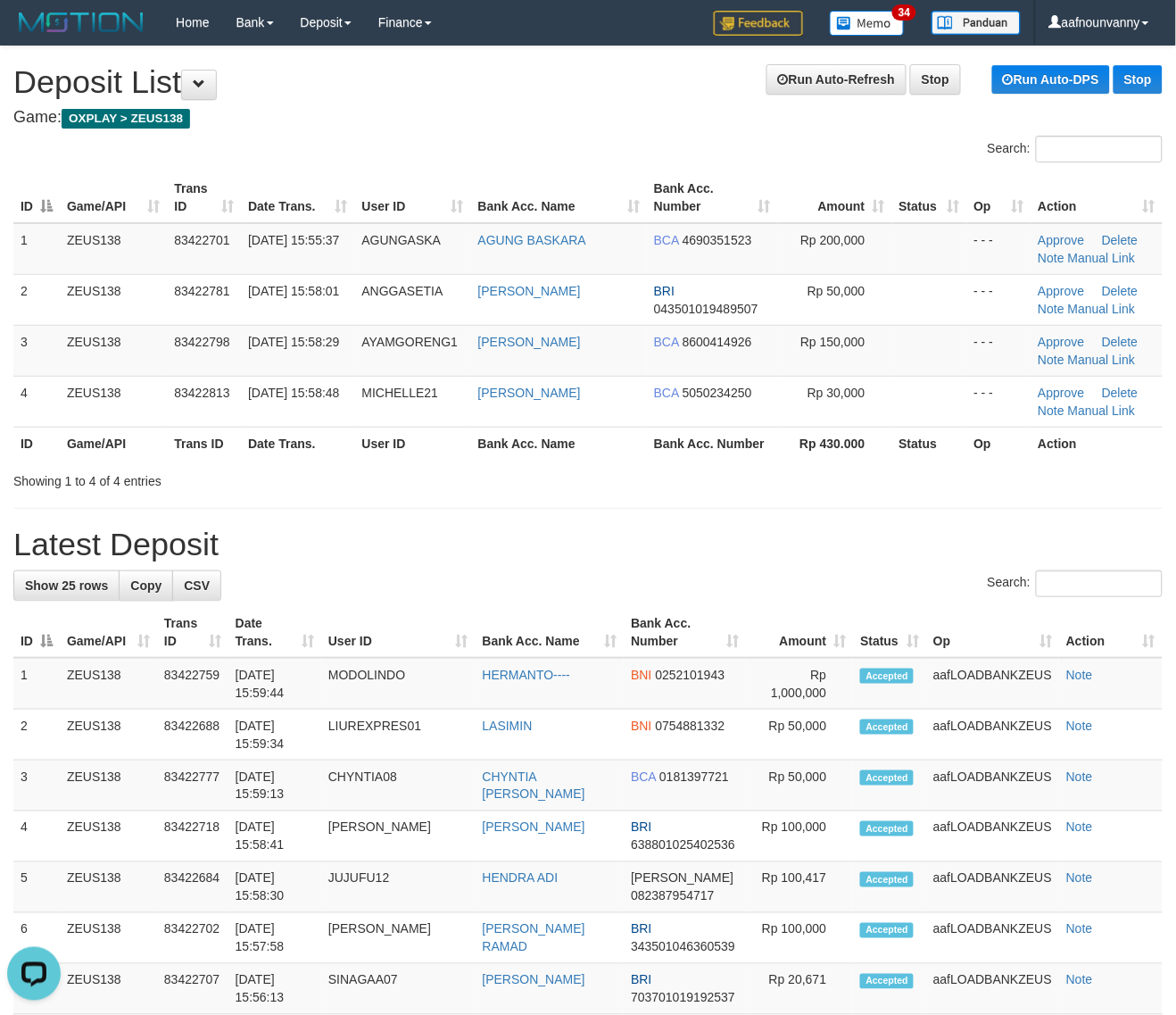 drag, startPoint x: 599, startPoint y: 498, endPoint x: 1180, endPoint y: 693, distance: 612.85072 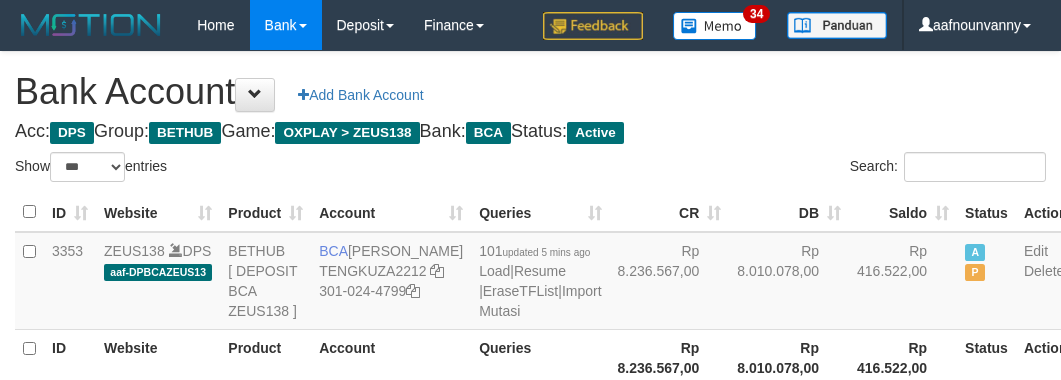 select on "***" 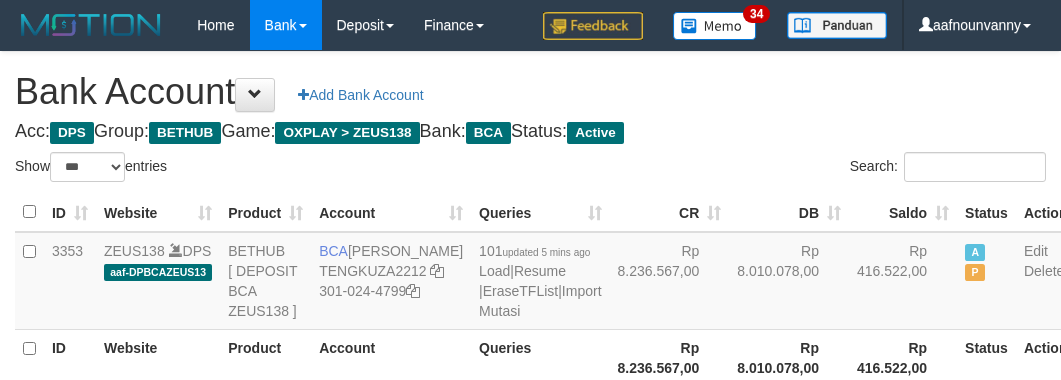 scroll, scrollTop: 226, scrollLeft: 0, axis: vertical 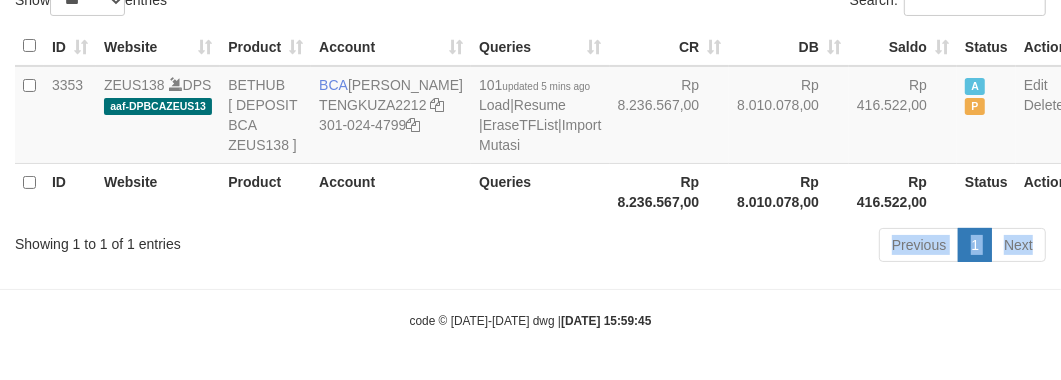 drag, startPoint x: 0, startPoint y: 0, endPoint x: 547, endPoint y: 270, distance: 610.0074 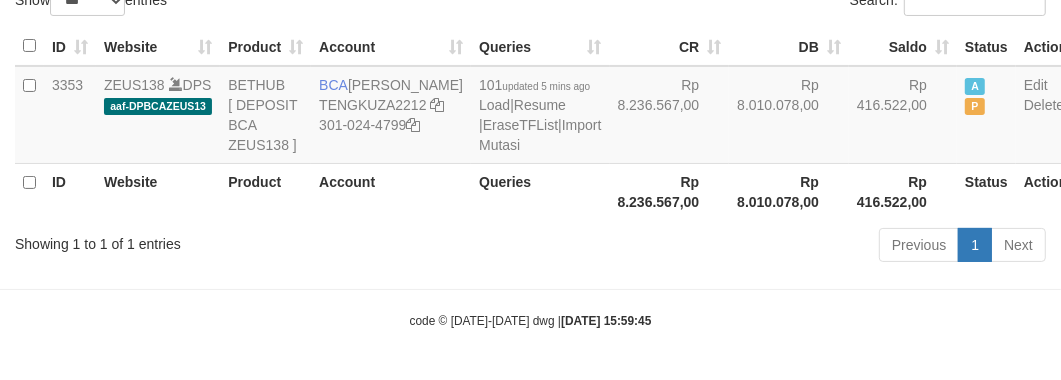 click on "Toggle navigation
Home
Bank
Account List
Load
By Website
Group
[OXPLAY]													ZEUS138
By Load Group (DPS)" at bounding box center (530, 107) 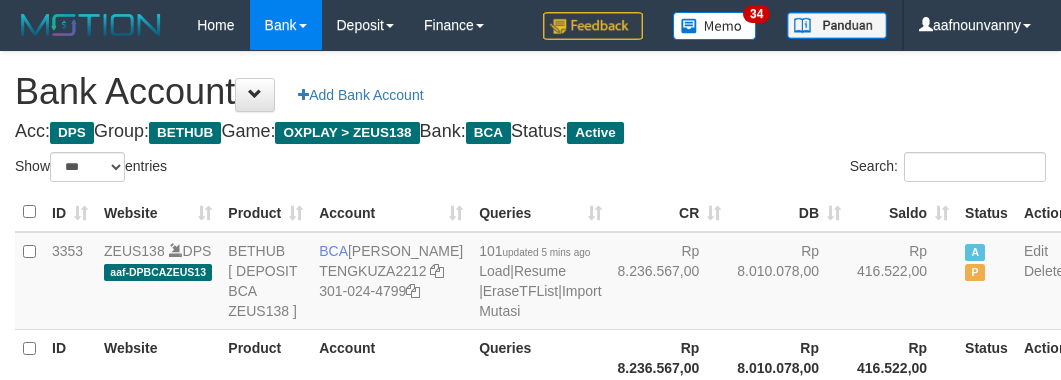 select on "***" 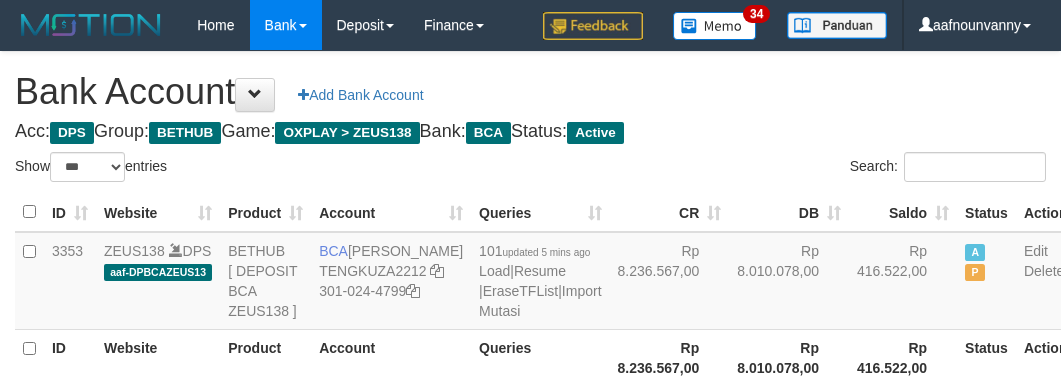 scroll, scrollTop: 226, scrollLeft: 0, axis: vertical 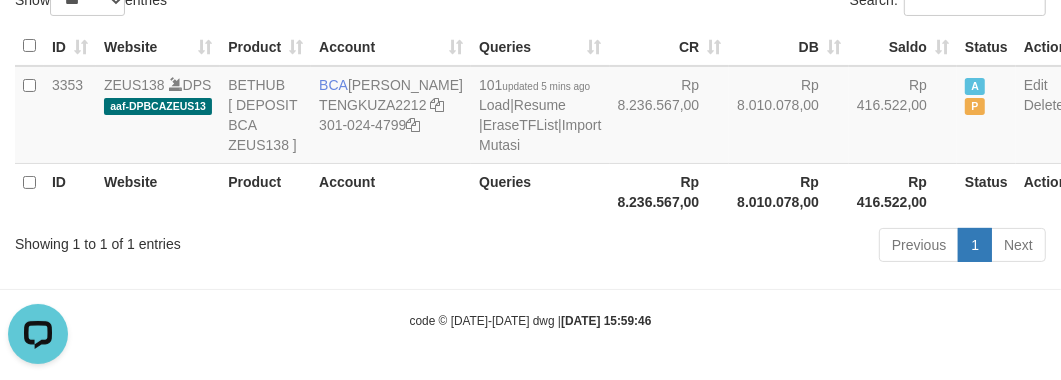 drag, startPoint x: 361, startPoint y: 238, endPoint x: 361, endPoint y: 253, distance: 15 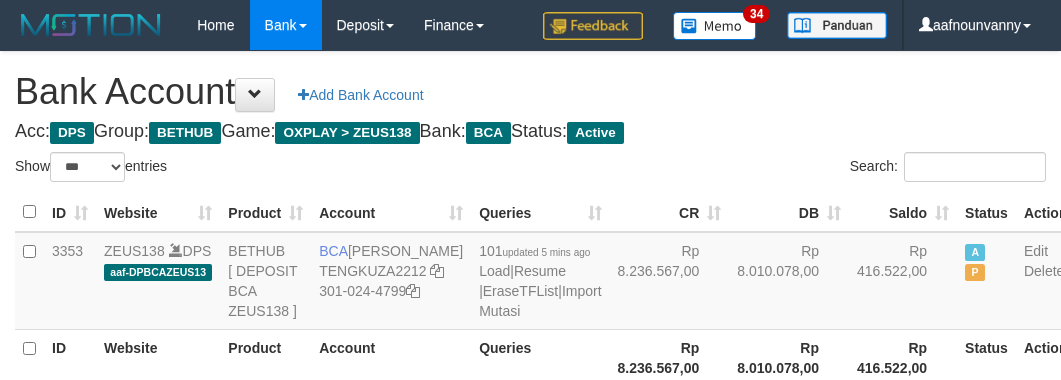 select on "***" 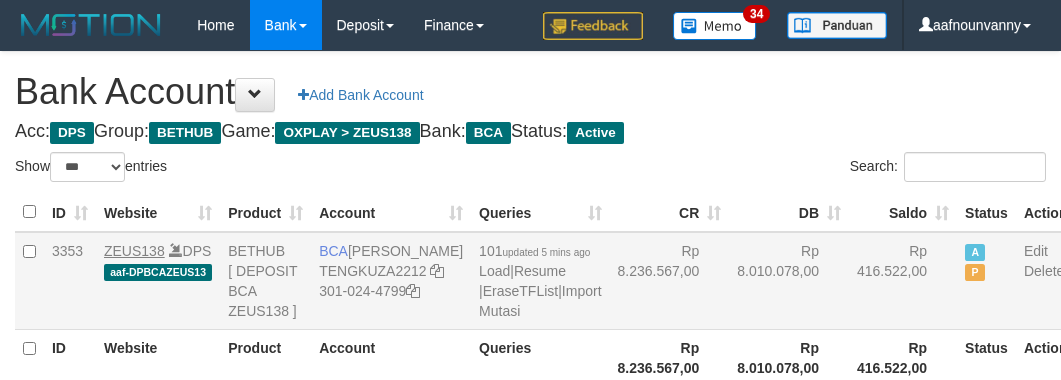 scroll, scrollTop: 226, scrollLeft: 0, axis: vertical 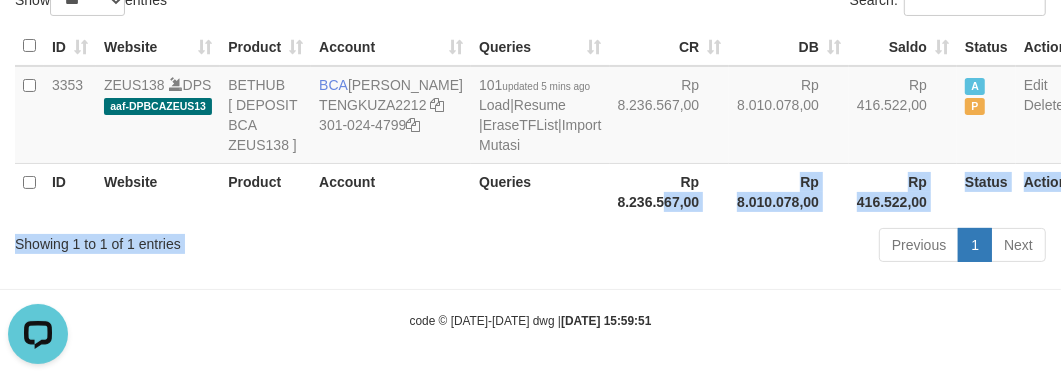 click on "Show  ** ** ** *** ***  entries Search:
ID Website Product Account Queries CR DB Saldo Status Action
3353
ZEUS138
DPS
aaf-DPBCAZEUS13
BETHUB
[ DEPOSIT BCA ZEUS138 ]
BCA
TENGKU ZAKI
TENGKUZA2212
301-024-4799
101  updated 5 mins ago
Load
|
Resume
|
EraseTFList
|
Import Mutasi
Rp 8.236.567,00
Rp 8.010.078,00
Rp 416.522,00
A
P
Edit
Delete
ID Website Product Account Queries Status" at bounding box center (530, 127) 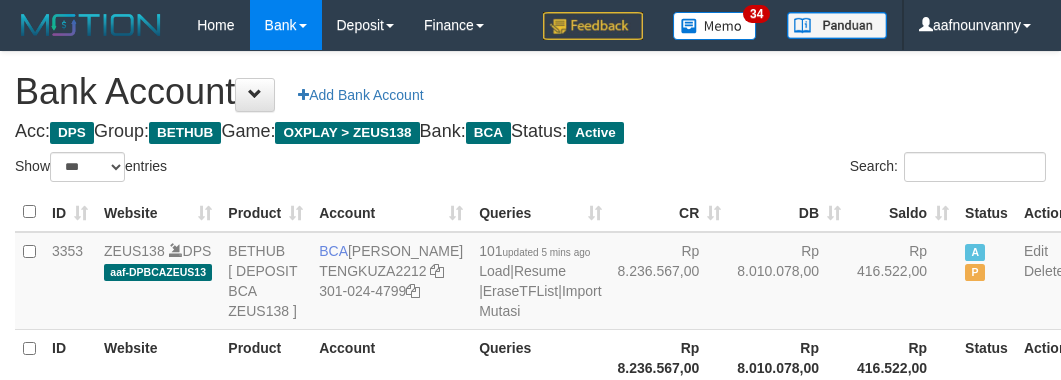 select on "***" 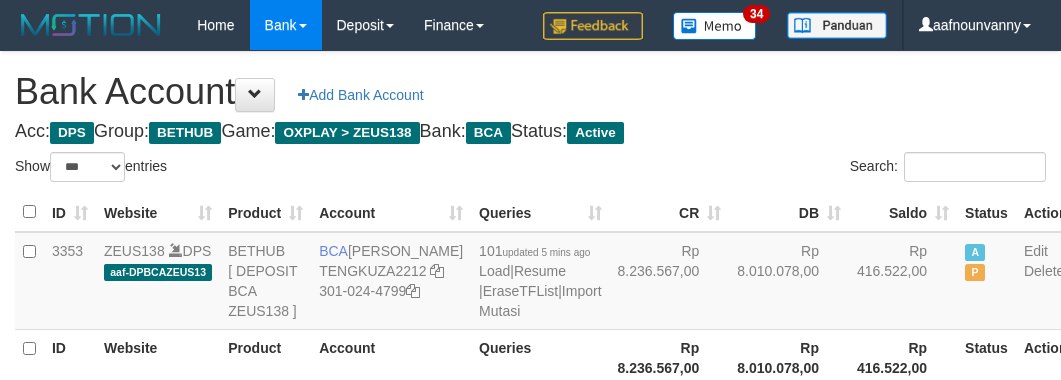 scroll, scrollTop: 226, scrollLeft: 0, axis: vertical 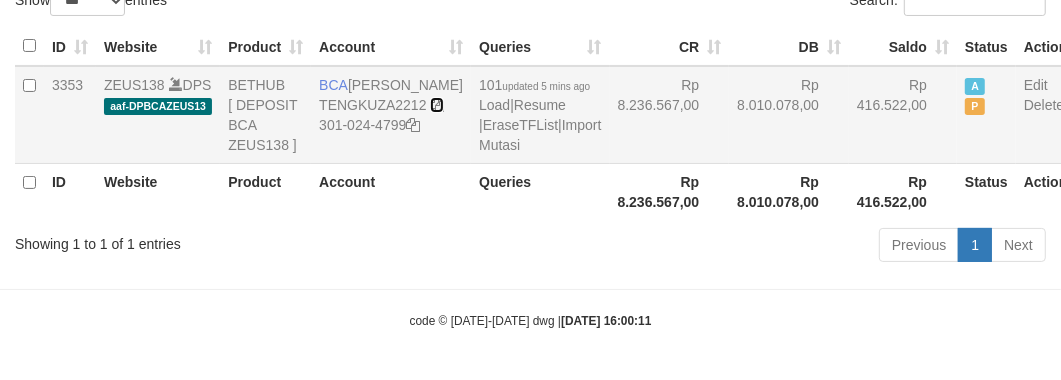 click at bounding box center (437, 105) 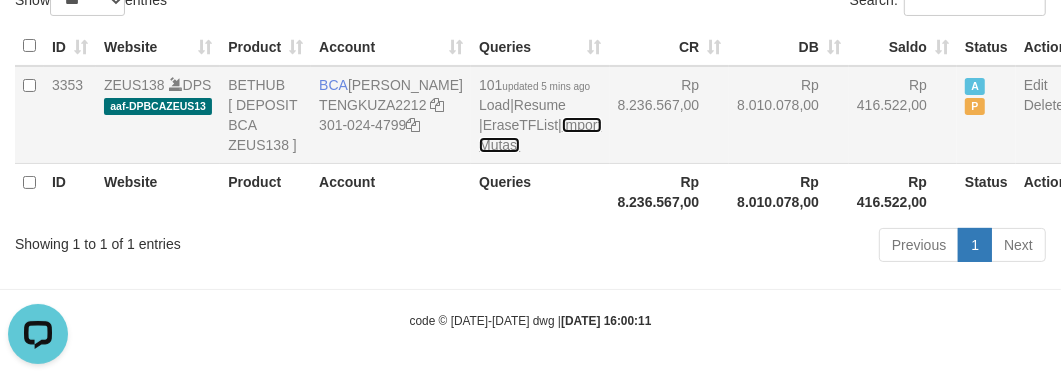 scroll, scrollTop: 0, scrollLeft: 0, axis: both 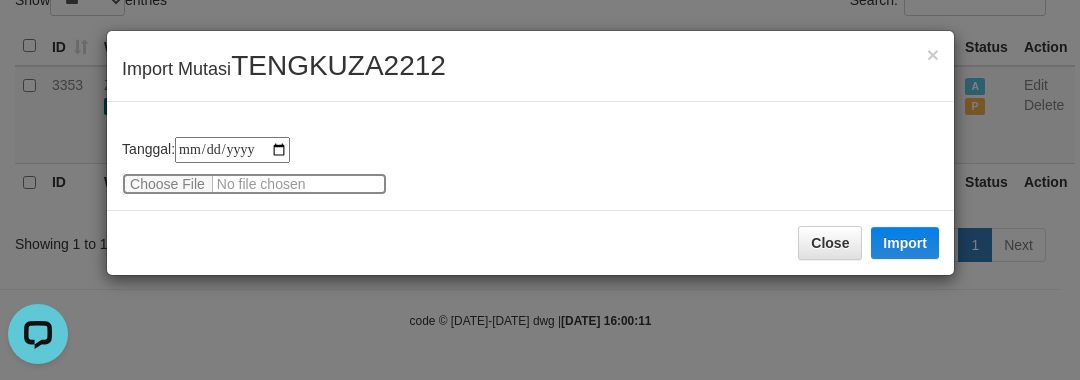 click at bounding box center (254, 184) 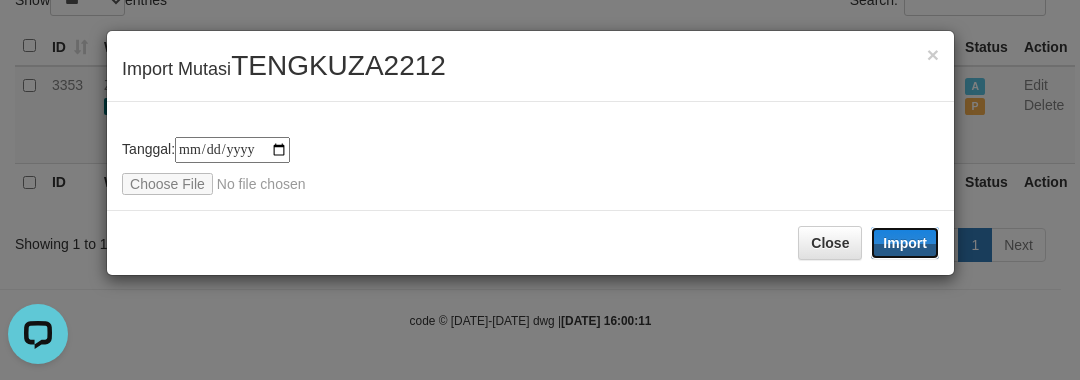 drag, startPoint x: 893, startPoint y: 248, endPoint x: 576, endPoint y: 287, distance: 319.39005 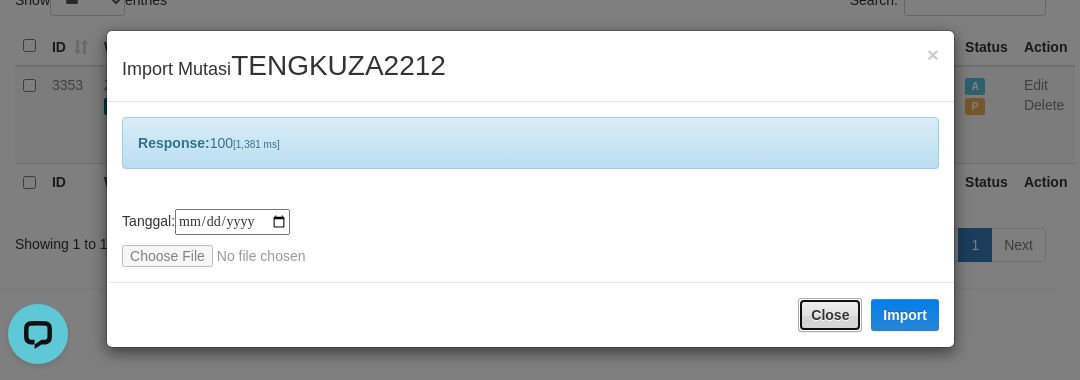 drag, startPoint x: 576, startPoint y: 287, endPoint x: 815, endPoint y: 302, distance: 239.47025 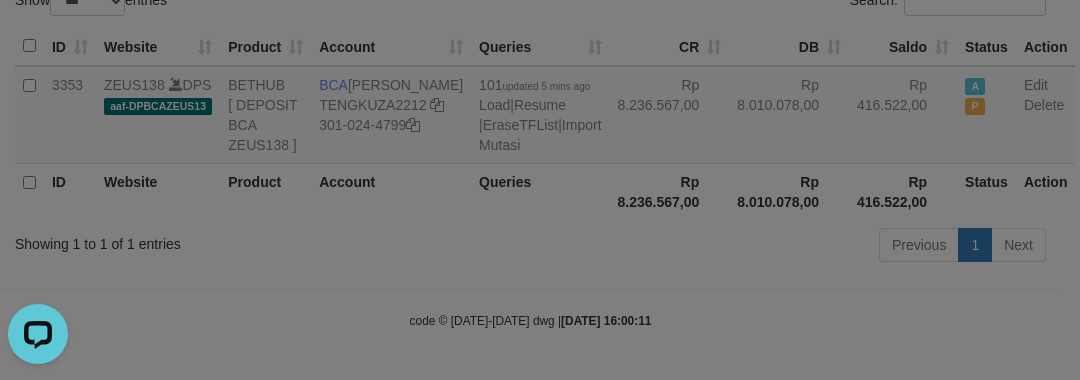 click on "Toggle navigation
Home
Bank
Account List
Load
By Website
Group
[OXPLAY]													ZEUS138
By Load Group (DPS)" at bounding box center (540, 107) 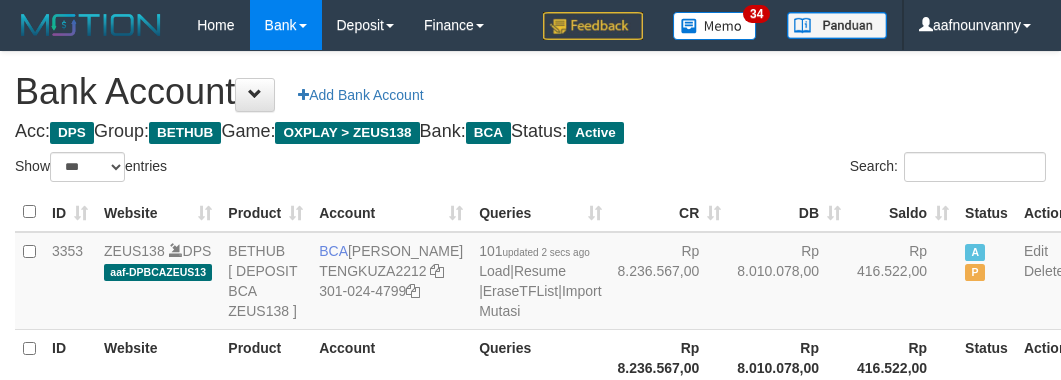 select on "***" 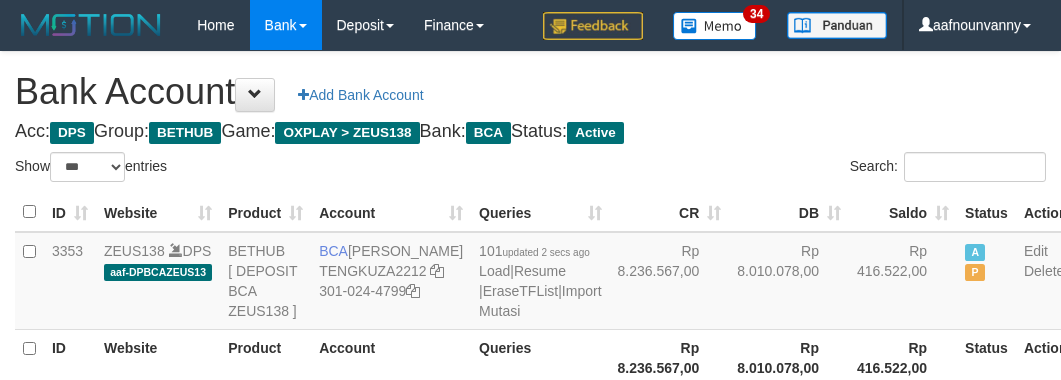 scroll, scrollTop: 226, scrollLeft: 0, axis: vertical 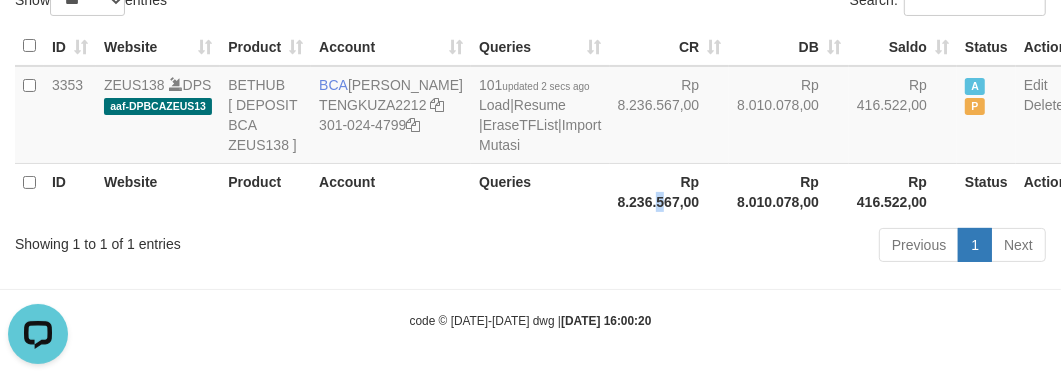 click on "Rp 8.236.567,00" at bounding box center (670, 191) 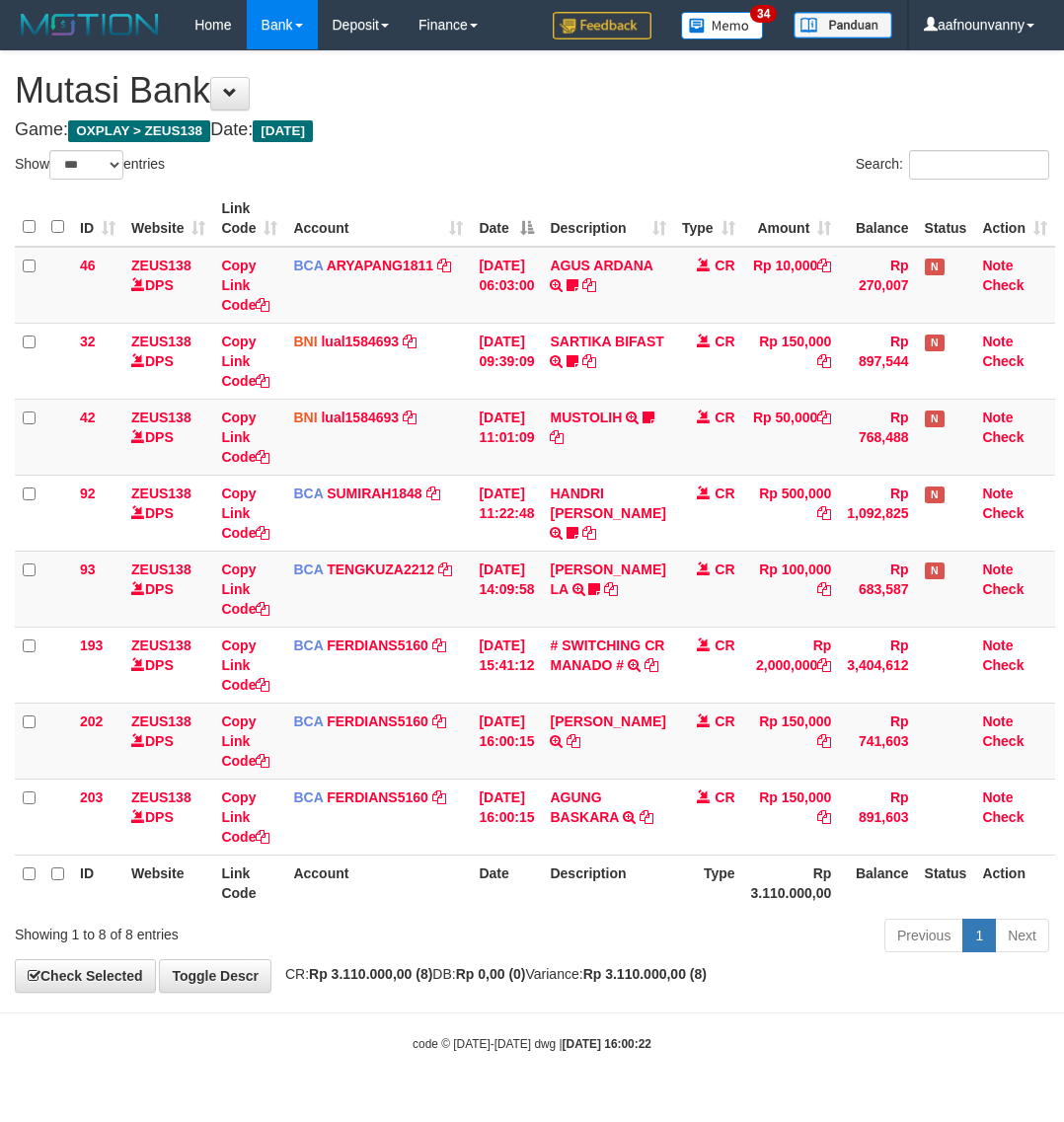 select on "***" 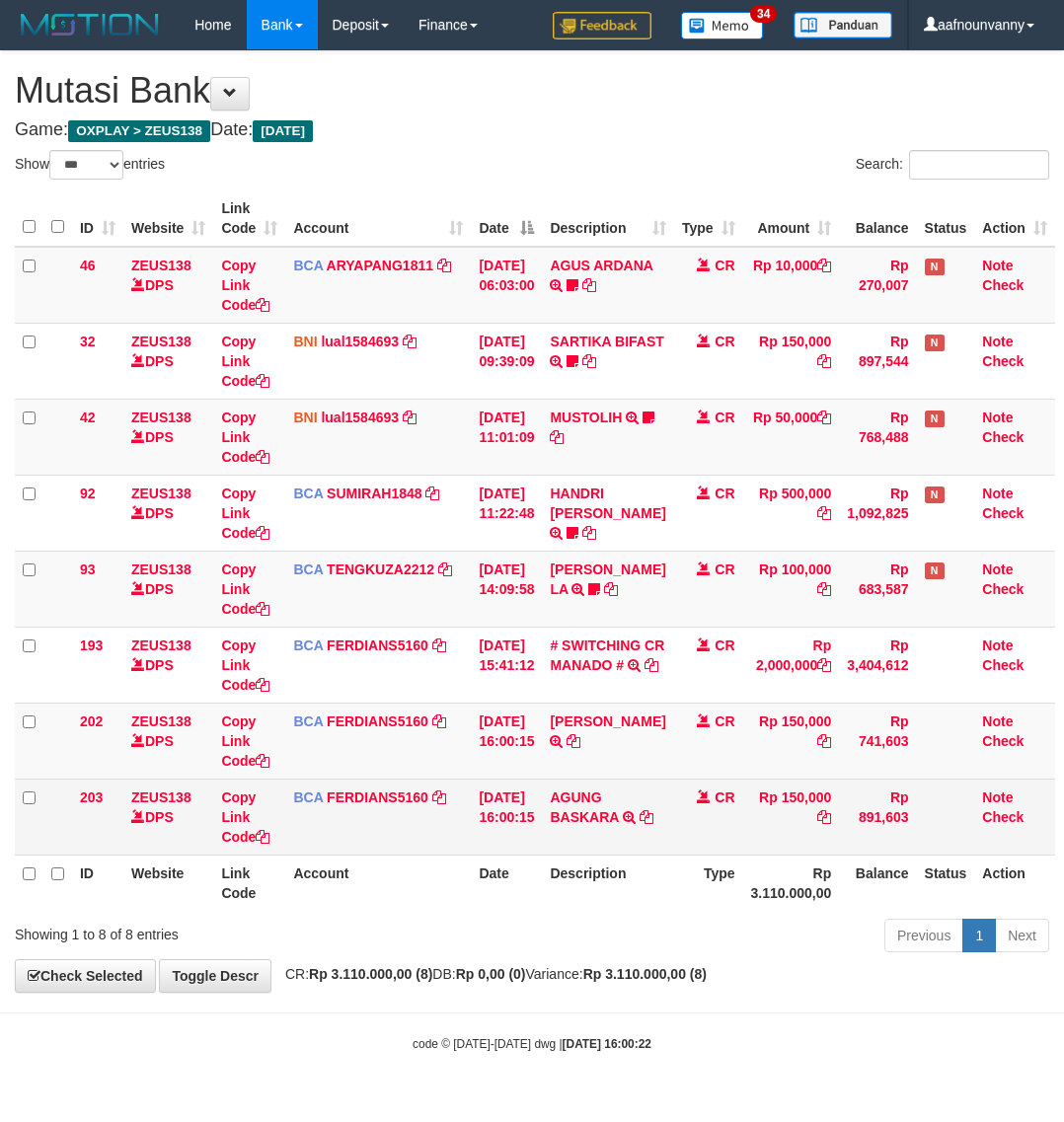 scroll, scrollTop: 0, scrollLeft: 0, axis: both 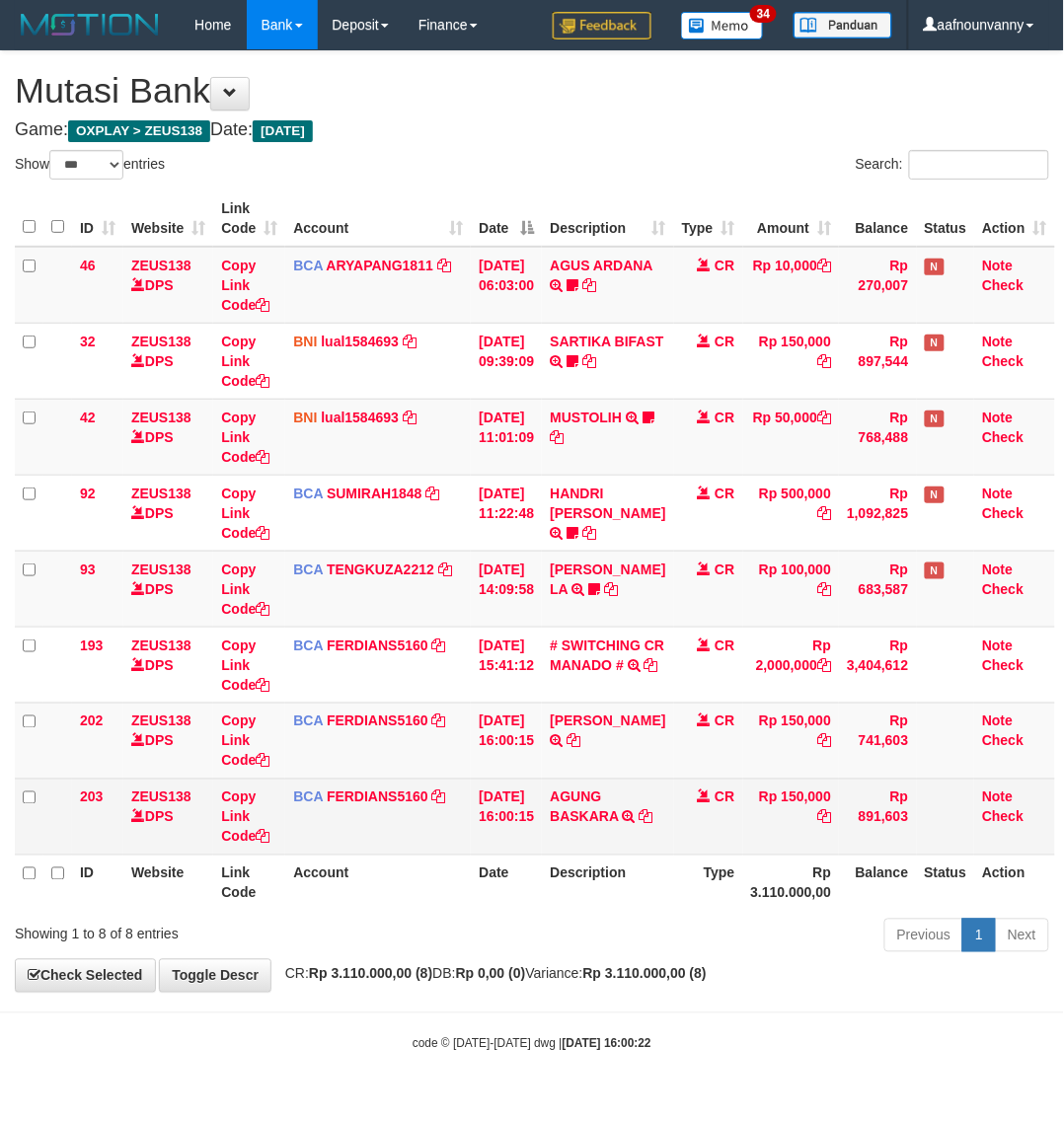 click on "AGUNG BASKARA         TRSF E-BANKING CR 07/11 ZJ5D1
AGUNG BASKARA" at bounding box center (607, 816) 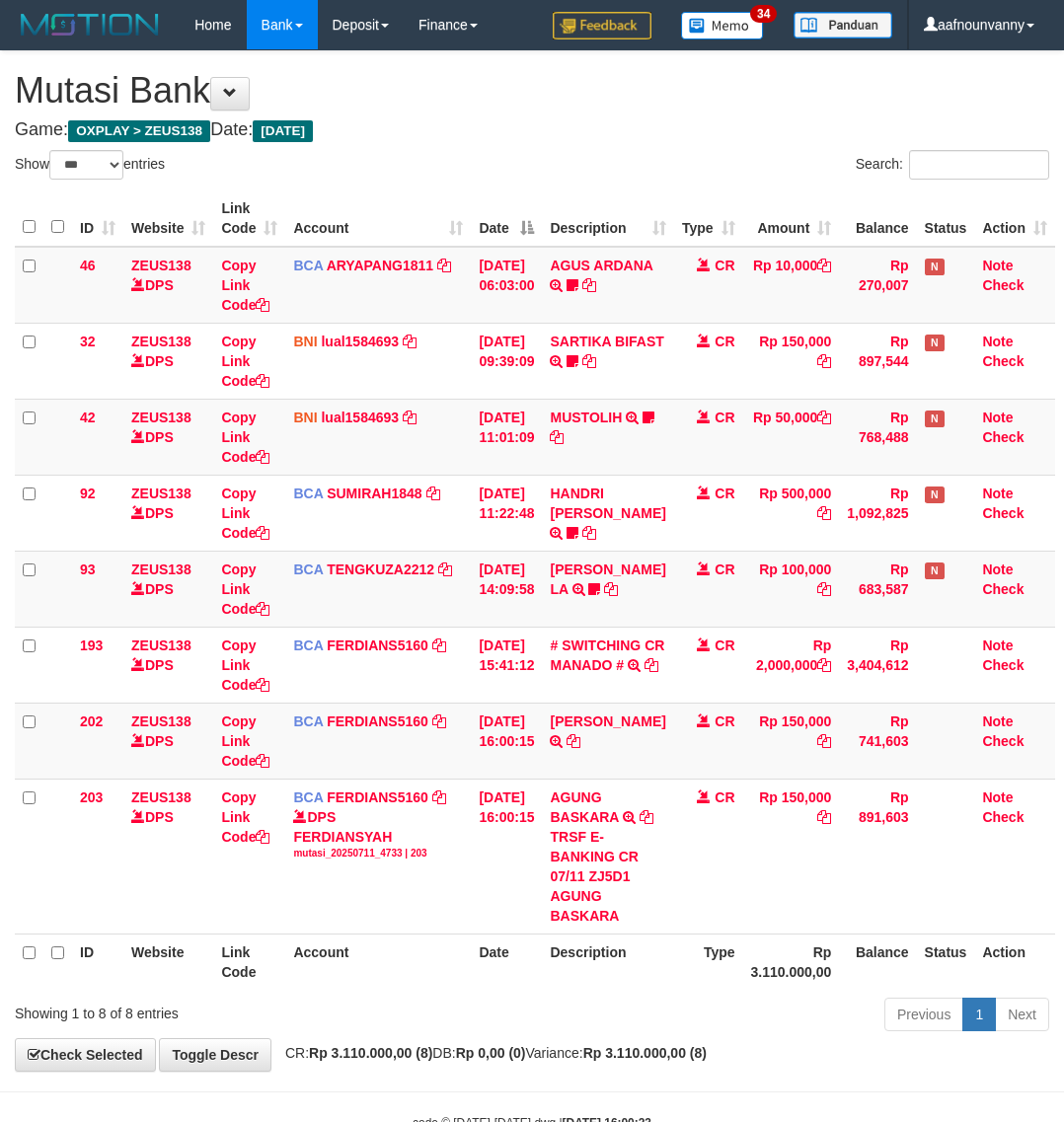 select on "***" 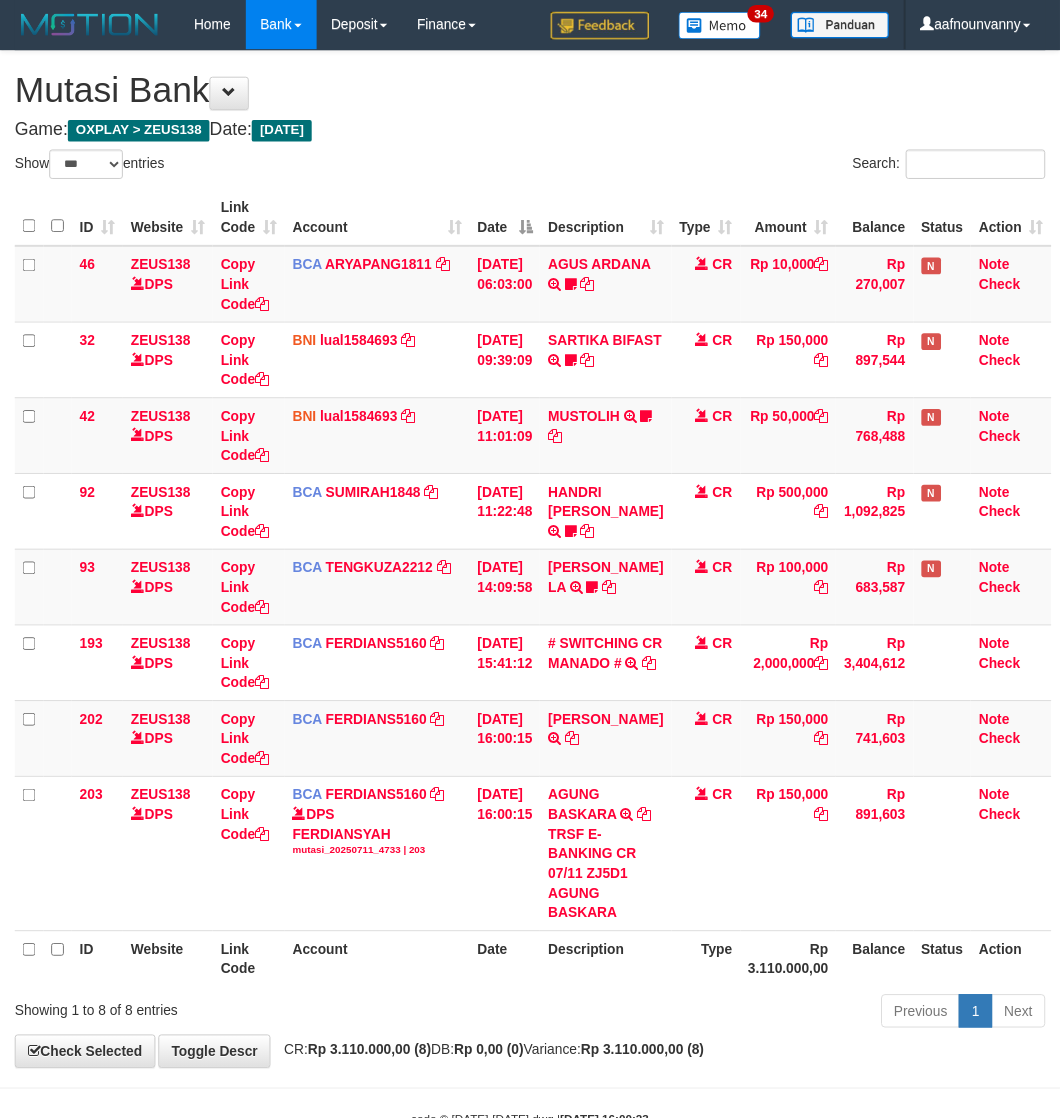 scroll, scrollTop: 0, scrollLeft: 0, axis: both 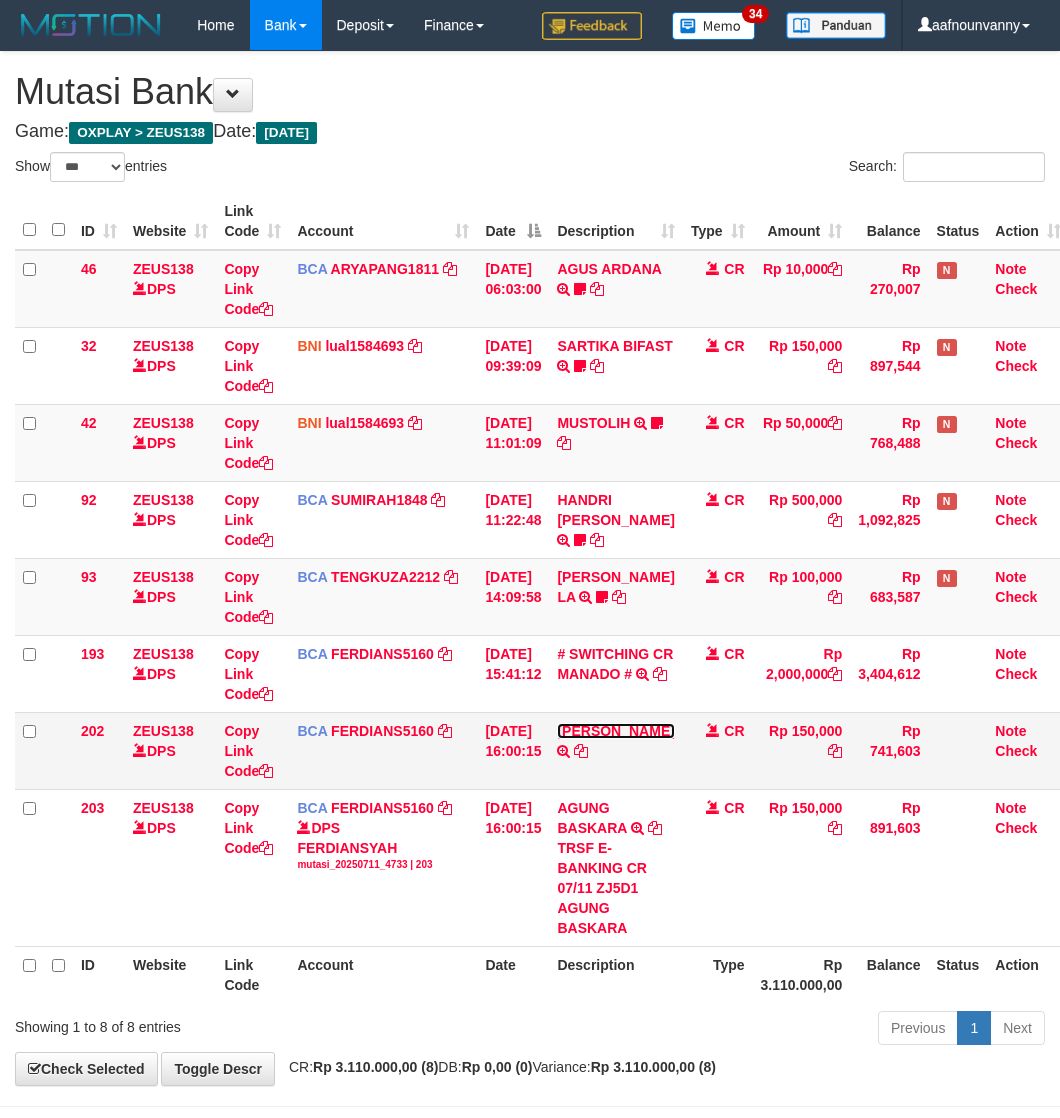 click on "[PERSON_NAME]" at bounding box center (615, 731) 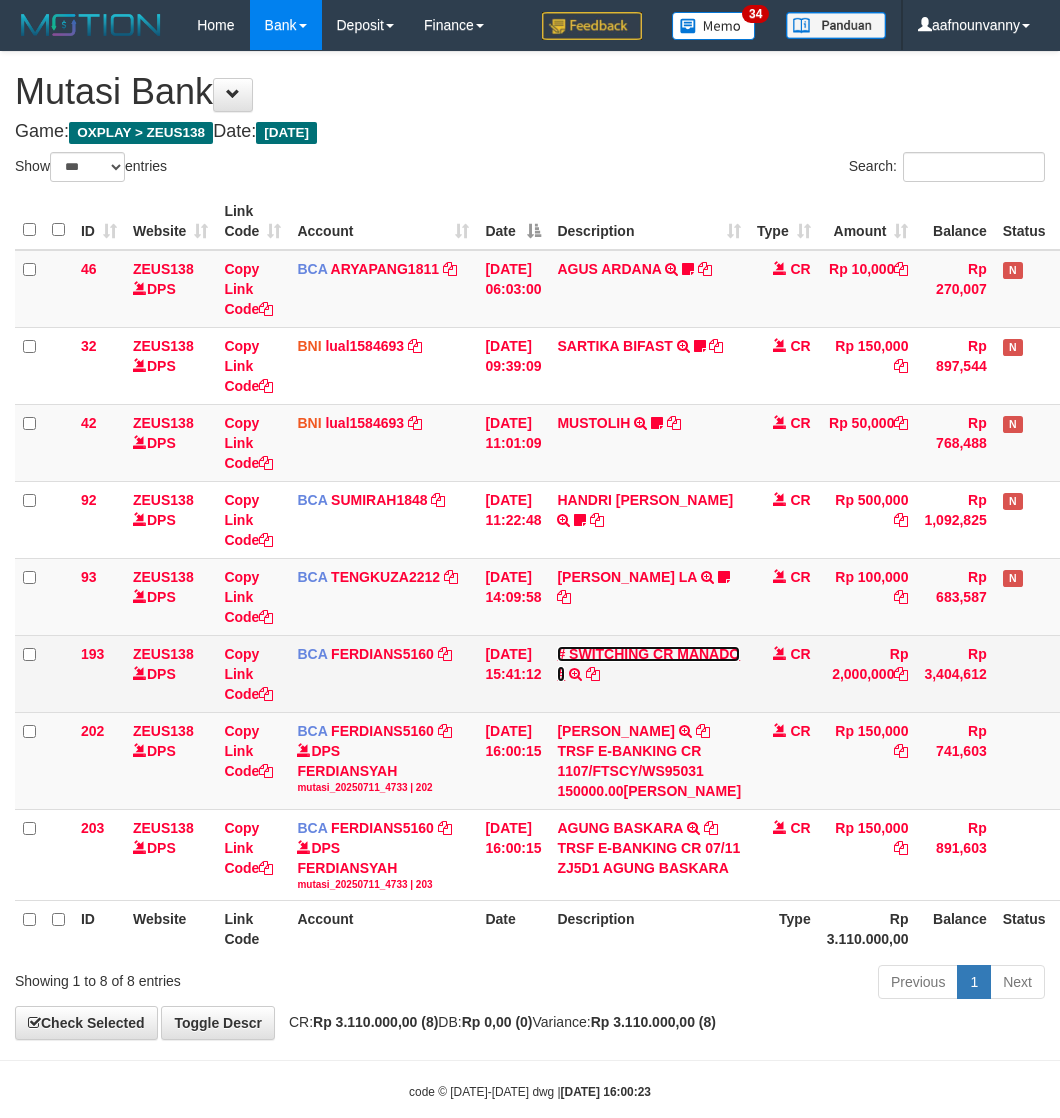 click on "# SWITCHING CR MANADO #" at bounding box center [648, 664] 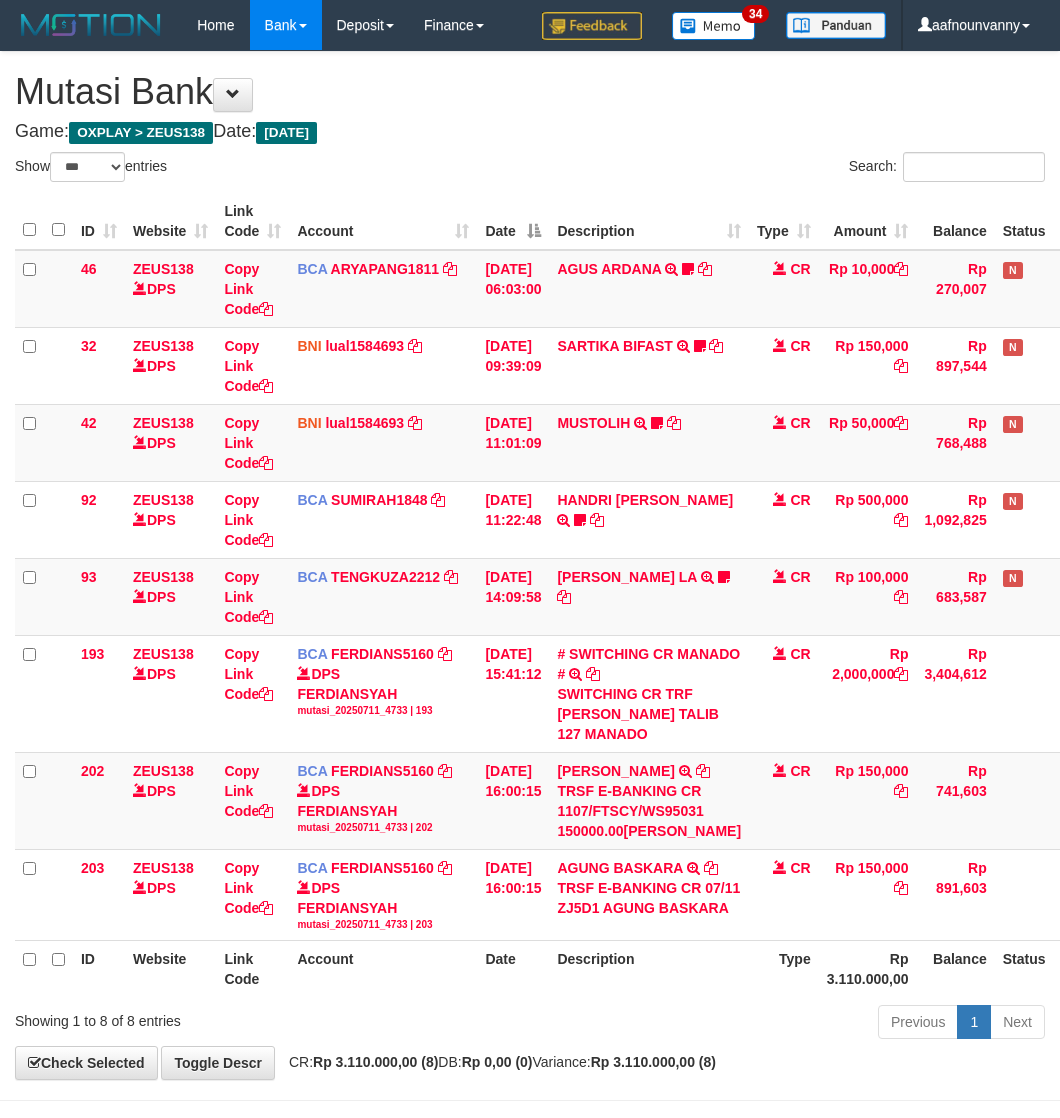 scroll, scrollTop: 78, scrollLeft: 0, axis: vertical 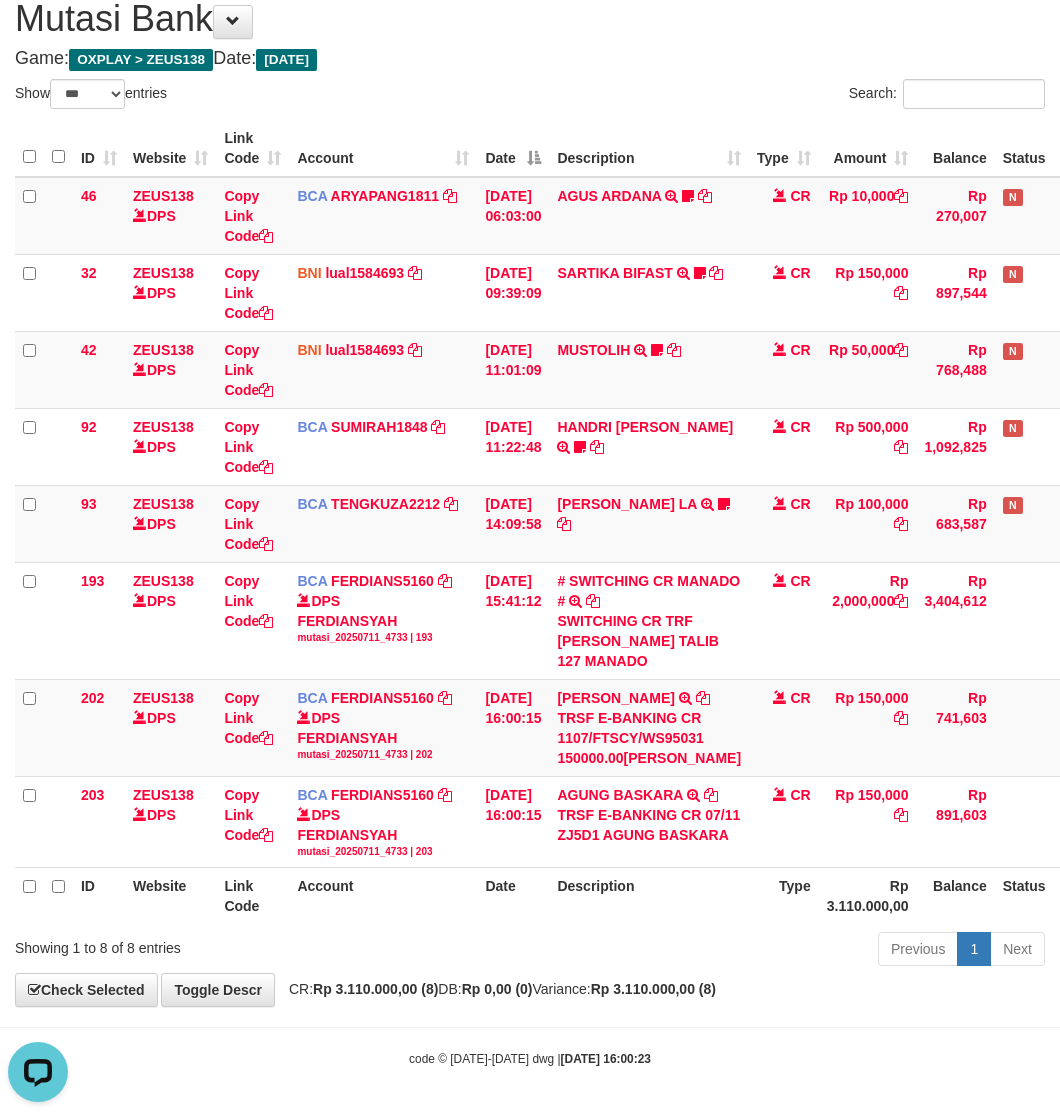 drag, startPoint x: 620, startPoint y: 988, endPoint x: 557, endPoint y: 962, distance: 68.154236 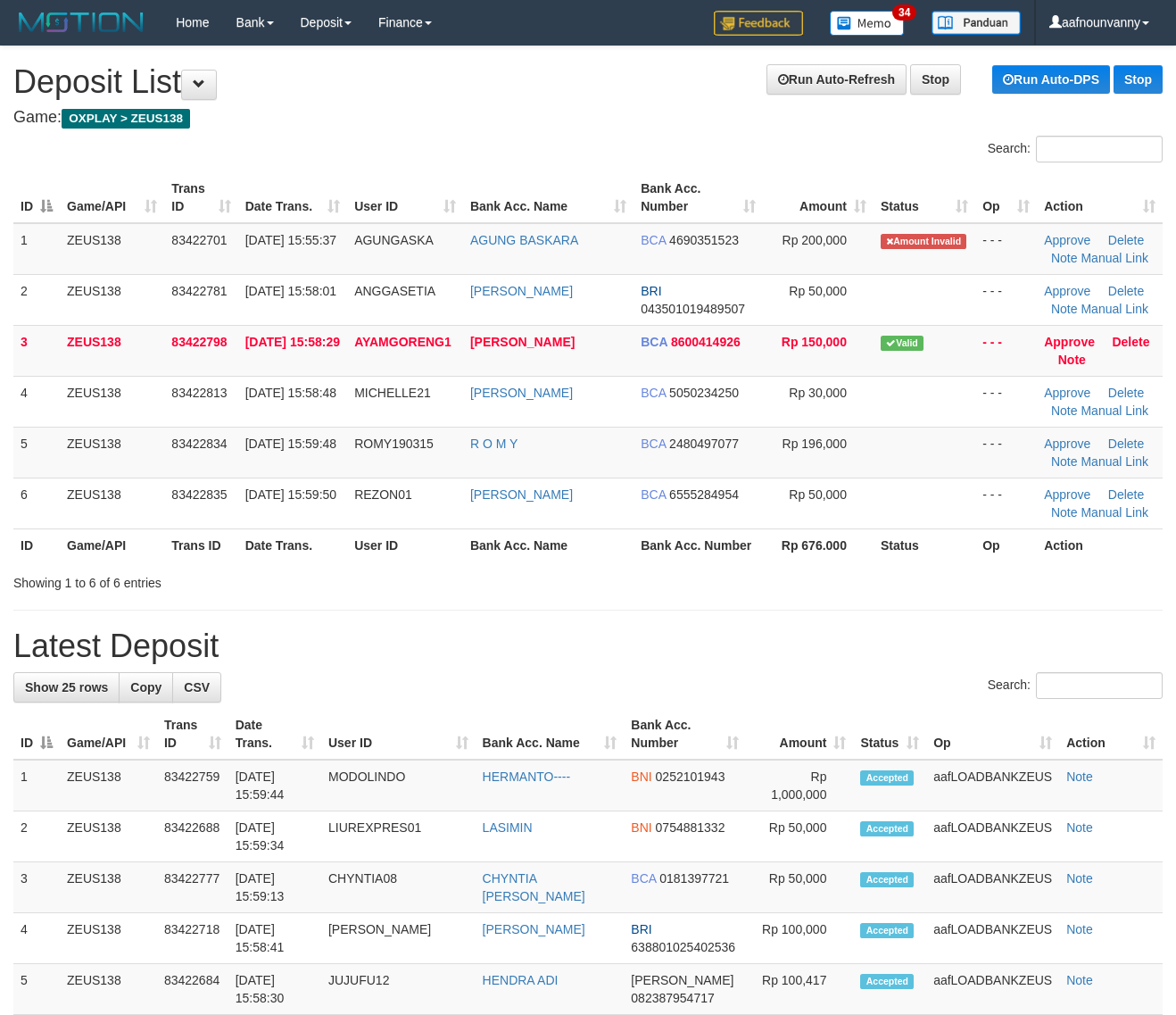 scroll, scrollTop: 0, scrollLeft: 0, axis: both 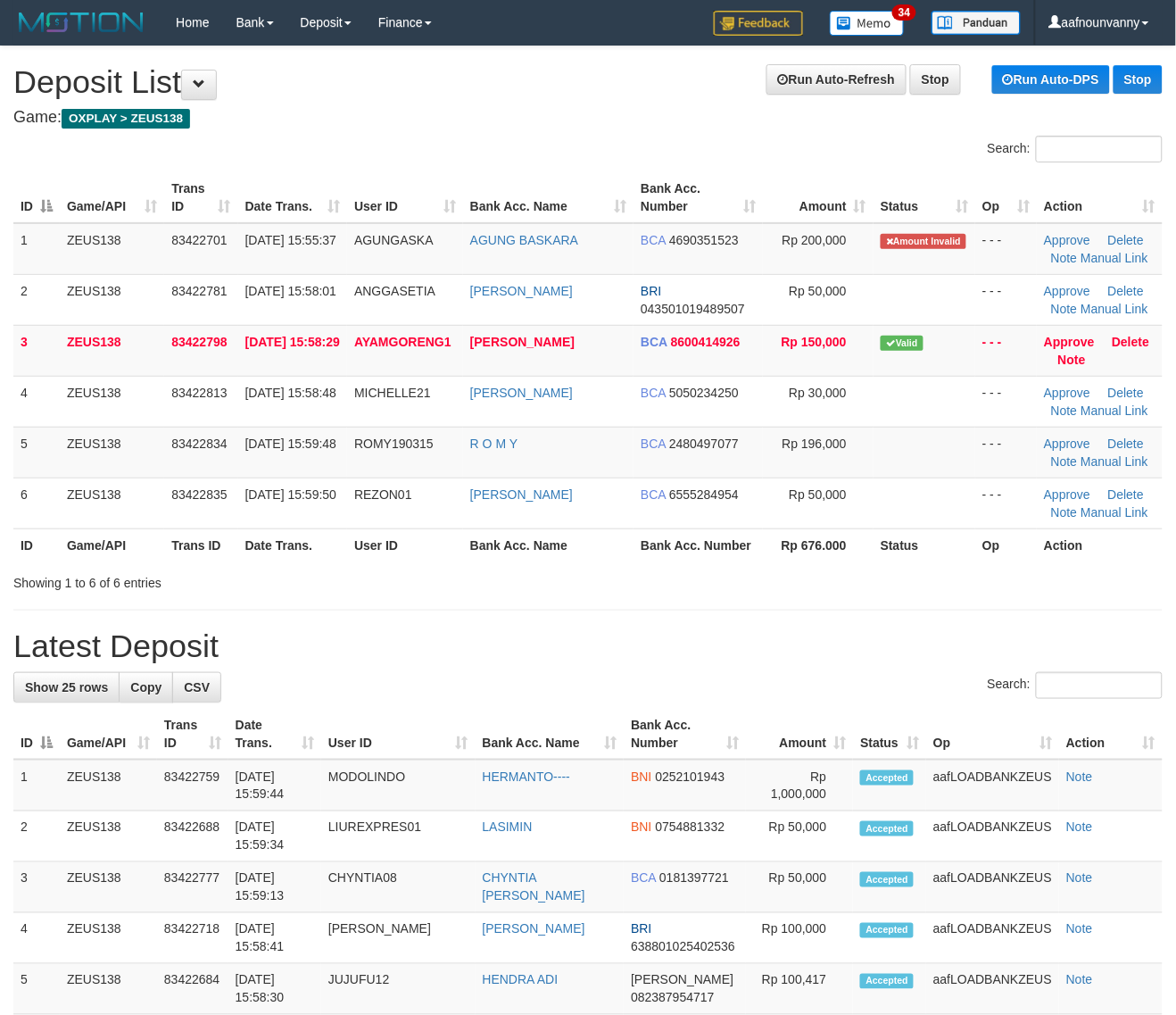 click on "Rp 676.000" at bounding box center (818, 545) 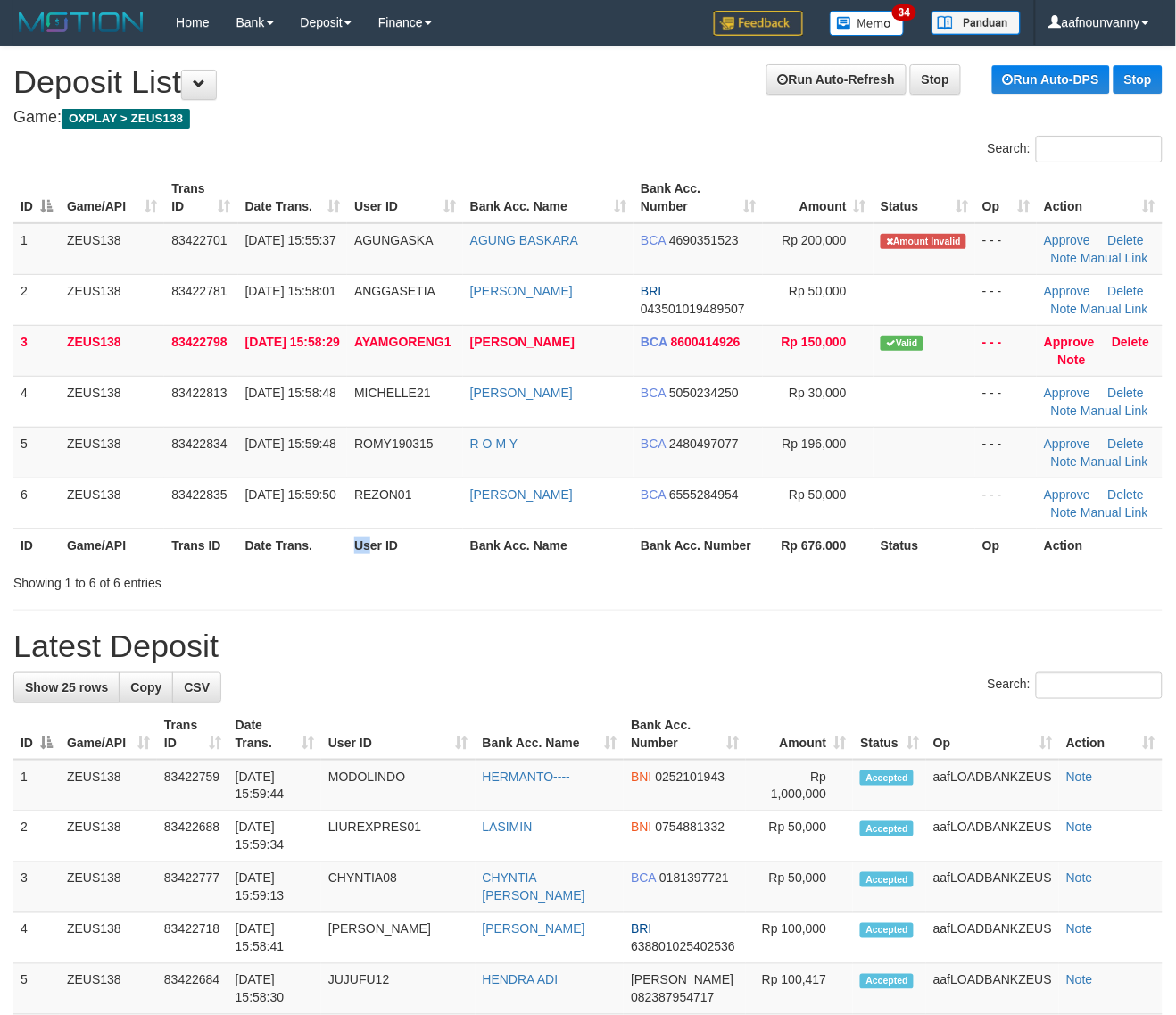 drag, startPoint x: 371, startPoint y: 550, endPoint x: 1189, endPoint y: 763, distance: 845.2769 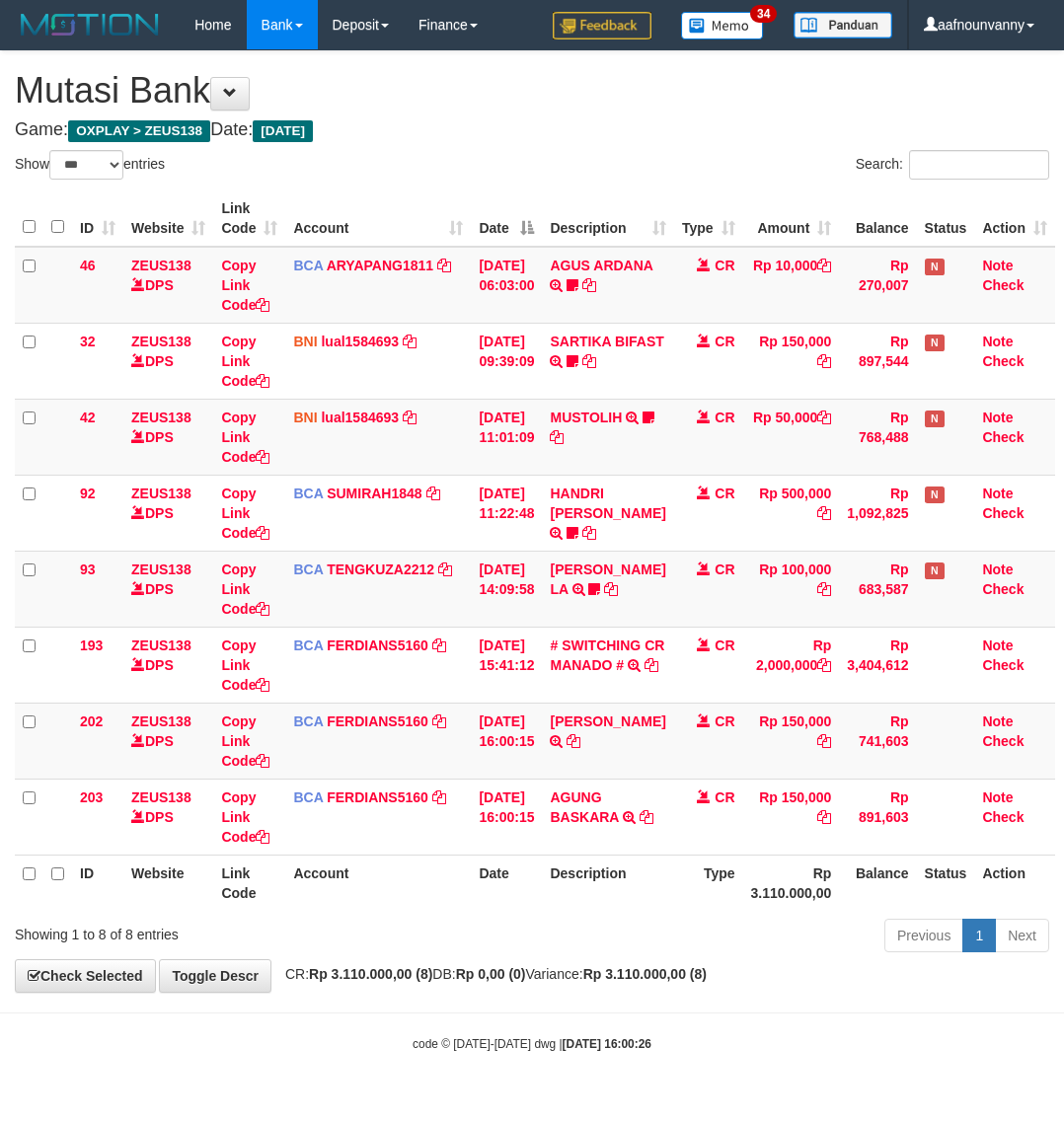select on "***" 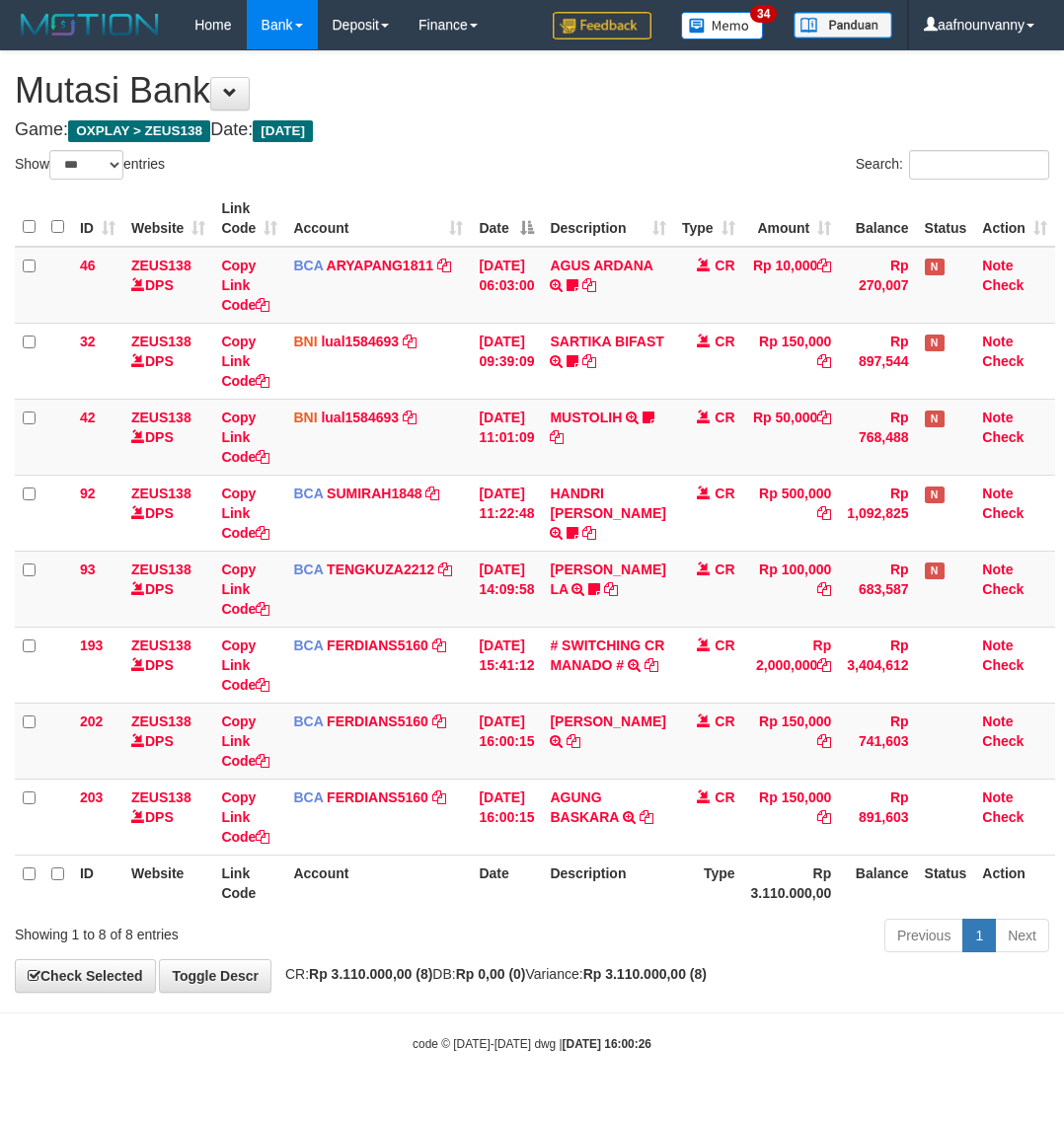 scroll, scrollTop: 0, scrollLeft: 0, axis: both 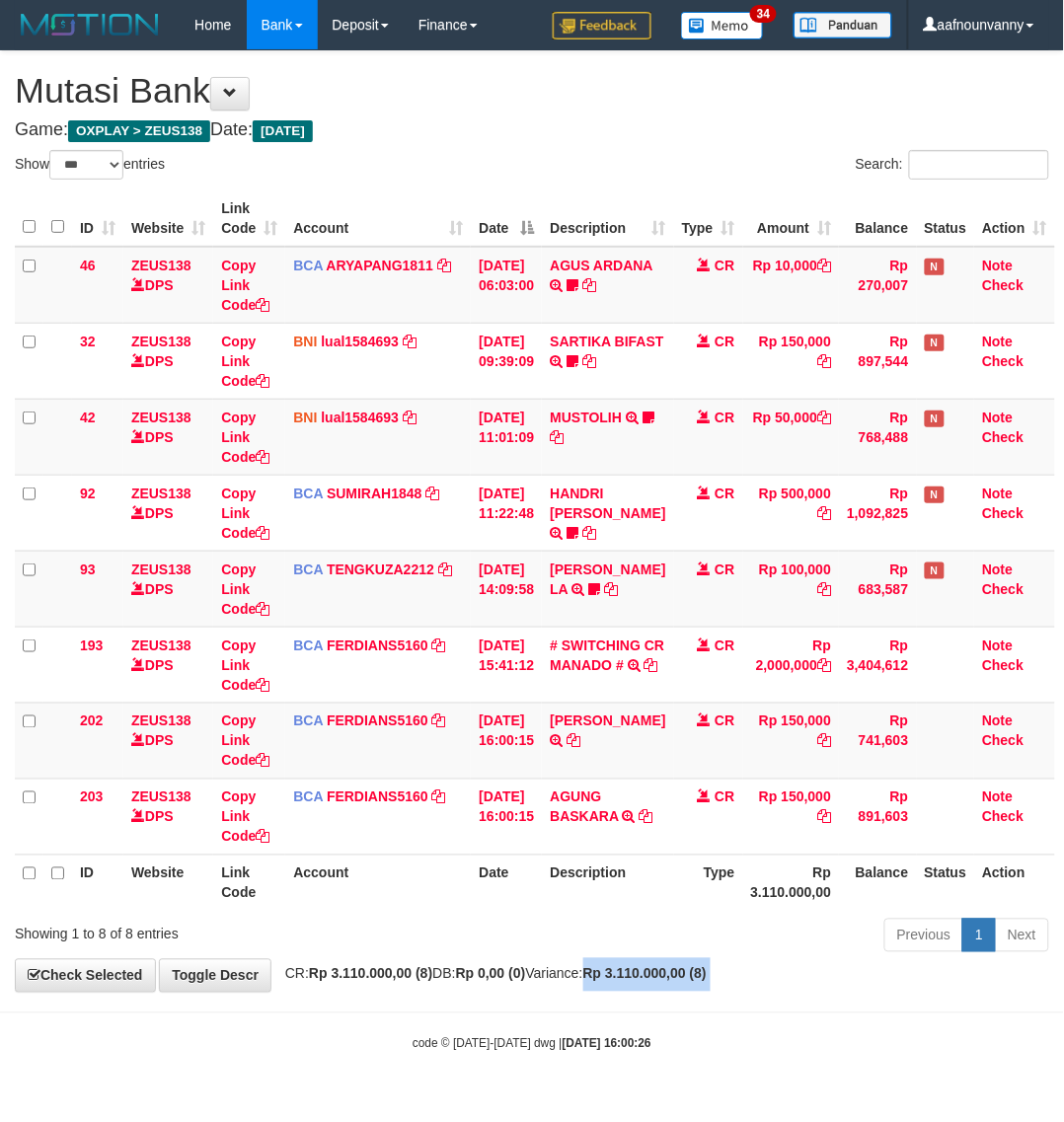 click on "Toggle navigation
Home
Bank
Account List
Load
By Website
Group
[OXPLAY]													ZEUS138
By Load Group (DPS)" at bounding box center [532, 551] 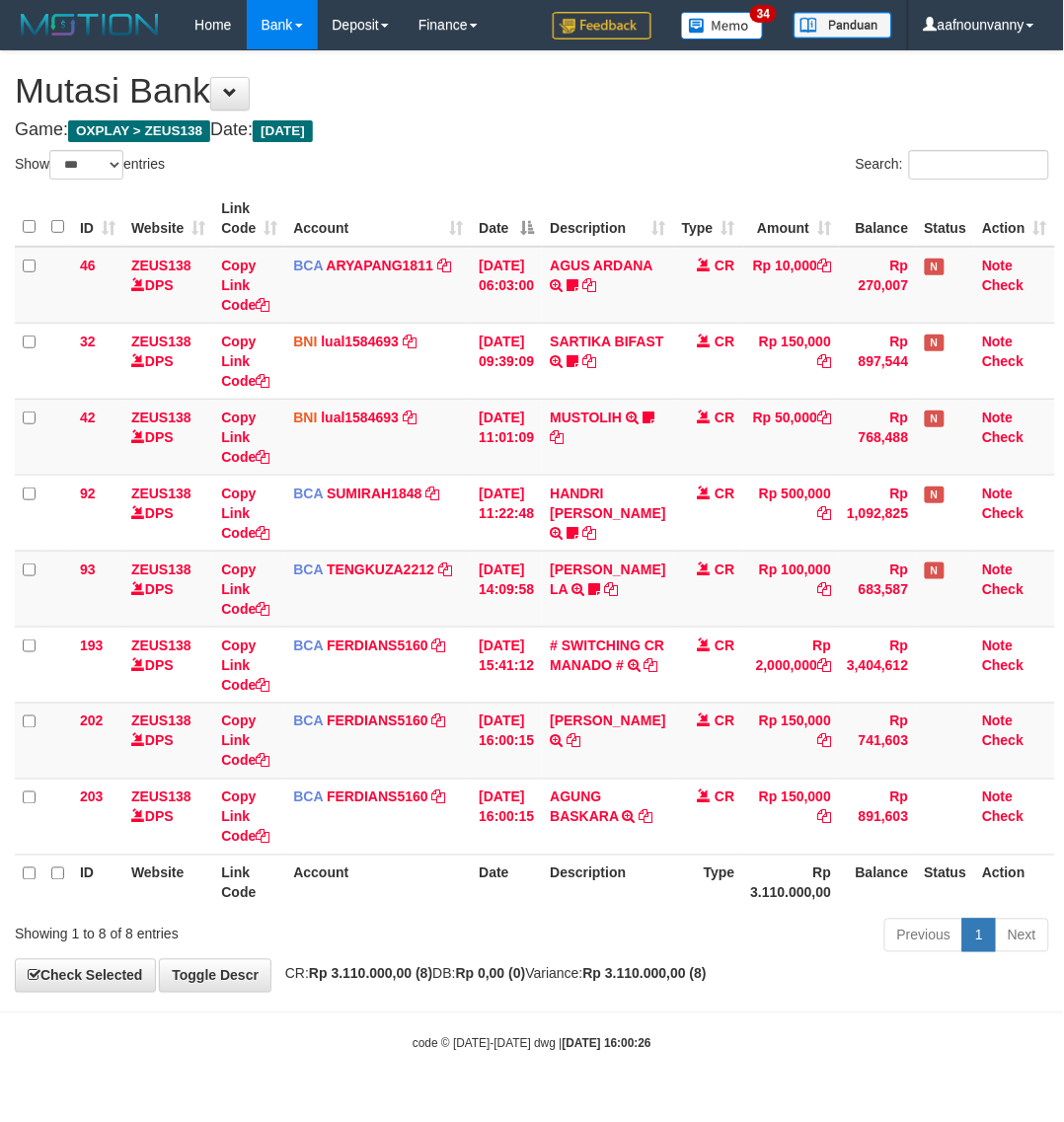 drag, startPoint x: 520, startPoint y: 913, endPoint x: 509, endPoint y: 924, distance: 15.556349 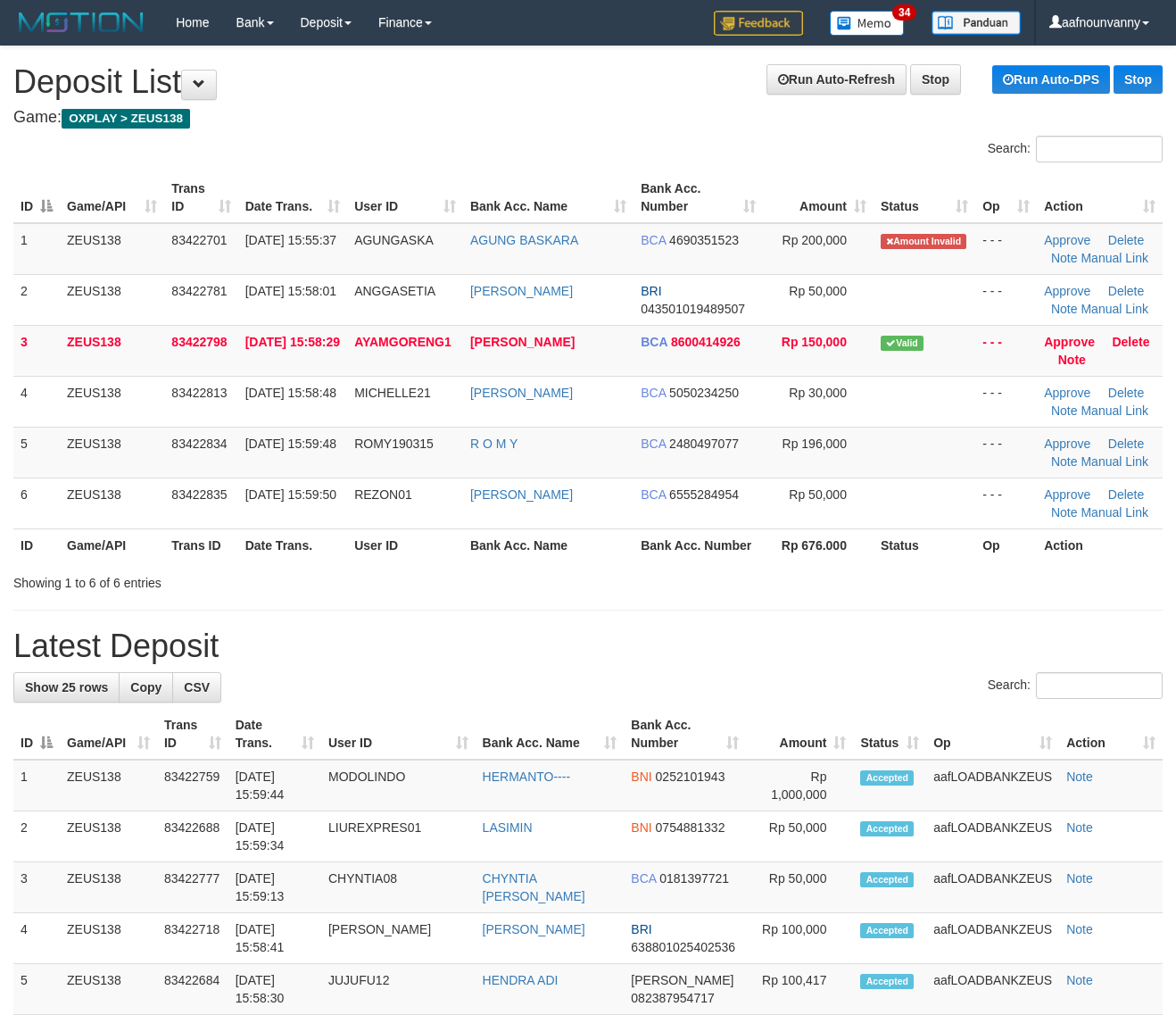 scroll, scrollTop: 0, scrollLeft: 0, axis: both 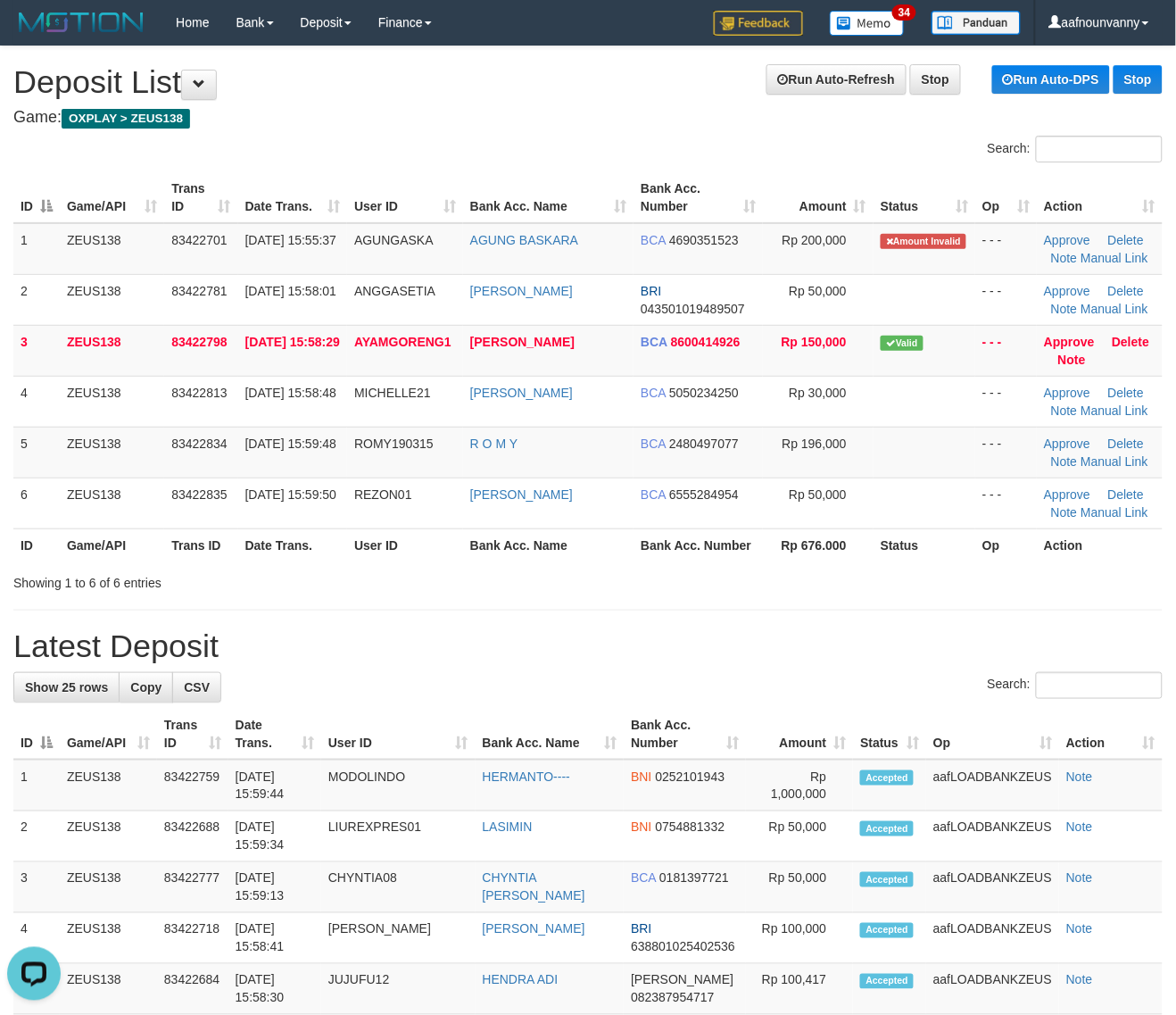 drag, startPoint x: 826, startPoint y: 614, endPoint x: 1183, endPoint y: 721, distance: 372.69022 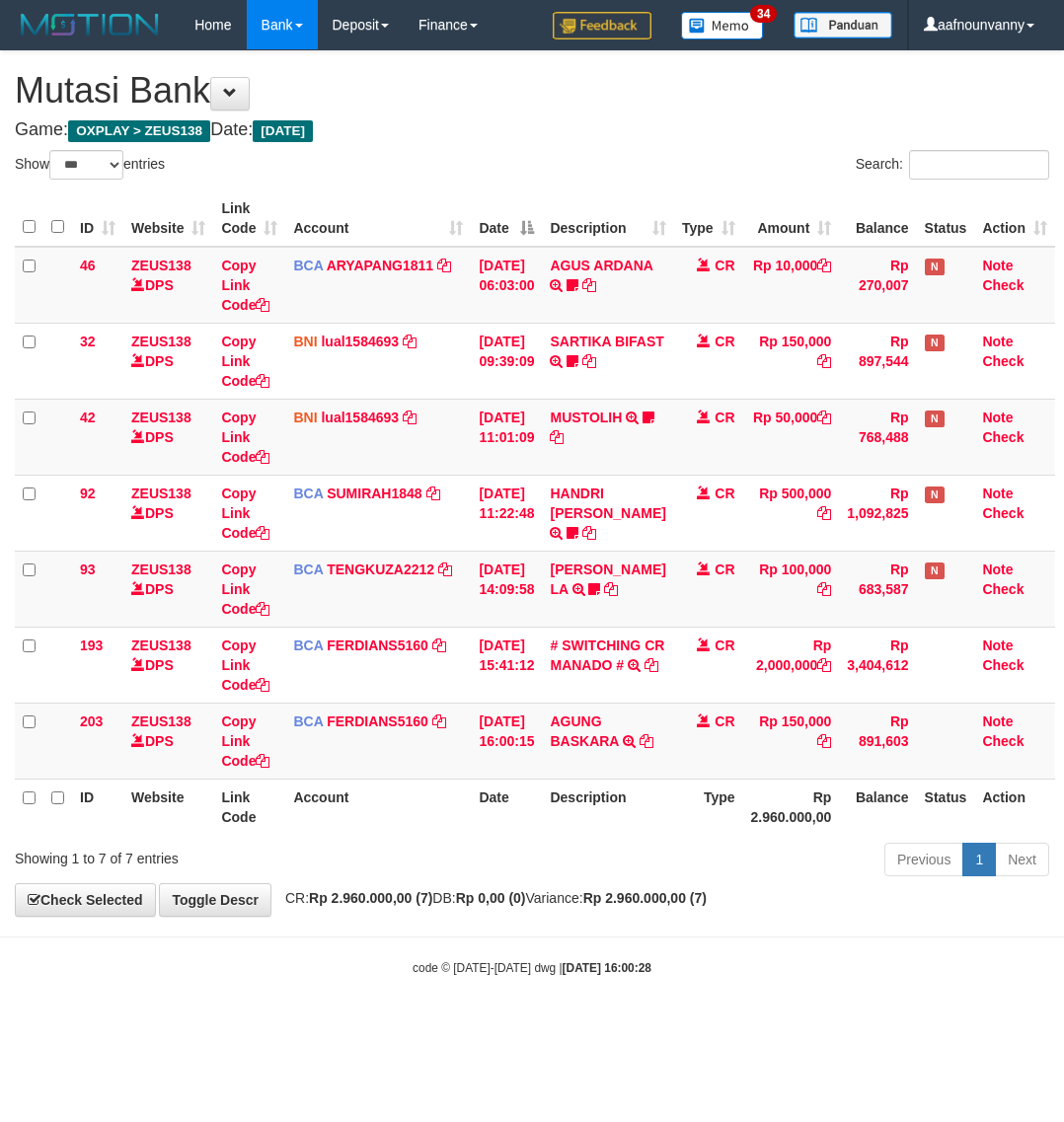 select on "***" 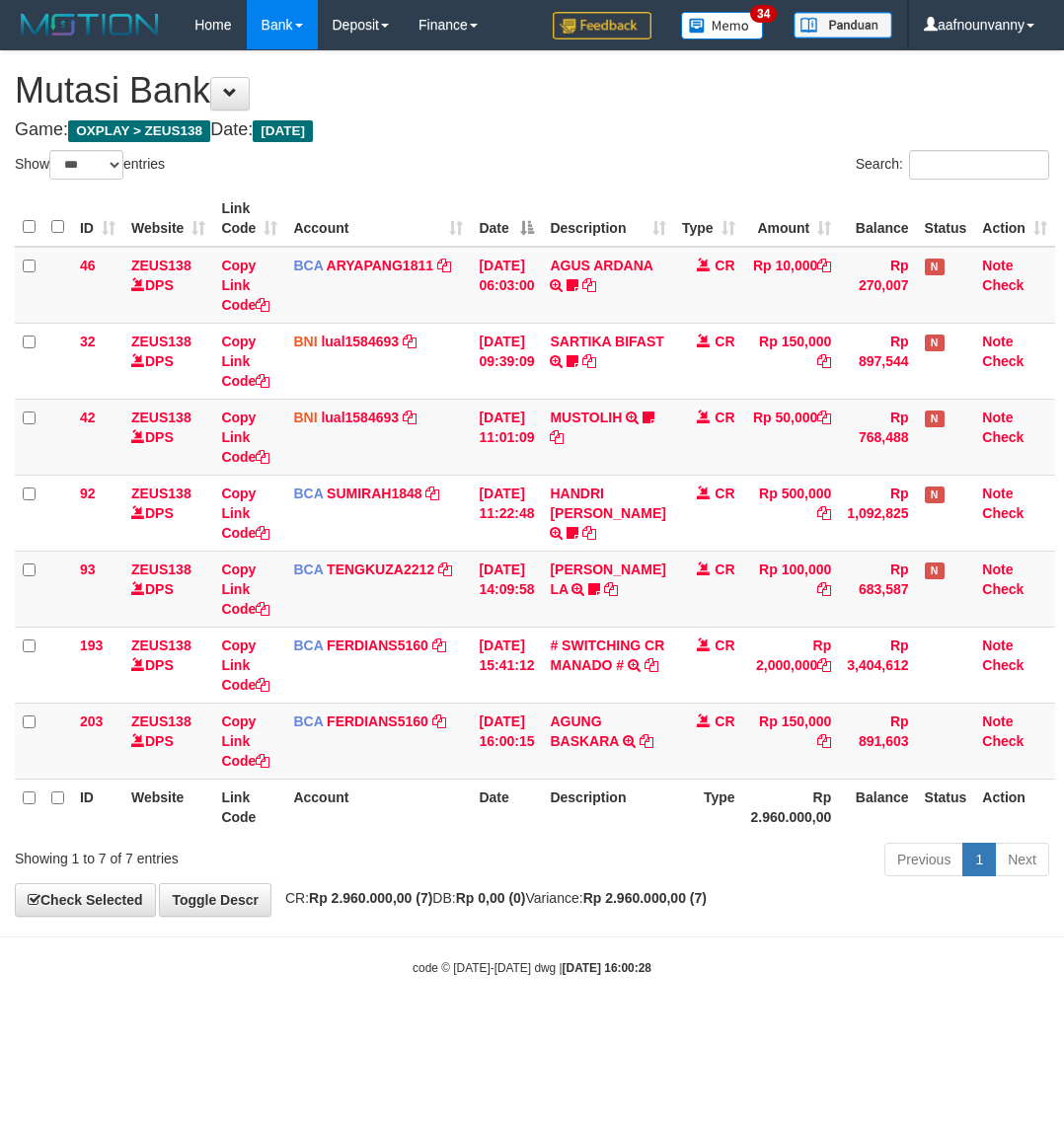 scroll, scrollTop: 0, scrollLeft: 0, axis: both 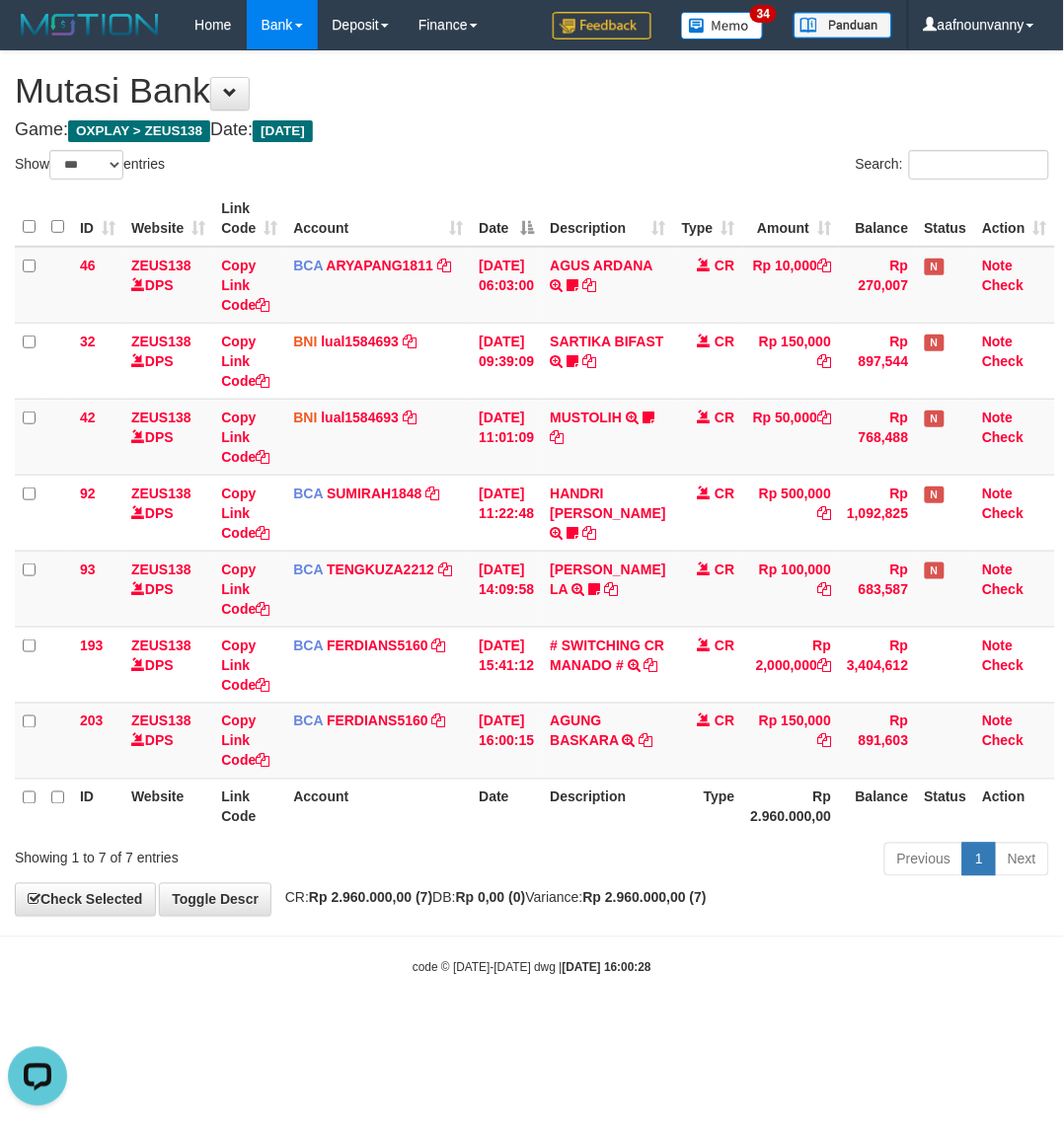 click on "**********" at bounding box center [532, 484] 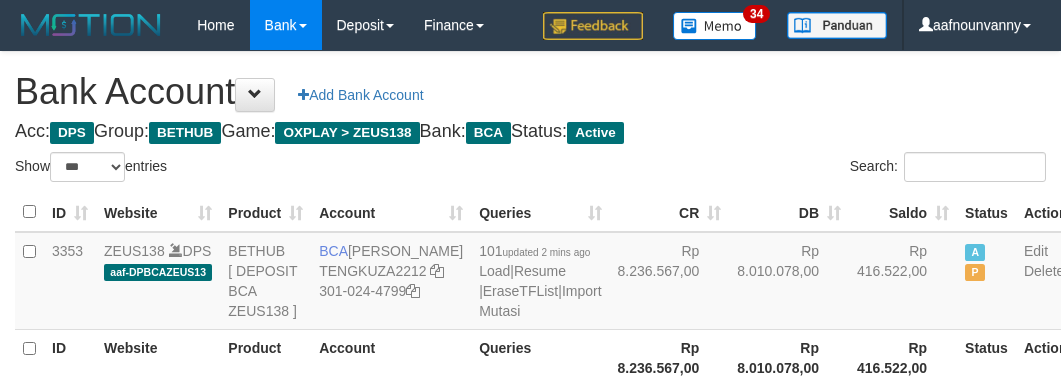 select on "***" 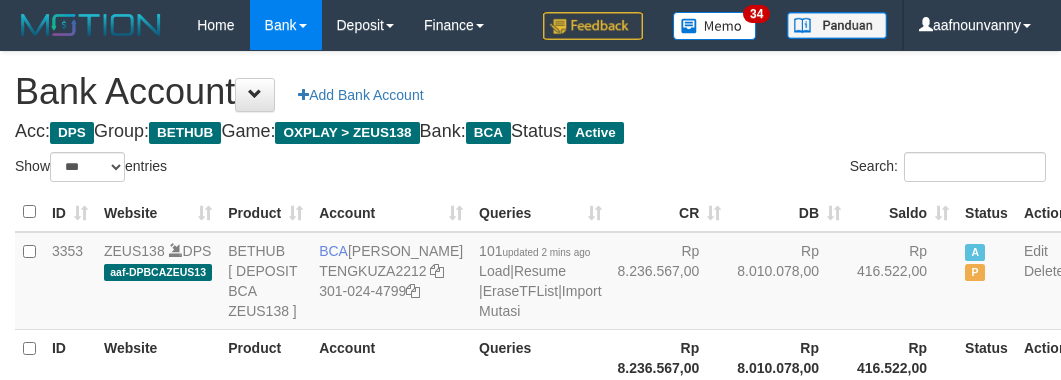 scroll, scrollTop: 226, scrollLeft: 0, axis: vertical 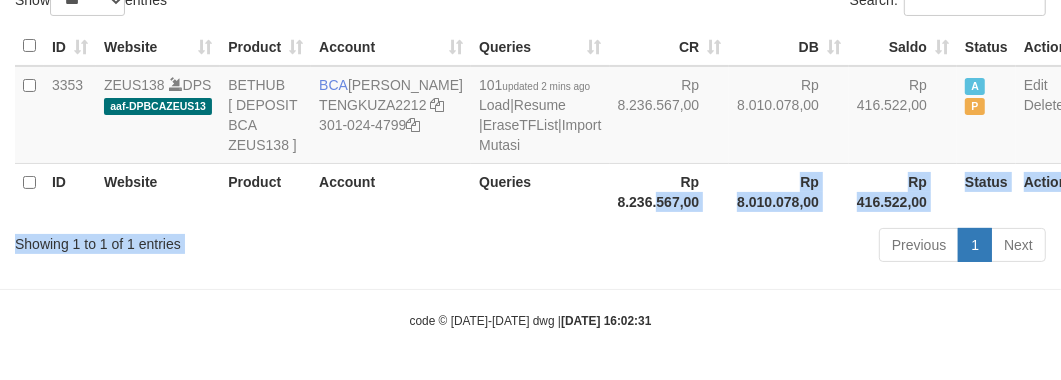 click on "Previous 1 Next" at bounding box center (751, 247) 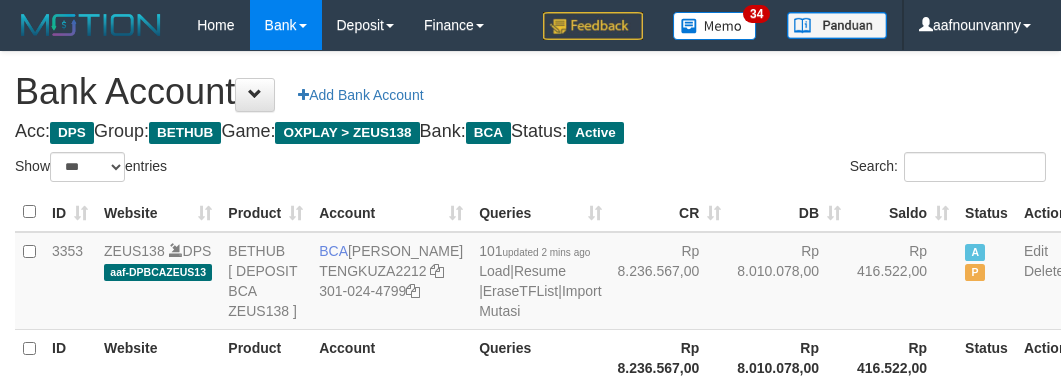 select on "***" 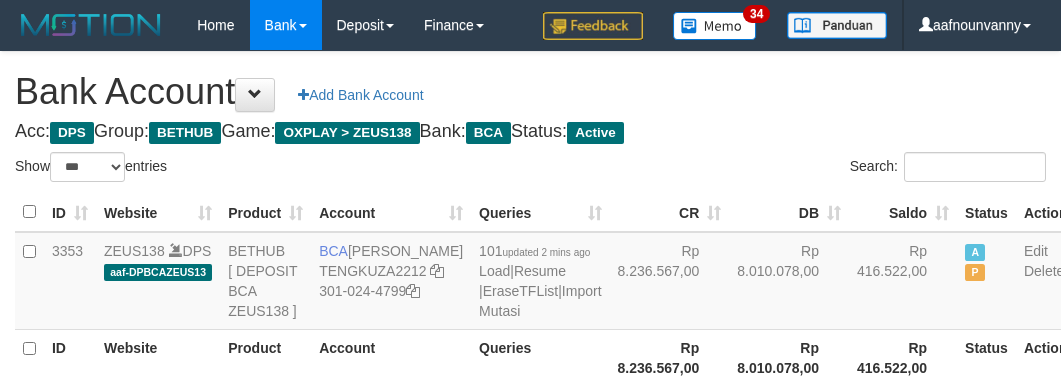 scroll, scrollTop: 226, scrollLeft: 0, axis: vertical 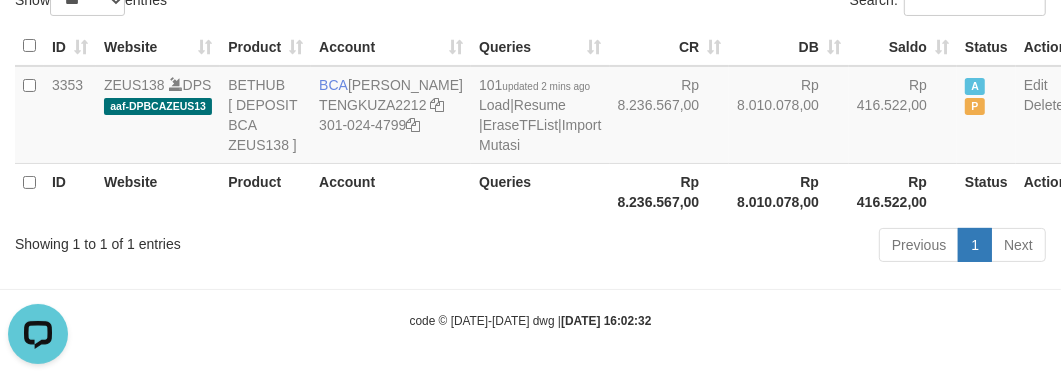 click on "Queries" at bounding box center (540, 191) 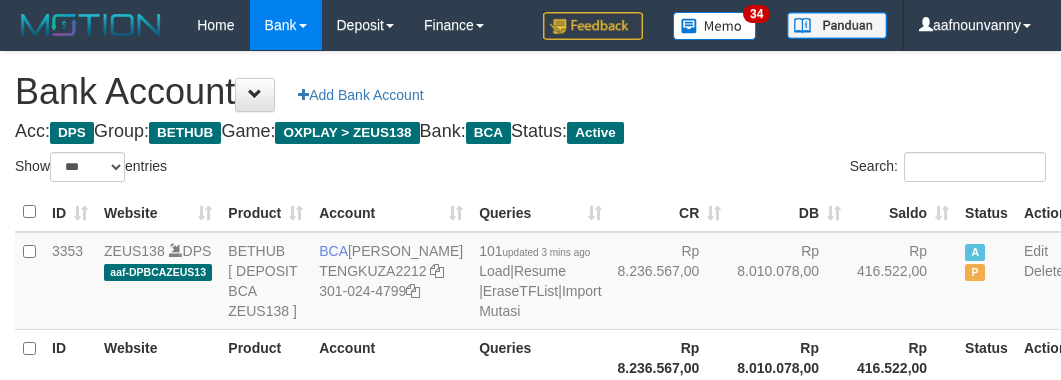 select on "***" 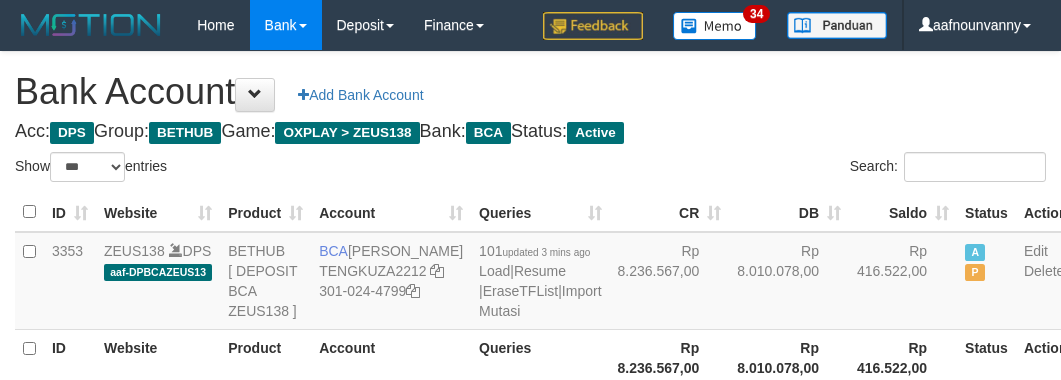 scroll, scrollTop: 226, scrollLeft: 0, axis: vertical 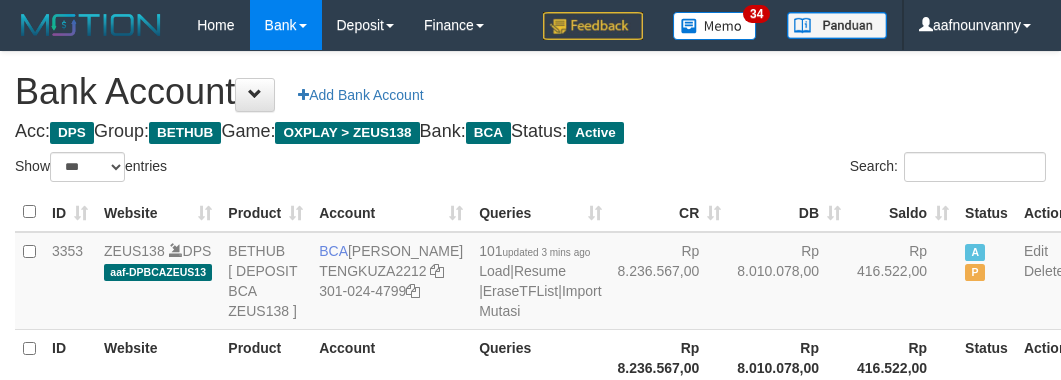 select on "***" 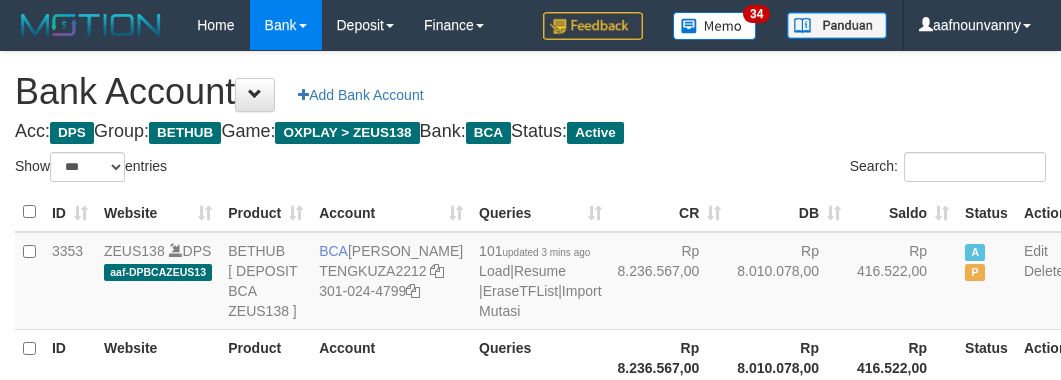 scroll, scrollTop: 226, scrollLeft: 0, axis: vertical 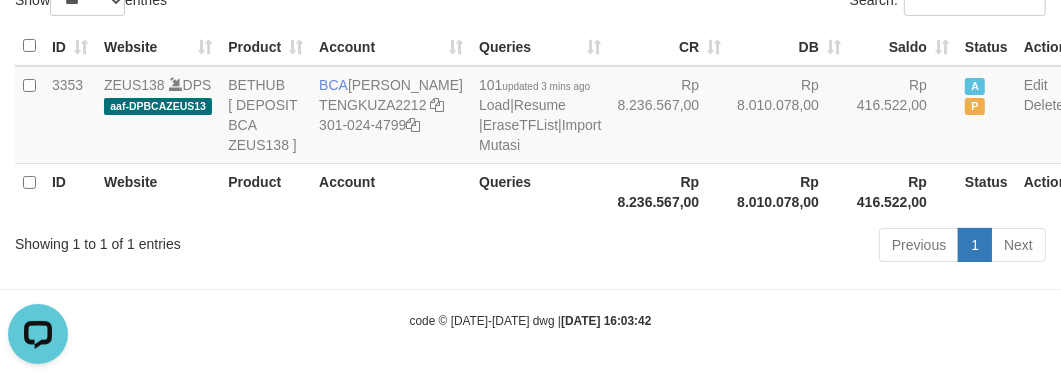 click on "Rp 8.236.567,00" at bounding box center [670, 191] 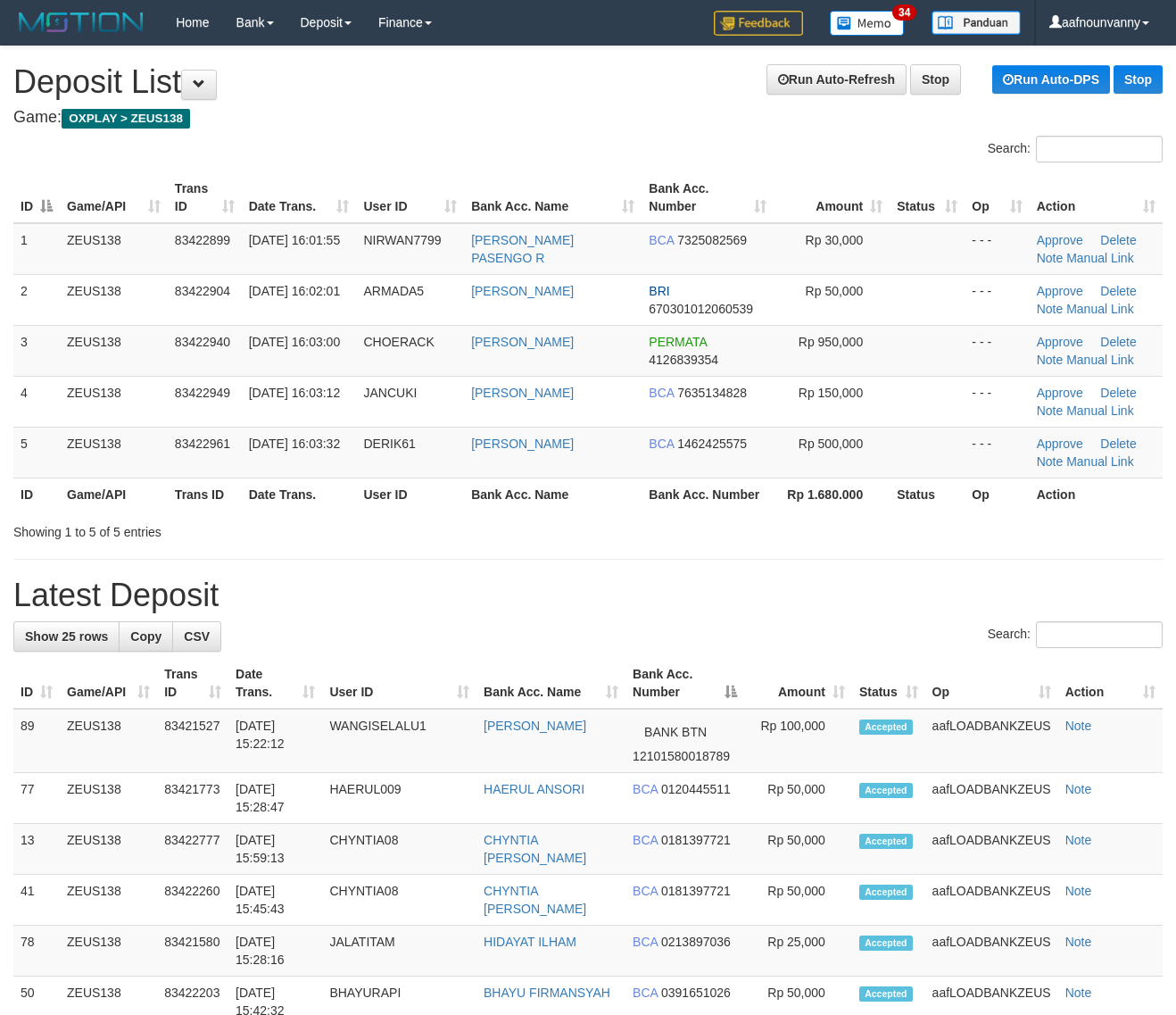 scroll, scrollTop: 0, scrollLeft: 0, axis: both 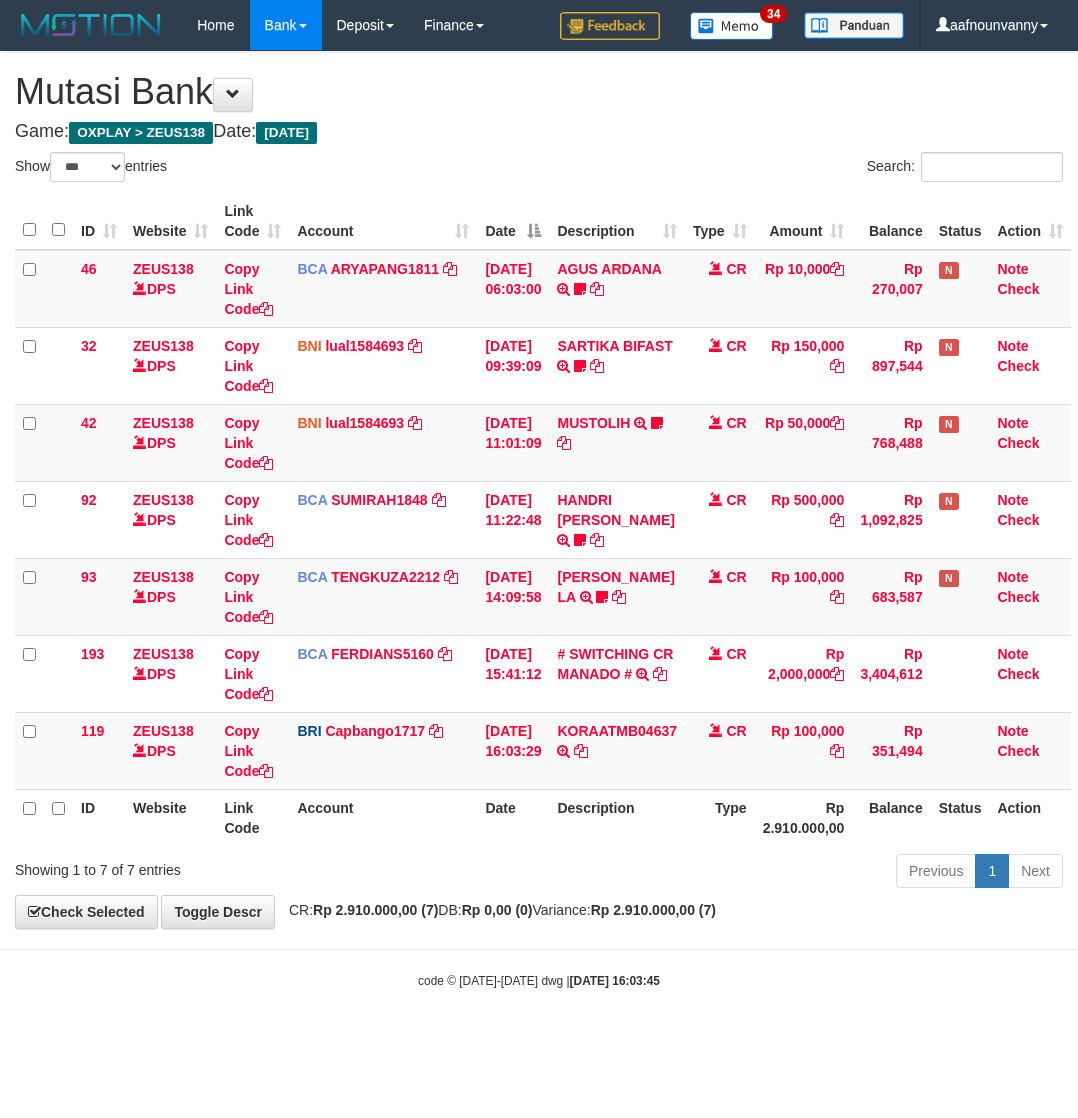 select on "***" 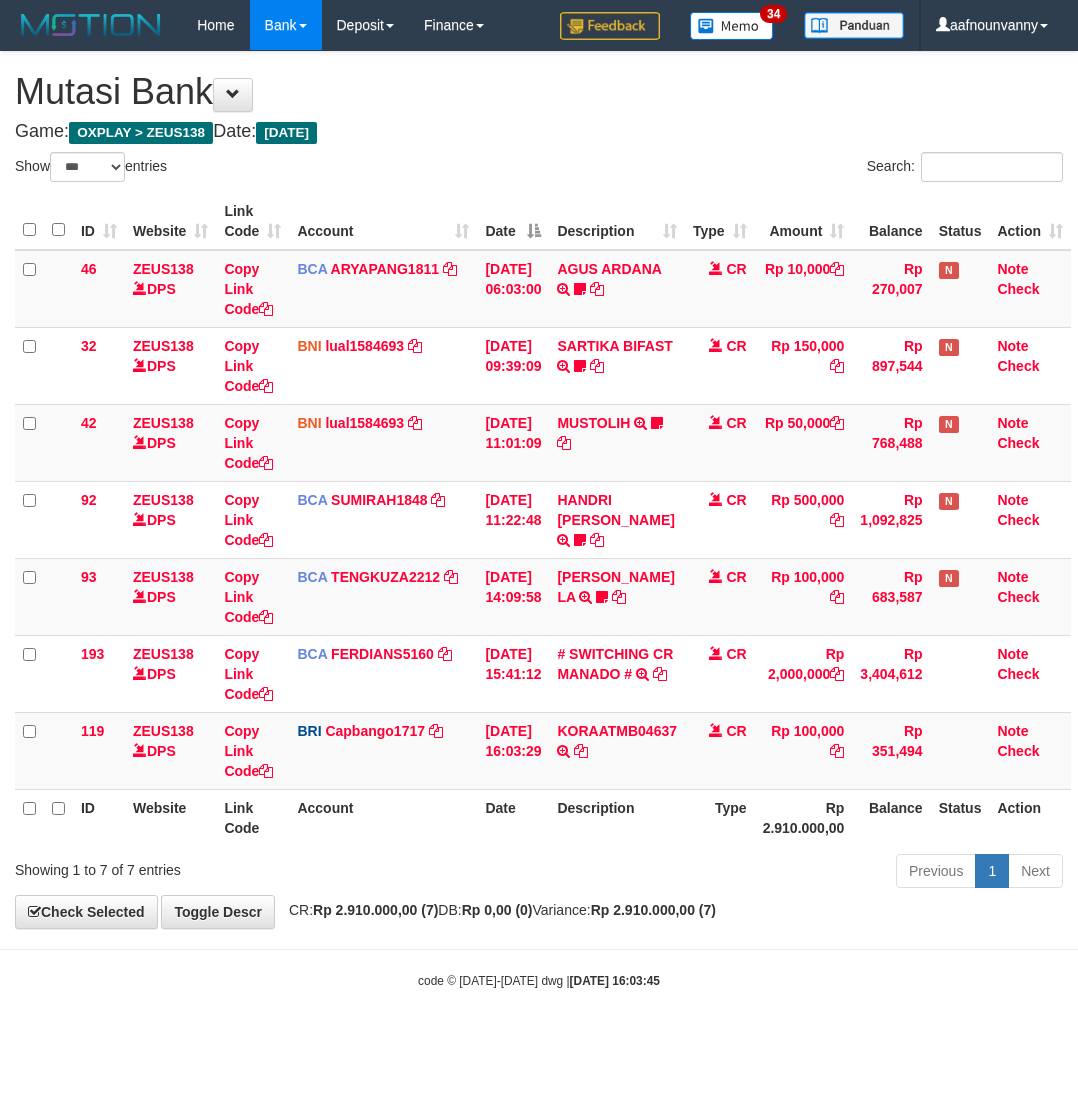 scroll, scrollTop: 0, scrollLeft: 0, axis: both 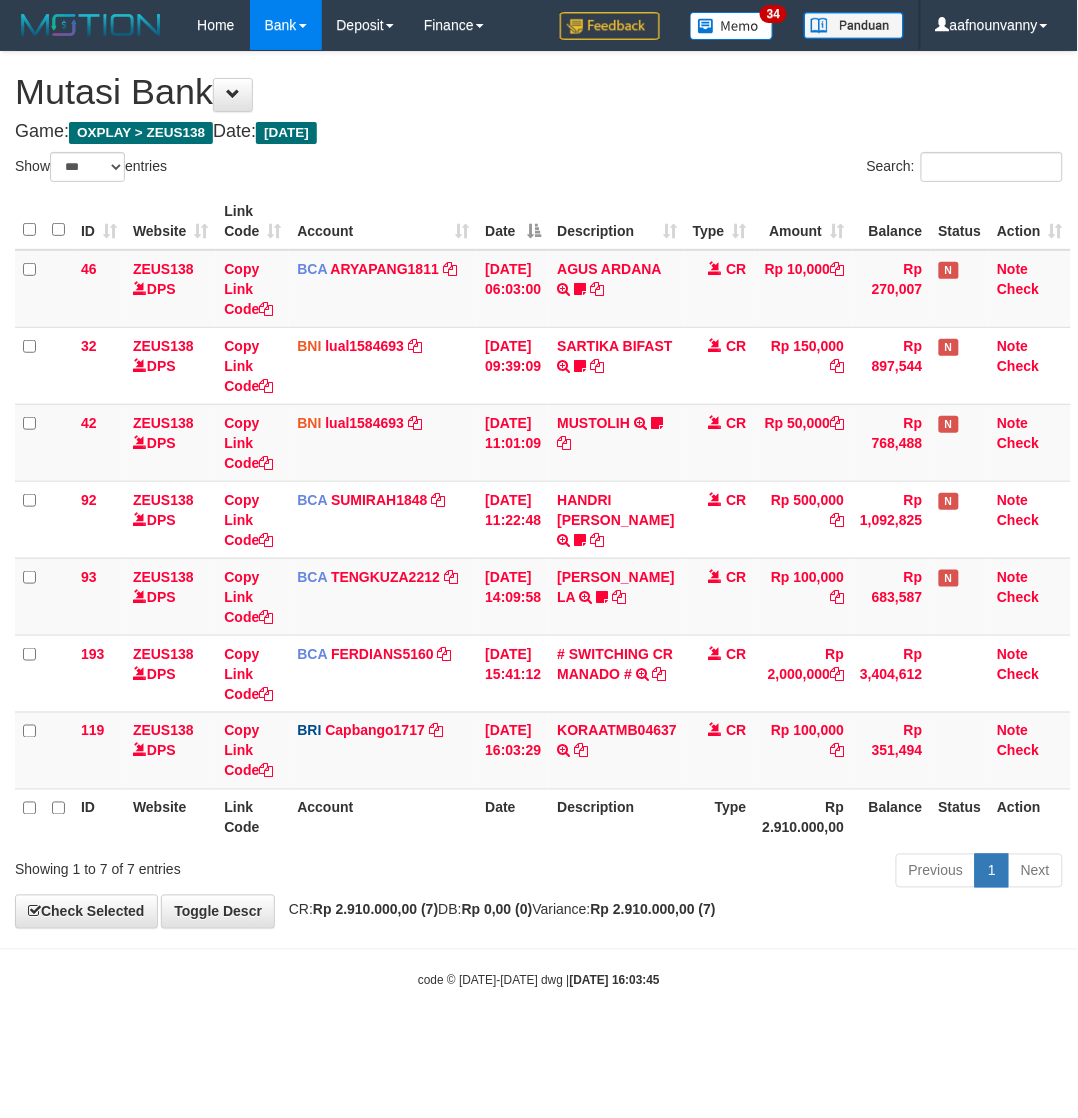 click on "Toggle navigation
Home
Bank
Account List
Load
By Website
Group
[OXPLAY]													ZEUS138
By Load Group (DPS)
Sync" at bounding box center [539, 520] 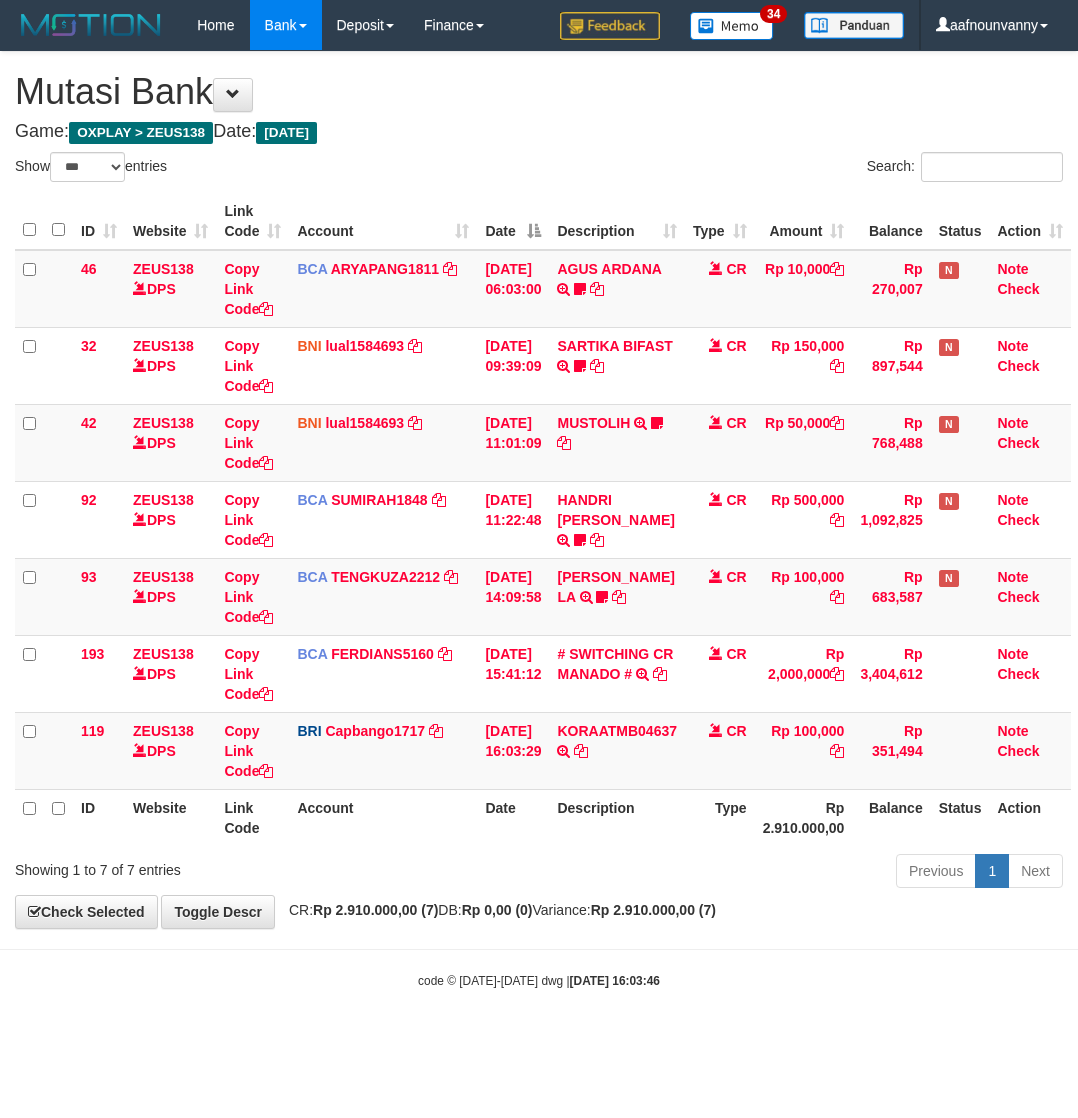 select on "***" 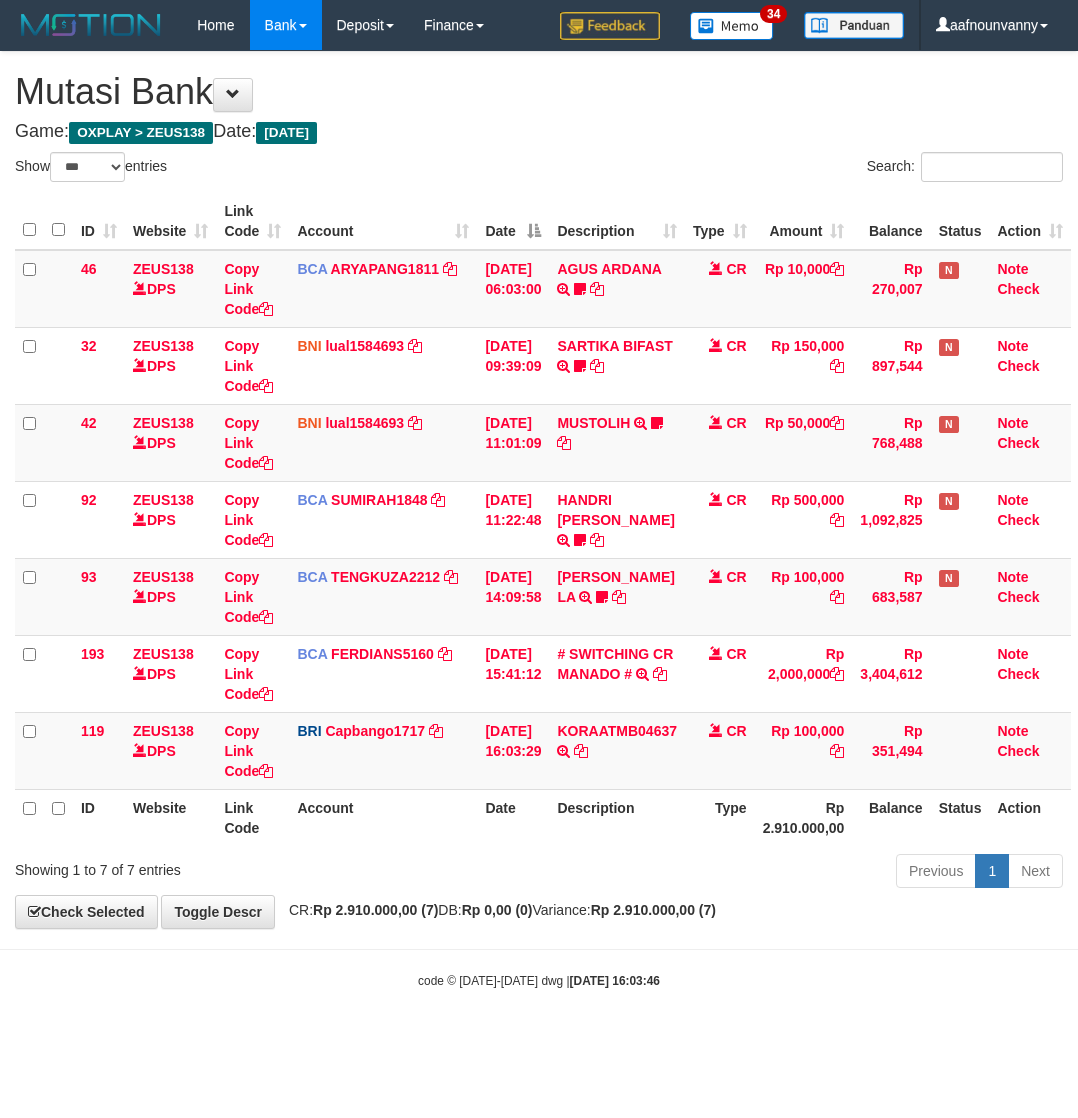 scroll, scrollTop: 0, scrollLeft: 0, axis: both 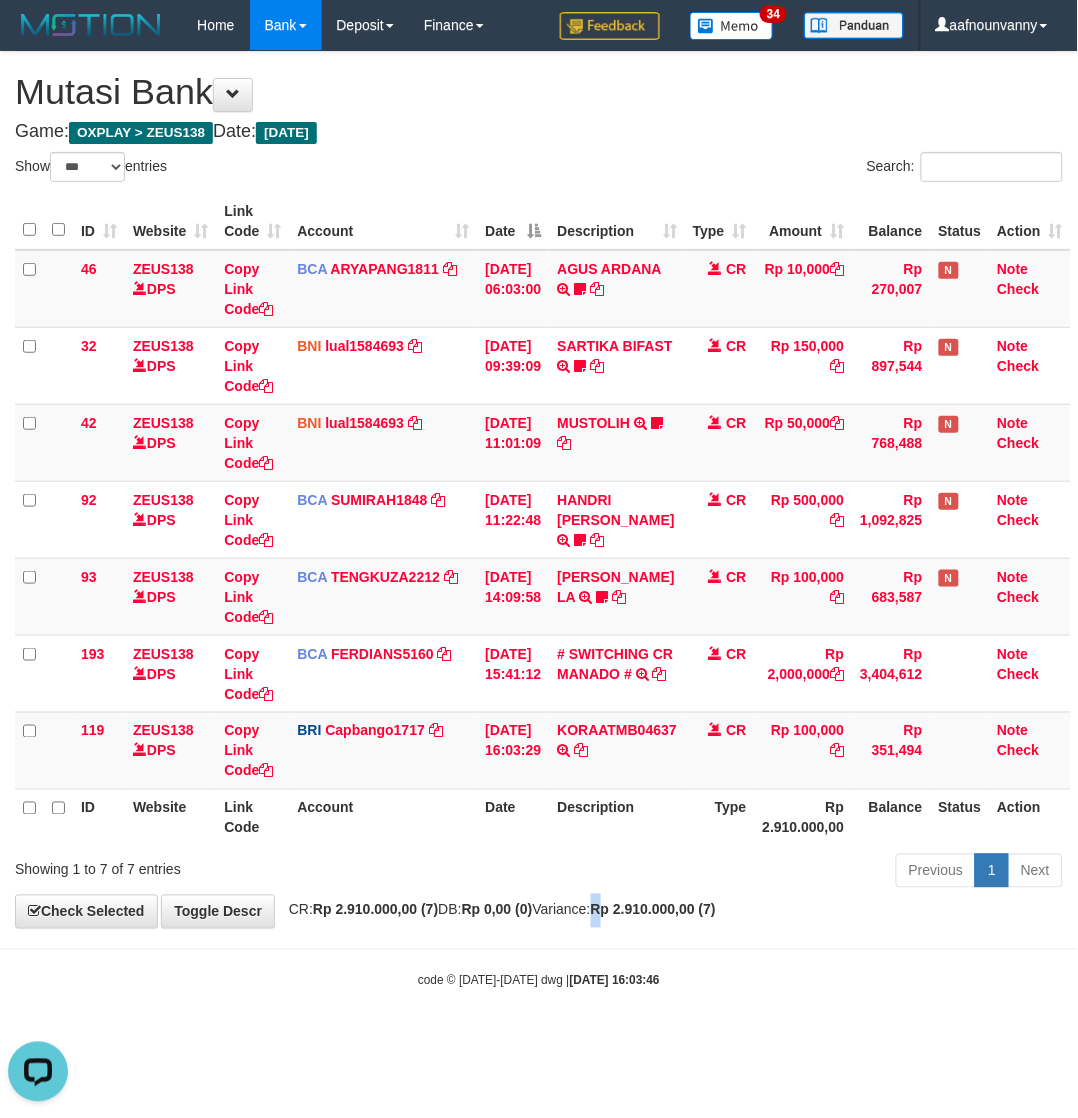 drag, startPoint x: 640, startPoint y: 920, endPoint x: 1, endPoint y: 716, distance: 670.77344 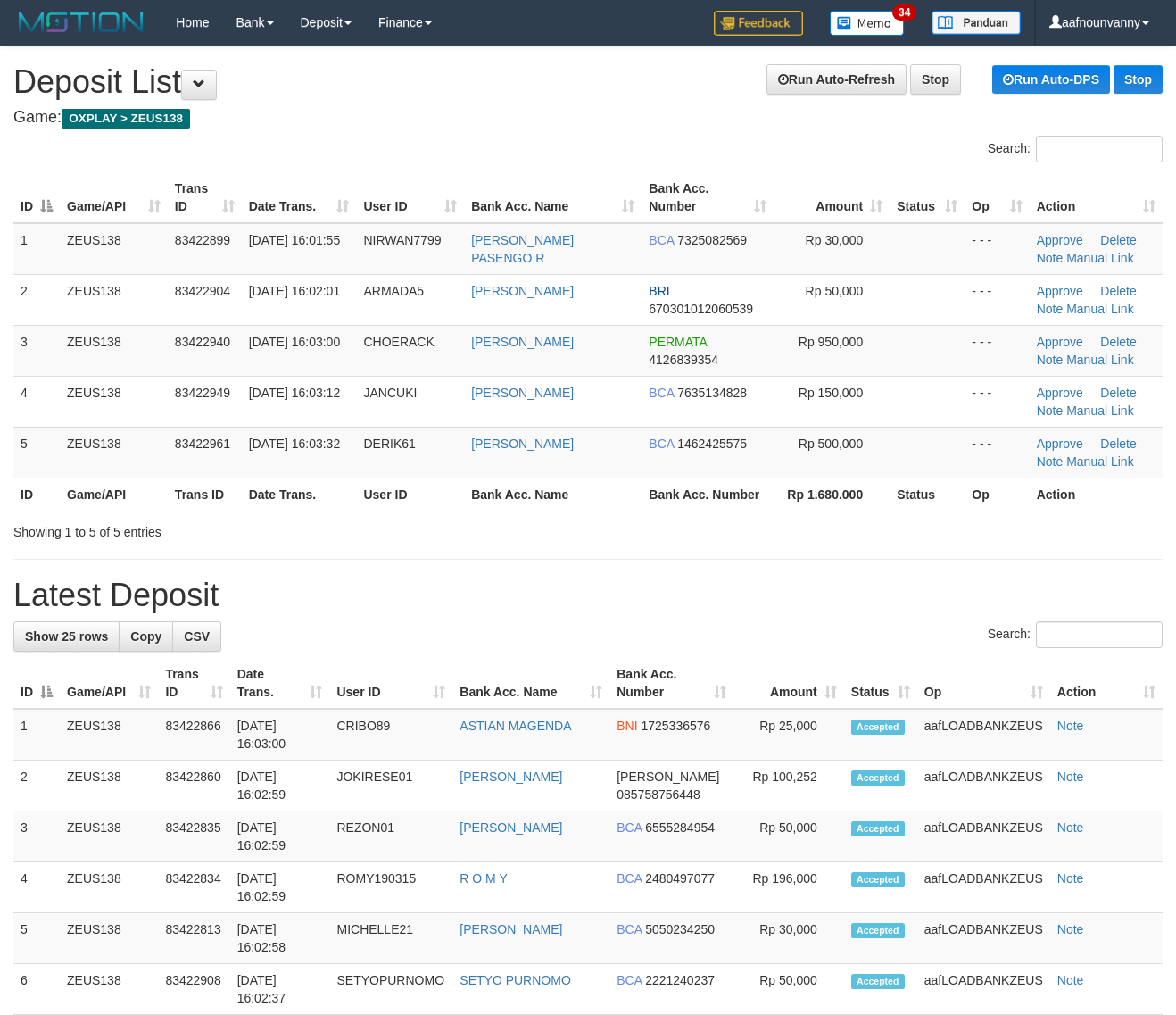 scroll, scrollTop: 0, scrollLeft: 0, axis: both 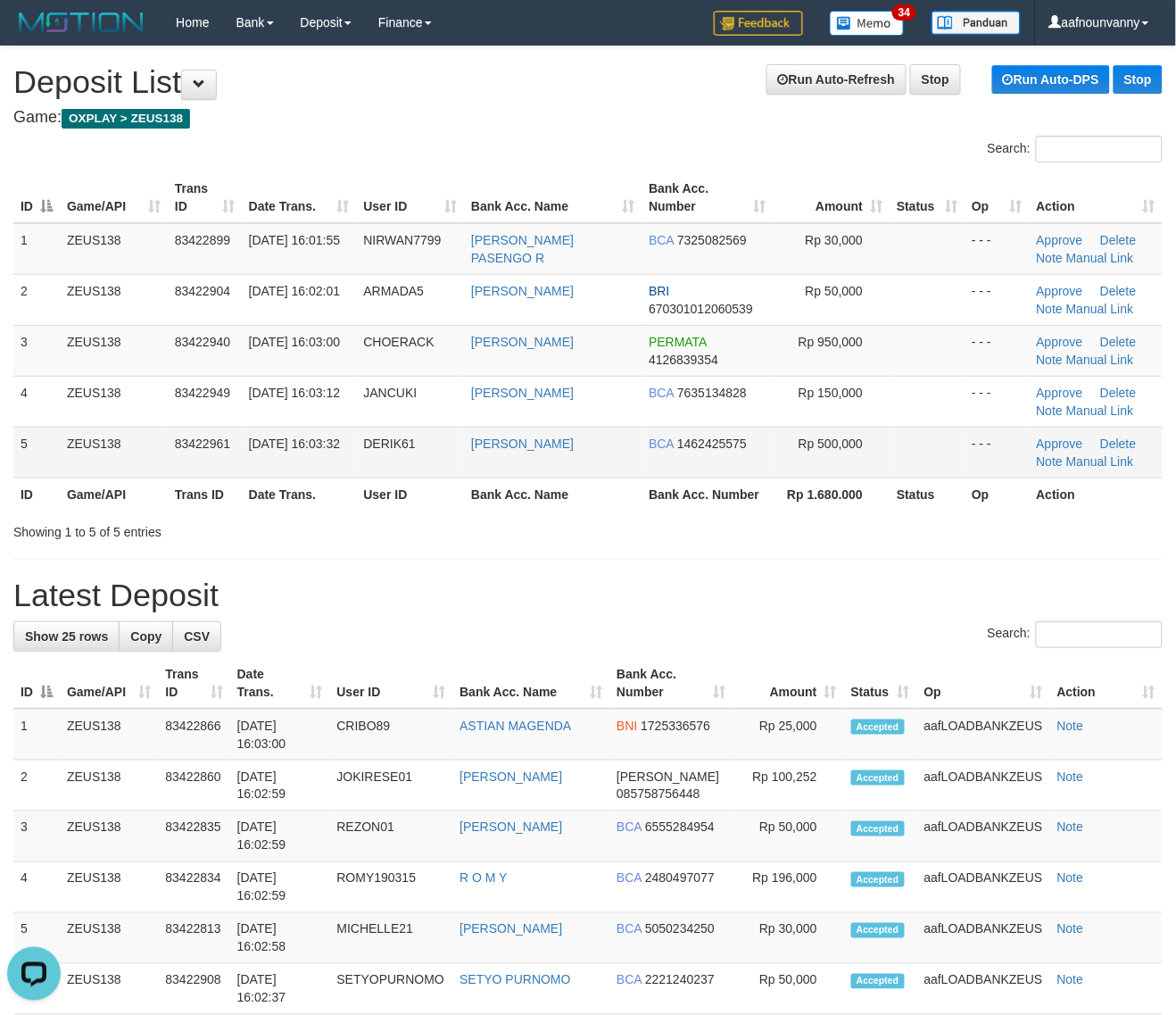 click on "11/07/2025 16:03:32" at bounding box center [299, 452] 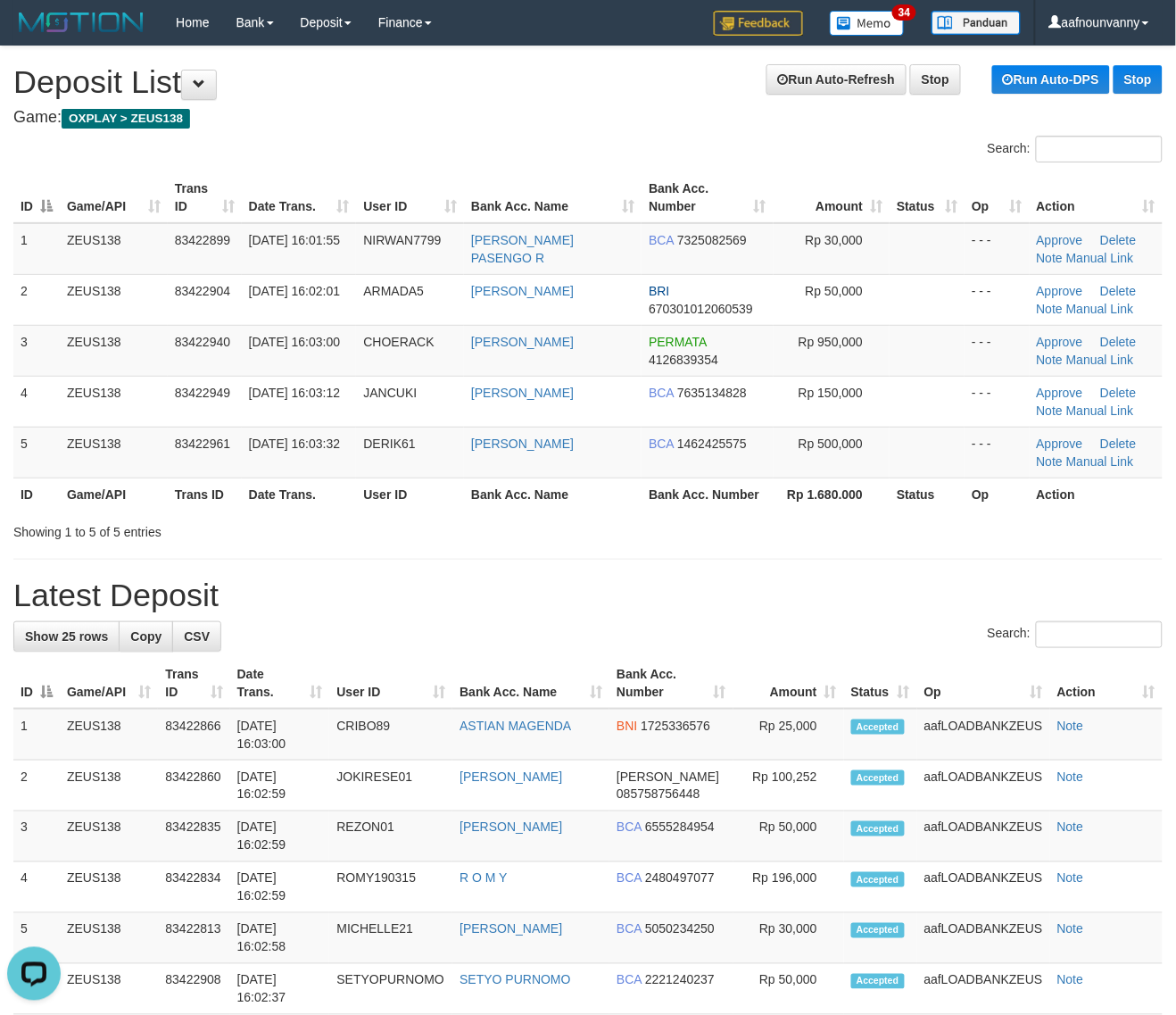 drag, startPoint x: 300, startPoint y: 470, endPoint x: 509, endPoint y: 523, distance: 215.6154 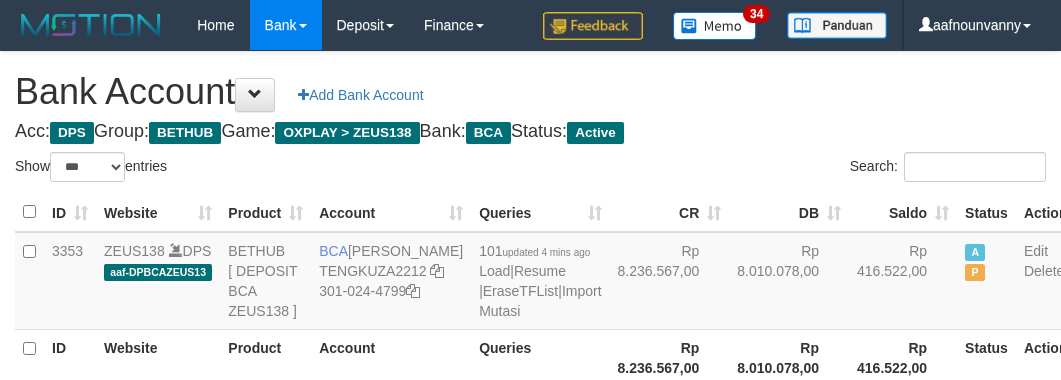 select on "***" 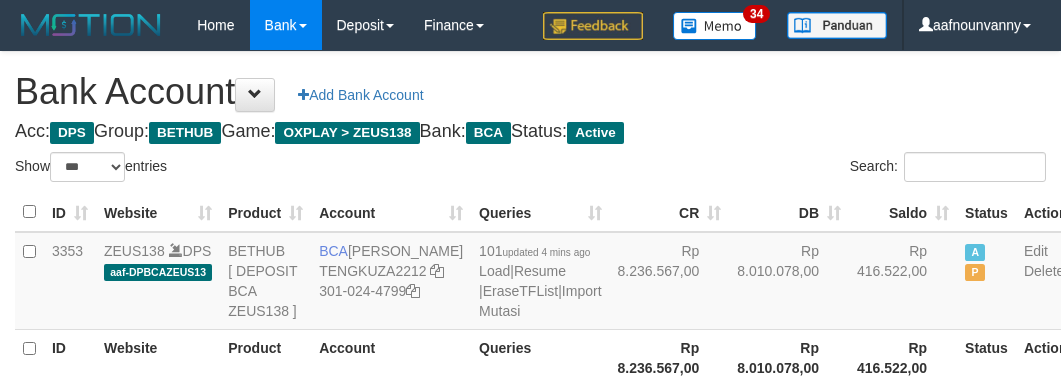 scroll, scrollTop: 226, scrollLeft: 0, axis: vertical 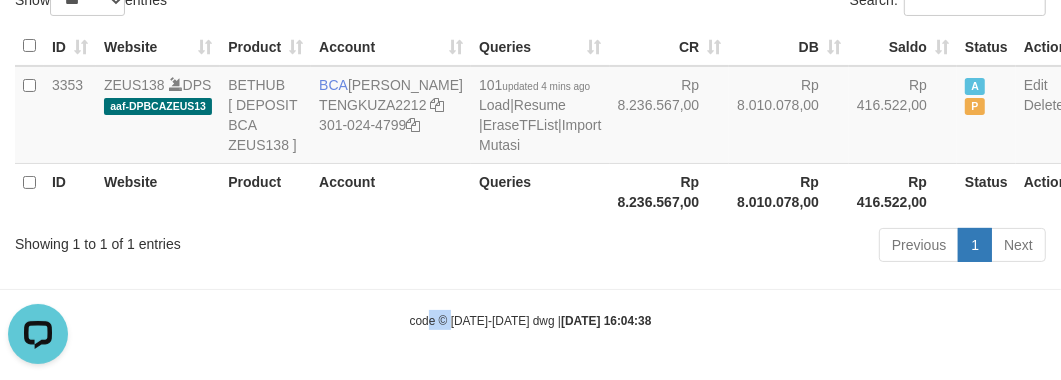 drag, startPoint x: 452, startPoint y: 306, endPoint x: 592, endPoint y: 391, distance: 163.78339 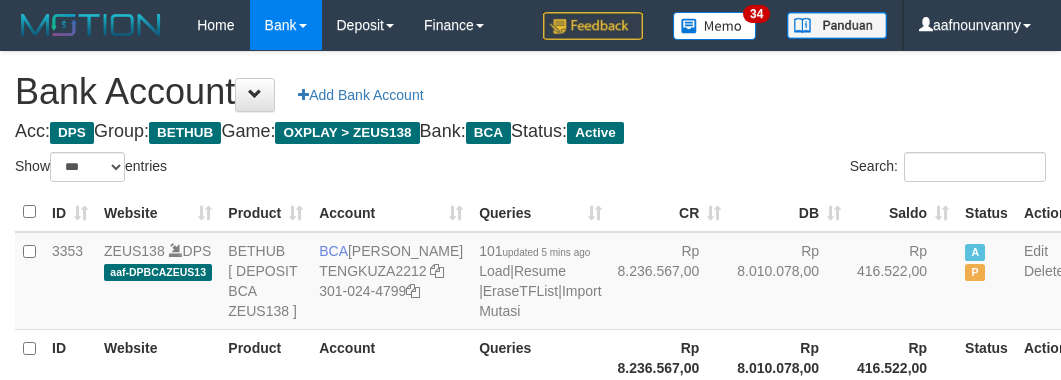 select on "***" 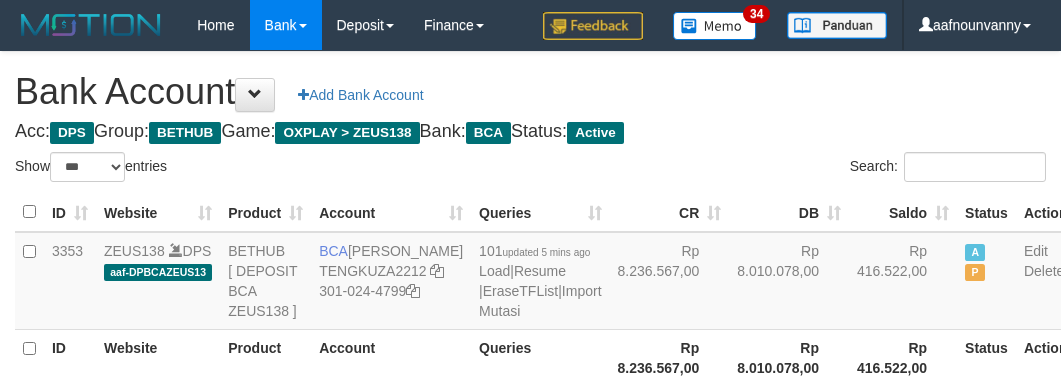 scroll, scrollTop: 226, scrollLeft: 0, axis: vertical 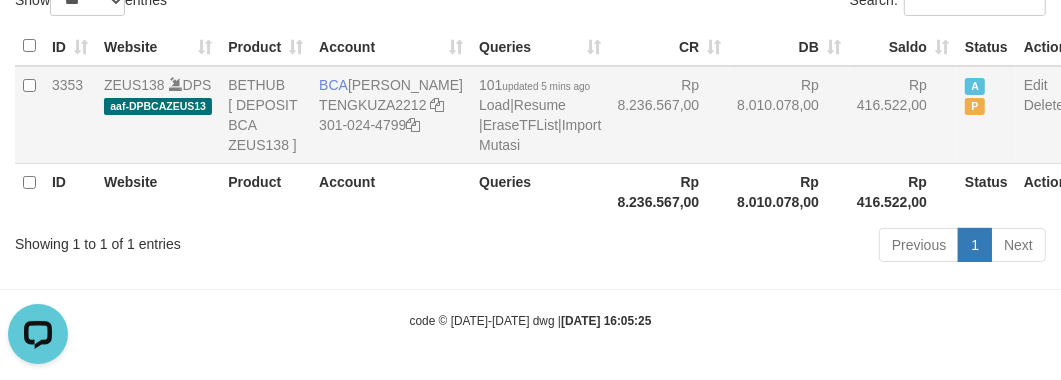 drag, startPoint x: 781, startPoint y: 97, endPoint x: 62, endPoint y: 28, distance: 722.3033 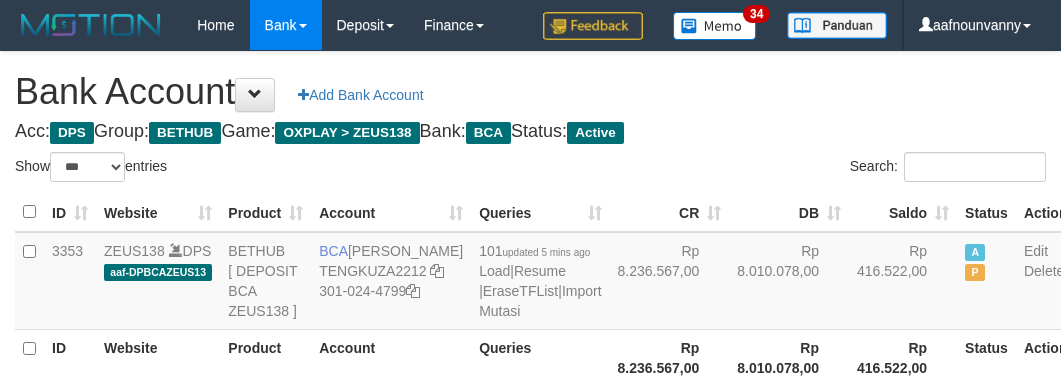 select on "***" 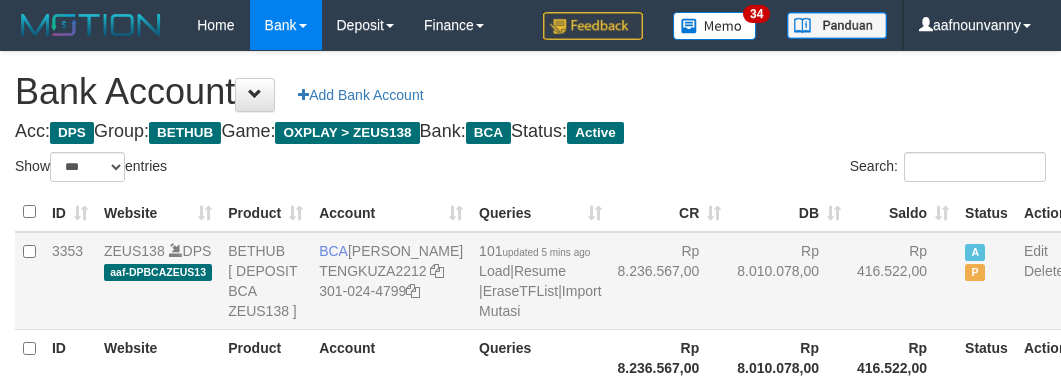 scroll, scrollTop: 226, scrollLeft: 0, axis: vertical 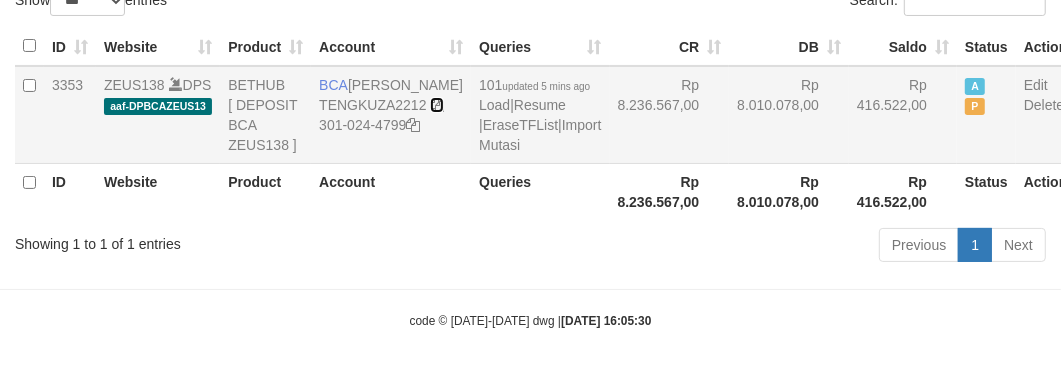 click at bounding box center (437, 105) 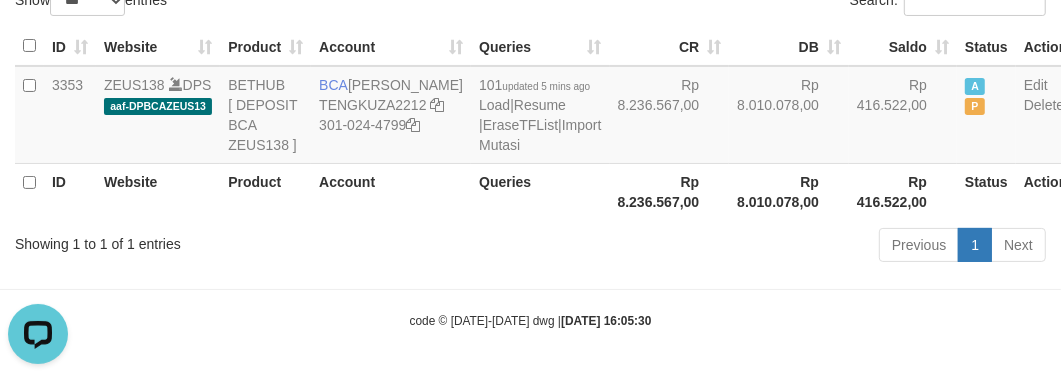 scroll, scrollTop: 0, scrollLeft: 0, axis: both 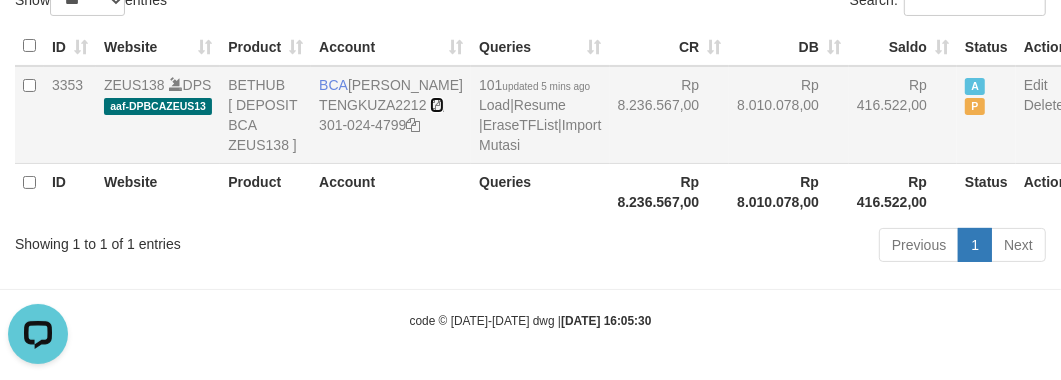 click at bounding box center (437, 105) 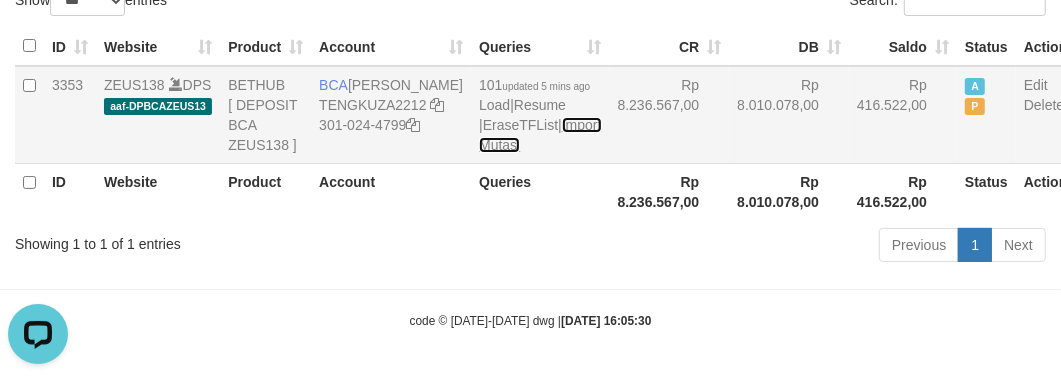 click on "Import Mutasi" at bounding box center (540, 135) 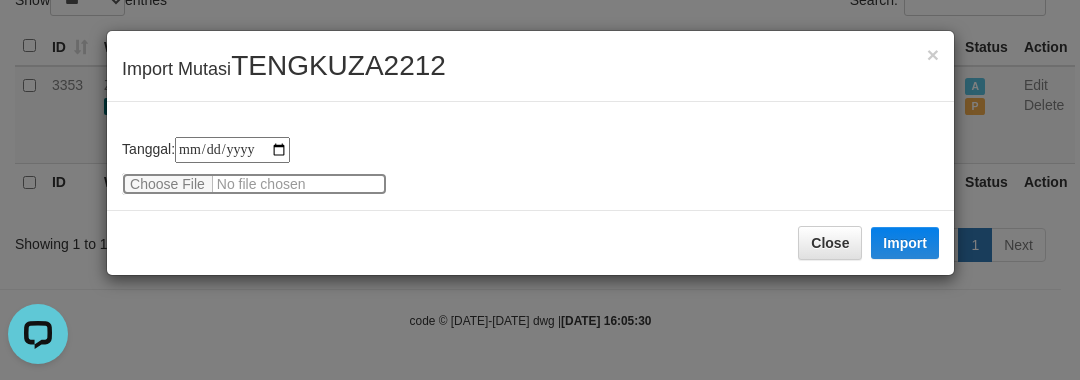 click at bounding box center [254, 184] 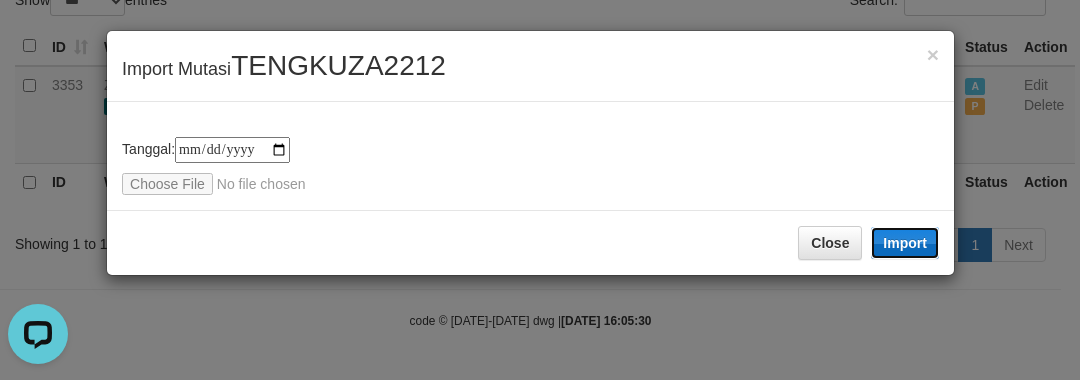 type 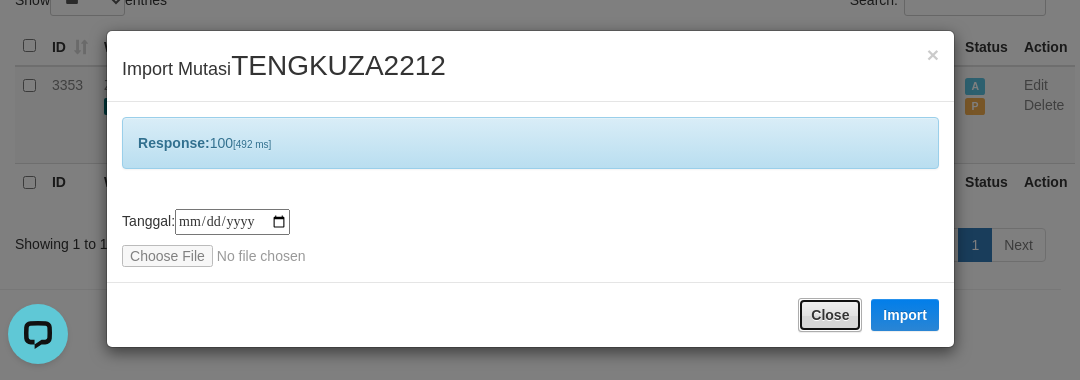 click on "Close" at bounding box center (830, 315) 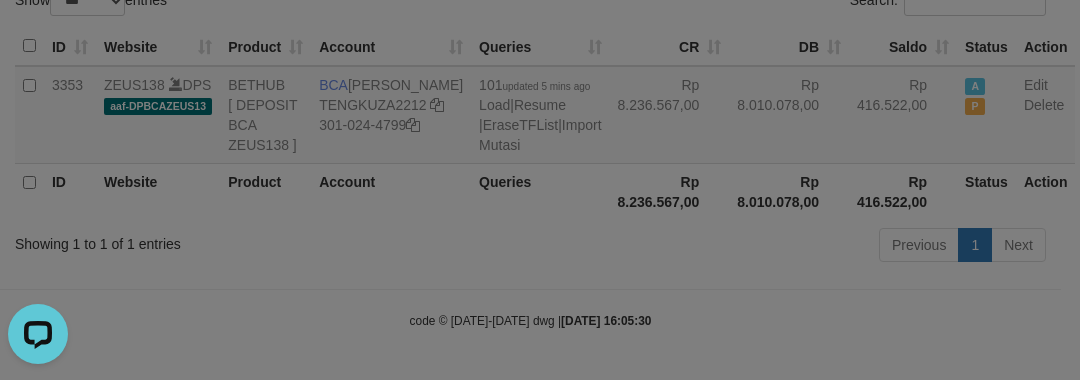 drag, startPoint x: 756, startPoint y: 307, endPoint x: 748, endPoint y: 376, distance: 69.46222 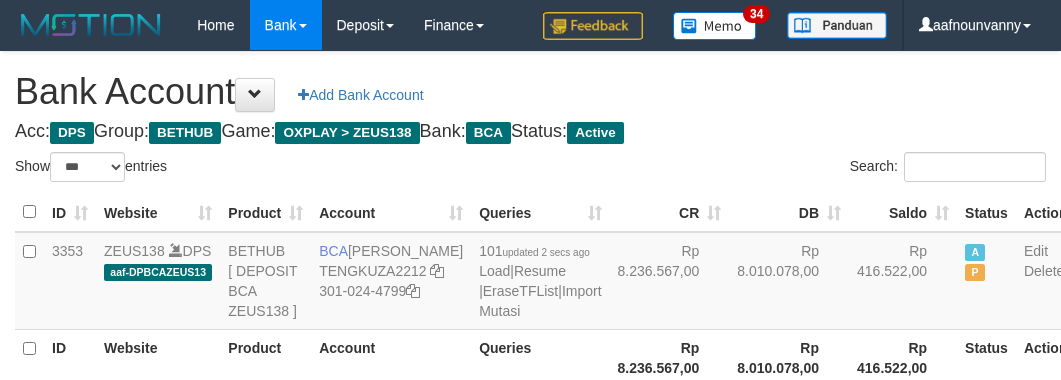 select on "***" 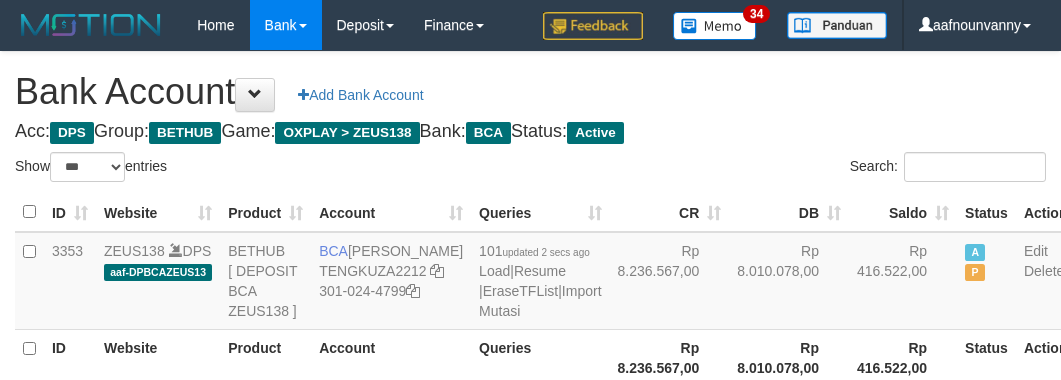scroll, scrollTop: 226, scrollLeft: 0, axis: vertical 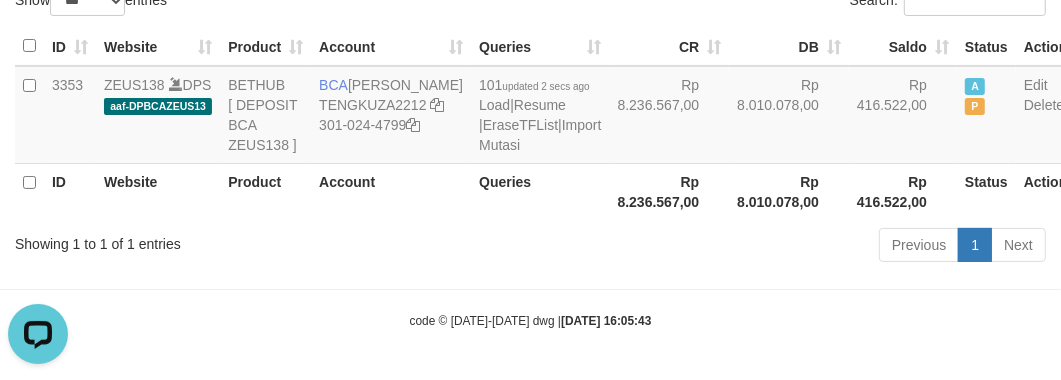 click on "Toggle navigation
Home
Bank
Account List
Load
By Website
Group
[OXPLAY]													ZEUS138
By Load Group (DPS)" at bounding box center [530, 107] 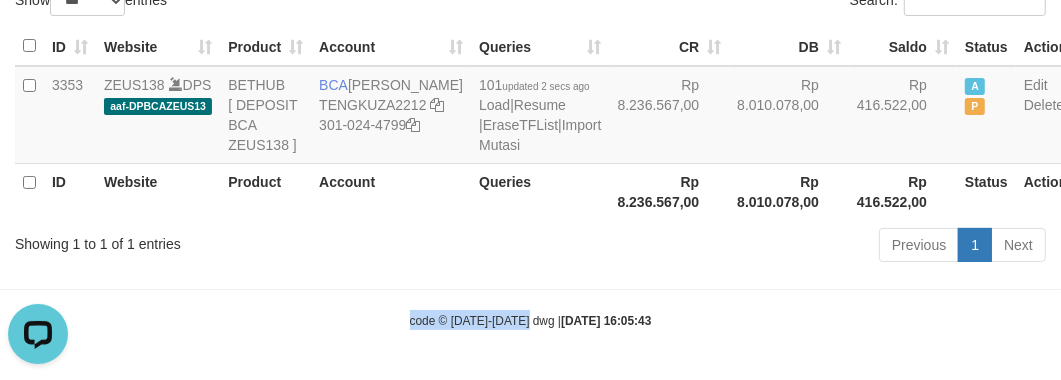 drag, startPoint x: 512, startPoint y: 287, endPoint x: 411, endPoint y: 348, distance: 117.99152 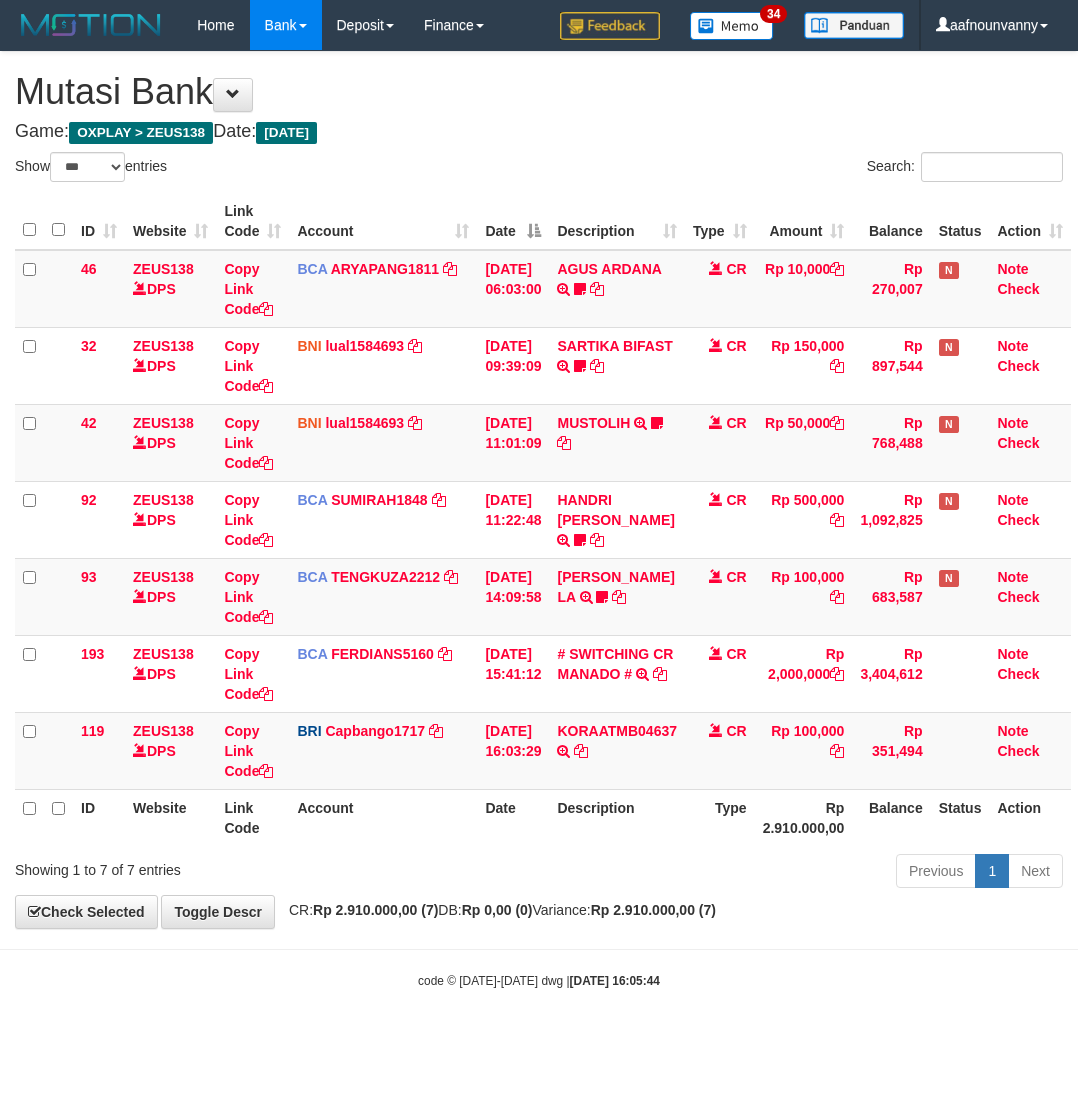 select on "***" 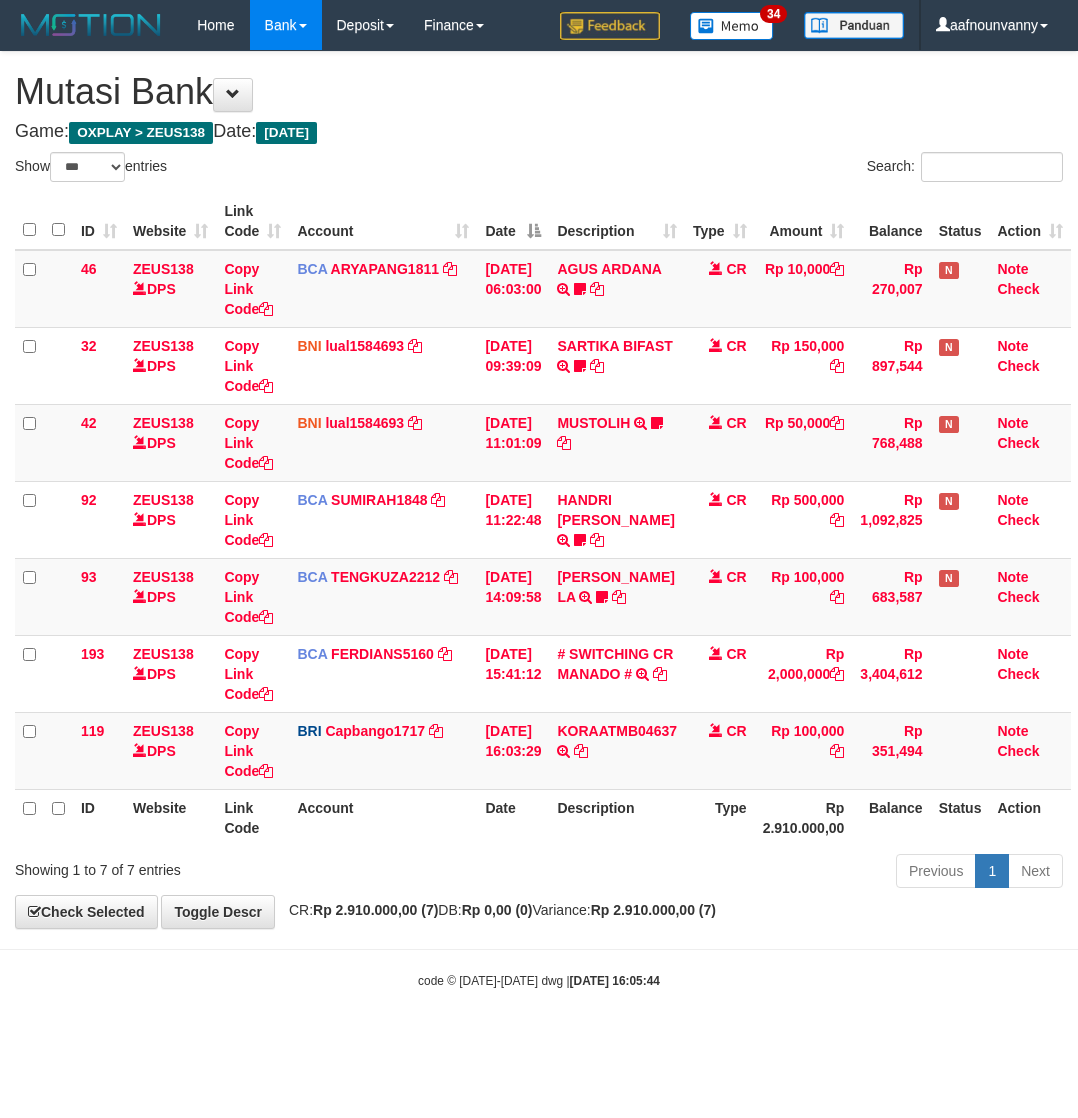 scroll, scrollTop: 0, scrollLeft: 0, axis: both 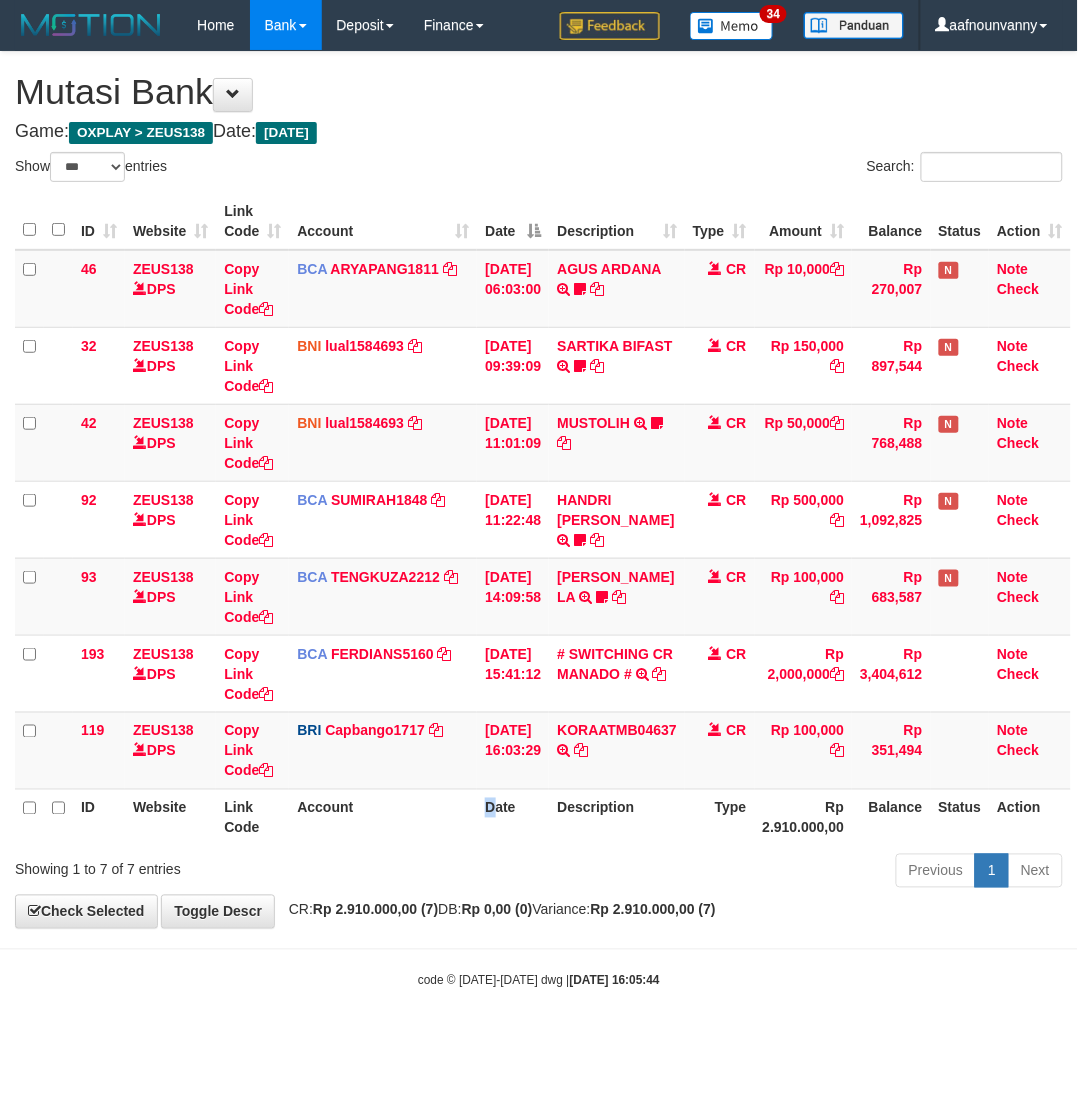 drag, startPoint x: 0, startPoint y: 0, endPoint x: 8, endPoint y: 715, distance: 715.04474 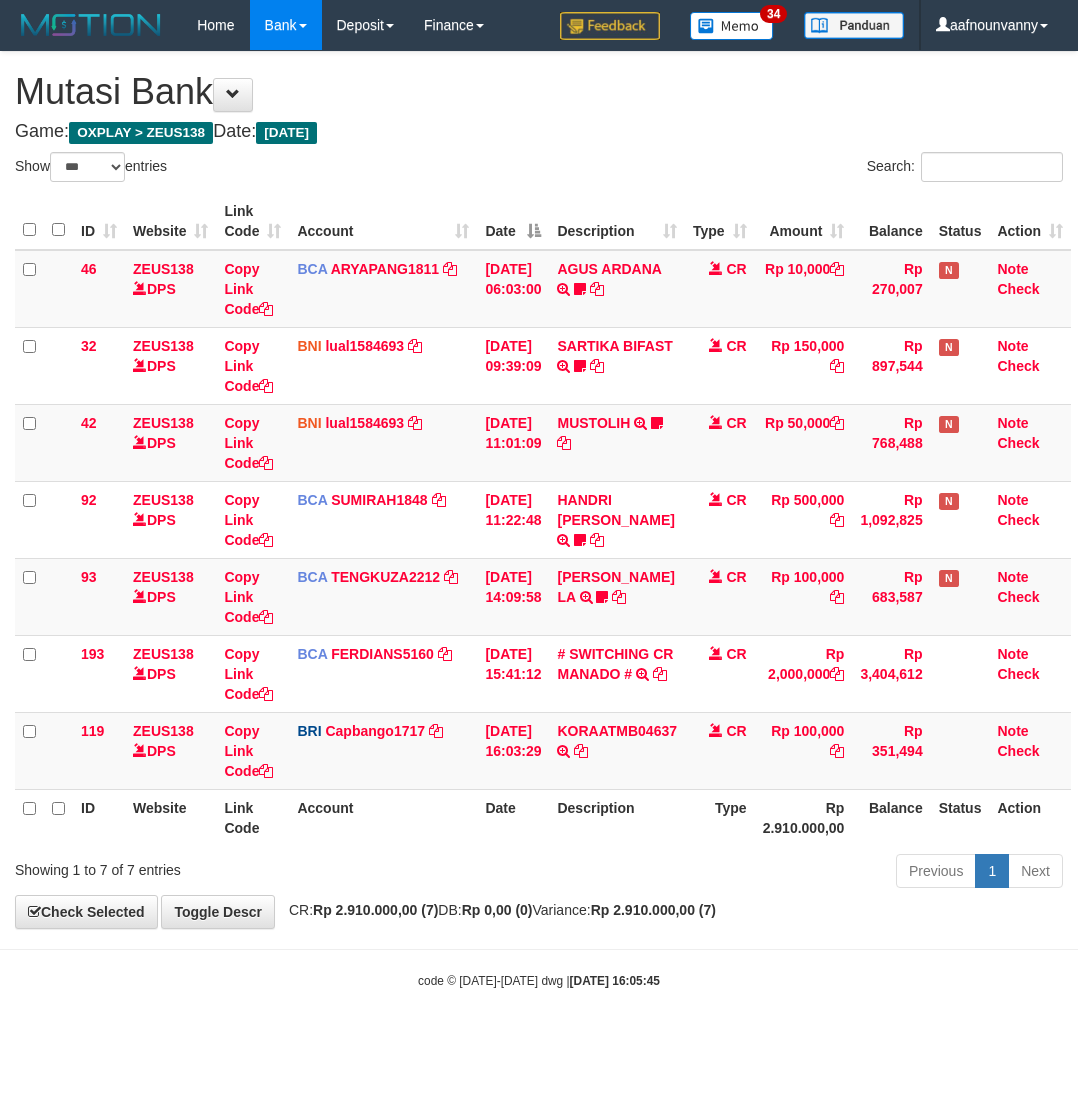 select on "***" 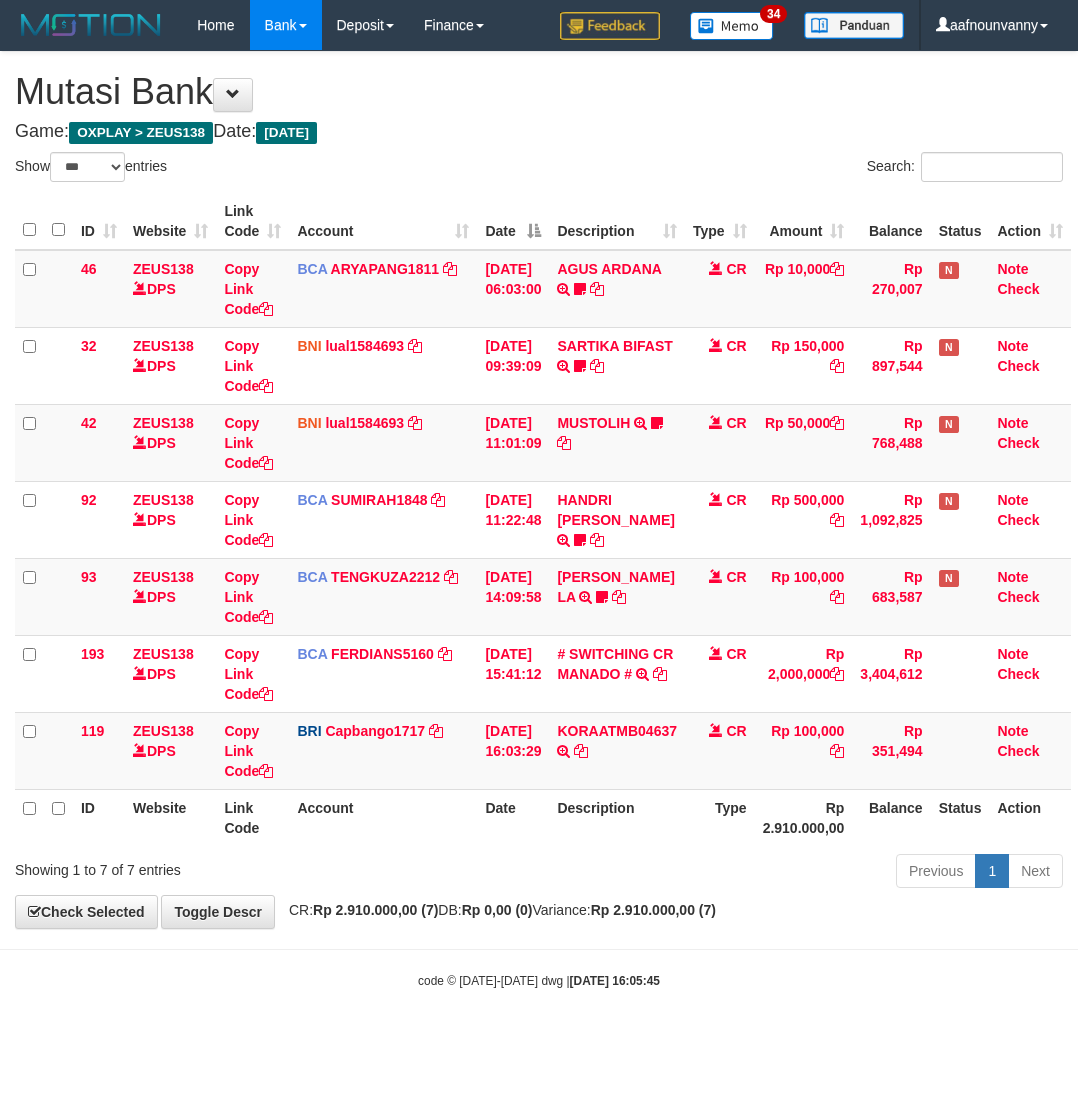 scroll, scrollTop: 0, scrollLeft: 0, axis: both 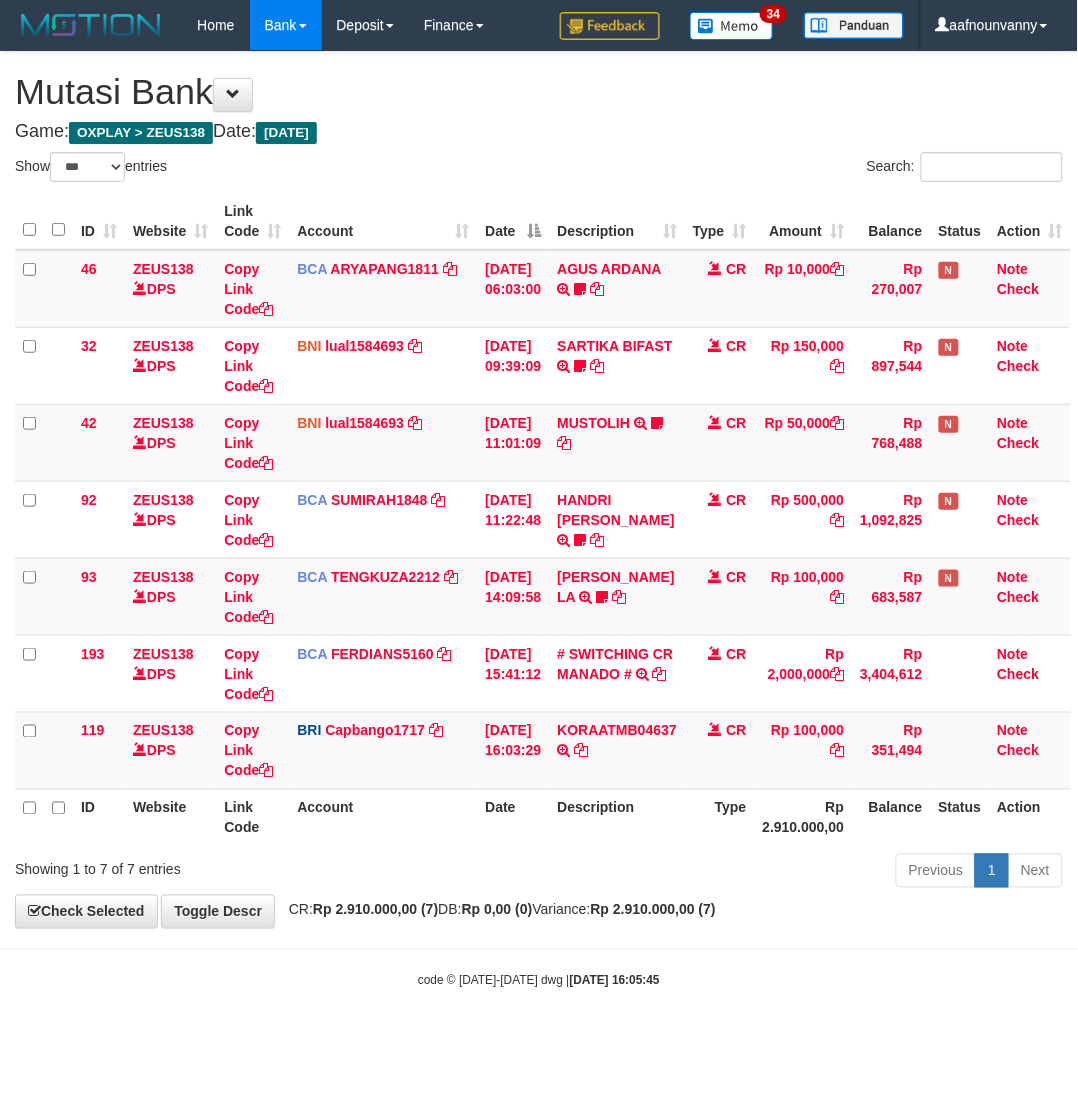 click on "Toggle navigation
Home
Bank
Account List
Load
By Website
Group
[OXPLAY]													ZEUS138
By Load Group (DPS)" at bounding box center [539, 520] 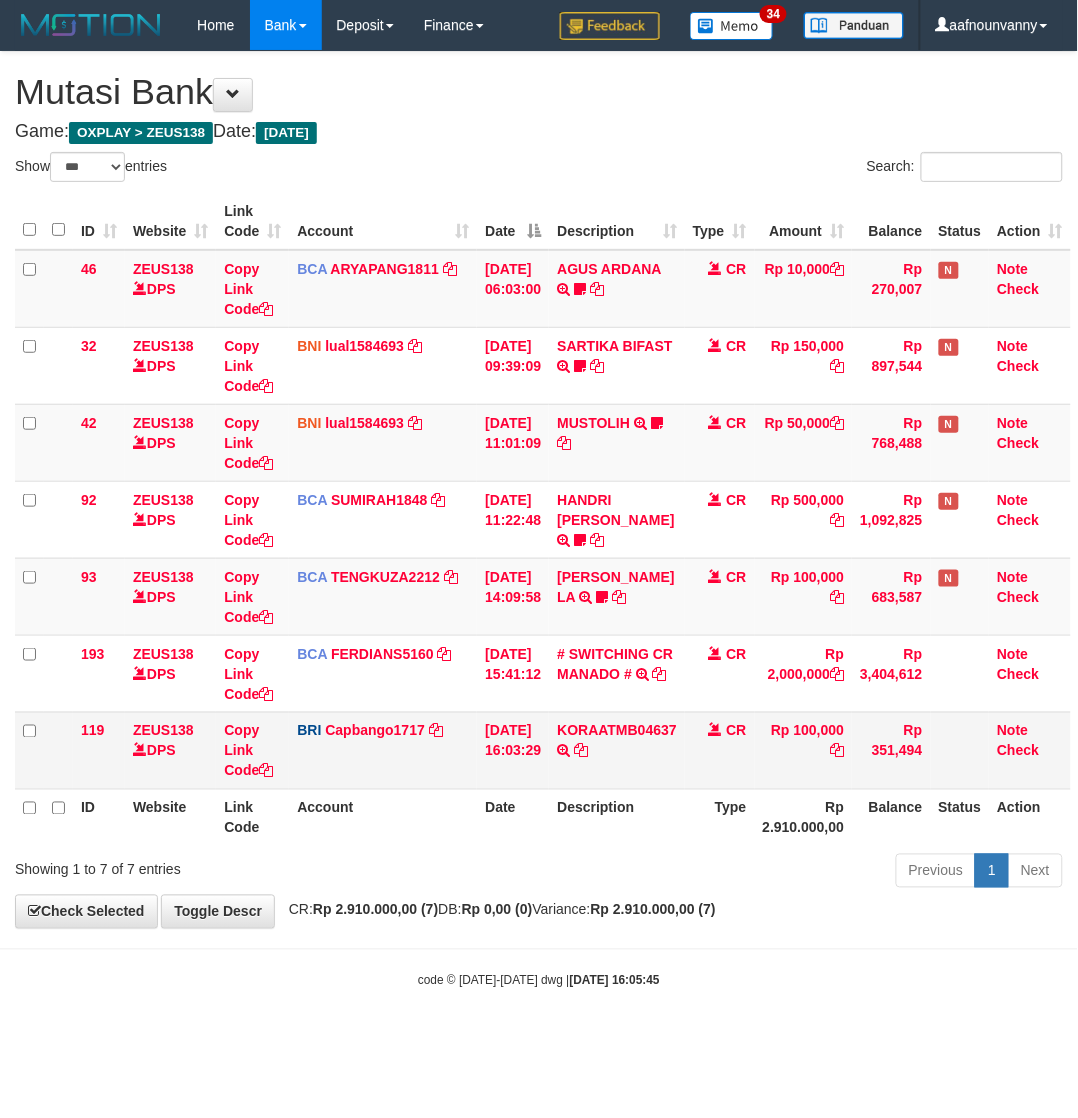 drag, startPoint x: 715, startPoint y: 960, endPoint x: 31, endPoint y: 741, distance: 718.20404 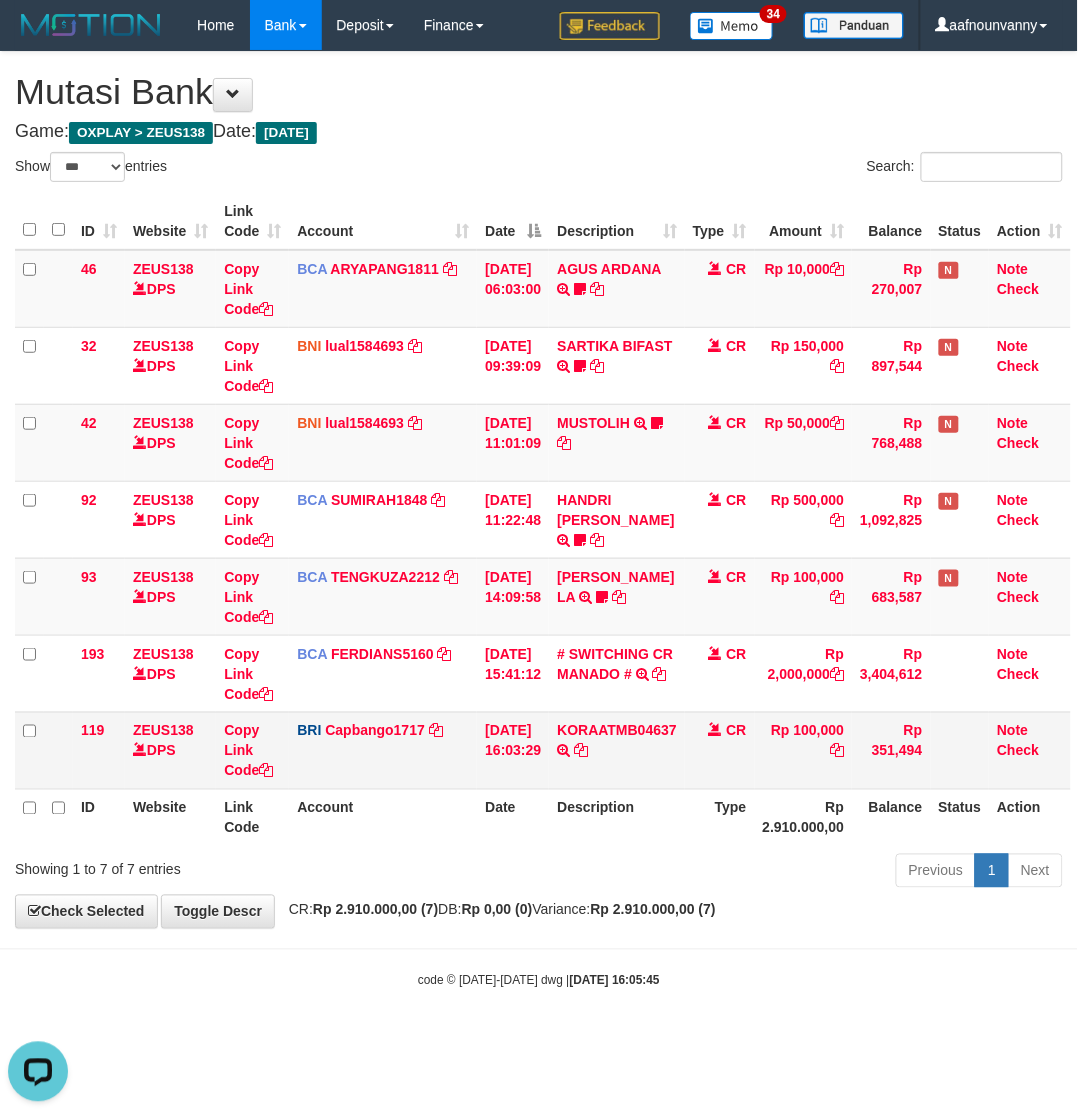 scroll, scrollTop: 0, scrollLeft: 0, axis: both 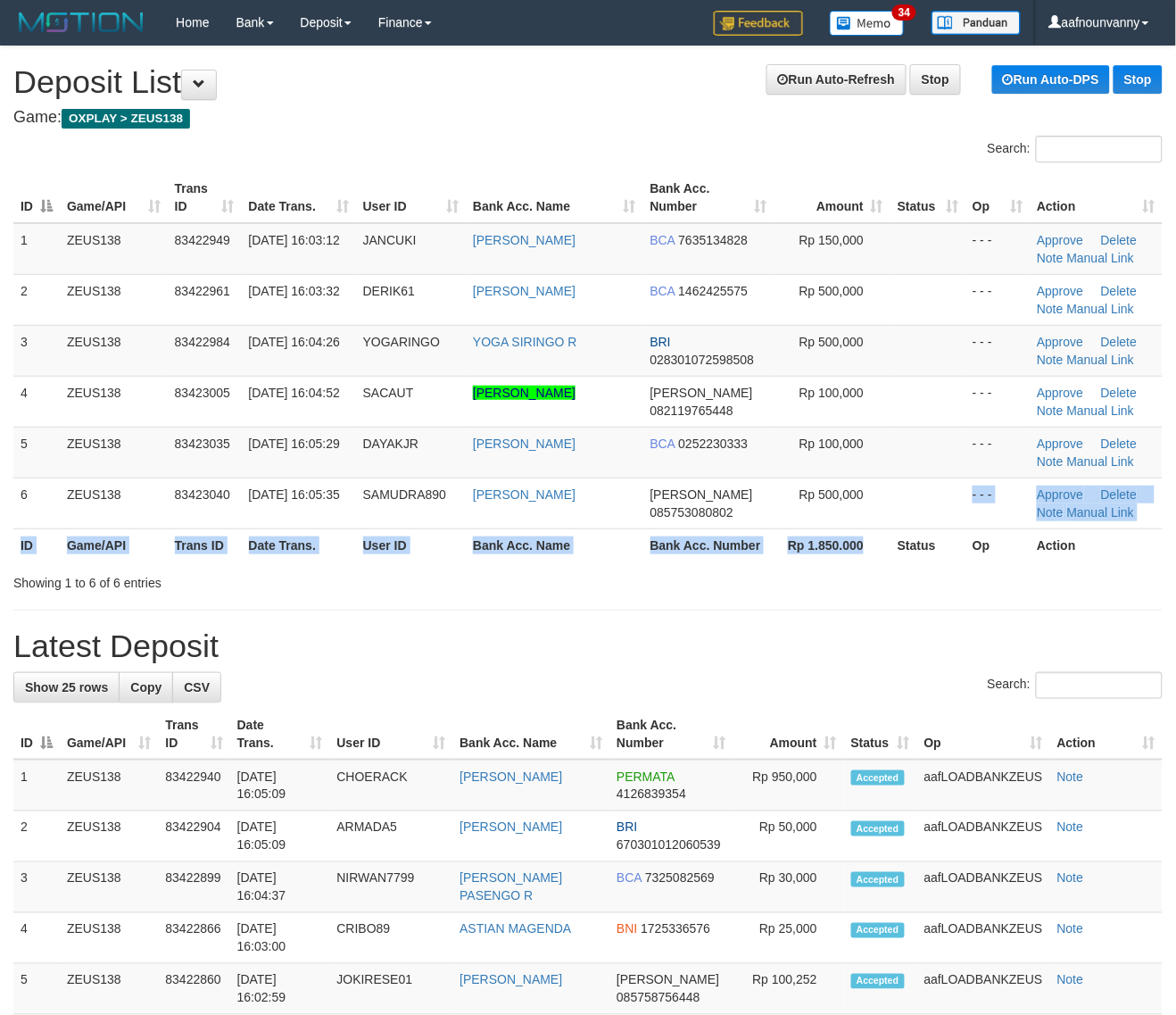 drag, startPoint x: 898, startPoint y: 523, endPoint x: 1073, endPoint y: 631, distance: 205.64289 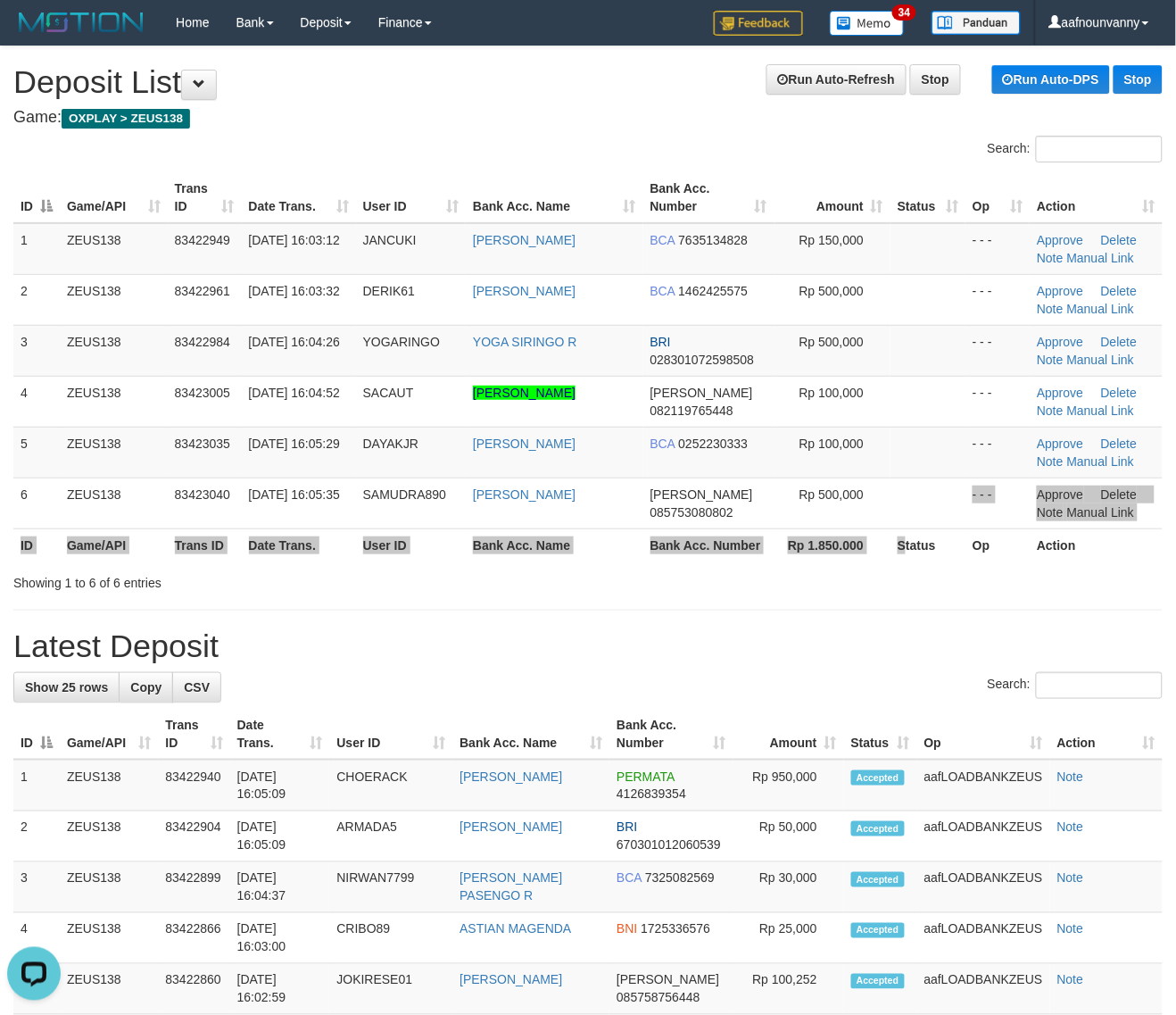 scroll, scrollTop: 0, scrollLeft: 0, axis: both 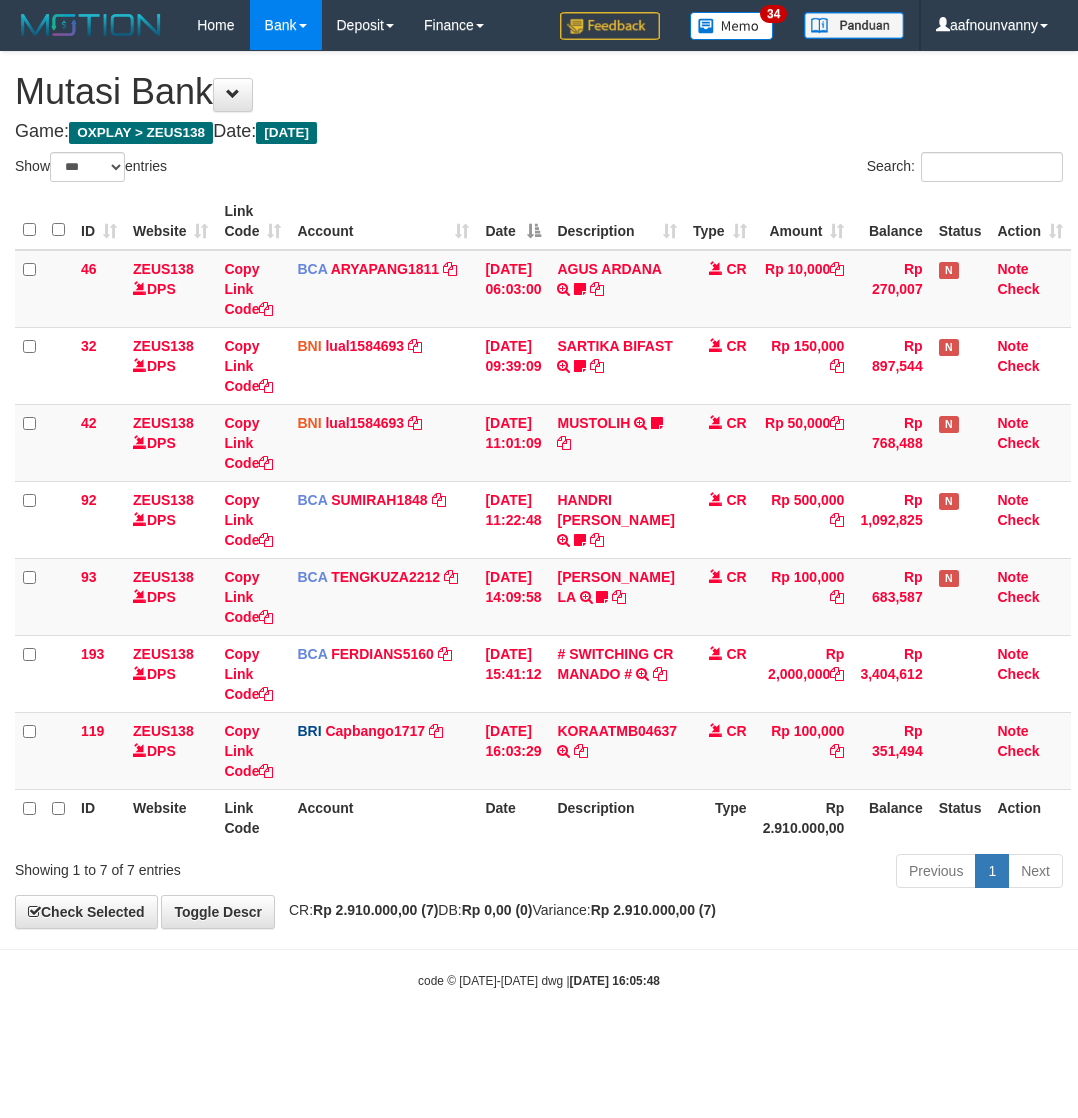 select on "***" 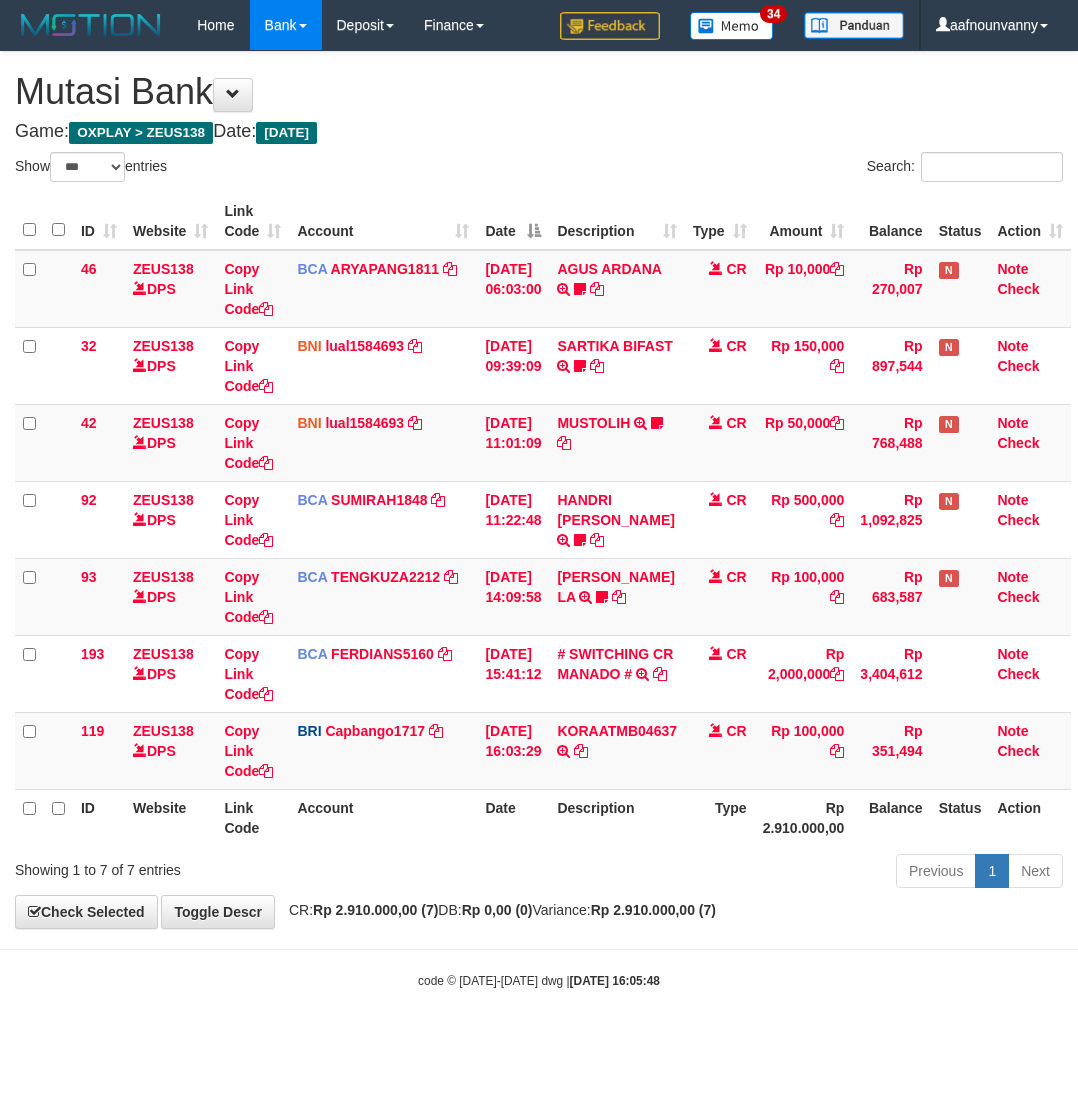 scroll, scrollTop: 0, scrollLeft: 0, axis: both 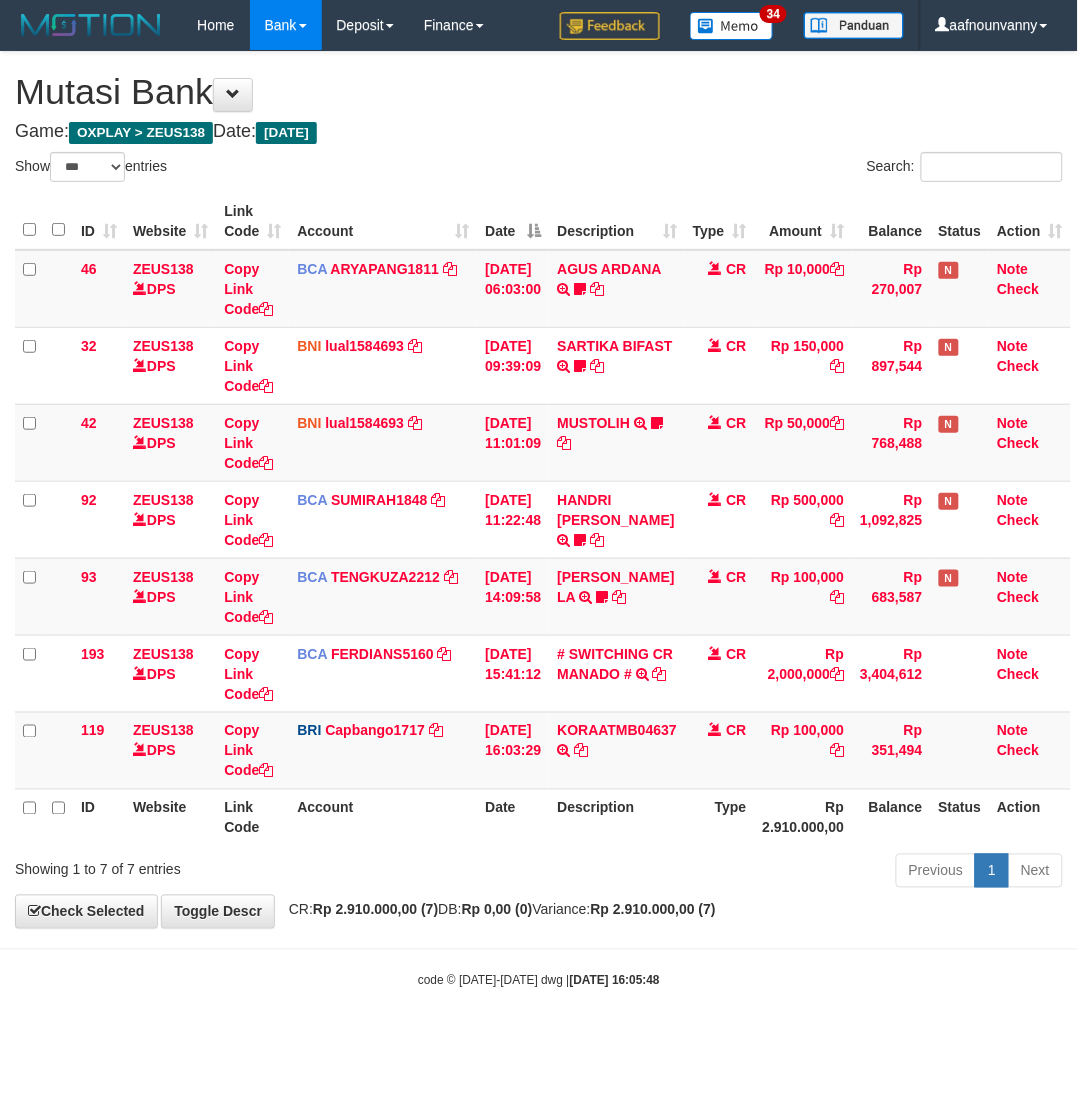 click on "Previous 1 Next" at bounding box center (763, 873) 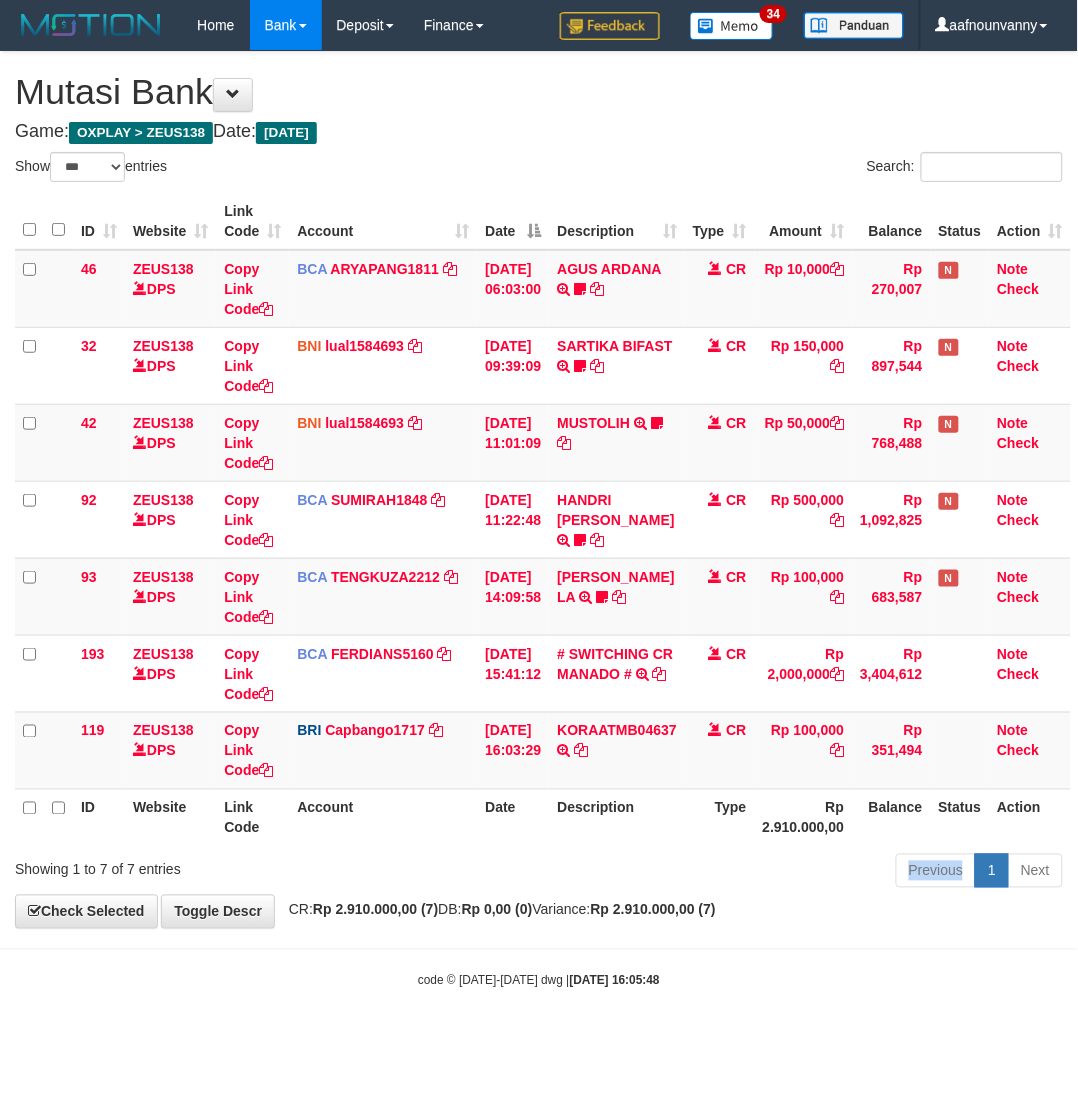 click on "Previous 1 Next" at bounding box center [763, 873] 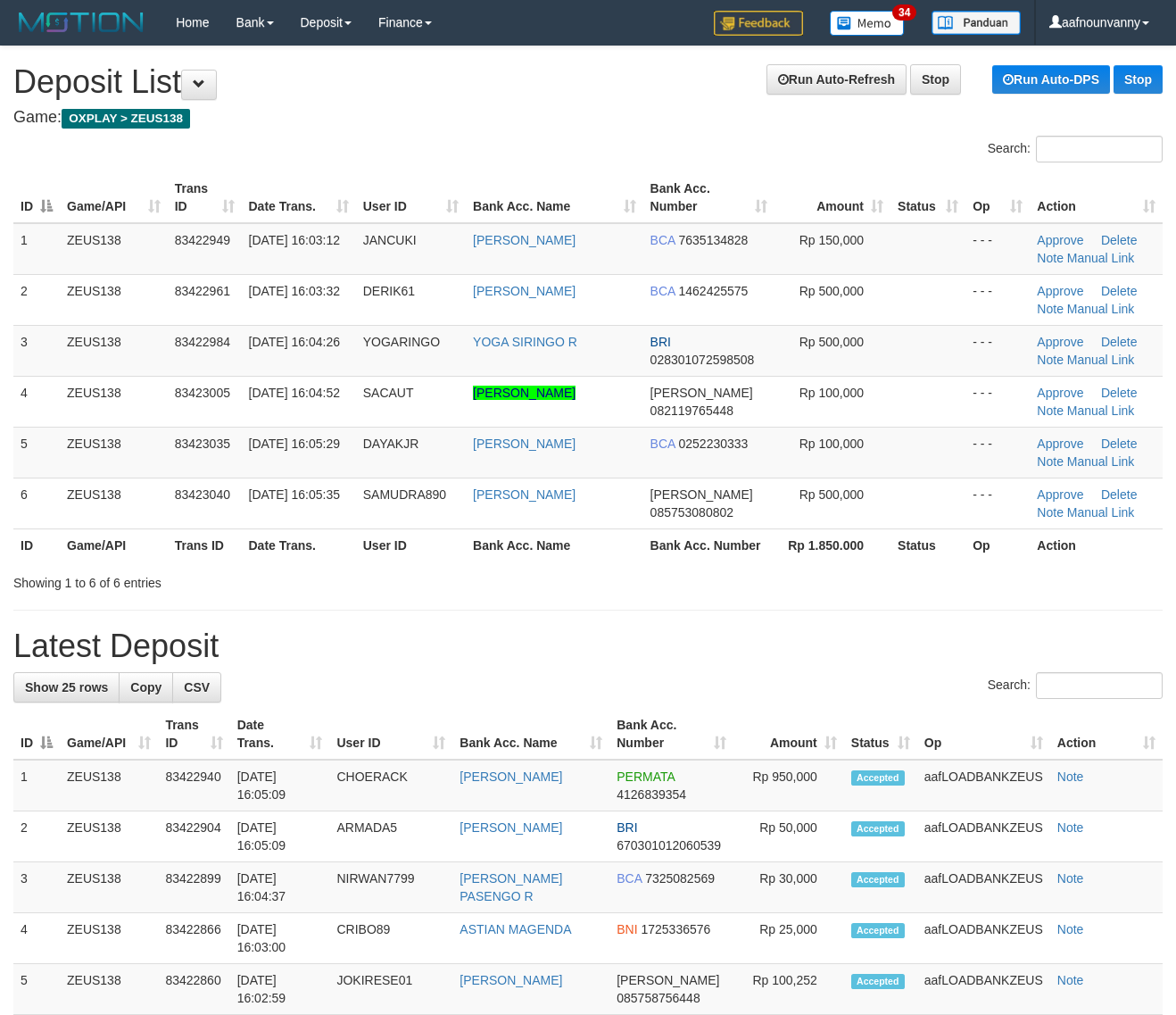 scroll, scrollTop: 0, scrollLeft: 0, axis: both 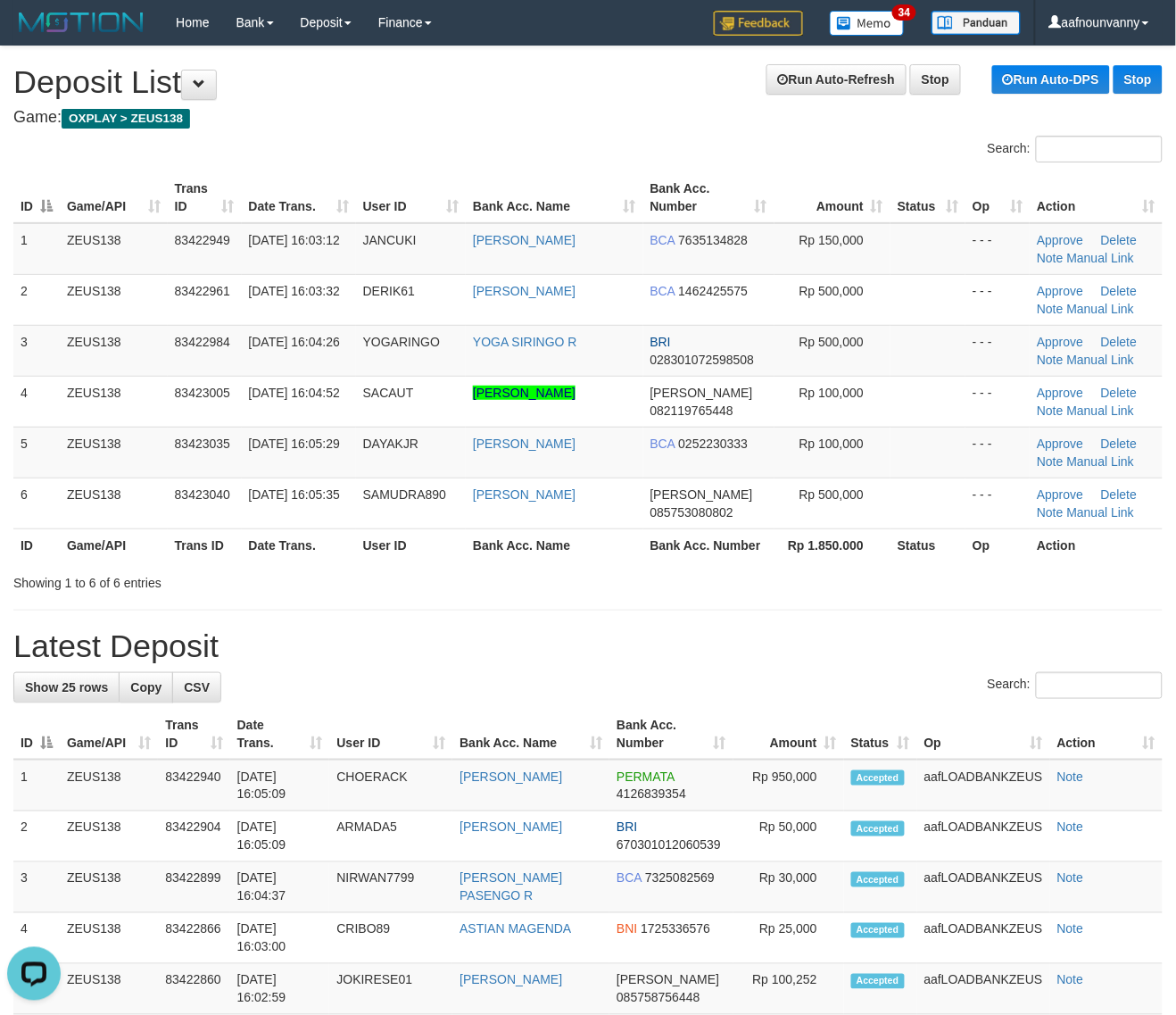 drag, startPoint x: 486, startPoint y: 417, endPoint x: 1191, endPoint y: 623, distance: 734.4801 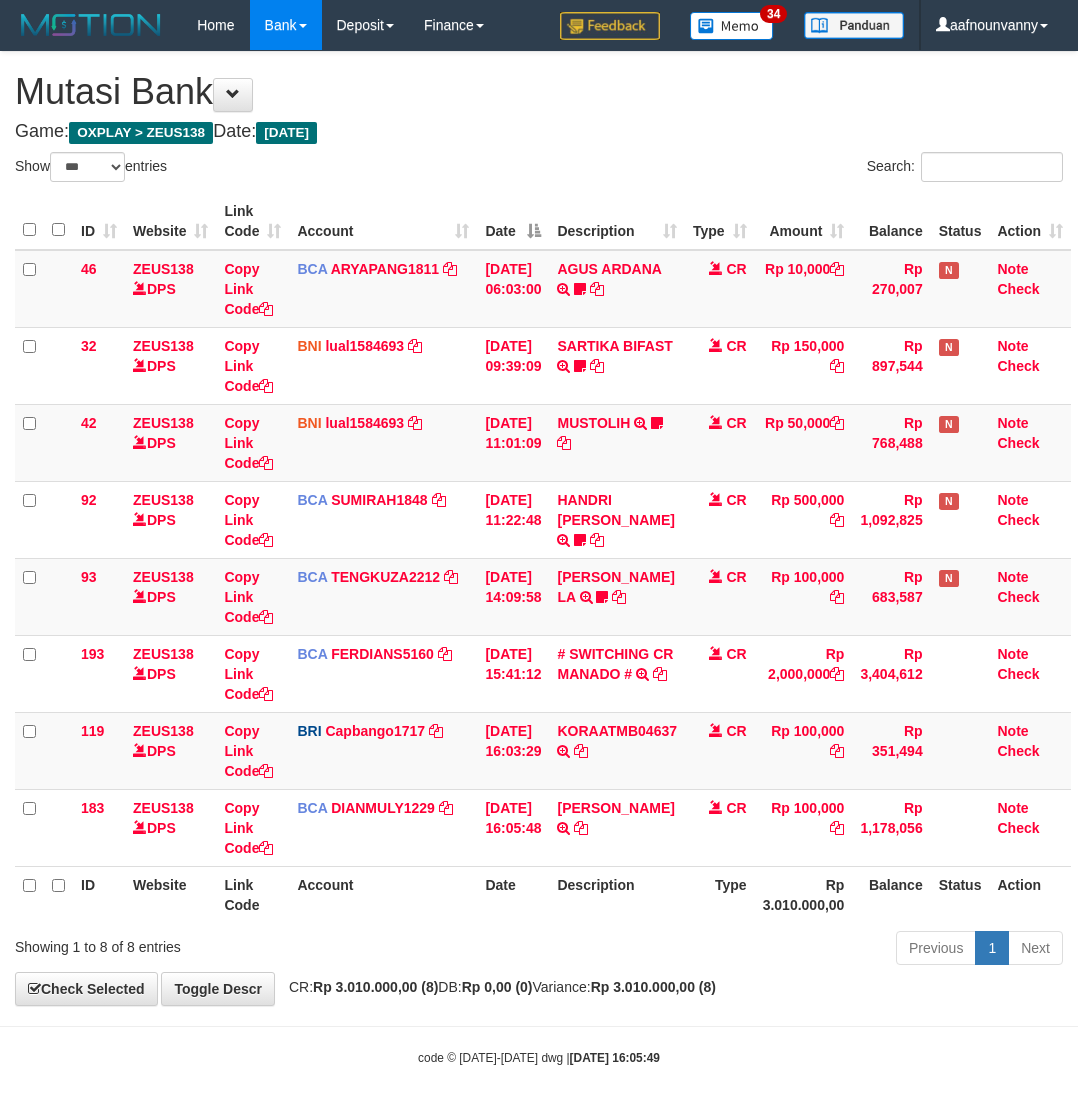 select on "***" 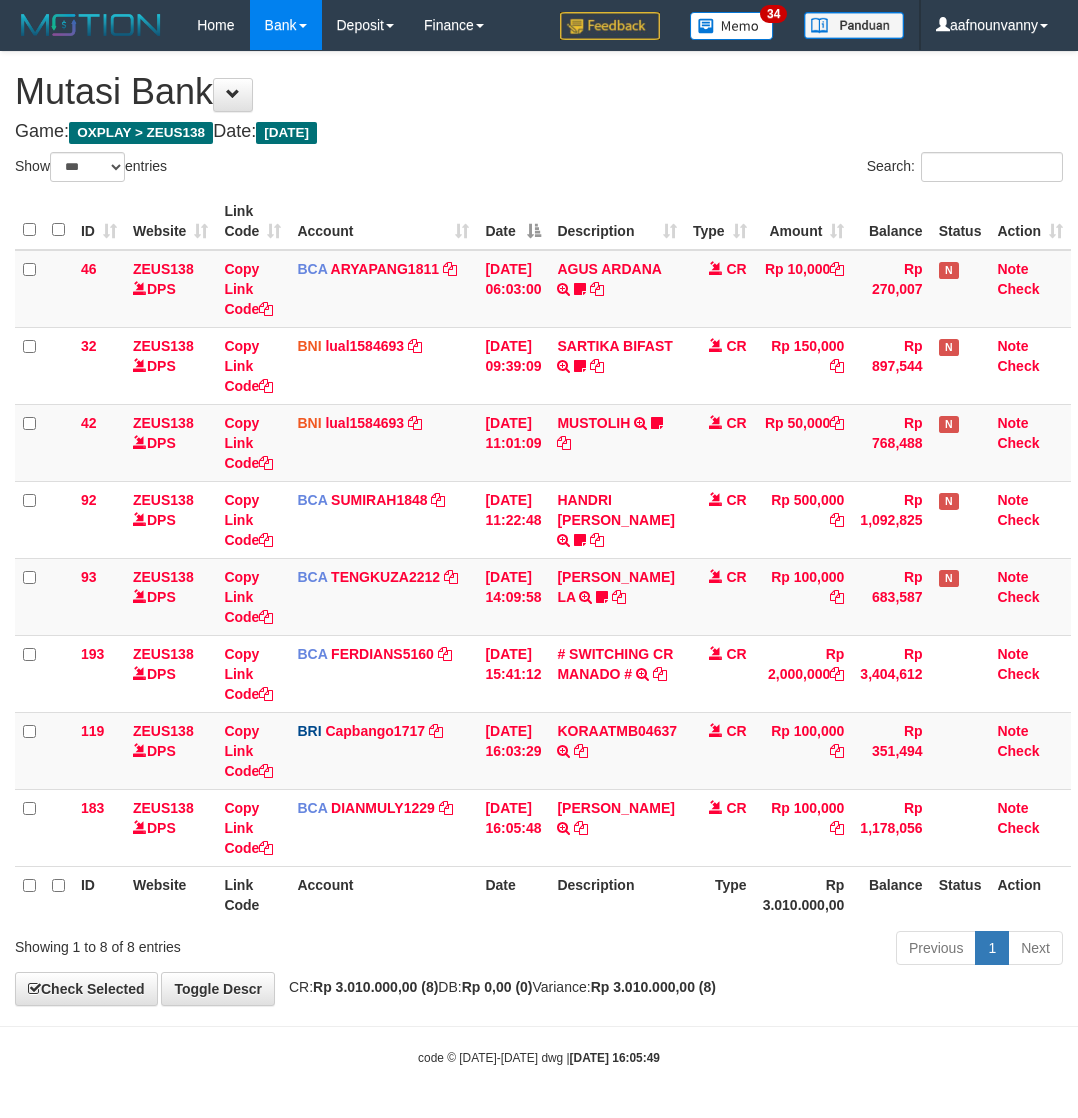 scroll, scrollTop: 0, scrollLeft: 0, axis: both 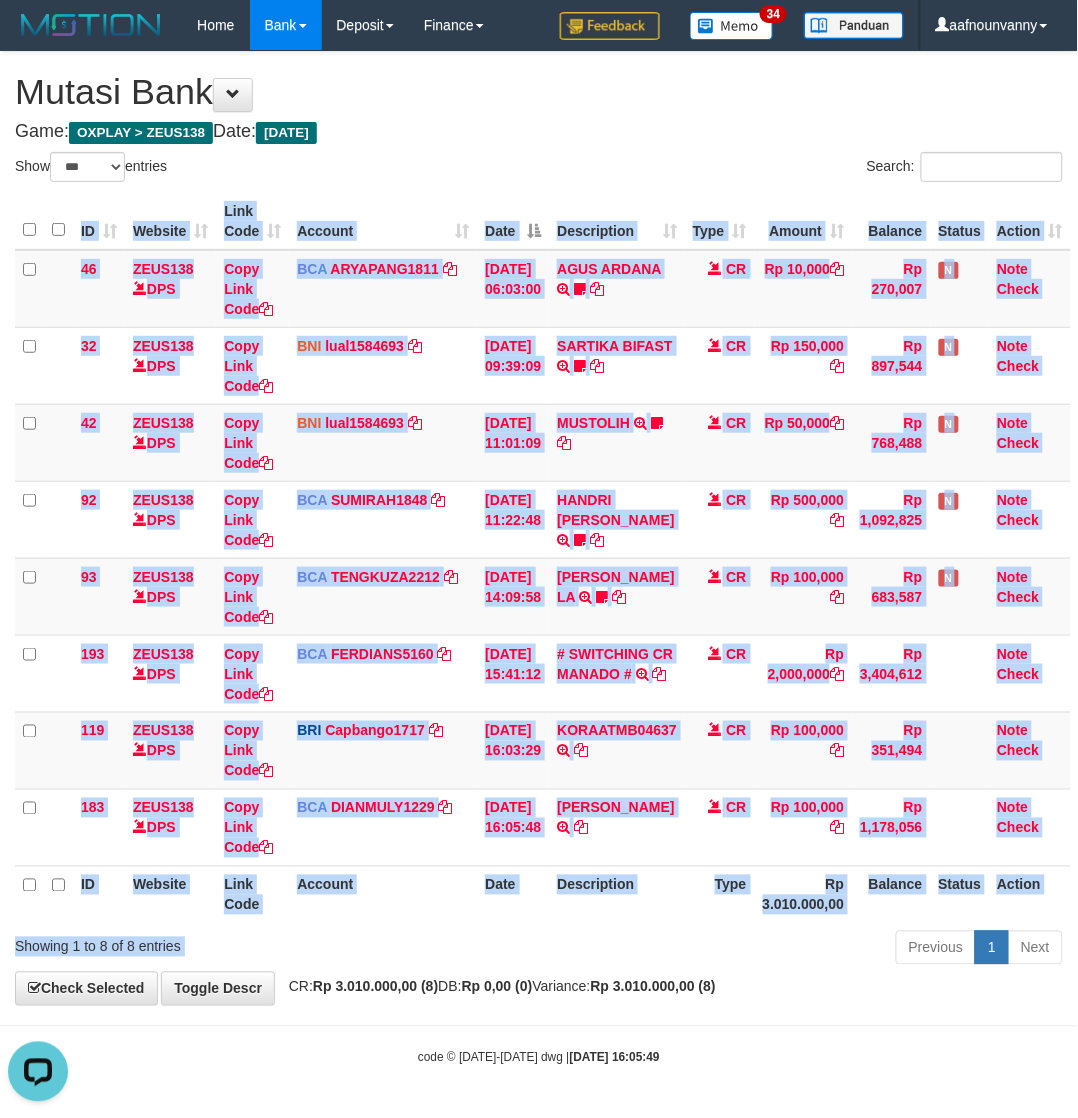 drag, startPoint x: 610, startPoint y: 927, endPoint x: 3, endPoint y: 698, distance: 648.7604 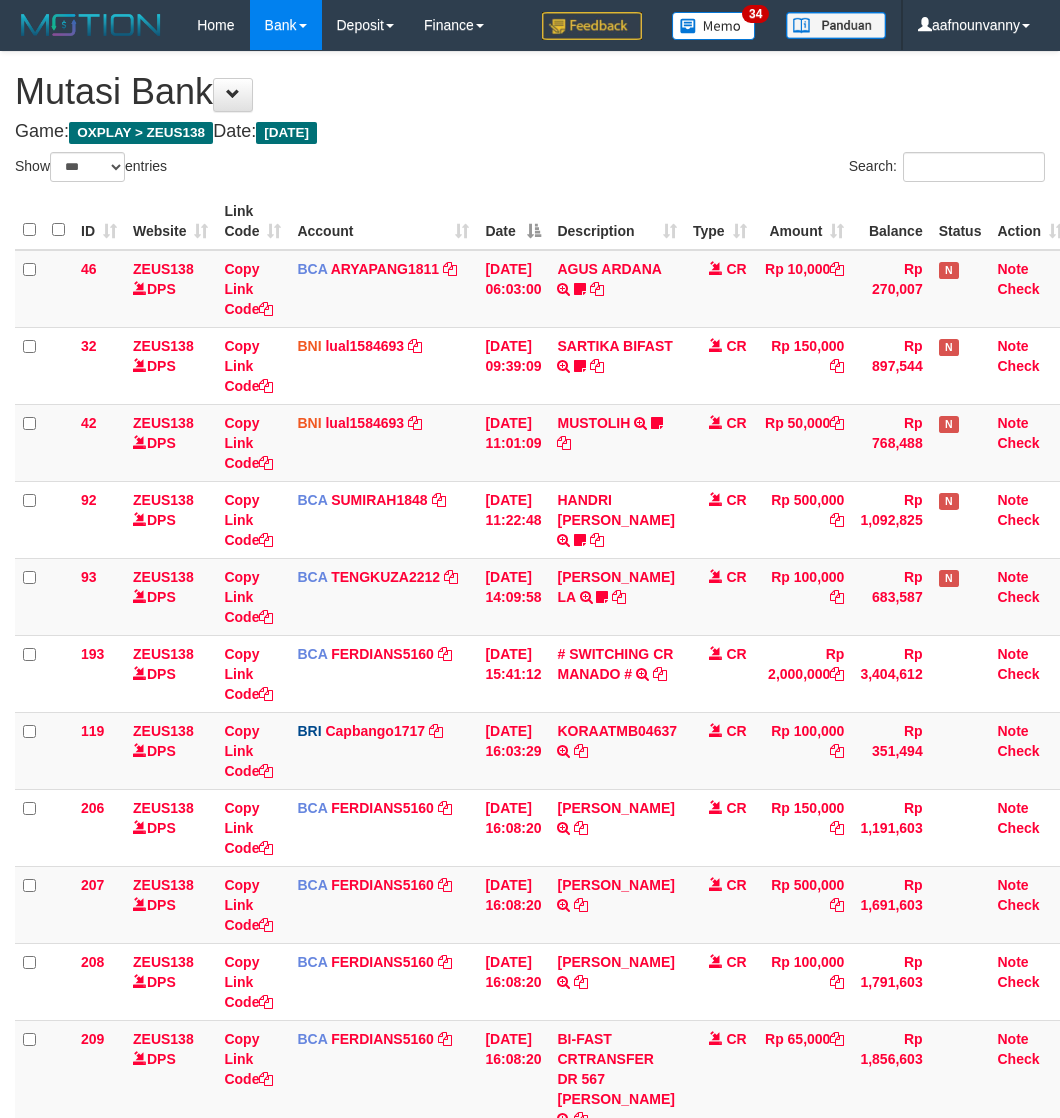 select on "***" 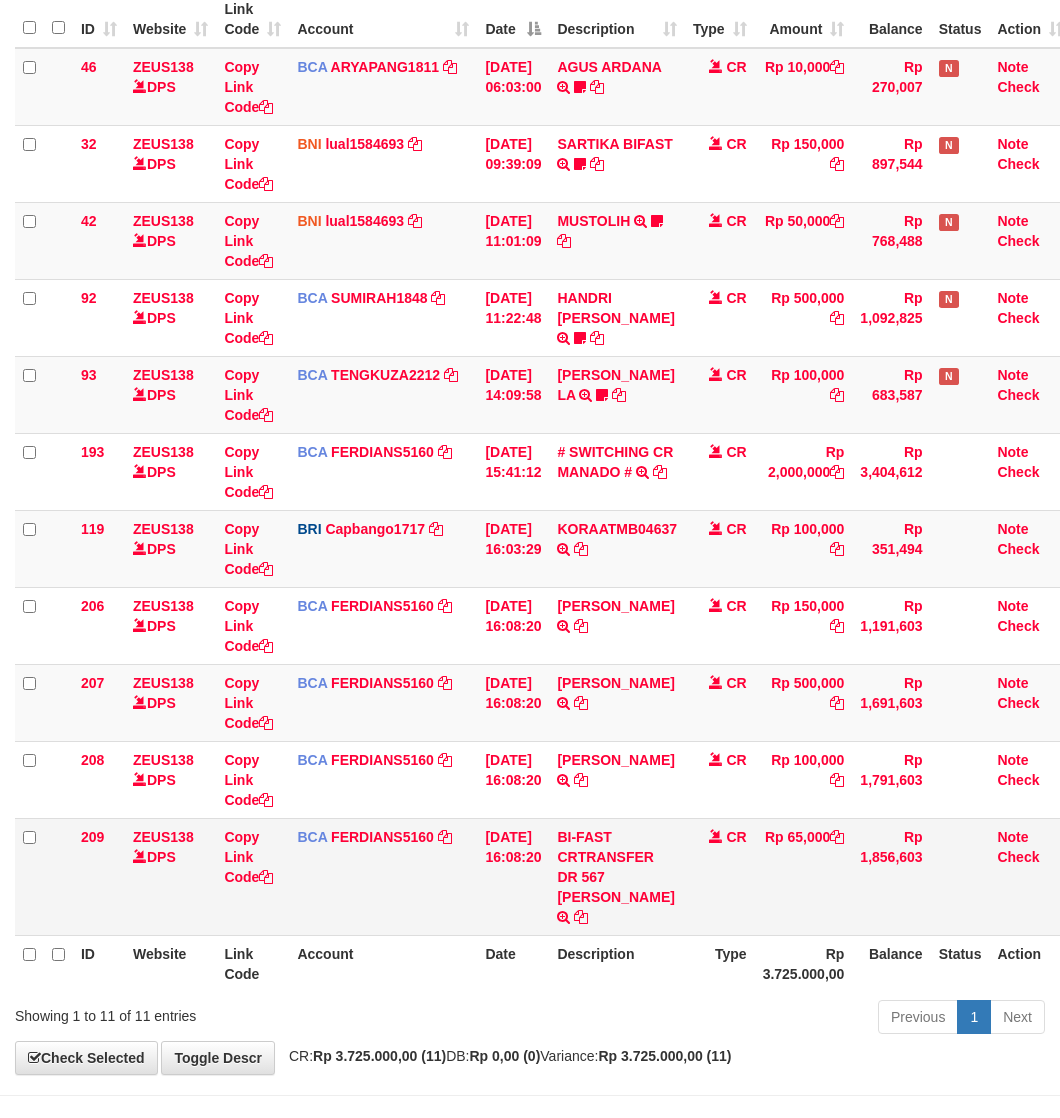 scroll, scrollTop: 252, scrollLeft: 0, axis: vertical 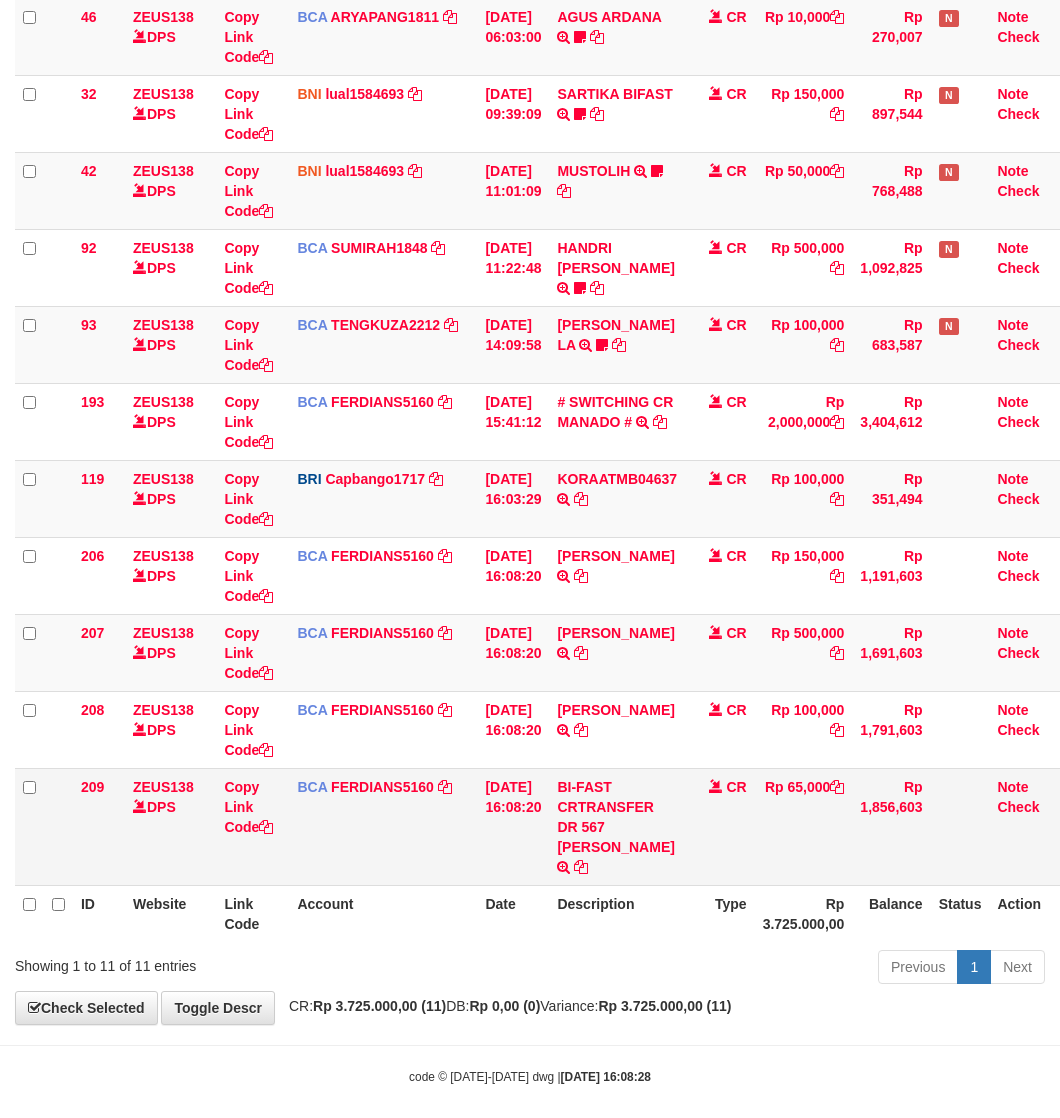 click on "BI-FAST CRTRANSFER DR 567 ADI KURNIADI" at bounding box center [617, 826] 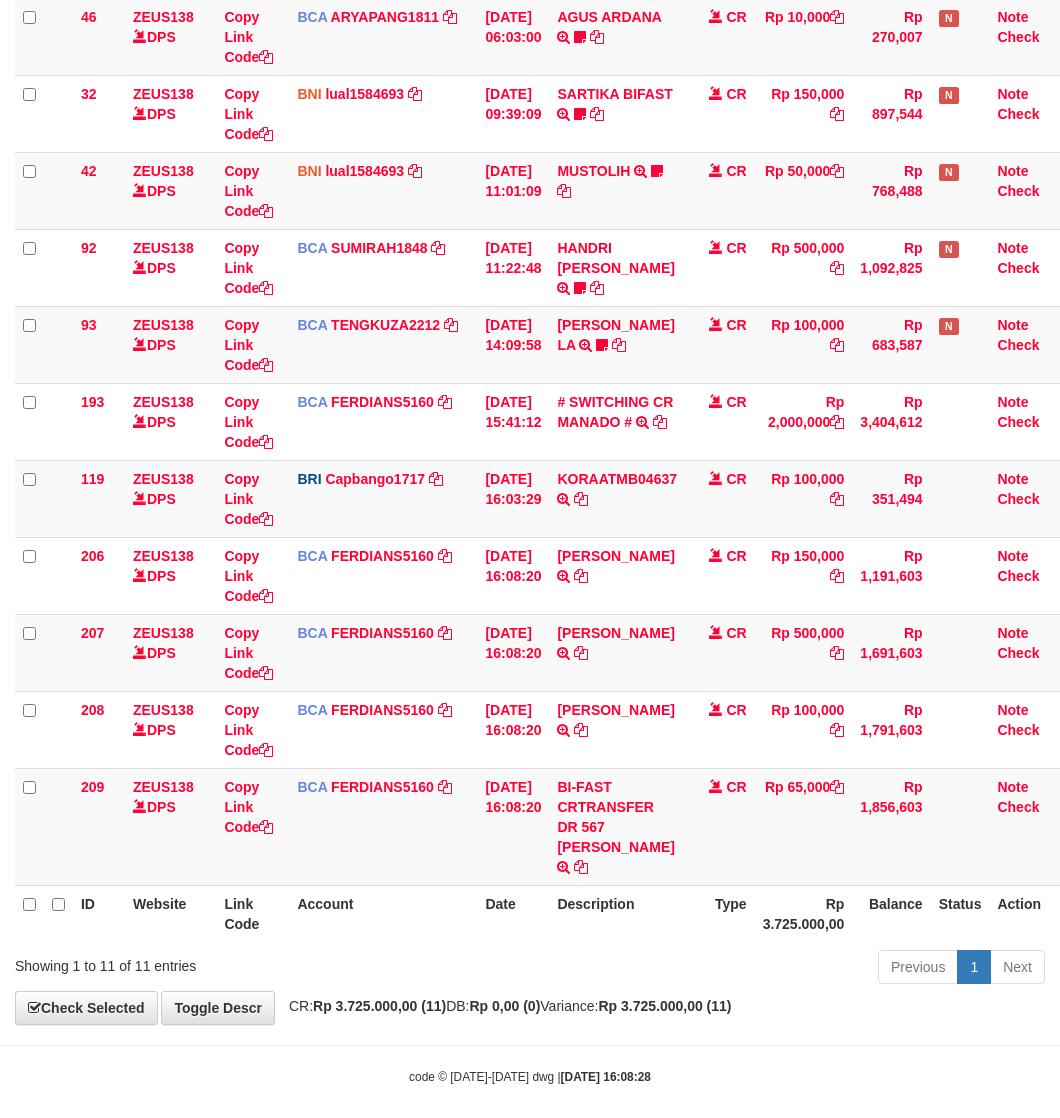 drag, startPoint x: 617, startPoint y: 847, endPoint x: 7, endPoint y: 805, distance: 611.4442 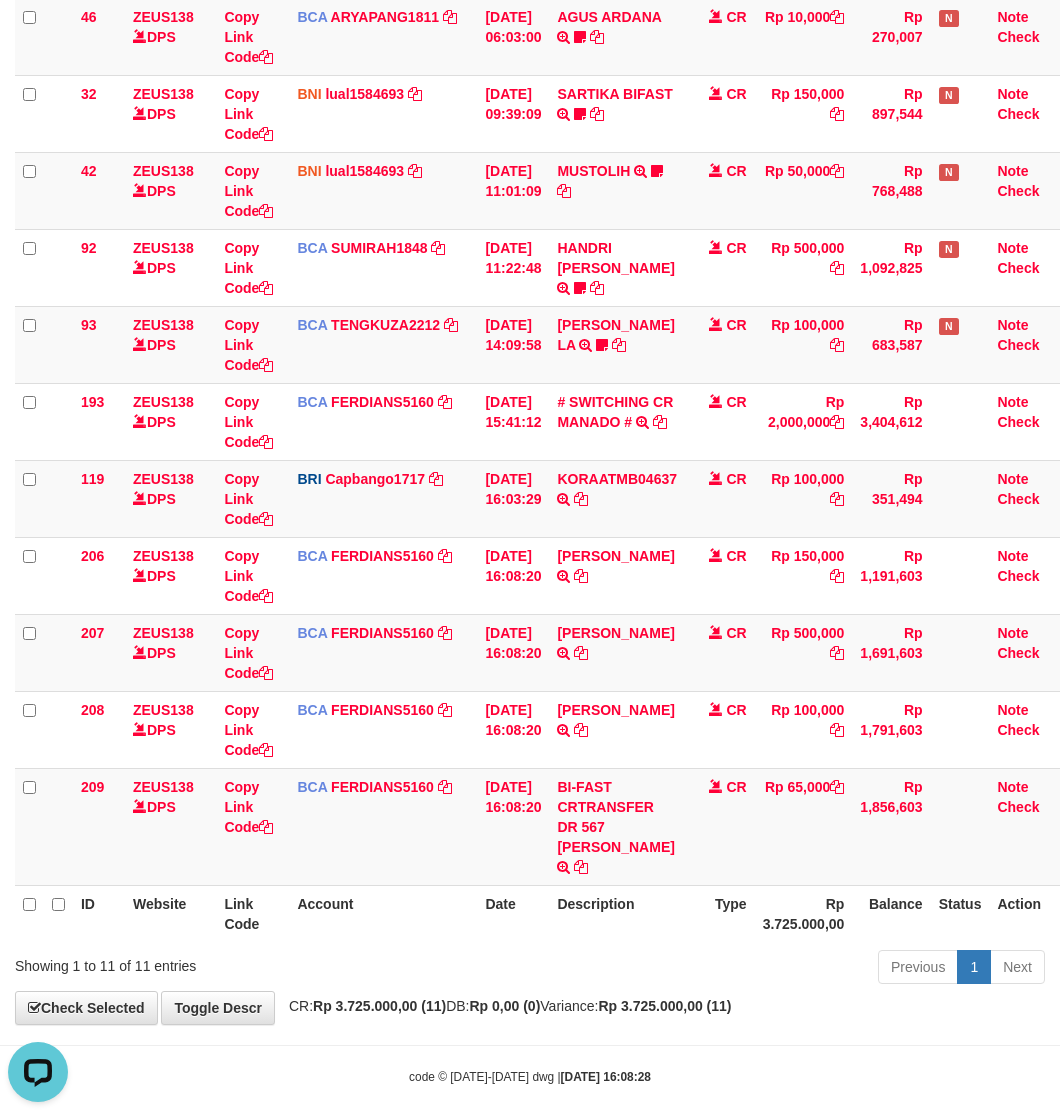 scroll, scrollTop: 0, scrollLeft: 0, axis: both 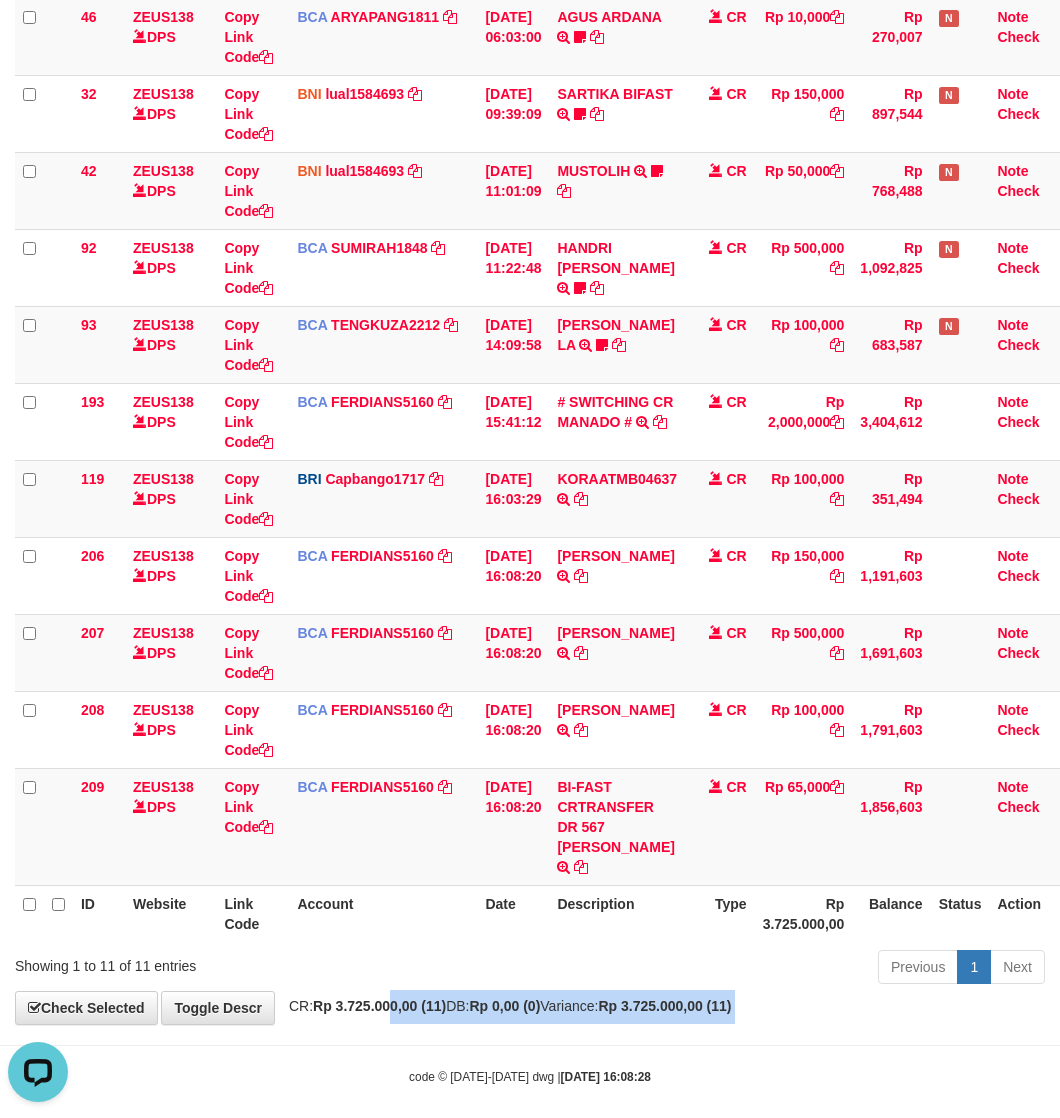 drag, startPoint x: 430, startPoint y: 1013, endPoint x: 3, endPoint y: 917, distance: 437.65854 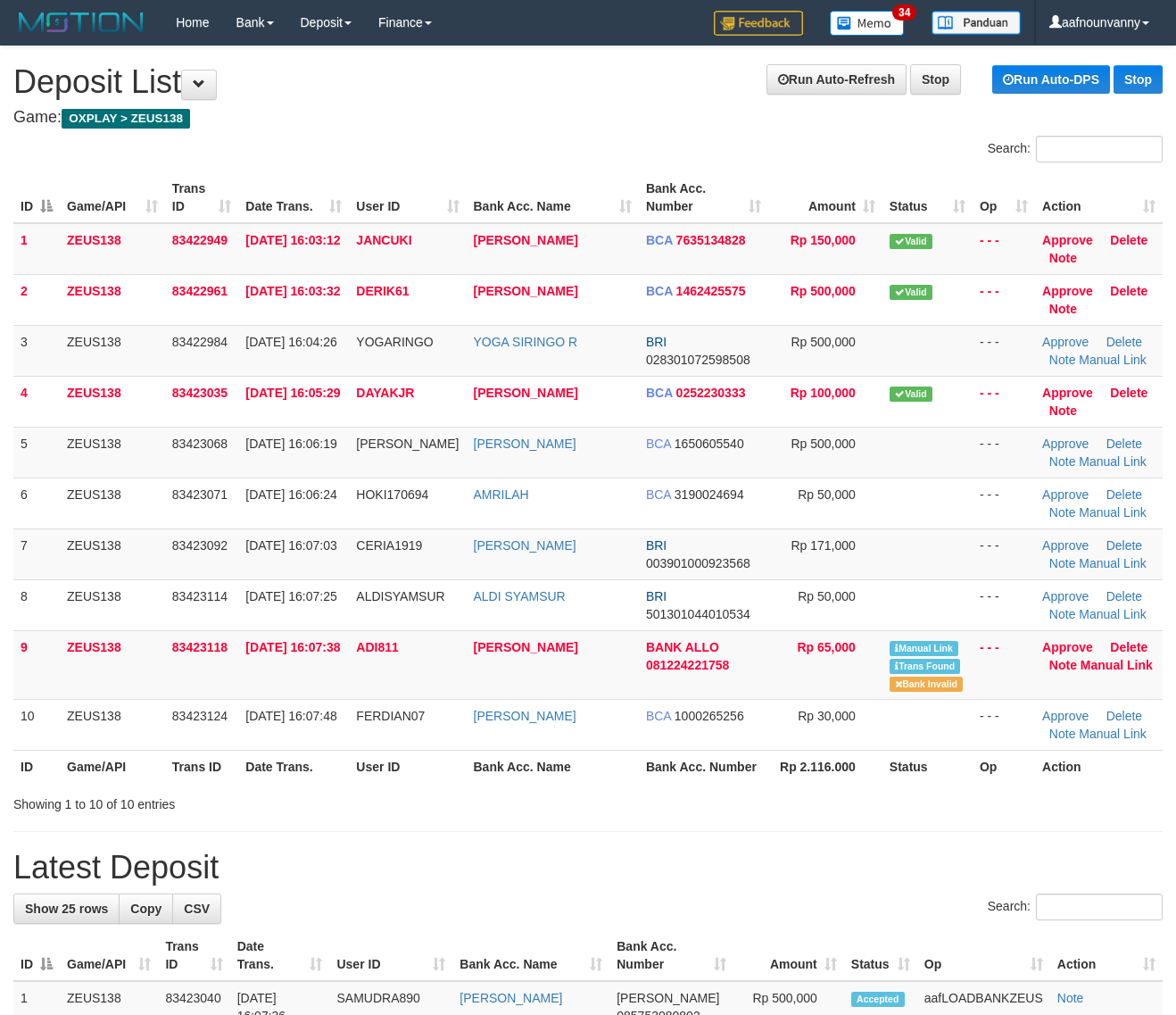 scroll, scrollTop: 0, scrollLeft: 0, axis: both 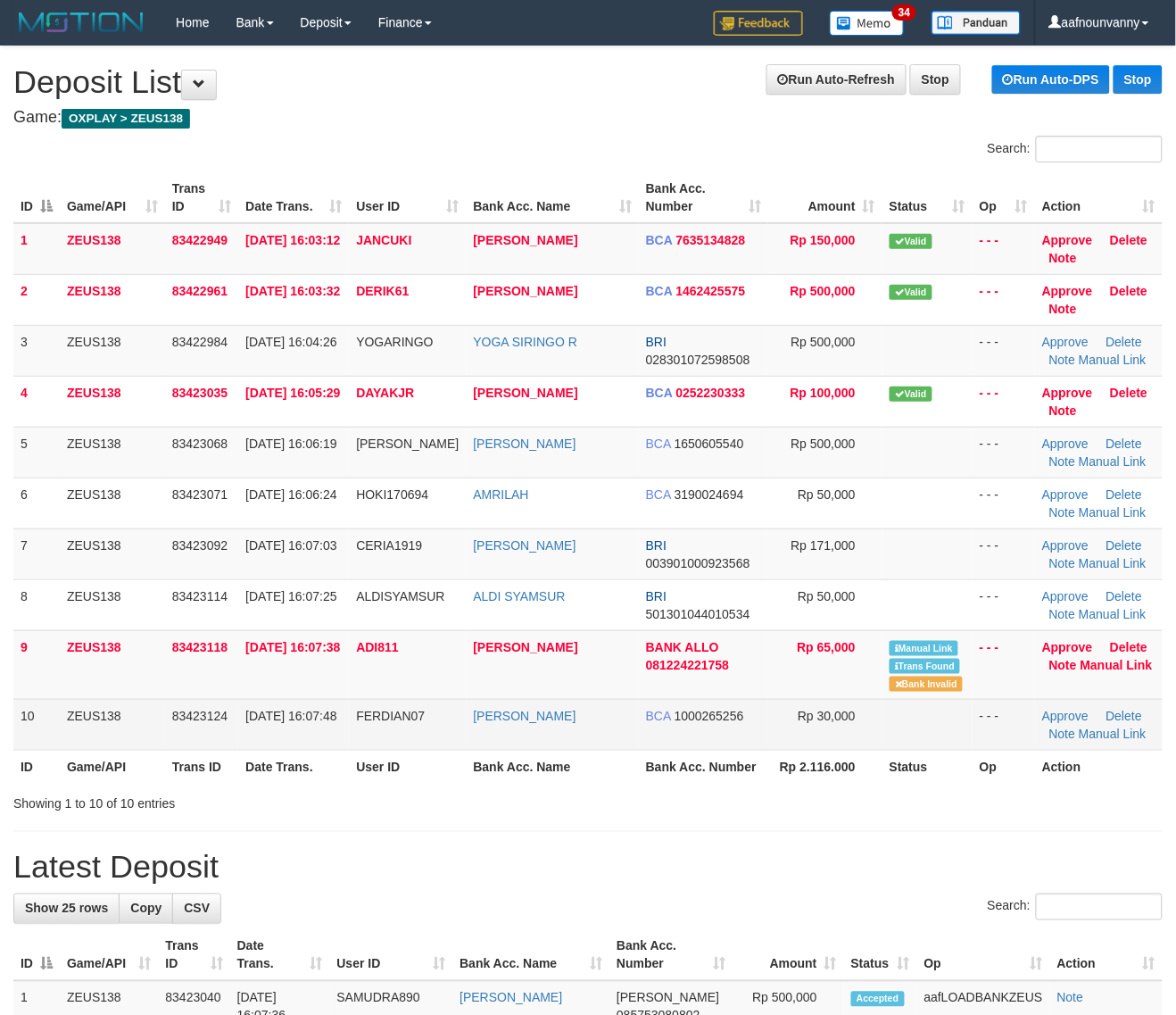 click on "BCA
1000265256" at bounding box center [703, 724] 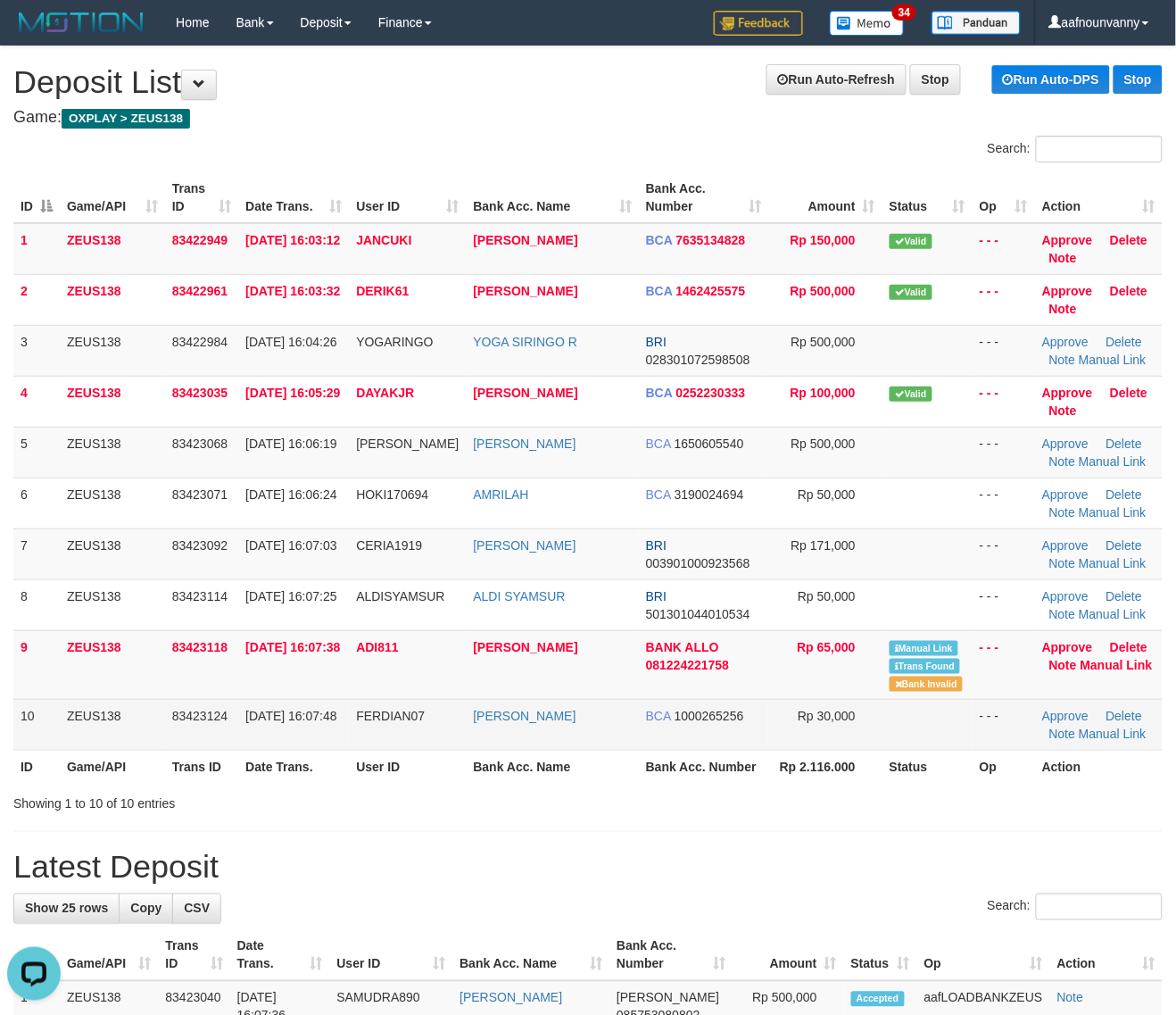 scroll, scrollTop: 0, scrollLeft: 0, axis: both 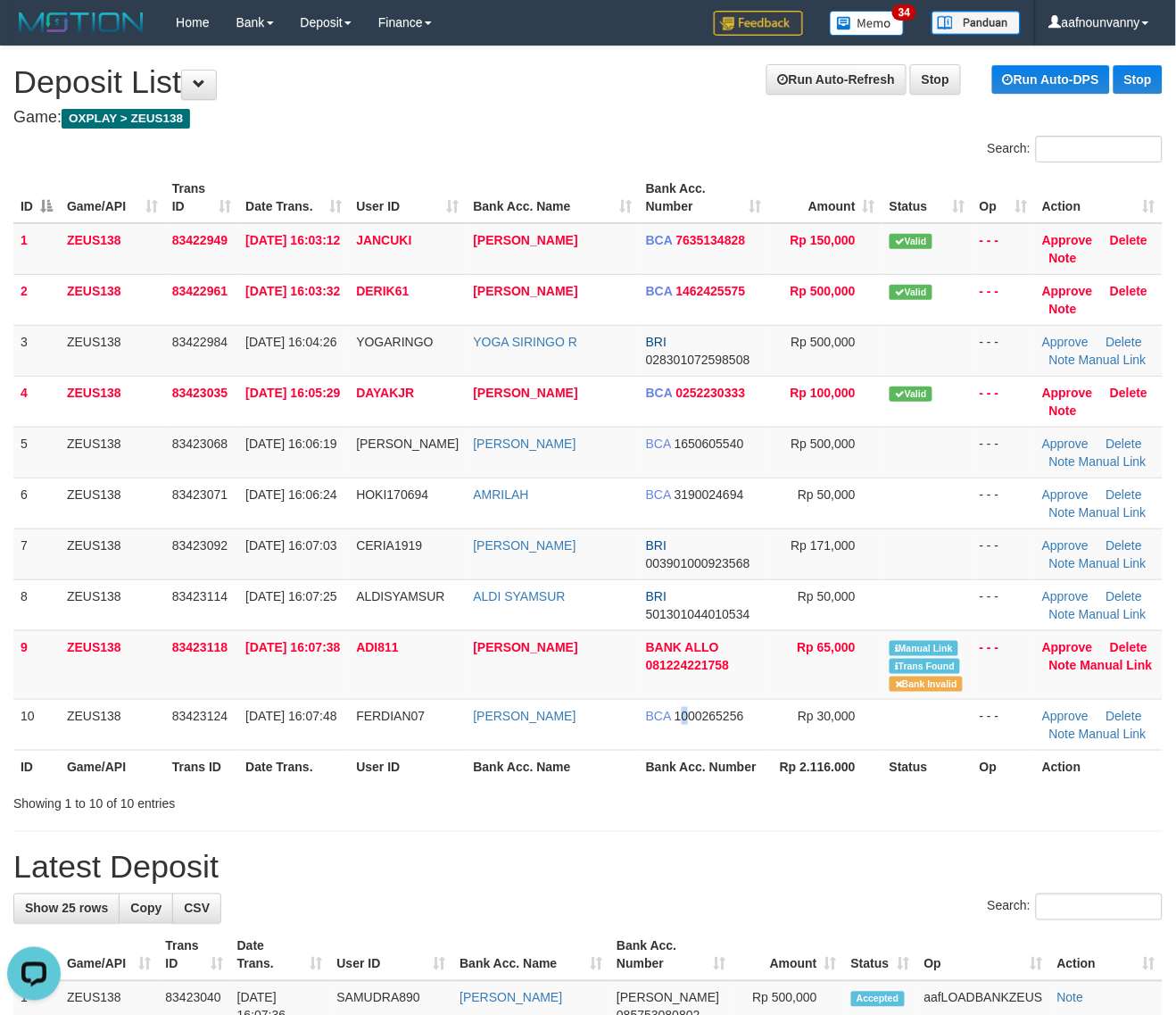 drag, startPoint x: 680, startPoint y: 710, endPoint x: 1018, endPoint y: 812, distance: 353.05524 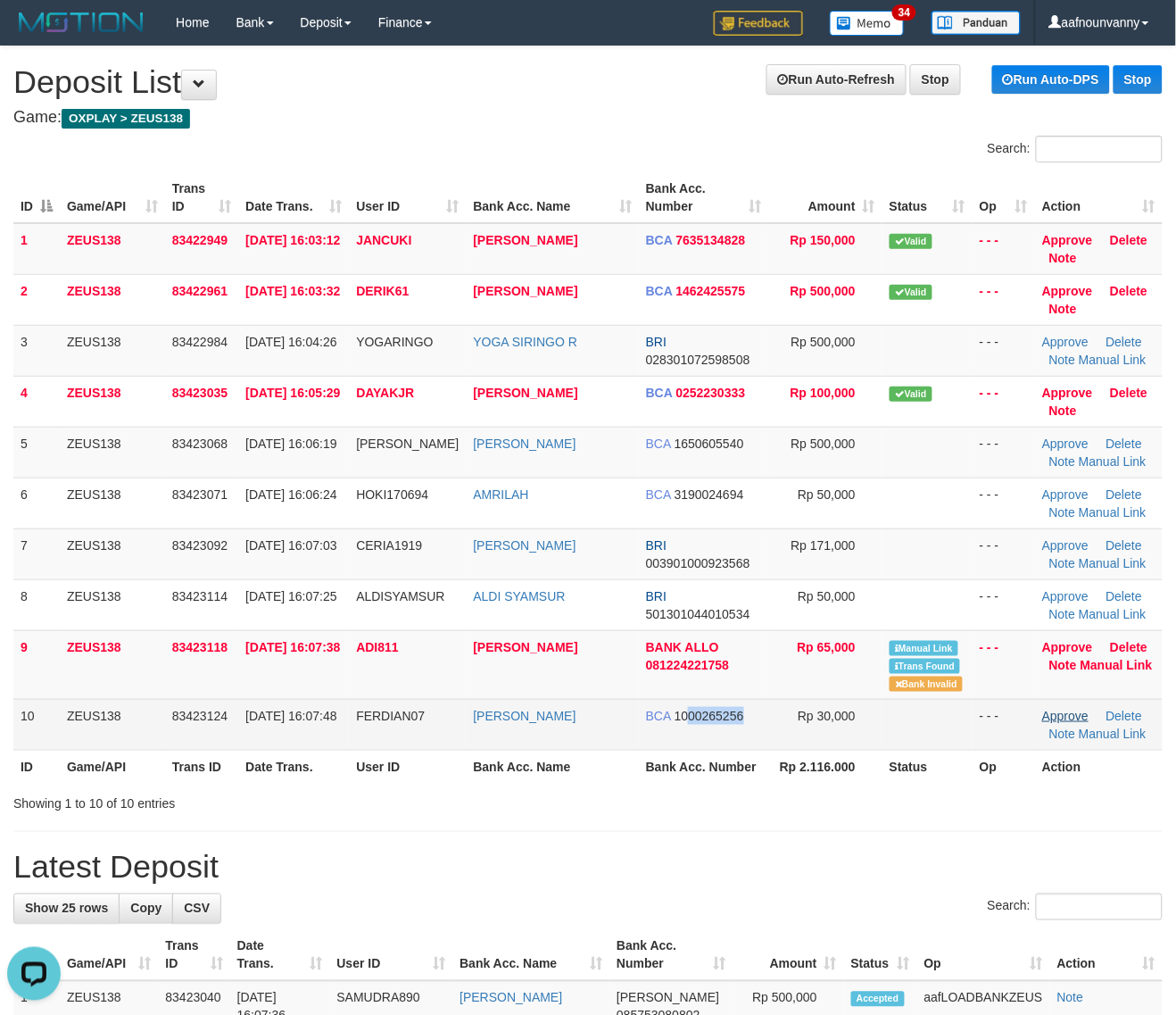 drag, startPoint x: 957, startPoint y: 688, endPoint x: 1046, endPoint y: 715, distance: 93.00538 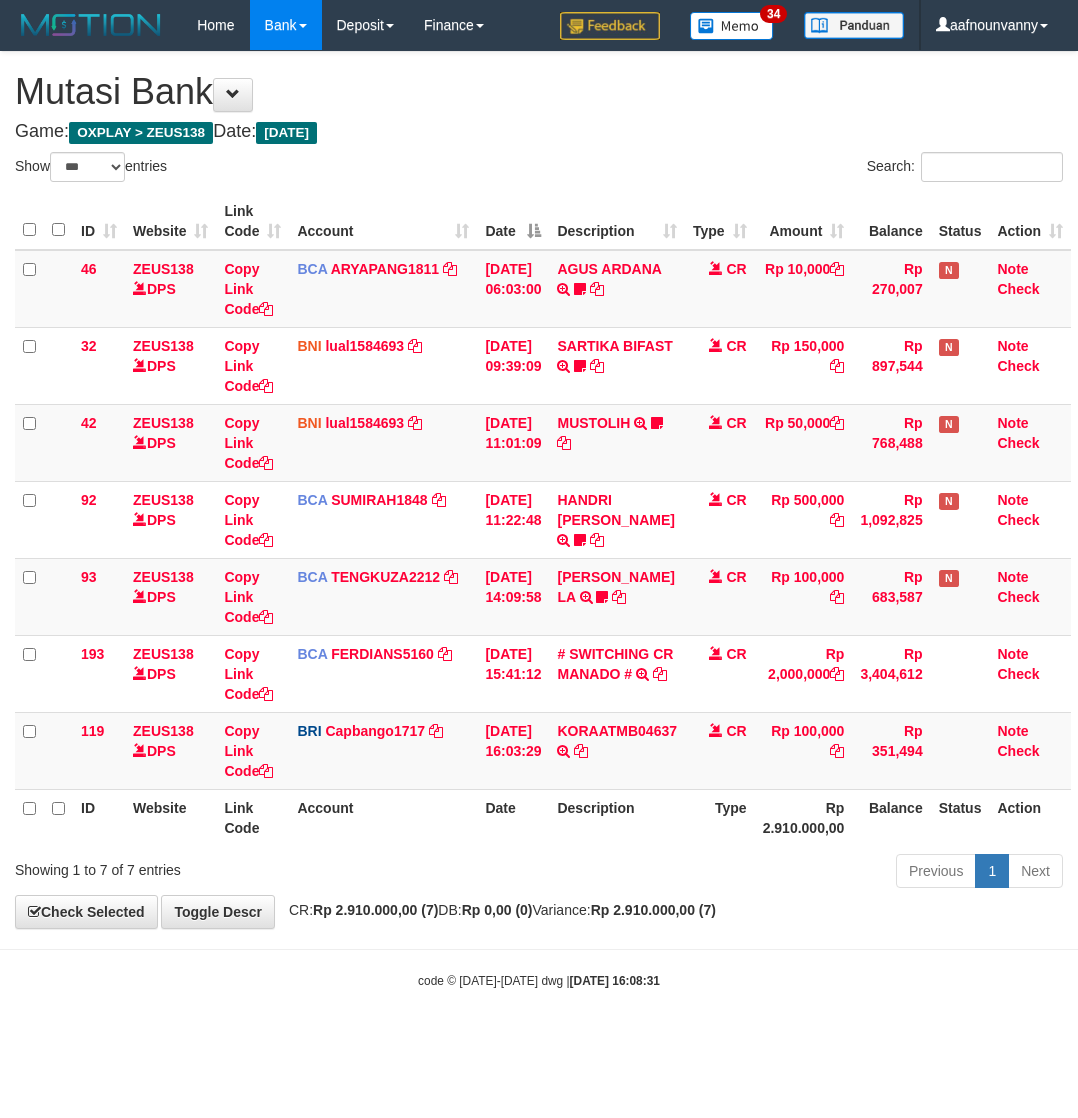 select on "***" 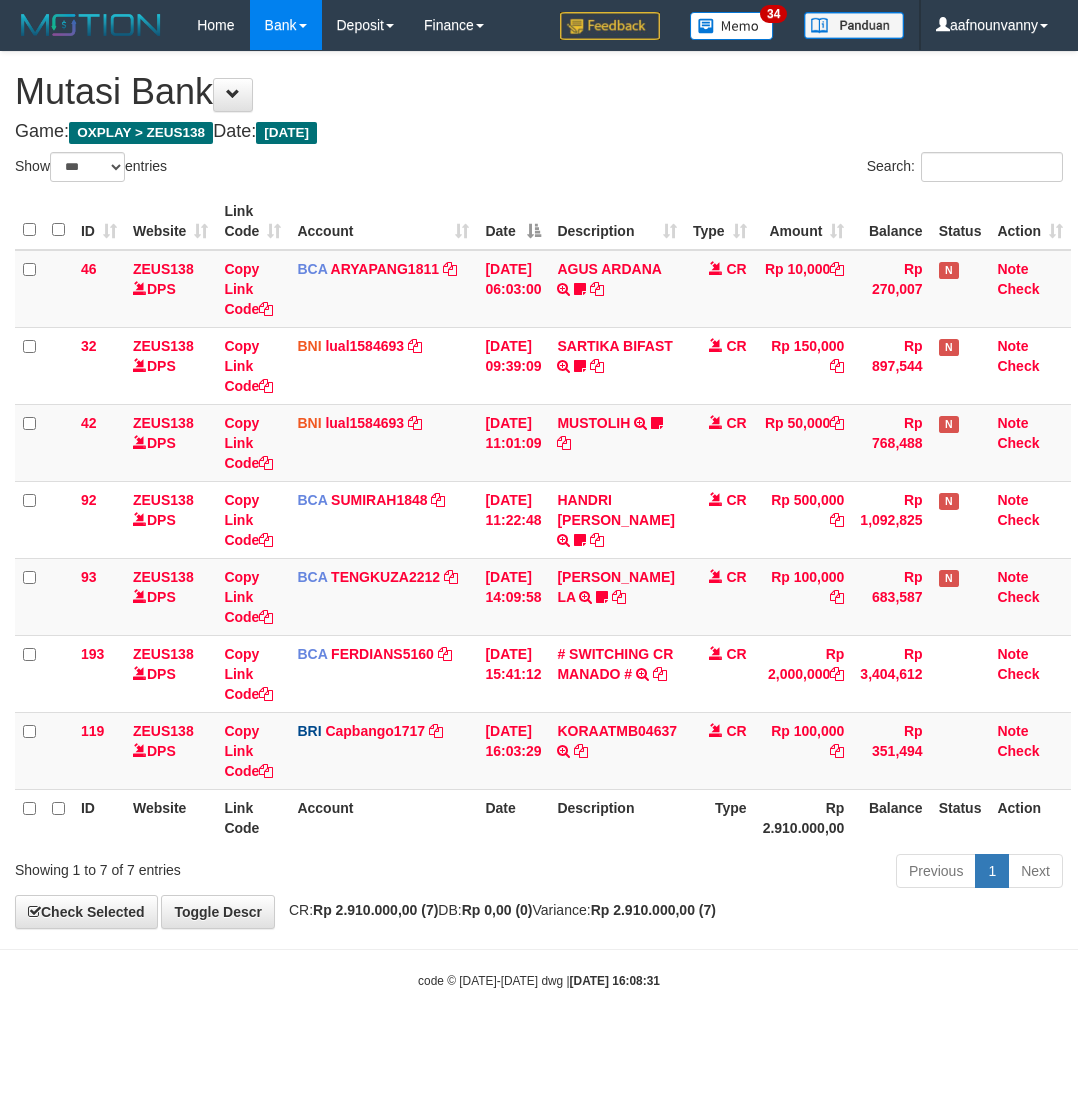 scroll, scrollTop: 0, scrollLeft: 0, axis: both 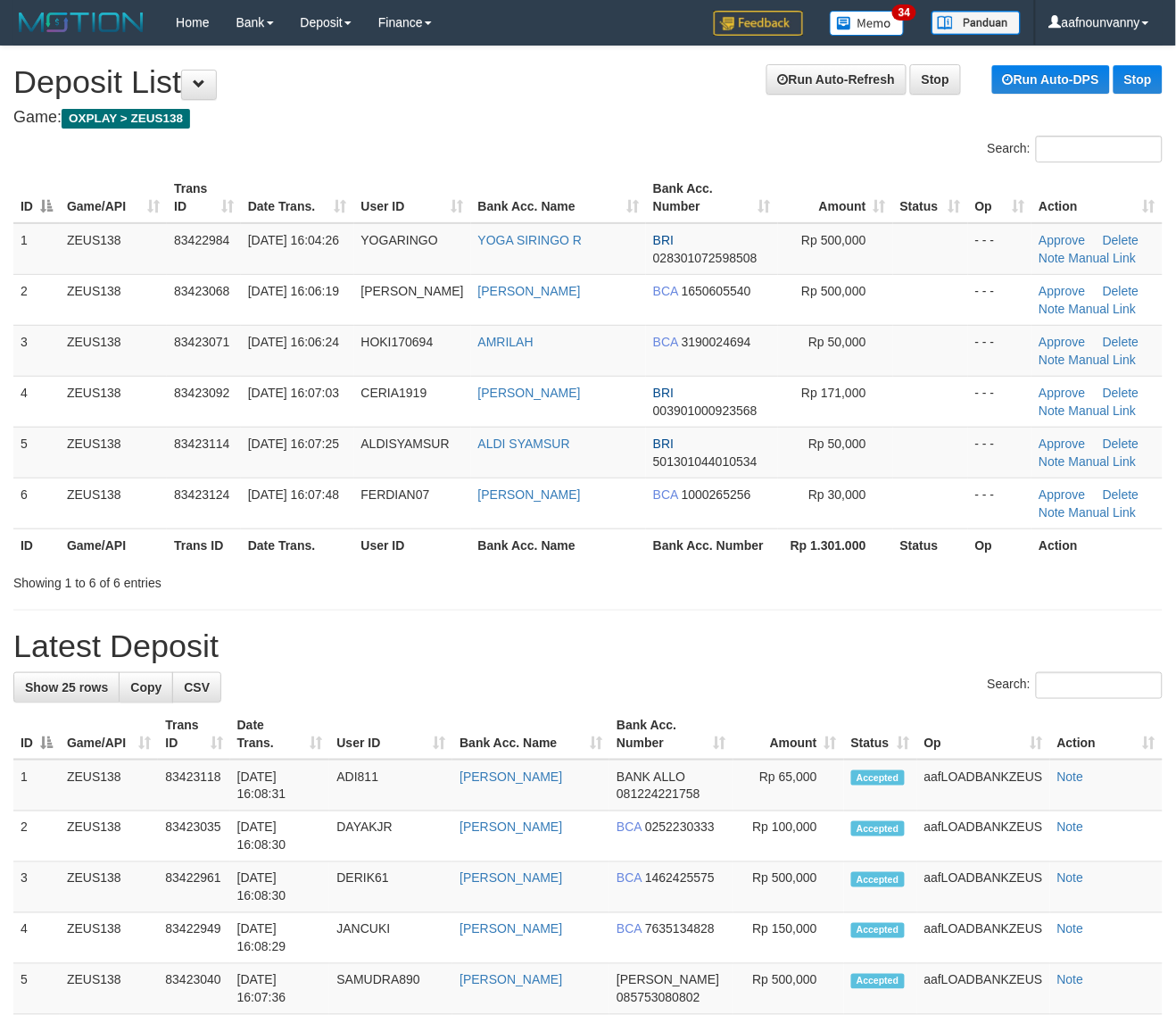 drag, startPoint x: 413, startPoint y: 654, endPoint x: 688, endPoint y: 719, distance: 282.57742 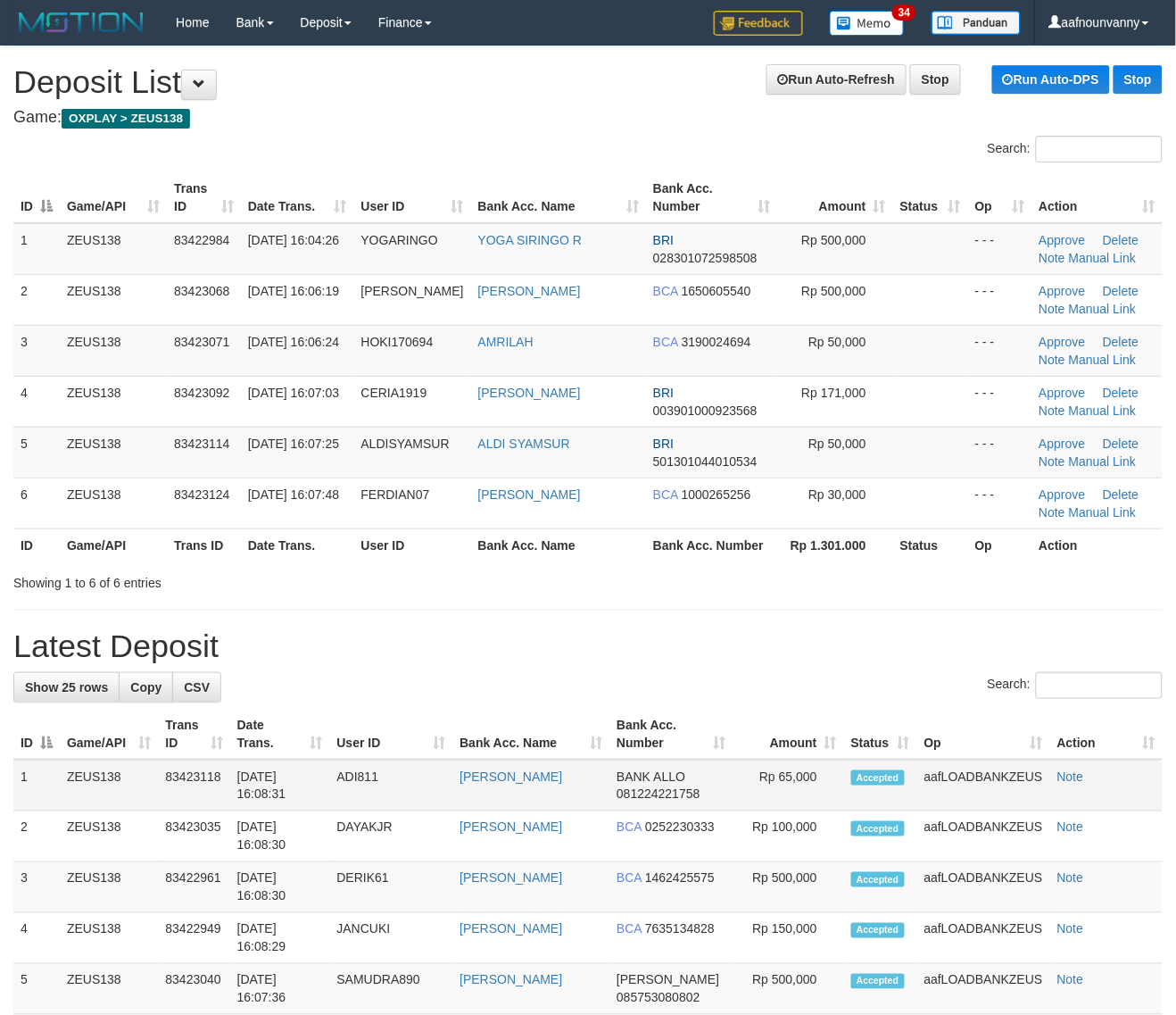 drag, startPoint x: 233, startPoint y: 552, endPoint x: 1125, endPoint y: 775, distance: 919.4526 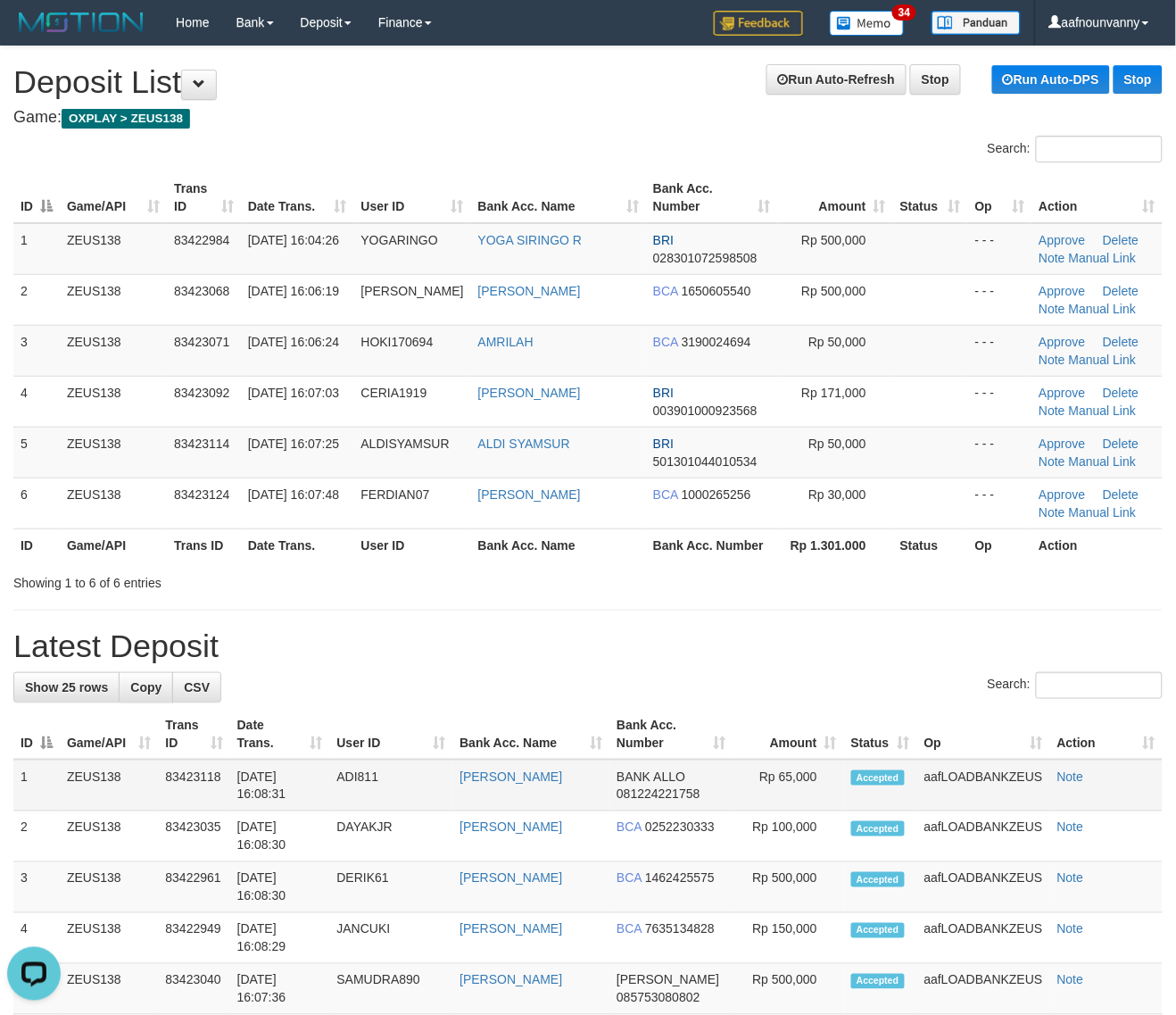 scroll, scrollTop: 0, scrollLeft: 0, axis: both 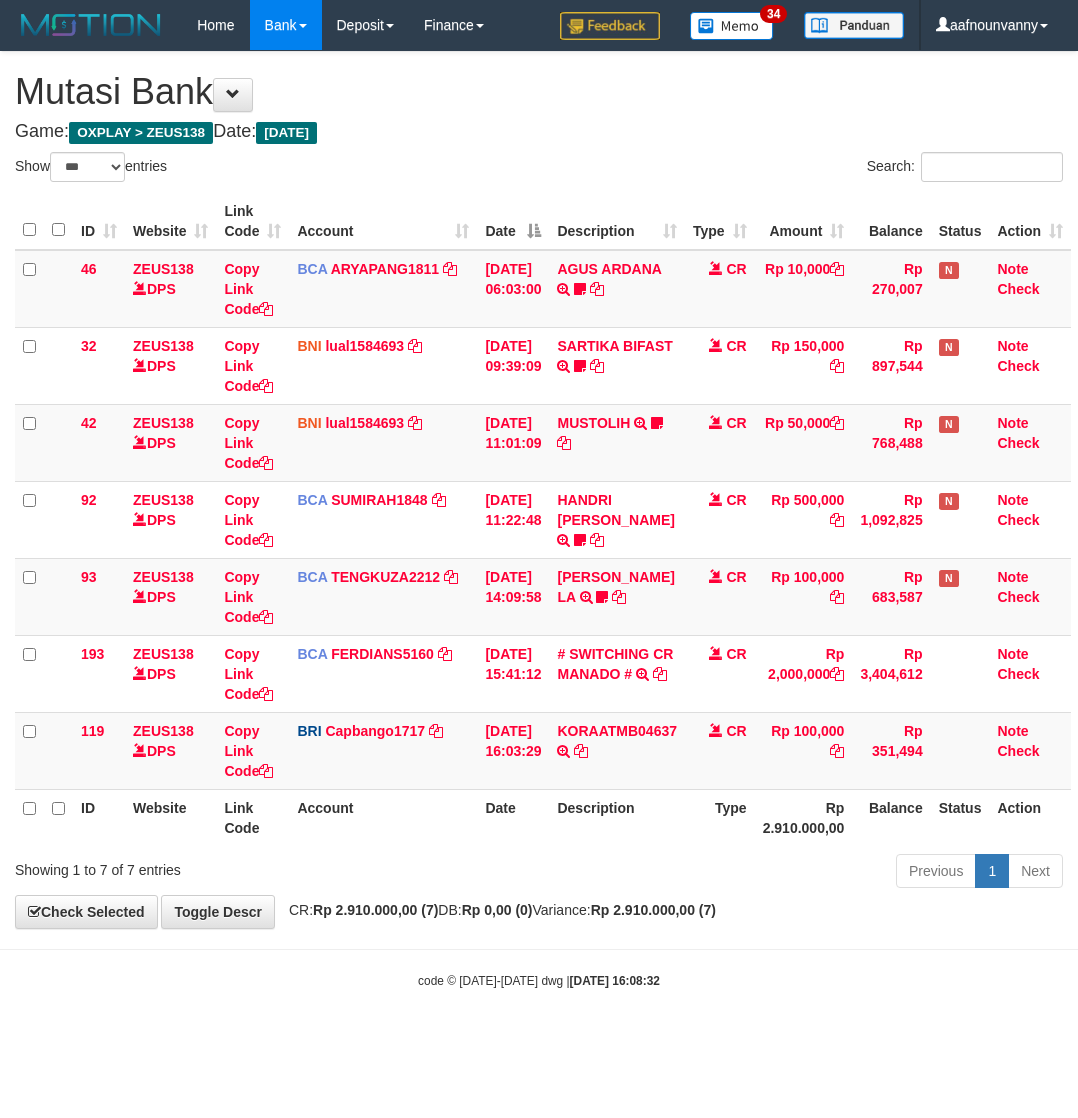 select on "***" 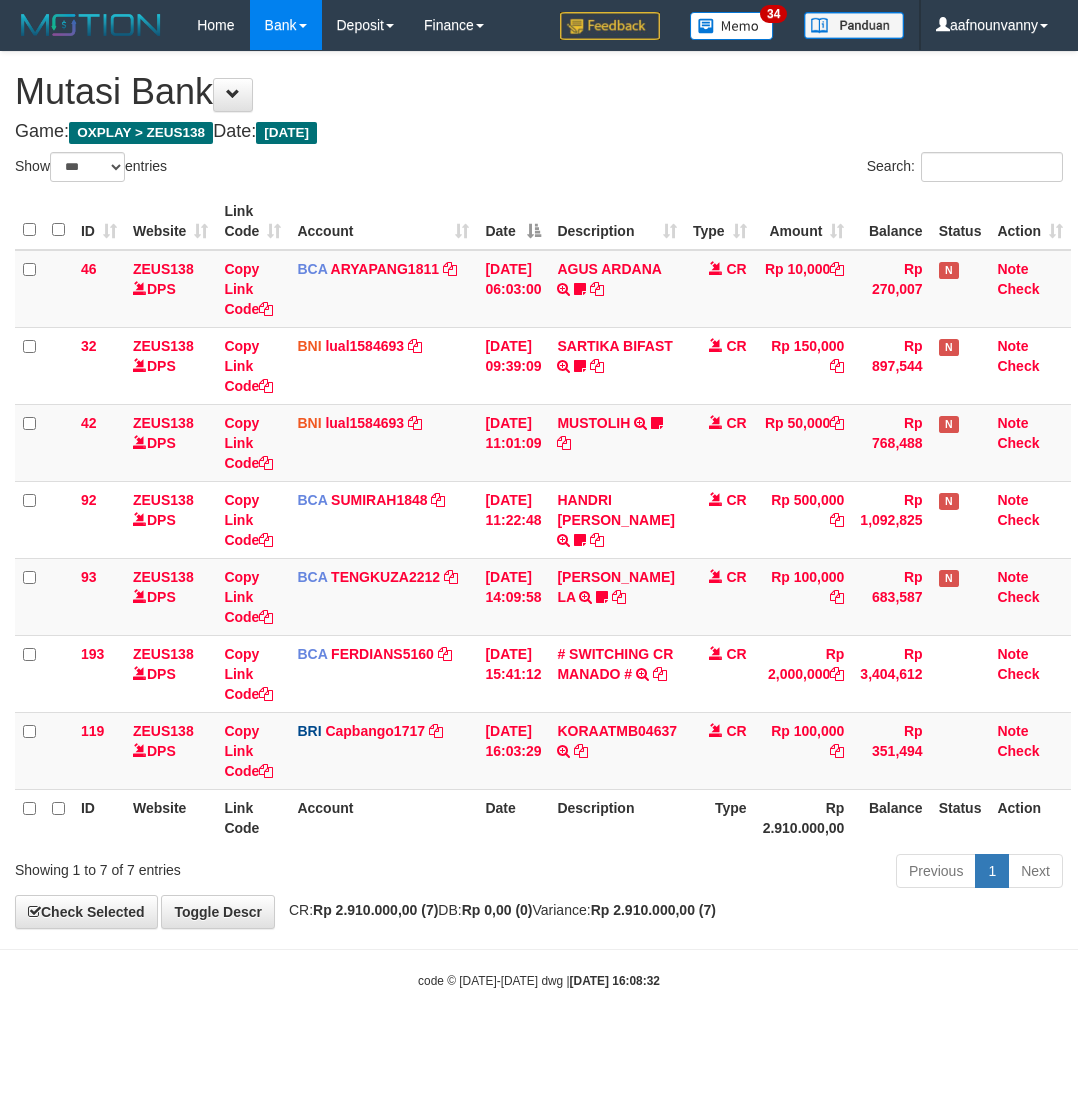 scroll, scrollTop: 0, scrollLeft: 0, axis: both 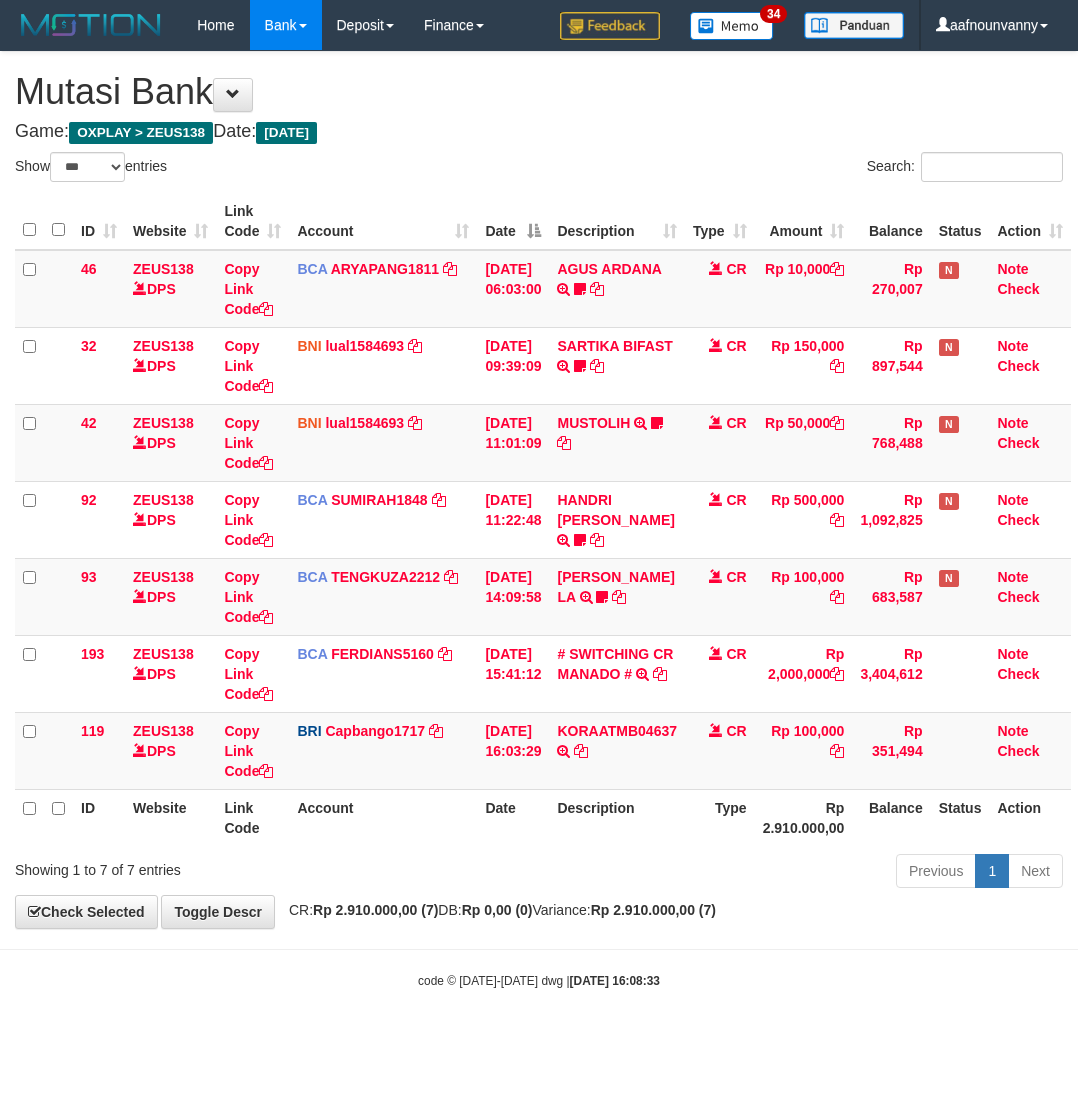 select on "***" 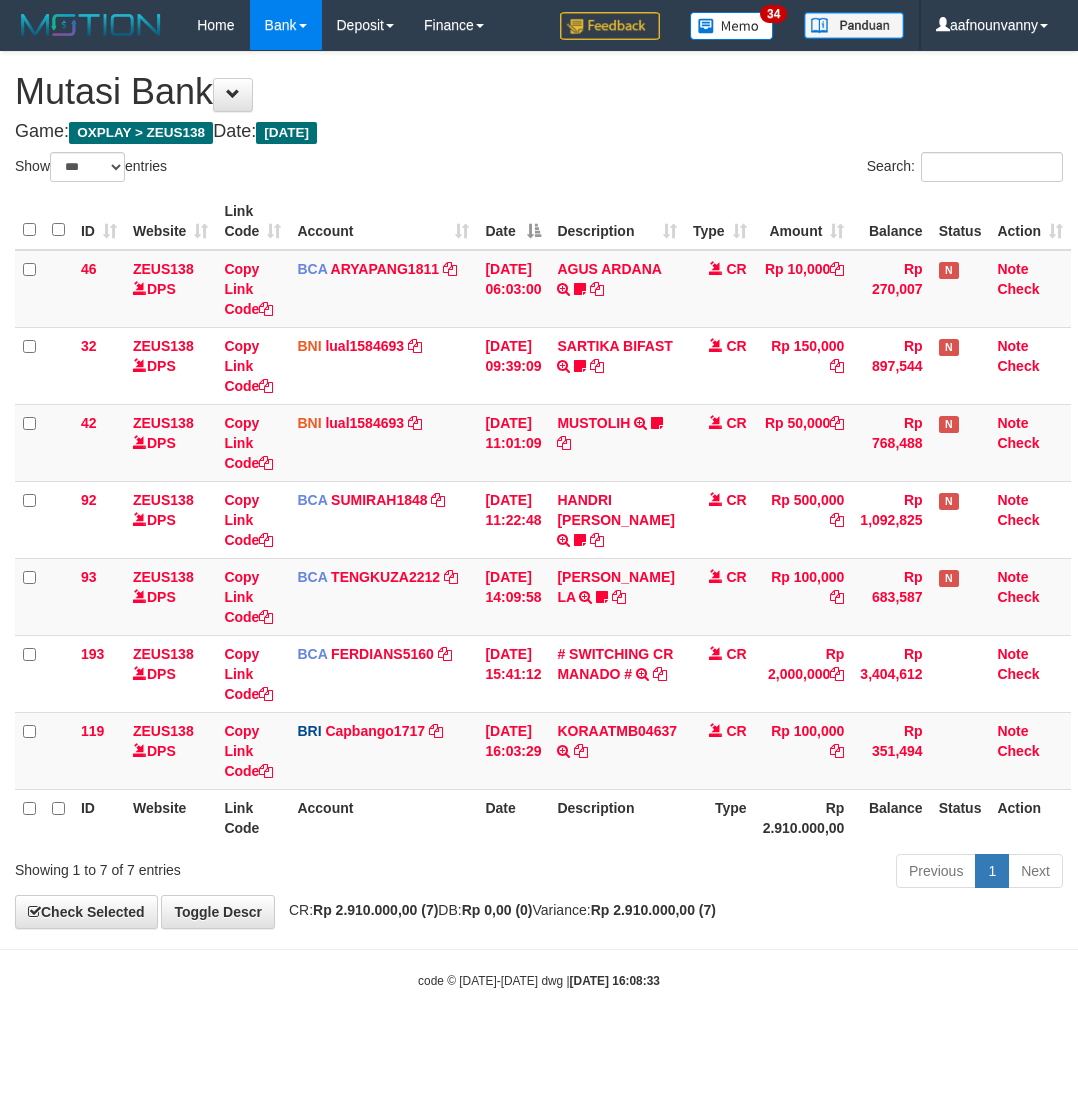 scroll, scrollTop: 0, scrollLeft: 0, axis: both 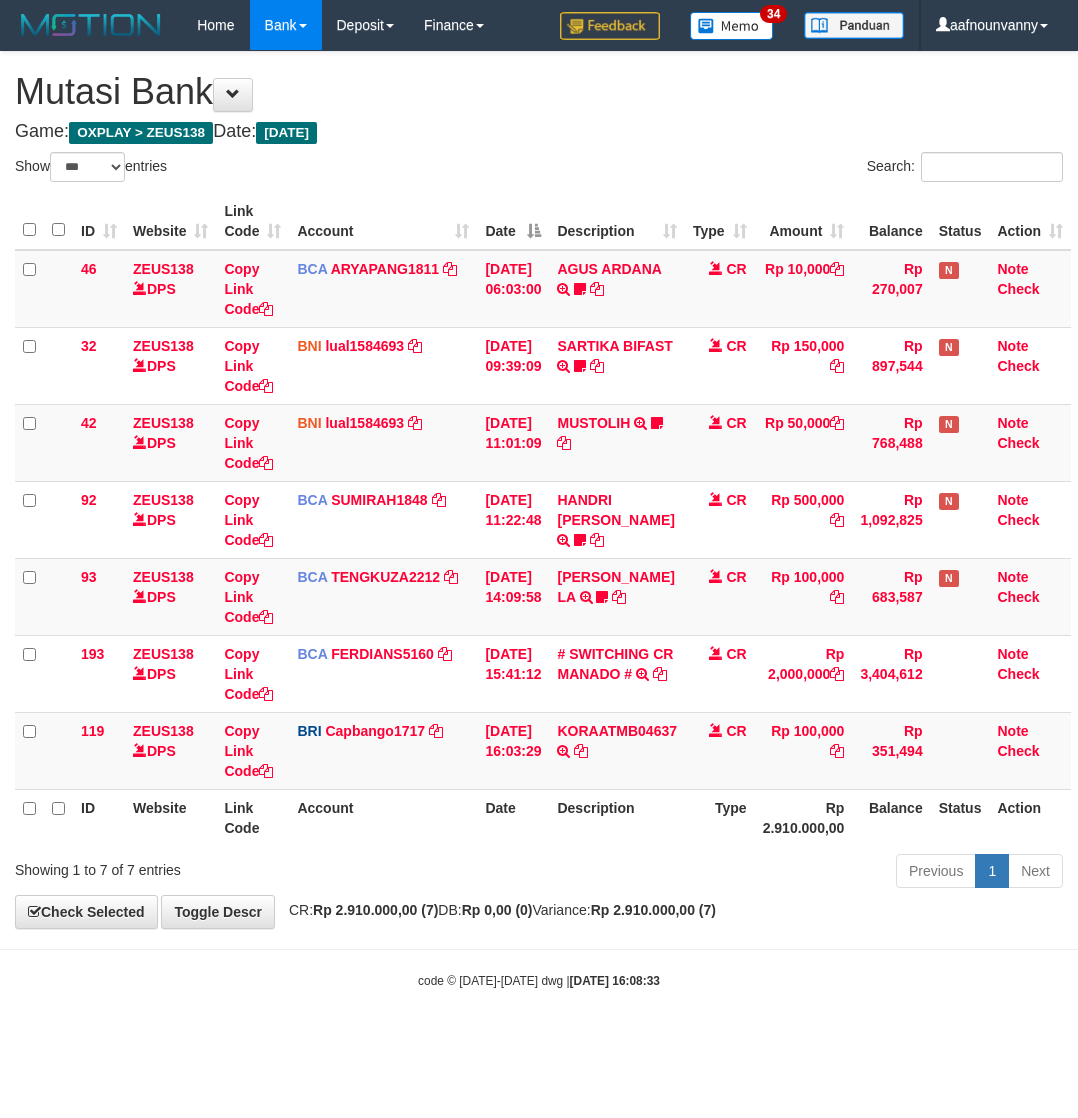 select on "***" 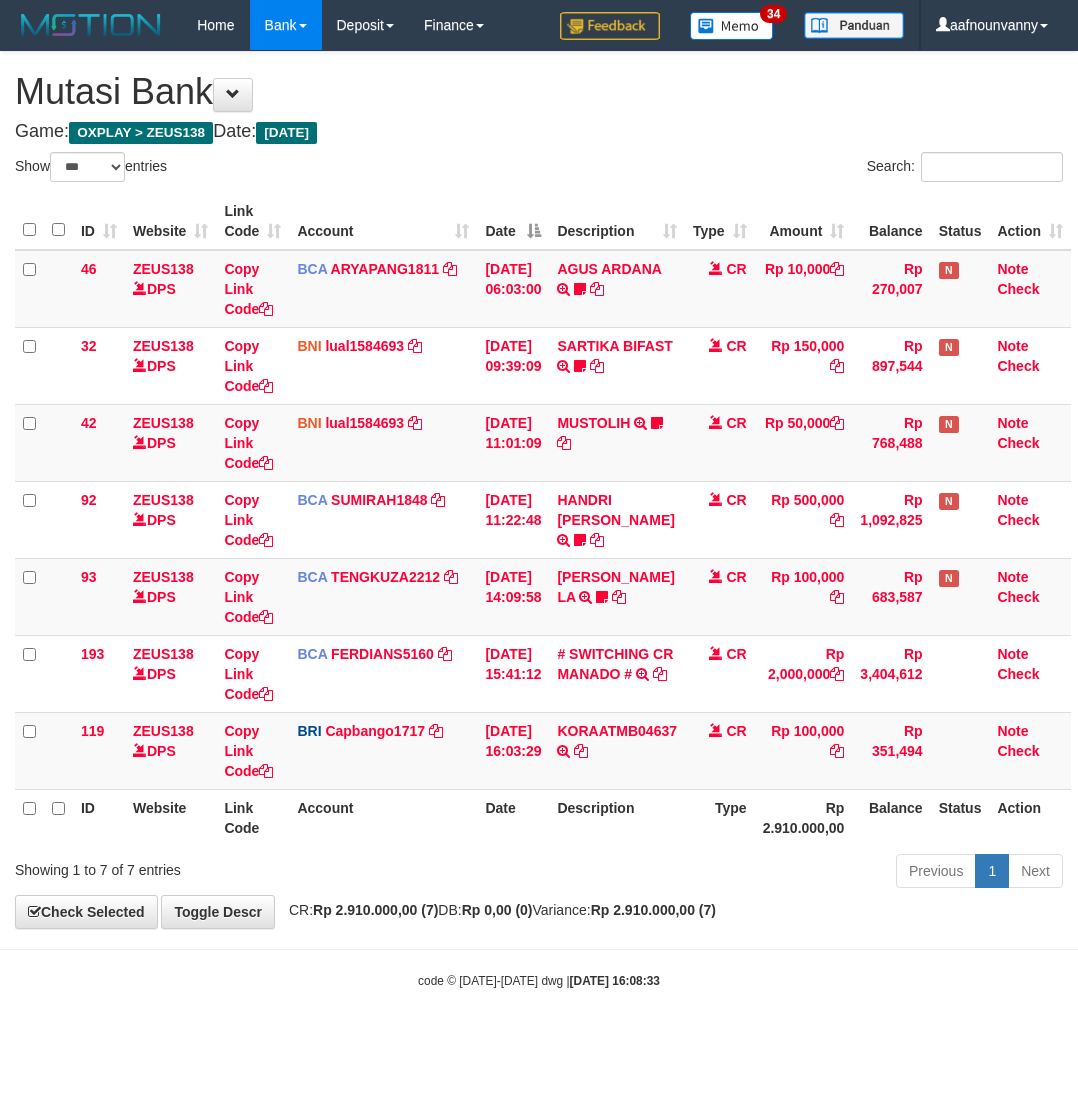 scroll, scrollTop: 0, scrollLeft: 0, axis: both 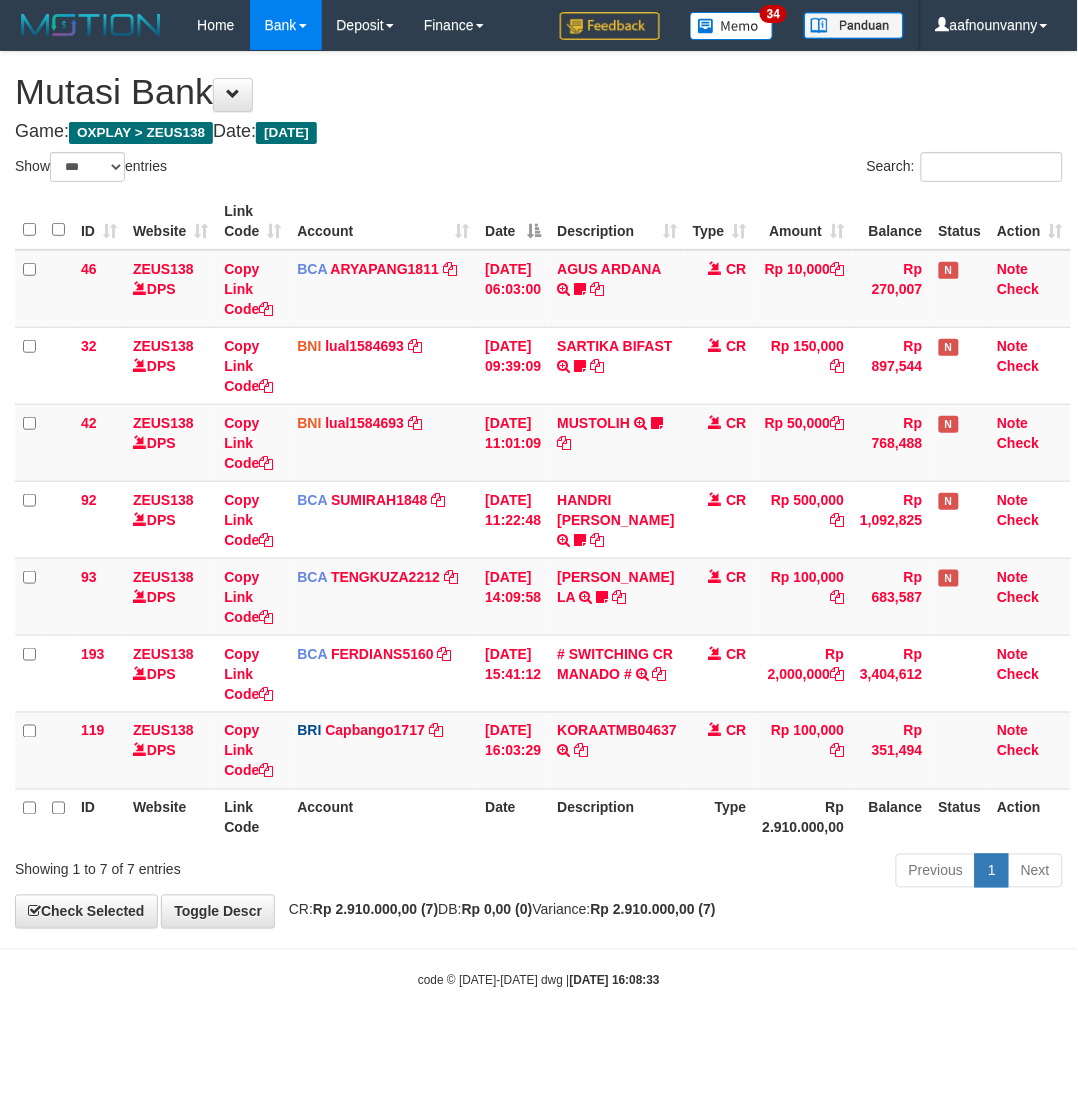 click on "CR:  Rp 2.910.000,00 (7)      DB:  Rp 0,00 (0)      Variance:  Rp 2.910.000,00 (7)" at bounding box center [497, 910] 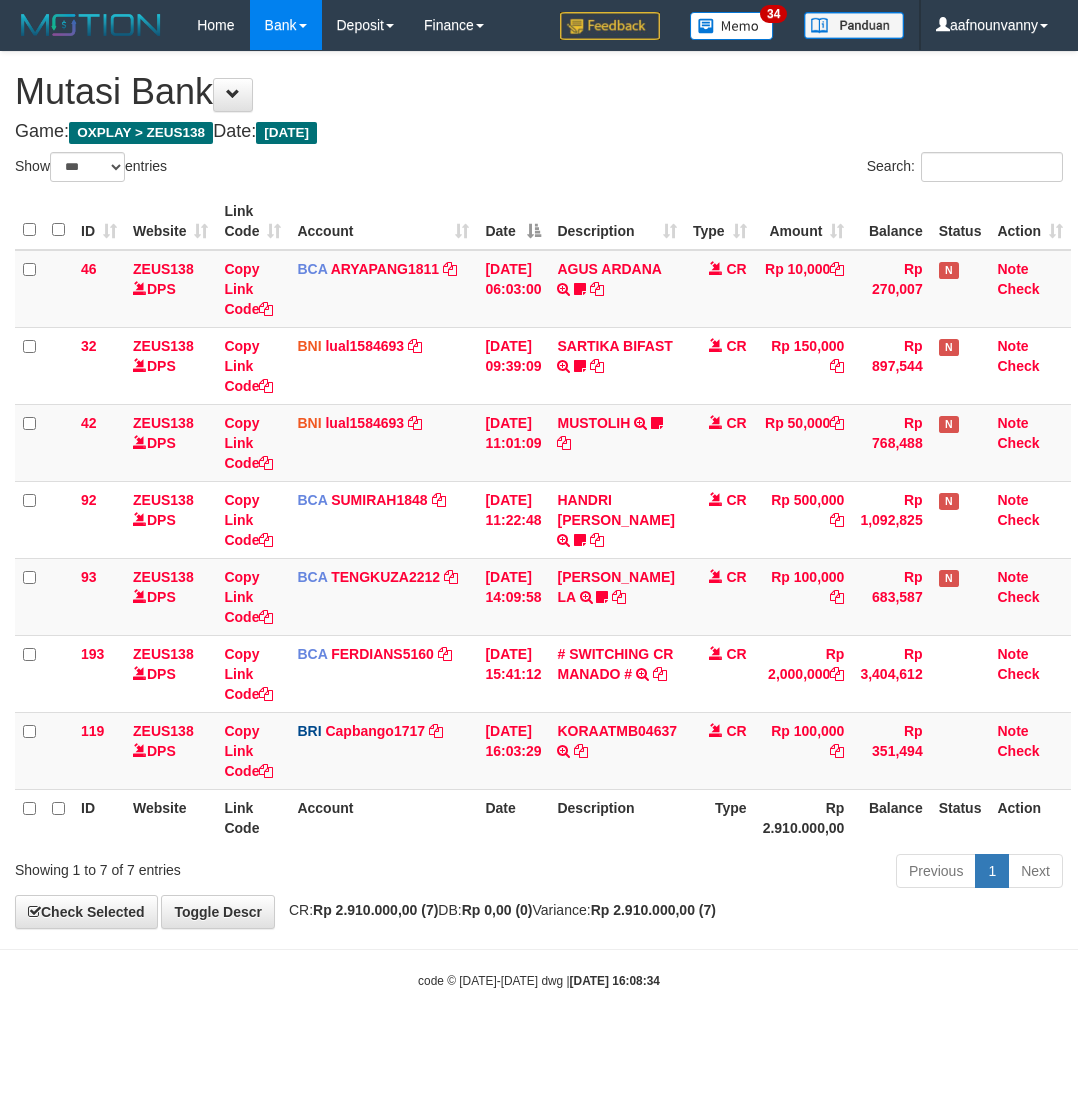 select on "***" 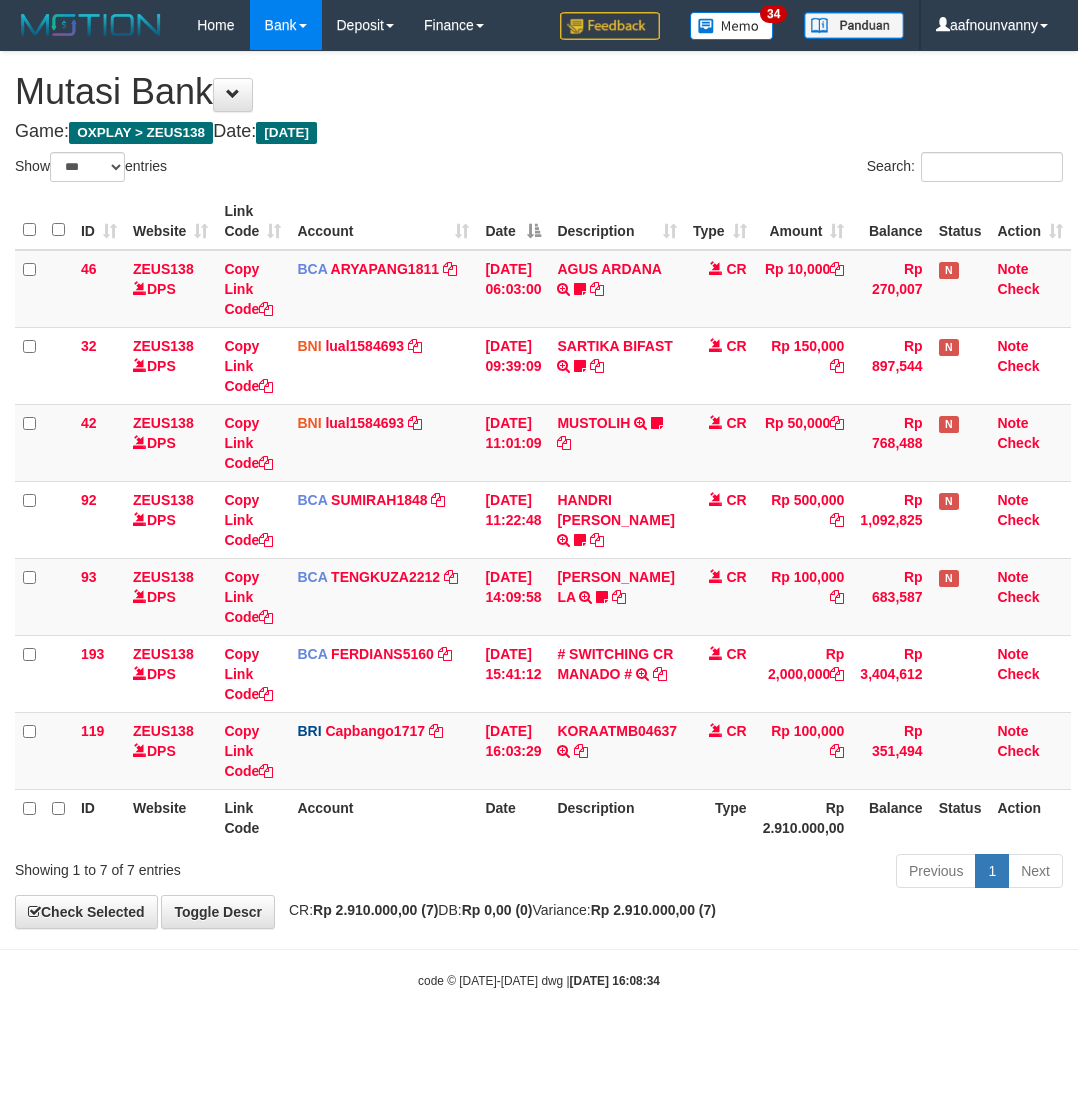 scroll, scrollTop: 0, scrollLeft: 0, axis: both 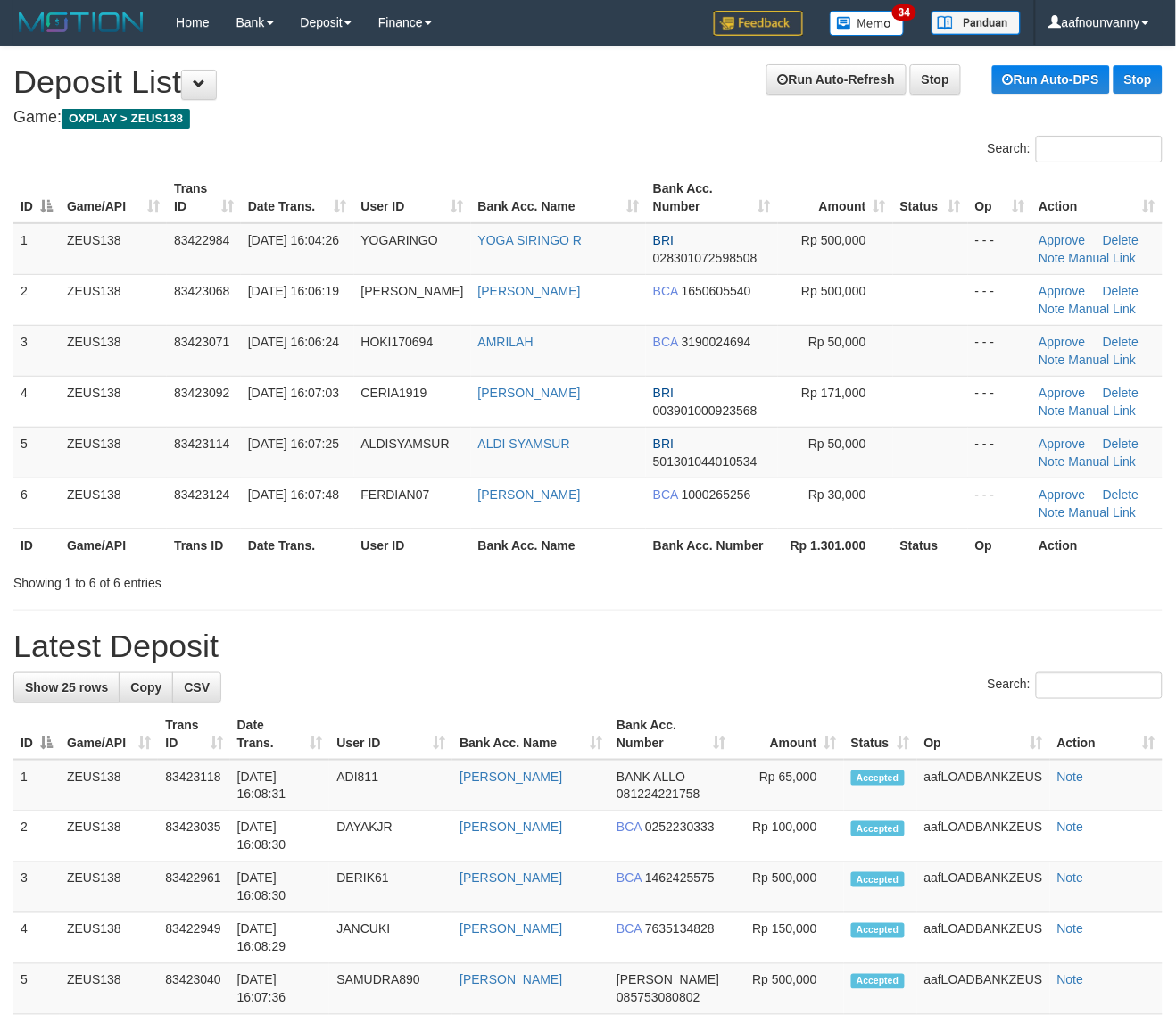 drag, startPoint x: 765, startPoint y: 565, endPoint x: 705, endPoint y: 559, distance: 60.29925 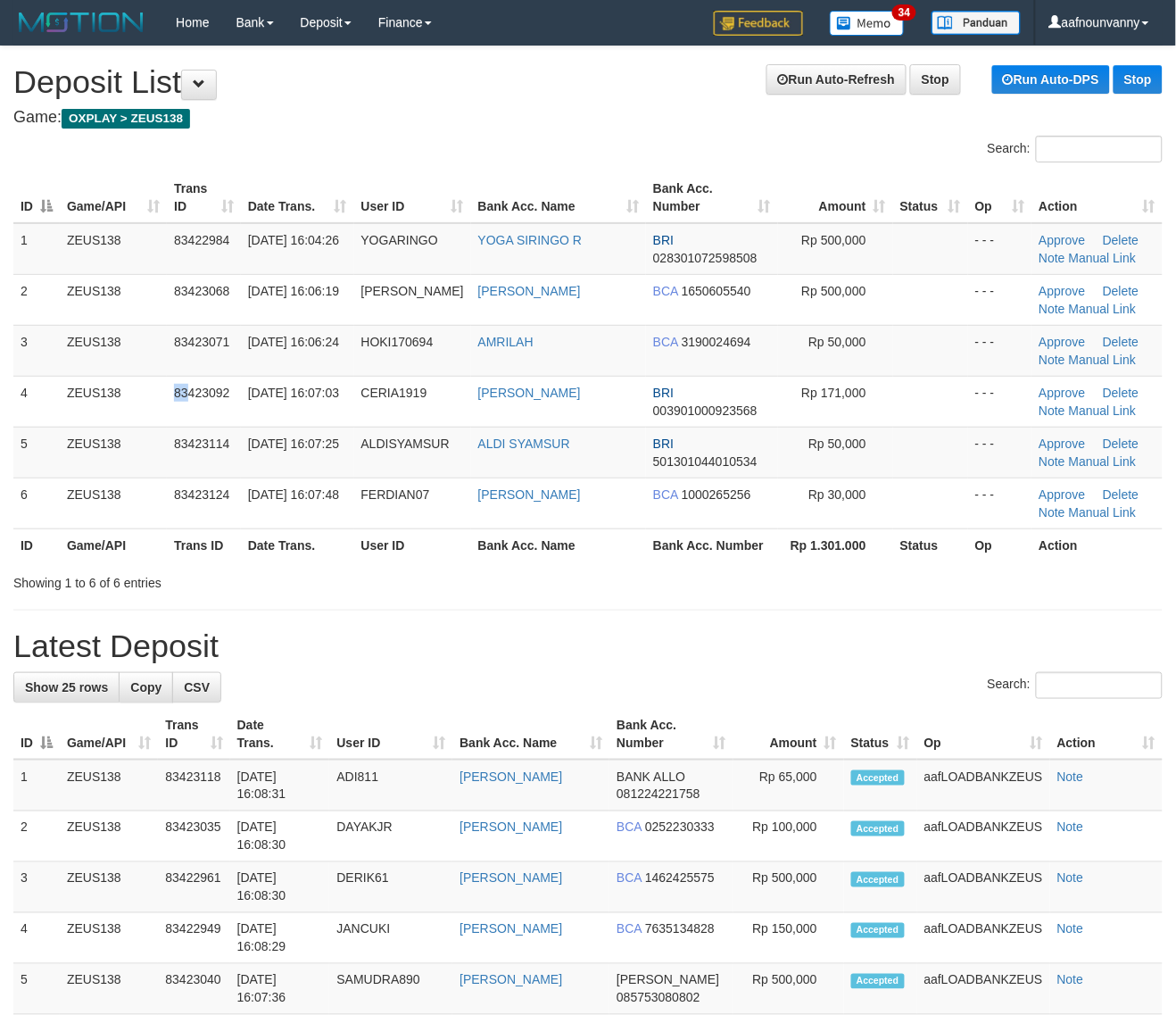 drag, startPoint x: 170, startPoint y: 393, endPoint x: 1180, endPoint y: 552, distance: 1022.4388 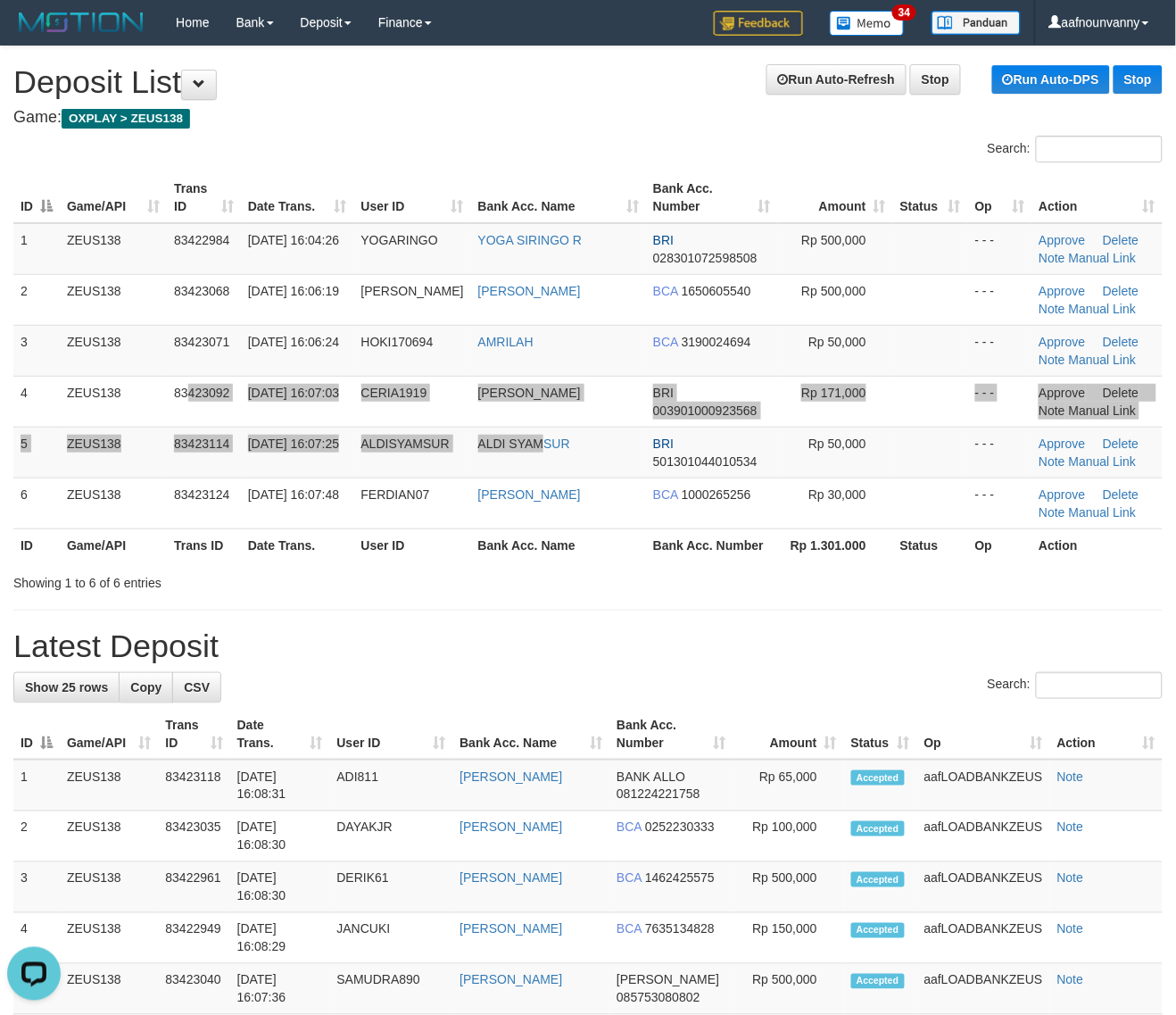 scroll, scrollTop: 0, scrollLeft: 0, axis: both 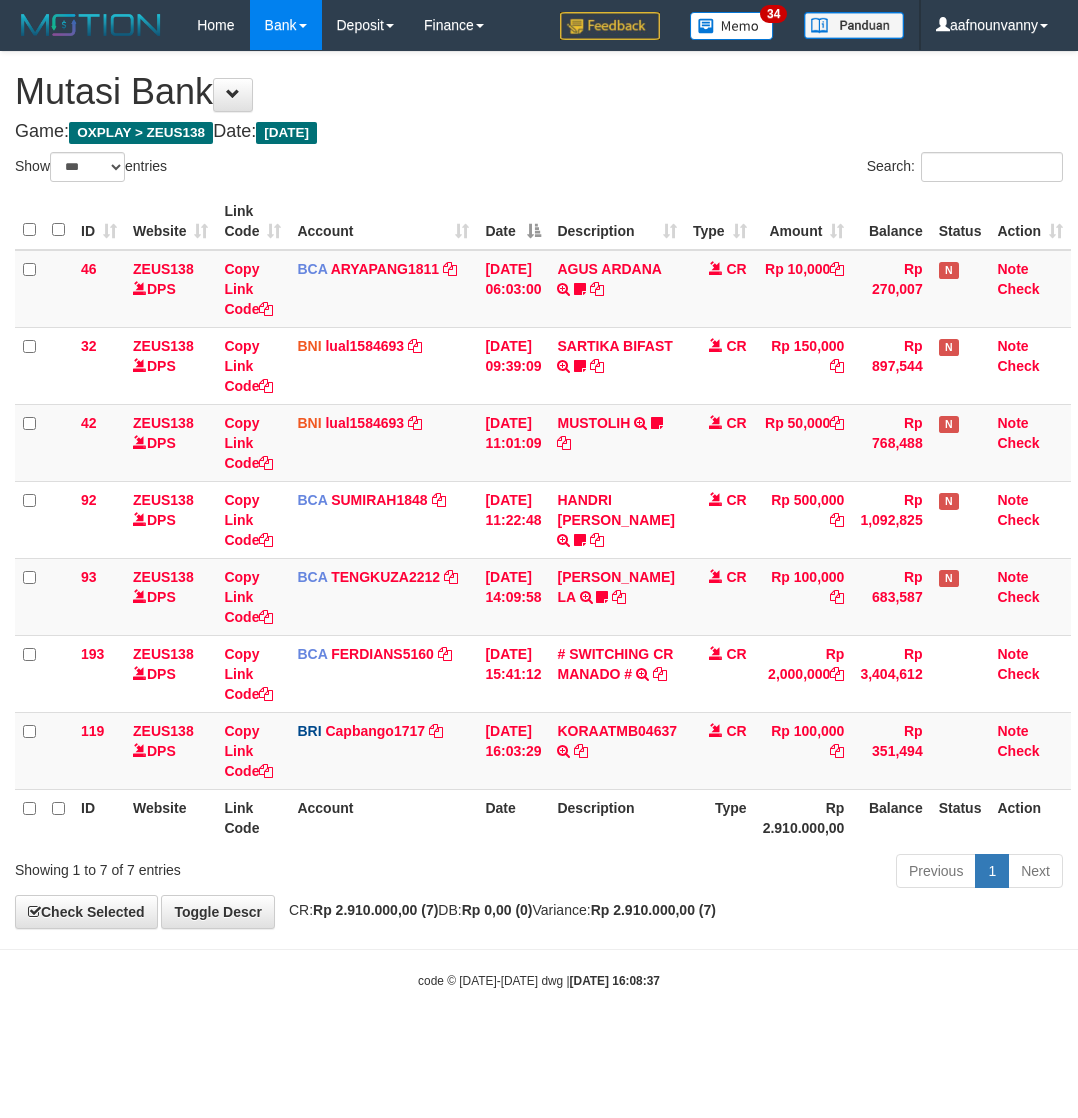 select on "***" 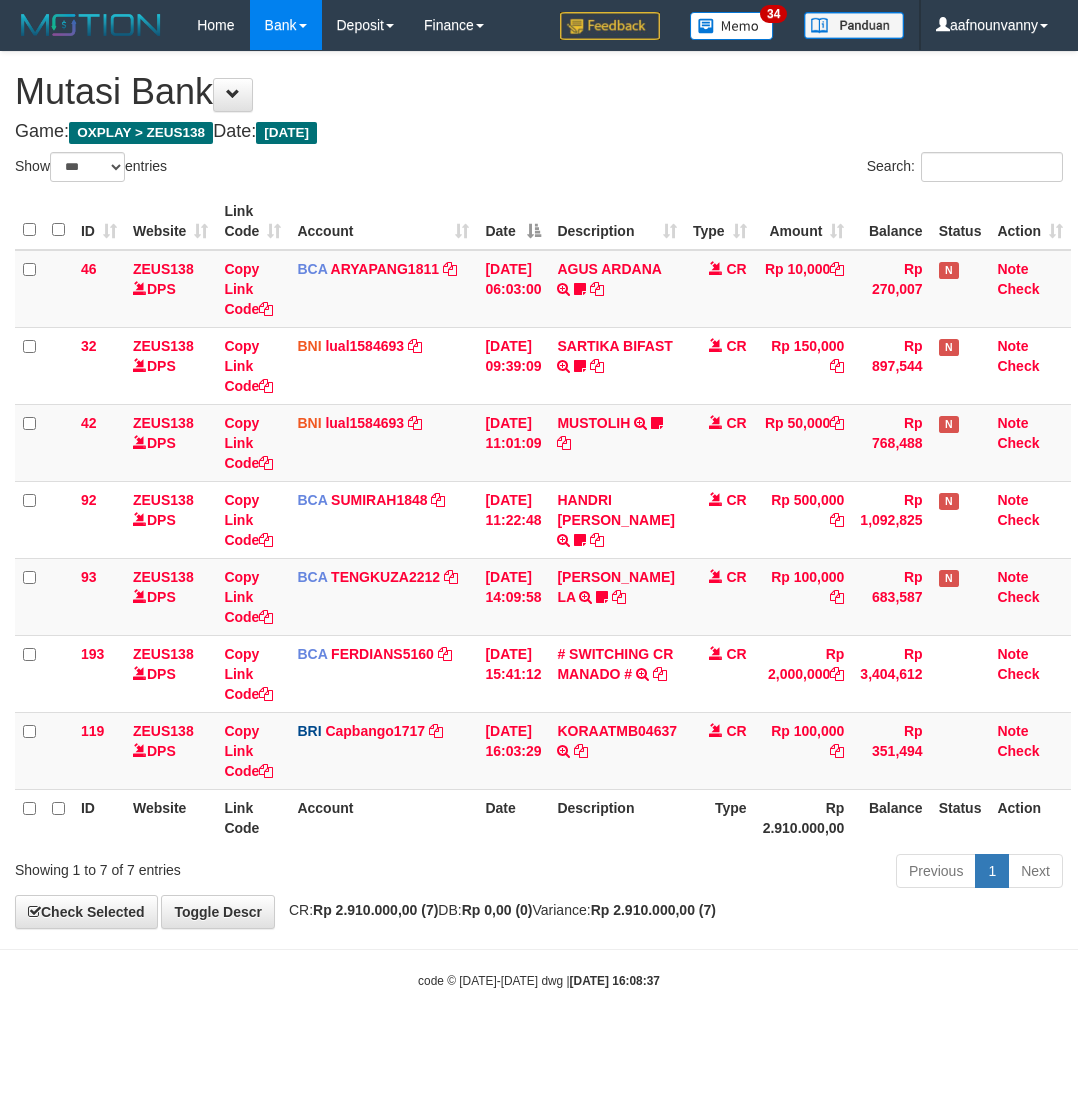 scroll, scrollTop: 0, scrollLeft: 5, axis: horizontal 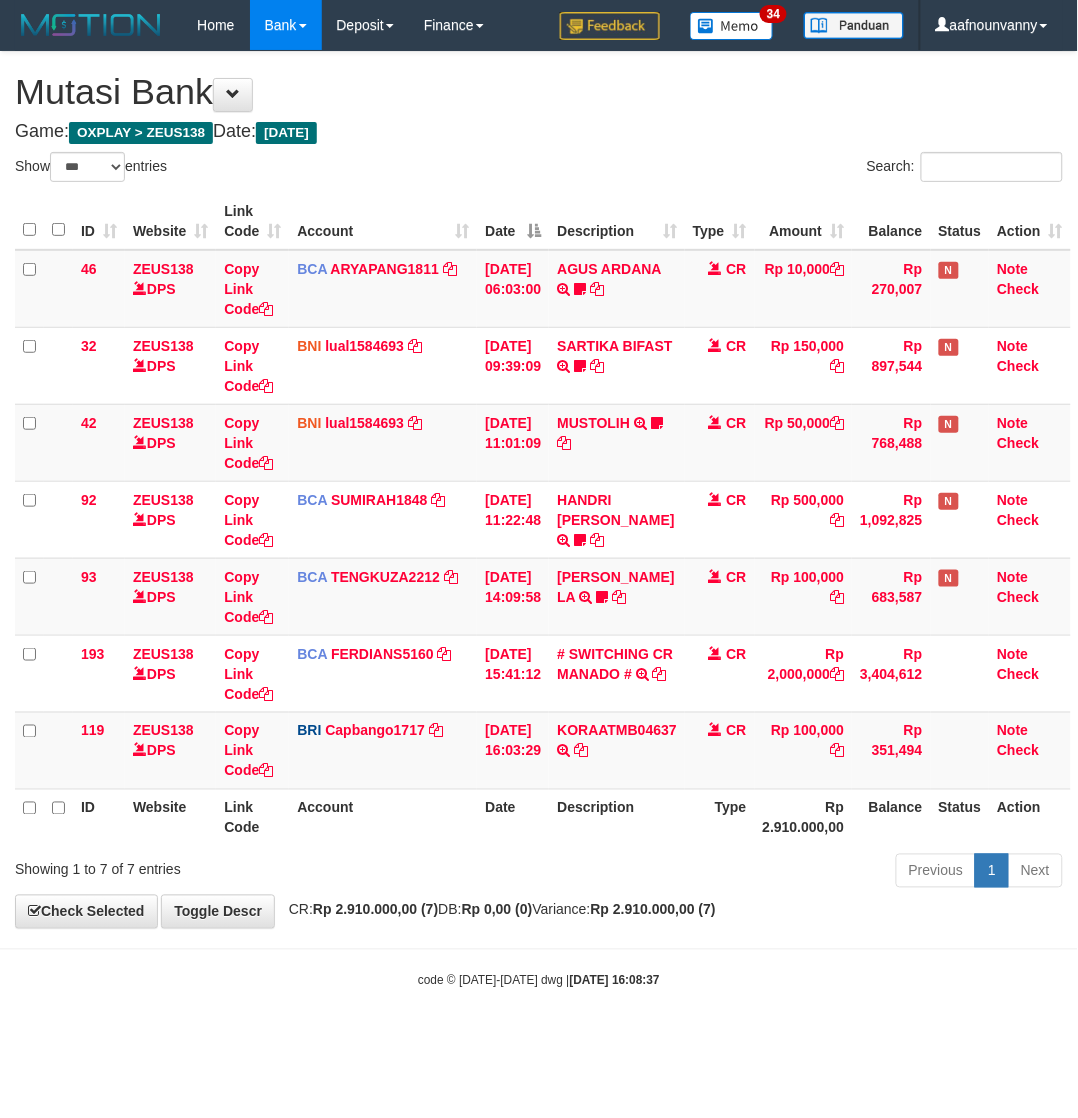 drag, startPoint x: 621, startPoint y: 867, endPoint x: 626, endPoint y: 823, distance: 44.28318 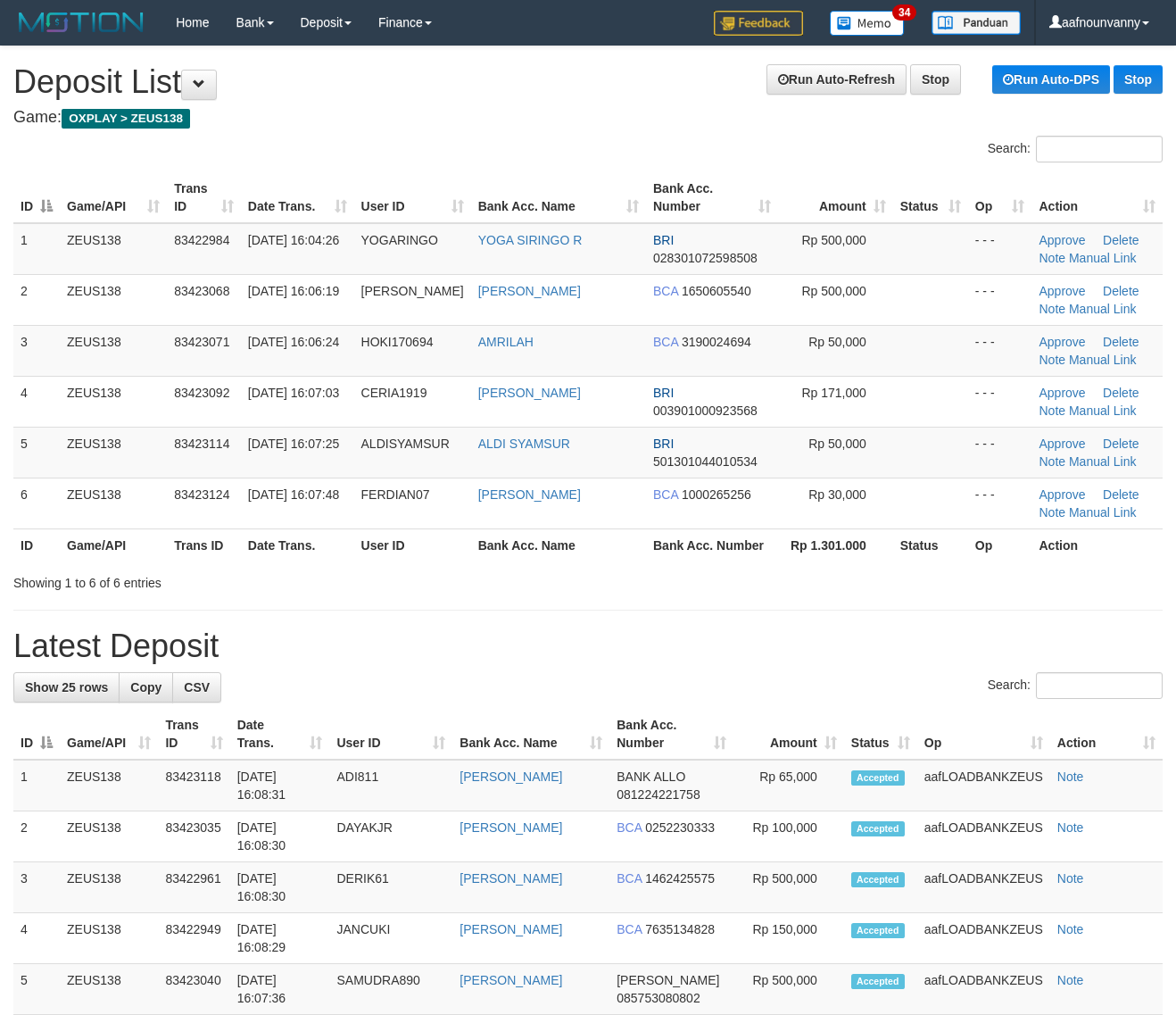 scroll, scrollTop: 0, scrollLeft: 0, axis: both 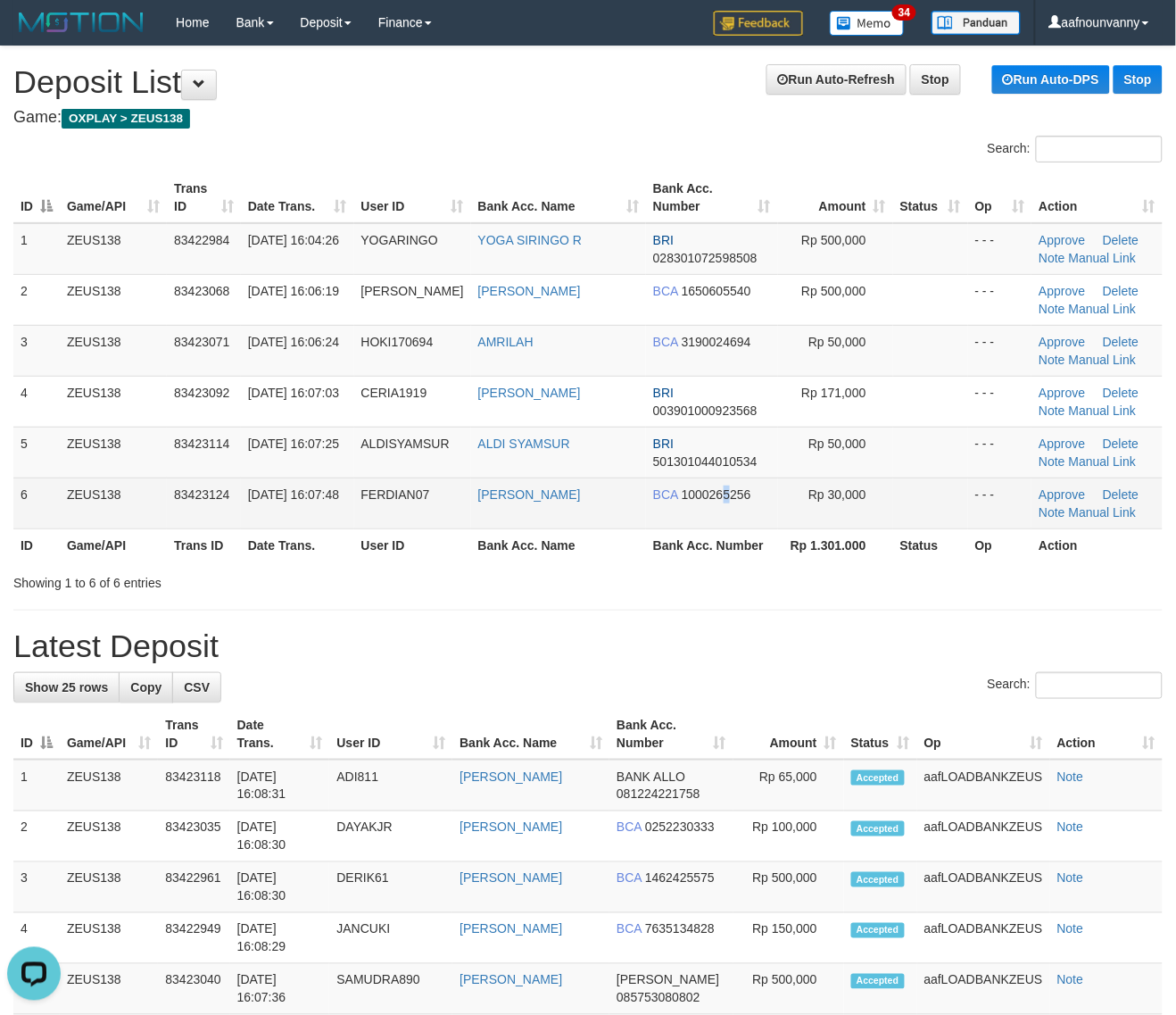 click on "BCA
1000265256" at bounding box center [712, 503] 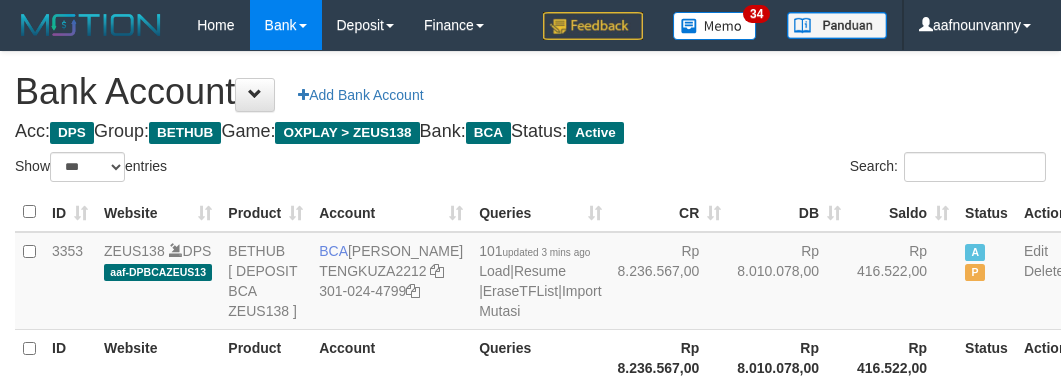 select on "***" 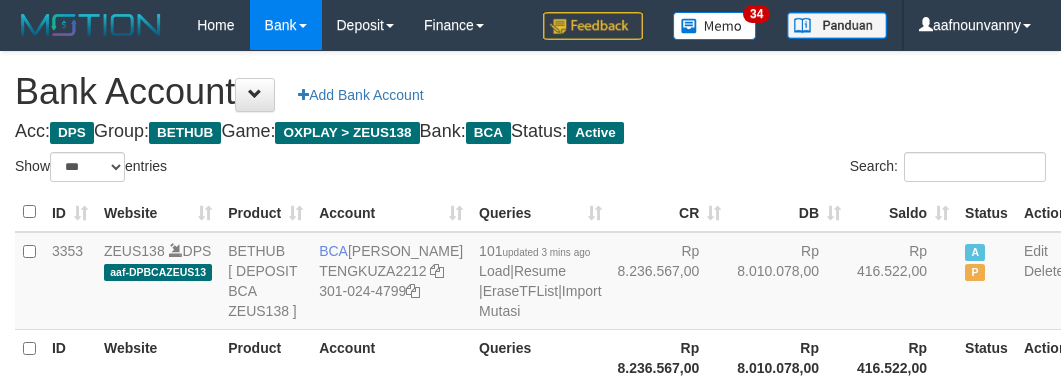 scroll, scrollTop: 226, scrollLeft: 0, axis: vertical 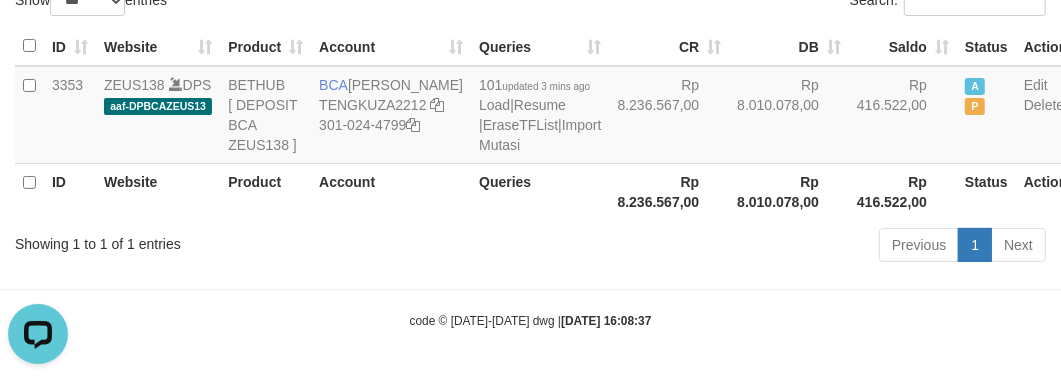 drag, startPoint x: 387, startPoint y: 286, endPoint x: 407, endPoint y: 287, distance: 20.024984 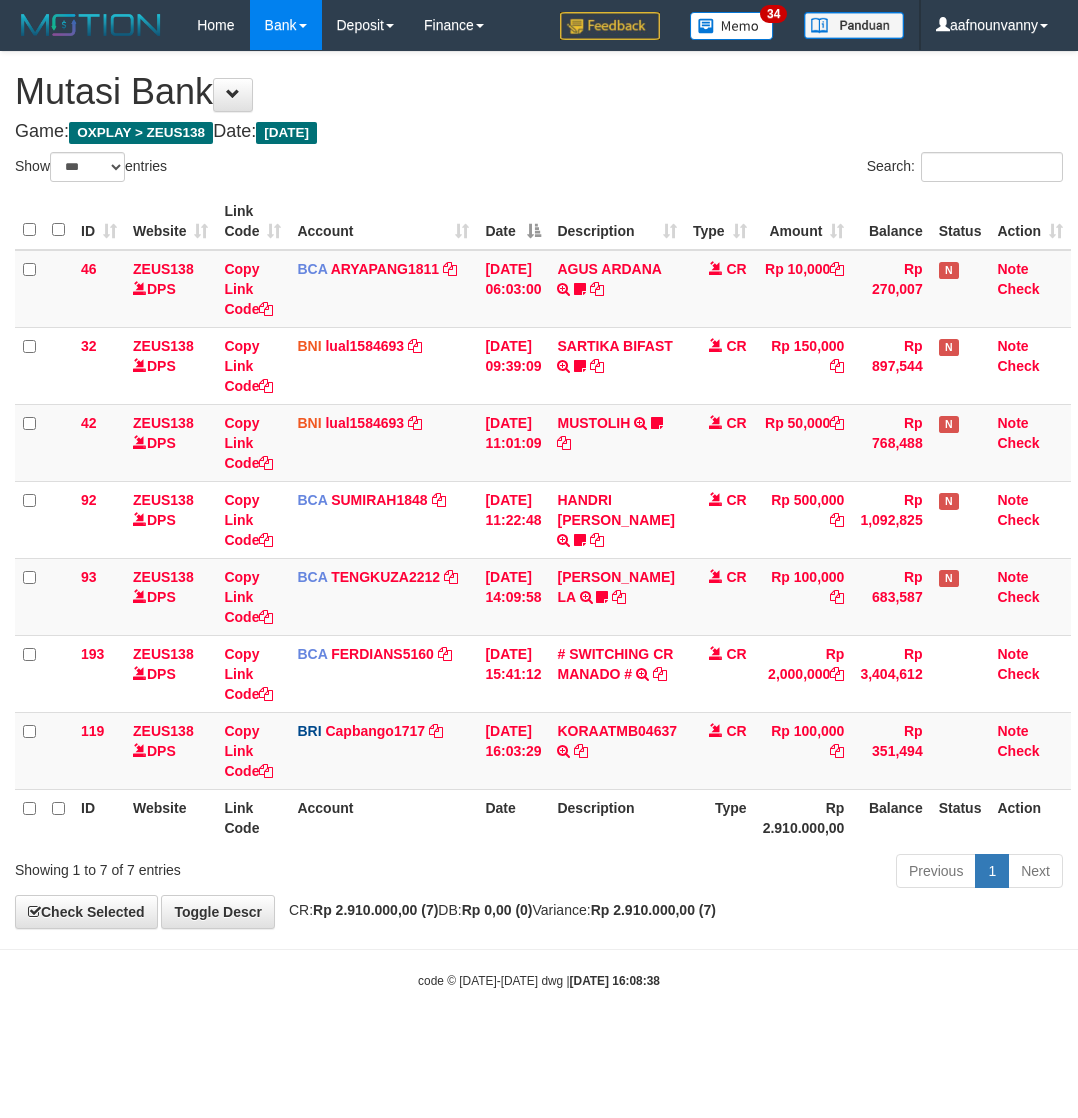 select on "***" 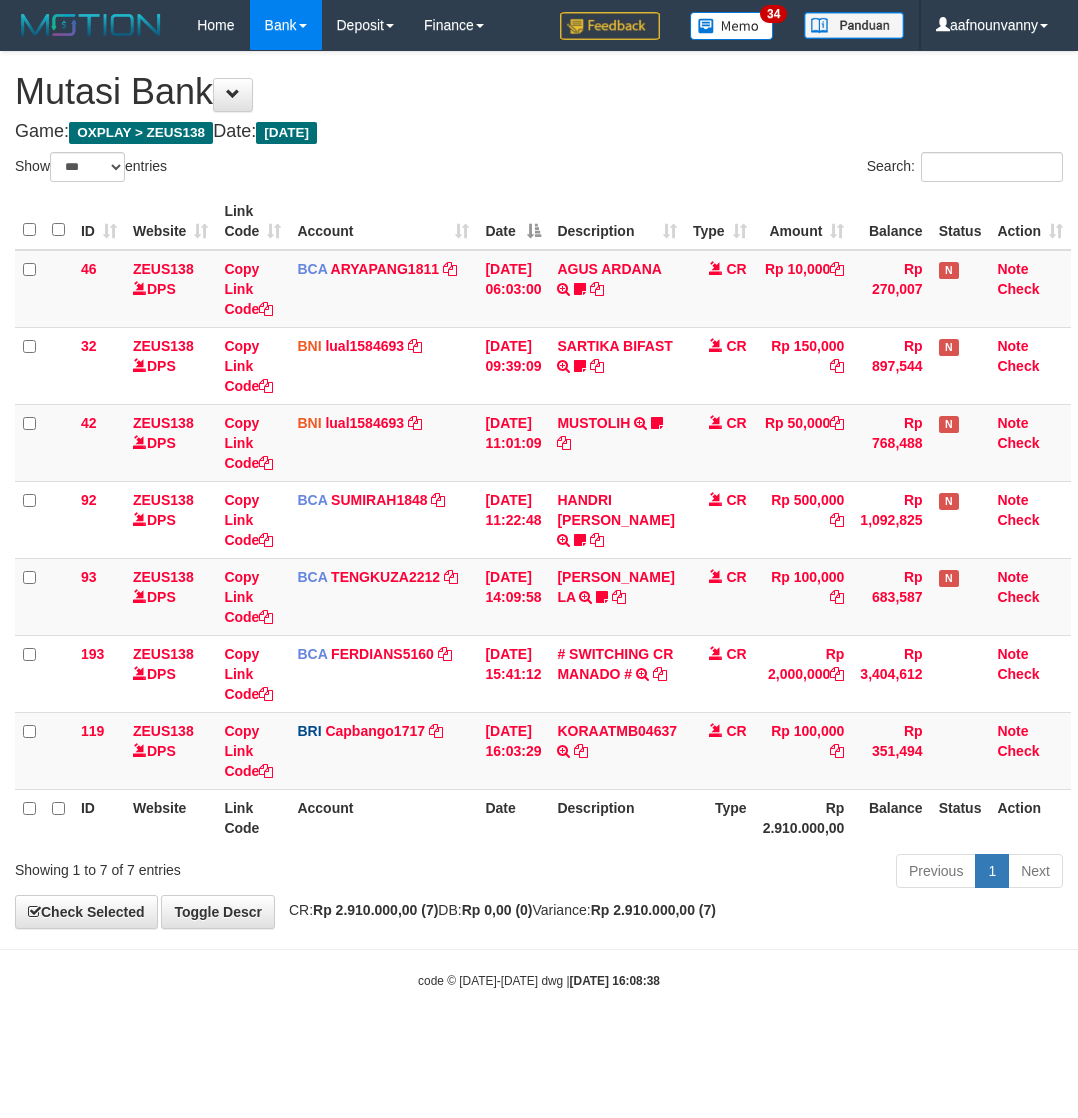 scroll, scrollTop: 0, scrollLeft: 5, axis: horizontal 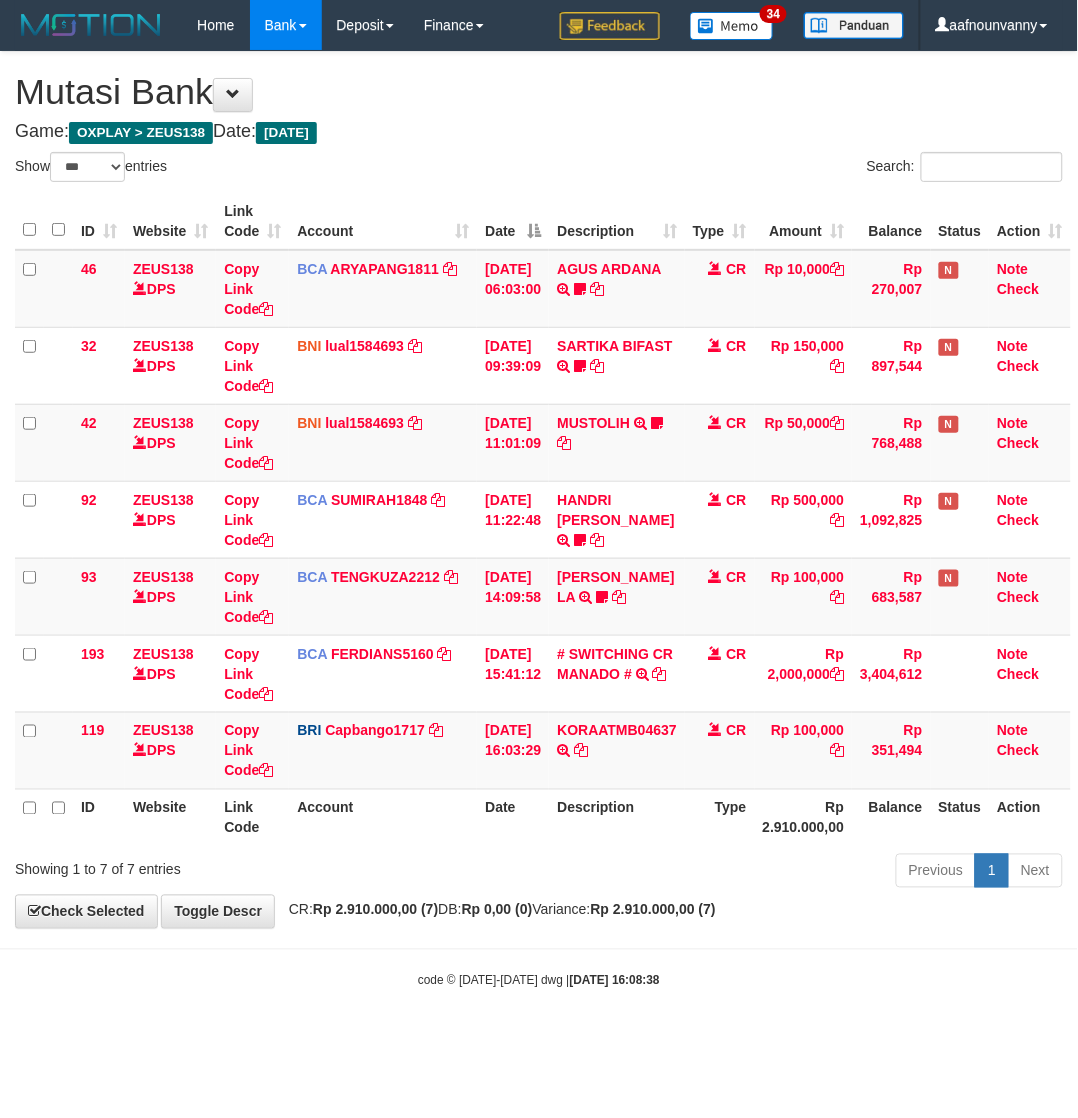 click on "Description" at bounding box center [617, 817] 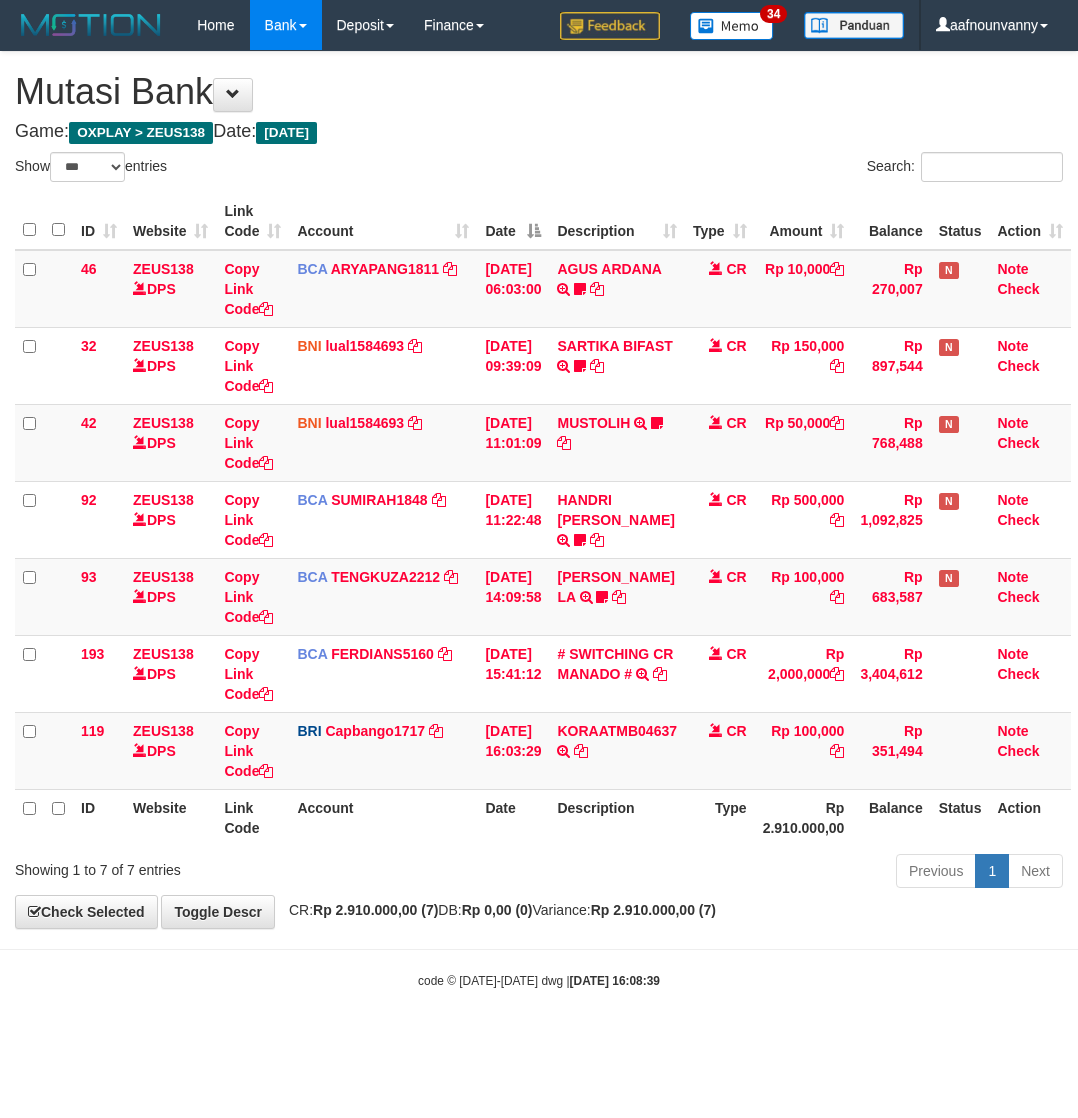 select on "***" 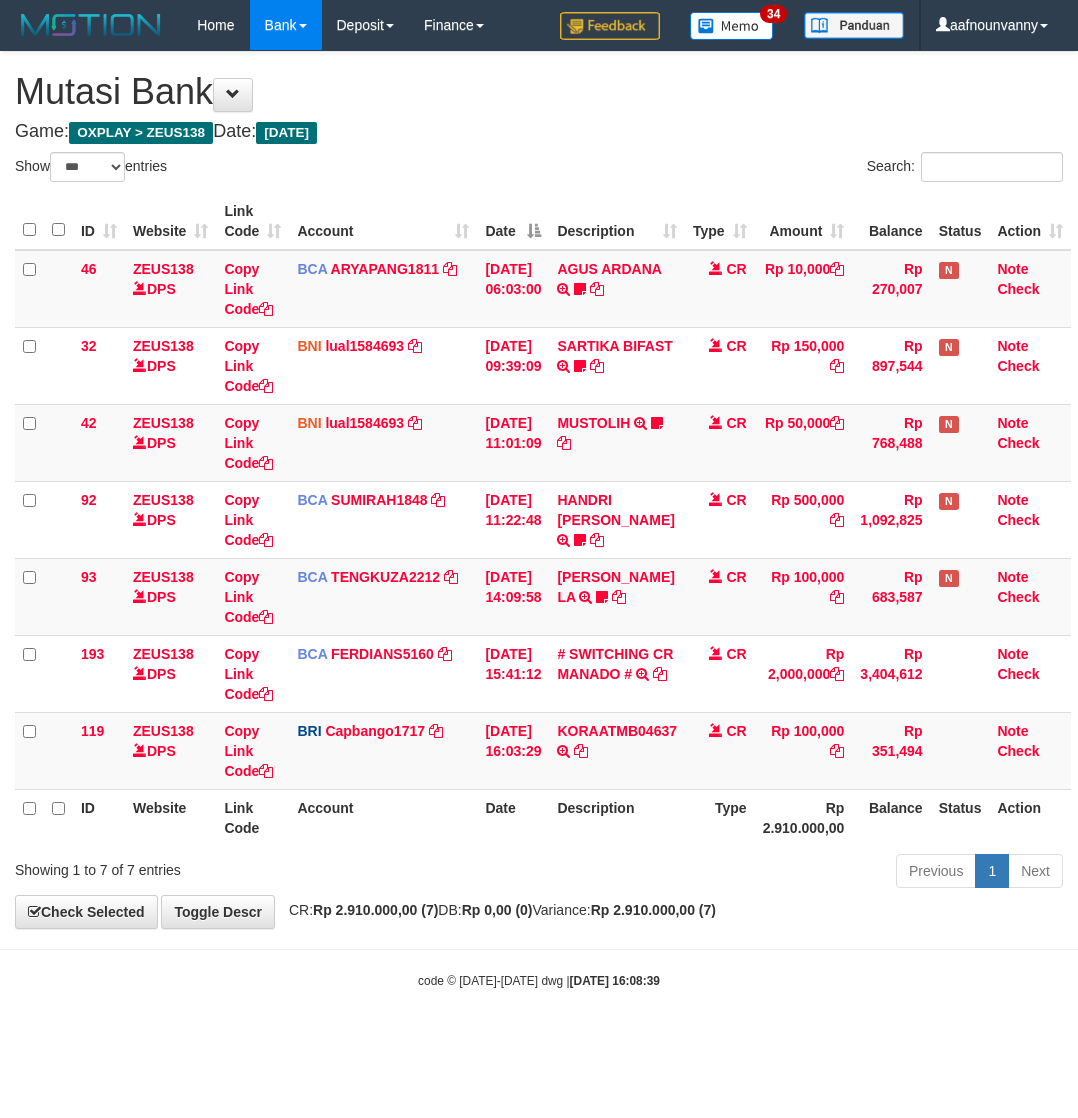 scroll, scrollTop: 0, scrollLeft: 5, axis: horizontal 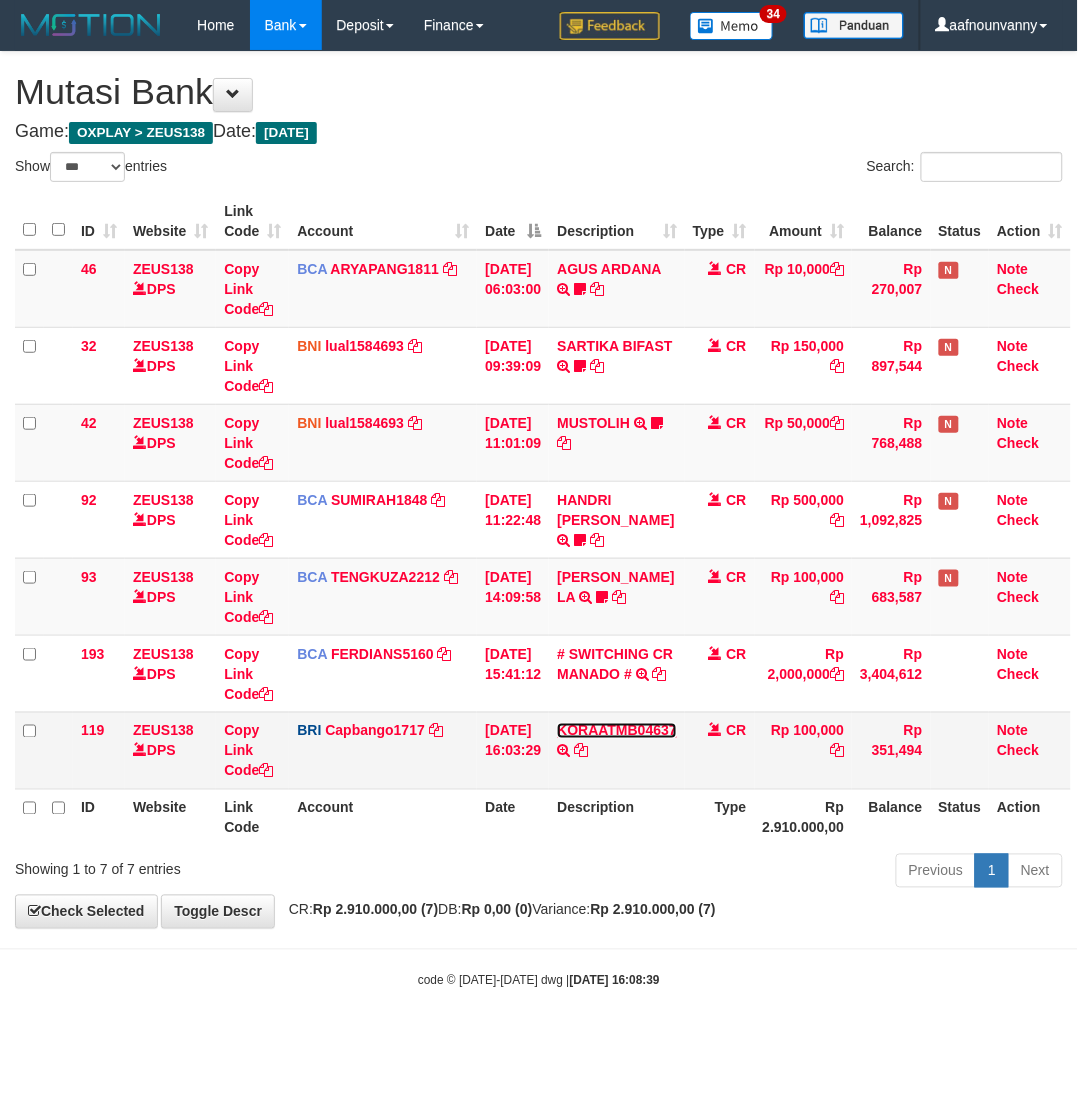 click on "KORAATMB04637" at bounding box center (617, 731) 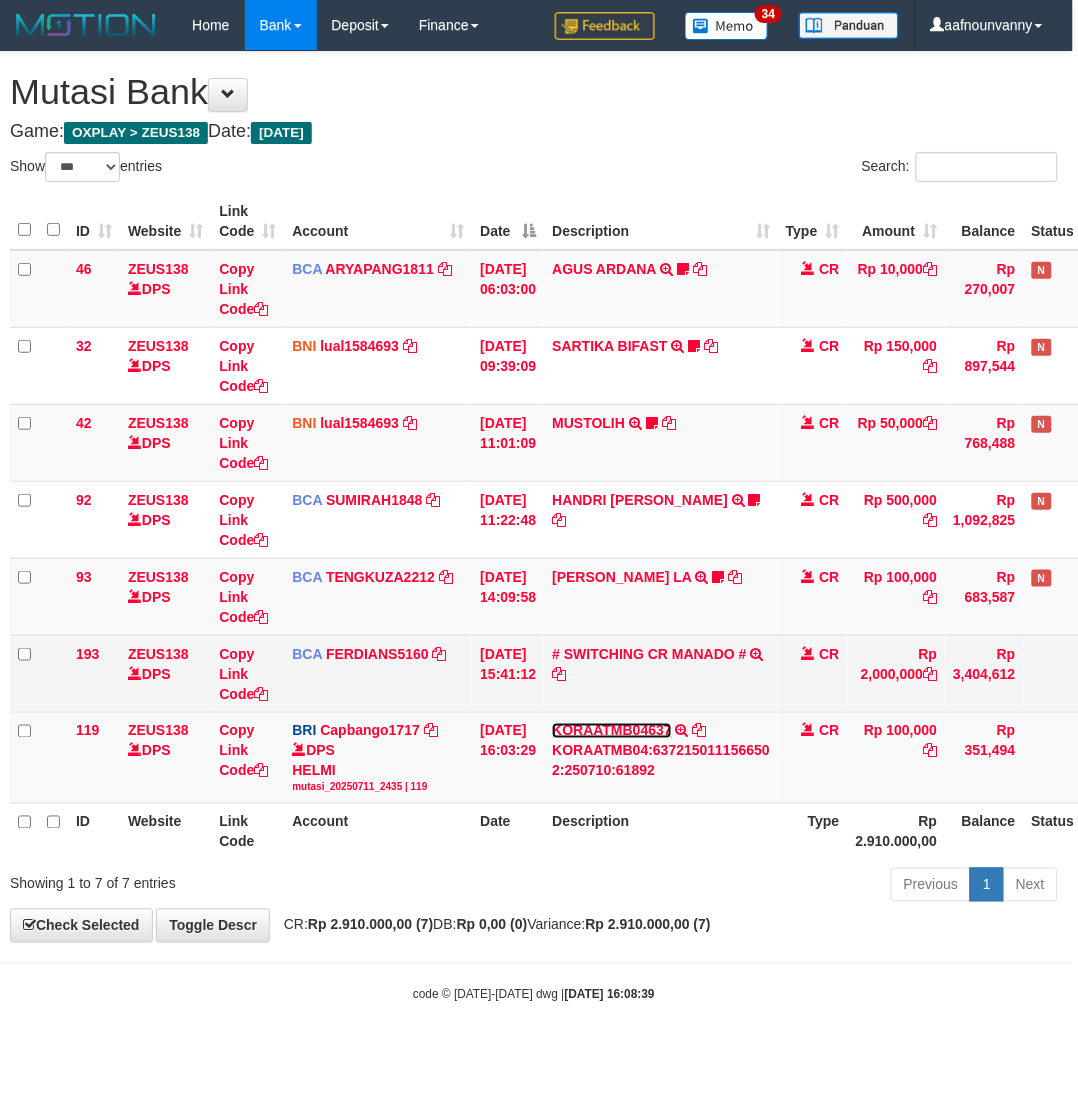 drag, startPoint x: 607, startPoint y: 731, endPoint x: 603, endPoint y: 668, distance: 63.126858 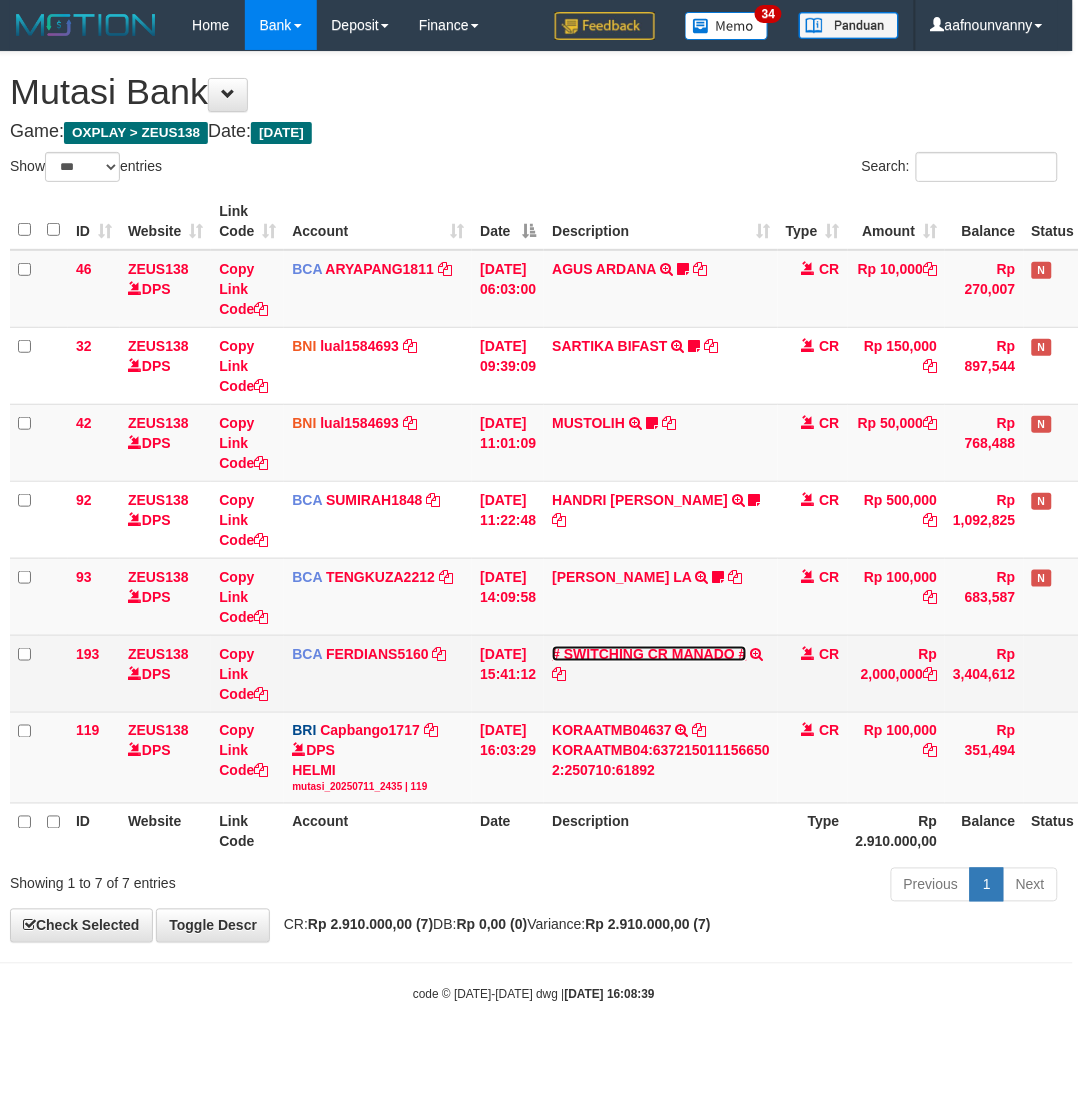 click on "# SWITCHING CR MANADO #" at bounding box center (649, 654) 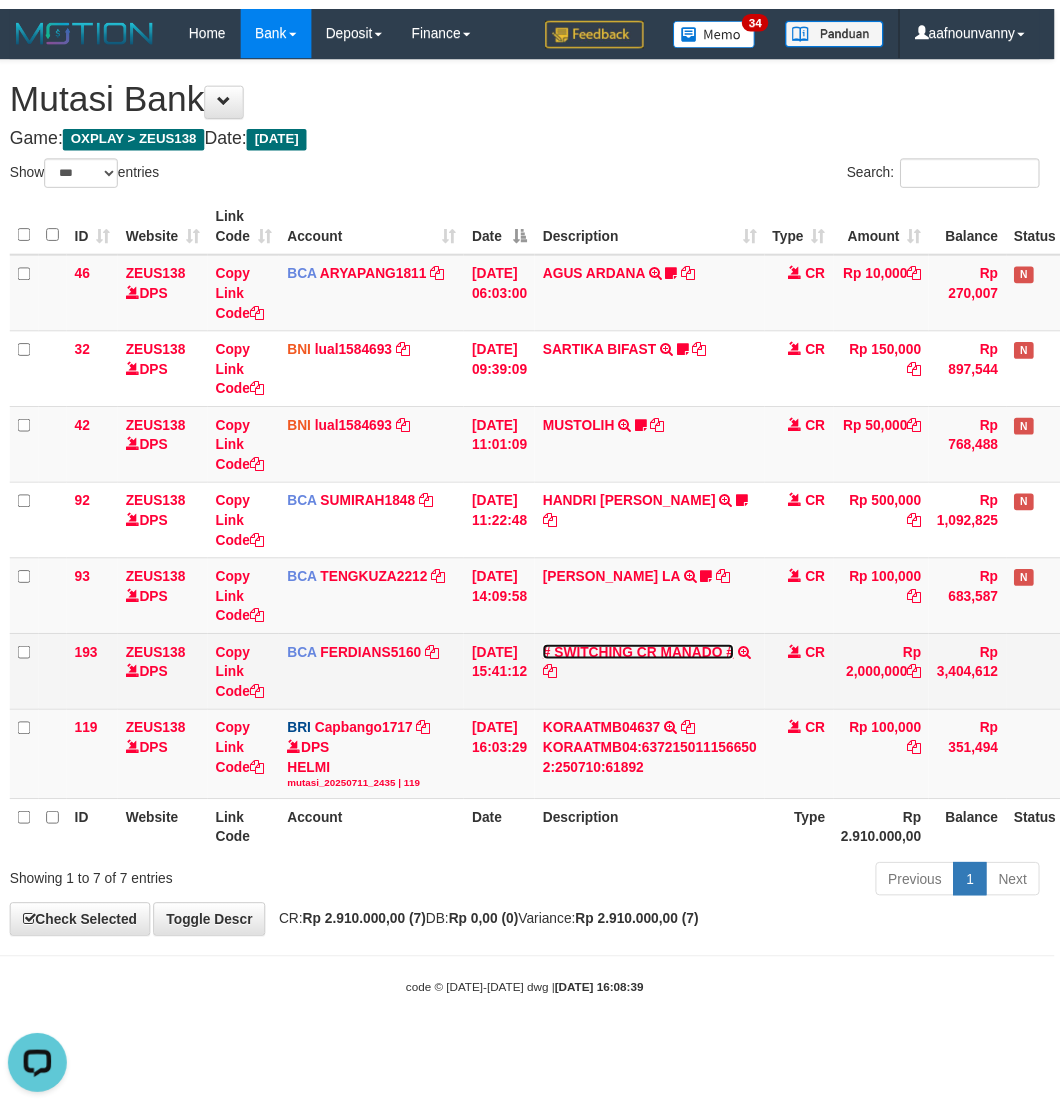scroll, scrollTop: 0, scrollLeft: 0, axis: both 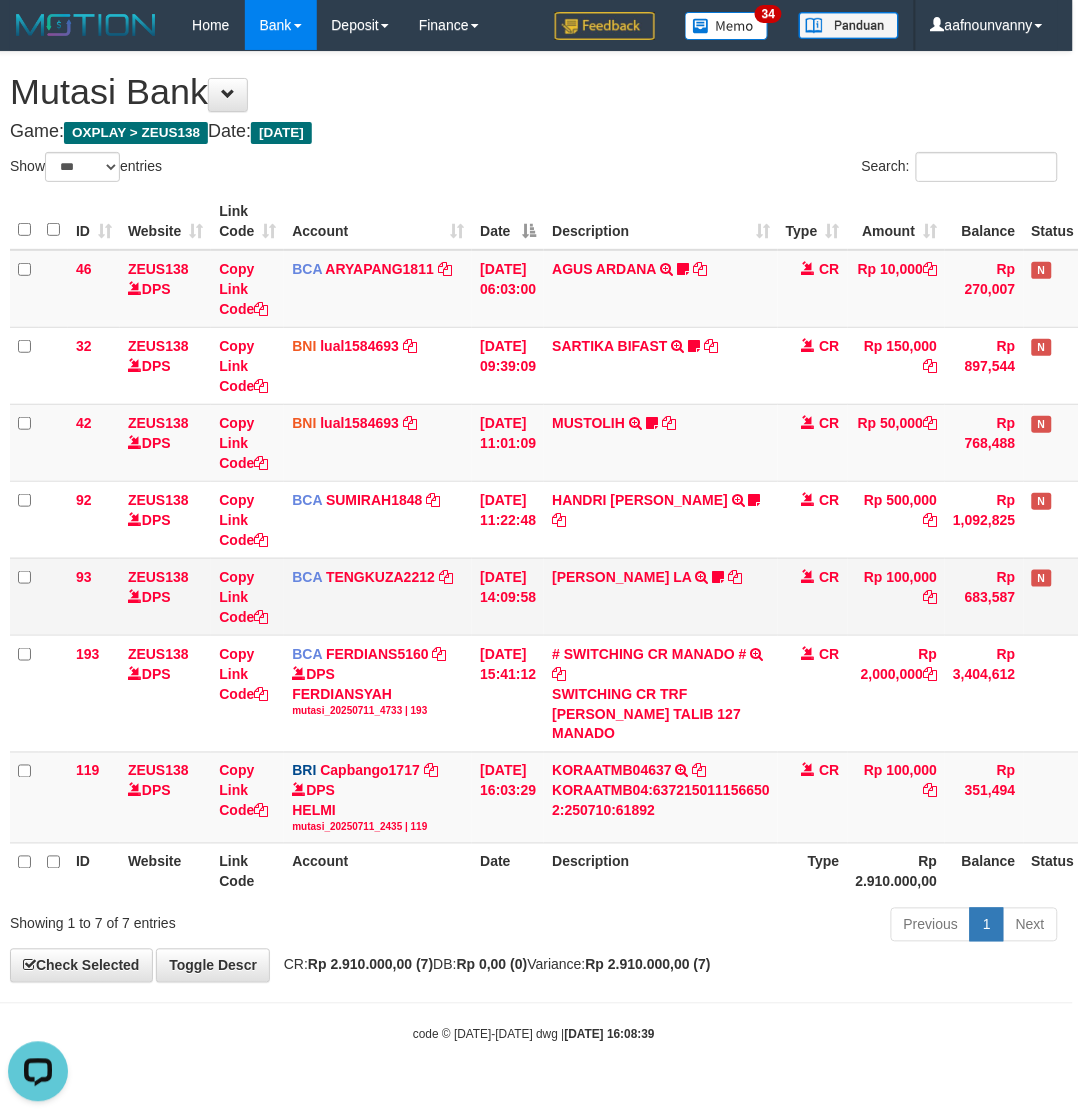 click on "DICKSON JOURDAN LA            TRSF E-BANKING CR 1107/FTSCY/WS95031
100000.00DICKSON JOURDAN LA    gacormania16A" at bounding box center (661, 596) 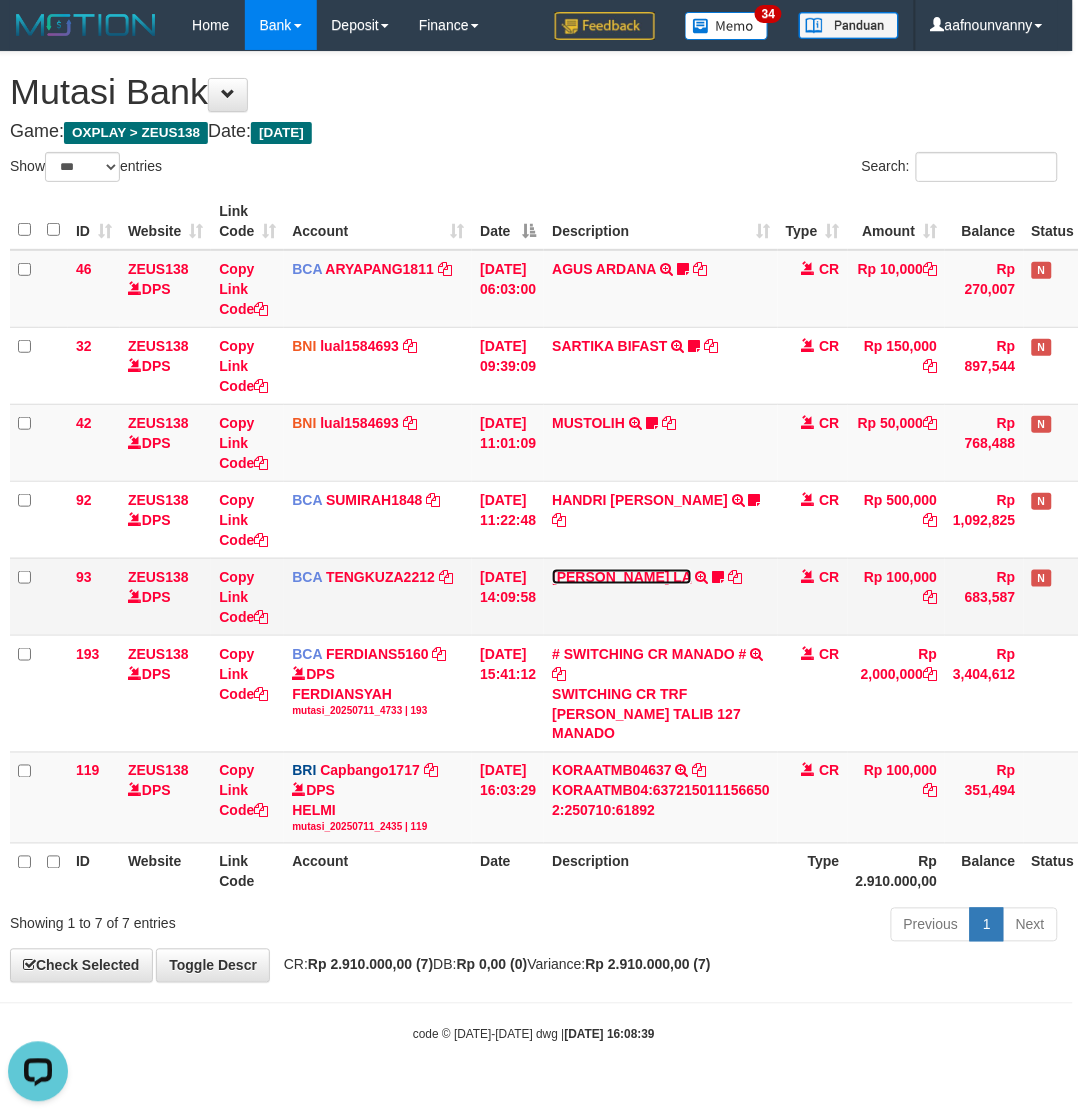 click on "DICKSON JOURDAN LA" at bounding box center [622, 577] 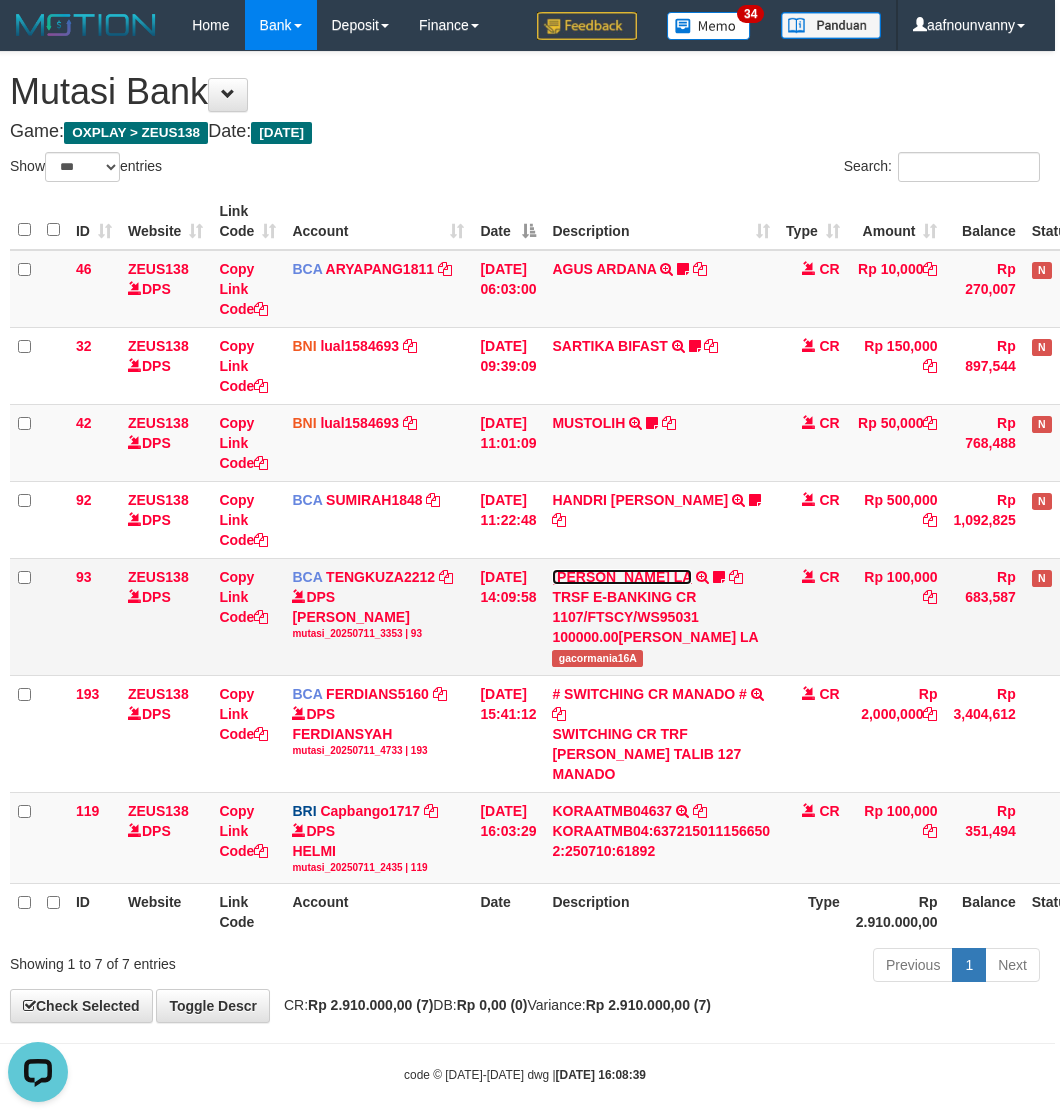 click on "DICKSON JOURDAN LA            TRSF E-BANKING CR 1107/FTSCY/WS95031
100000.00DICKSON JOURDAN LA    gacormania16A" at bounding box center [661, 616] 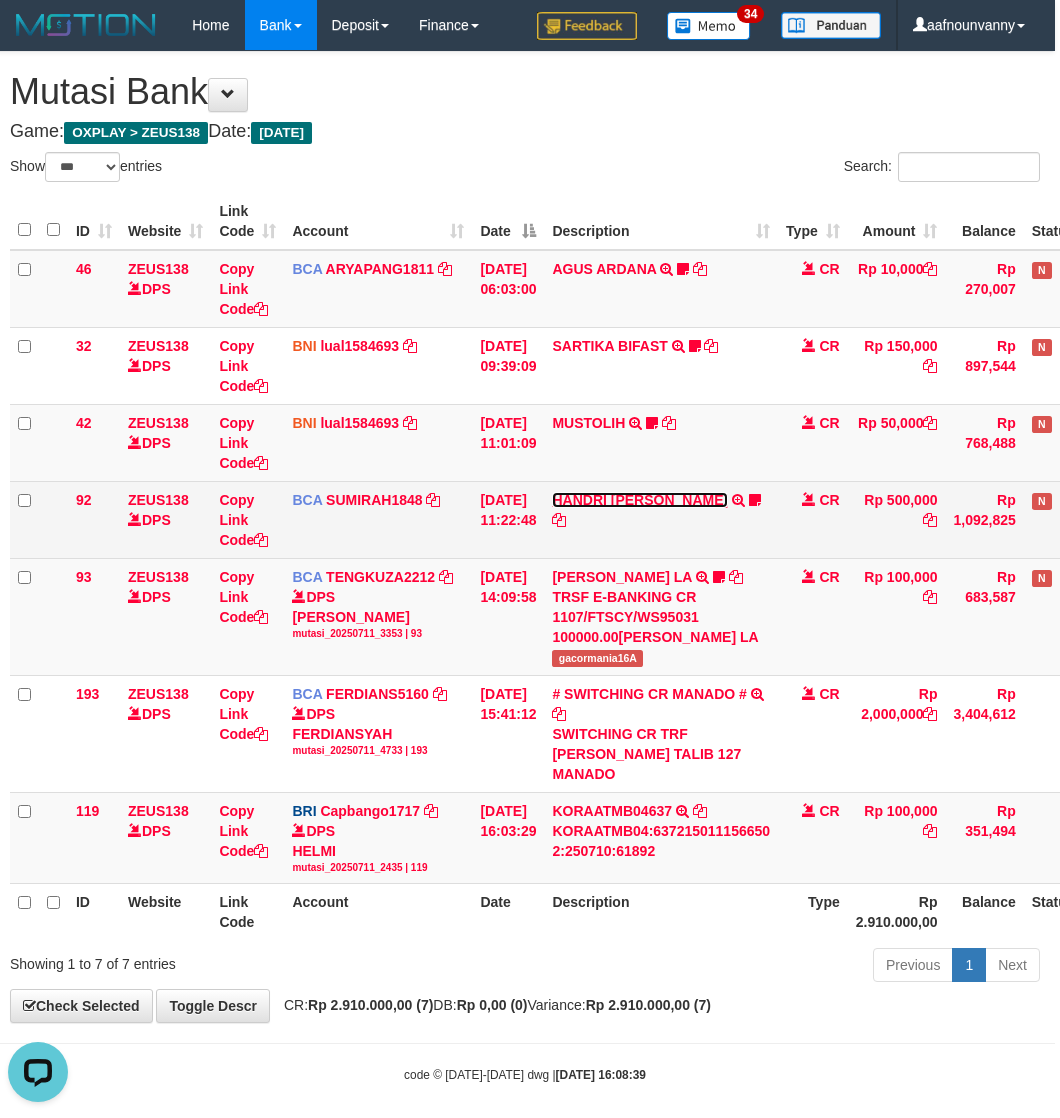 drag, startPoint x: 598, startPoint y: 497, endPoint x: 597, endPoint y: 485, distance: 12.0415945 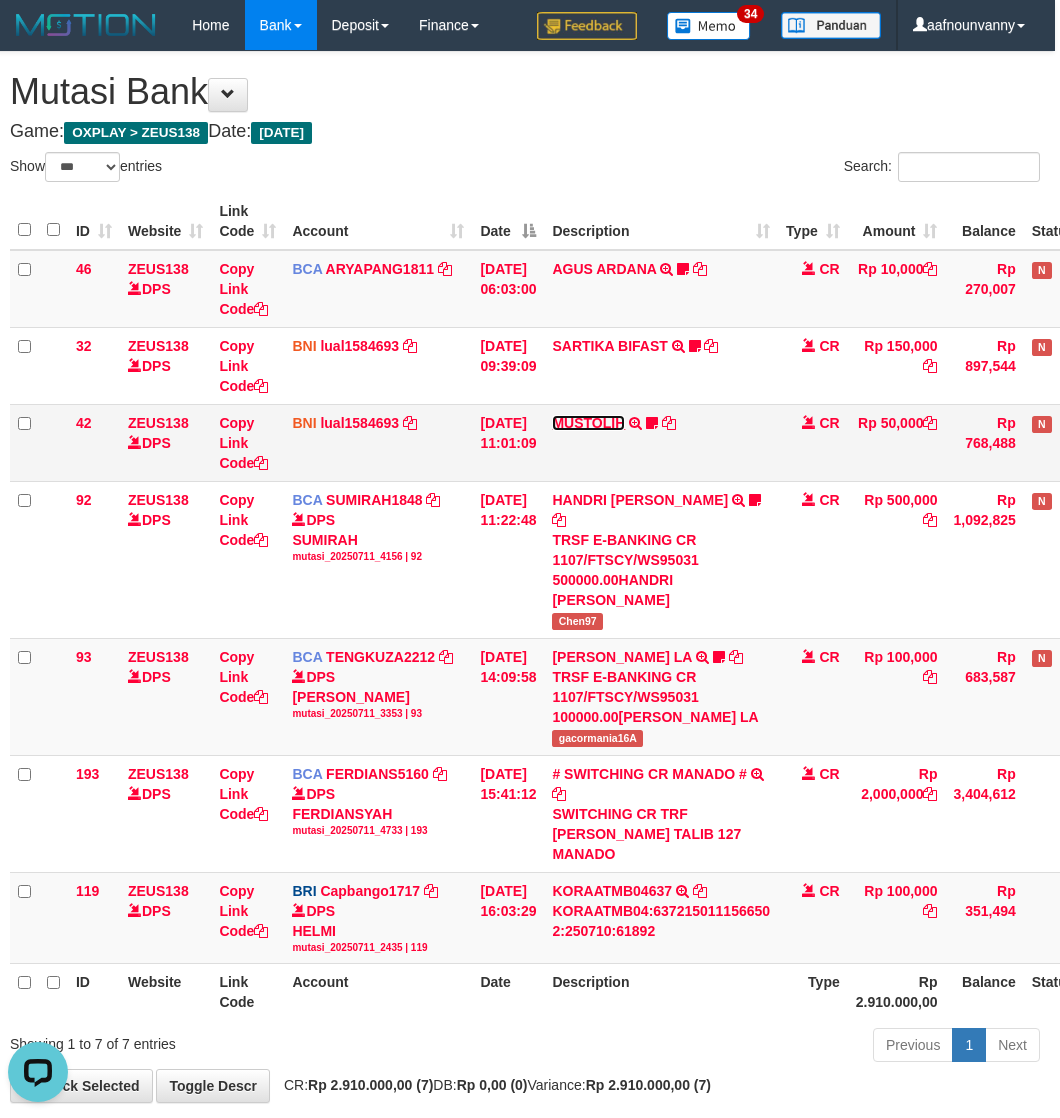 click on "MUSTOLIH" at bounding box center [588, 423] 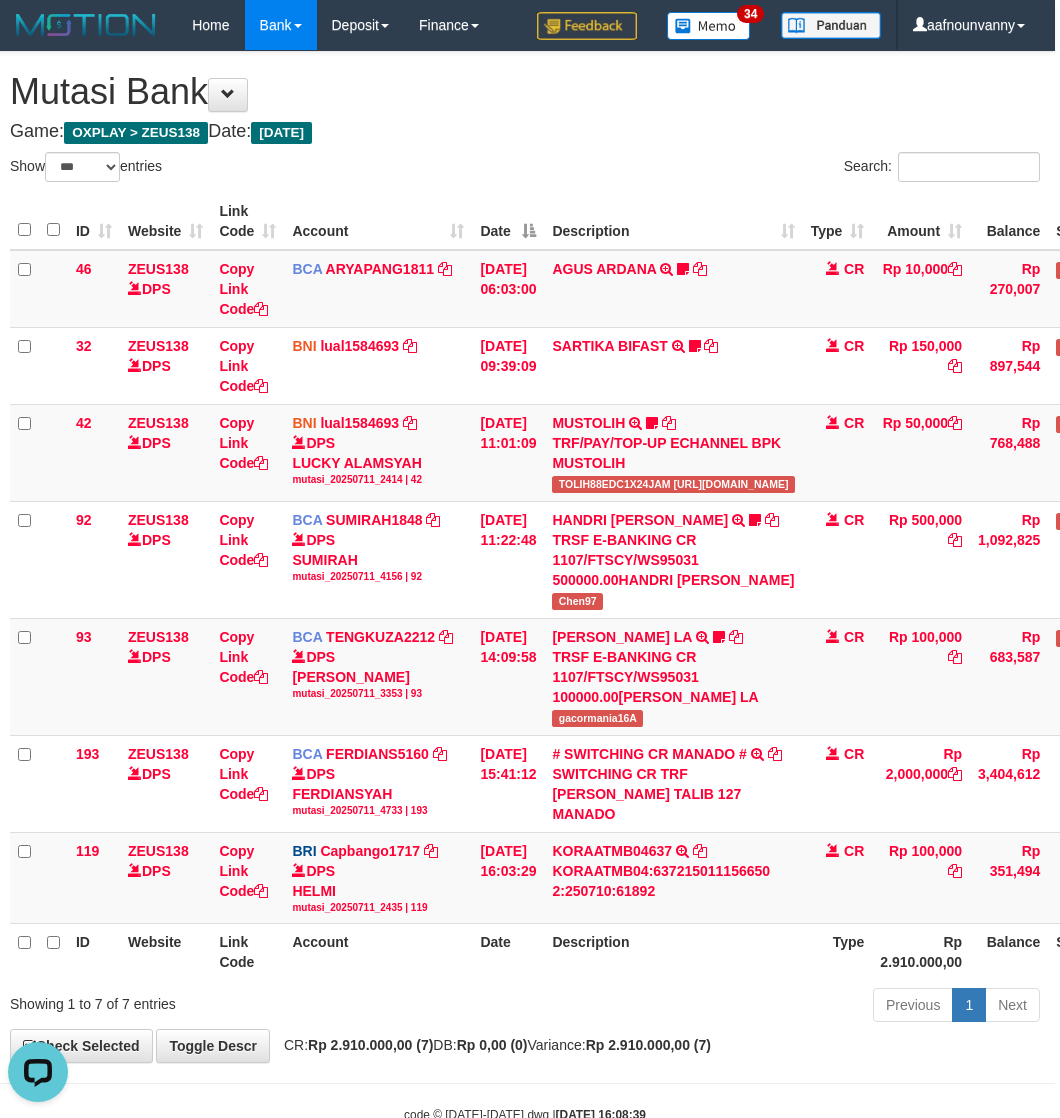 click on "Description" at bounding box center [673, 952] 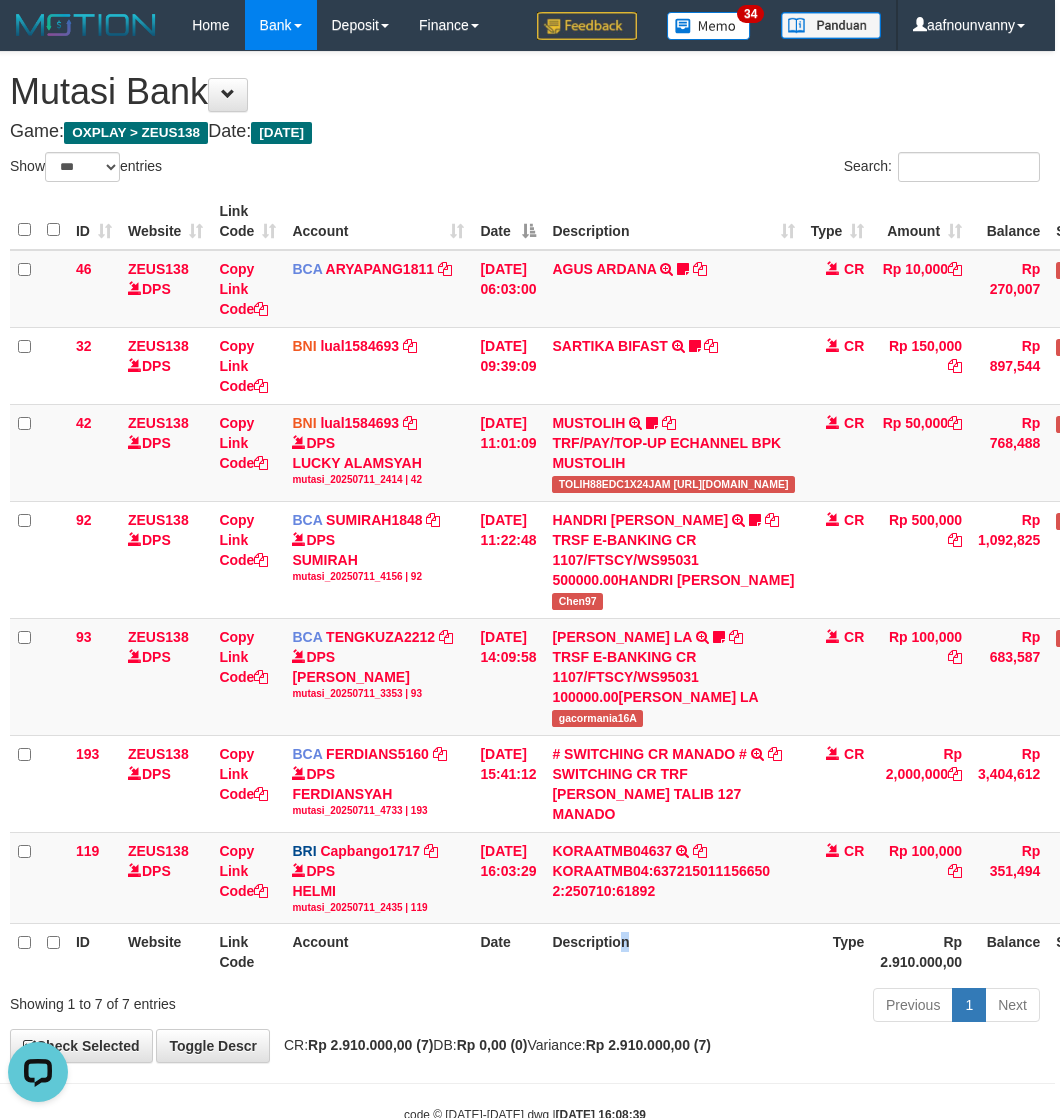 drag, startPoint x: 642, startPoint y: 931, endPoint x: 552, endPoint y: 921, distance: 90.55385 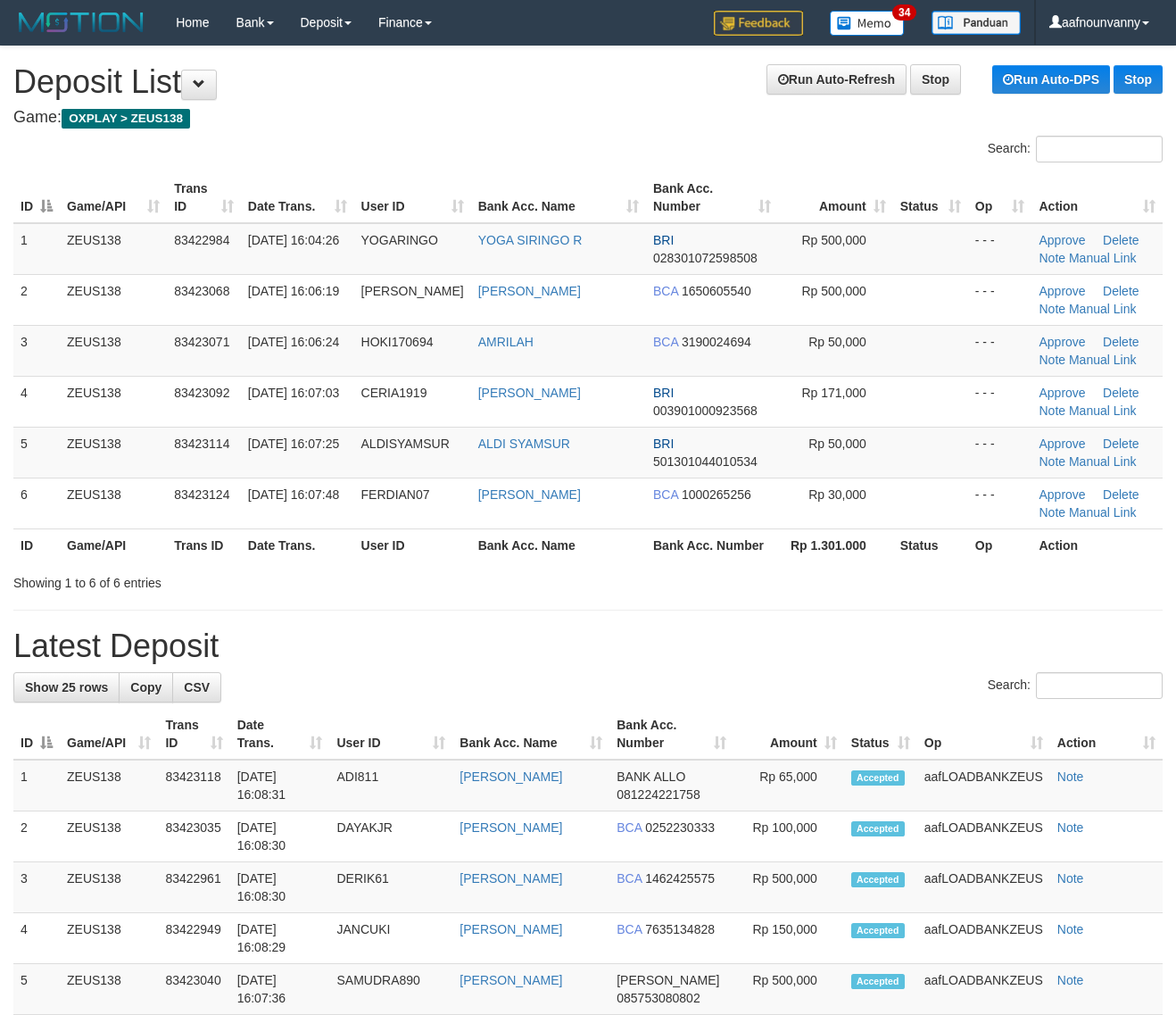 scroll, scrollTop: 0, scrollLeft: 0, axis: both 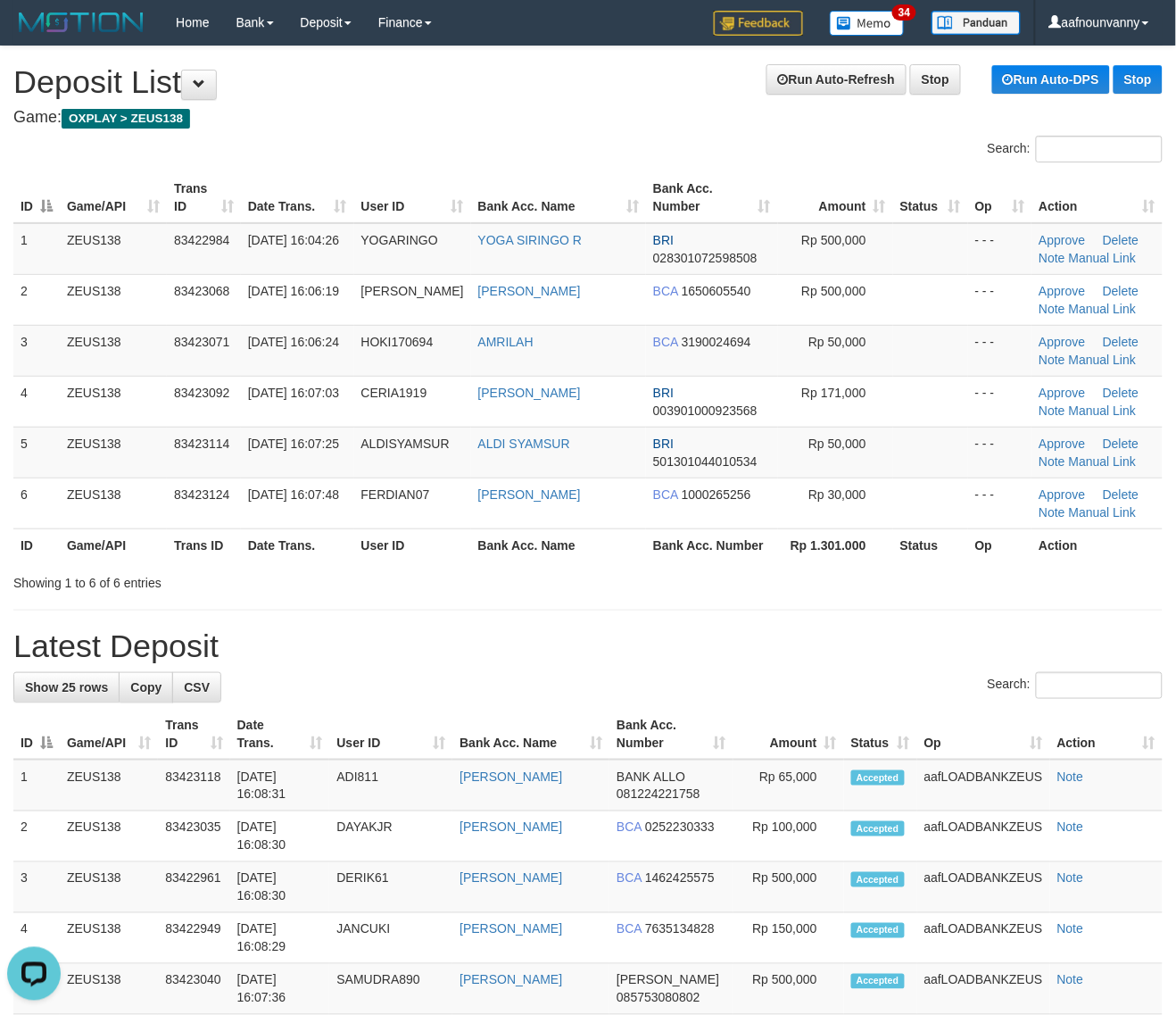 click on "Bank Acc. Name" at bounding box center [559, 545] 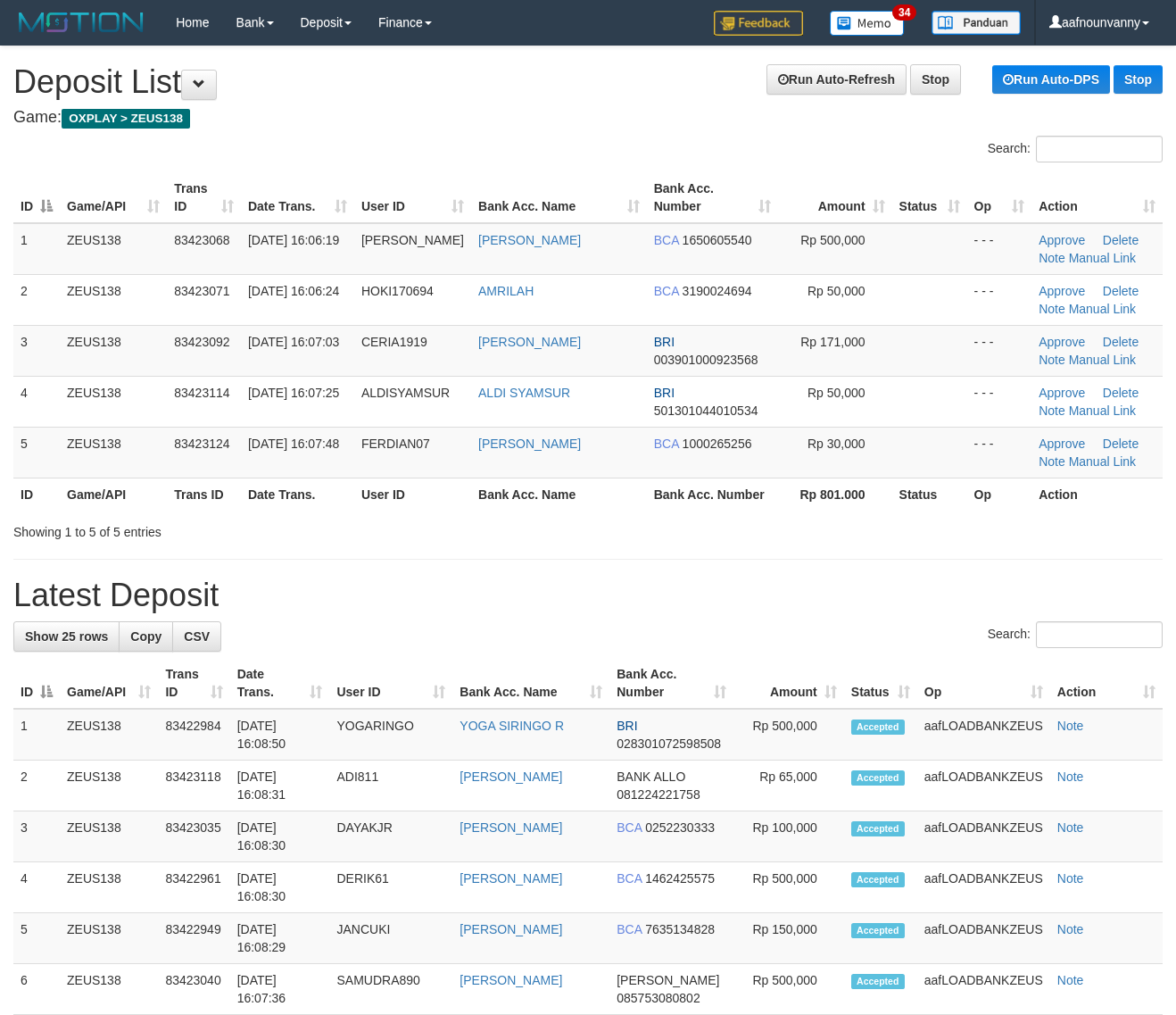 scroll, scrollTop: 0, scrollLeft: 0, axis: both 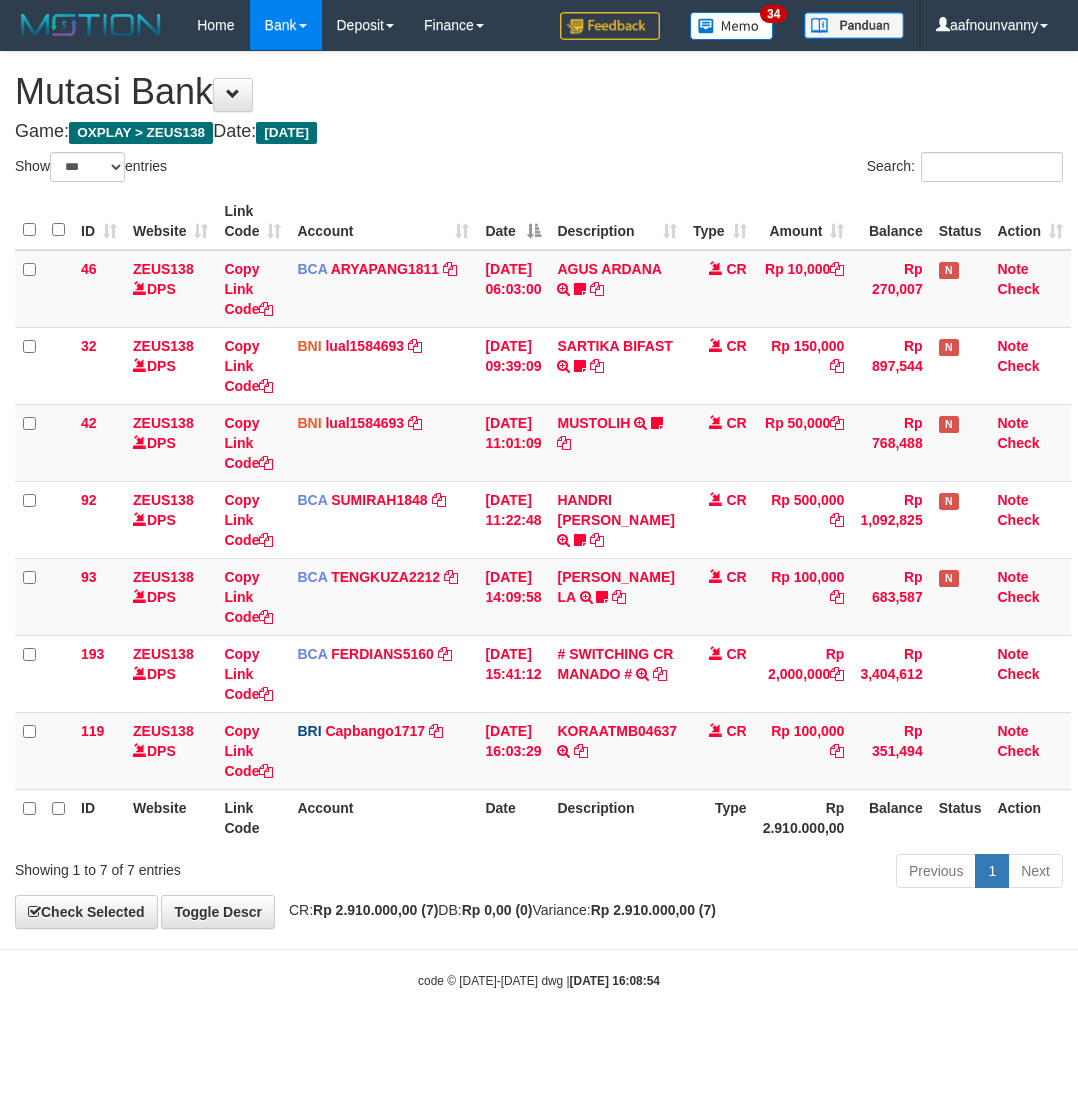 select on "***" 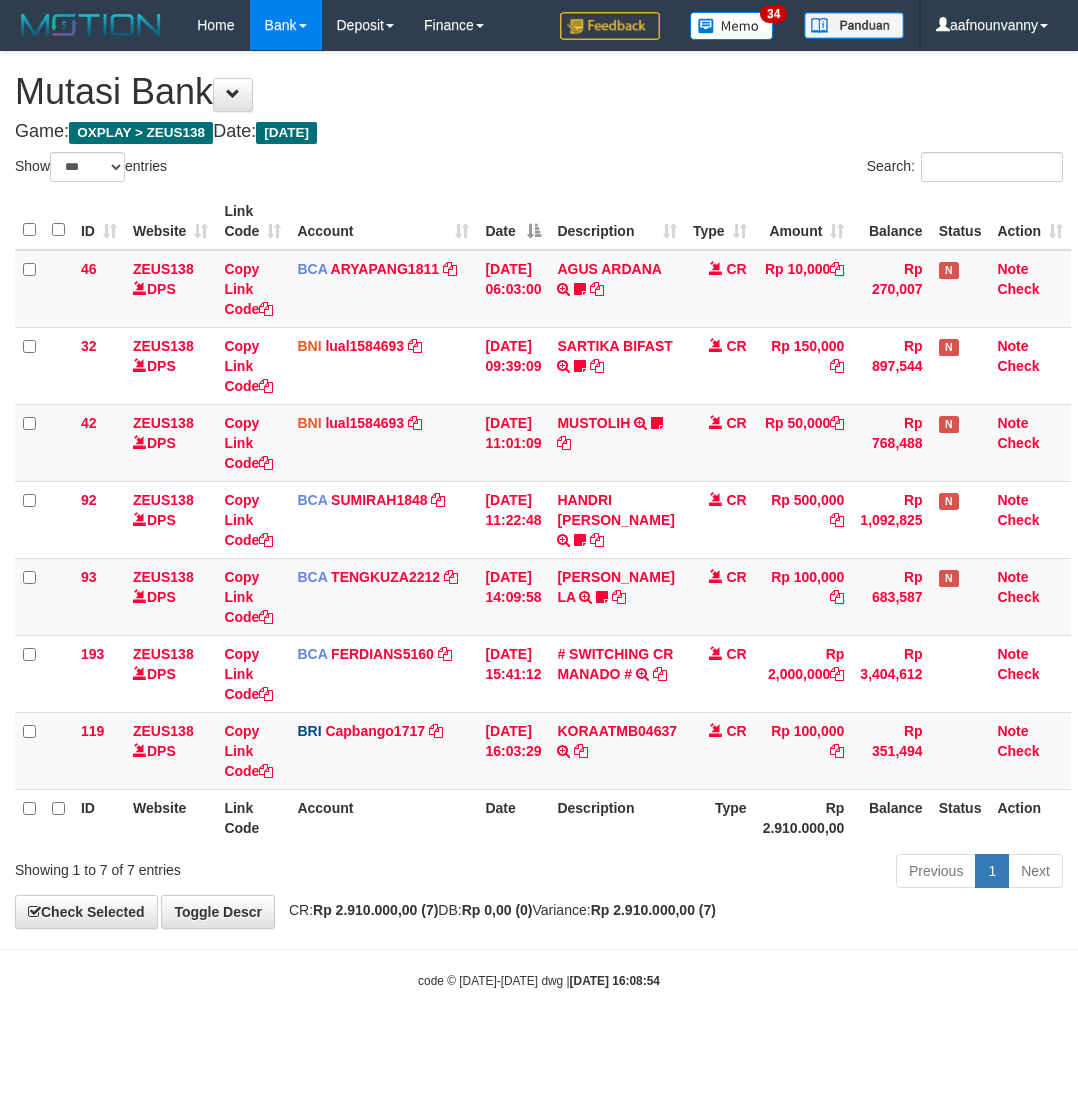 scroll, scrollTop: 0, scrollLeft: 5, axis: horizontal 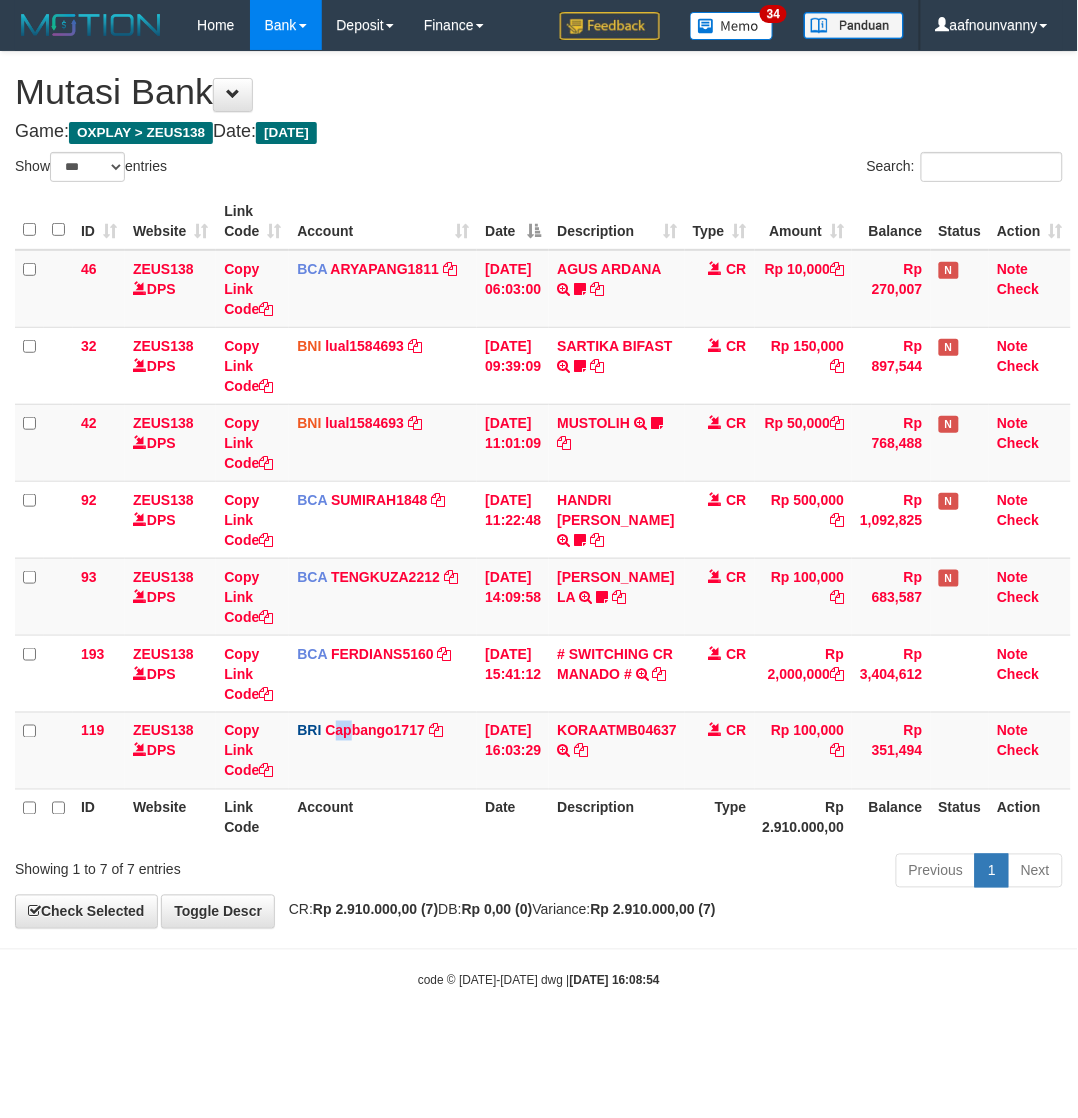 drag, startPoint x: 347, startPoint y: 767, endPoint x: 5, endPoint y: 670, distance: 355.4898 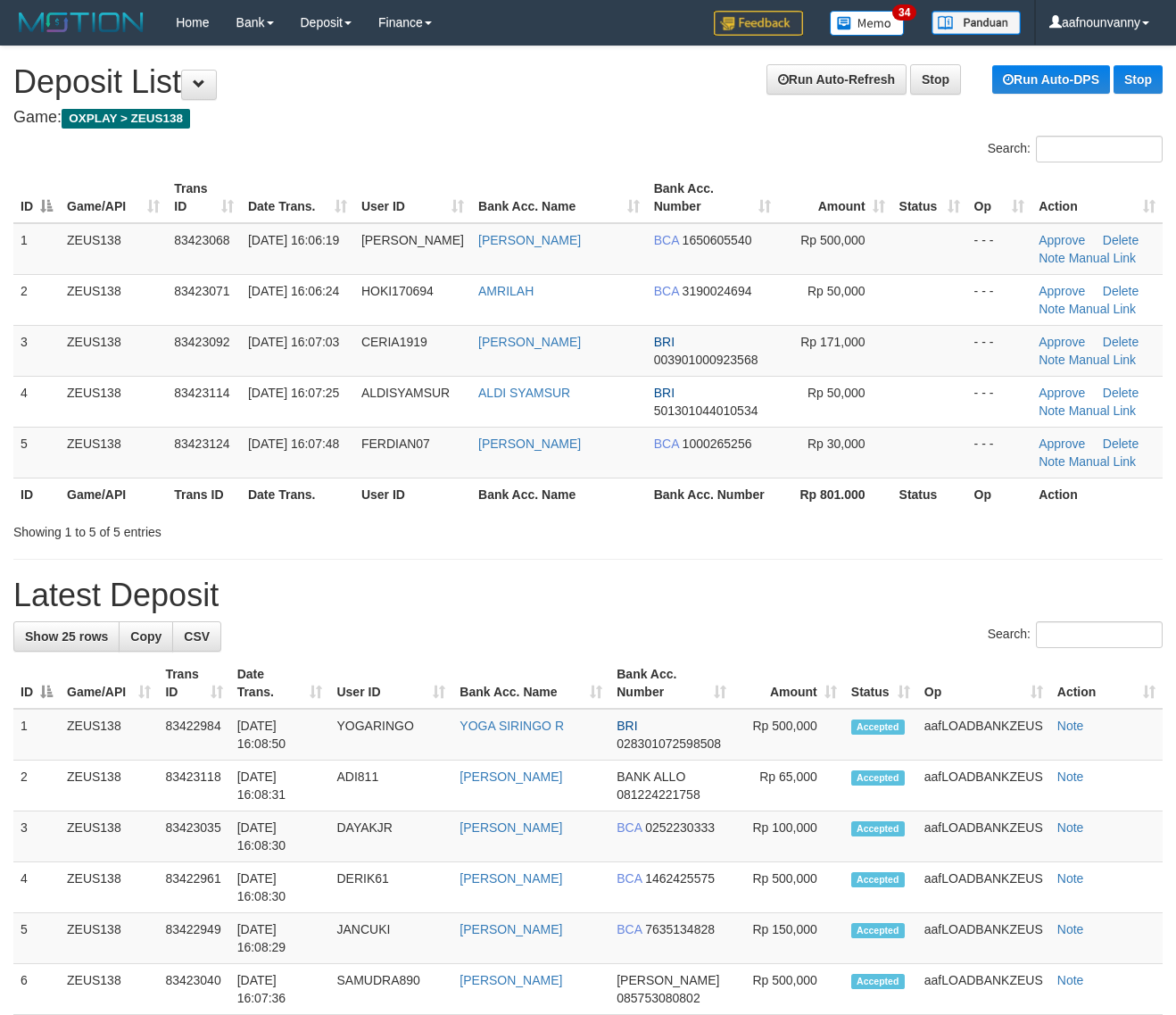 scroll, scrollTop: 0, scrollLeft: 0, axis: both 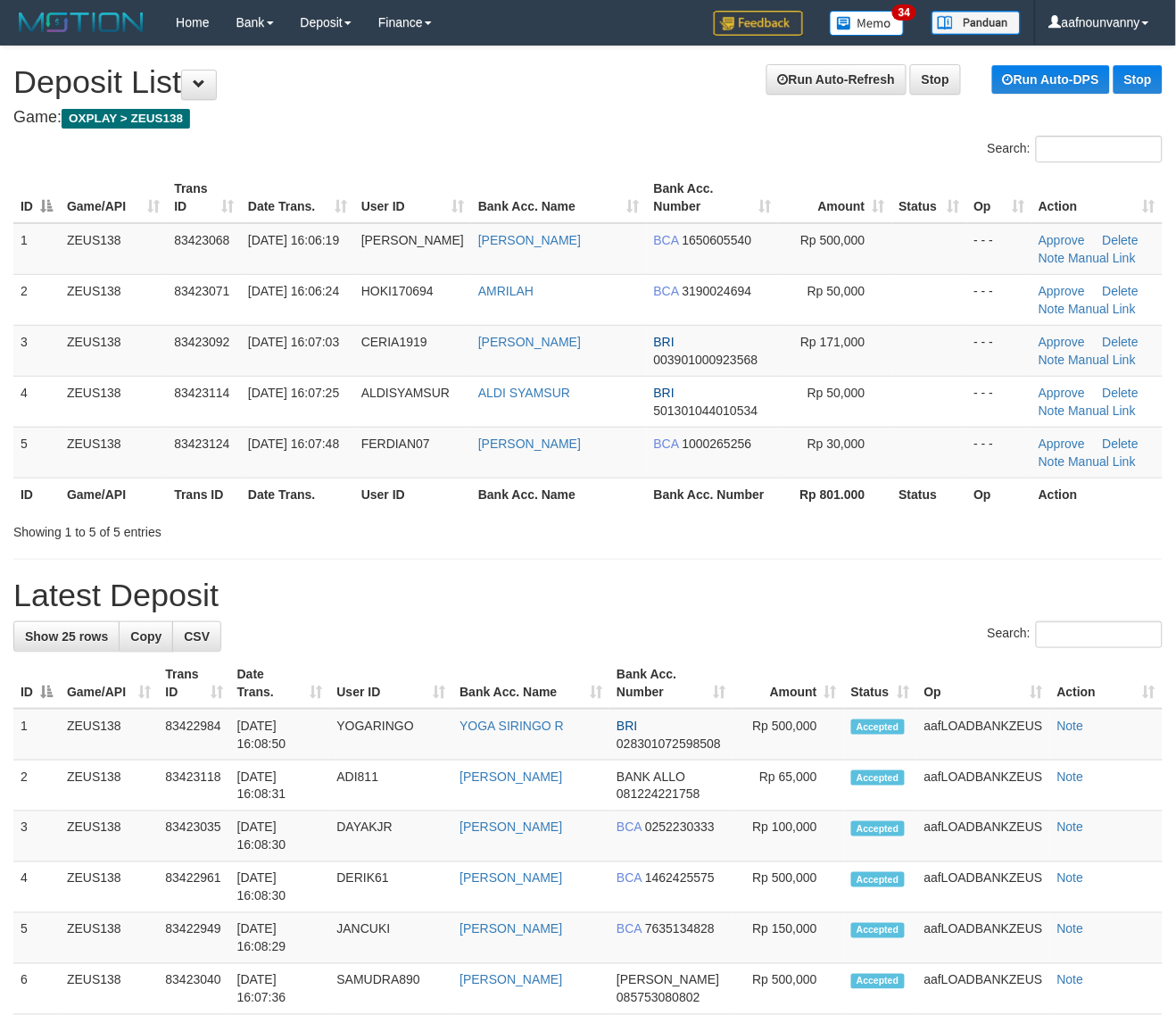 drag, startPoint x: 252, startPoint y: 431, endPoint x: 1189, endPoint y: 658, distance: 964.1048 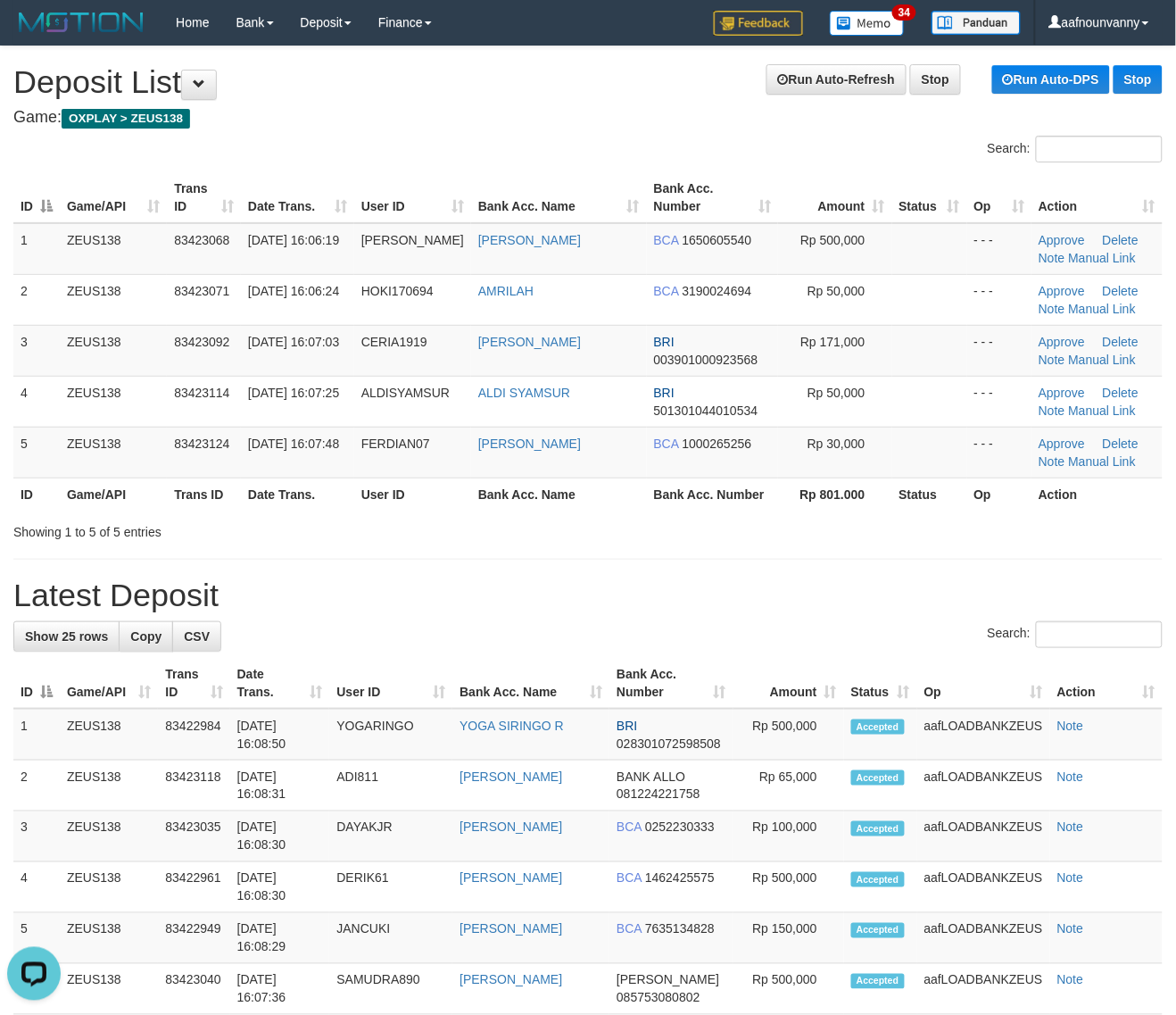 scroll, scrollTop: 0, scrollLeft: 0, axis: both 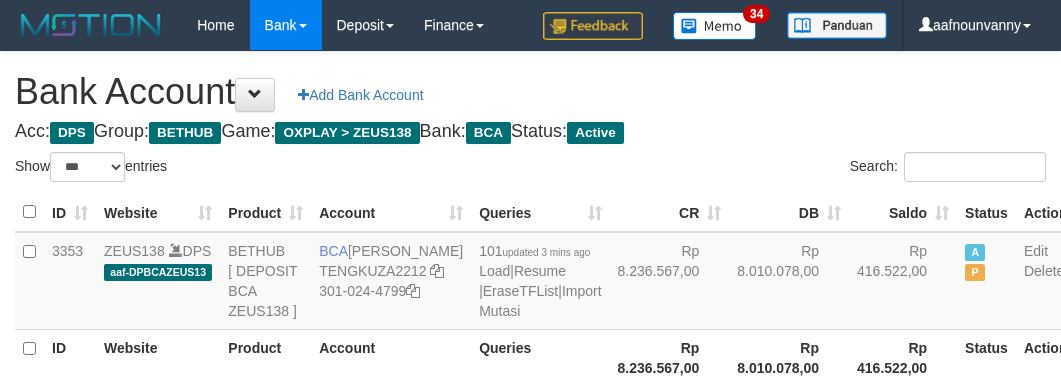 select on "***" 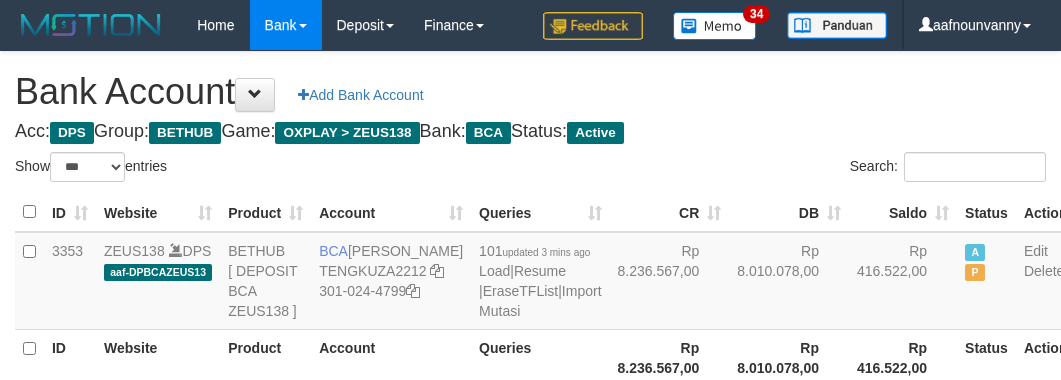 scroll, scrollTop: 226, scrollLeft: 0, axis: vertical 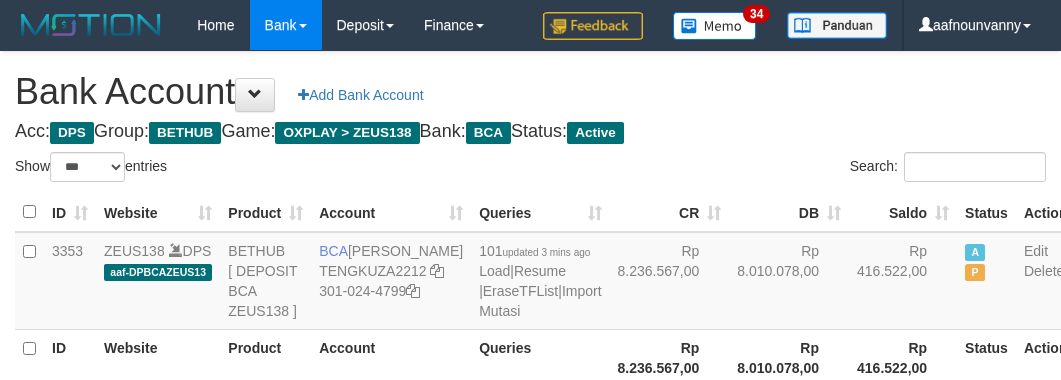 select on "***" 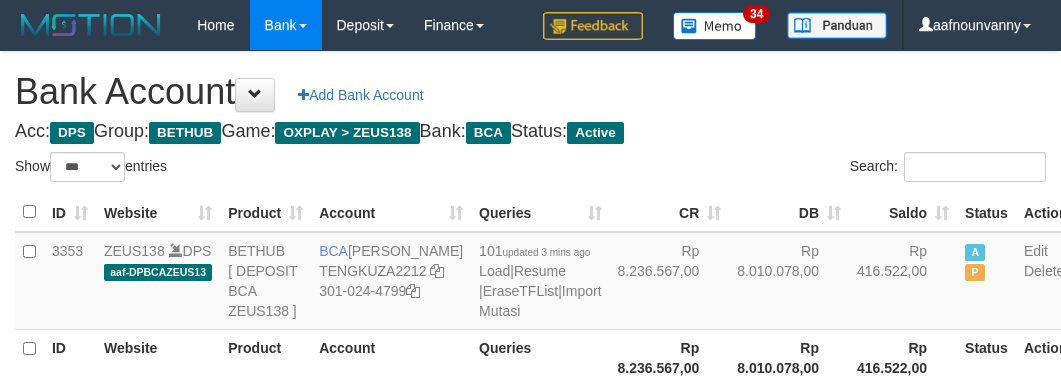 scroll, scrollTop: 226, scrollLeft: 0, axis: vertical 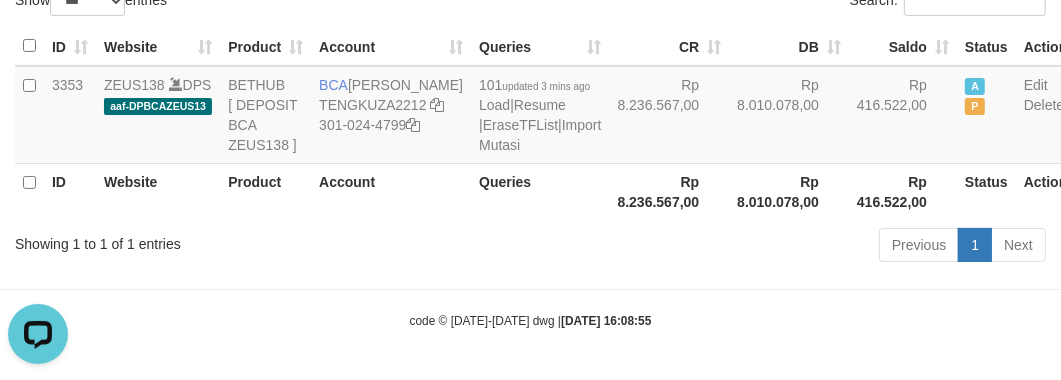 click on "Previous 1 Next" at bounding box center (751, 247) 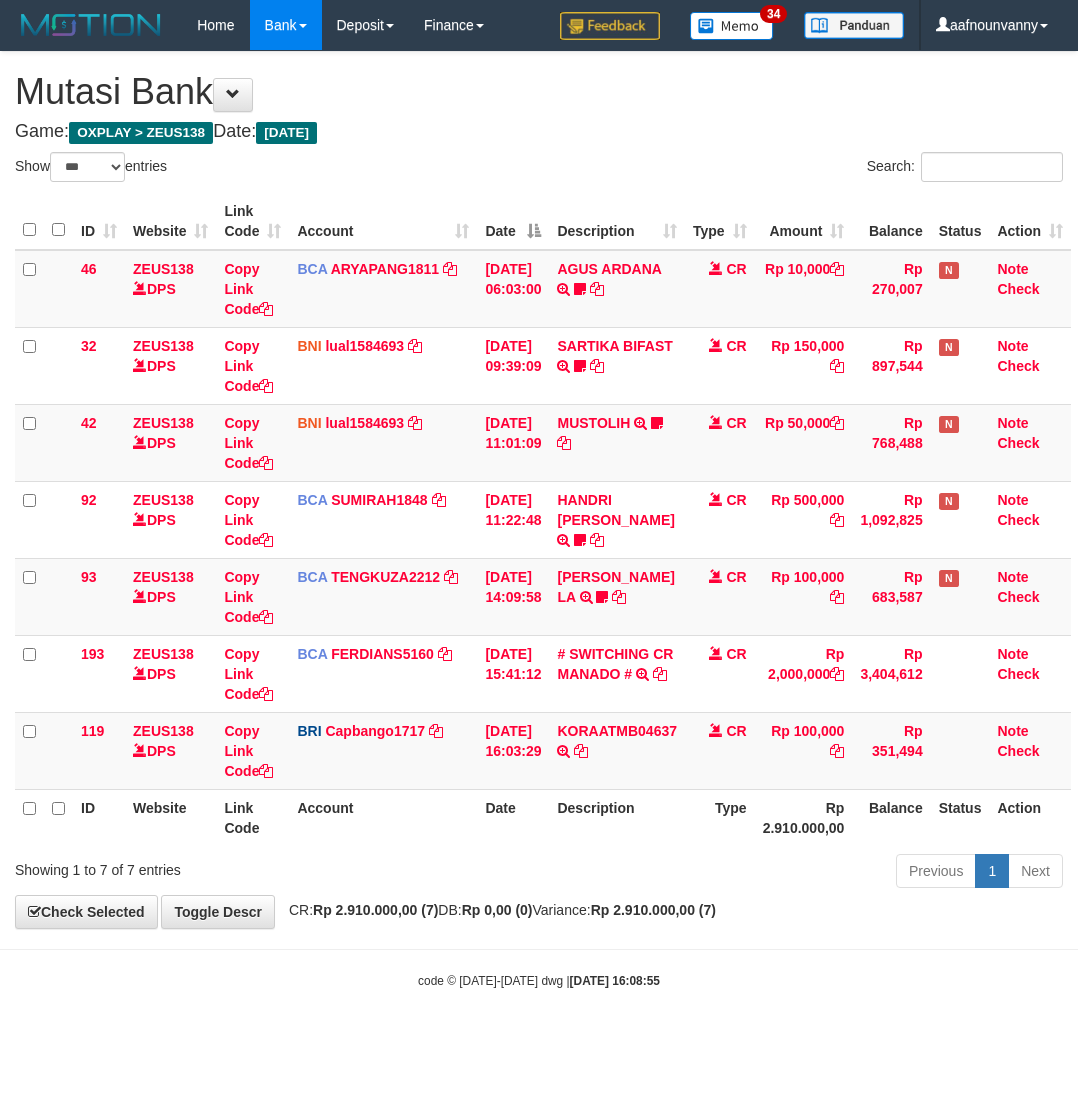 select on "***" 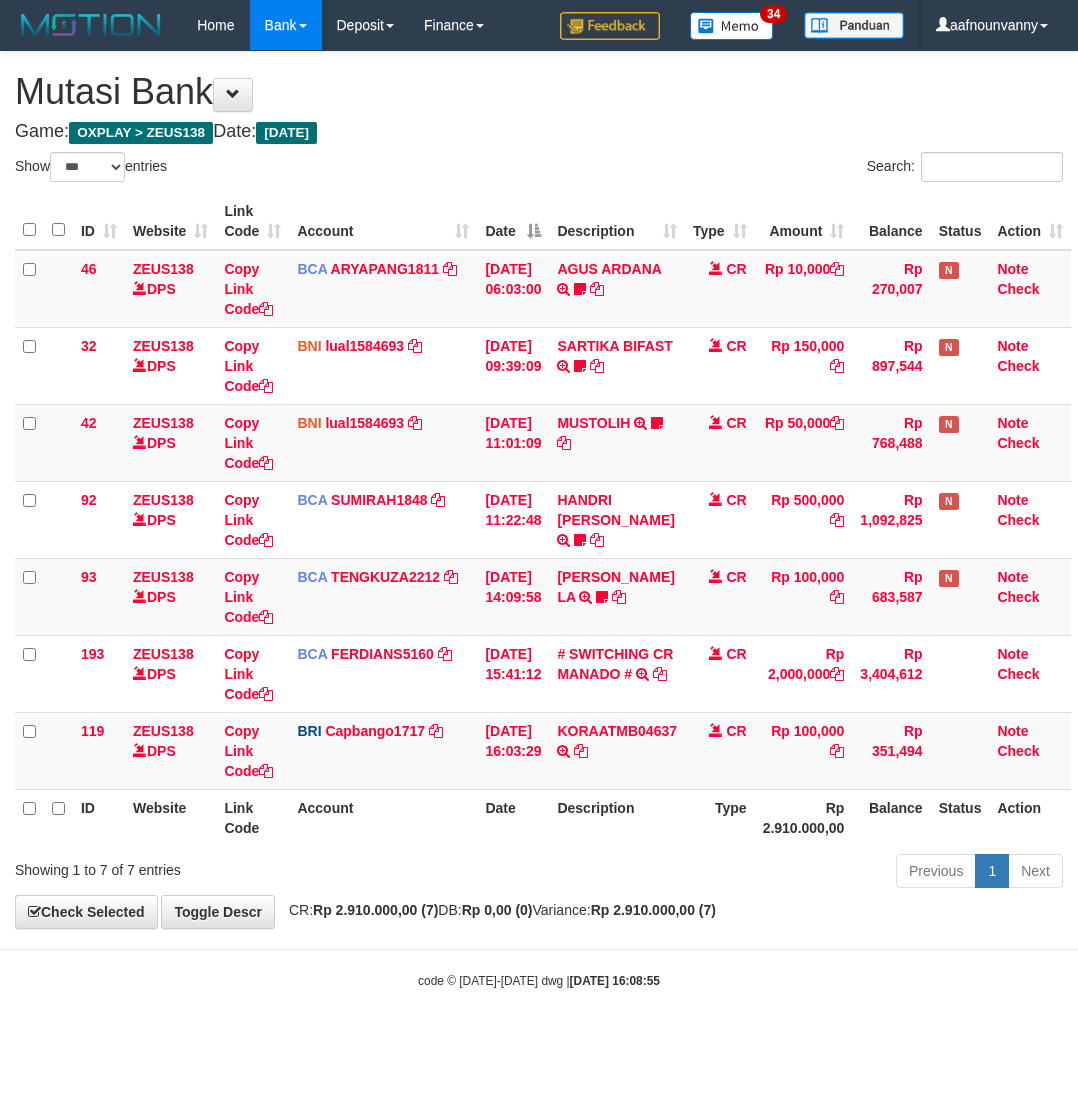 scroll, scrollTop: 0, scrollLeft: 5, axis: horizontal 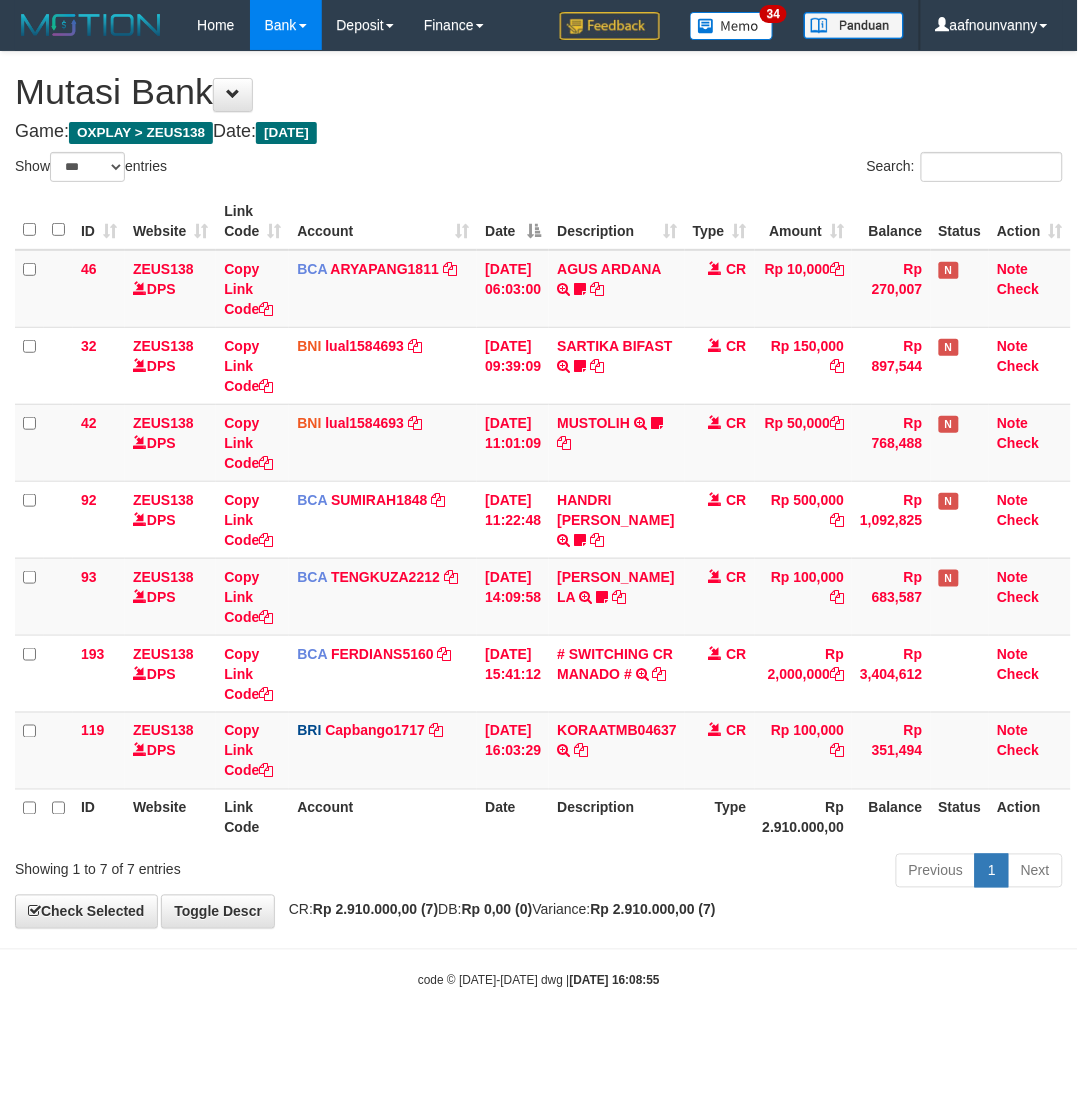 click on "Account" at bounding box center (383, 817) 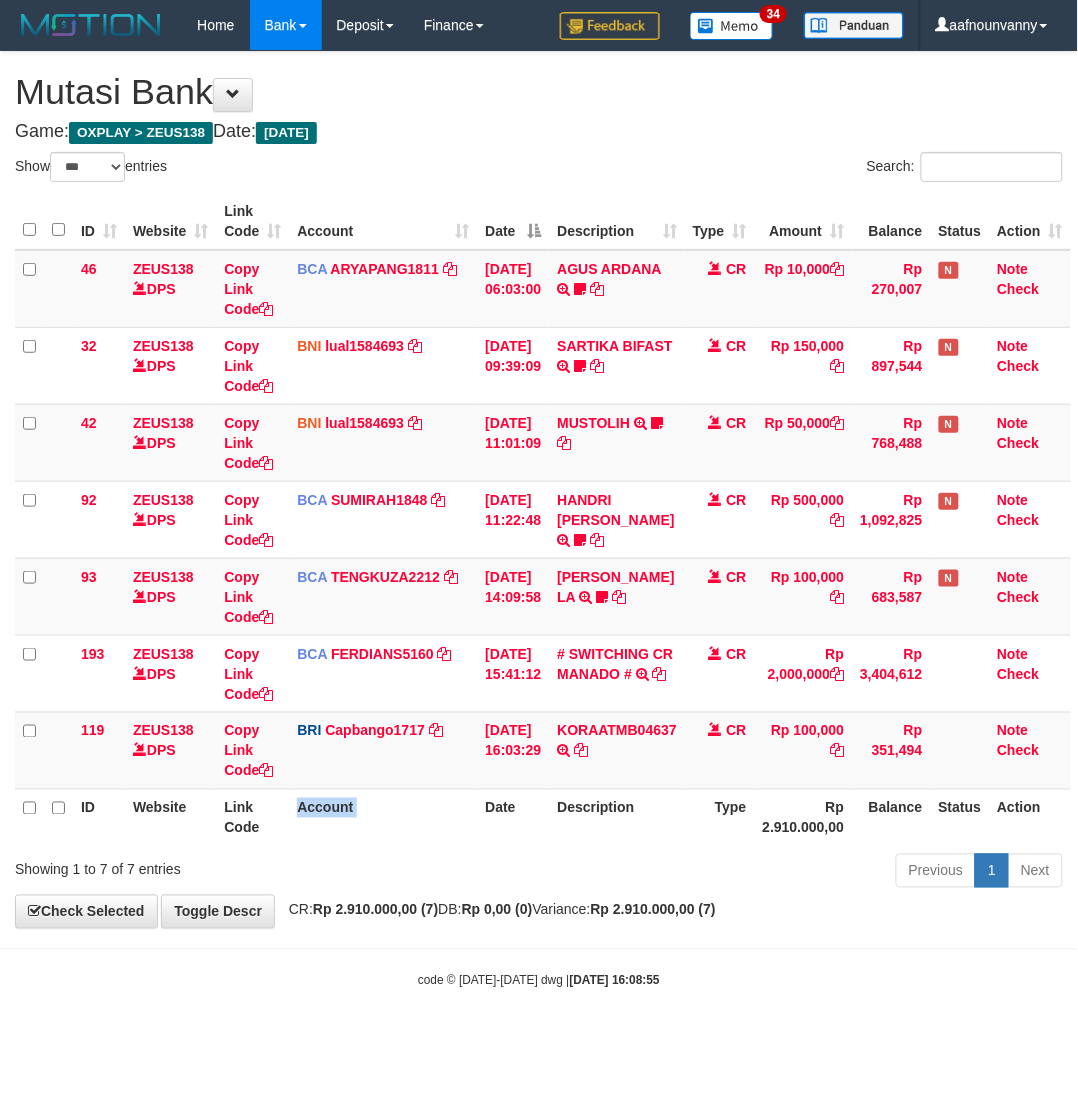click on "Account" at bounding box center (383, 817) 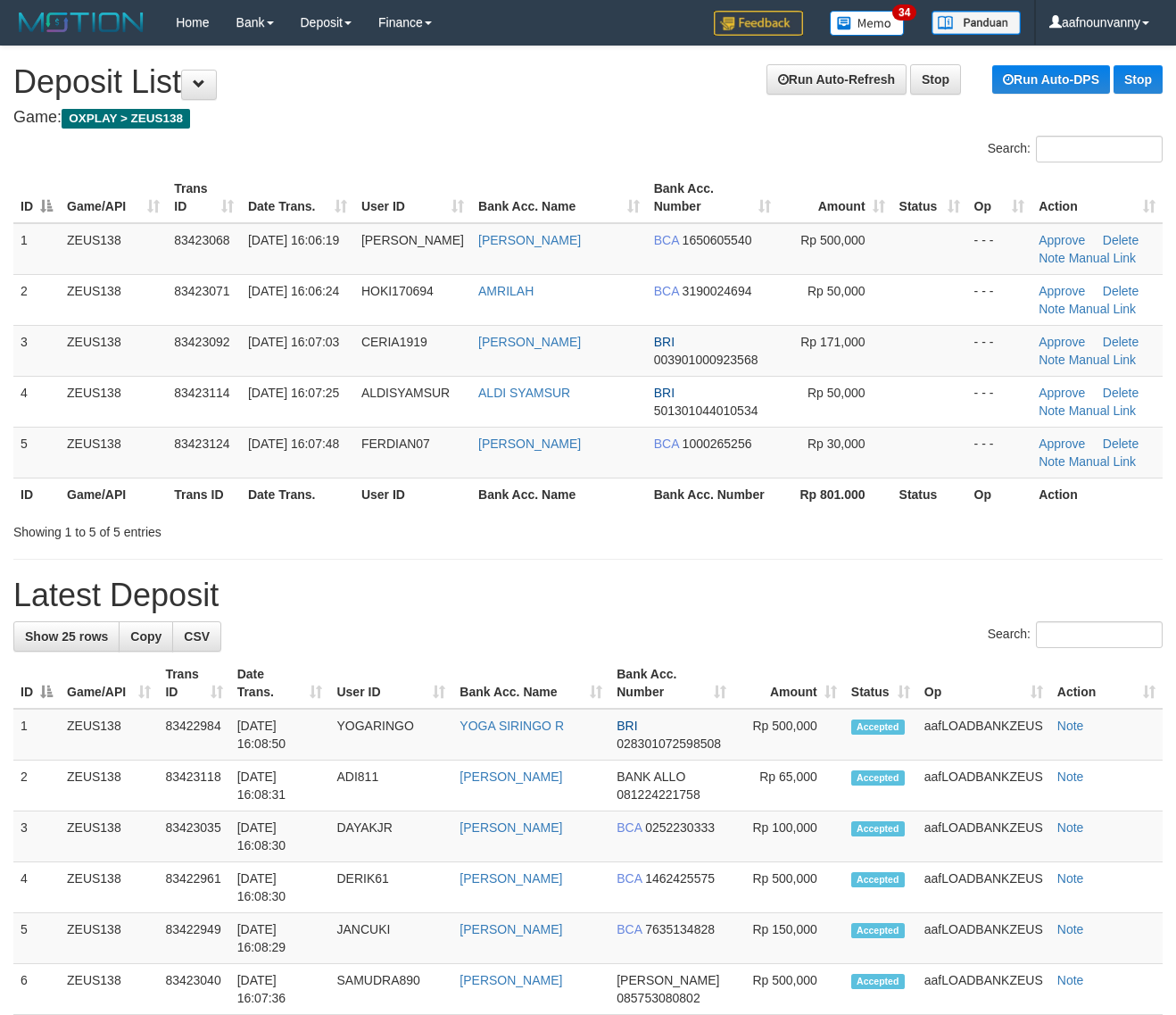 scroll, scrollTop: 0, scrollLeft: 0, axis: both 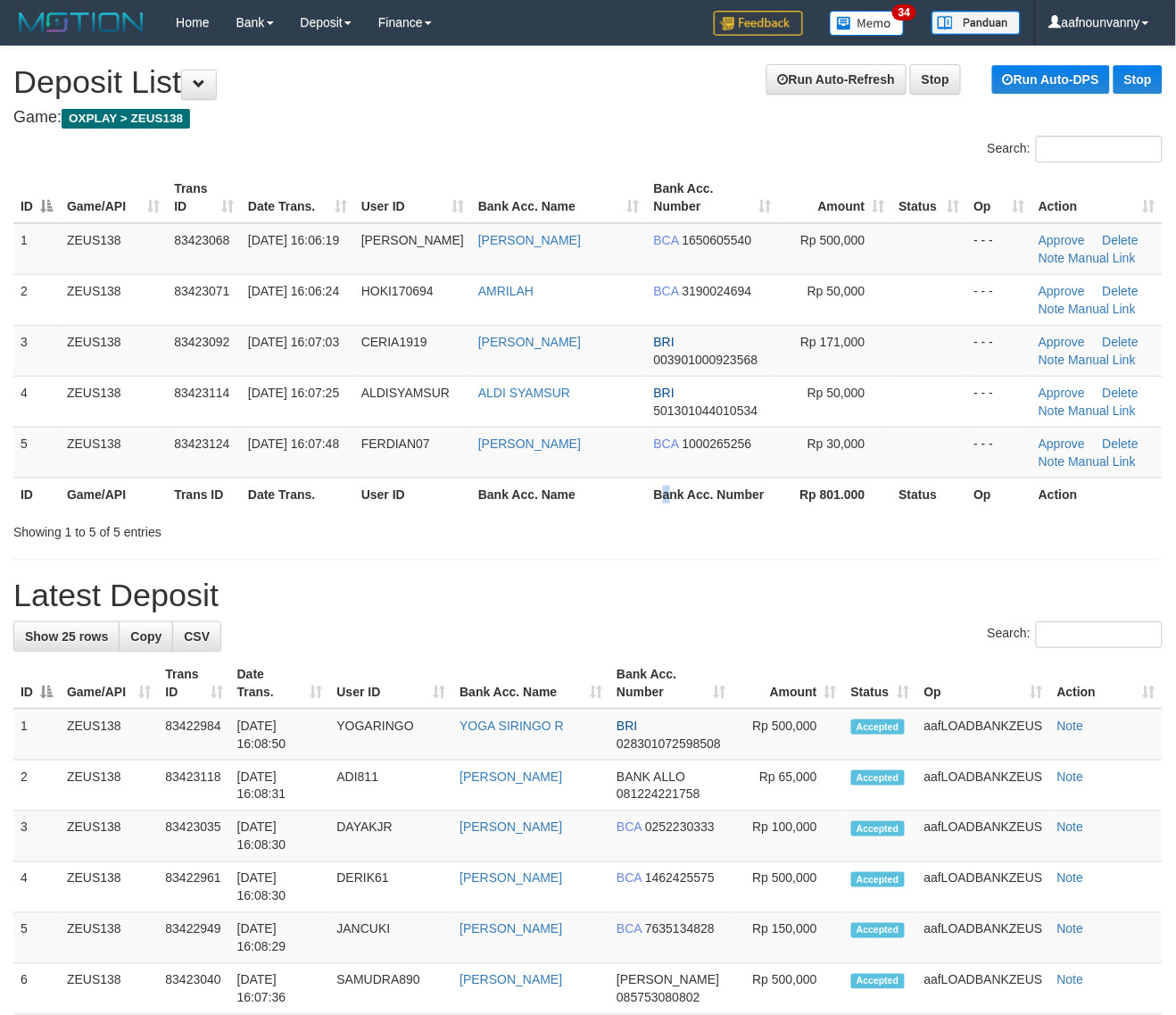 click on "Bank Acc. Number" at bounding box center [713, 494] 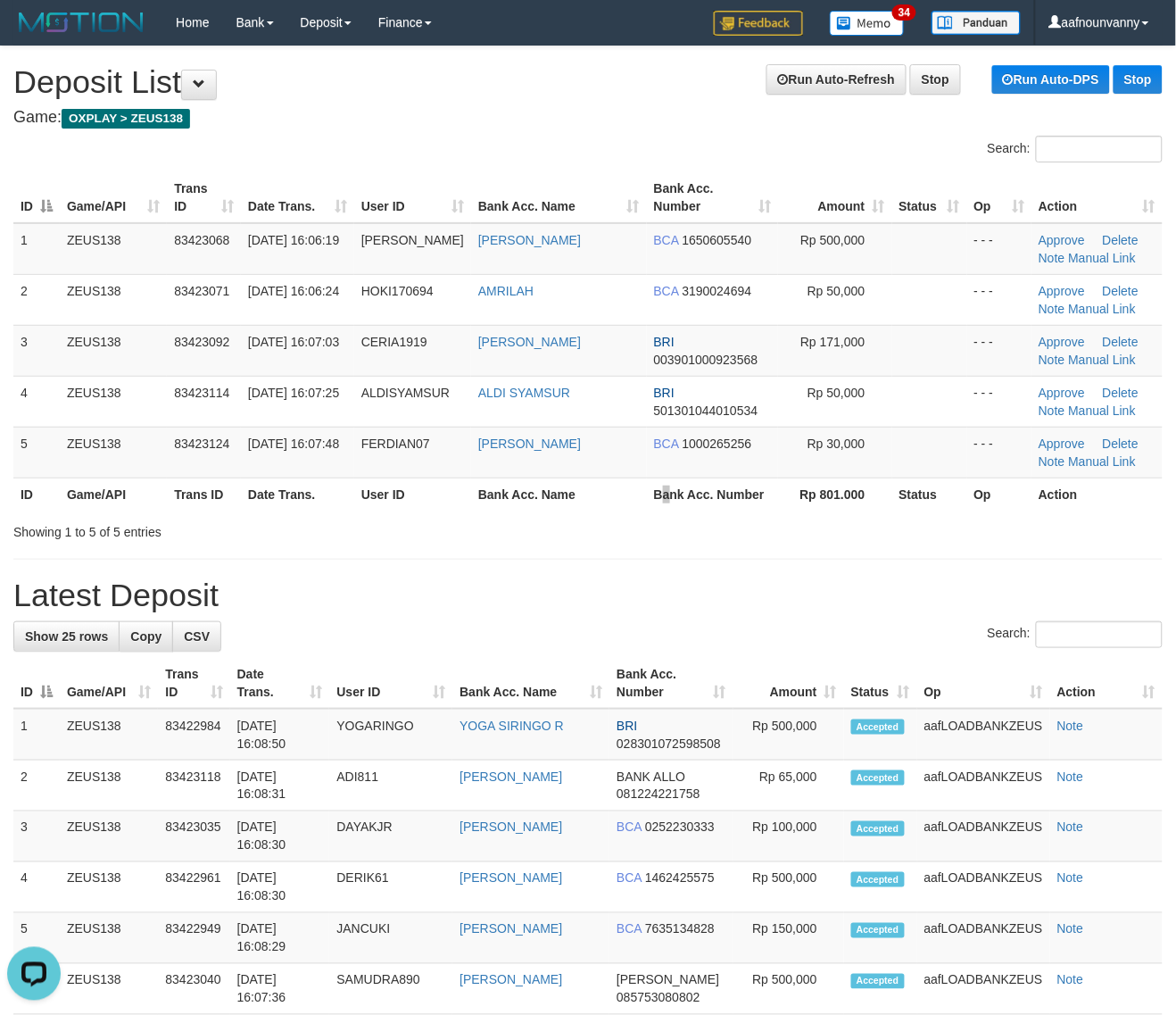 scroll, scrollTop: 0, scrollLeft: 0, axis: both 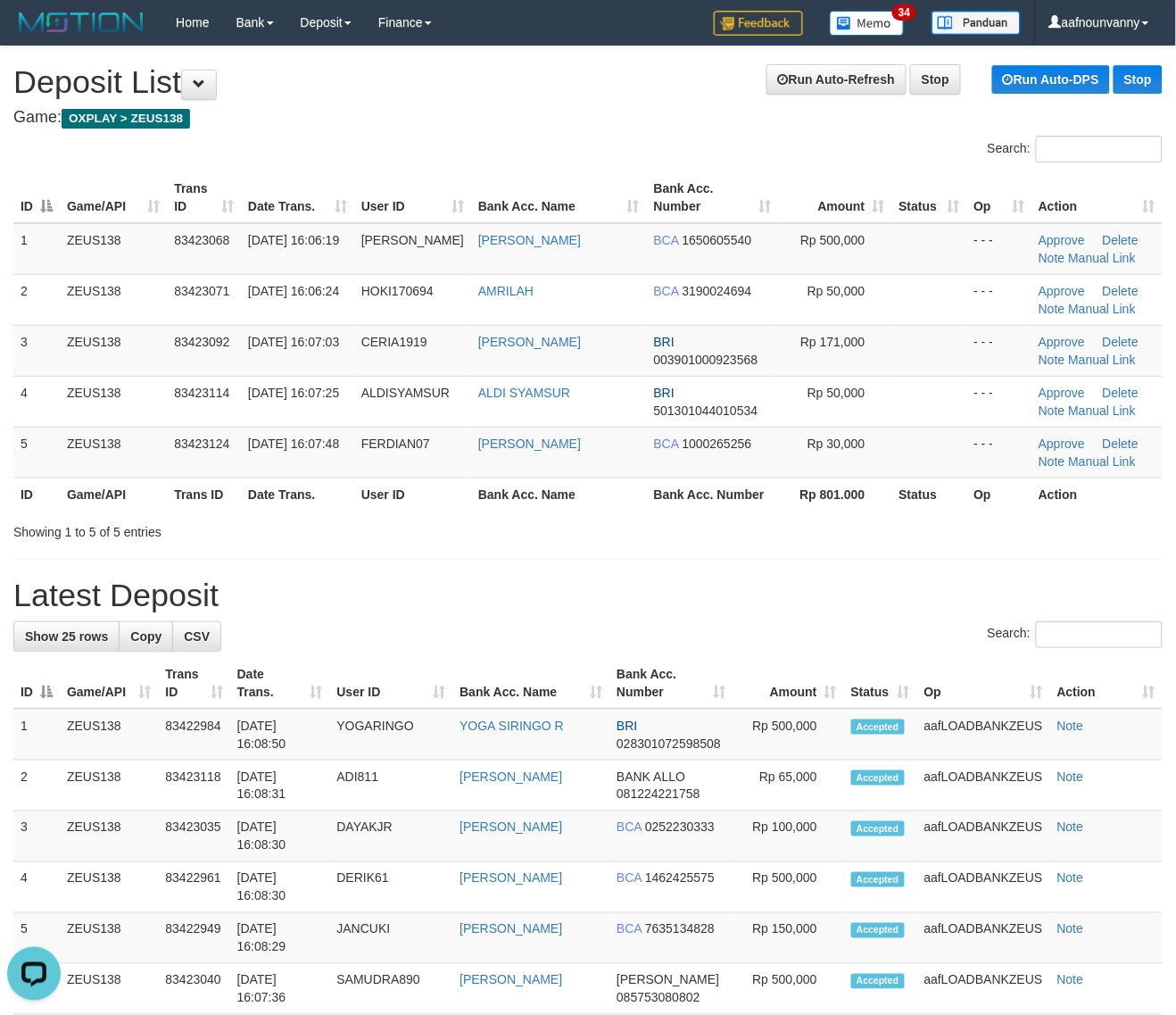 drag, startPoint x: 435, startPoint y: 502, endPoint x: 452, endPoint y: 516, distance: 22.022716 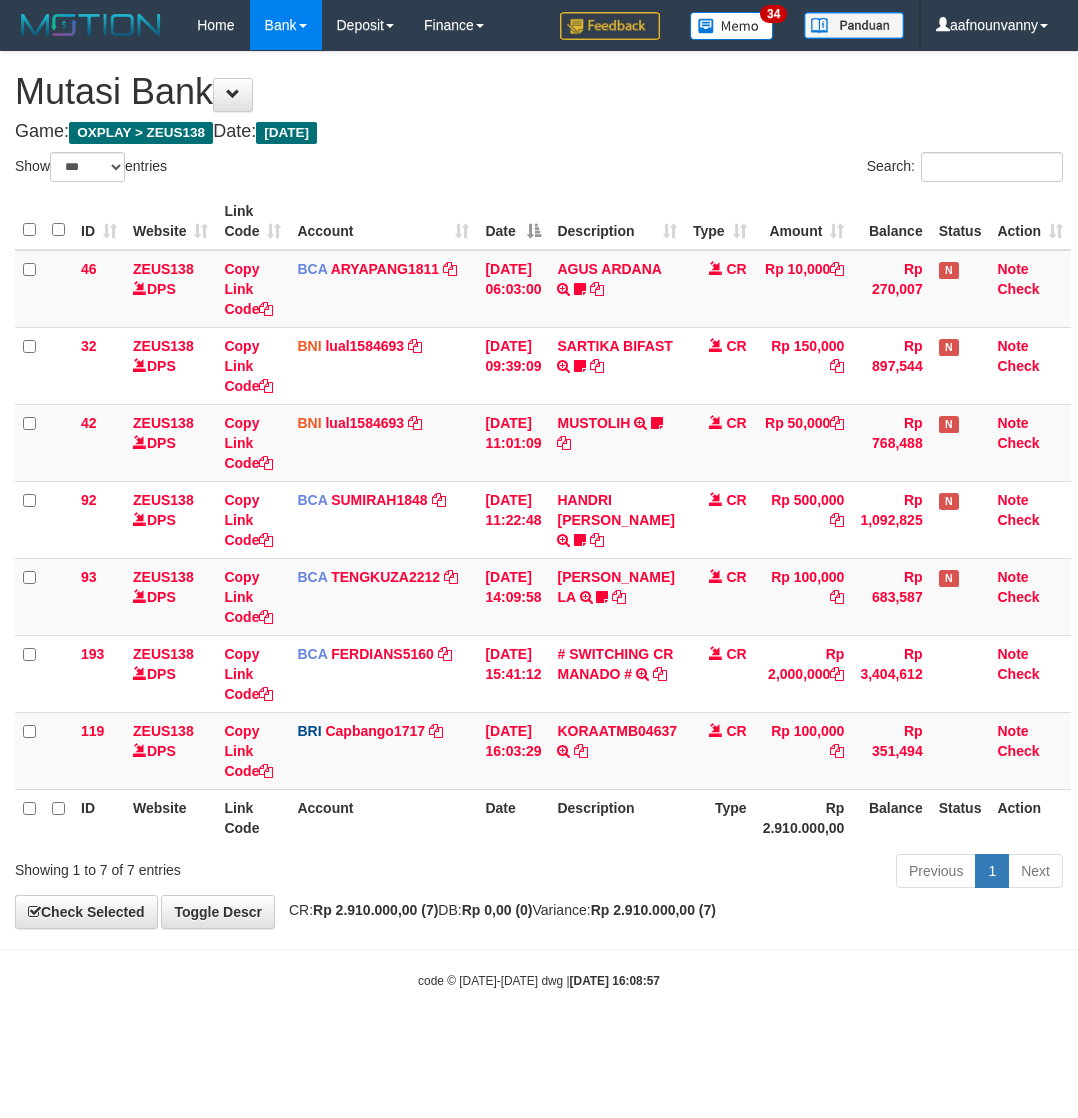 select on "***" 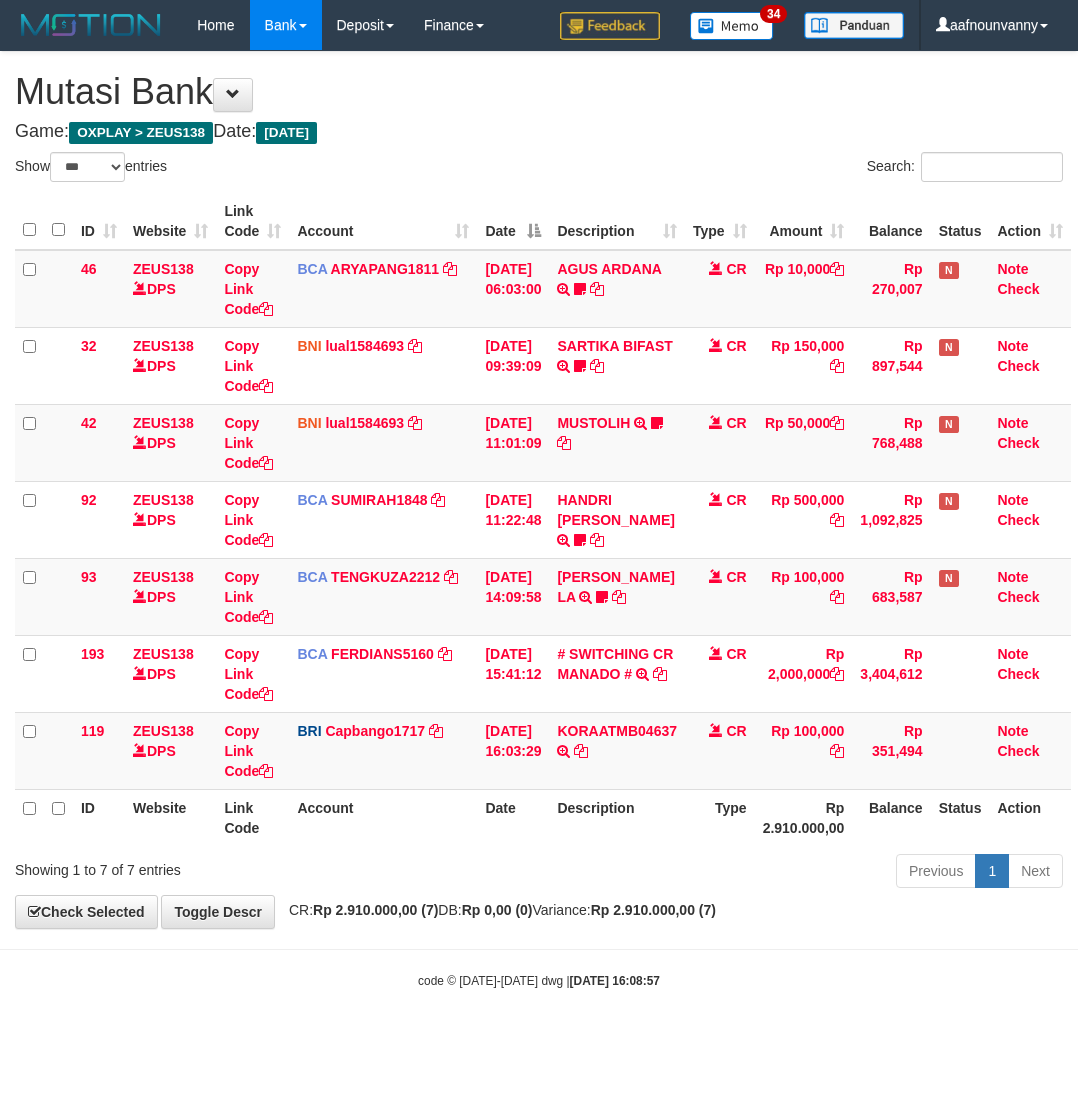 scroll, scrollTop: 0, scrollLeft: 5, axis: horizontal 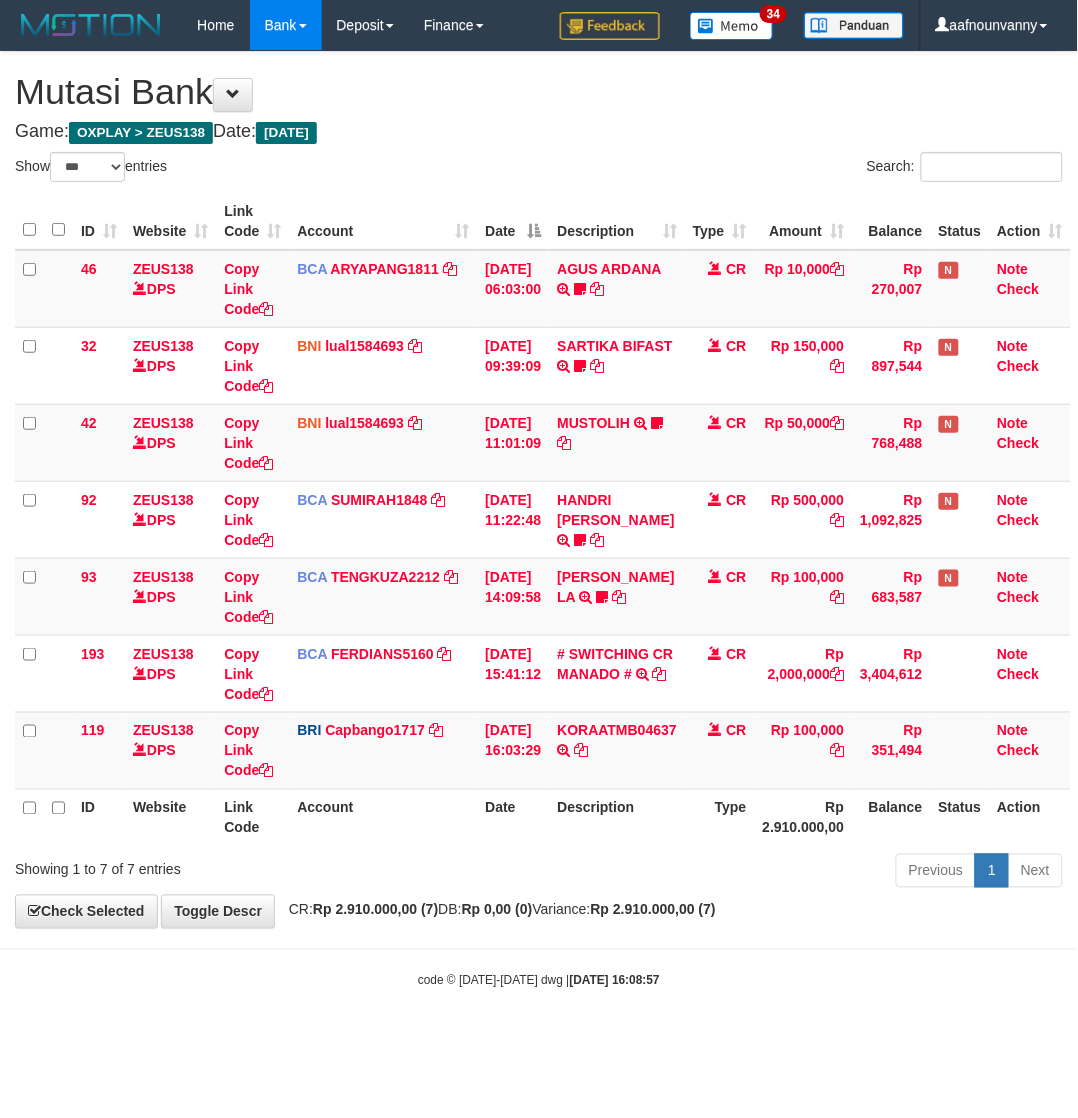 click on "Account" at bounding box center (383, 817) 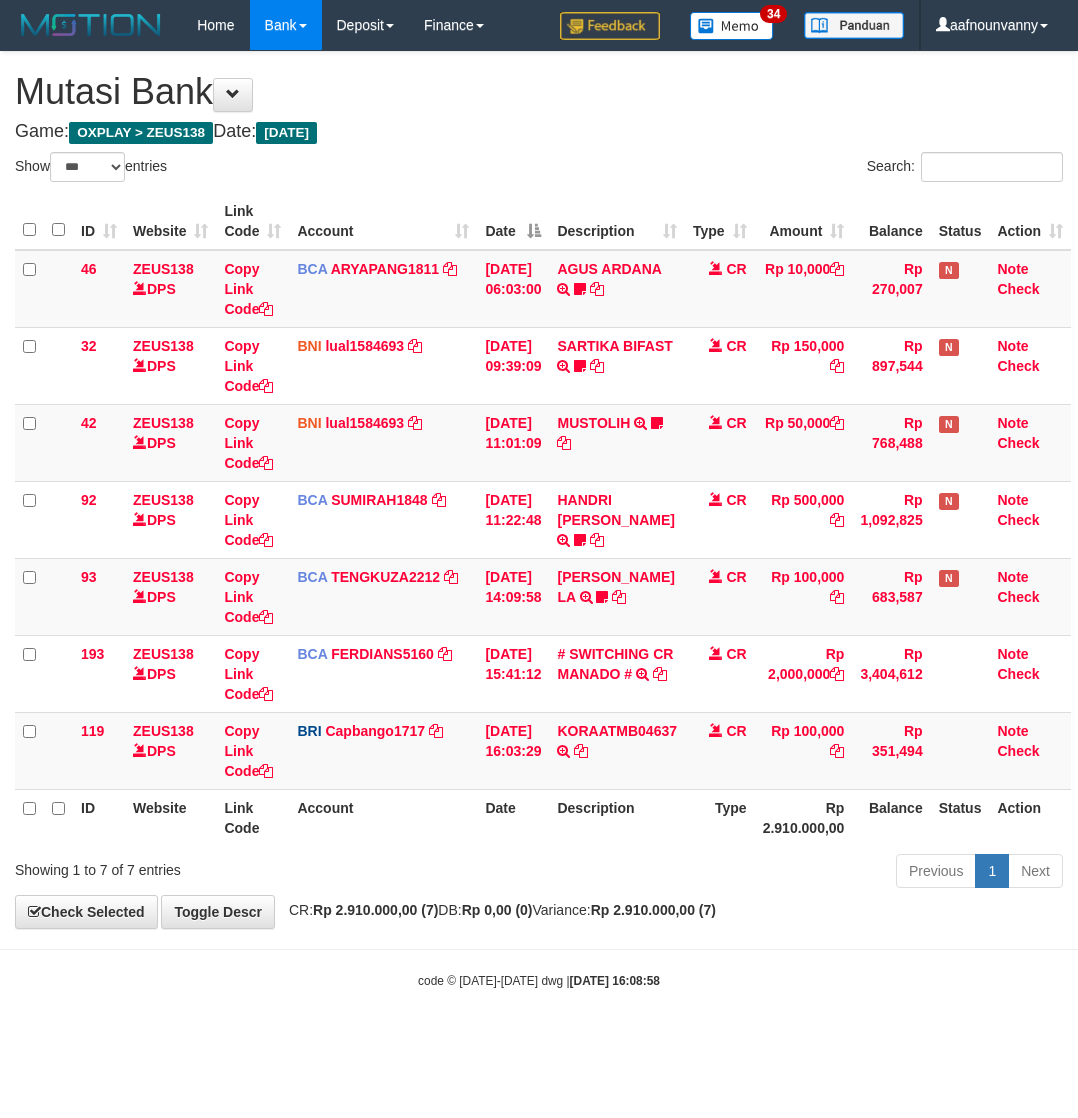select on "***" 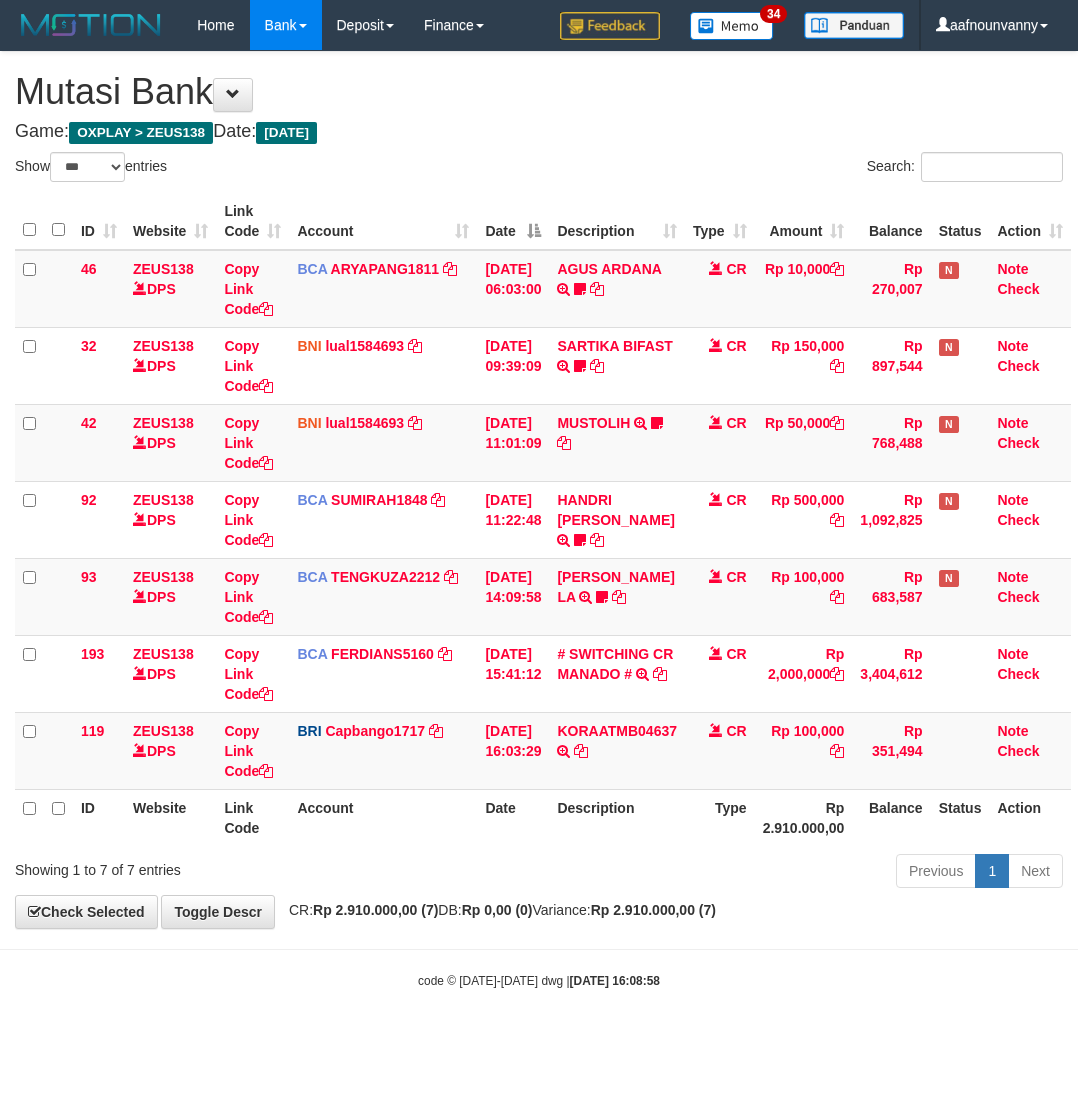 scroll, scrollTop: 0, scrollLeft: 5, axis: horizontal 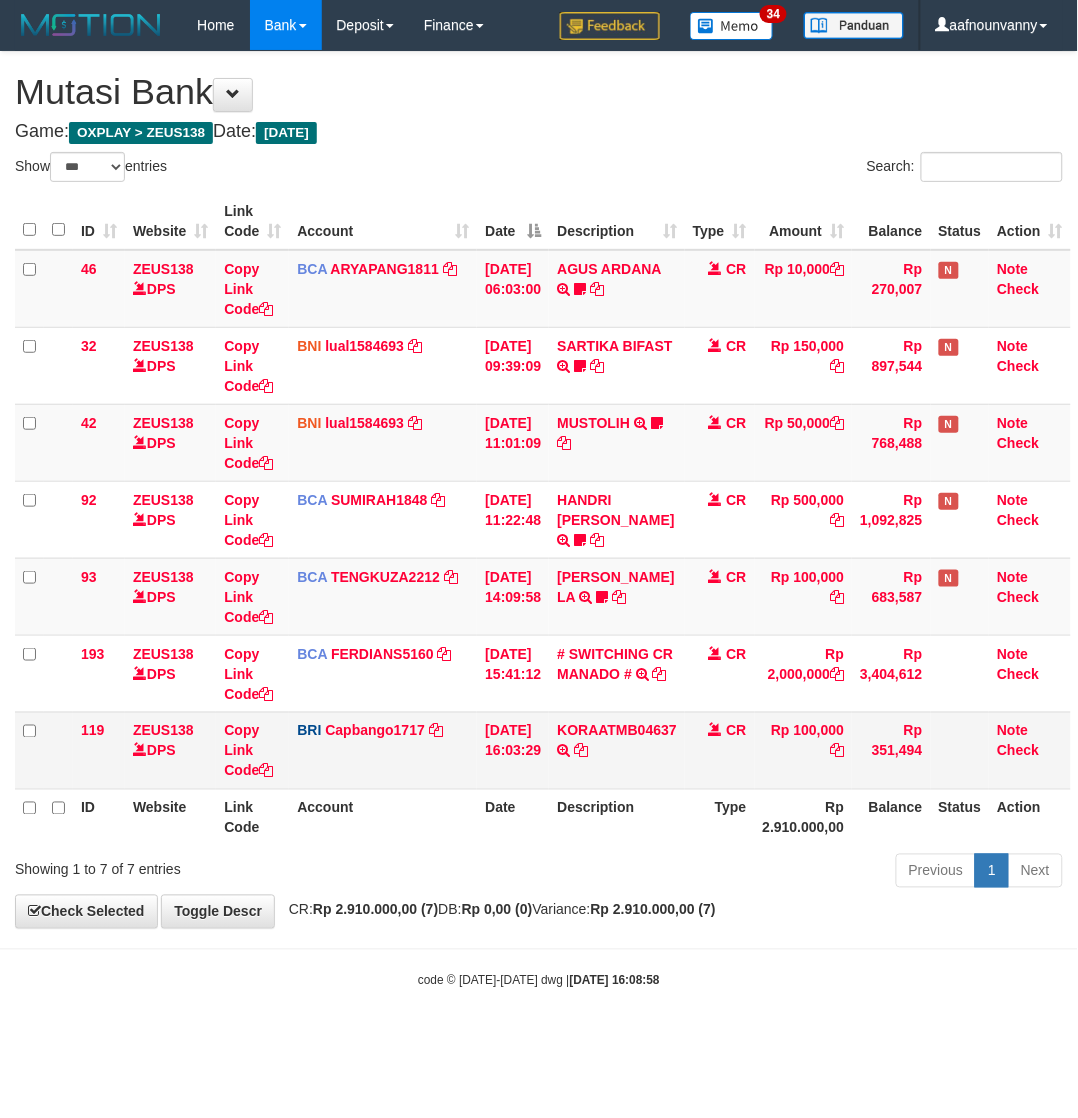 drag, startPoint x: 425, startPoint y: 841, endPoint x: 625, endPoint y: 713, distance: 237.45316 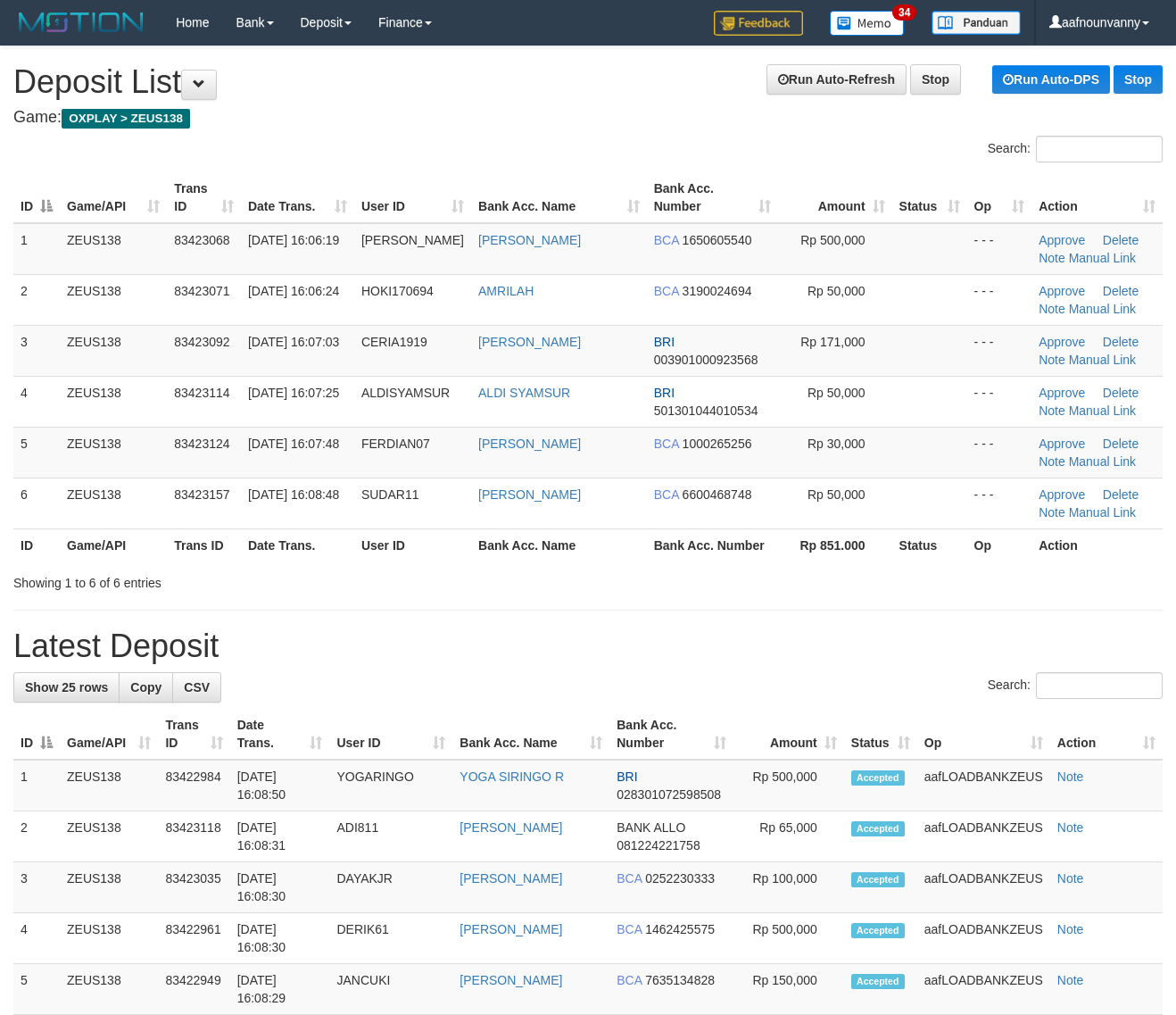scroll, scrollTop: 0, scrollLeft: 0, axis: both 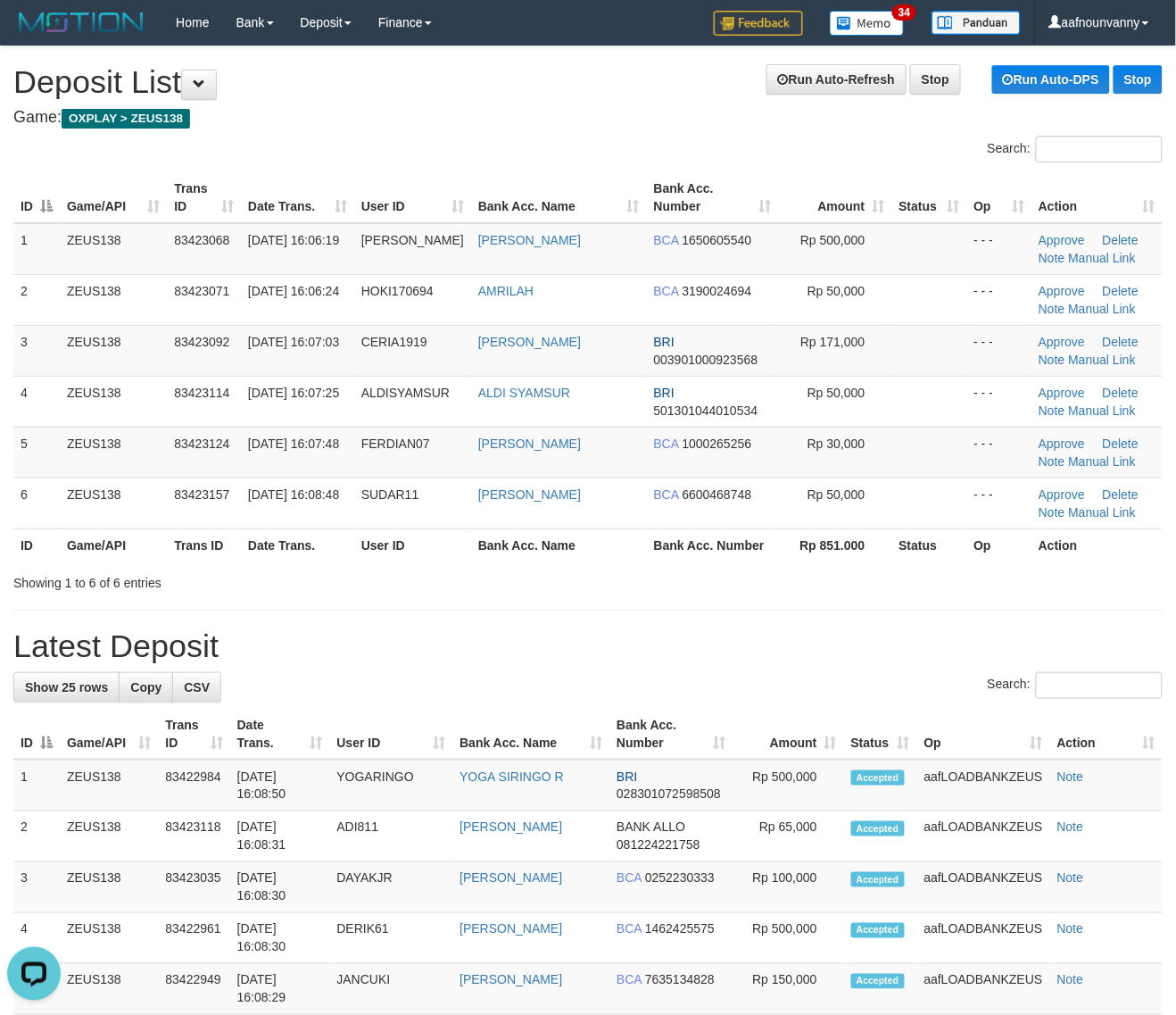 drag, startPoint x: 924, startPoint y: 656, endPoint x: 870, endPoint y: 650, distance: 54.332311 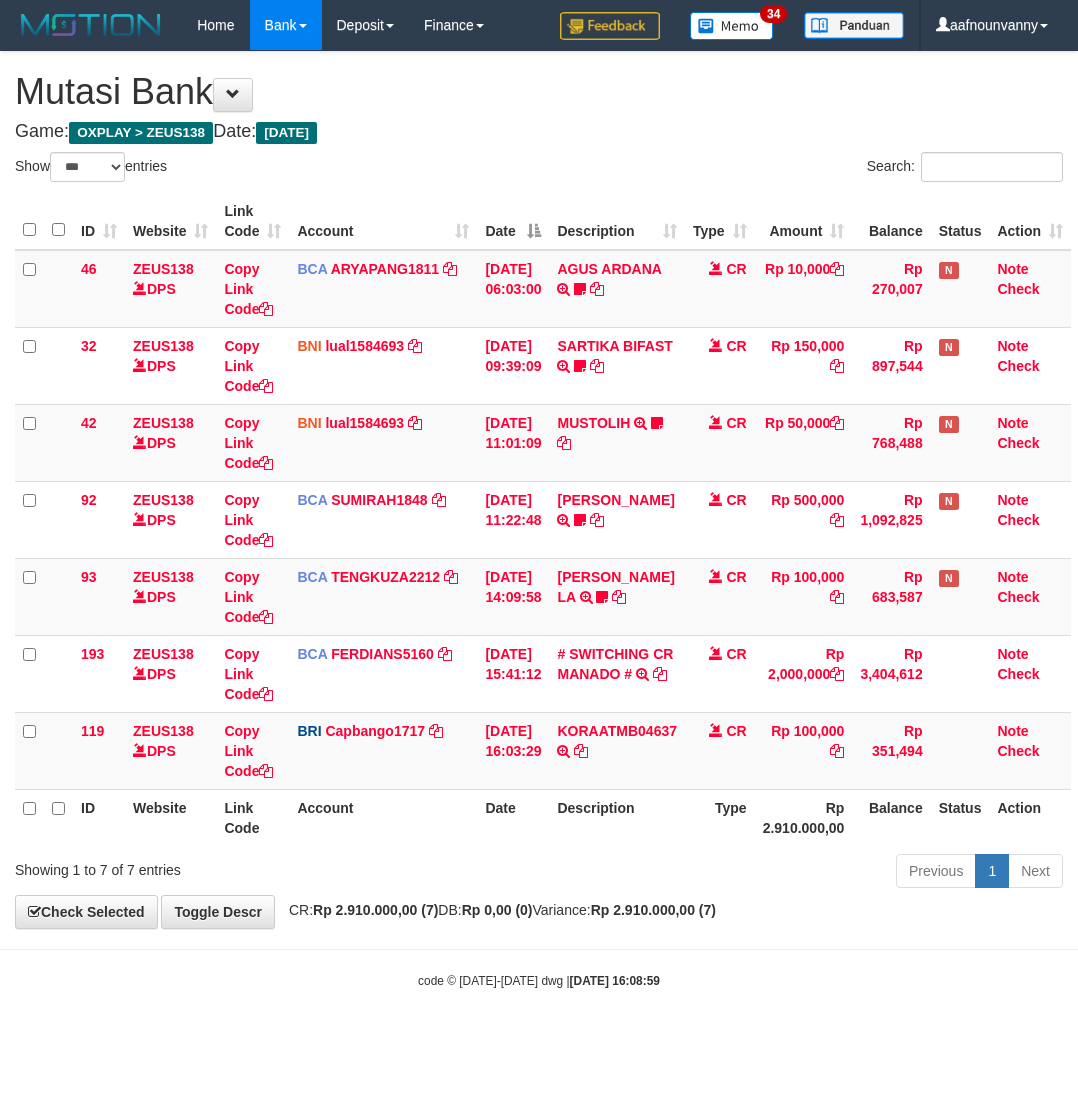 select on "***" 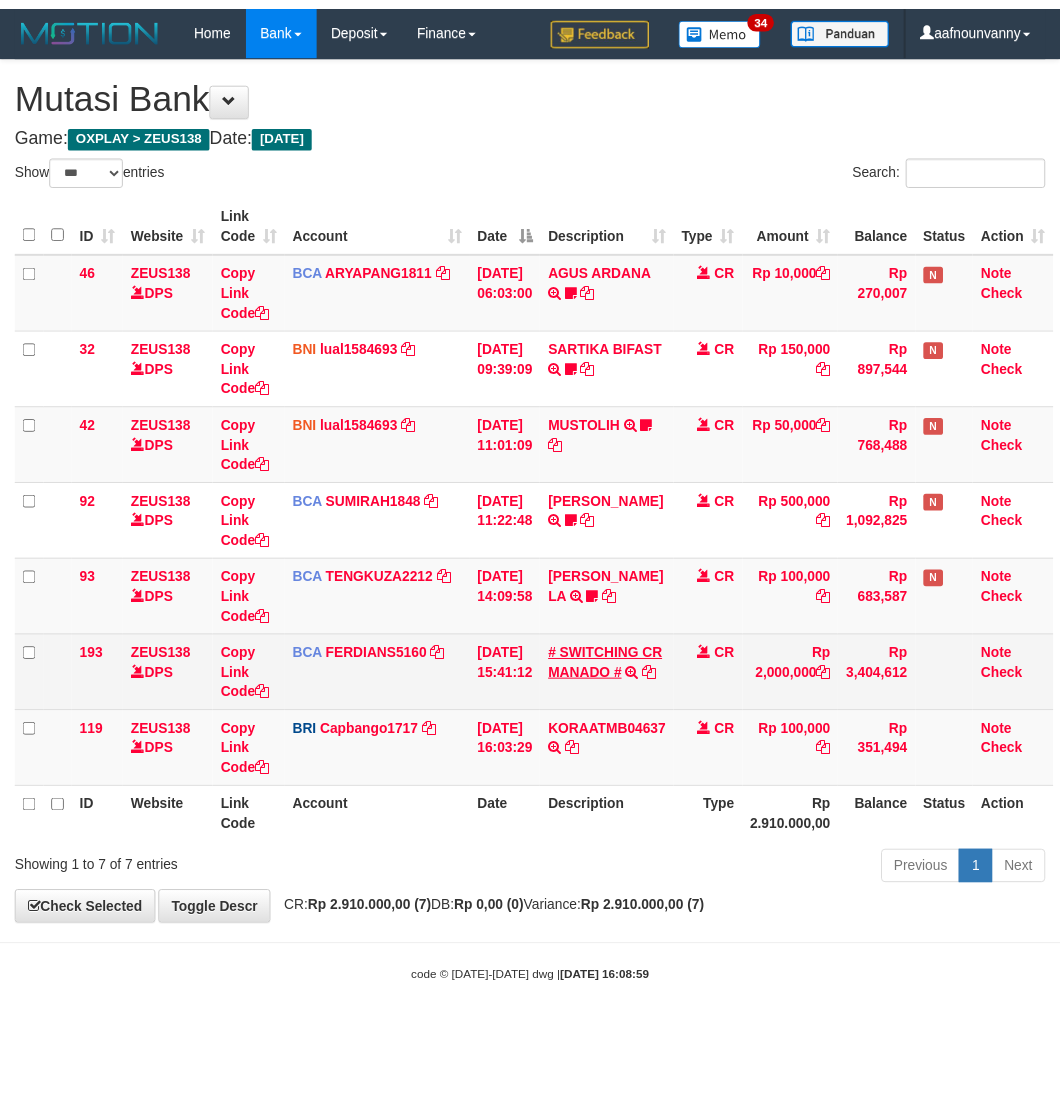 scroll, scrollTop: 0, scrollLeft: 5, axis: horizontal 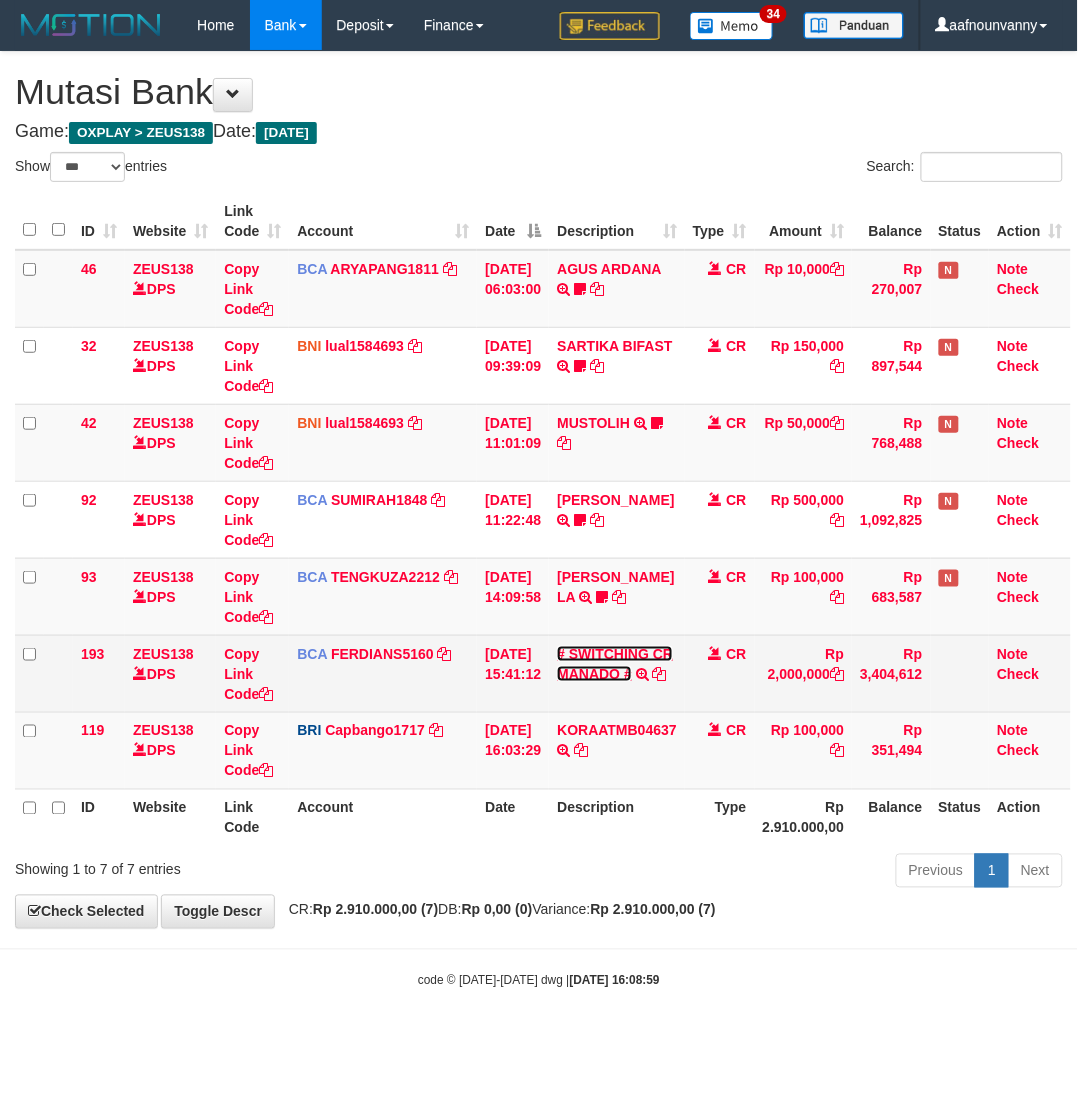 click on "# SWITCHING CR MANADO #" at bounding box center [615, 664] 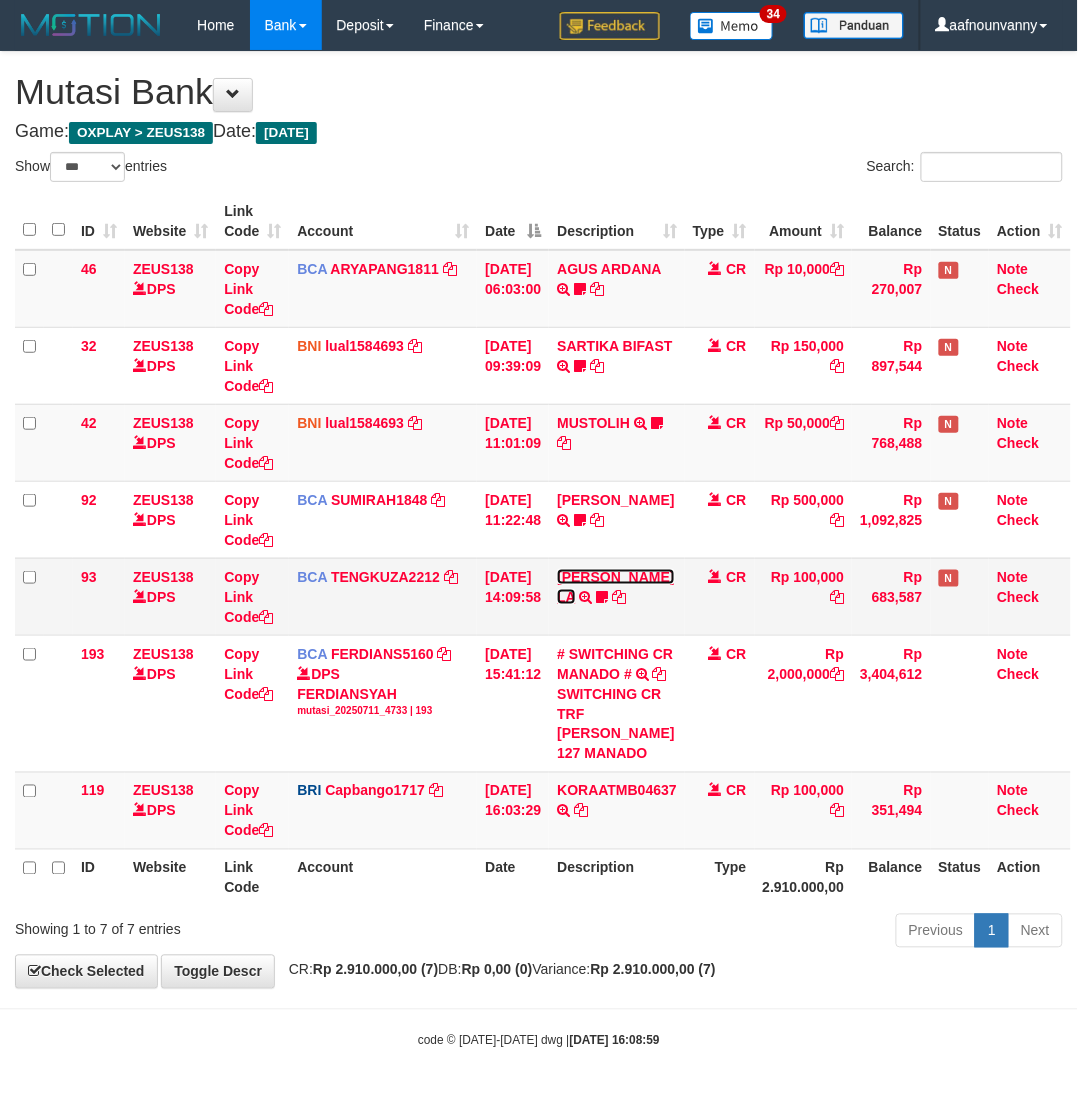 click on "DICKSON JOURDAN LA" at bounding box center [615, 587] 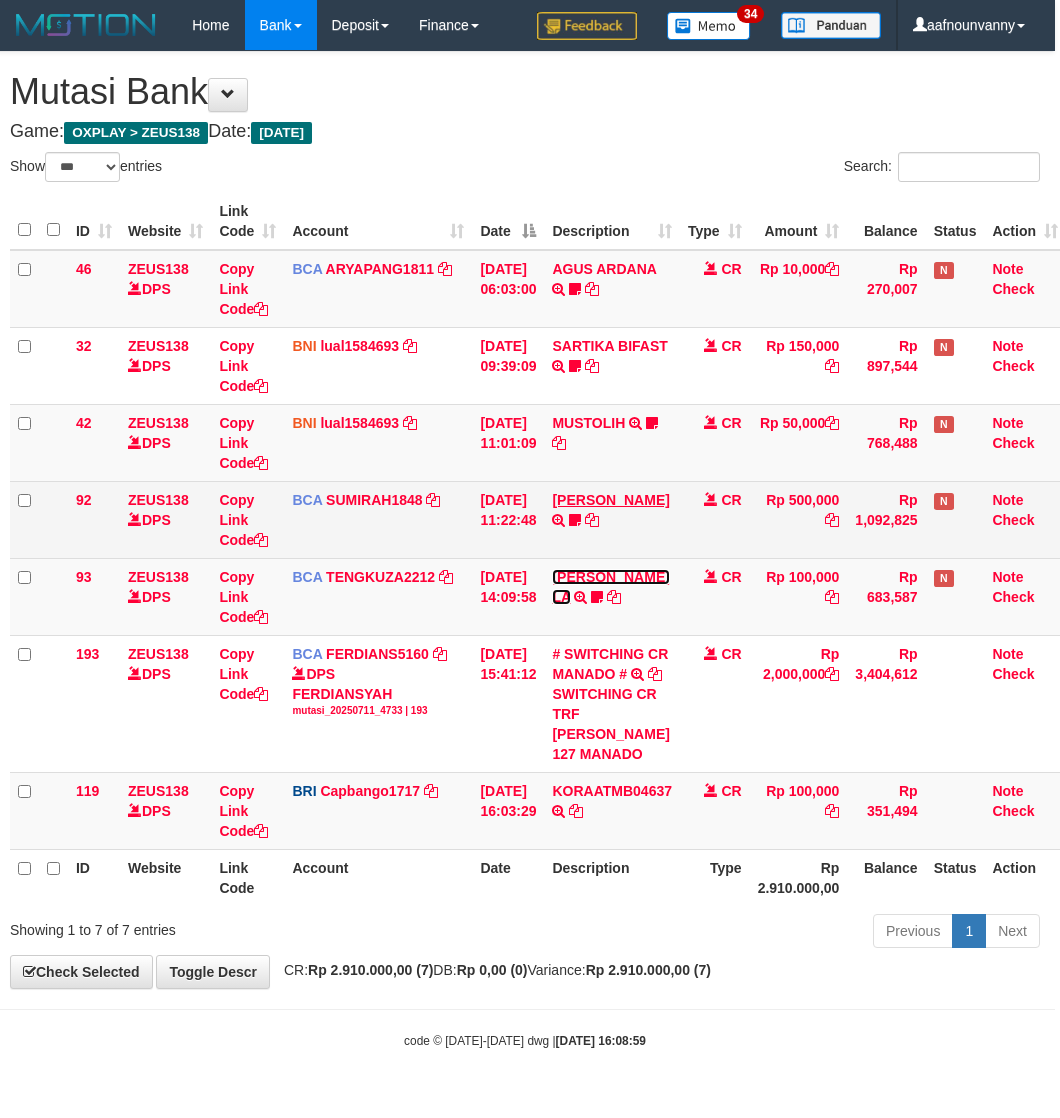 drag, startPoint x: 598, startPoint y: 578, endPoint x: 592, endPoint y: 506, distance: 72.249565 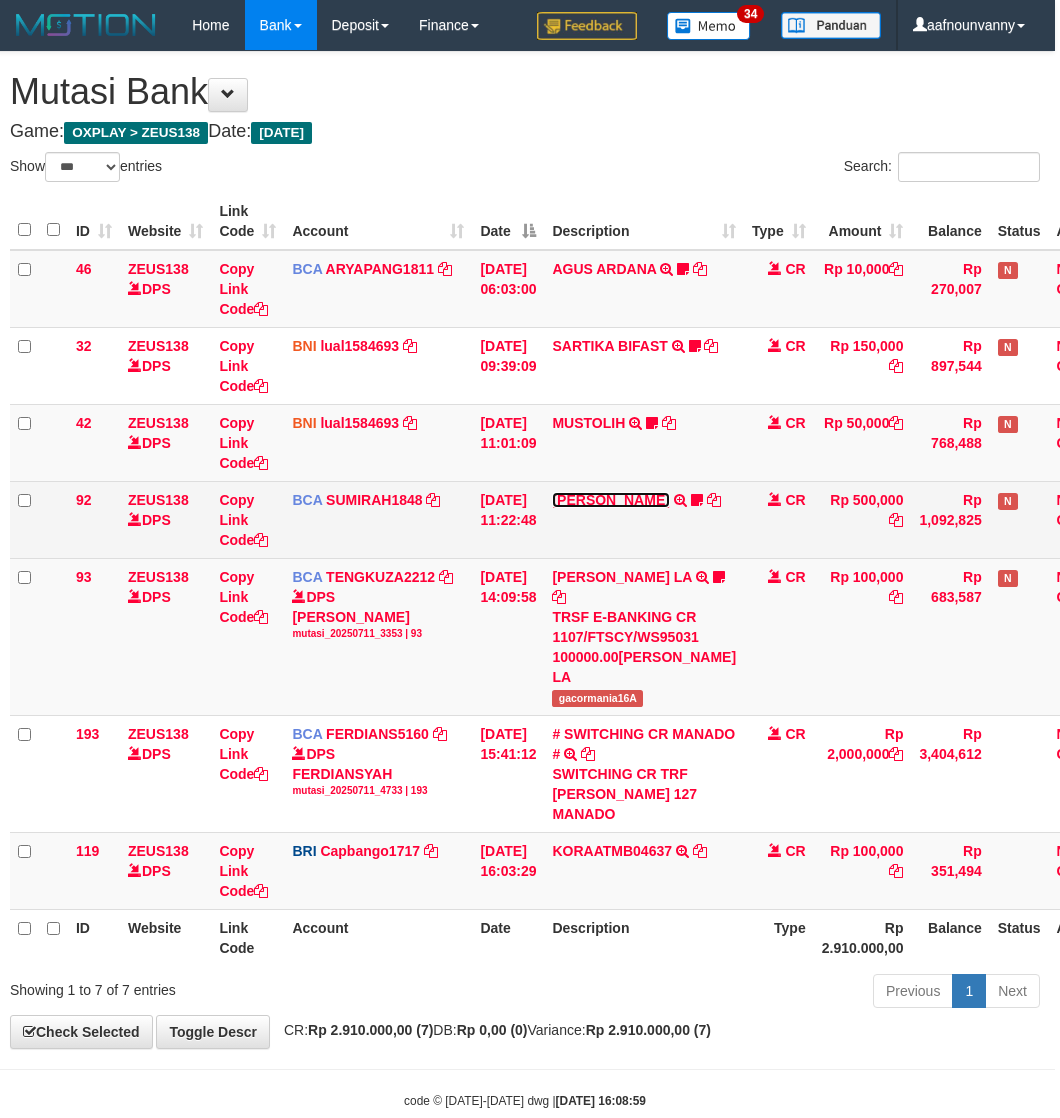 click on "HANDRI [PERSON_NAME]" at bounding box center [610, 500] 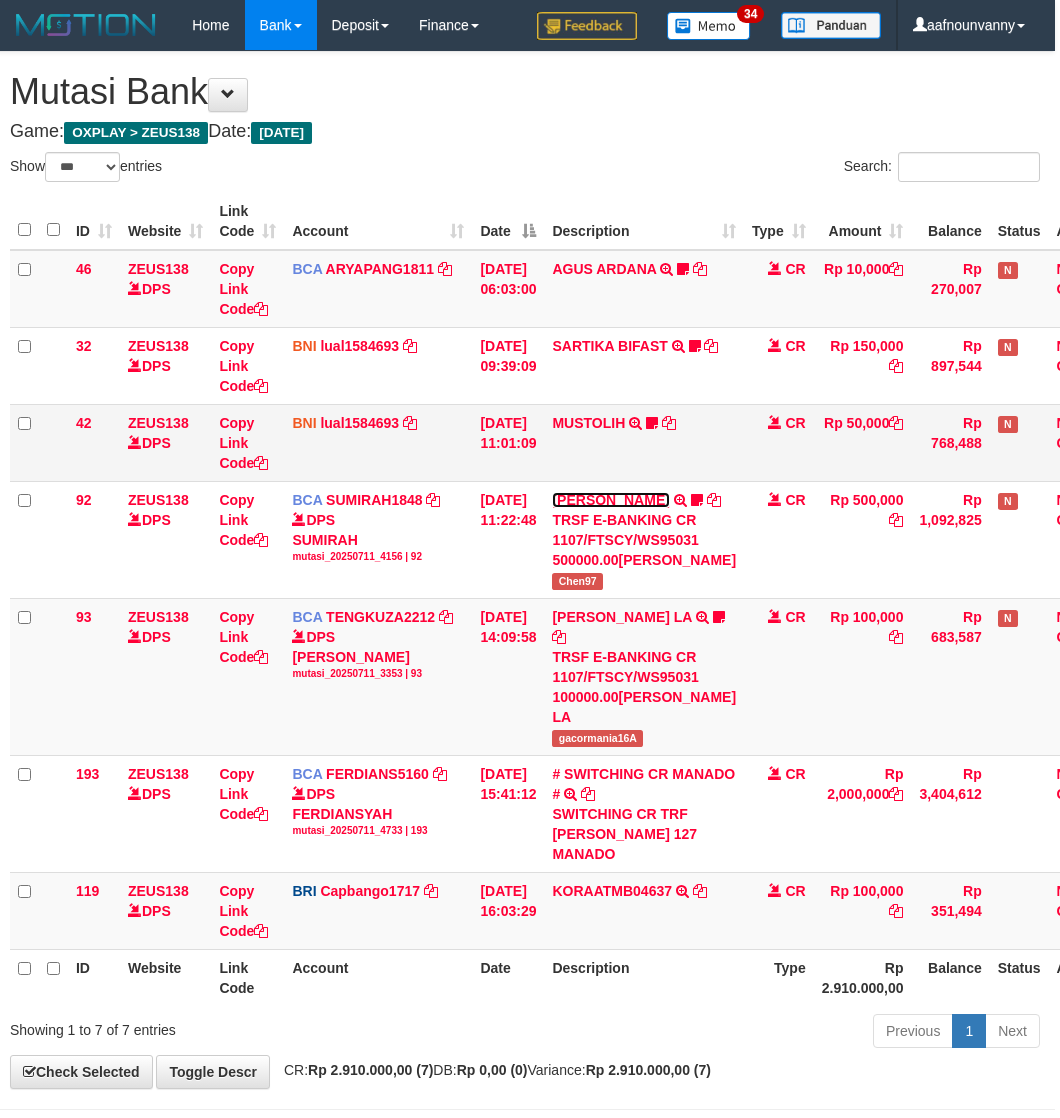 drag, startPoint x: 590, startPoint y: 495, endPoint x: 588, endPoint y: 415, distance: 80.024994 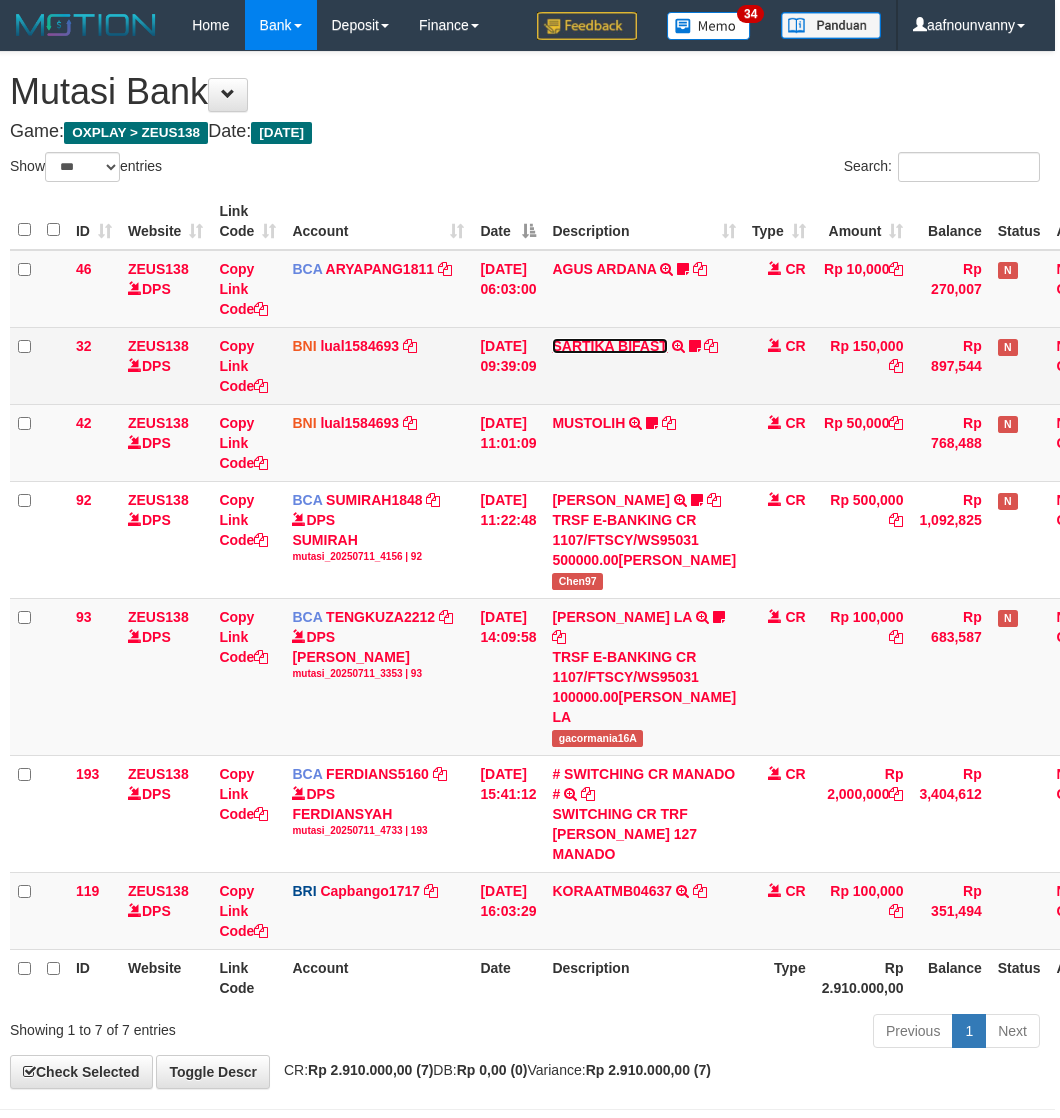 click on "SARTIKA BIFAST" at bounding box center [609, 346] 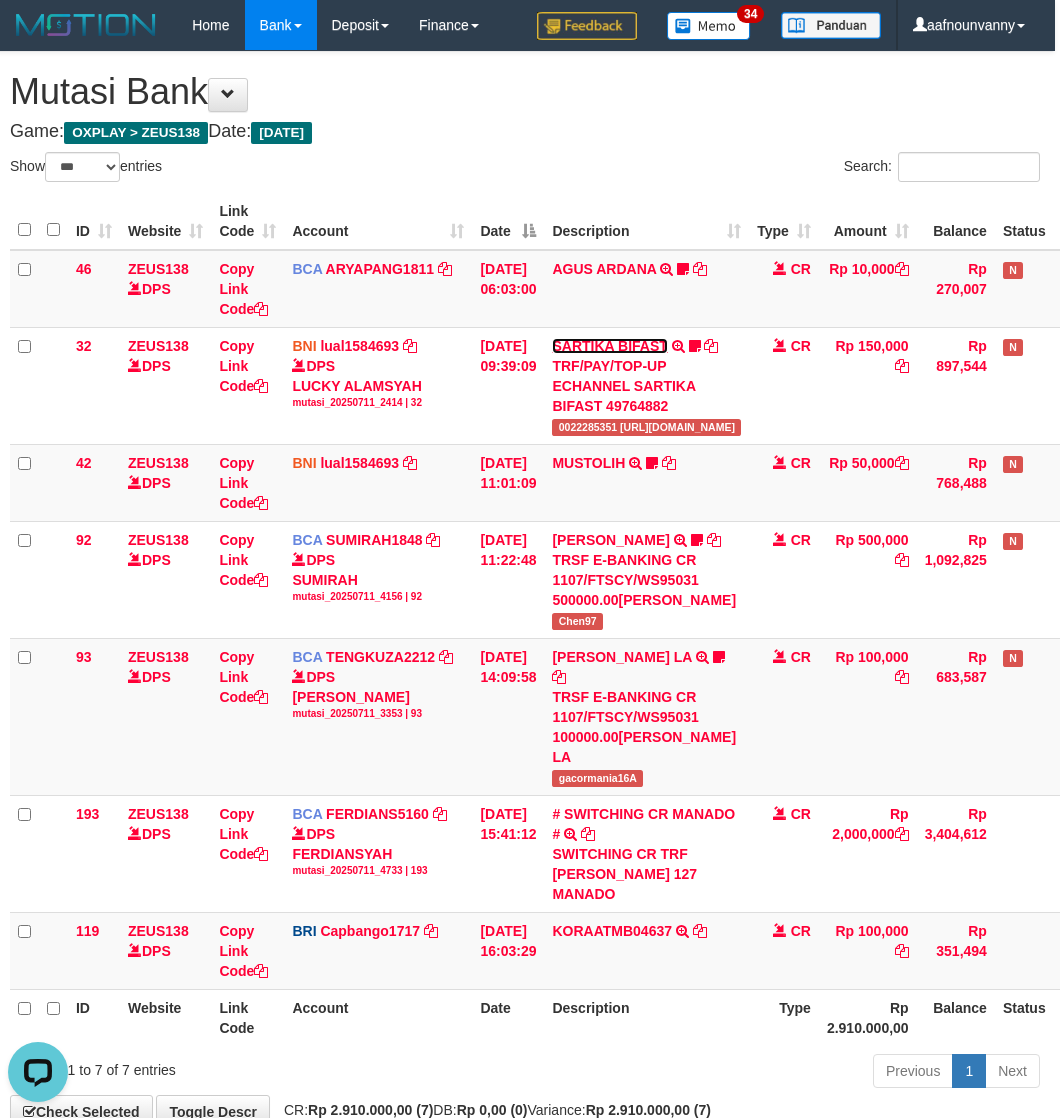 scroll, scrollTop: 0, scrollLeft: 0, axis: both 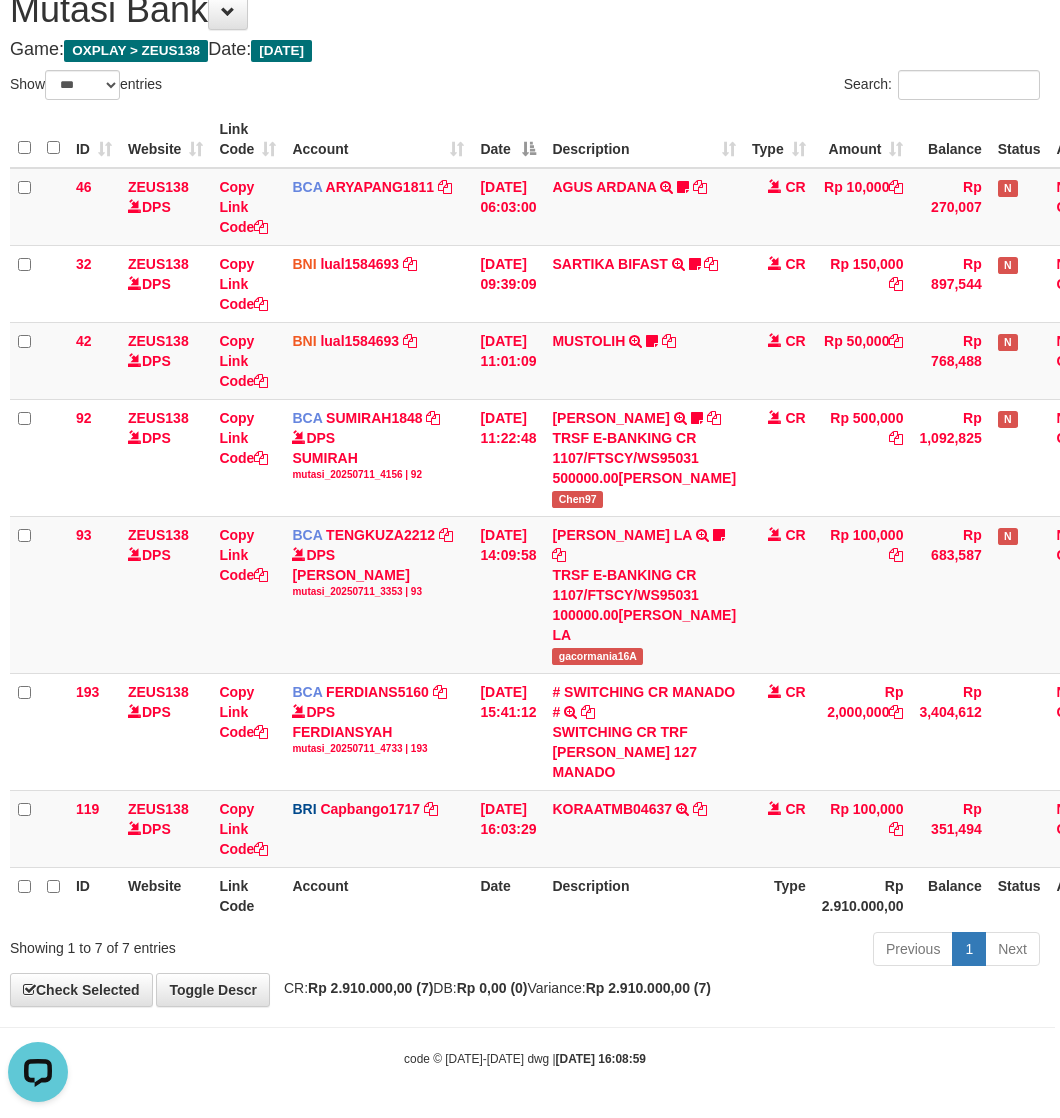 drag, startPoint x: 627, startPoint y: 1013, endPoint x: 616, endPoint y: 993, distance: 22.825424 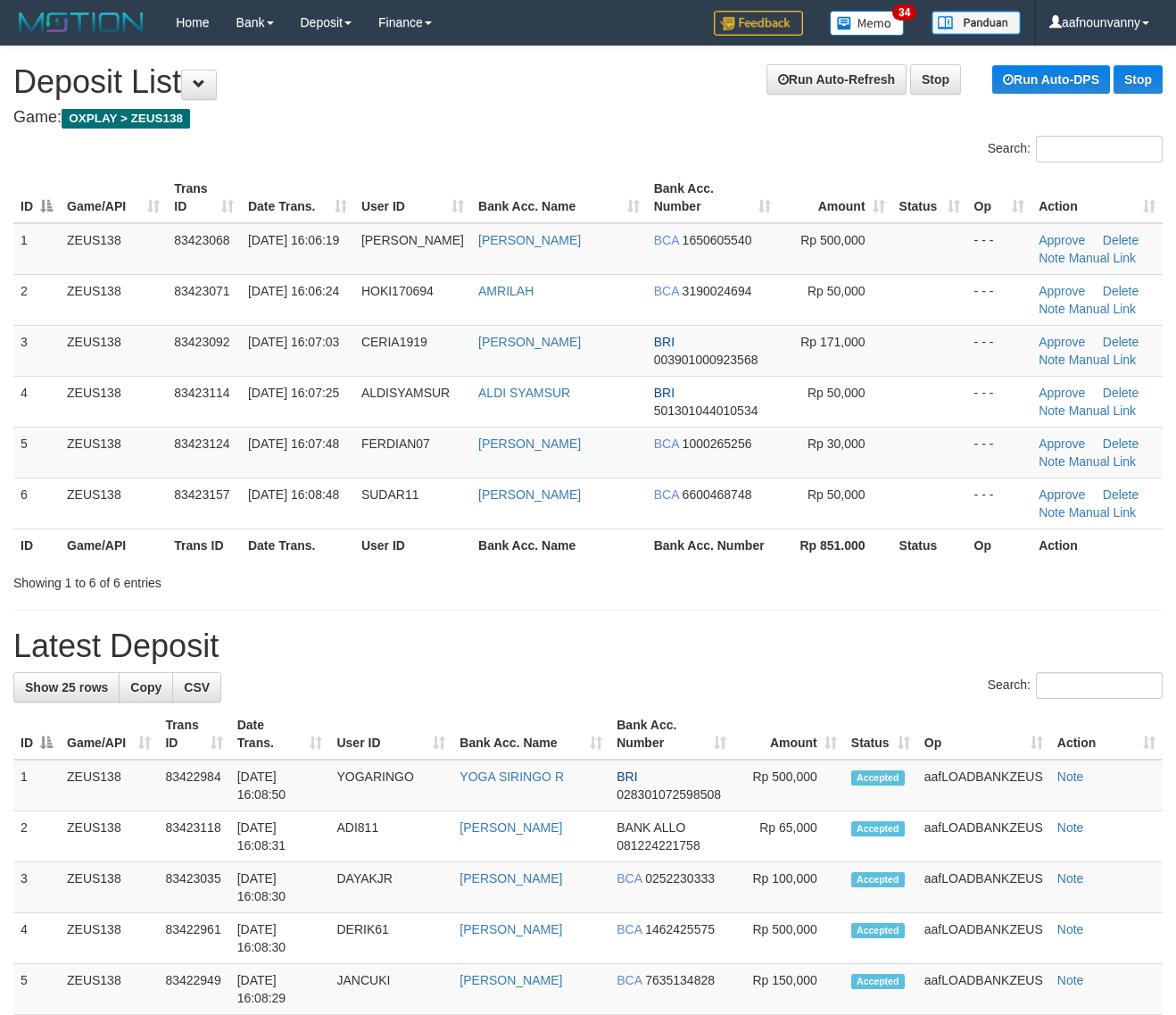 scroll, scrollTop: 0, scrollLeft: 0, axis: both 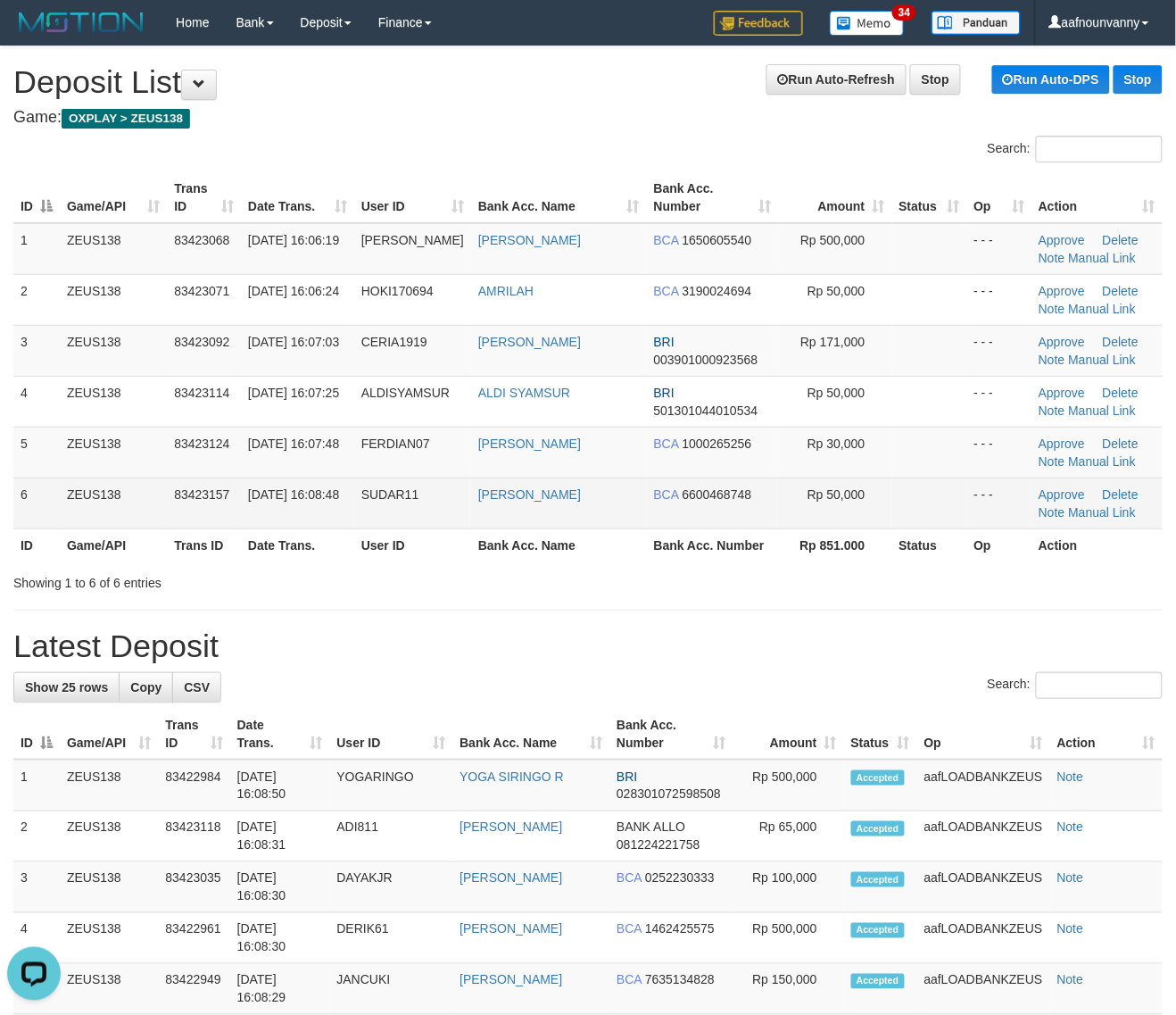 click on "ADE YULIANTO" at bounding box center [559, 503] 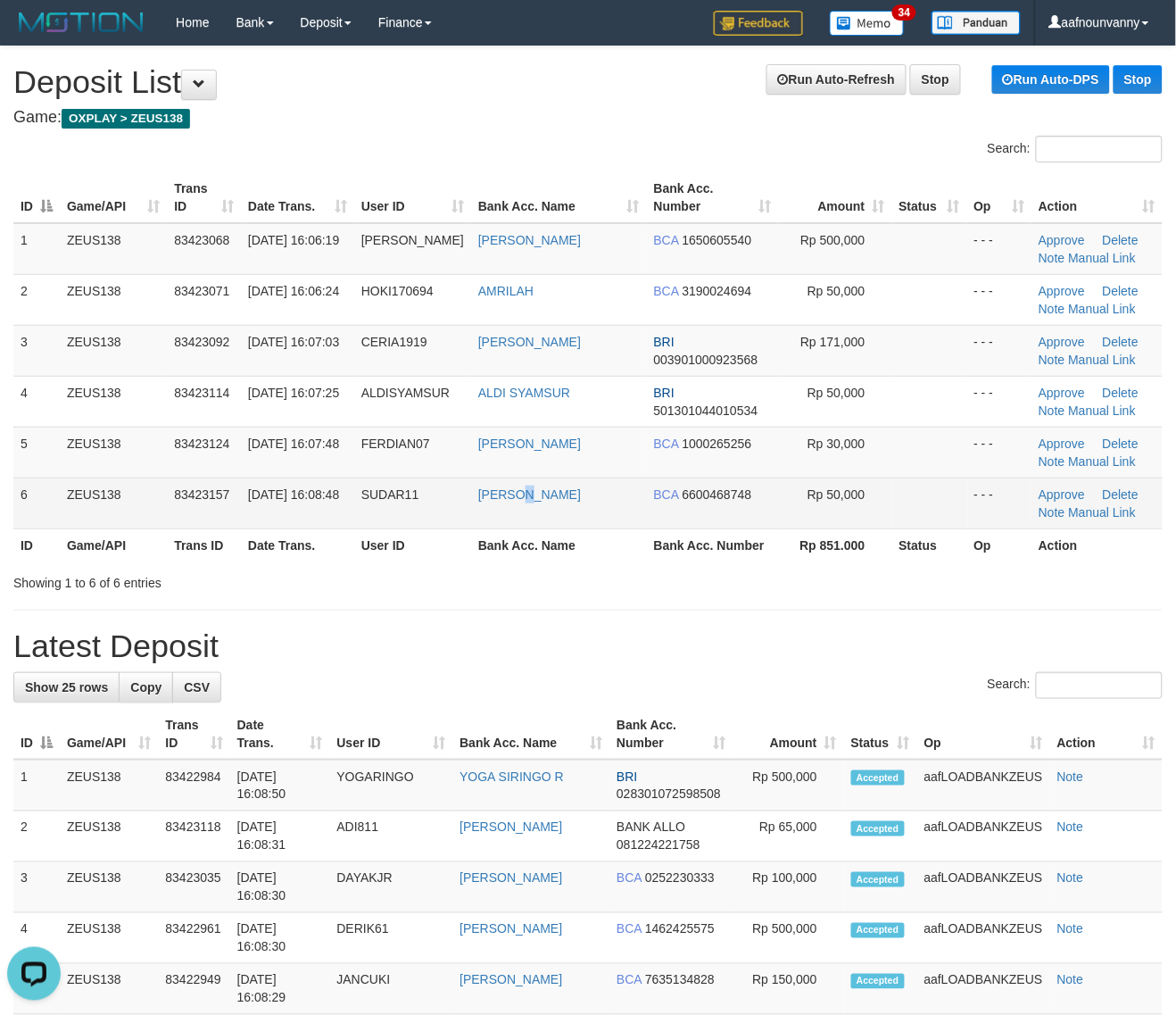 drag, startPoint x: 531, startPoint y: 512, endPoint x: 1188, endPoint y: 571, distance: 659.6438 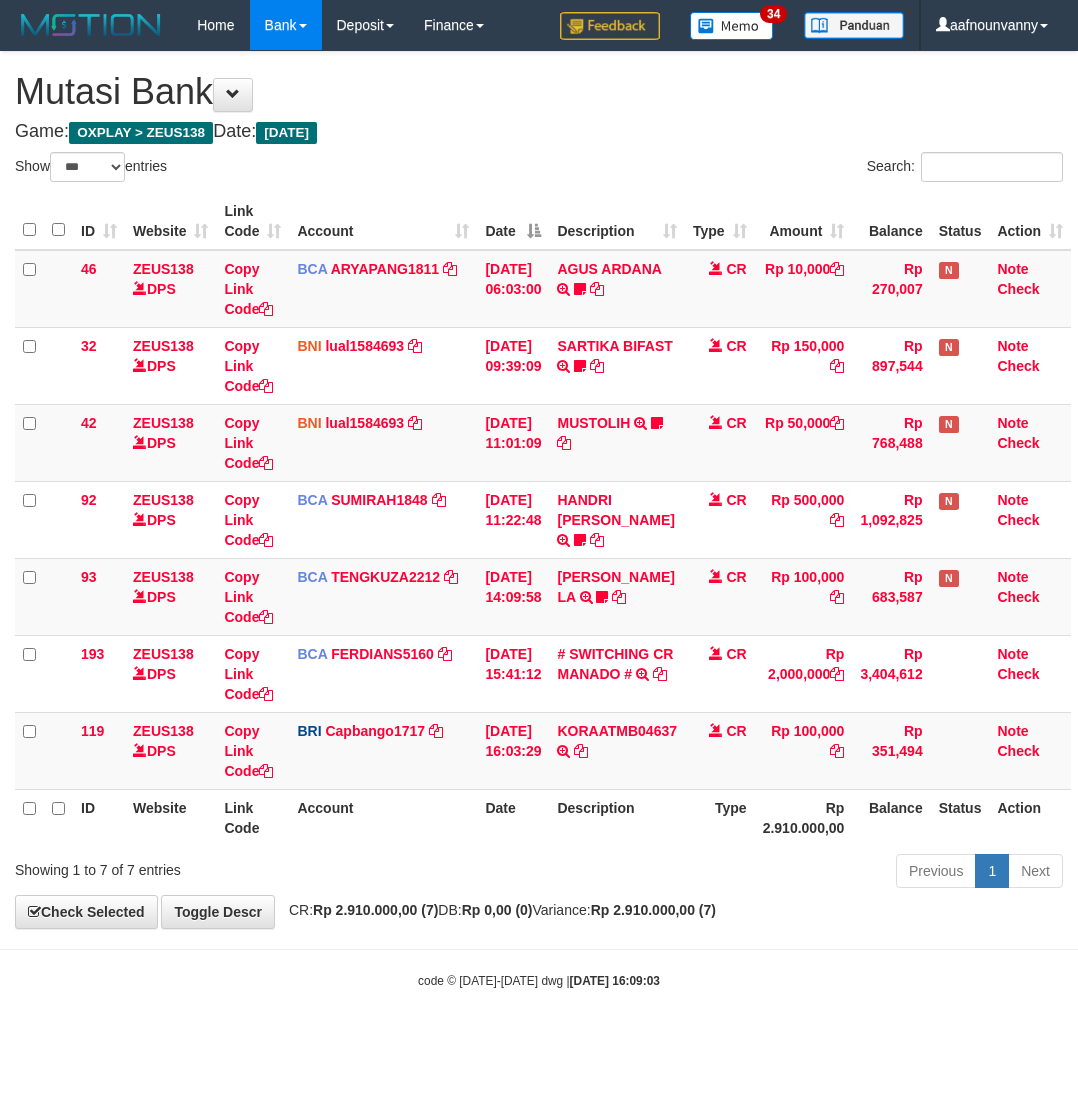 select on "***" 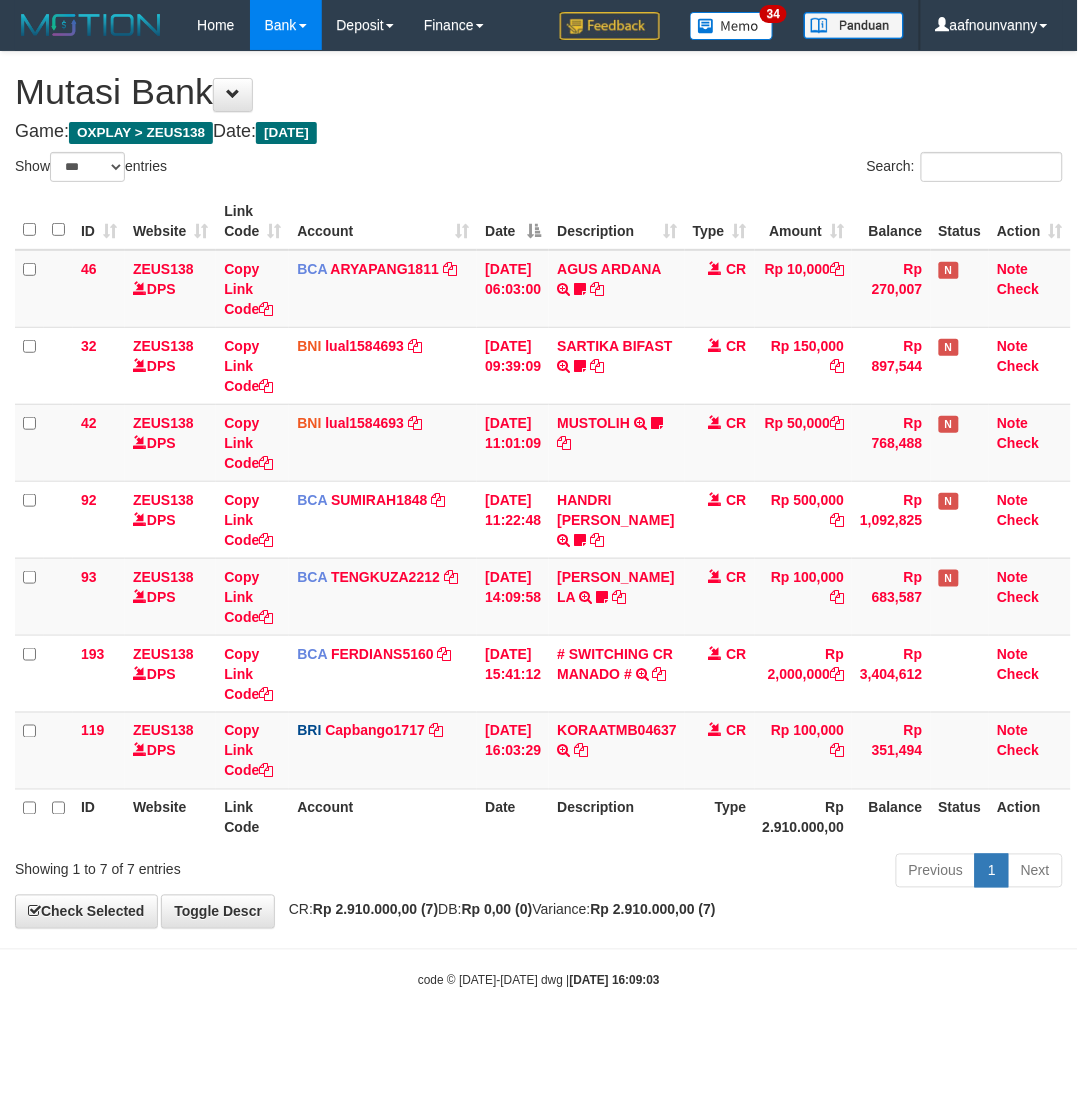 scroll, scrollTop: 0, scrollLeft: 5, axis: horizontal 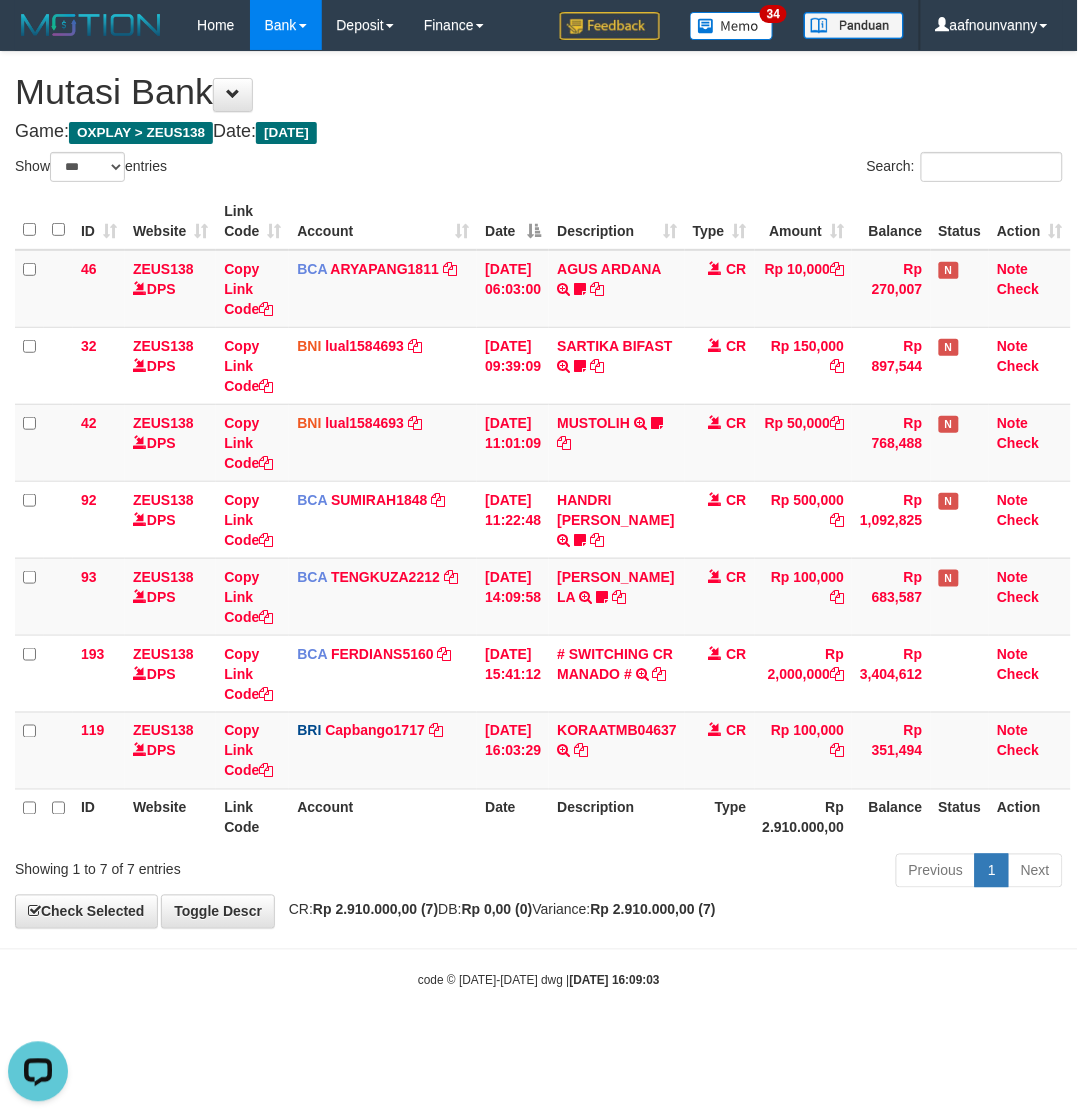 drag, startPoint x: 372, startPoint y: 811, endPoint x: 7, endPoint y: 722, distance: 375.69403 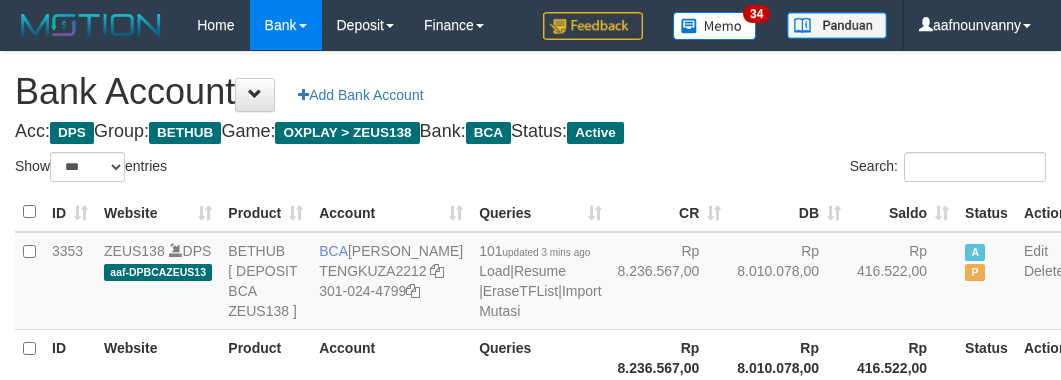 select on "***" 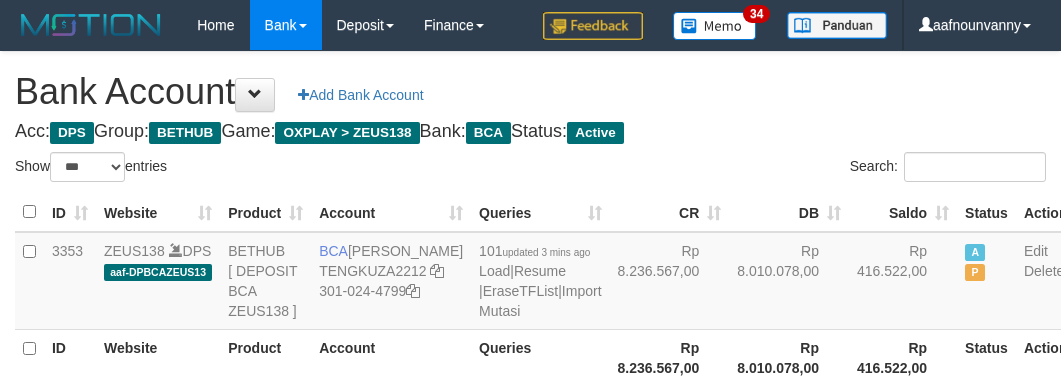 scroll, scrollTop: 226, scrollLeft: 0, axis: vertical 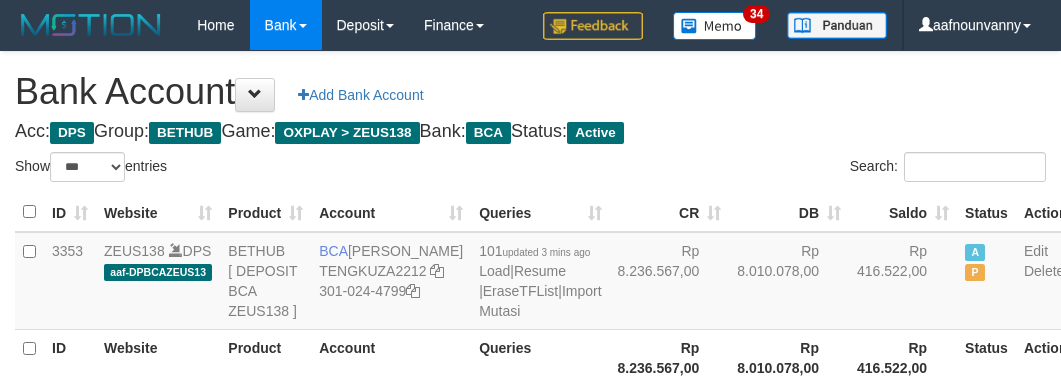 select on "***" 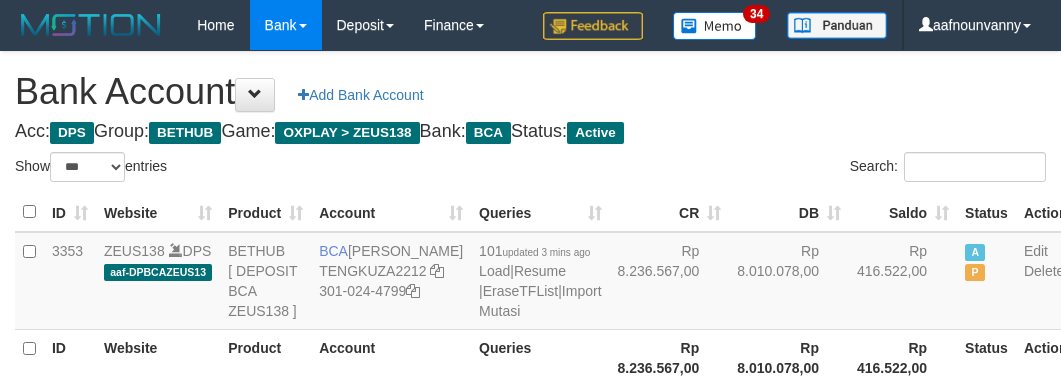 scroll, scrollTop: 226, scrollLeft: 0, axis: vertical 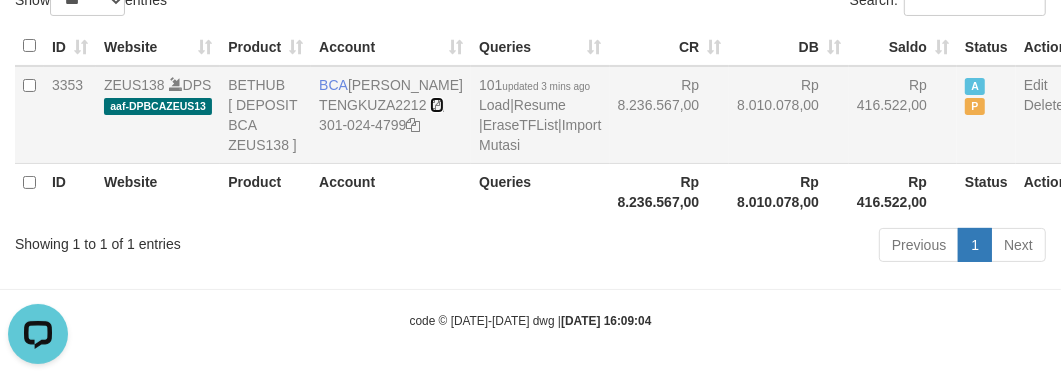 click at bounding box center [437, 105] 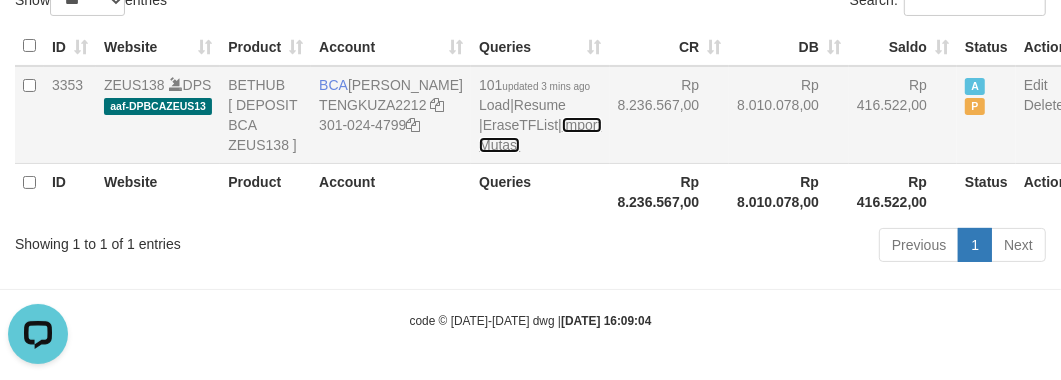 click on "Import Mutasi" at bounding box center (540, 135) 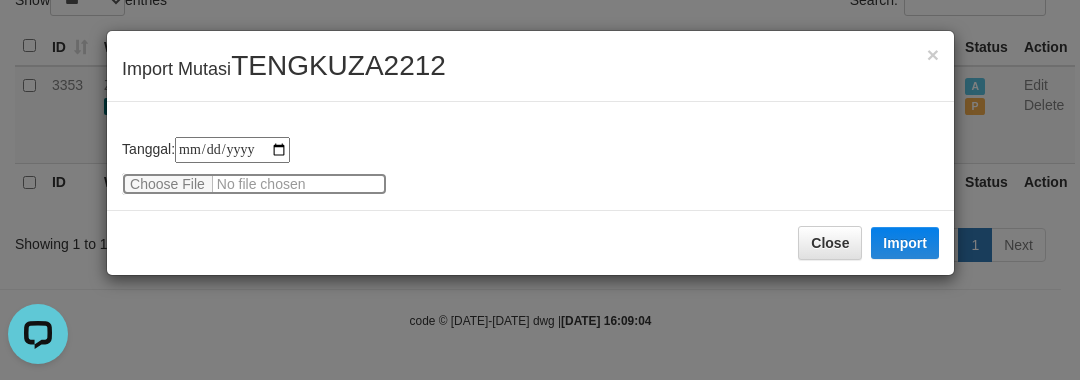 click at bounding box center (254, 184) 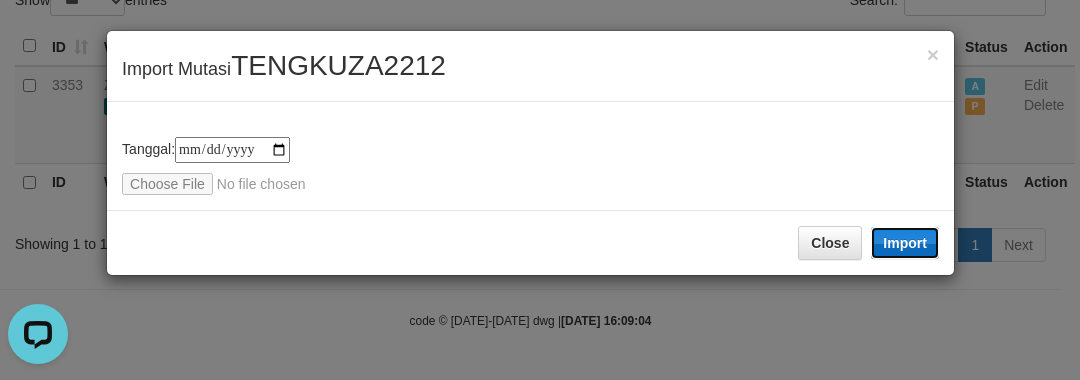 type 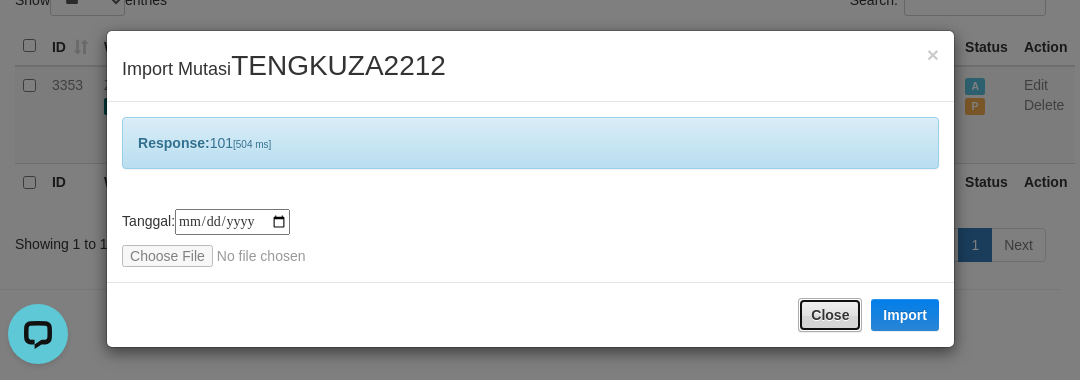 click on "Close" at bounding box center [830, 315] 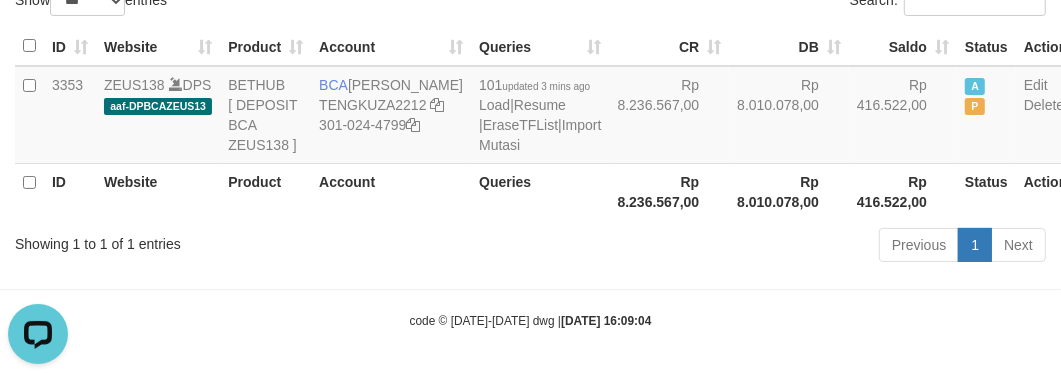 click on "code © 2012-2018 dwg |  2025/07/11 16:09:04" at bounding box center [530, 320] 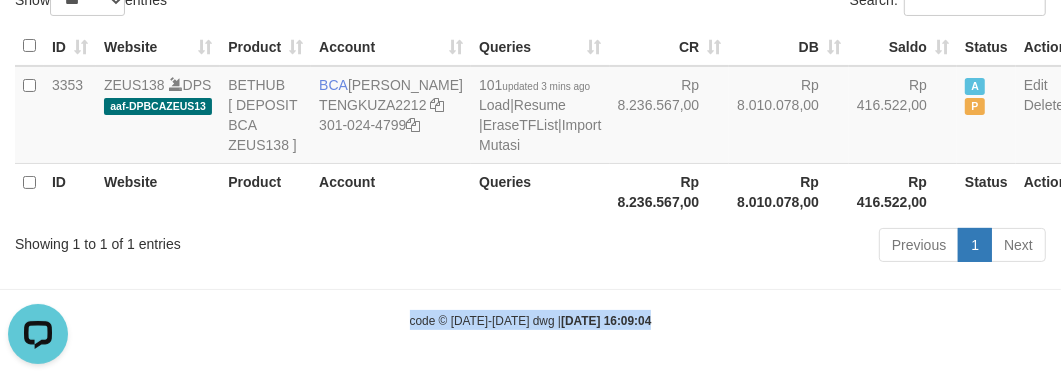 click on "code © 2012-2018 dwg |  2025/07/11 16:09:04" at bounding box center [530, 320] 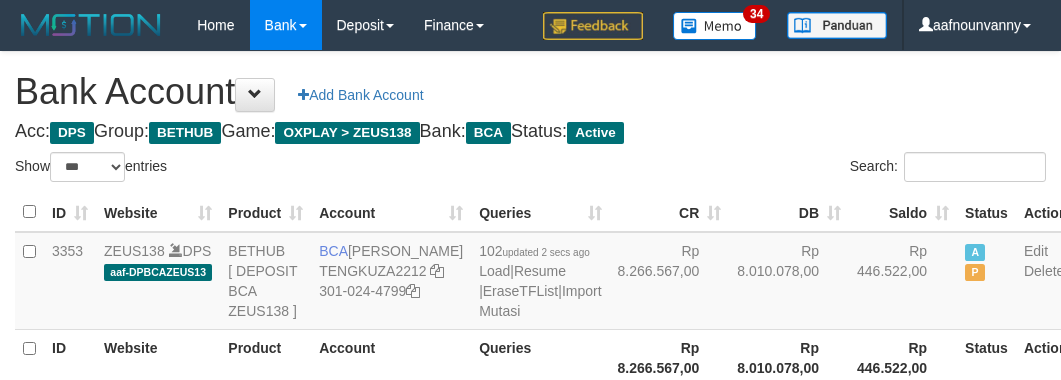 select on "***" 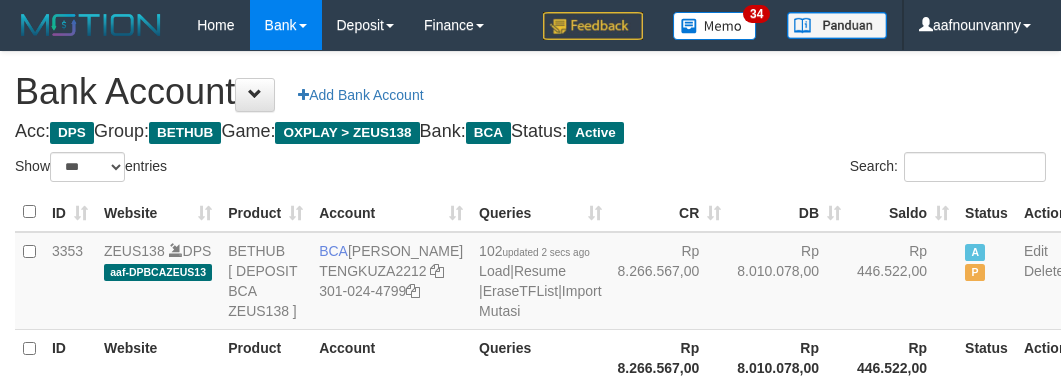 scroll, scrollTop: 226, scrollLeft: 0, axis: vertical 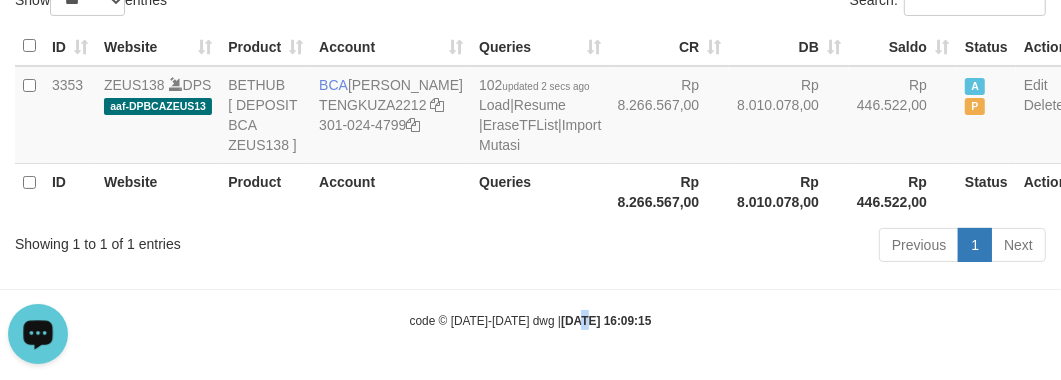 click on "Toggle navigation
Home
Bank
Account List
Load
By Website
Group
[OXPLAY]													ZEUS138
By Load Group (DPS)" at bounding box center (530, 107) 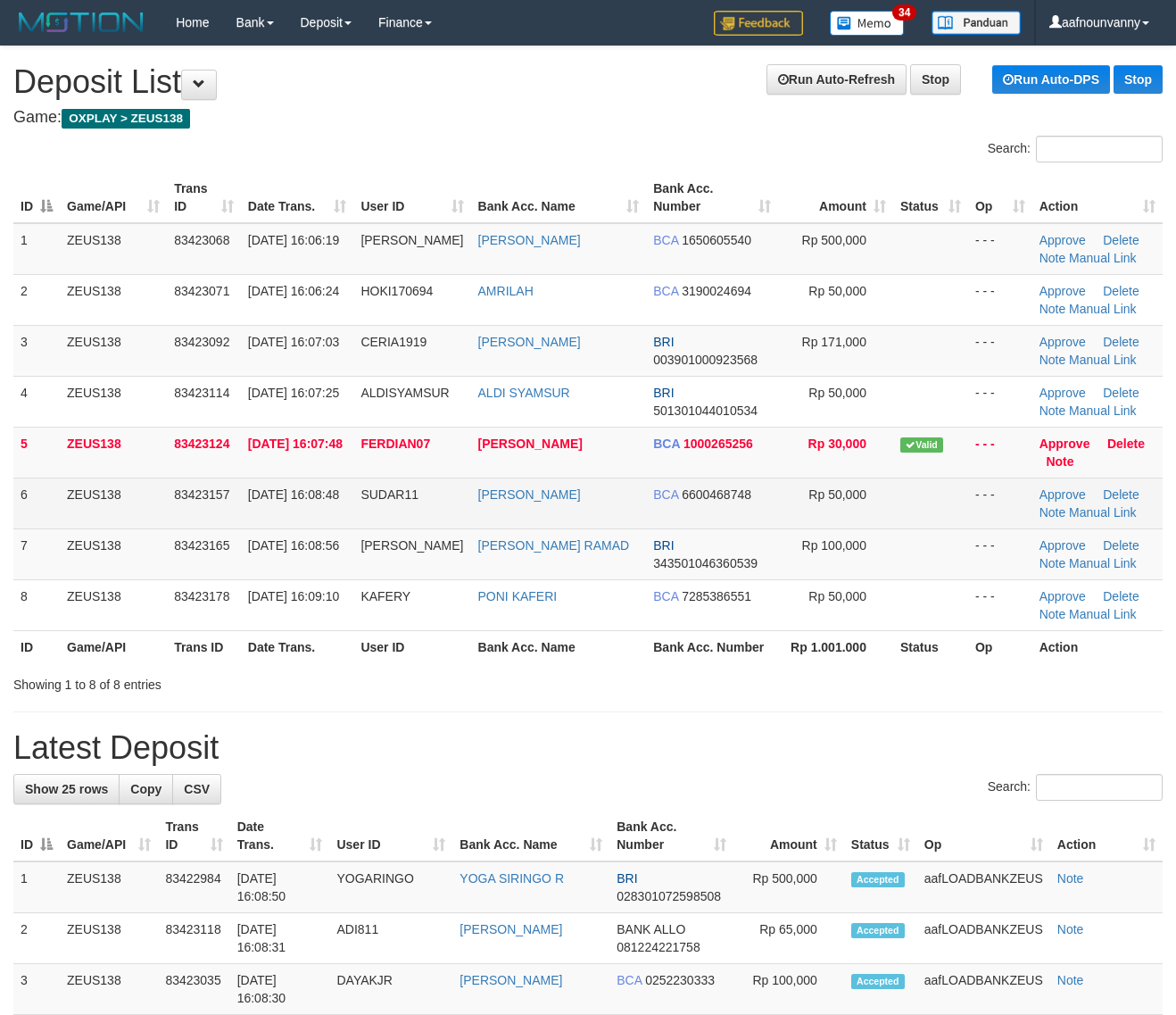 scroll, scrollTop: 0, scrollLeft: 0, axis: both 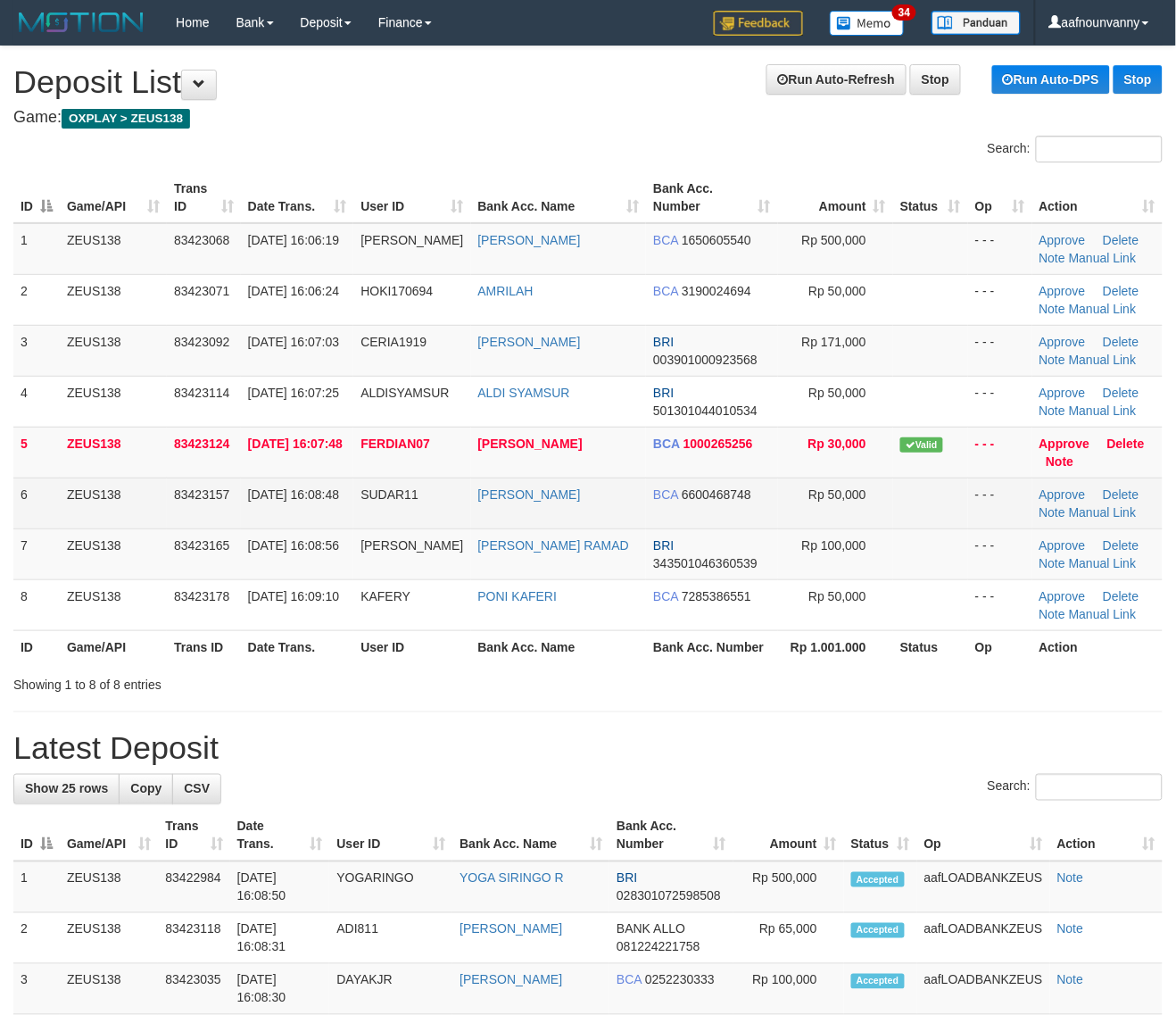 click on "1
ZEUS138
83423068
[DATE] 16:06:19
IHZARIVALDY
IHZA RIFALDY
BCA
1650605540
Rp 500,000
- - -
Approve
[GEOGRAPHIC_DATA]
Note
Manual Link
2
ZEUS138
83423071
[DATE] 16:06:24
HOKI170694
[GEOGRAPHIC_DATA]
BCA
3190024694
Rp 50,000
- - -
Approve" at bounding box center (588, 427) 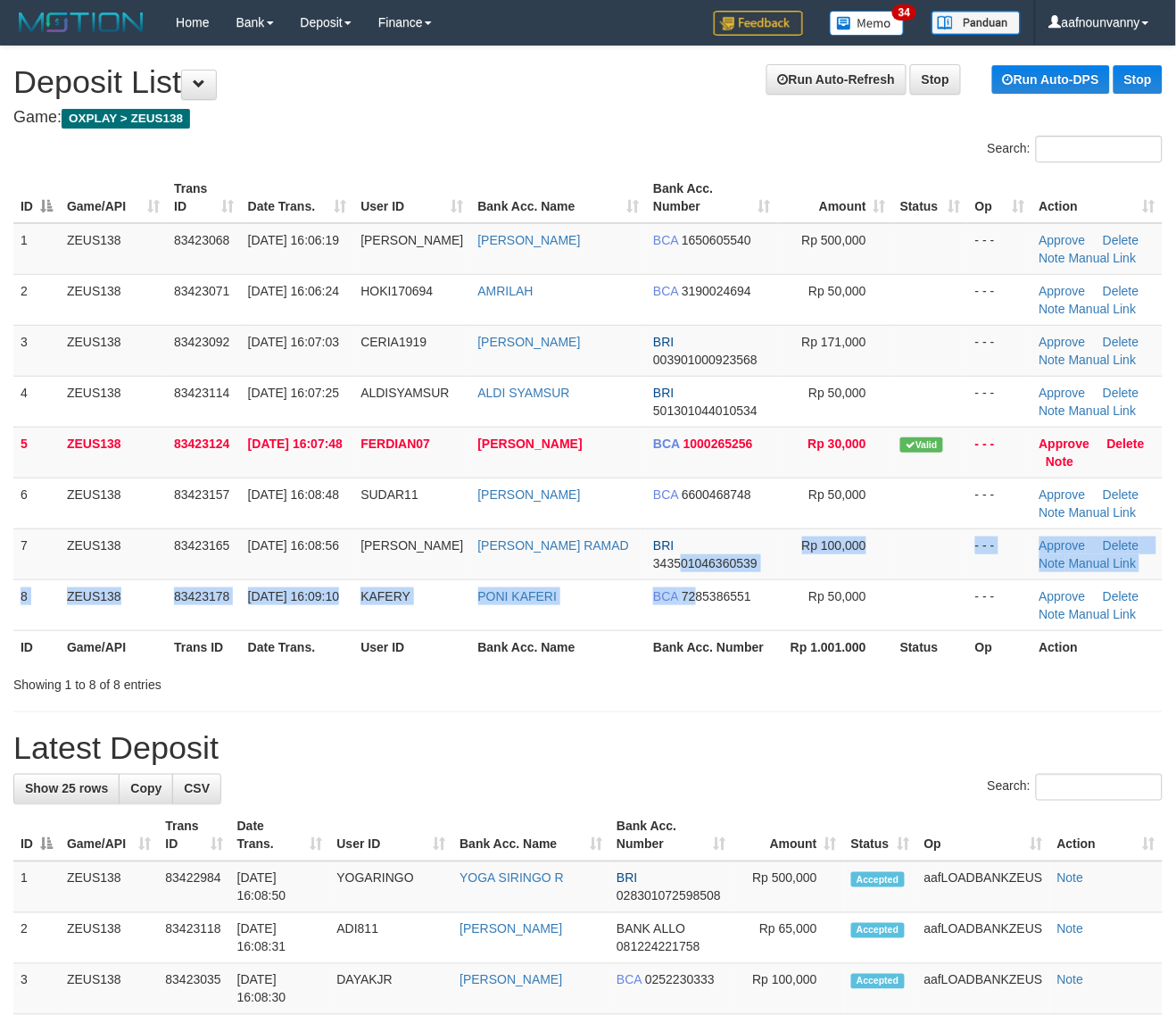 drag, startPoint x: 678, startPoint y: 578, endPoint x: 892, endPoint y: 644, distance: 223.94642 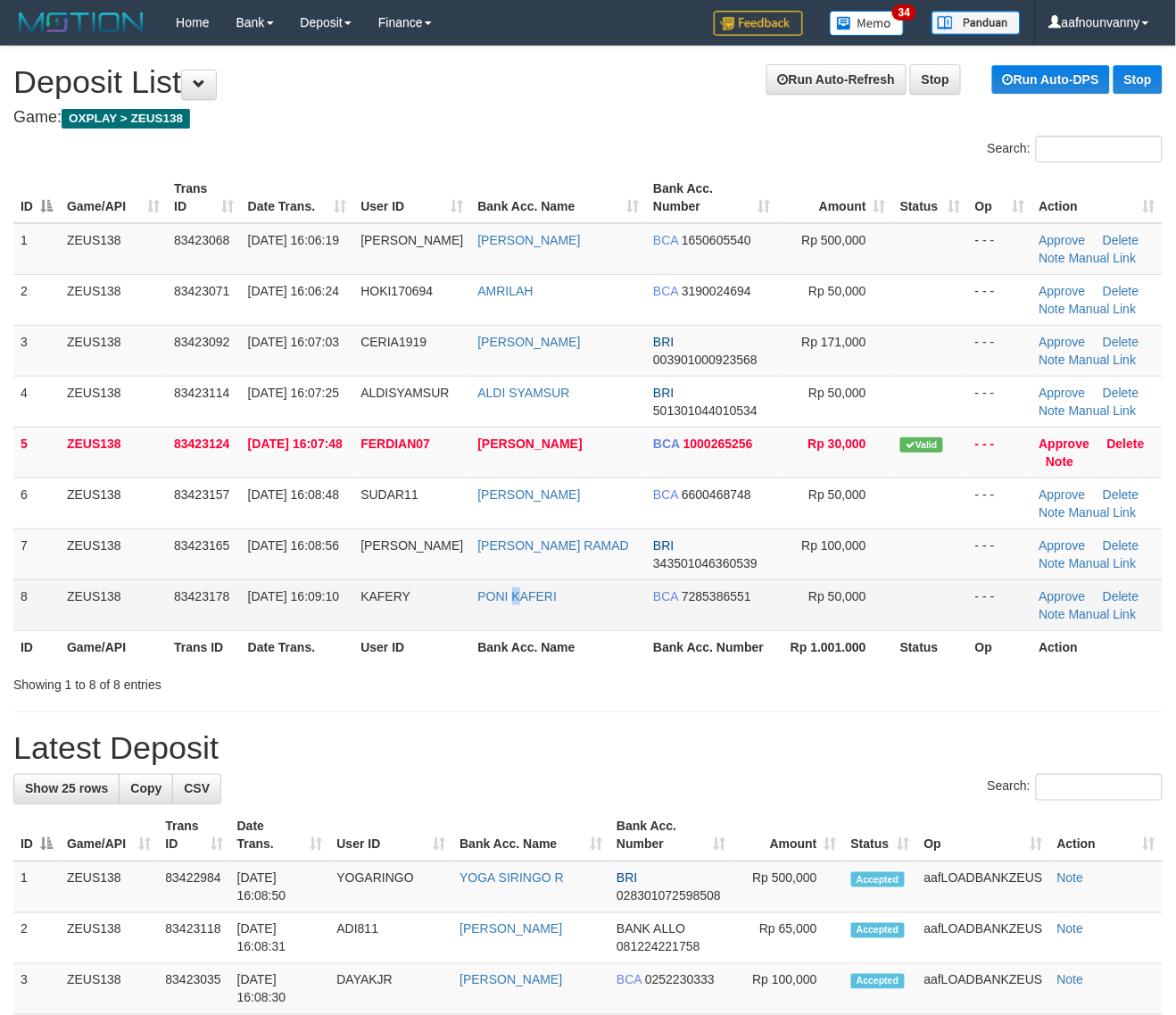 drag, startPoint x: 511, startPoint y: 608, endPoint x: 611, endPoint y: 618, distance: 100.49876 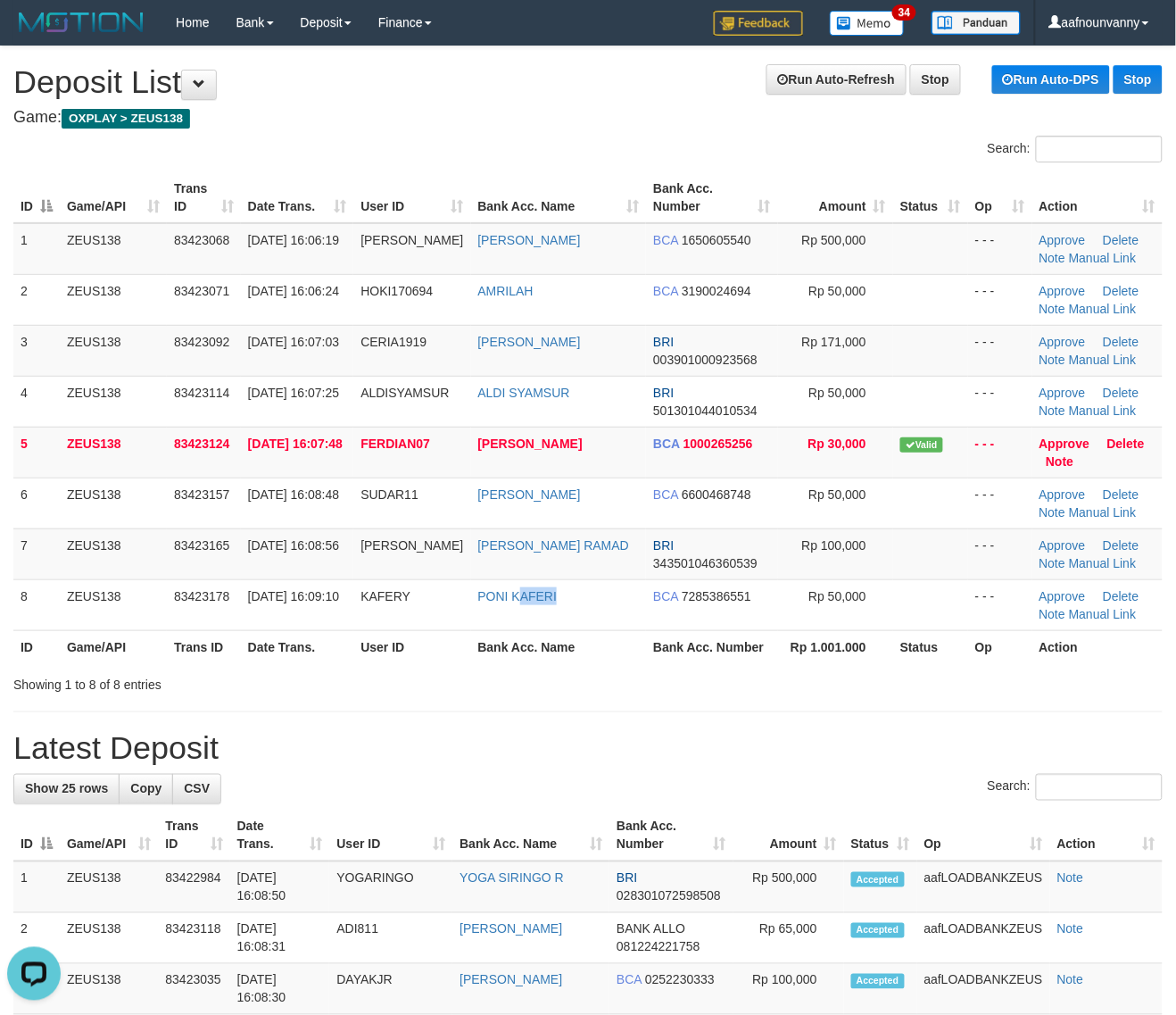 scroll, scrollTop: 0, scrollLeft: 0, axis: both 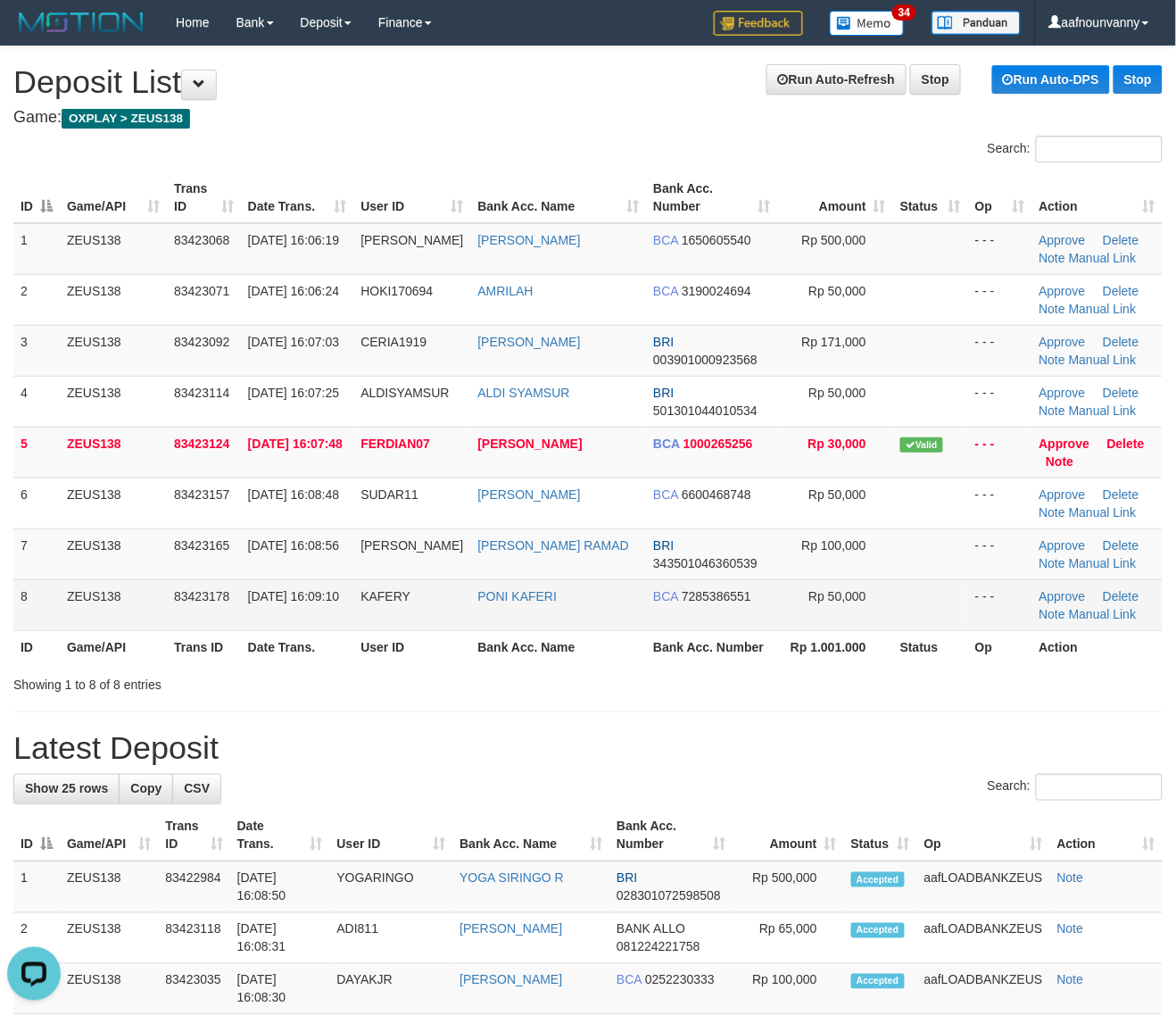drag, startPoint x: 882, startPoint y: 617, endPoint x: 956, endPoint y: 621, distance: 74.10803 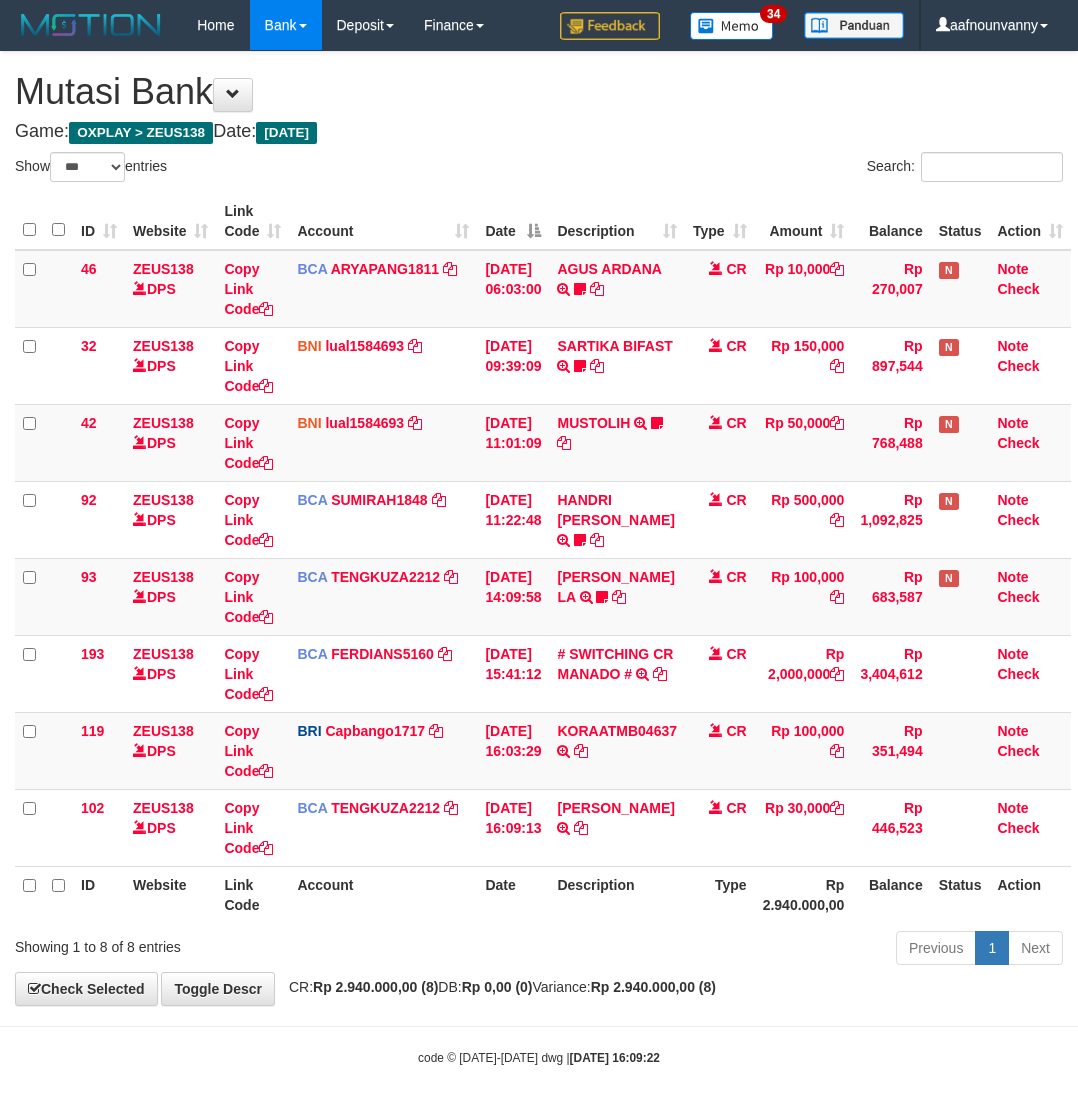 select on "***" 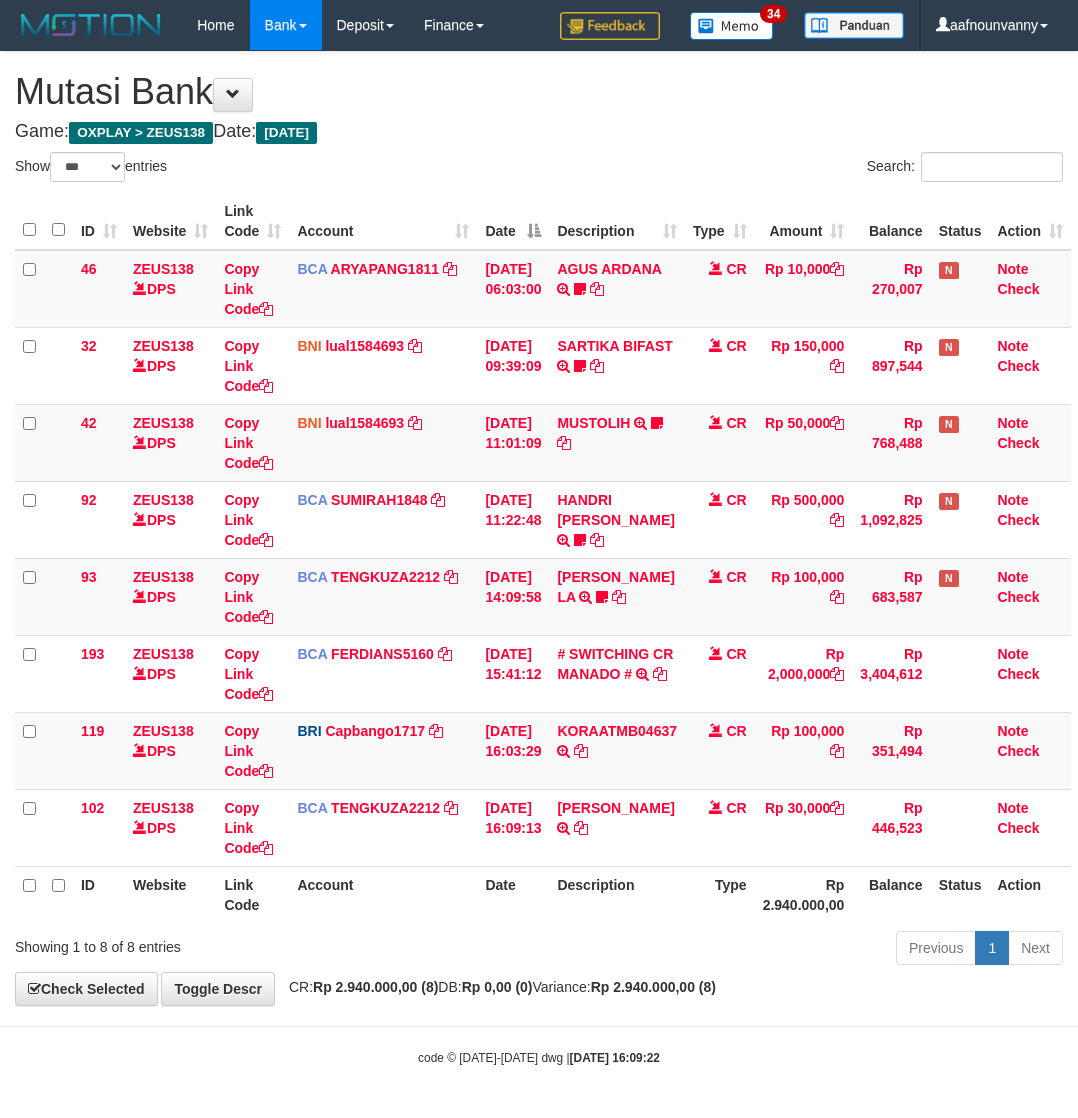 scroll, scrollTop: 0, scrollLeft: 5, axis: horizontal 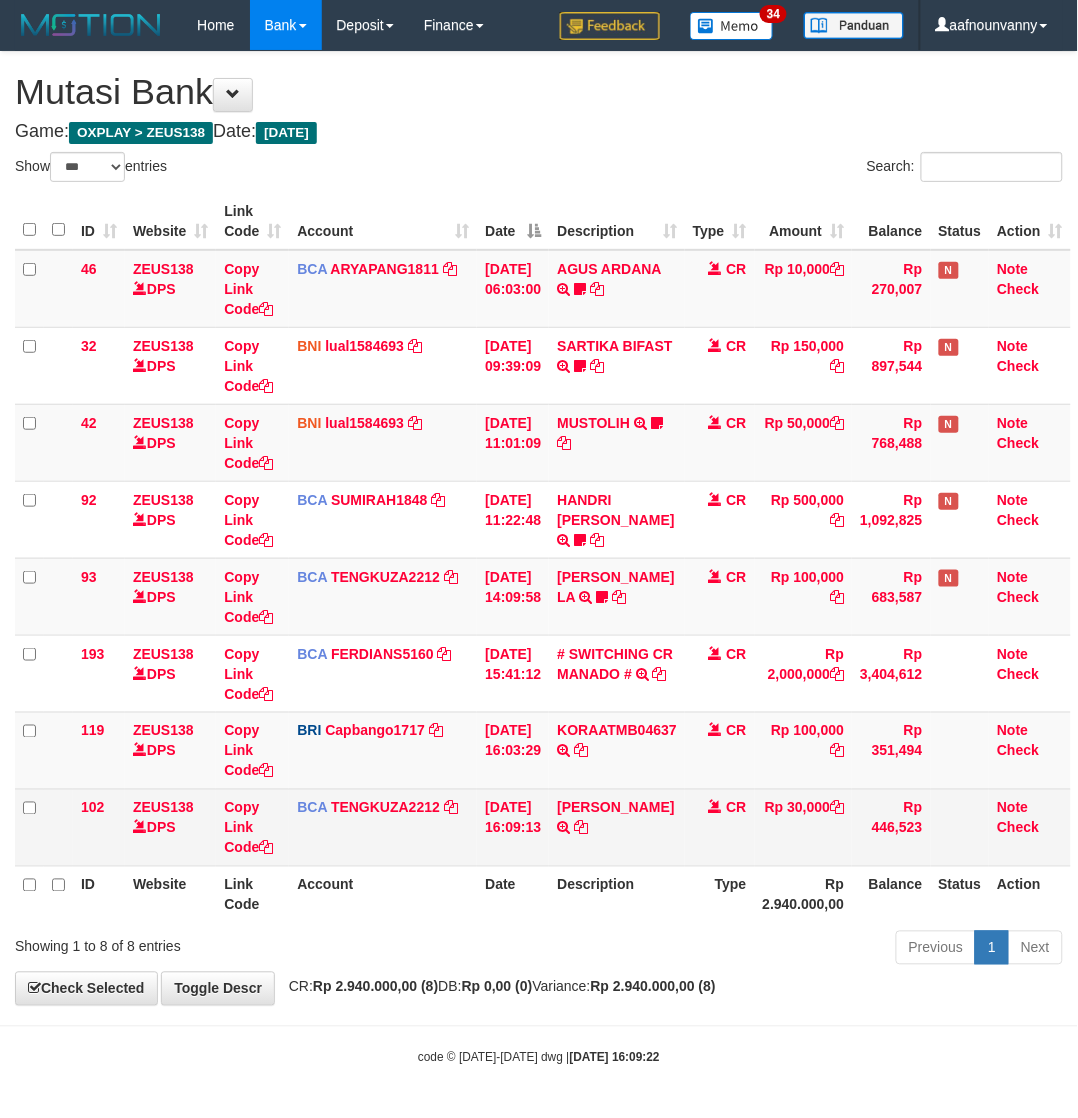 drag, startPoint x: 638, startPoint y: 912, endPoint x: 101, endPoint y: 828, distance: 543.53015 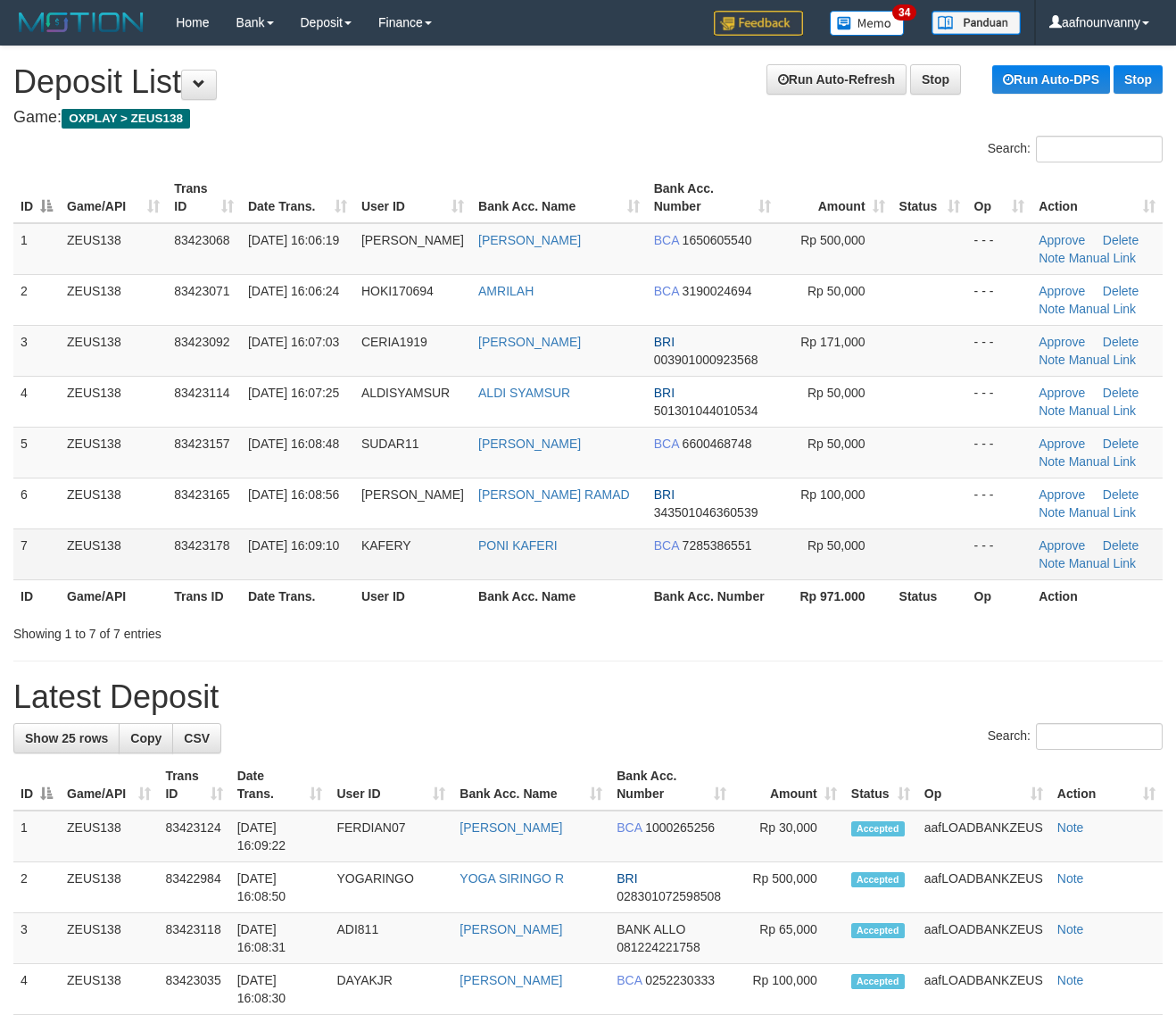 scroll, scrollTop: 0, scrollLeft: 0, axis: both 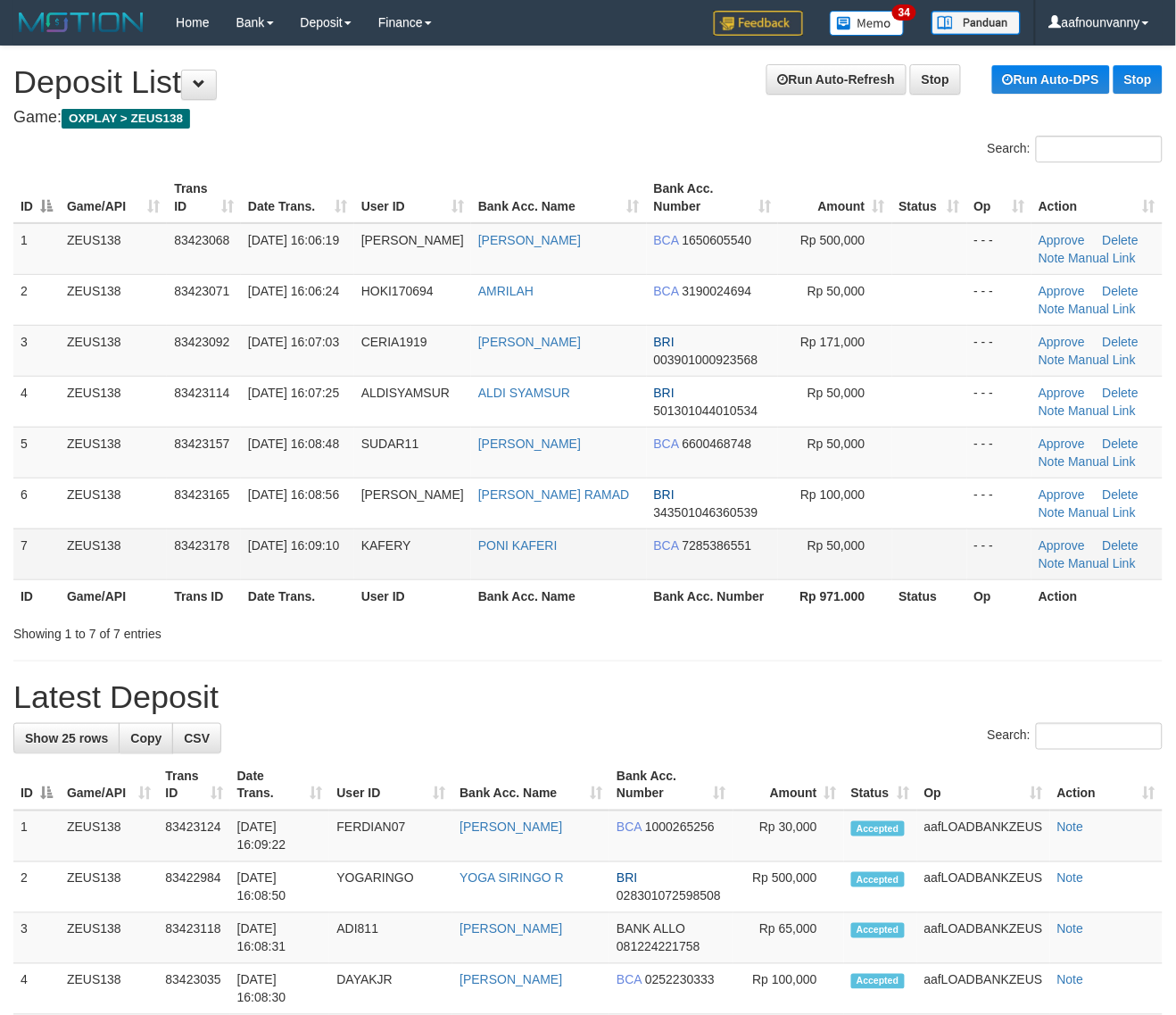 drag, startPoint x: 0, startPoint y: 0, endPoint x: 379, endPoint y: 578, distance: 691.17653 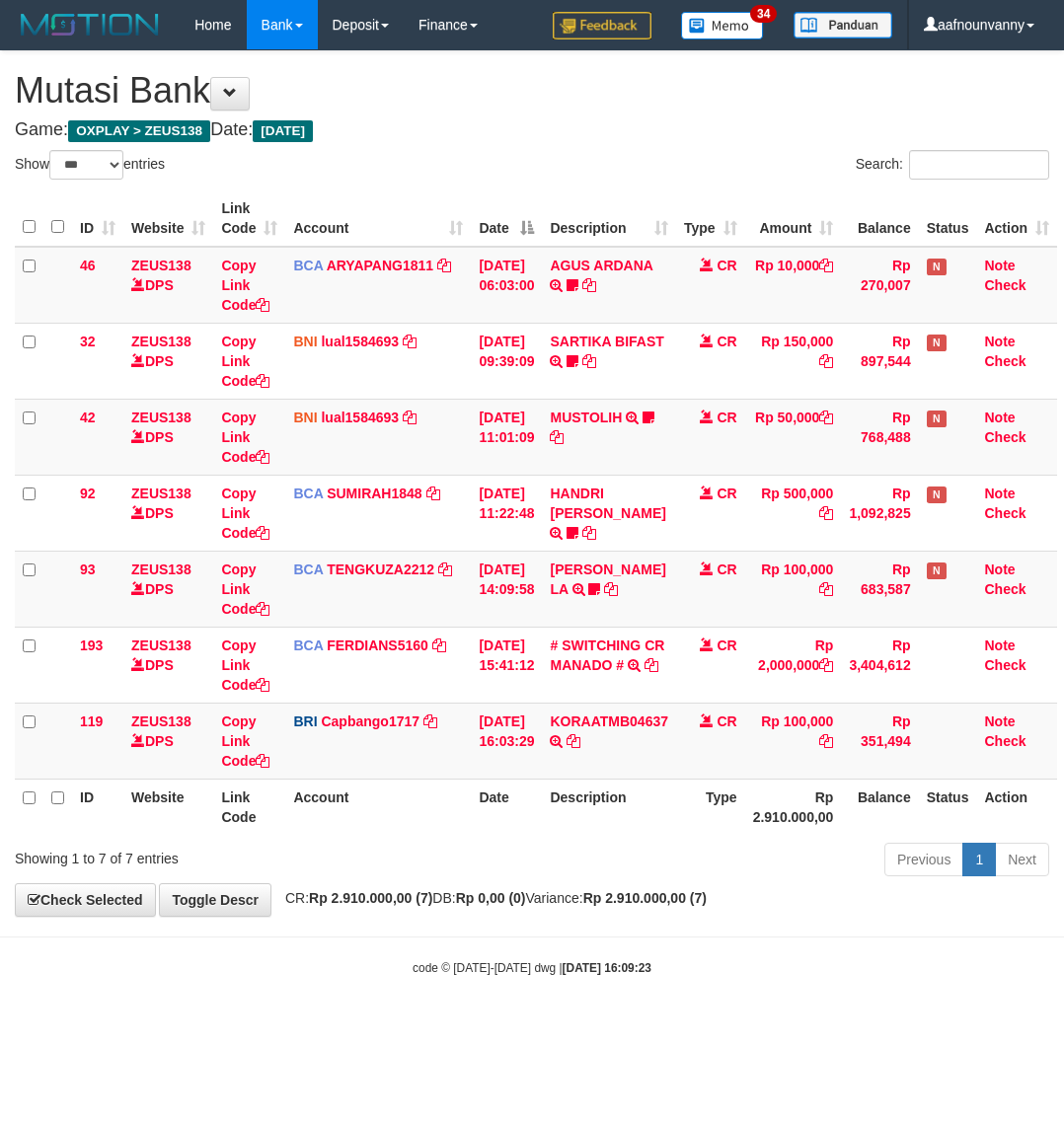 select on "***" 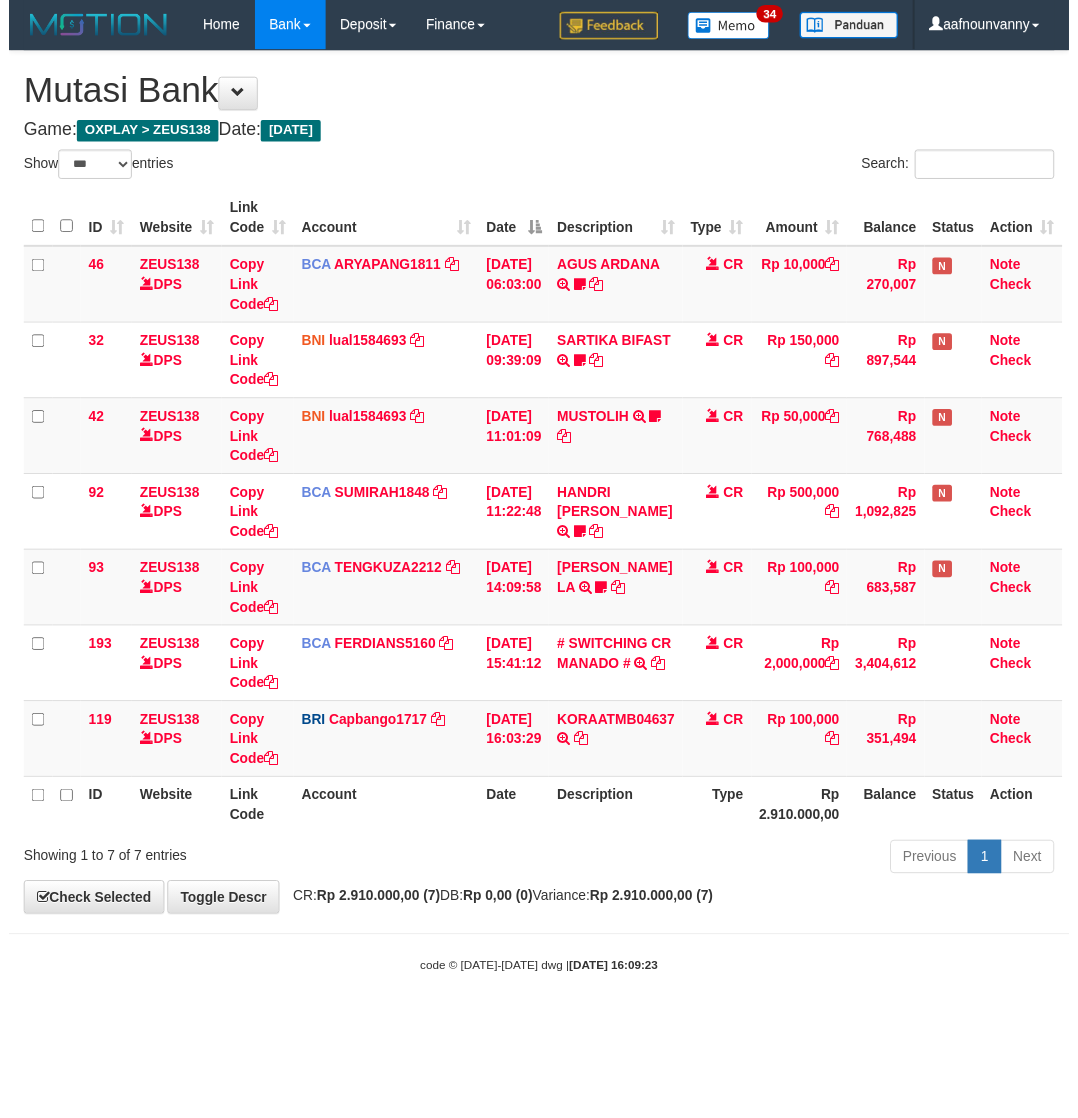 scroll, scrollTop: 0, scrollLeft: 5, axis: horizontal 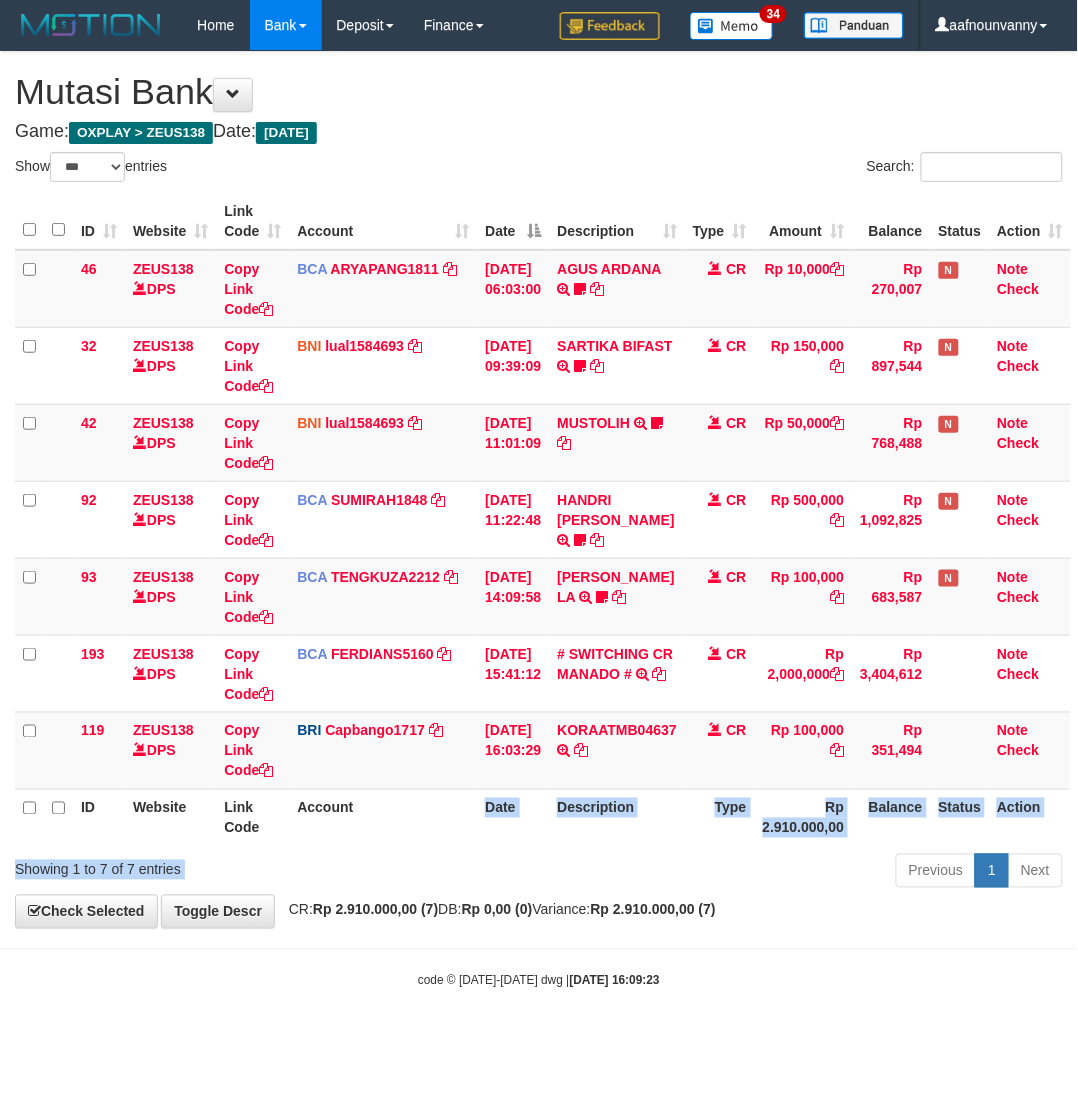 drag, startPoint x: 446, startPoint y: 855, endPoint x: 3, endPoint y: 691, distance: 472.38226 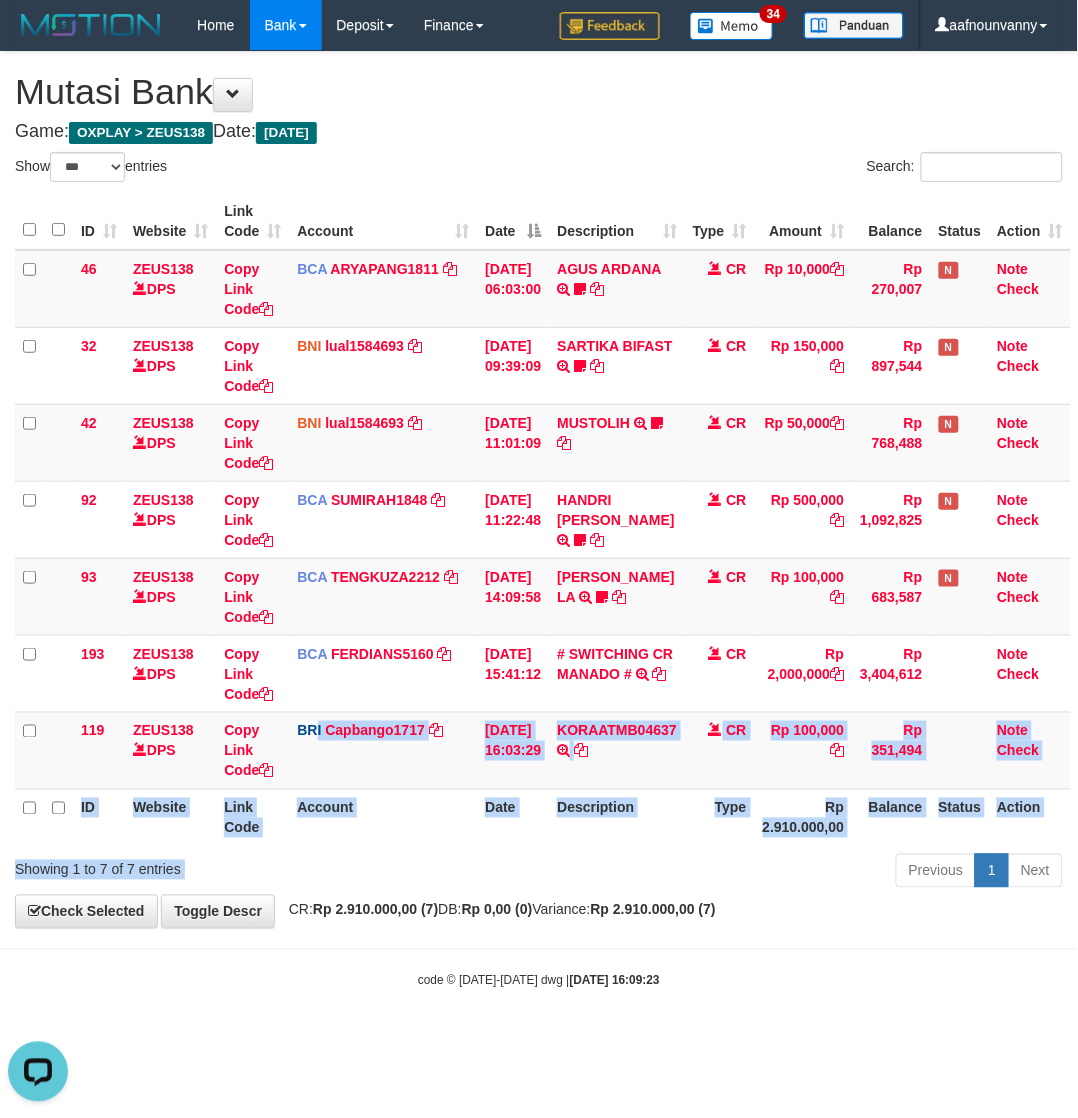 scroll, scrollTop: 0, scrollLeft: 0, axis: both 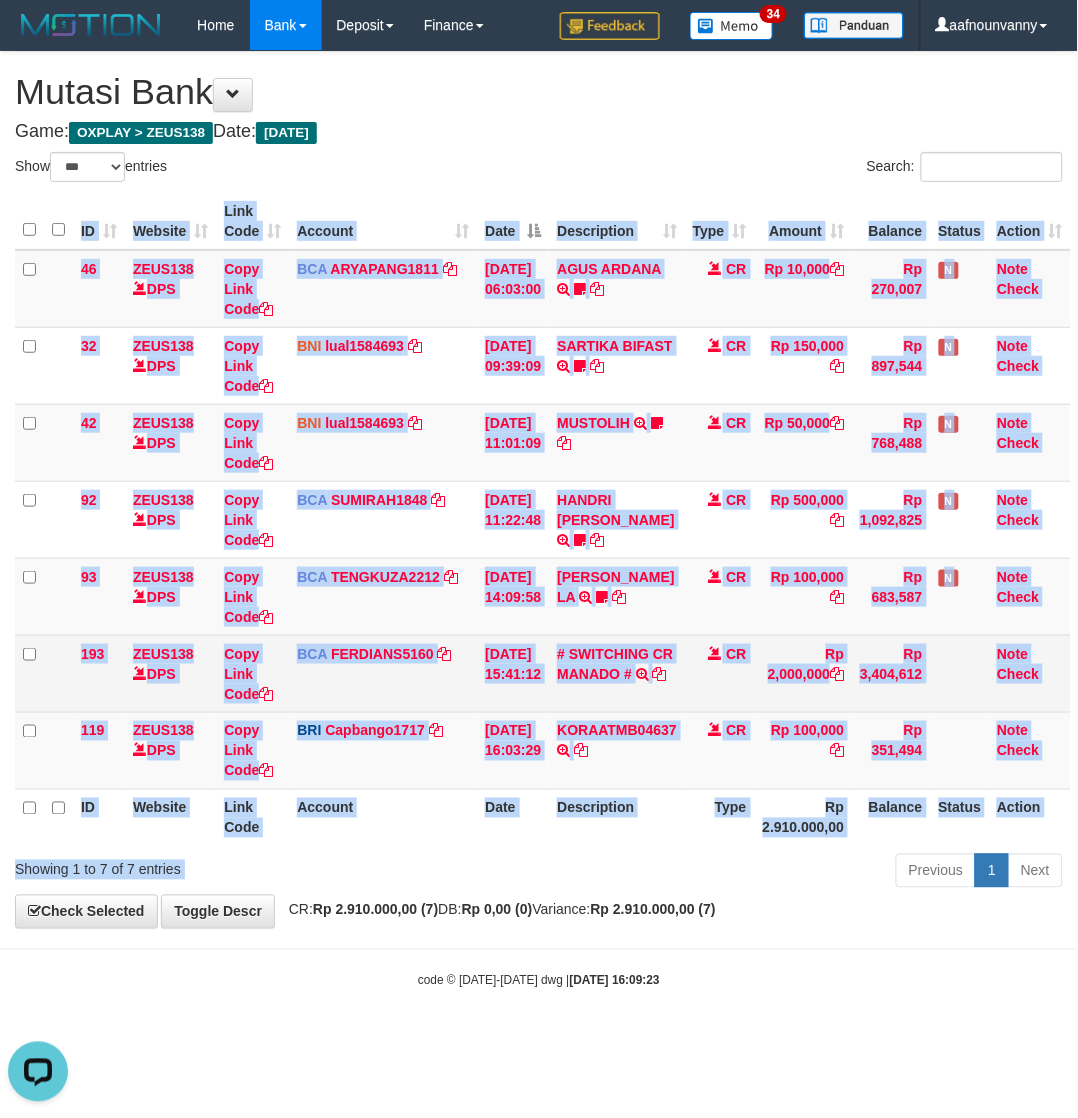 drag, startPoint x: 541, startPoint y: 862, endPoint x: 10, endPoint y: 708, distance: 552.8806 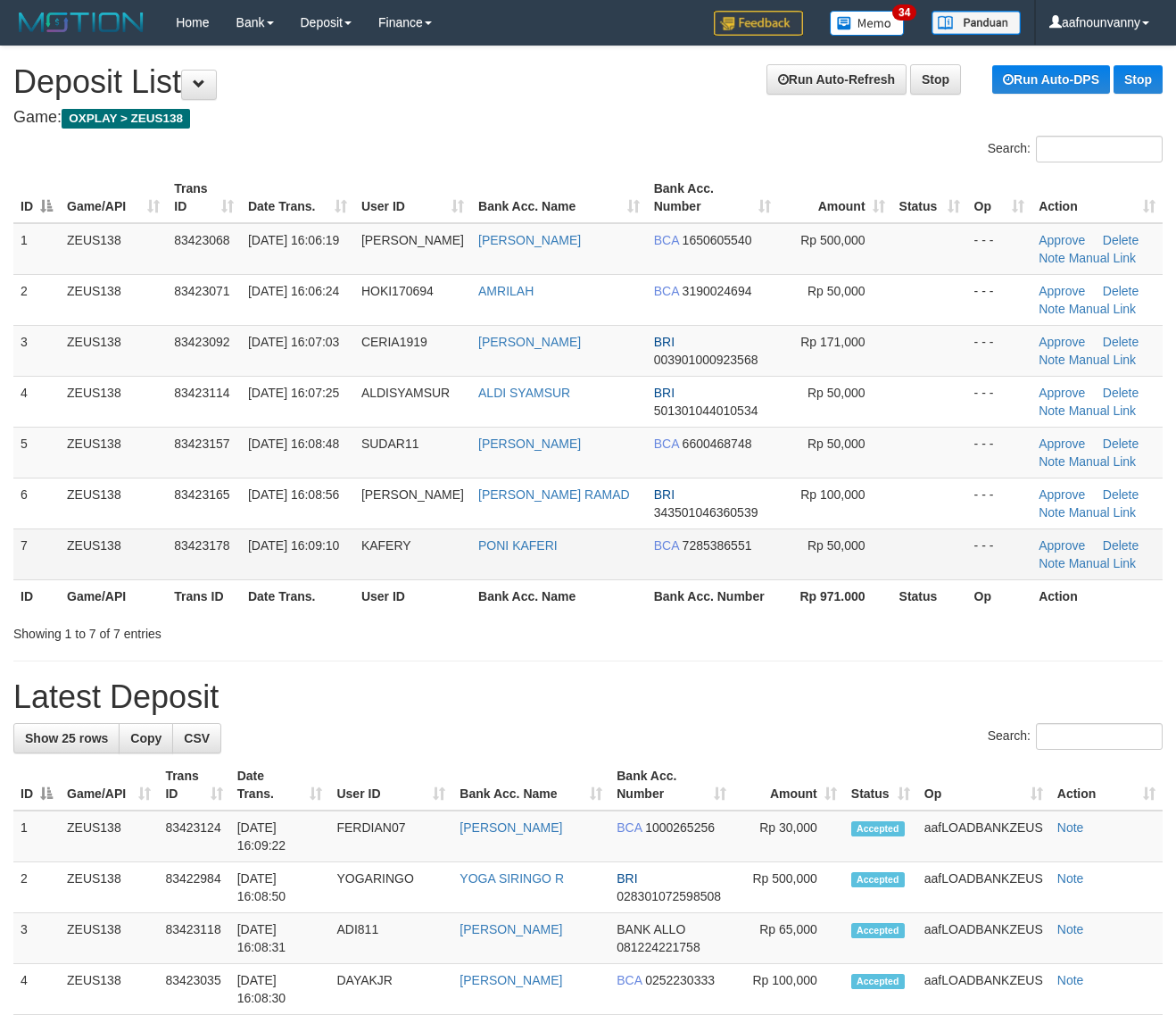 scroll, scrollTop: 0, scrollLeft: 0, axis: both 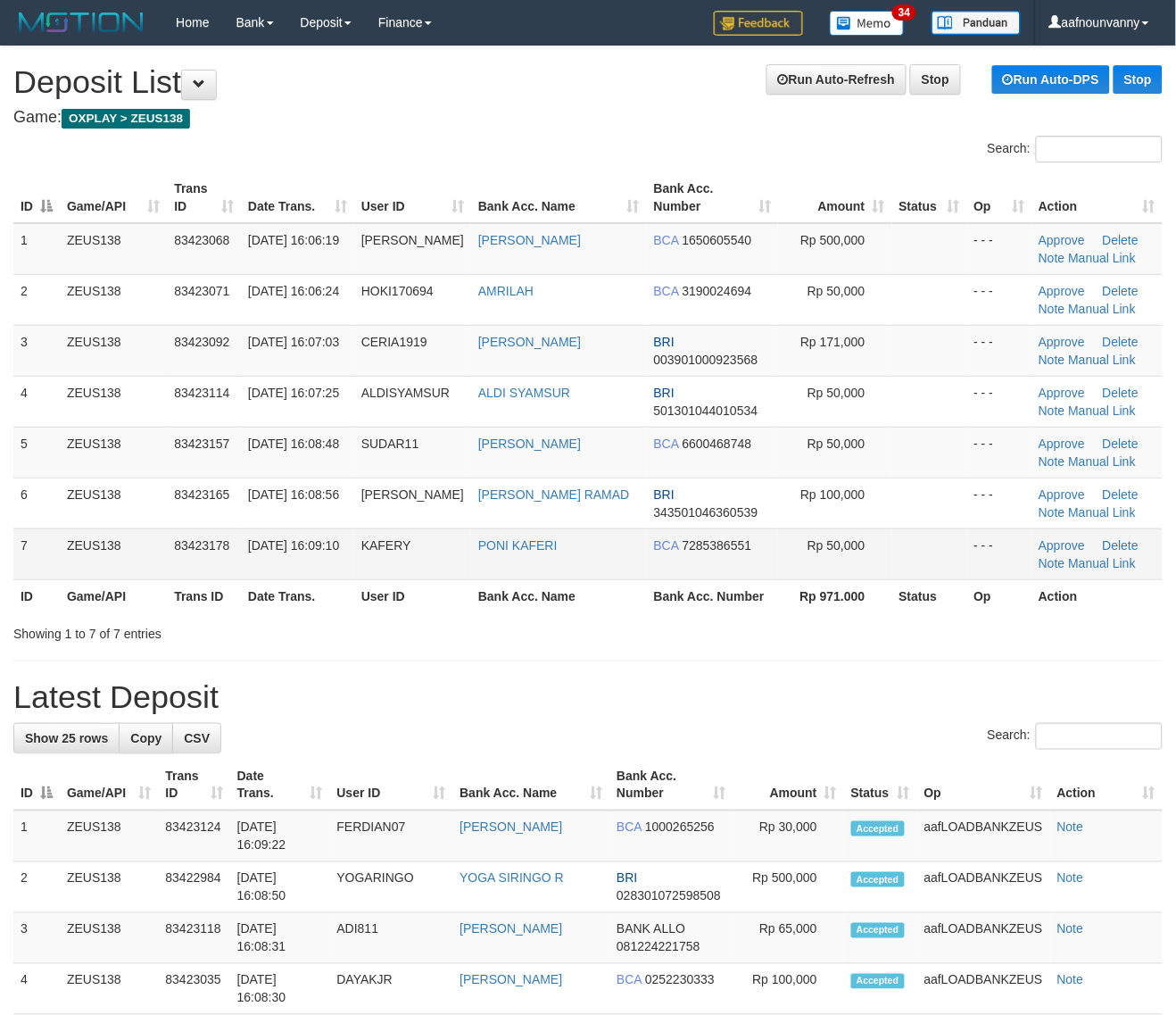 click on "PONI KAFERI" at bounding box center (559, 553) 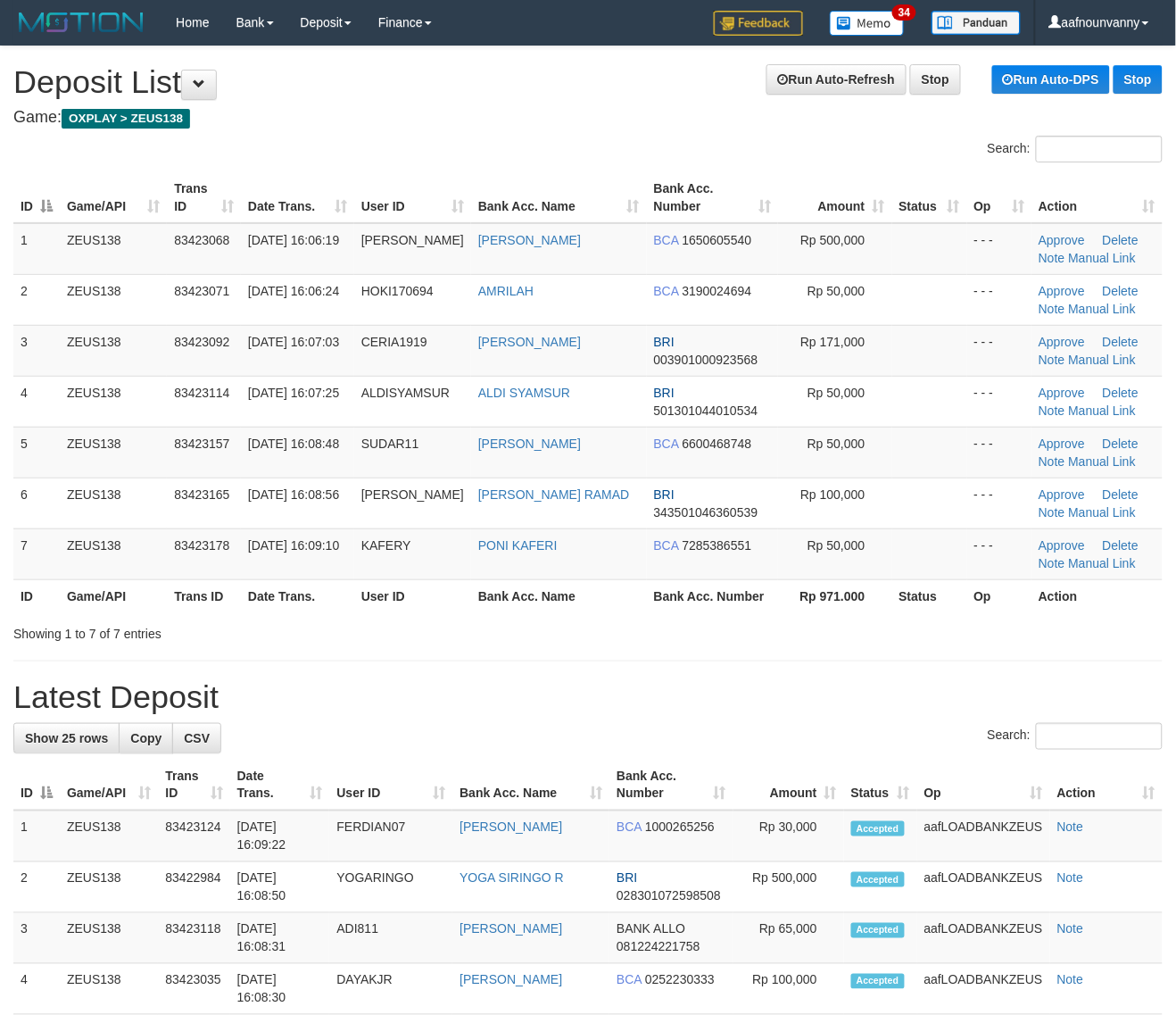 drag, startPoint x: 585, startPoint y: 577, endPoint x: 1134, endPoint y: 711, distance: 565.1168 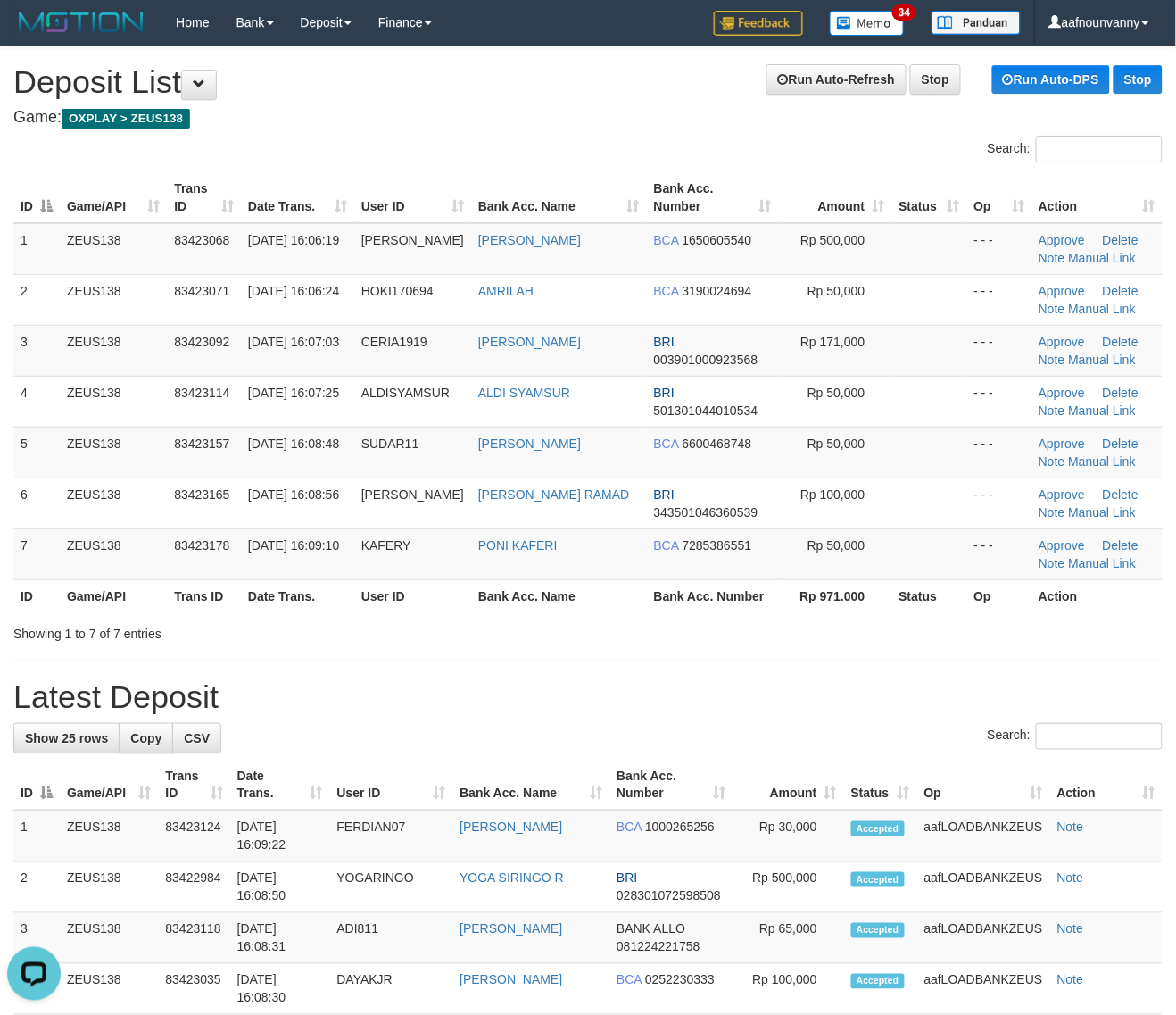 scroll, scrollTop: 0, scrollLeft: 0, axis: both 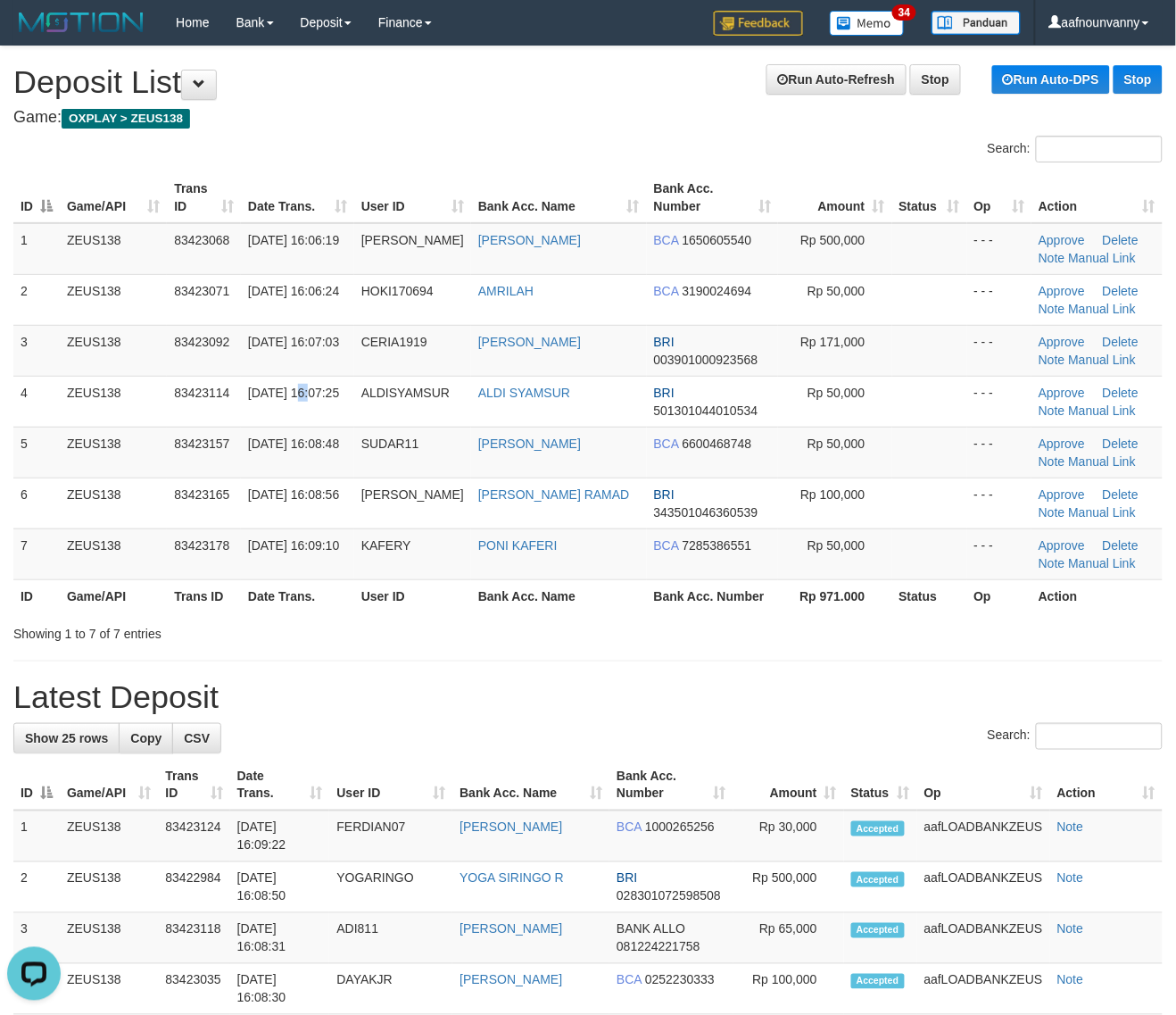 drag, startPoint x: 296, startPoint y: 391, endPoint x: 1188, endPoint y: 626, distance: 922.4364 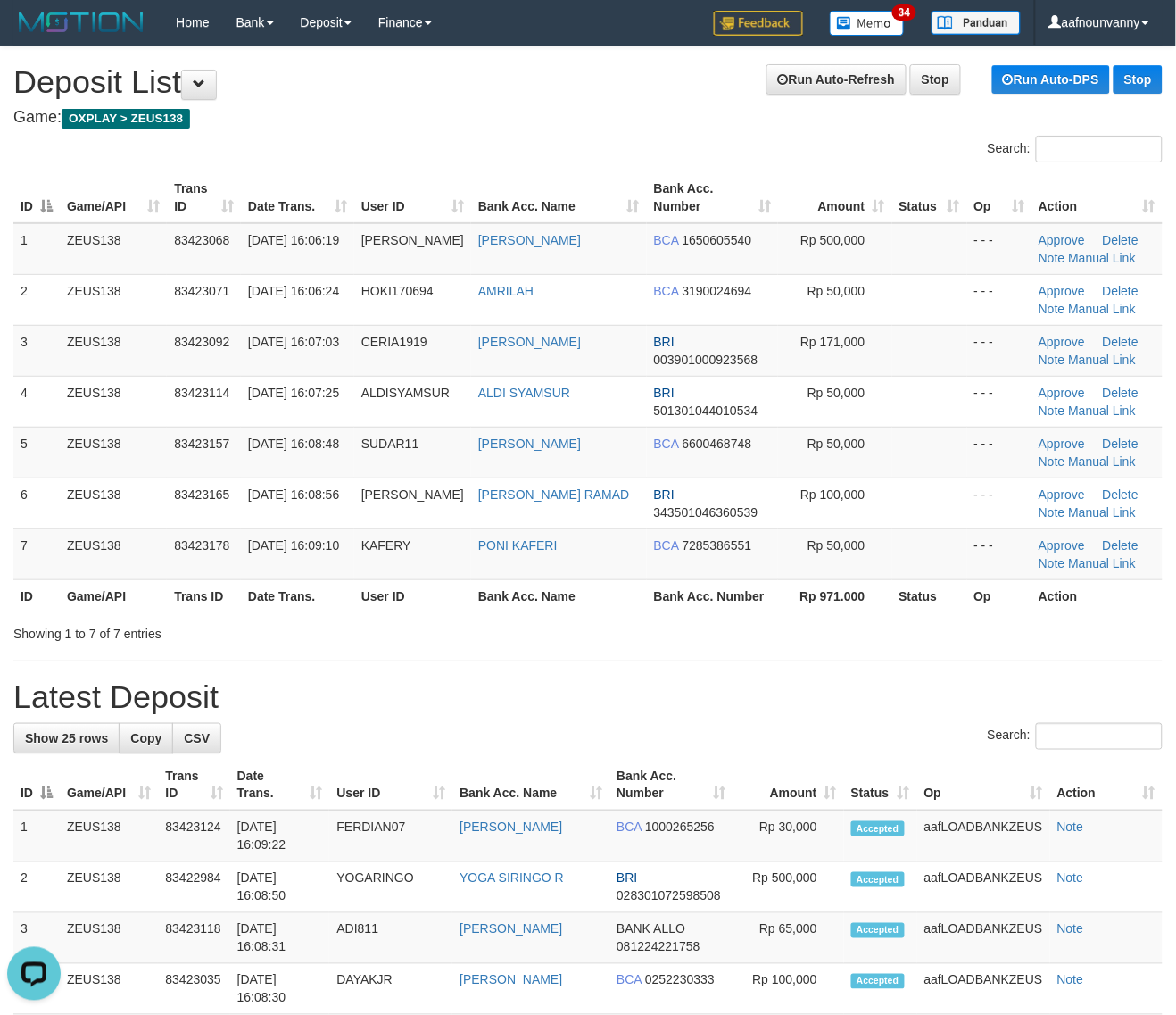 drag, startPoint x: 617, startPoint y: 522, endPoint x: 1136, endPoint y: 634, distance: 530.9473 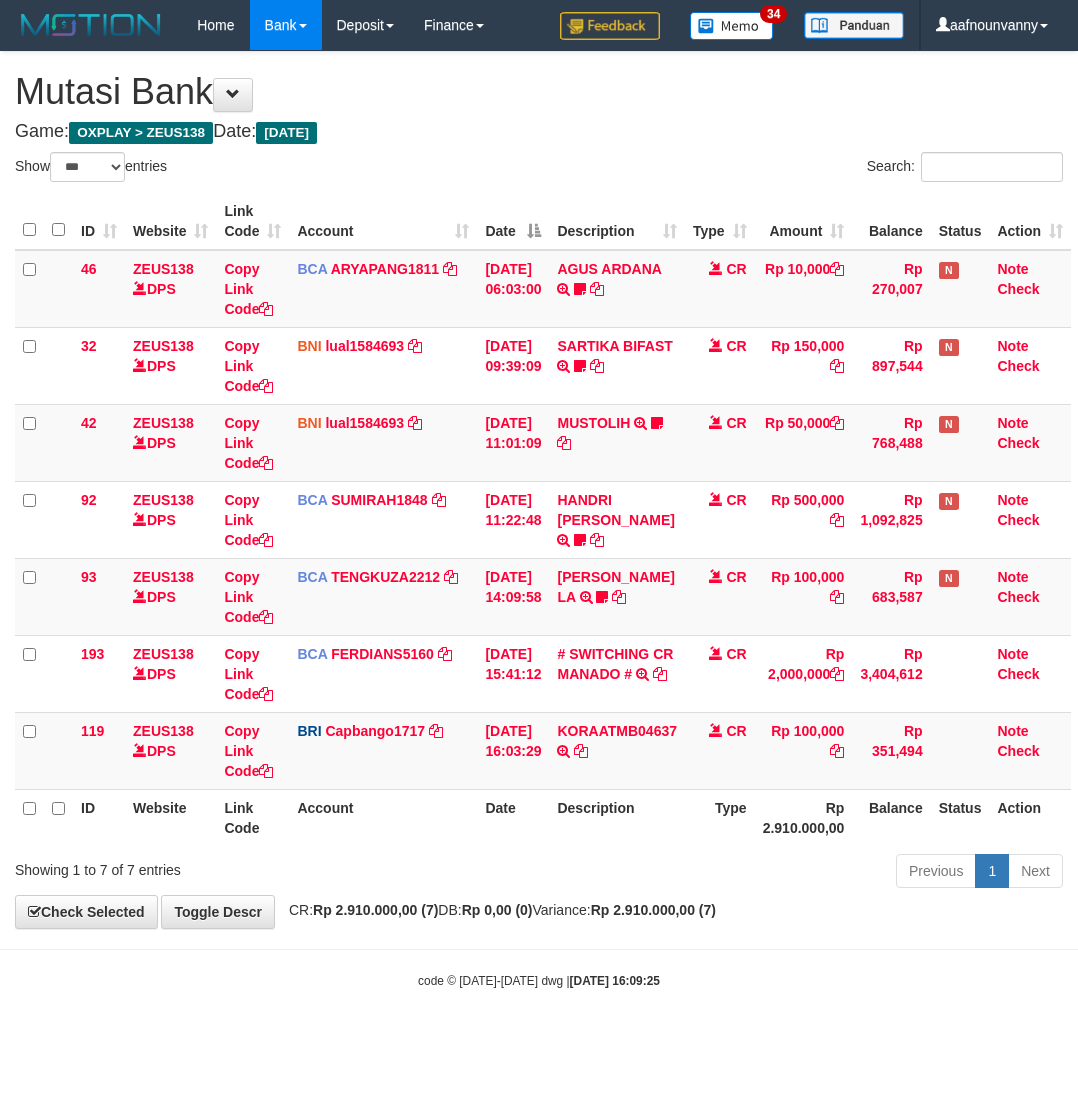 select on "***" 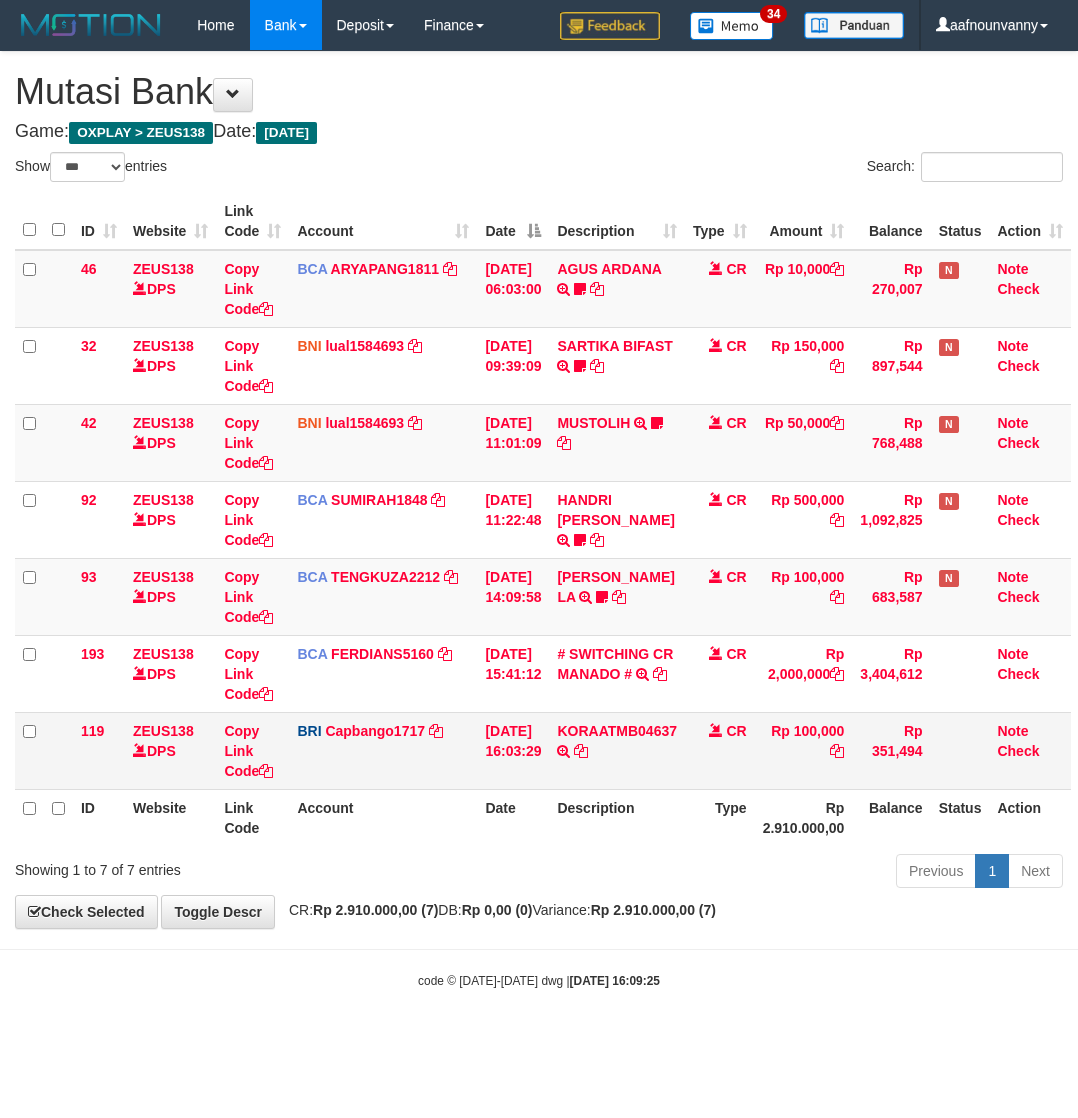 scroll, scrollTop: 0, scrollLeft: 5, axis: horizontal 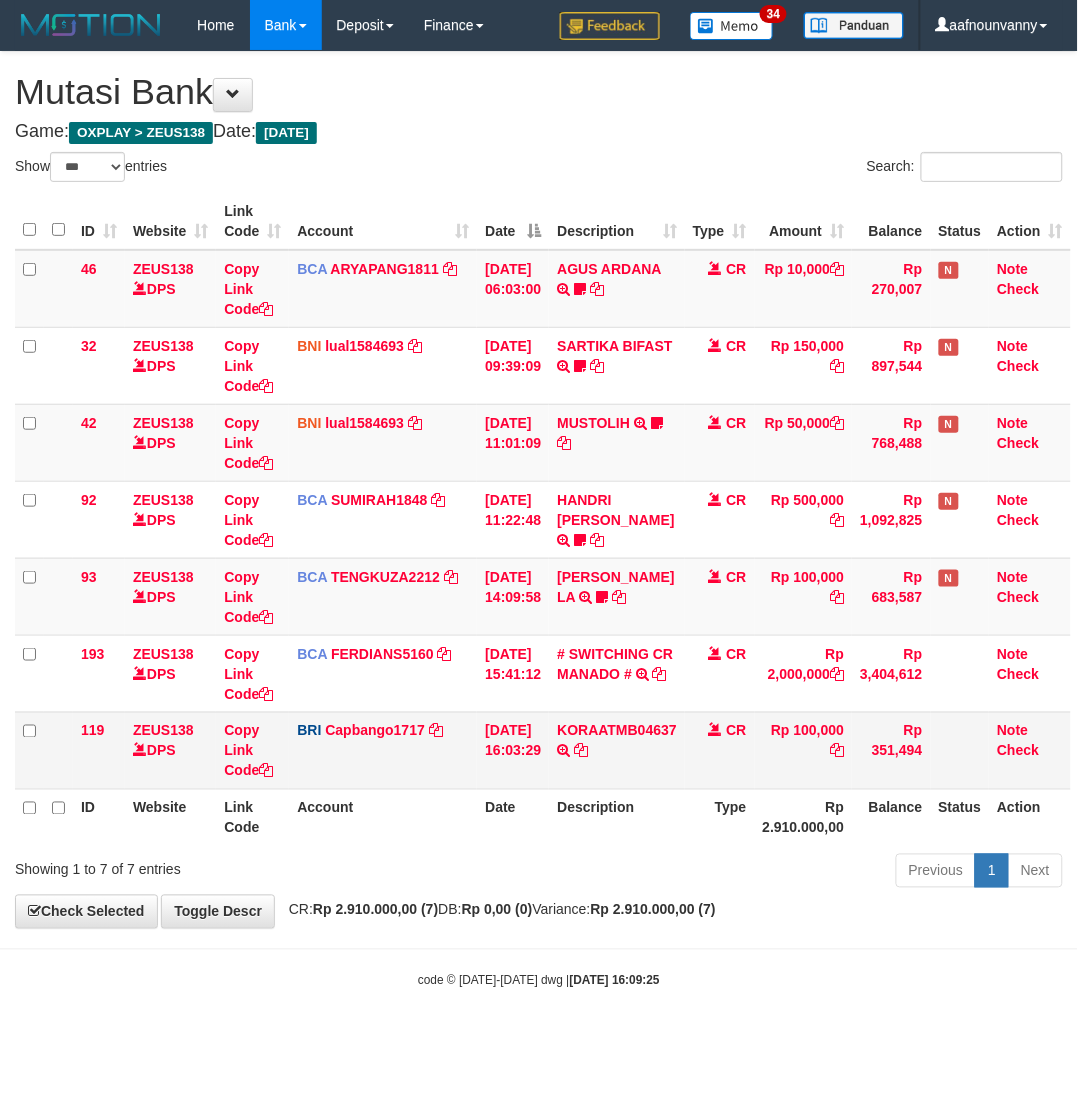 drag, startPoint x: 0, startPoint y: 0, endPoint x: 23, endPoint y: 750, distance: 750.3526 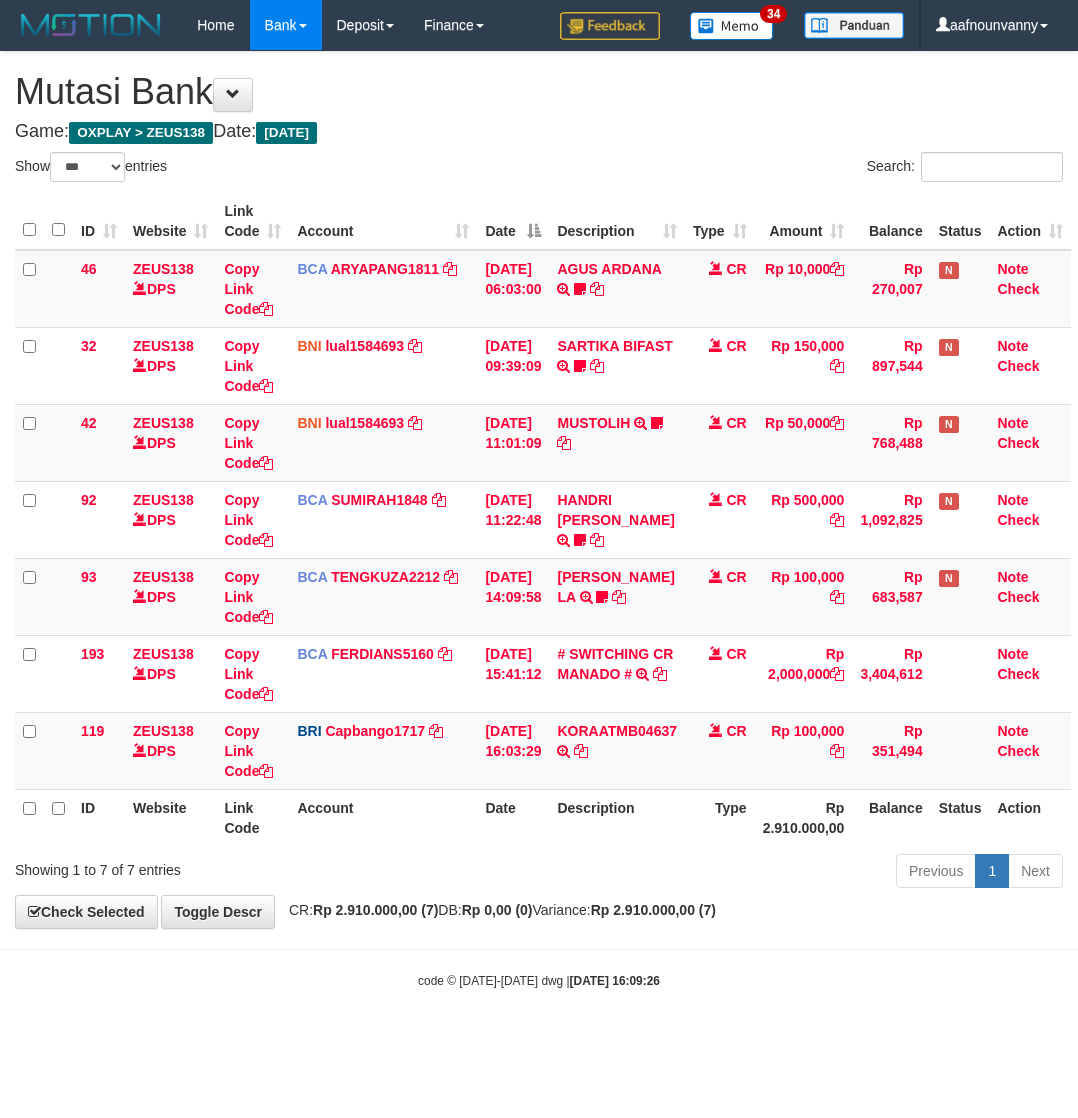 select on "***" 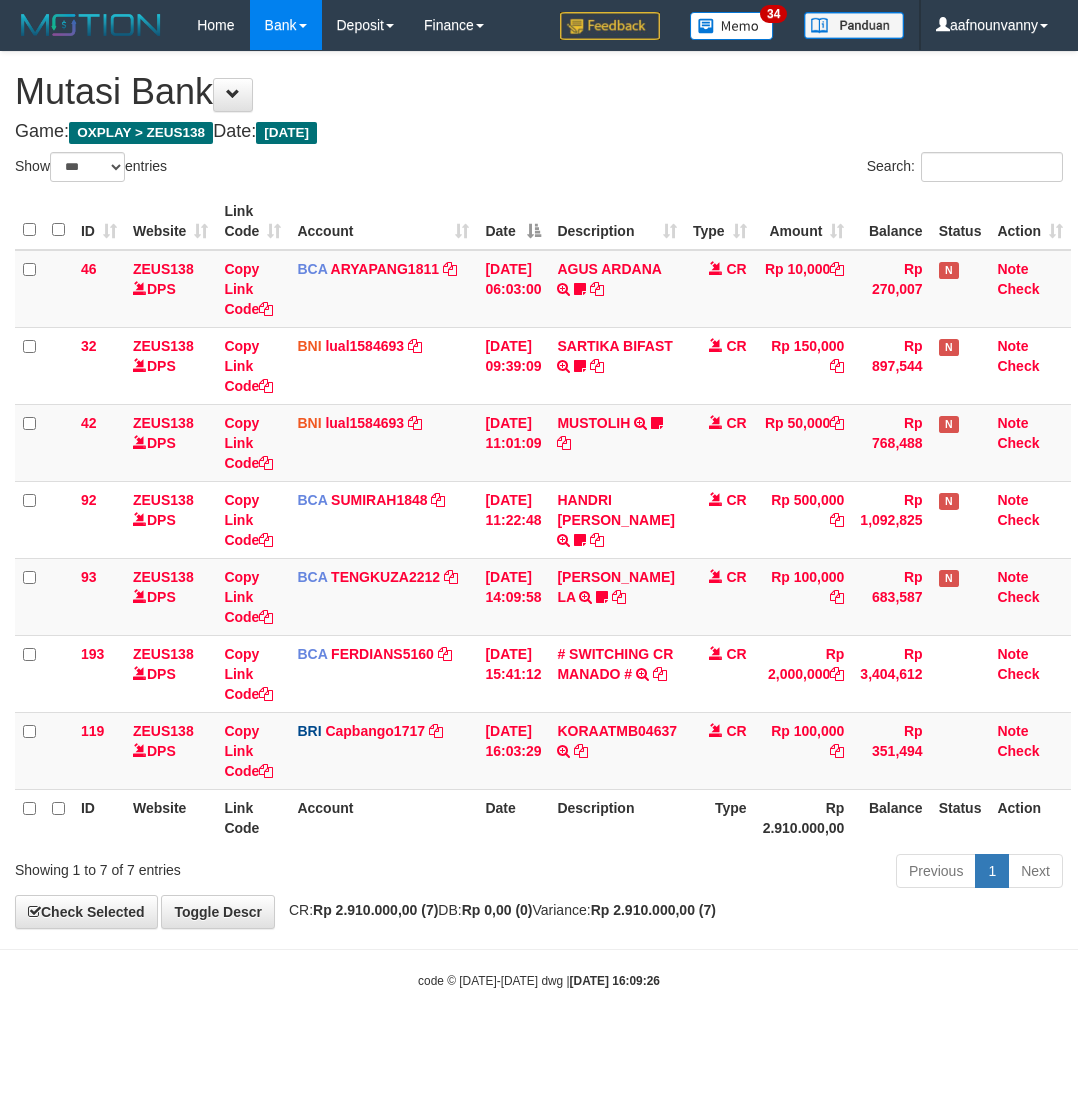 scroll, scrollTop: 0, scrollLeft: 5, axis: horizontal 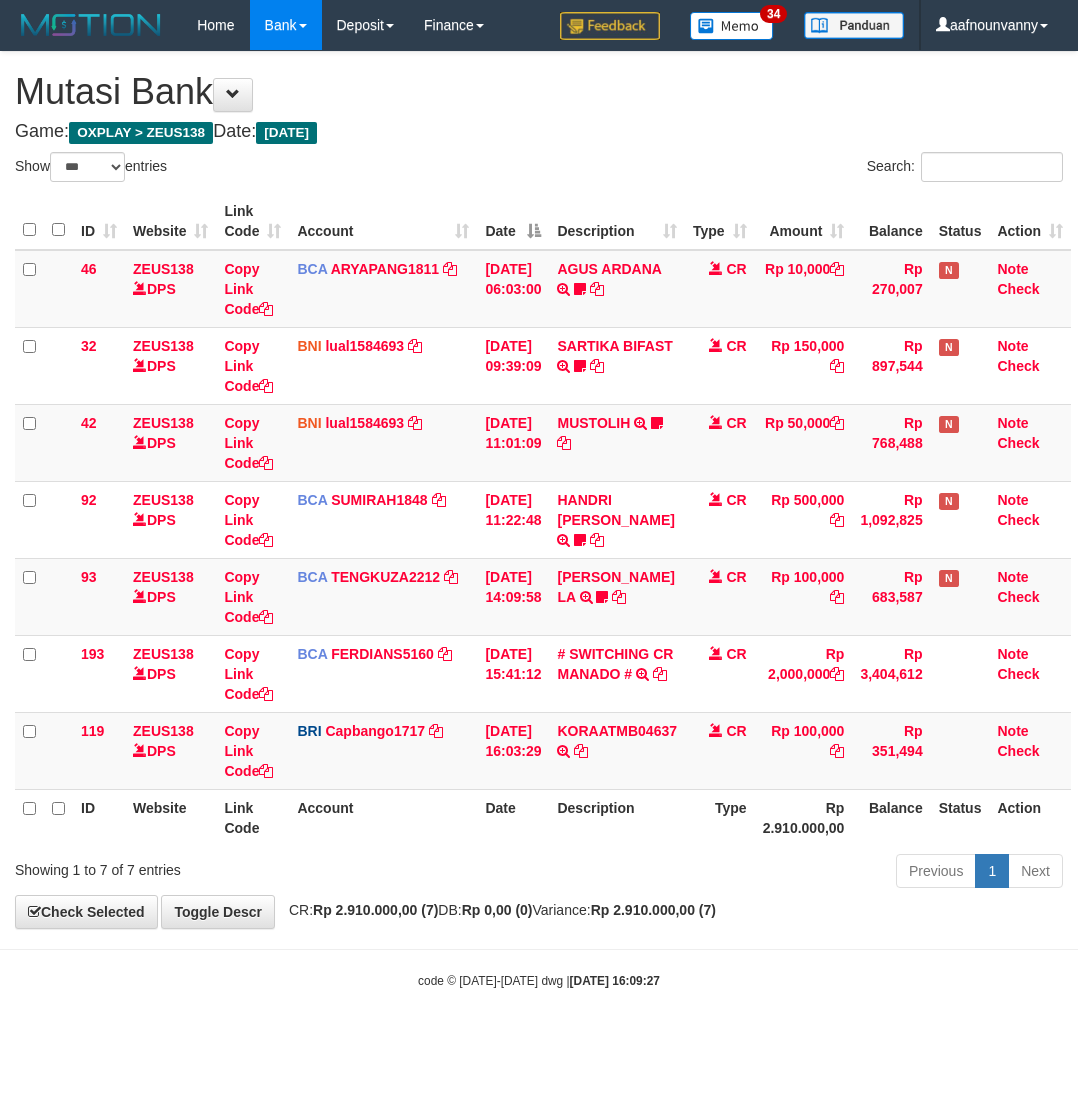 select on "***" 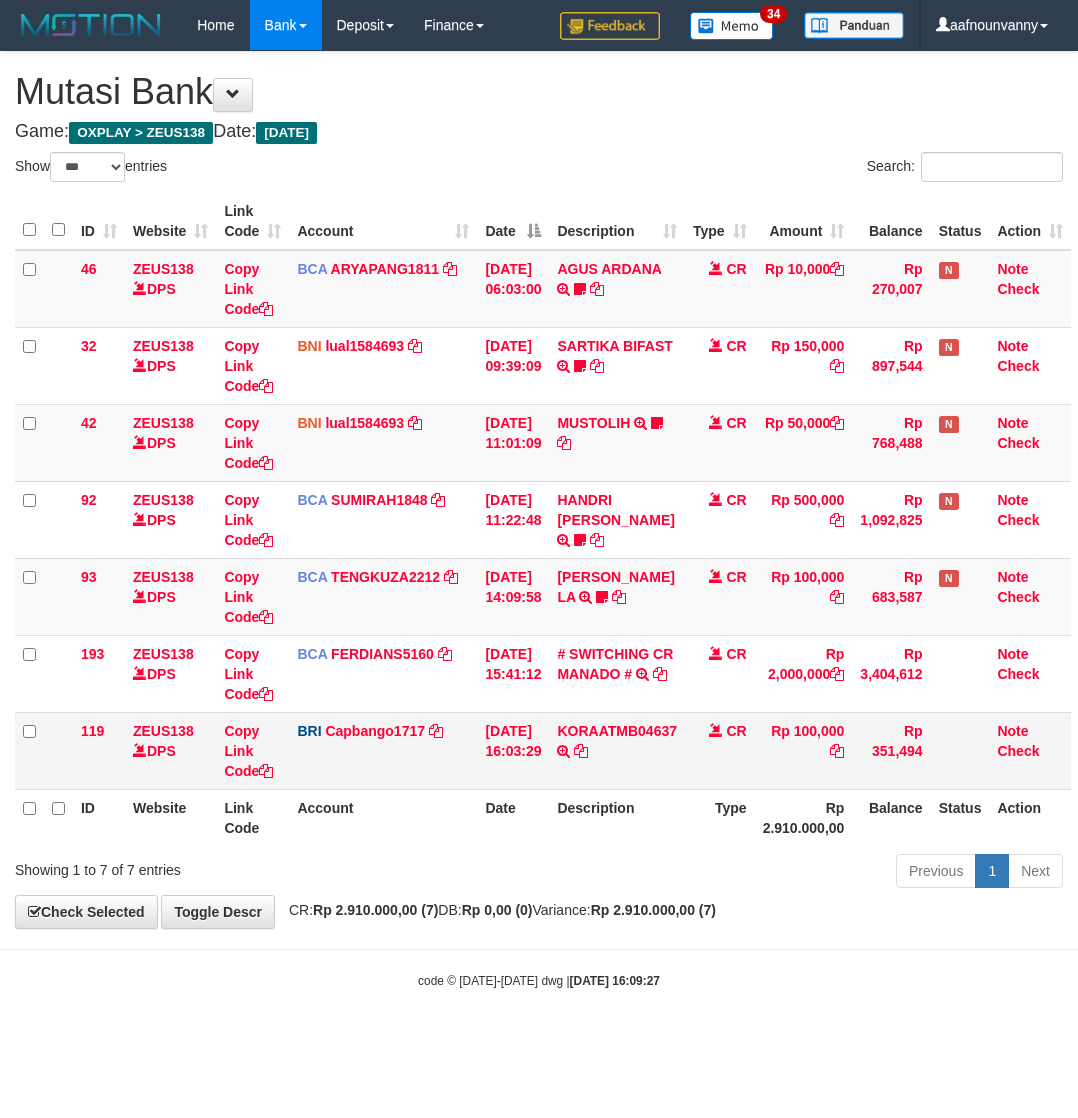 scroll, scrollTop: 0, scrollLeft: 5, axis: horizontal 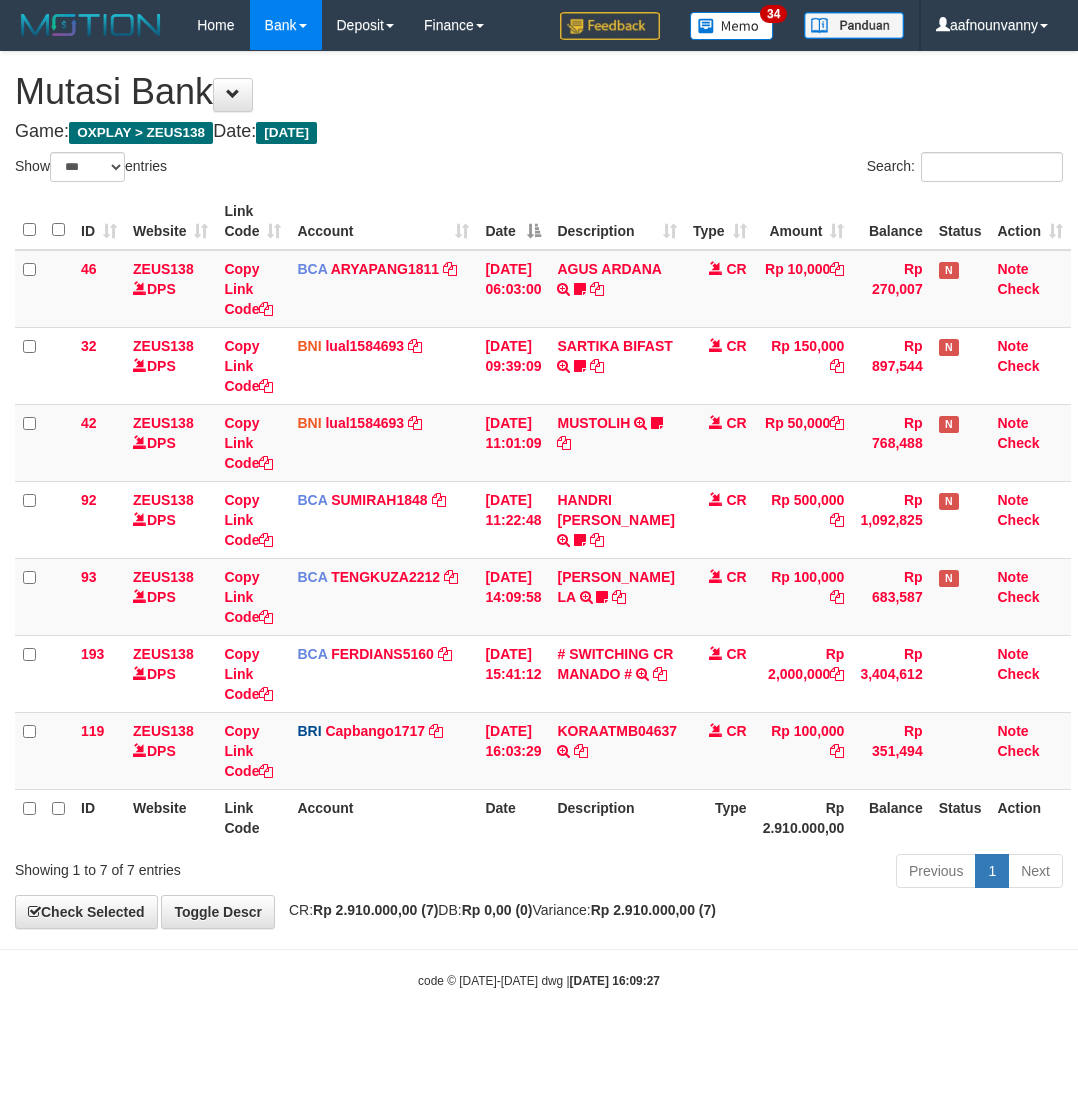 select on "***" 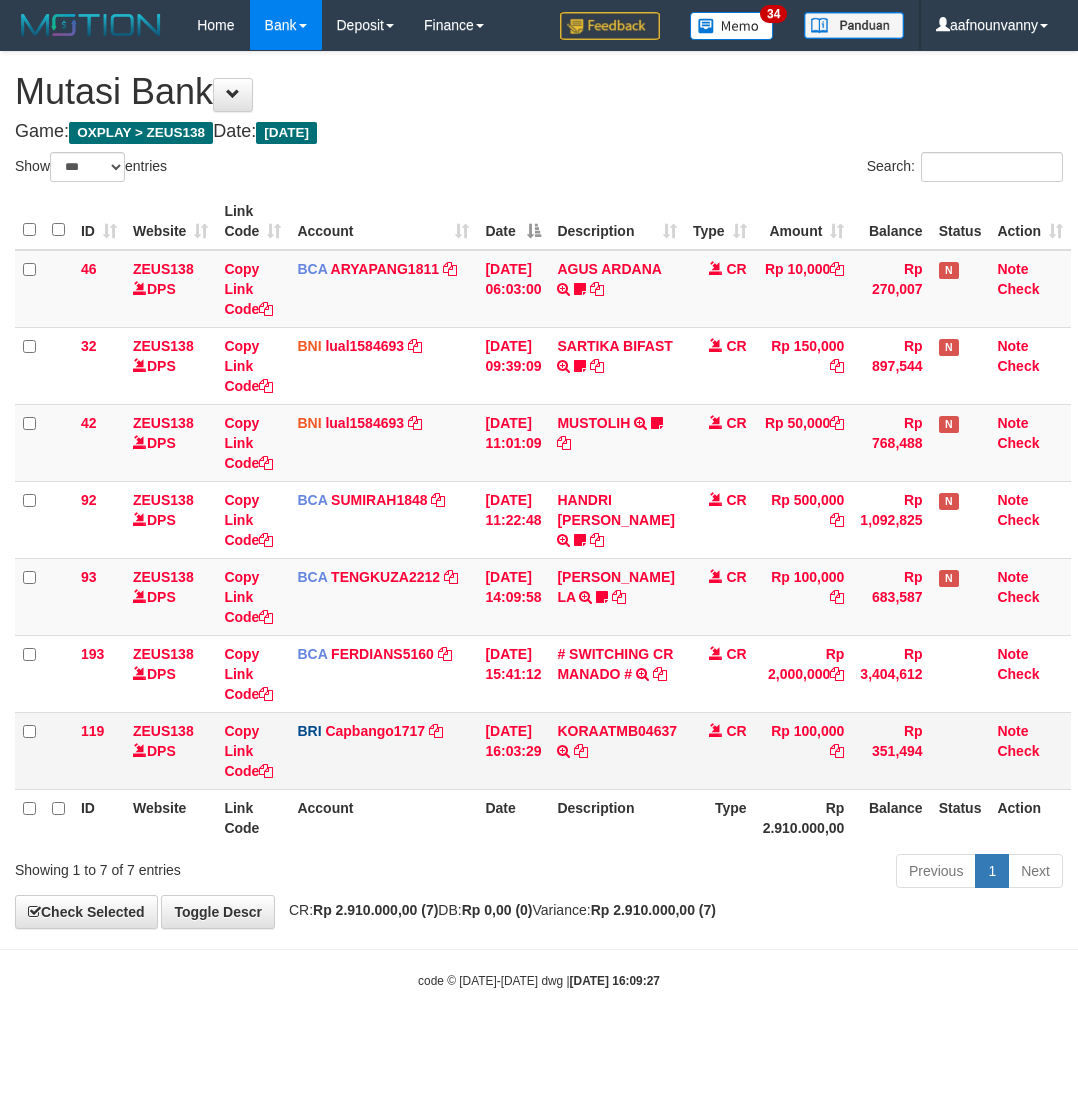 scroll, scrollTop: 0, scrollLeft: 5, axis: horizontal 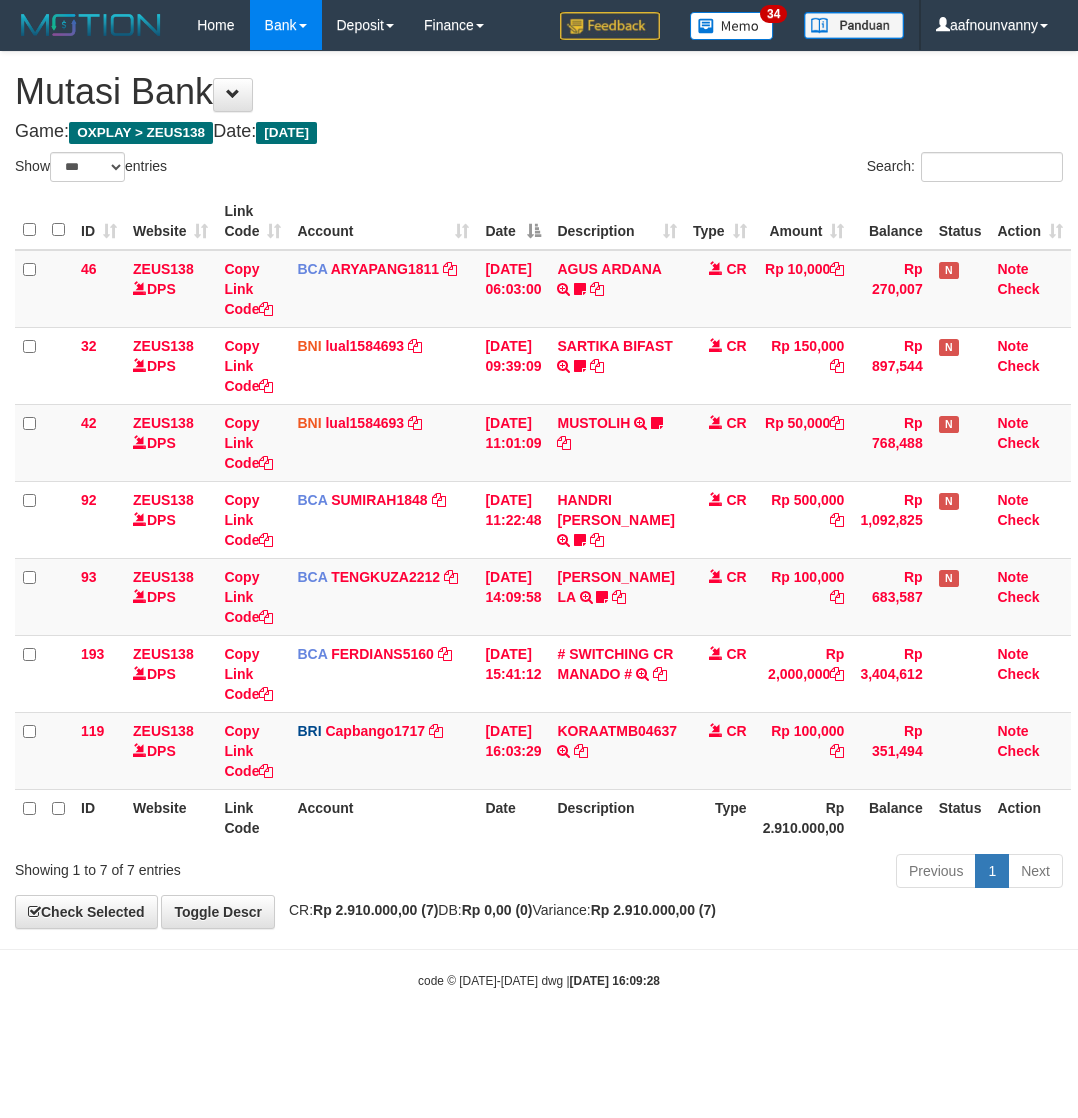 select on "***" 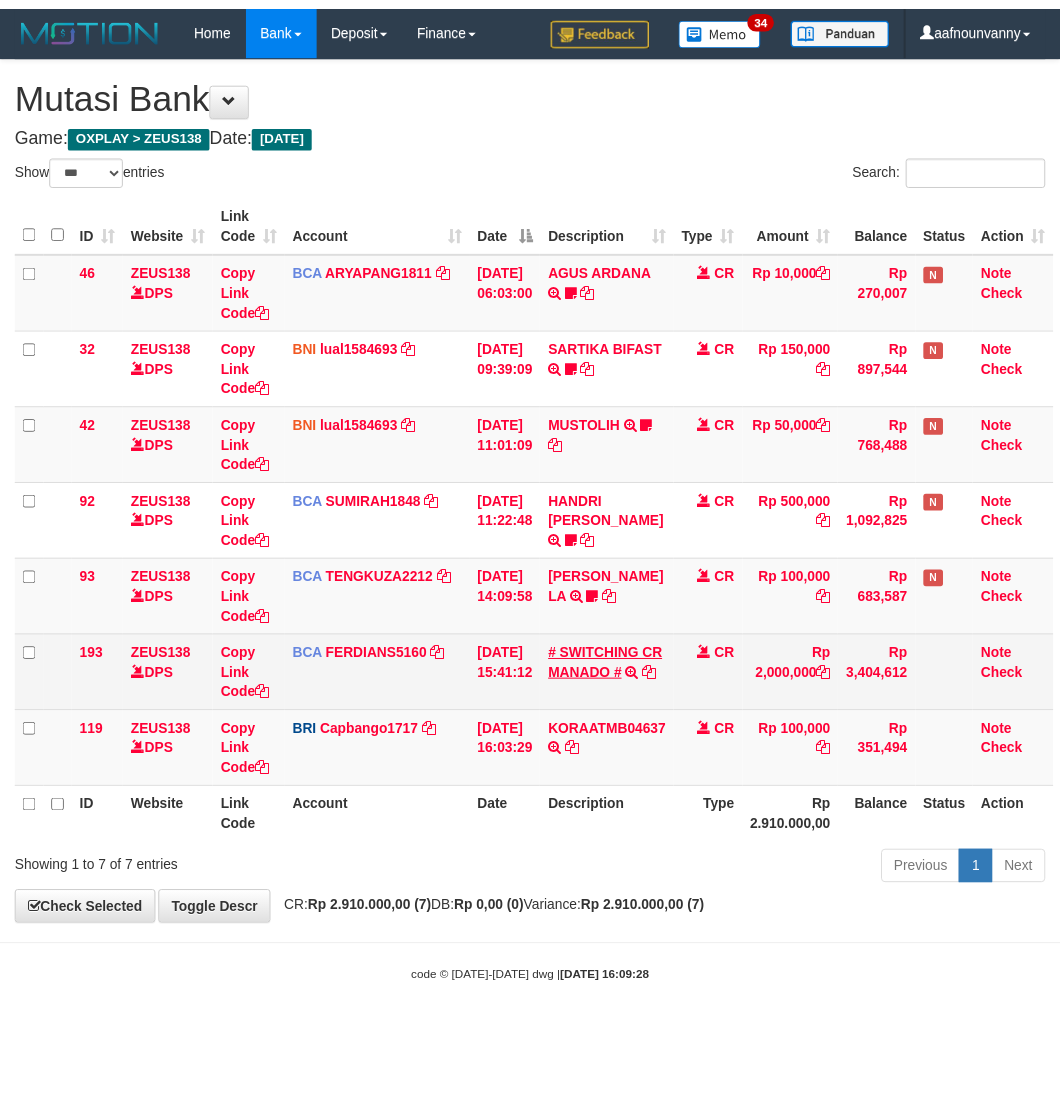 scroll, scrollTop: 0, scrollLeft: 5, axis: horizontal 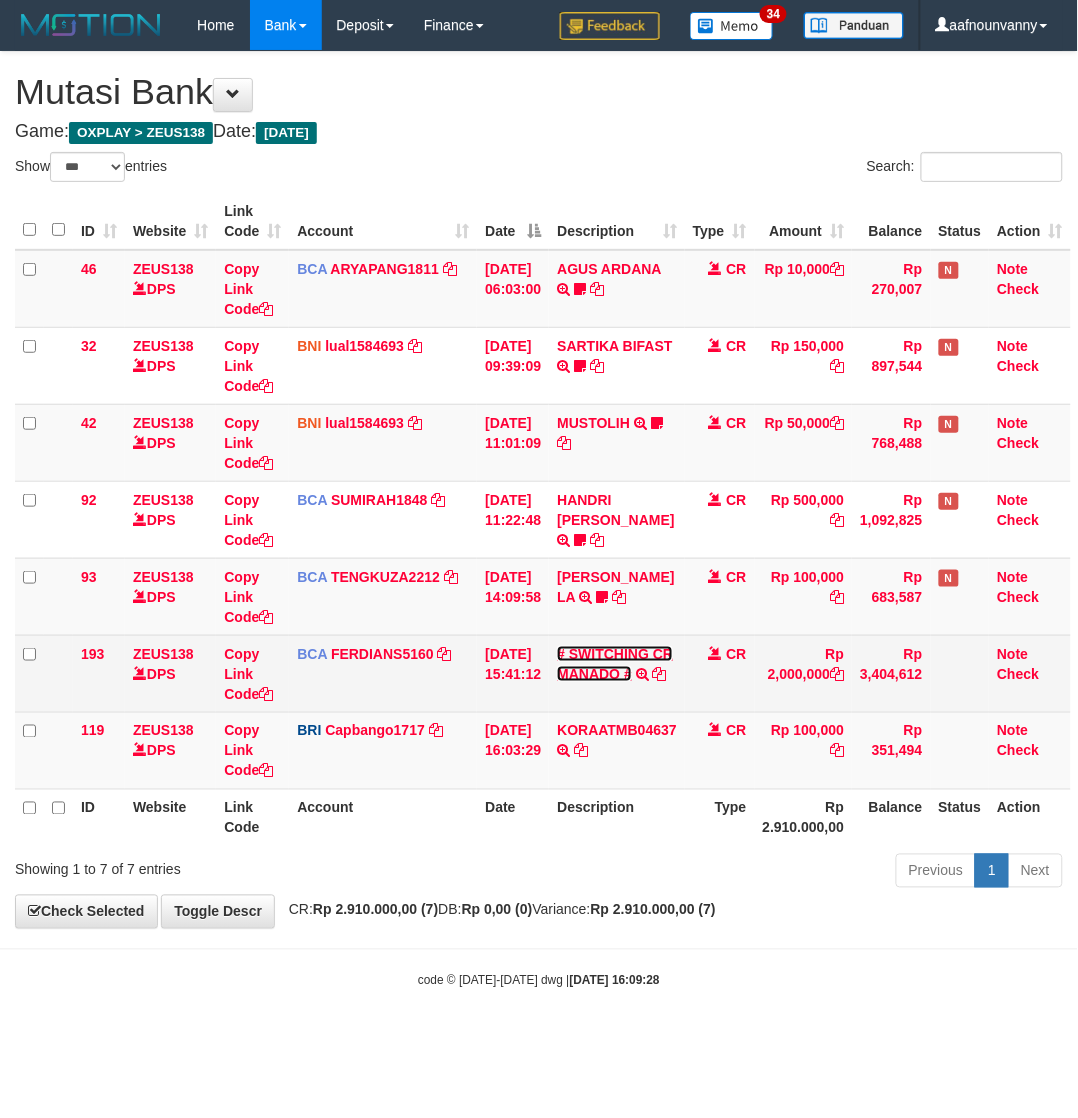 click on "# SWITCHING CR MANADO #" at bounding box center (615, 664) 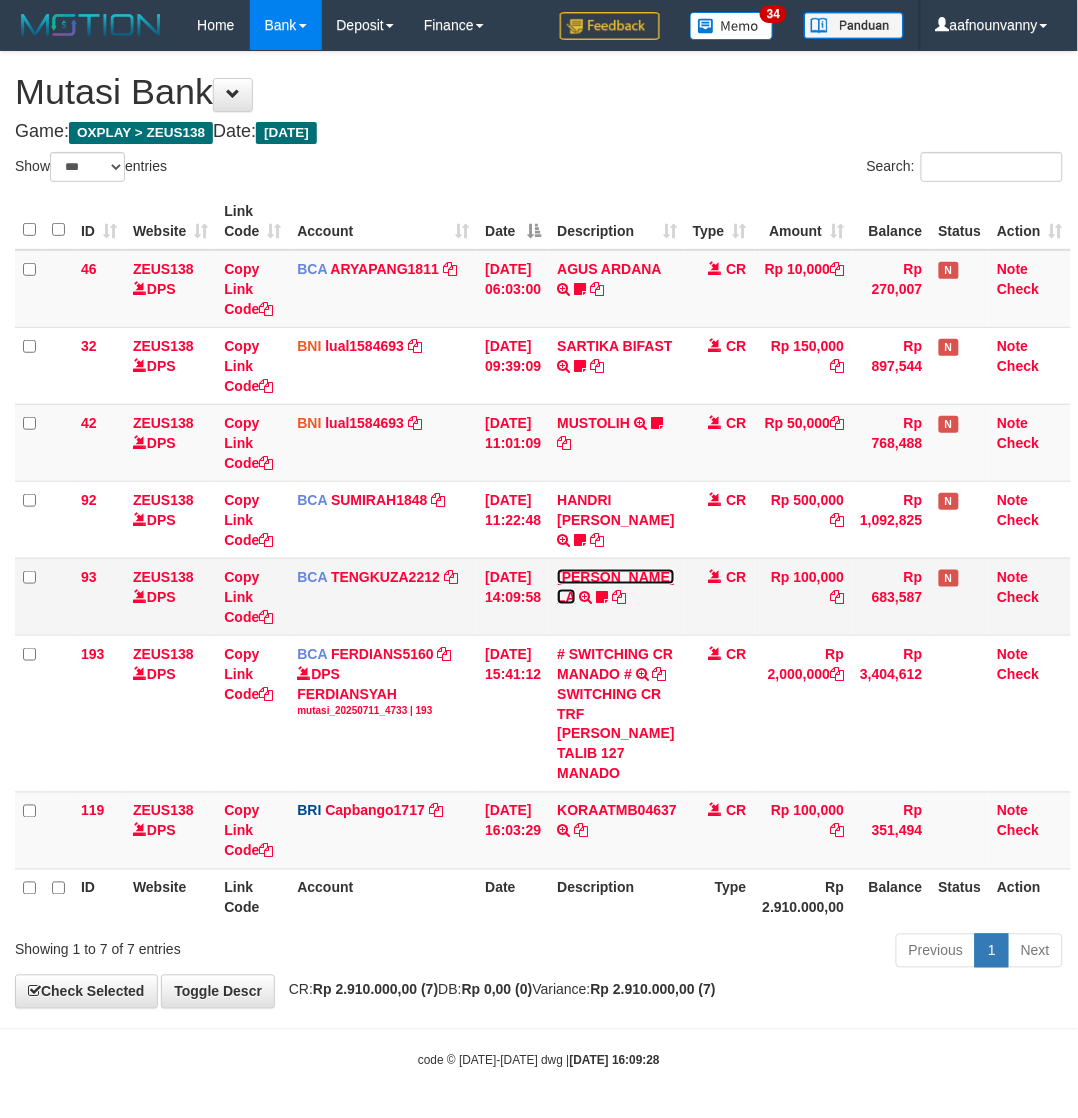 click on "DICKSON JOURDAN LA            TRSF E-BANKING CR 1107/FTSCY/WS95031
100000.00DICKSON JOURDAN LA    gacormania16A" at bounding box center [617, 596] 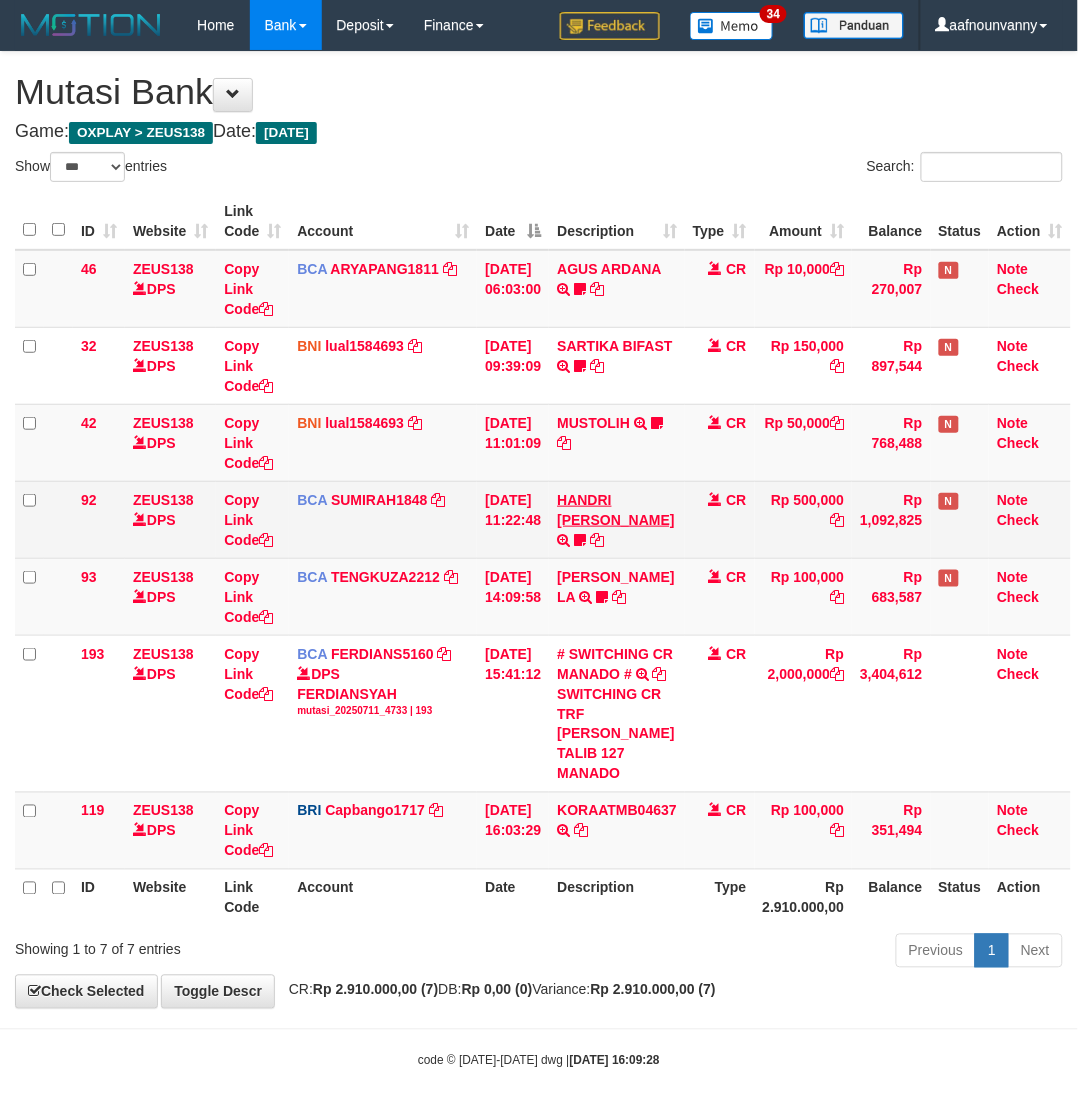 drag, startPoint x: 583, startPoint y: 561, endPoint x: 586, endPoint y: 497, distance: 64.070274 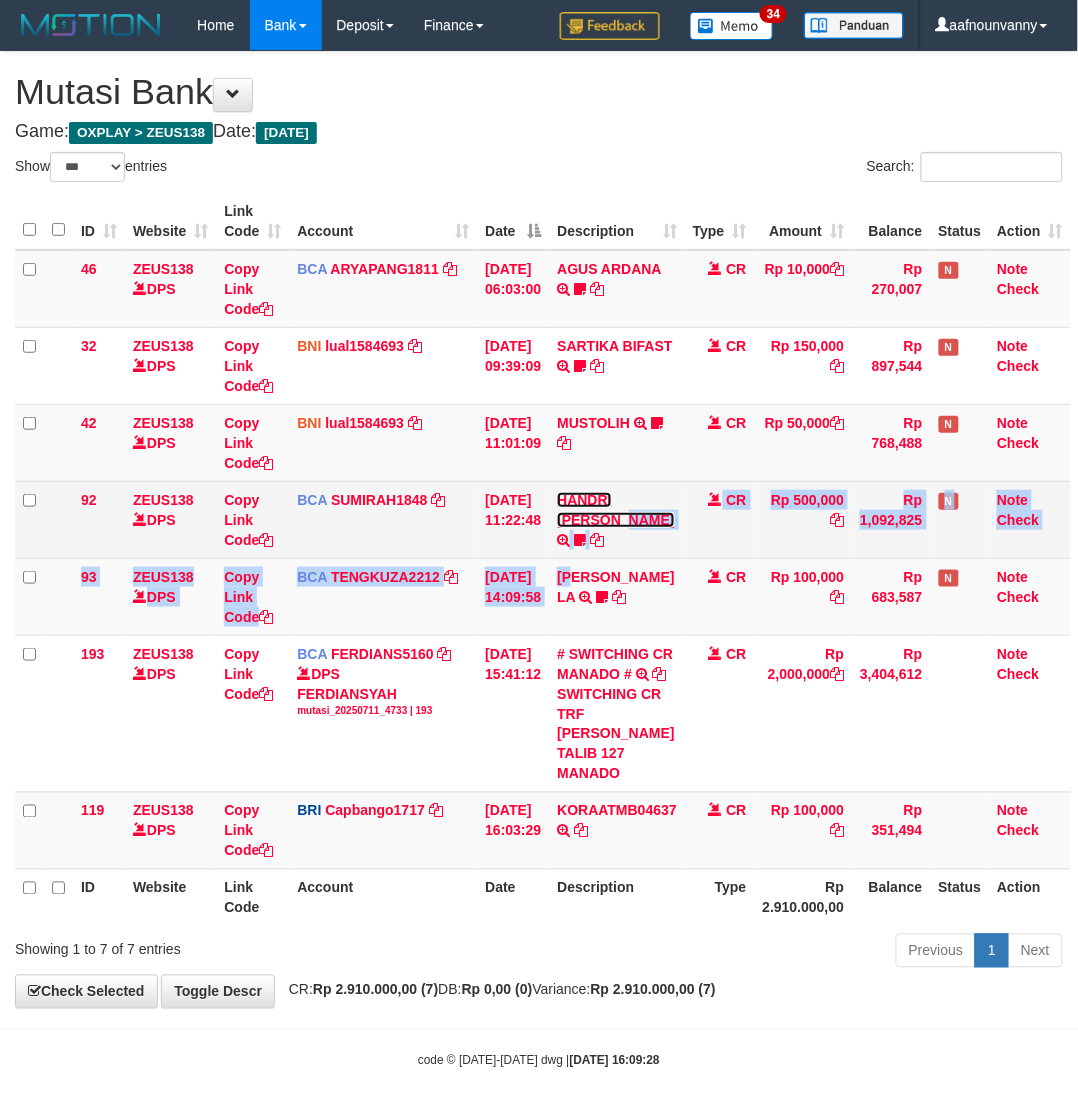 click on "HANDRI YANTO SALIM" at bounding box center [615, 510] 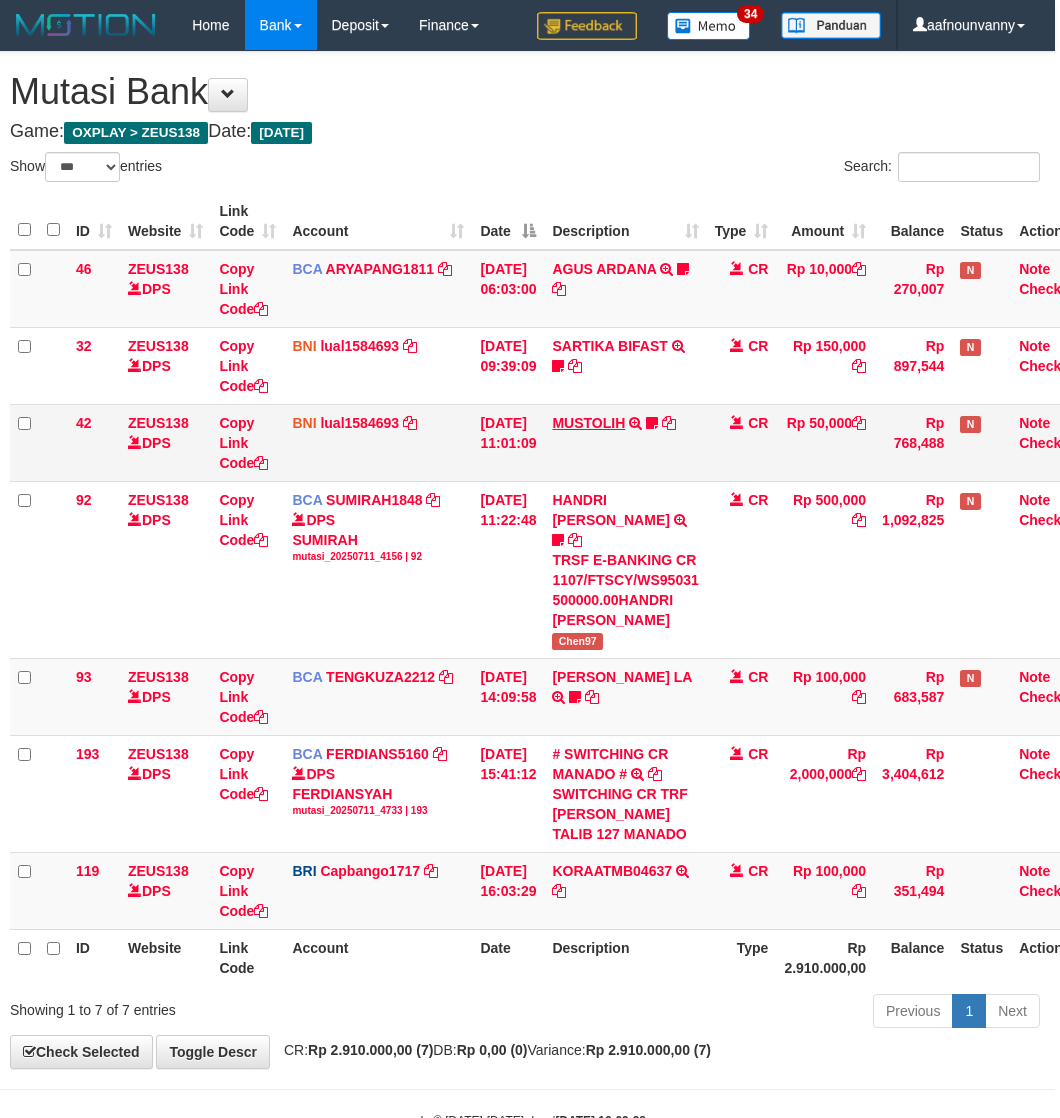 drag, startPoint x: 588, startPoint y: 432, endPoint x: 588, endPoint y: 418, distance: 14 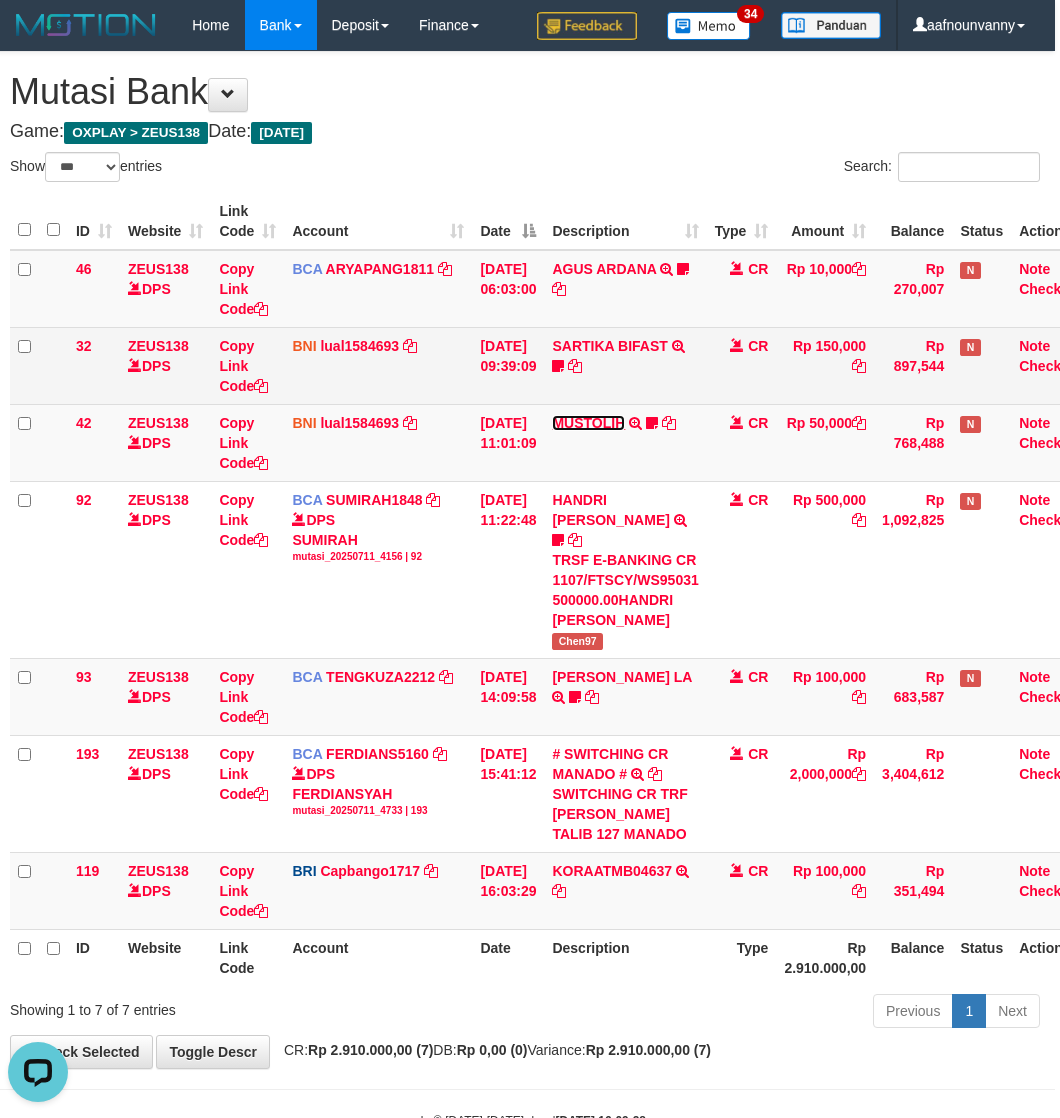 scroll, scrollTop: 0, scrollLeft: 0, axis: both 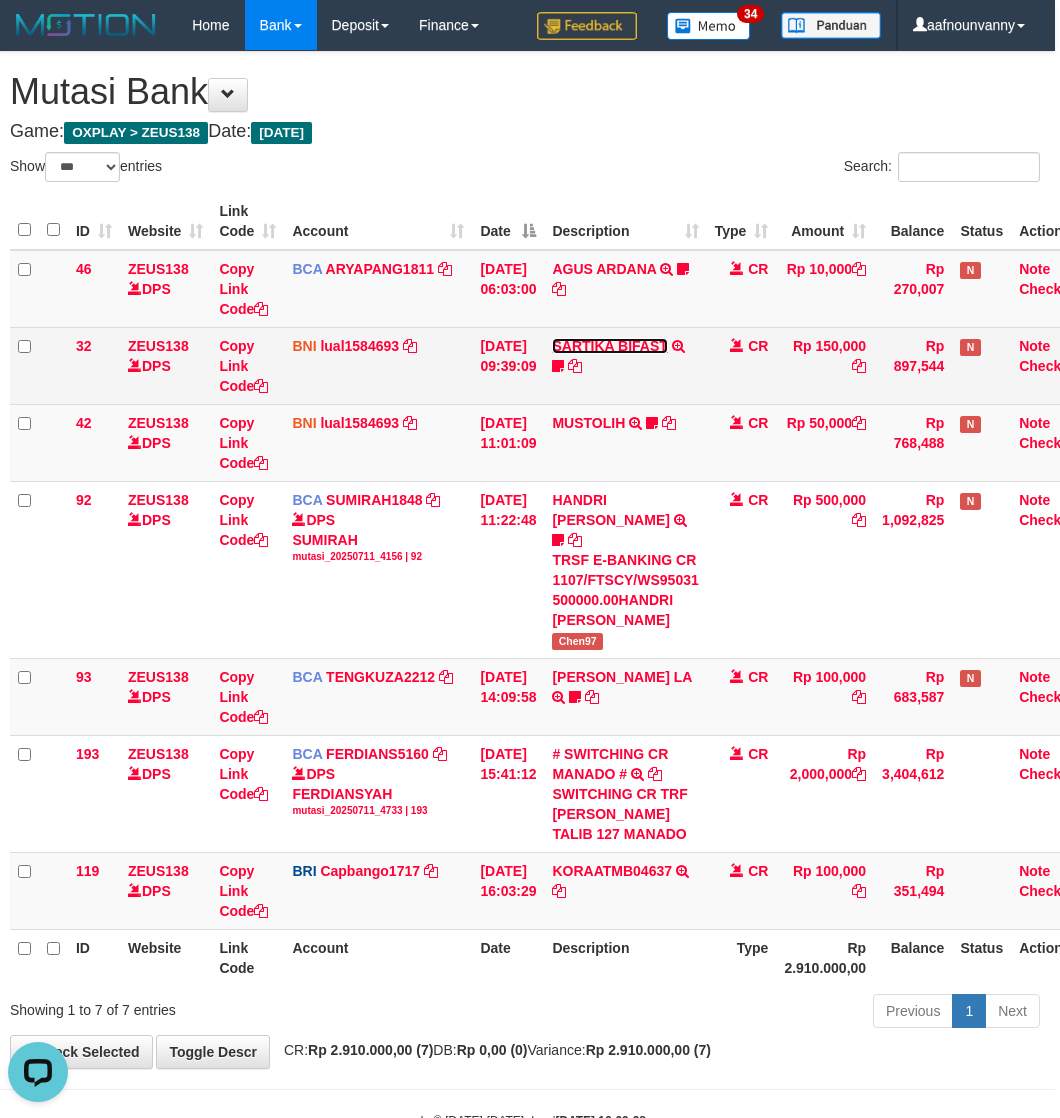 click on "SARTIKA BIFAST" at bounding box center [609, 346] 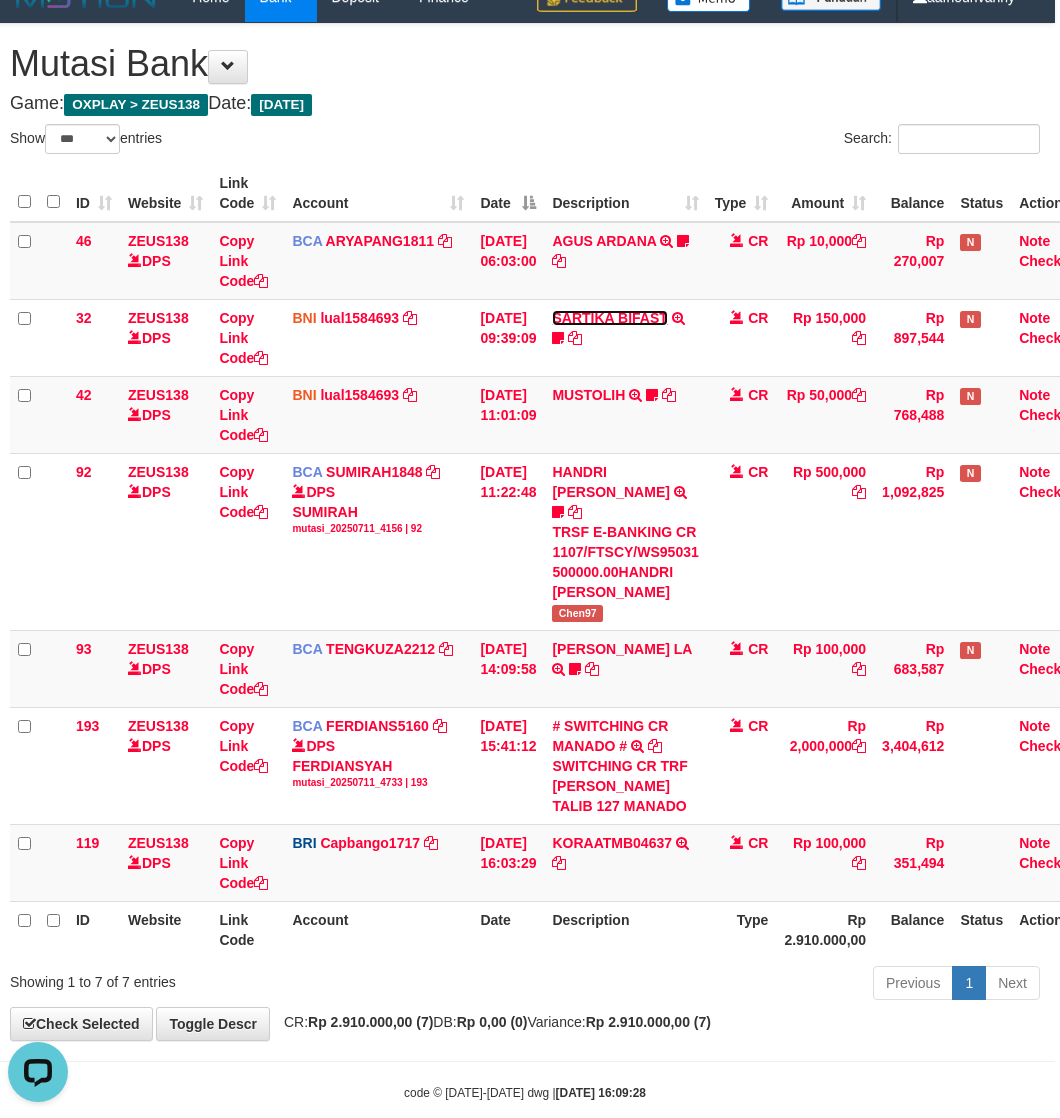 scroll, scrollTop: 43, scrollLeft: 5, axis: both 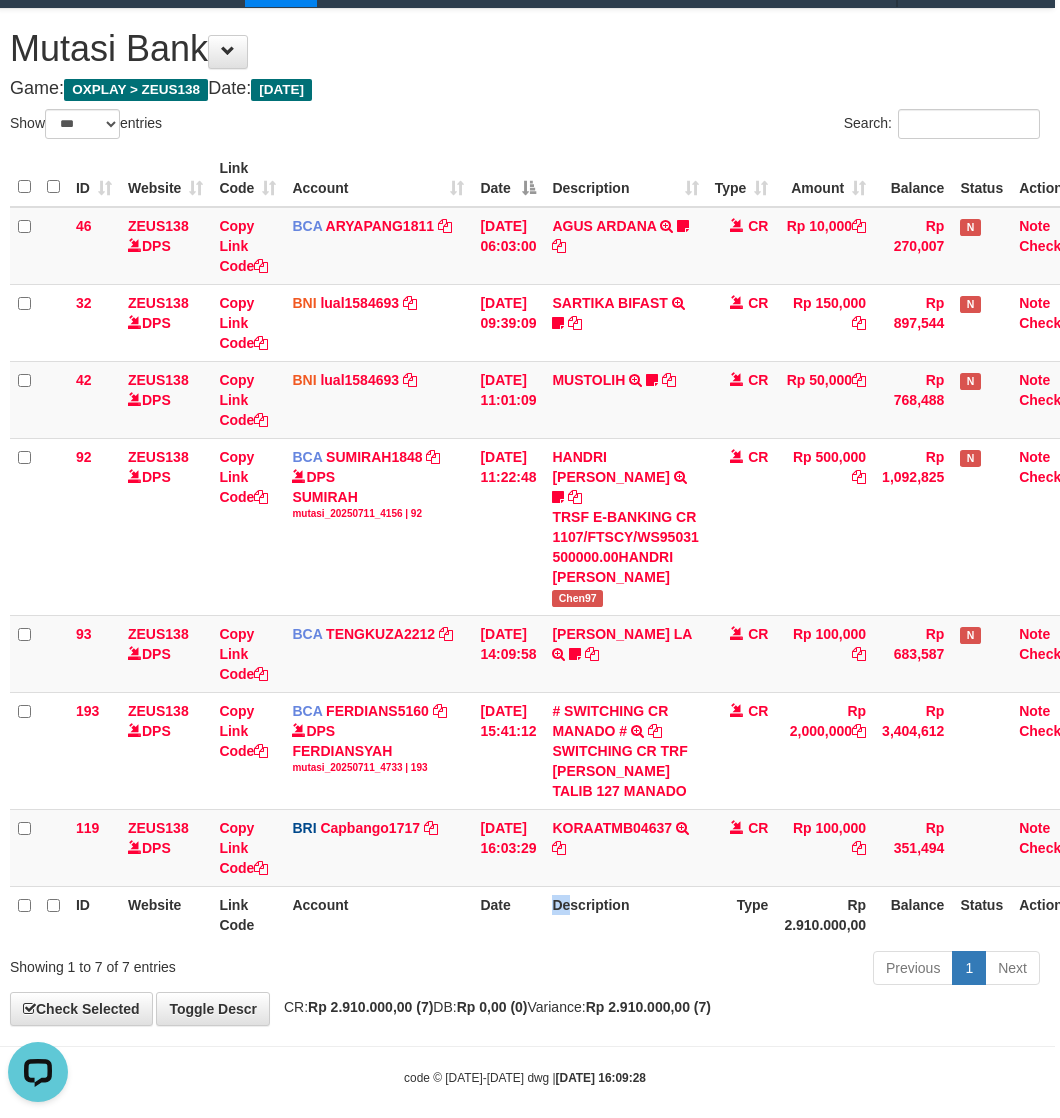 drag, startPoint x: 577, startPoint y: 902, endPoint x: 505, endPoint y: 876, distance: 76.55064 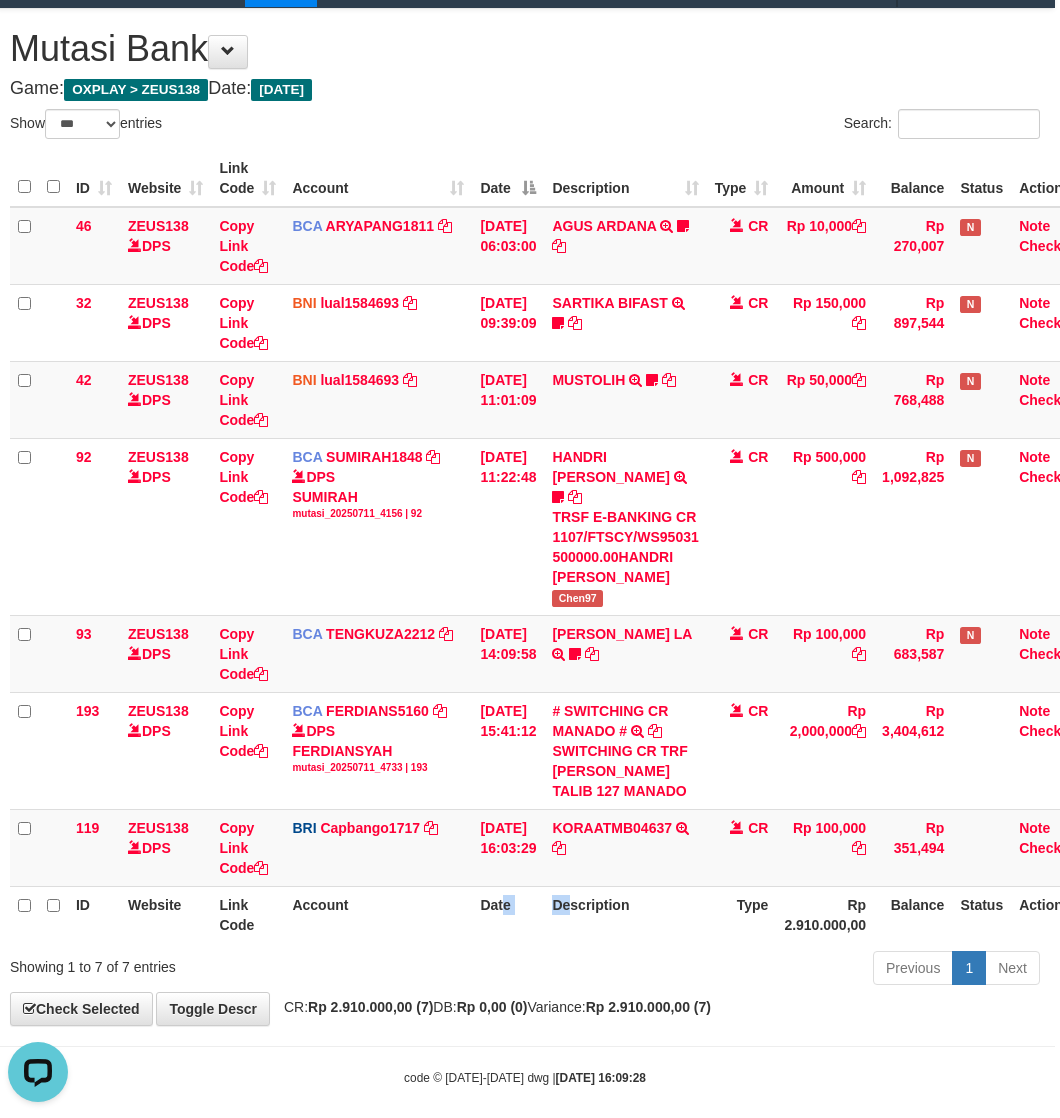 click on "Date" at bounding box center (508, 914) 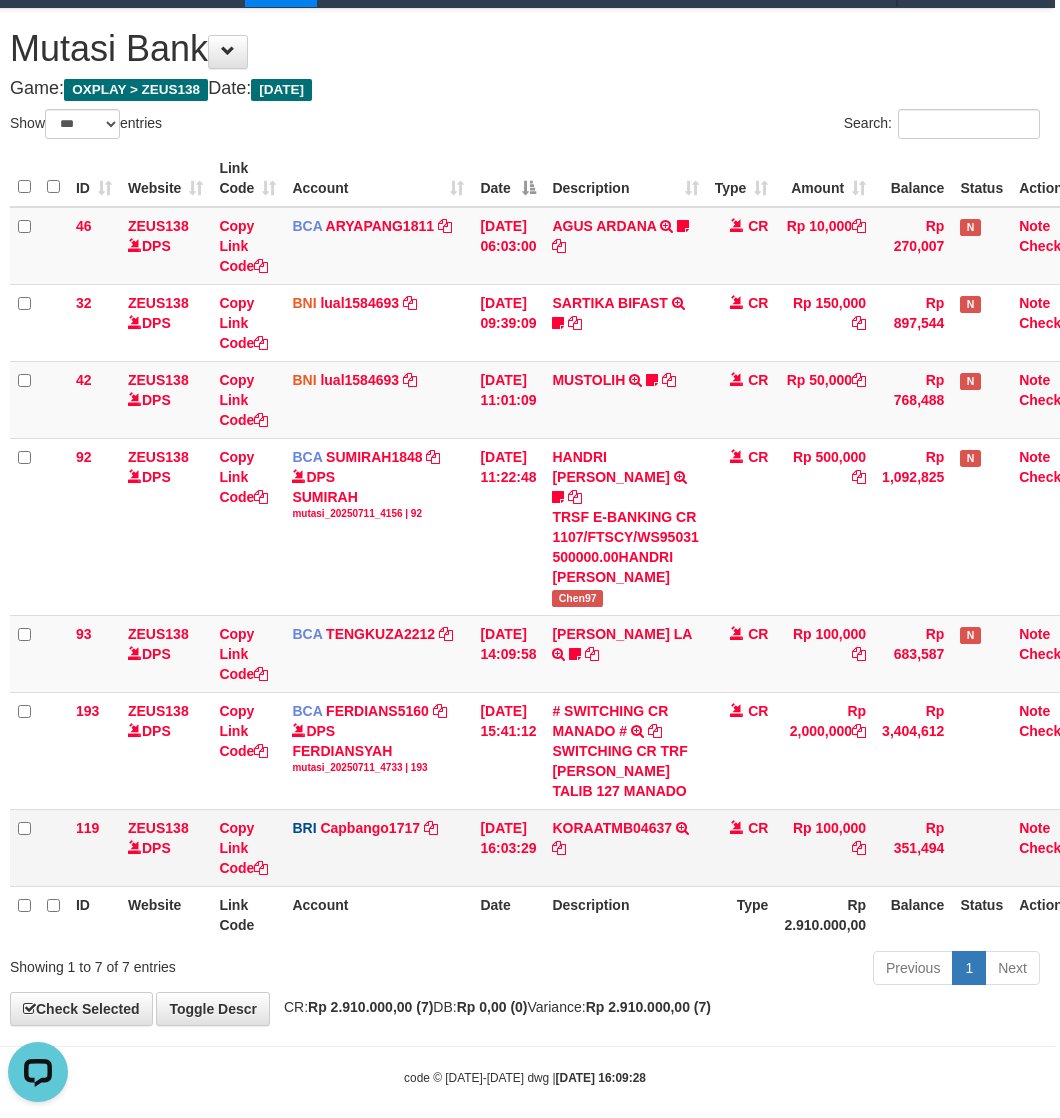 drag, startPoint x: 497, startPoint y: 871, endPoint x: 458, endPoint y: 847, distance: 45.79301 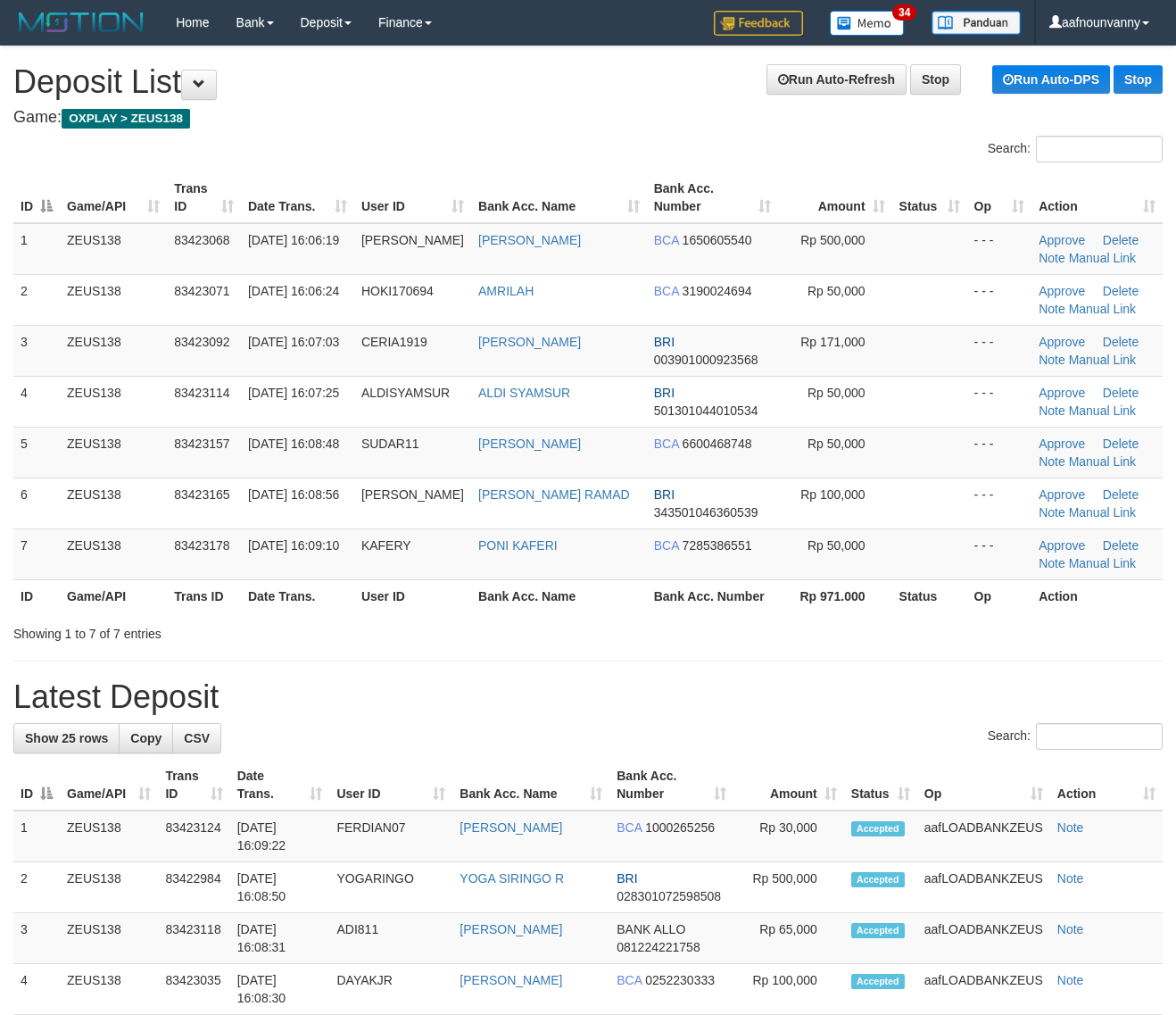 scroll, scrollTop: 0, scrollLeft: 0, axis: both 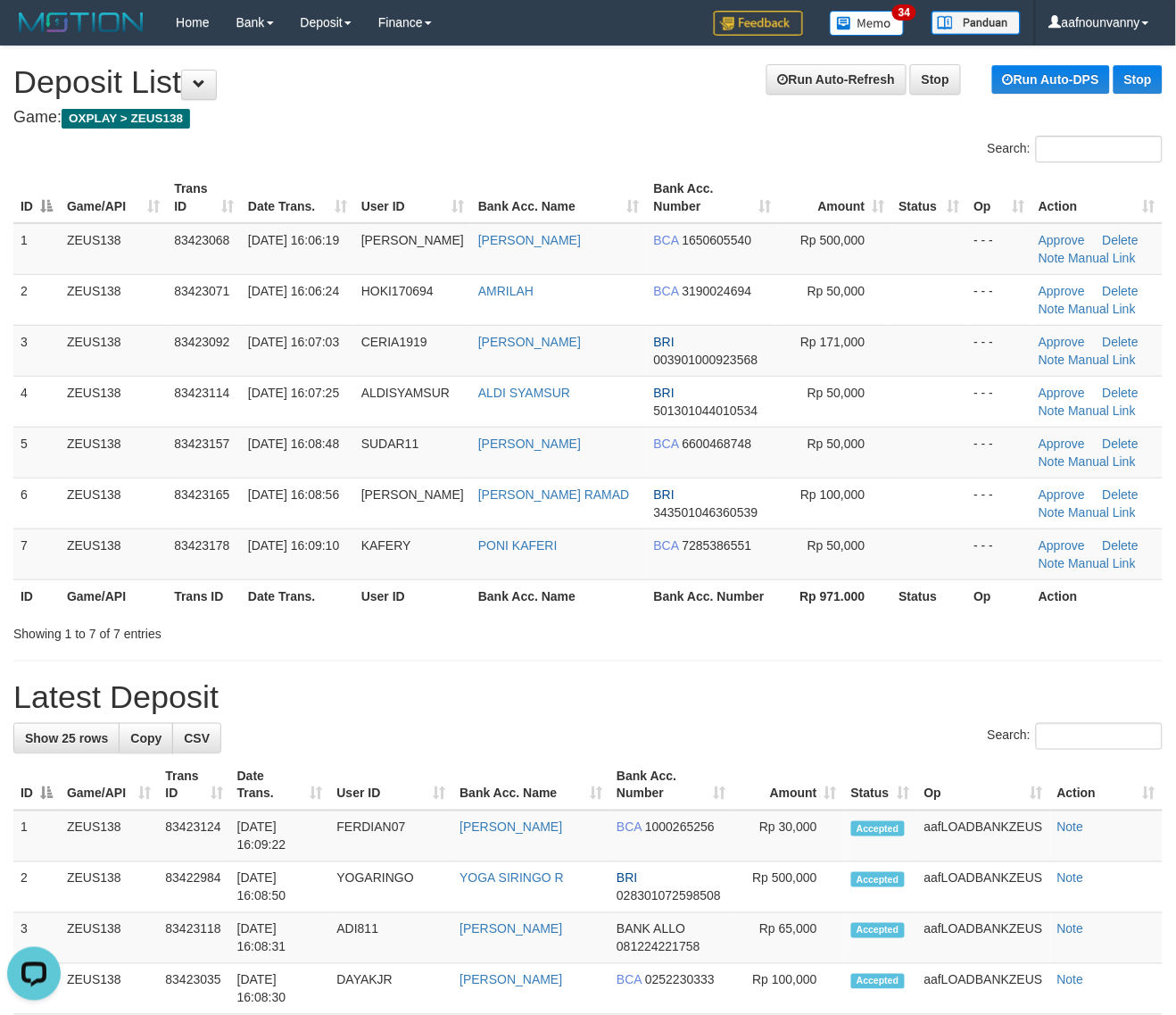 drag, startPoint x: 786, startPoint y: 616, endPoint x: 801, endPoint y: 614, distance: 15.132746 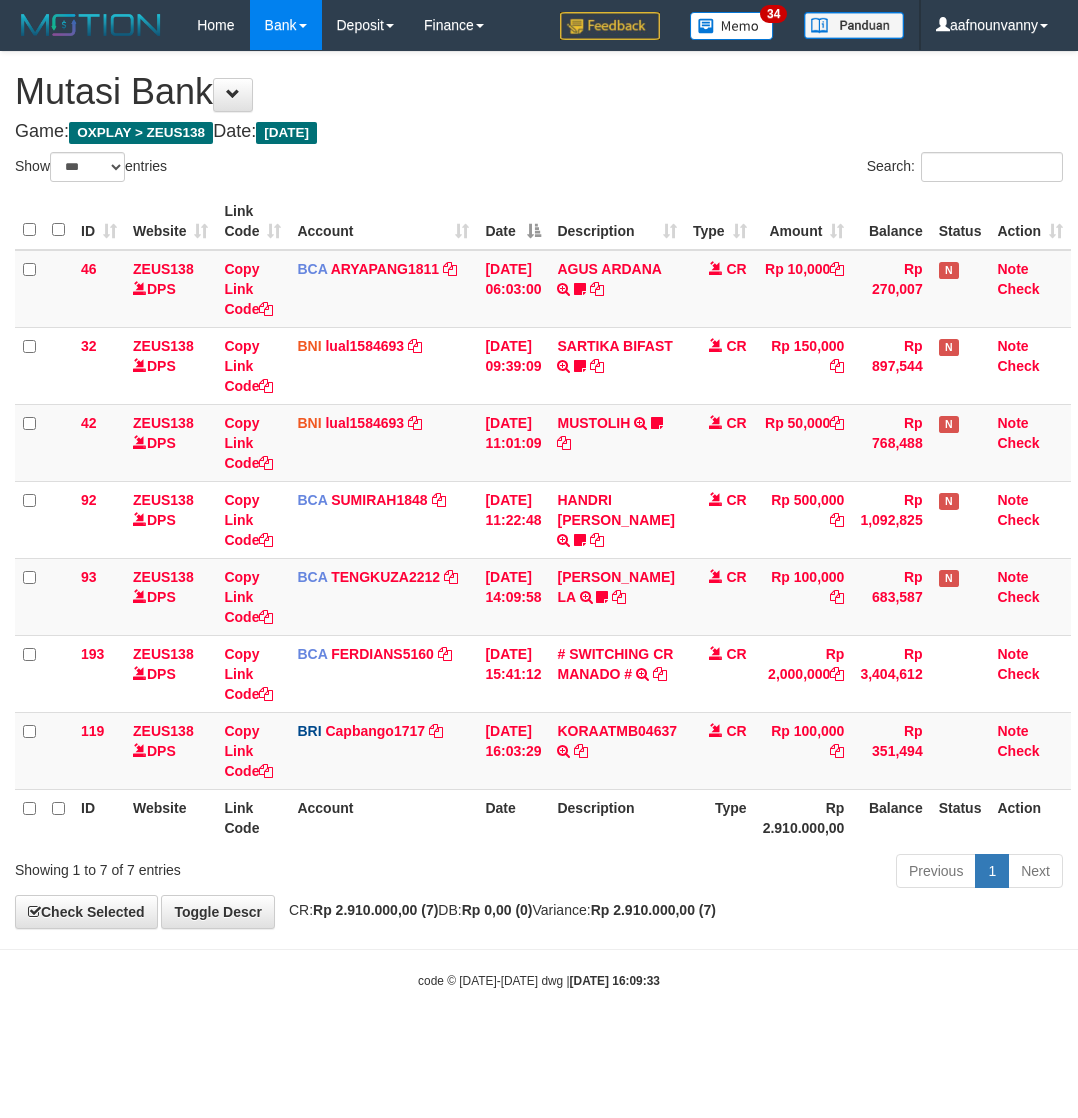 select on "***" 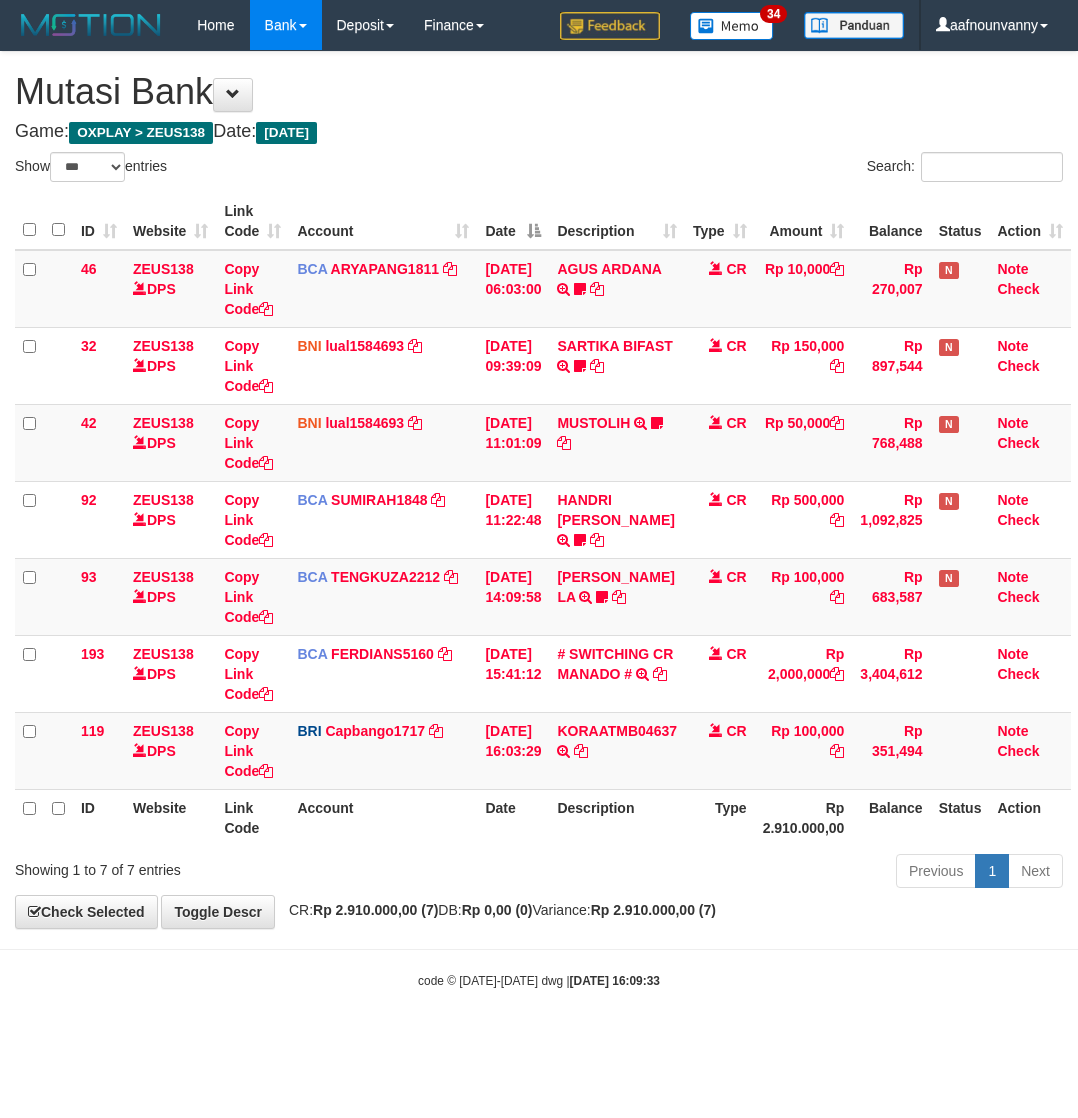 scroll, scrollTop: 0, scrollLeft: 0, axis: both 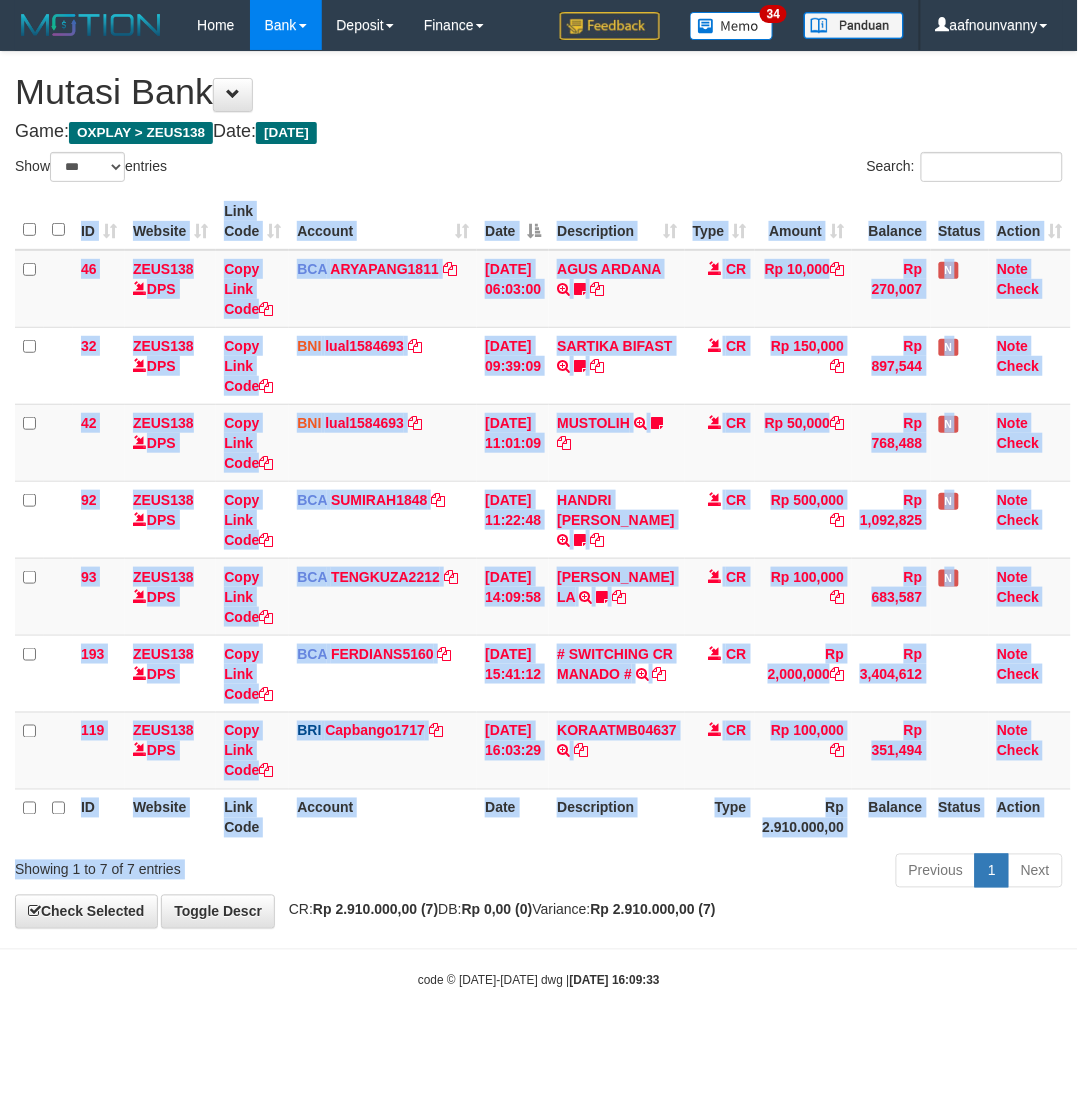drag, startPoint x: 747, startPoint y: 860, endPoint x: 737, endPoint y: 861, distance: 10.049875 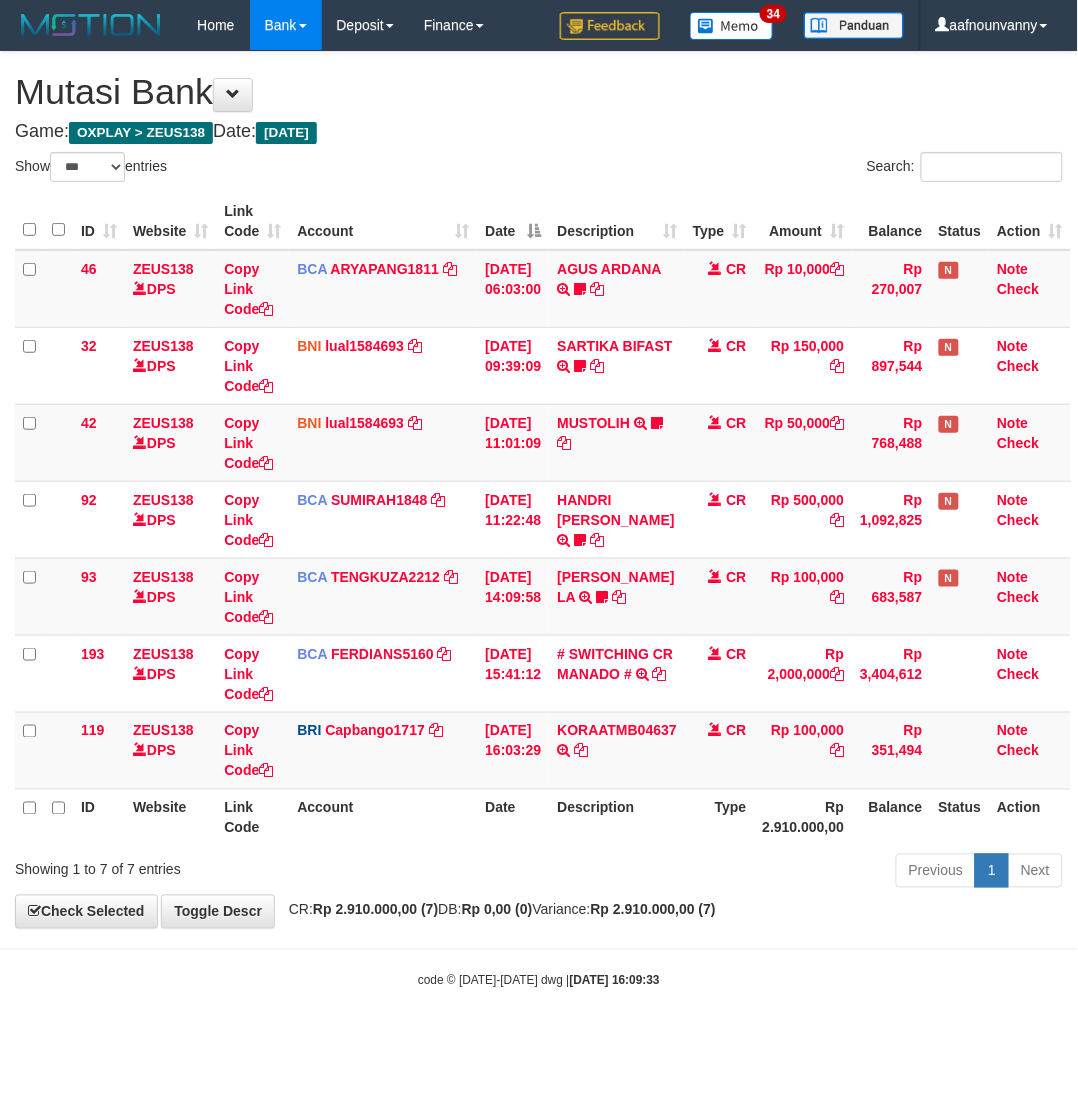 click on "Description" at bounding box center [617, 817] 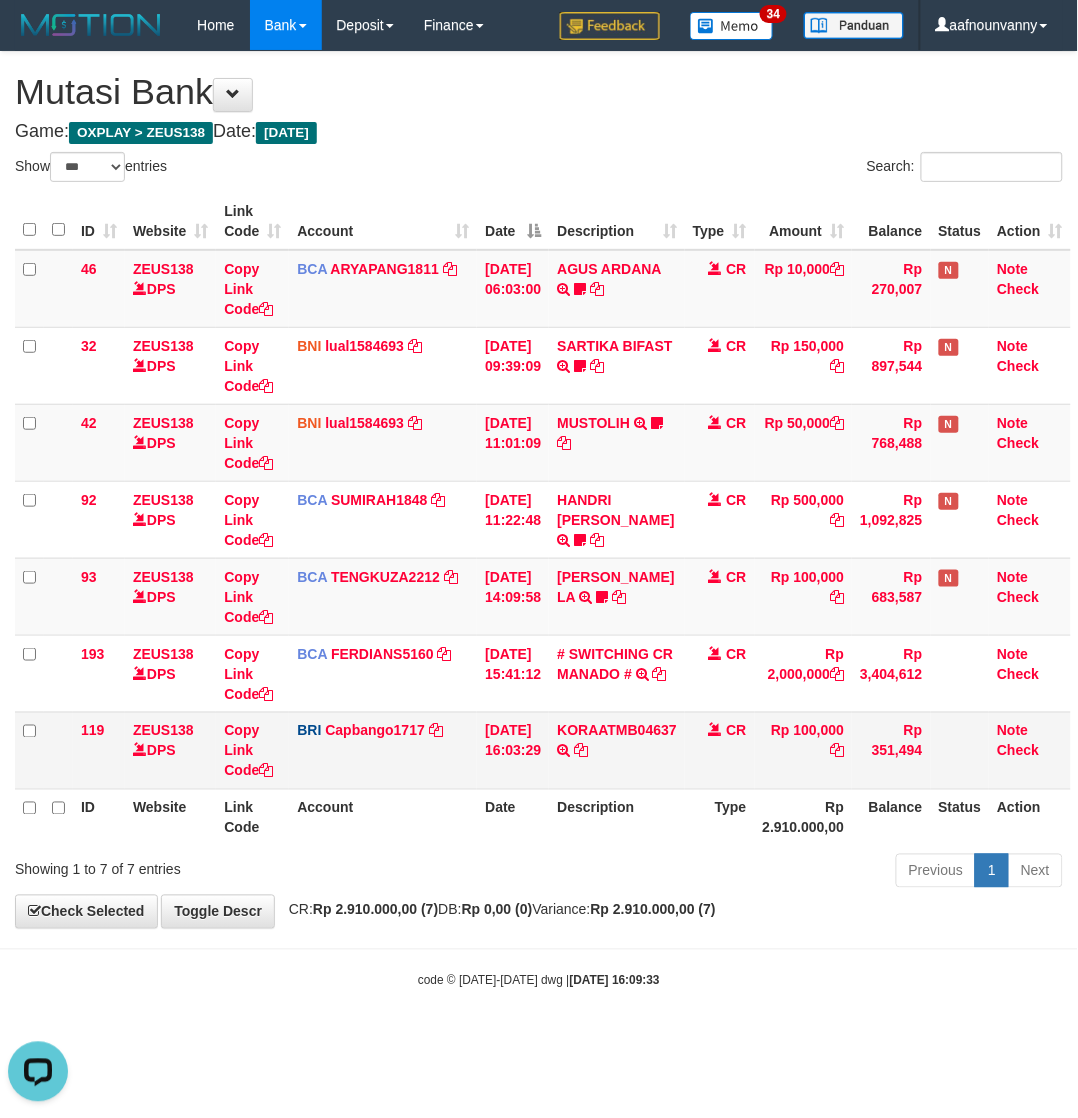 scroll, scrollTop: 0, scrollLeft: 0, axis: both 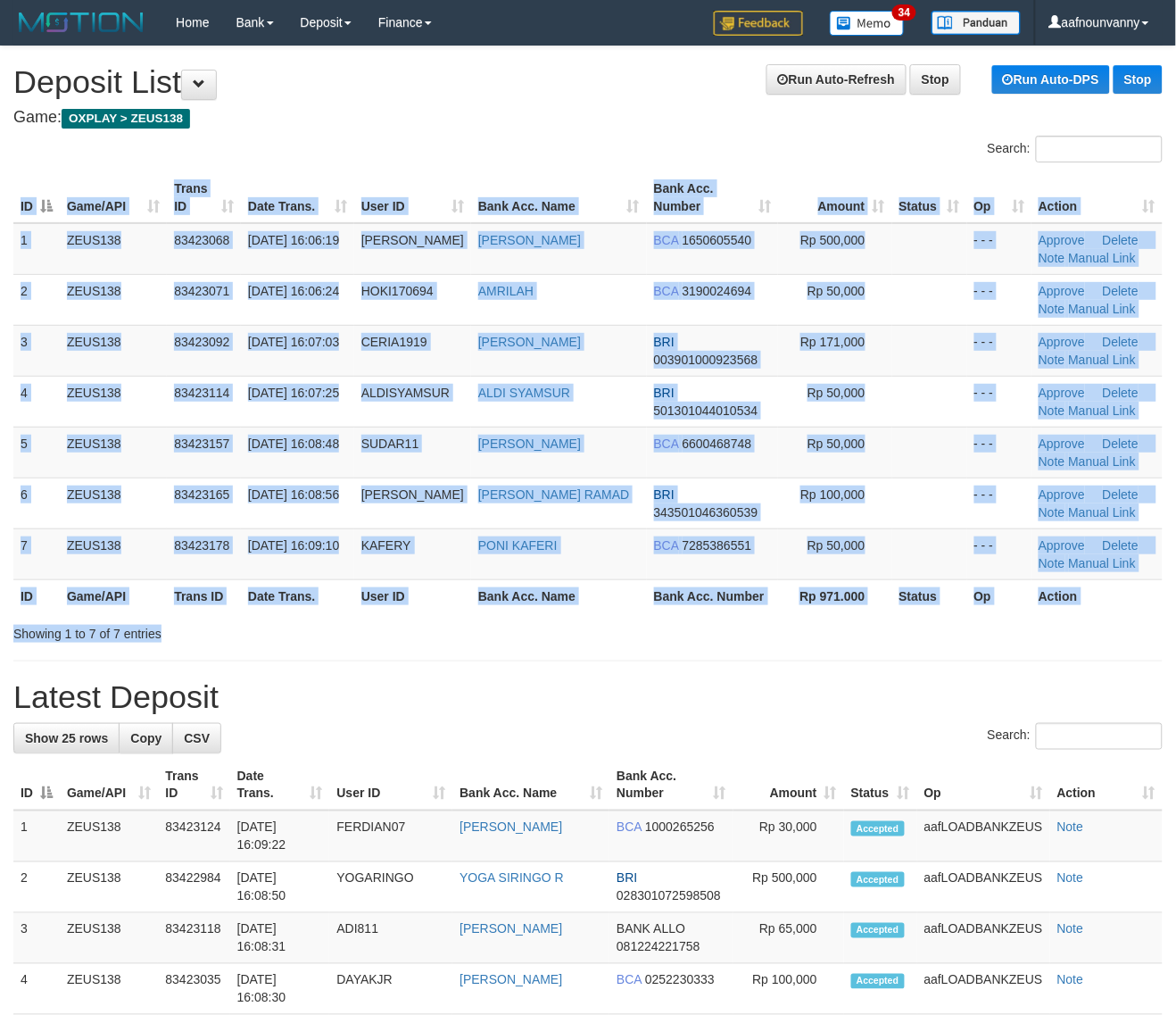click on "Search:
ID Game/API Trans ID Date Trans. User ID Bank Acc. Name Bank Acc. Number Amount Status Op Action
1
ZEUS138
83423068
[DATE] 16:06:19
IHZARIVALDY
IHZA RIFALDY
BCA
1650605540
Rp 500,000
- - -
Approve
[GEOGRAPHIC_DATA]
Note
Manual Link
2
ZEUS138
83423071
[DATE] 16:06:24
HOKI170694
[GEOGRAPHIC_DATA]
BCA
3190024694
Rp 50,000" at bounding box center (588, 389) 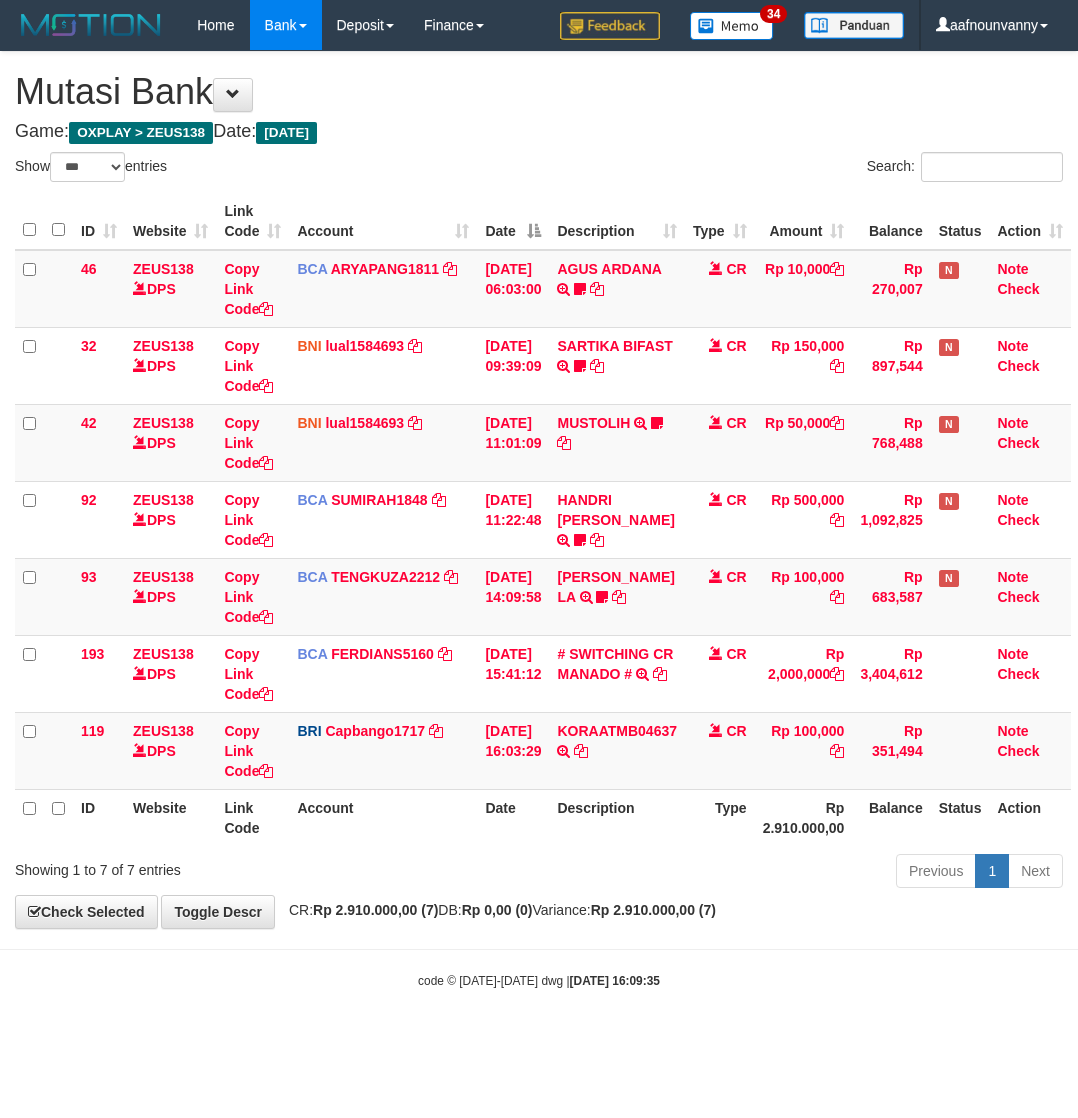 select on "***" 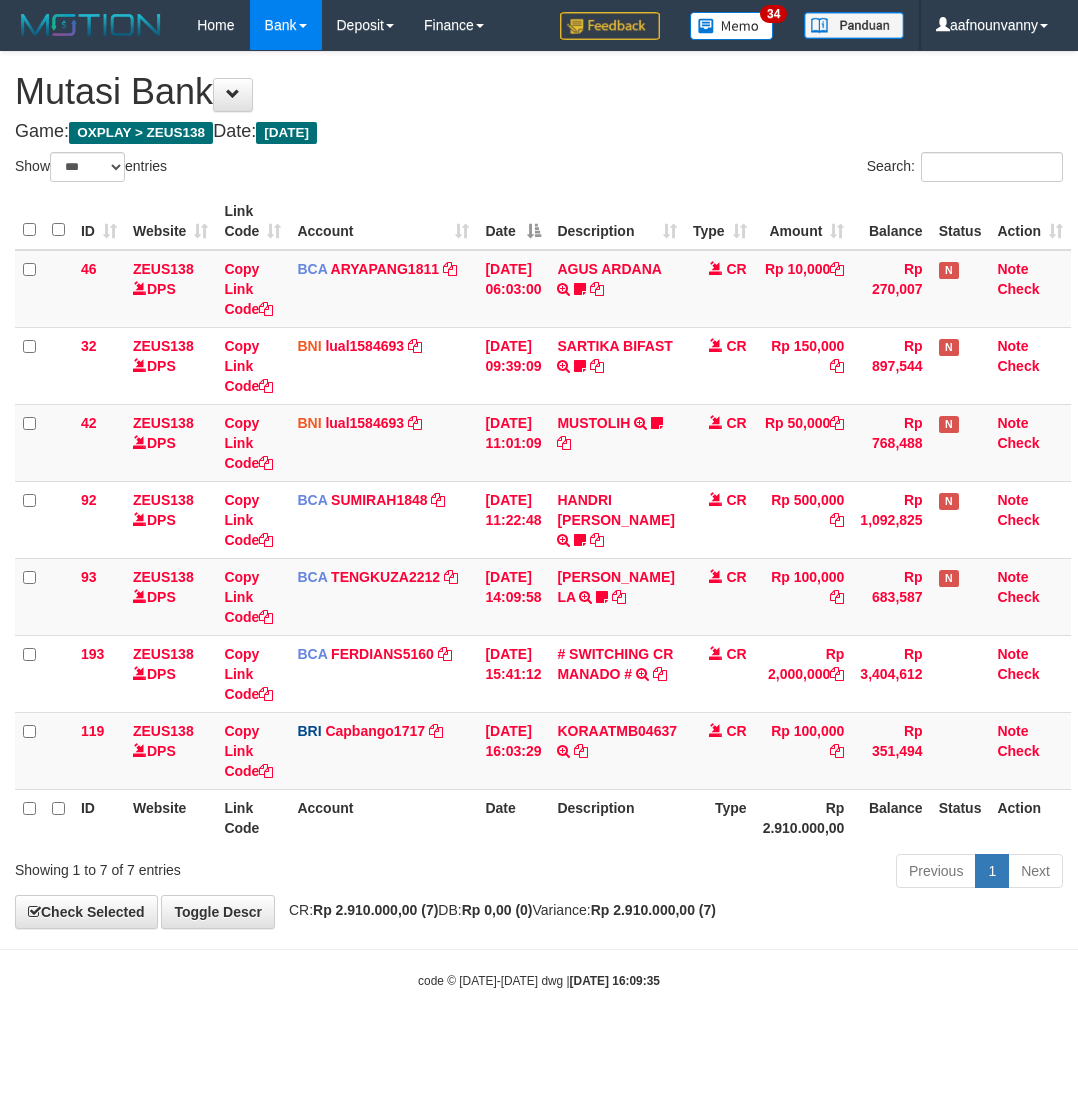 scroll, scrollTop: 0, scrollLeft: 5, axis: horizontal 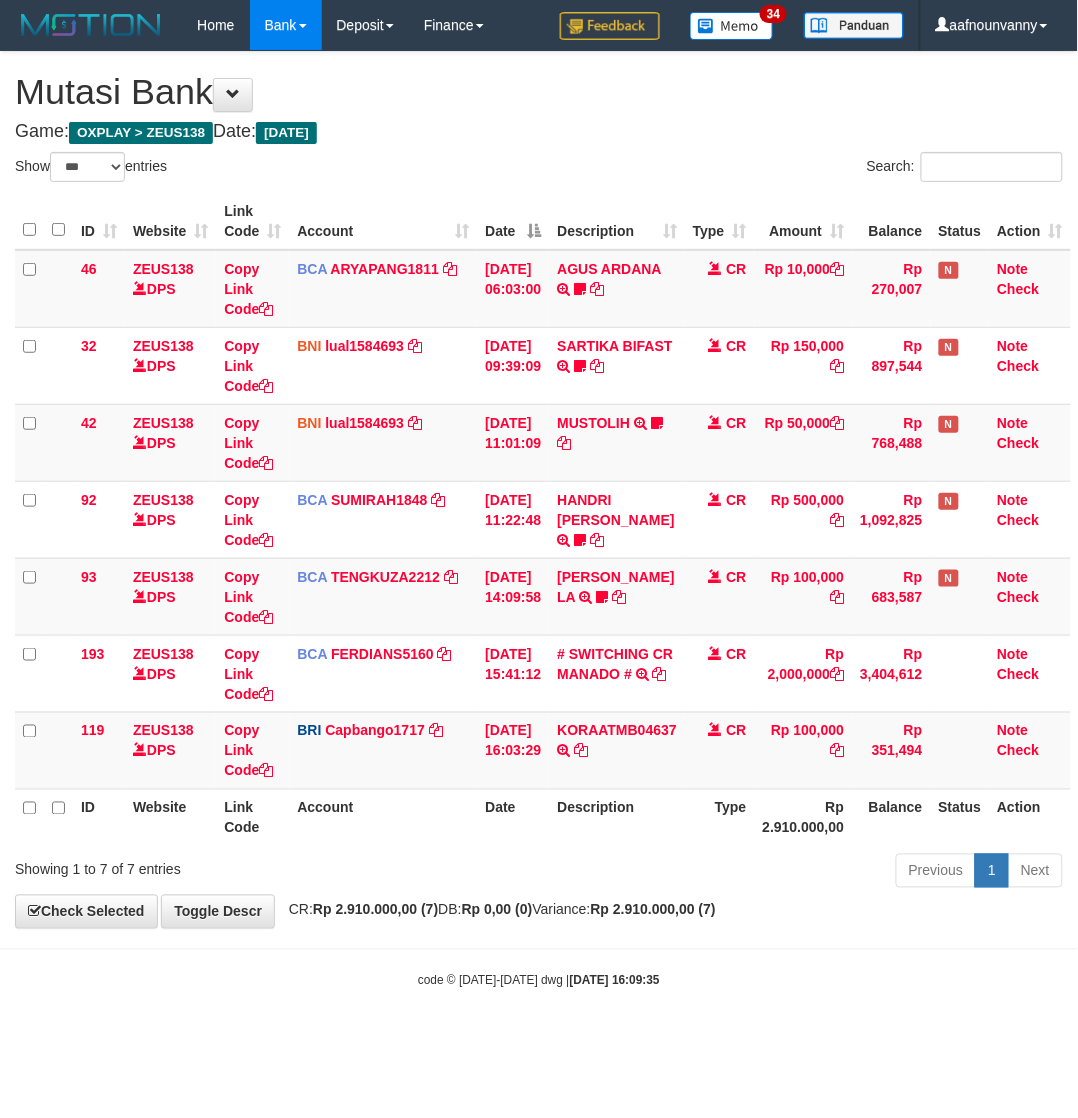 drag, startPoint x: 368, startPoint y: 845, endPoint x: 495, endPoint y: 768, distance: 148.51936 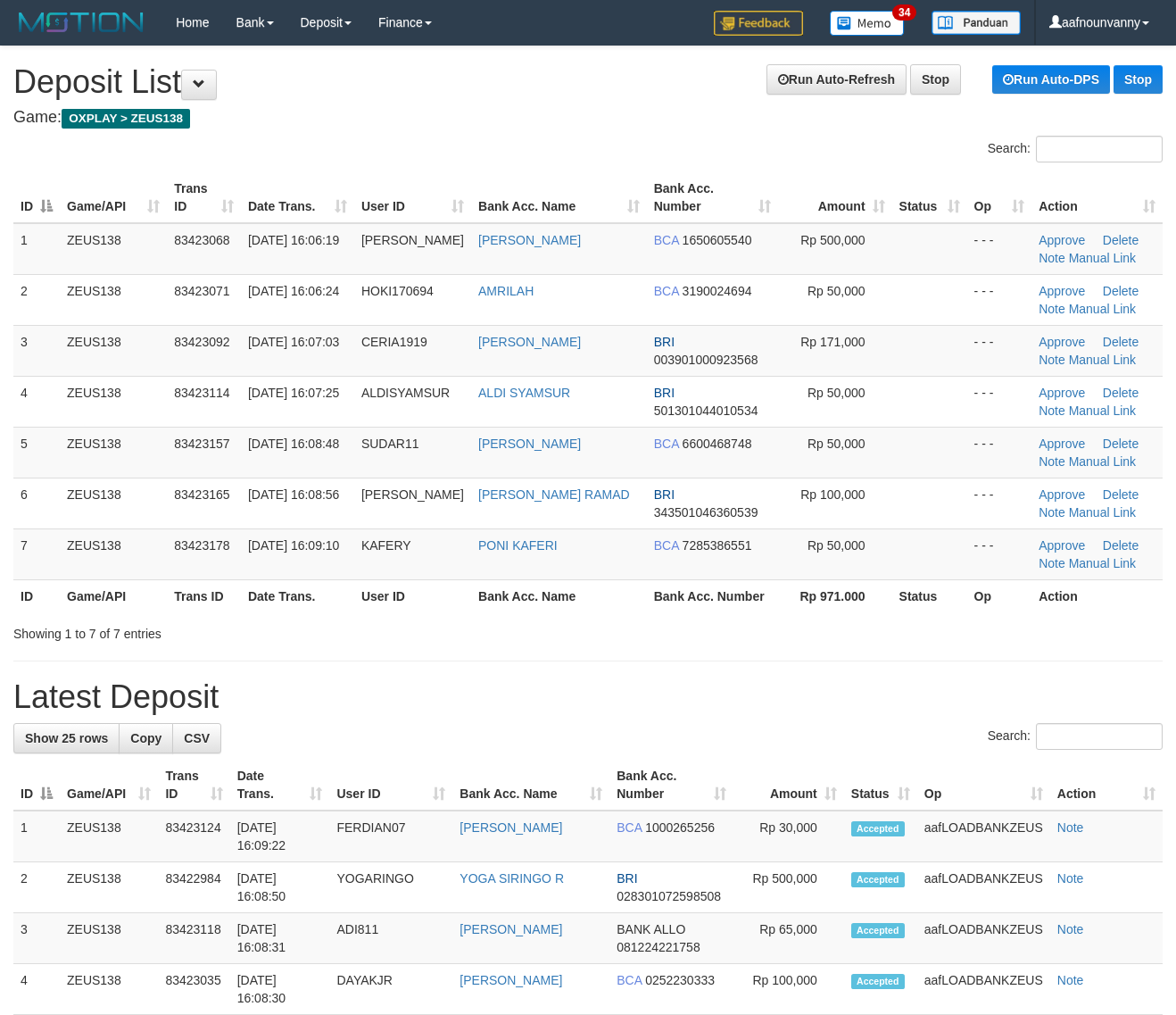 scroll, scrollTop: 0, scrollLeft: 0, axis: both 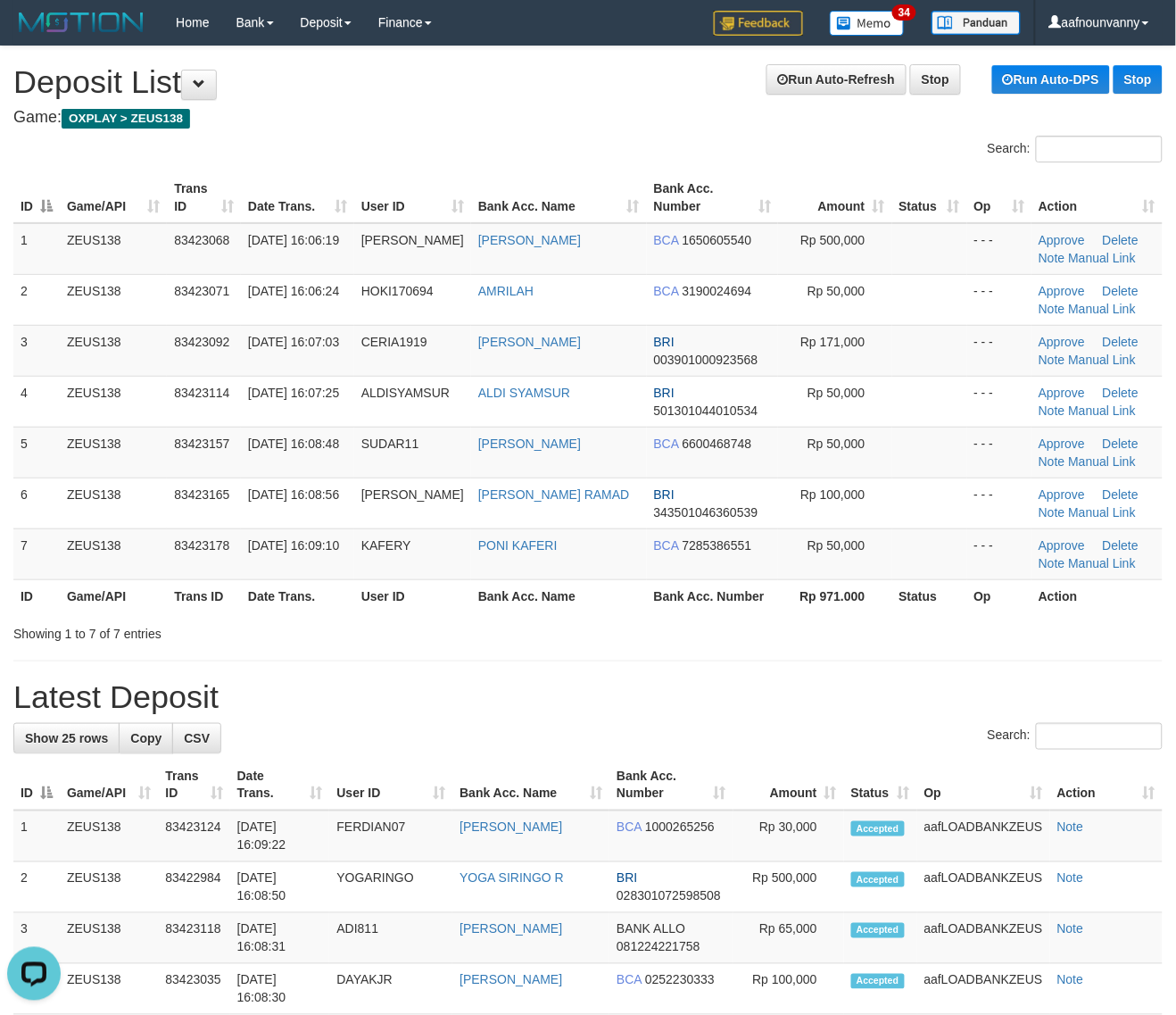 click on "Bank Acc. Name" at bounding box center (559, 595) 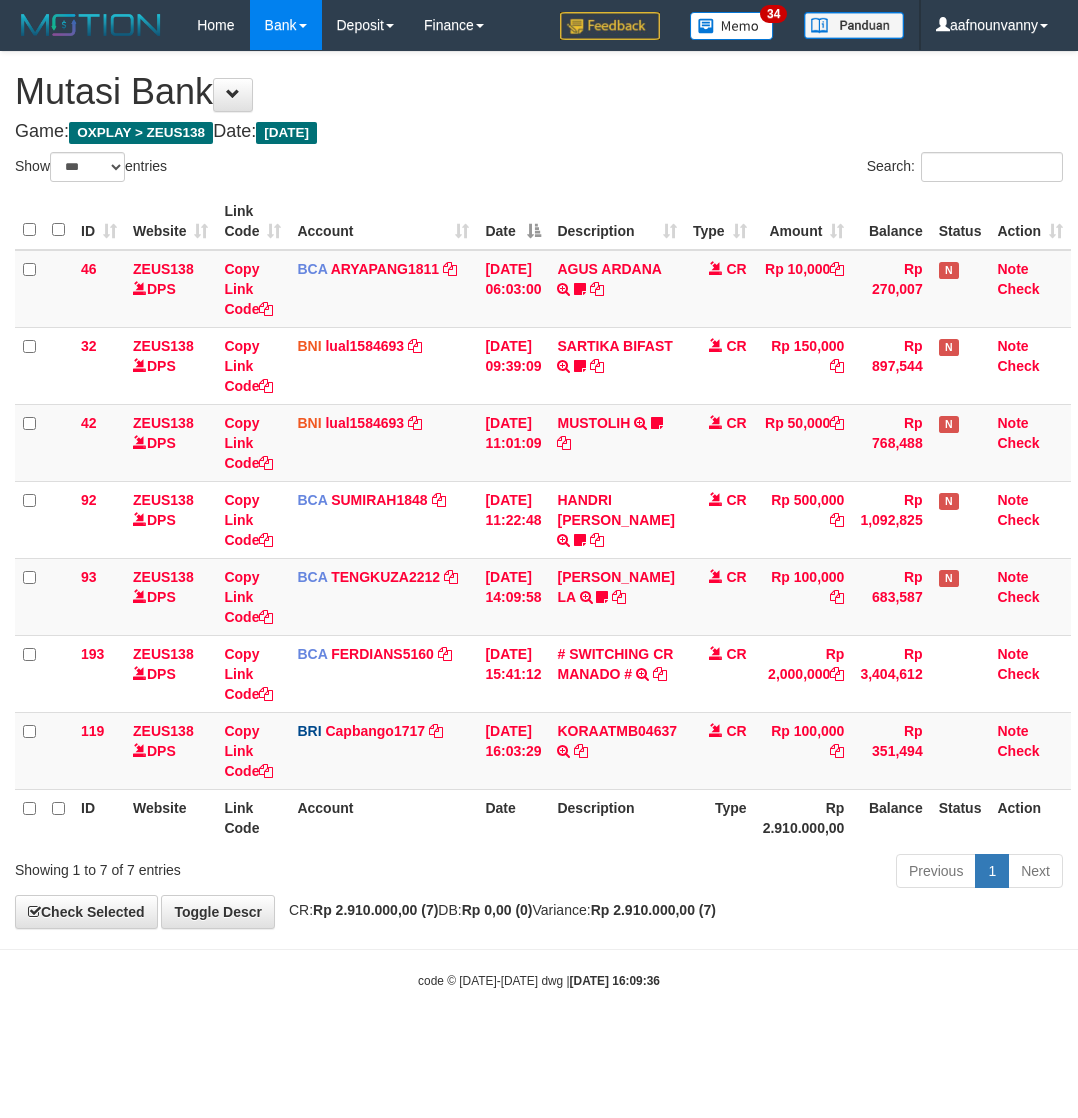 select on "***" 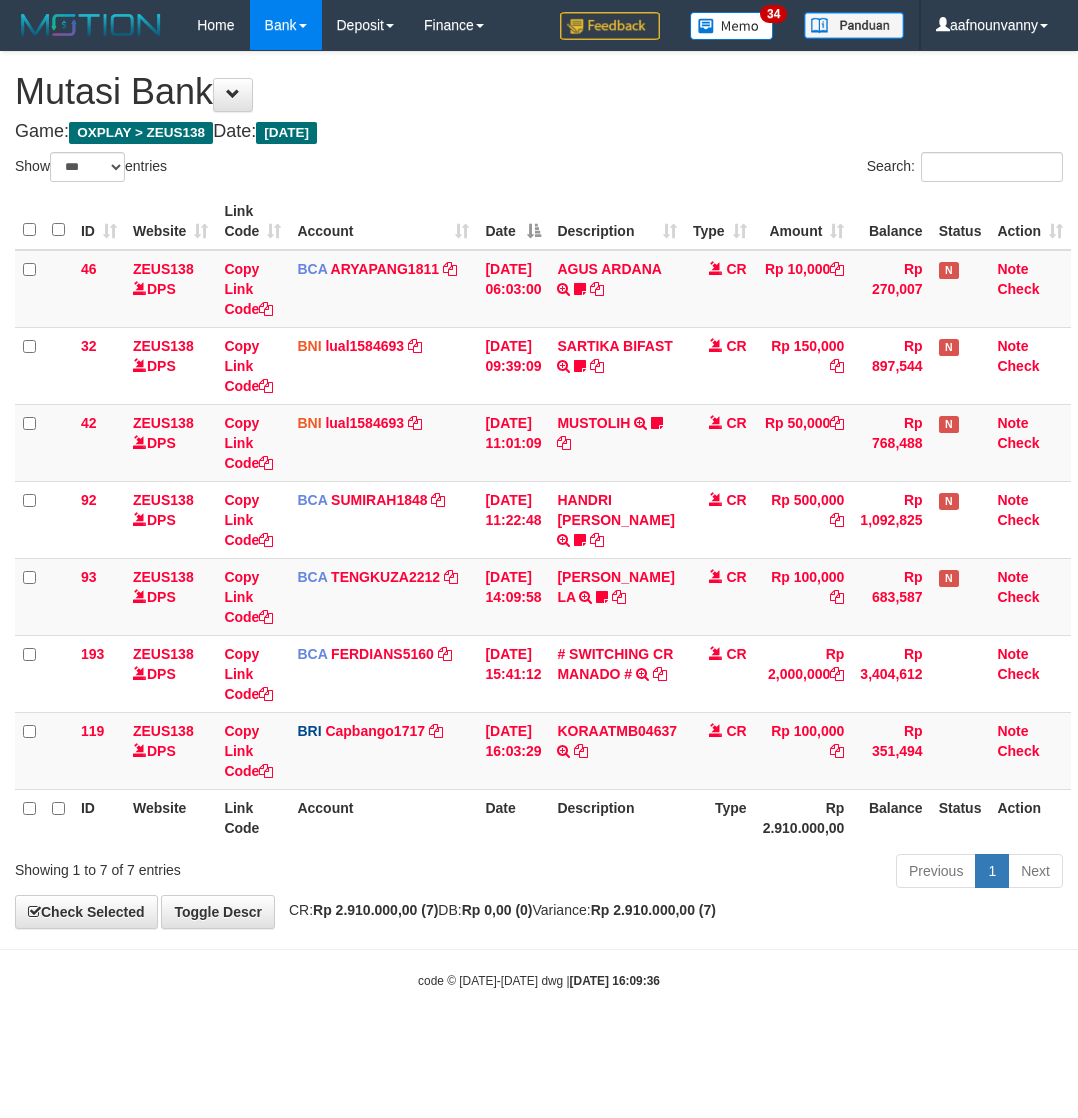 scroll, scrollTop: 0, scrollLeft: 5, axis: horizontal 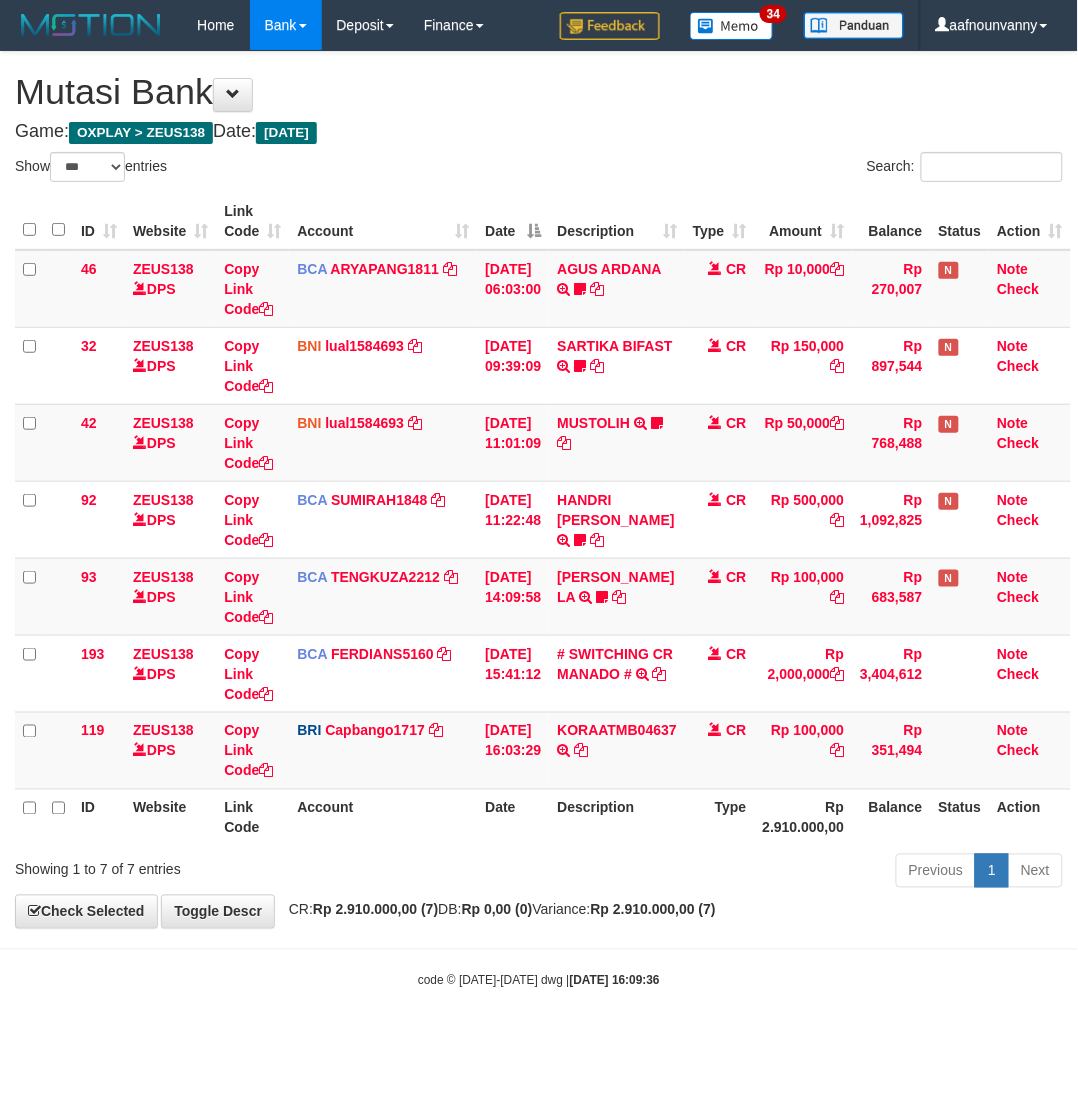 click on "# SWITCHING CR MANADO #" at bounding box center [615, 664] 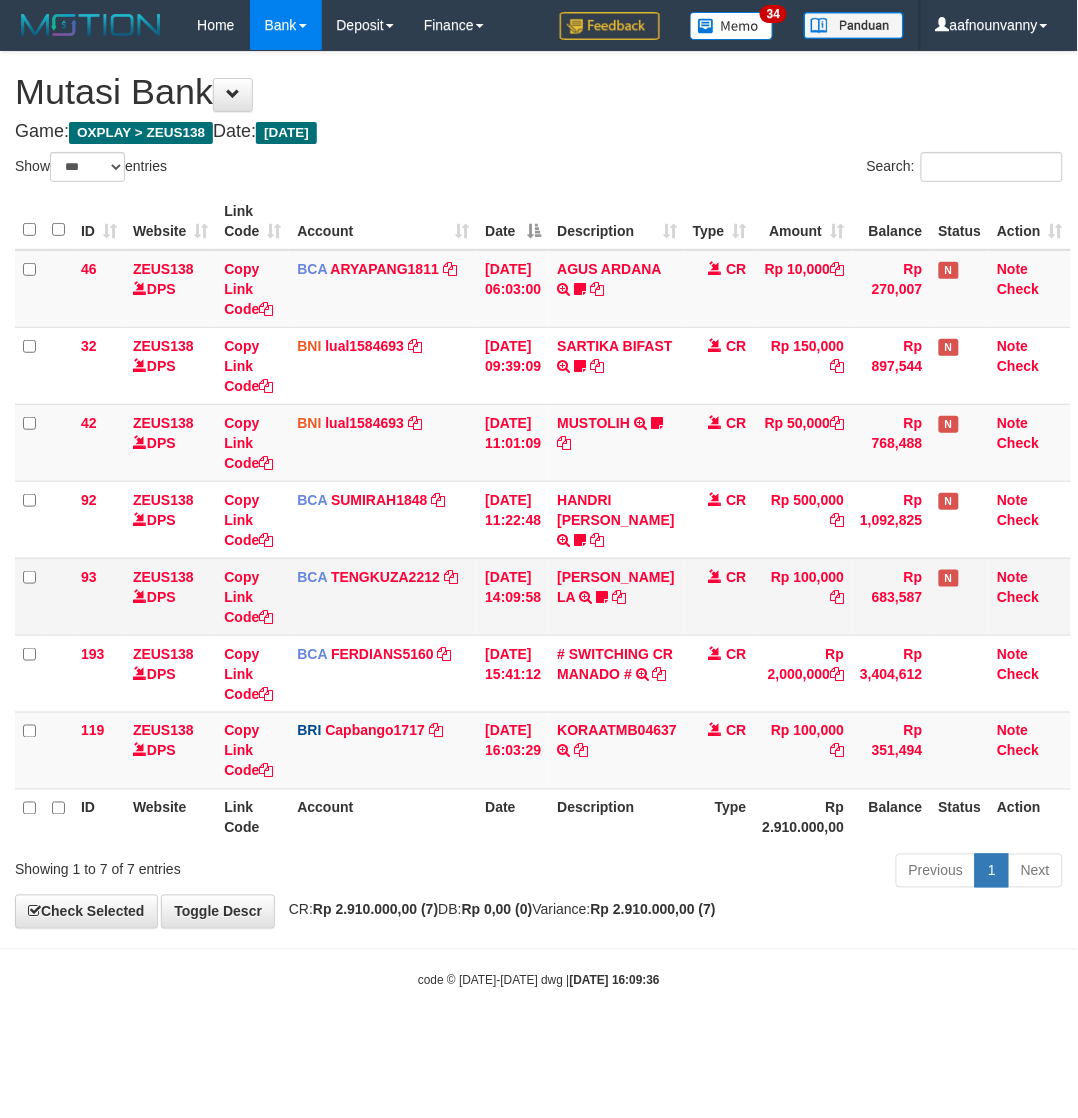 drag, startPoint x: 0, startPoint y: 0, endPoint x: 592, endPoint y: 632, distance: 865.96075 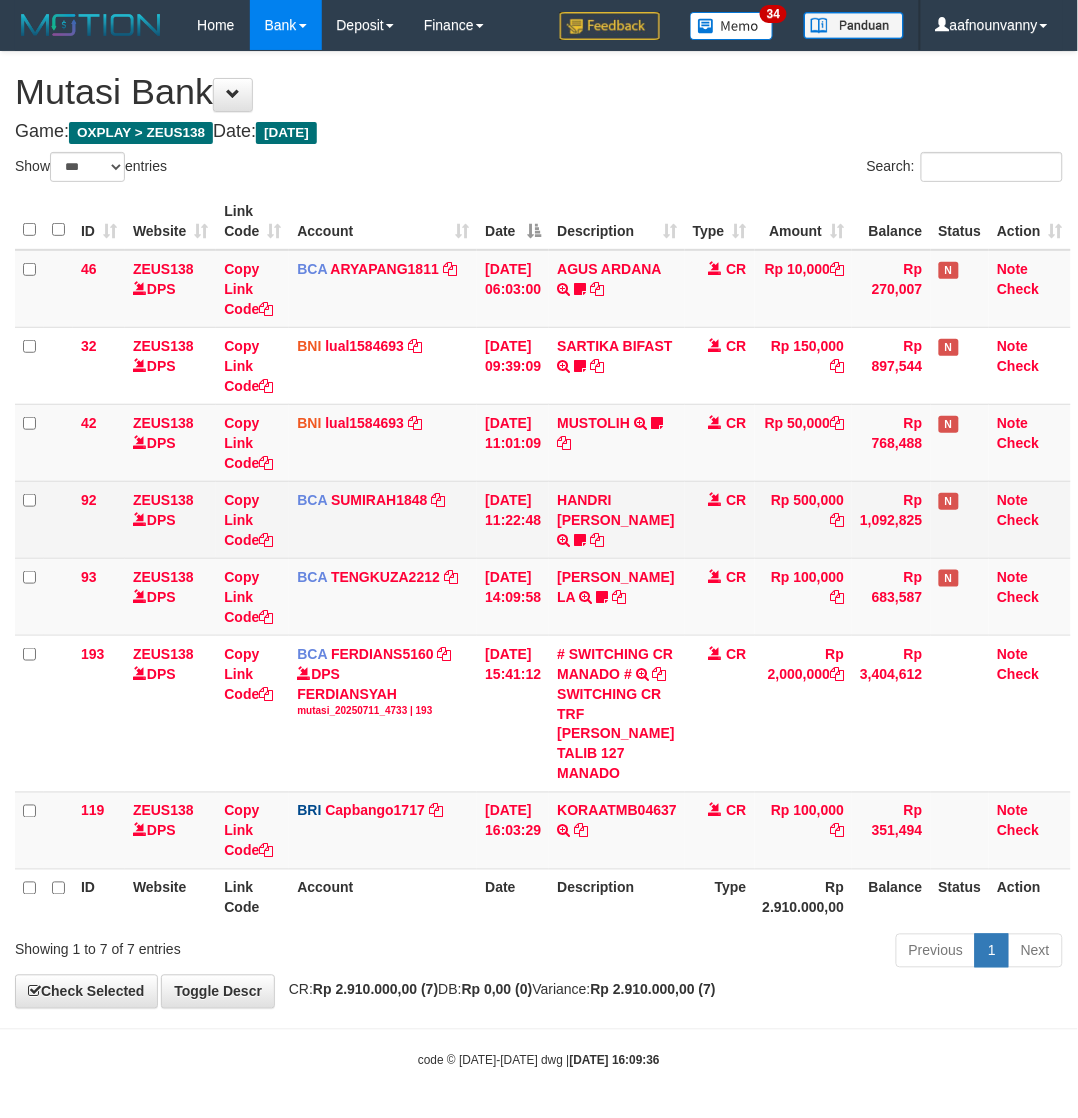 click on "HANDRI YANTO SALIM            TRSF E-BANKING CR 1107/FTSCY/WS95031
500000.00HANDRI YANTO SALIM    Chen97" at bounding box center (617, 519) 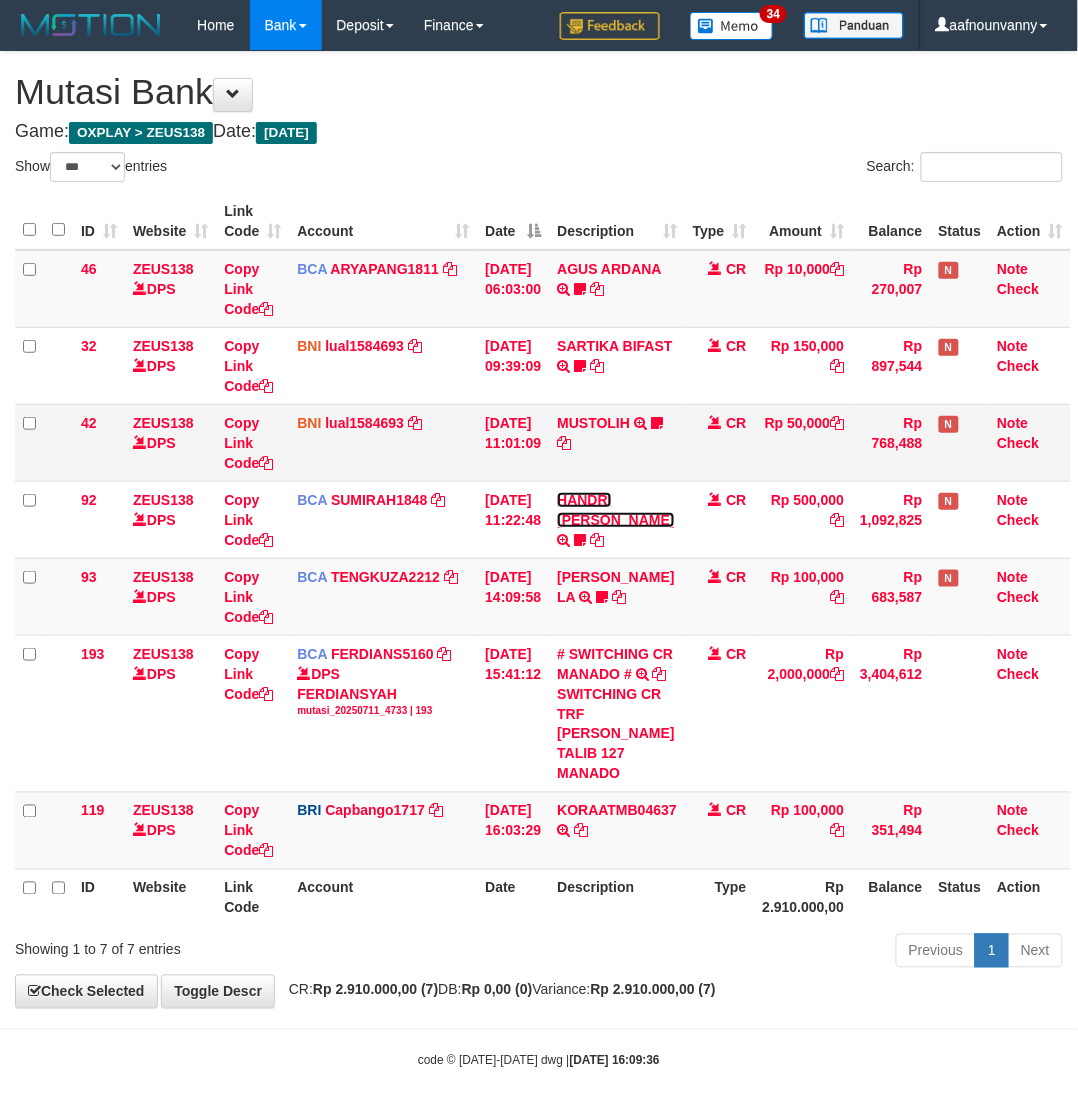 drag, startPoint x: 586, startPoint y: 500, endPoint x: 587, endPoint y: 468, distance: 32.01562 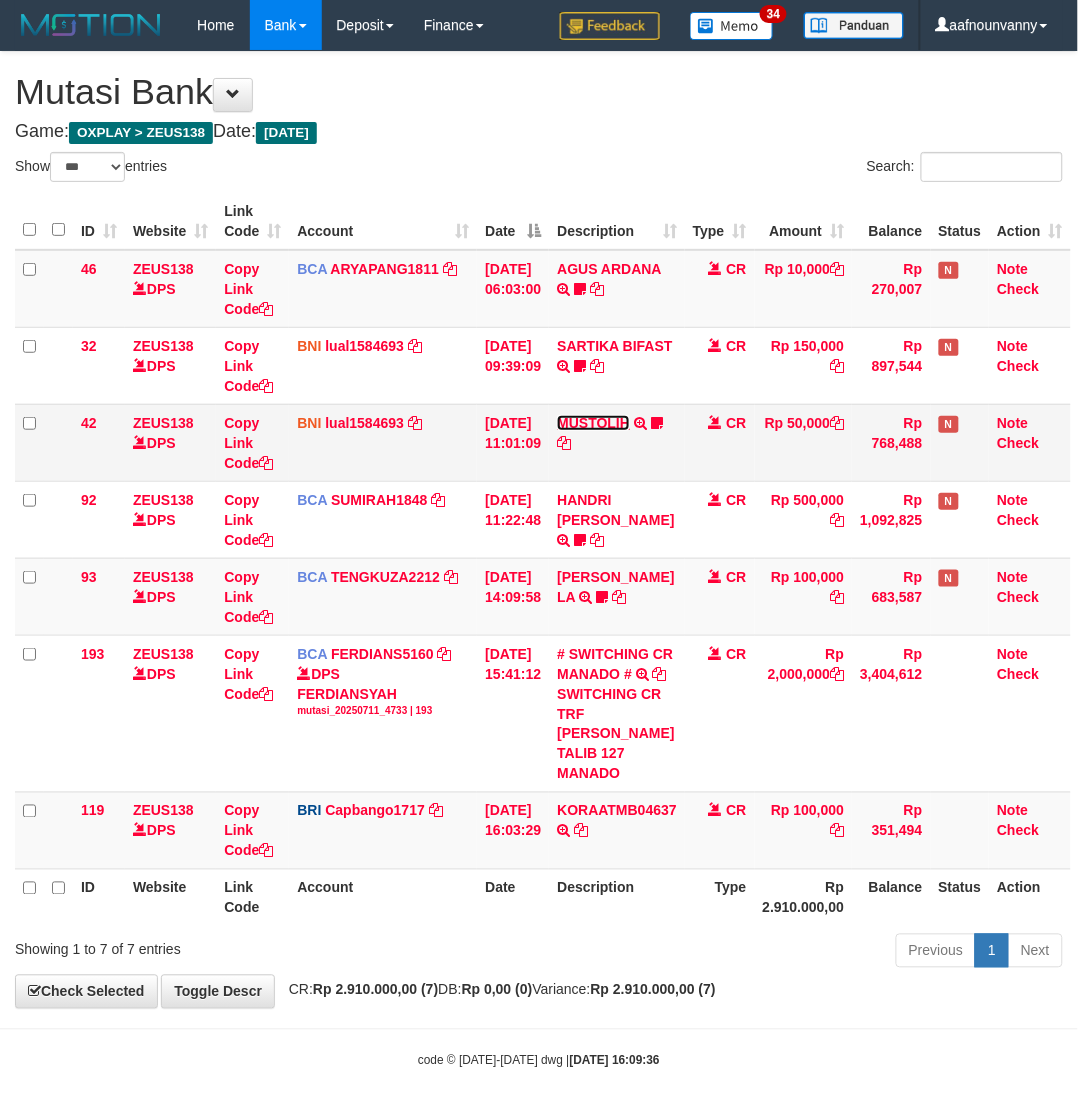 click on "MUSTOLIH" at bounding box center (593, 423) 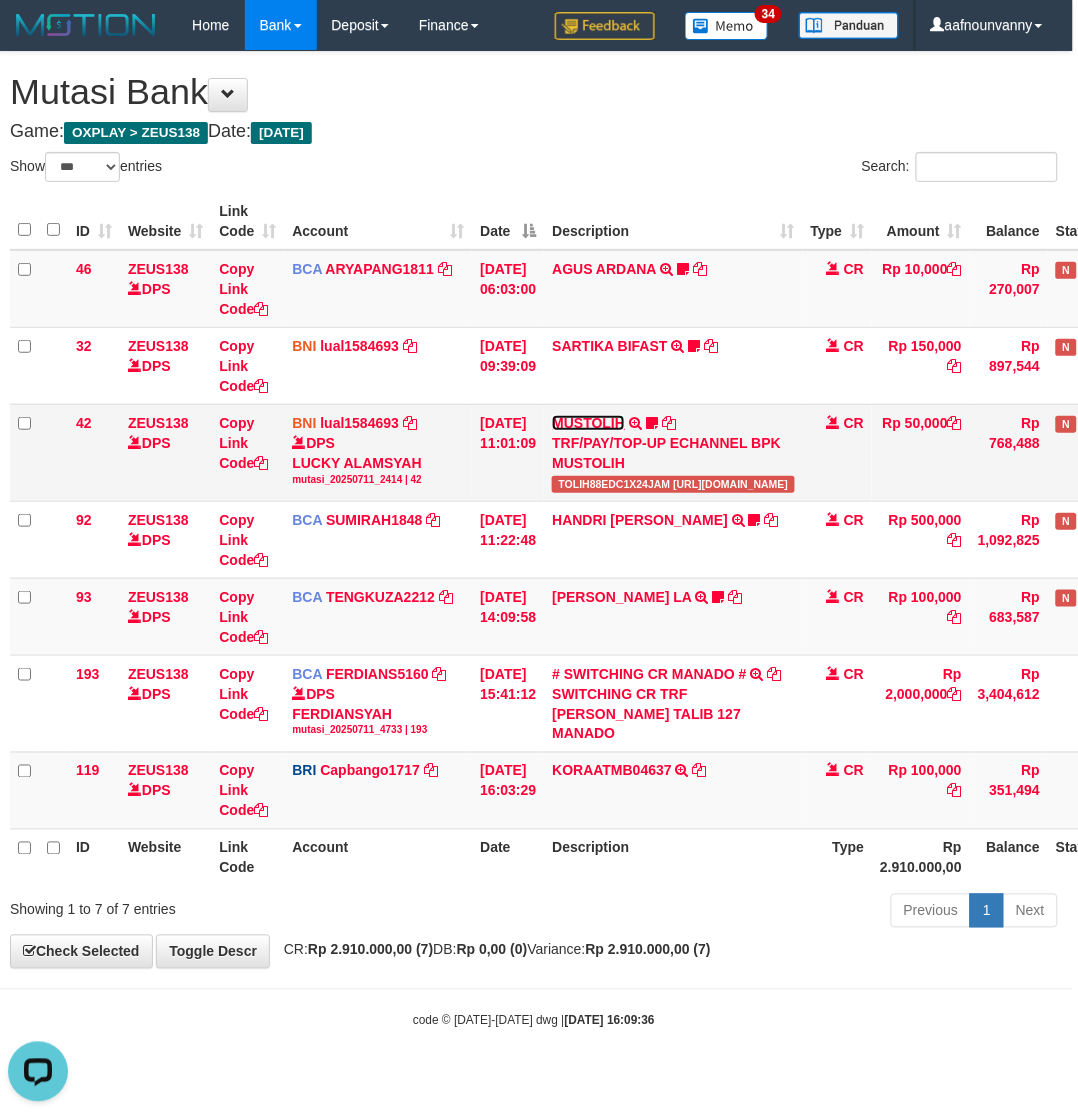 scroll, scrollTop: 0, scrollLeft: 0, axis: both 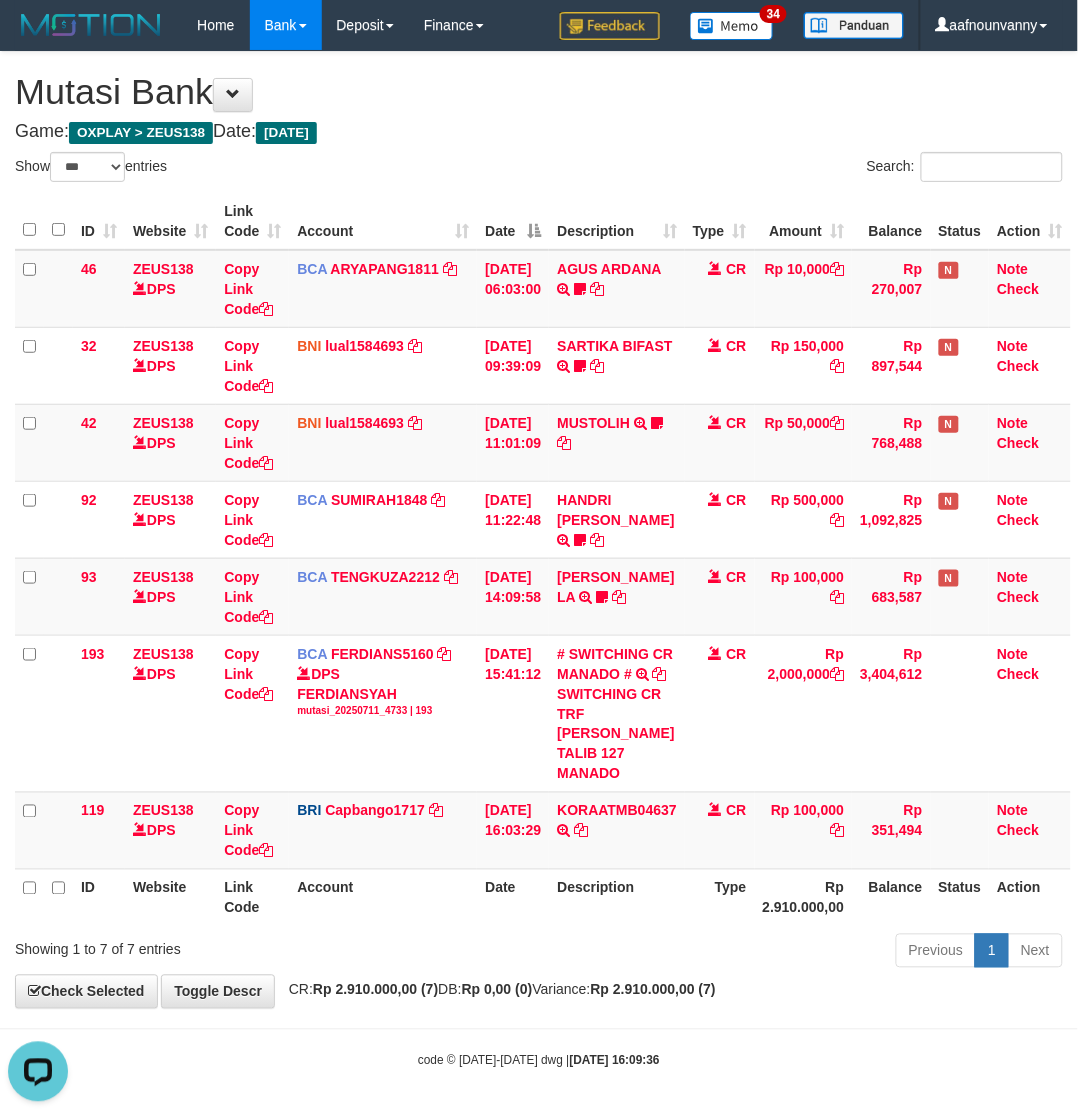 drag, startPoint x: 521, startPoint y: 902, endPoint x: 408, endPoint y: 888, distance: 113.86395 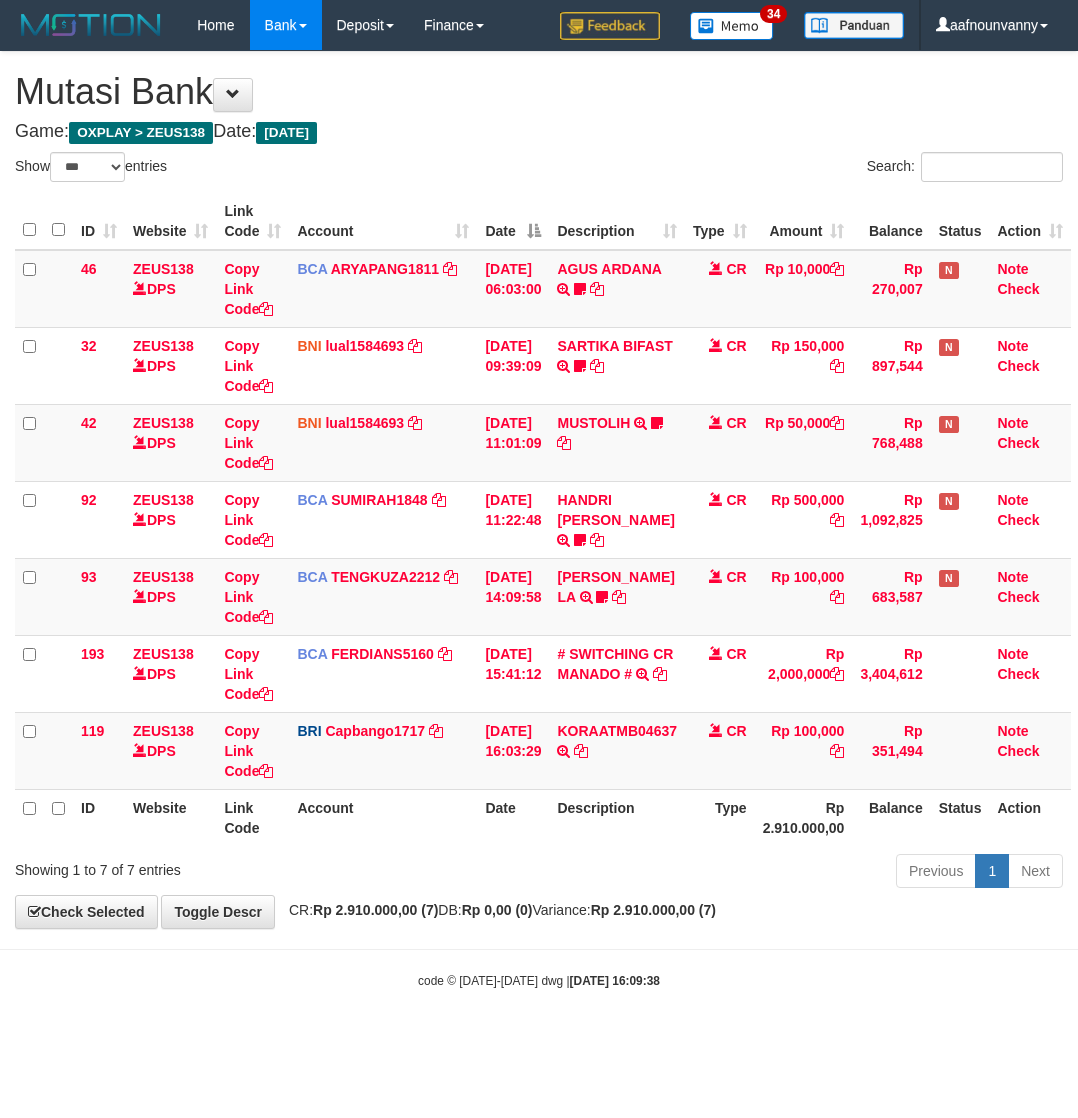 select on "***" 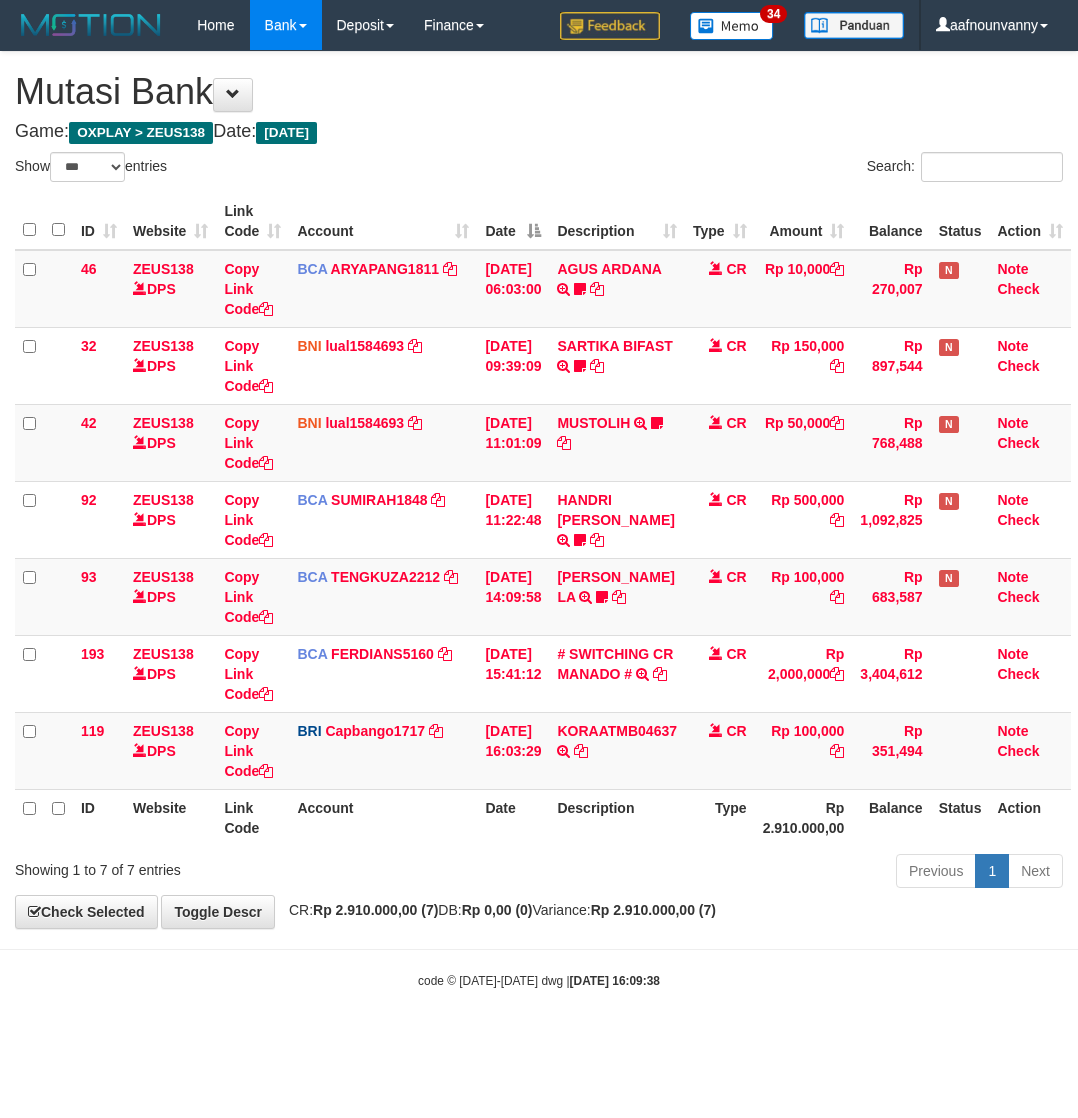 scroll, scrollTop: 0, scrollLeft: 5, axis: horizontal 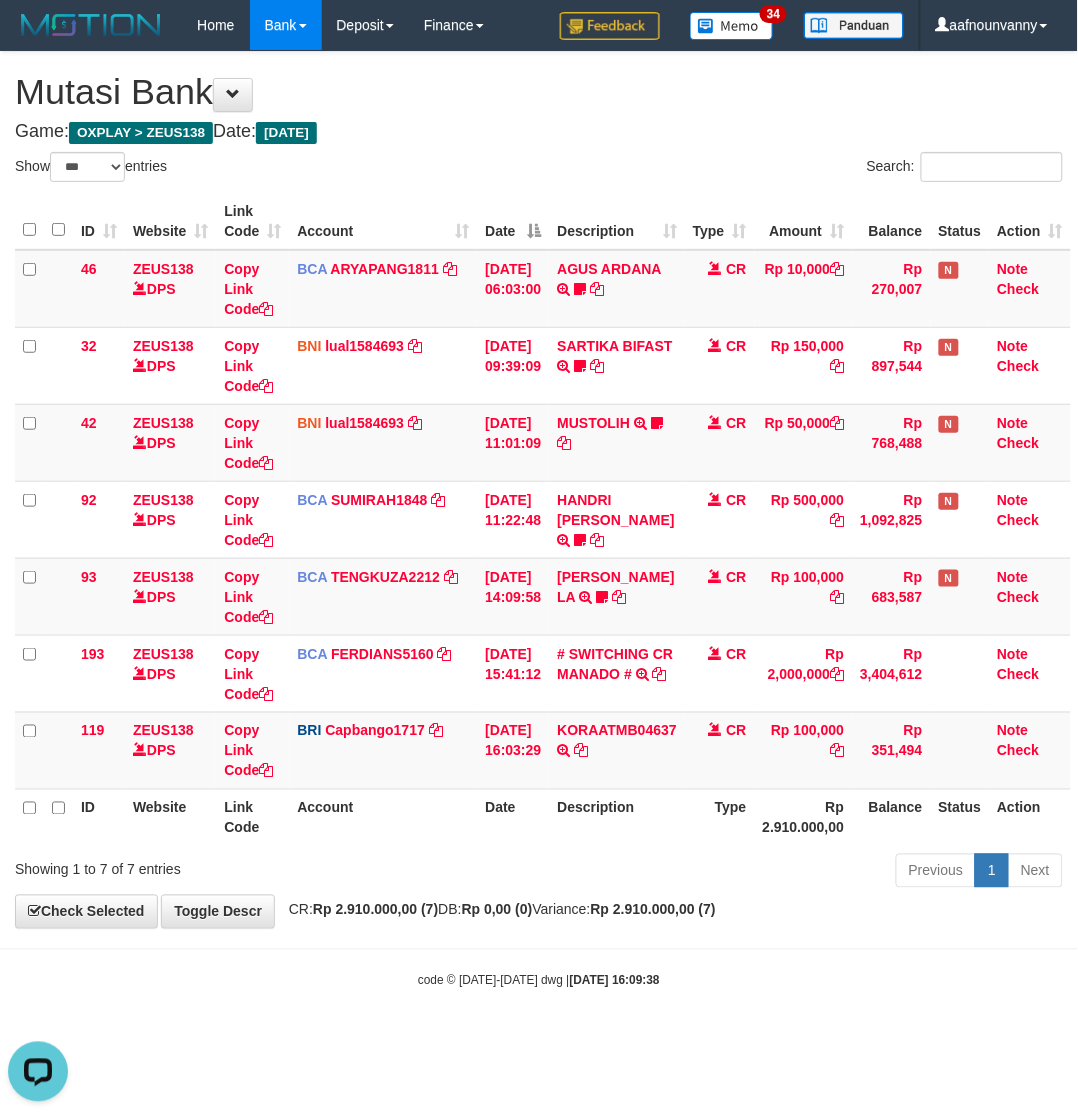 drag, startPoint x: 582, startPoint y: 868, endPoint x: 0, endPoint y: 726, distance: 599.07263 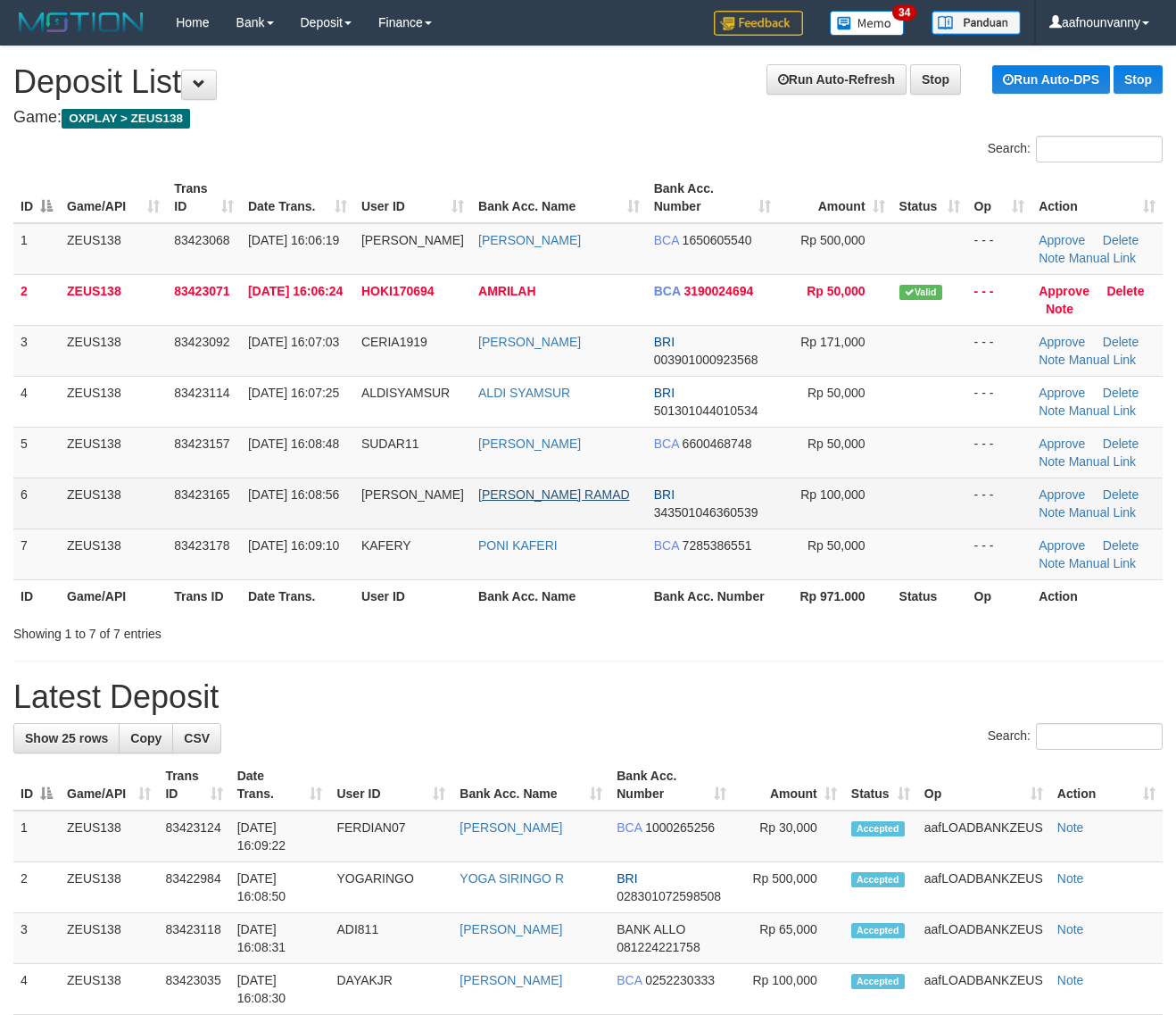 scroll, scrollTop: 0, scrollLeft: 0, axis: both 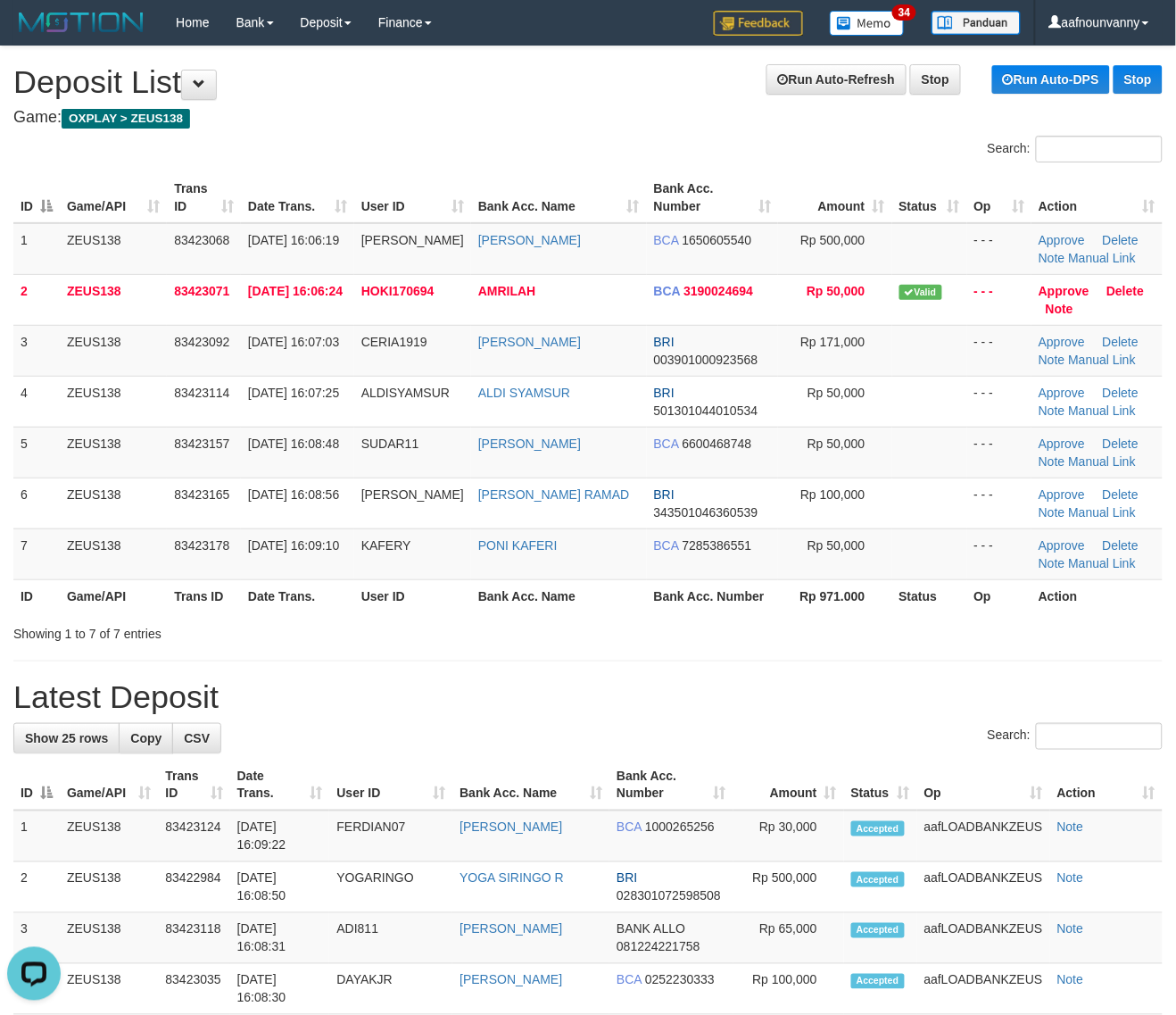 drag, startPoint x: 797, startPoint y: 675, endPoint x: 1191, endPoint y: 730, distance: 397.82031 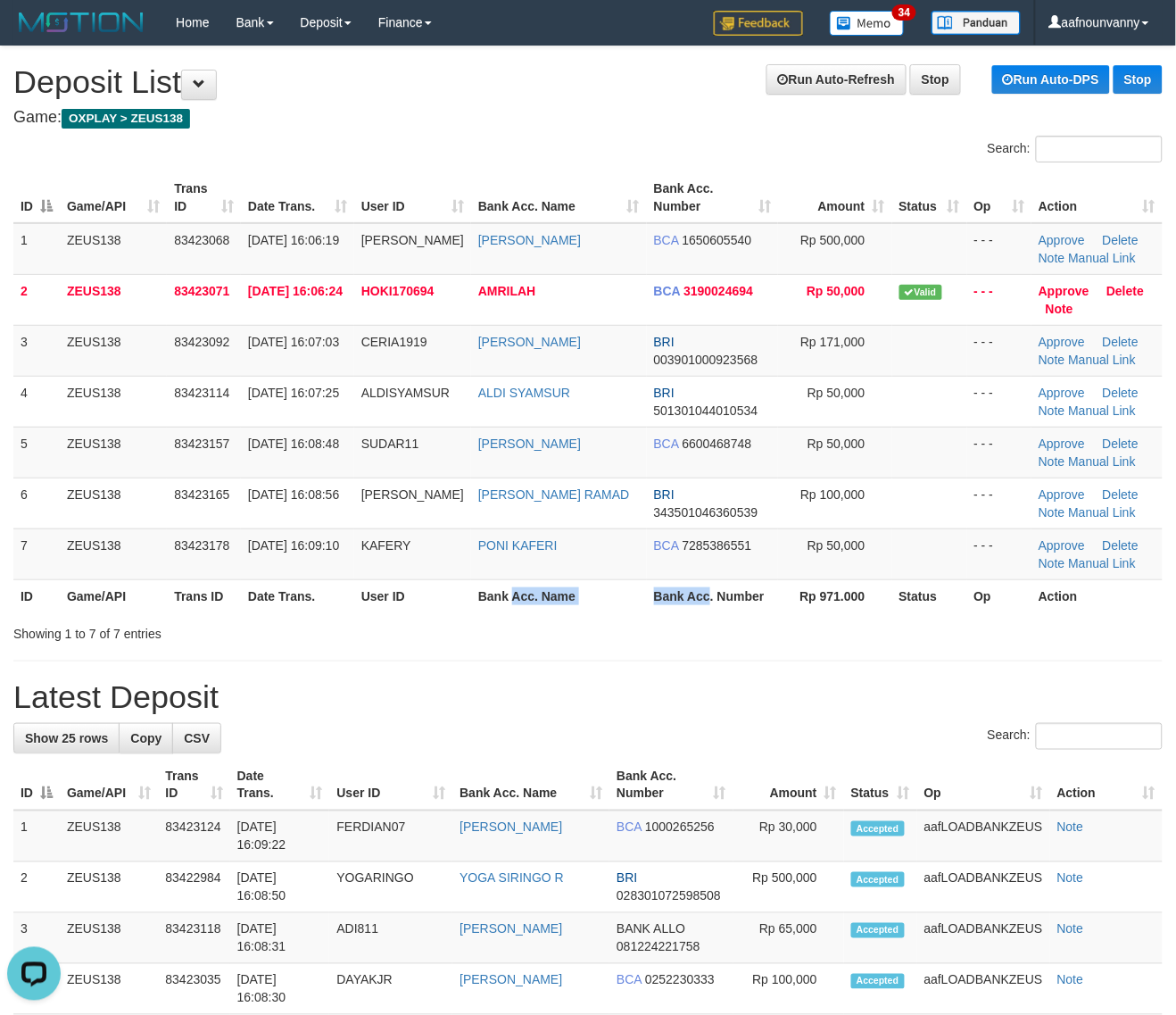drag, startPoint x: 553, startPoint y: 582, endPoint x: 1192, endPoint y: 686, distance: 647.40791 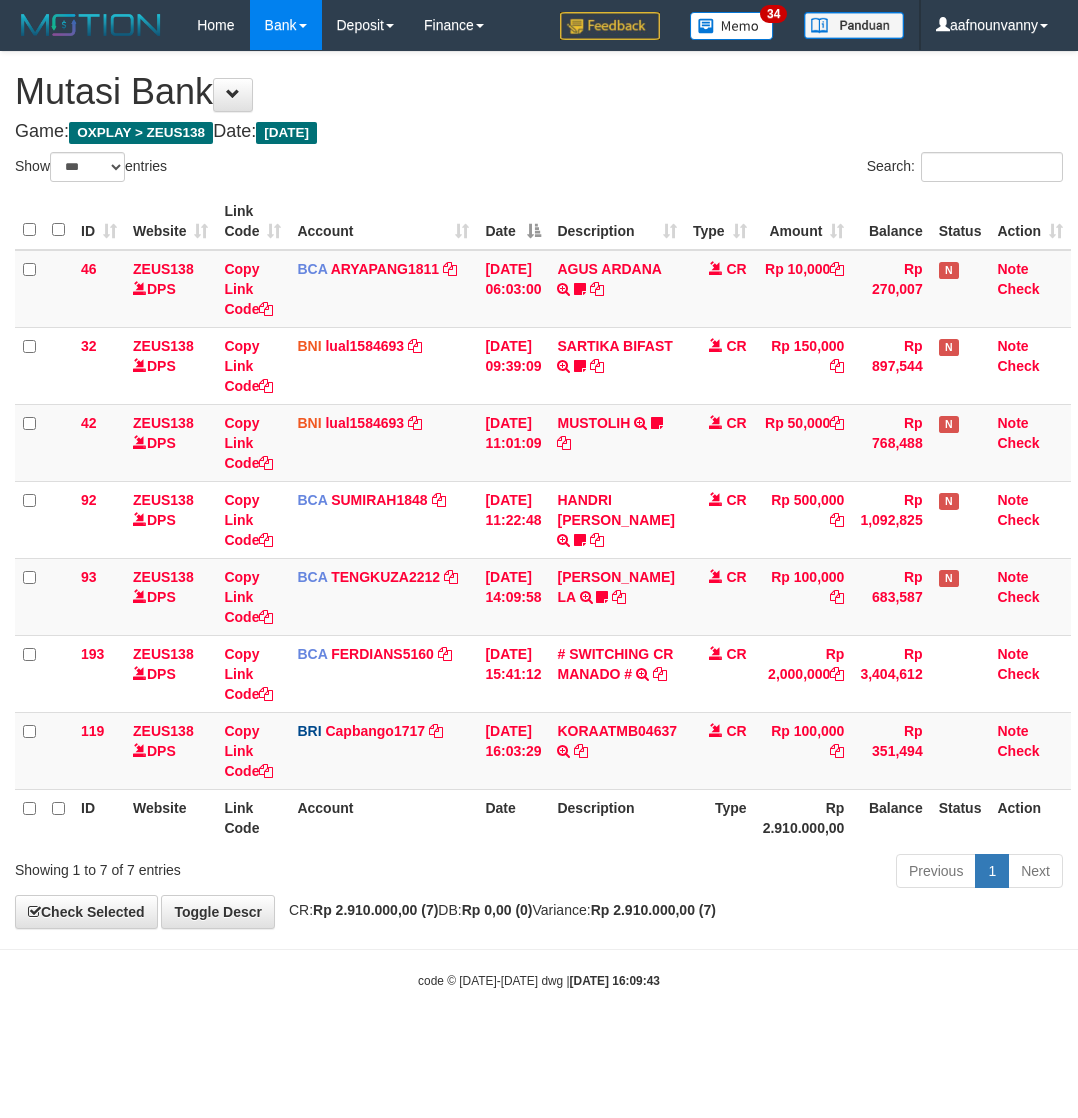 select on "***" 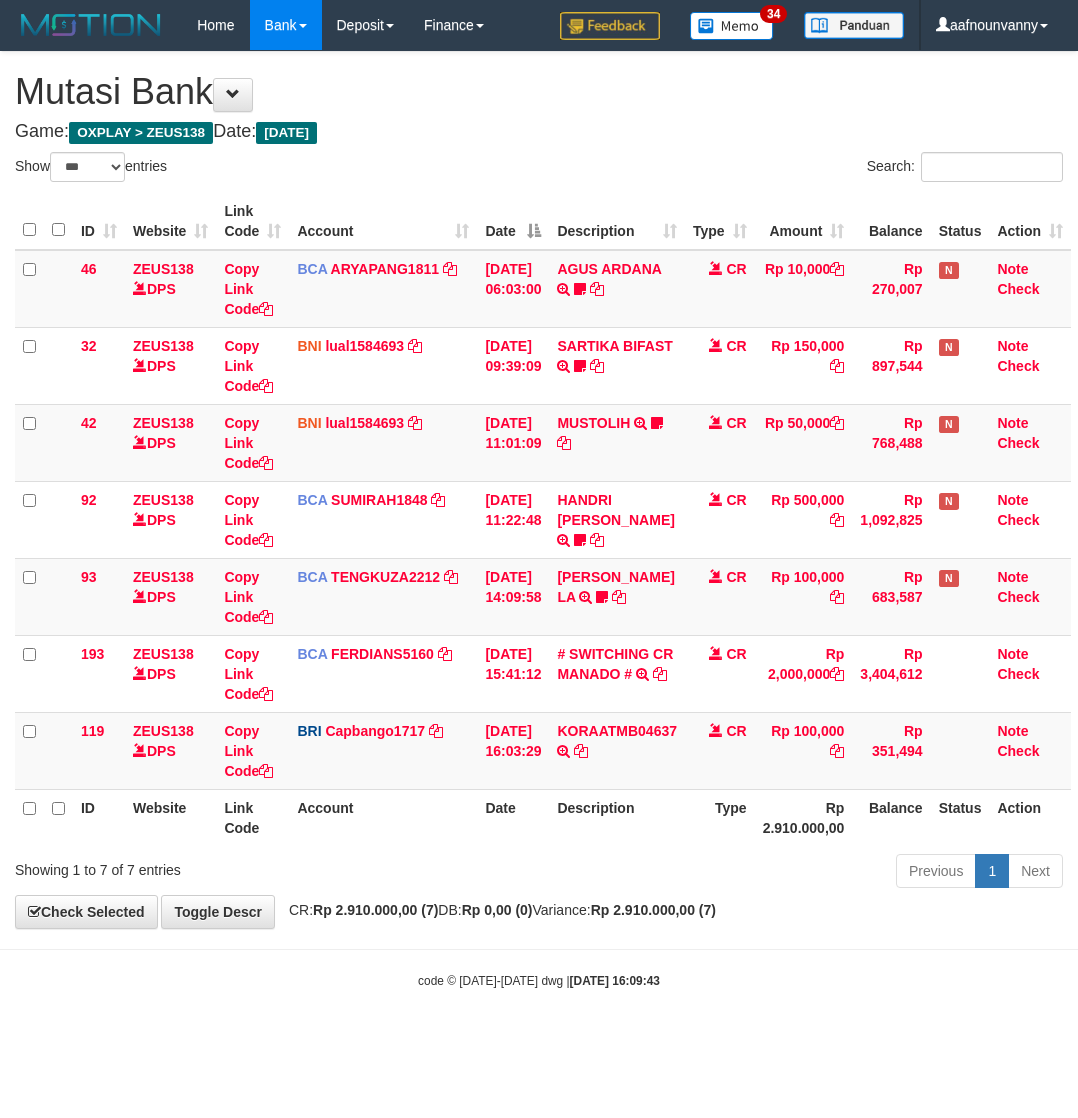 scroll, scrollTop: 0, scrollLeft: 5, axis: horizontal 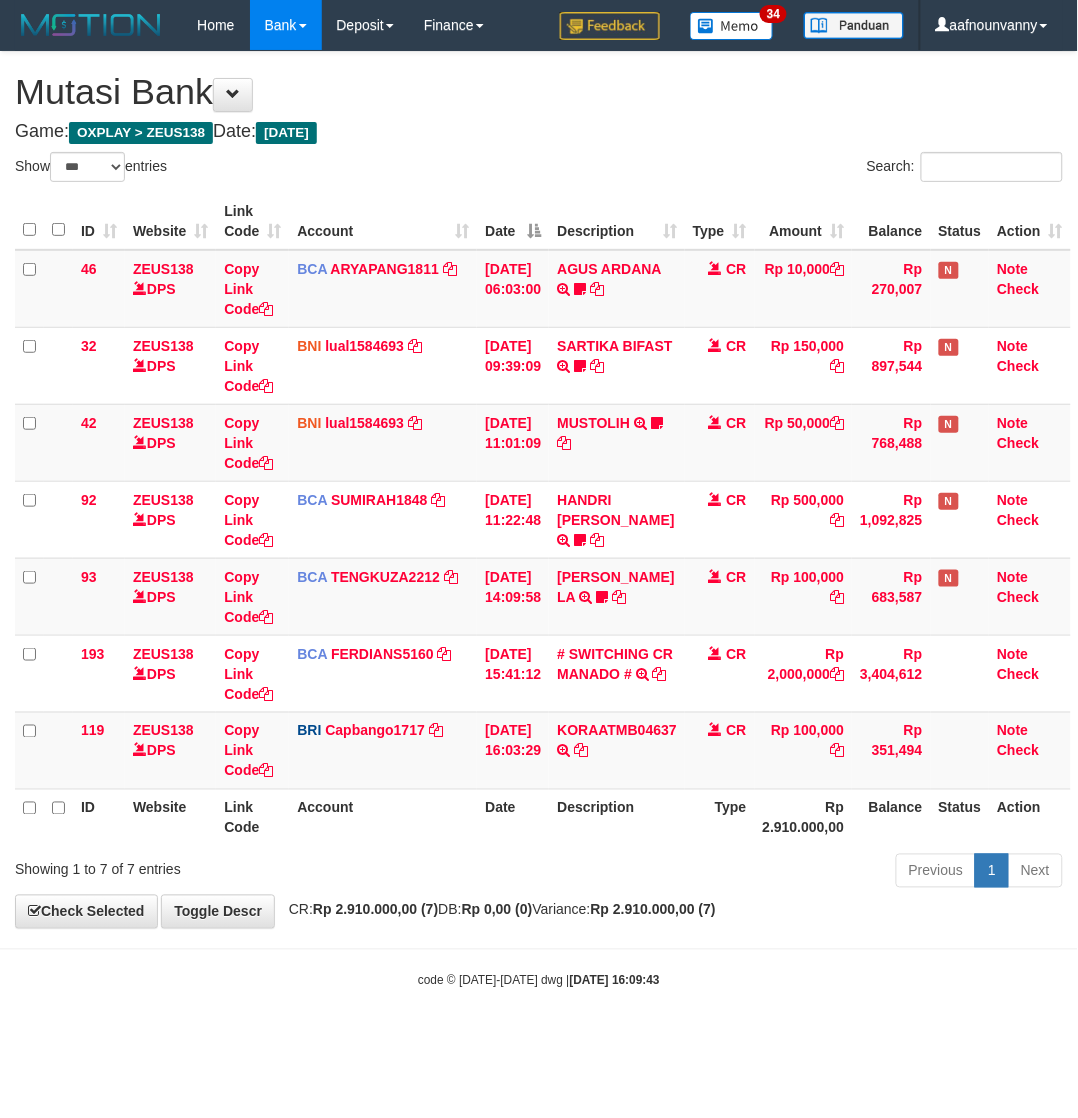 click on "Previous 1 Next" at bounding box center [763, 873] 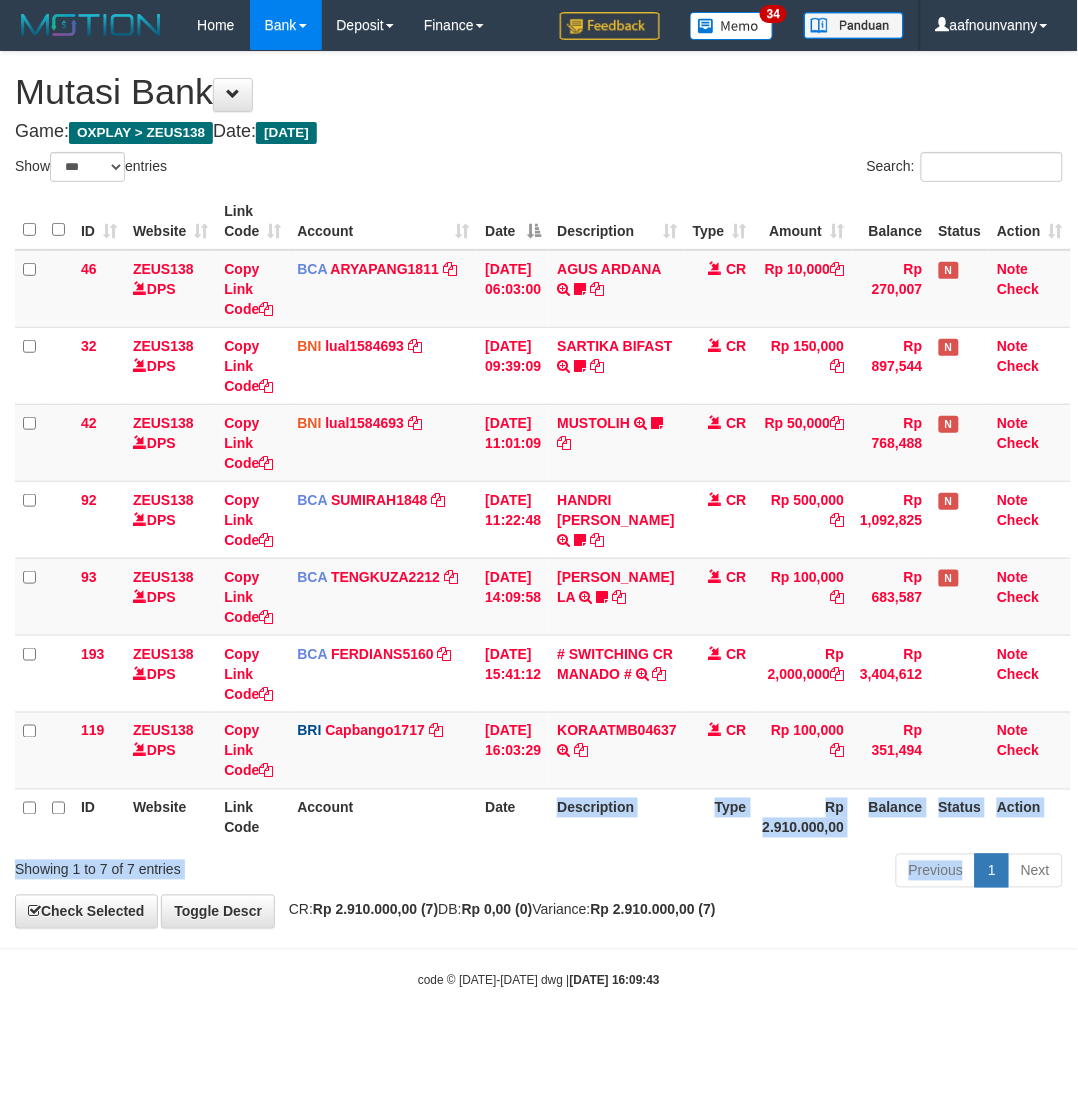 drag, startPoint x: 586, startPoint y: 856, endPoint x: 455, endPoint y: 798, distance: 143.26549 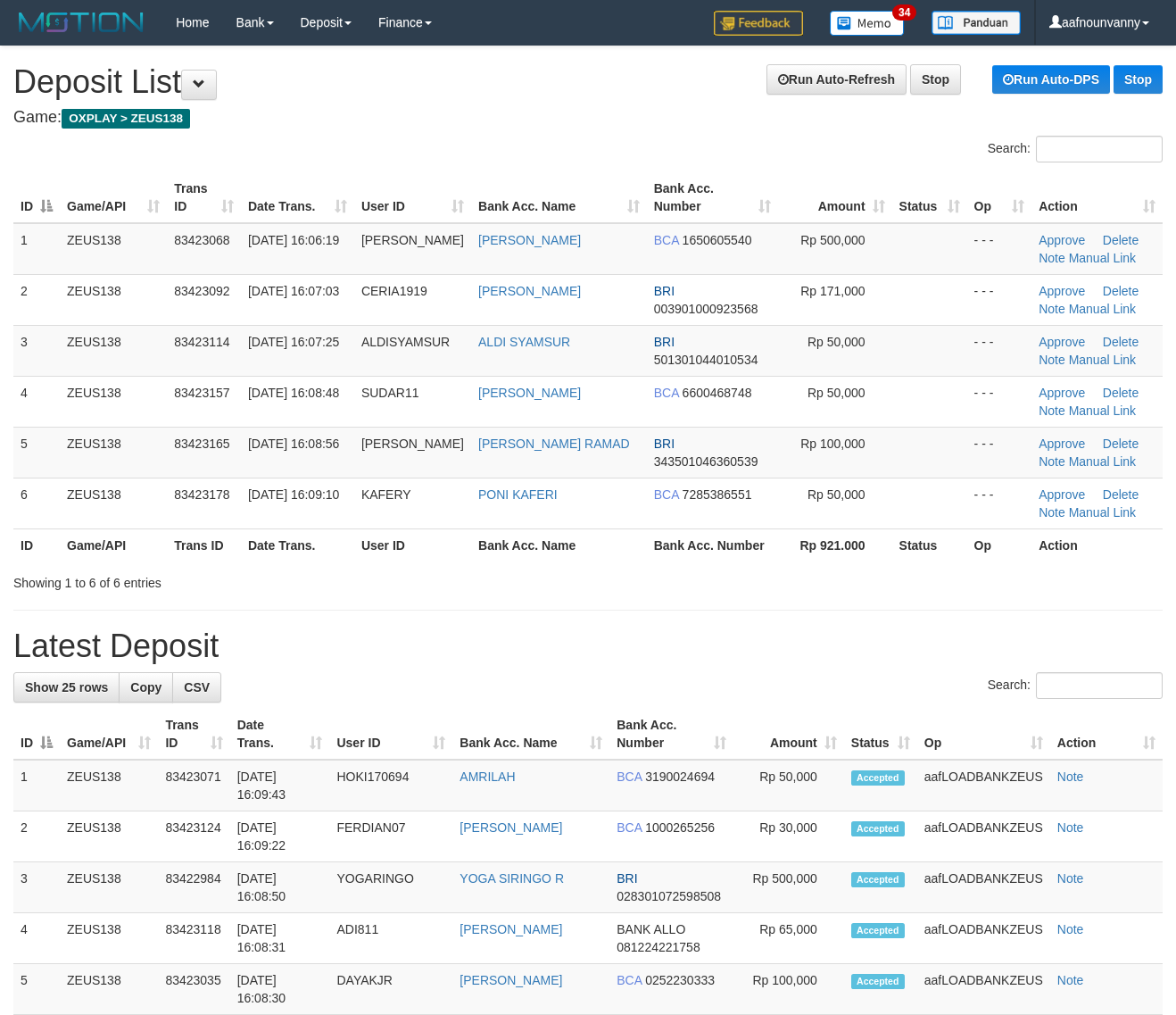 scroll, scrollTop: 0, scrollLeft: 0, axis: both 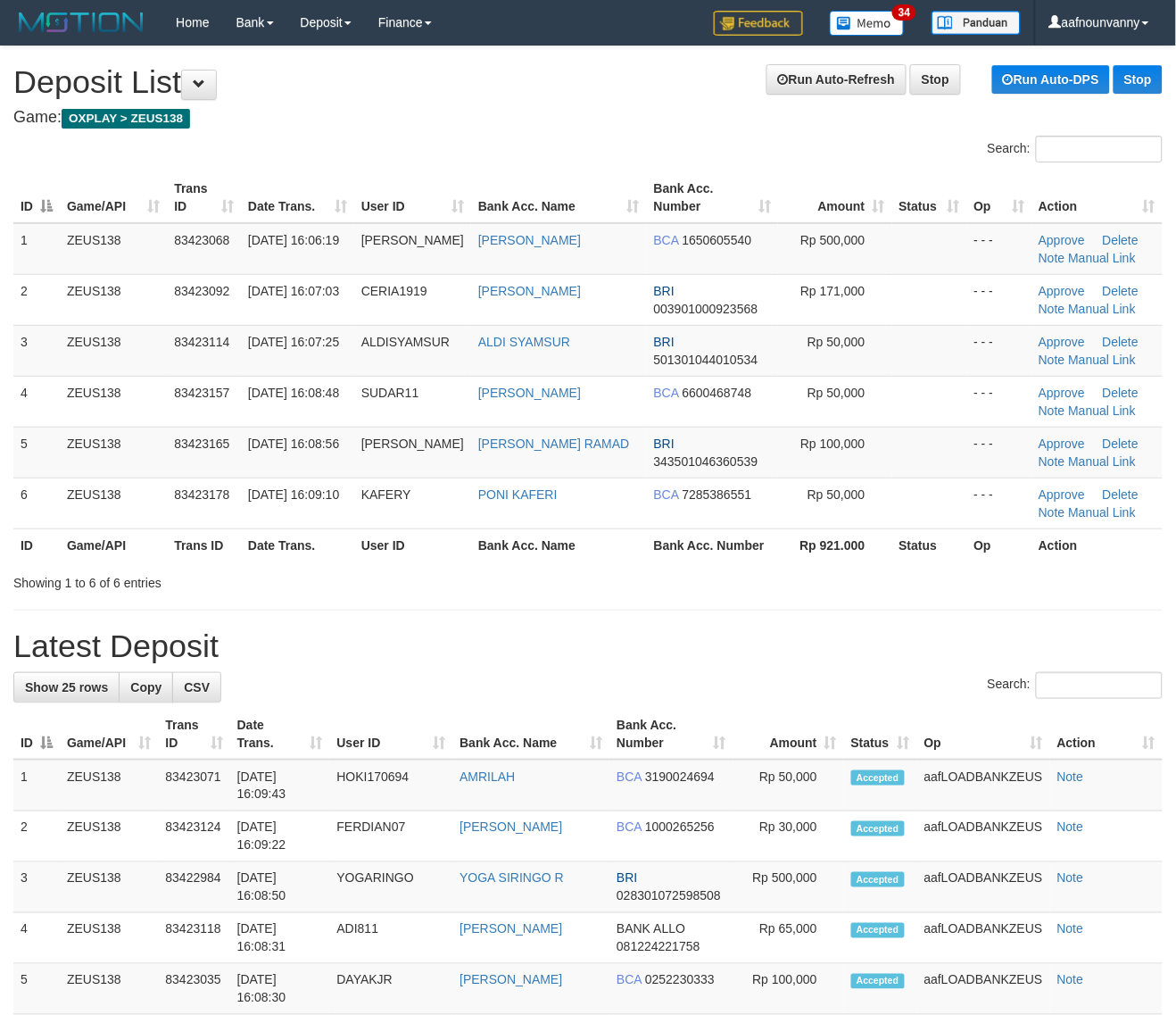 click on "**********" at bounding box center (588, 1099) 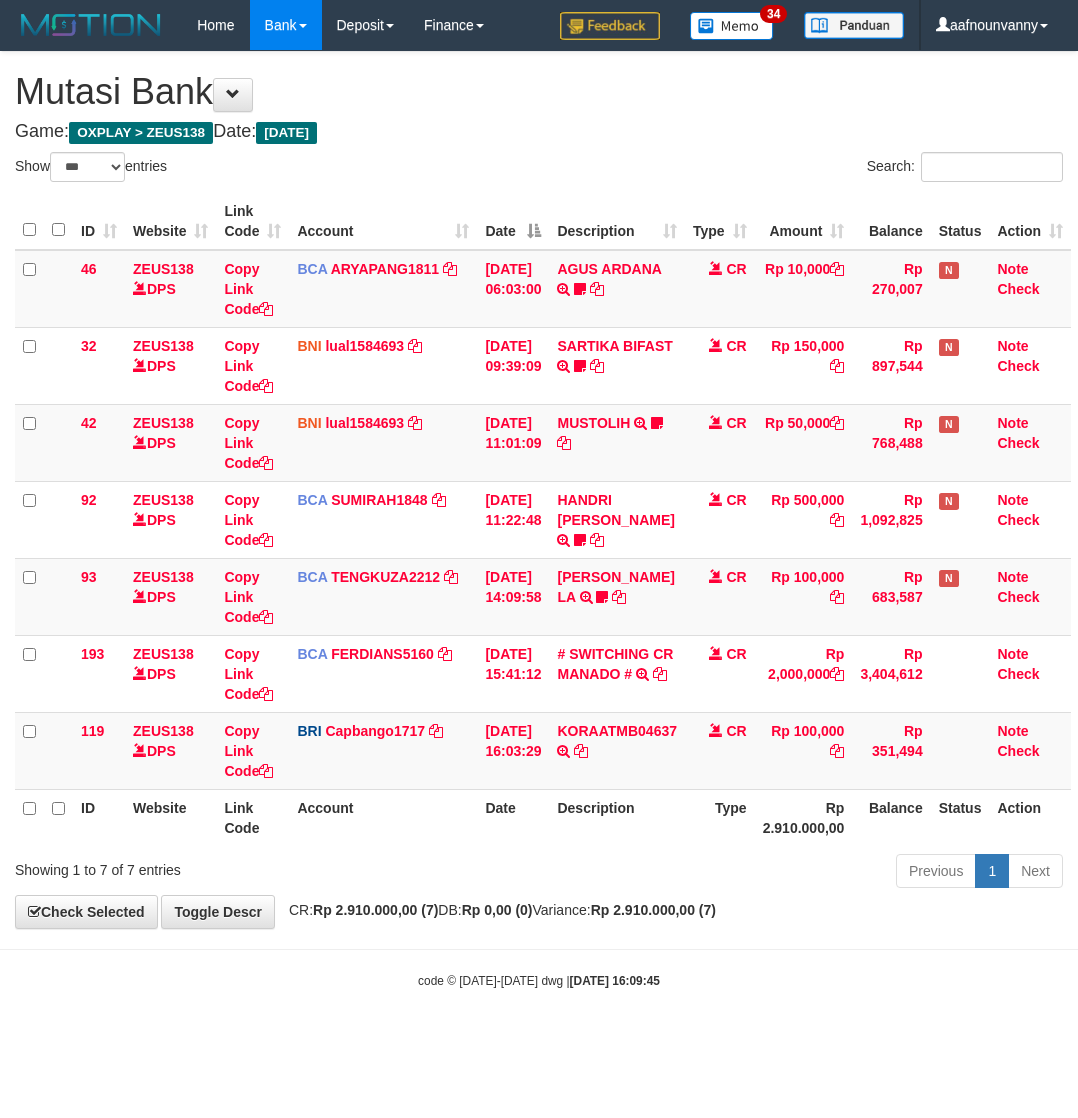 select on "***" 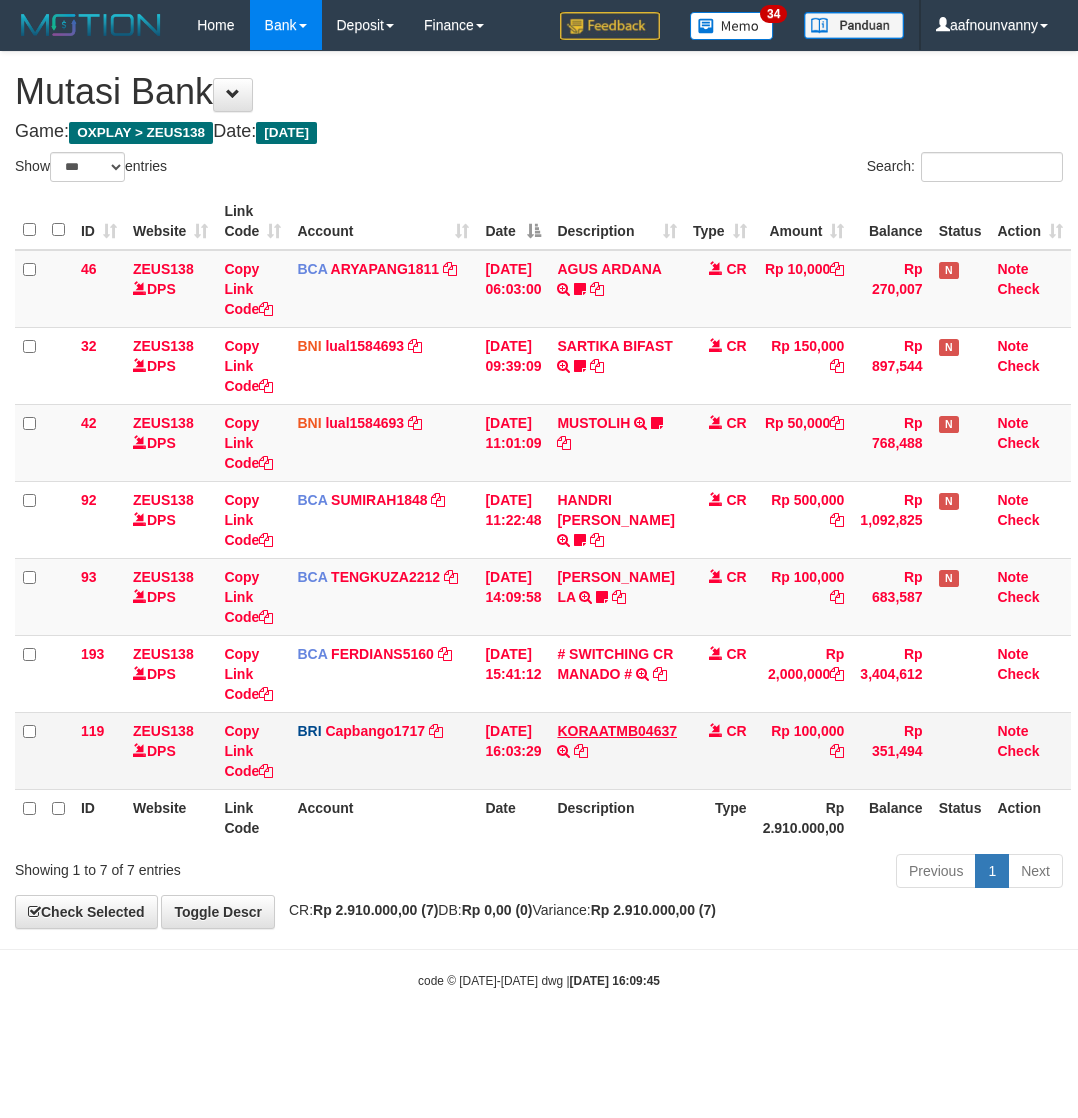 scroll, scrollTop: 0, scrollLeft: 5, axis: horizontal 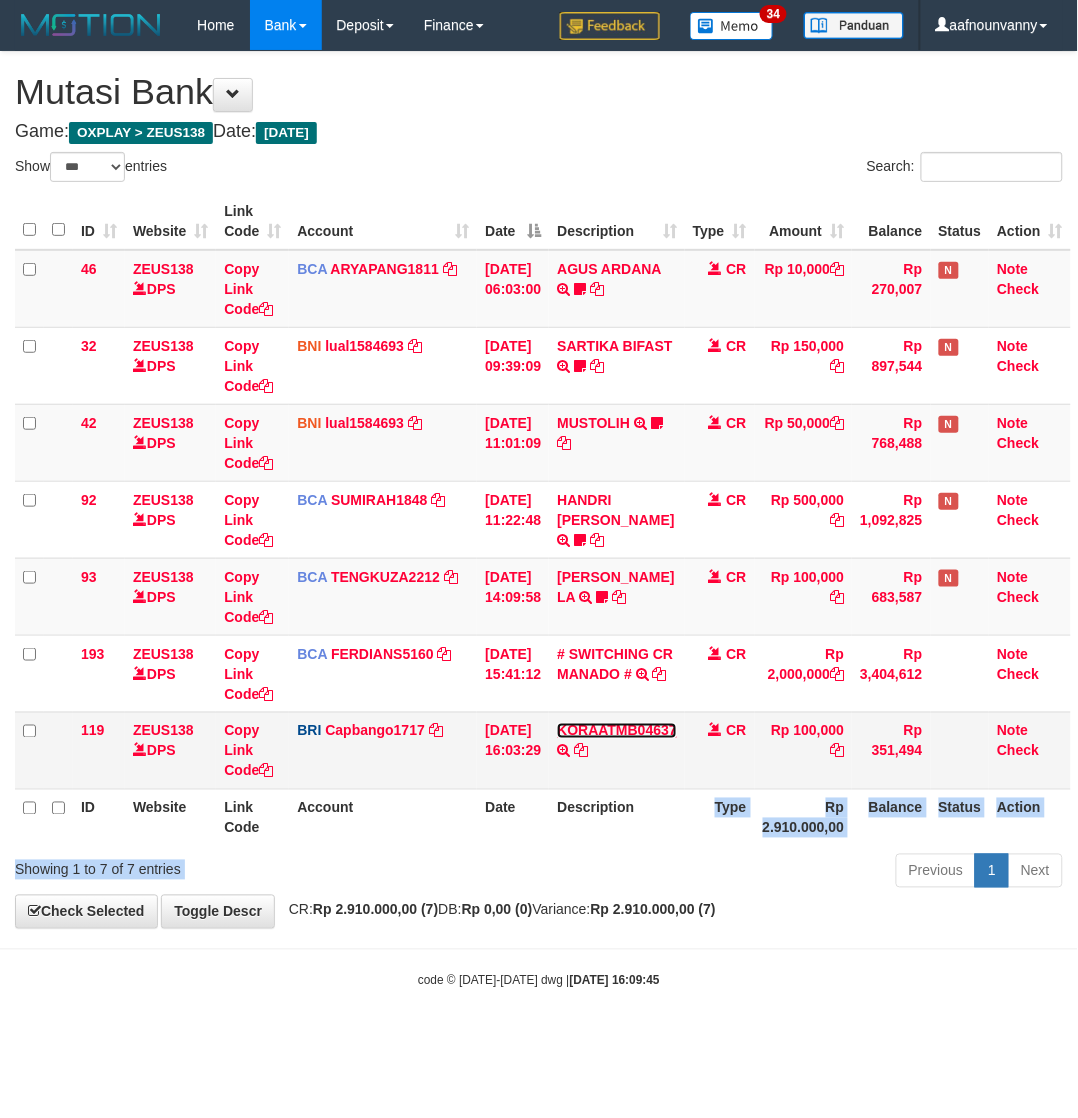 click on "KORAATMB04637" at bounding box center [617, 731] 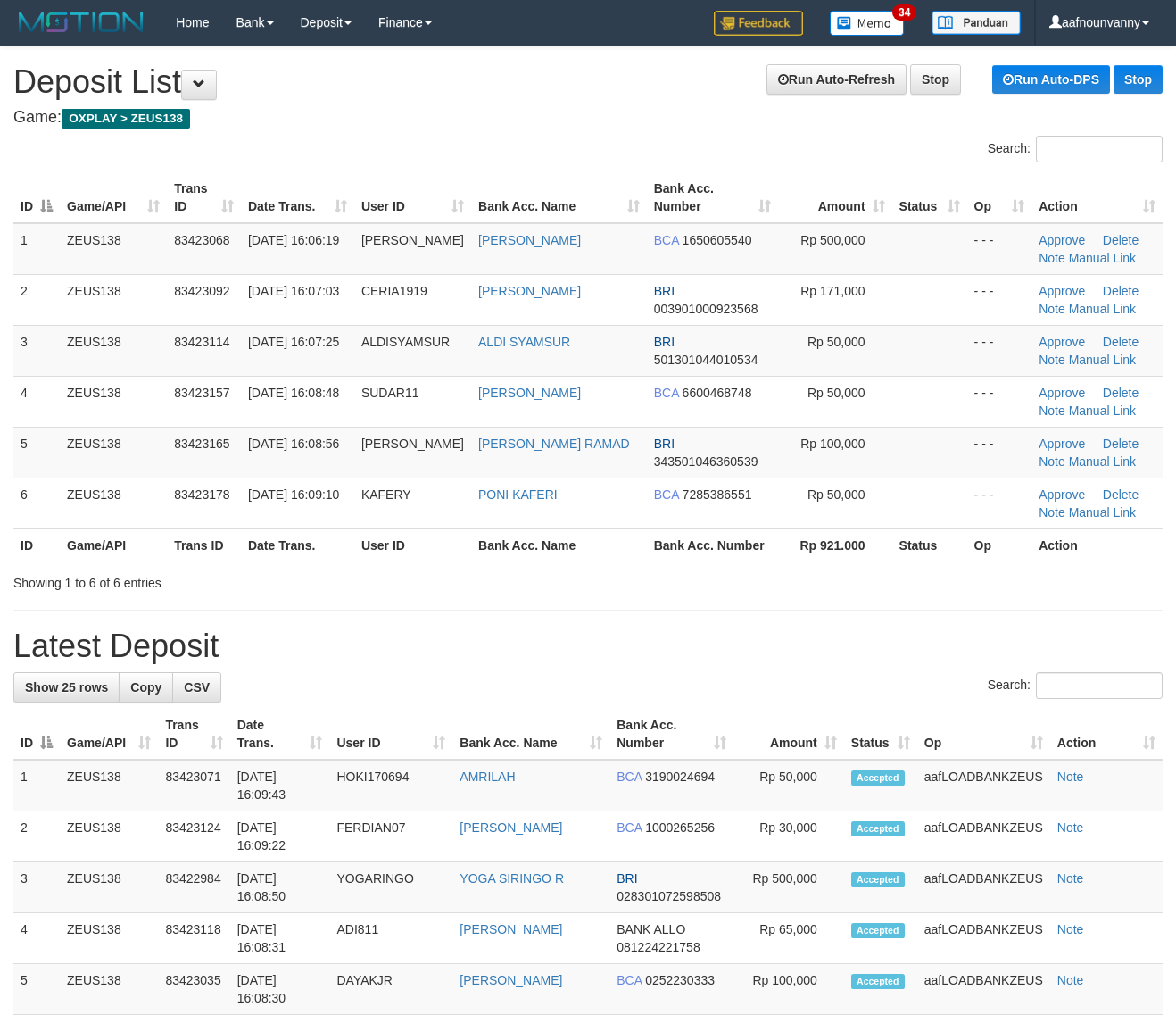 scroll, scrollTop: 0, scrollLeft: 0, axis: both 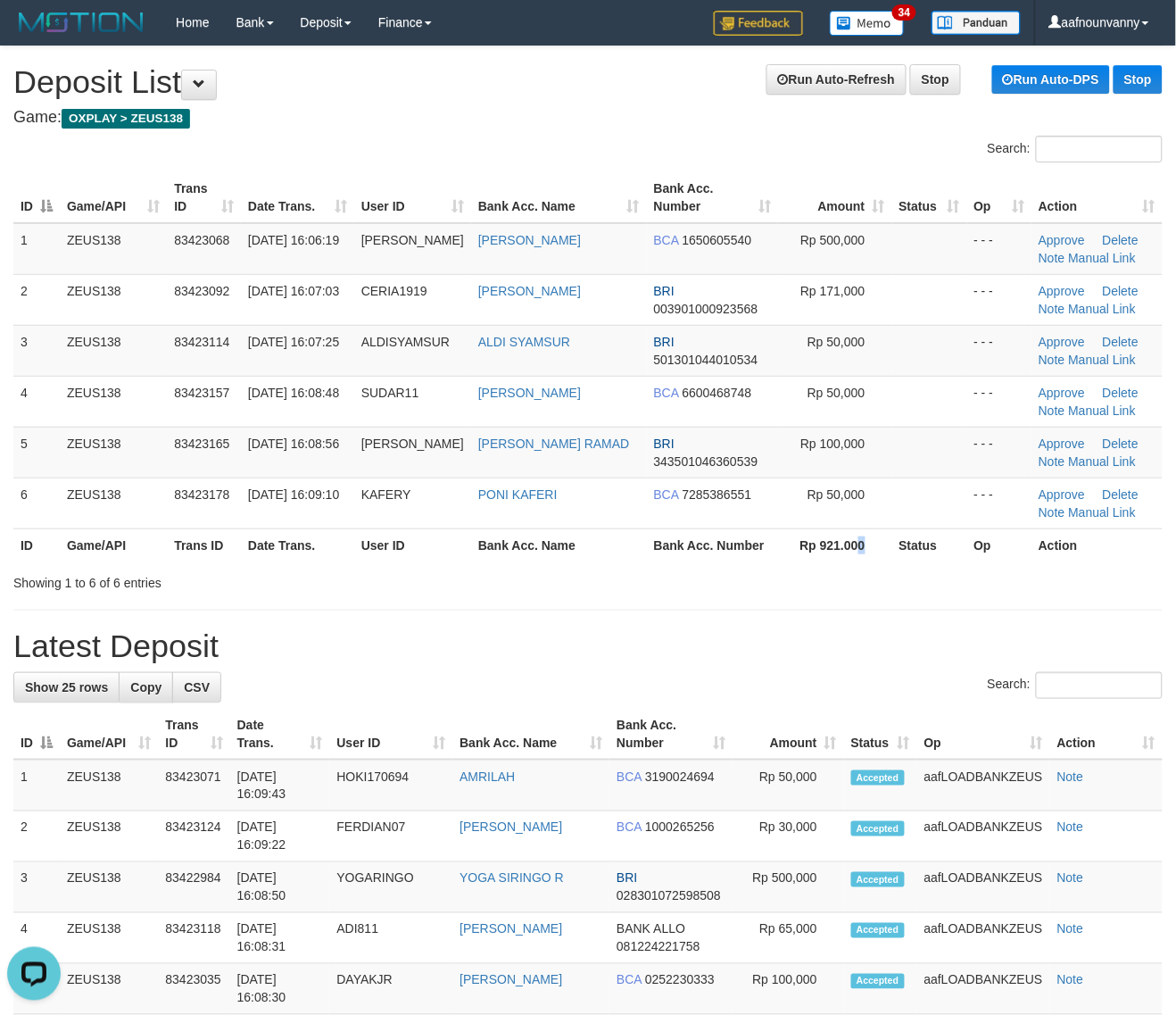 click on "Rp 921.000" at bounding box center (834, 545) 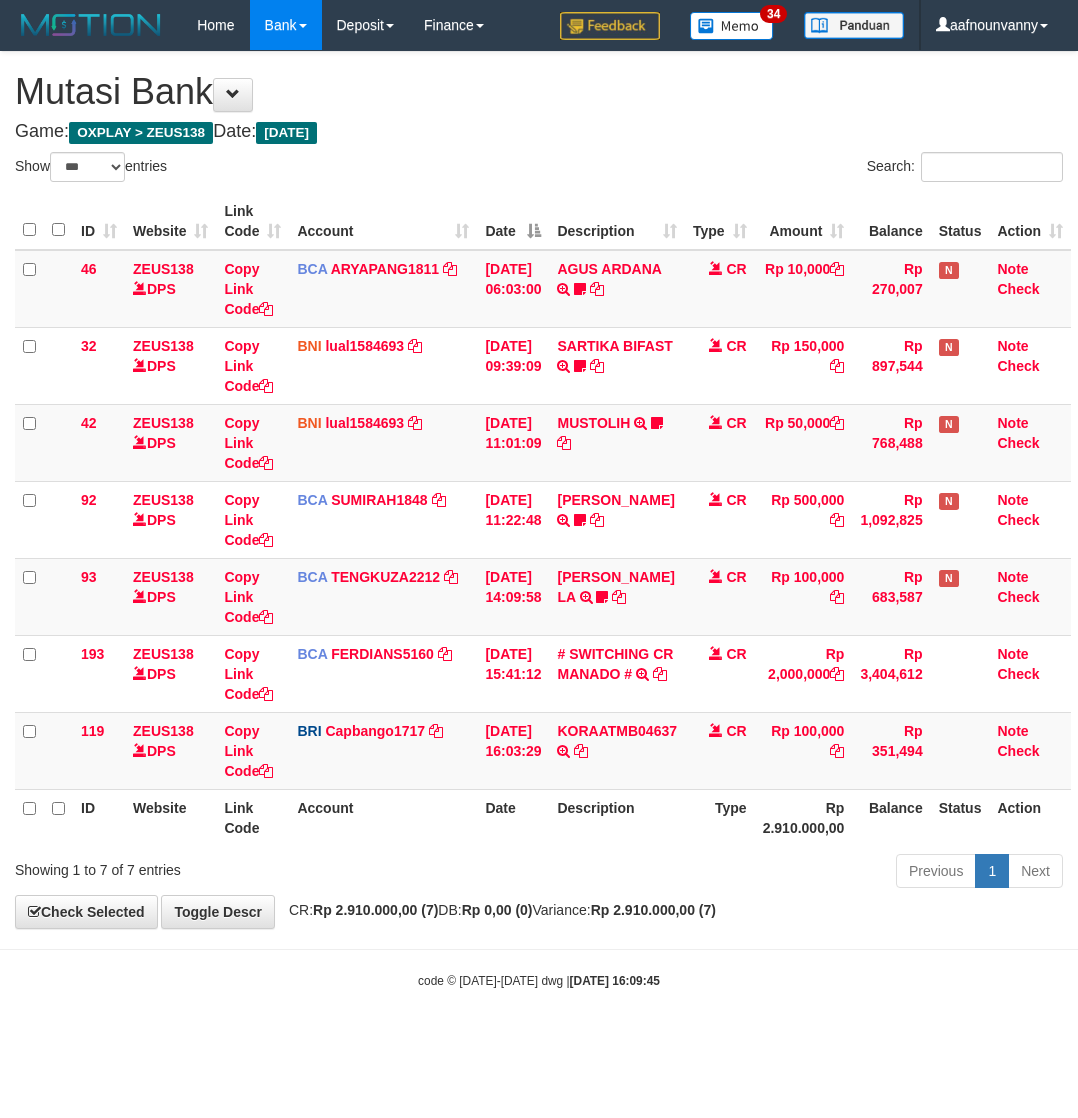 select on "***" 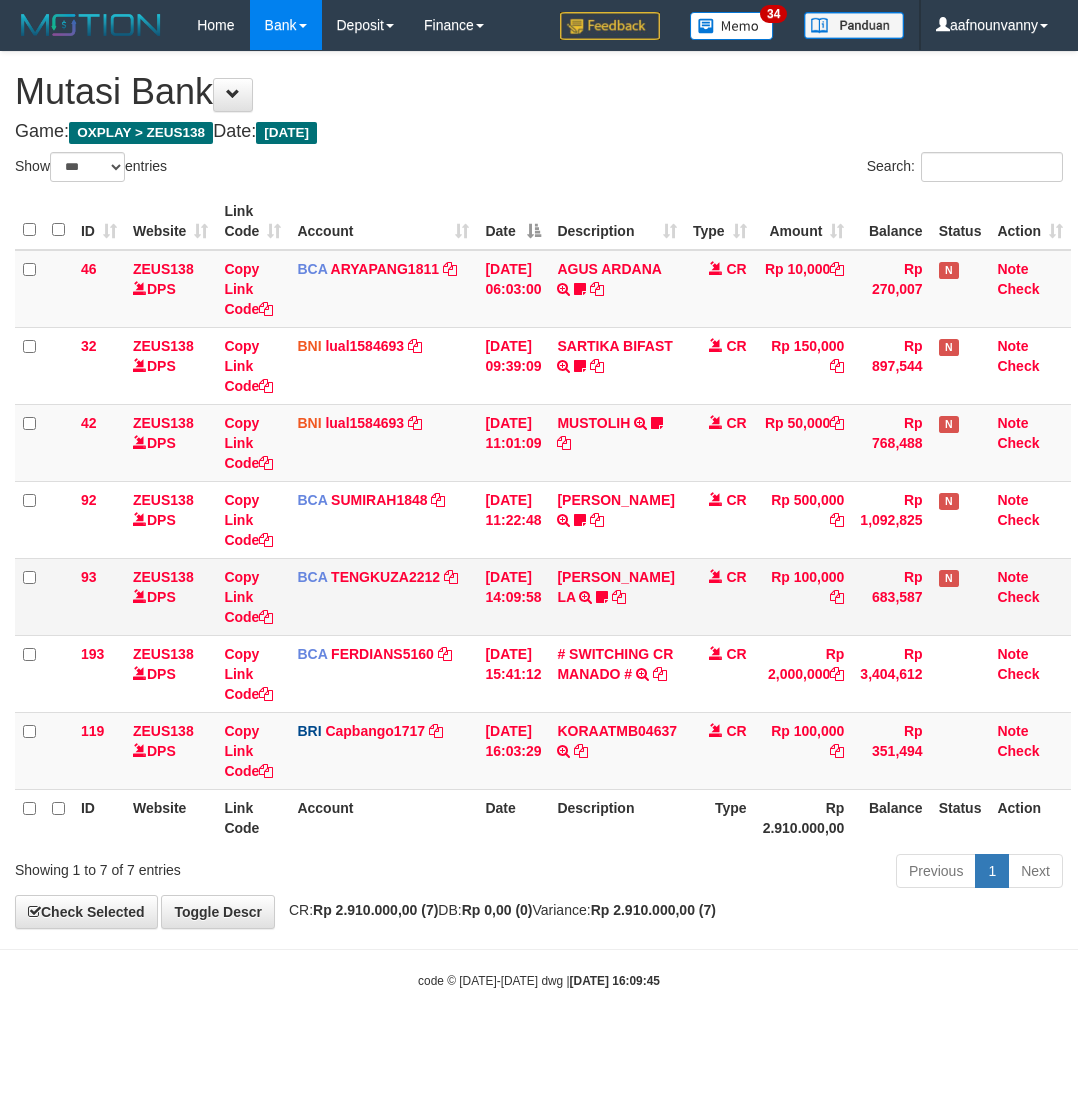 scroll, scrollTop: 0, scrollLeft: 5, axis: horizontal 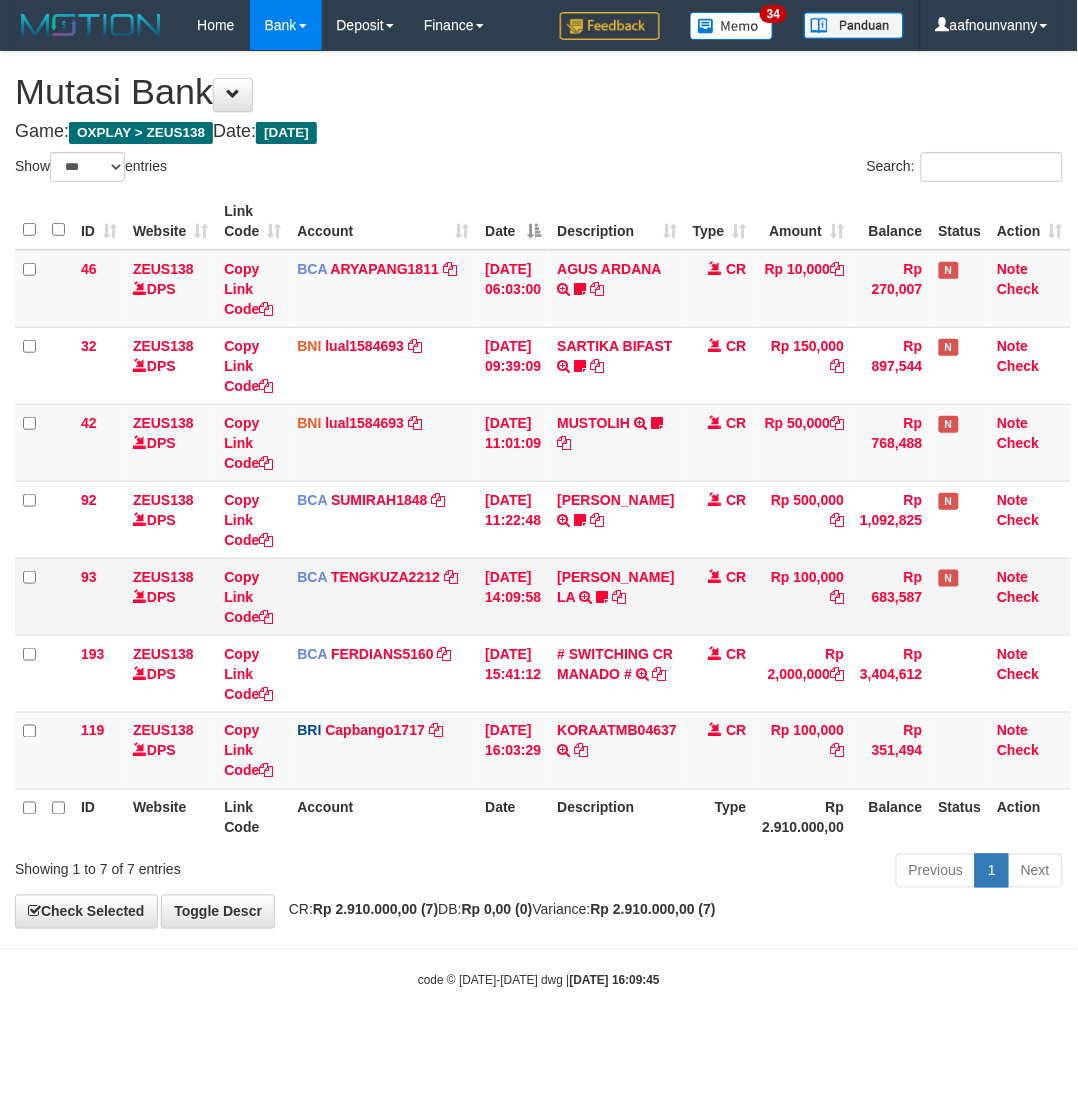 click on "[PERSON_NAME] LA            TRSF E-BANKING CR 1107/FTSCY/WS95031
100000.00[PERSON_NAME] LA    gacormania16A" at bounding box center [617, 596] 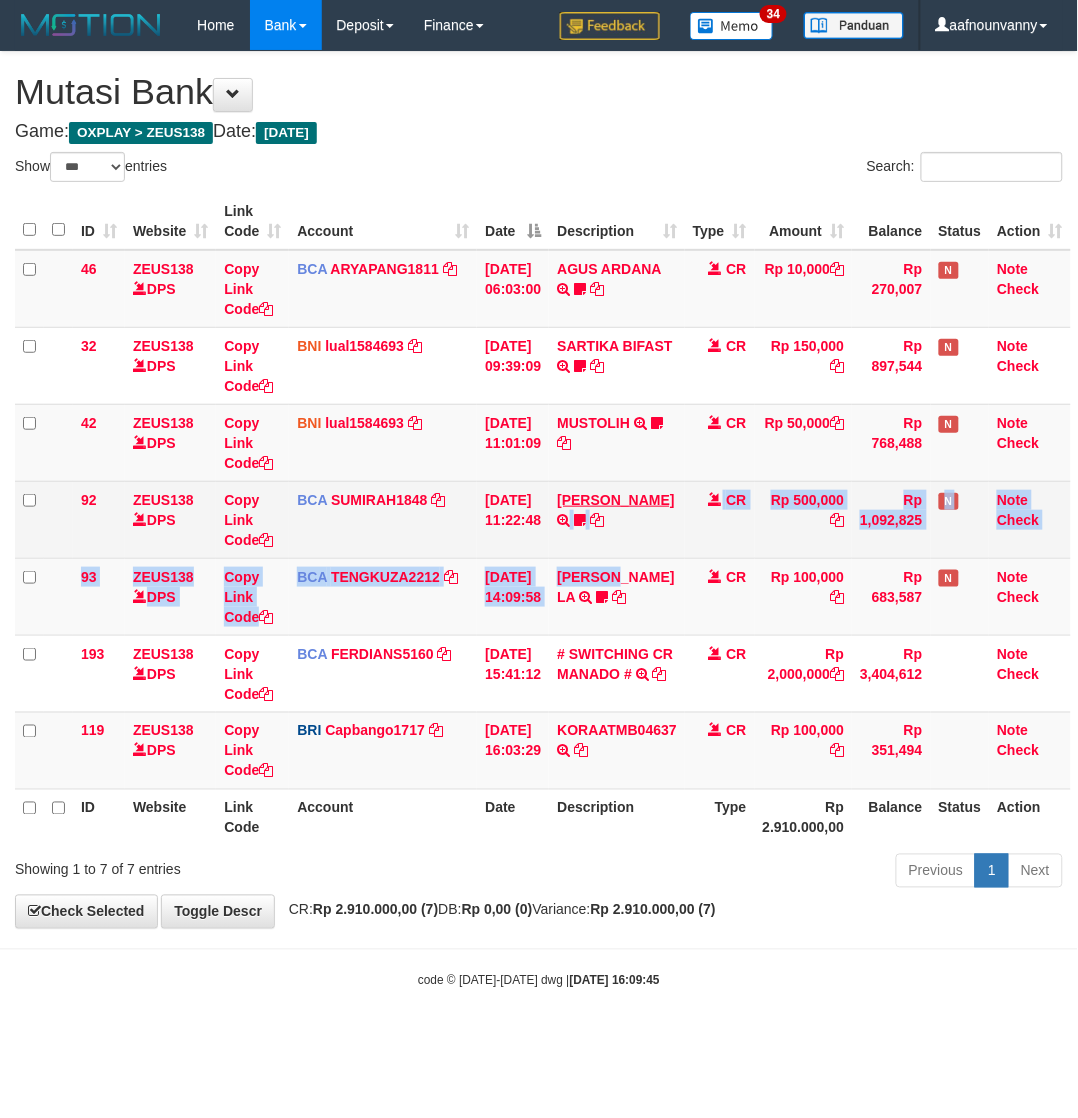 click on "46
ZEUS138    DPS
Copy Link Code
BCA
ARYAPANG1811
DPS
[PERSON_NAME]
mutasi_20250711_2620 | 46
mutasi_20250711_2620 | 46
[DATE] 06:03:00
[PERSON_NAME]            TRSF E-BANKING CR 1107/FTSCY/WS95051
10000.002025071158167087 TRFDN-[PERSON_NAME] ESPAY DEBIT INDONE    Aguslike
tunggu bukti tranfer
CR
Rp 10,000
Rp 270,007
N
Note
Check
32
ZEUS138    DPS
Copy Link Code
BNI
lual1584693
DPS
[PERSON_NAME]" at bounding box center (543, 520) 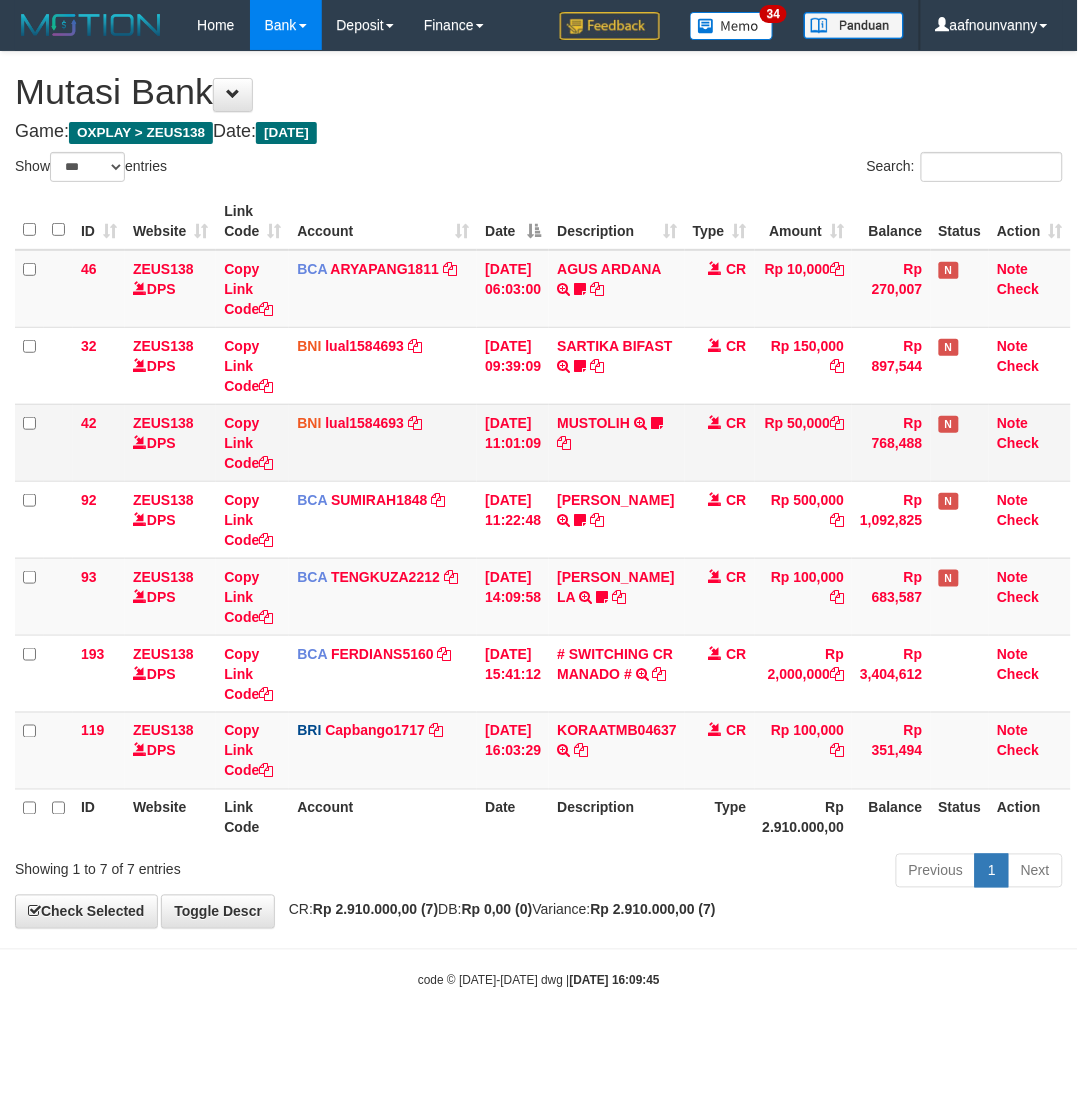 drag, startPoint x: 592, startPoint y: 485, endPoint x: 591, endPoint y: 437, distance: 48.010414 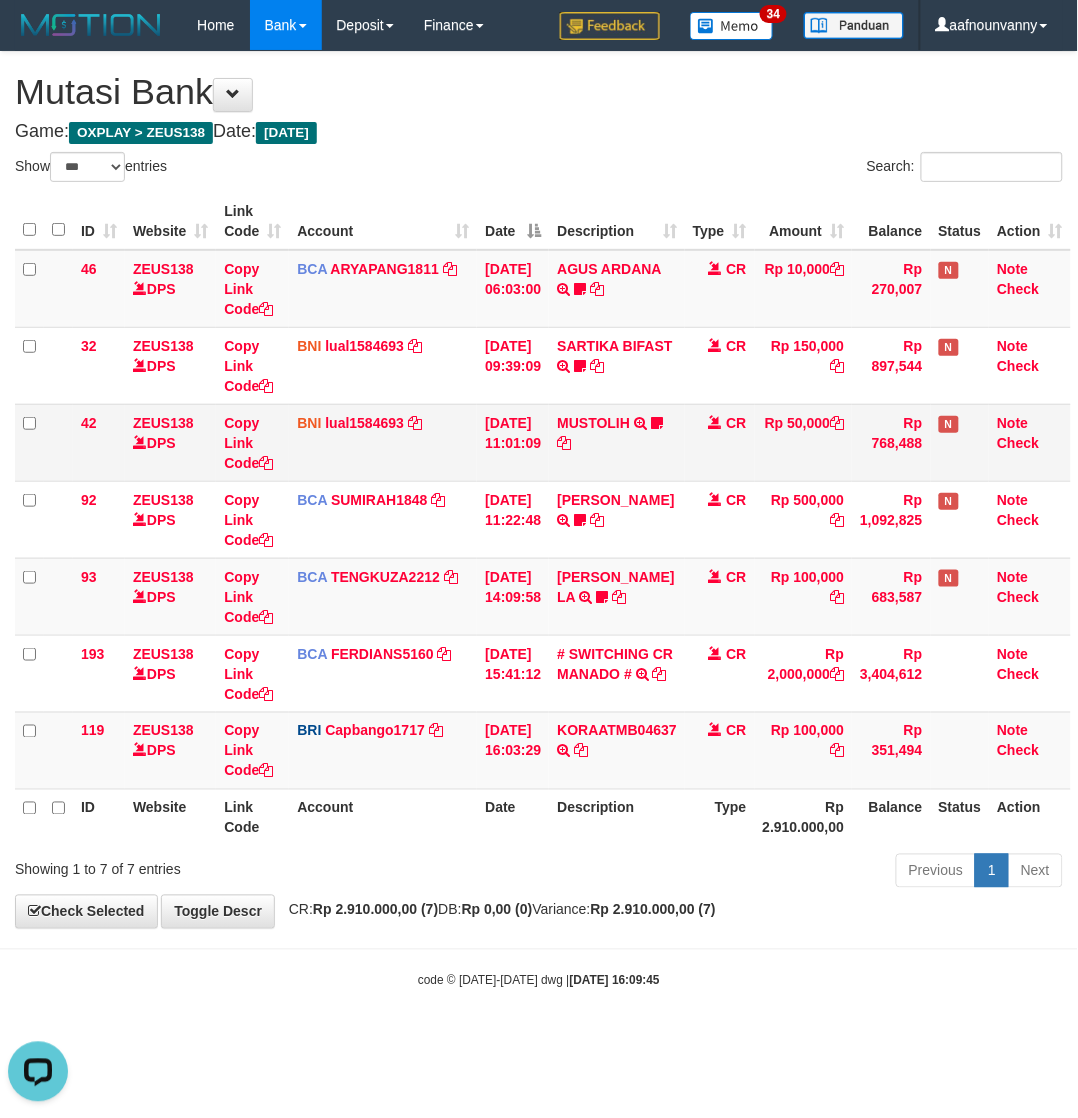 scroll, scrollTop: 0, scrollLeft: 0, axis: both 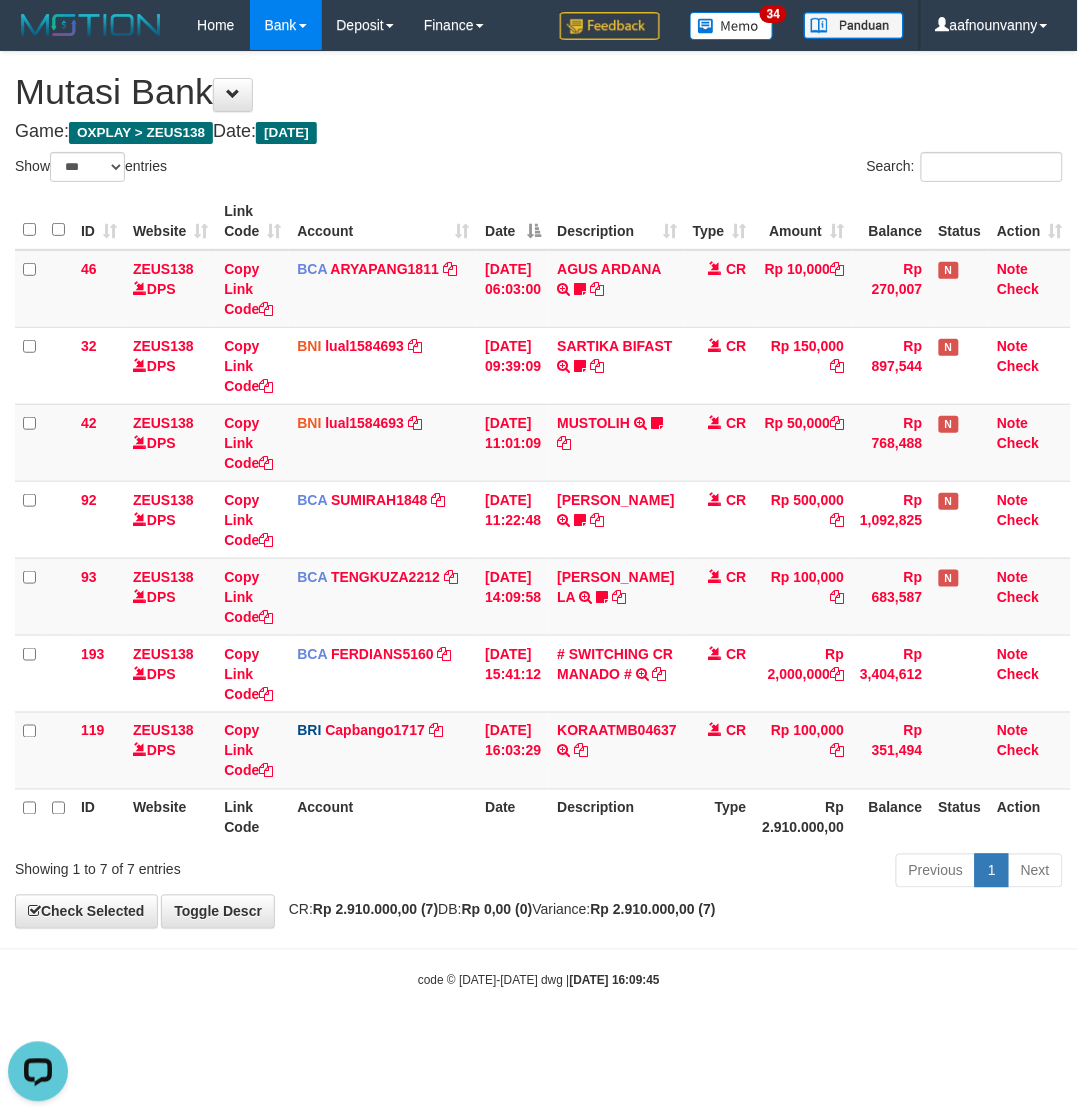 click on "Description" at bounding box center [617, 817] 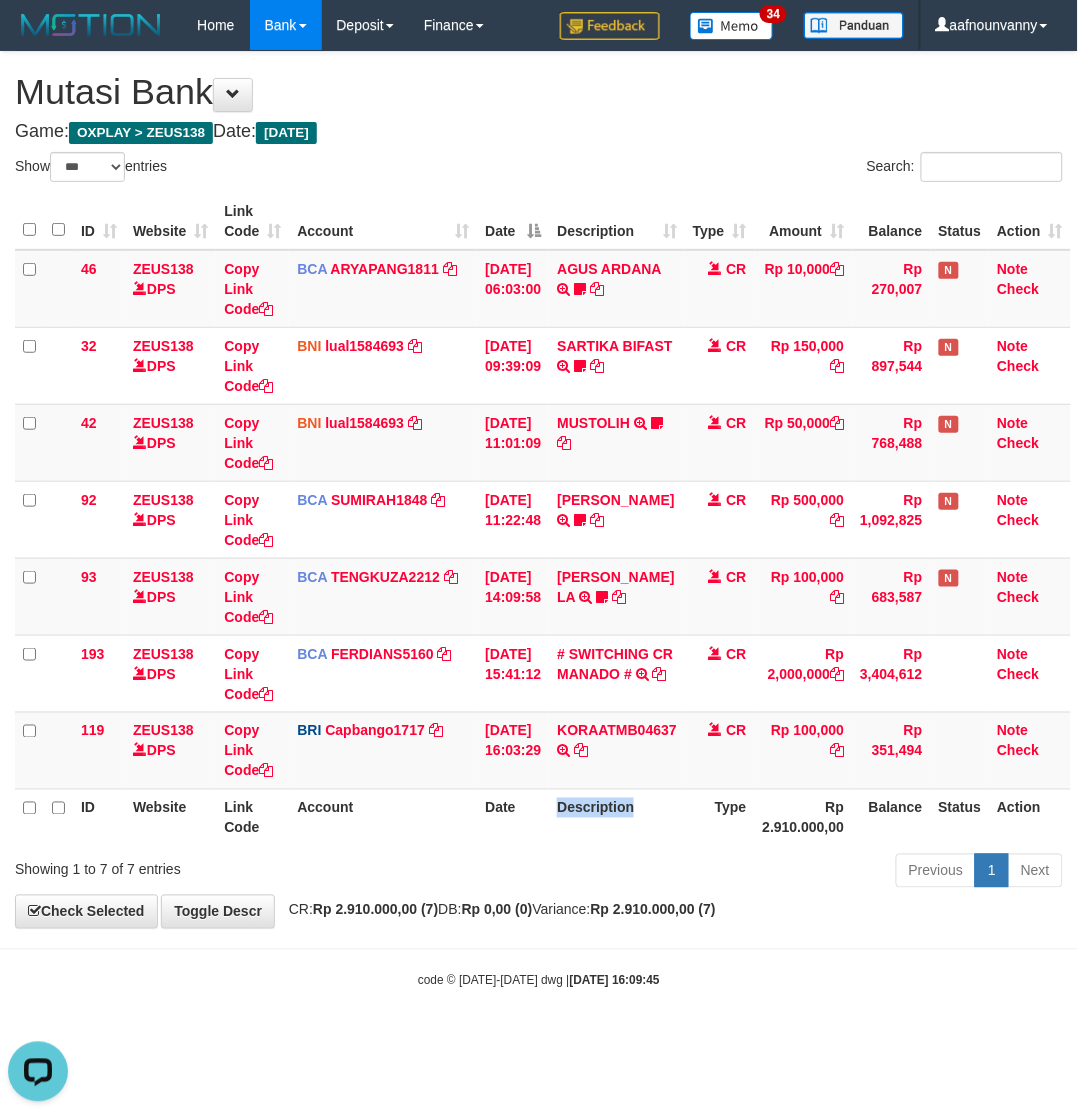 drag, startPoint x: 562, startPoint y: 840, endPoint x: 518, endPoint y: 813, distance: 51.62364 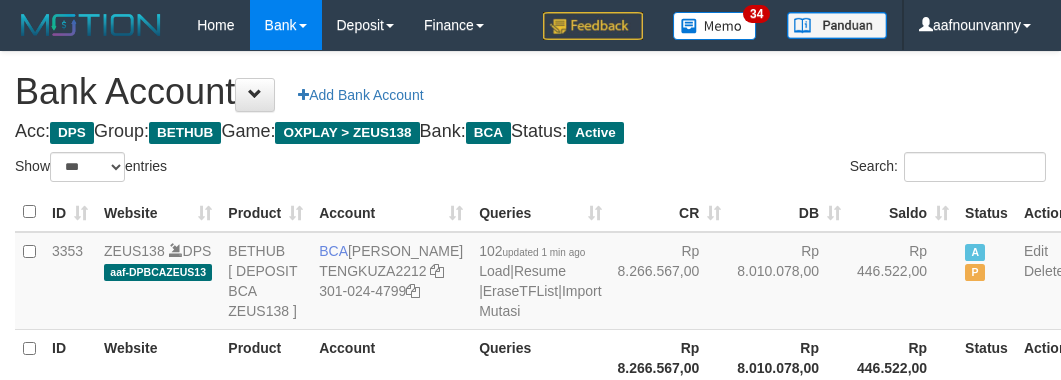 select on "***" 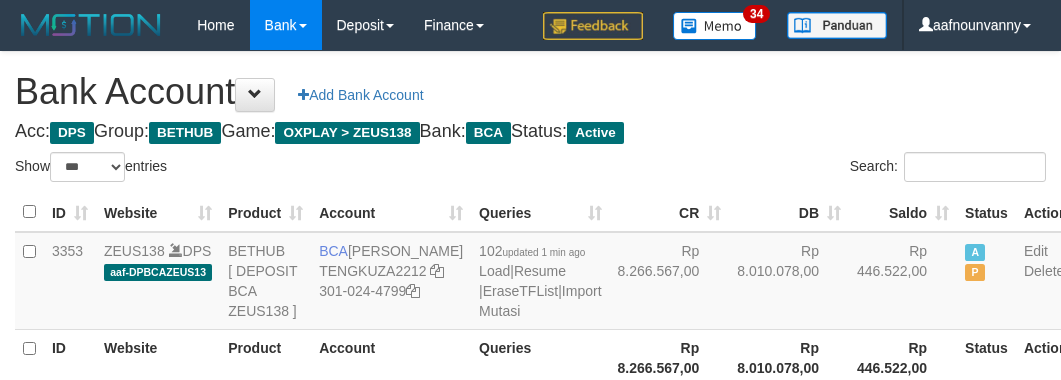 scroll, scrollTop: 226, scrollLeft: 0, axis: vertical 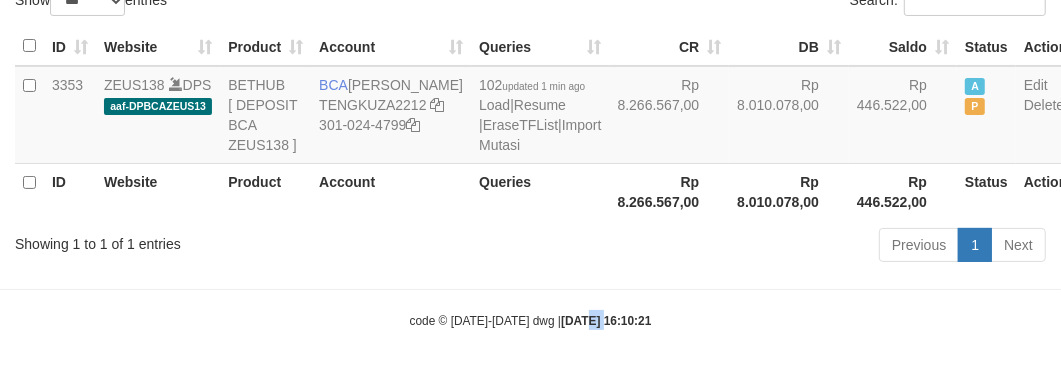 drag, startPoint x: 0, startPoint y: 0, endPoint x: 576, endPoint y: 291, distance: 645.3348 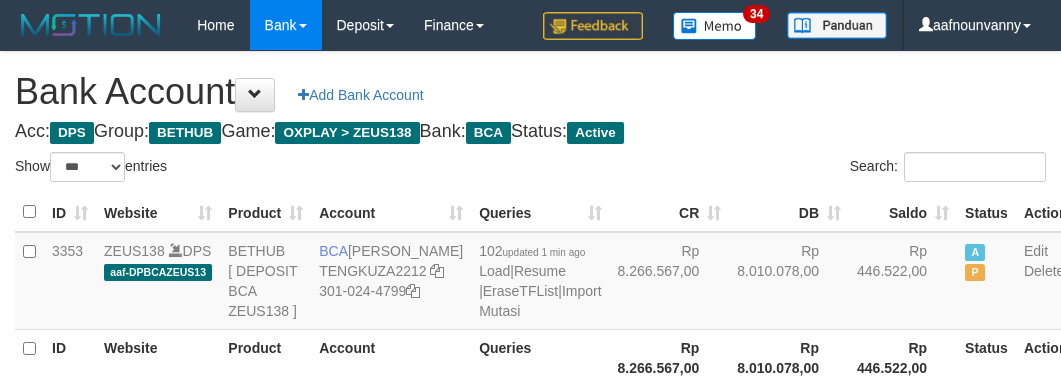 select on "***" 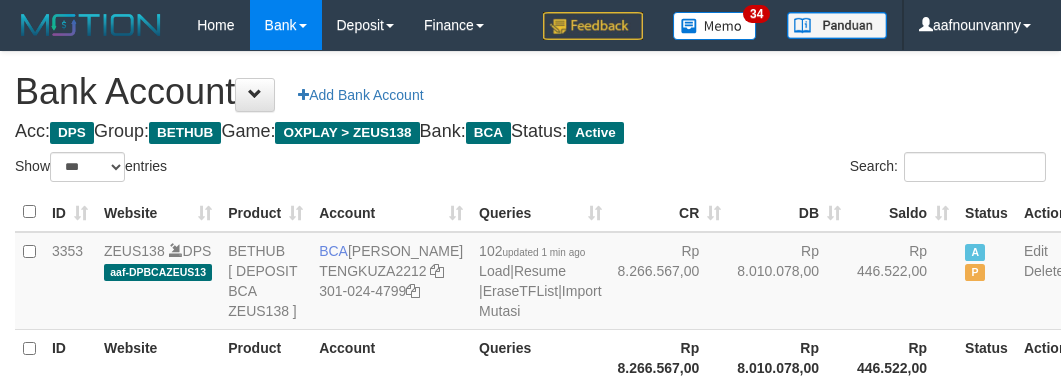 scroll, scrollTop: 226, scrollLeft: 0, axis: vertical 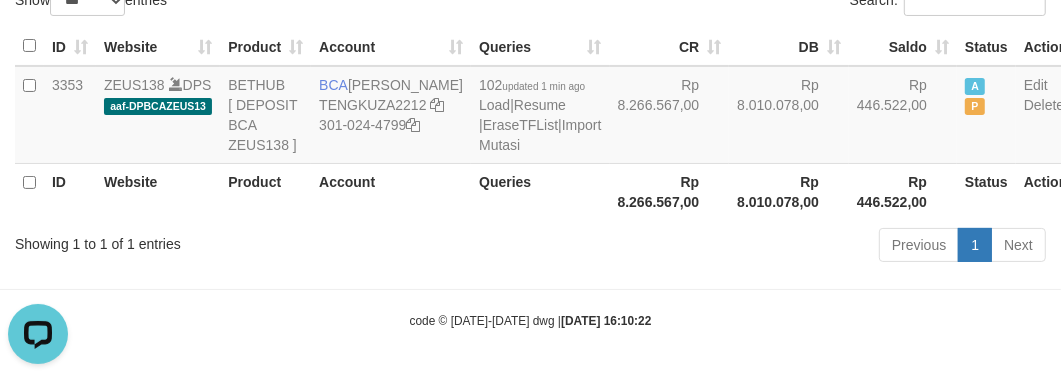 click on "Previous 1 Next" at bounding box center [751, 247] 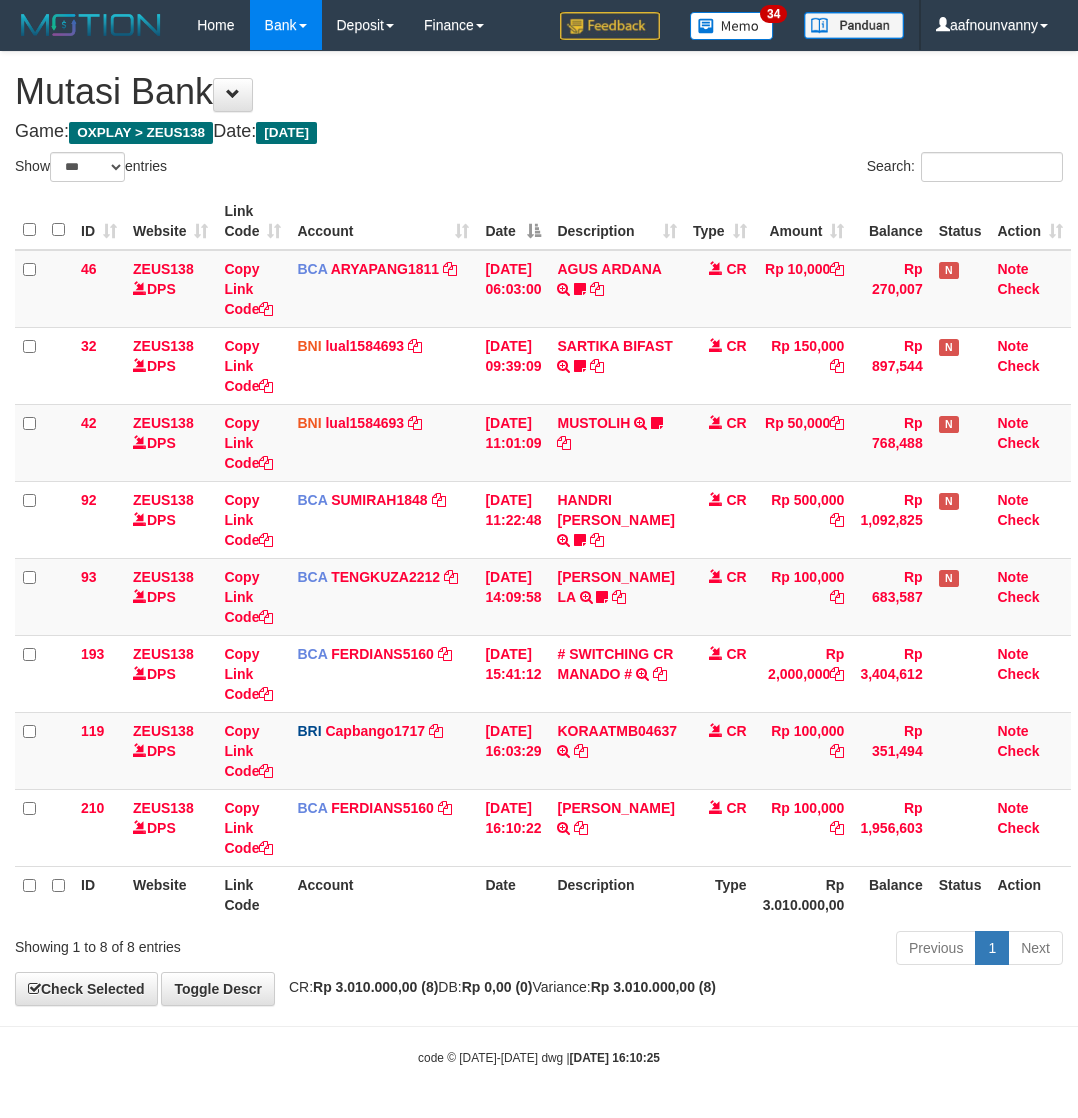 select on "***" 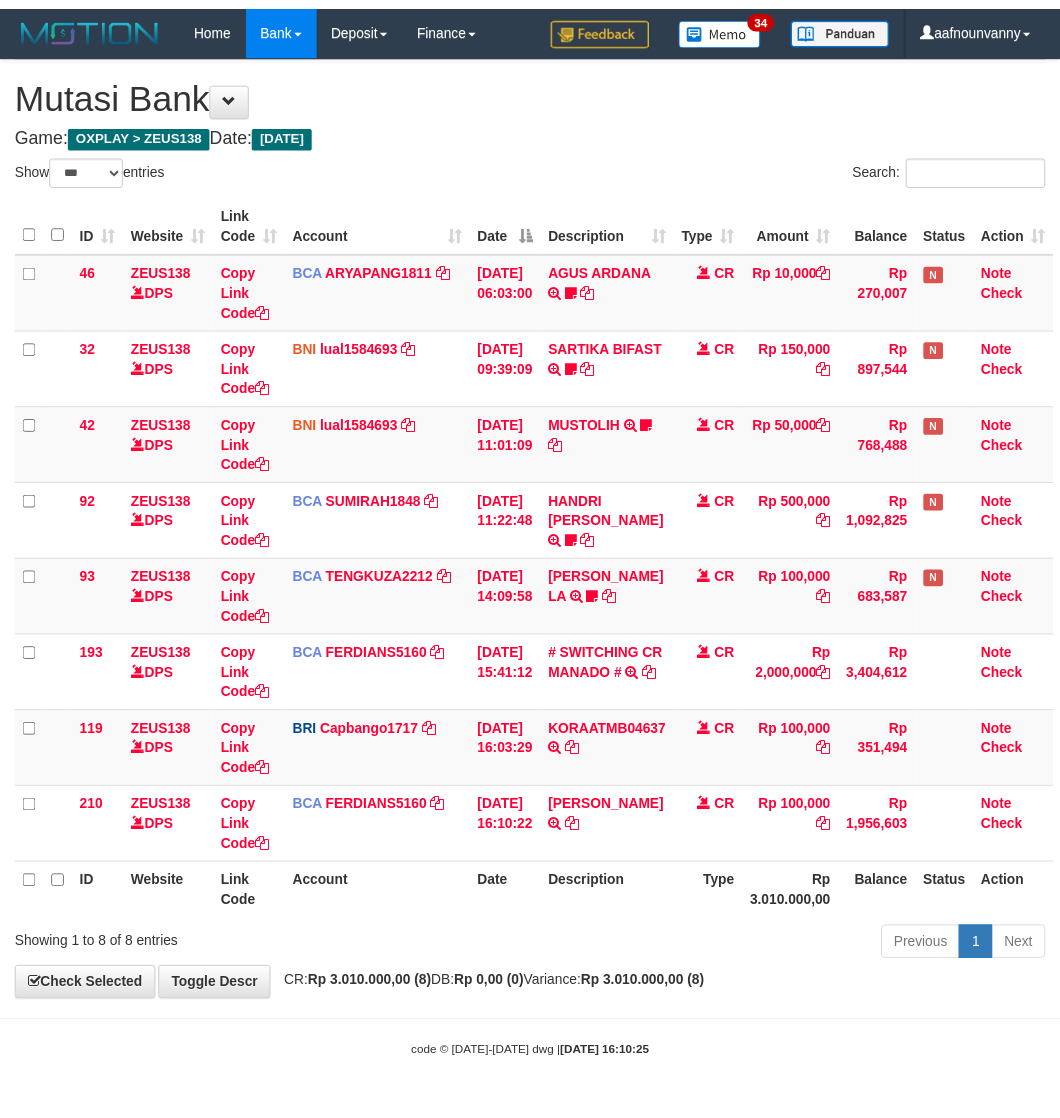 scroll, scrollTop: 0, scrollLeft: 5, axis: horizontal 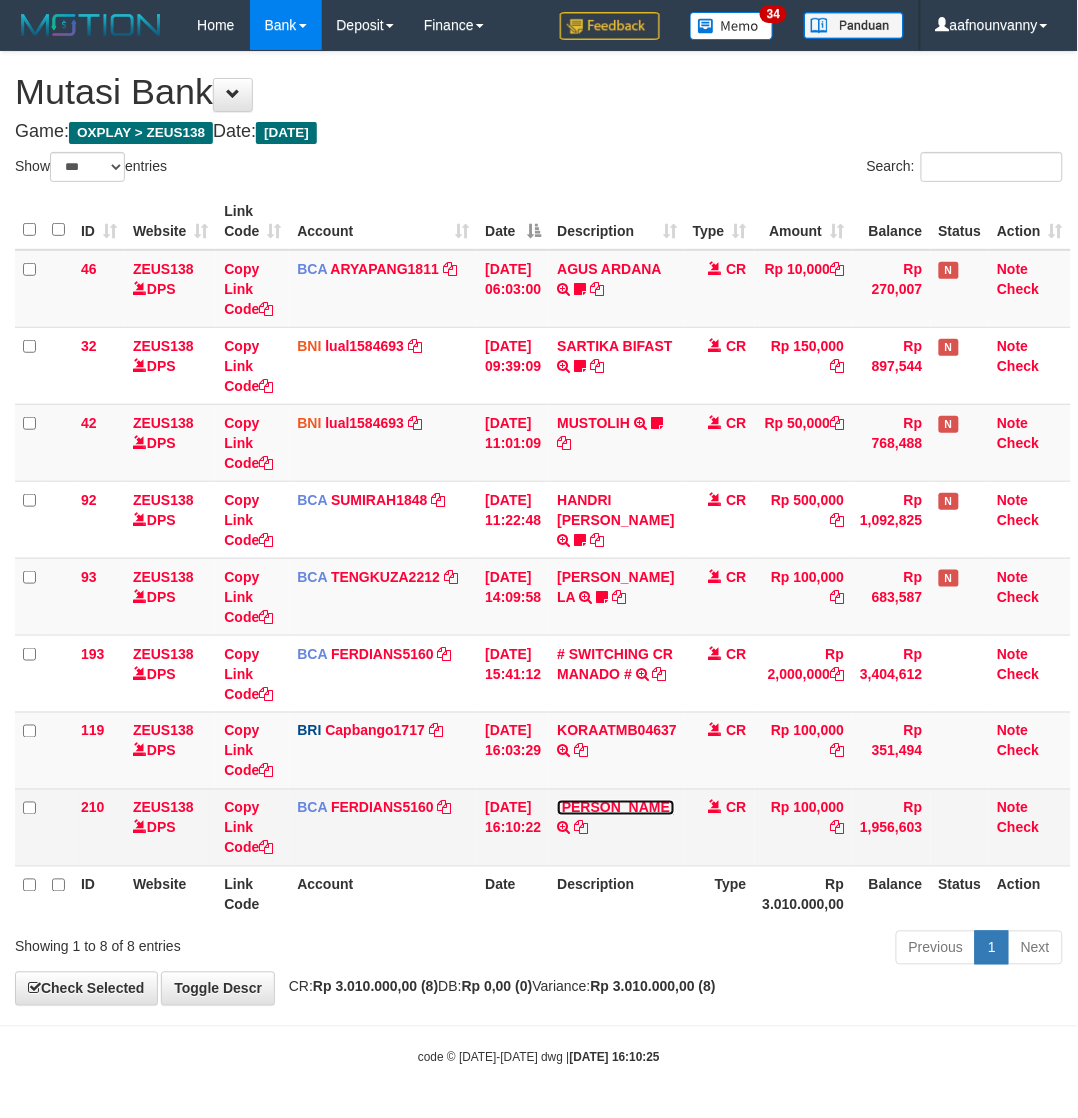 click on "[PERSON_NAME]" at bounding box center [615, 808] 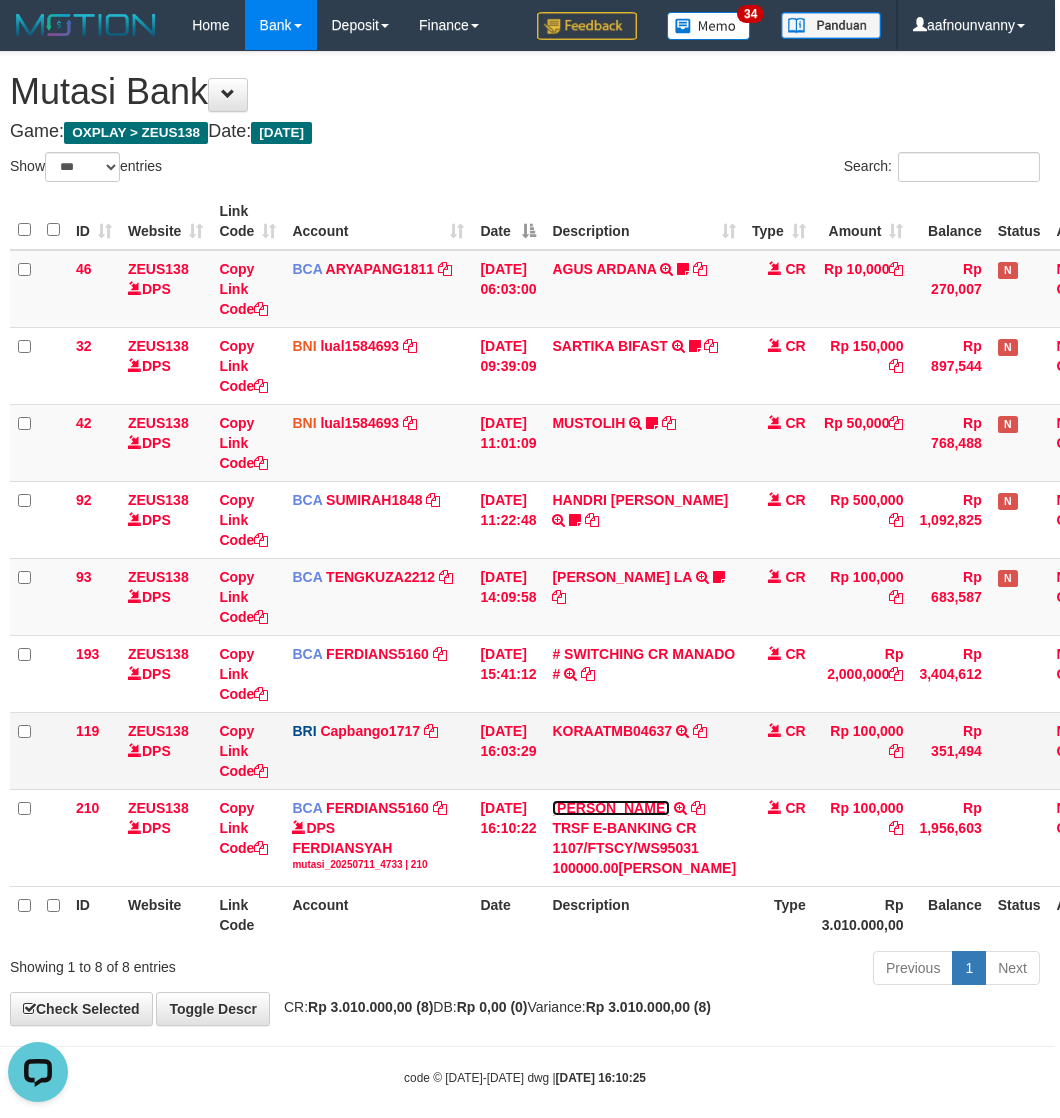 scroll, scrollTop: 0, scrollLeft: 0, axis: both 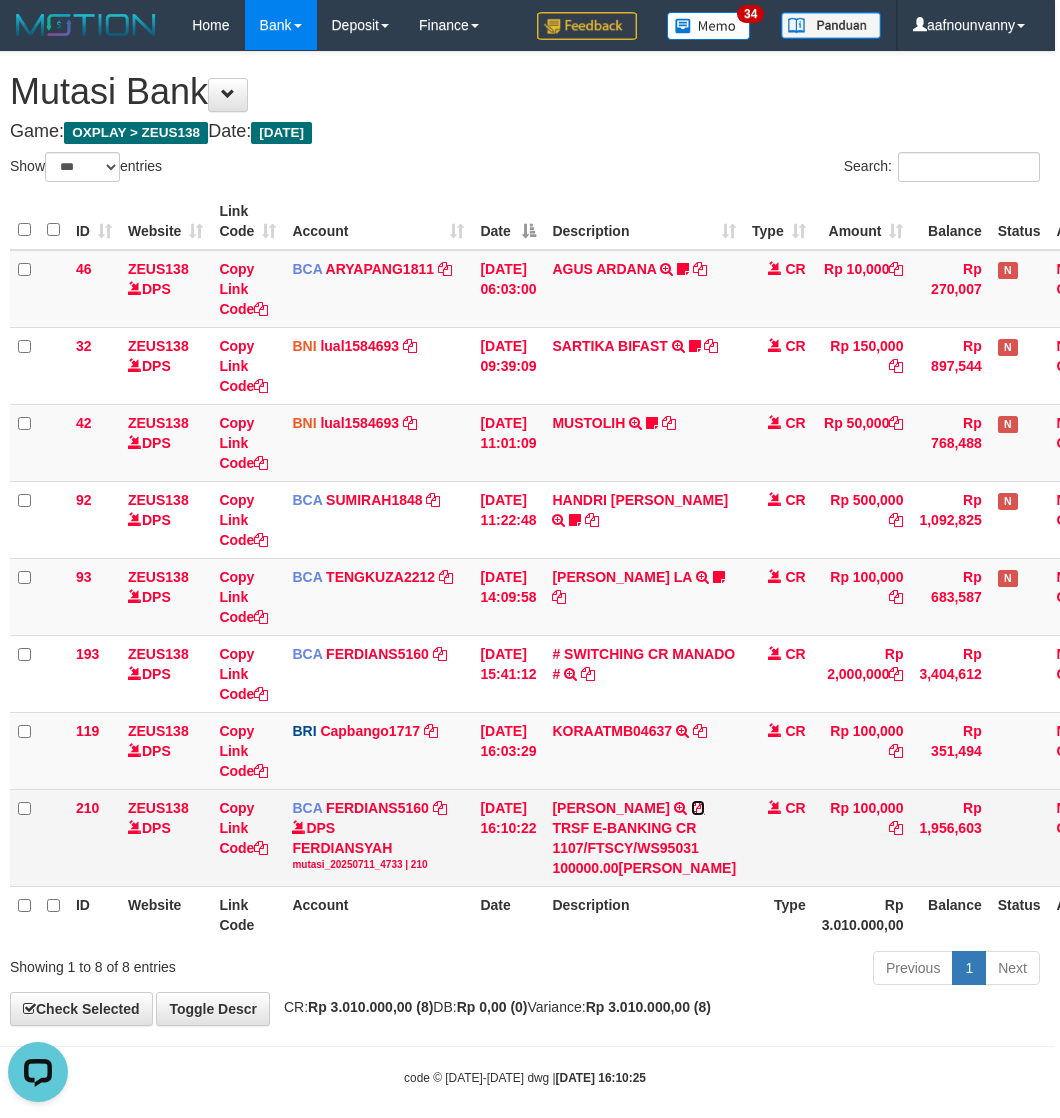 click at bounding box center [698, 808] 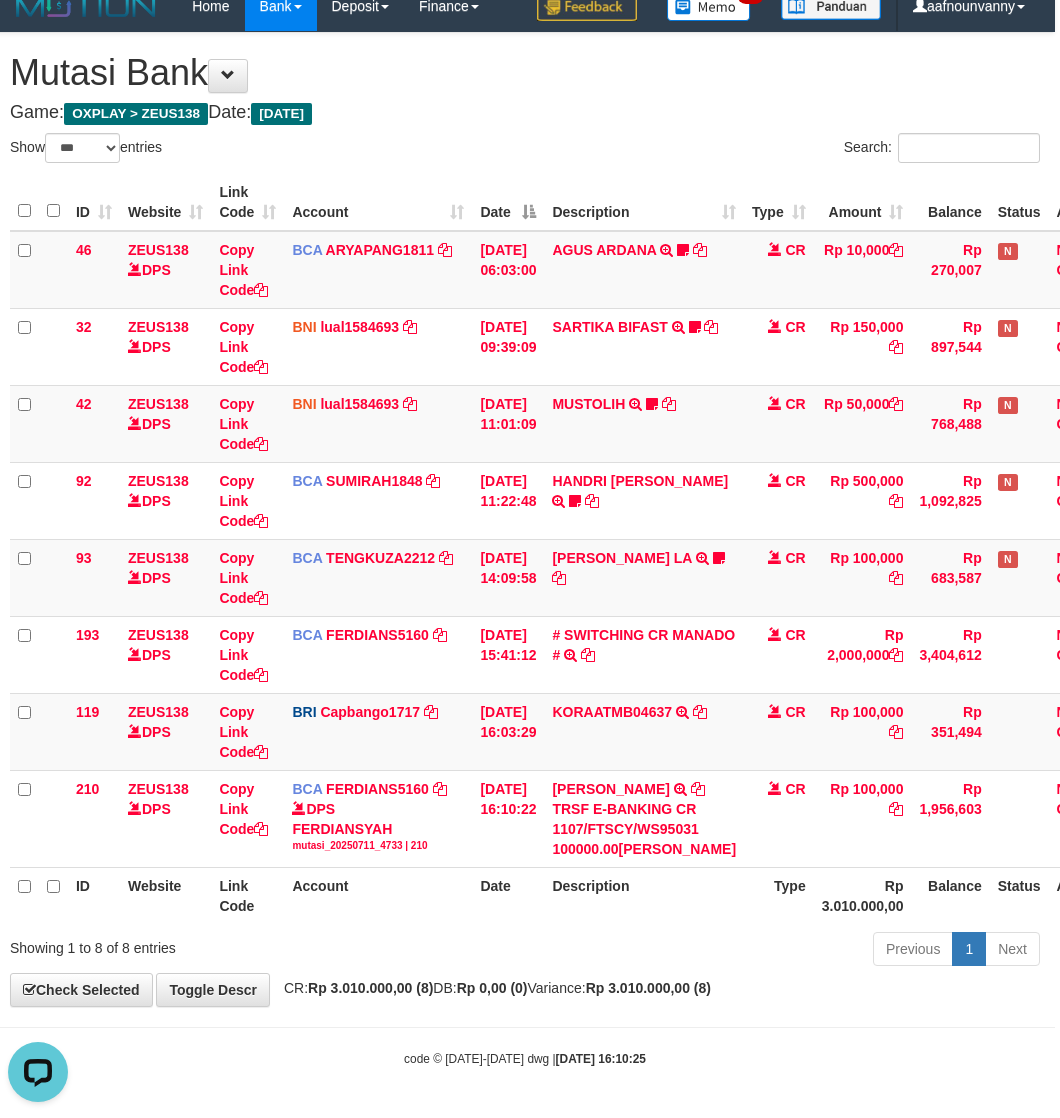 scroll, scrollTop: 60, scrollLeft: 5, axis: both 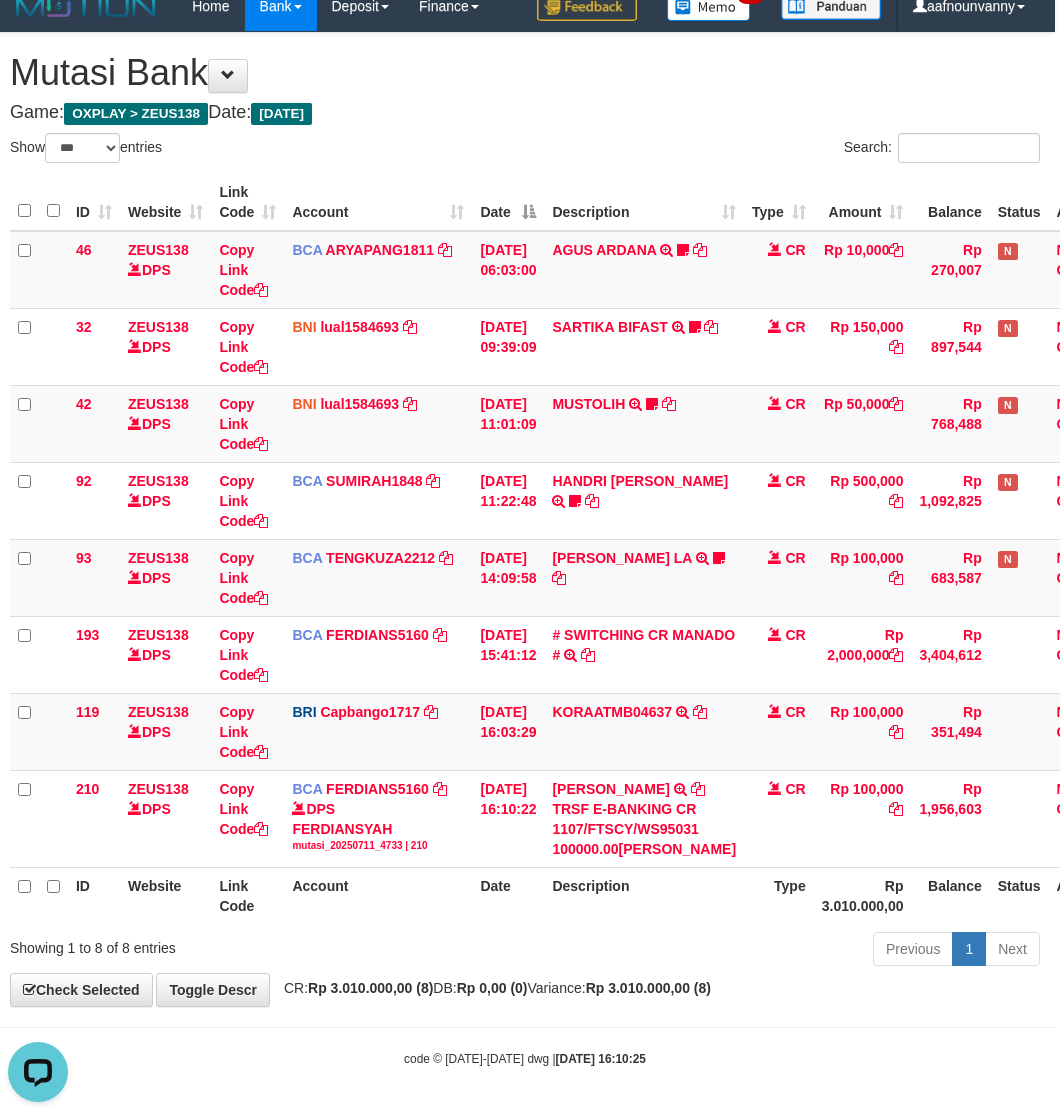 drag, startPoint x: 617, startPoint y: 1005, endPoint x: 607, endPoint y: 980, distance: 26.925823 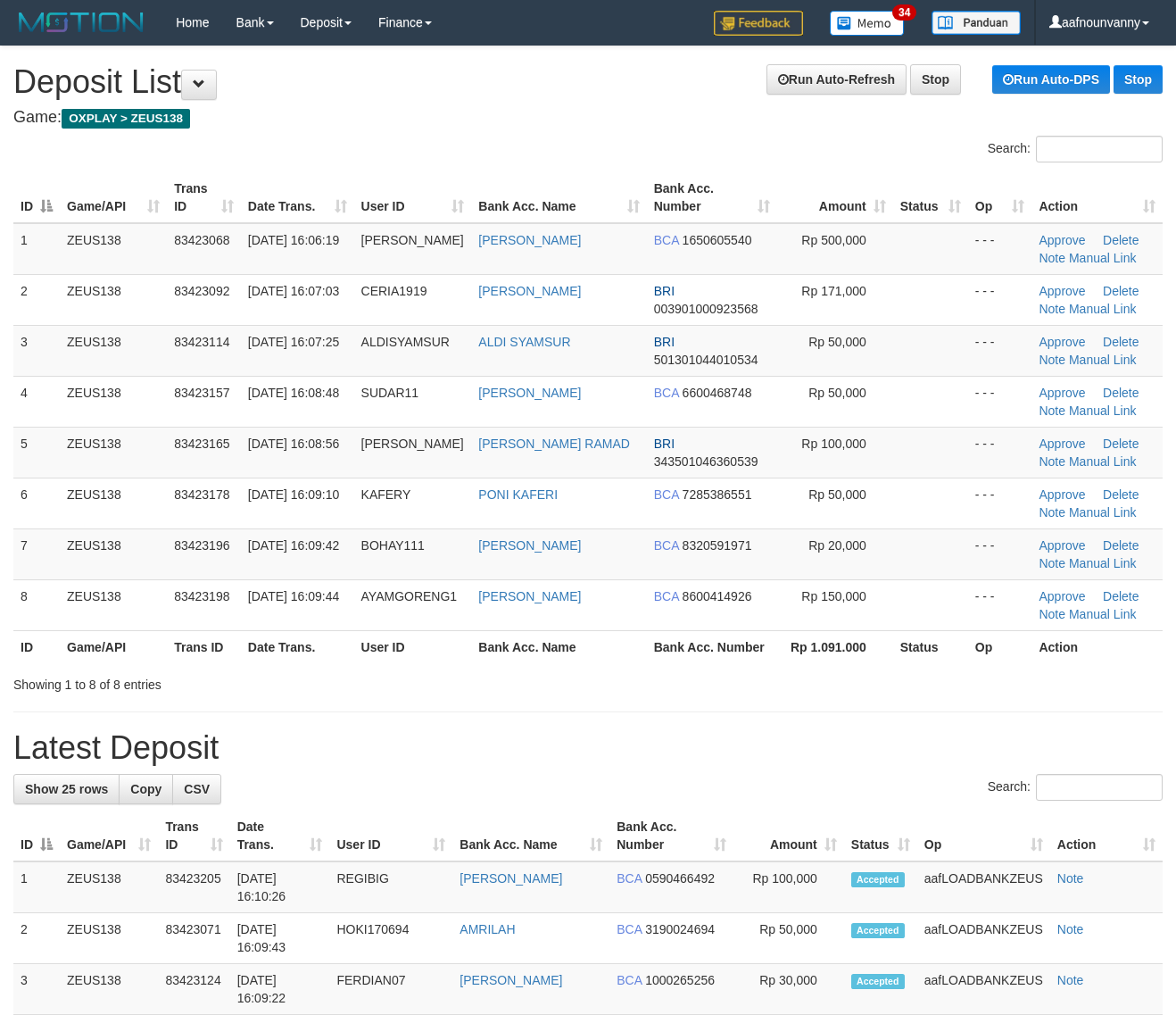 scroll, scrollTop: 0, scrollLeft: 0, axis: both 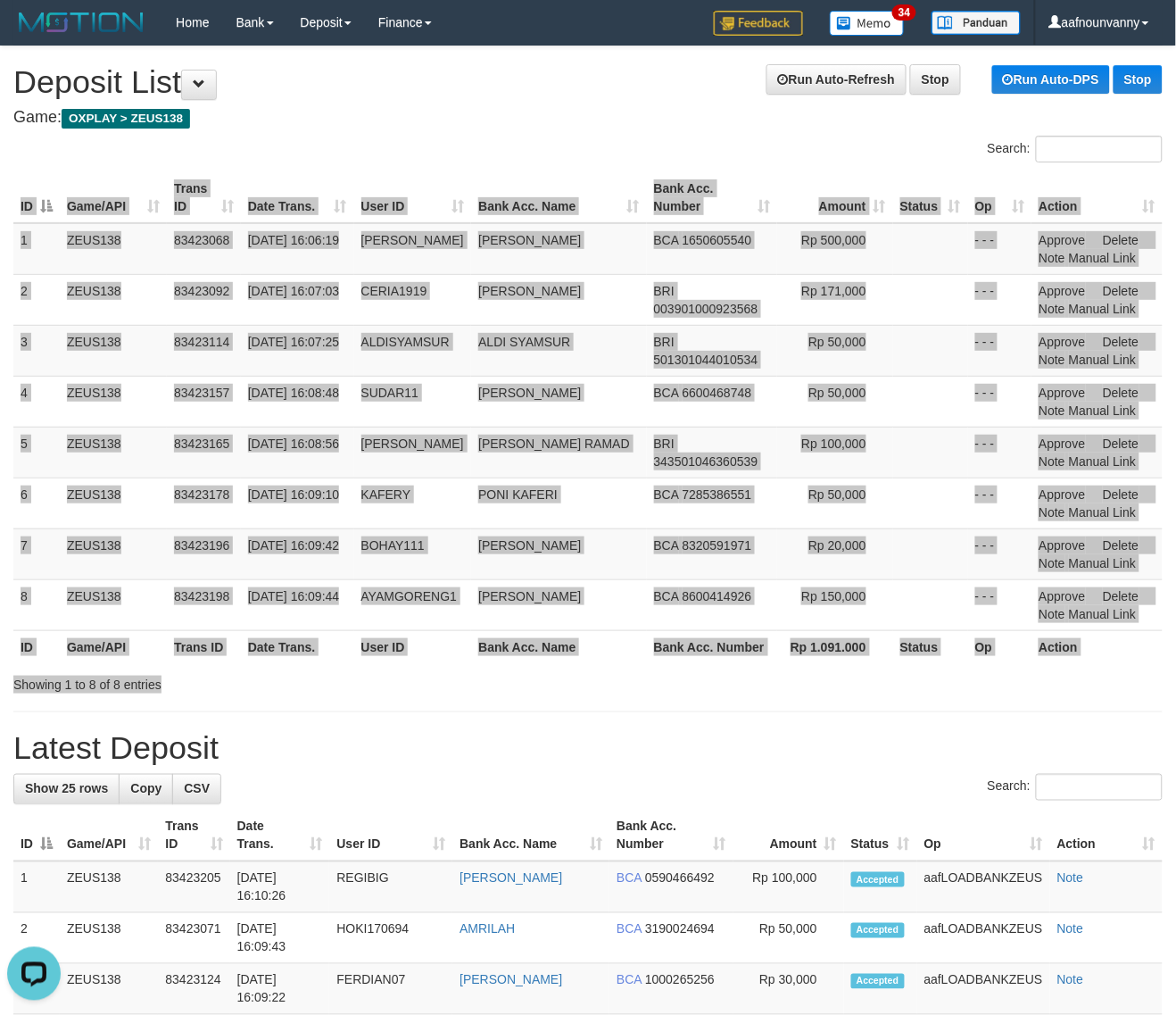 click on "ID Game/API Trans ID Date Trans. User ID Bank Acc. Name Bank Acc. Number Amount Status Op Action
1
ZEUS138
83423068
11/07/2025 16:06:19
IHZARIVALDY
IHZA RIFALDY
BCA
1650605540
Rp 500,000
- - -
Approve
Delete
Note
Manual Link
2
ZEUS138
83423092
11/07/2025 16:07:03
CERIA1919
TONY TAOLIN
BRI
003901000923568
Rp 171,000
ID" at bounding box center [588, 418] 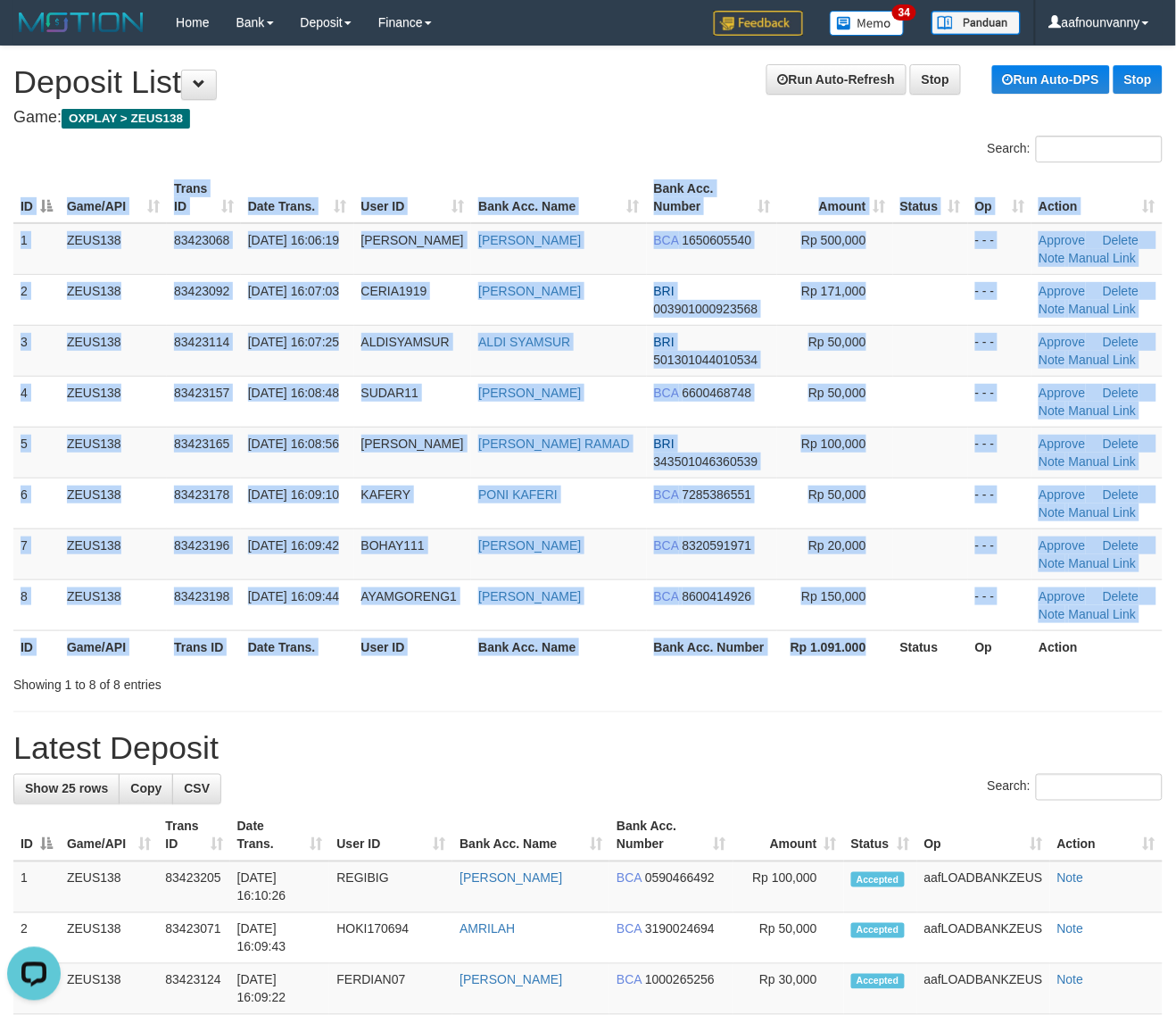 click on "ID Game/API Trans ID Date Trans. User ID Bank Acc. Name Bank Acc. Number Amount Status Op Action
1
ZEUS138
83423068
11/07/2025 16:06:19
IHZARIVALDY
IHZA RIFALDY
BCA
1650605540
Rp 500,000
- - -
Approve
Delete
Note
Manual Link
2
ZEUS138
83423092
11/07/2025 16:07:03
CERIA1919
TONY TAOLIN
BRI
003901000923568
Rp 171,000
ID" at bounding box center [588, 418] 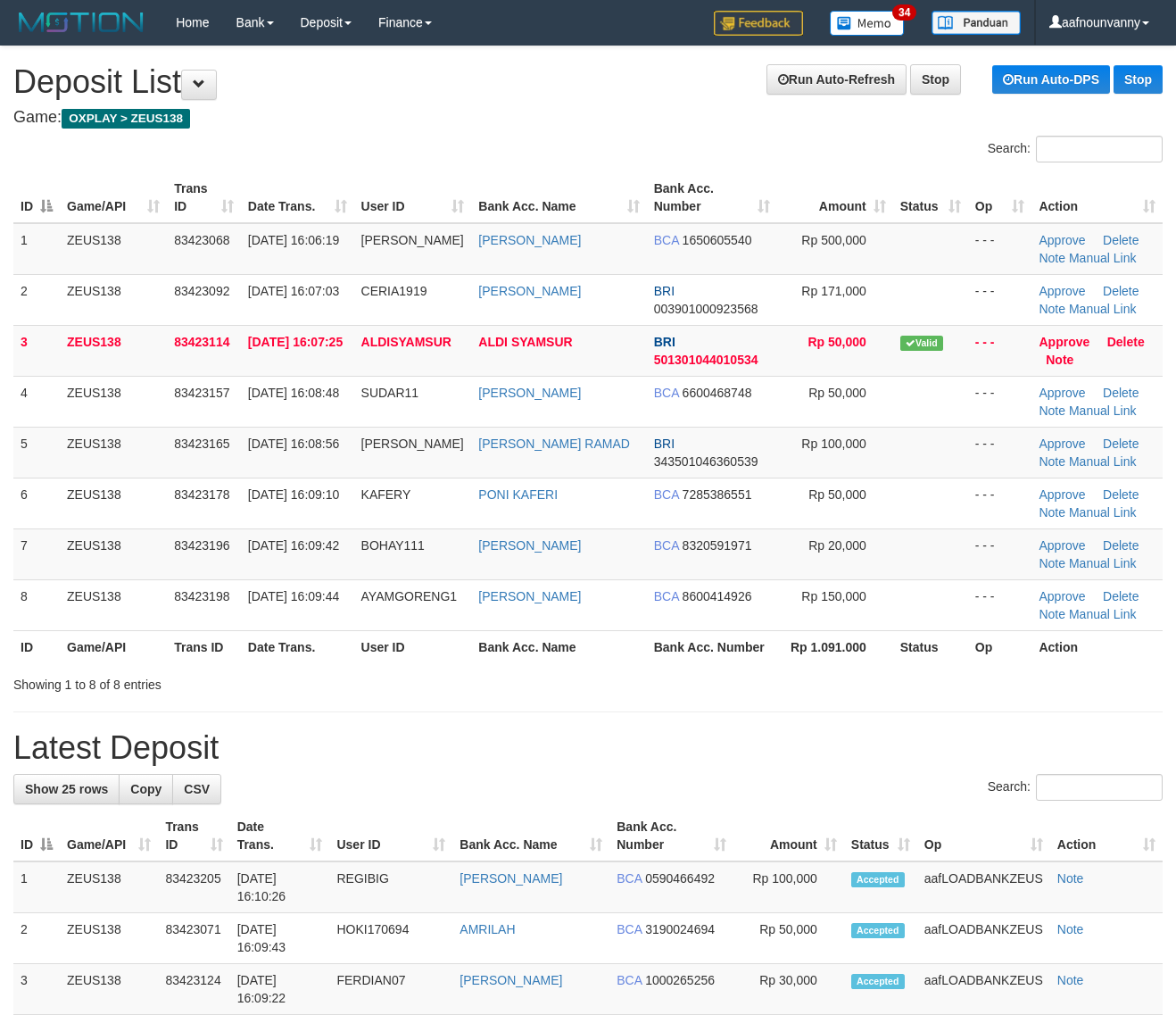 scroll, scrollTop: 0, scrollLeft: 0, axis: both 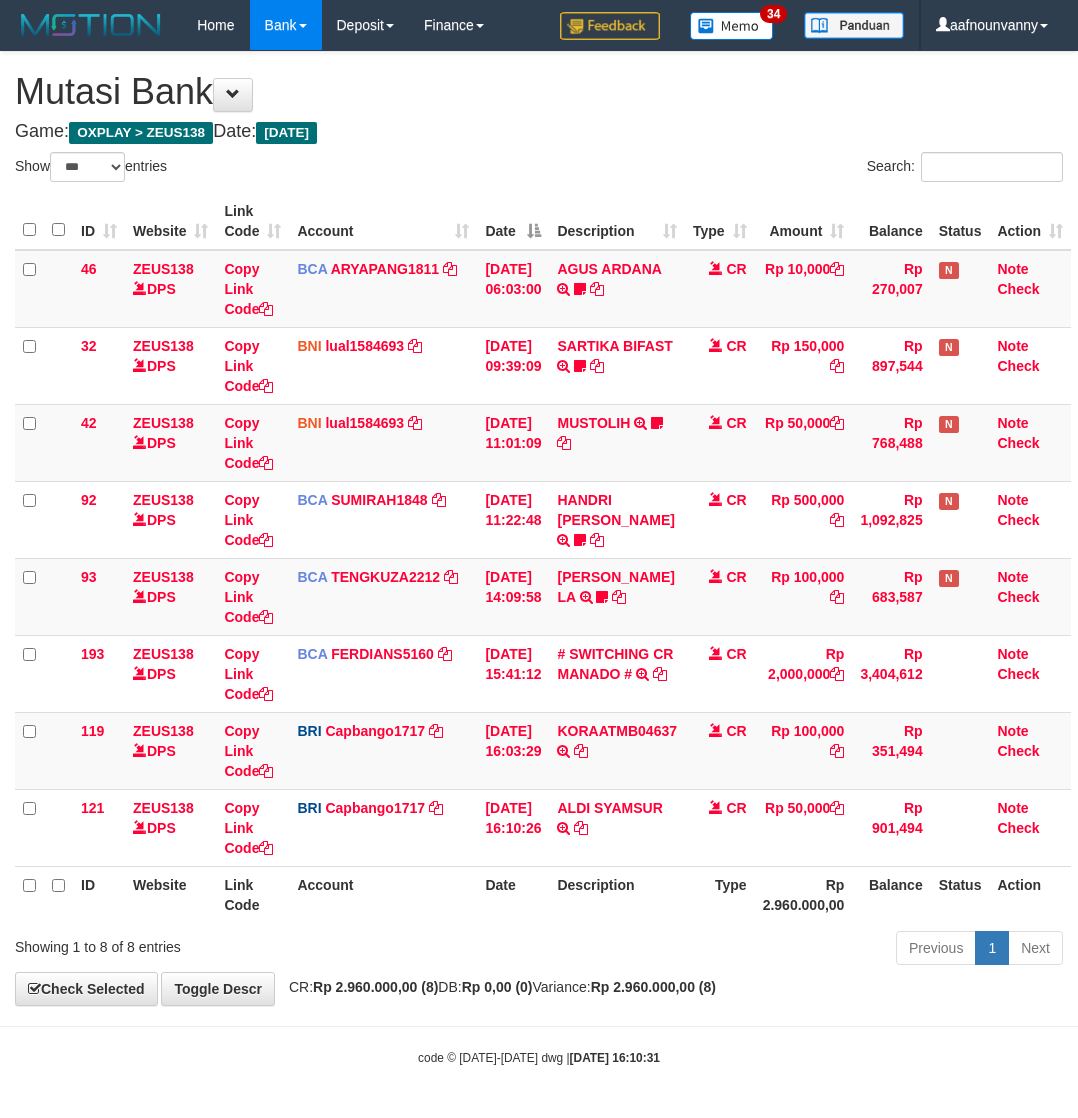 select on "***" 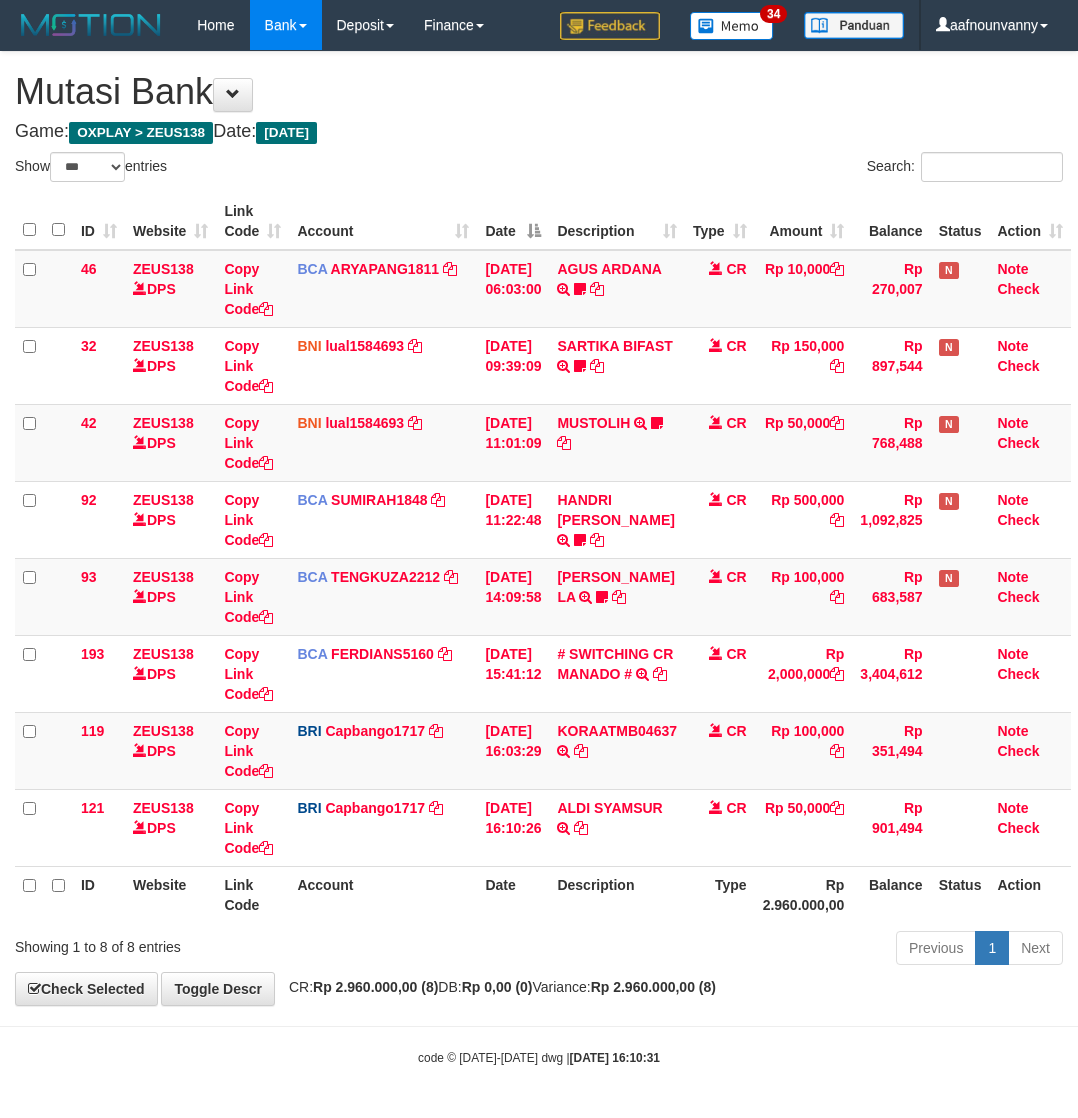scroll, scrollTop: 0, scrollLeft: 0, axis: both 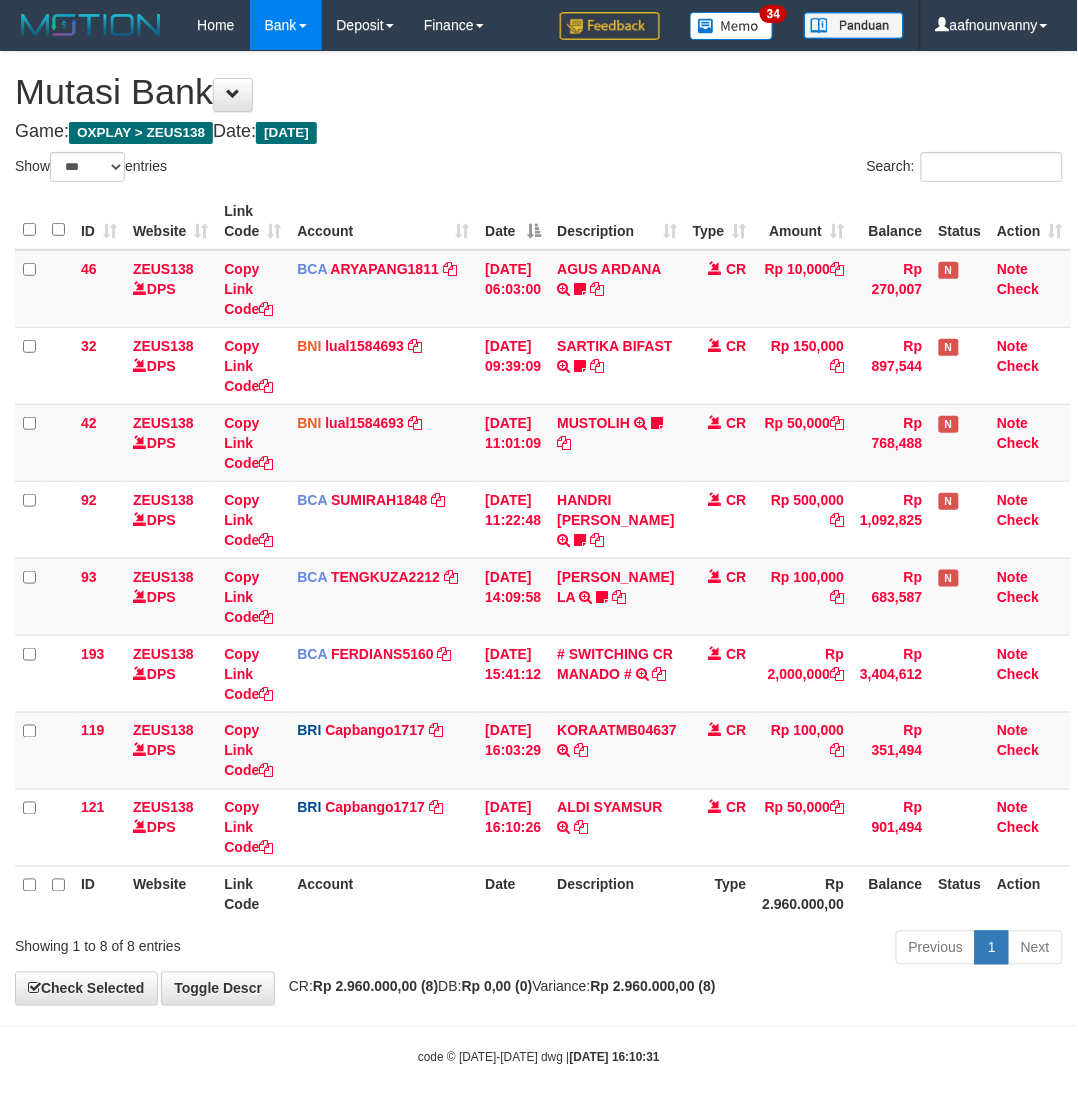 click on "Previous 1 Next" at bounding box center [763, 950] 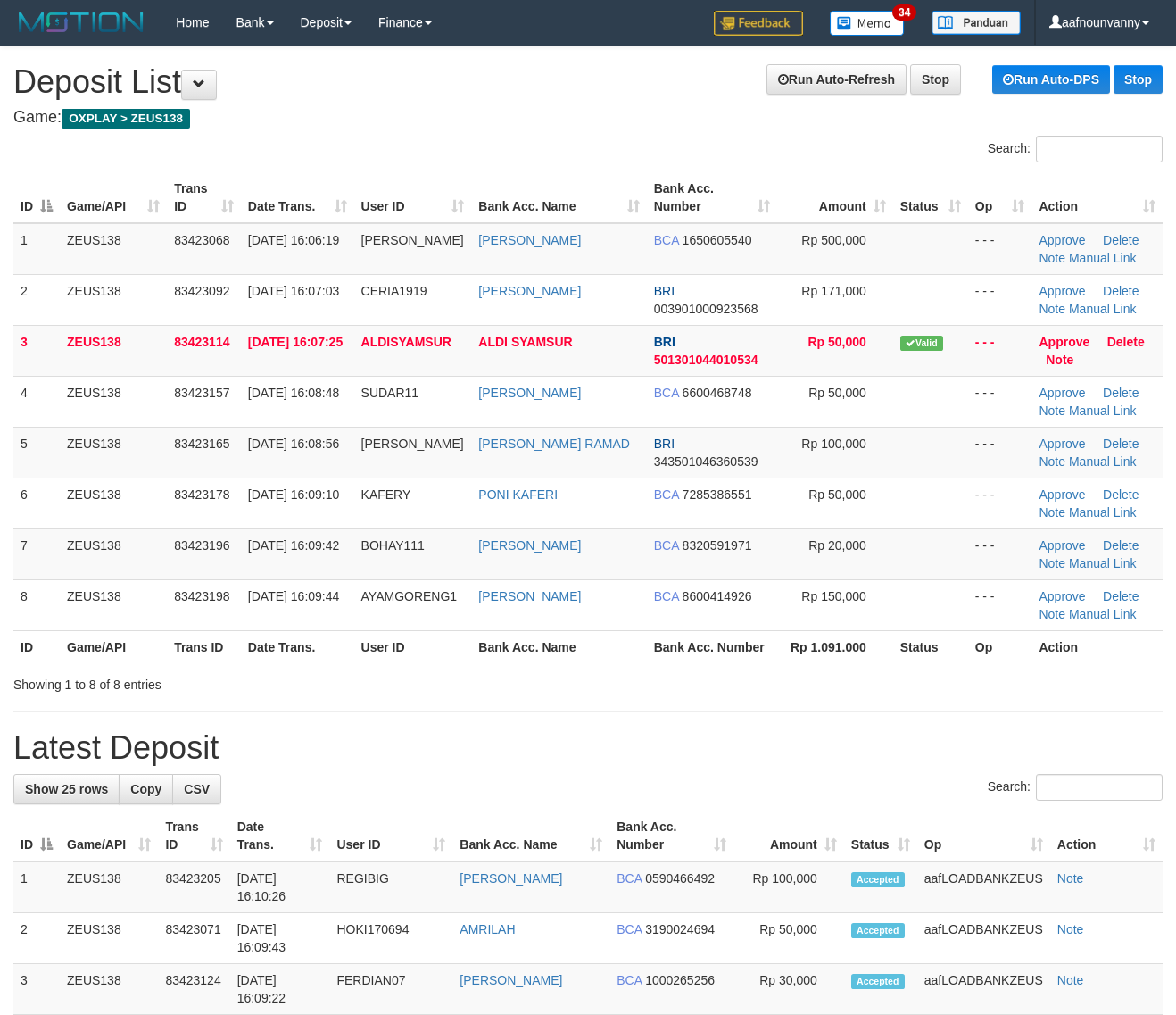 scroll, scrollTop: 0, scrollLeft: 0, axis: both 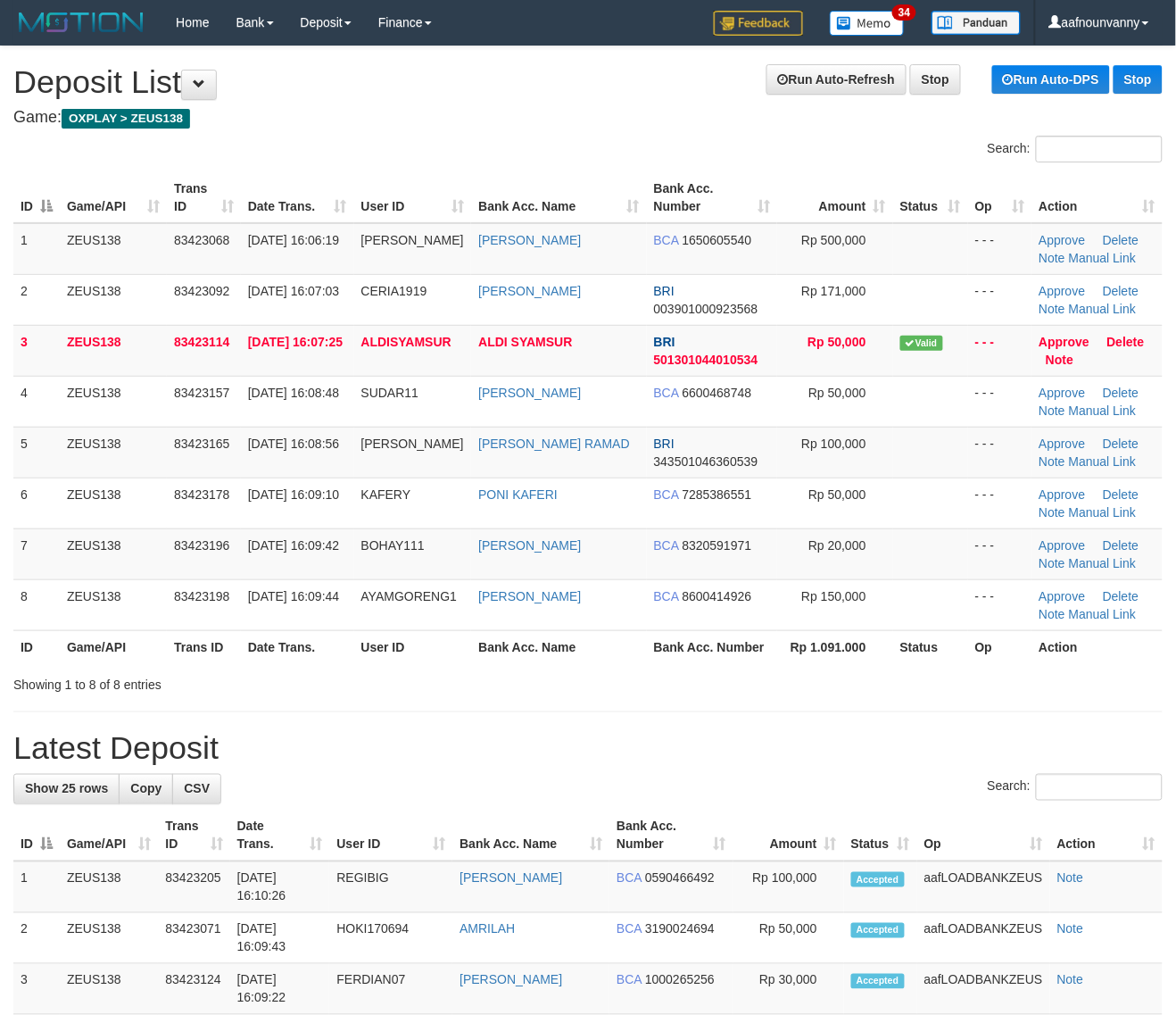 click on "Showing 1 to 8 of 8 entries" at bounding box center (588, 681) 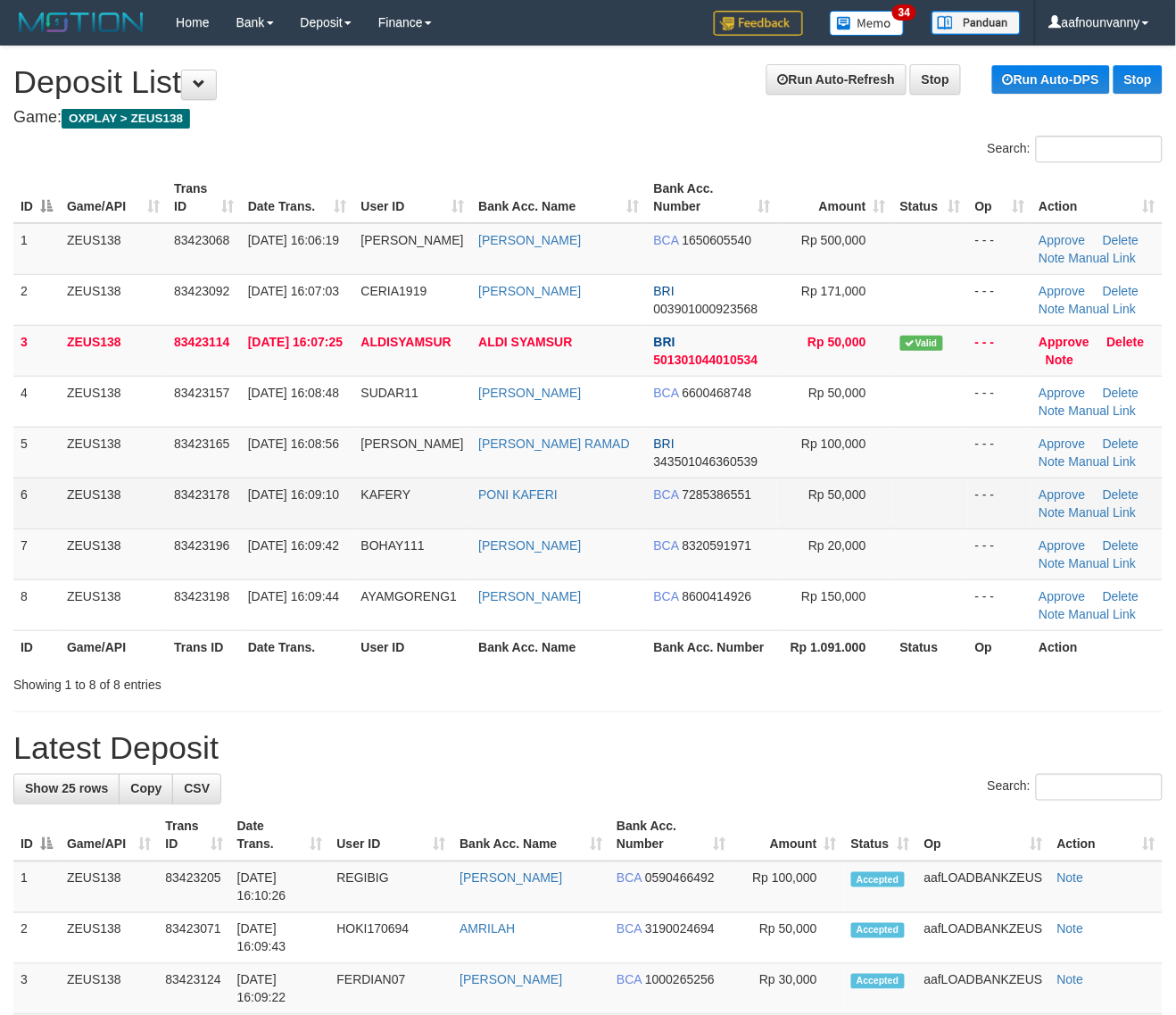 click on "PONI KAFERI" at bounding box center [559, 503] 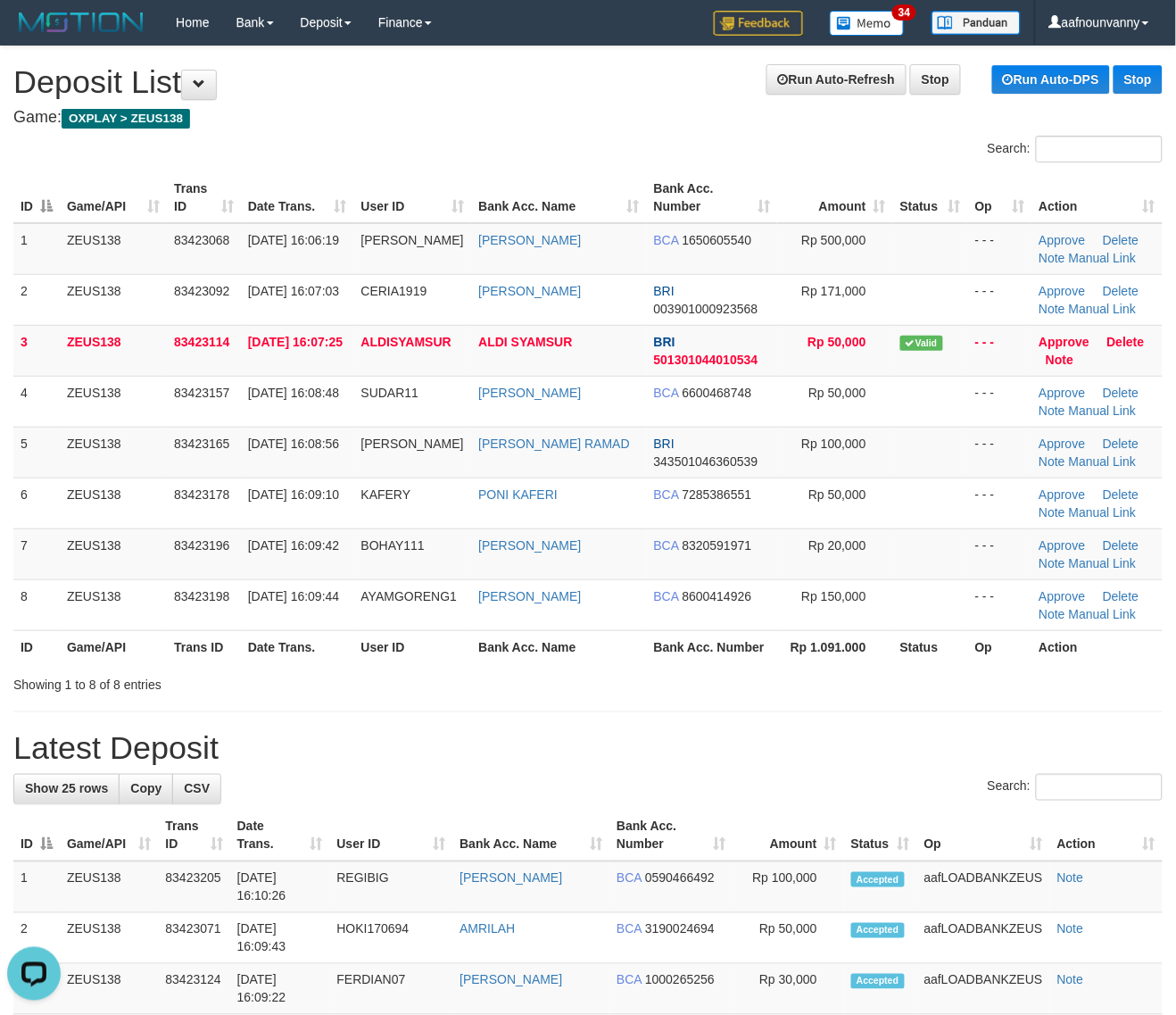 scroll, scrollTop: 0, scrollLeft: 0, axis: both 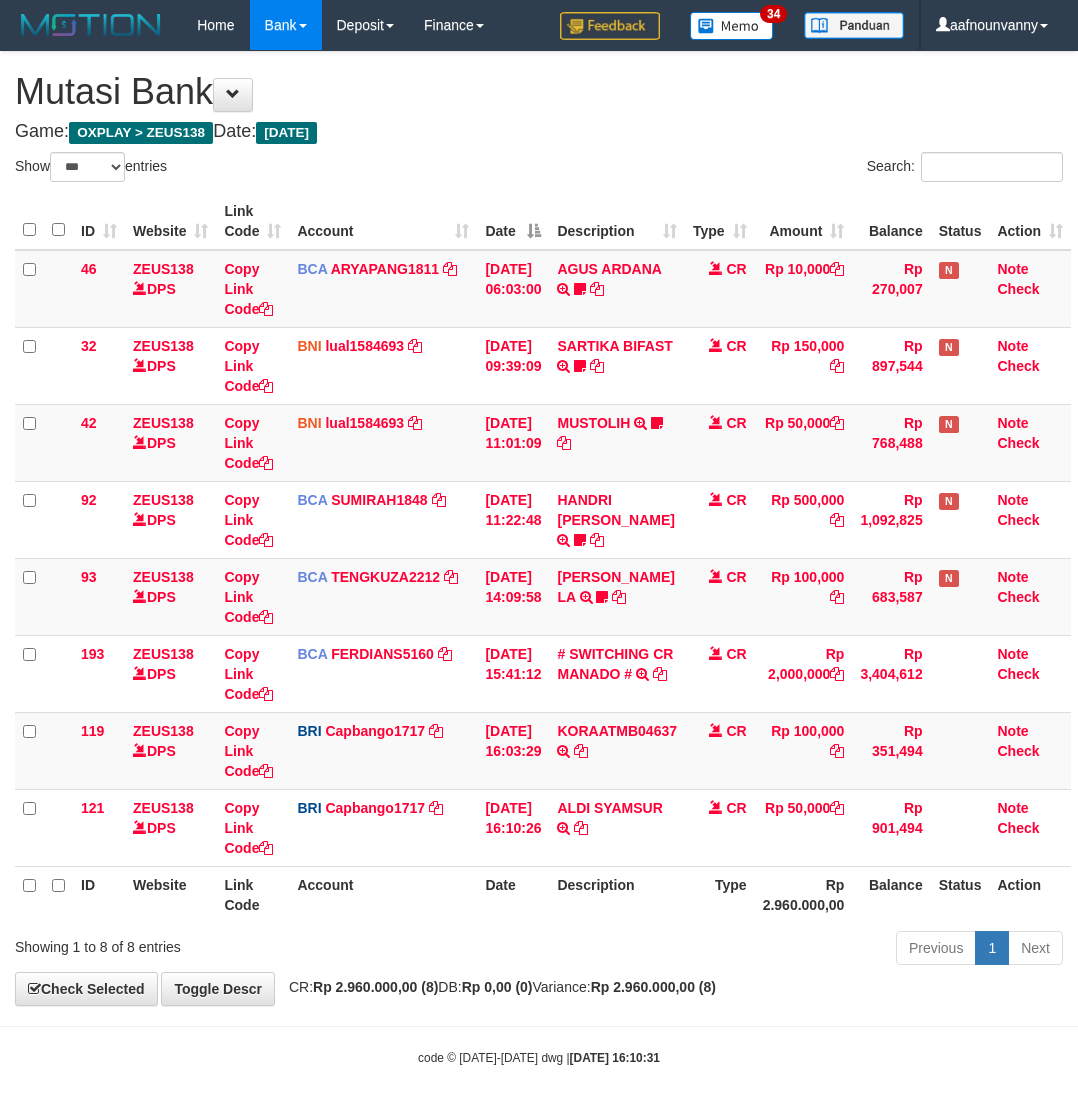select on "***" 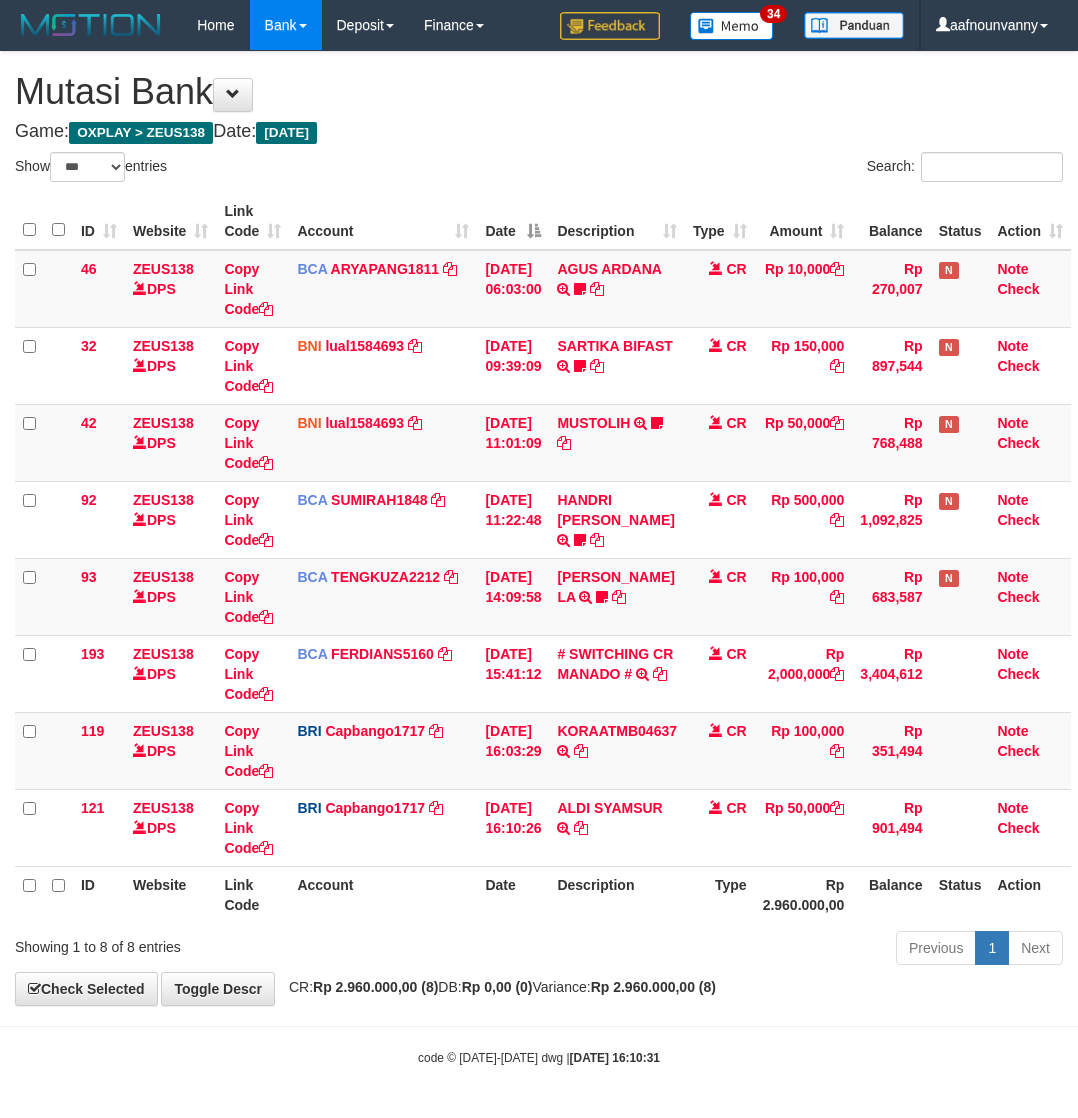scroll, scrollTop: 0, scrollLeft: 5, axis: horizontal 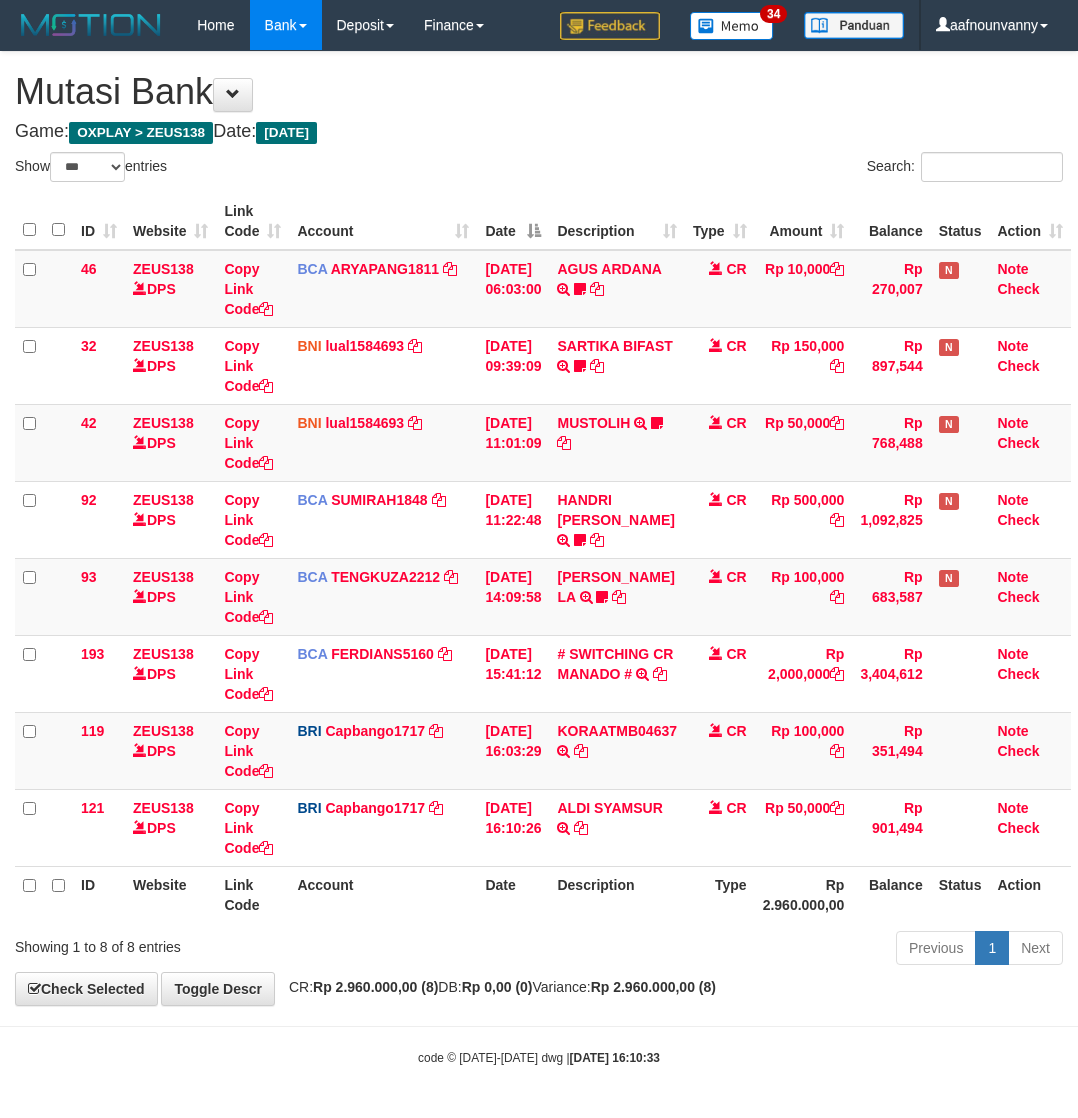 select on "***" 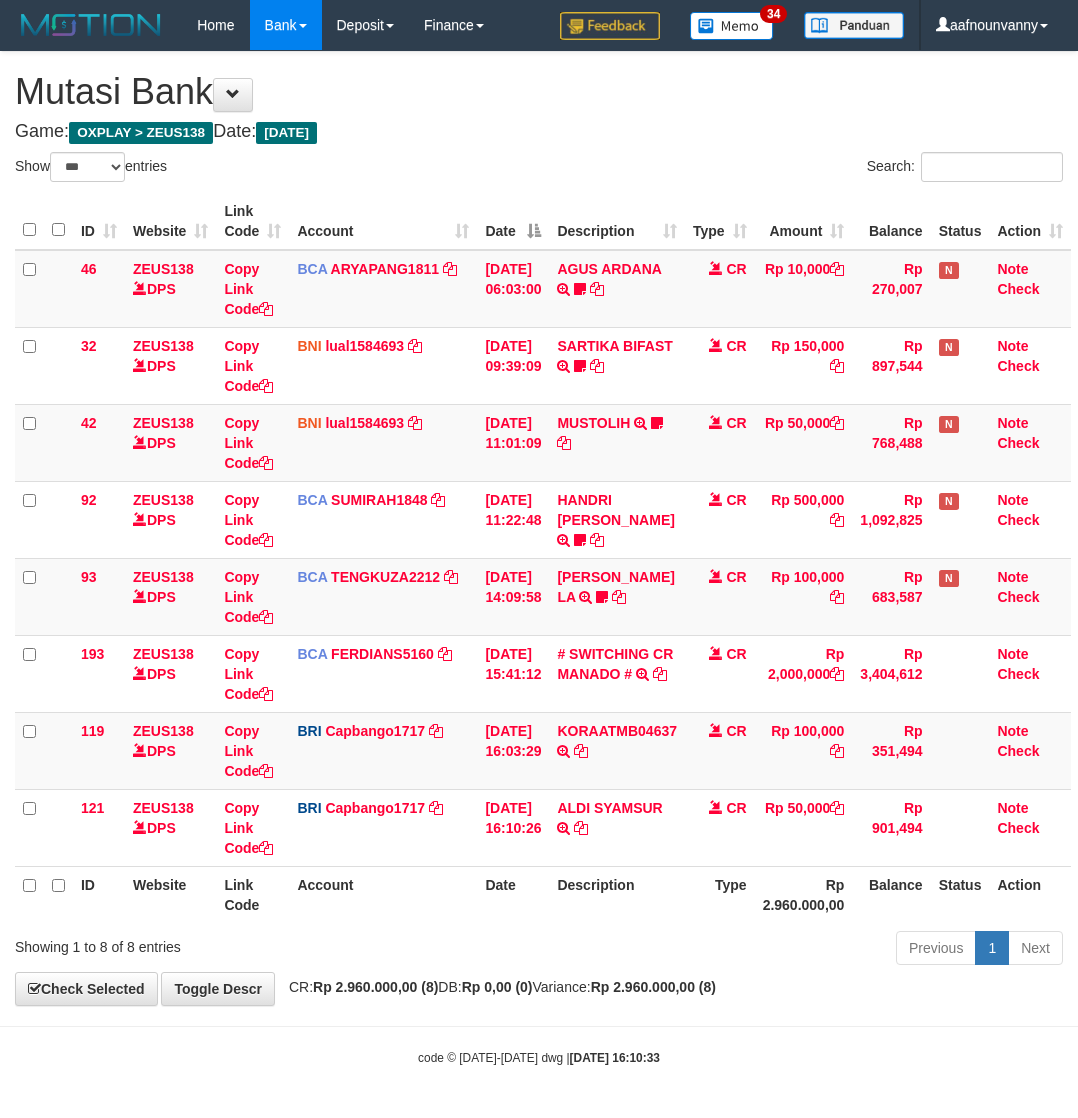 scroll, scrollTop: 0, scrollLeft: 5, axis: horizontal 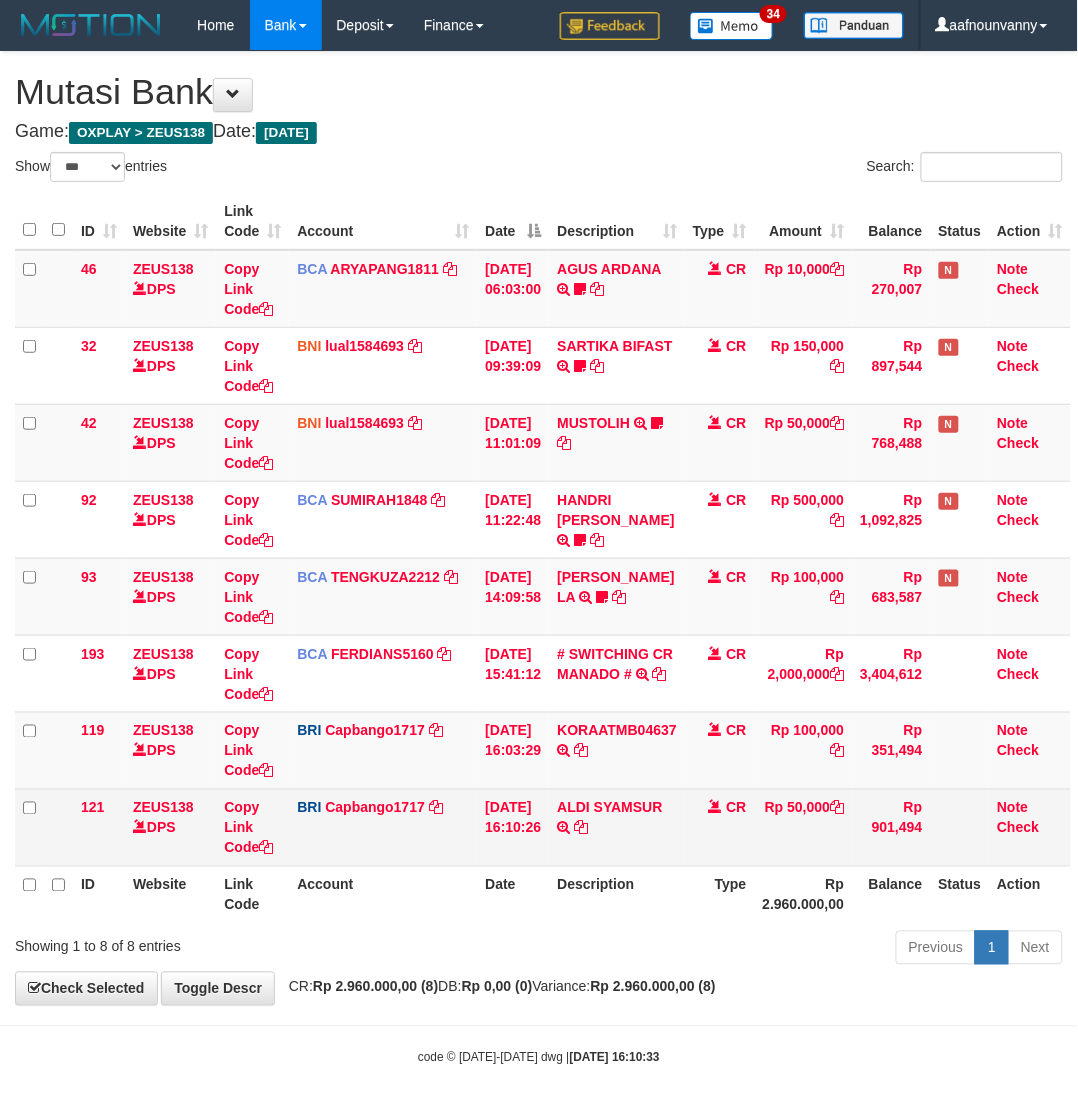 drag, startPoint x: 476, startPoint y: 892, endPoint x: 190, endPoint y: 830, distance: 292.64313 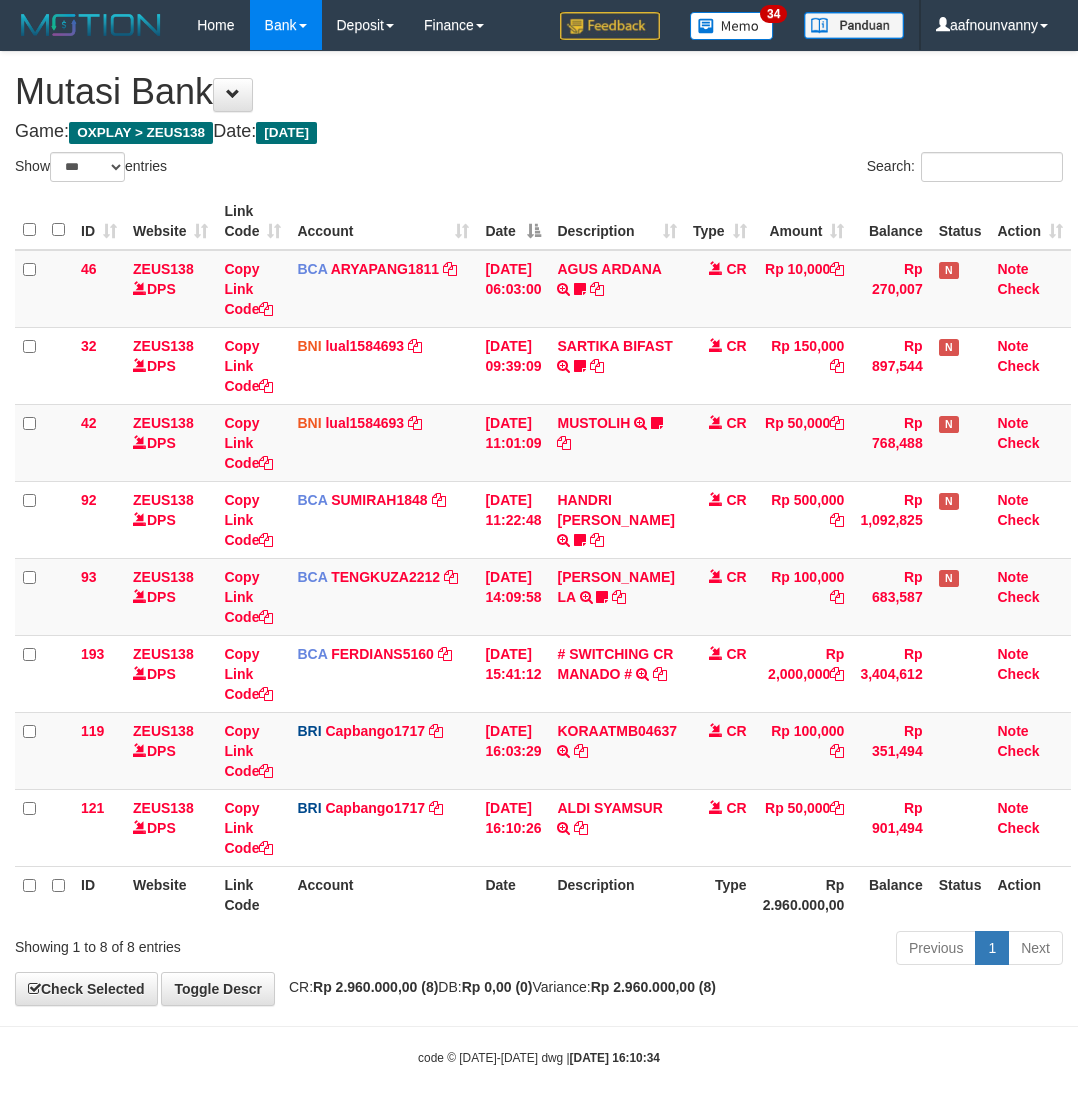 select on "***" 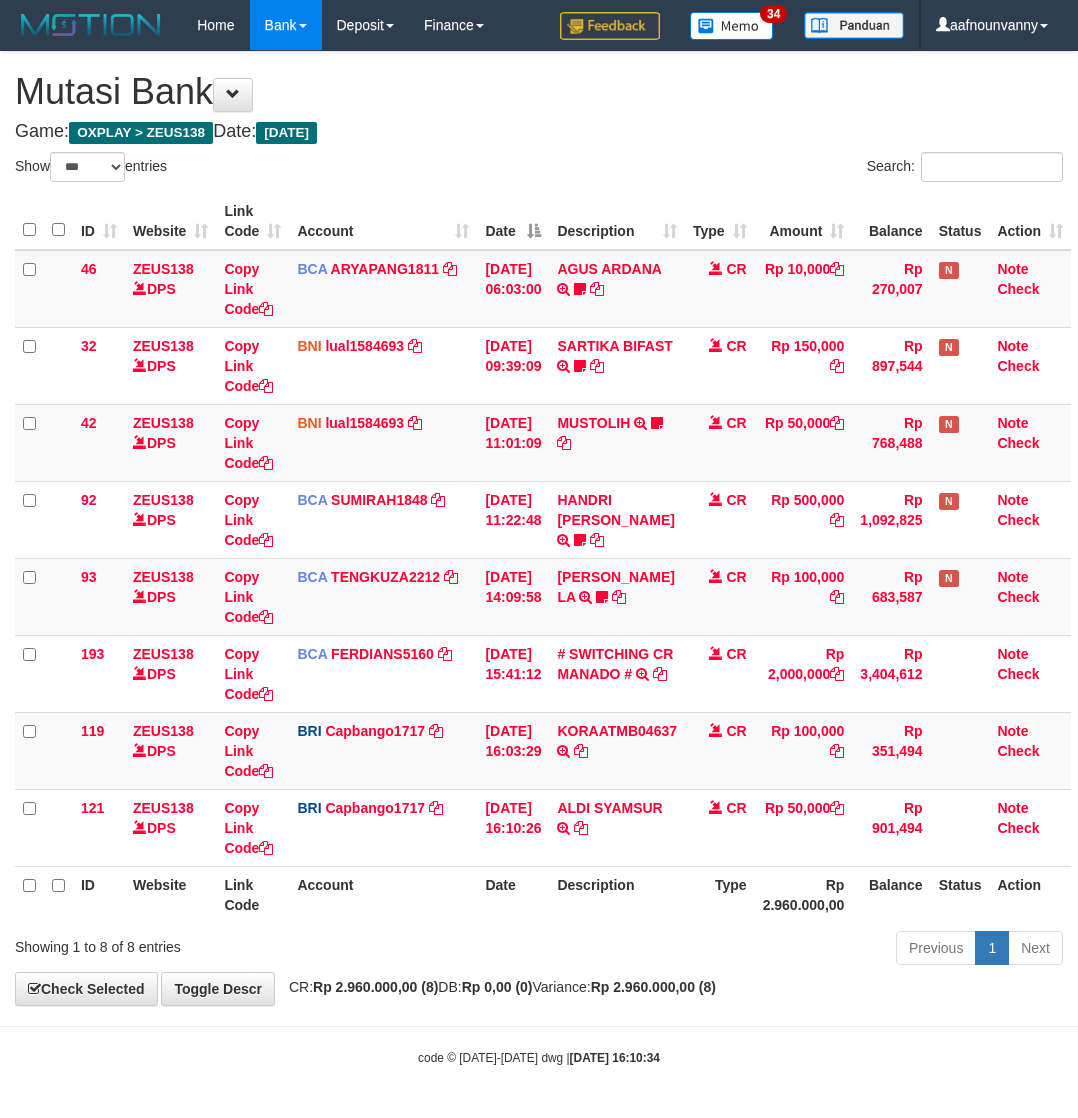 scroll, scrollTop: 0, scrollLeft: 5, axis: horizontal 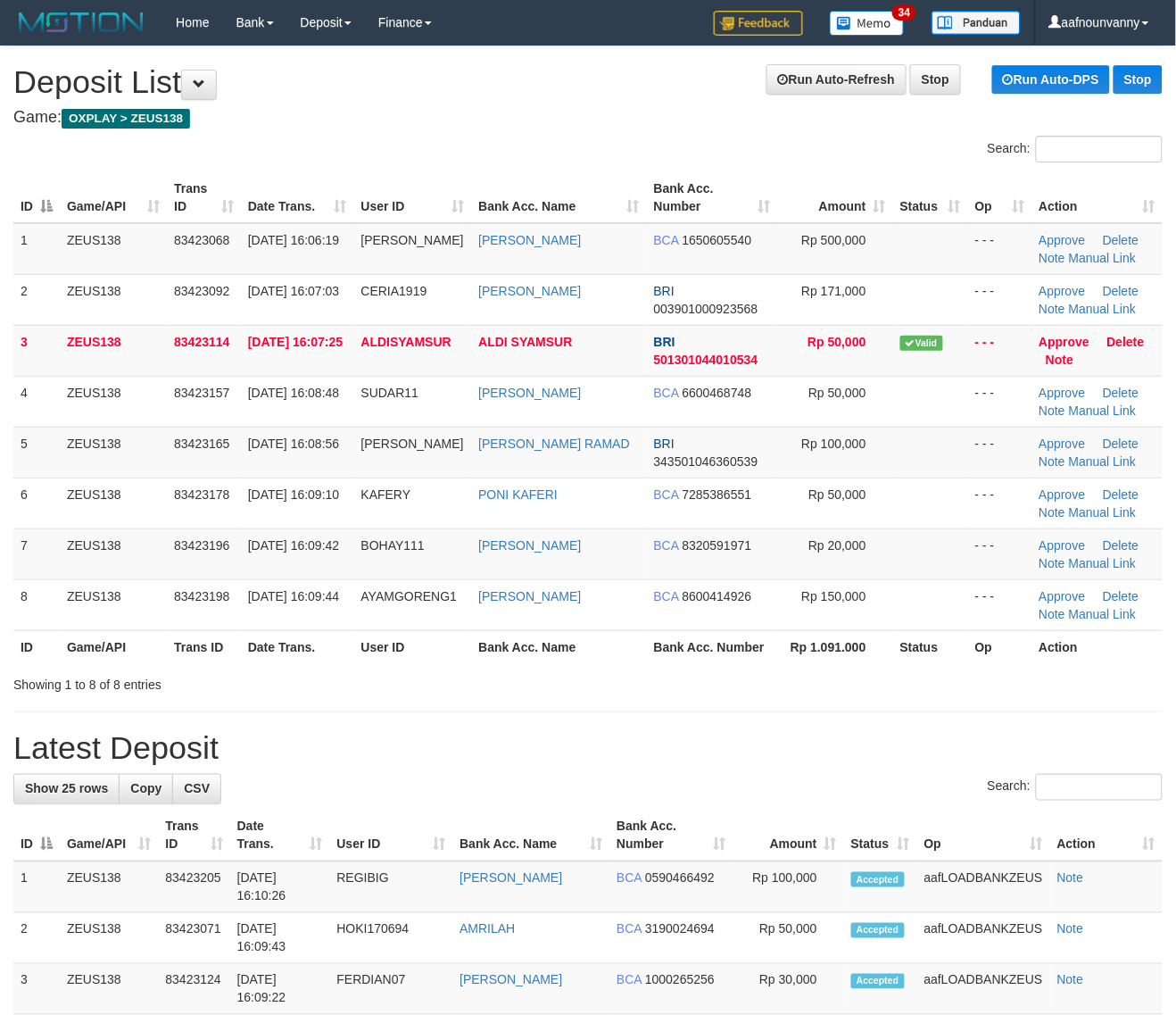 drag, startPoint x: 565, startPoint y: 706, endPoint x: 749, endPoint y: 735, distance: 186.27131 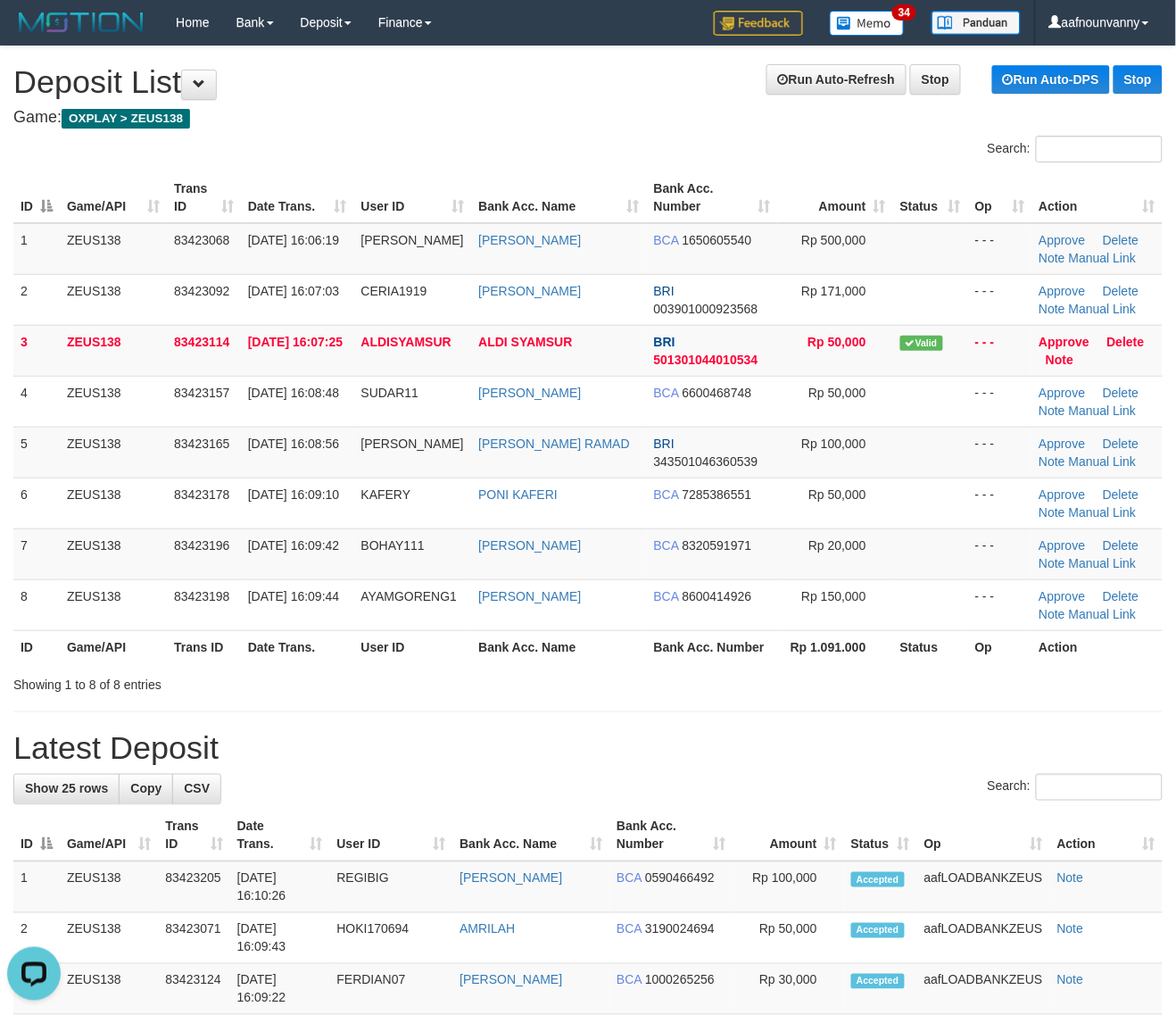 scroll, scrollTop: 0, scrollLeft: 0, axis: both 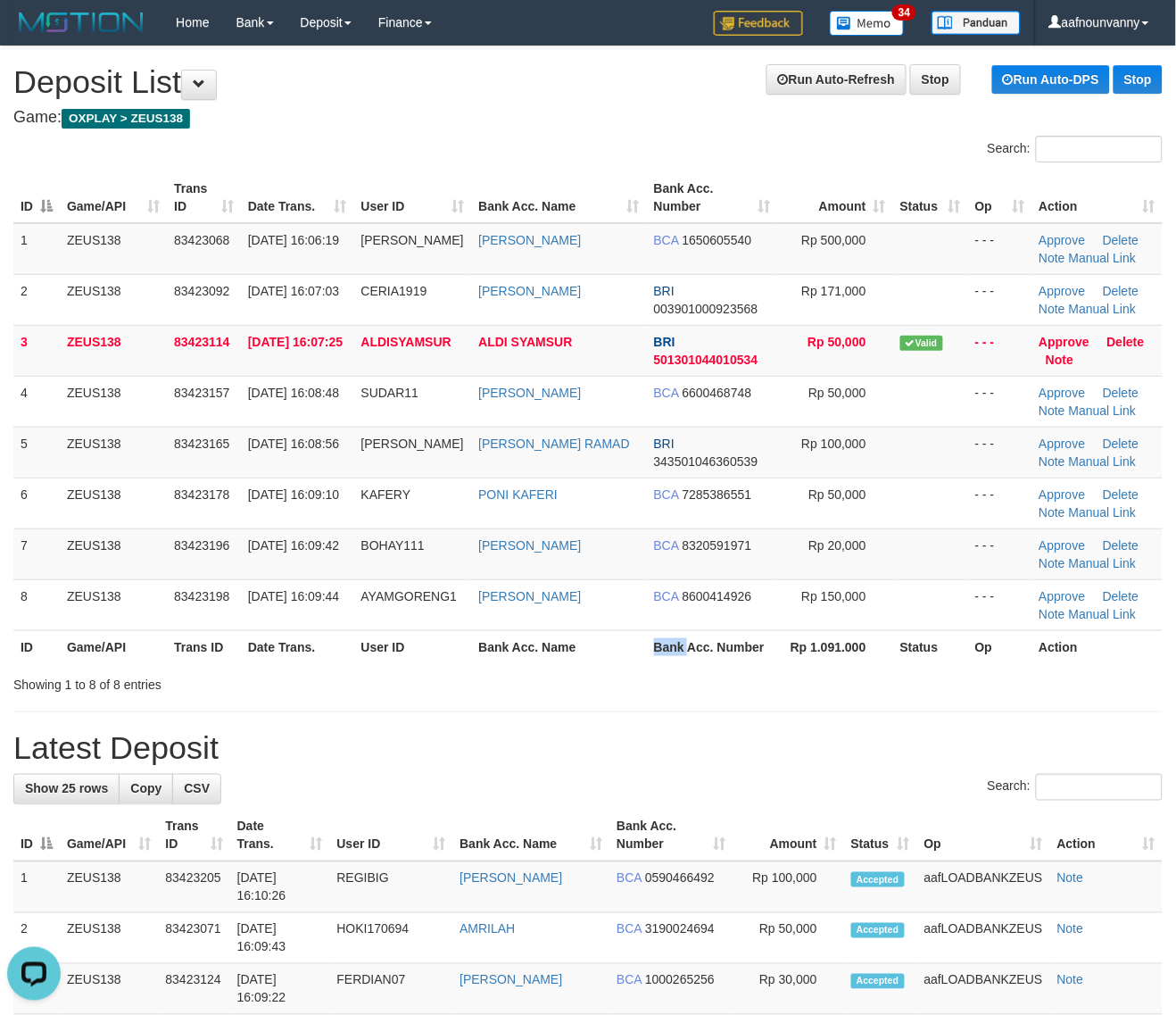 click on "Bank Acc. Number" at bounding box center (712, 646) 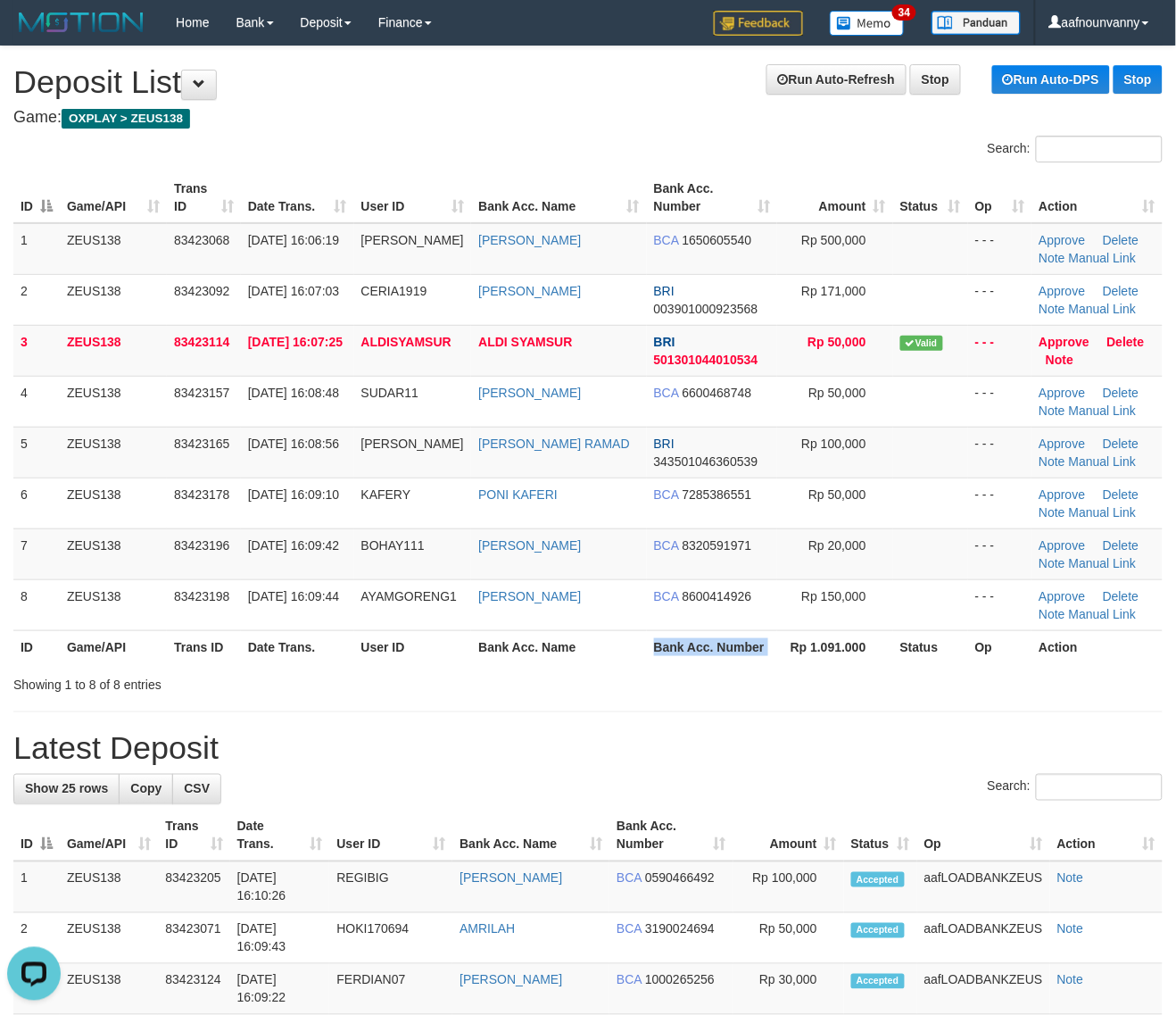 drag, startPoint x: 663, startPoint y: 640, endPoint x: 1191, endPoint y: 714, distance: 533.1604 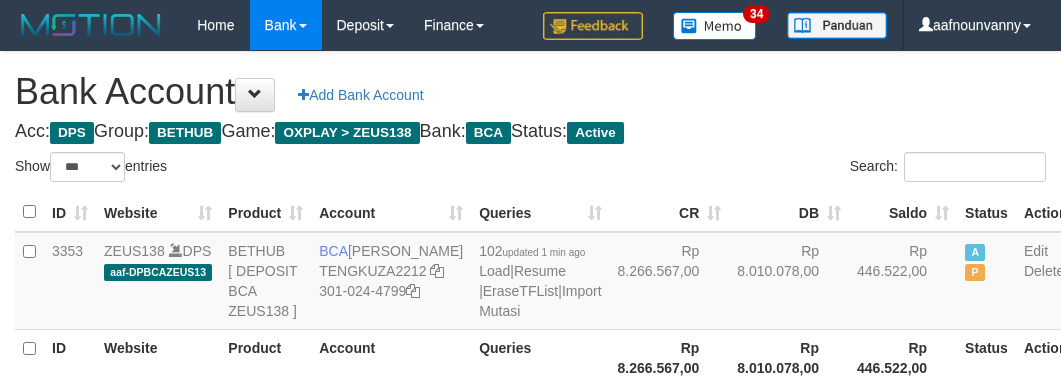 select on "***" 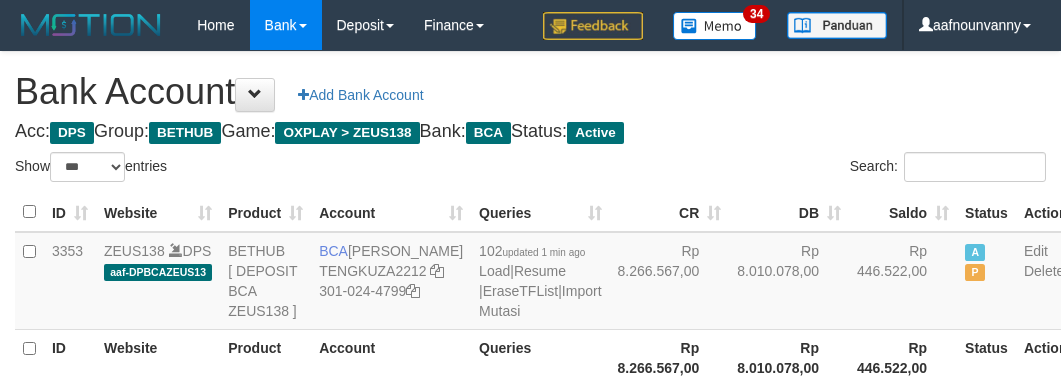 scroll, scrollTop: 226, scrollLeft: 0, axis: vertical 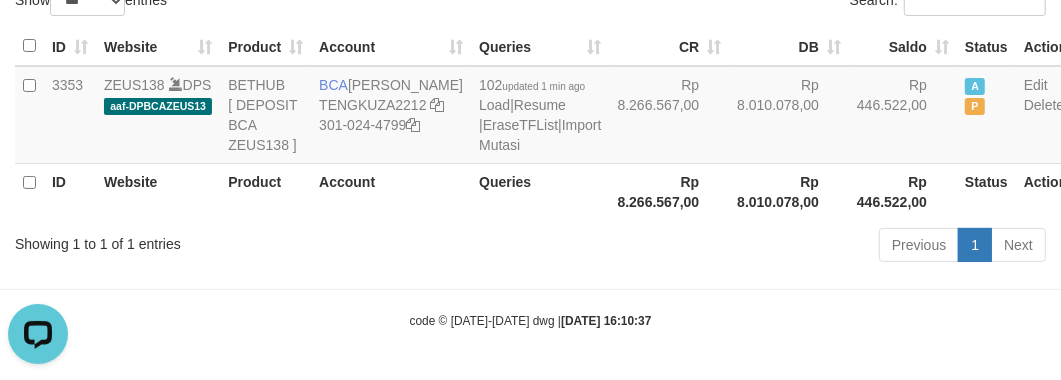 click on "Previous 1 Next" at bounding box center (751, 247) 